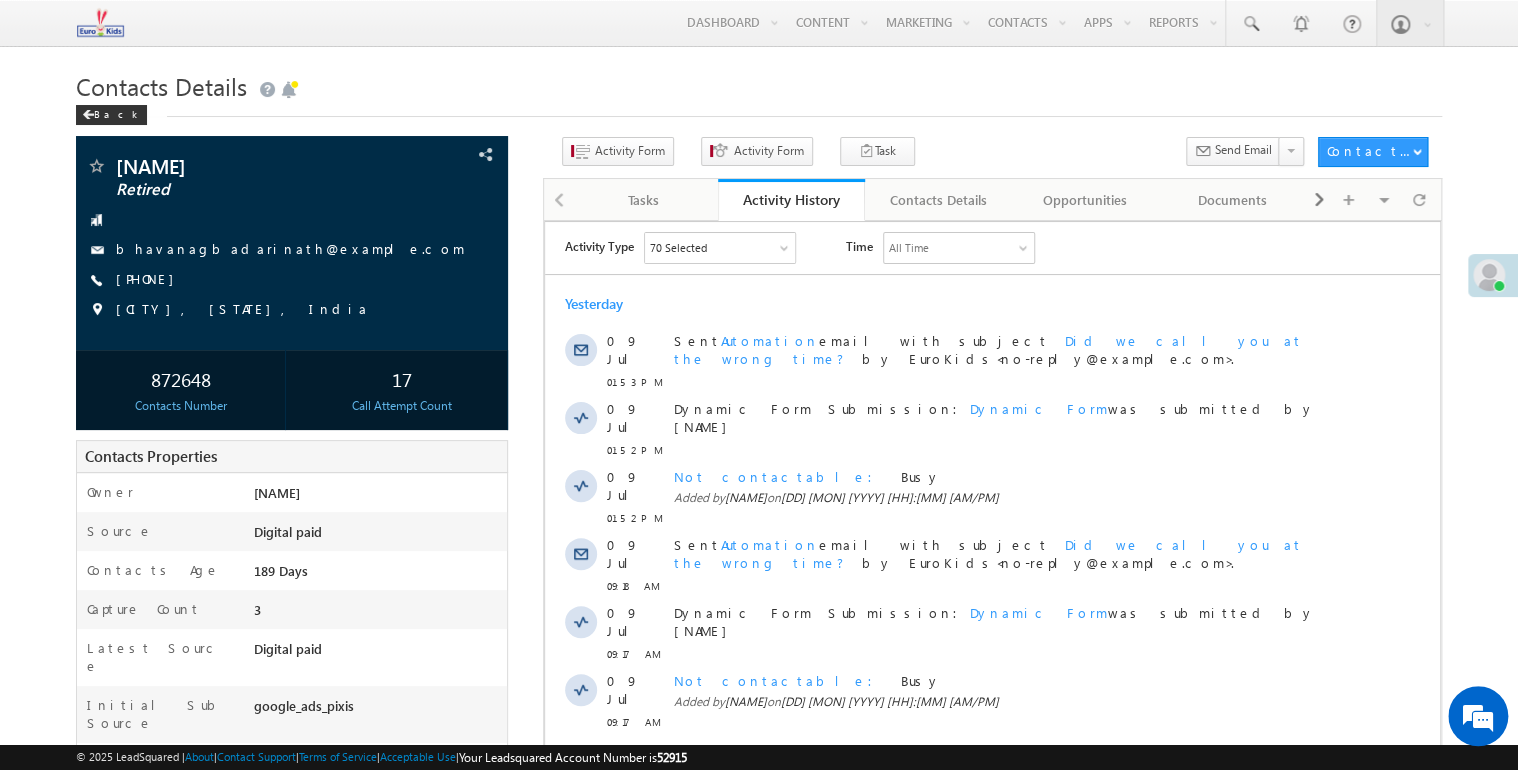 scroll, scrollTop: 0, scrollLeft: 0, axis: both 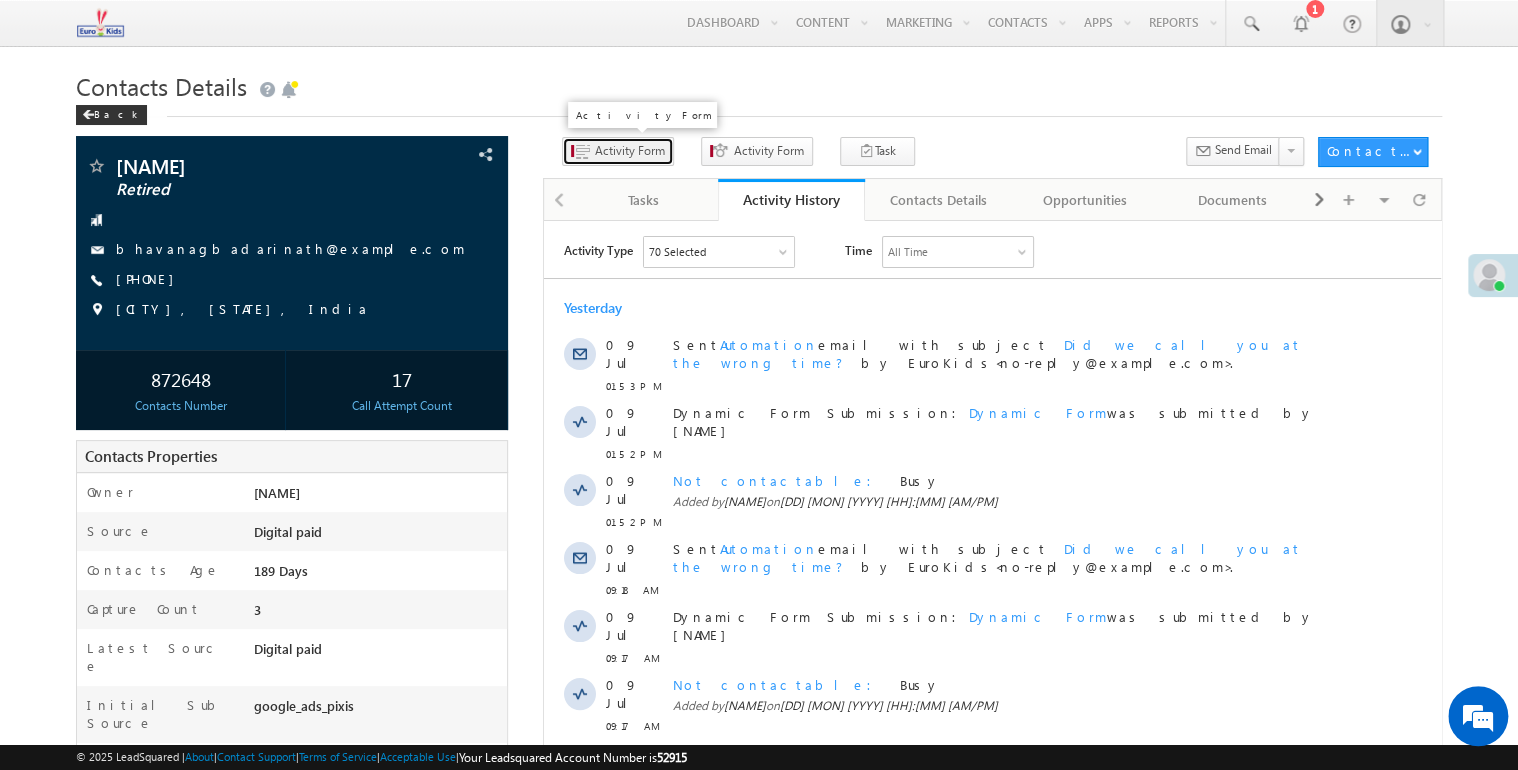 click on "Activity Form" at bounding box center (630, 151) 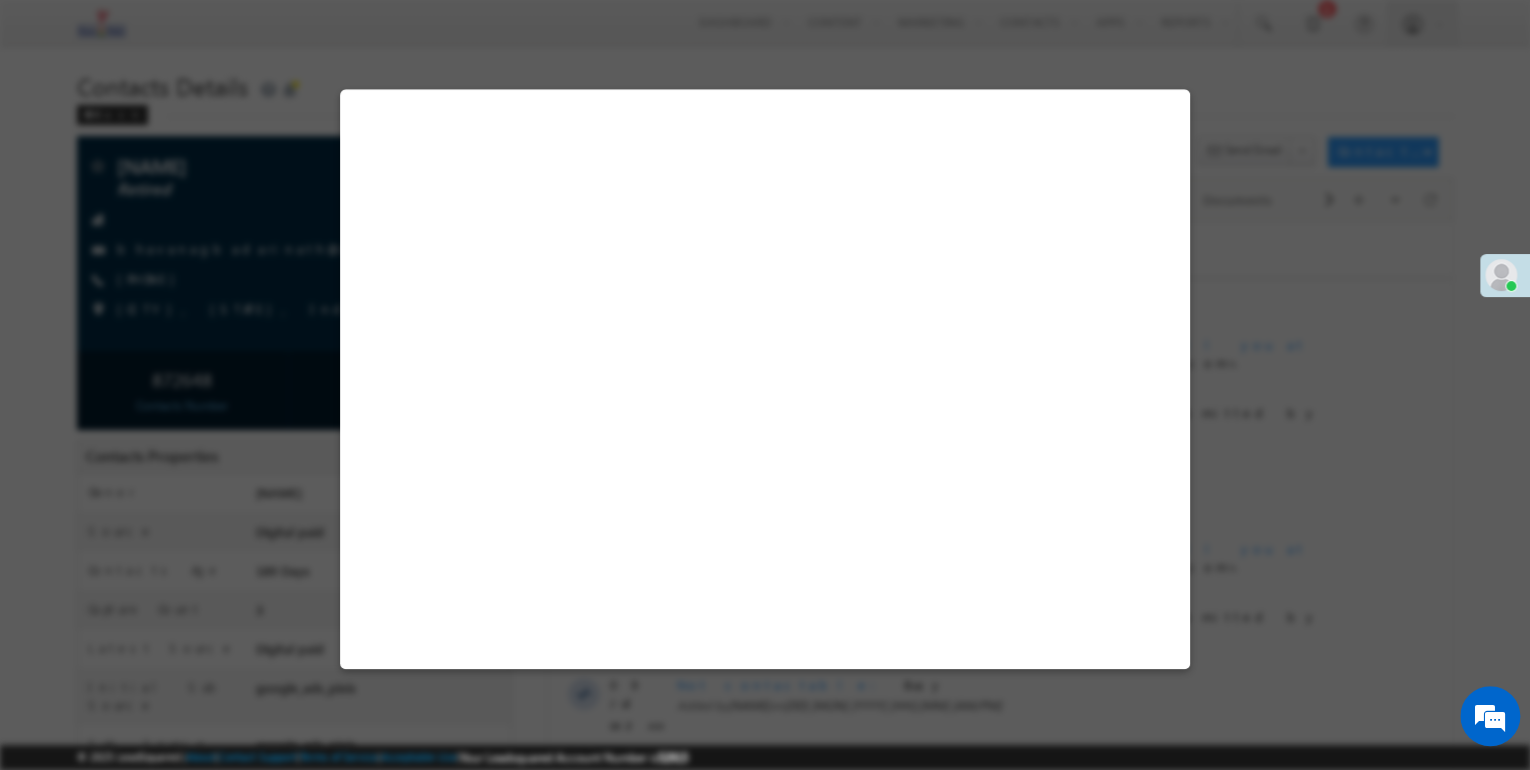 select on "Admissions" 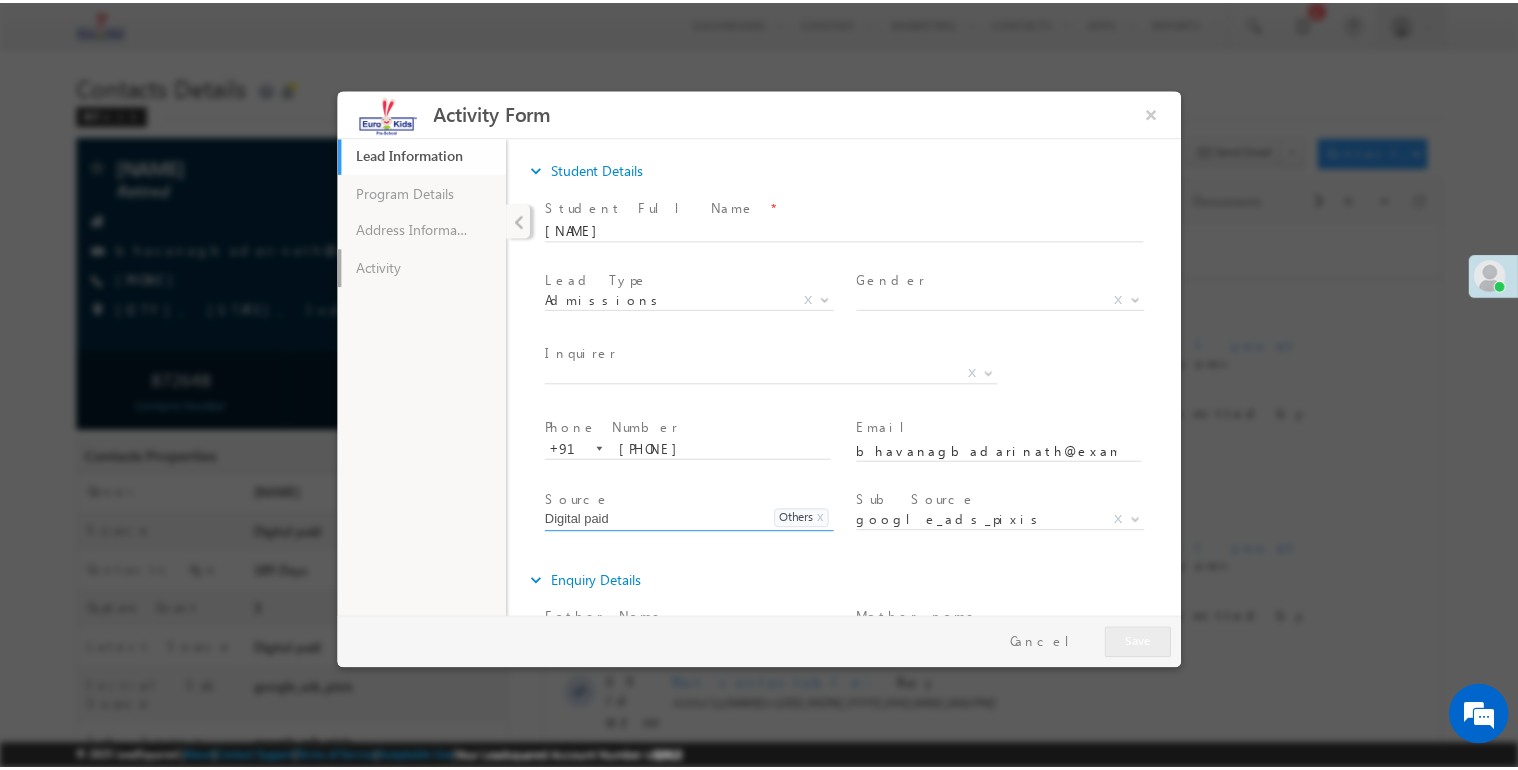 scroll, scrollTop: 0, scrollLeft: 0, axis: both 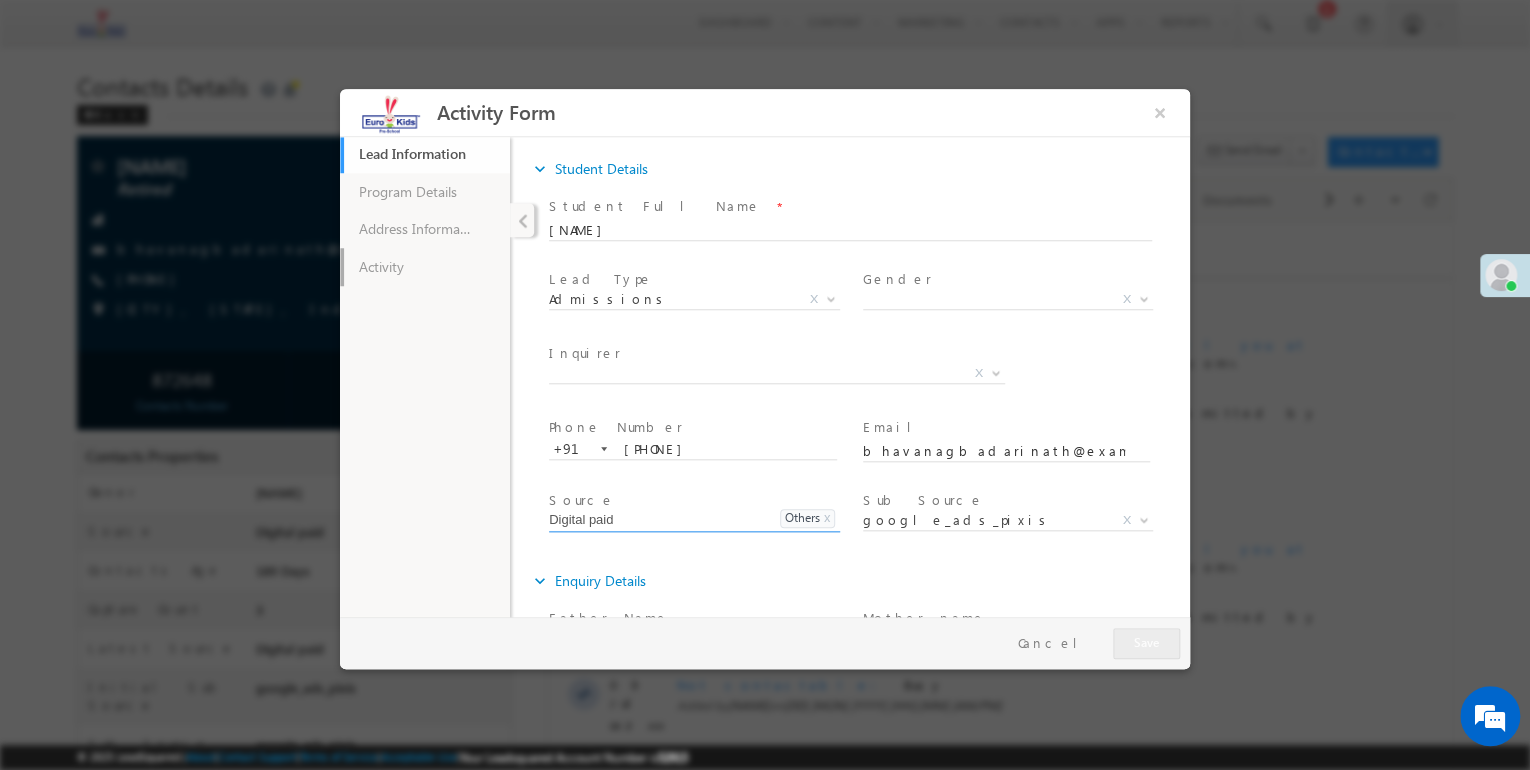 click on "Activity" at bounding box center (425, 267) 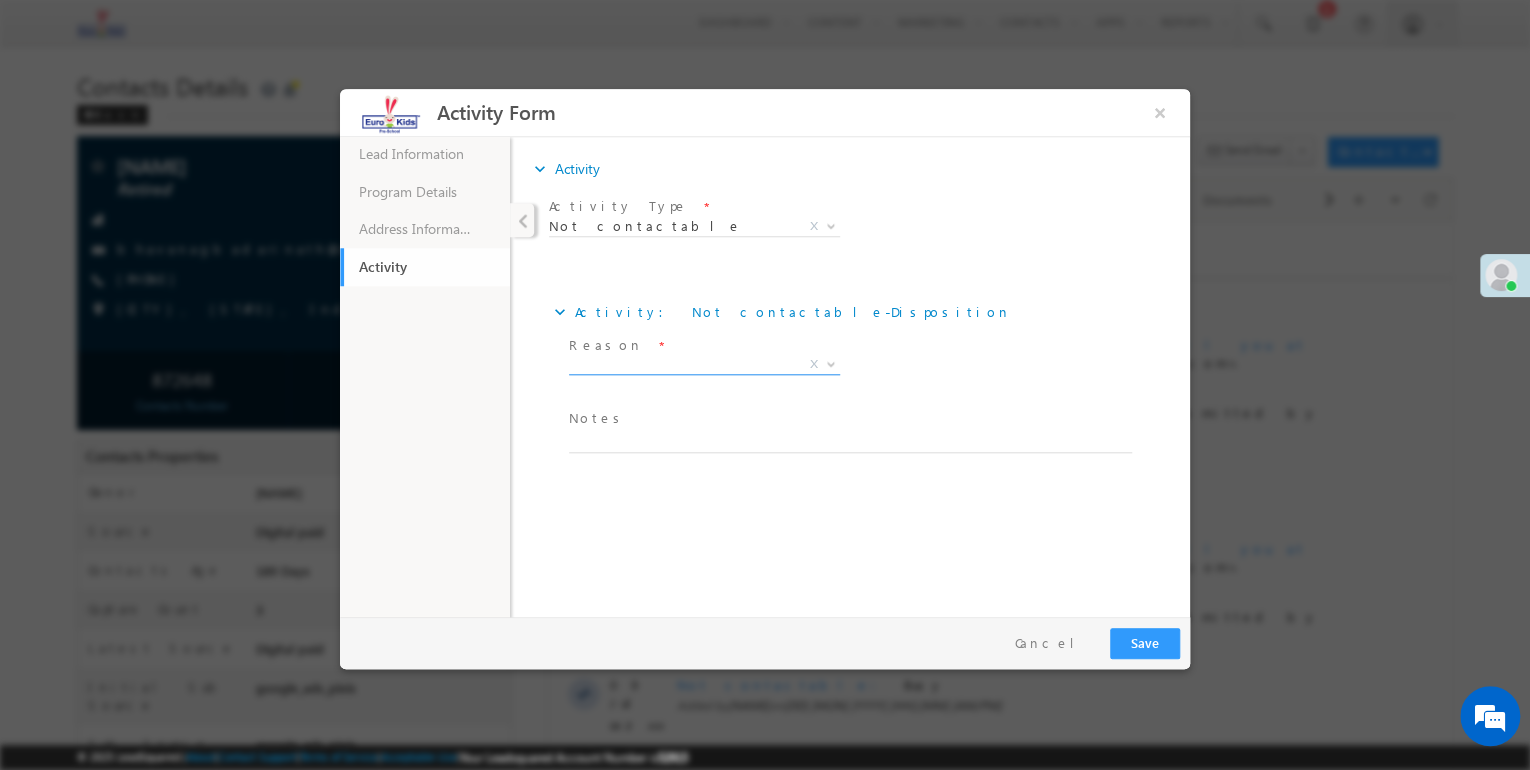 click on "X" at bounding box center [704, 365] 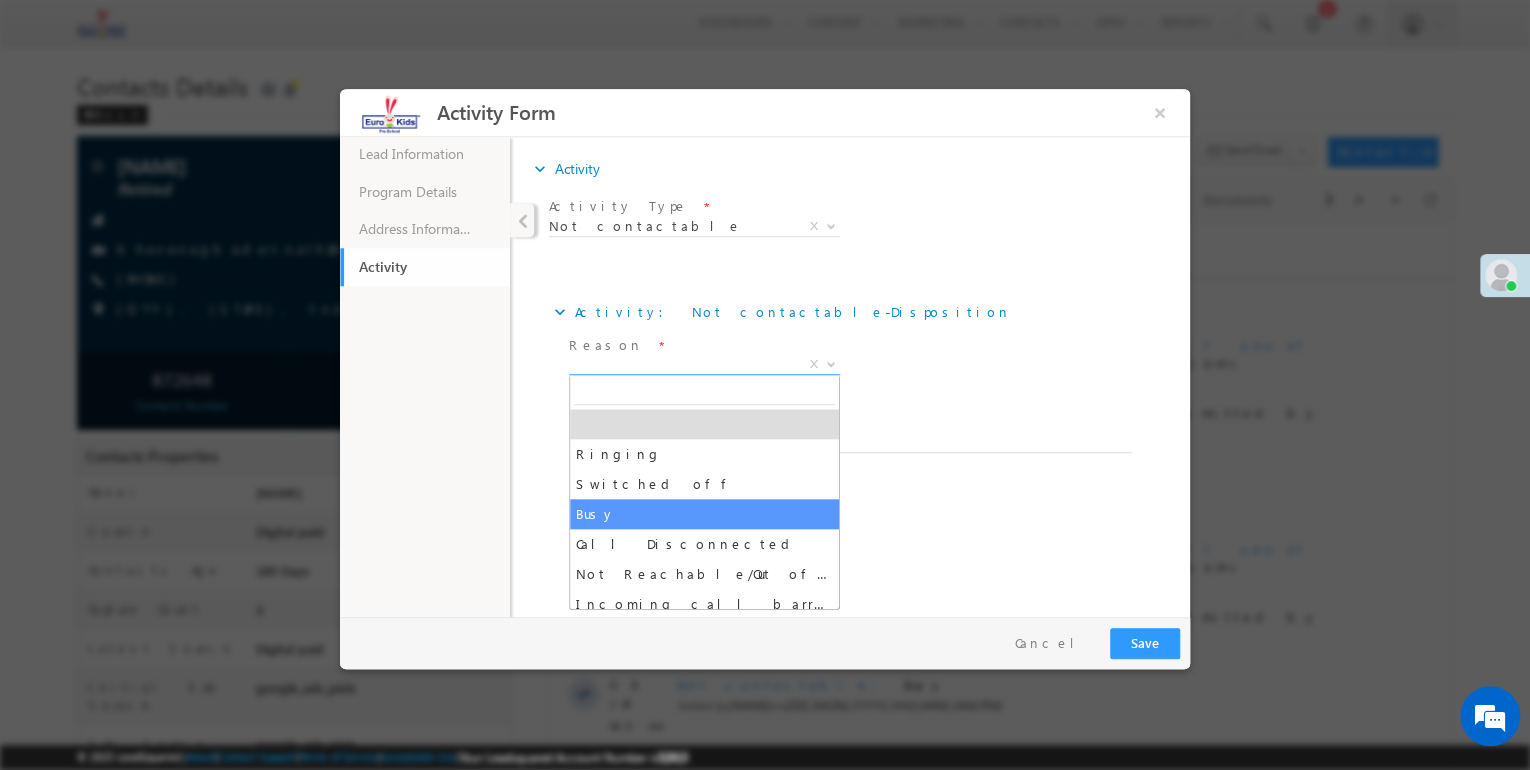 select on "Busy" 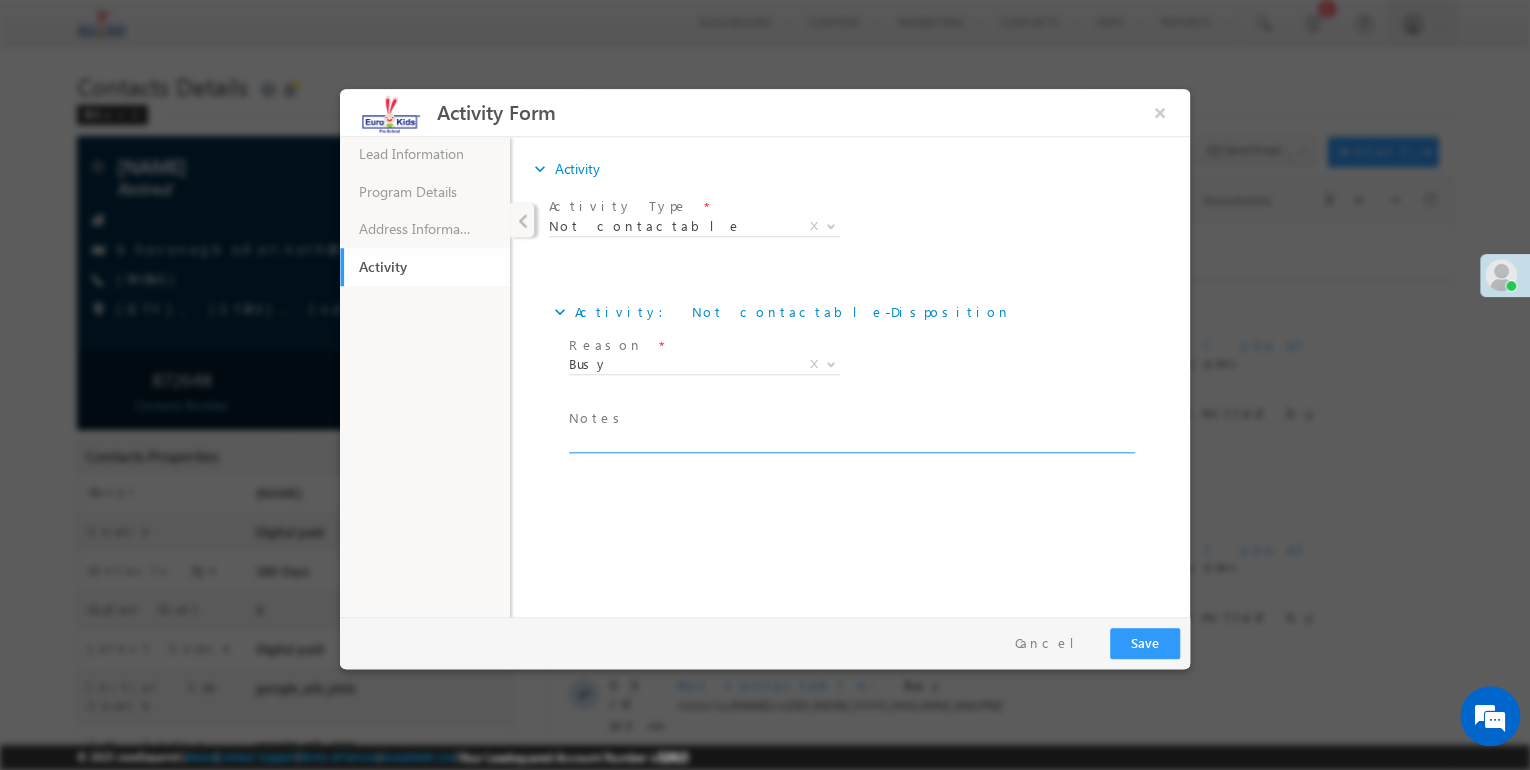 click at bounding box center [850, 441] 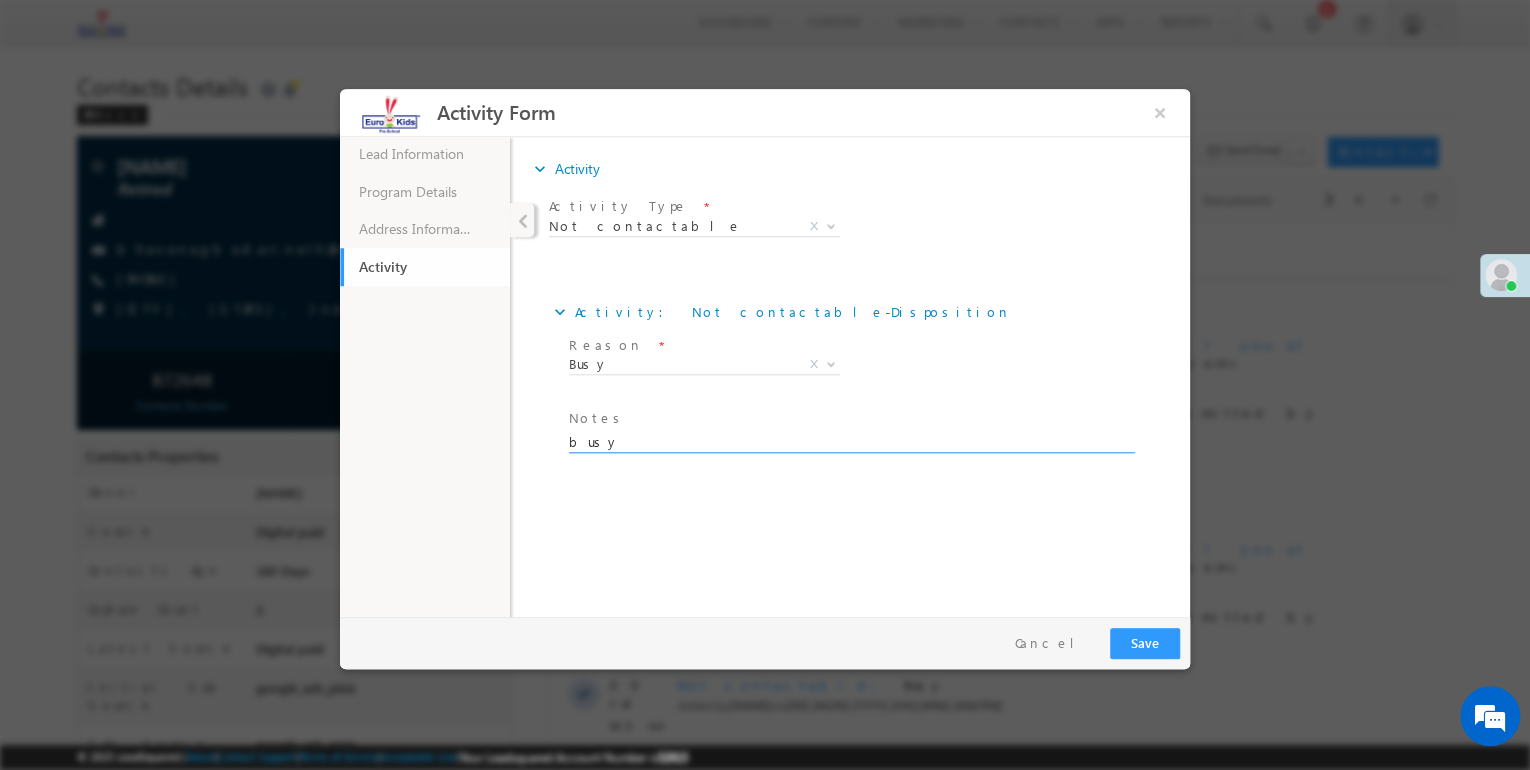 type on "busy" 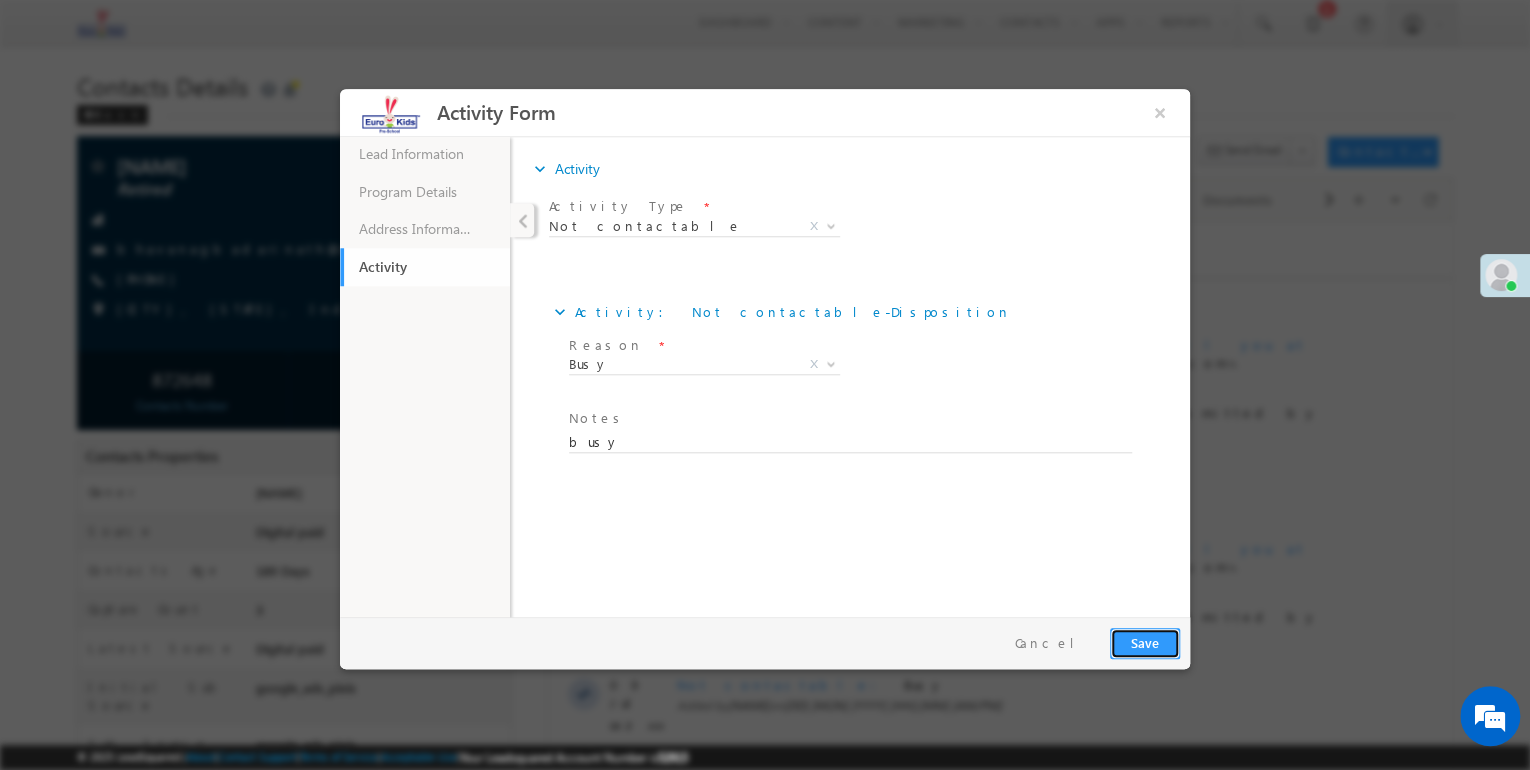 click on "Save" at bounding box center (1145, 643) 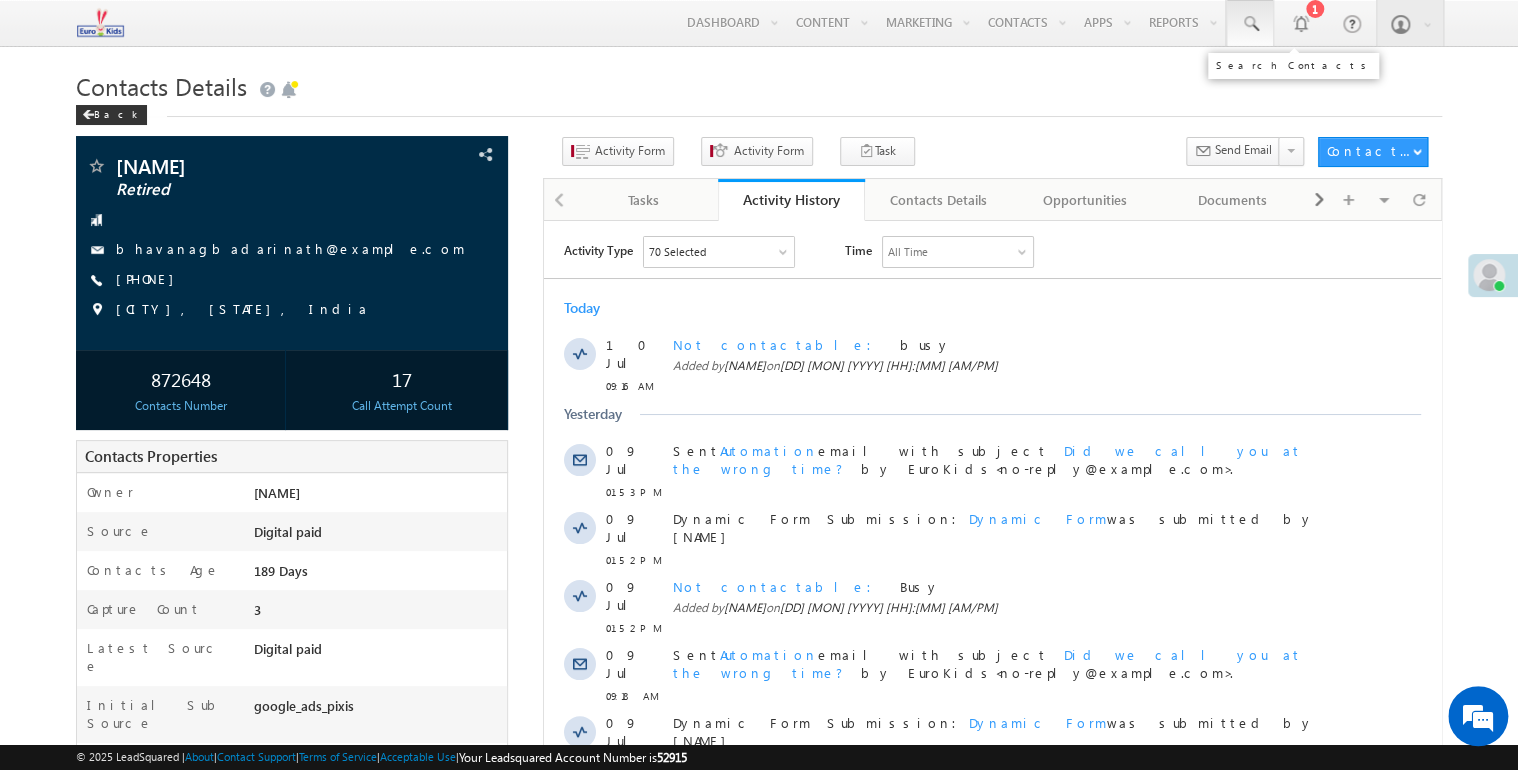 drag, startPoint x: 1271, startPoint y: 27, endPoint x: 1266, endPoint y: 39, distance: 13 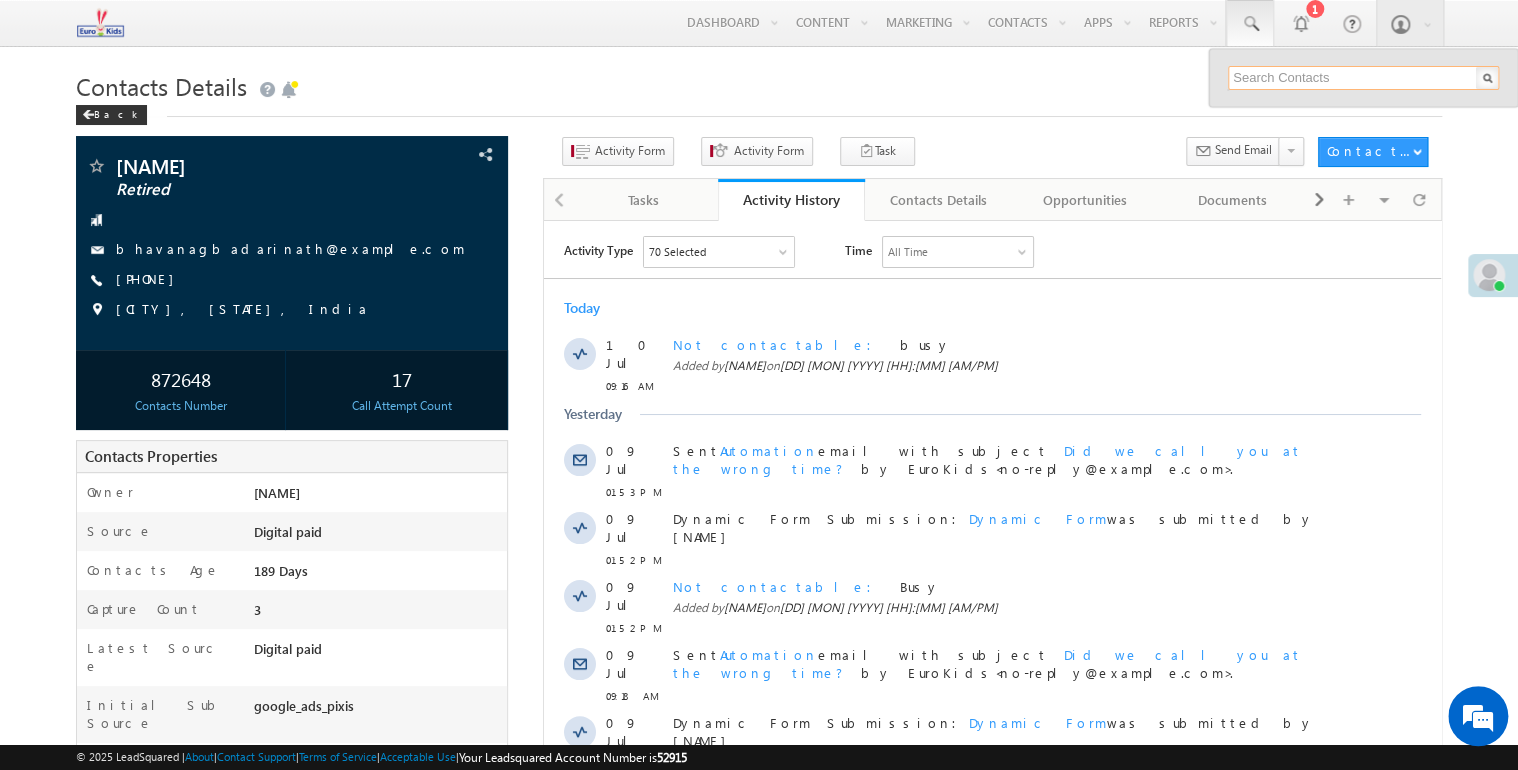 click at bounding box center [1363, 78] 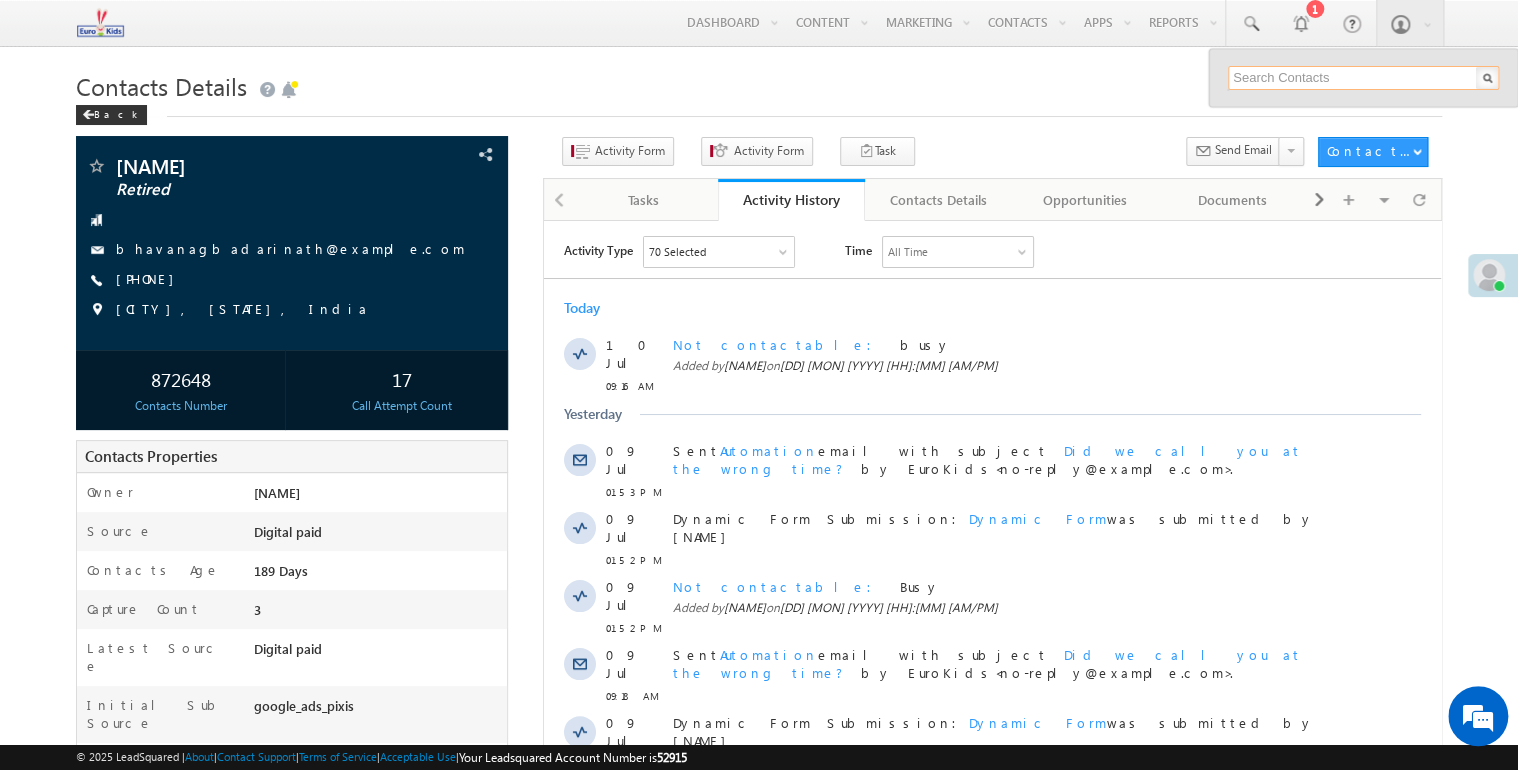 paste on "8838418931" 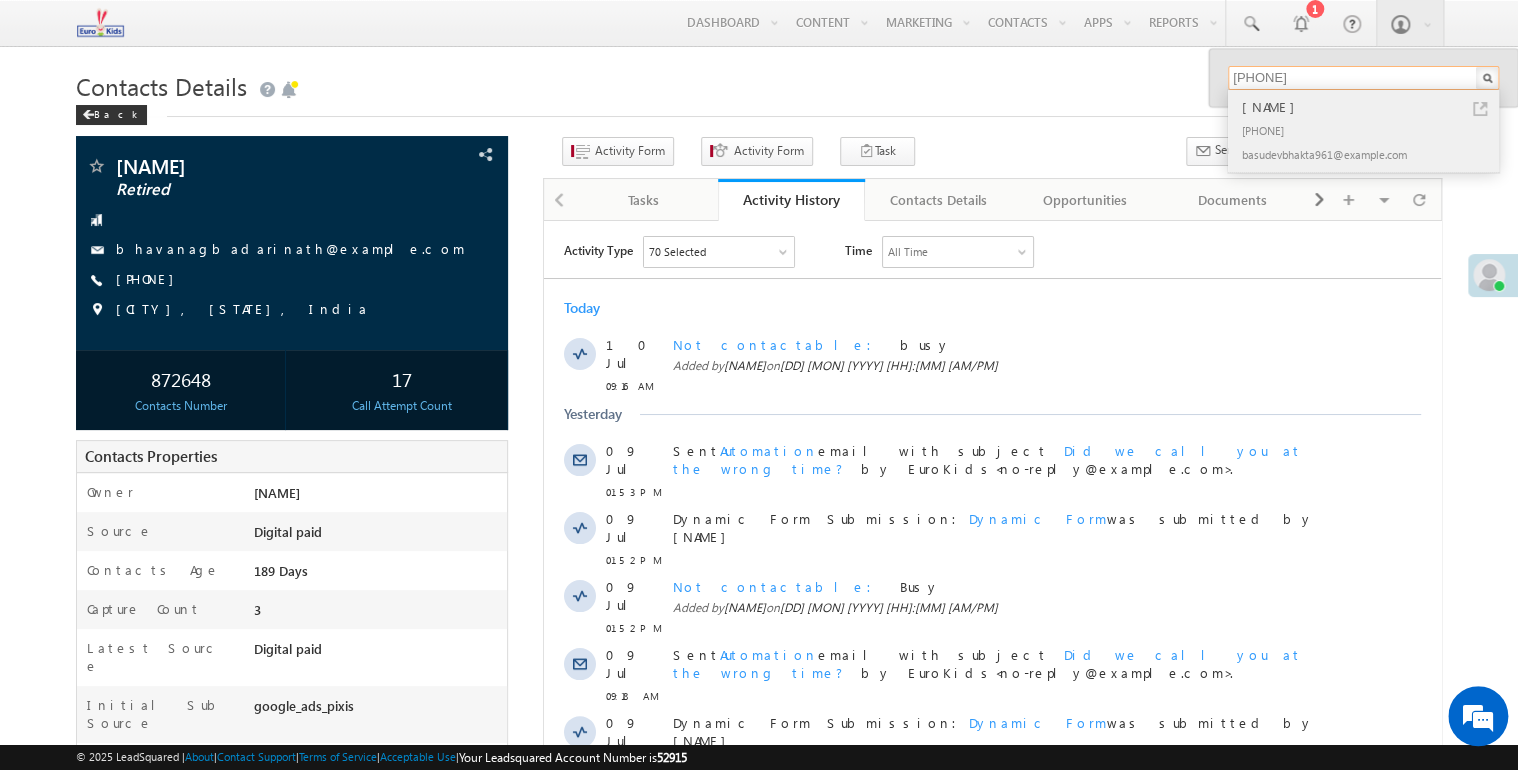 type on "8838418931" 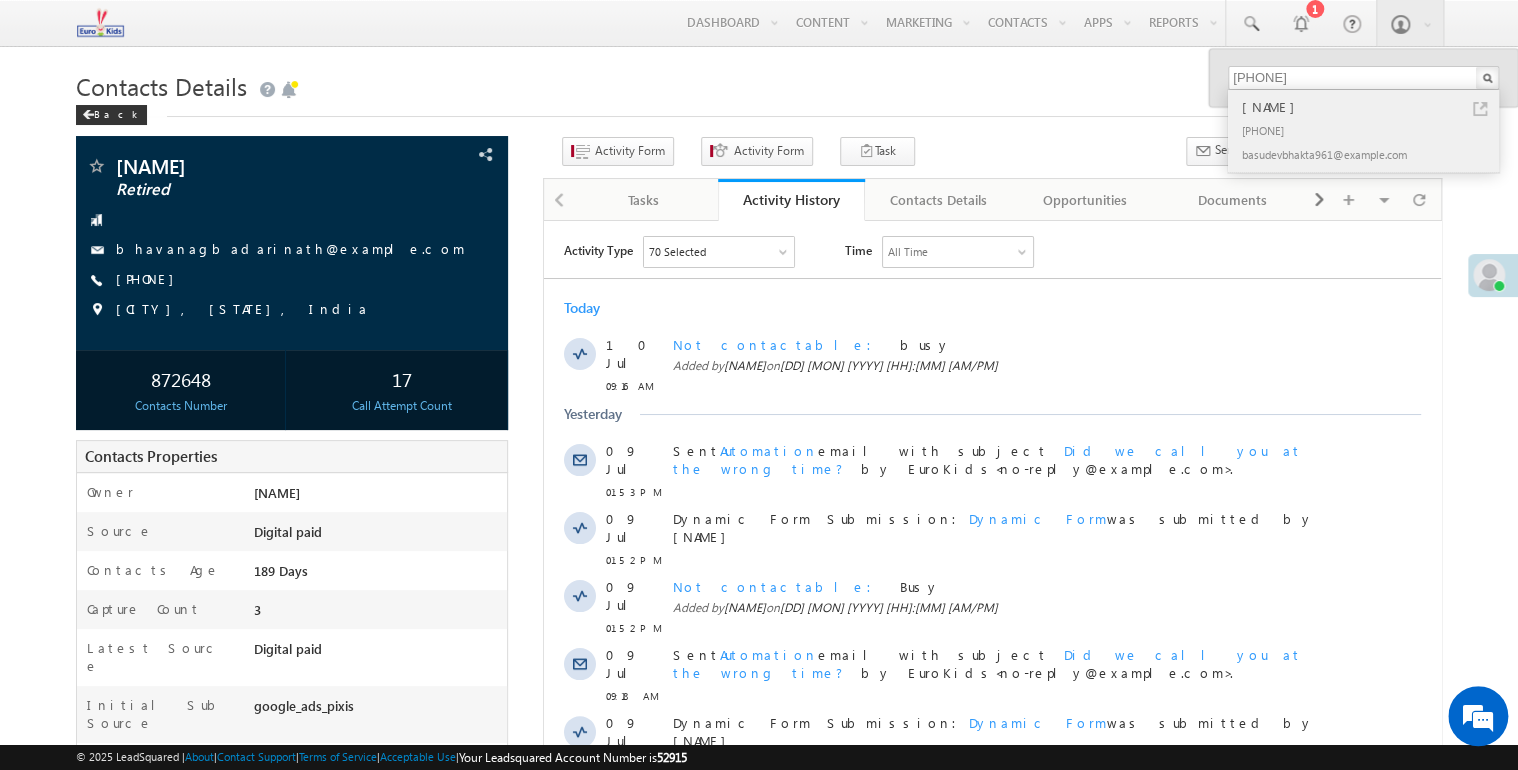 click on "+91-8838418931" at bounding box center [1372, 130] 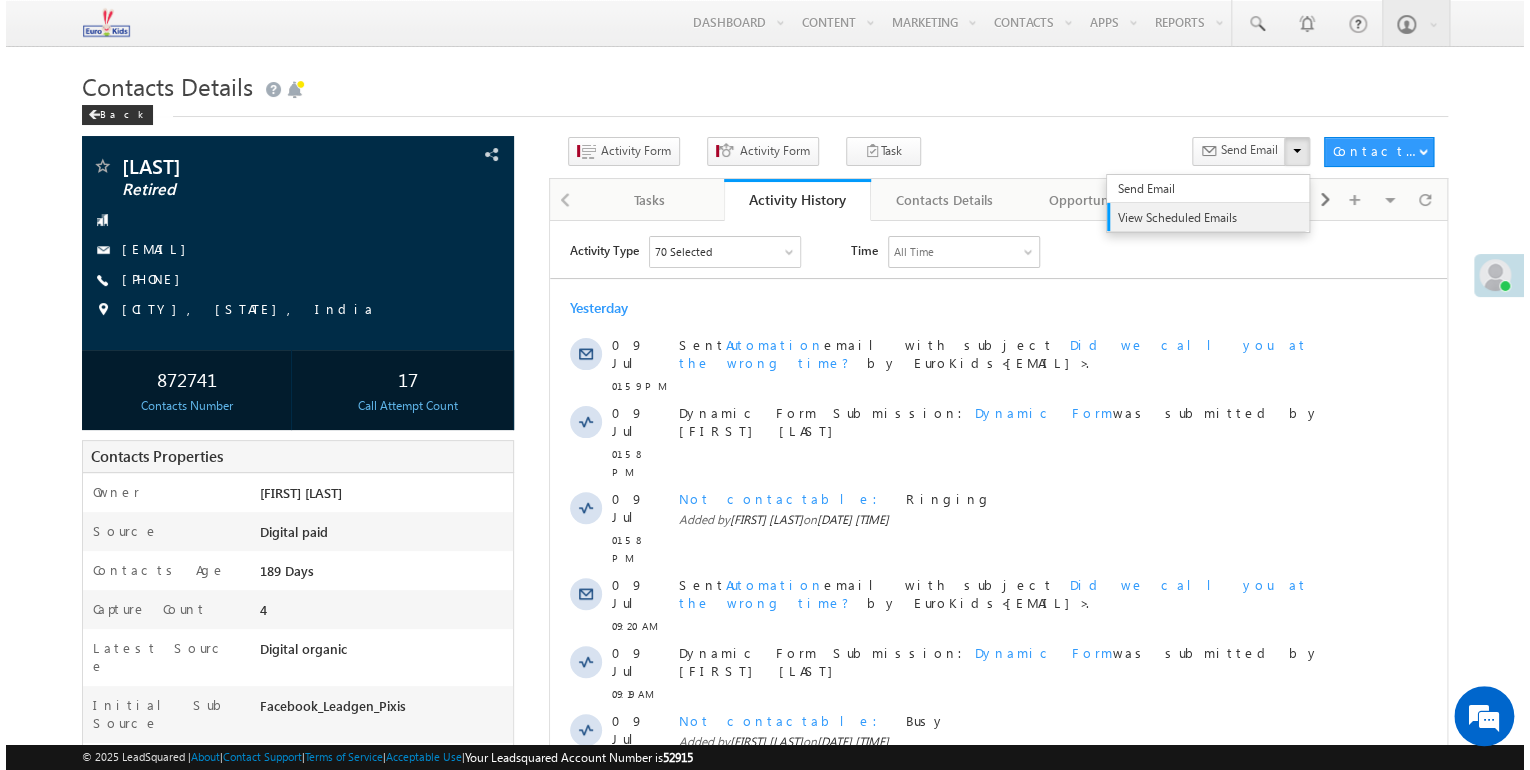 scroll, scrollTop: 0, scrollLeft: 0, axis: both 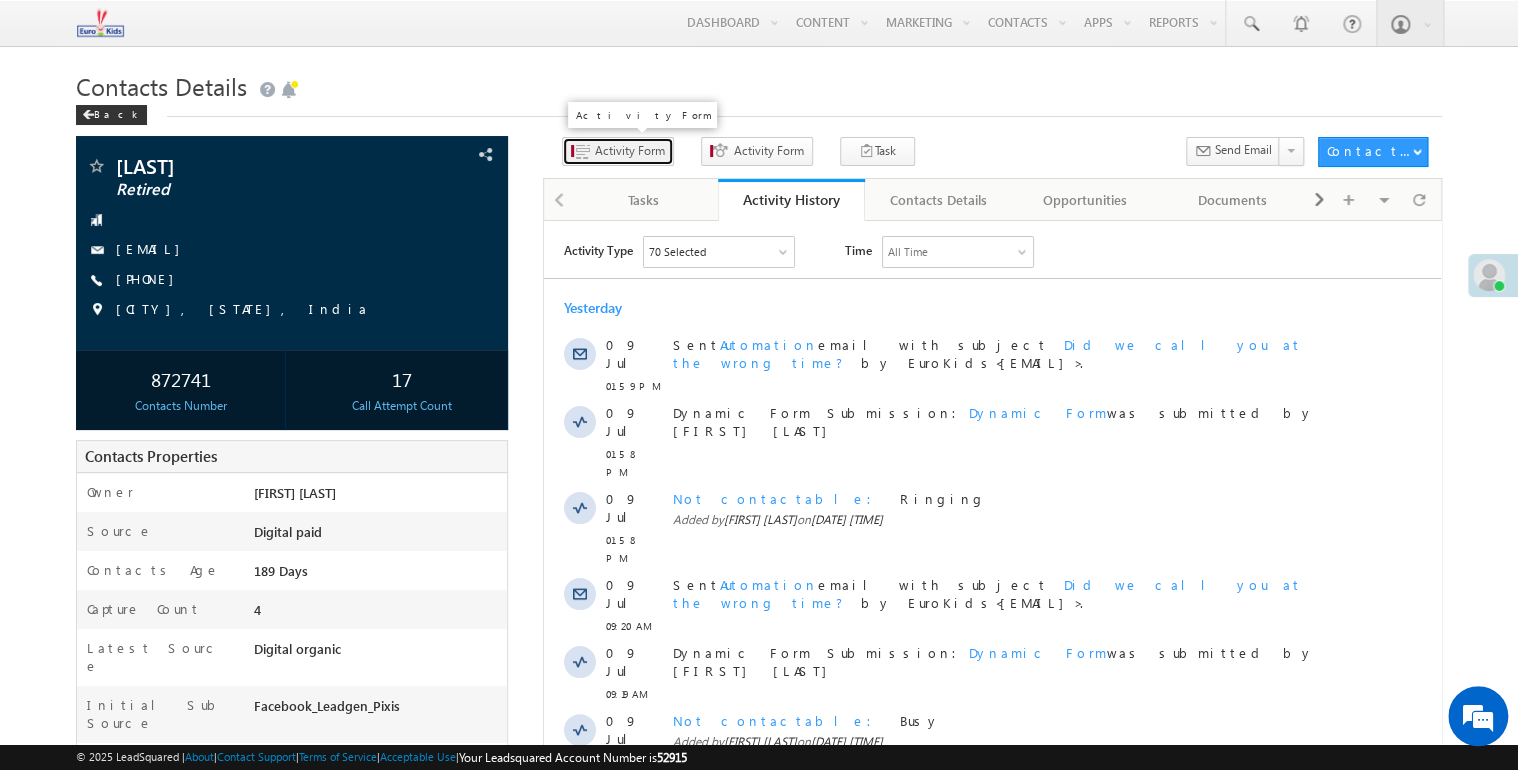 click on "Activity Form" at bounding box center (630, 151) 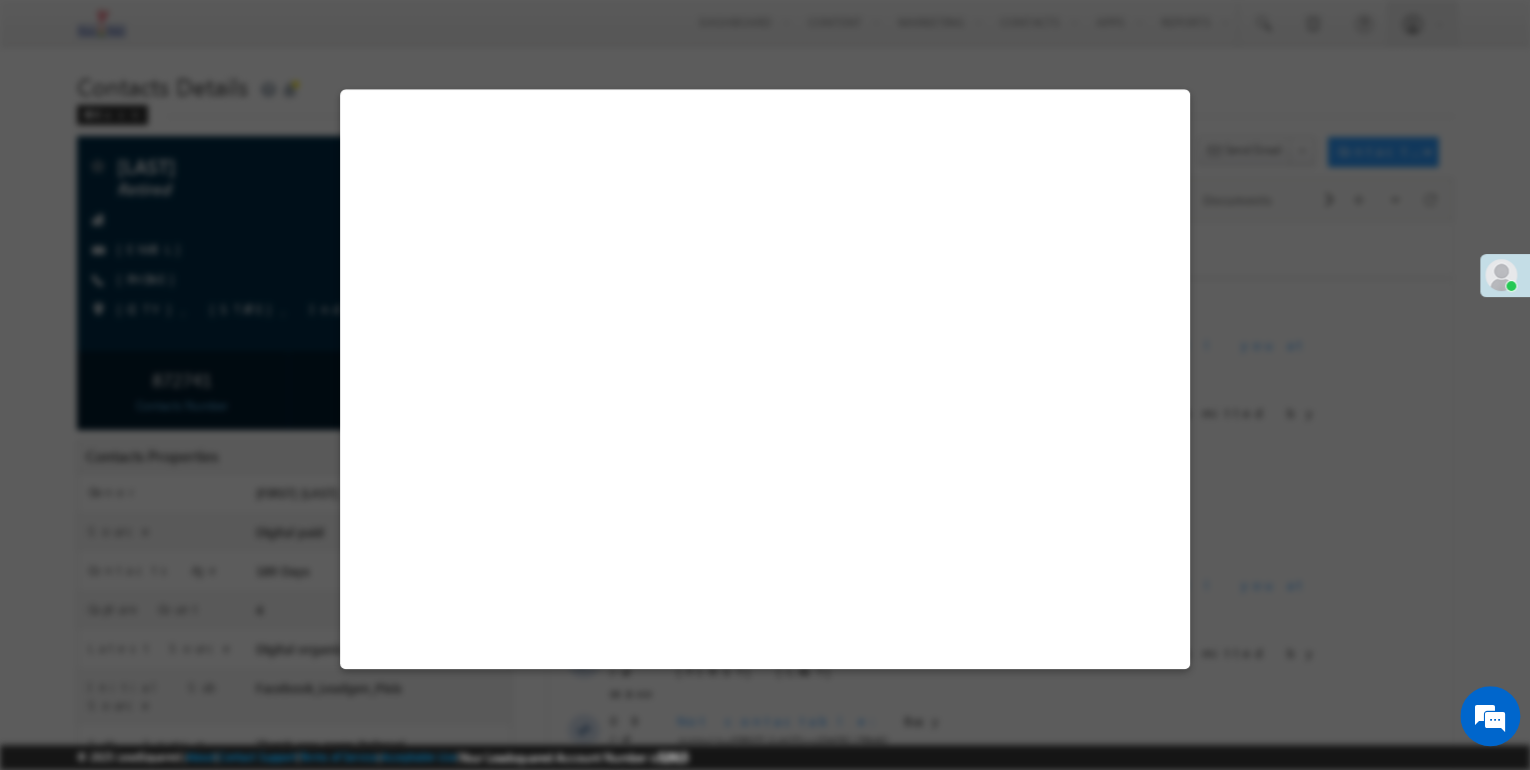 select on "Admissions" 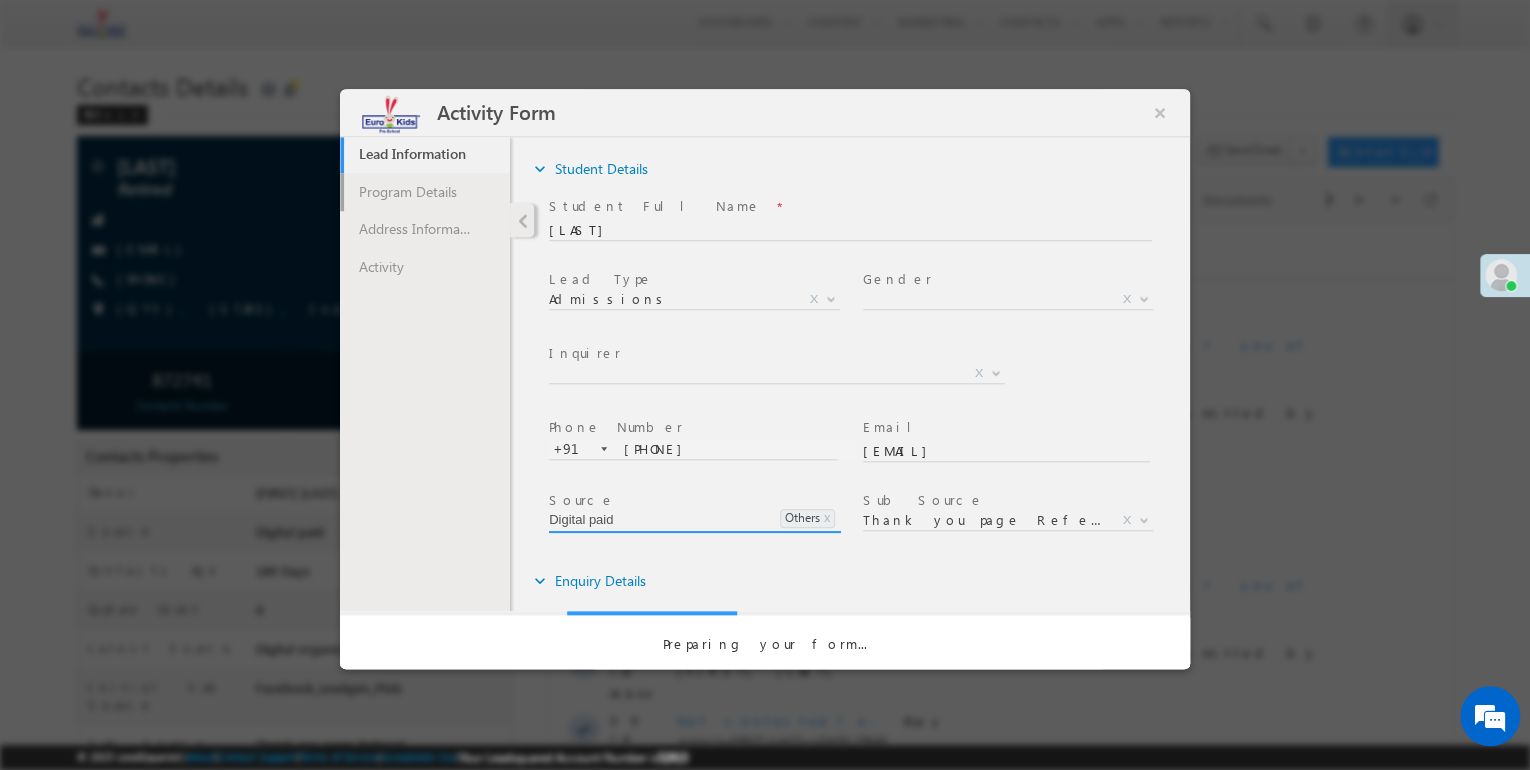 scroll, scrollTop: 0, scrollLeft: 0, axis: both 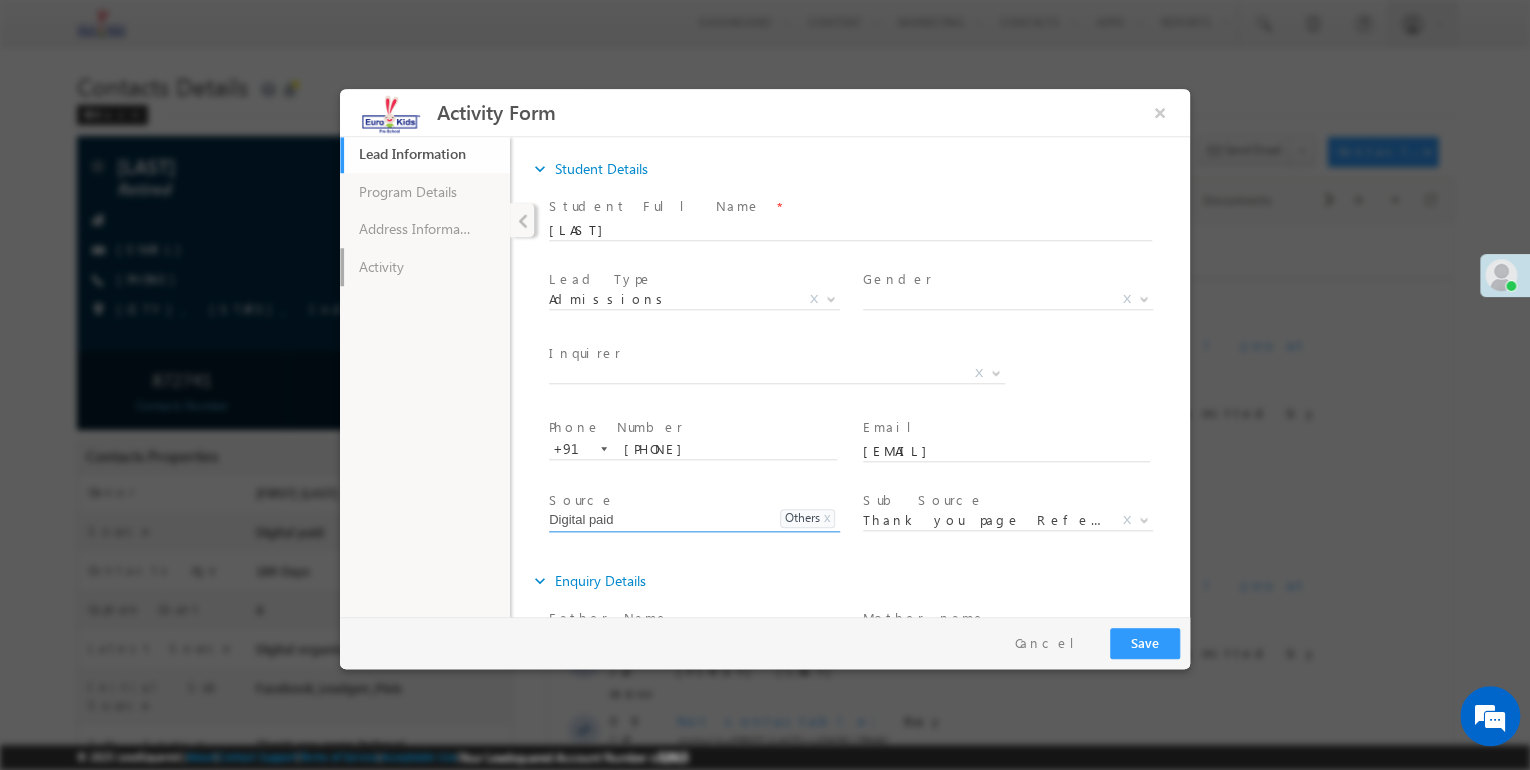 click on "Activity" at bounding box center (425, 267) 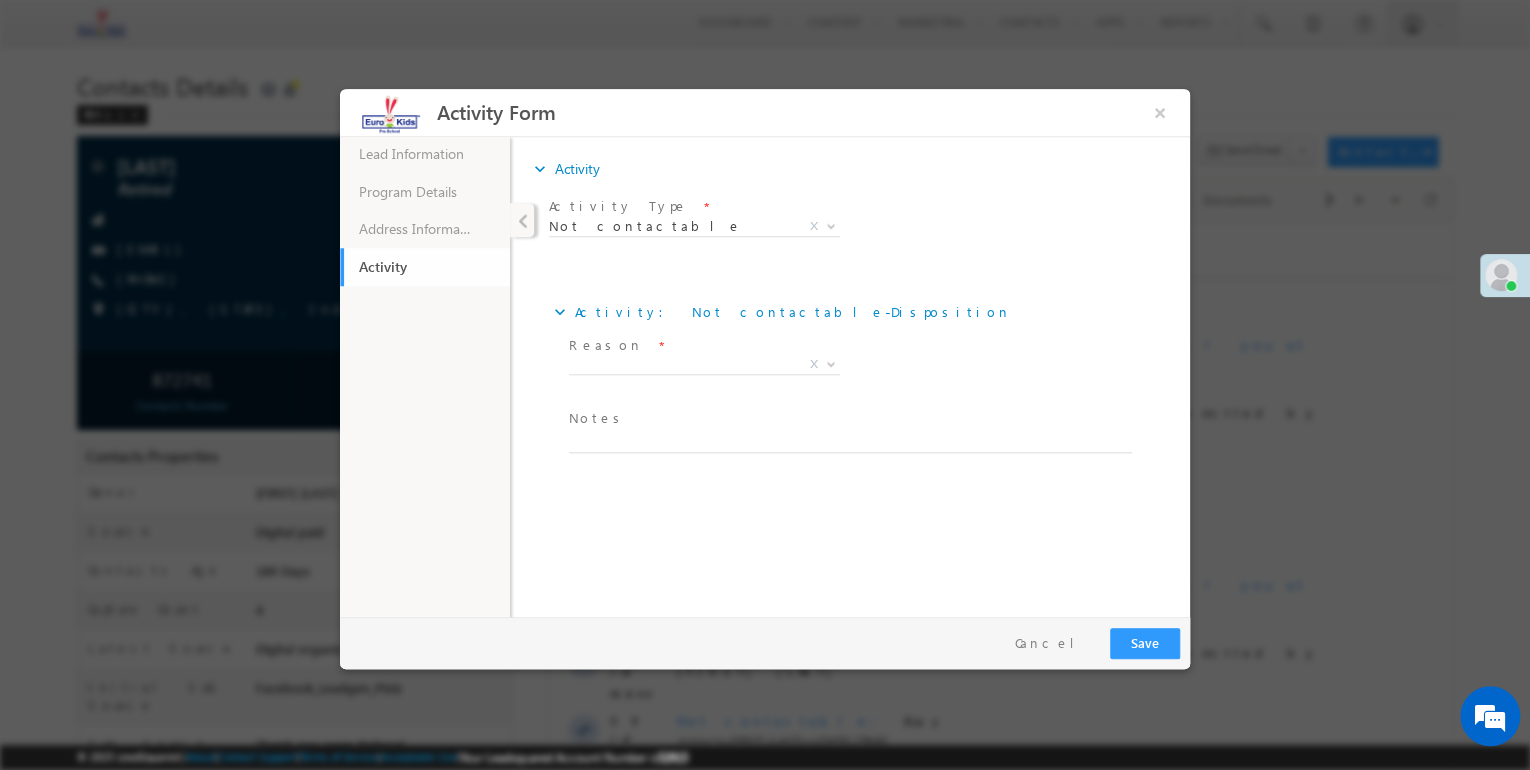 click on "Reason
*" at bounding box center (704, 346) 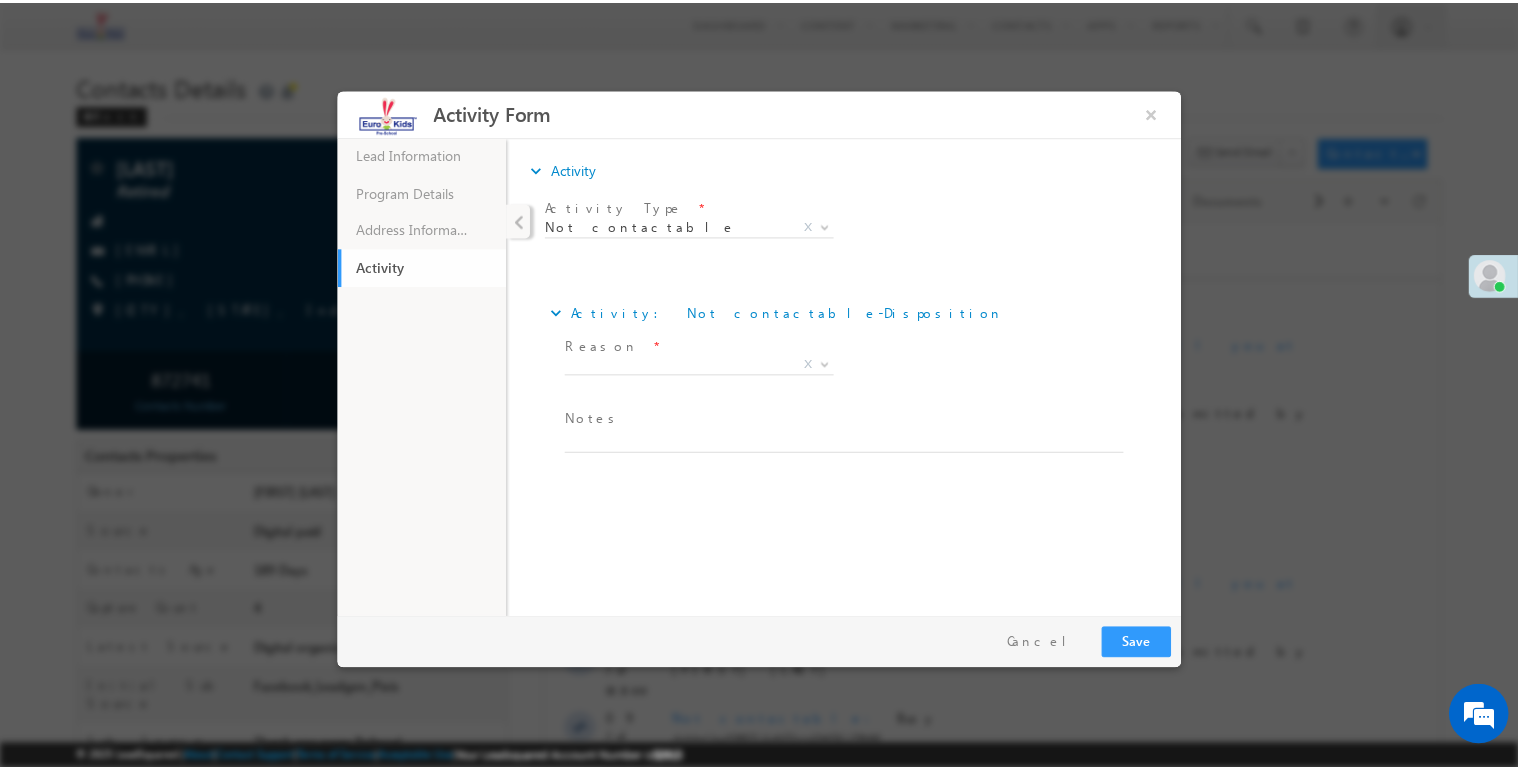 scroll, scrollTop: 0, scrollLeft: 0, axis: both 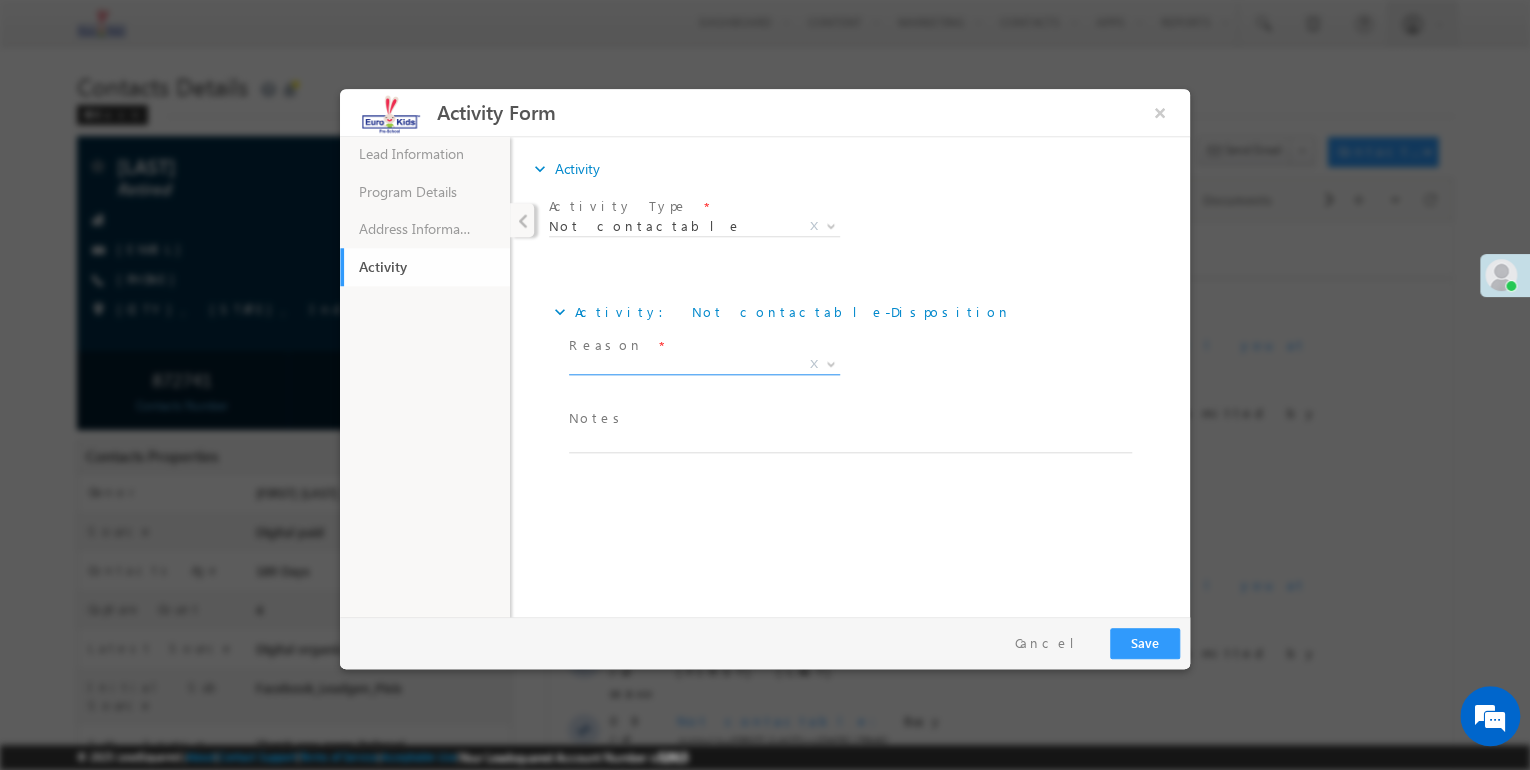 click on "X" at bounding box center (704, 365) 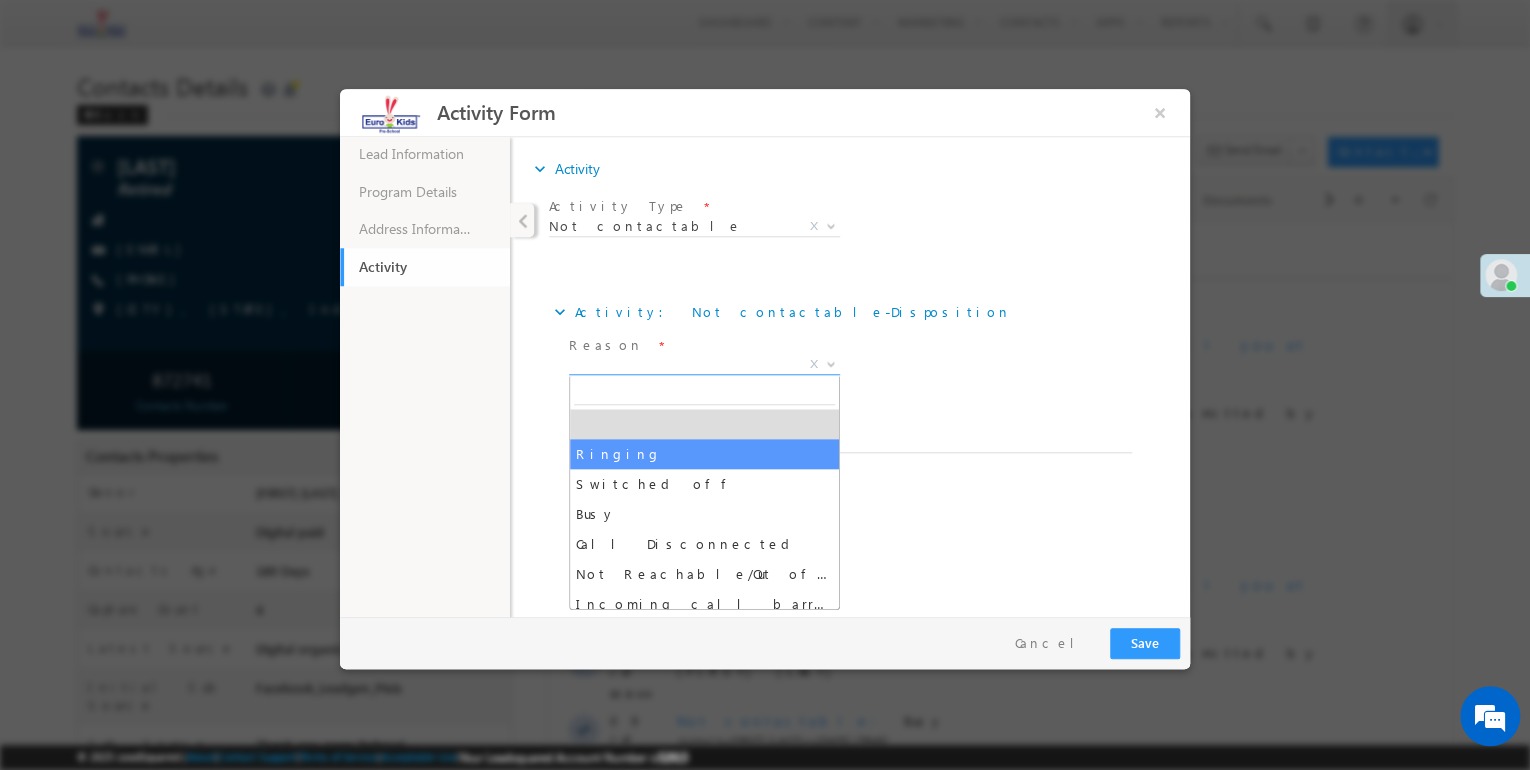 select on "Ringing" 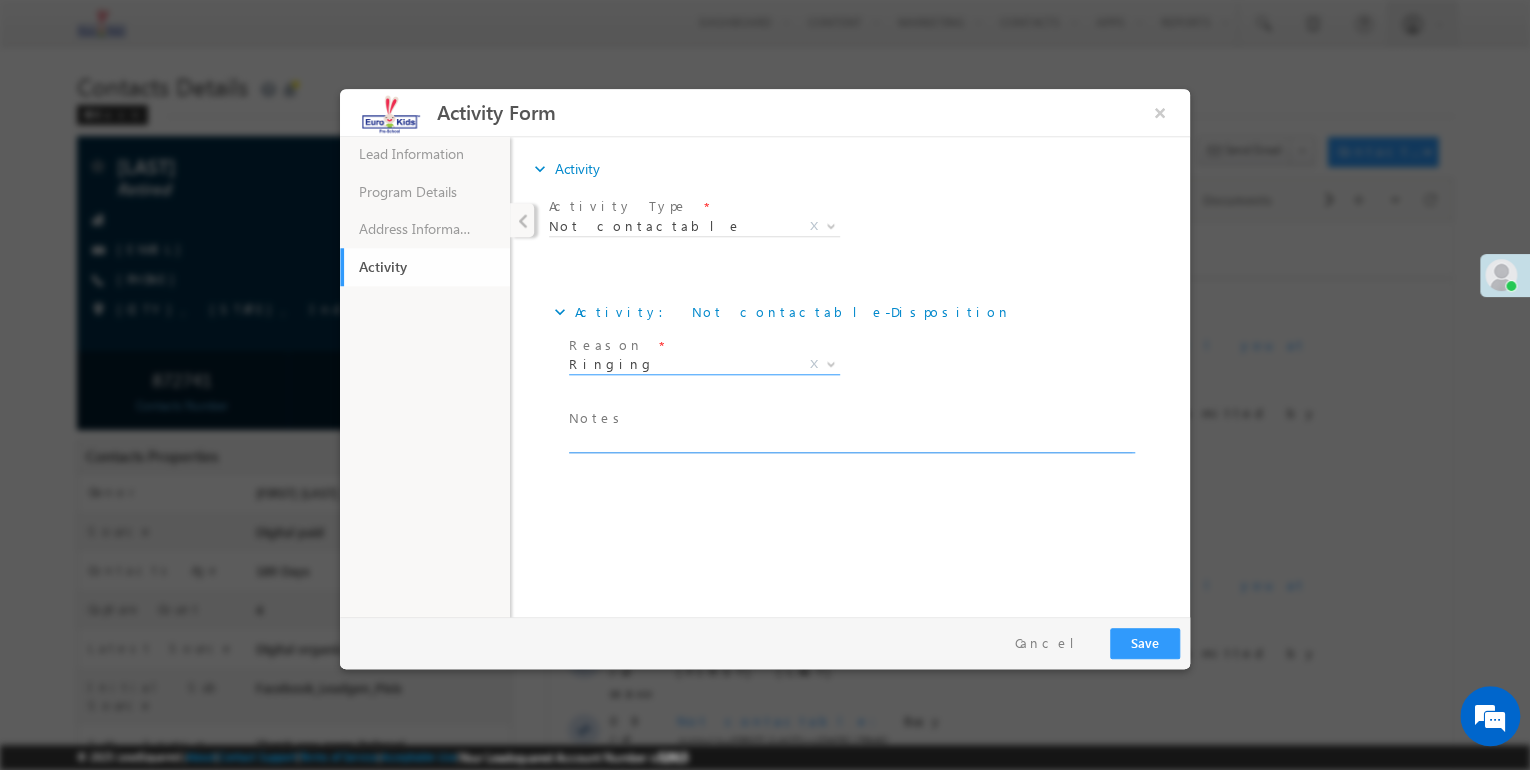 click at bounding box center [850, 441] 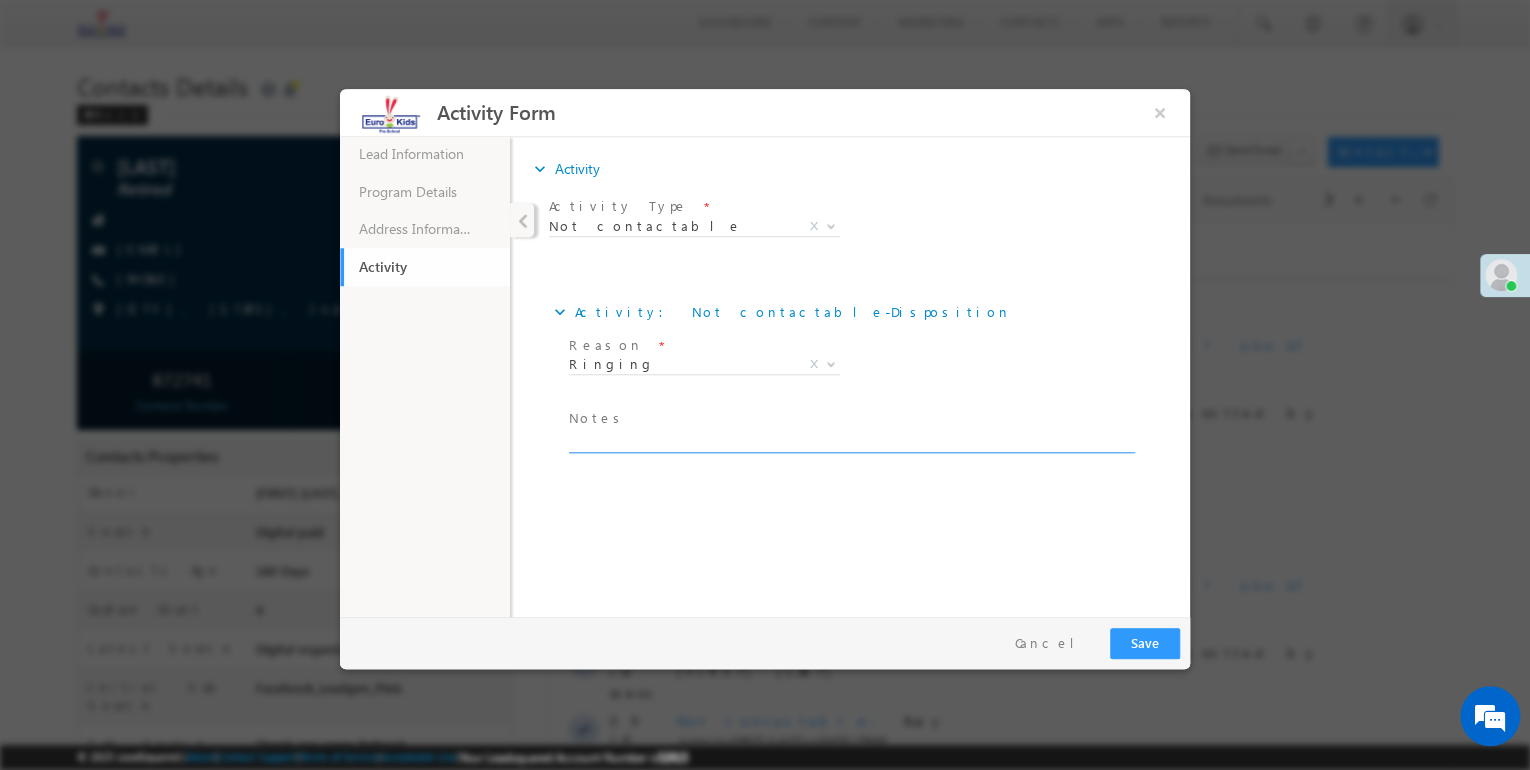 type on "r" 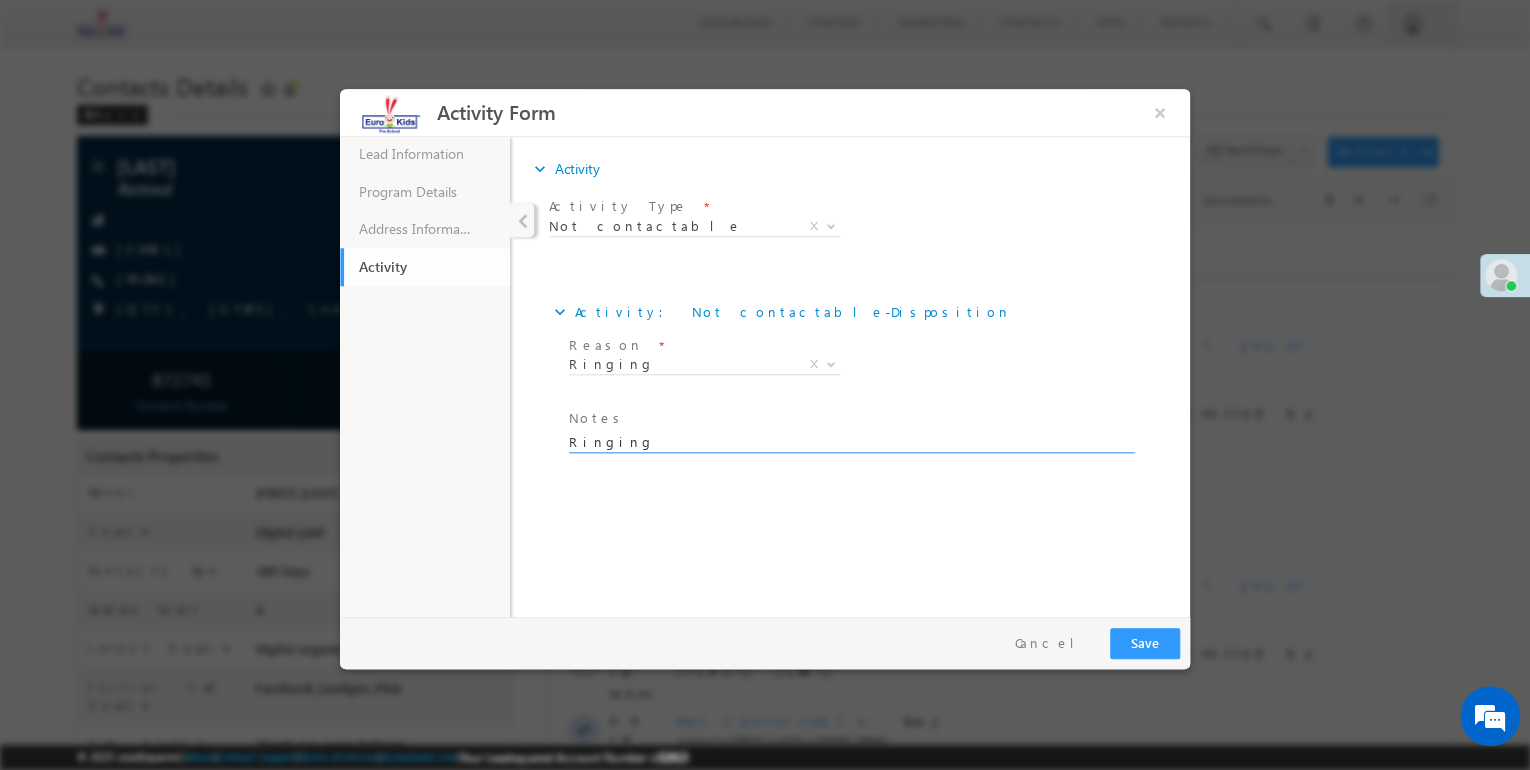 type on "Ringing" 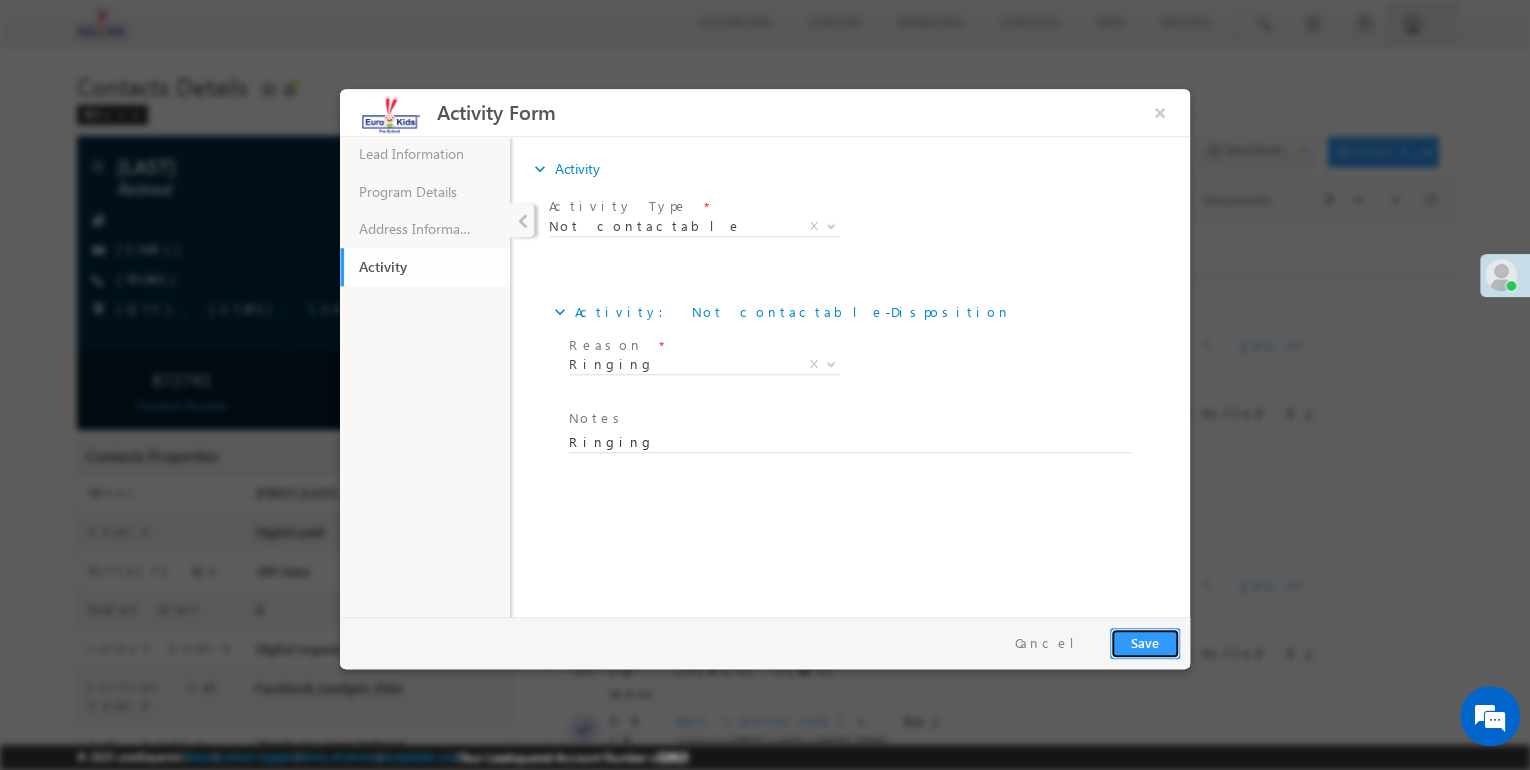 click on "Save" at bounding box center [1145, 643] 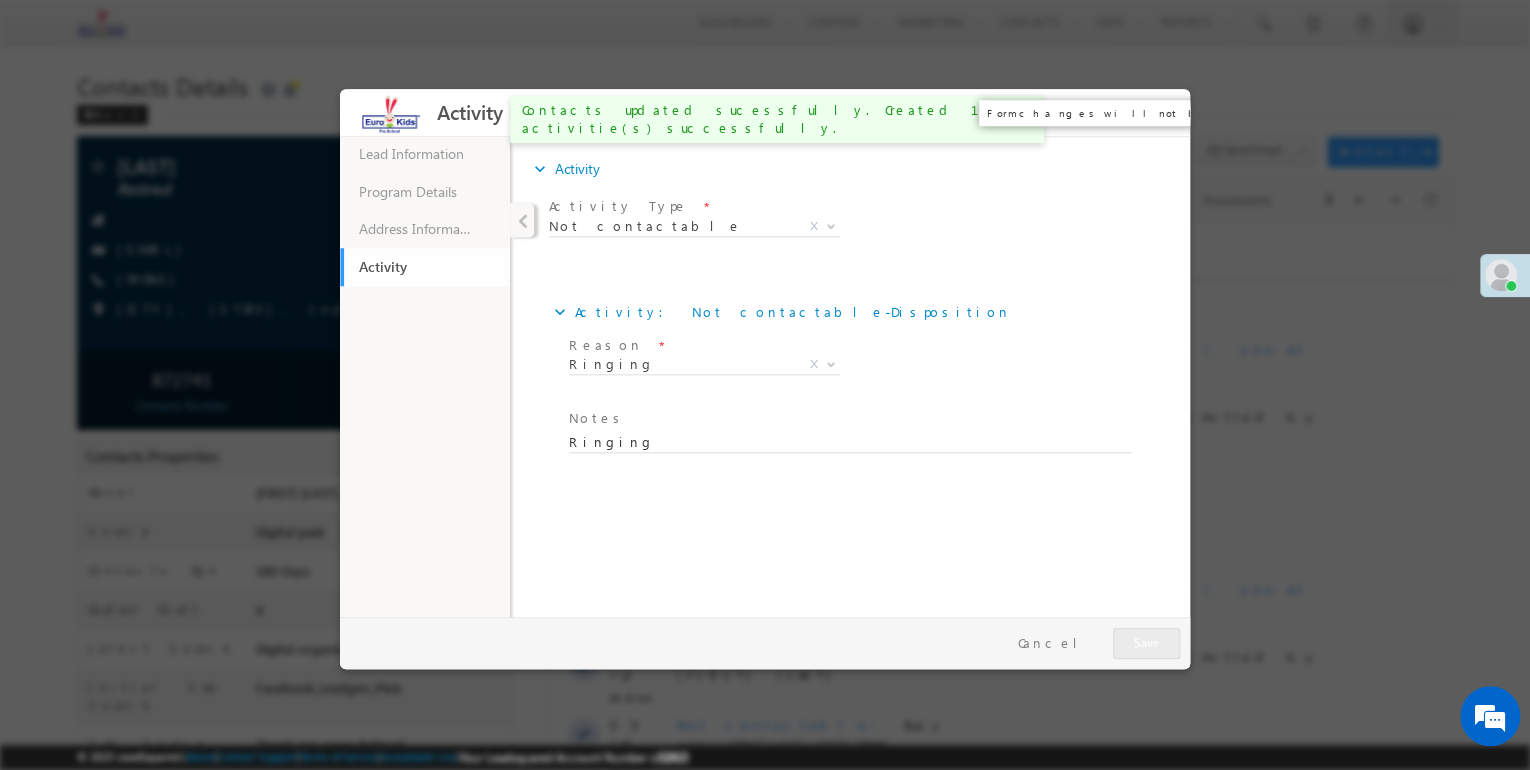 click on "×" at bounding box center [1160, 112] 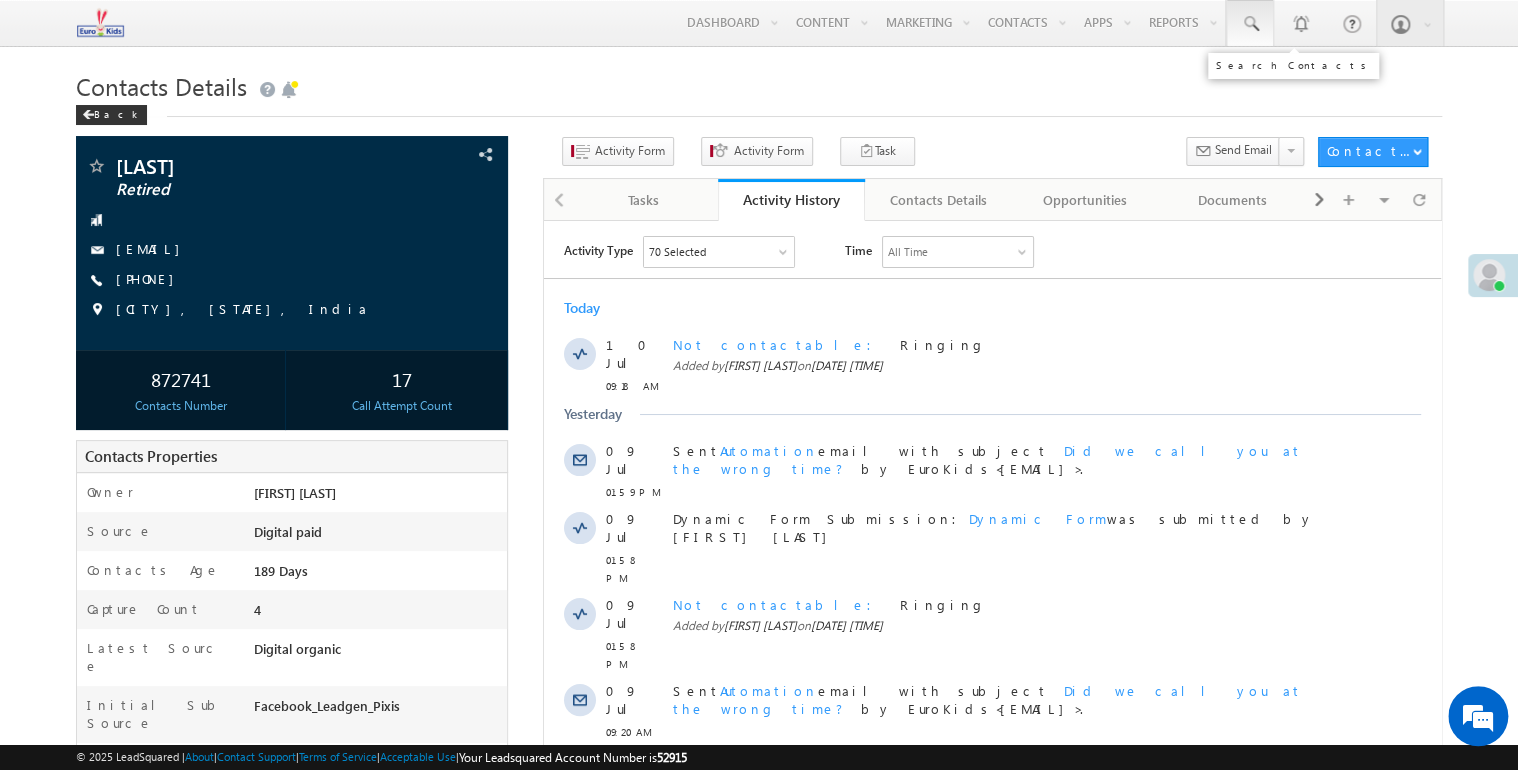 click at bounding box center (1250, 24) 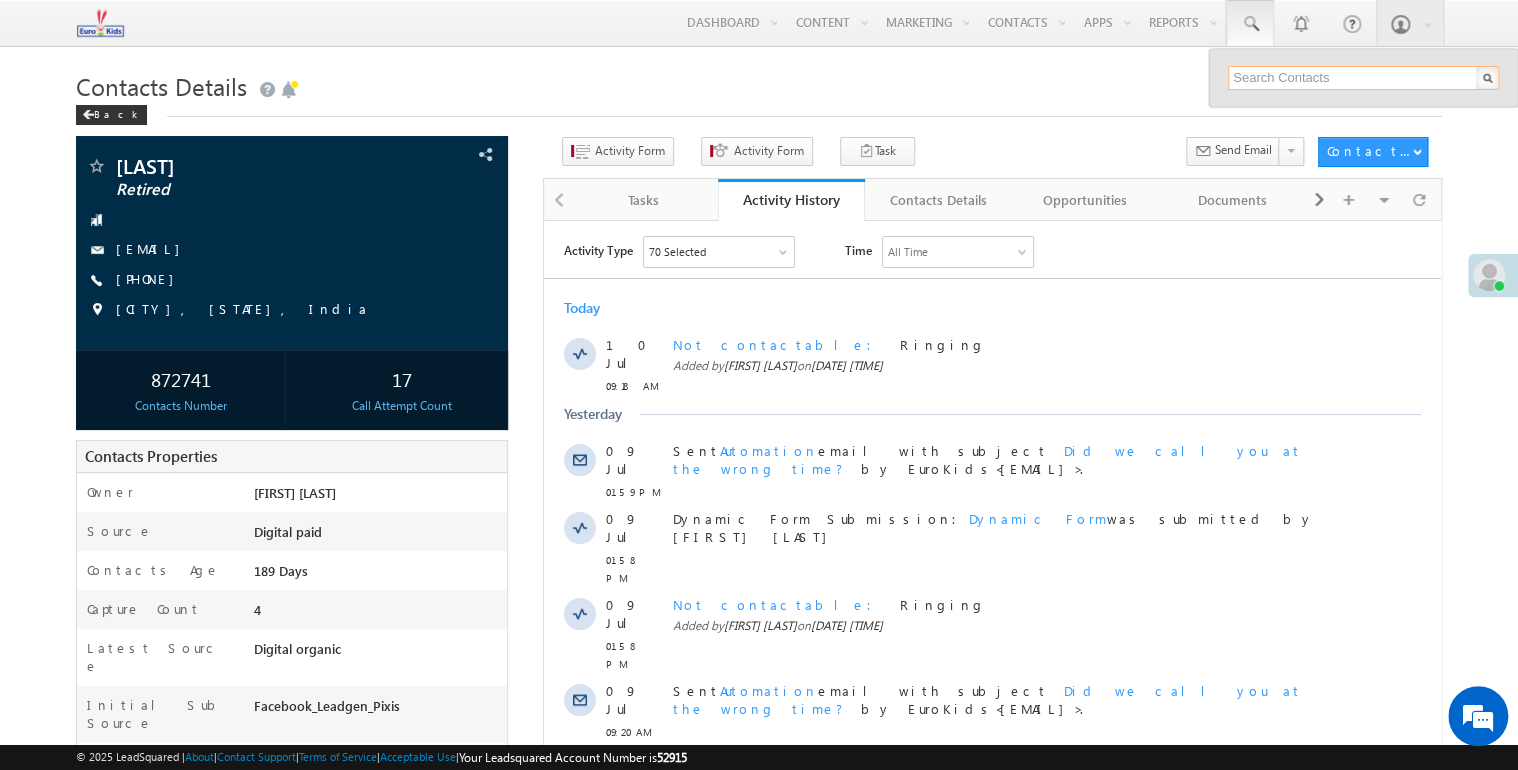 click at bounding box center [1363, 78] 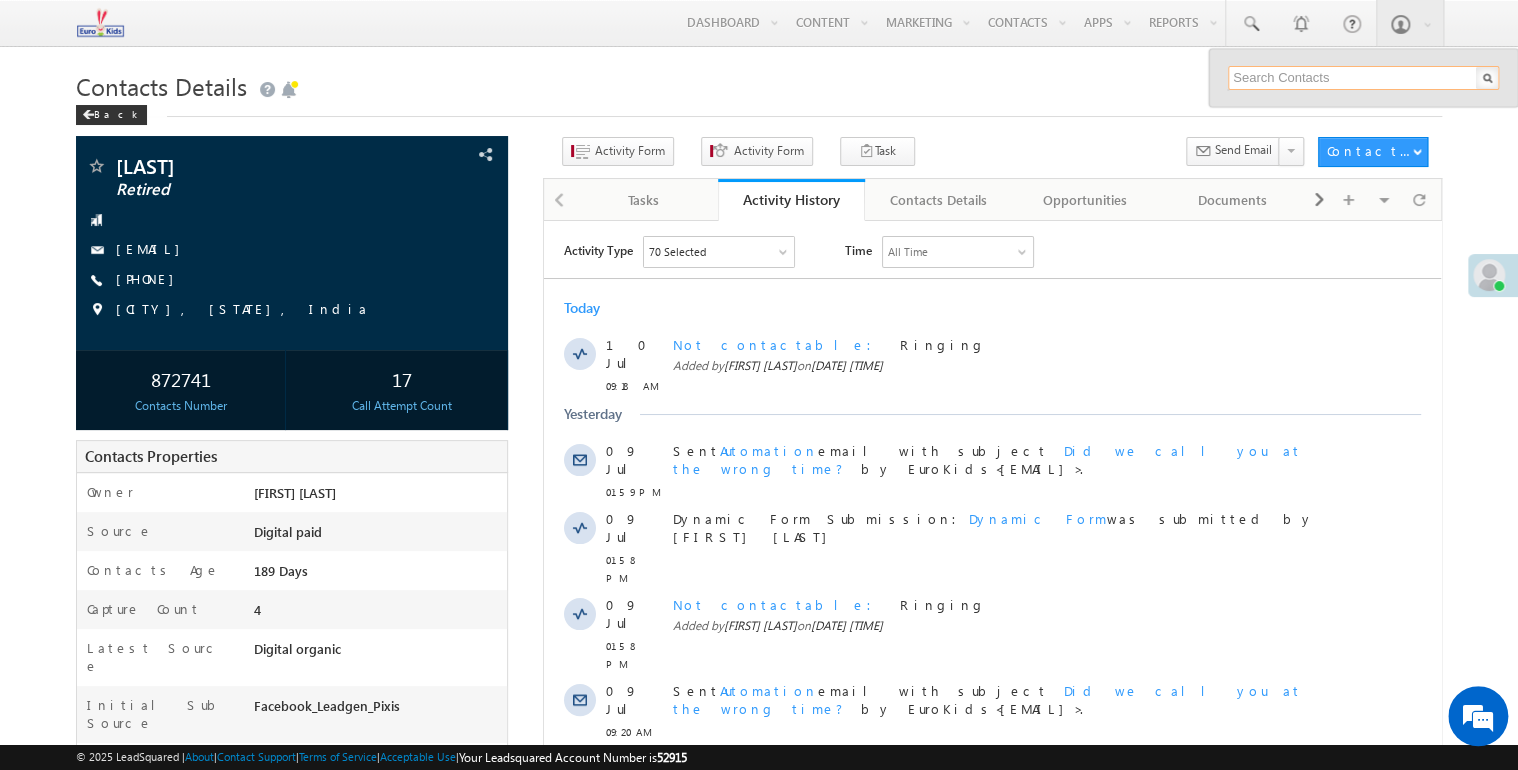 paste on "8240023952" 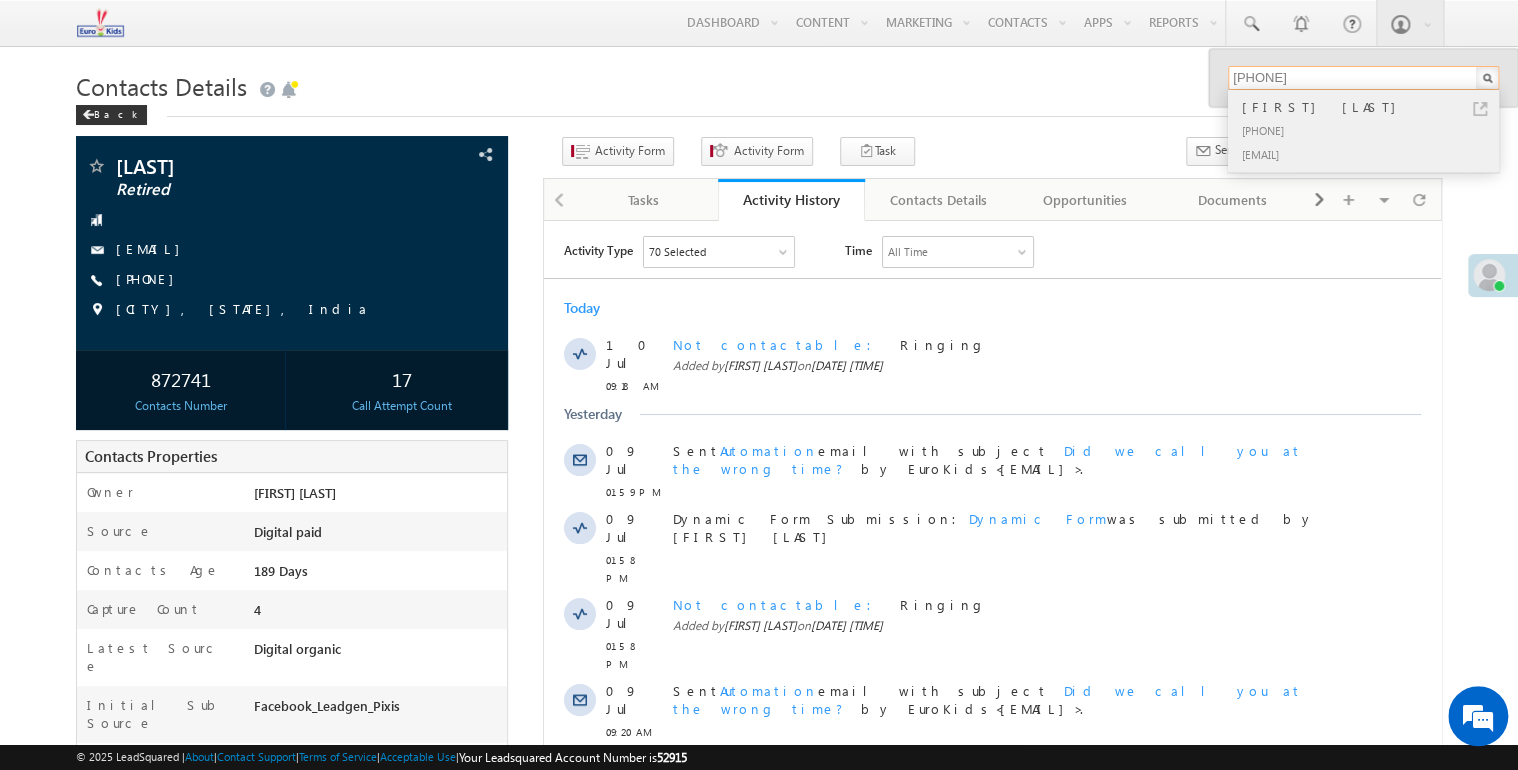 type on "8240023952" 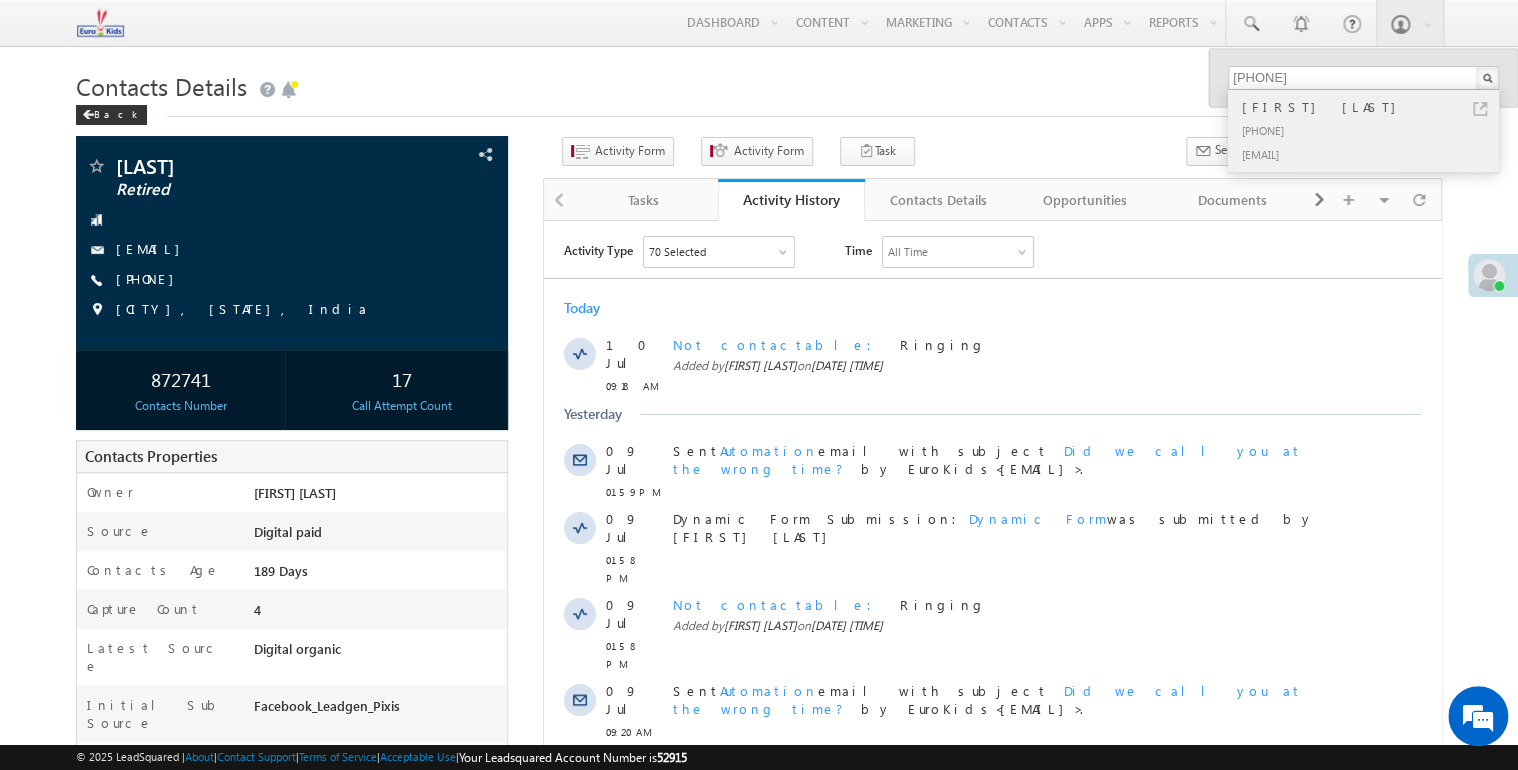 click on "+91-8240023952" at bounding box center (1372, 130) 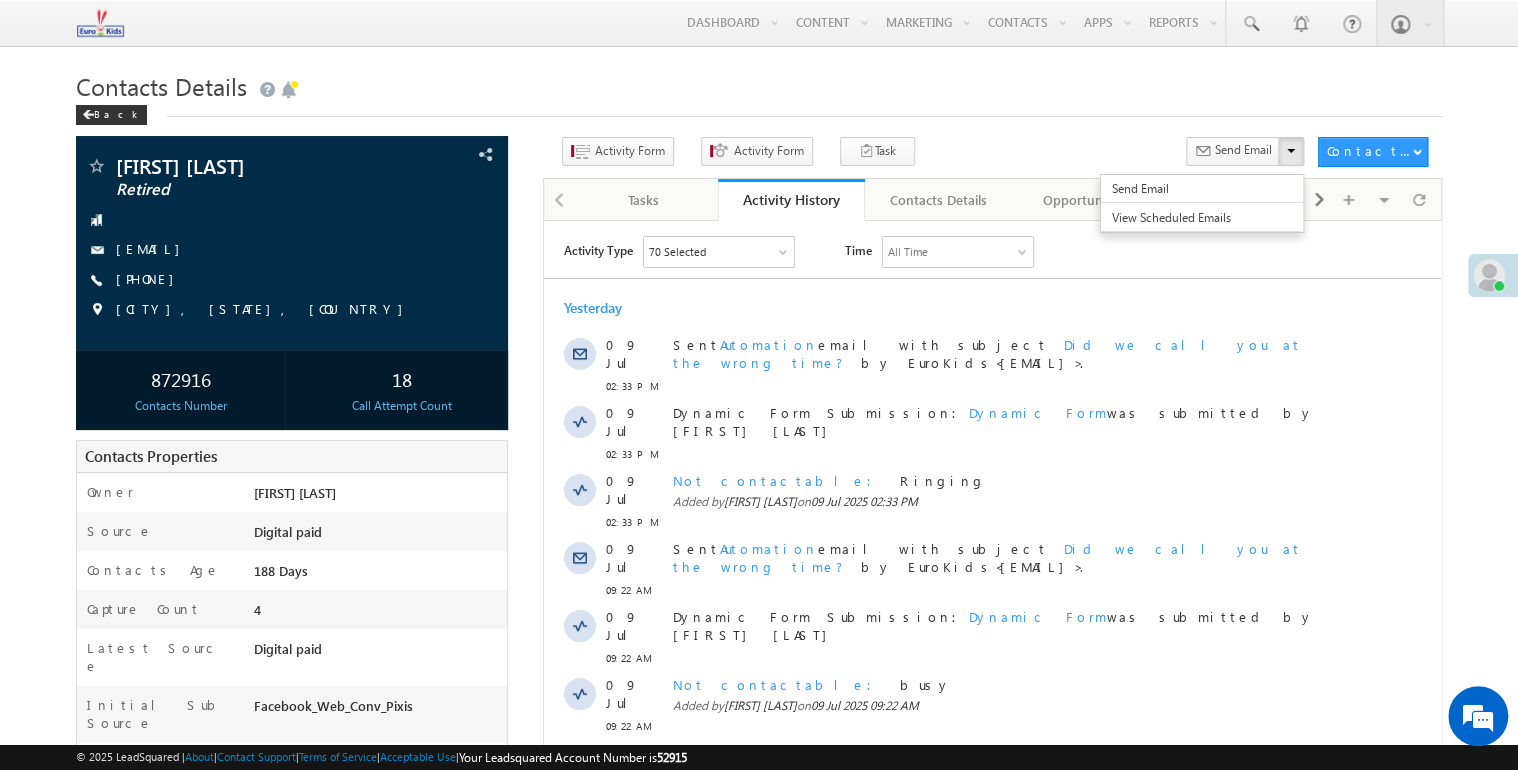 scroll, scrollTop: 0, scrollLeft: 0, axis: both 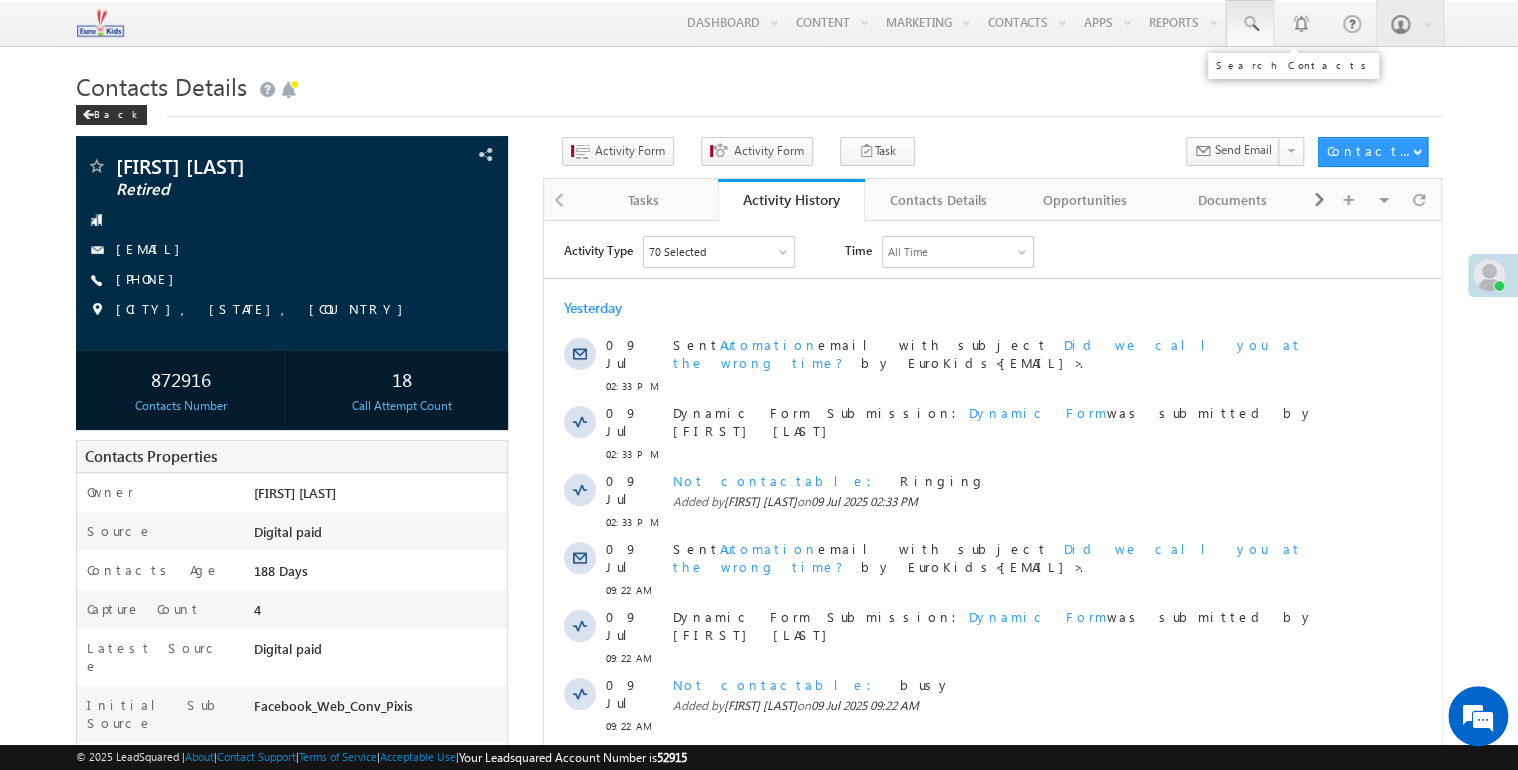 click at bounding box center (1250, 24) 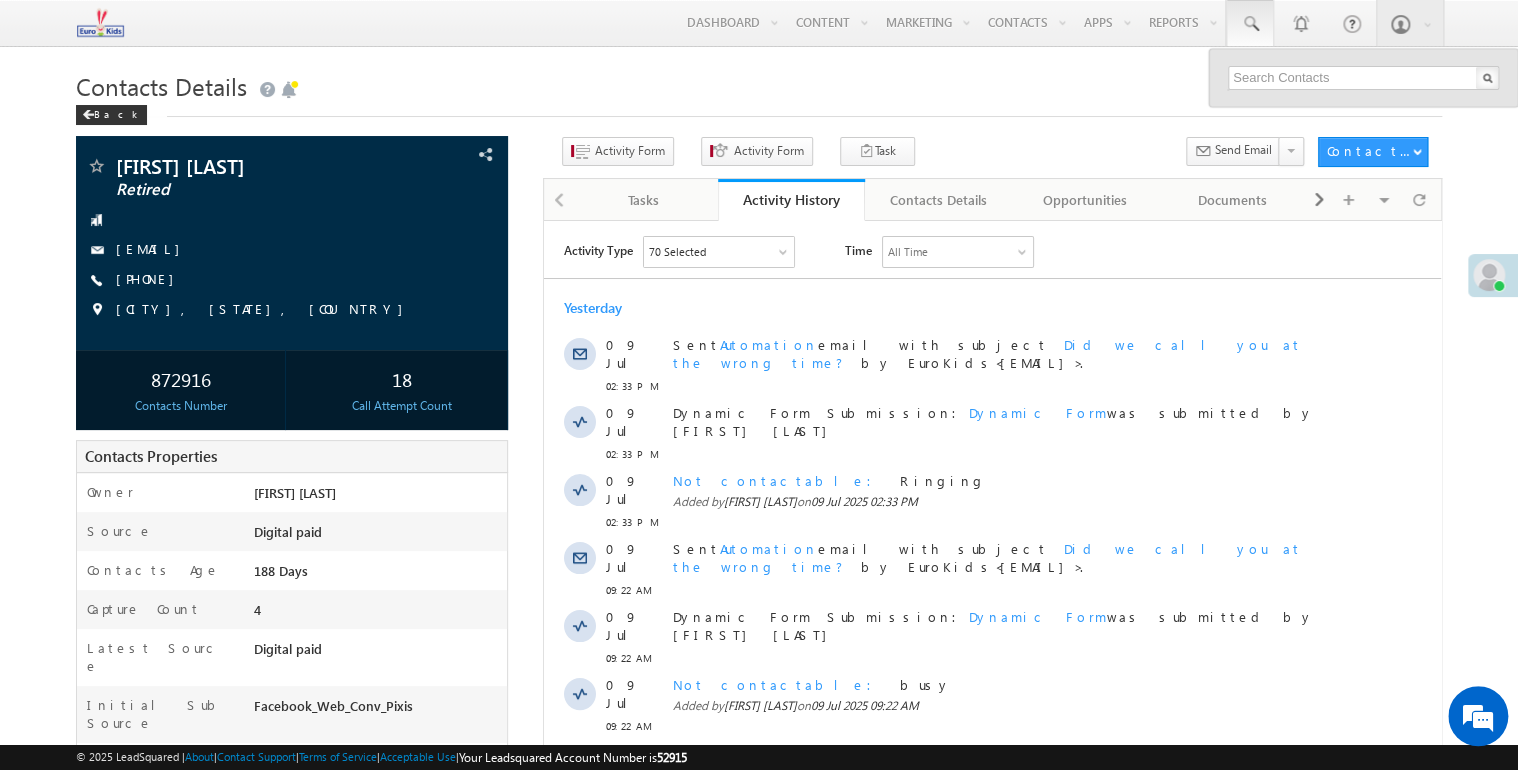 click on "Search Contacts" at bounding box center [1293, 66] 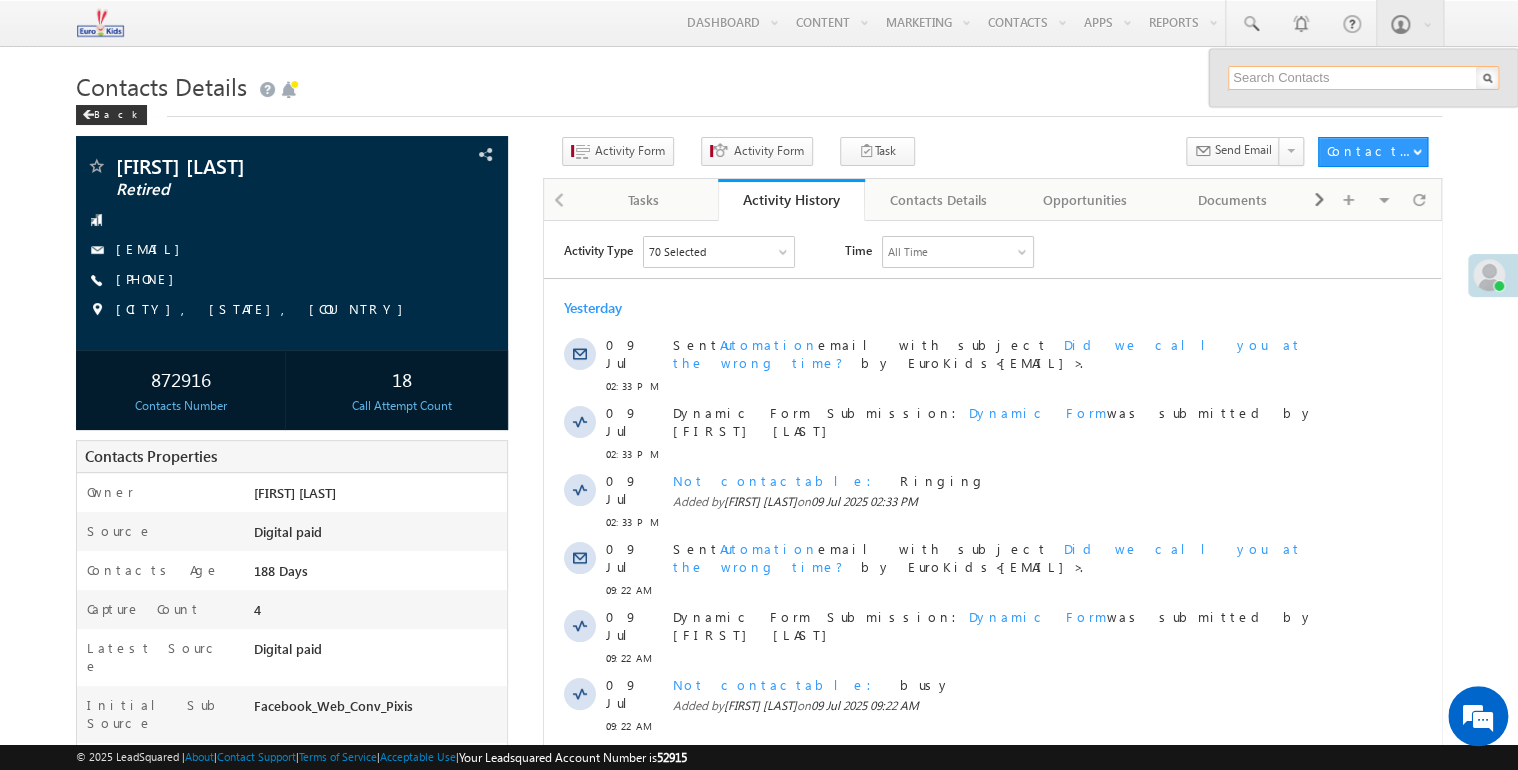 click at bounding box center (1363, 78) 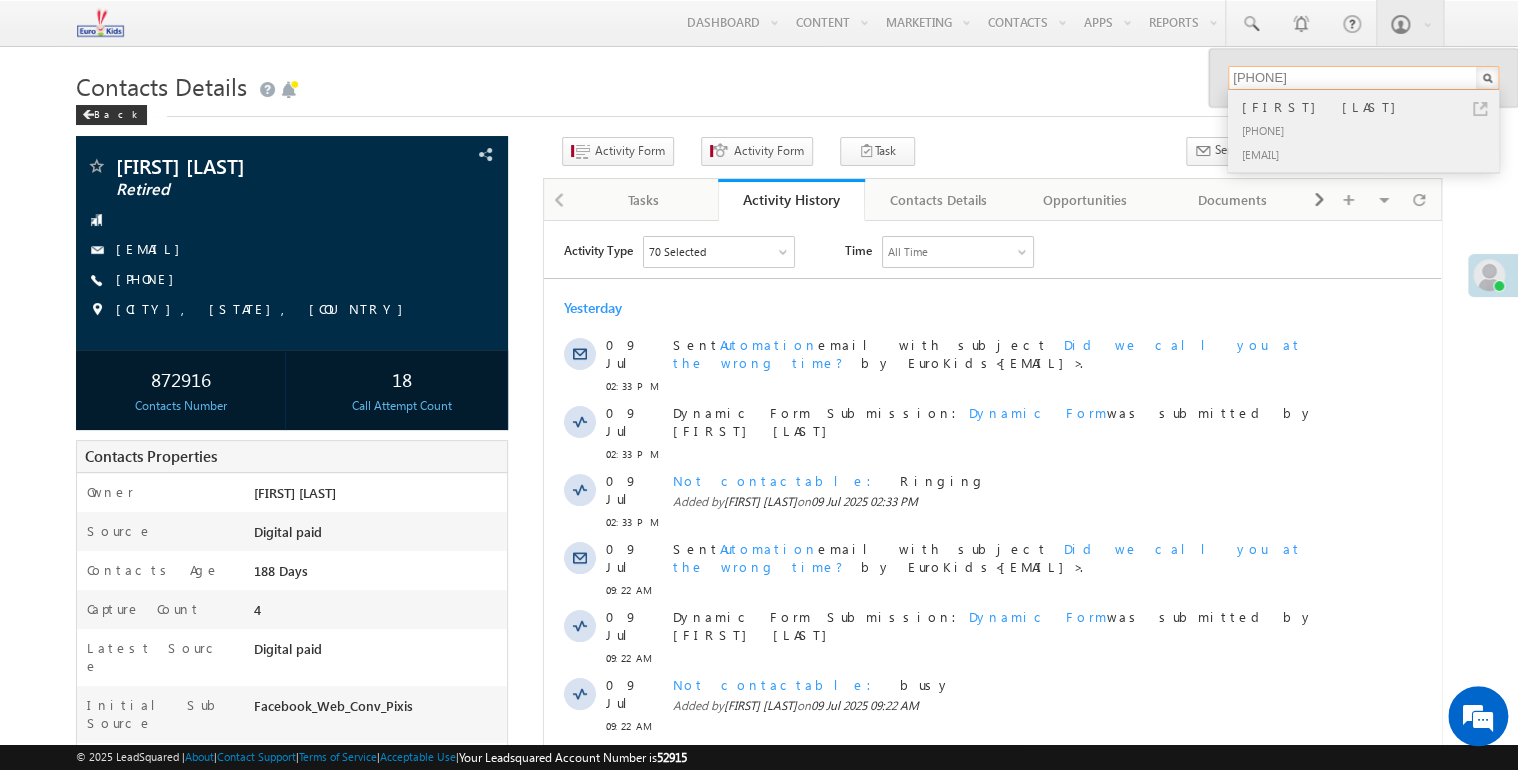 type on "8240023952" 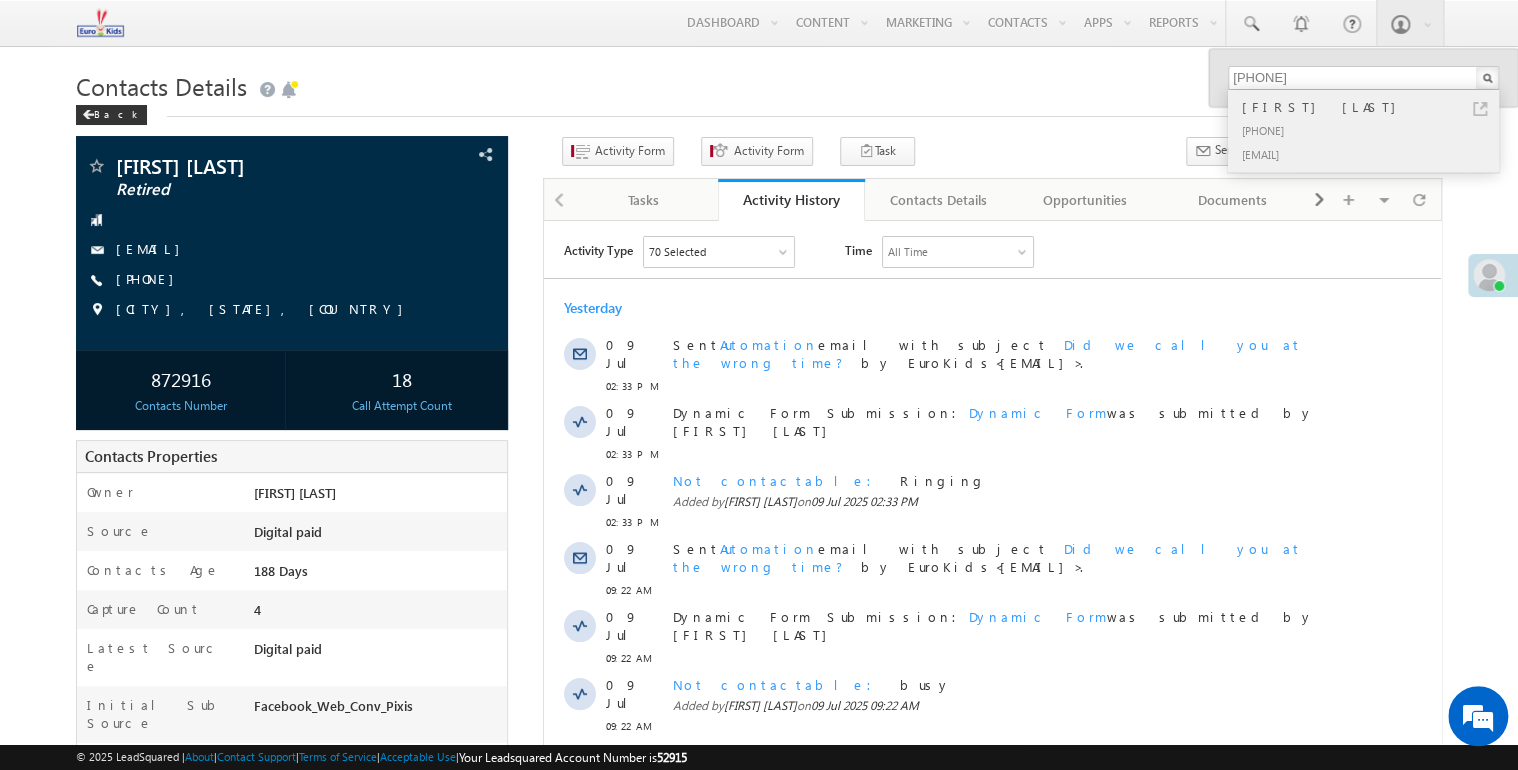 click on "+91-8240023952" at bounding box center [1372, 130] 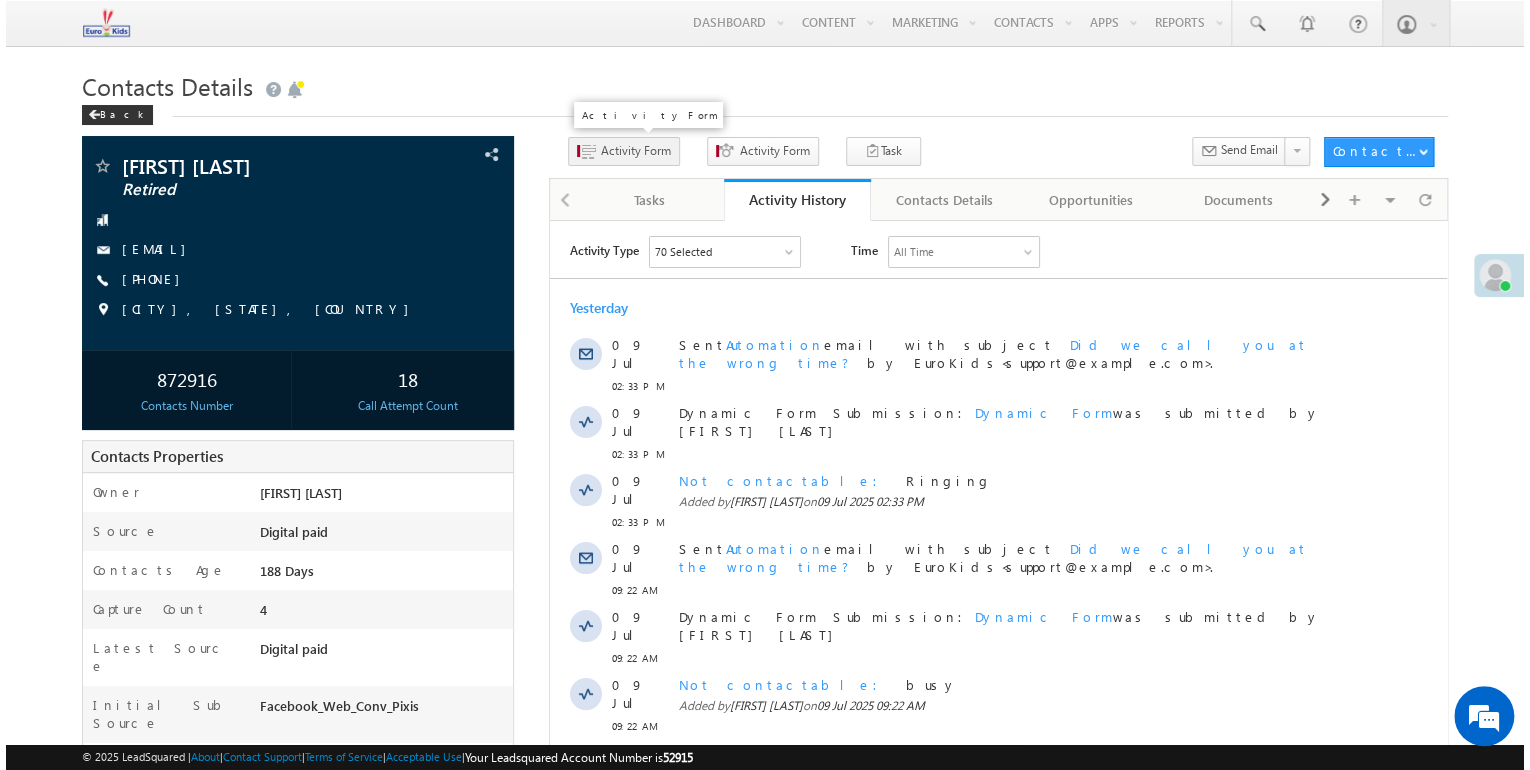 scroll, scrollTop: 0, scrollLeft: 0, axis: both 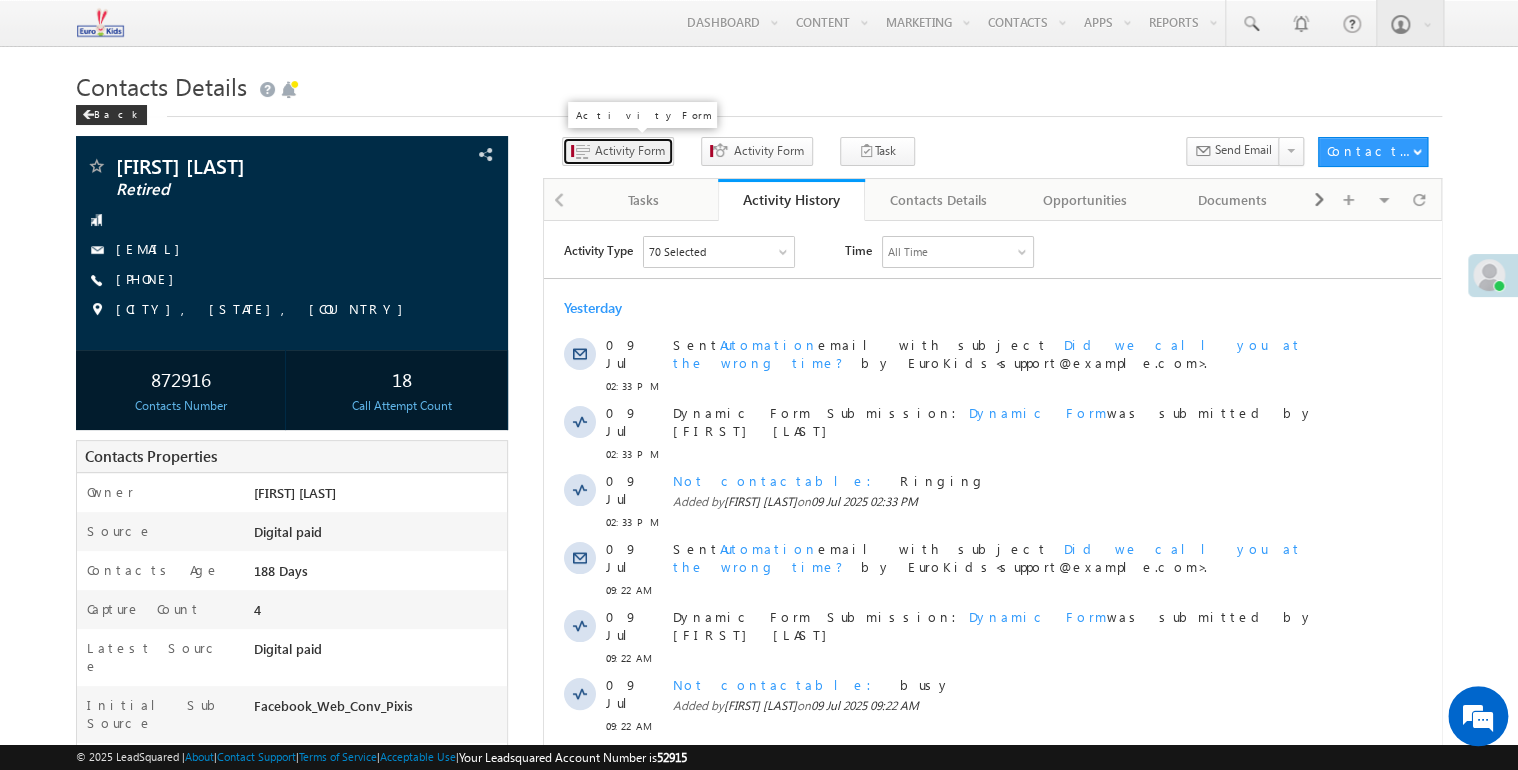 click on "Activity Form" at bounding box center (630, 151) 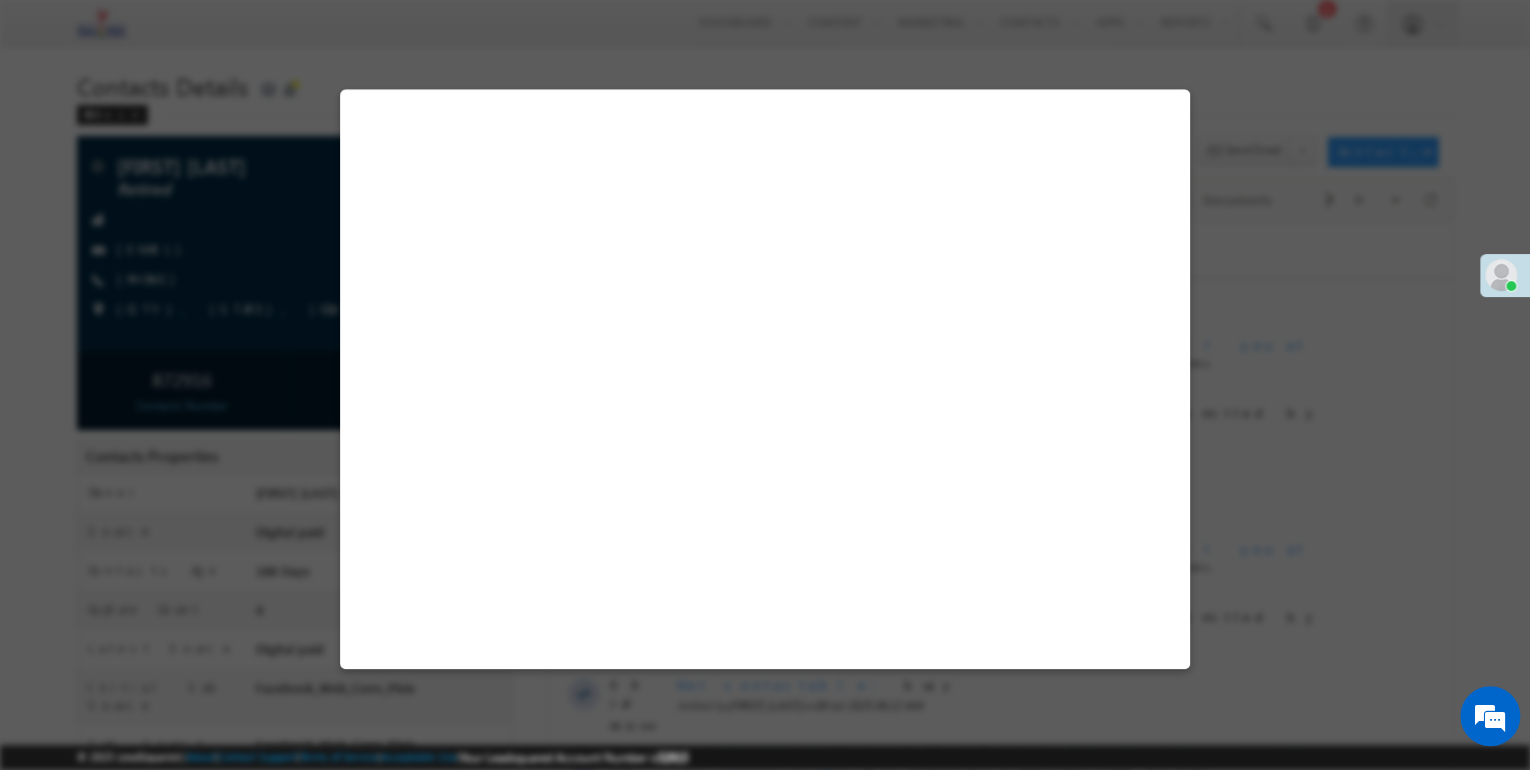 select on "Admissions" 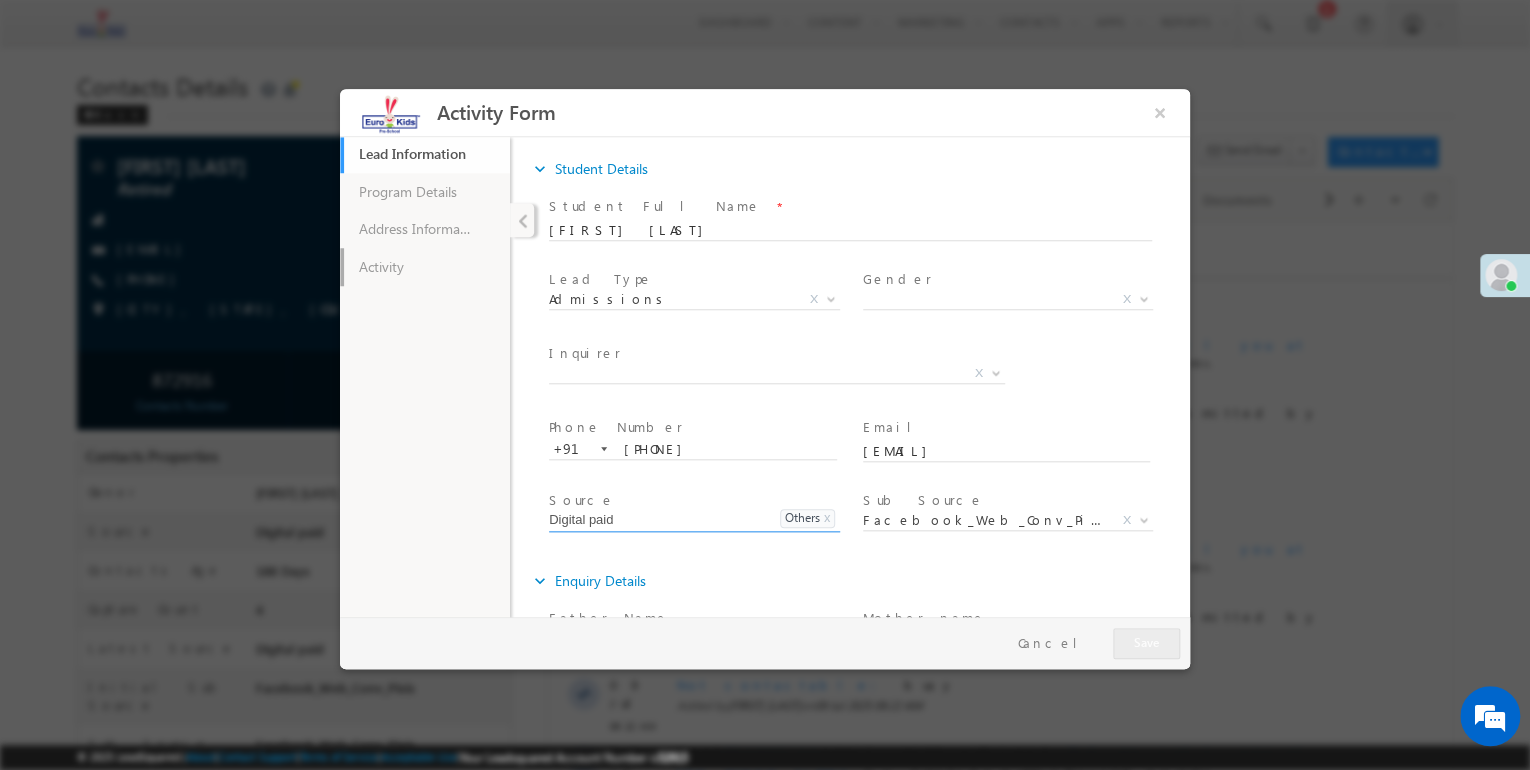 scroll, scrollTop: 0, scrollLeft: 0, axis: both 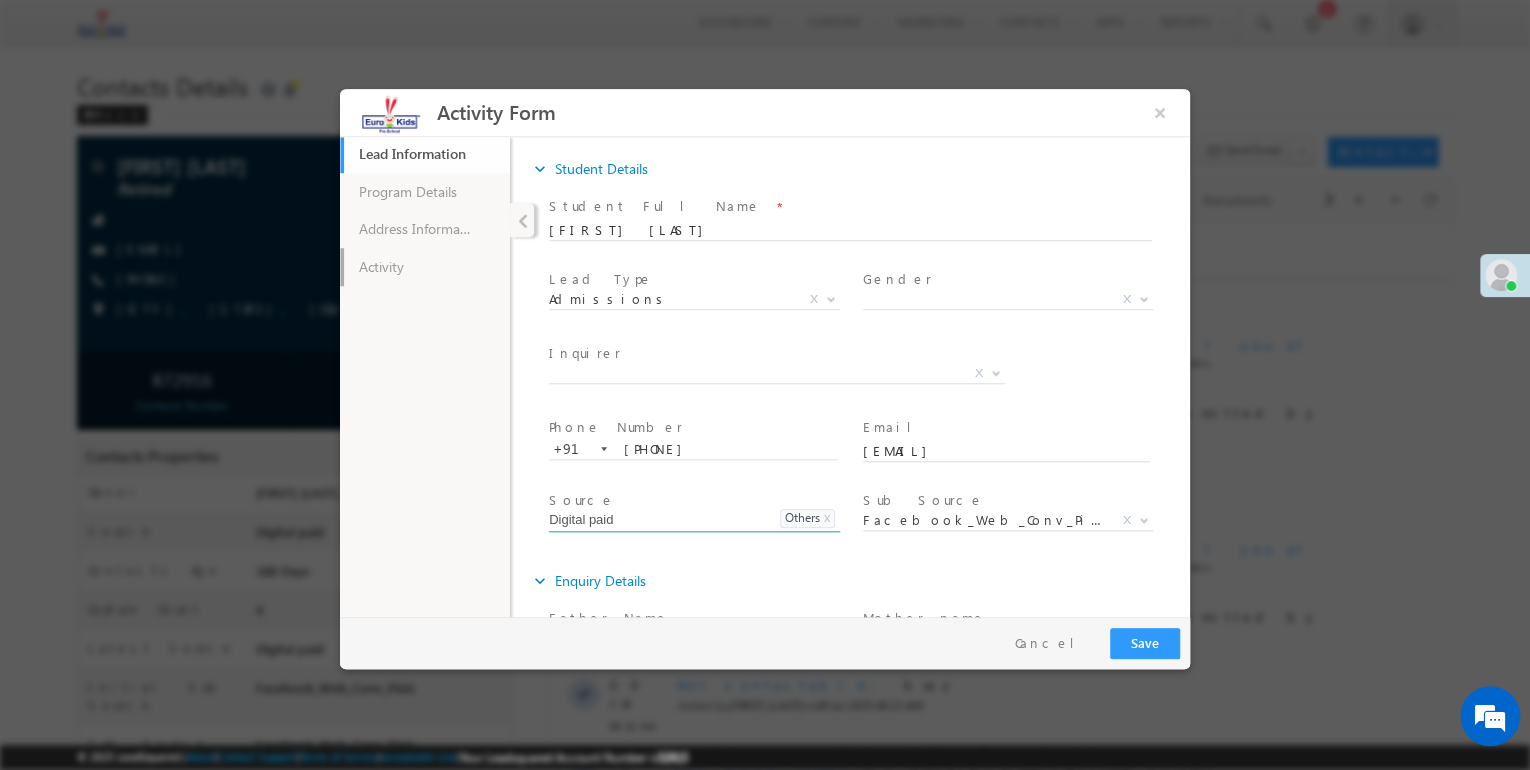 click on "Activity" at bounding box center [425, 267] 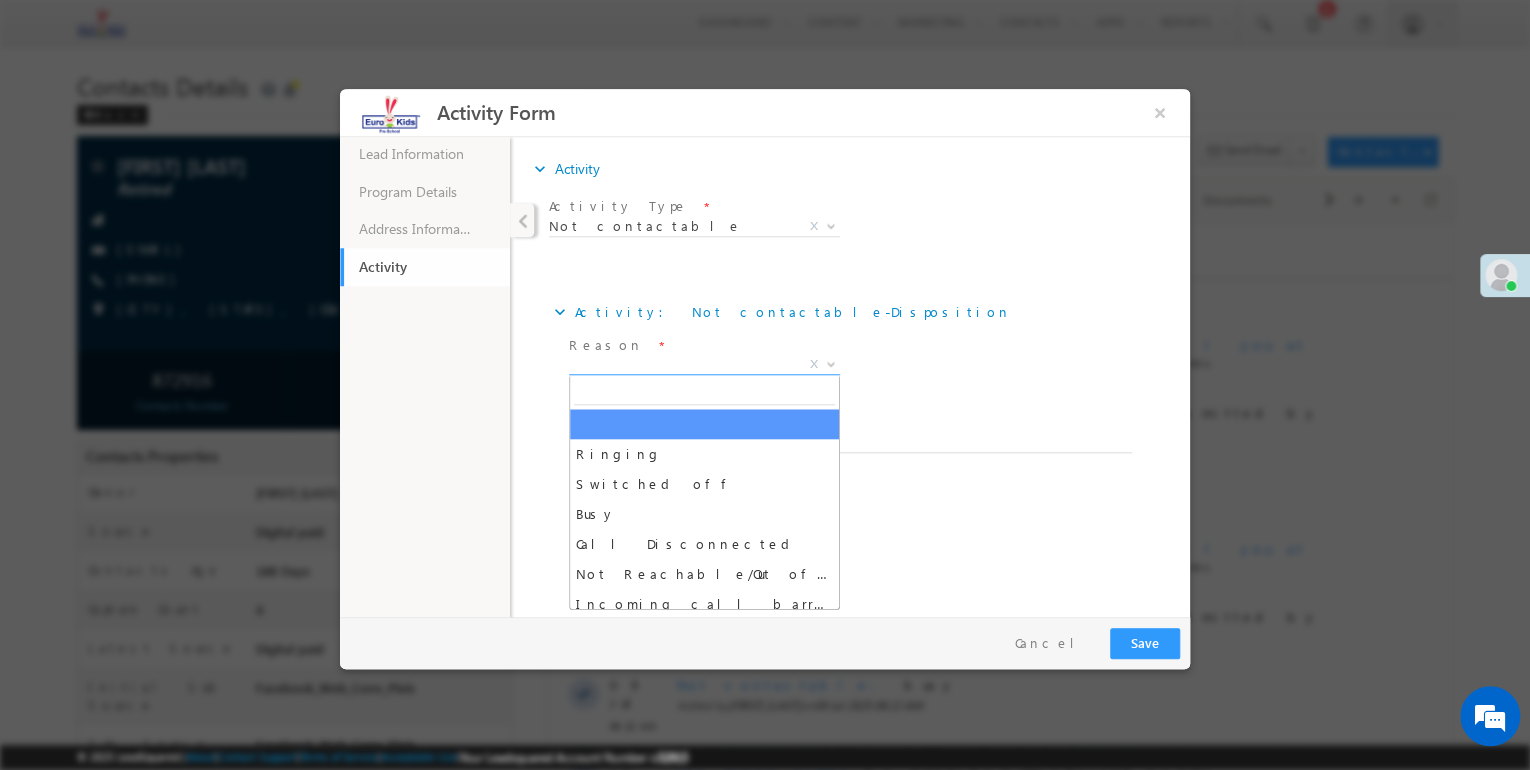 click on "Reason
*
Ringing
Switched off
Busy
Call Disconnected
Not Reachable/Out of coverage area
Incoming call barred
X" at bounding box center (712, 358) 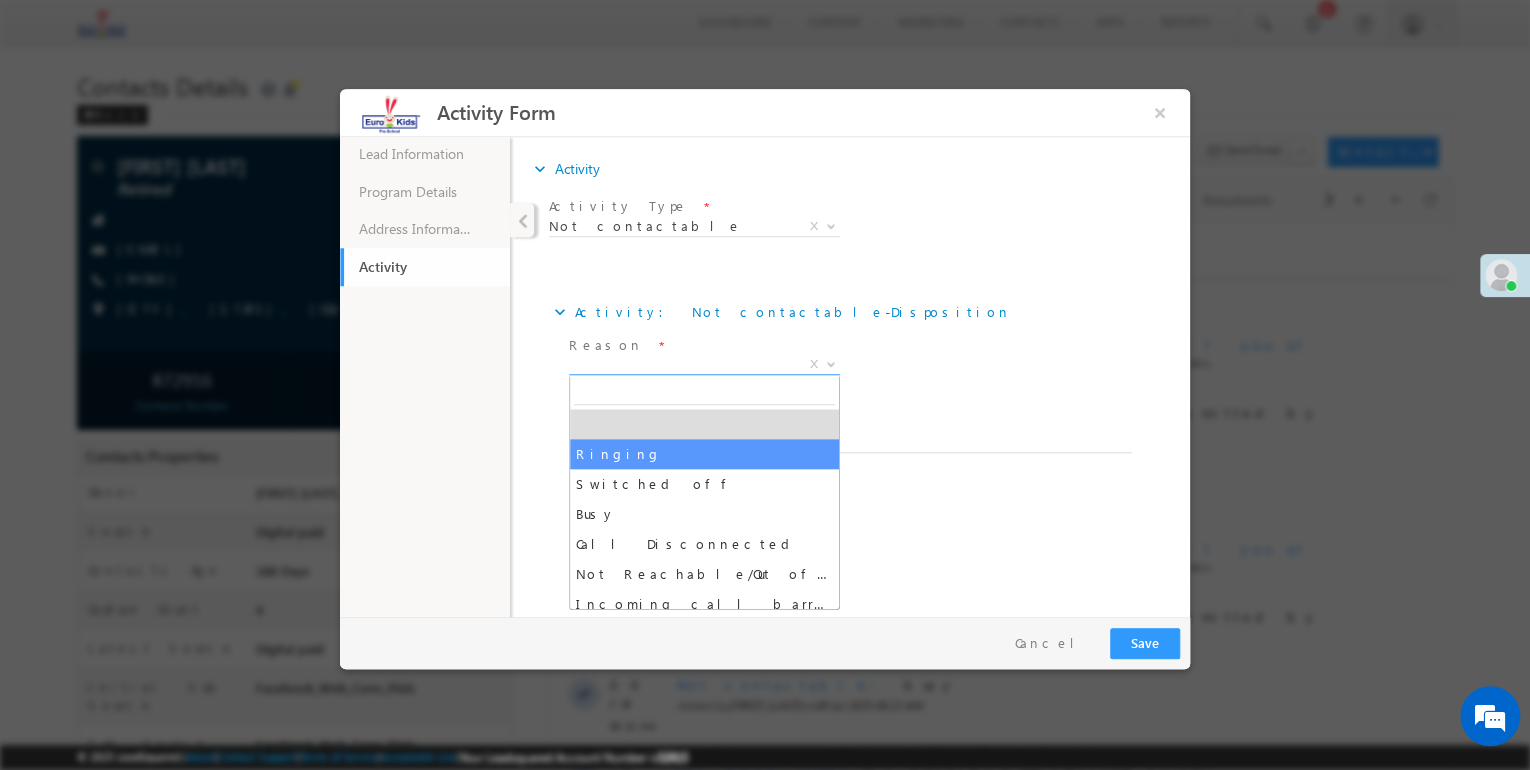 select on "Ringing" 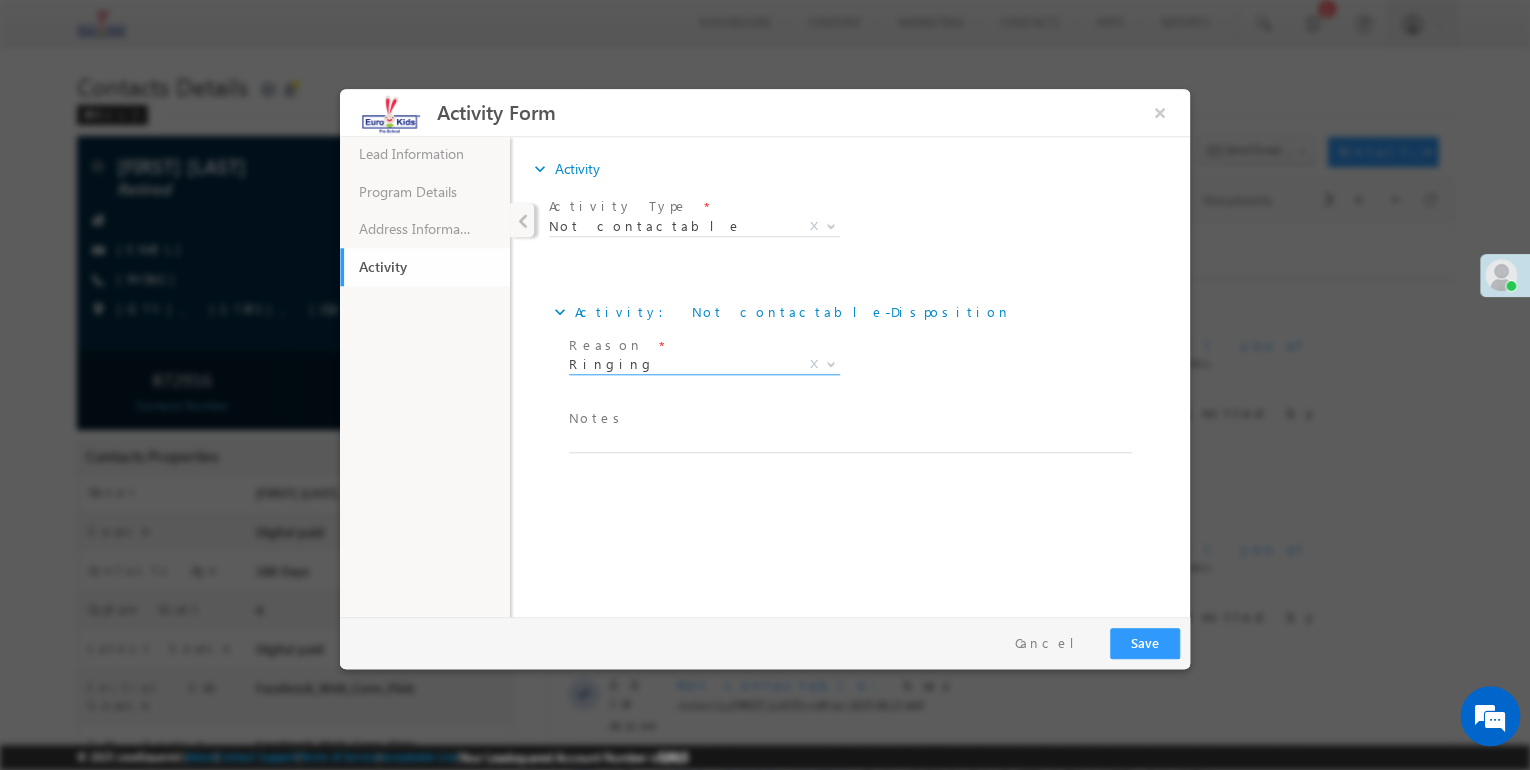 click at bounding box center [850, 441] 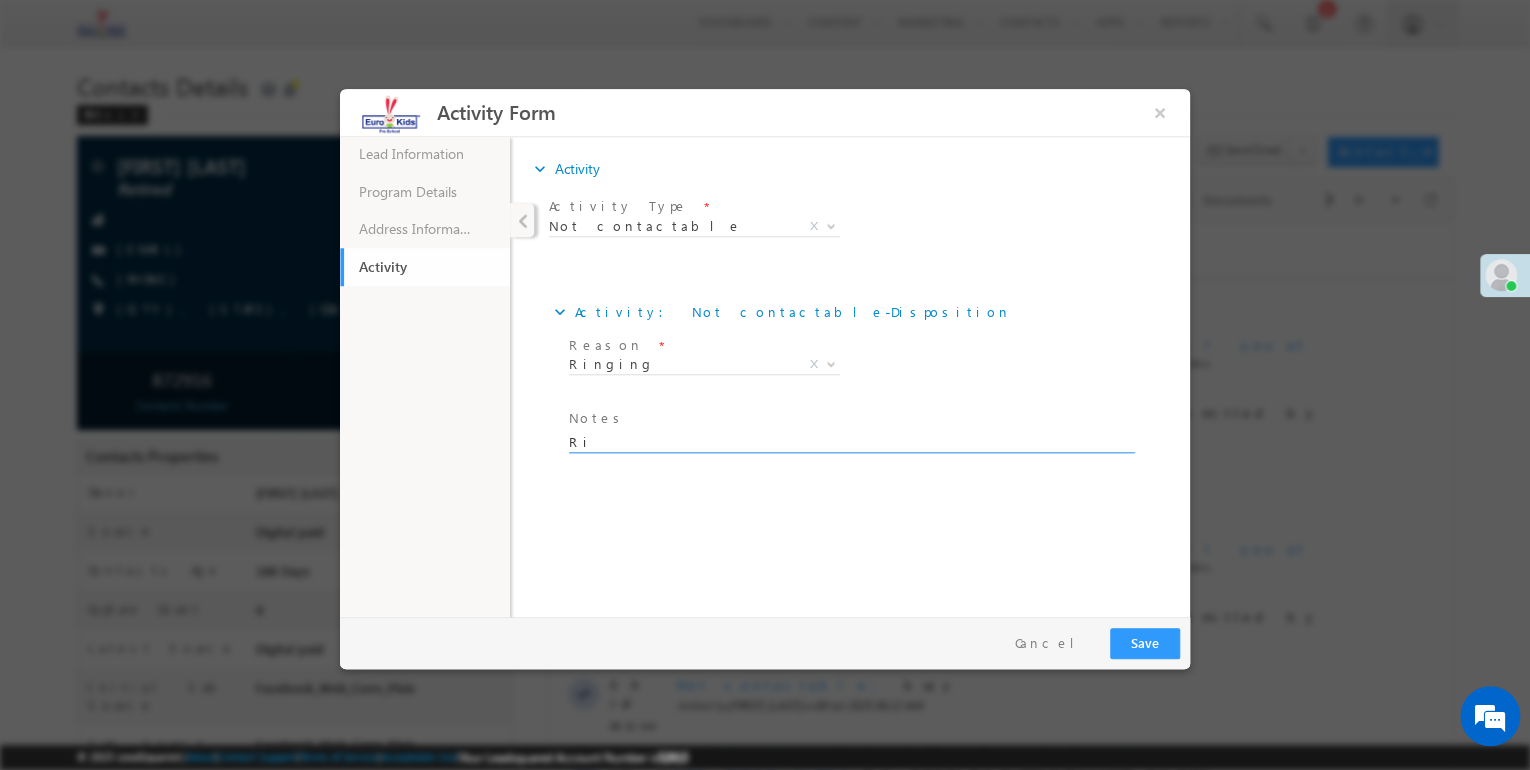 type on "R" 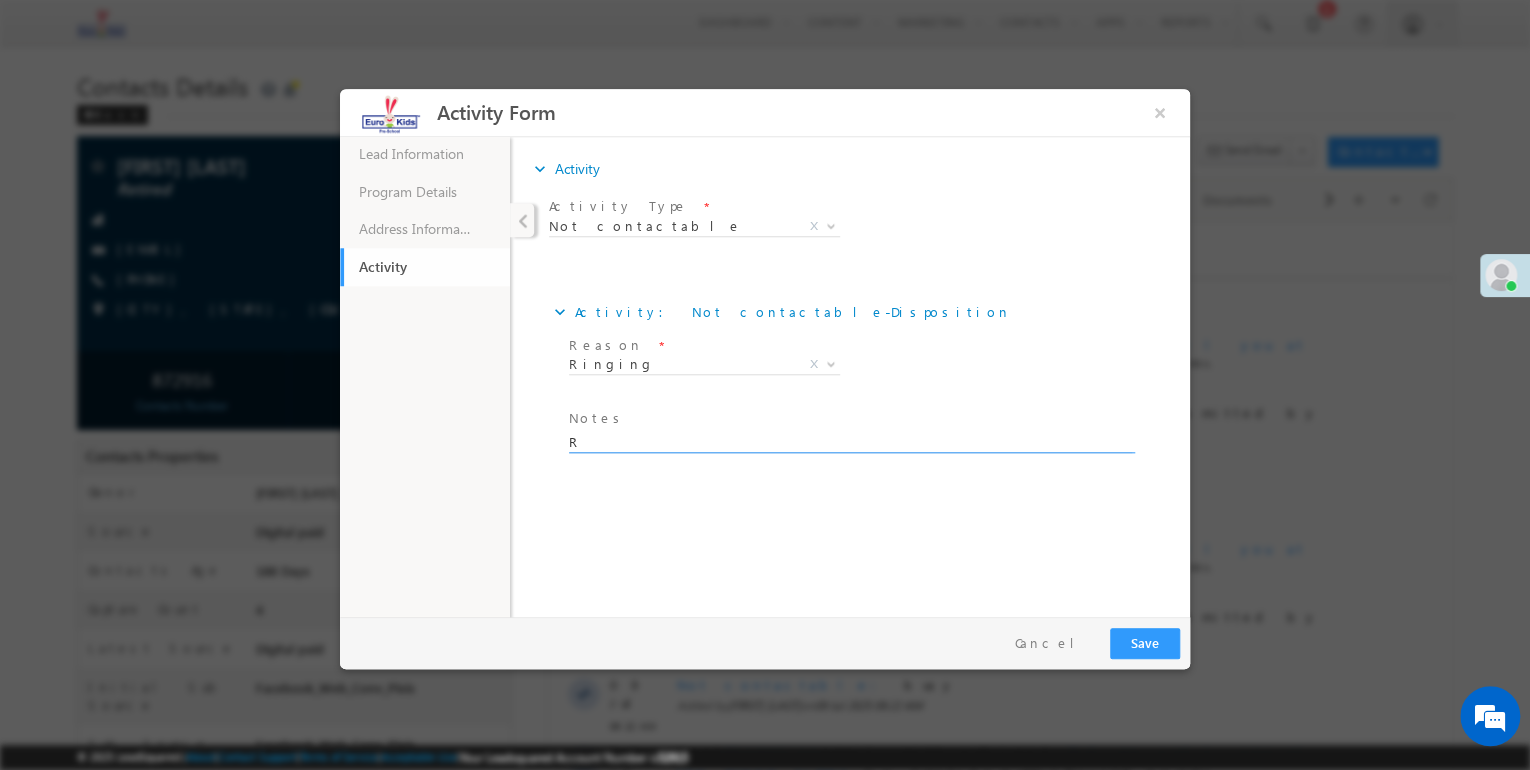 type 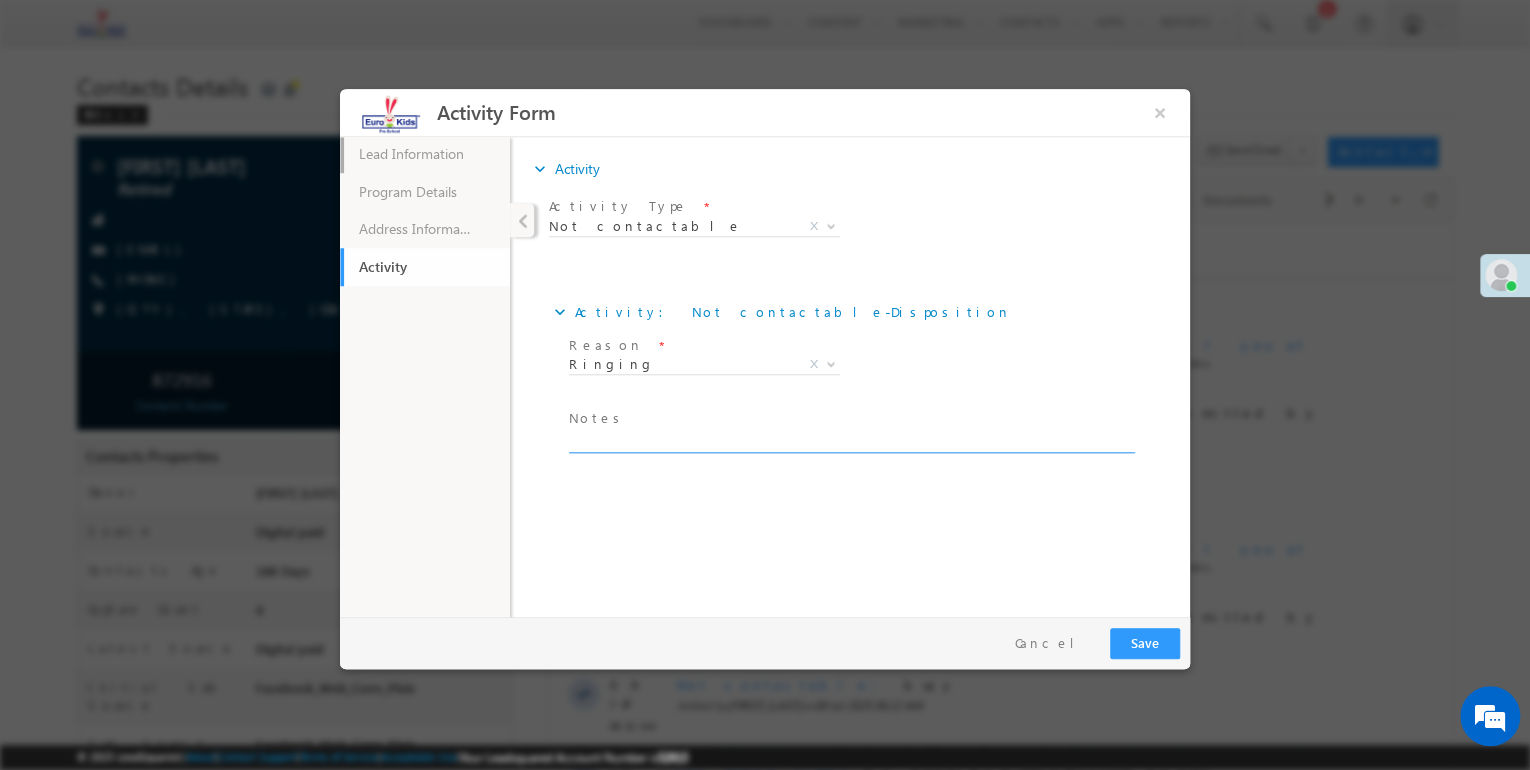 scroll, scrollTop: 0, scrollLeft: 0, axis: both 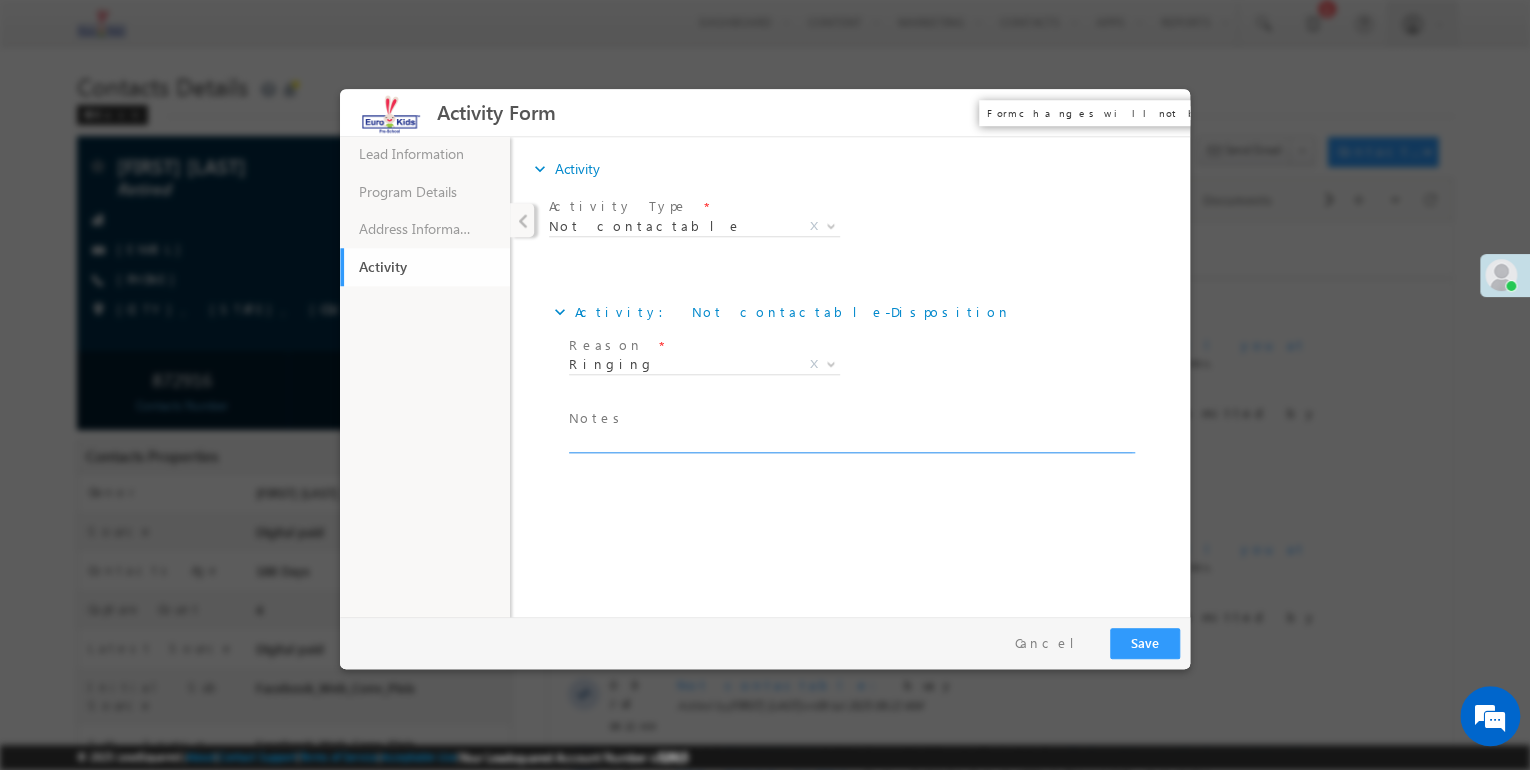 click on "×" at bounding box center [1160, 112] 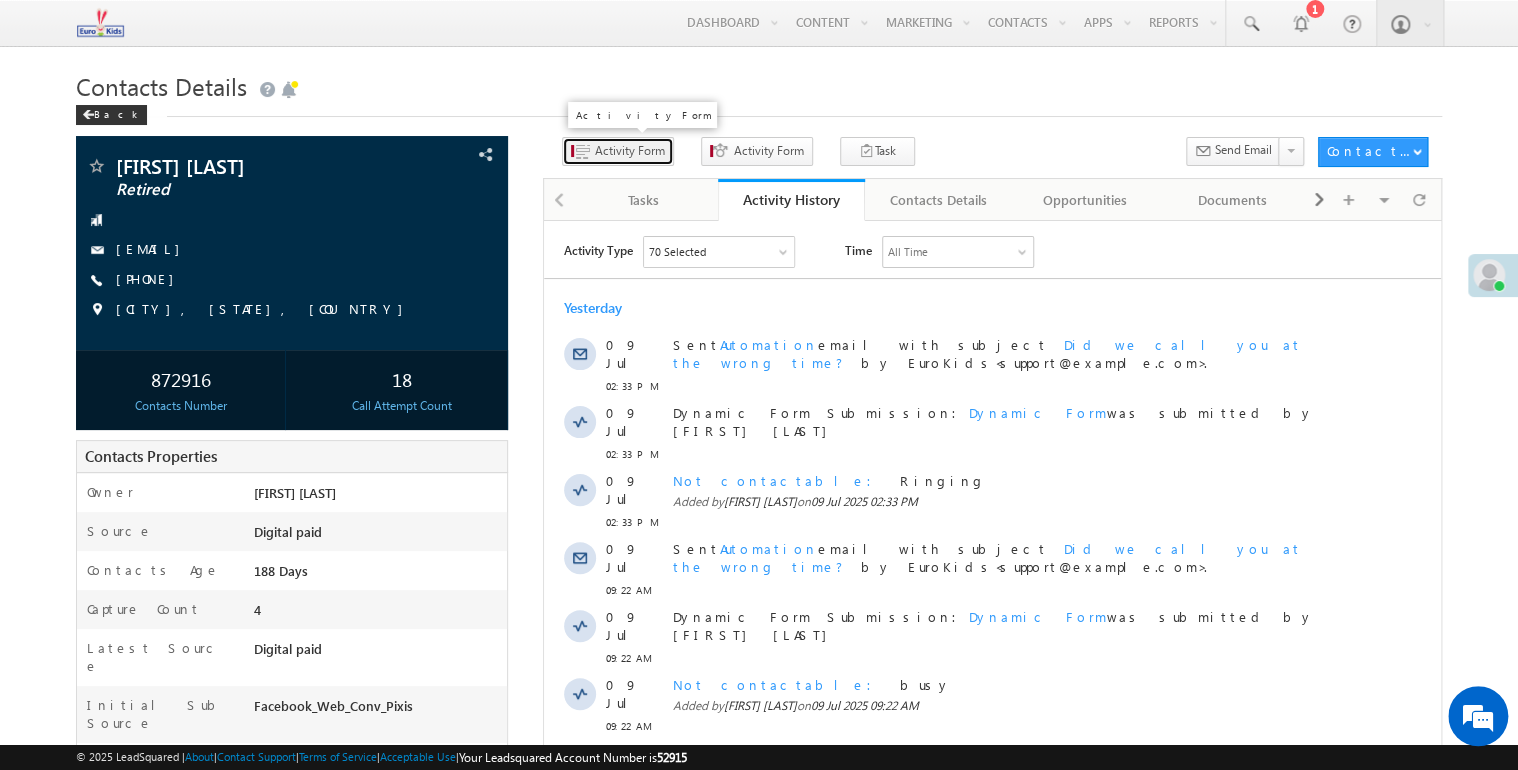 click on "Activity Form" at bounding box center [630, 151] 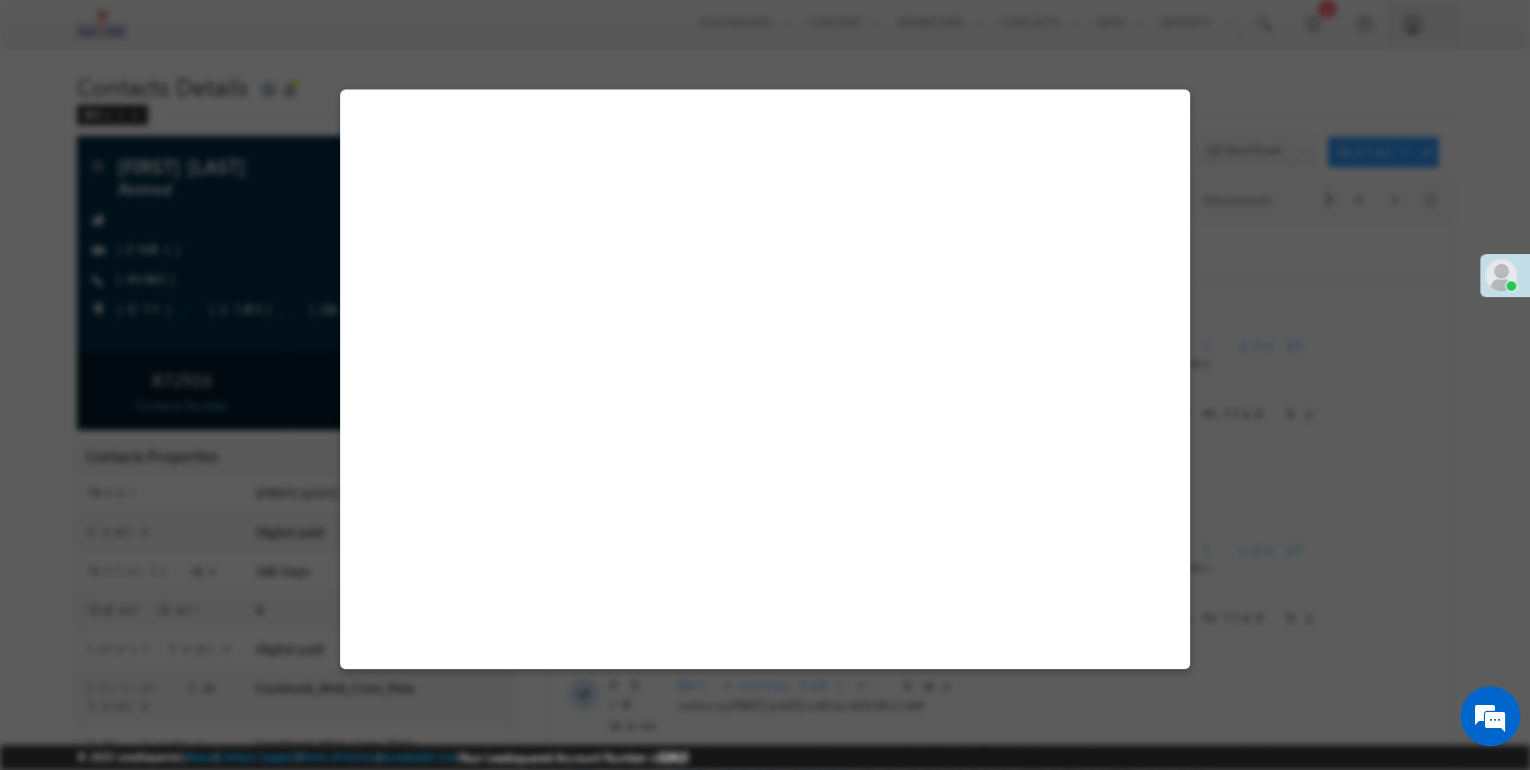 select on "Admissions" 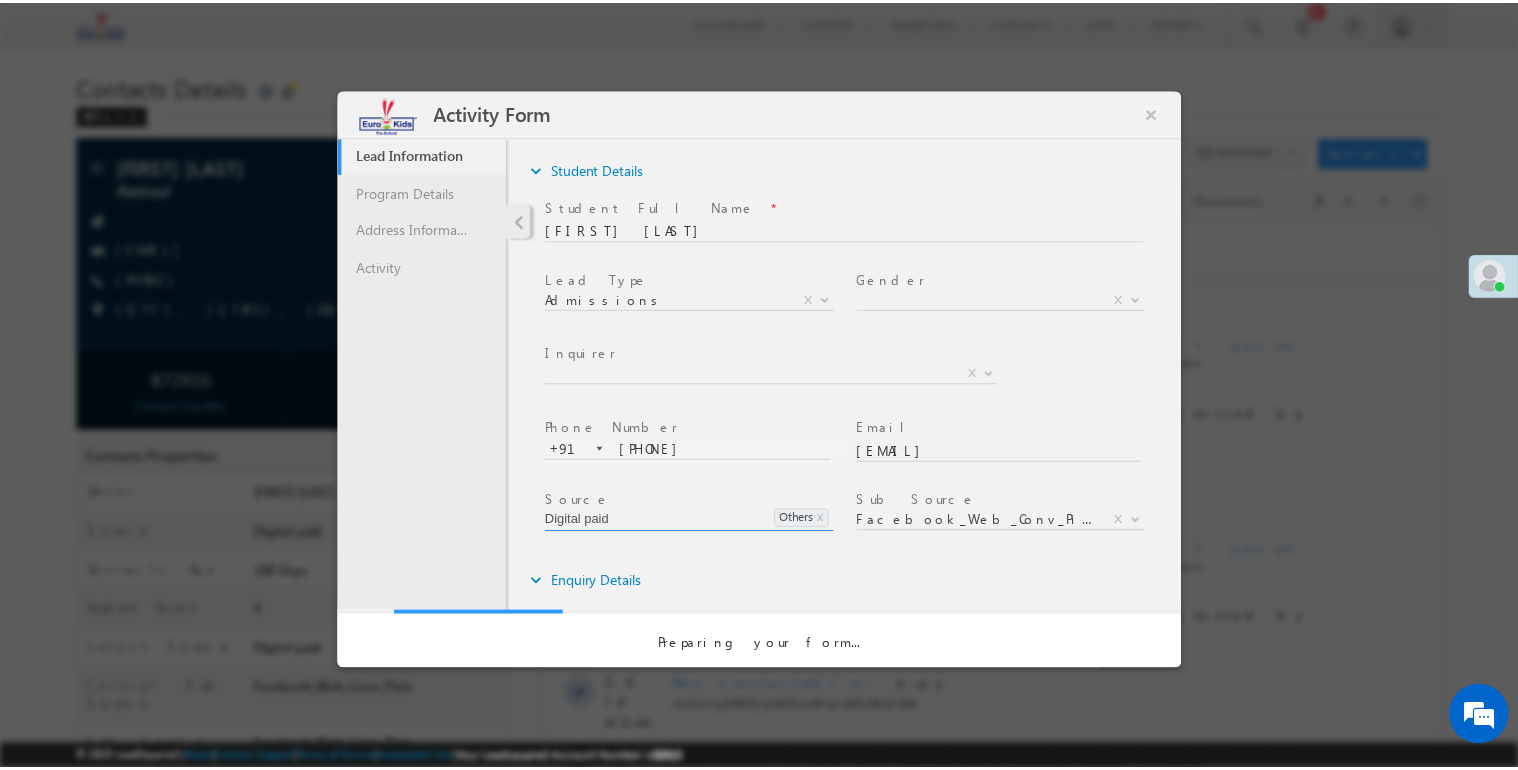 scroll, scrollTop: 0, scrollLeft: 0, axis: both 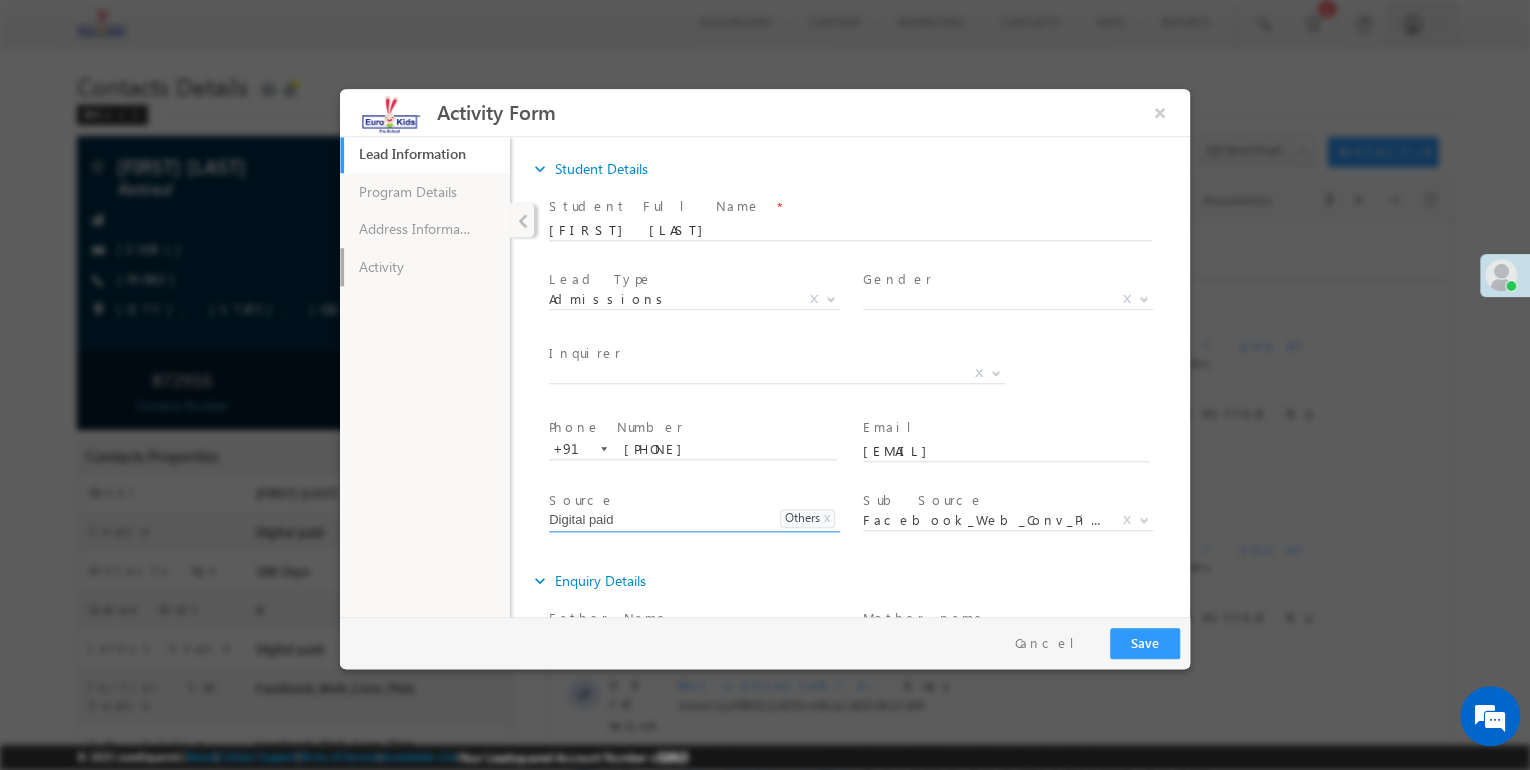 click on "Activity" at bounding box center (425, 267) 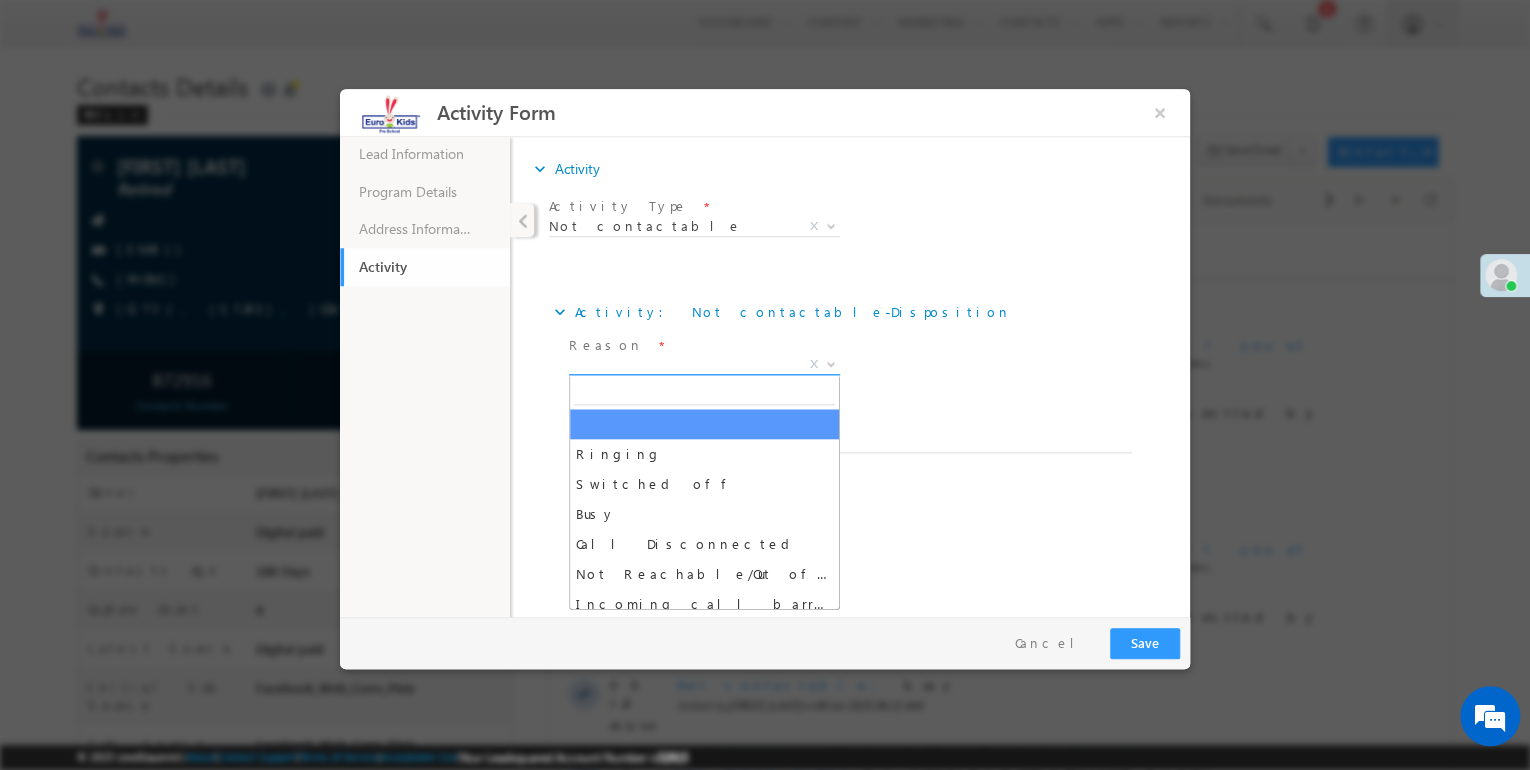 click on "X" at bounding box center [704, 365] 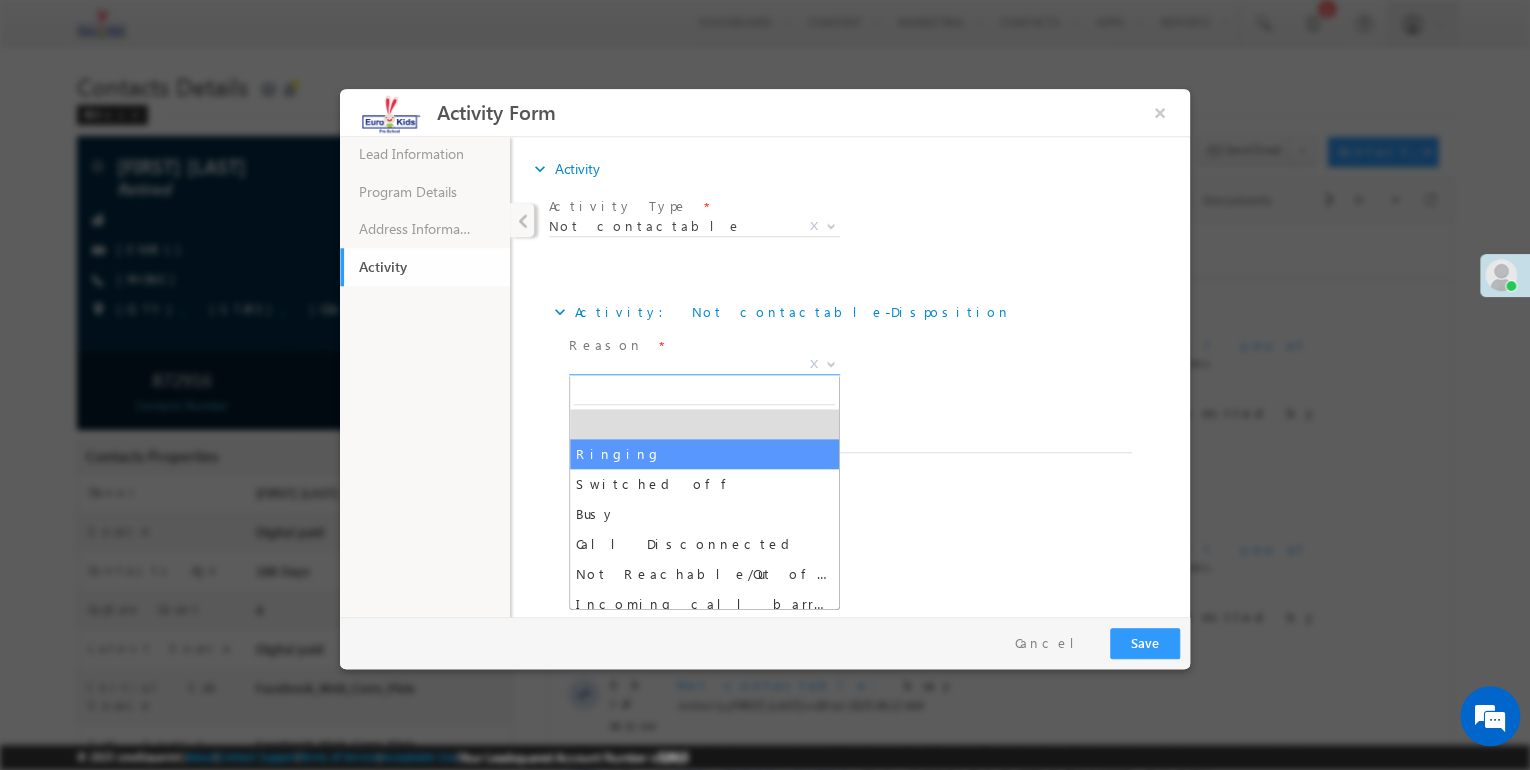 select on "Ringing" 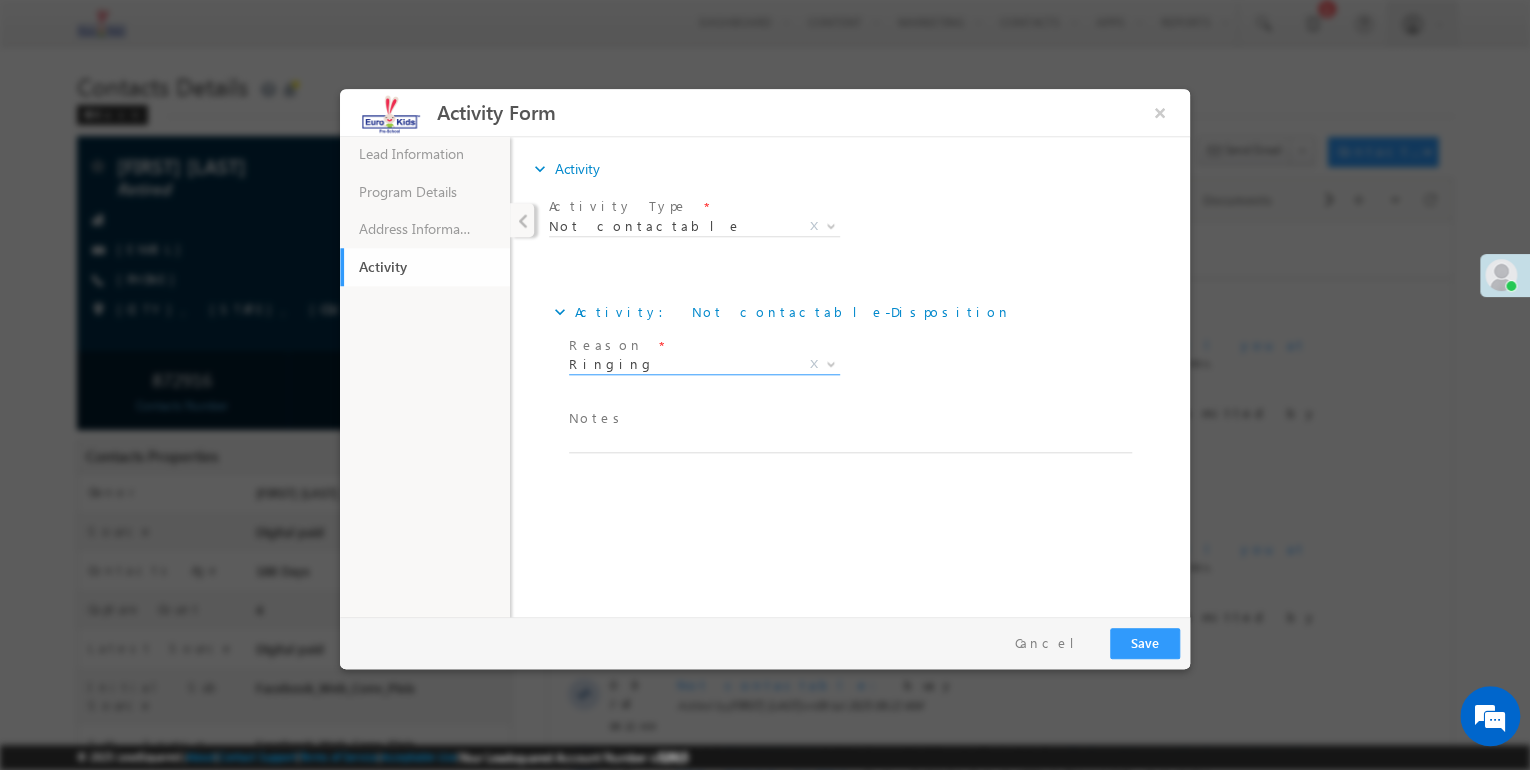 click on "Notes
*" at bounding box center [845, 419] 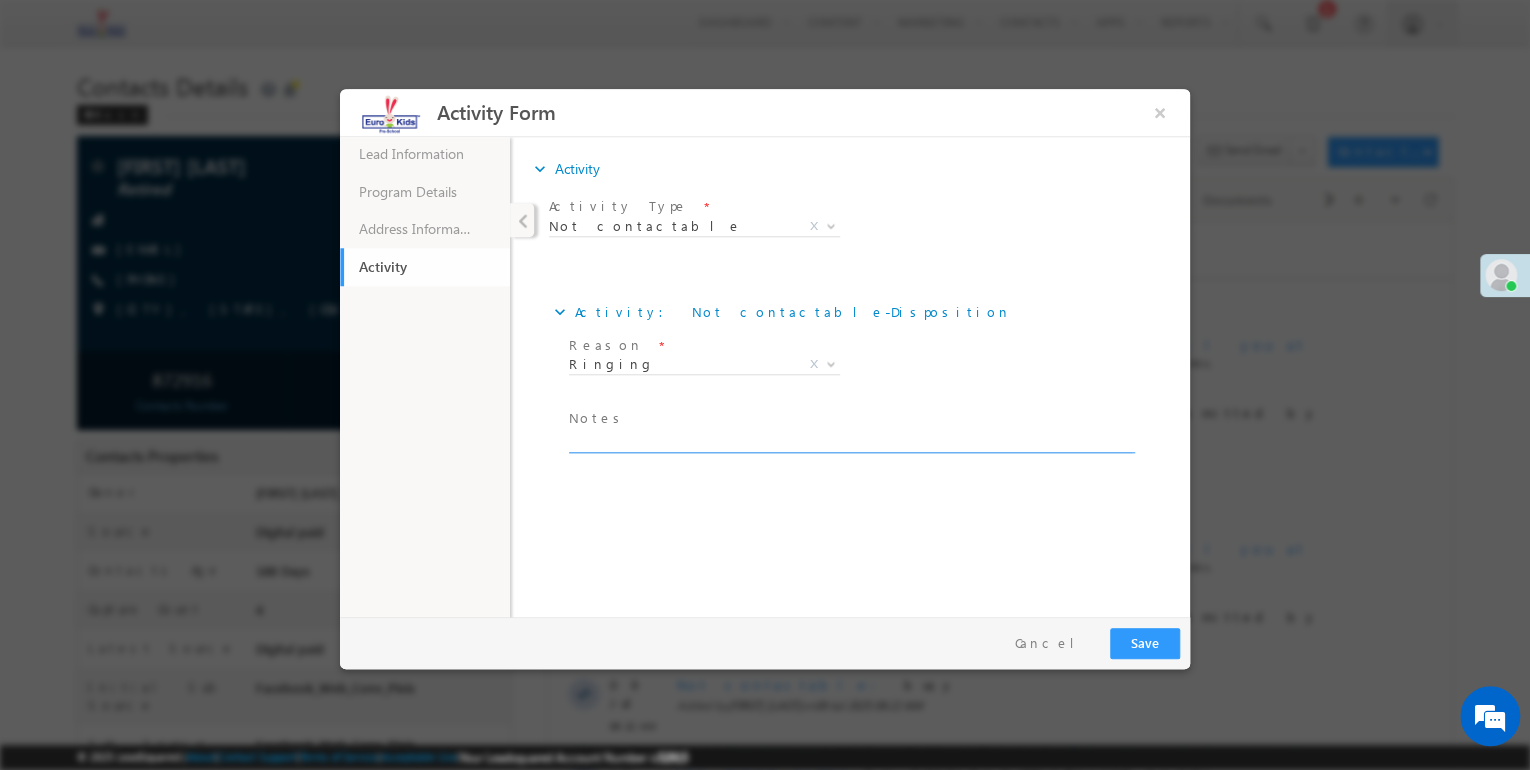 click at bounding box center (850, 441) 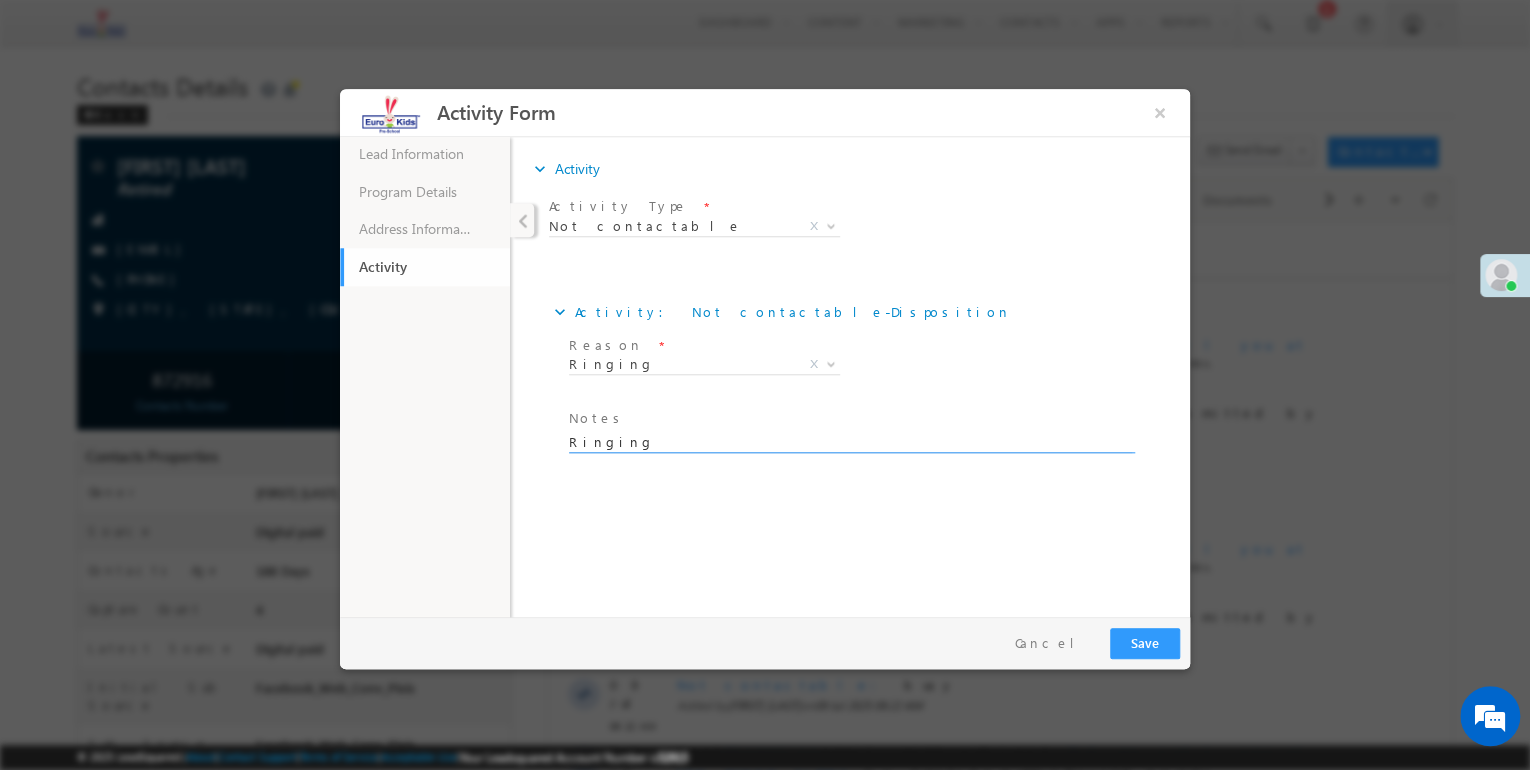 type on "Ringing" 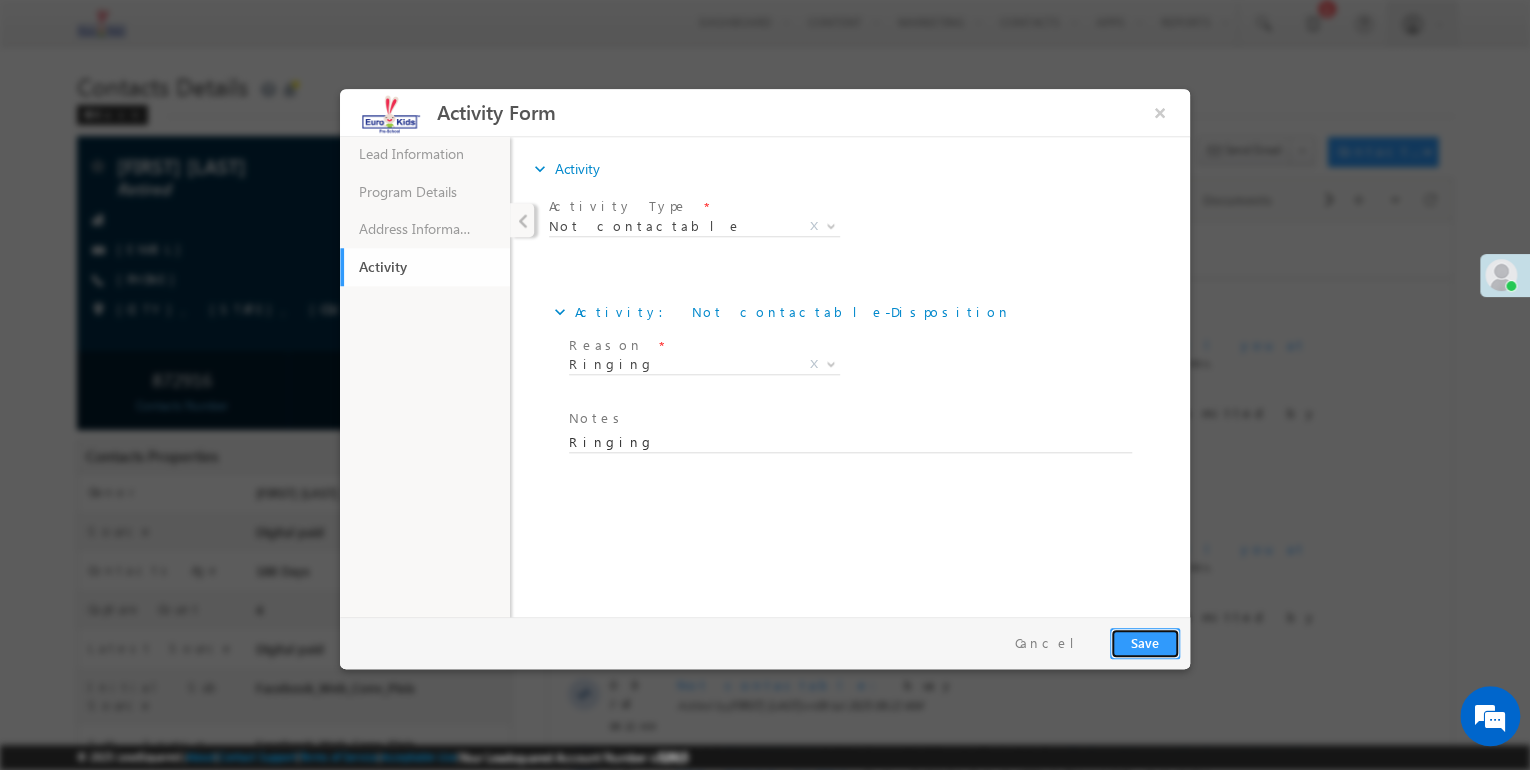 click on "Save" at bounding box center (1145, 643) 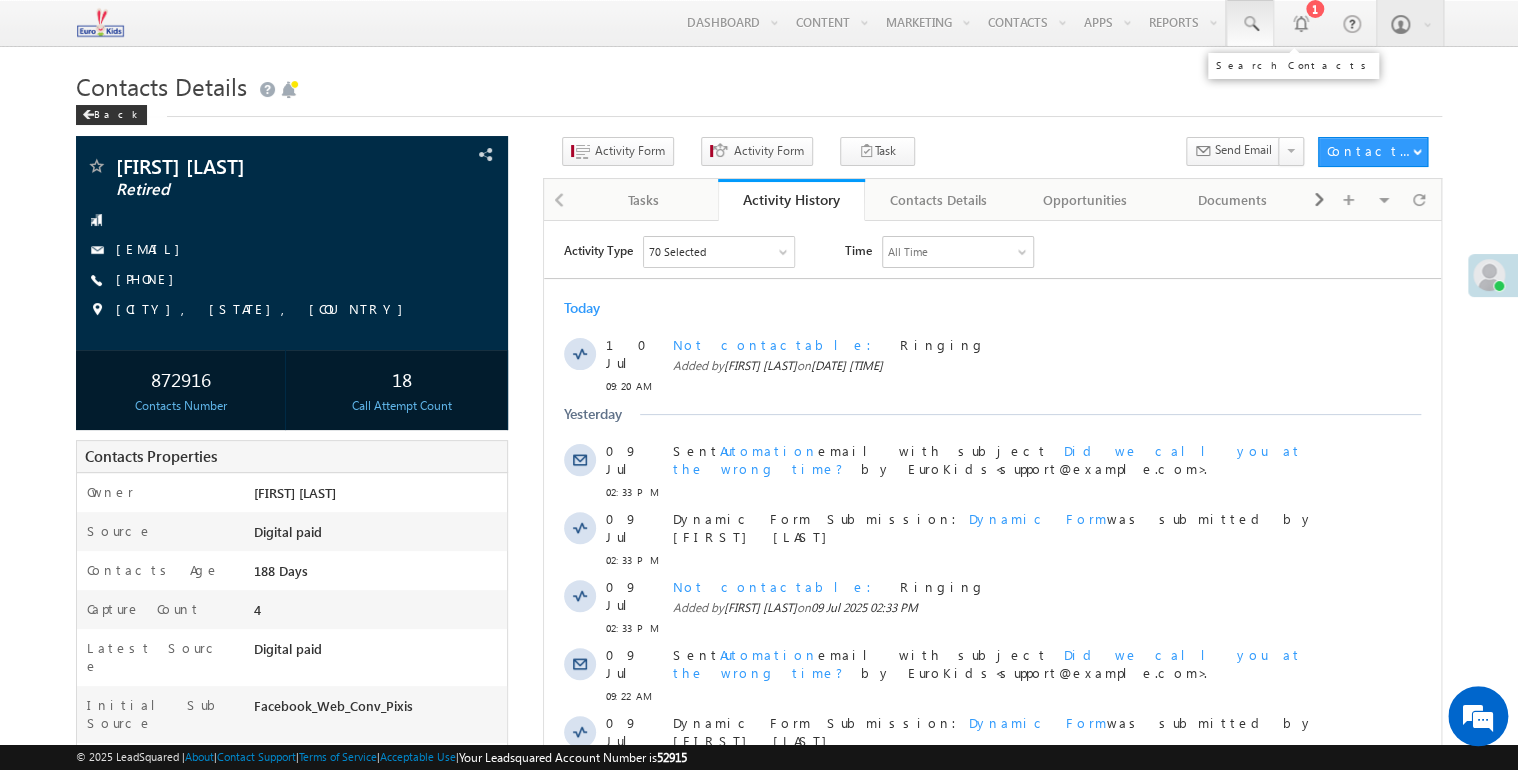 click at bounding box center (1250, 23) 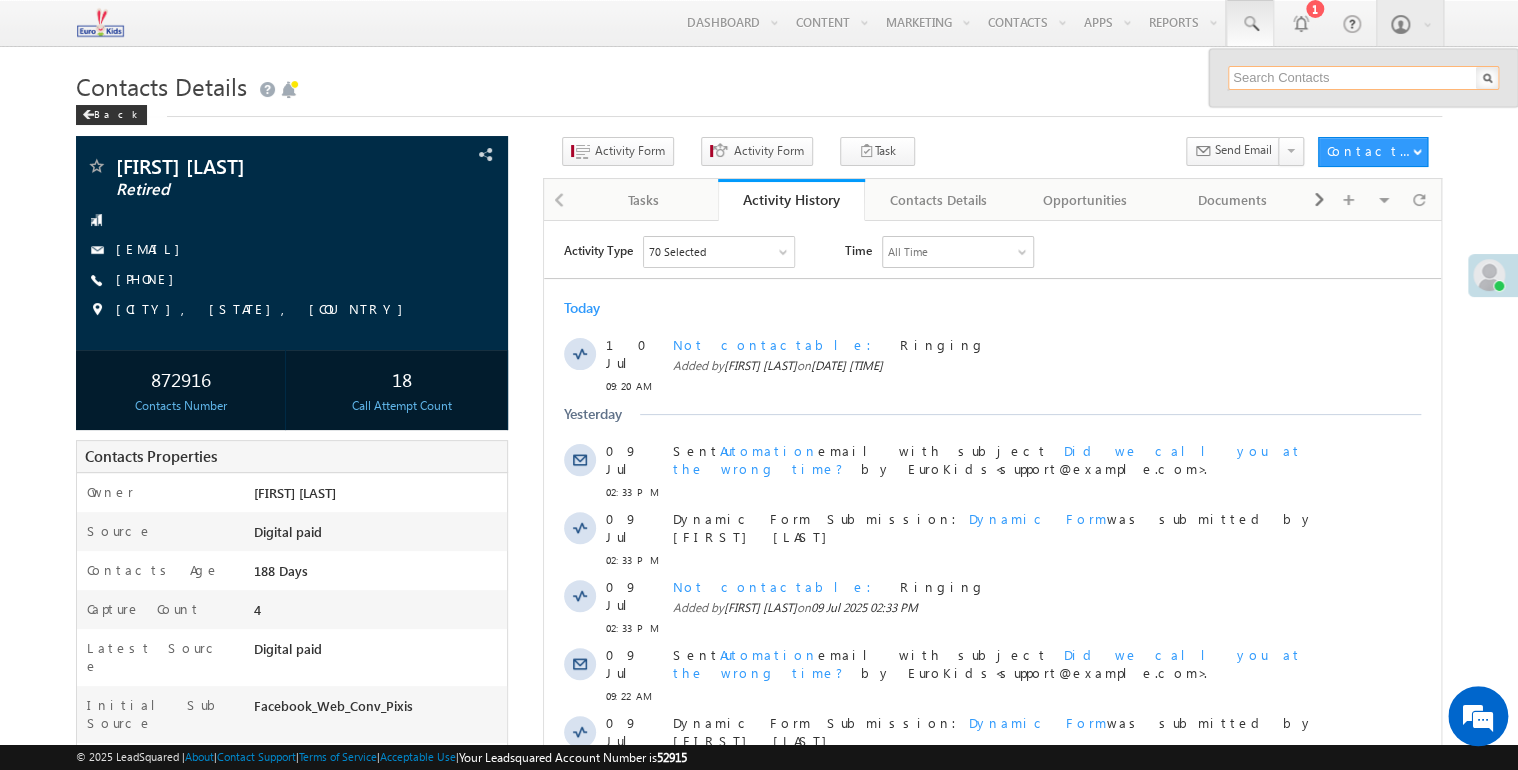click at bounding box center (1363, 78) 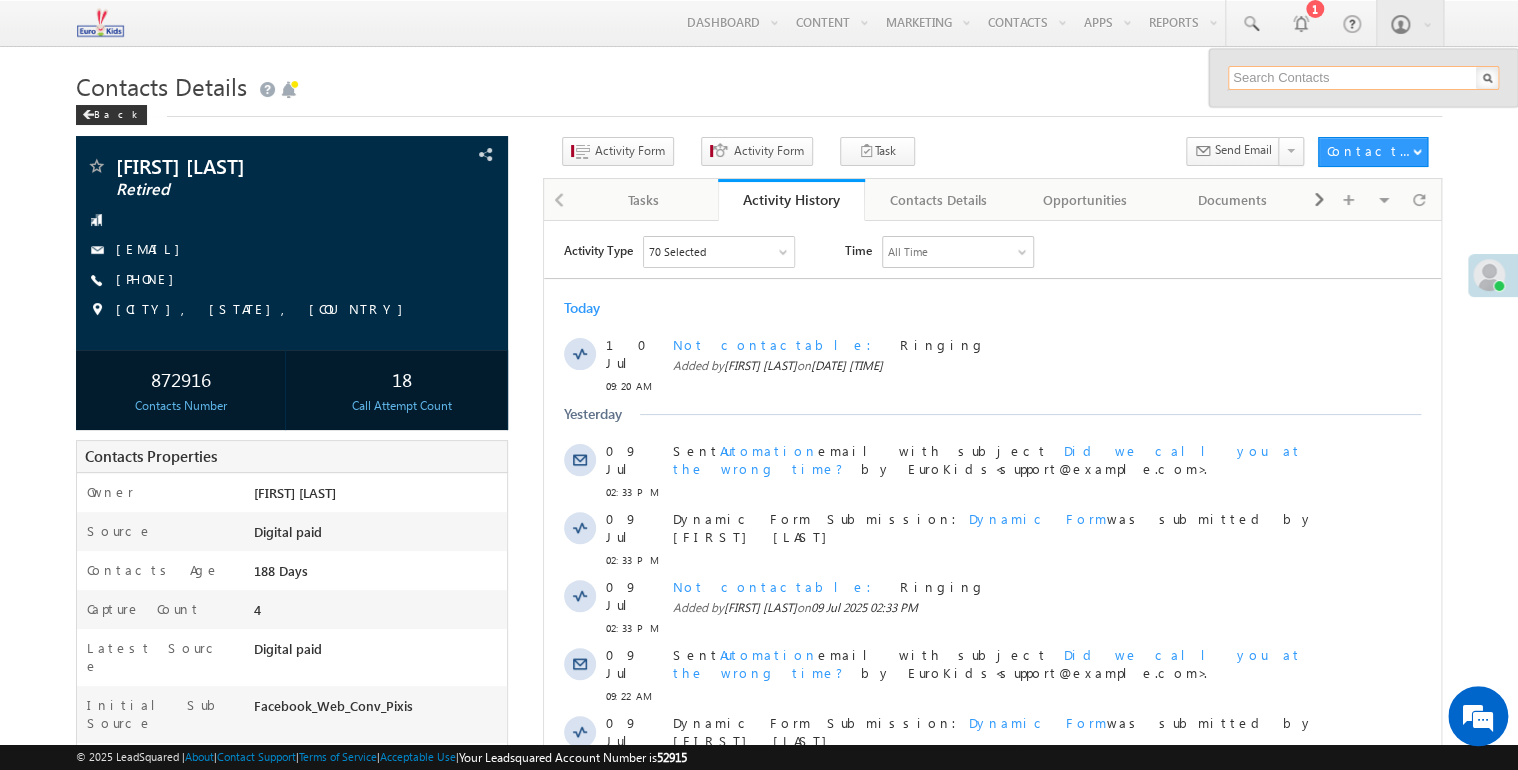 paste on "9748704523" 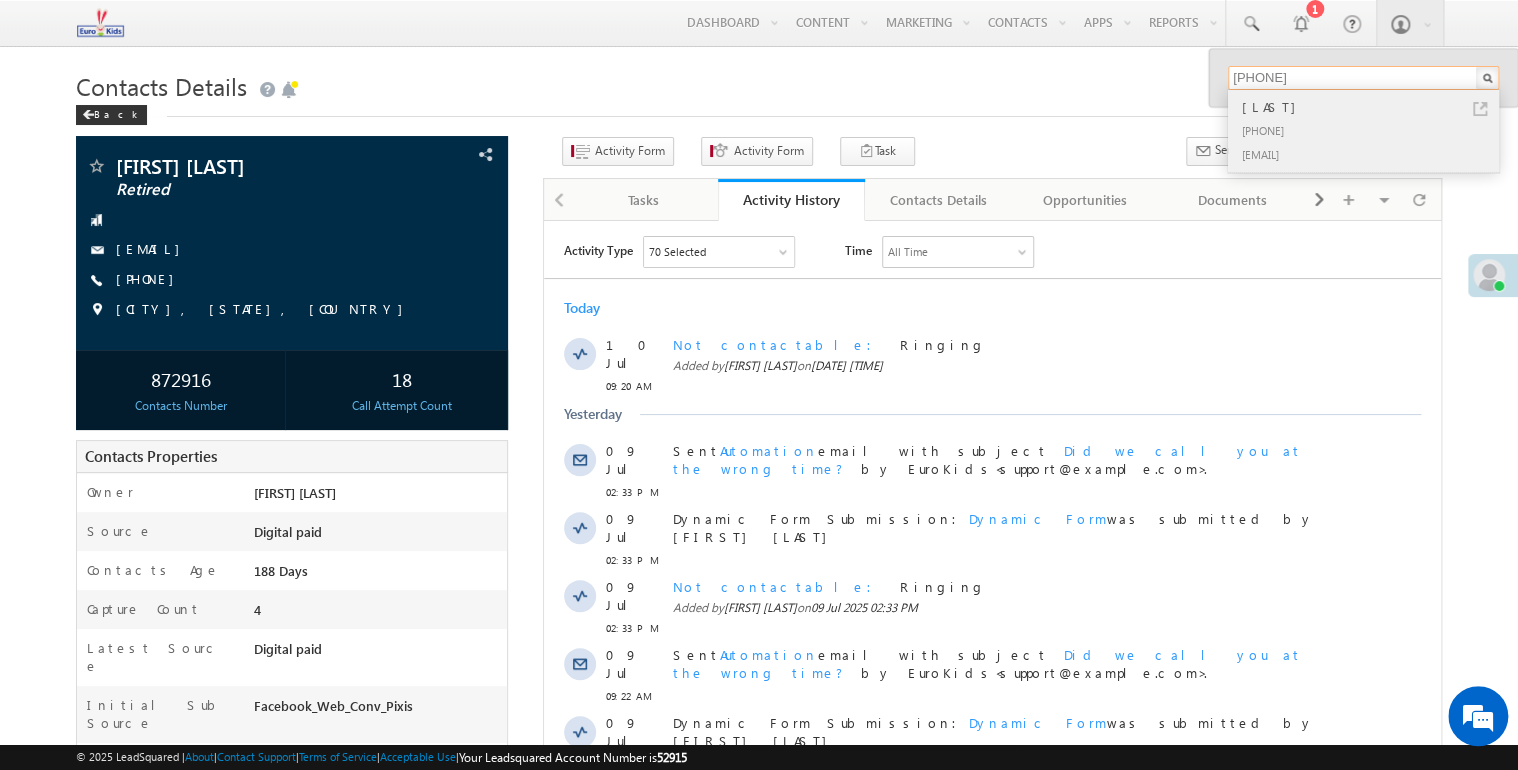 type on "9748704523" 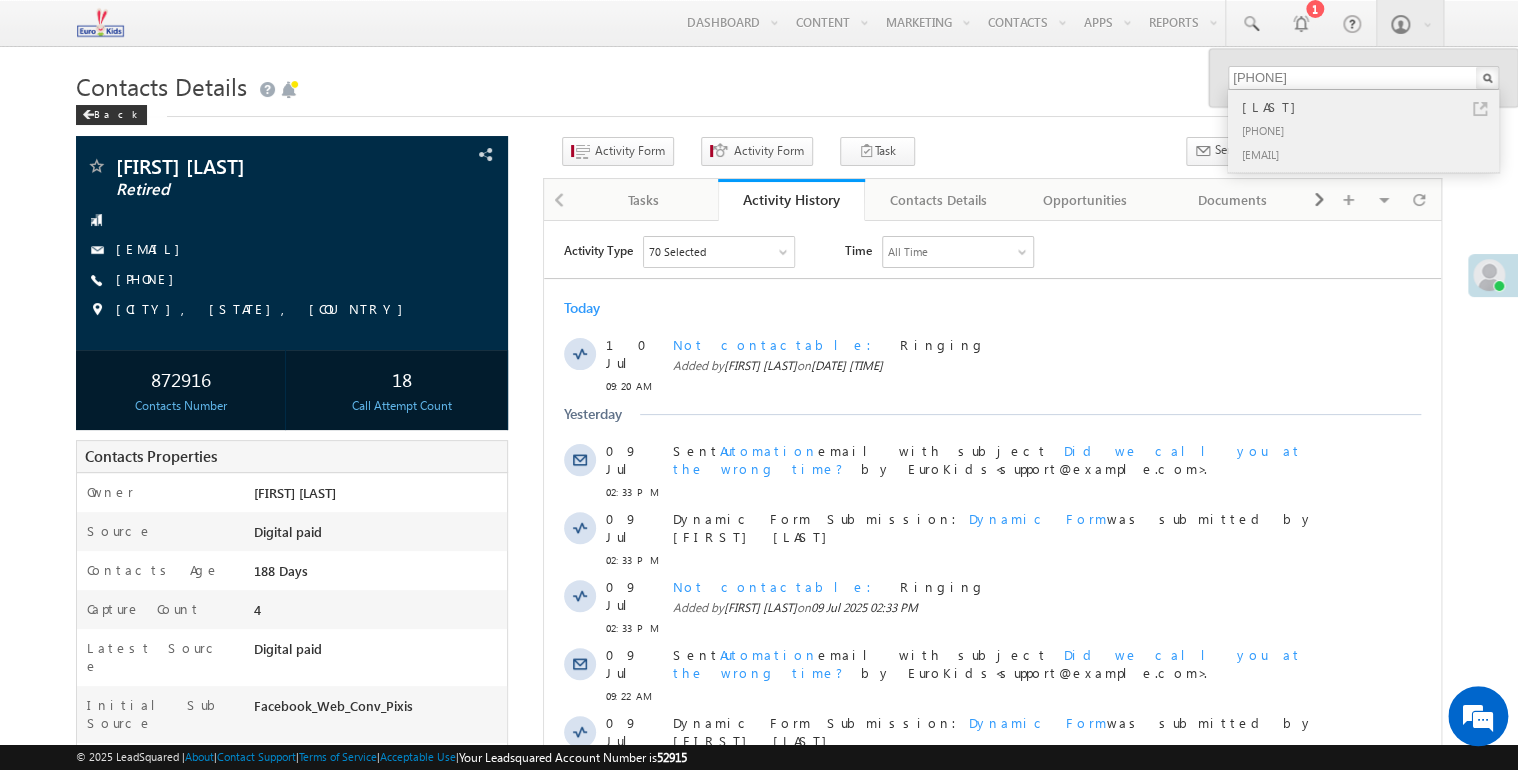 click on "+91-9748704523" at bounding box center [1372, 130] 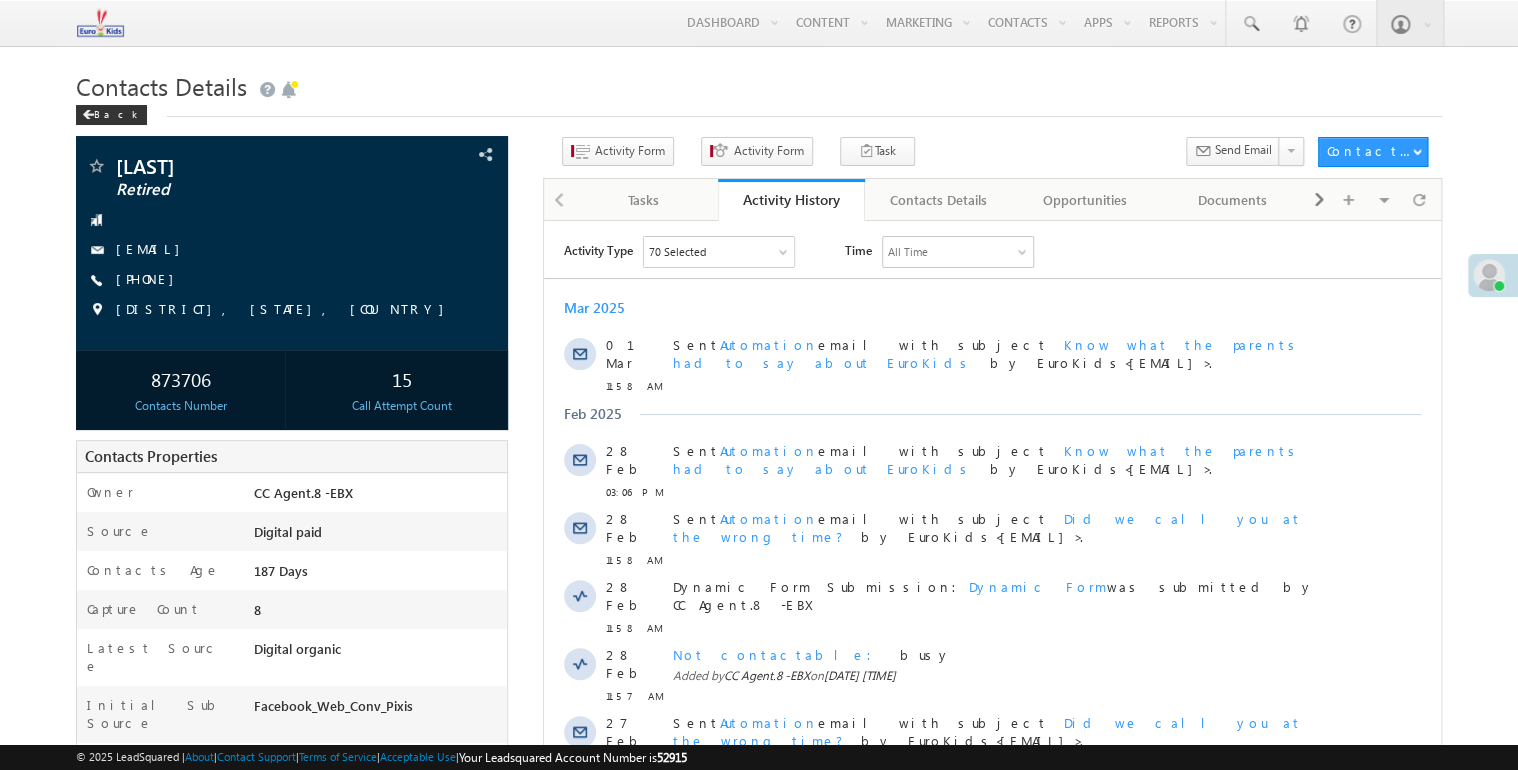 scroll, scrollTop: 0, scrollLeft: 0, axis: both 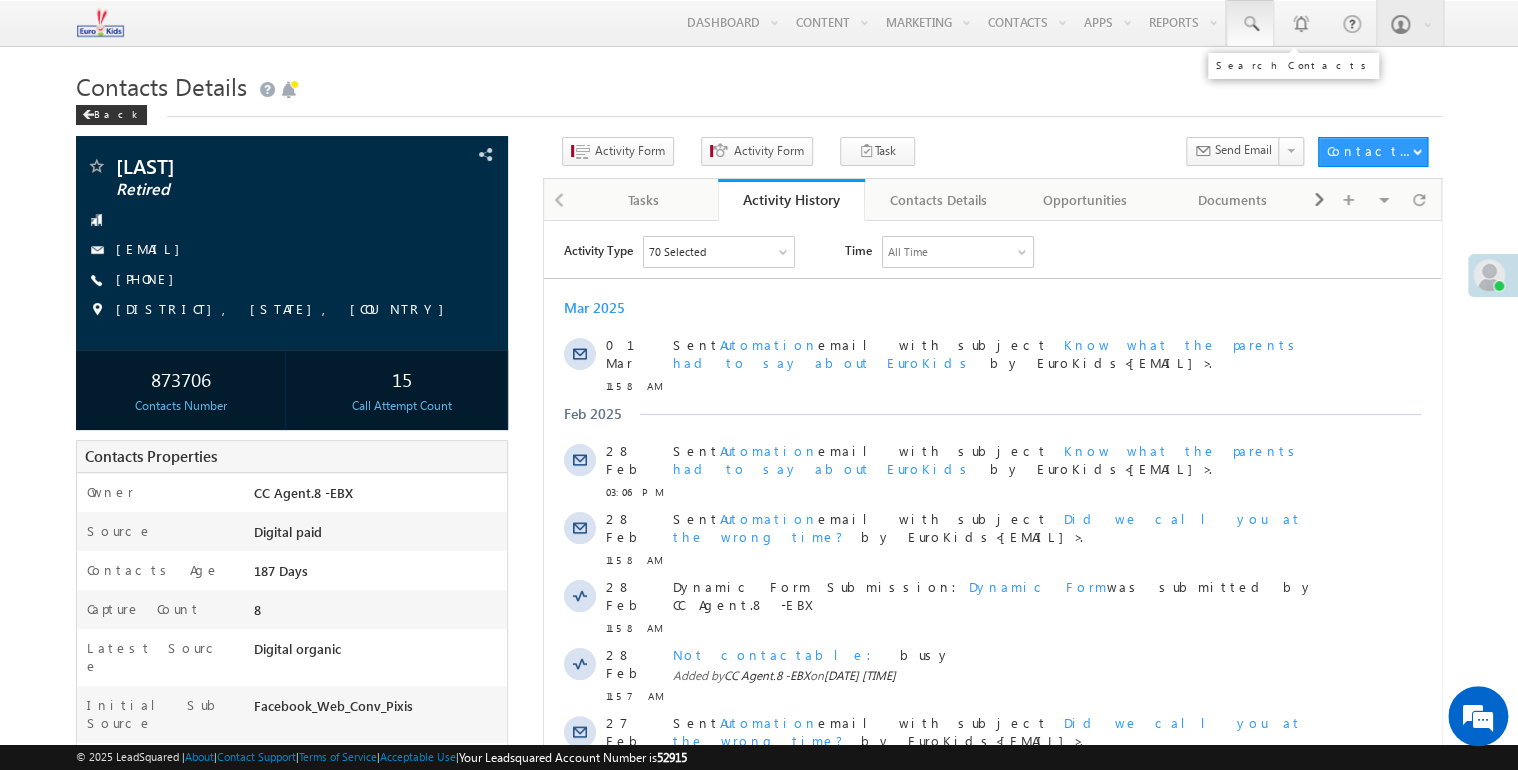 click at bounding box center [1250, 23] 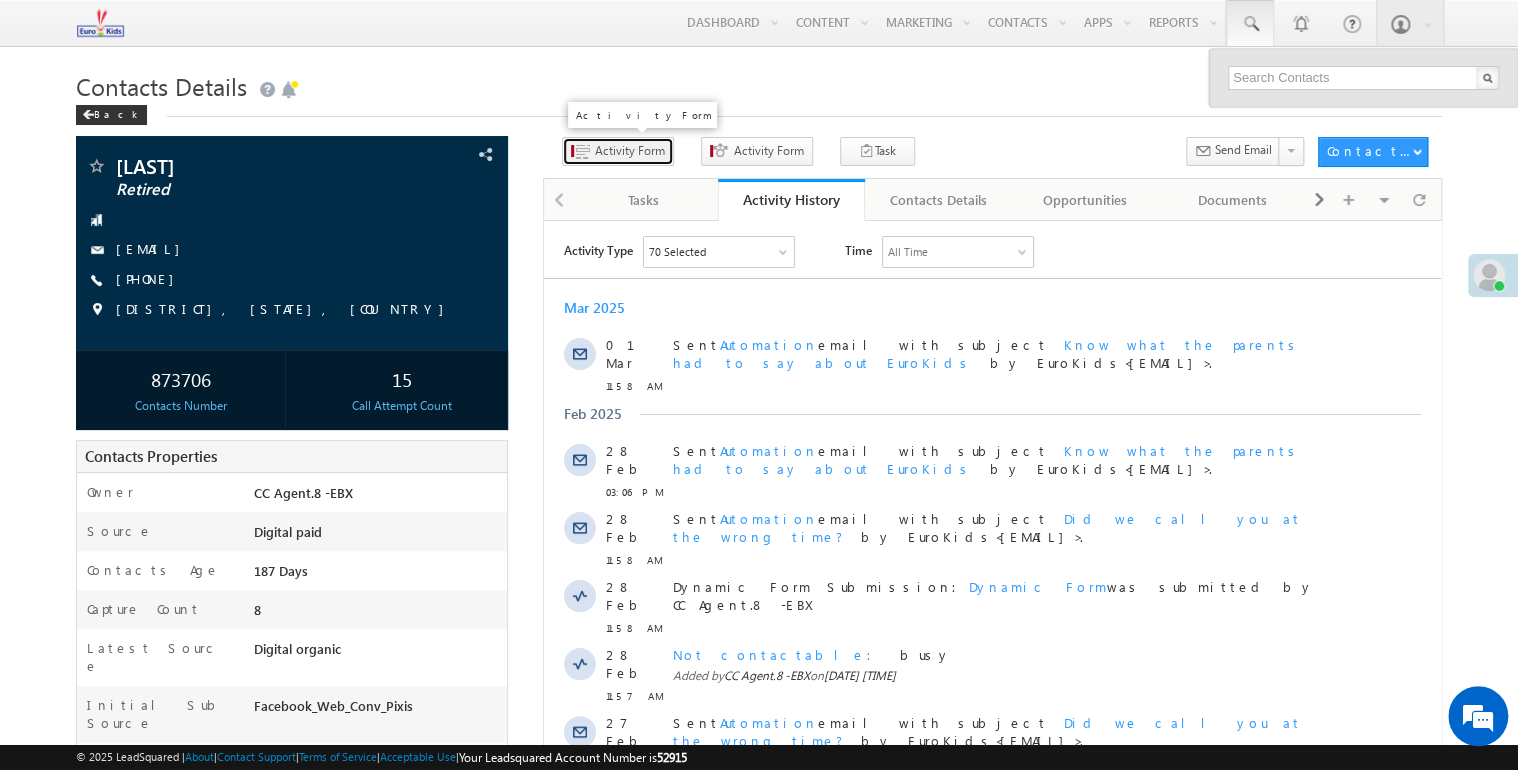 click on "Activity Form" at bounding box center (630, 151) 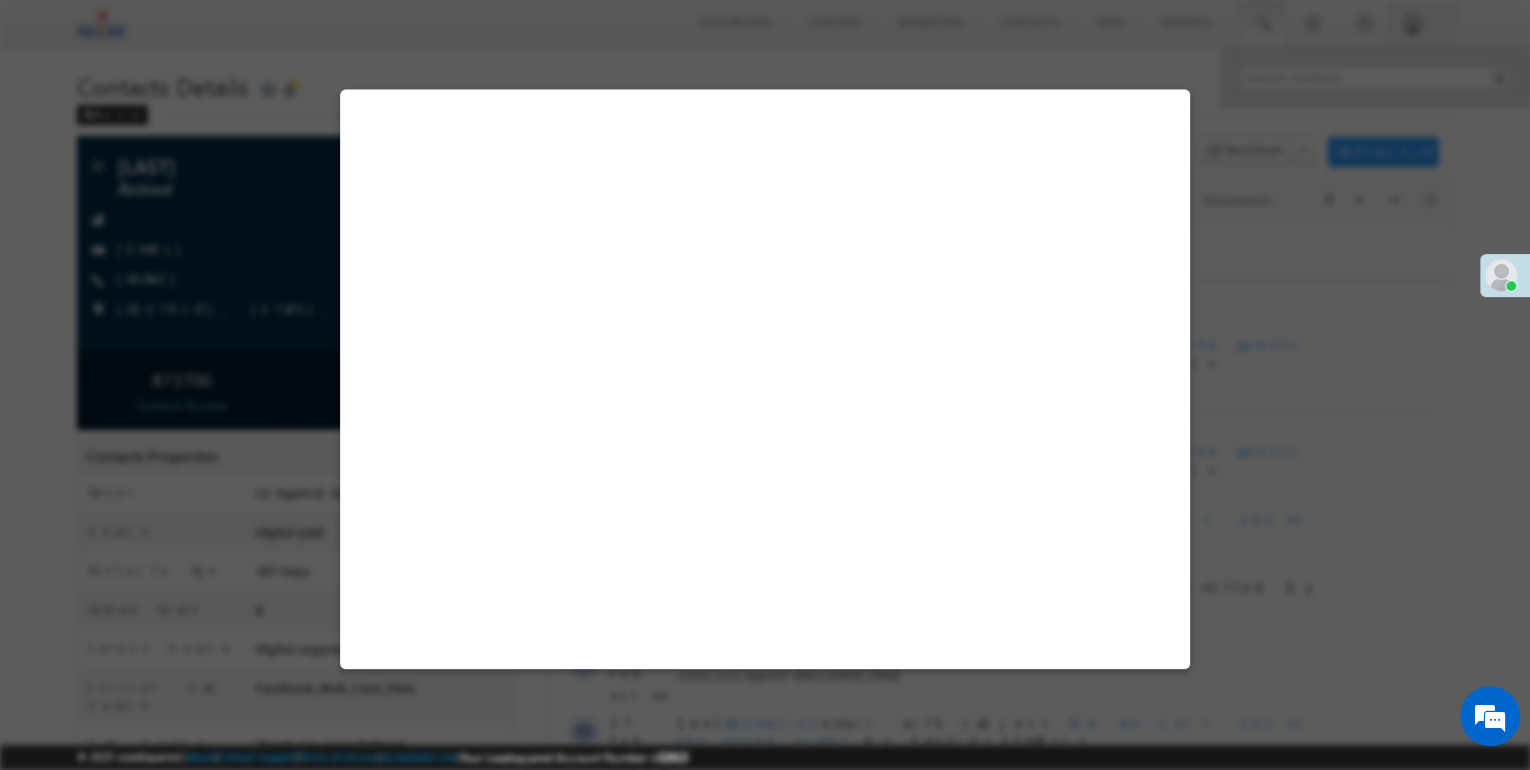 select on "Admissions" 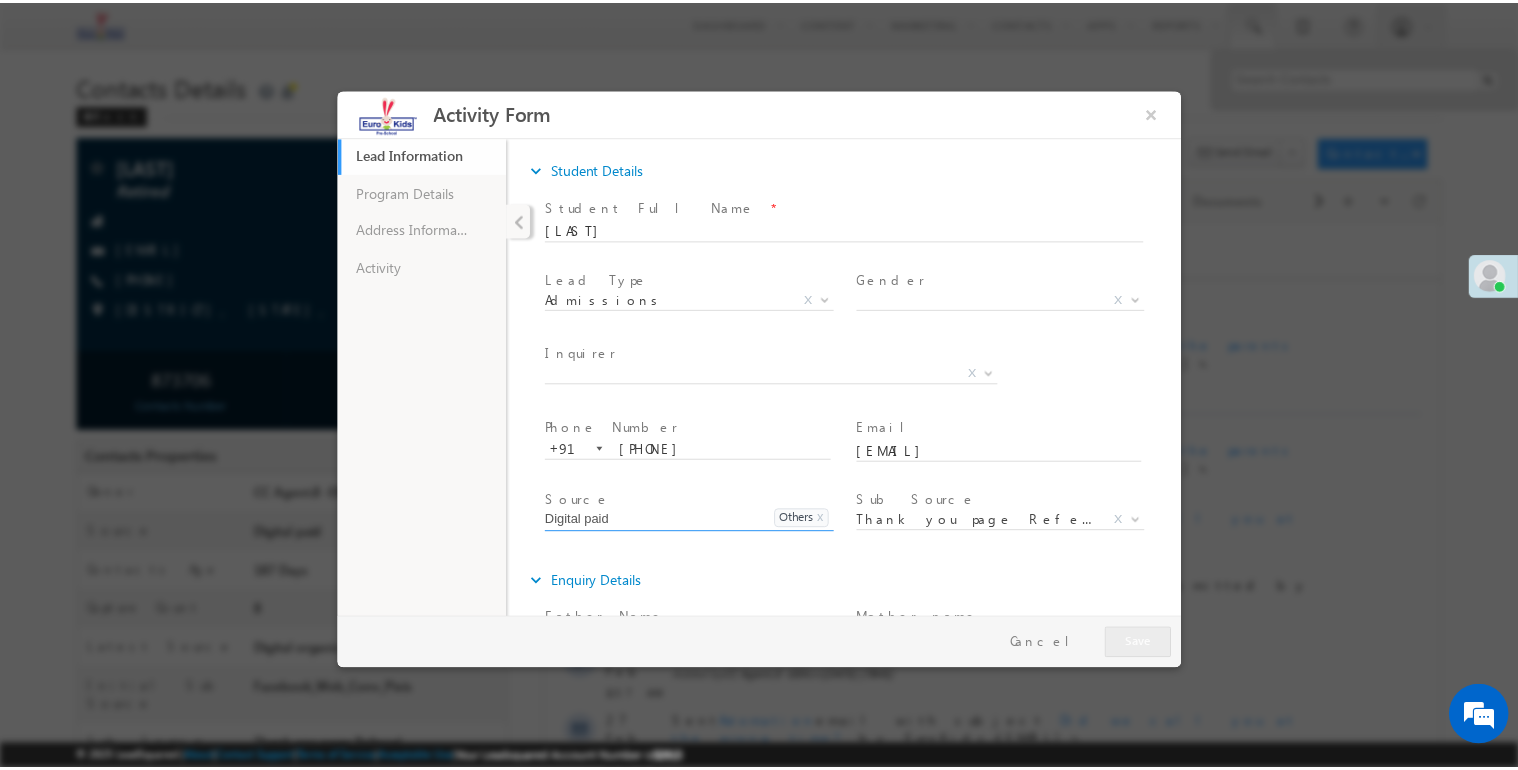 scroll, scrollTop: 0, scrollLeft: 0, axis: both 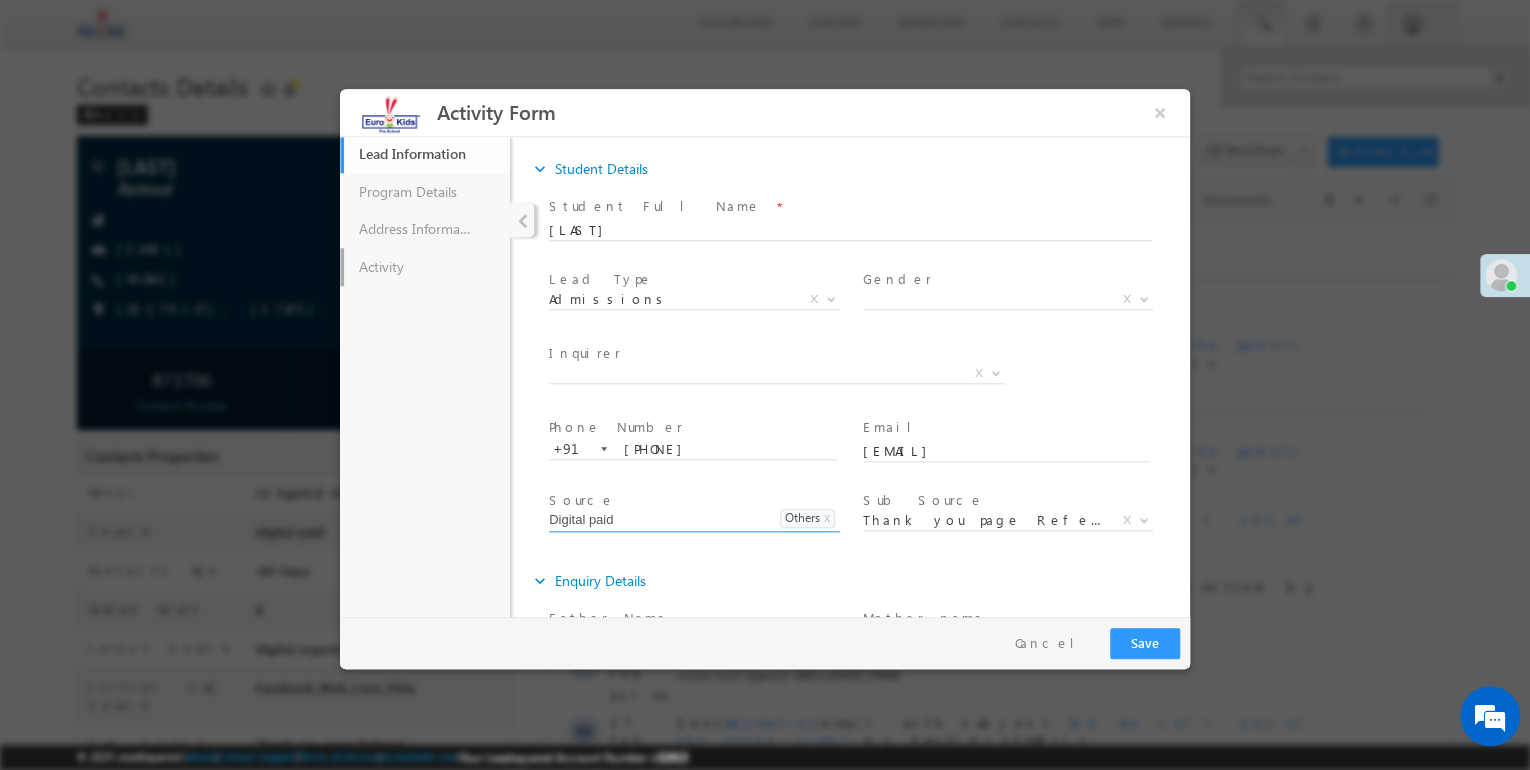 click on "Activity" at bounding box center (425, 267) 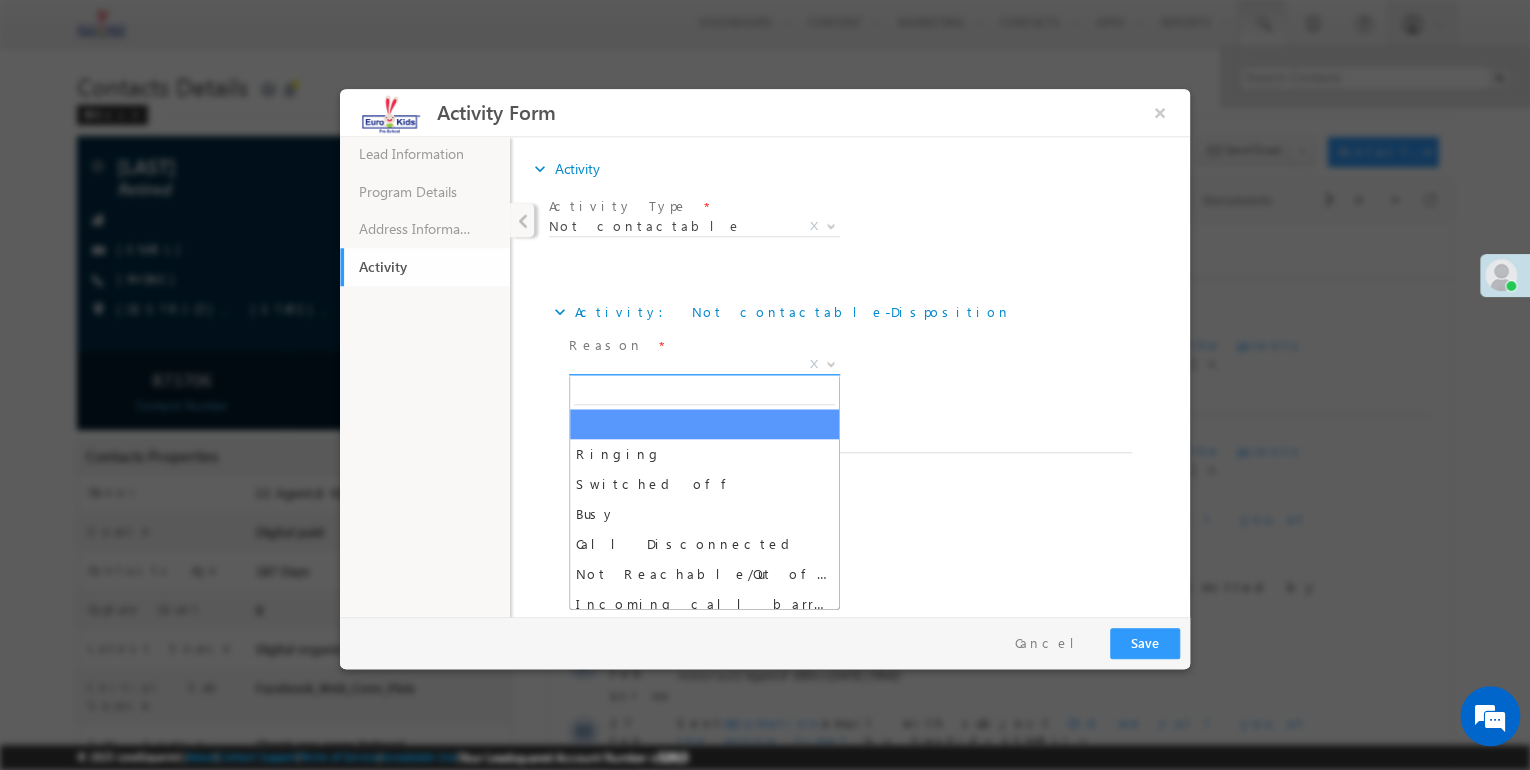 click on "X" at bounding box center (704, 365) 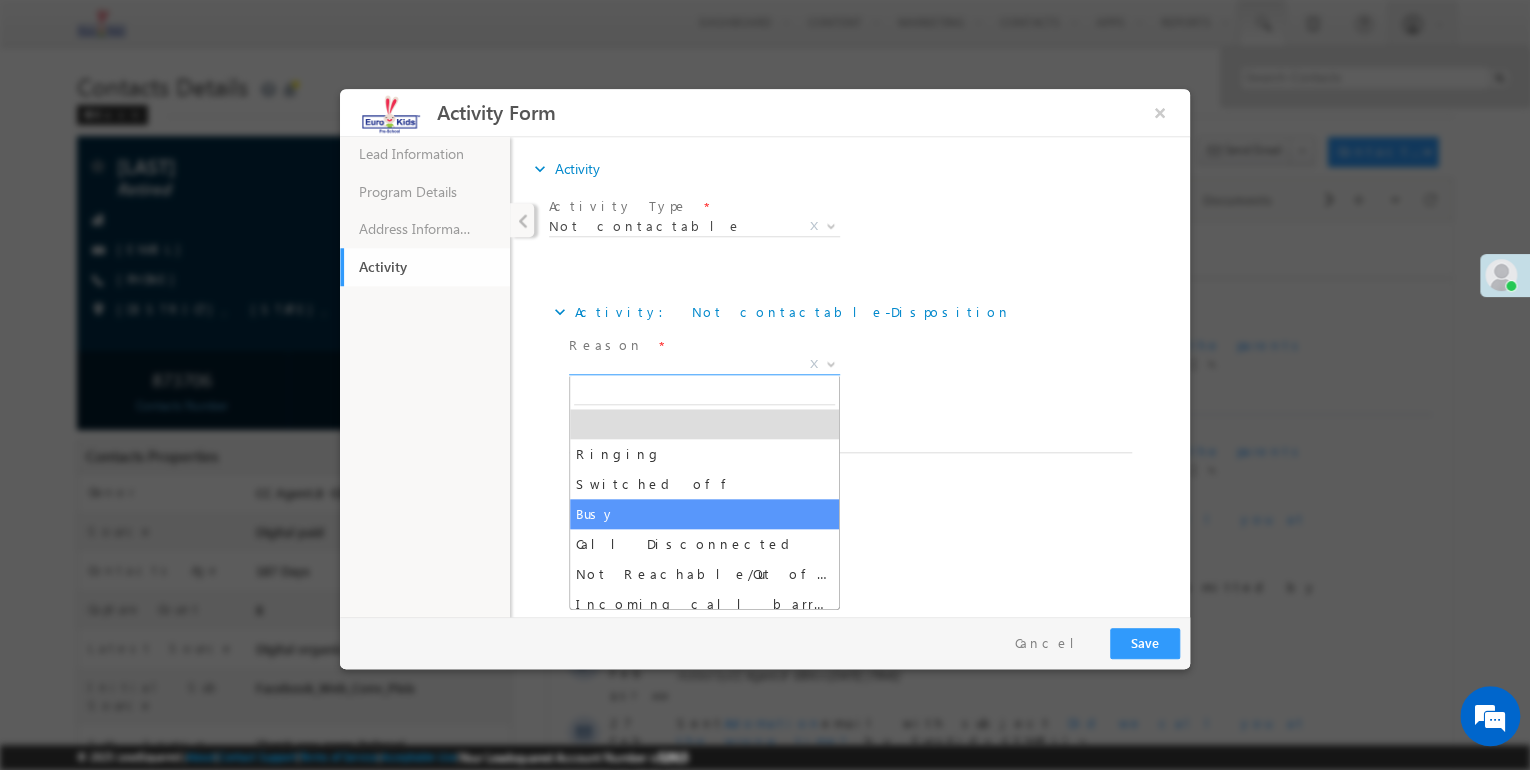 select on "Busy" 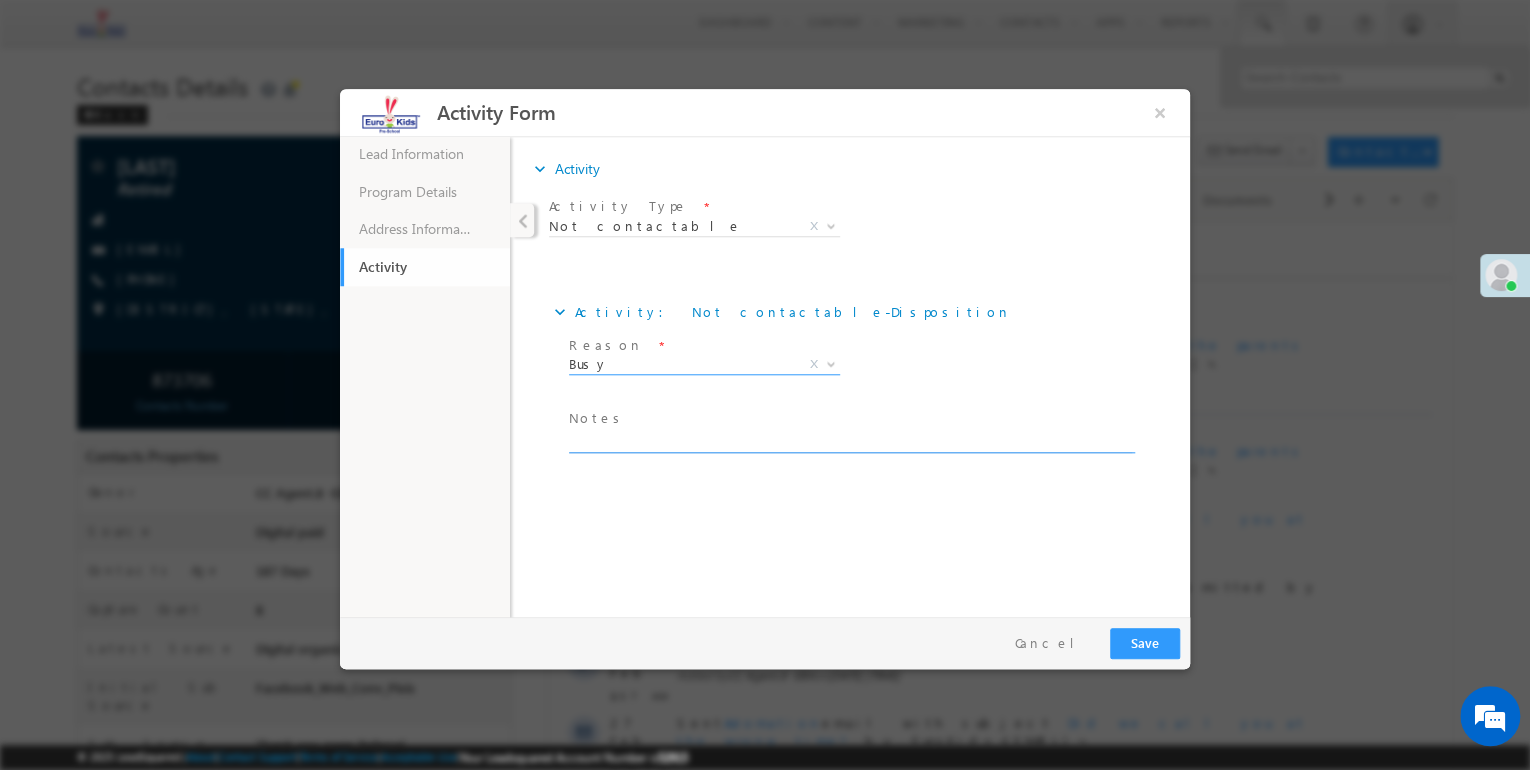 click at bounding box center [850, 441] 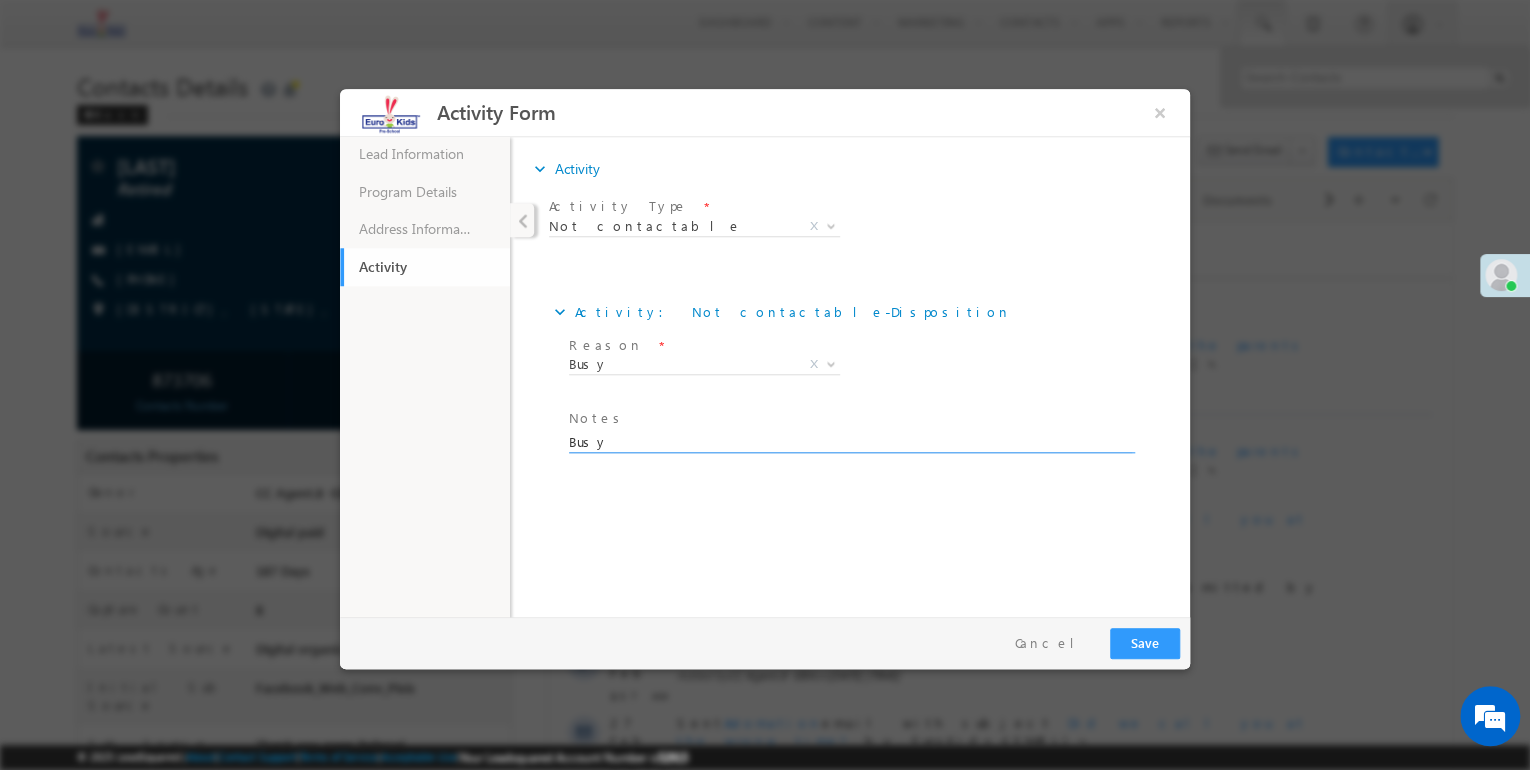 type on "Busy" 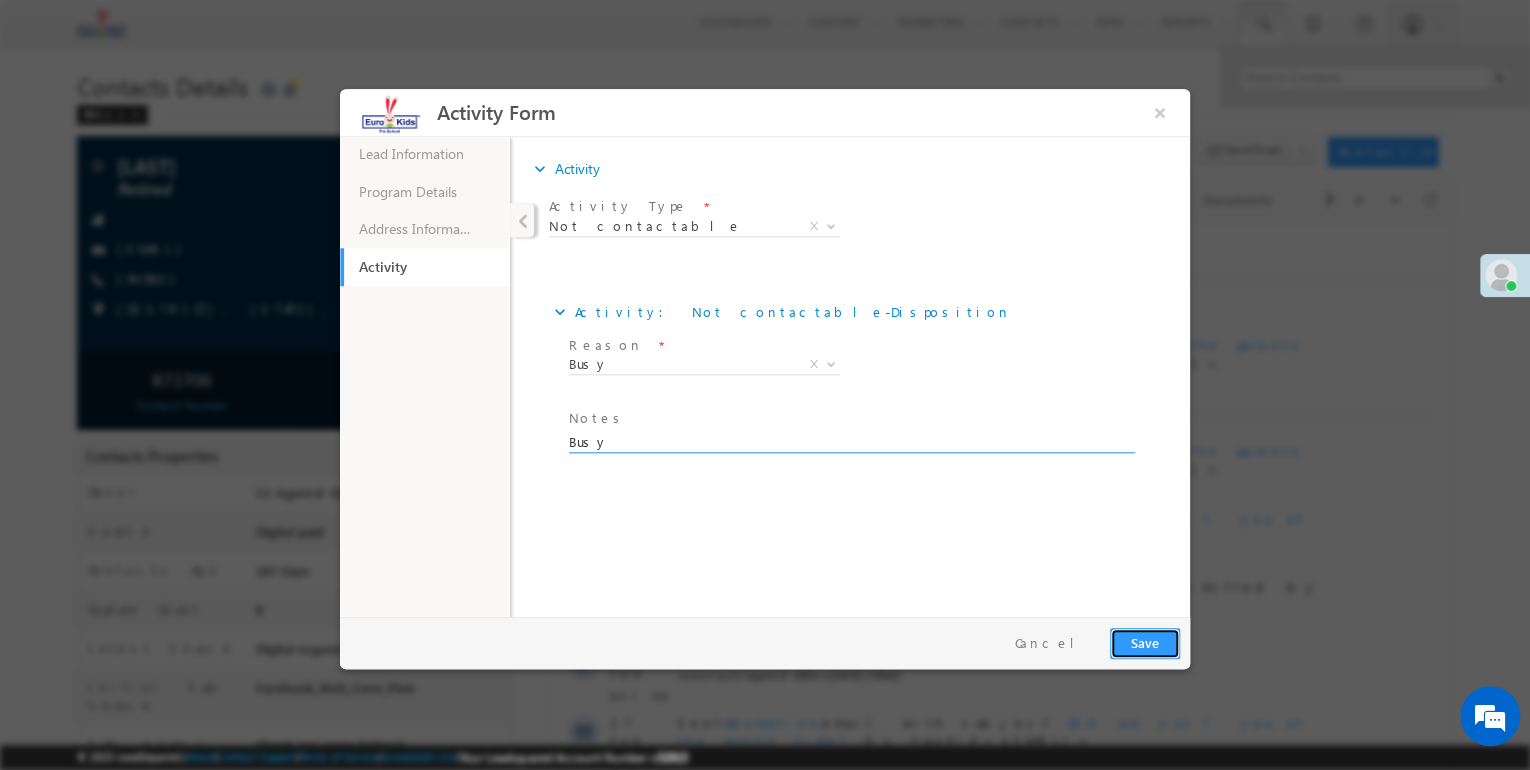 click on "Save" at bounding box center [1145, 643] 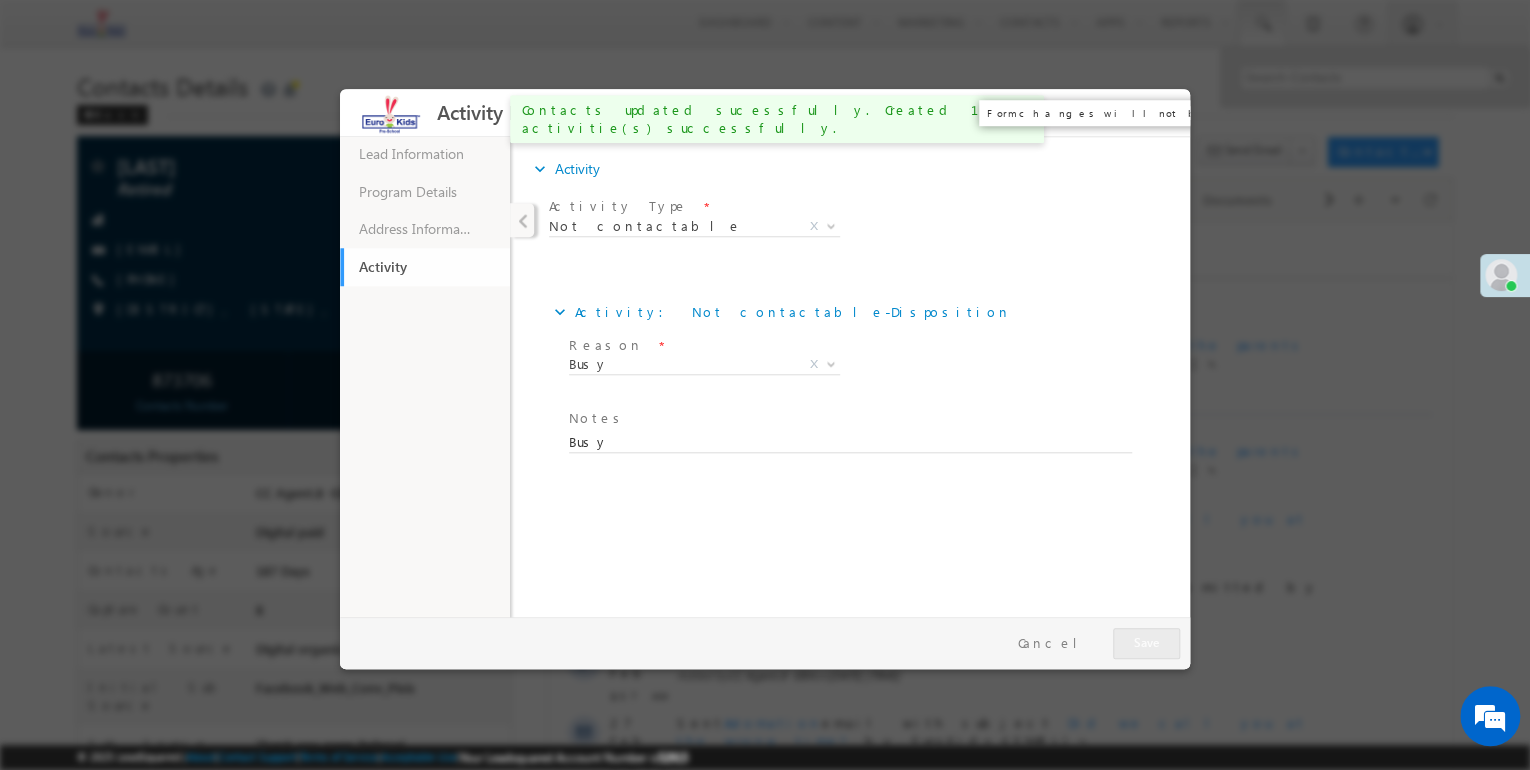click on "×" at bounding box center (1160, 112) 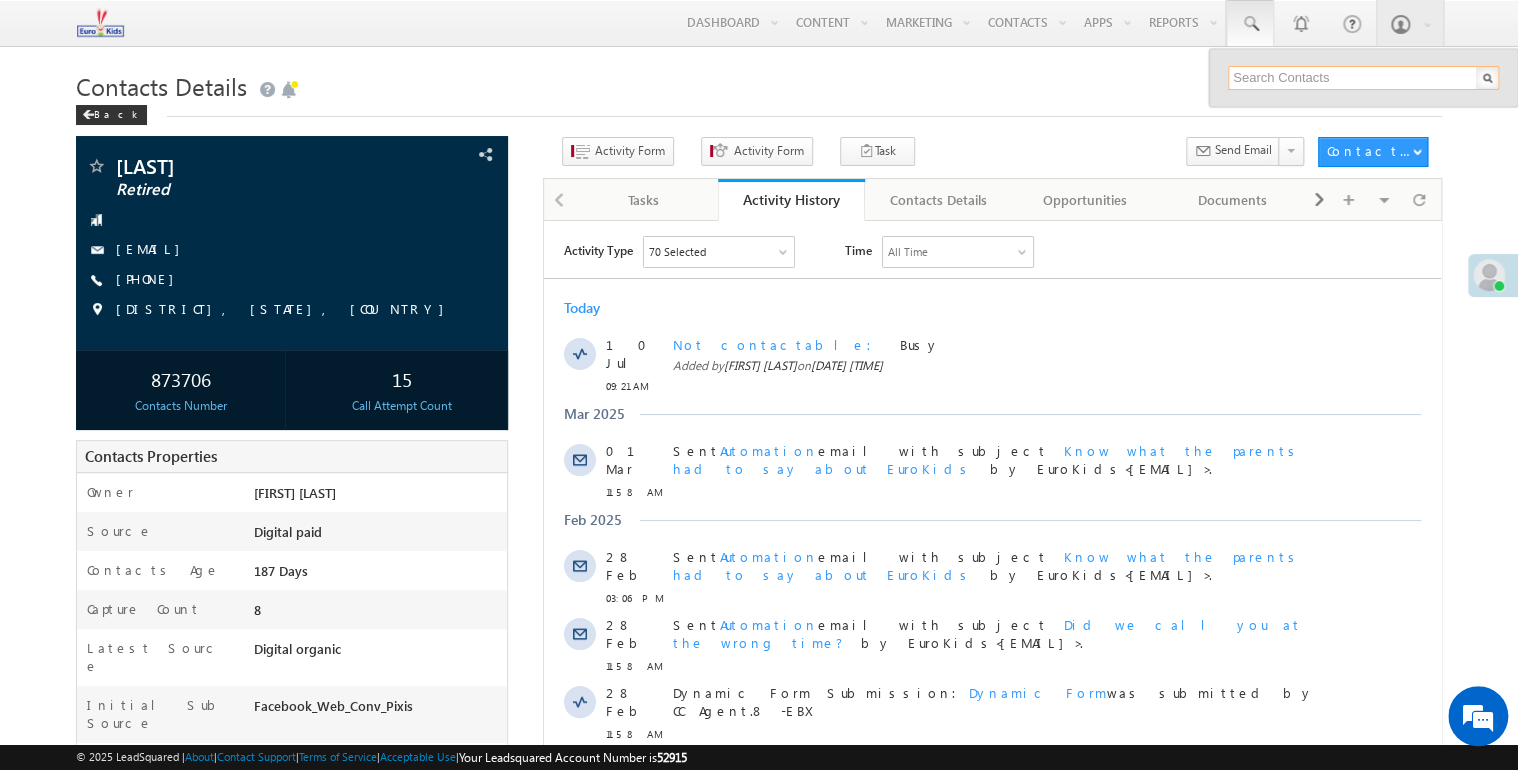 click at bounding box center [1363, 78] 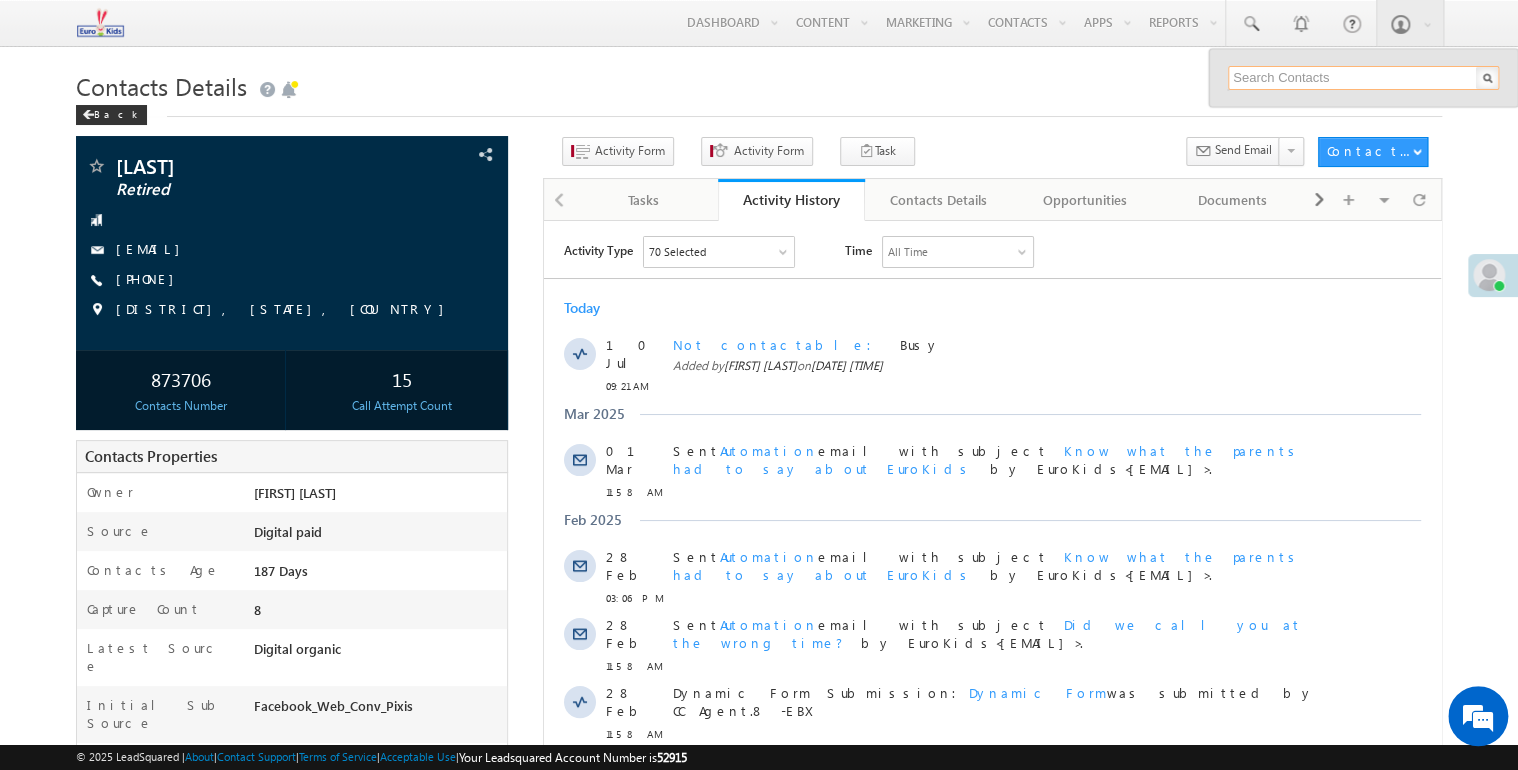 paste on "Not Reachable" 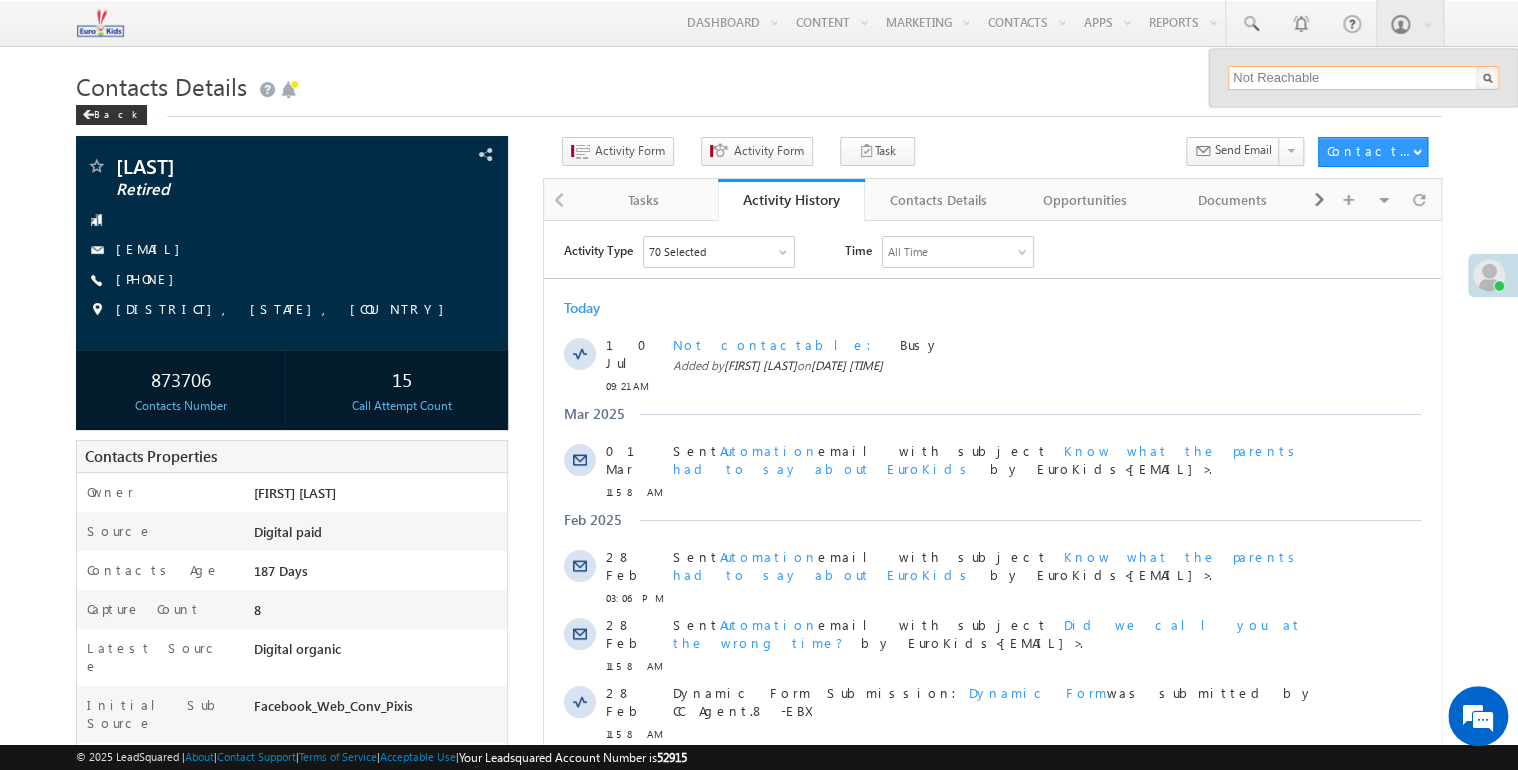 click on "Not Reachable" at bounding box center [1363, 78] 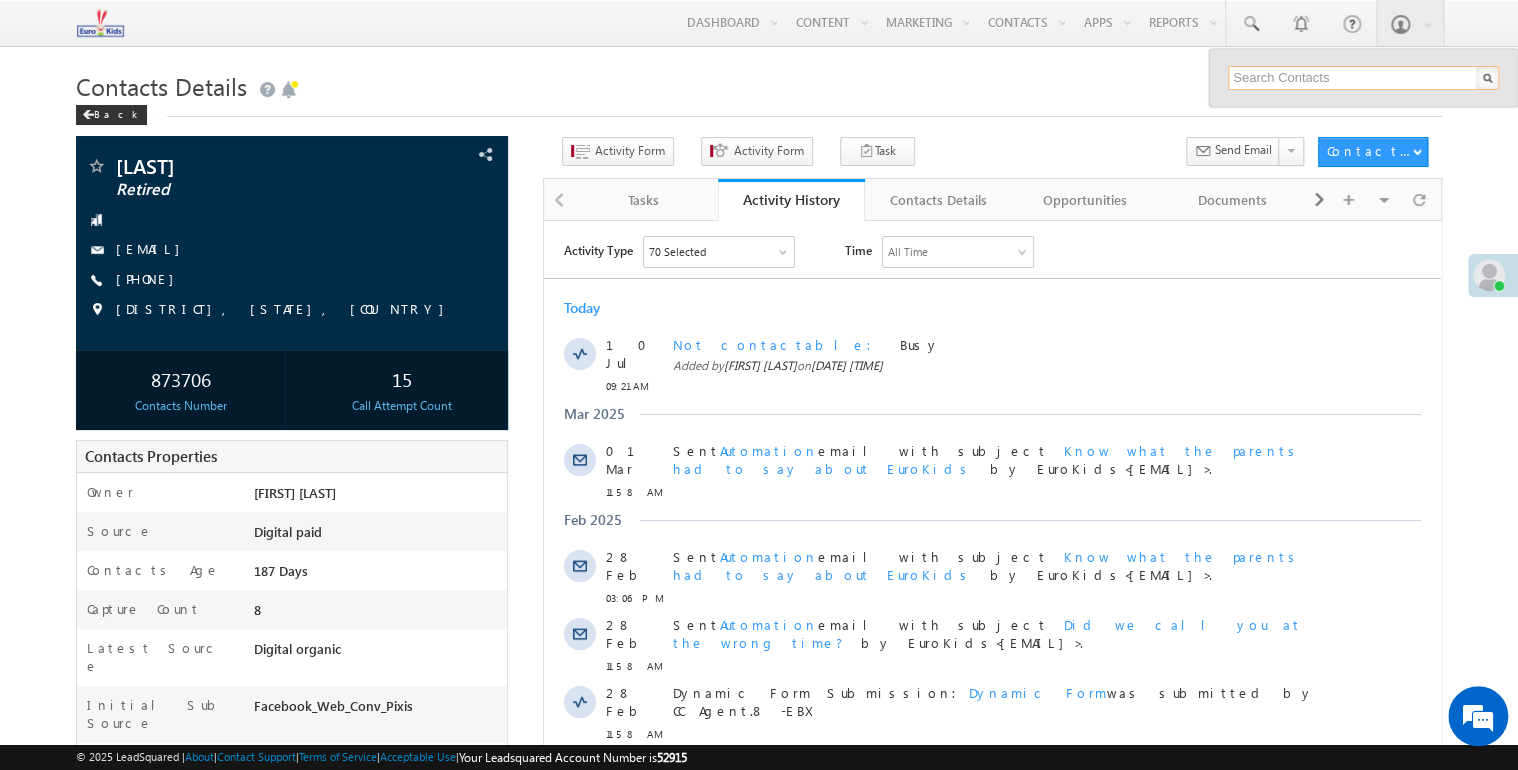 click at bounding box center (1363, 78) 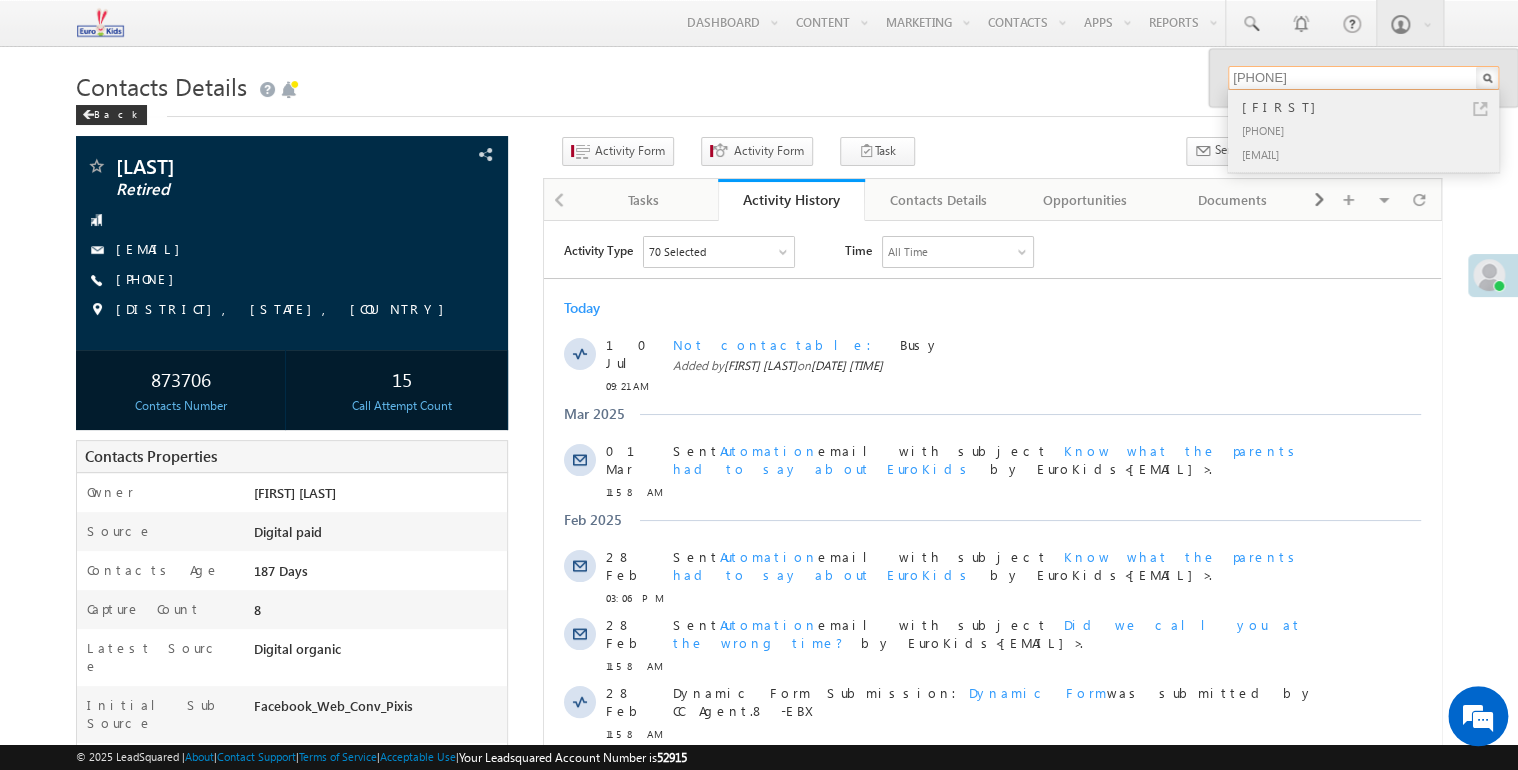 type on "[PHONE]" 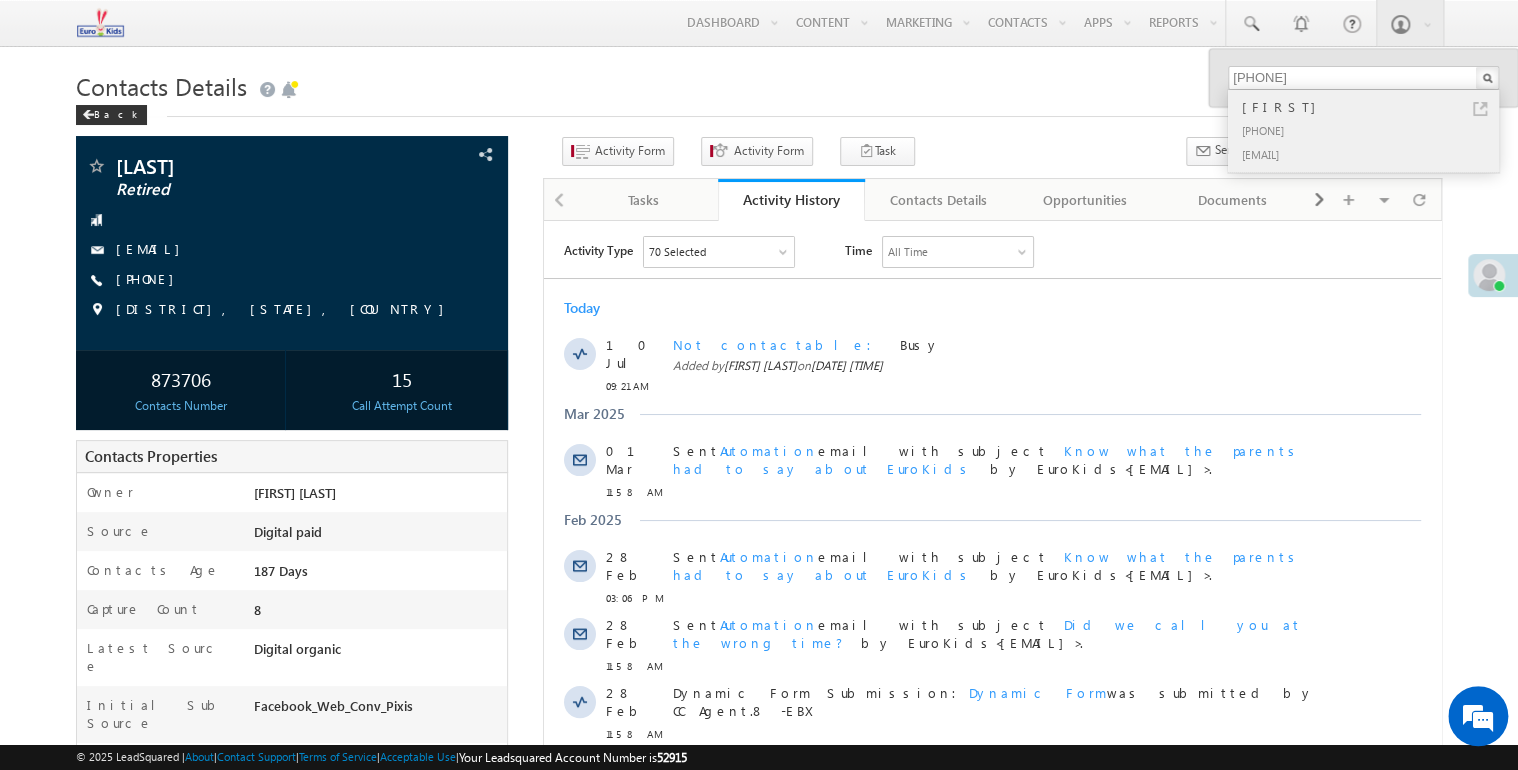 click on "[PHONE]" at bounding box center (1372, 130) 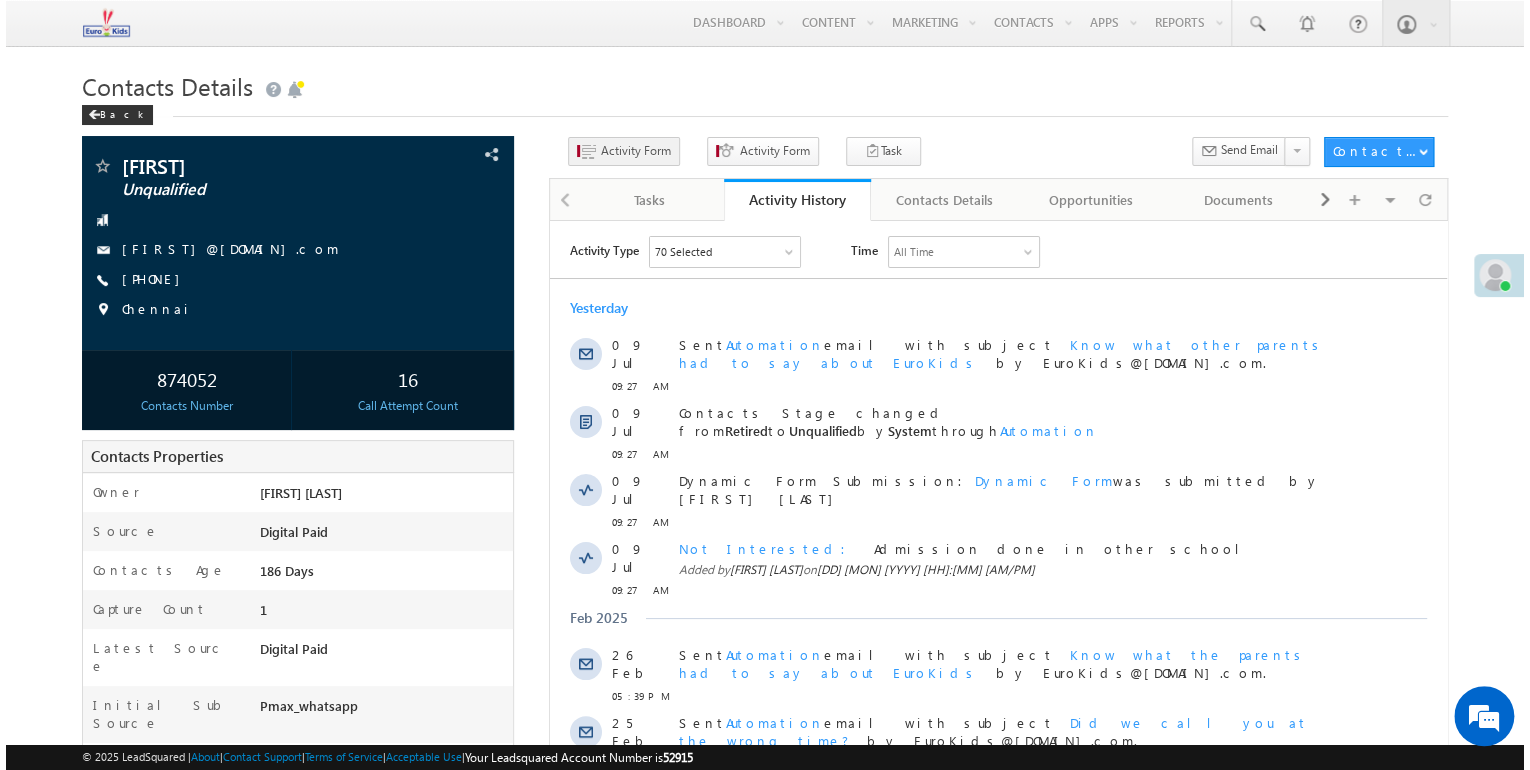 scroll, scrollTop: 0, scrollLeft: 0, axis: both 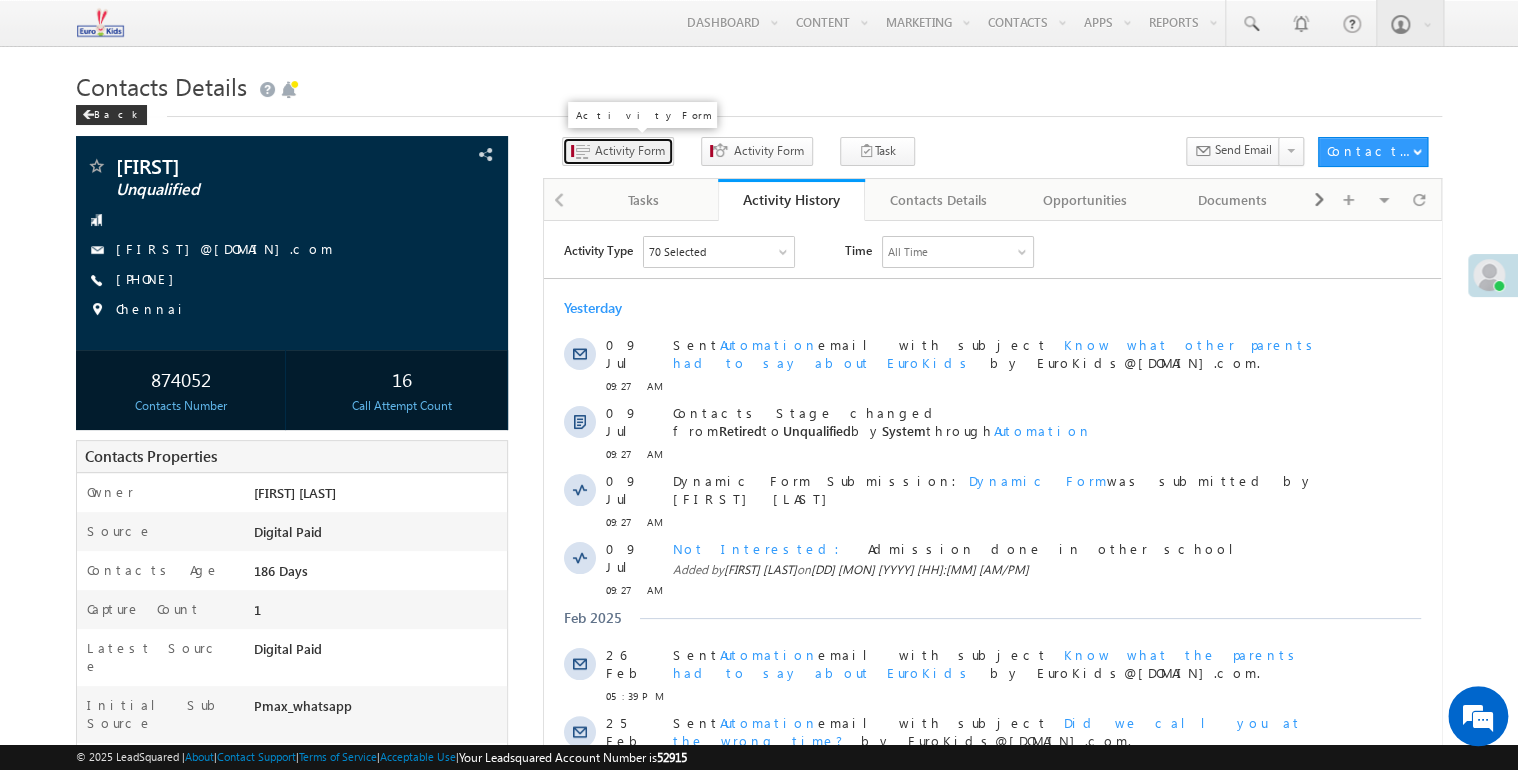 click on "Activity Form" at bounding box center (630, 151) 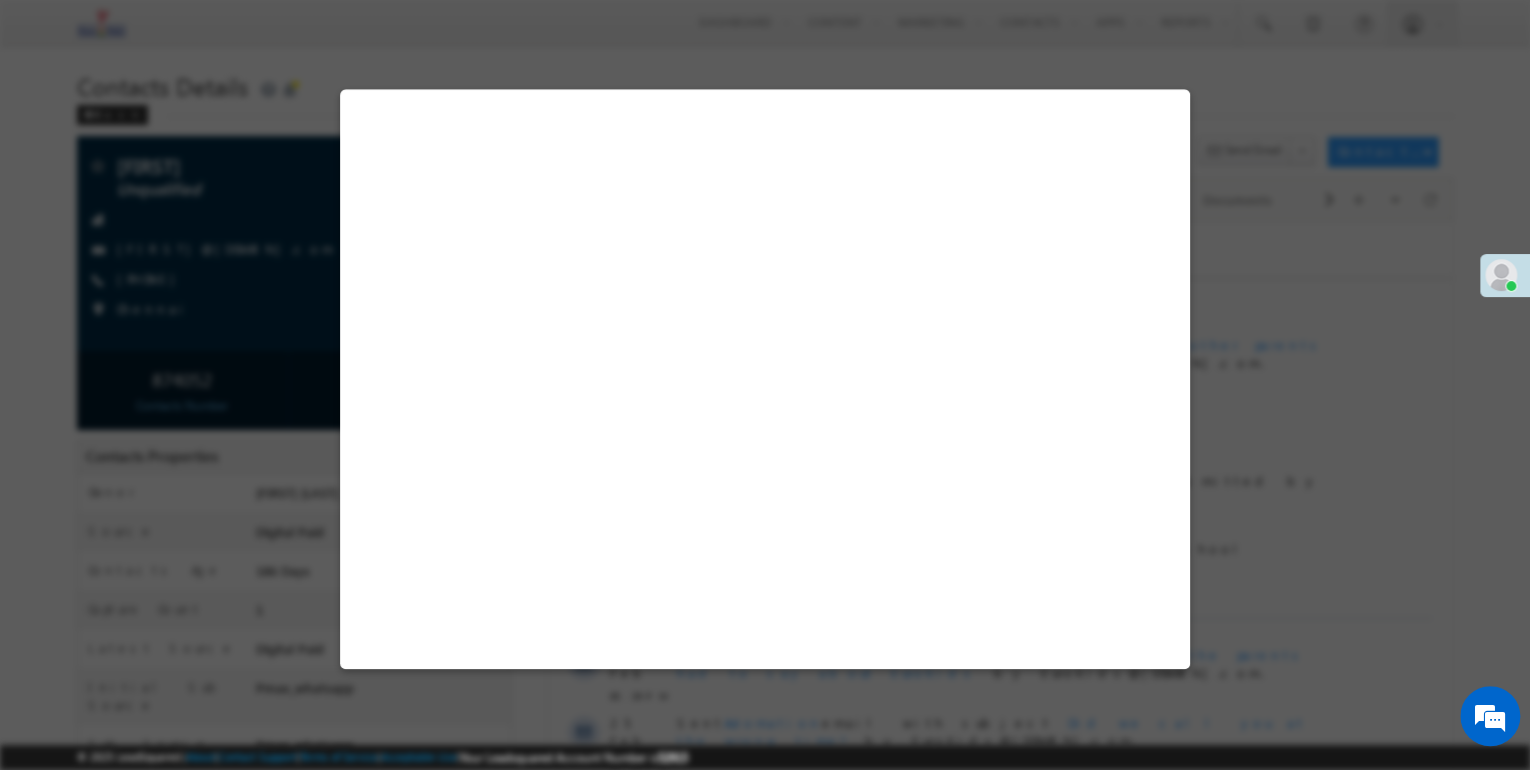 select on "Admissions" 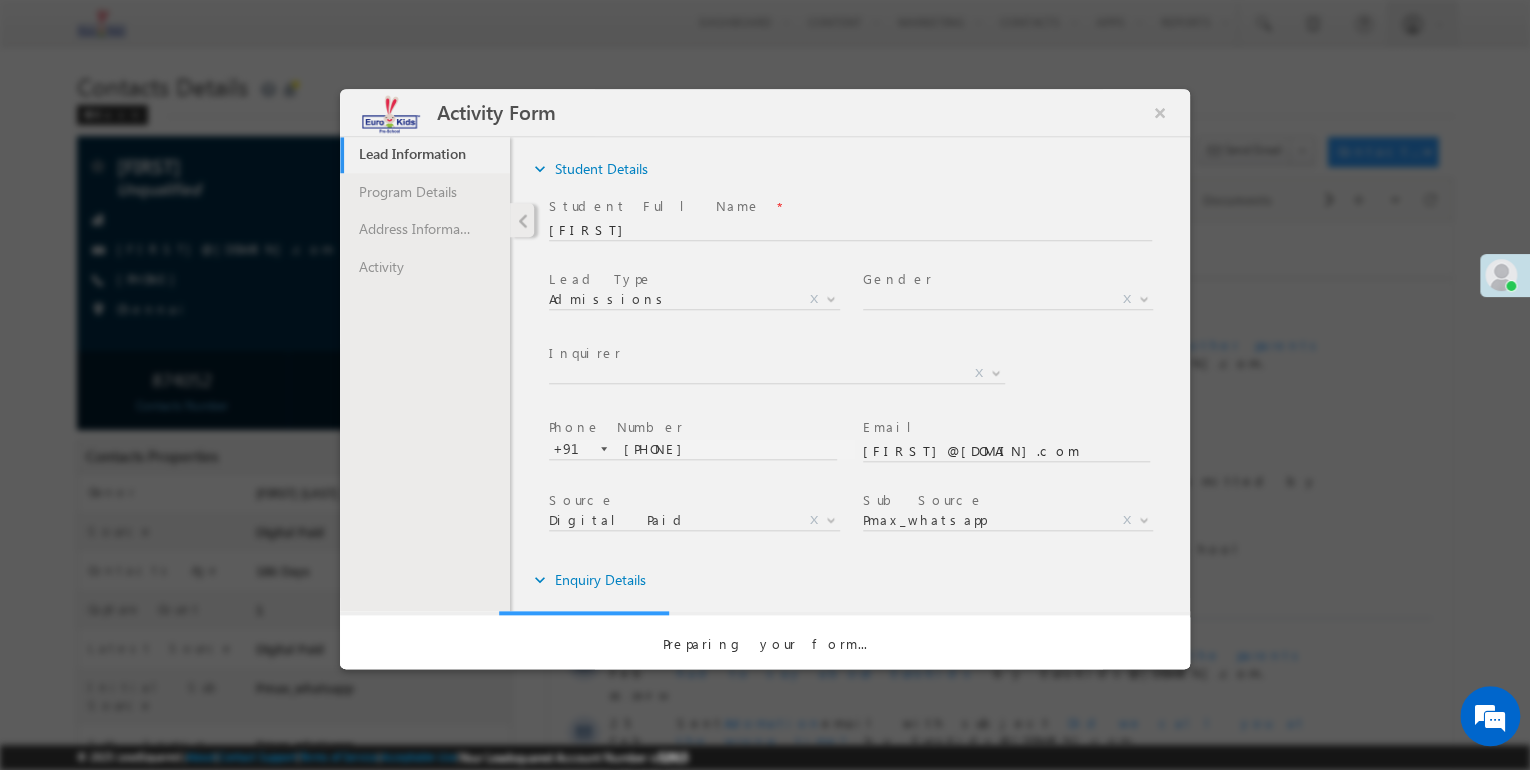 scroll, scrollTop: 0, scrollLeft: 0, axis: both 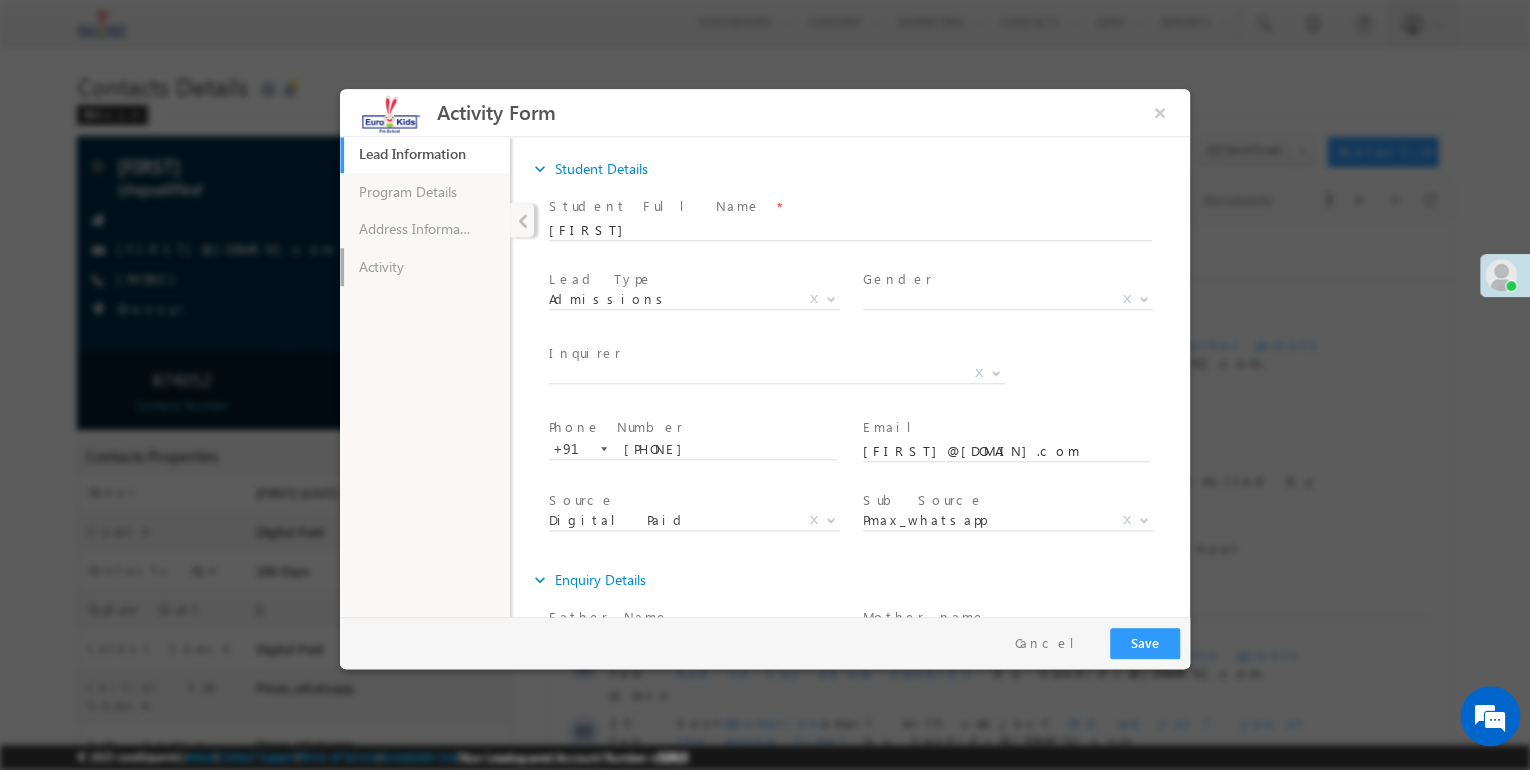 click on "Activity" at bounding box center [425, 267] 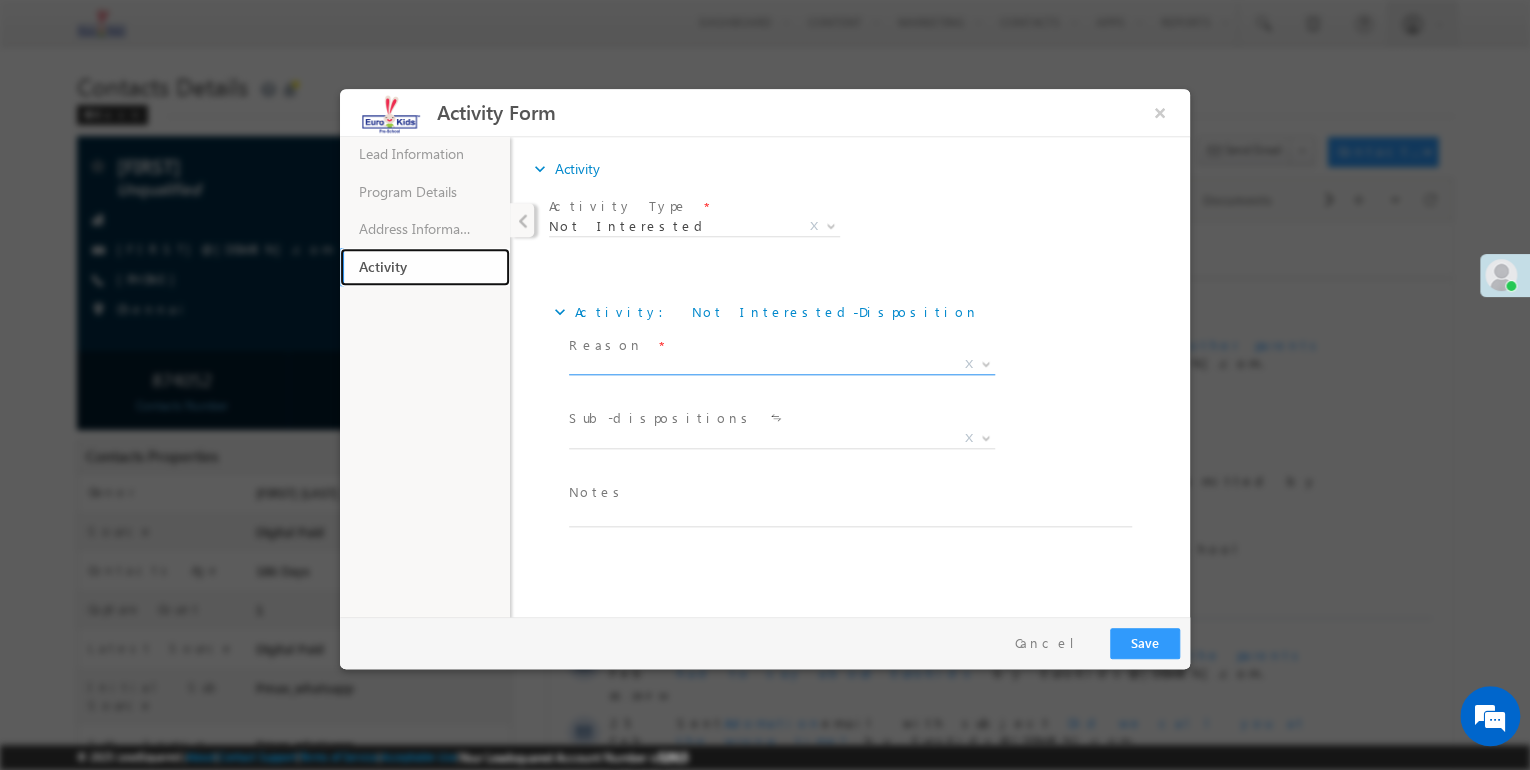 scroll, scrollTop: 0, scrollLeft: 0, axis: both 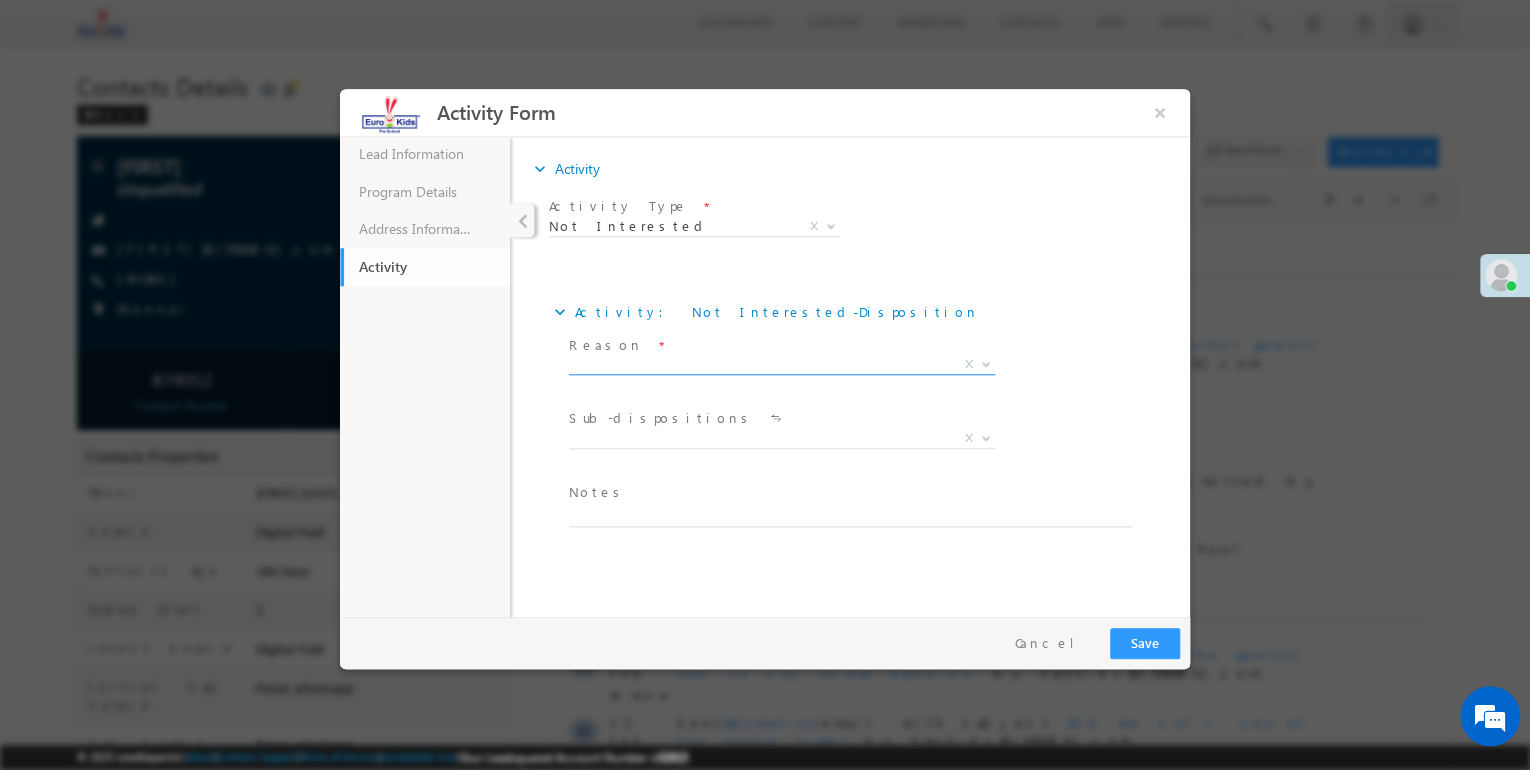 click on "X" at bounding box center (782, 365) 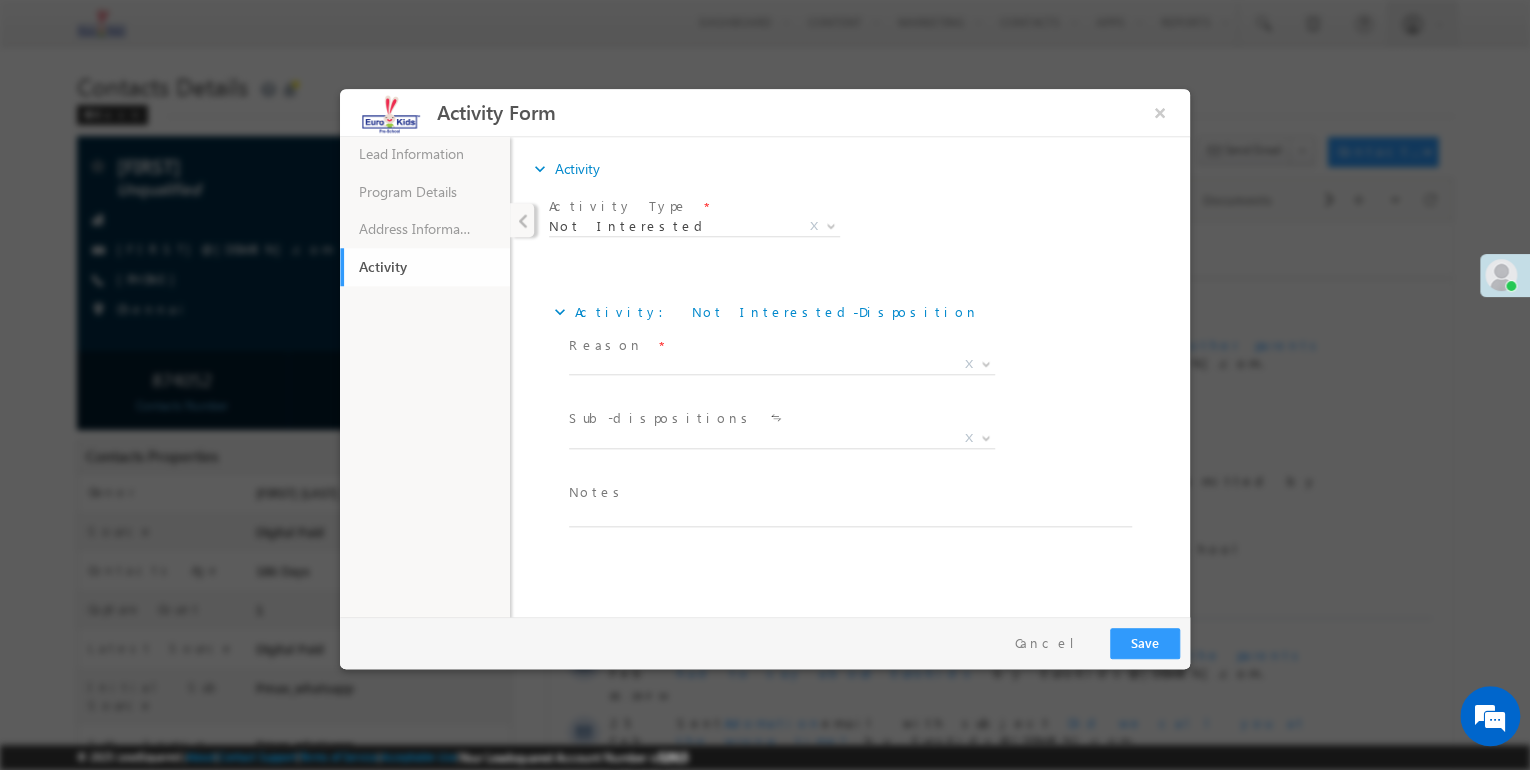 click on "Activity Type
*" at bounding box center (694, 207) 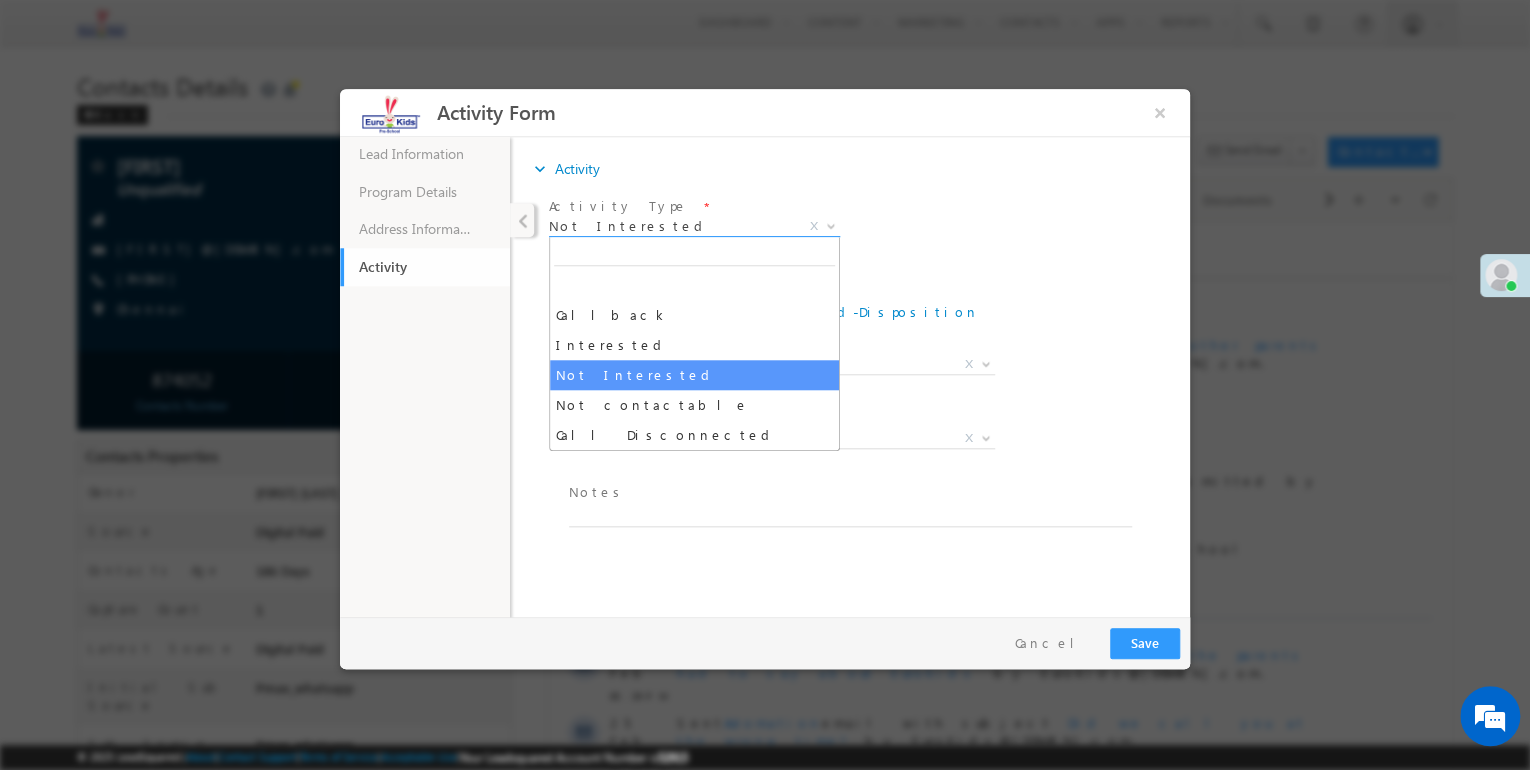 click on "Not Interested" at bounding box center (670, 226) 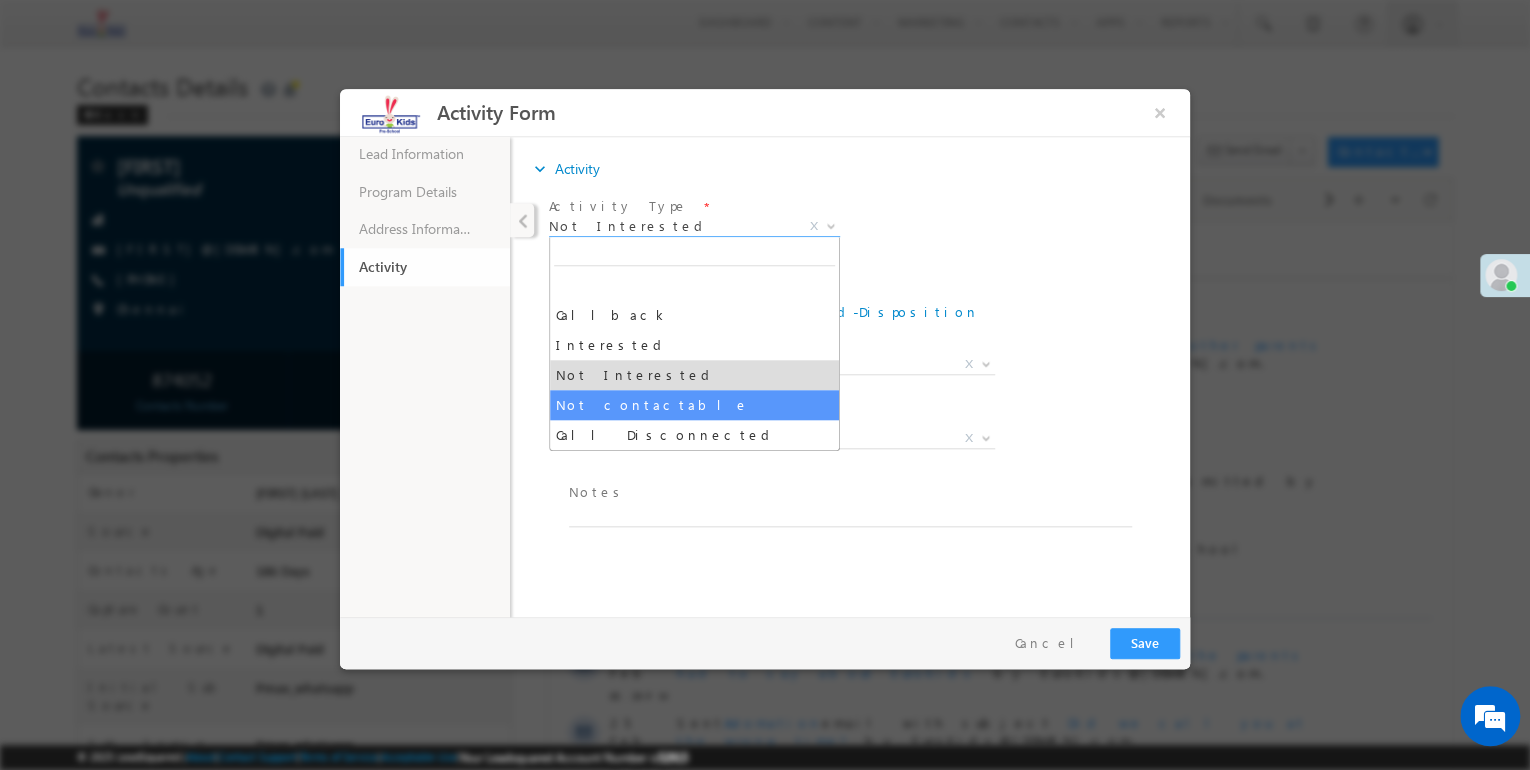 select on "Not contactable" 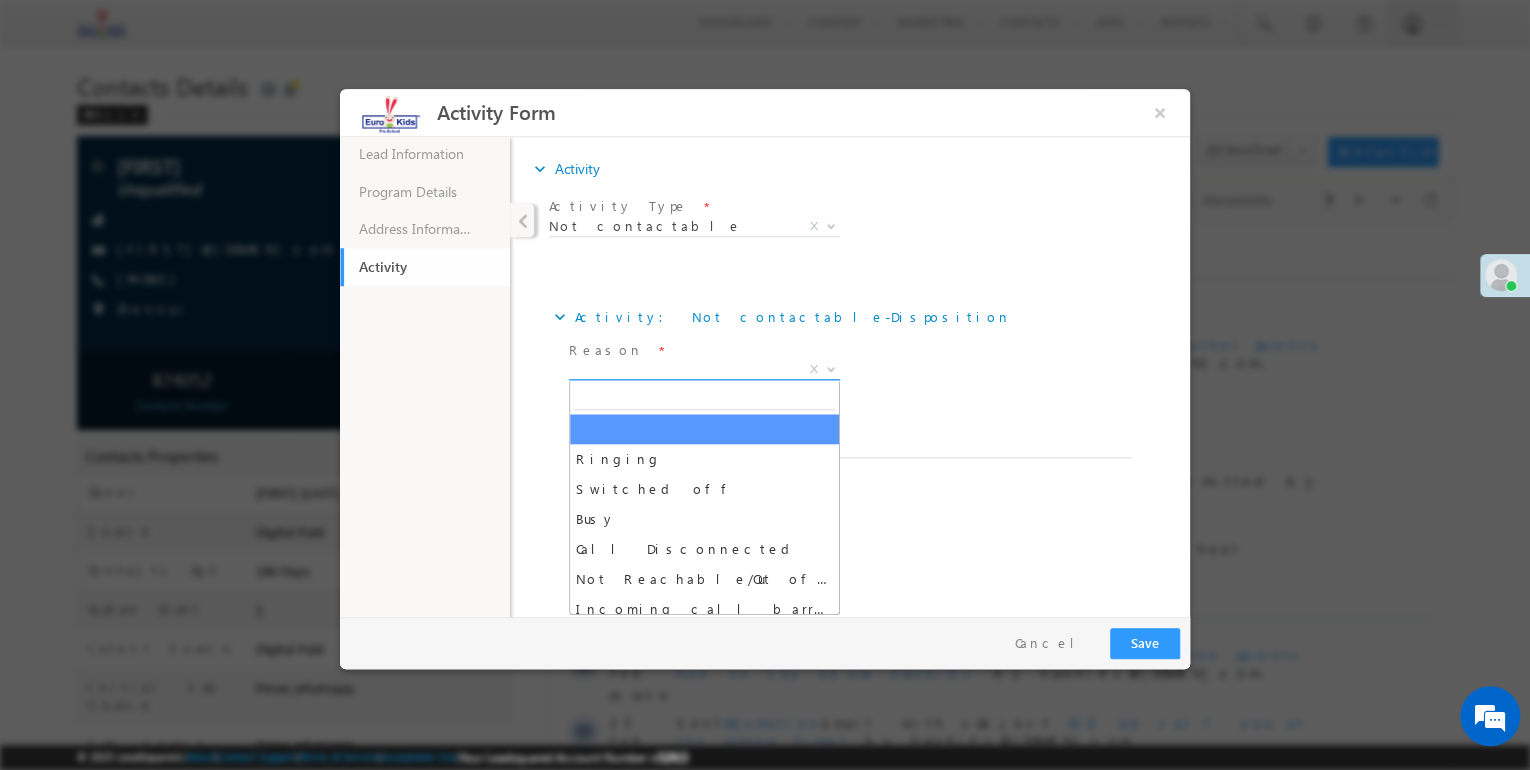 drag, startPoint x: 589, startPoint y: 375, endPoint x: 597, endPoint y: 404, distance: 30.083218 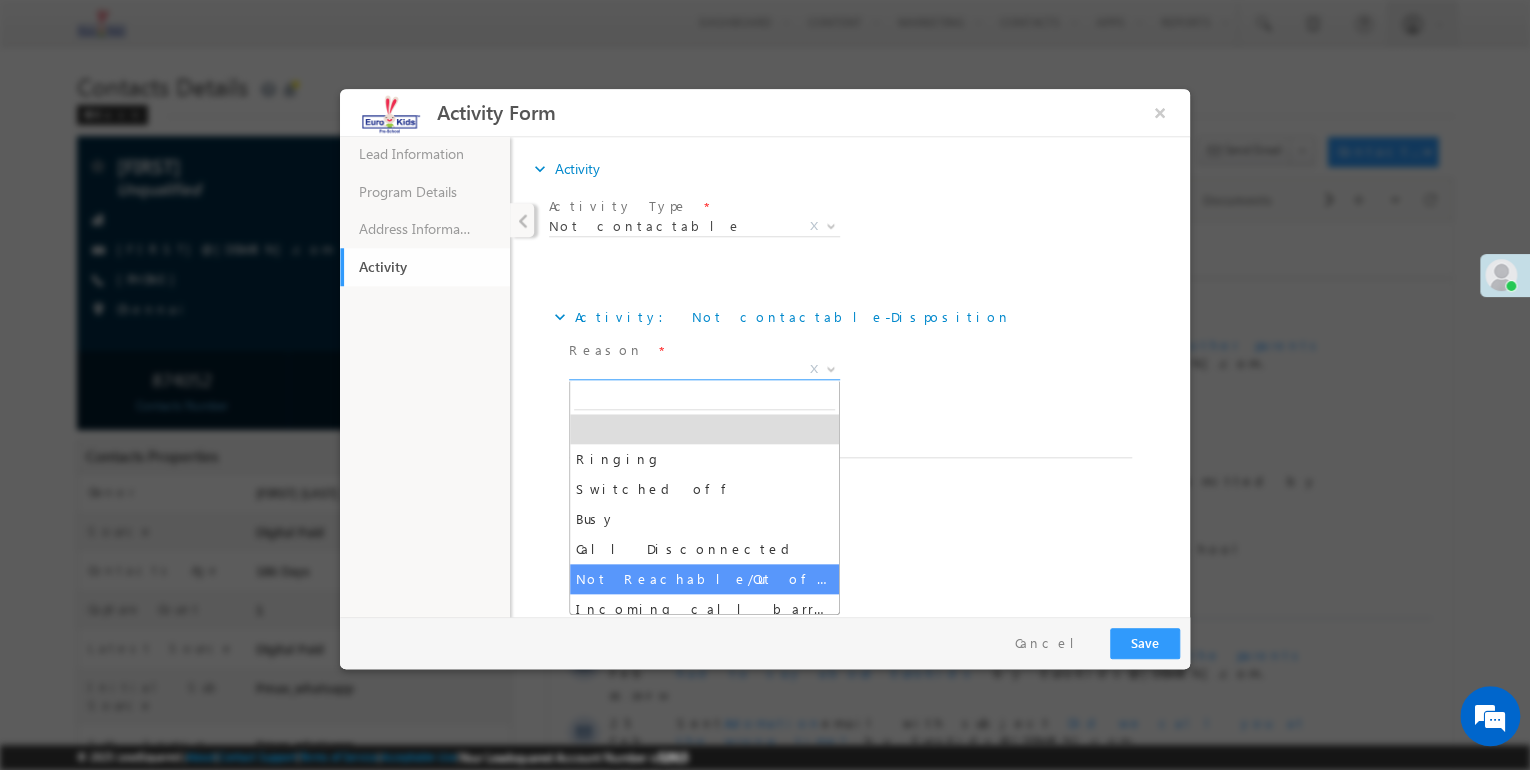 select on "Not Reachable/Out of coverage area" 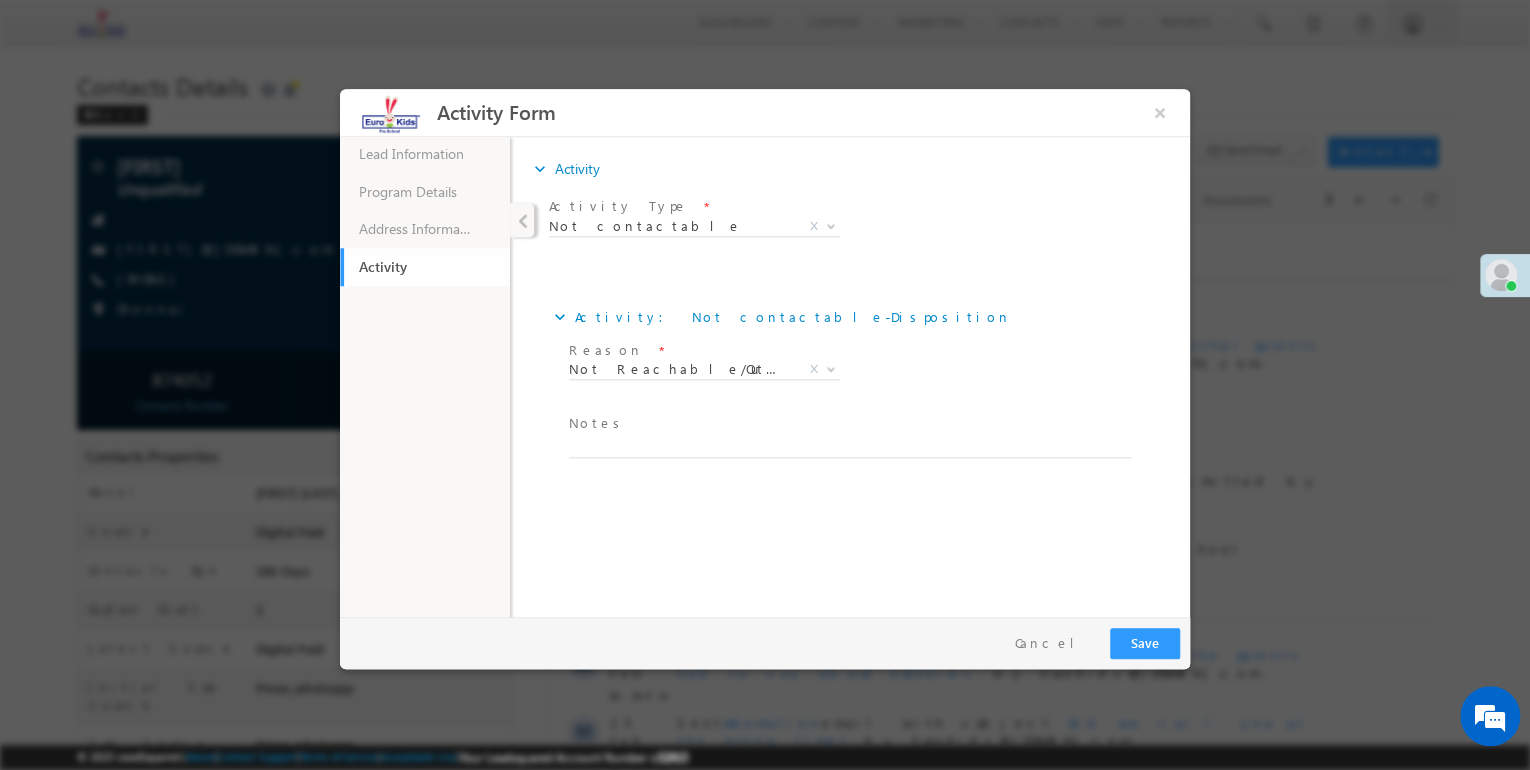 click at bounding box center [845, 468] 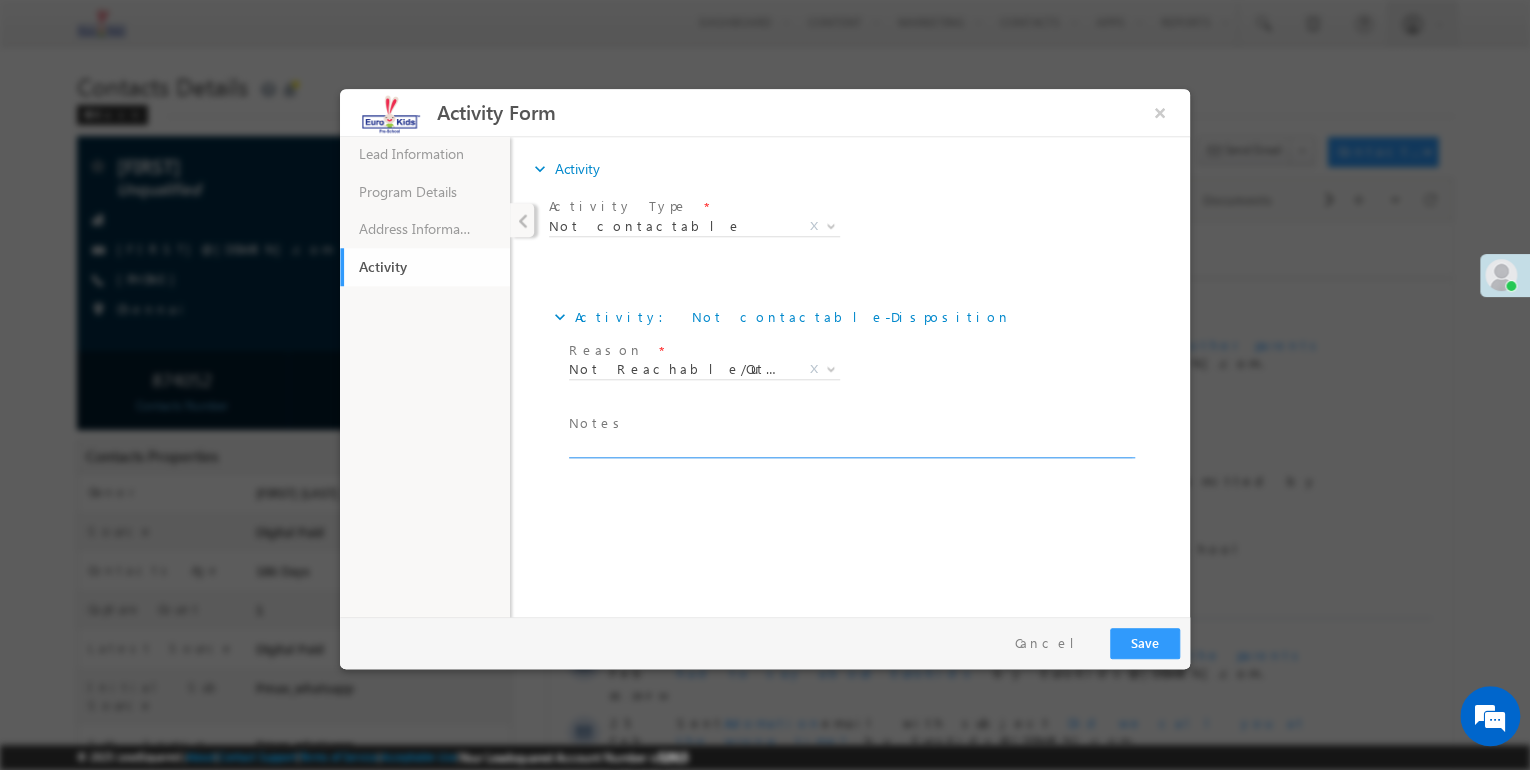 click at bounding box center [850, 446] 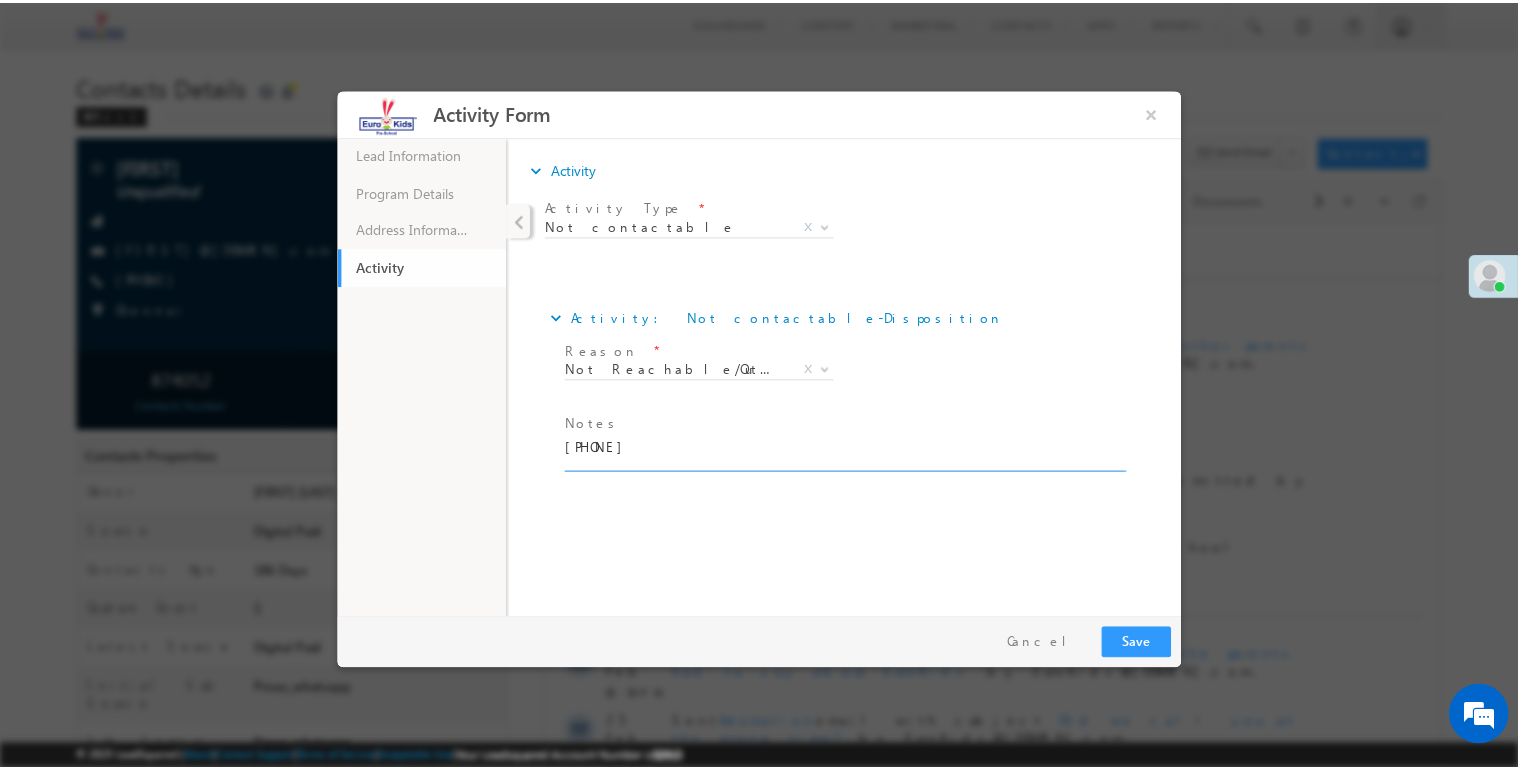 scroll, scrollTop: 0, scrollLeft: 0, axis: both 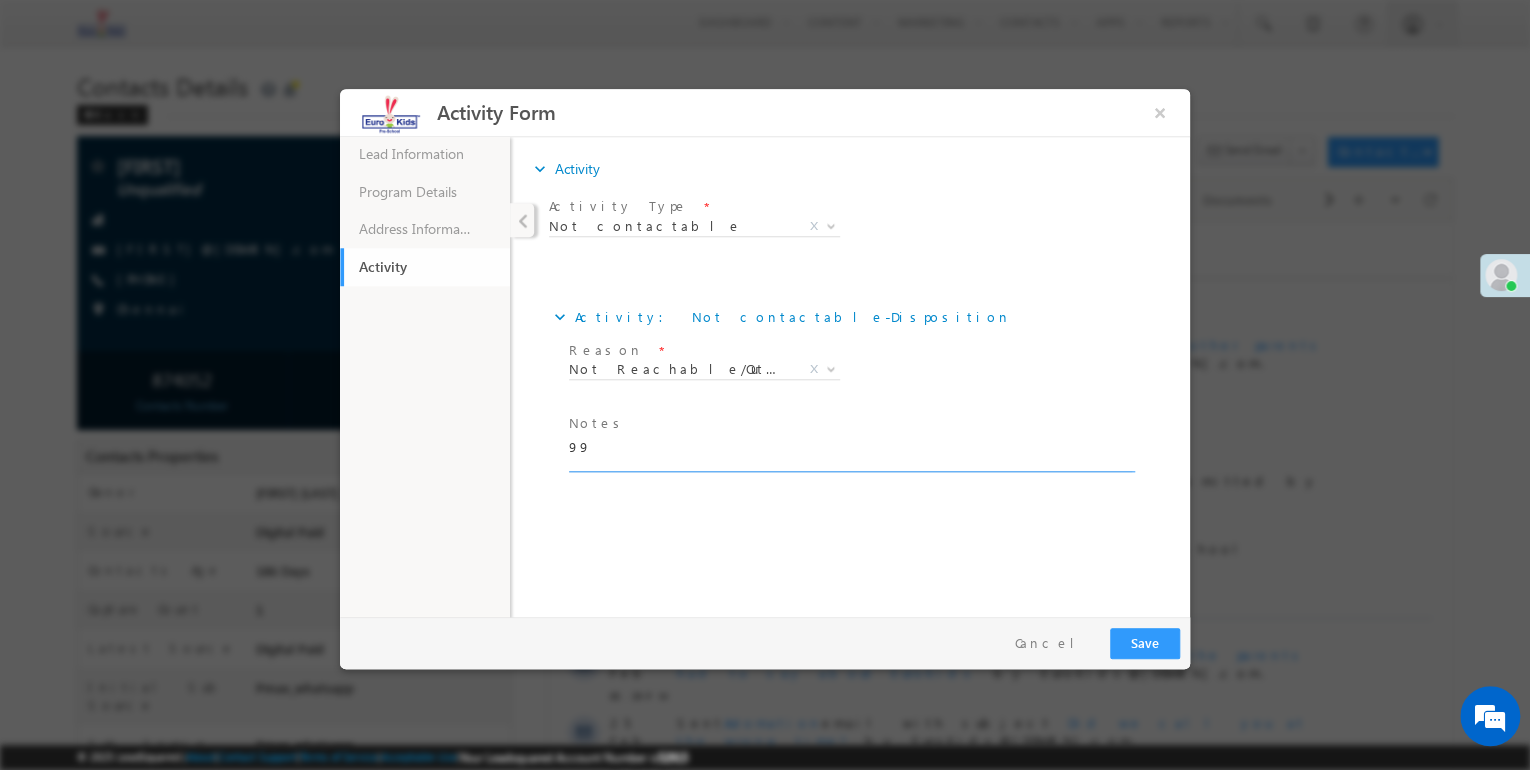type on "9" 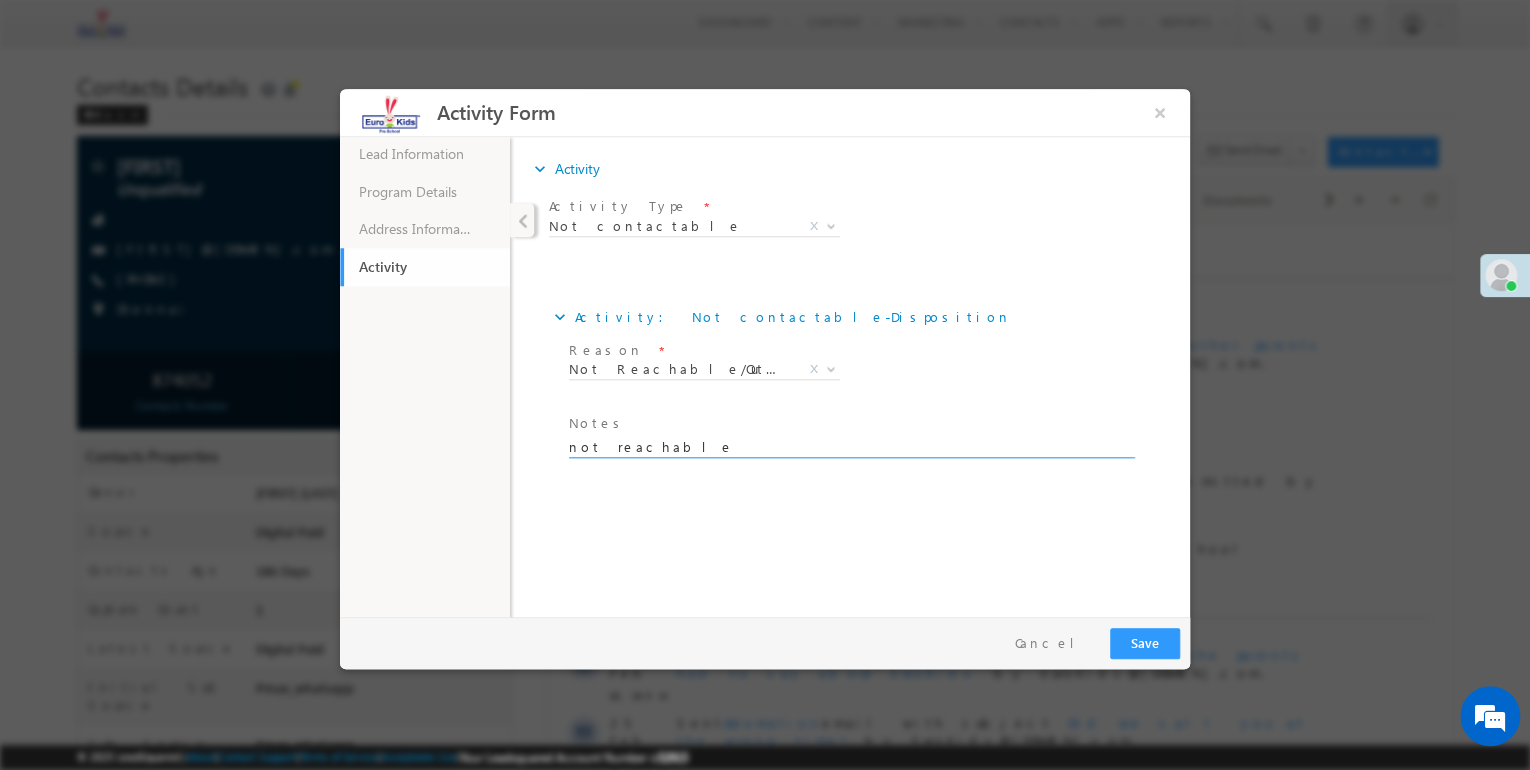 type on "not reachable" 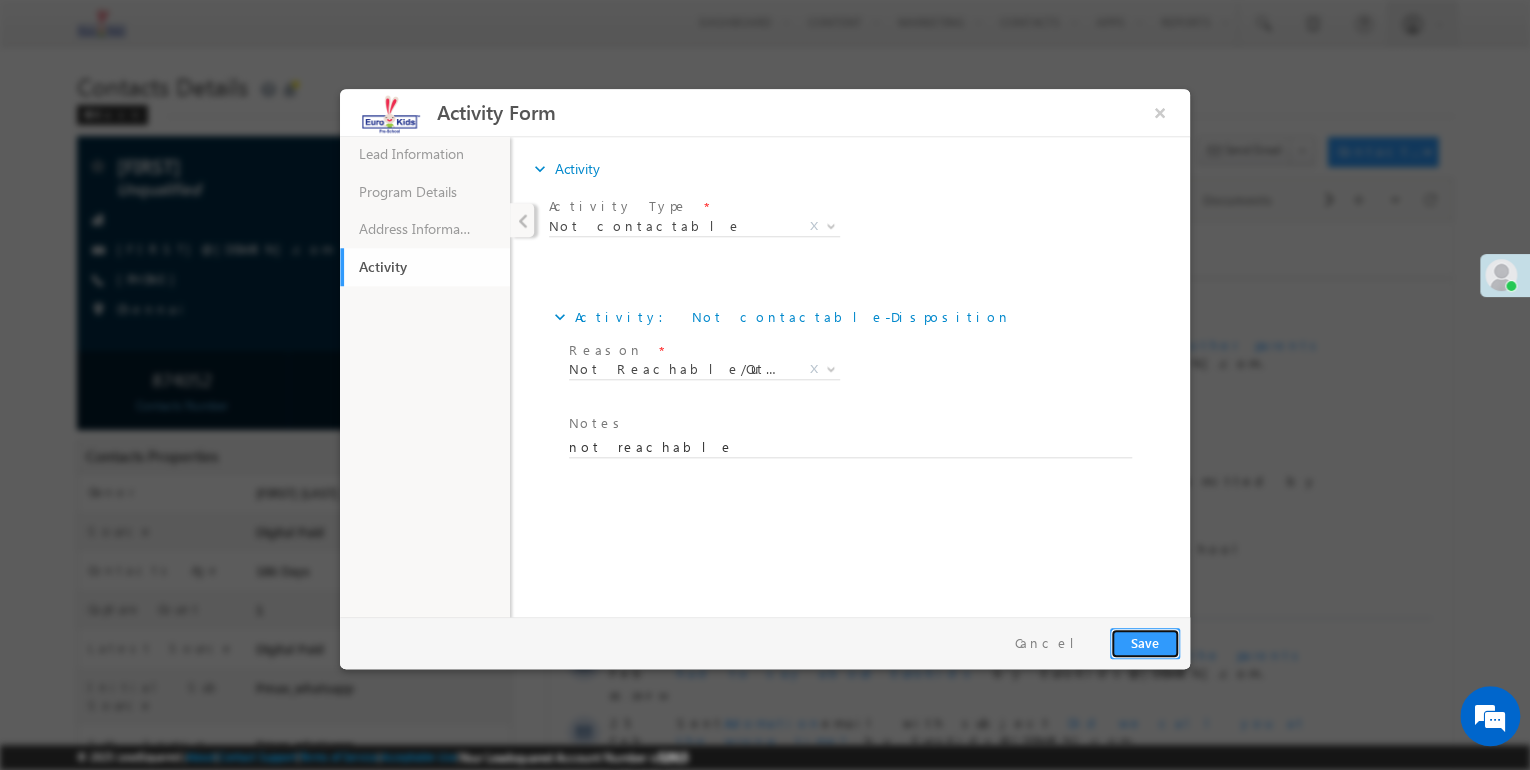 click on "Save" at bounding box center (1145, 643) 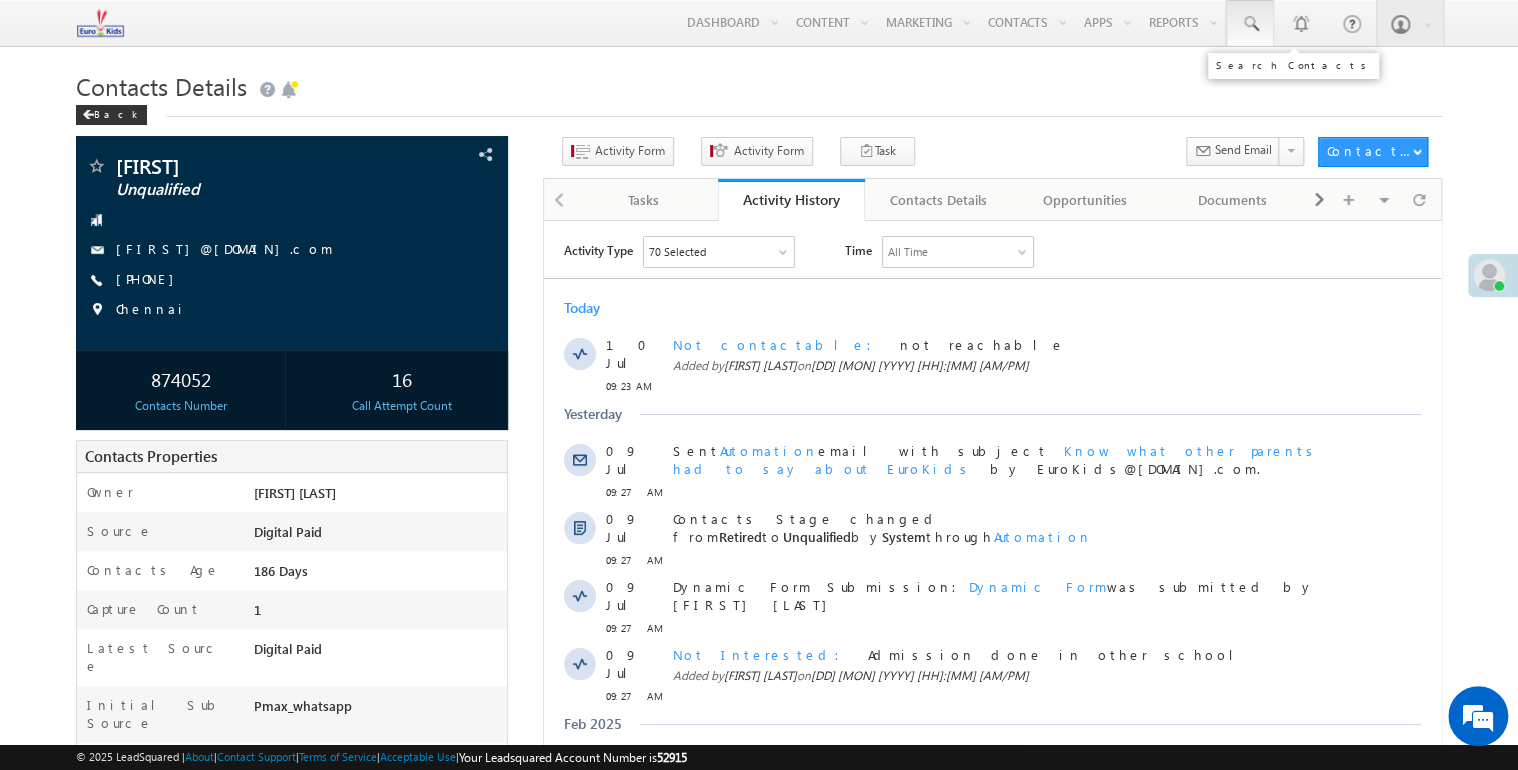click at bounding box center (1250, 24) 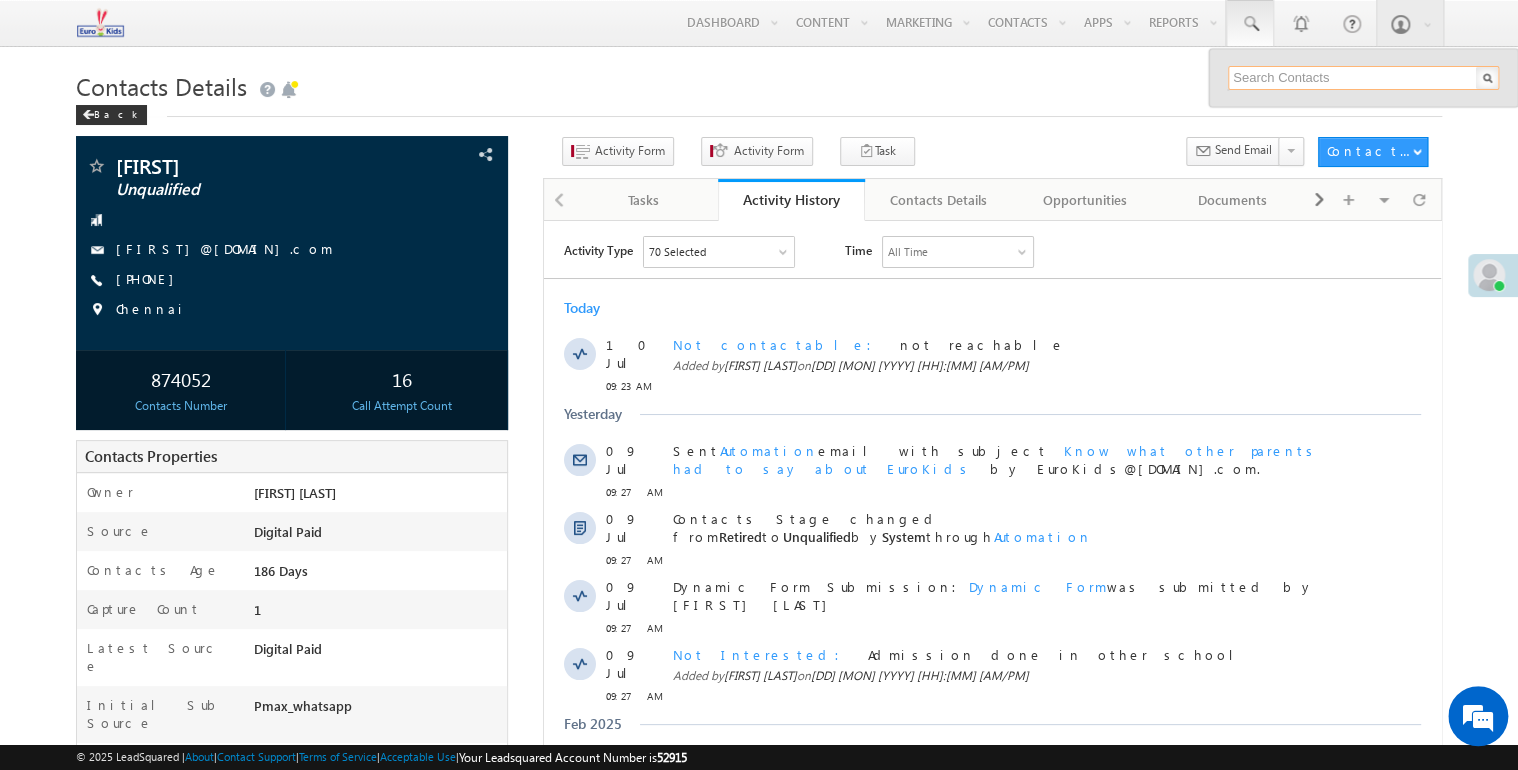 click at bounding box center (1363, 78) 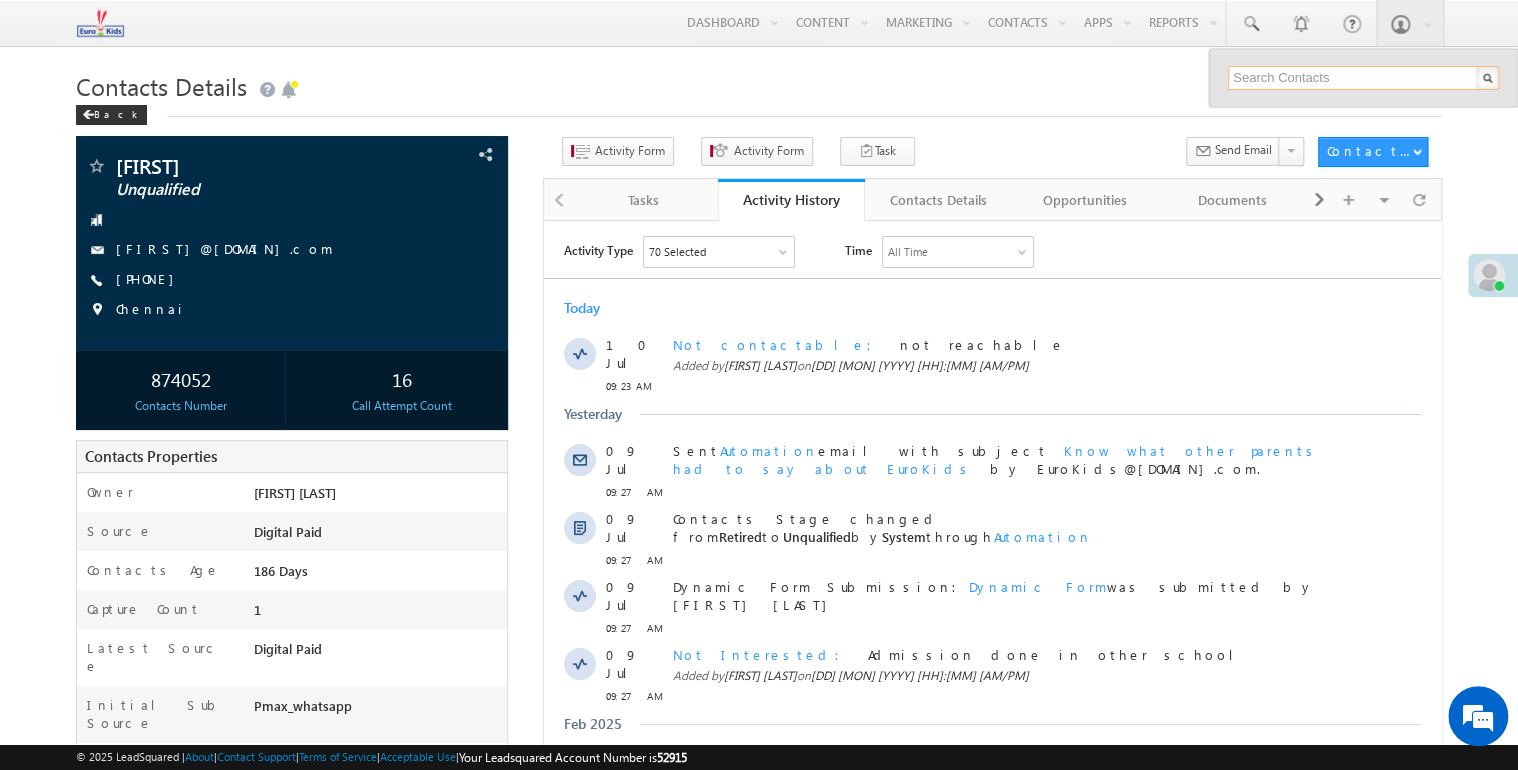 paste on "9390142866" 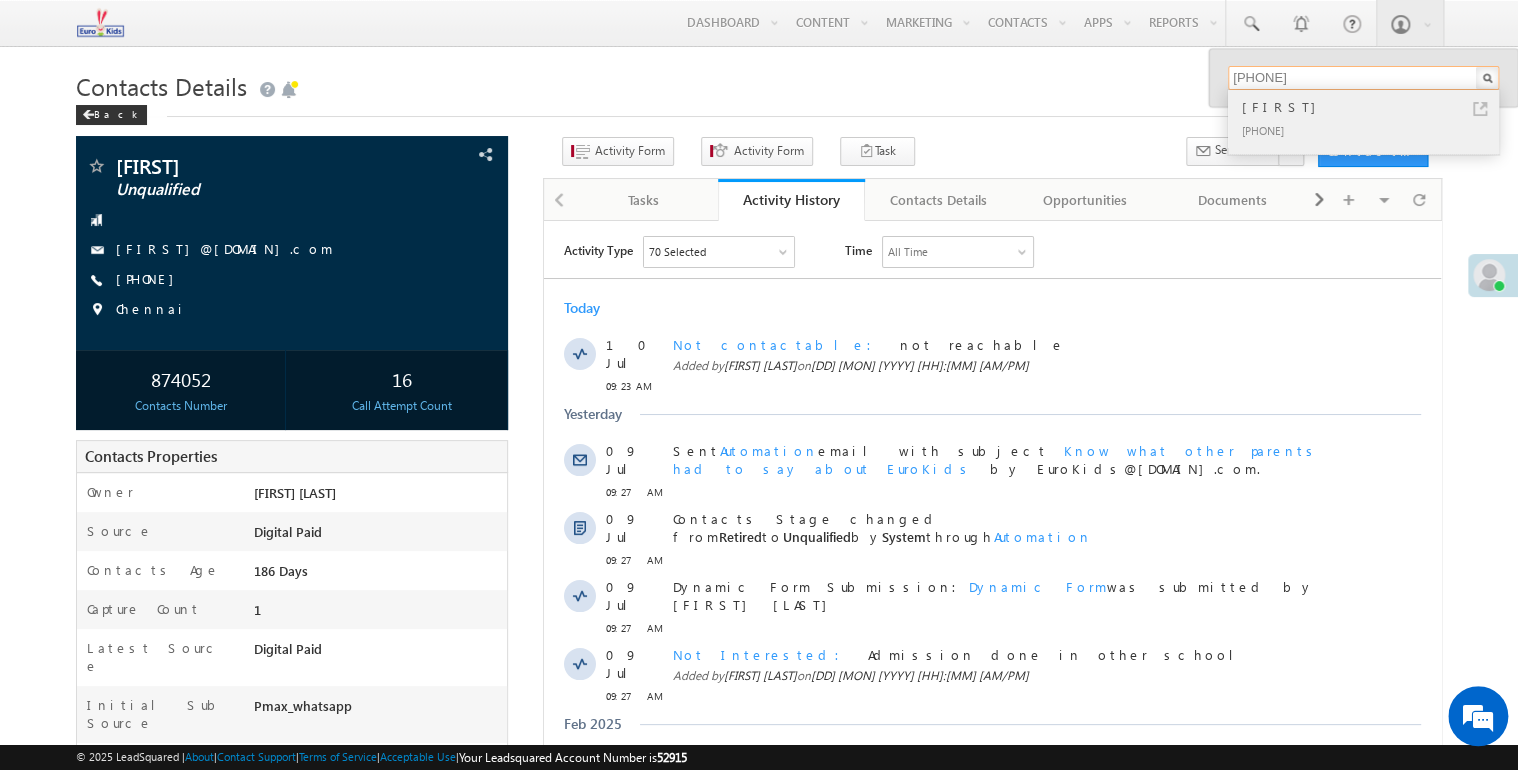 type on "9390142866" 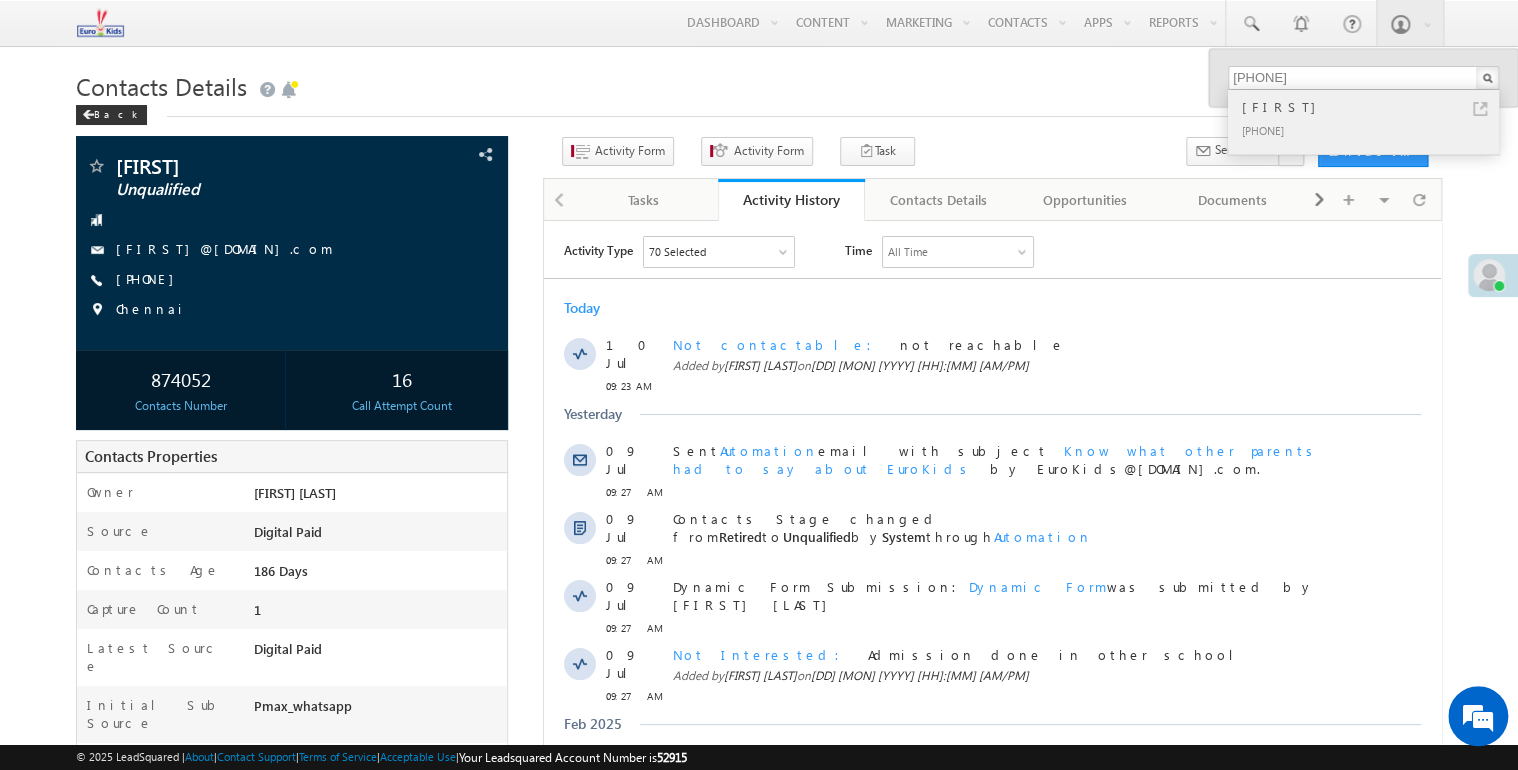 click on "+91-9390142866" at bounding box center [1372, 130] 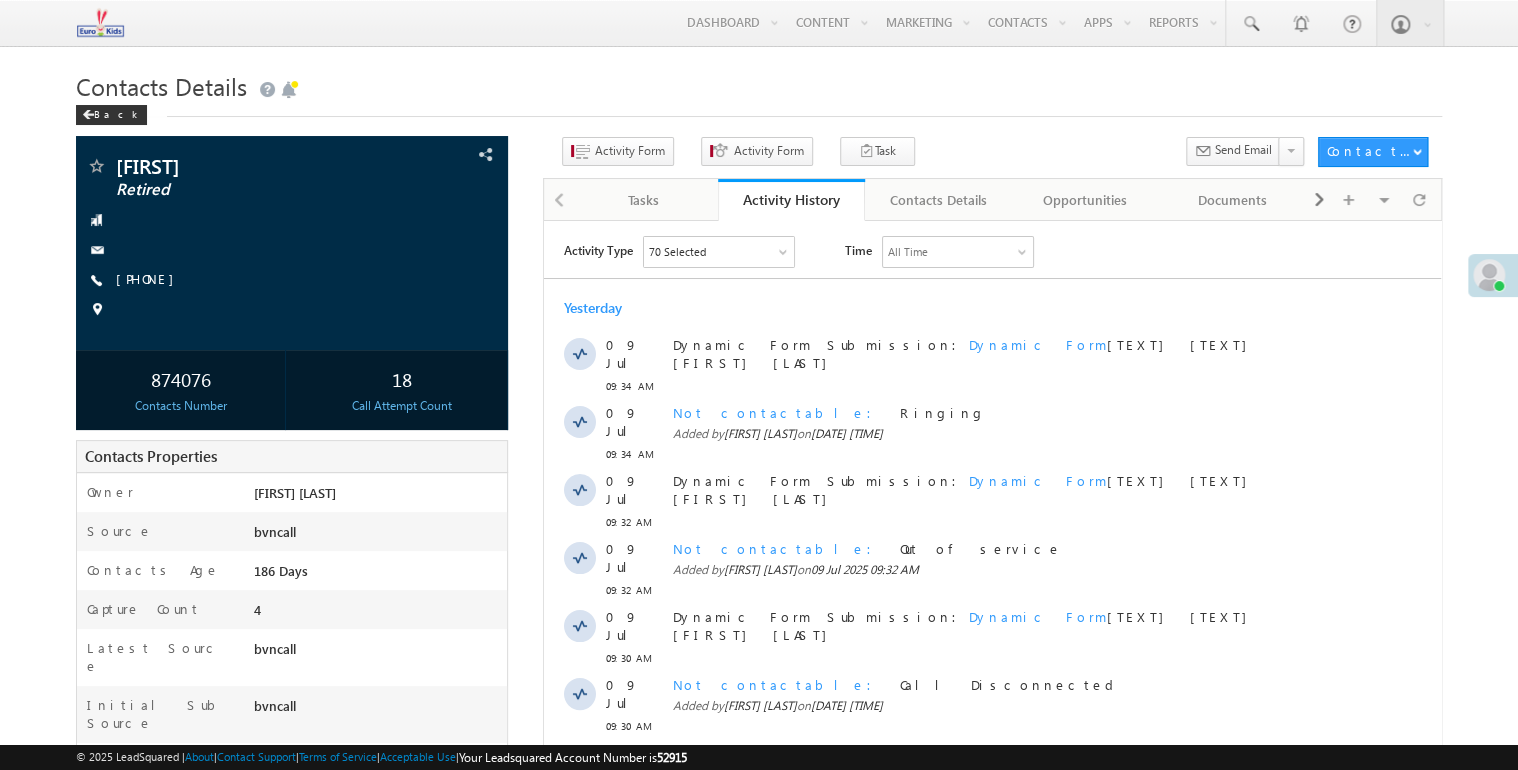 scroll, scrollTop: 0, scrollLeft: 0, axis: both 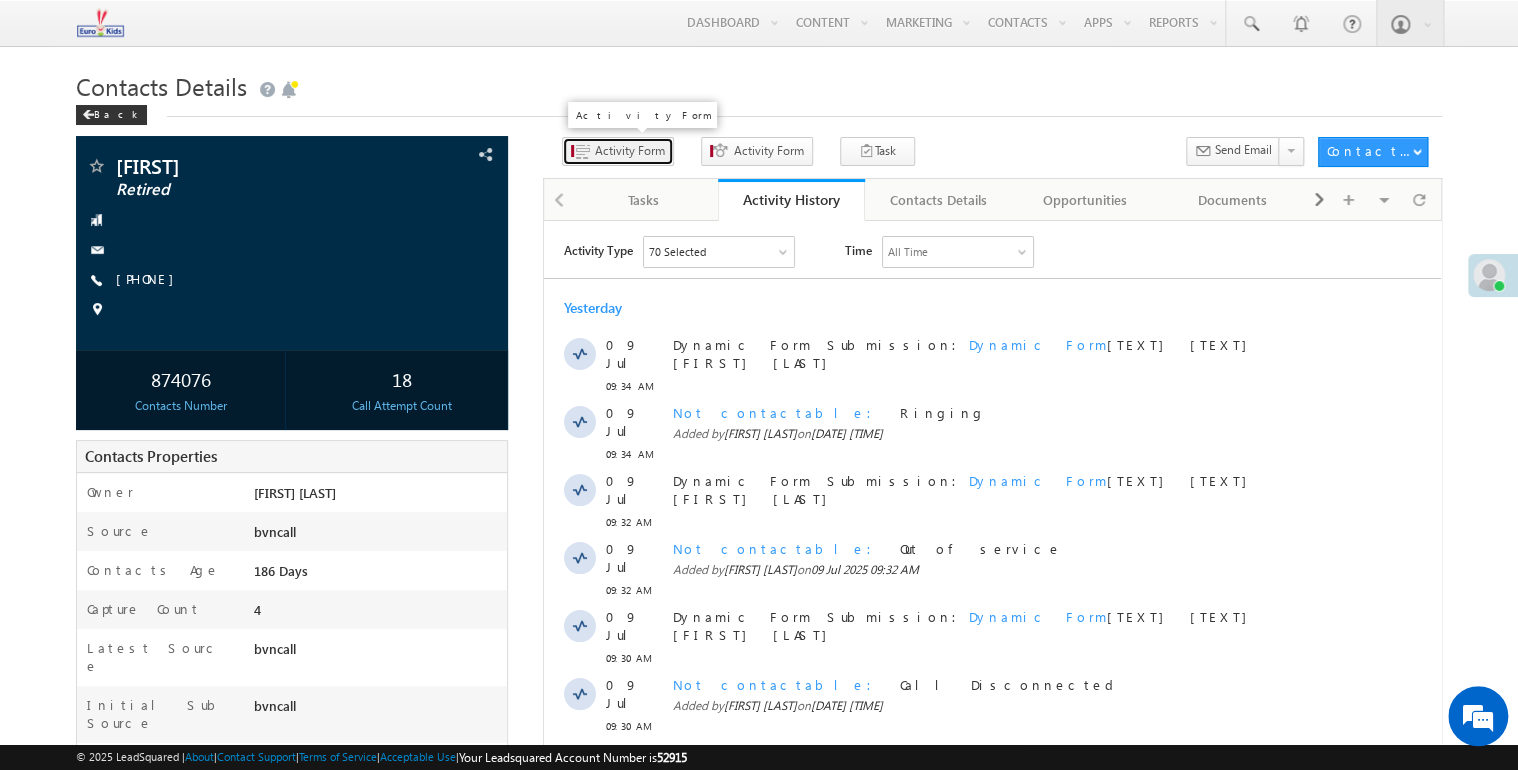 click on "Activity Form" at bounding box center [630, 151] 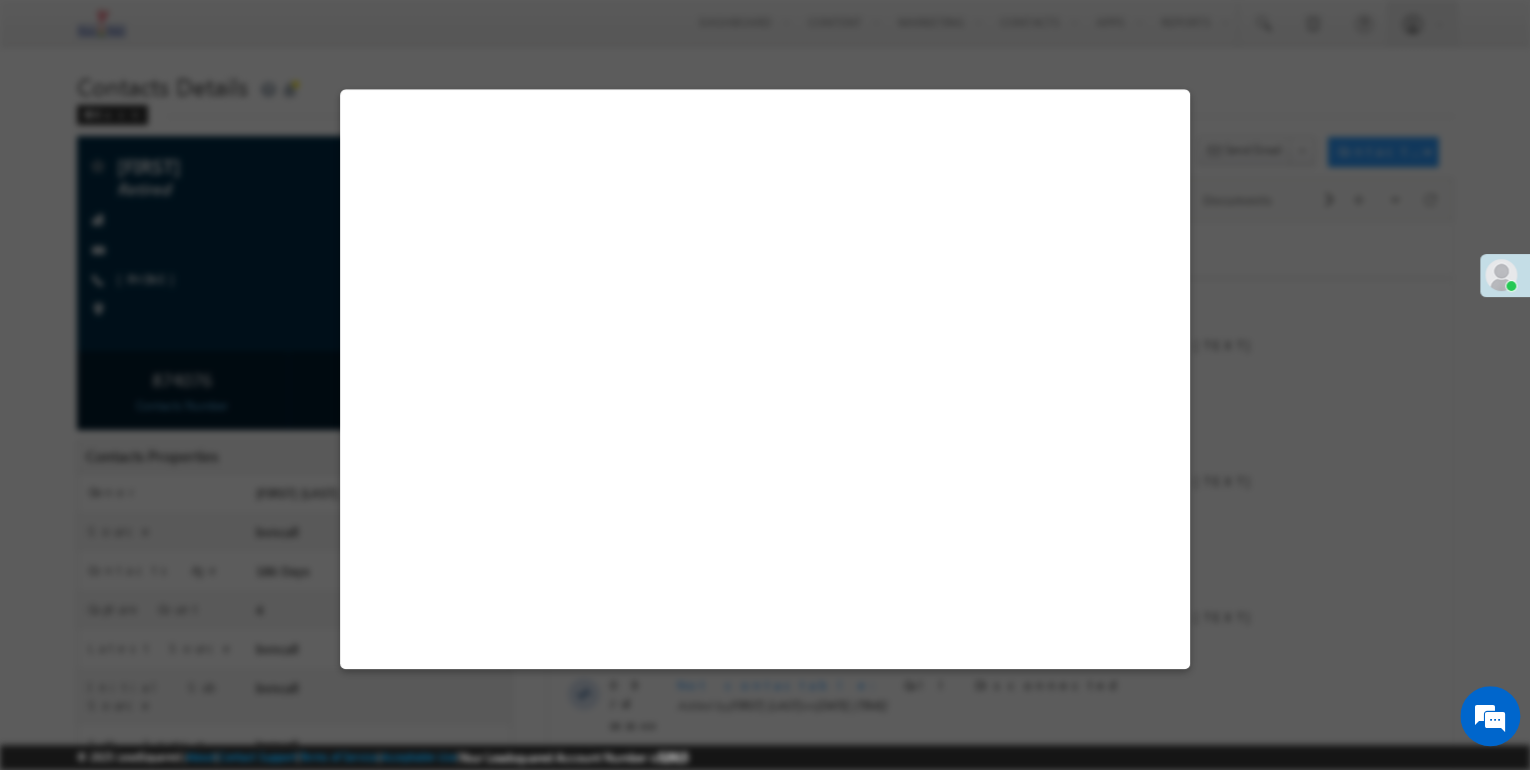 select on "Admissions" 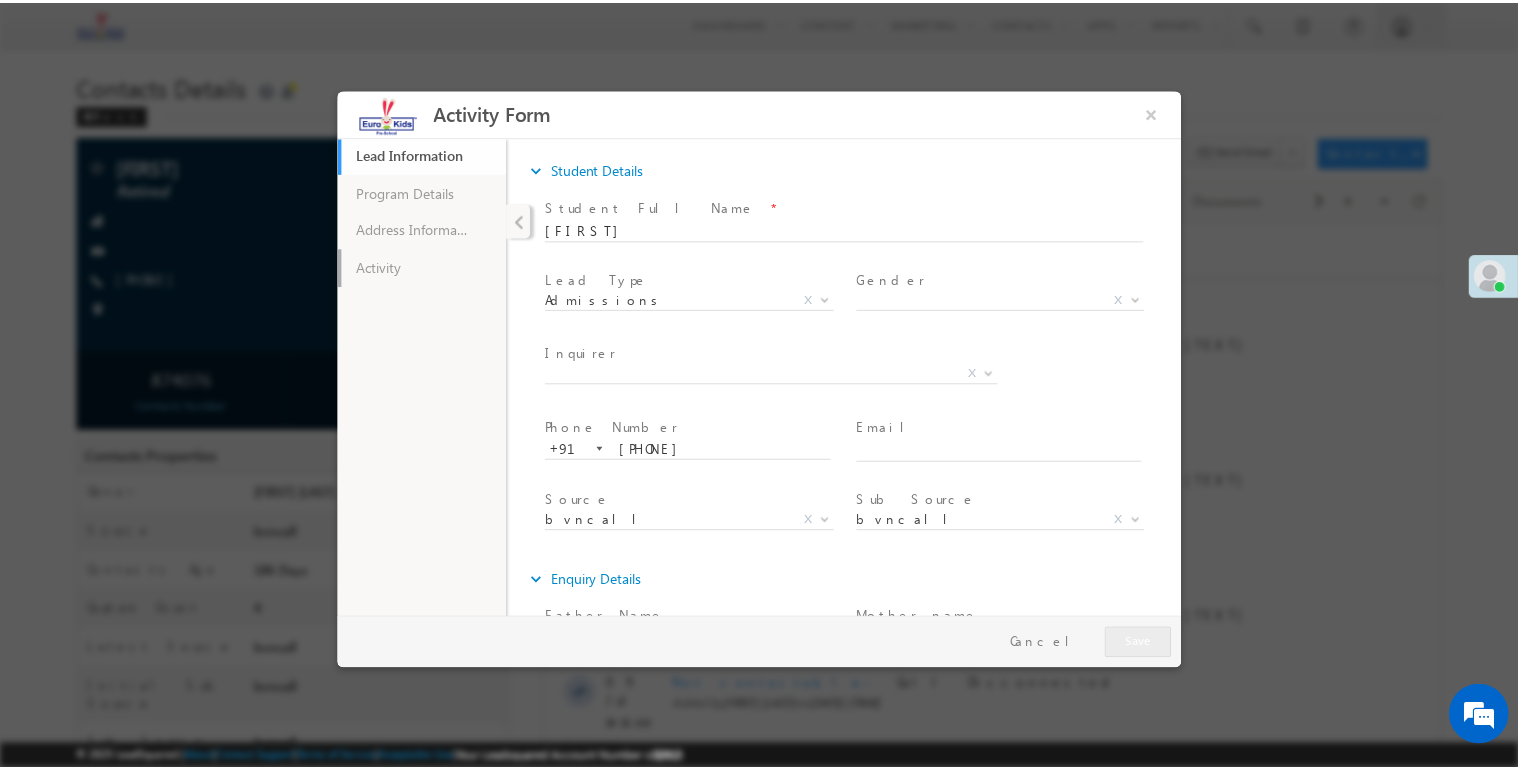 scroll, scrollTop: 0, scrollLeft: 0, axis: both 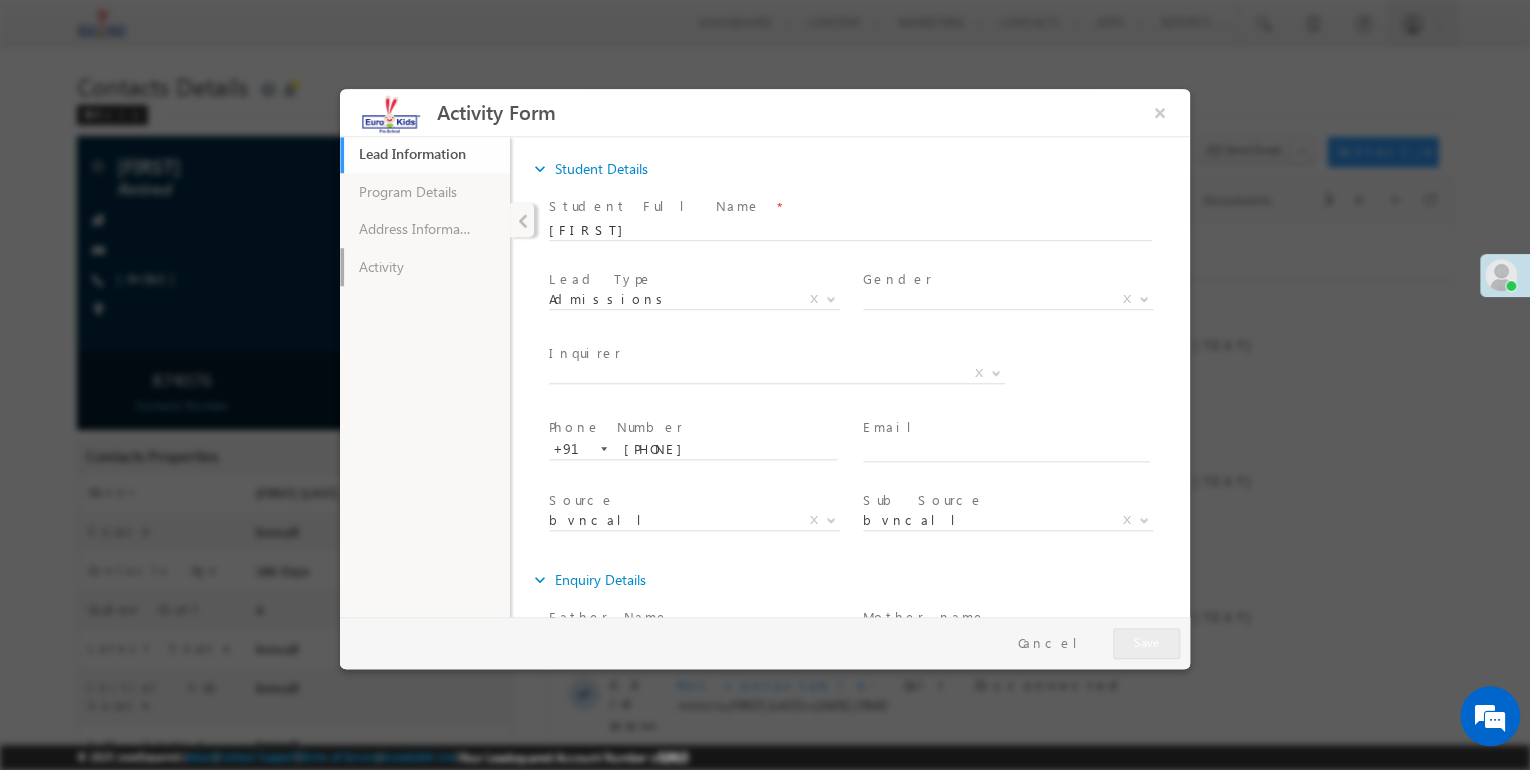 click on "Activity" at bounding box center (425, 267) 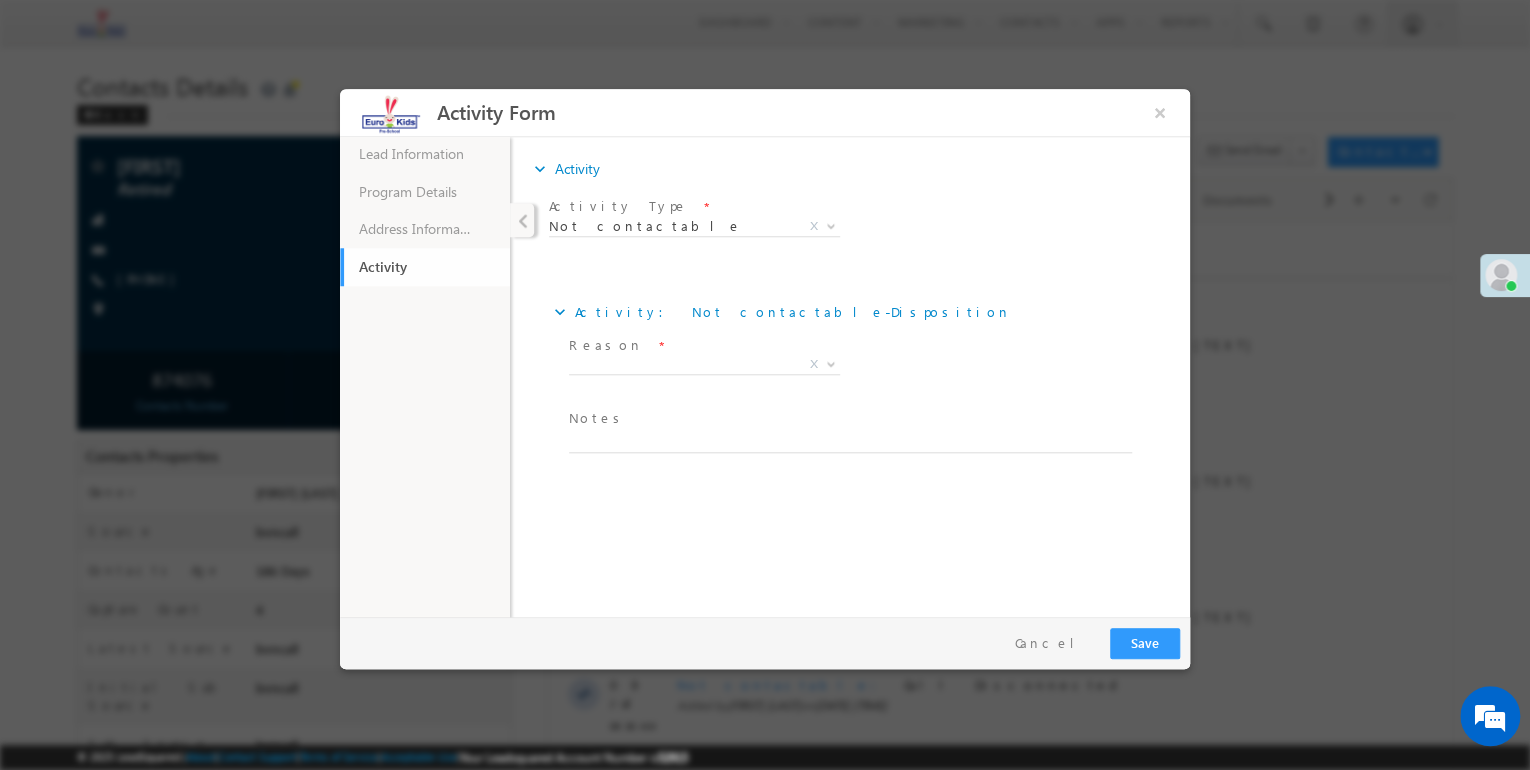 click on "X" at bounding box center (704, 365) 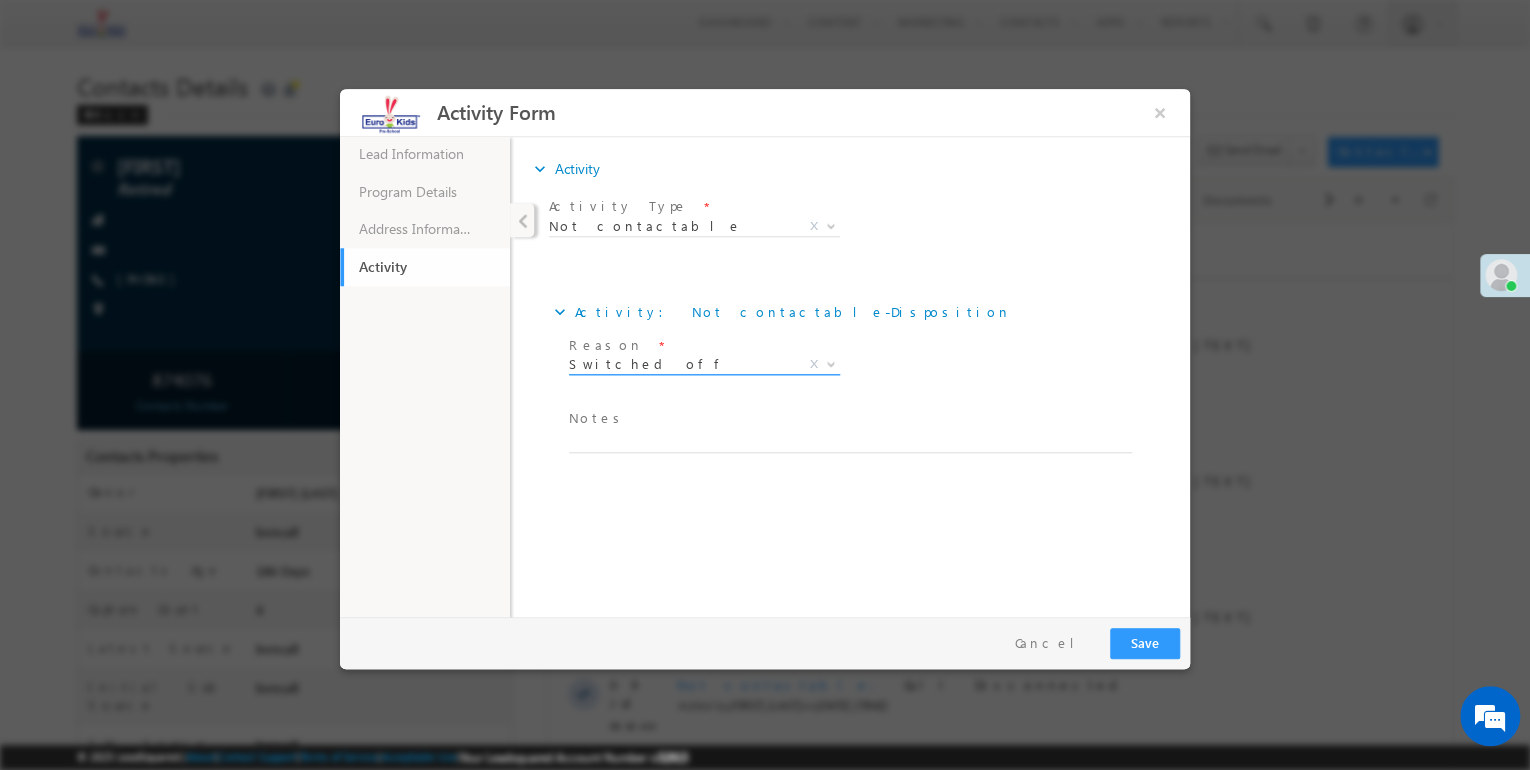 click on "Switched off" at bounding box center (680, 364) 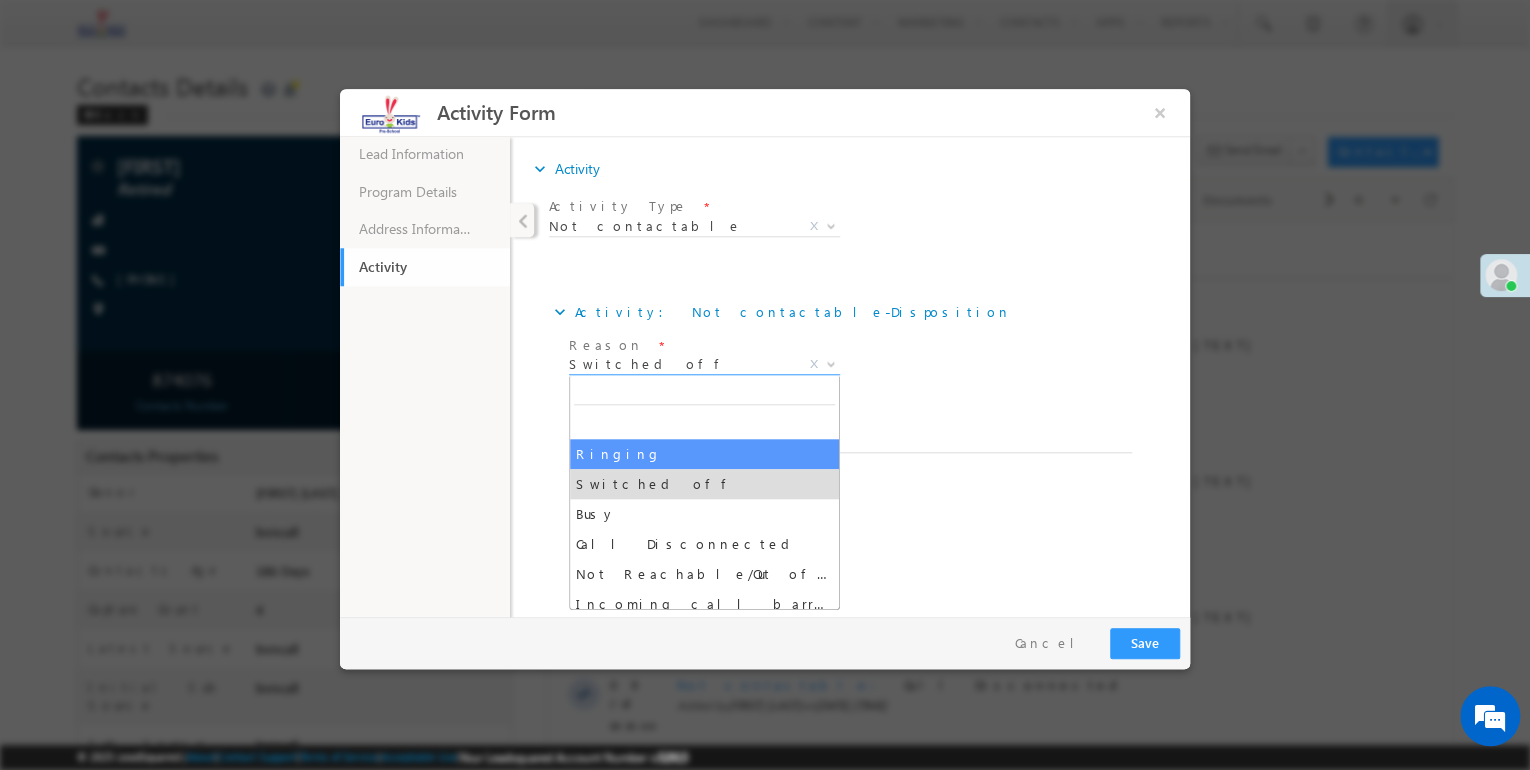 select on "Ringing" 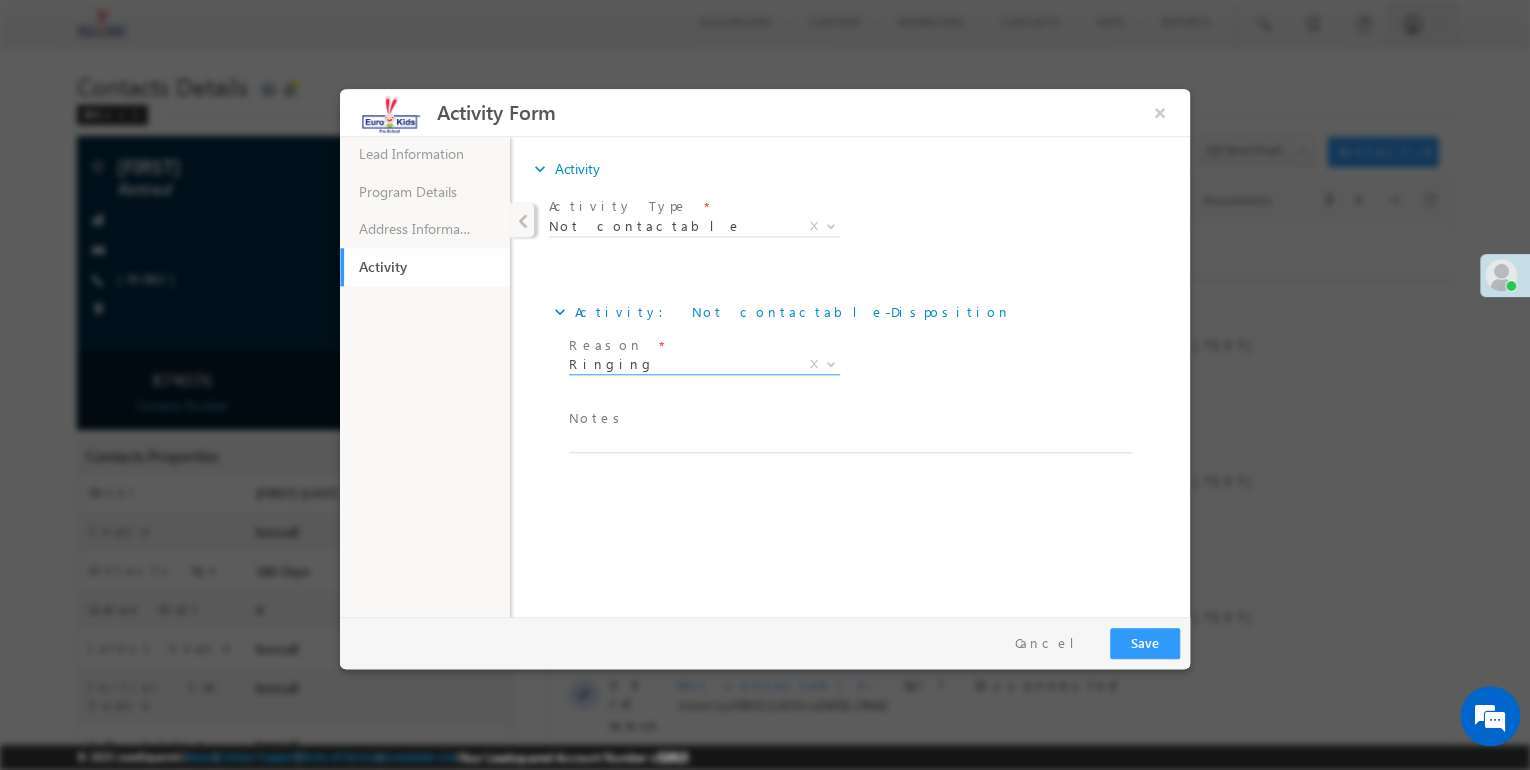 click on "Notes
*" at bounding box center [845, 419] 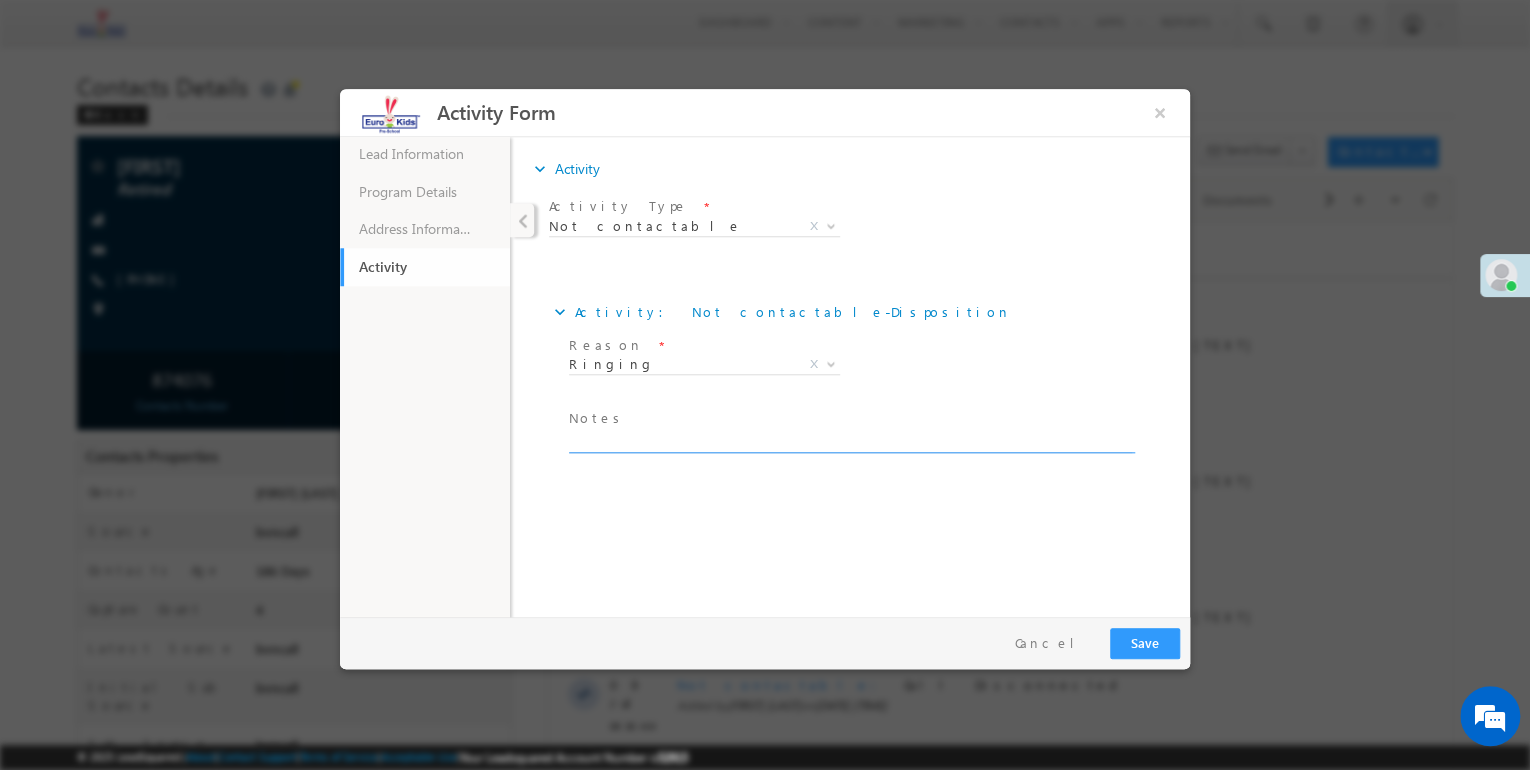 click at bounding box center [850, 441] 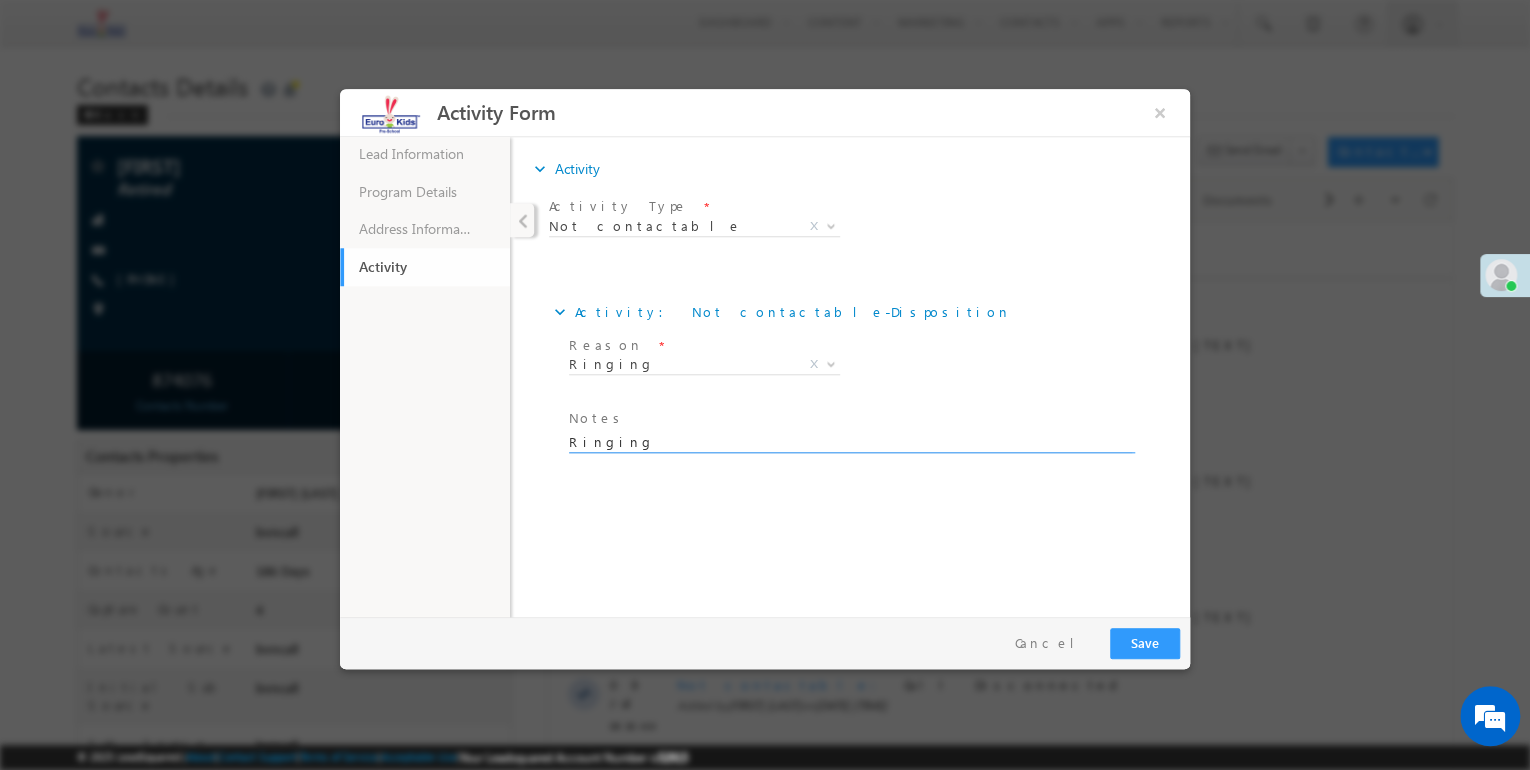 type on "Ringing" 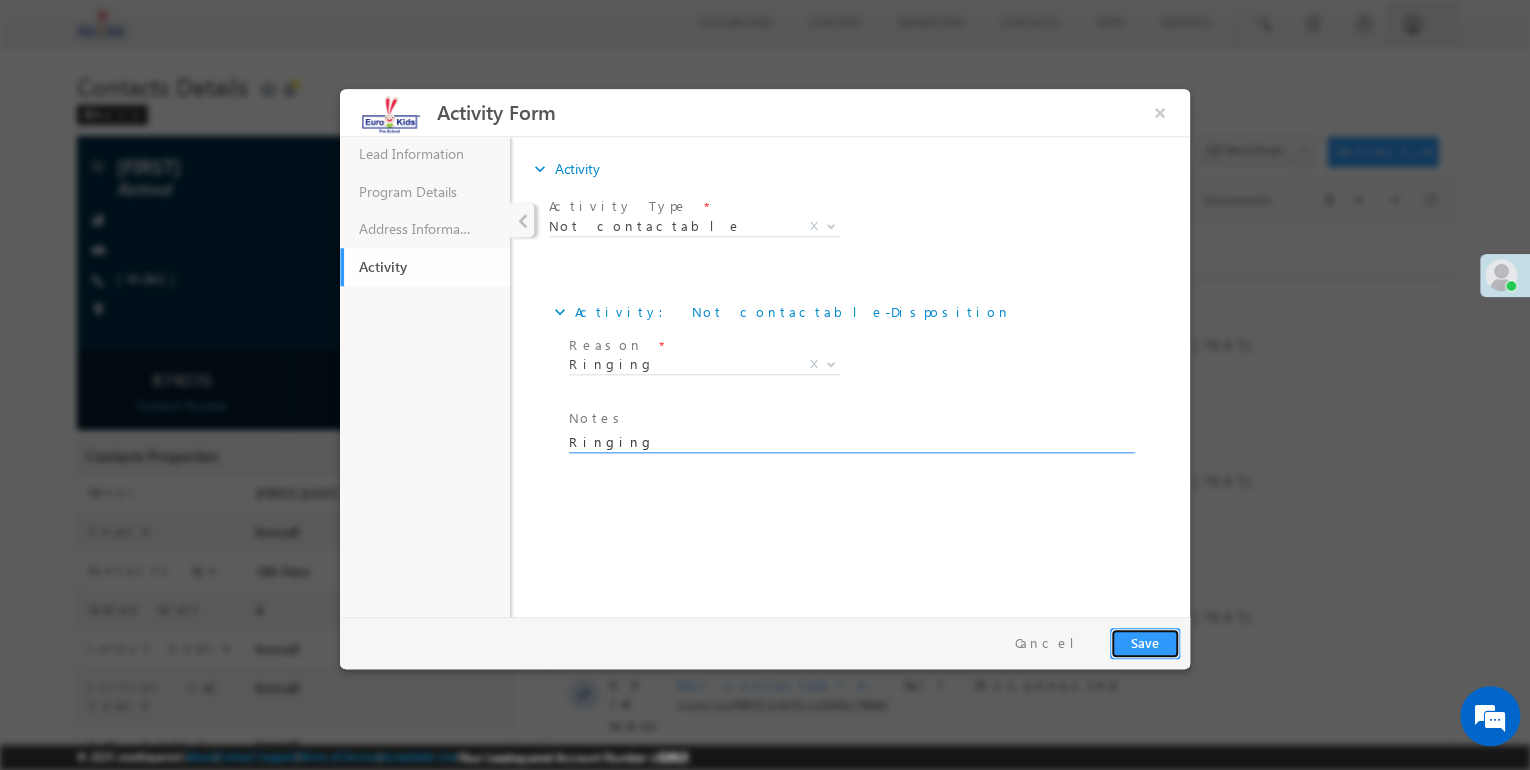 click on "Save" at bounding box center (1145, 643) 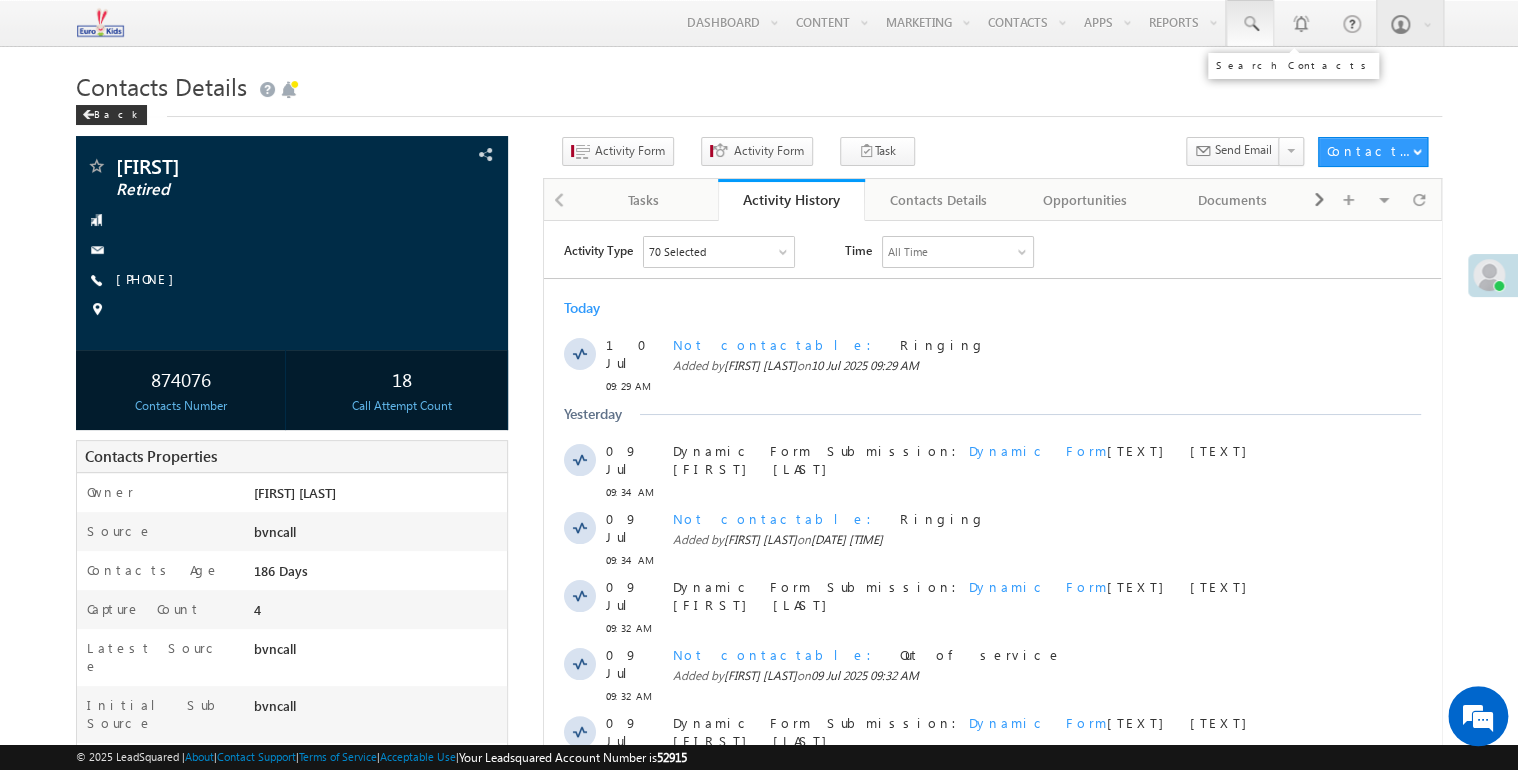 click at bounding box center [1250, 23] 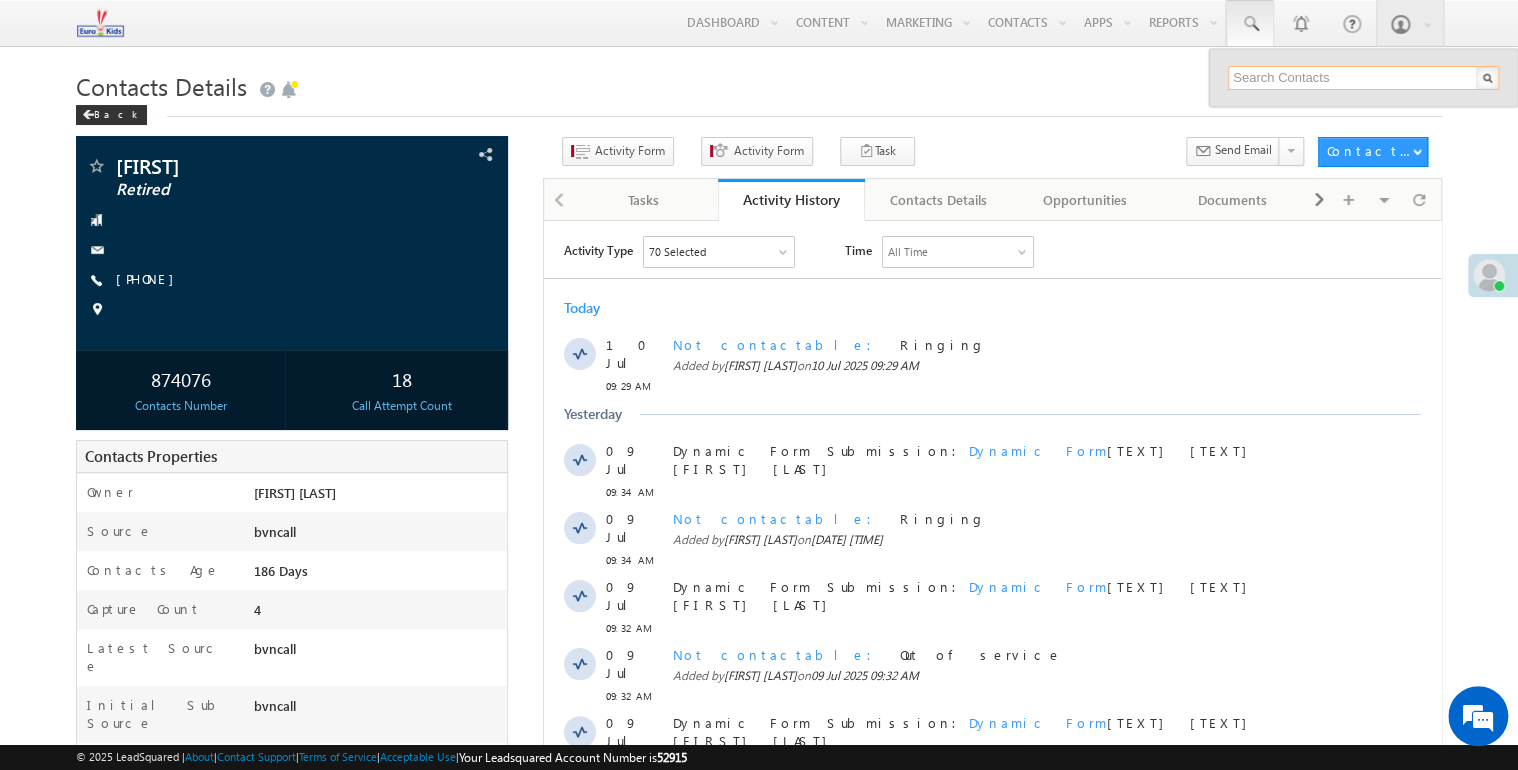 click at bounding box center [1363, 78] 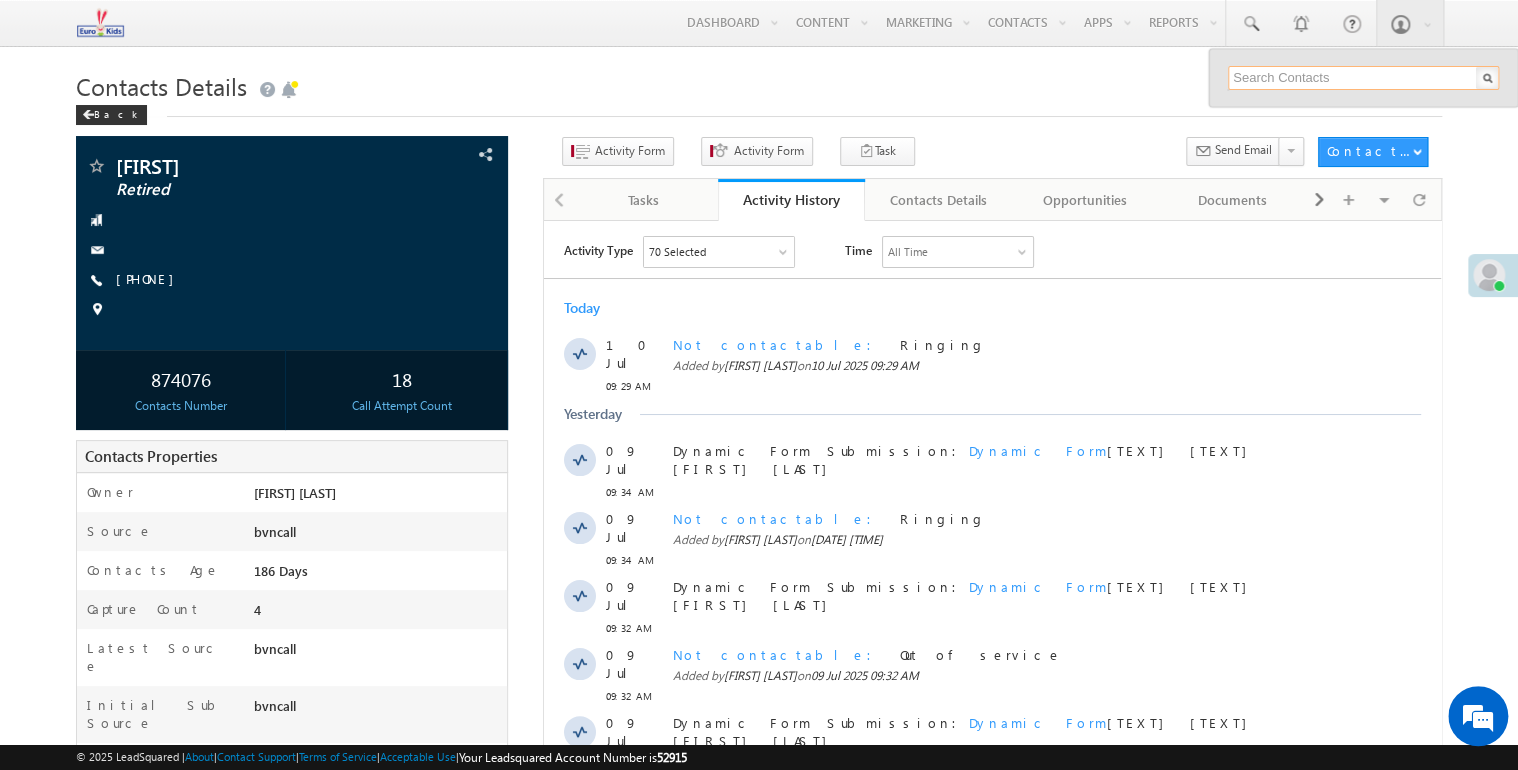 paste on "9343326816" 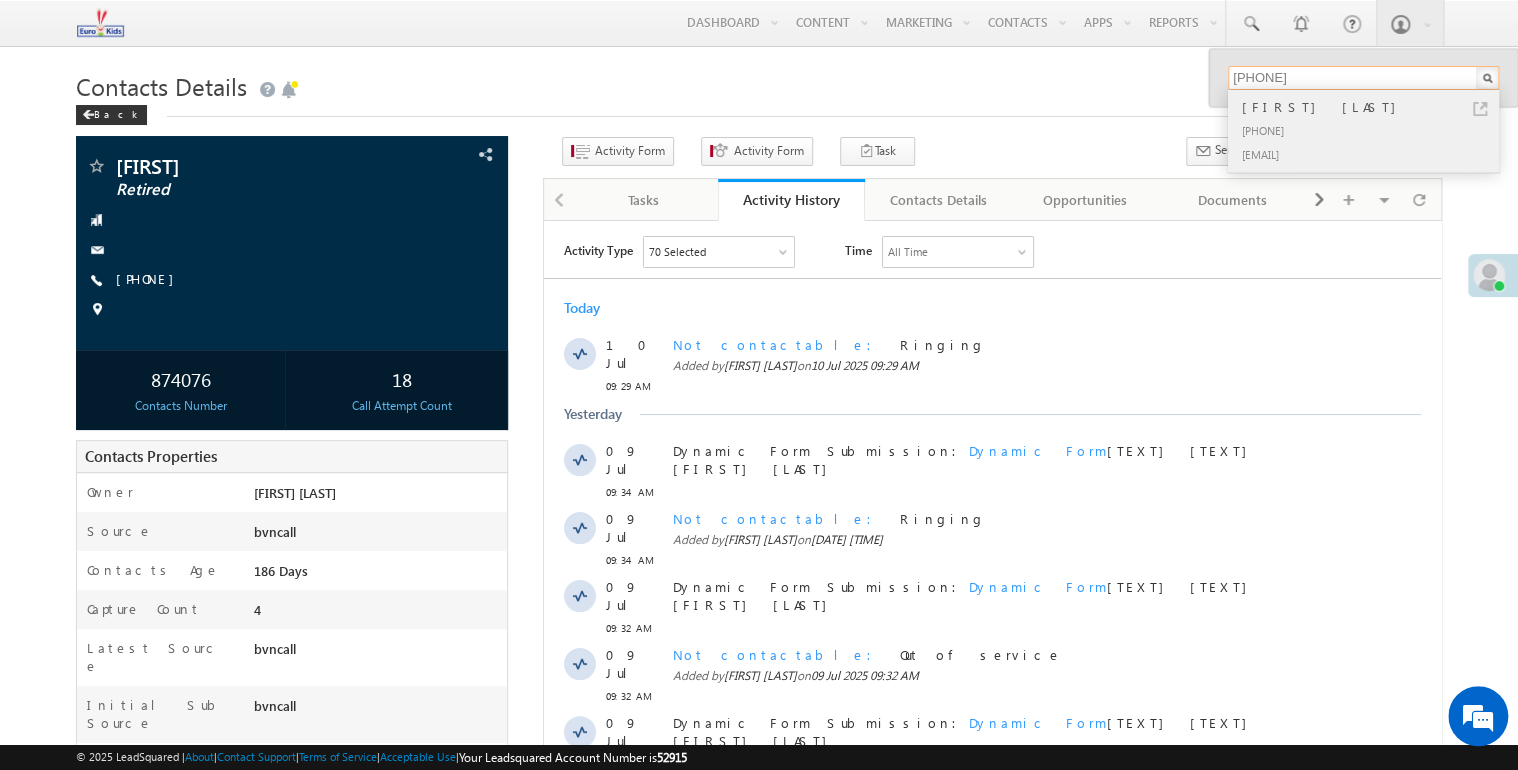 type on "9343326816" 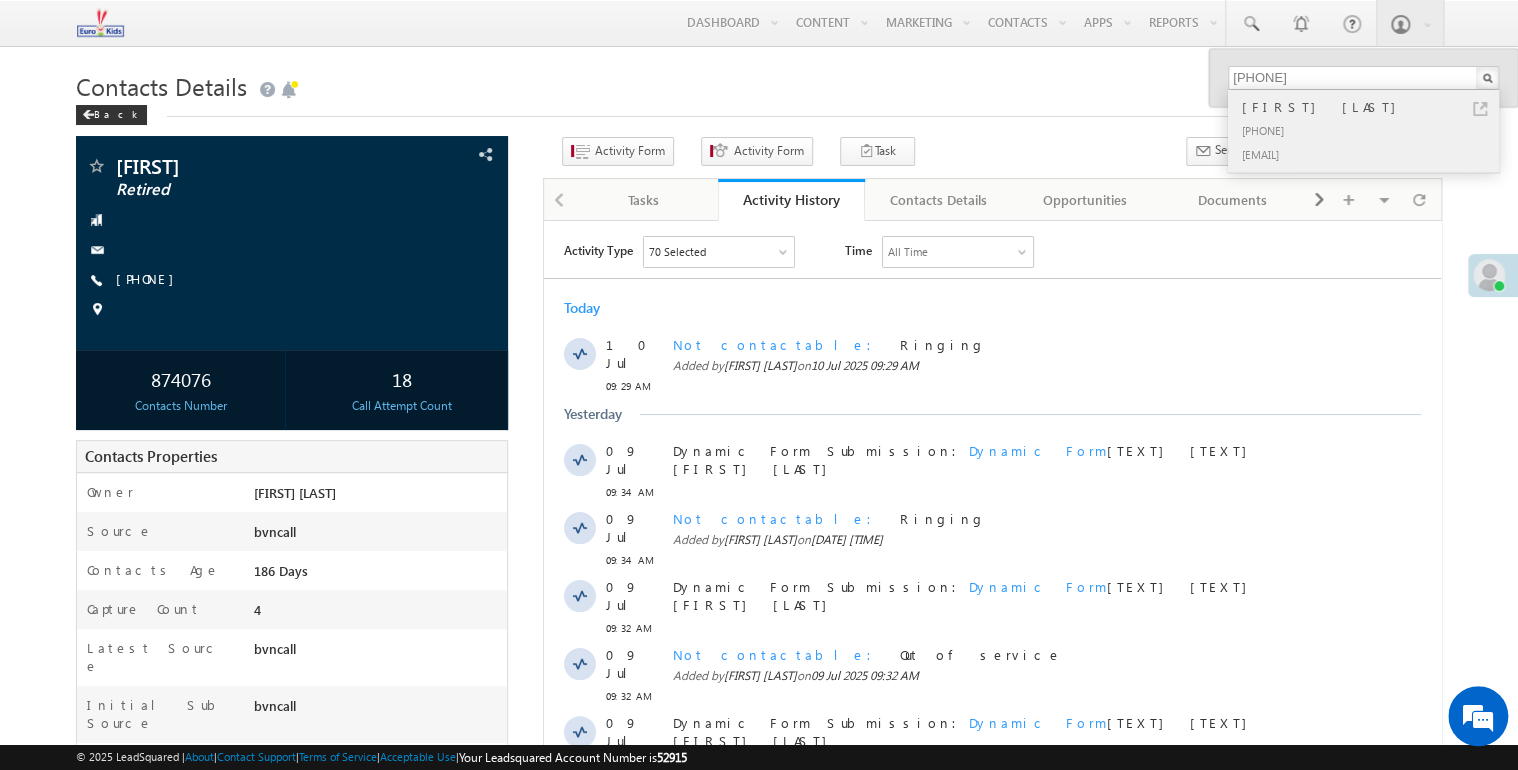 click on "+91-9343326816" at bounding box center [1372, 130] 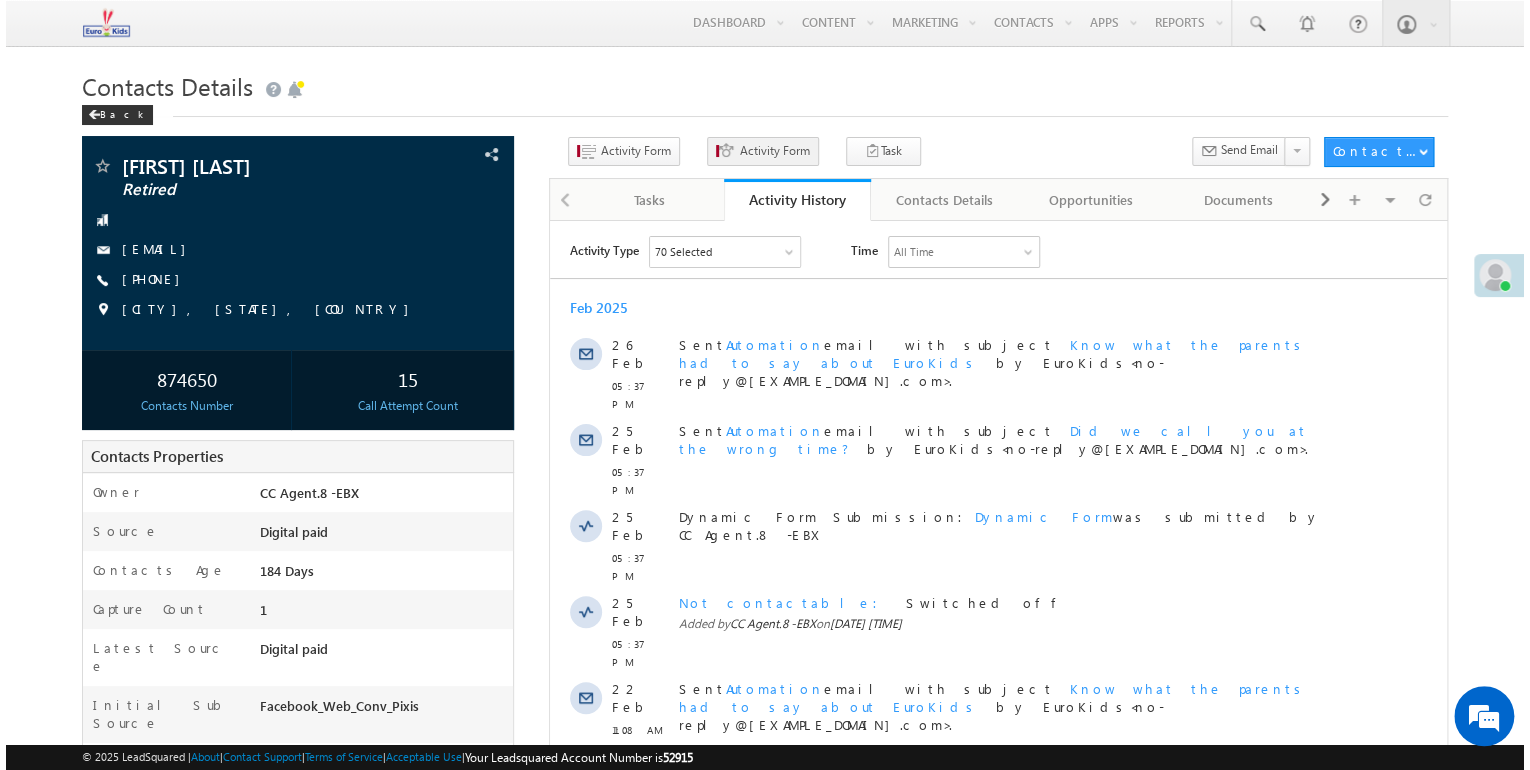 scroll, scrollTop: 0, scrollLeft: 0, axis: both 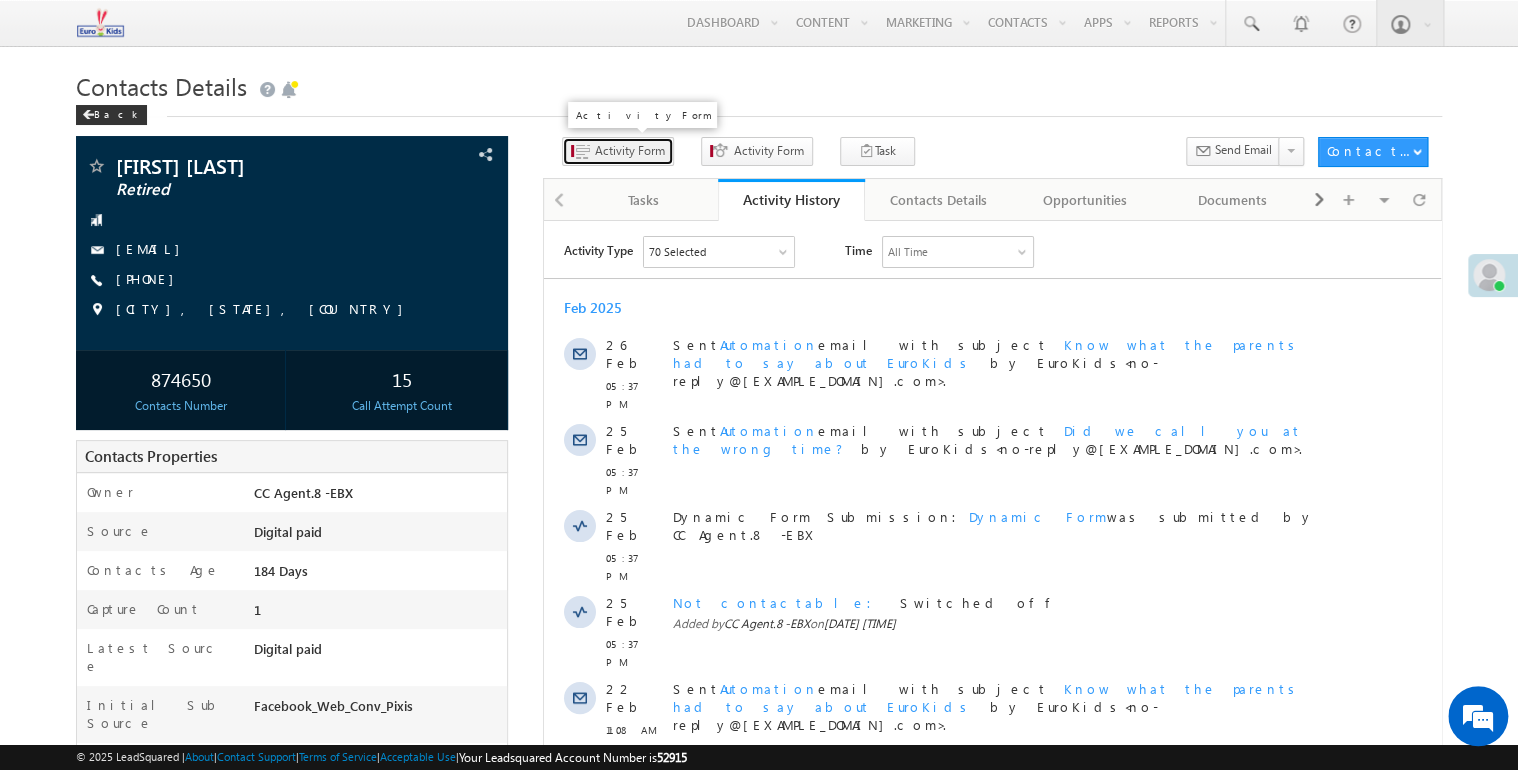 click on "Activity Form" at bounding box center (630, 151) 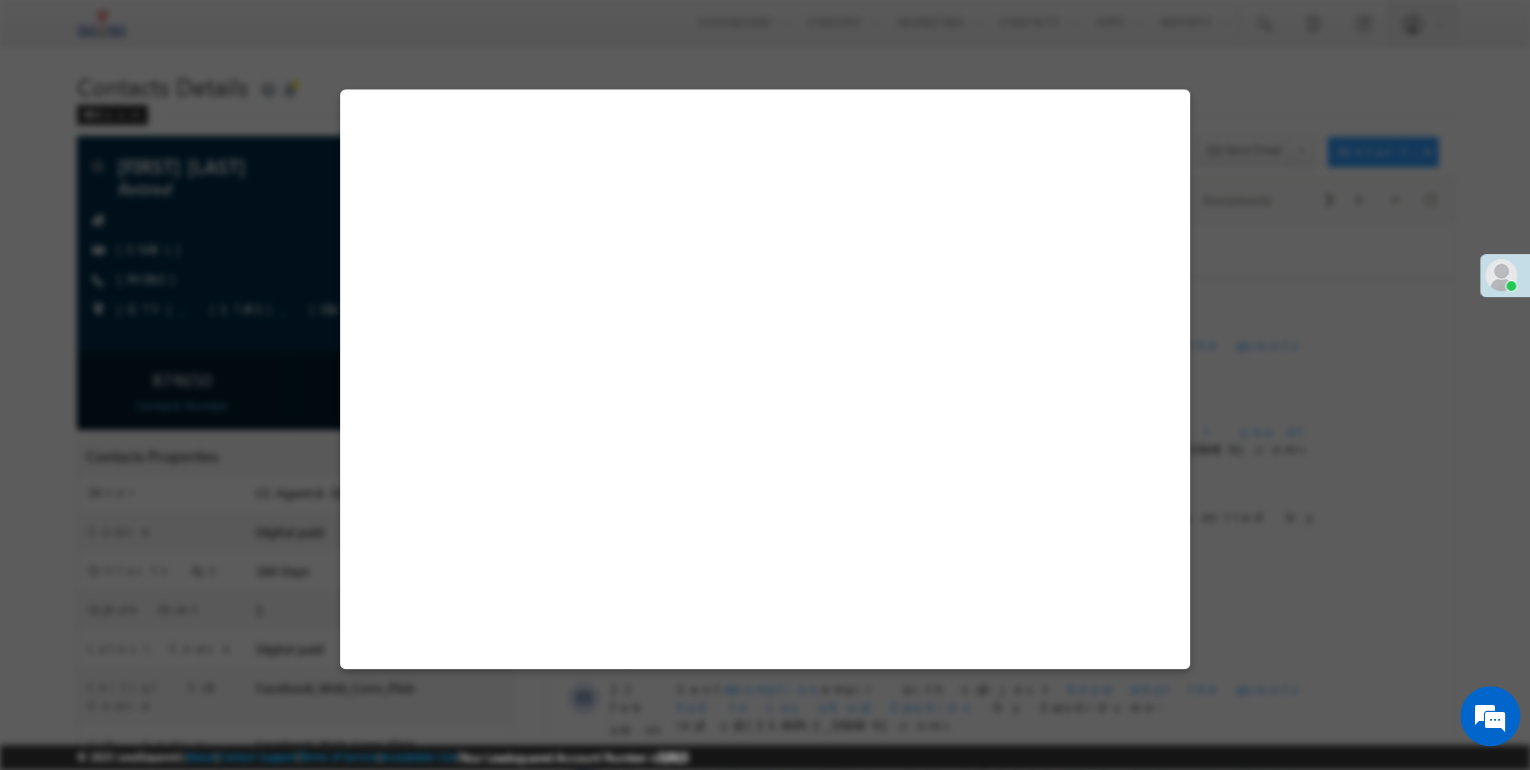 select on "Admissions" 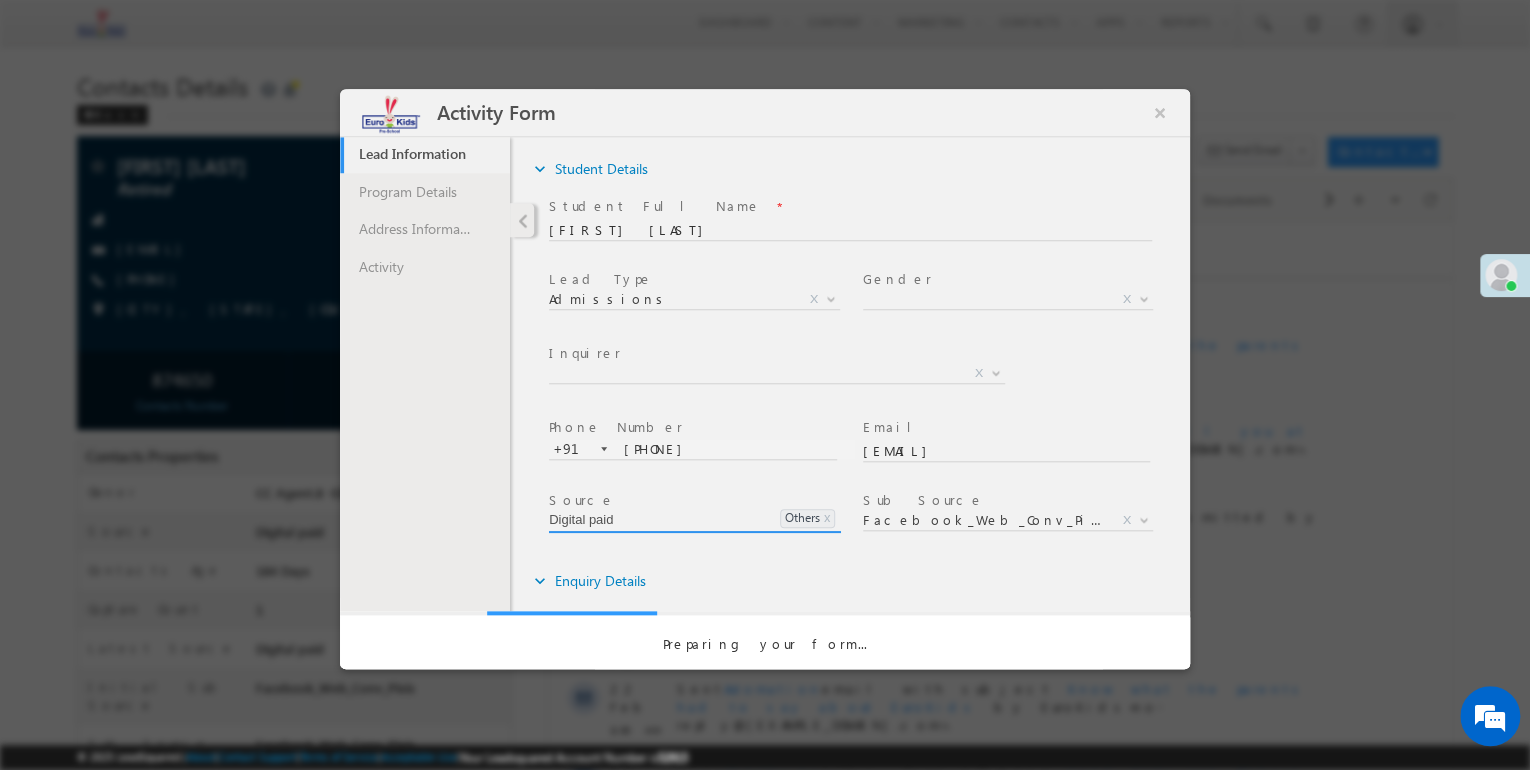 scroll, scrollTop: 0, scrollLeft: 0, axis: both 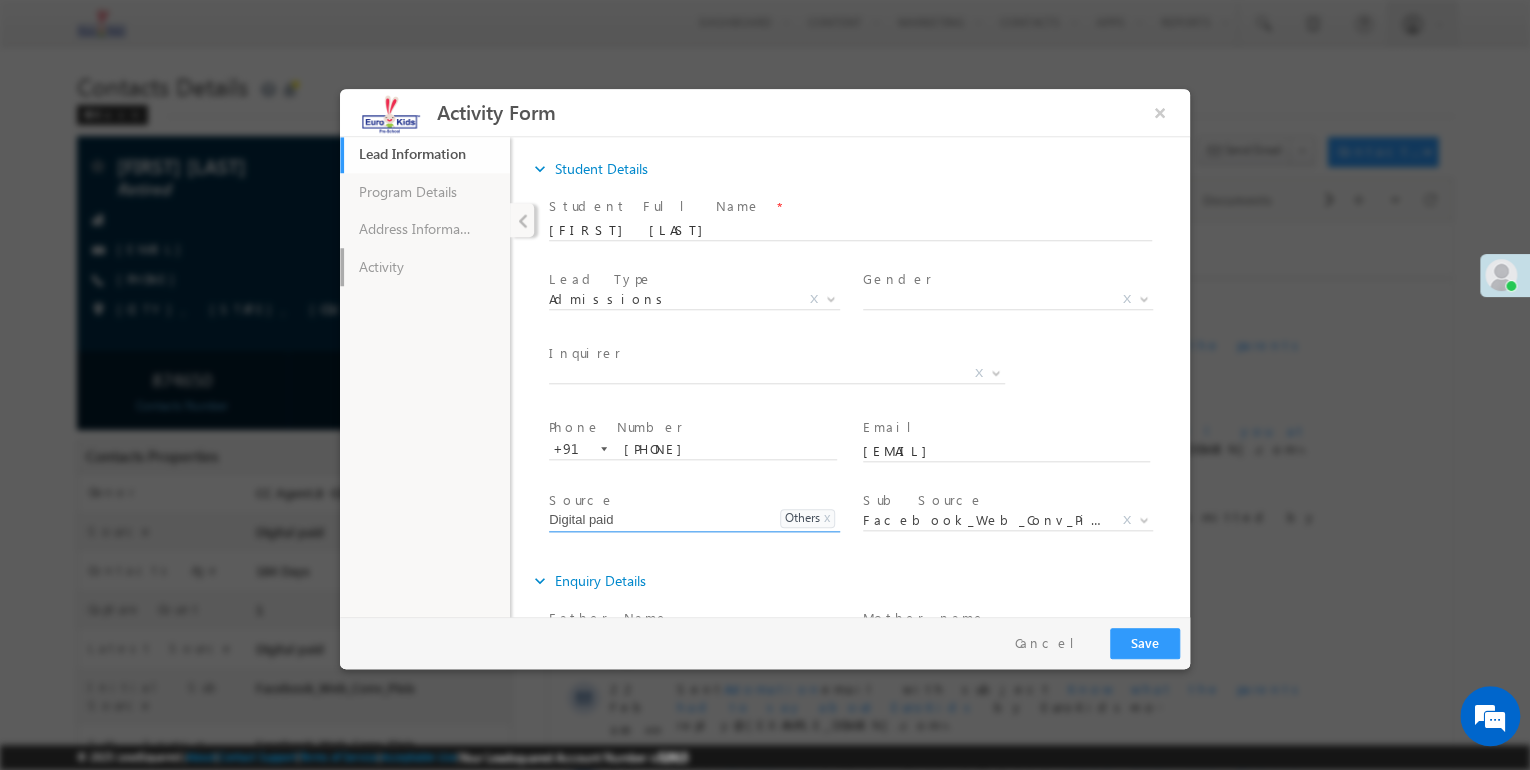 click on "Activity" at bounding box center [425, 267] 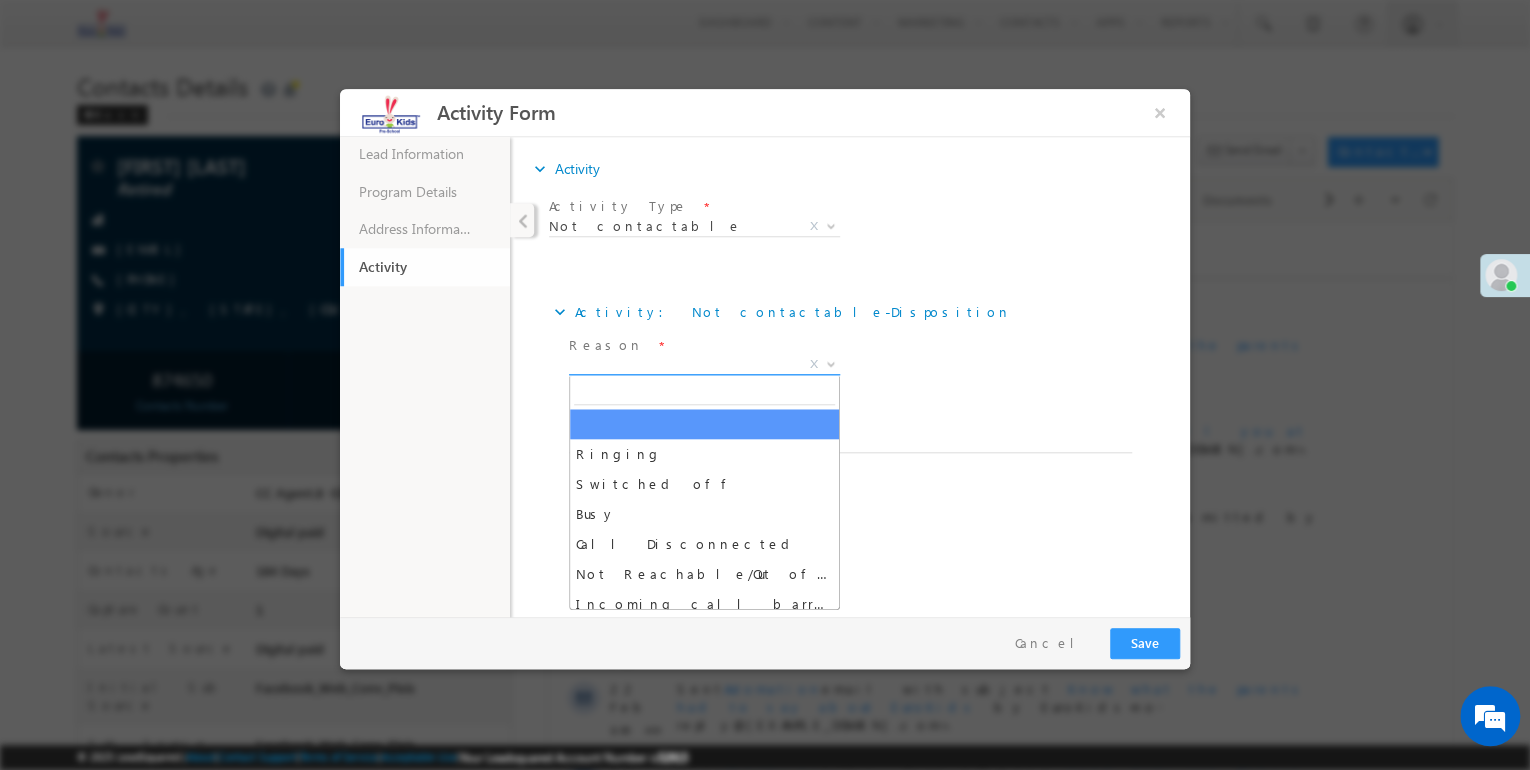 click on "X" at bounding box center (704, 365) 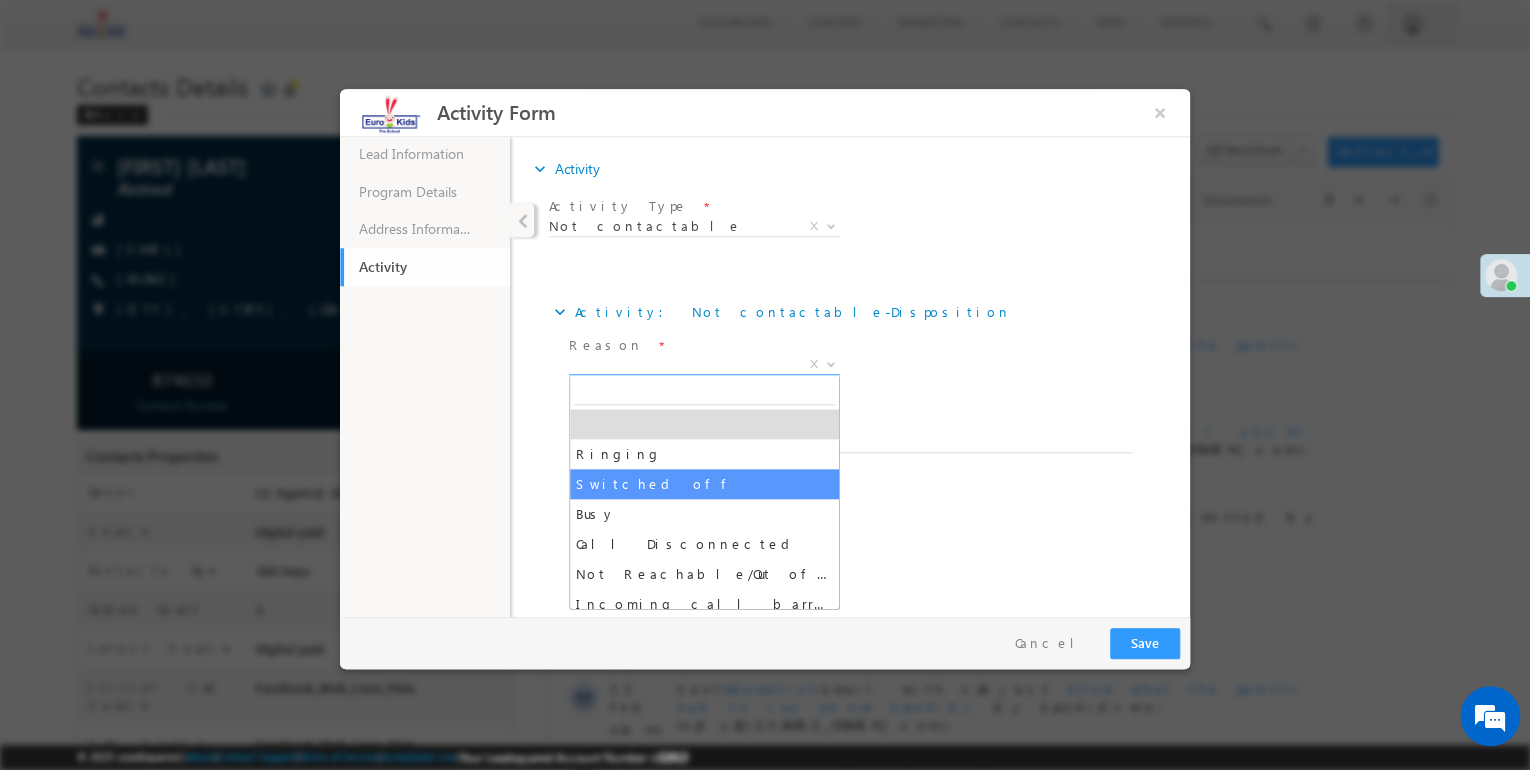 select on "Switched off" 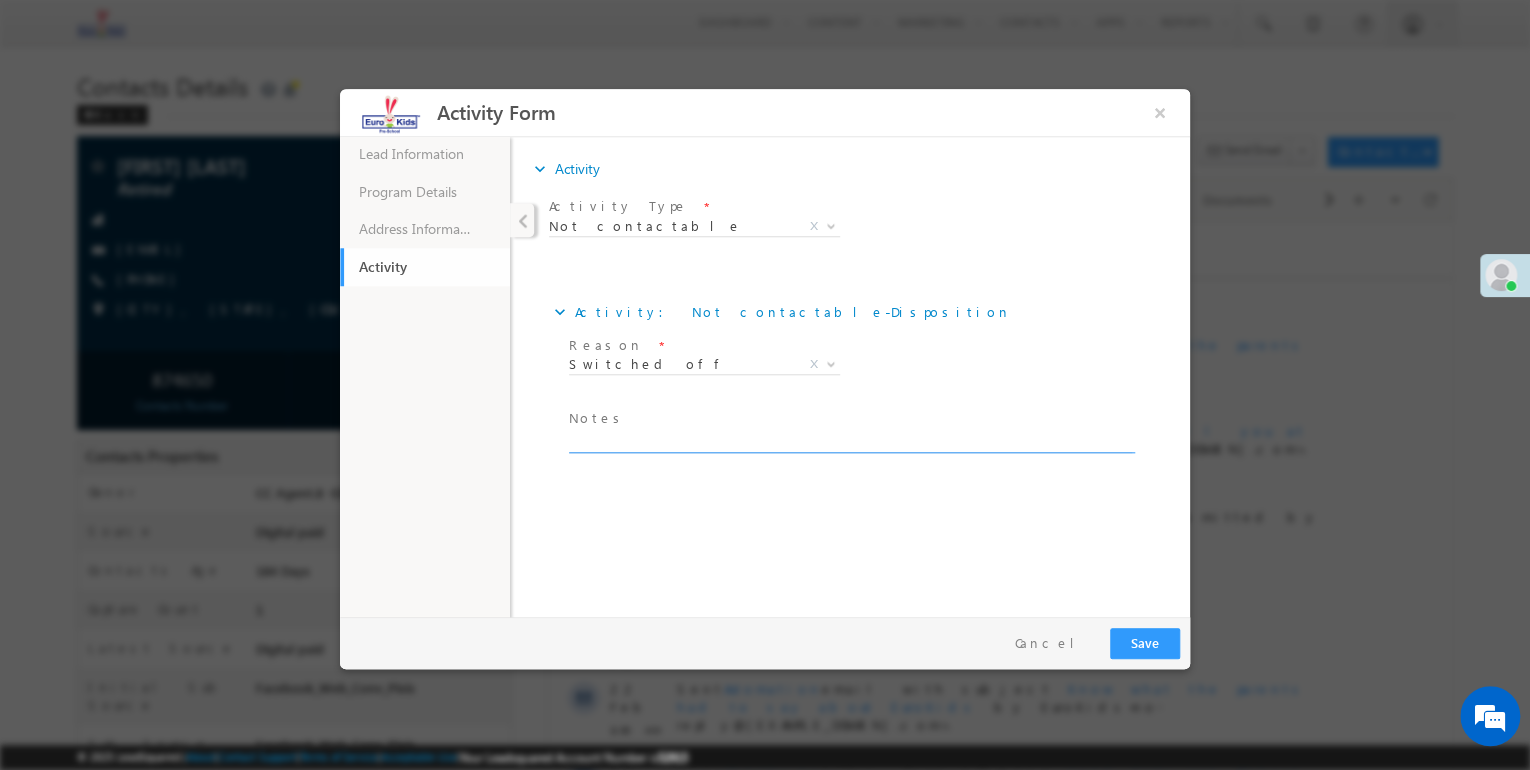 click at bounding box center (850, 441) 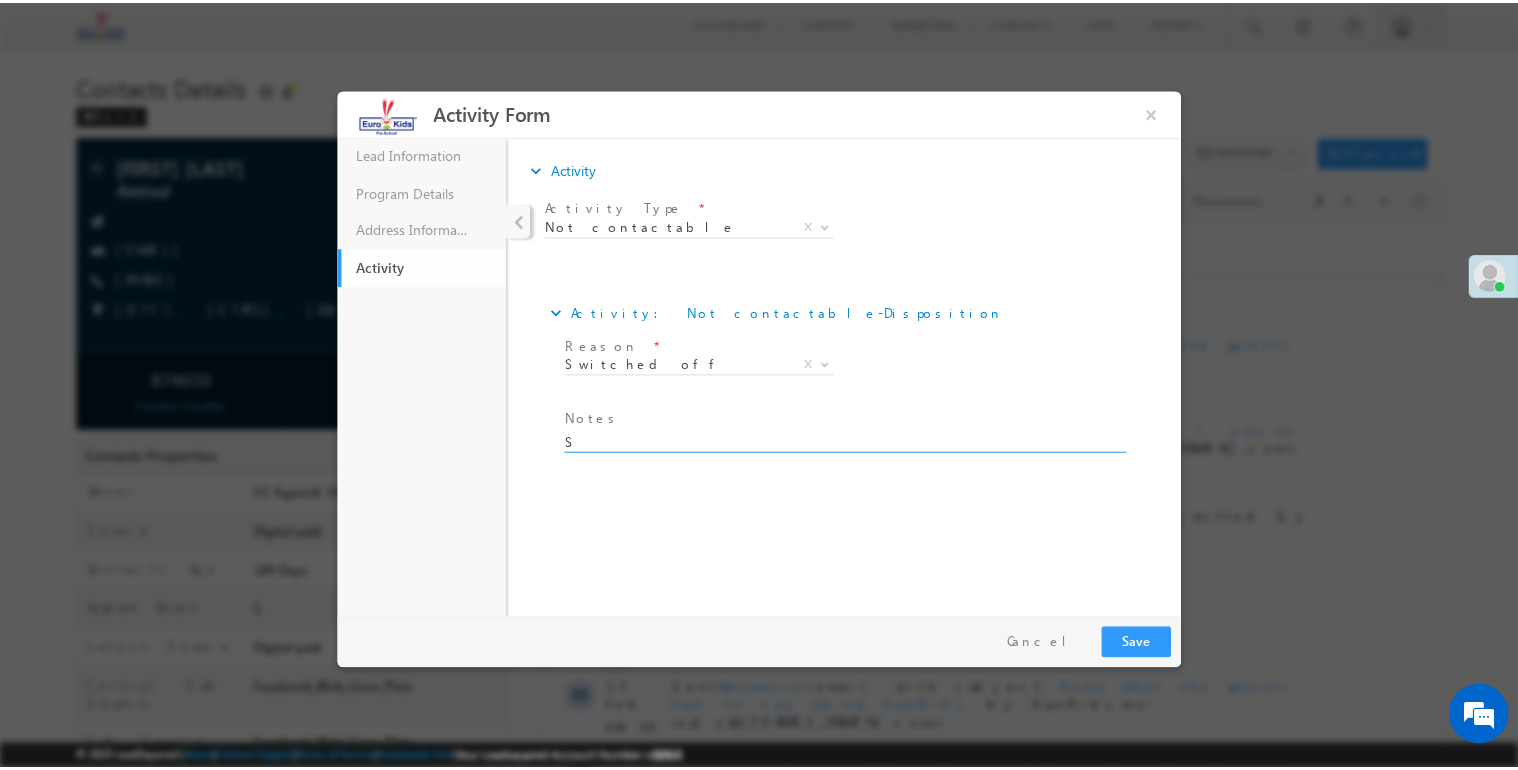 scroll, scrollTop: 0, scrollLeft: 0, axis: both 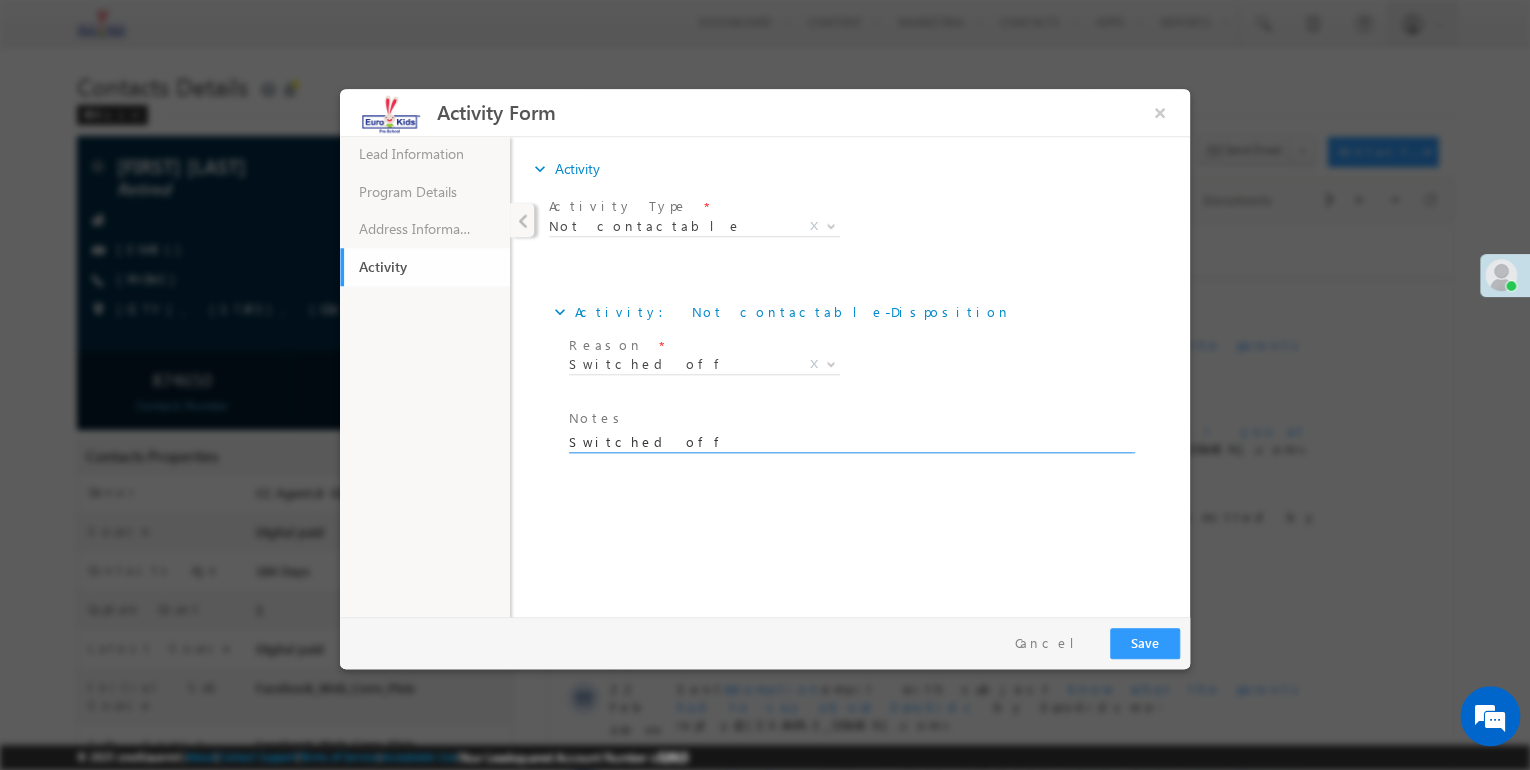 type on "Switched off" 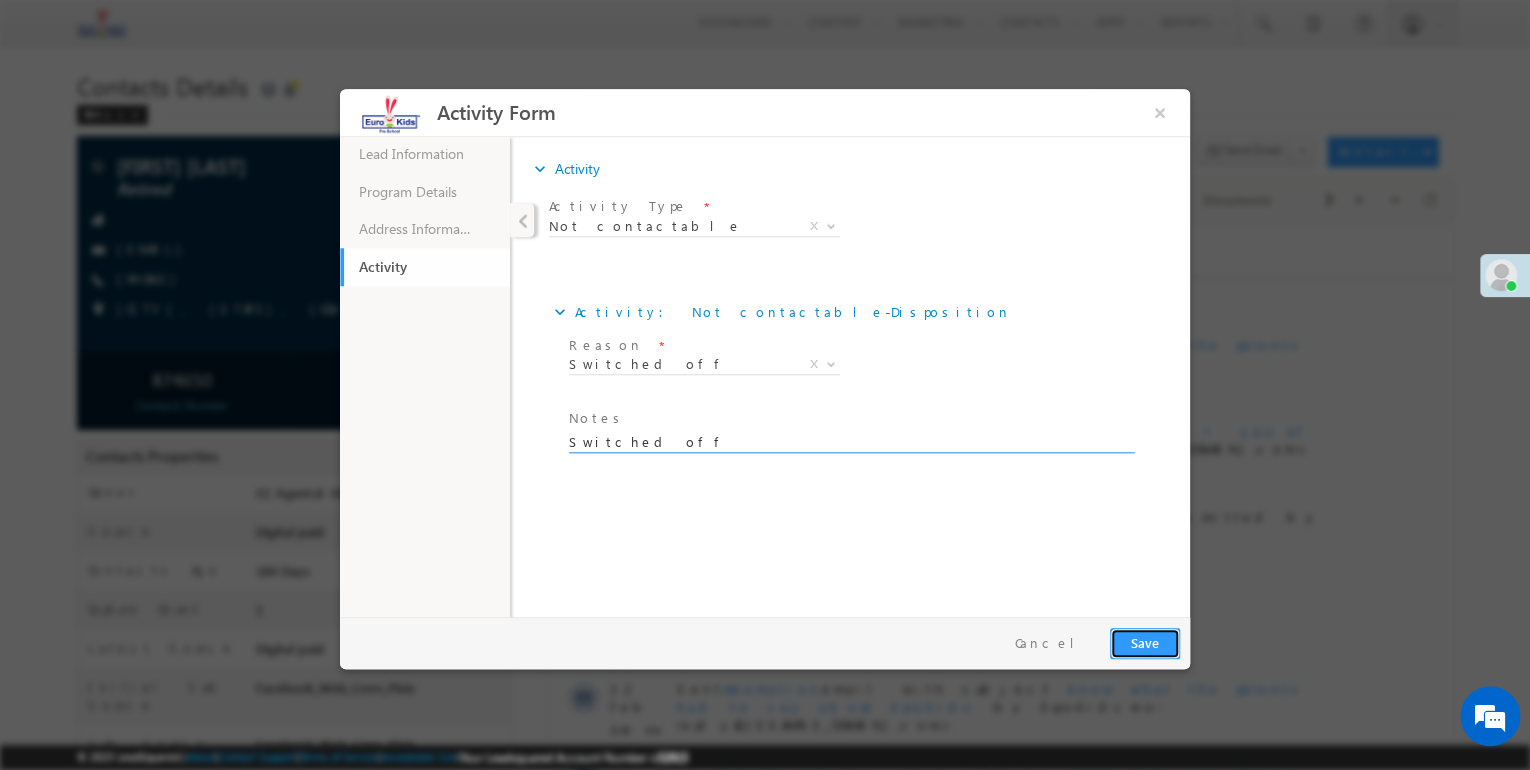 click on "Save" at bounding box center [1145, 643] 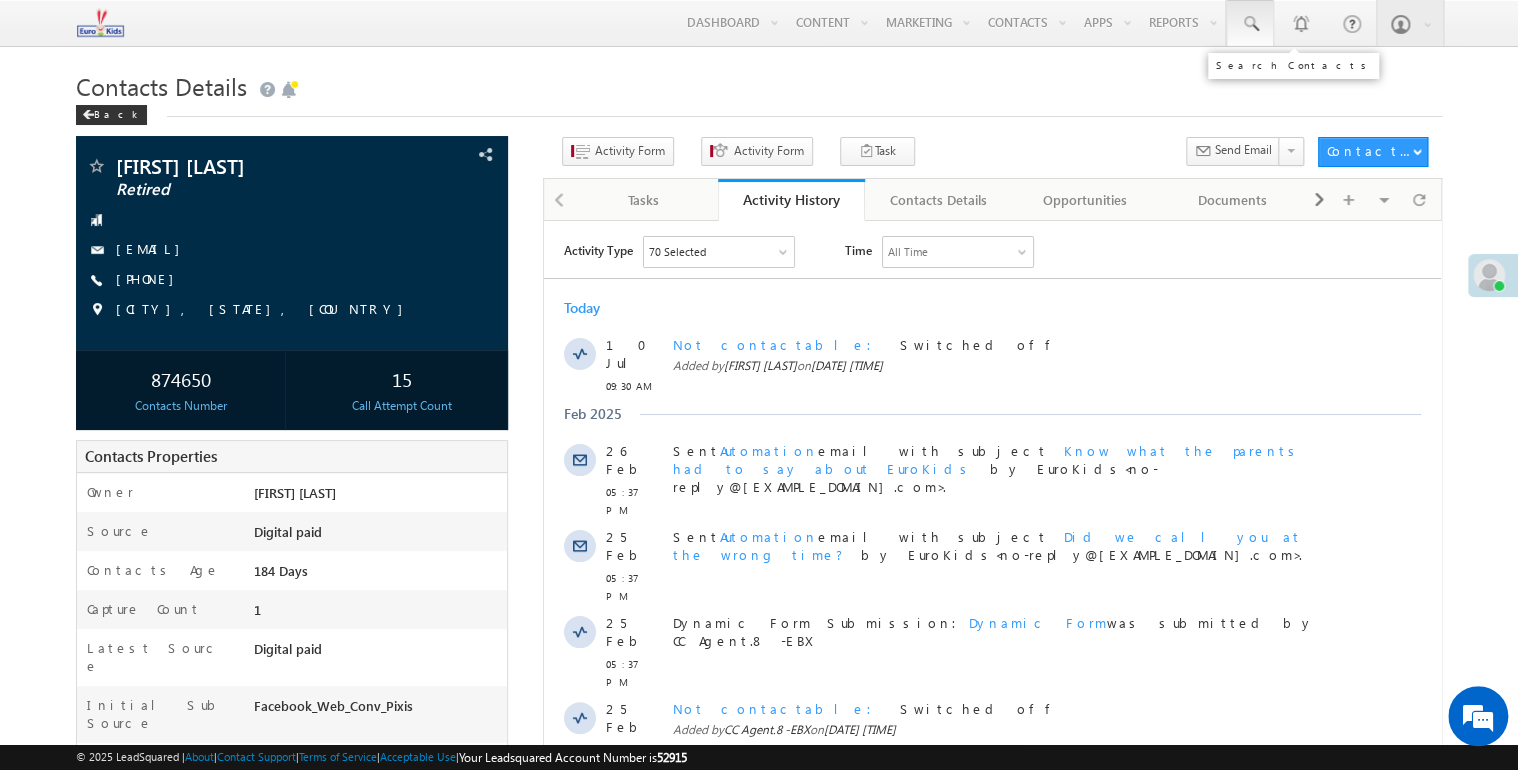 click at bounding box center (1250, 23) 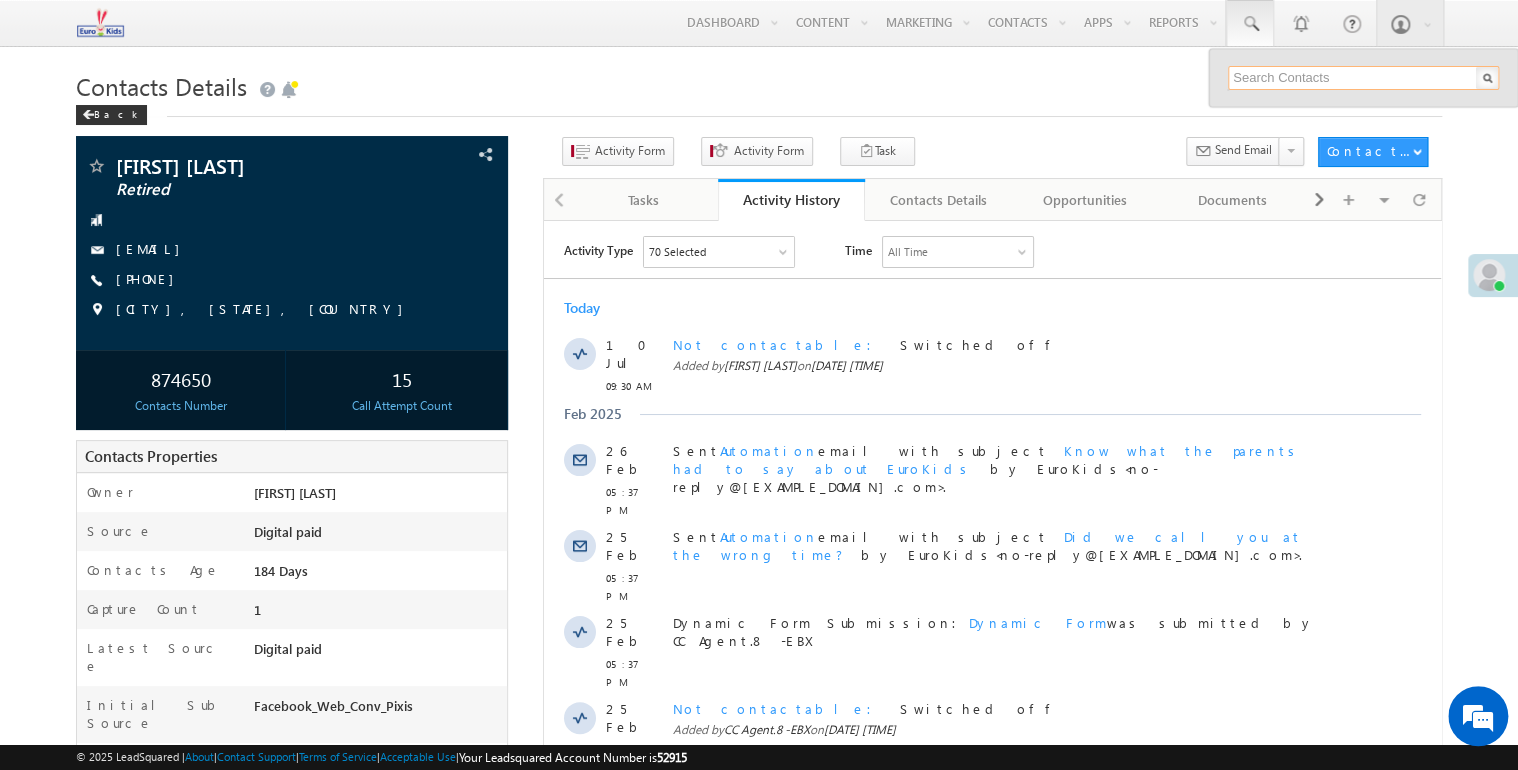 click at bounding box center [1363, 78] 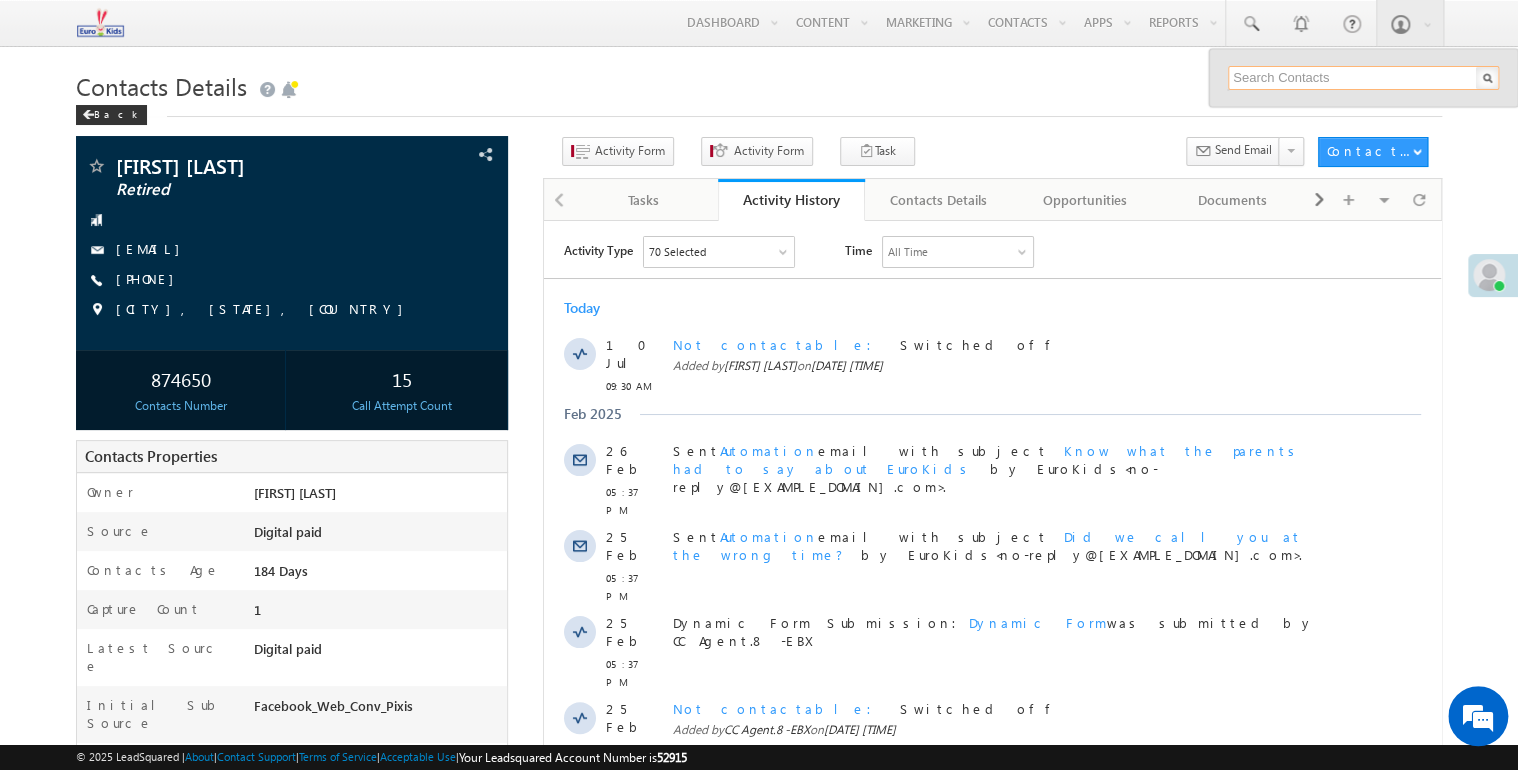 paste on "[PHONE]" 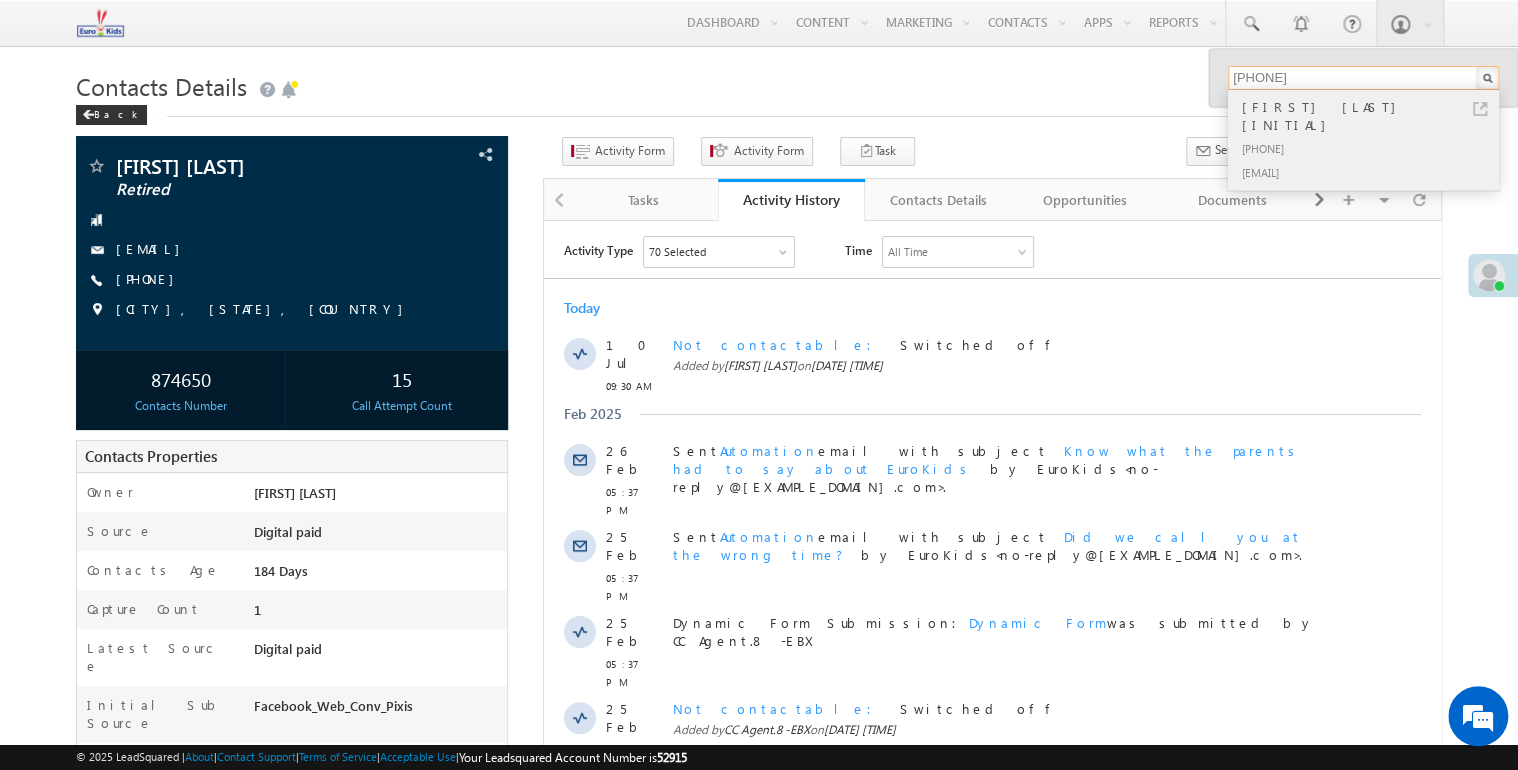 type on "[PHONE]" 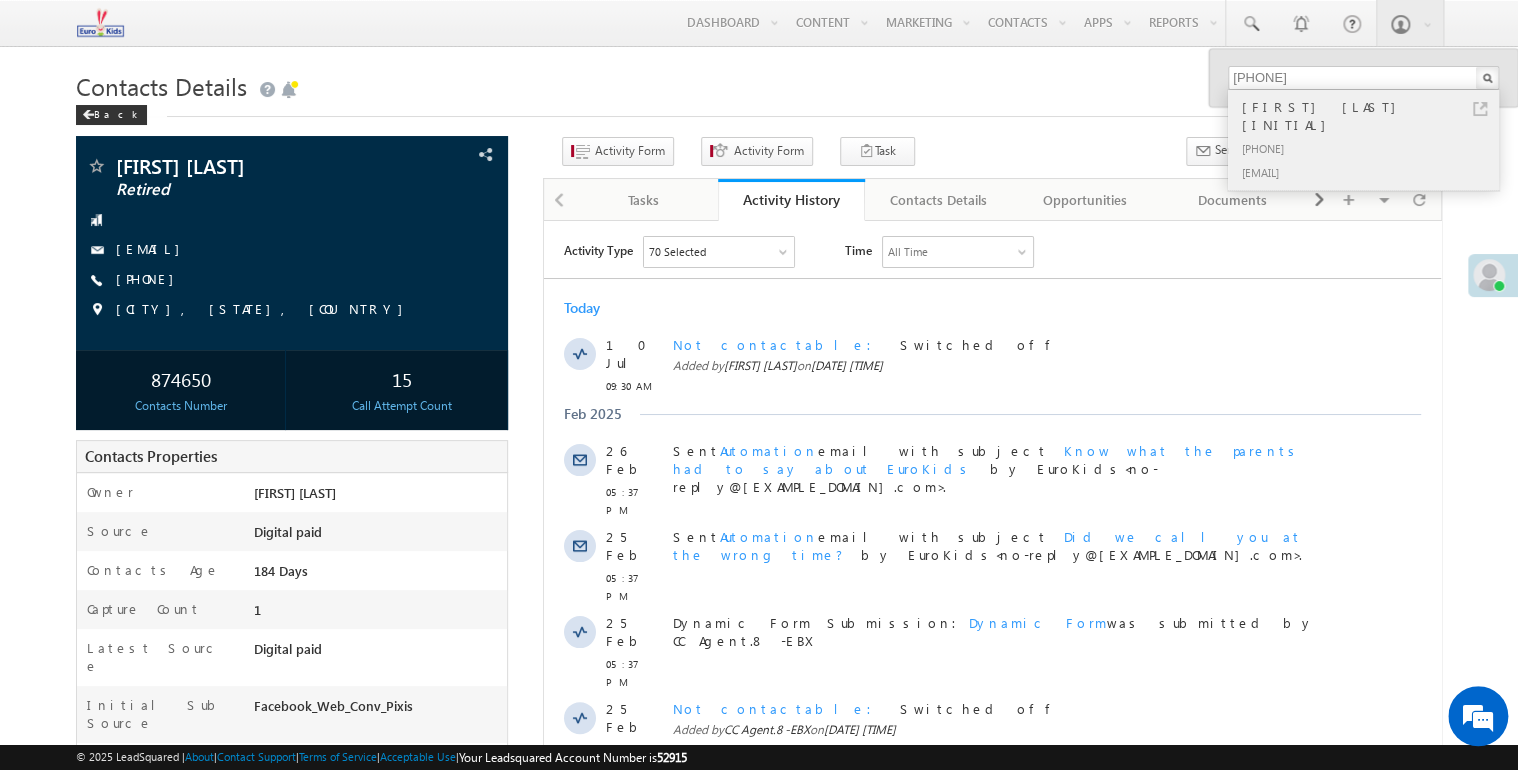 click on "[PHONE]" at bounding box center [1372, 148] 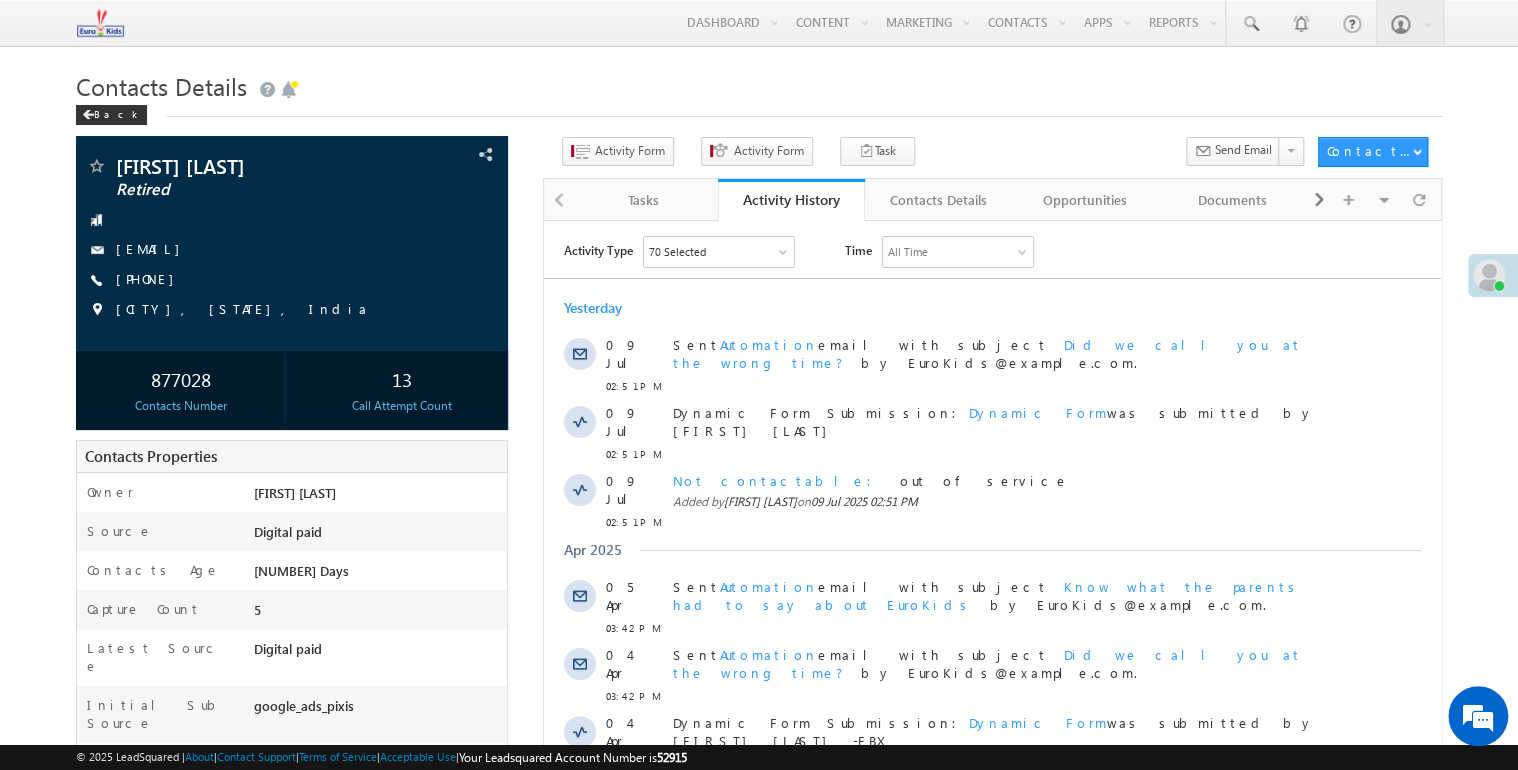 scroll, scrollTop: 0, scrollLeft: 0, axis: both 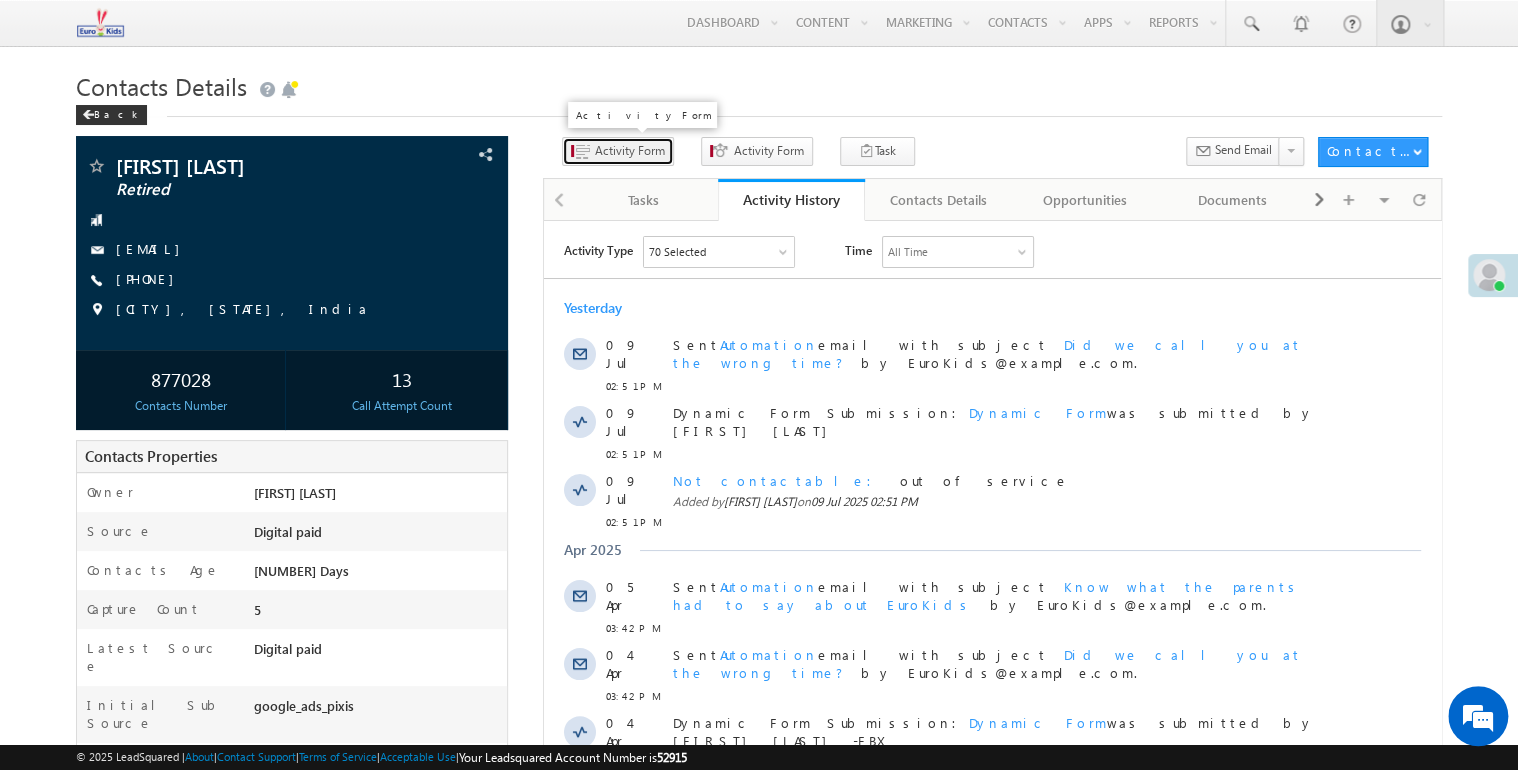 click on "Activity Form" at bounding box center [630, 151] 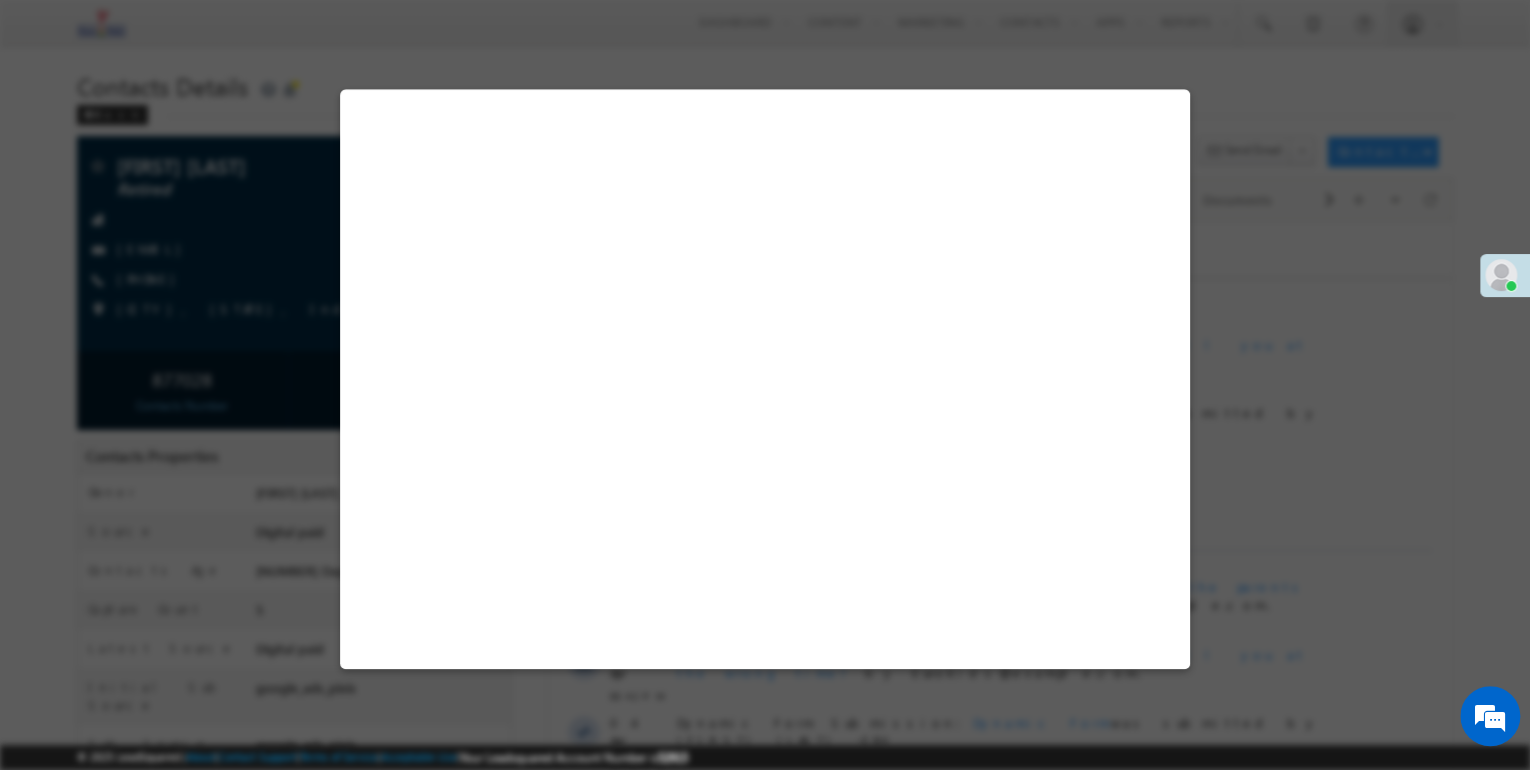 select on "Admissions" 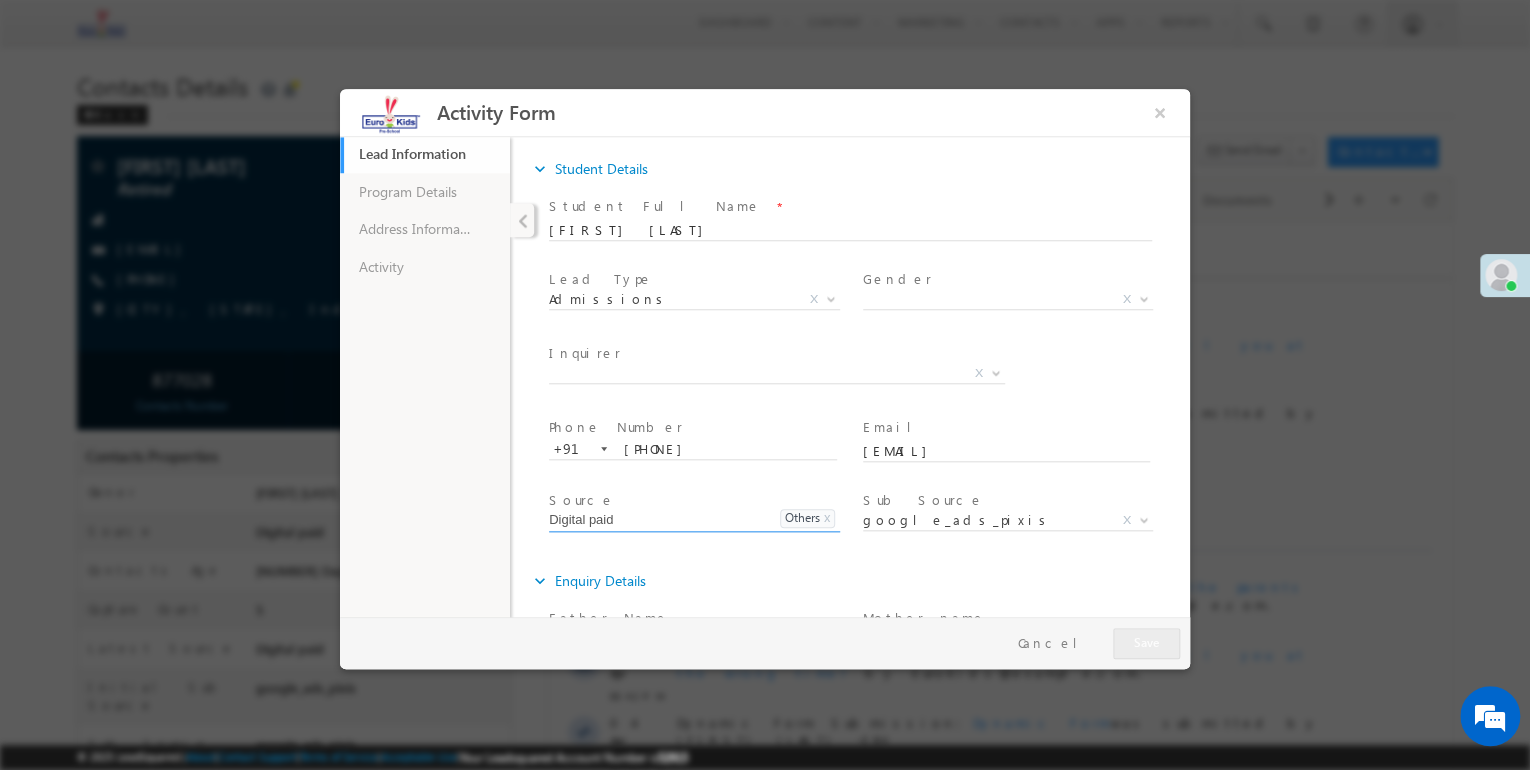 scroll, scrollTop: 0, scrollLeft: 0, axis: both 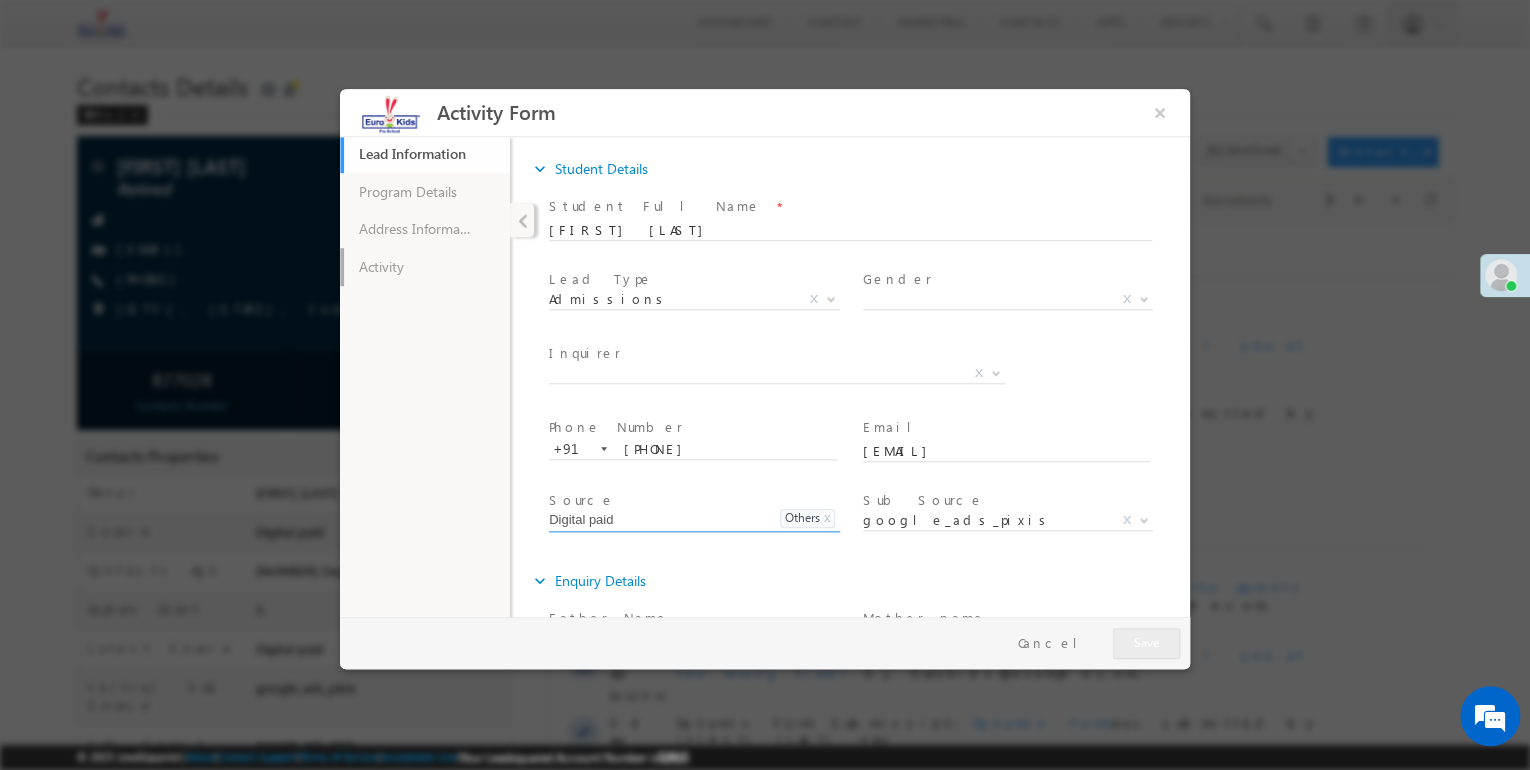 click on "Activity" at bounding box center [425, 267] 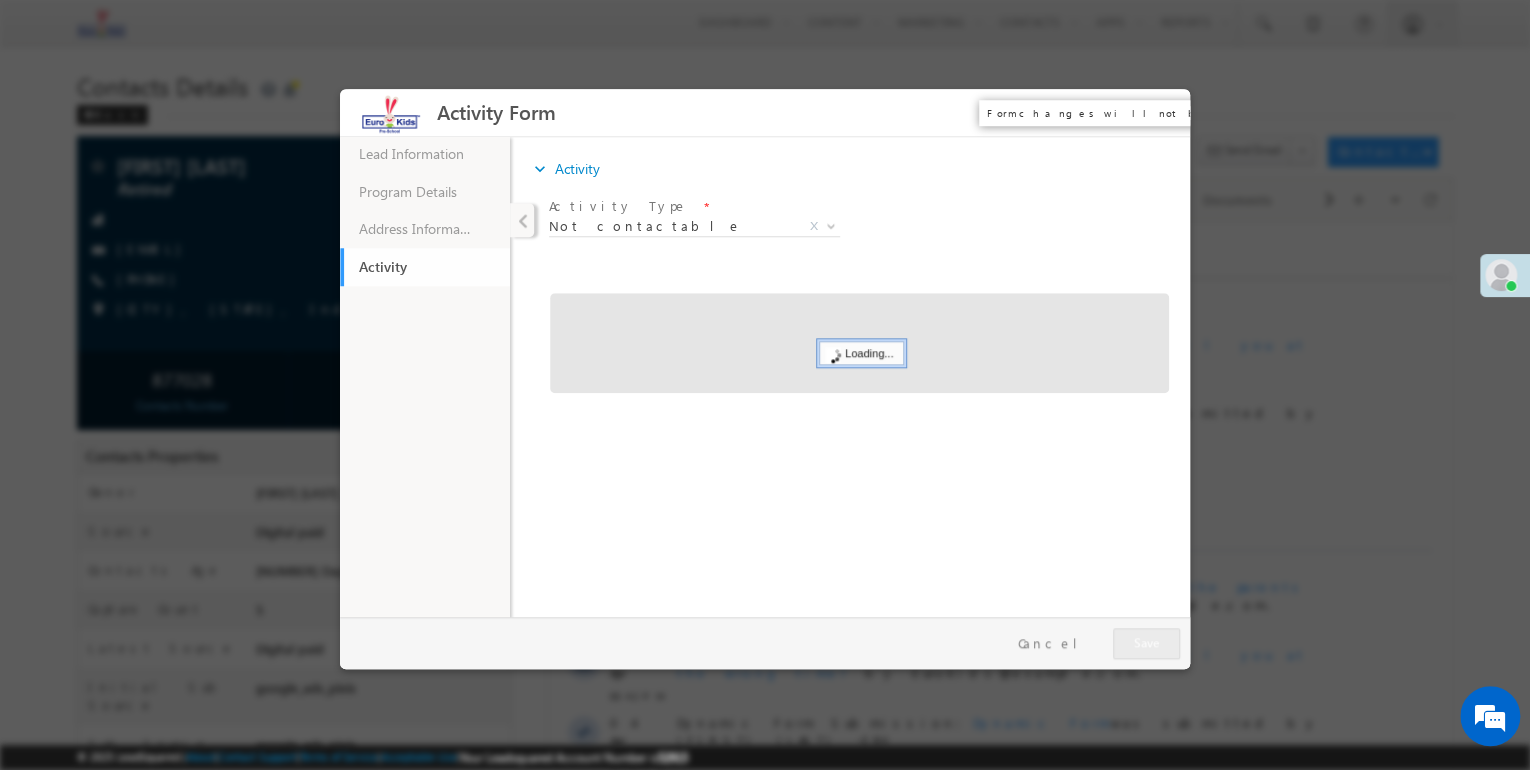 click on "×" at bounding box center (1160, 112) 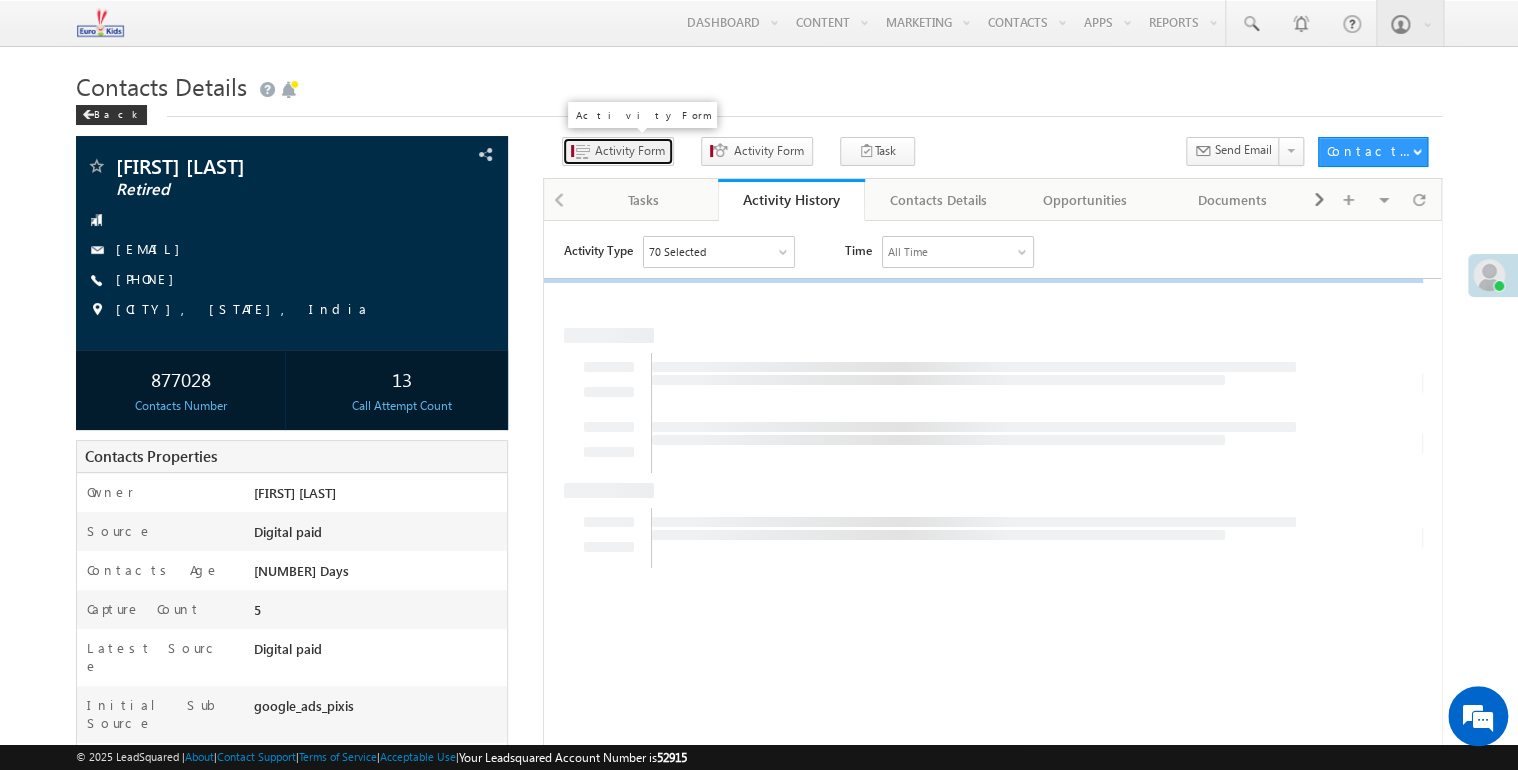 click on "Activity Form" at bounding box center [630, 151] 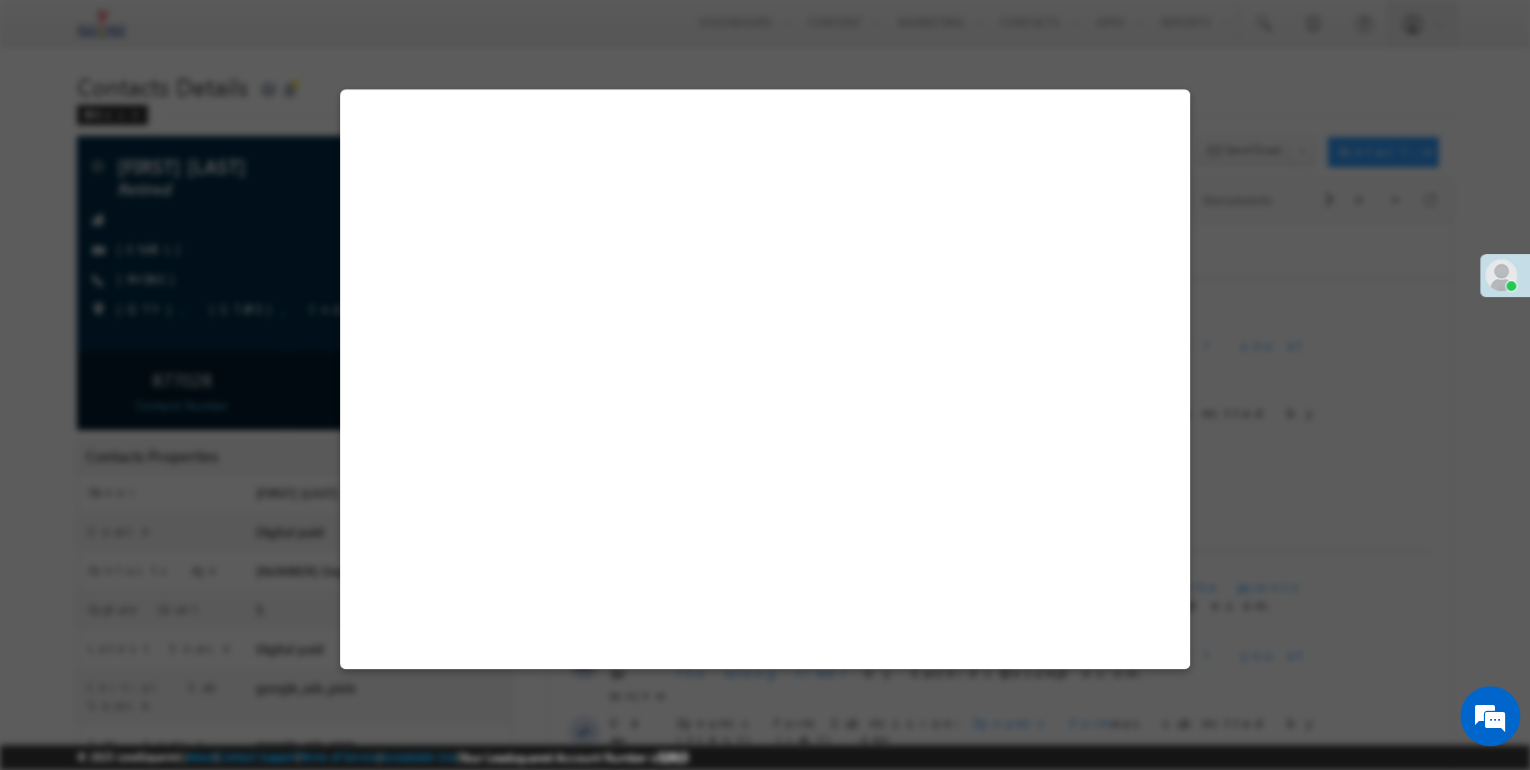 select on "Admissions" 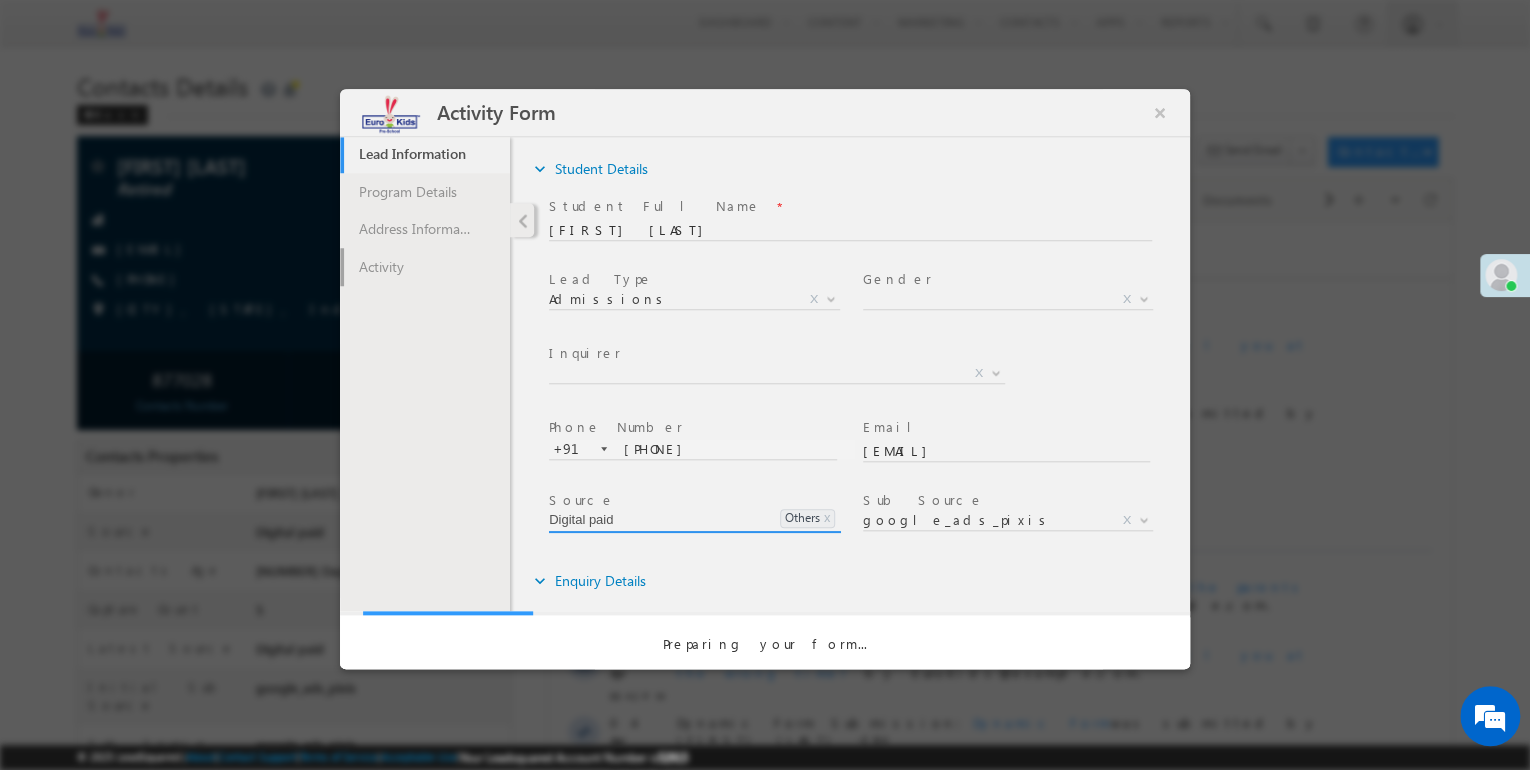 scroll, scrollTop: 0, scrollLeft: 0, axis: both 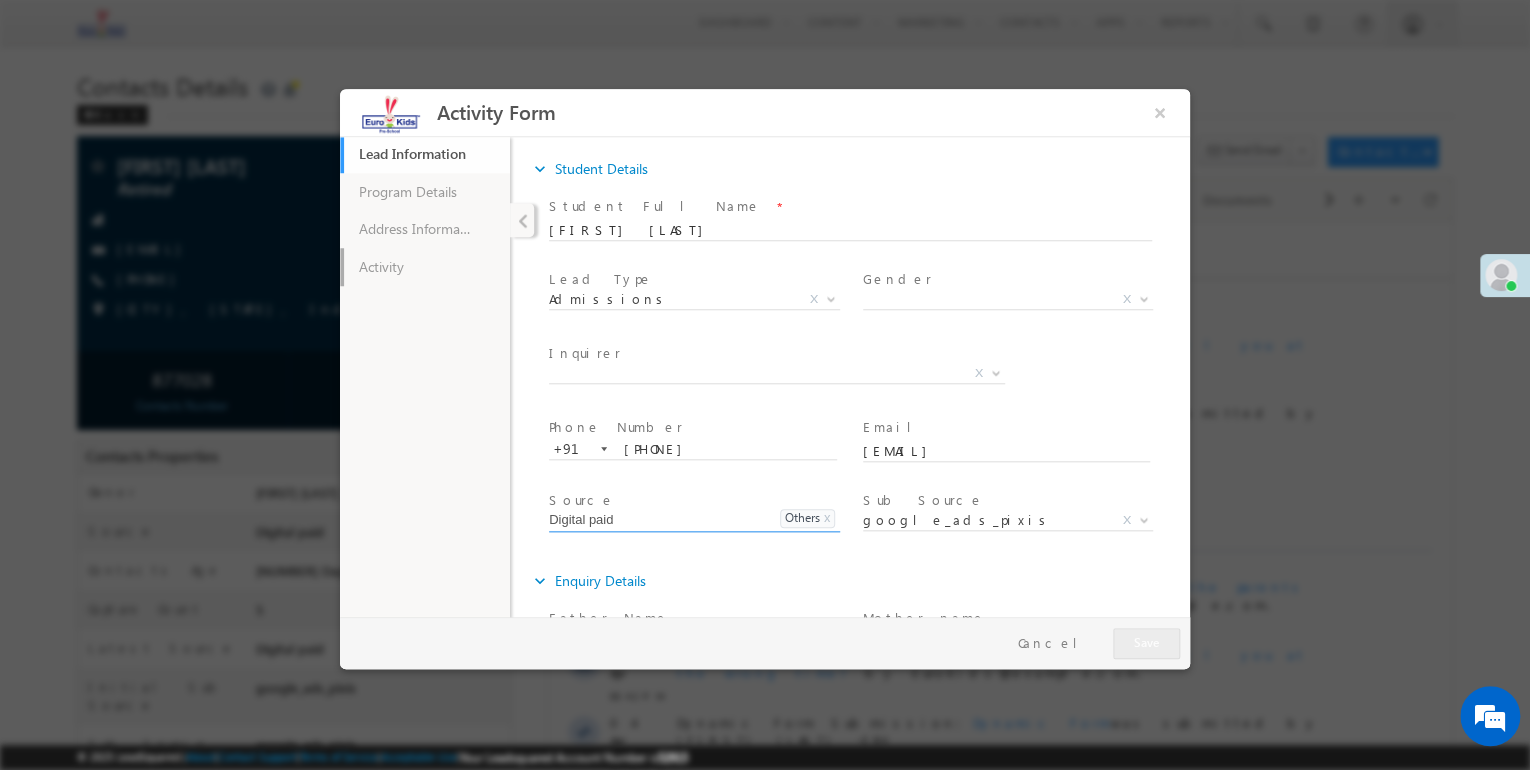 click on "Activity" at bounding box center [425, 267] 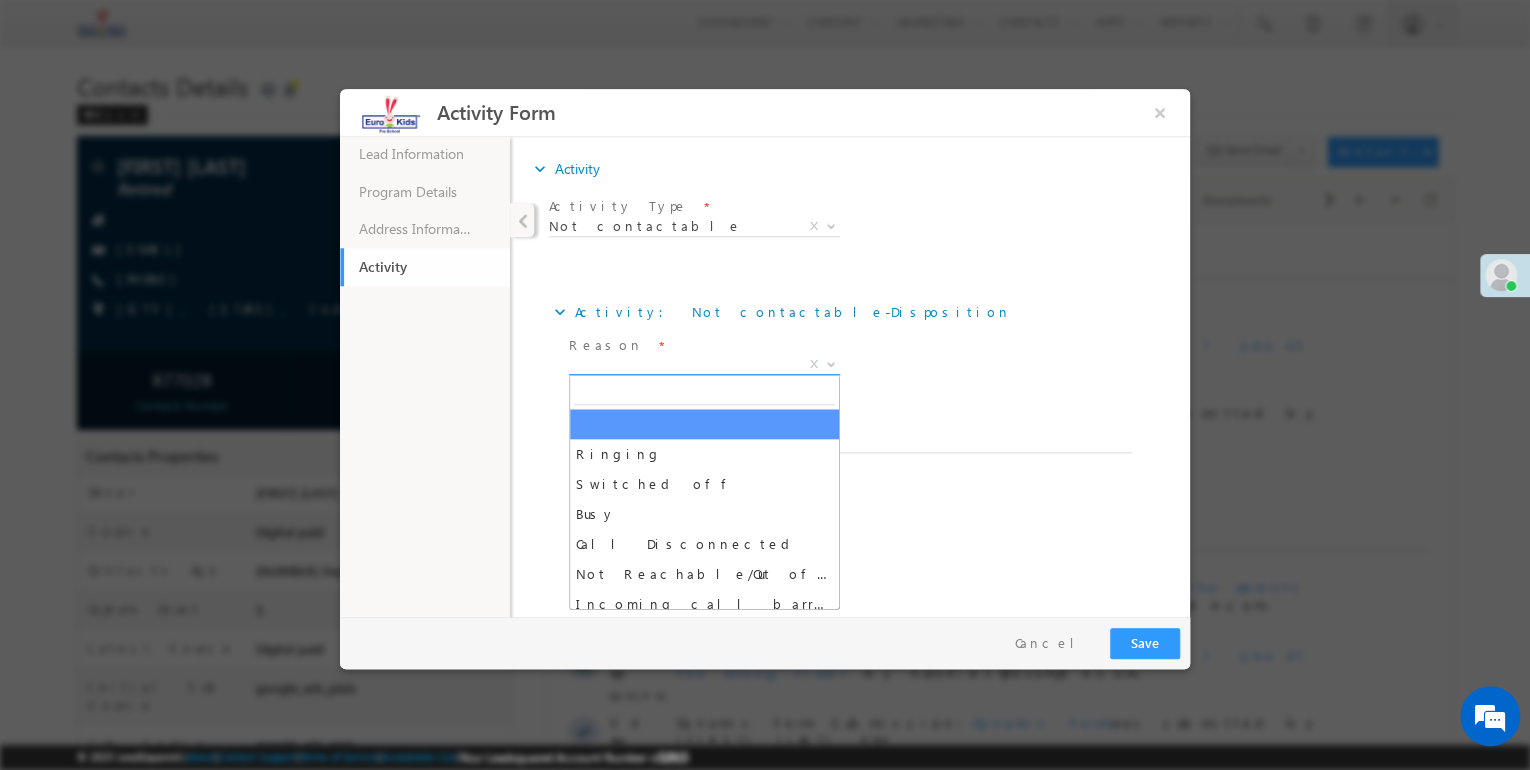 click on "X" at bounding box center [704, 365] 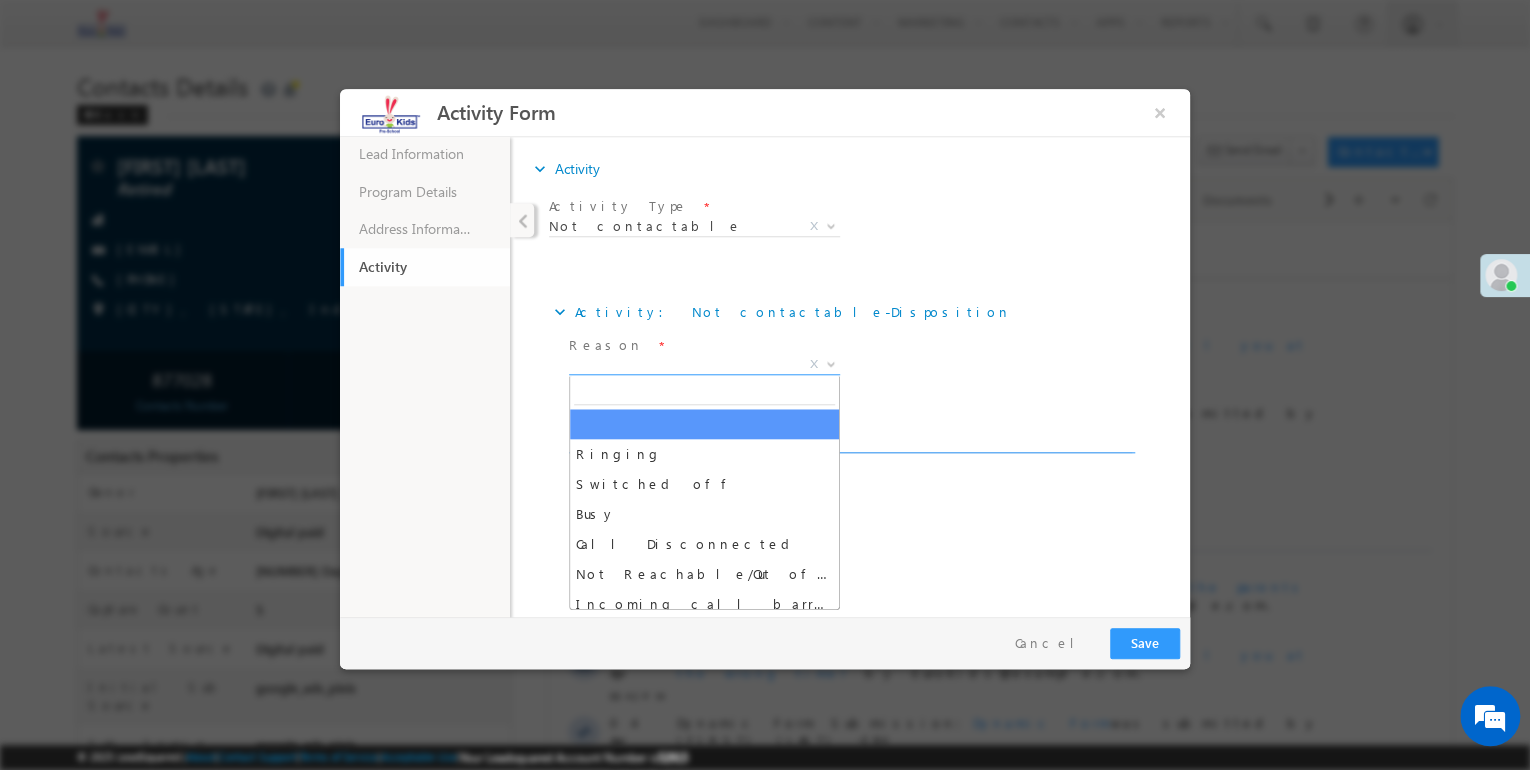 click at bounding box center (850, 441) 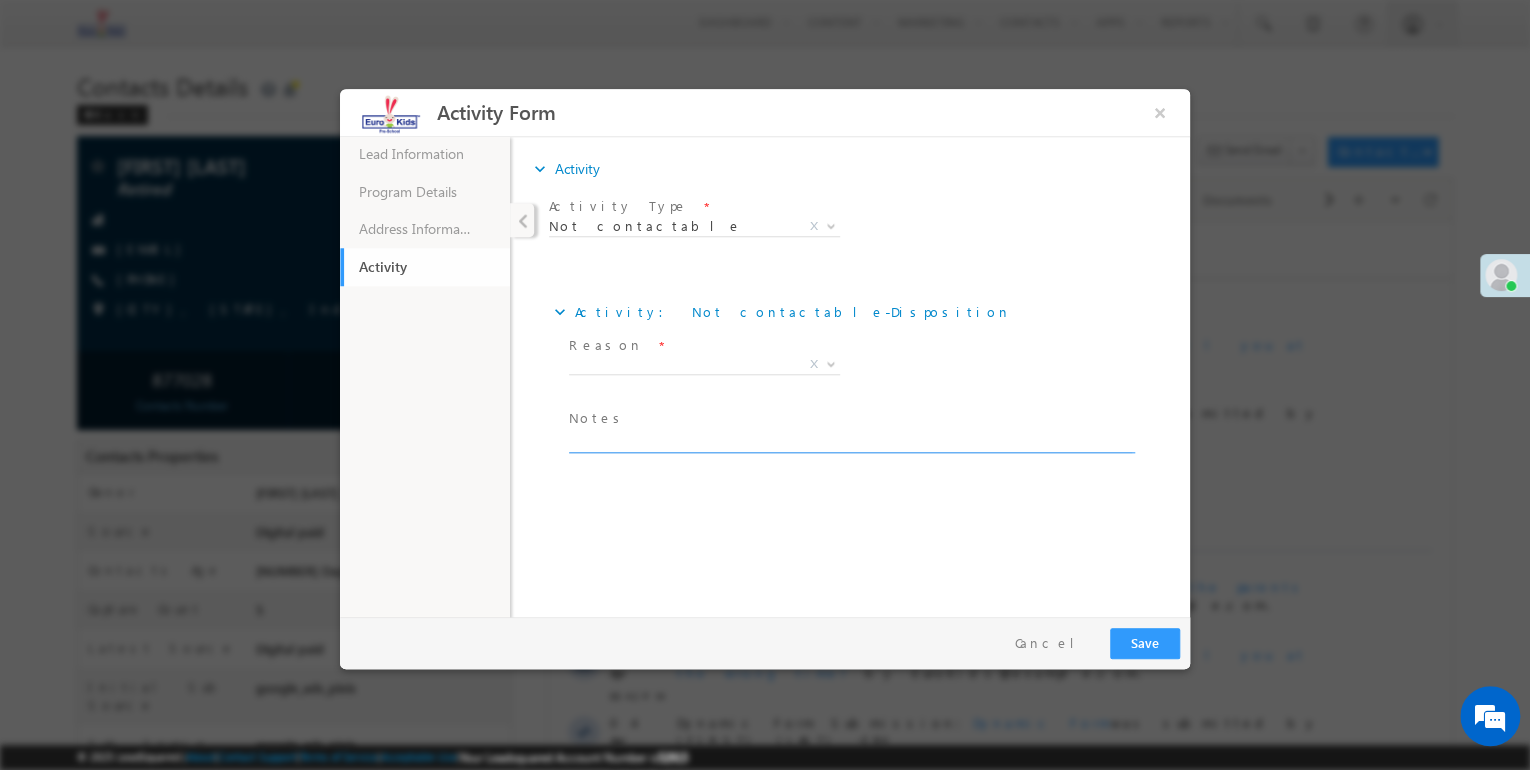 paste on "Out of service" 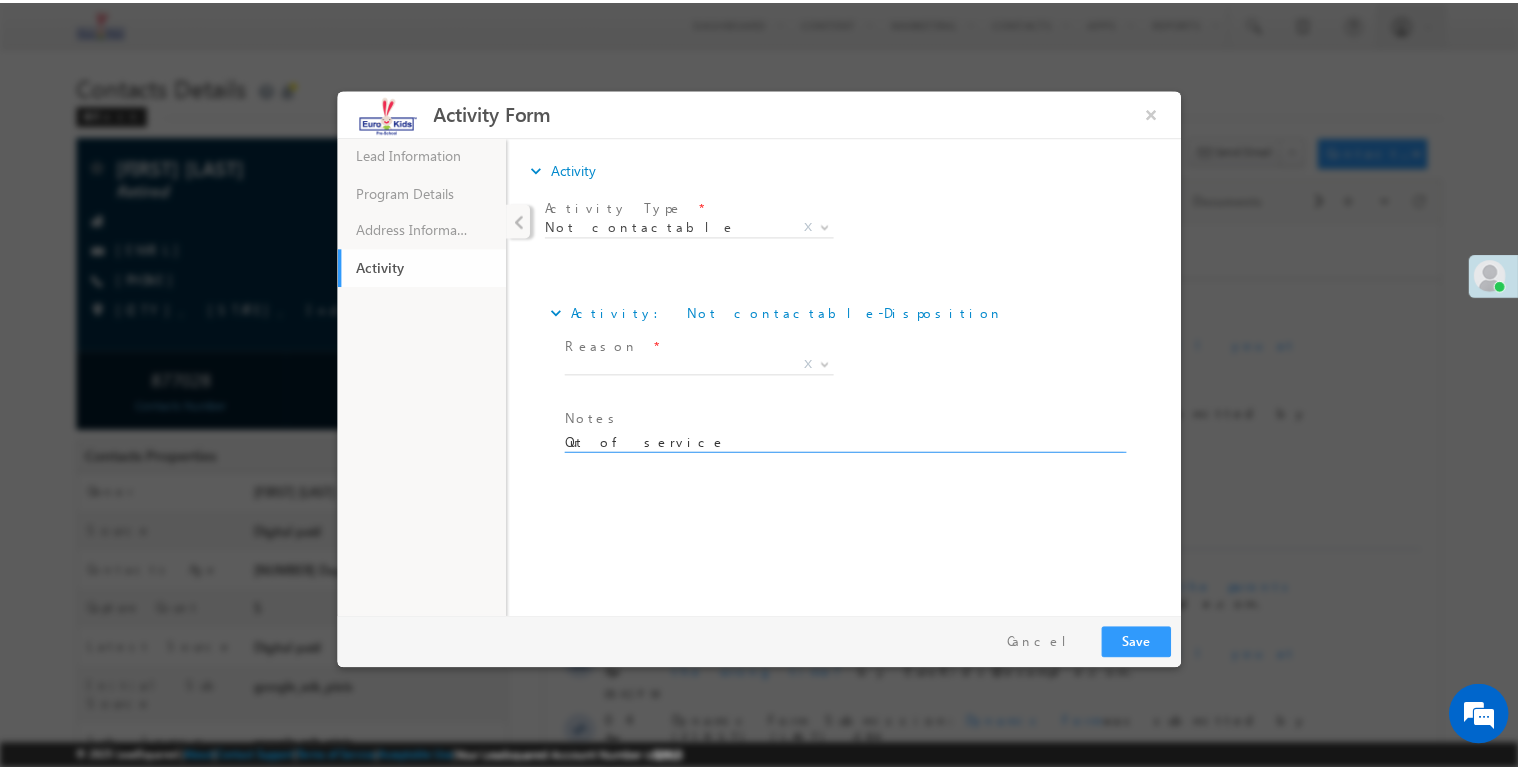scroll, scrollTop: 4, scrollLeft: 0, axis: vertical 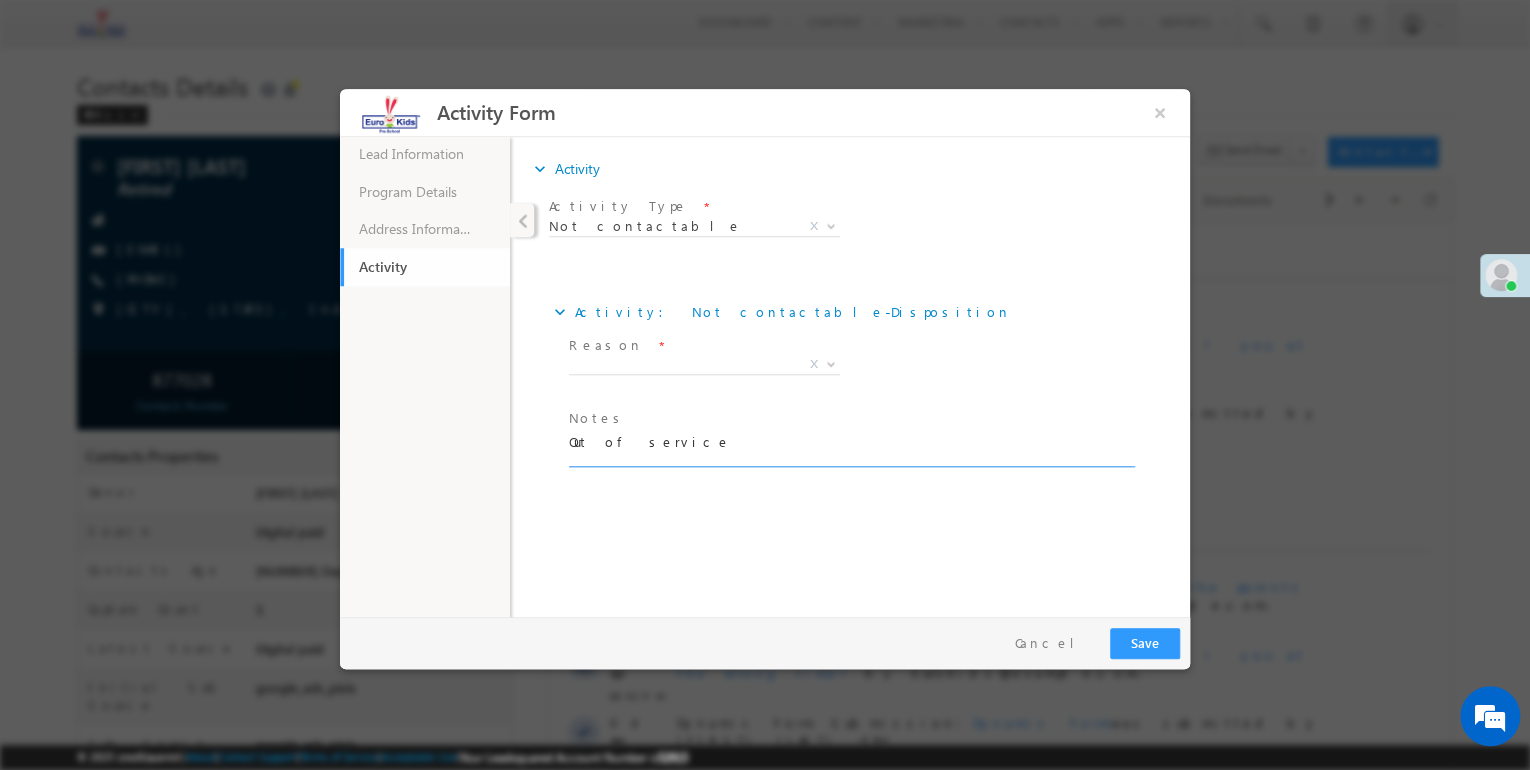 type on "Out of service" 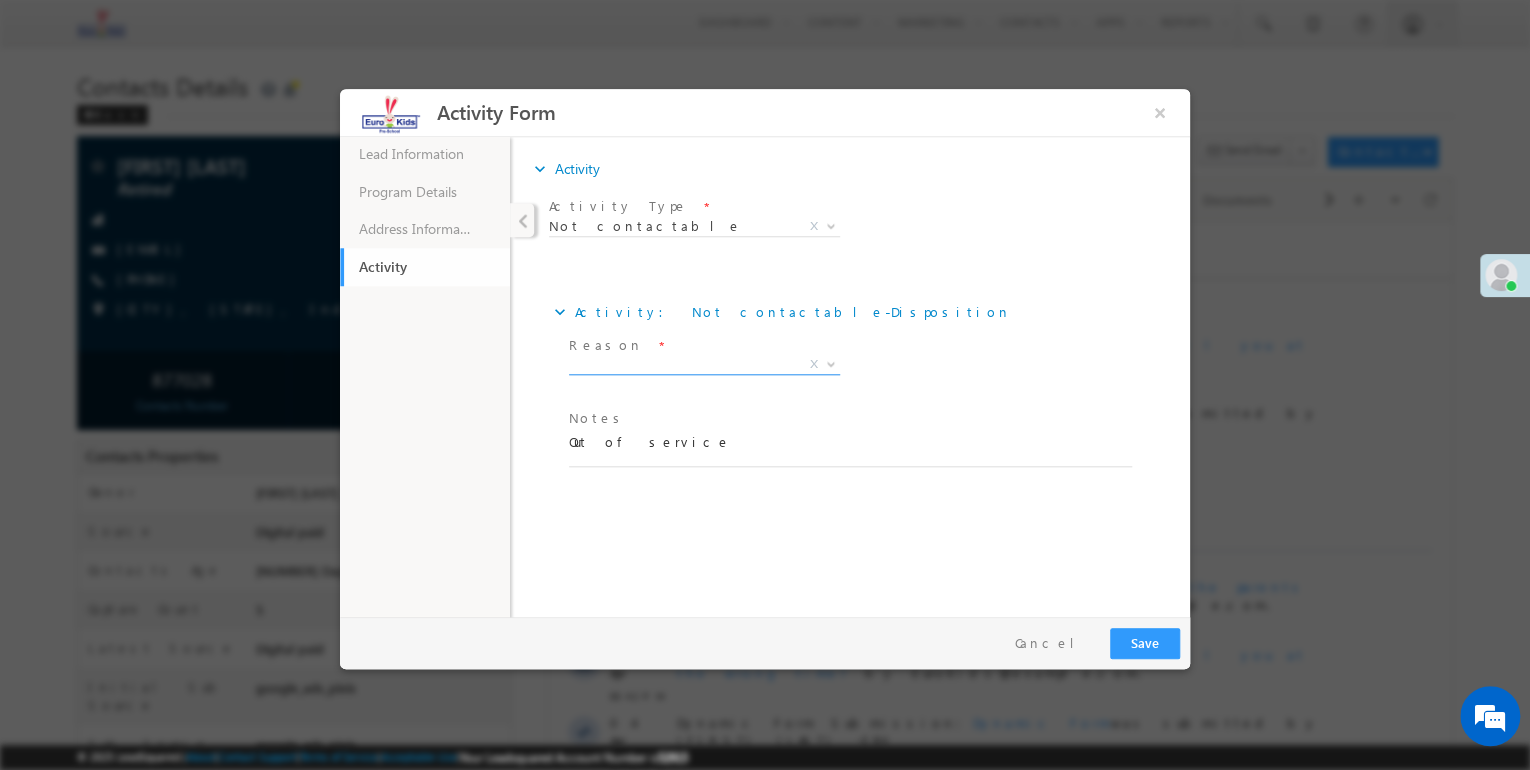 click on "X" at bounding box center [704, 365] 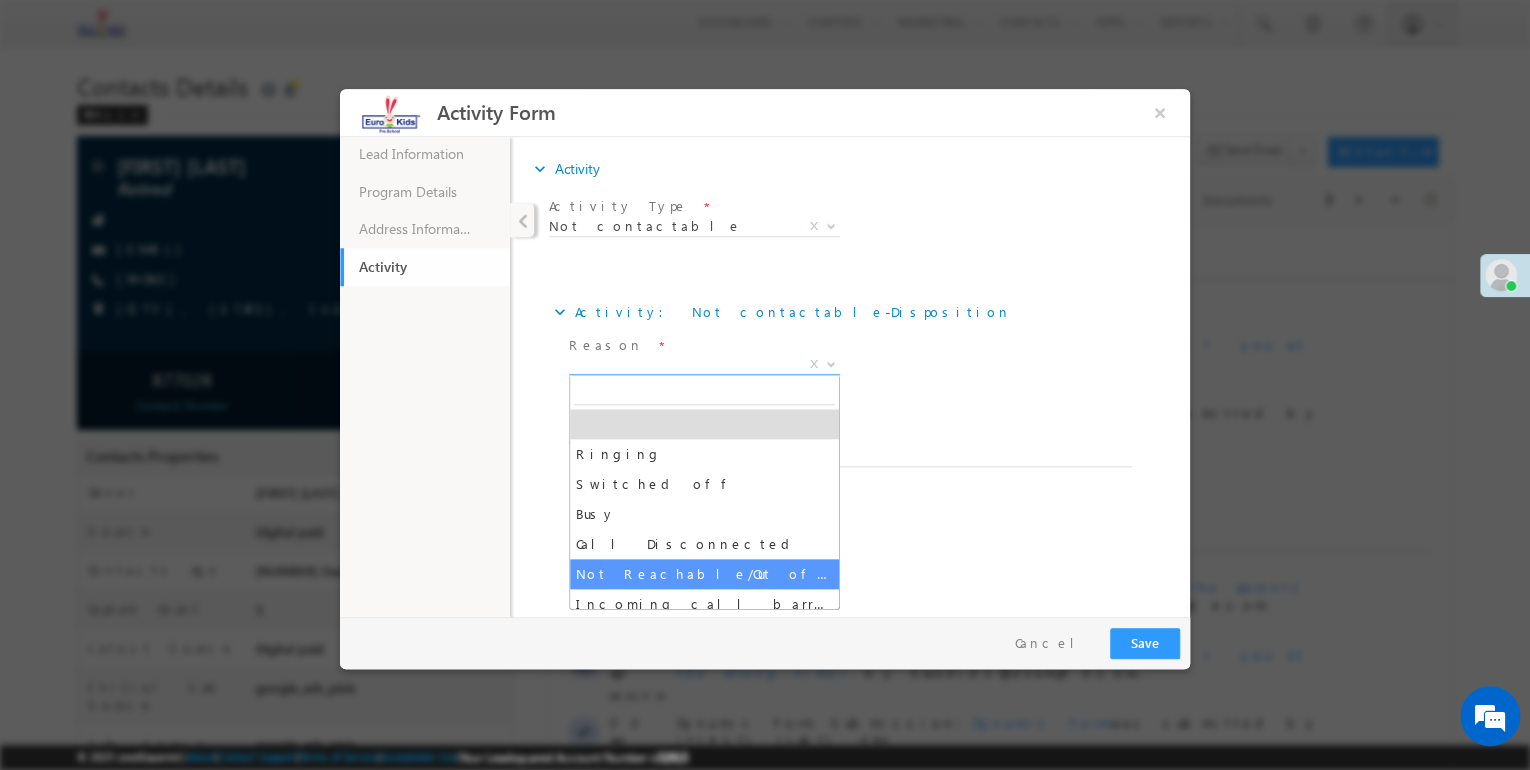 select on "Not Reachable/Out of coverage area" 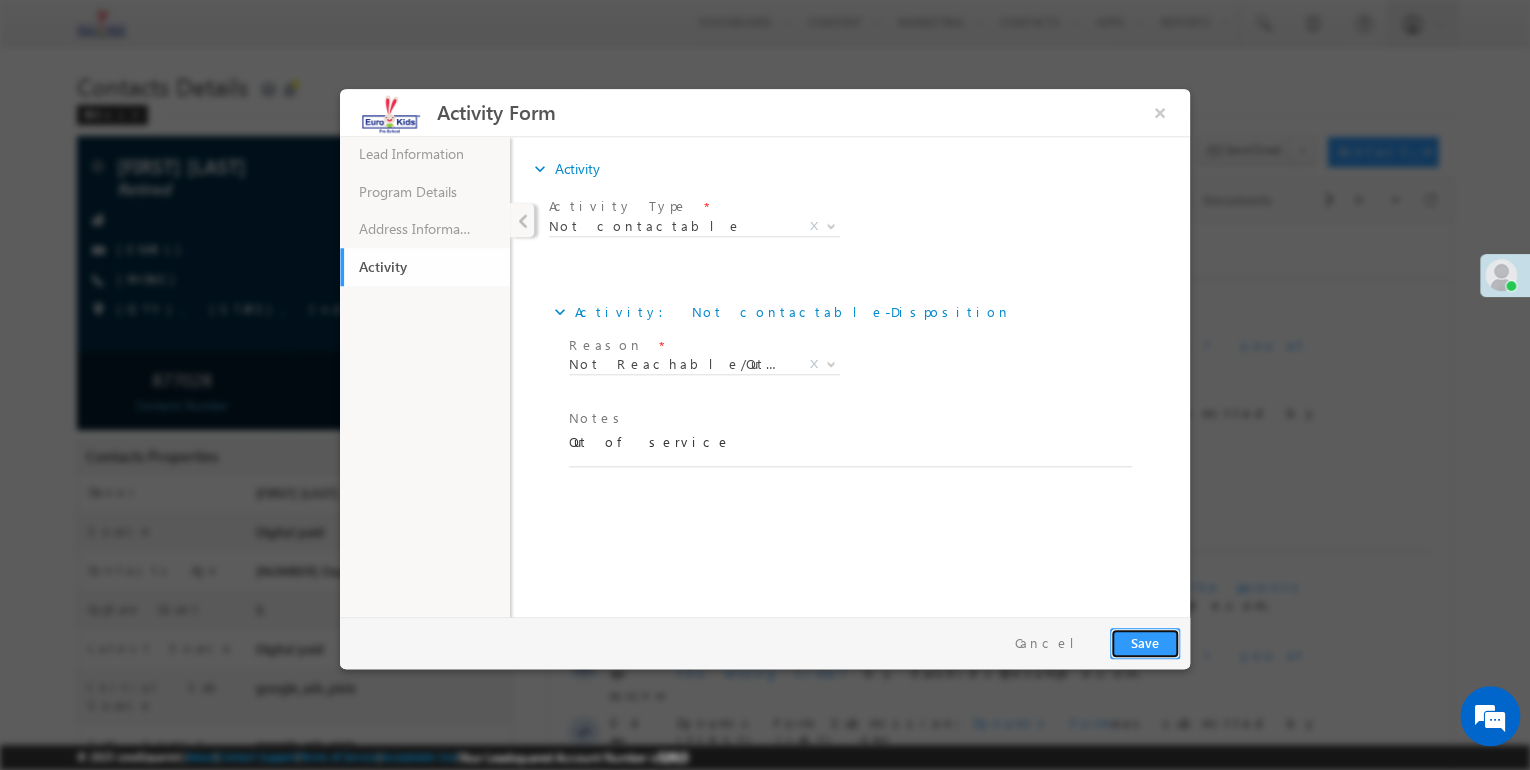 click on "Save" at bounding box center (1145, 643) 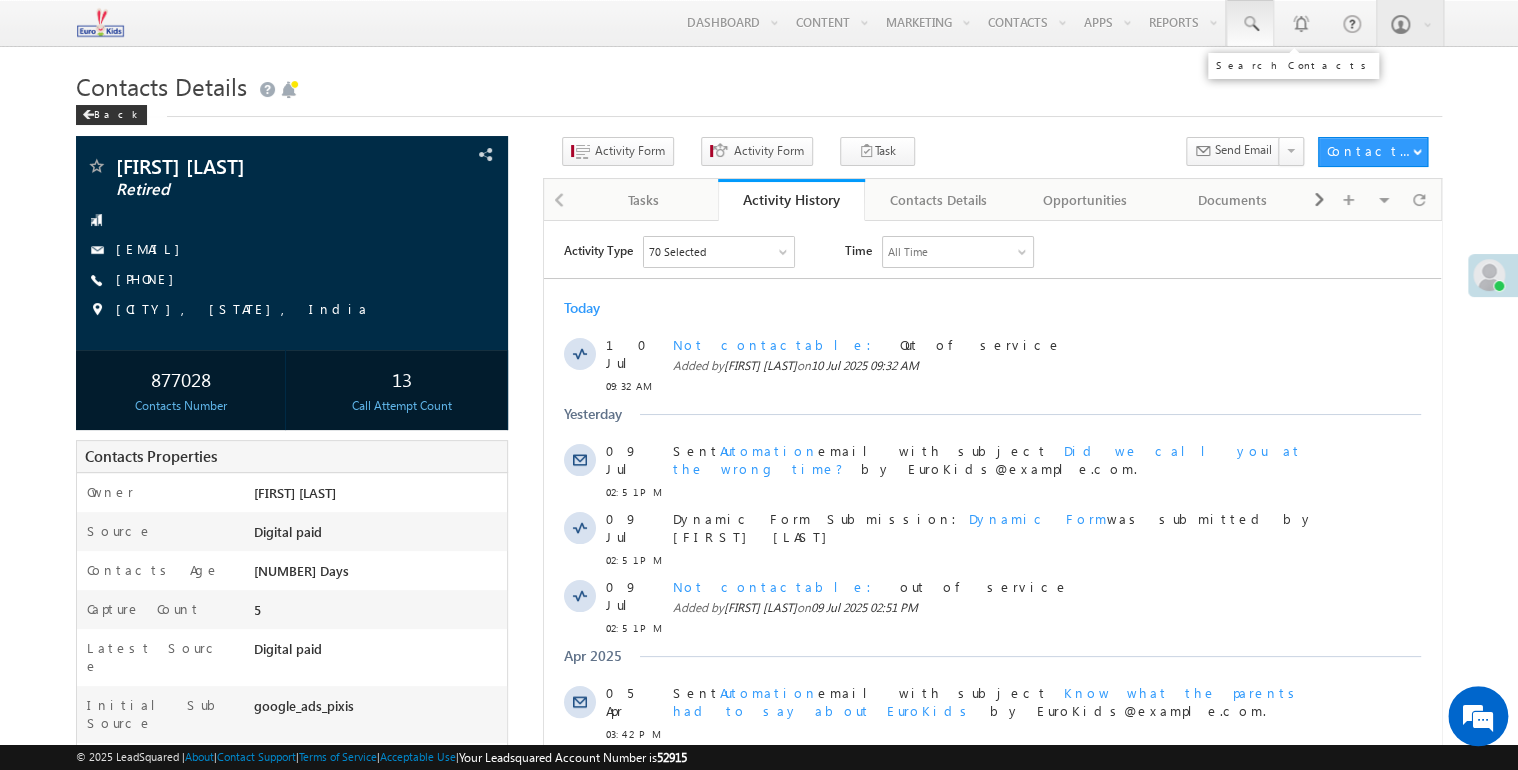 click at bounding box center [1250, 24] 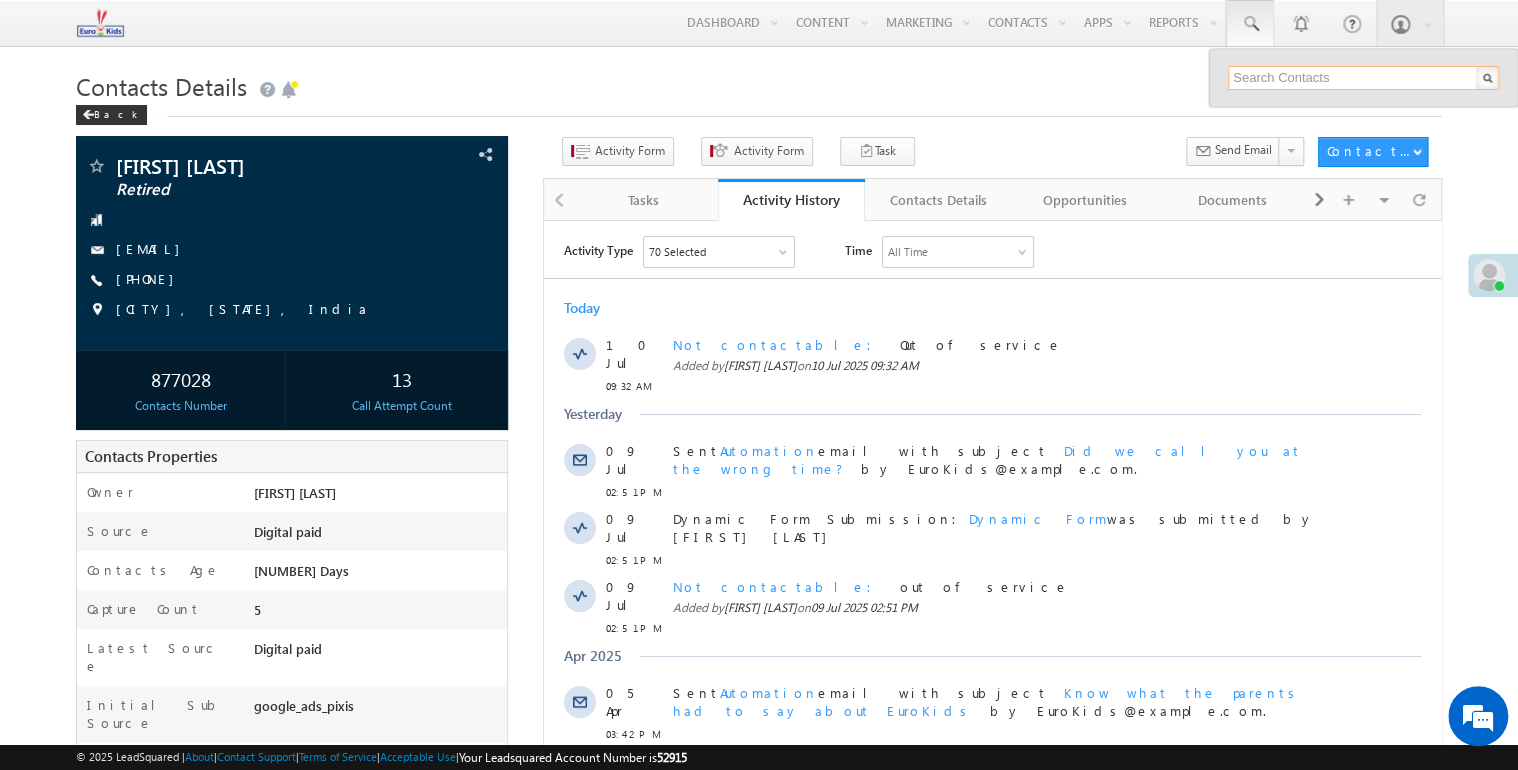 click at bounding box center (1363, 78) 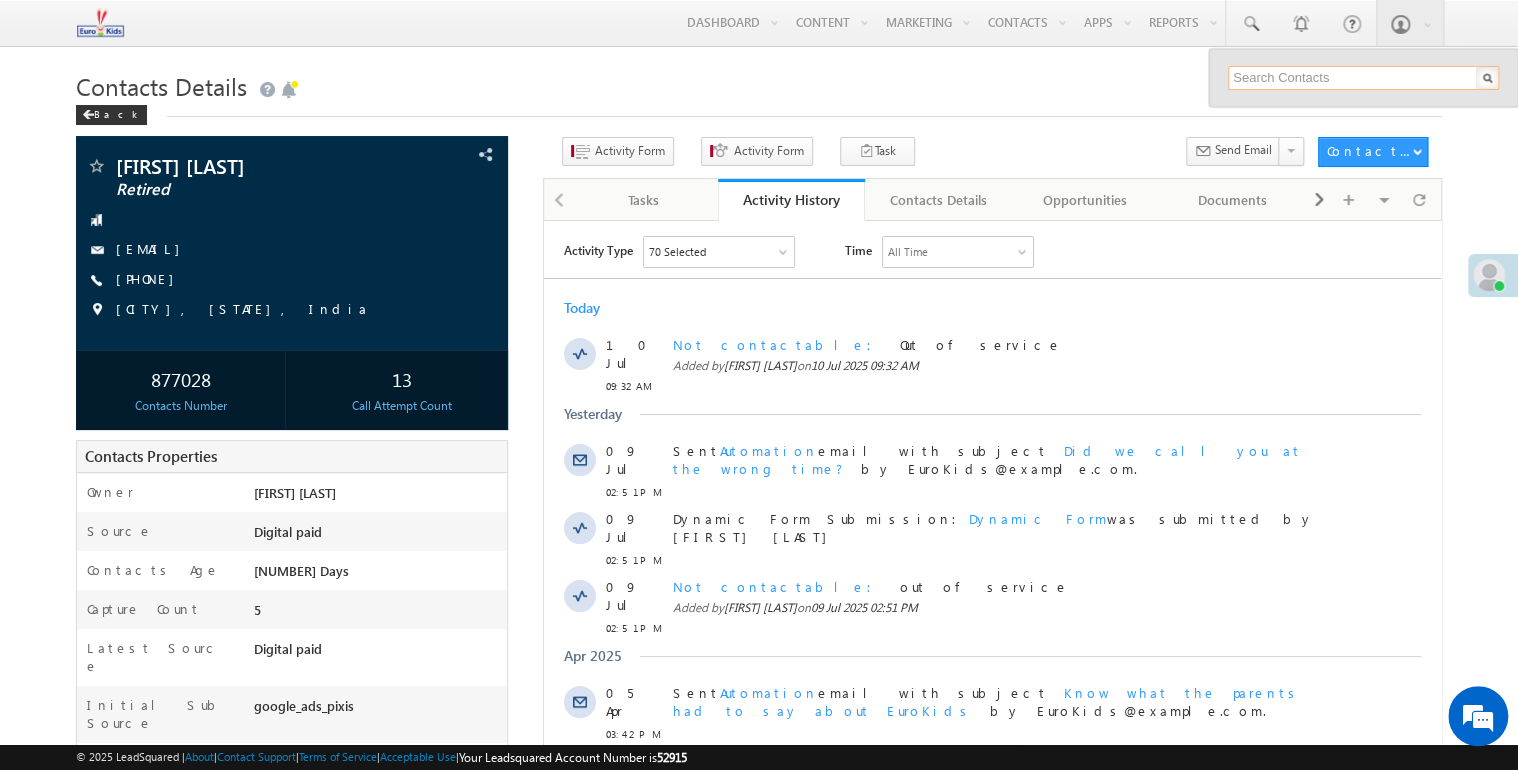 paste on "7797026076" 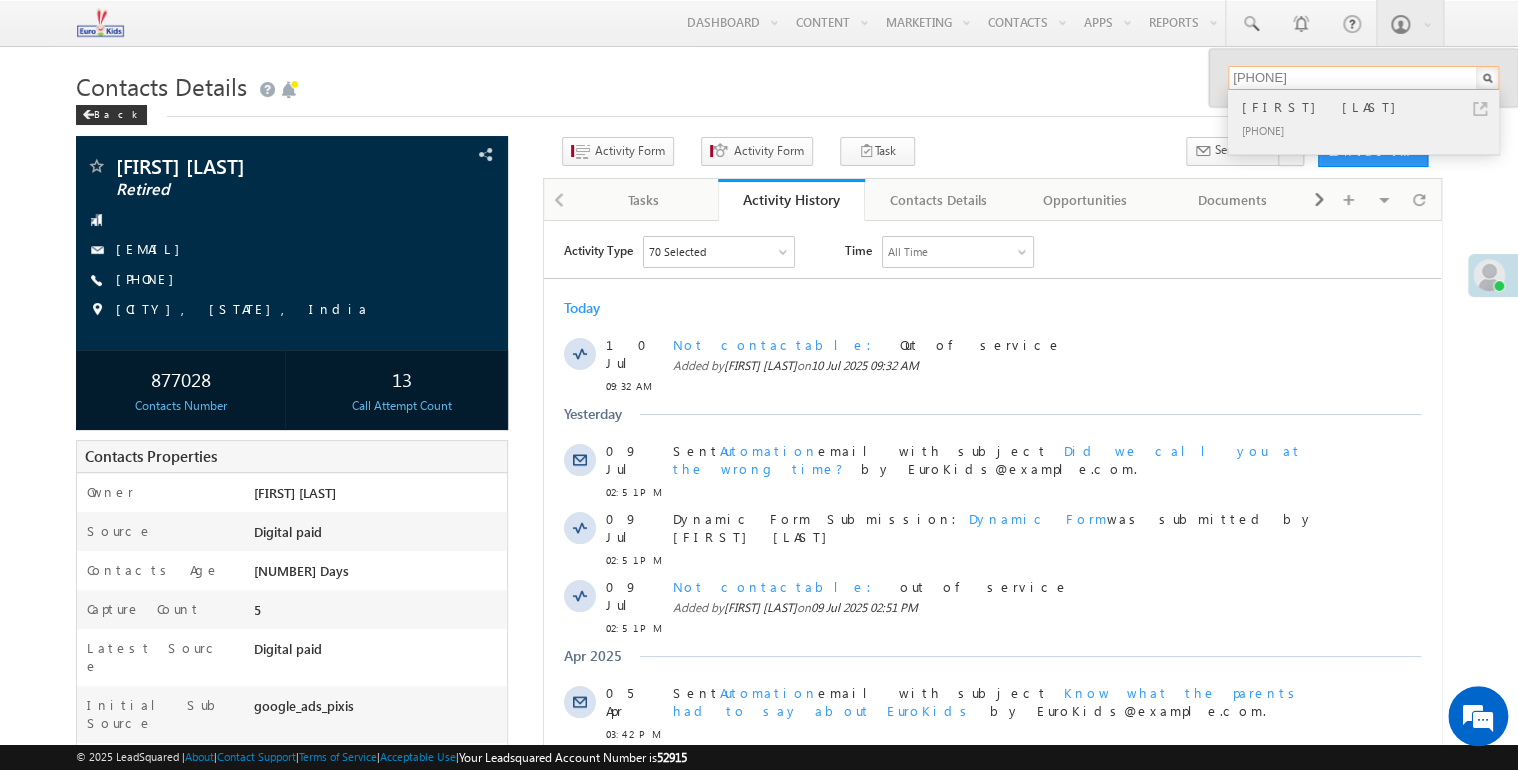 type on "7797026076" 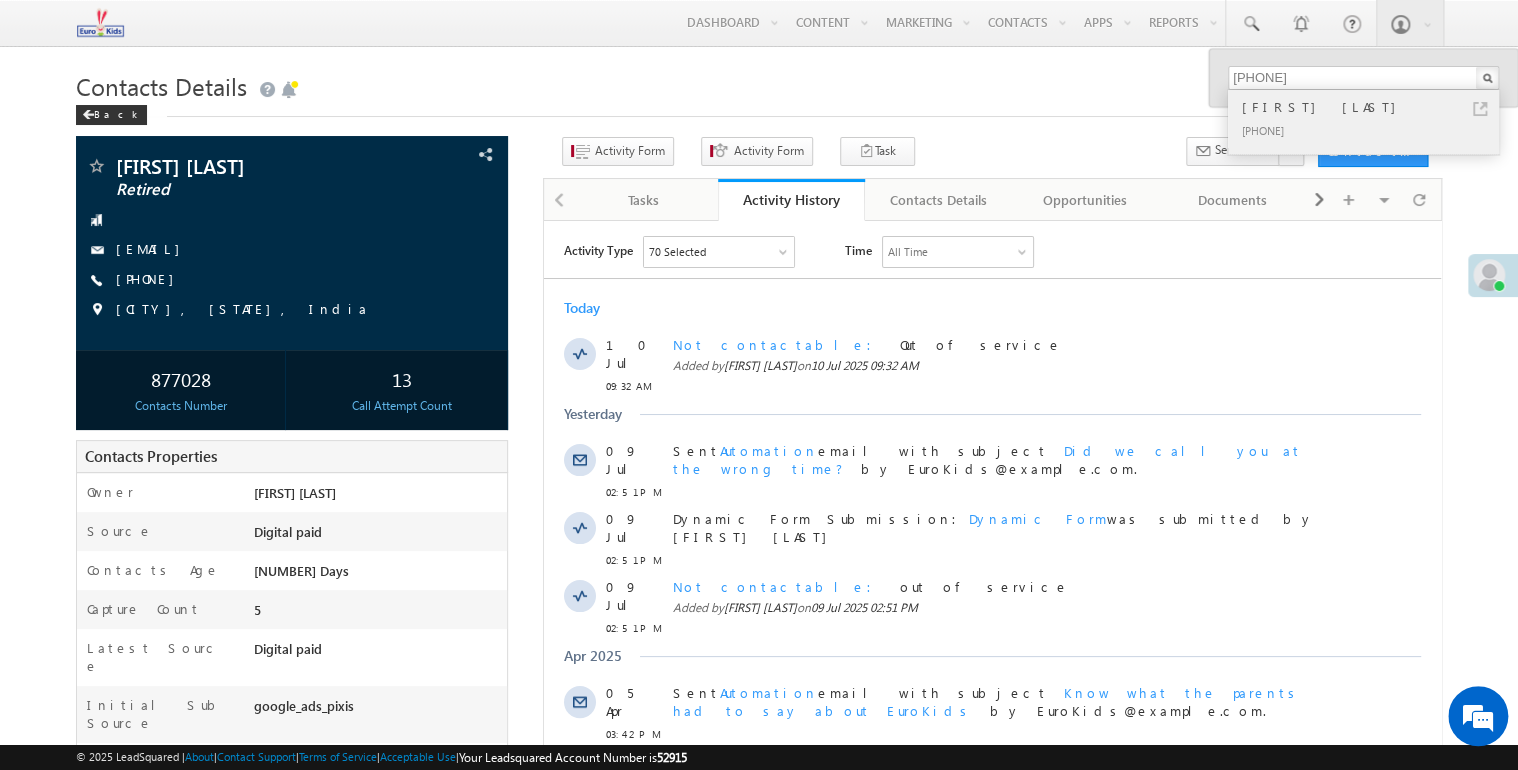 click on "+91-7797026076" at bounding box center [1372, 130] 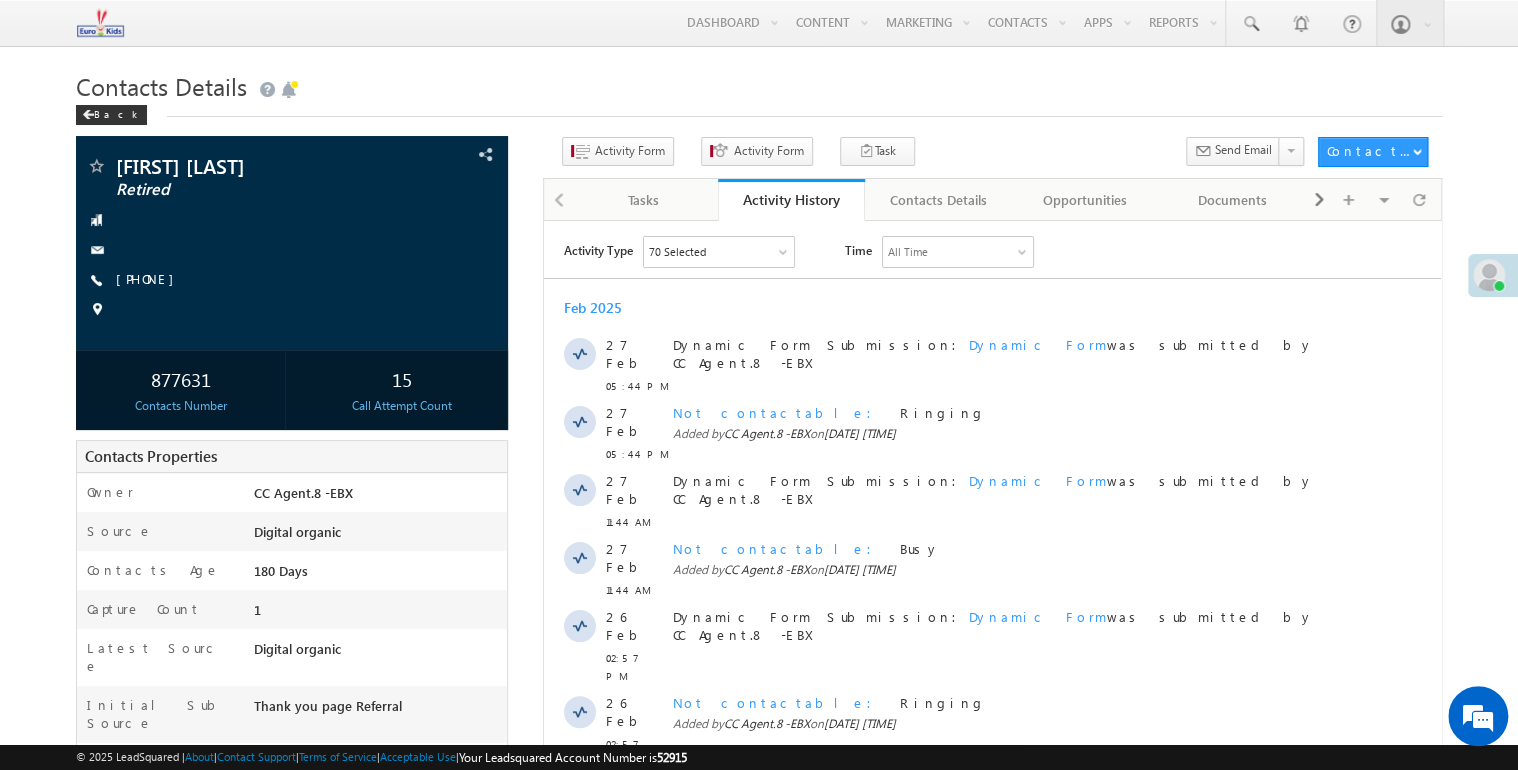 scroll, scrollTop: 0, scrollLeft: 0, axis: both 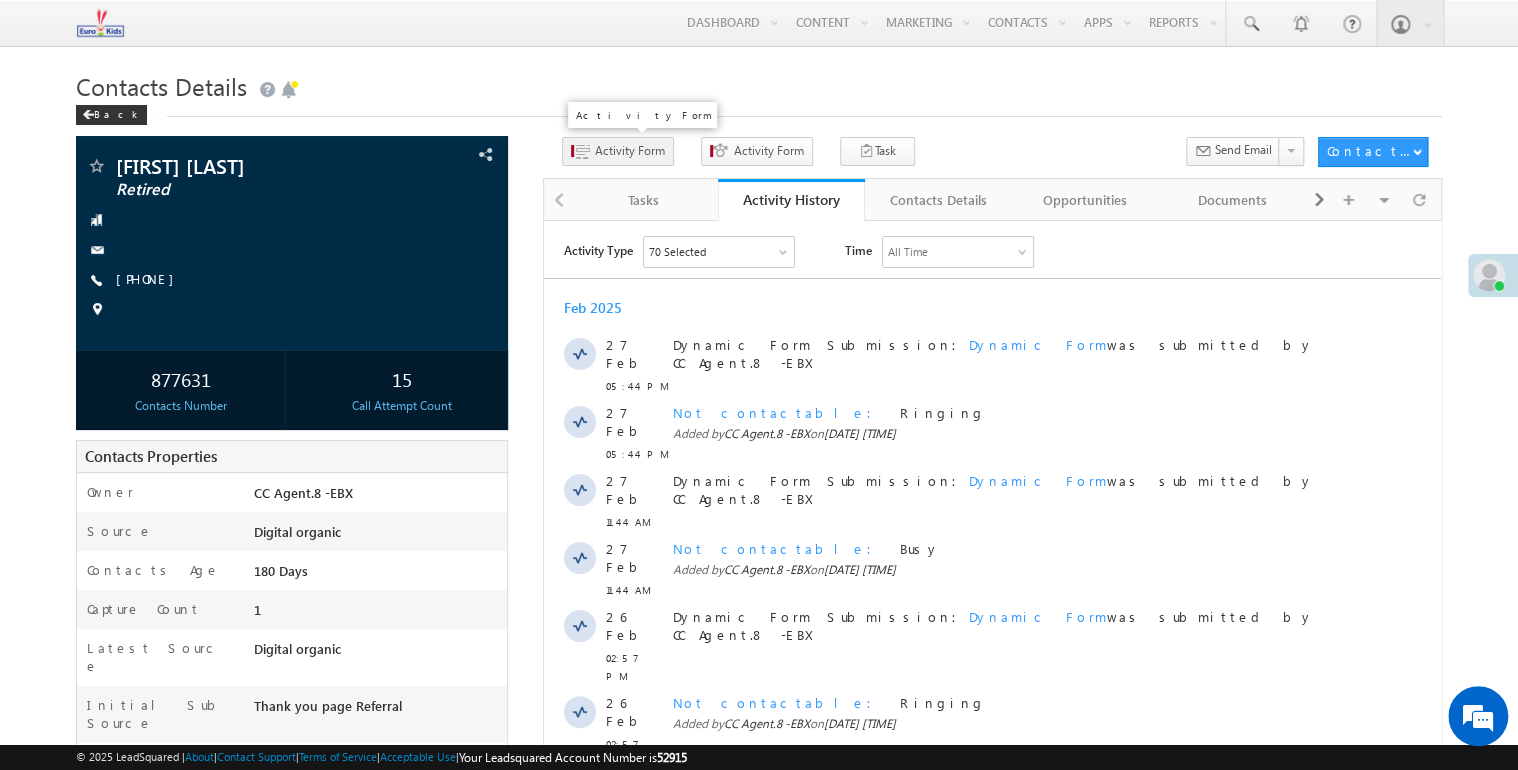 click on "Activity Form" at bounding box center [622, 155] 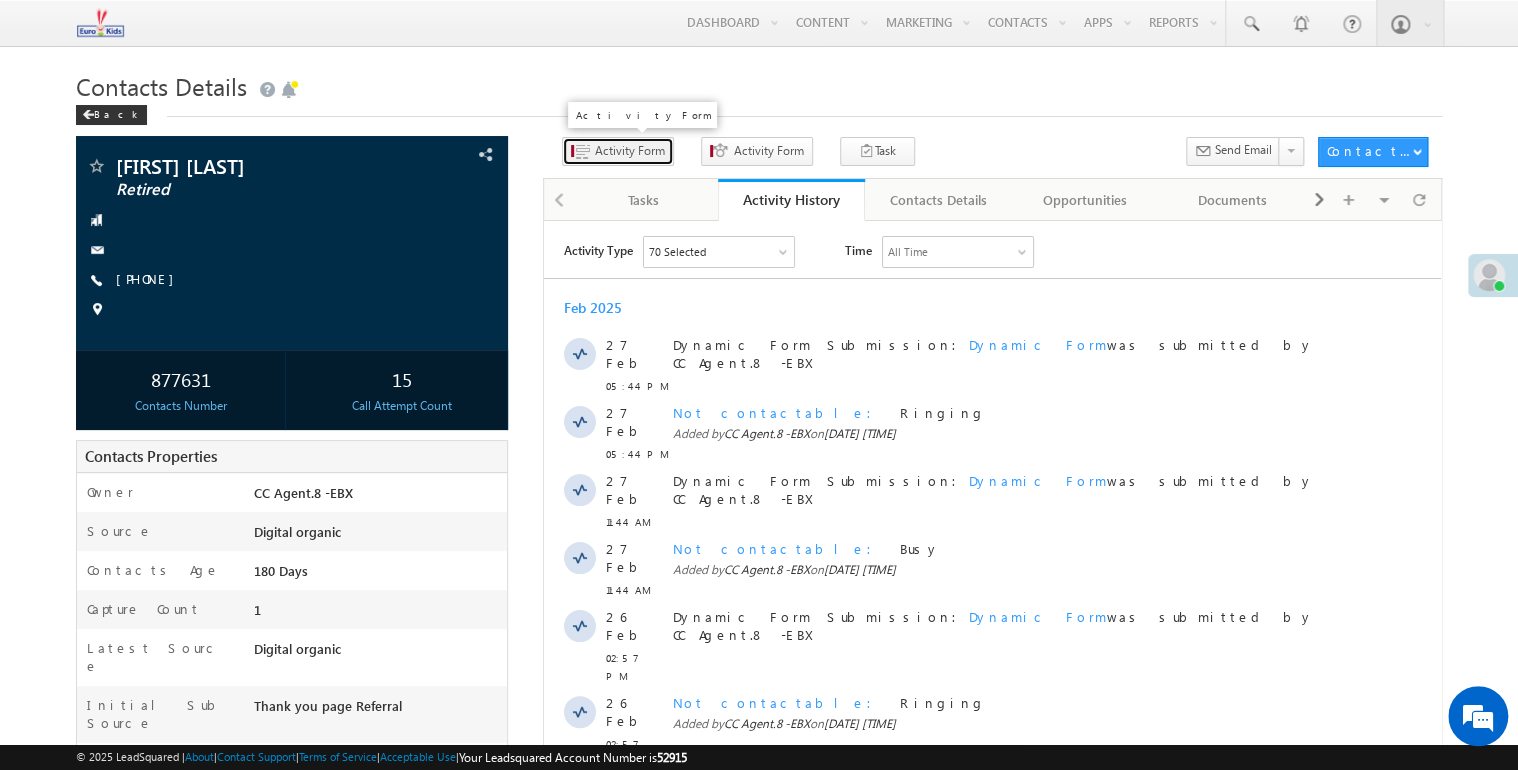 click on "Activity Form" at bounding box center [630, 151] 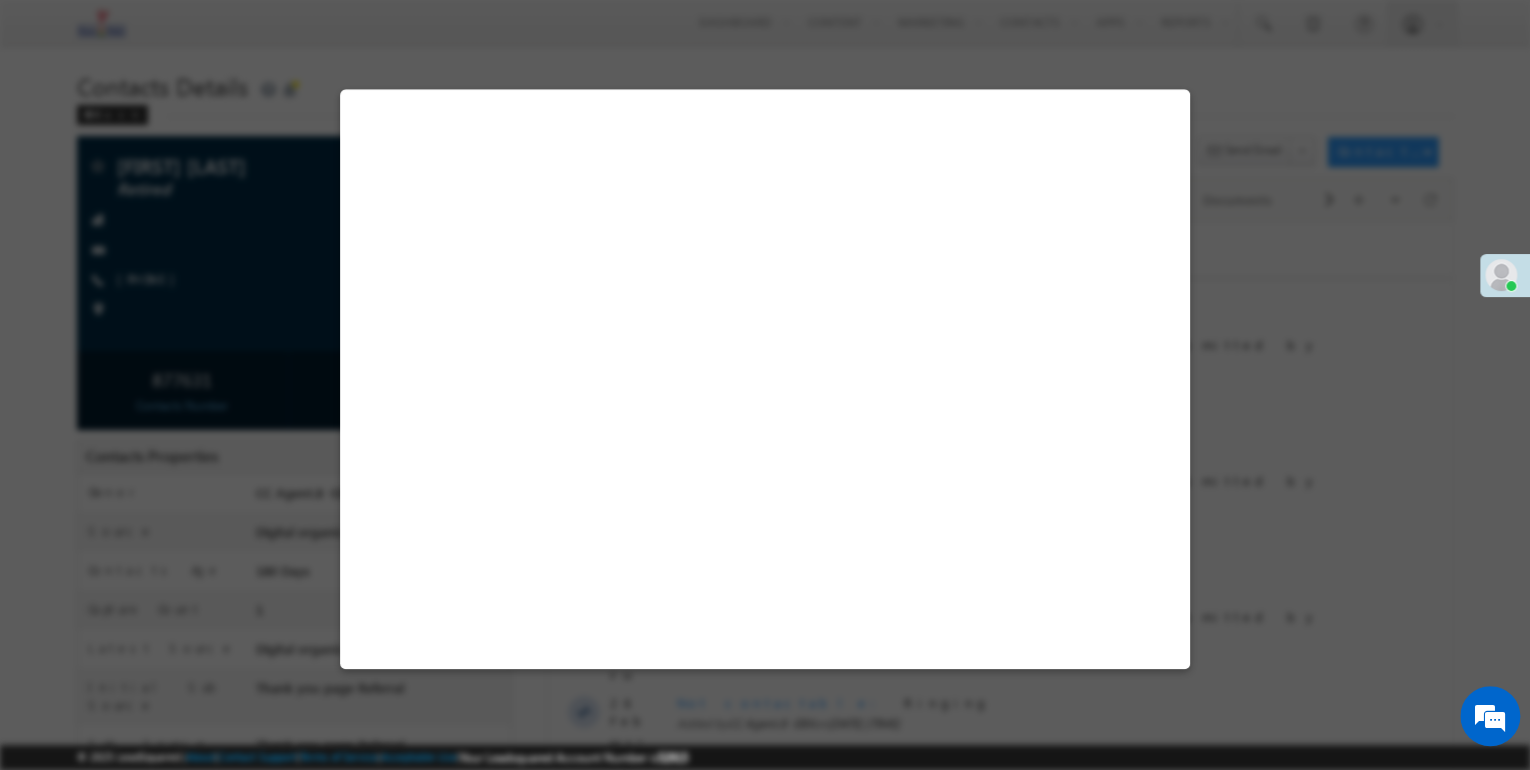 select on "Admissions" 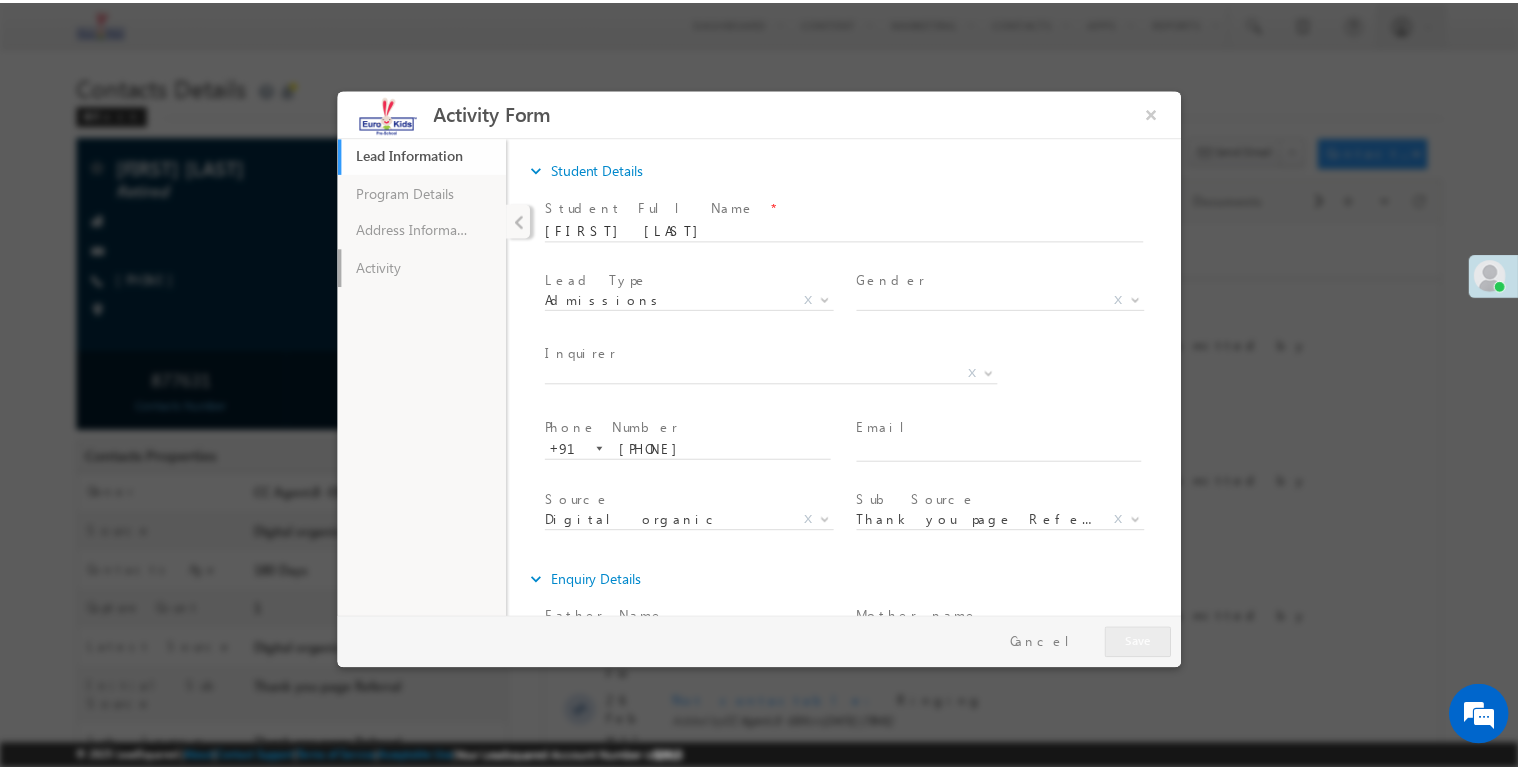 scroll, scrollTop: 0, scrollLeft: 0, axis: both 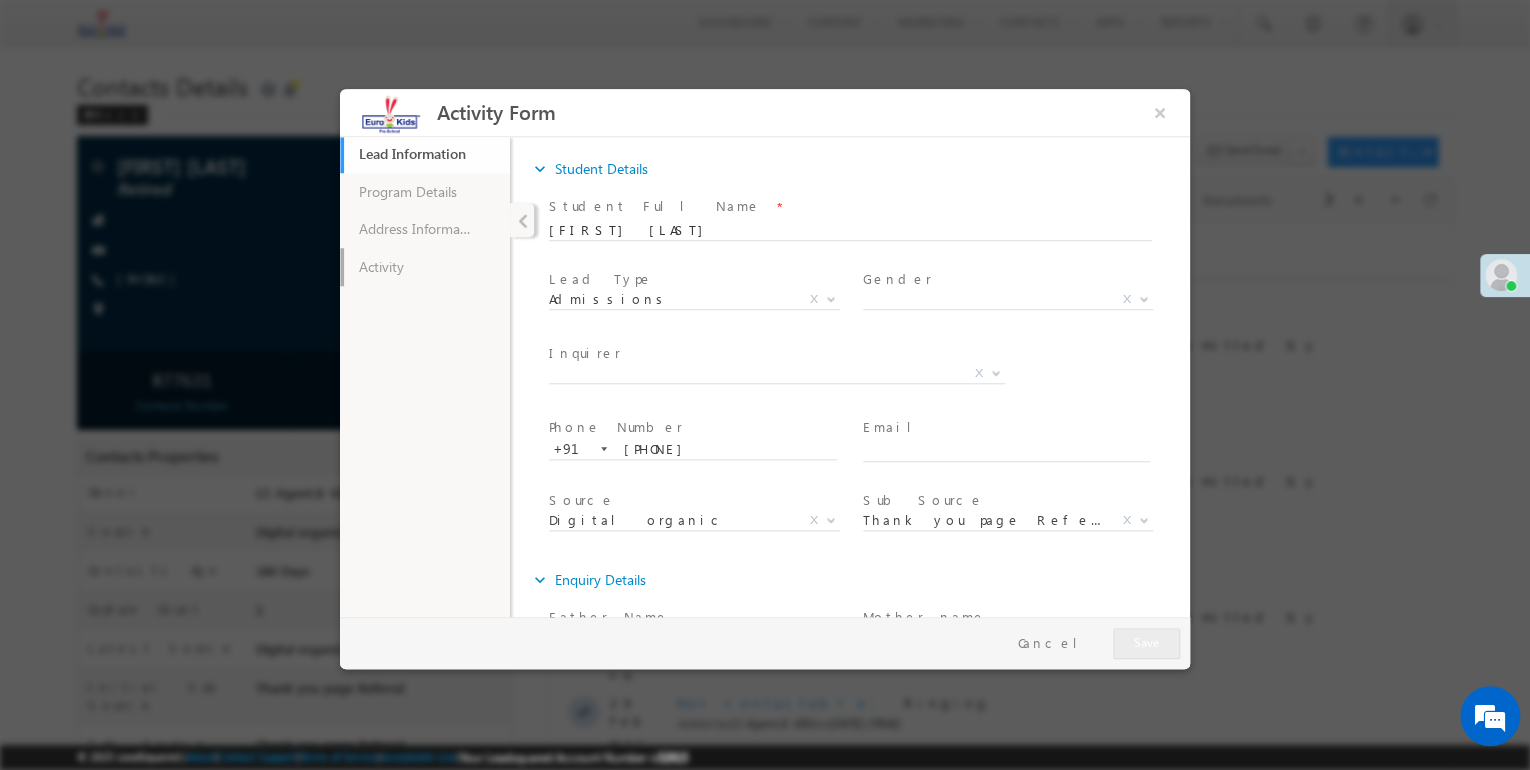 click on "Activity" at bounding box center [425, 267] 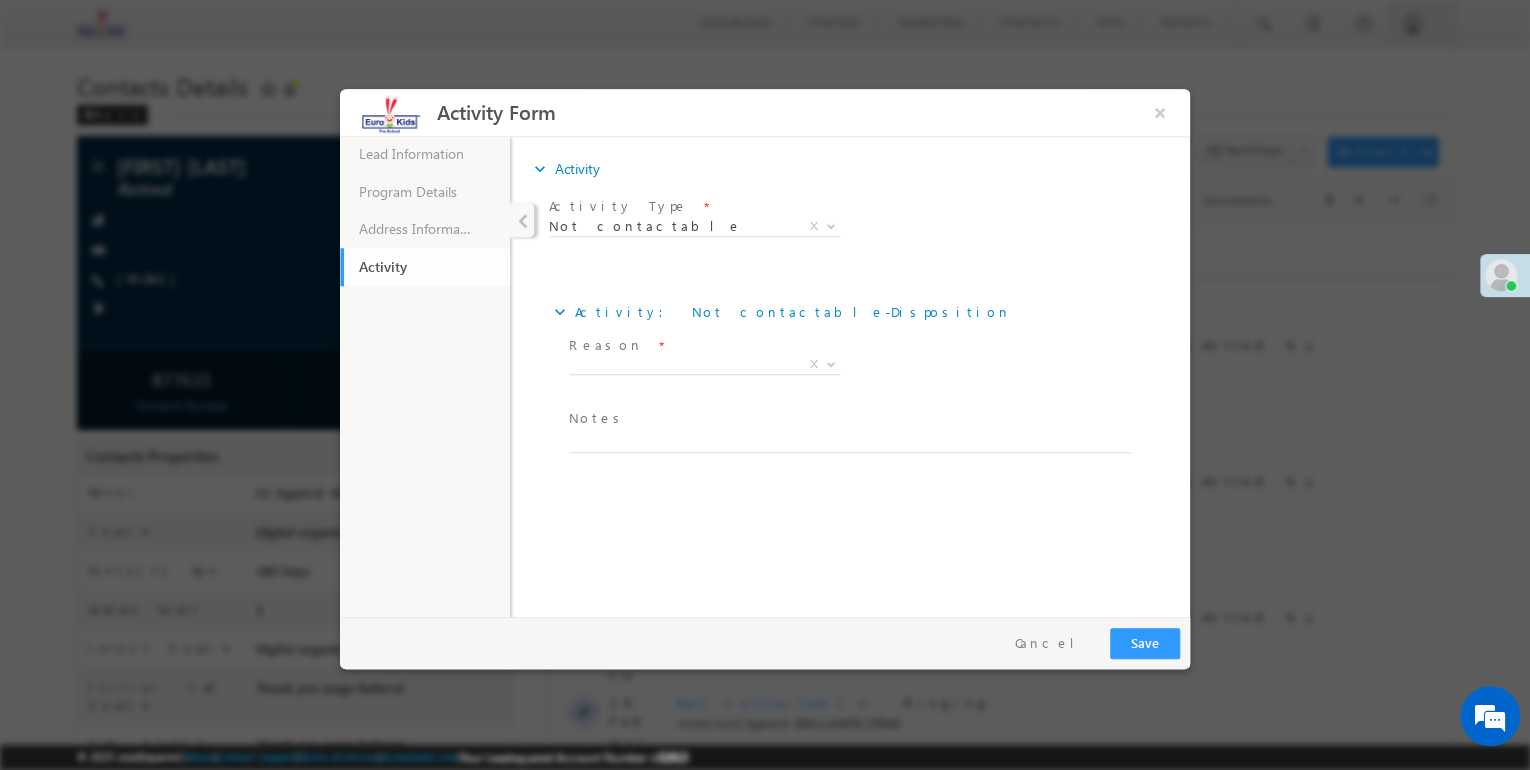 click on "Reason
*" at bounding box center [704, 346] 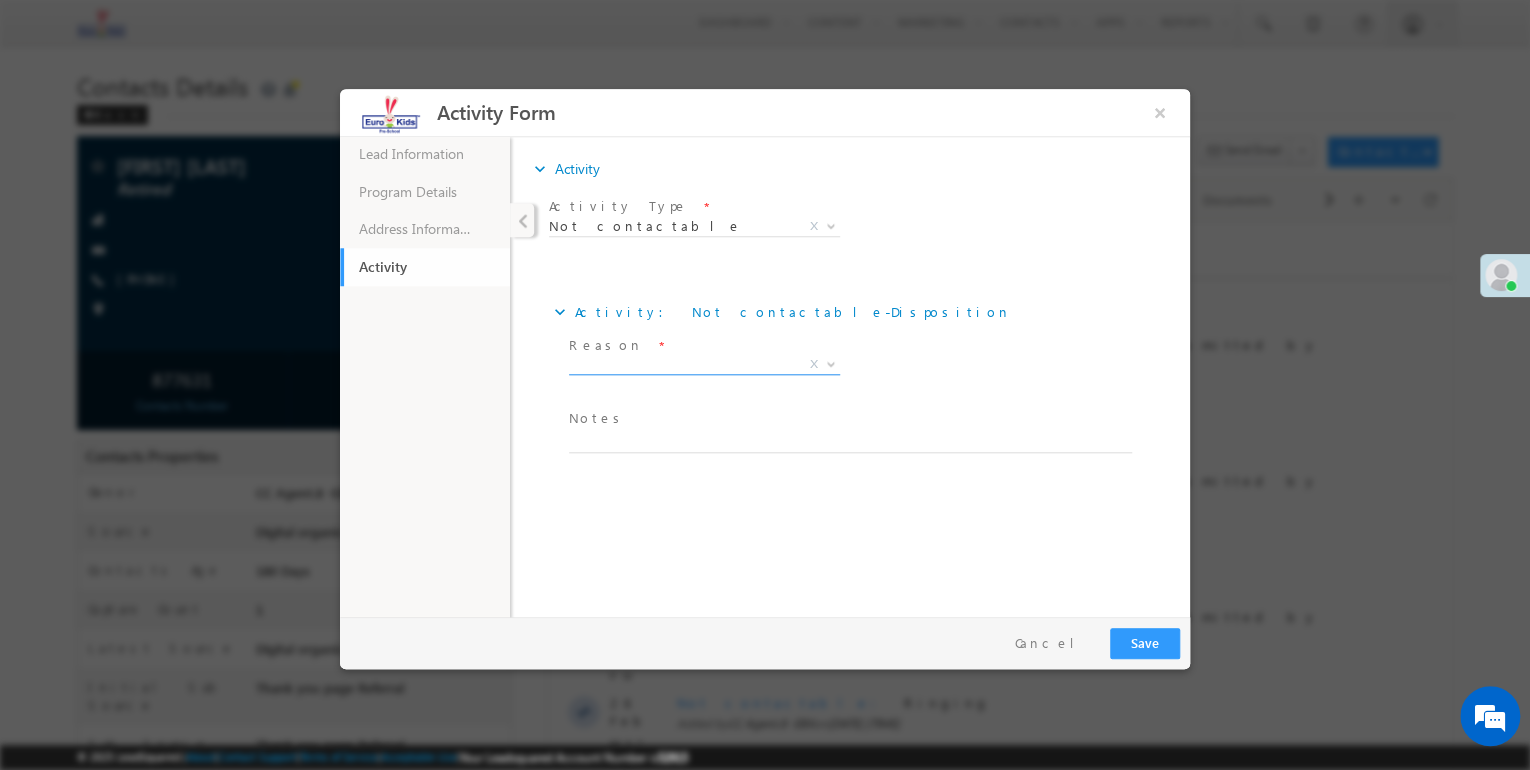 click on "X" at bounding box center (704, 365) 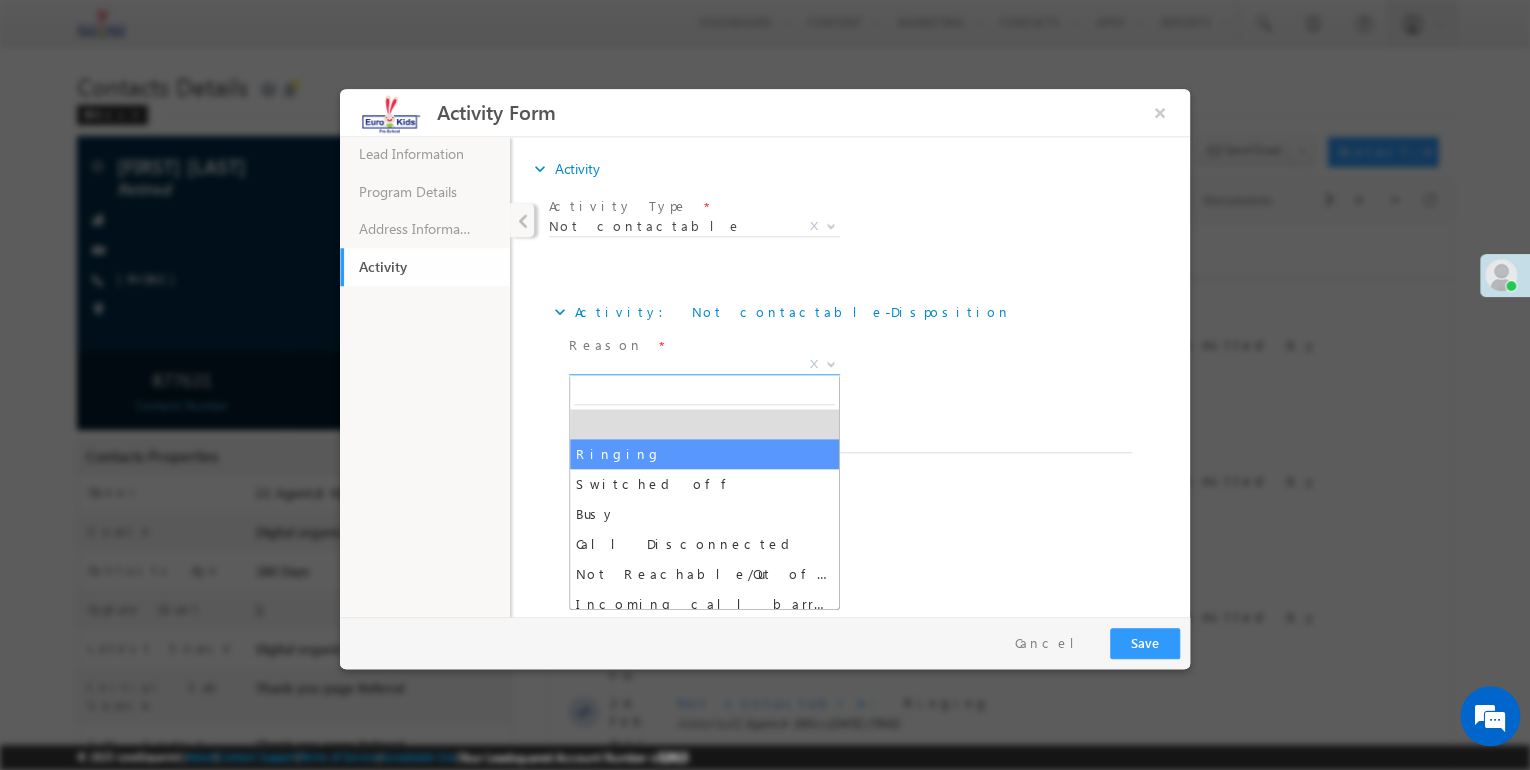 select on "Ringing" 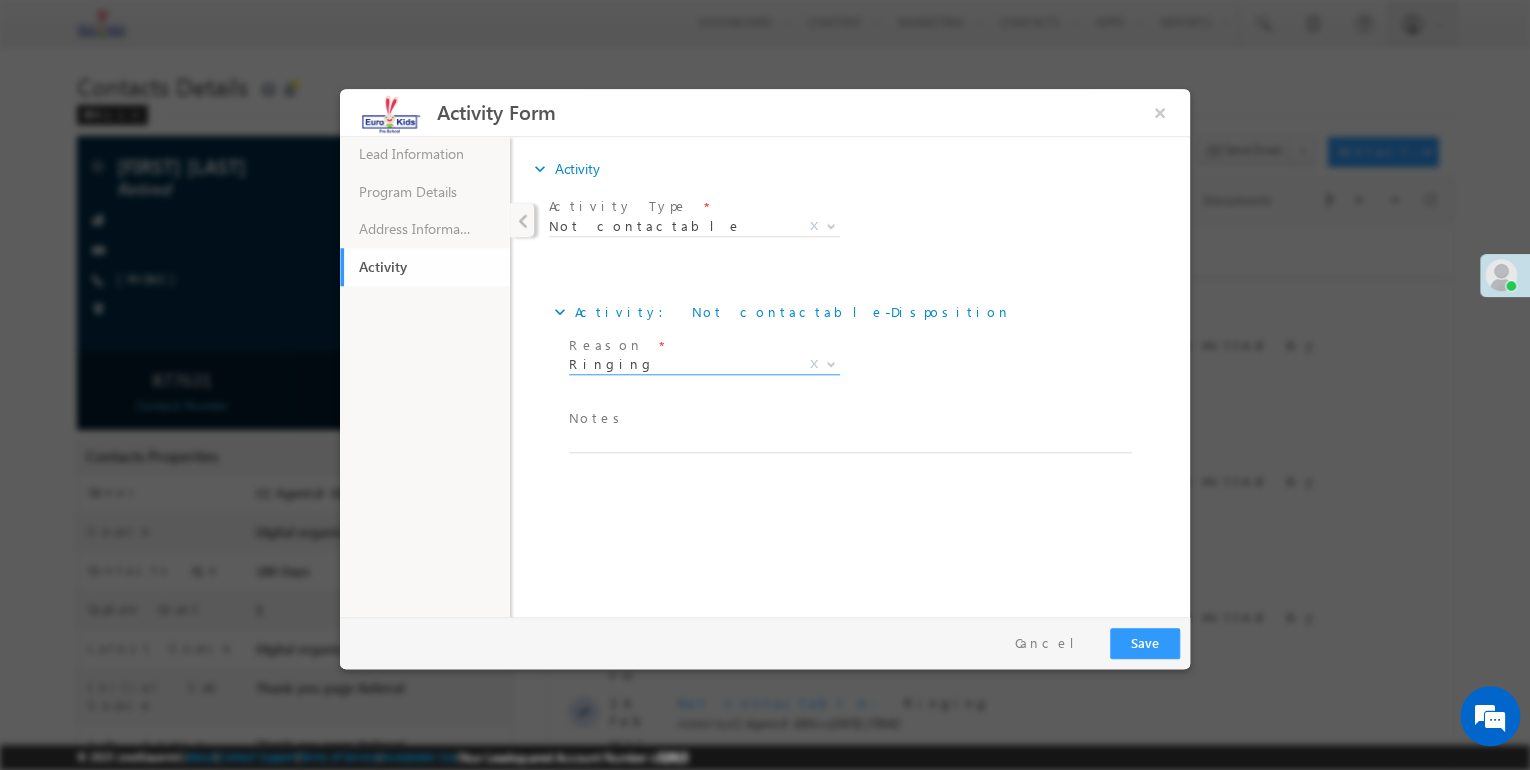 click on "Notes" at bounding box center (598, 418) 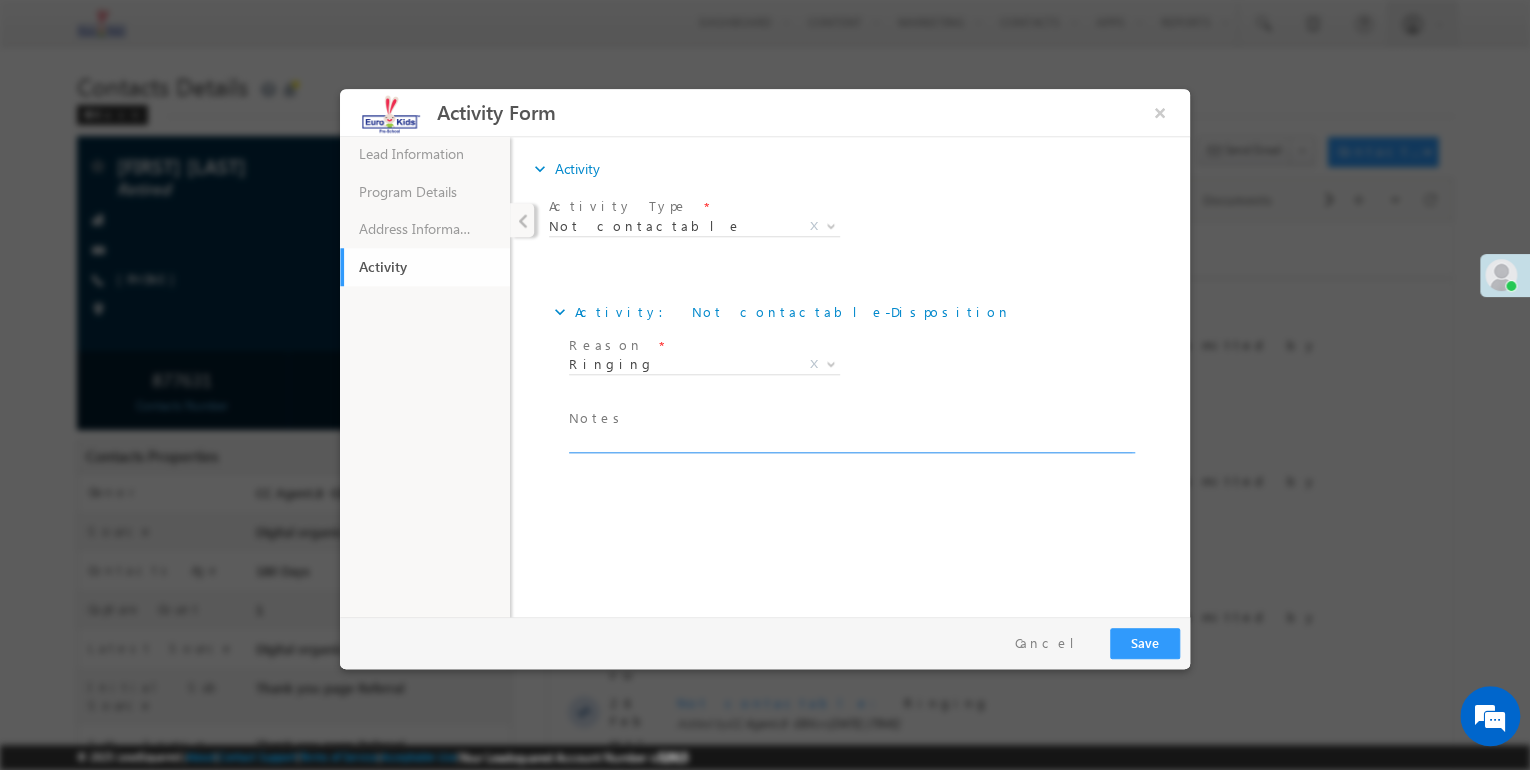 click at bounding box center (850, 441) 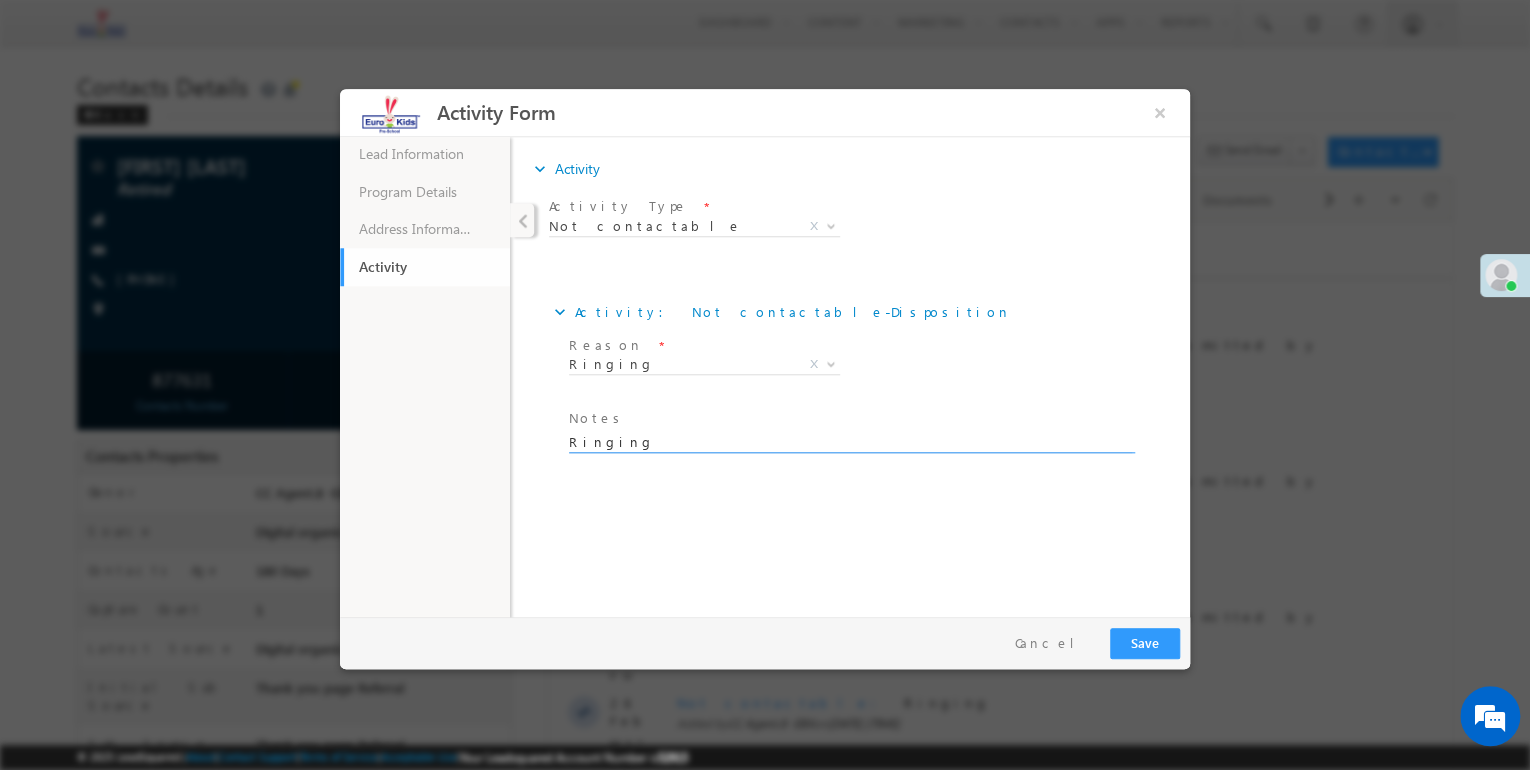 type on "Ringing" 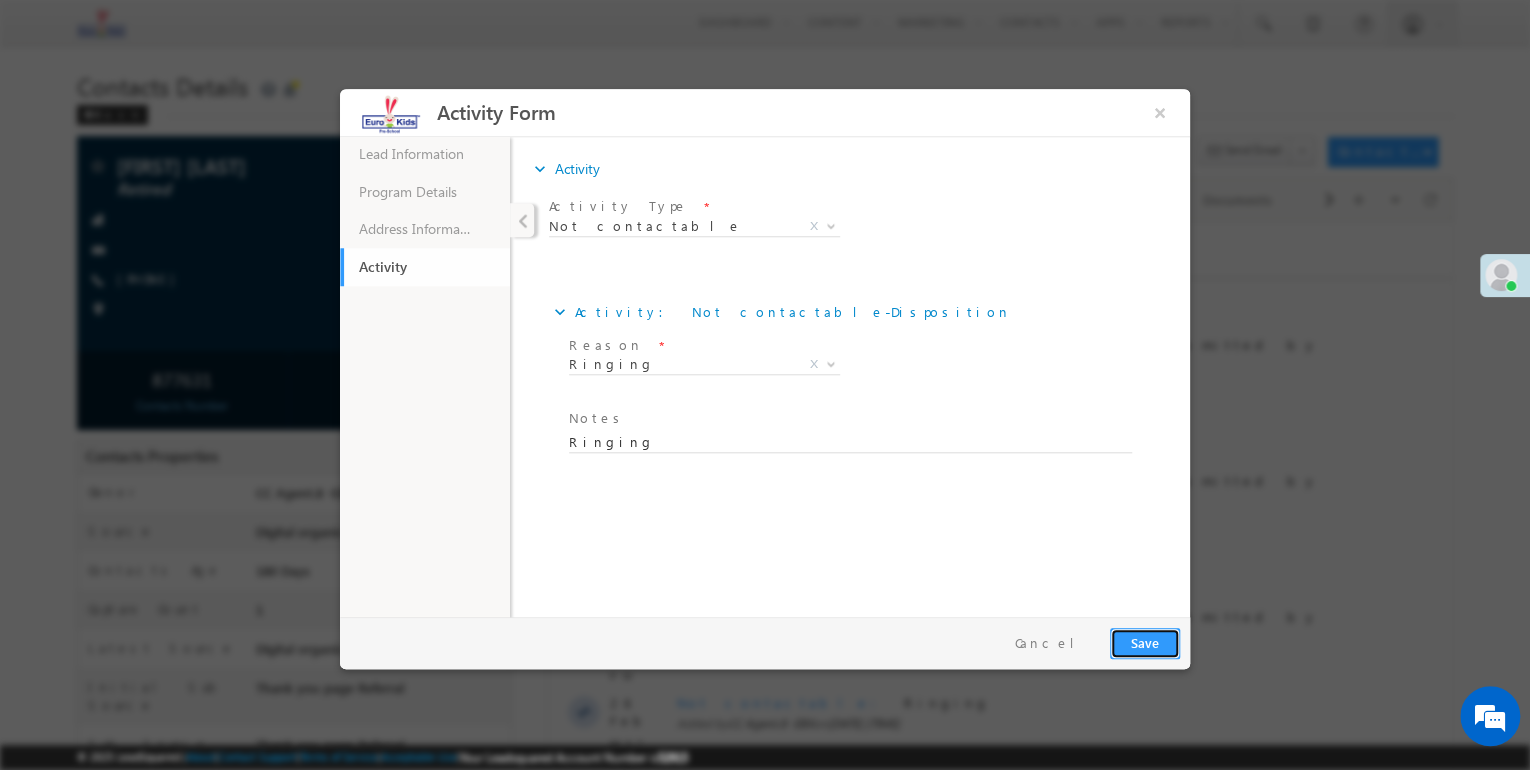 click on "Save" at bounding box center [1145, 643] 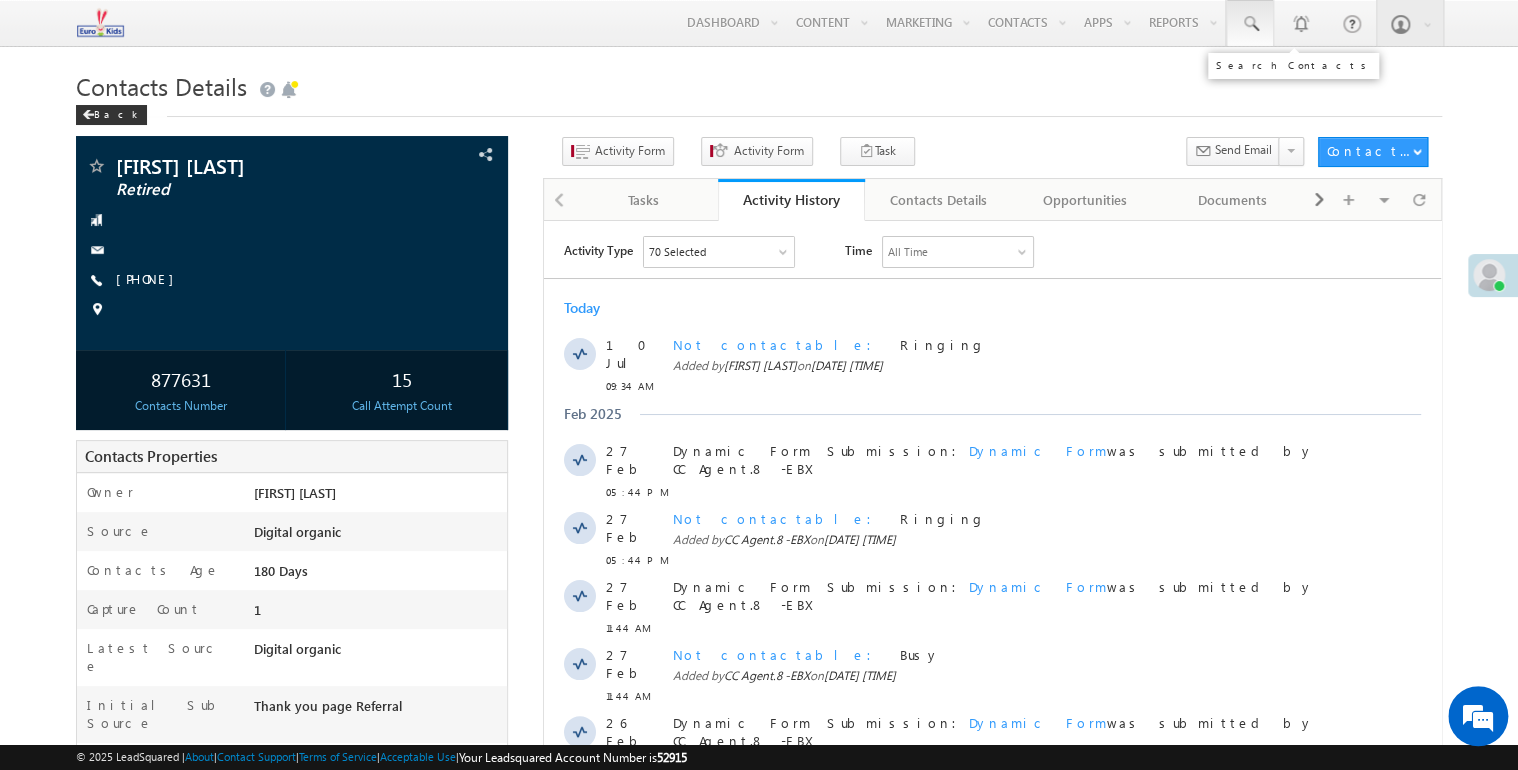 click at bounding box center [1250, 24] 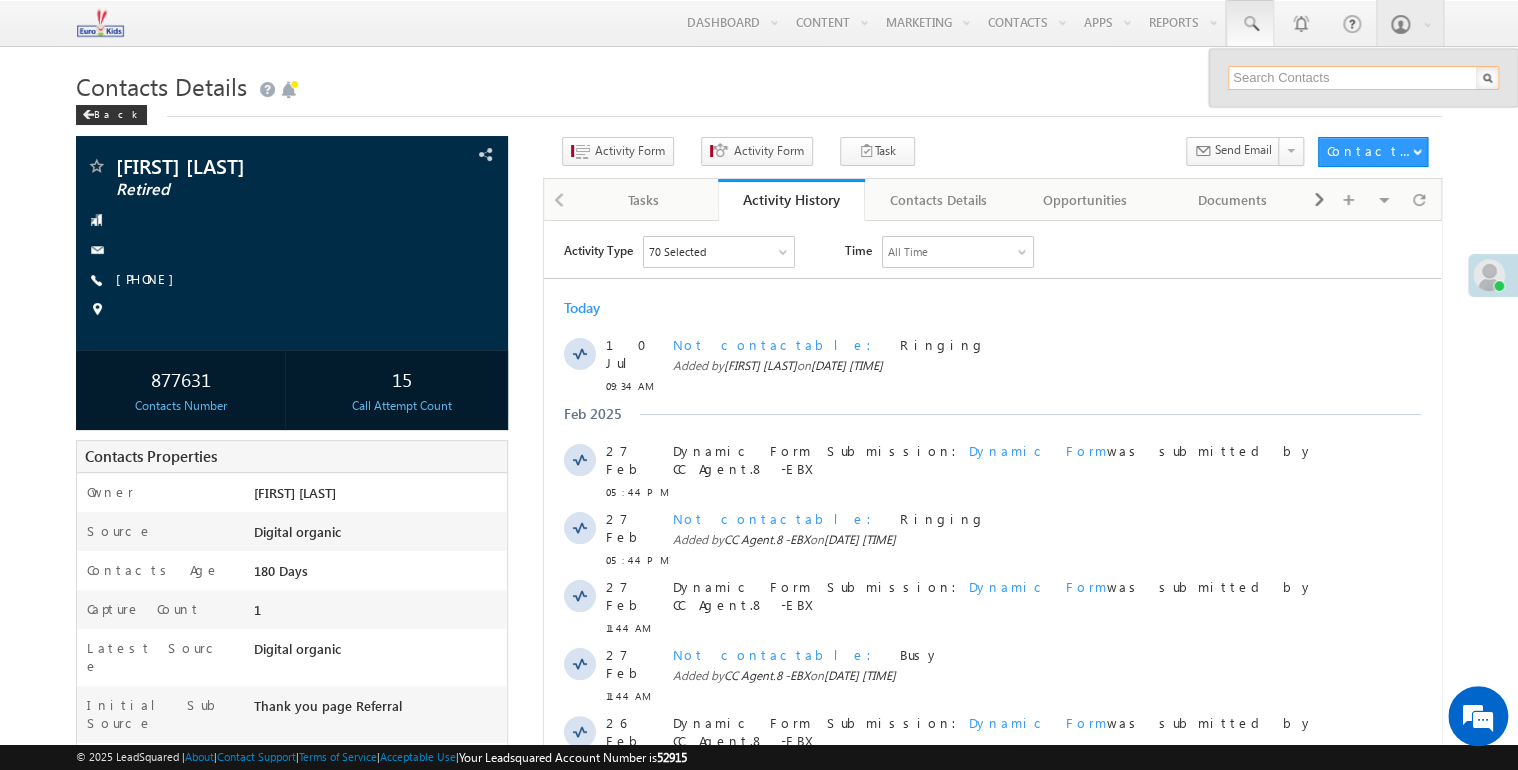 click at bounding box center (1363, 78) 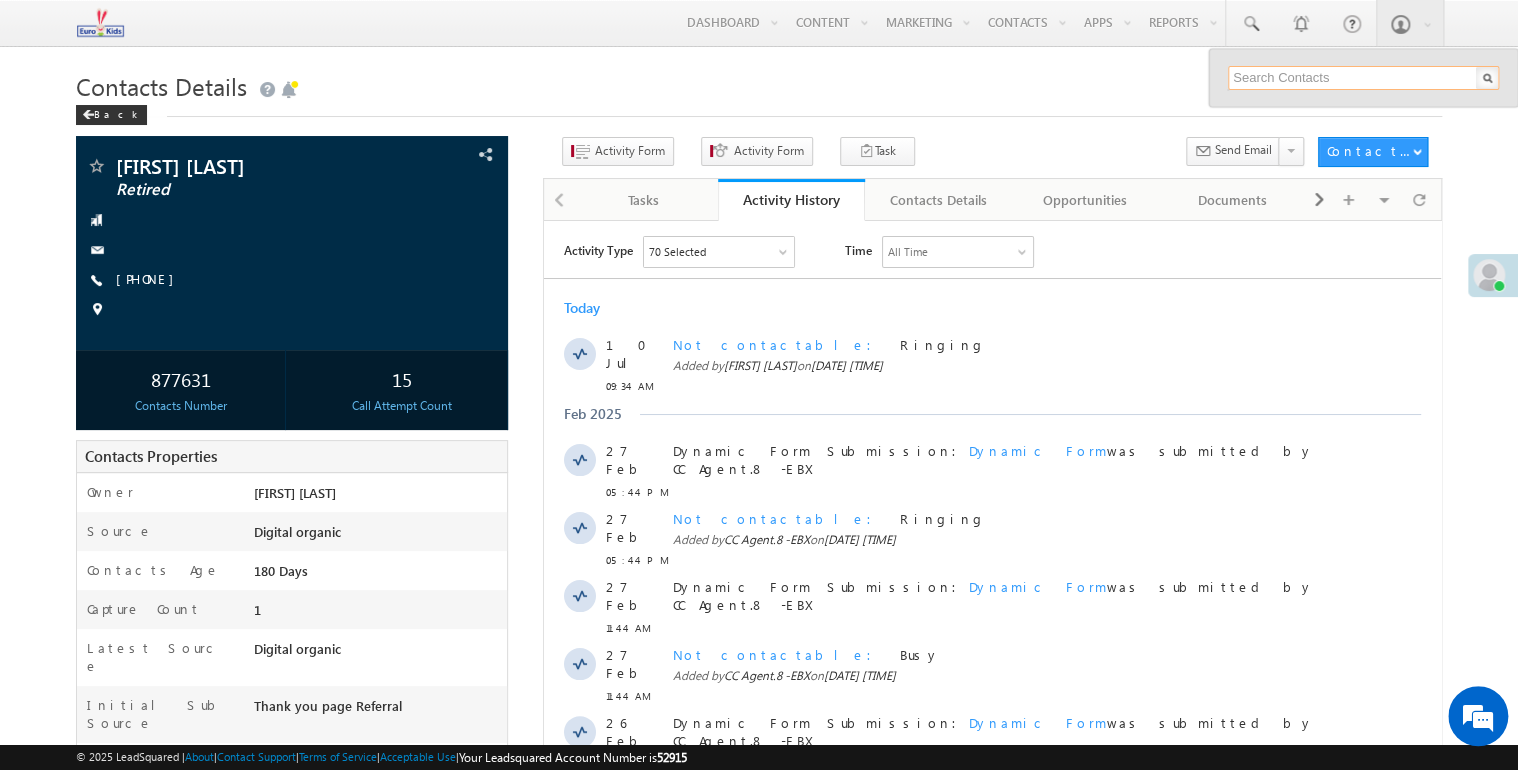 paste on "8830622478" 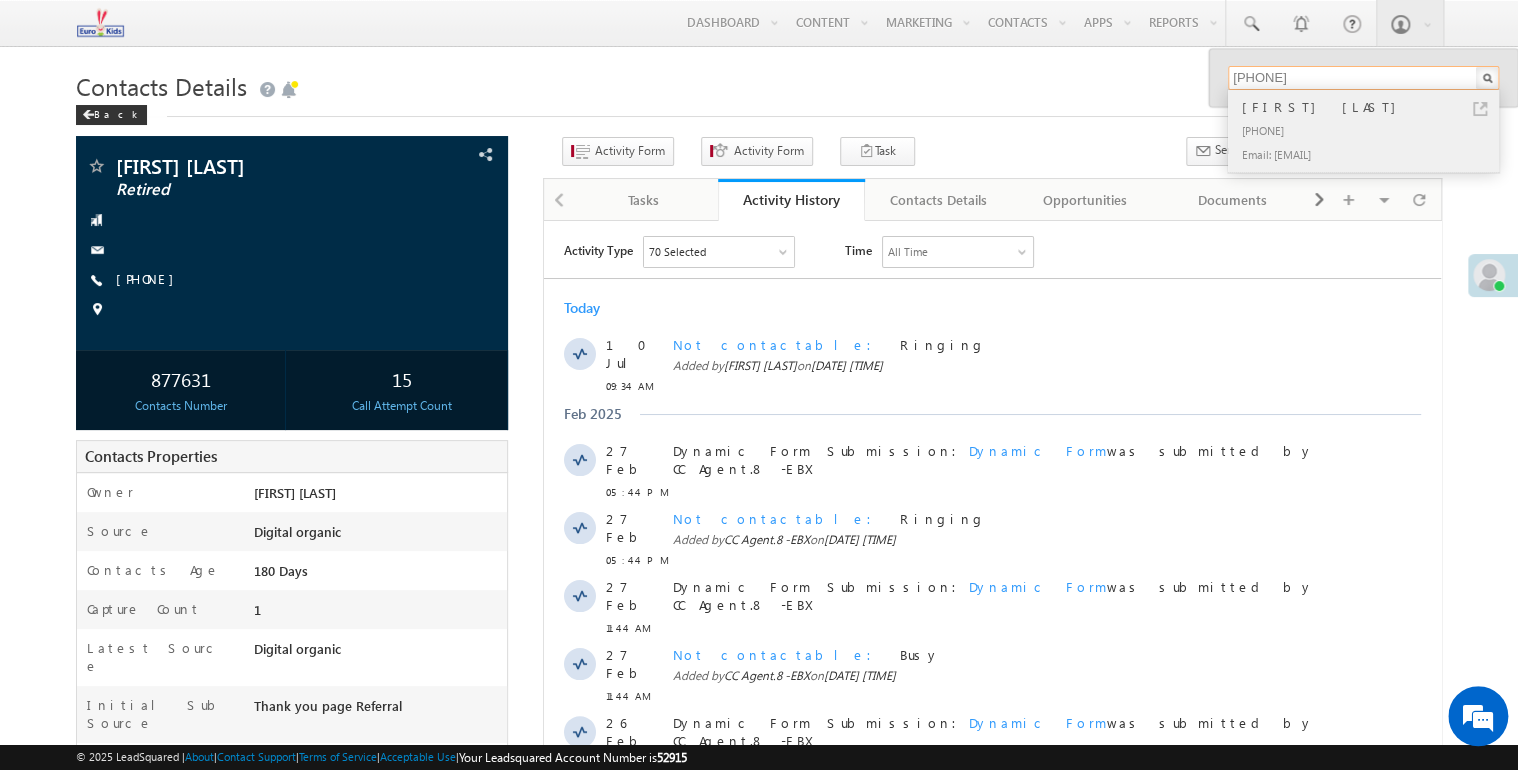 type on "8830622478" 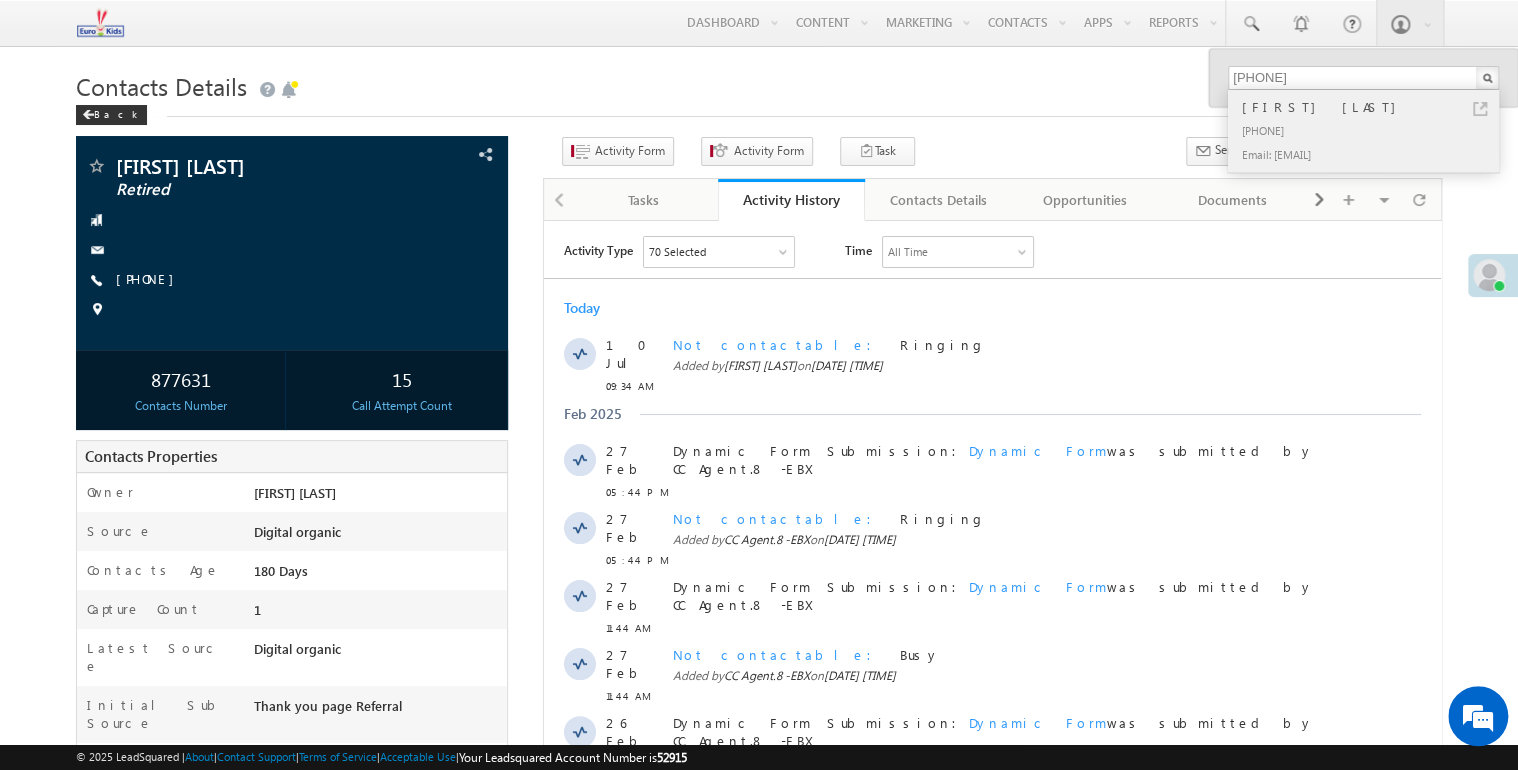 click on "+91-8830622478" at bounding box center (1372, 130) 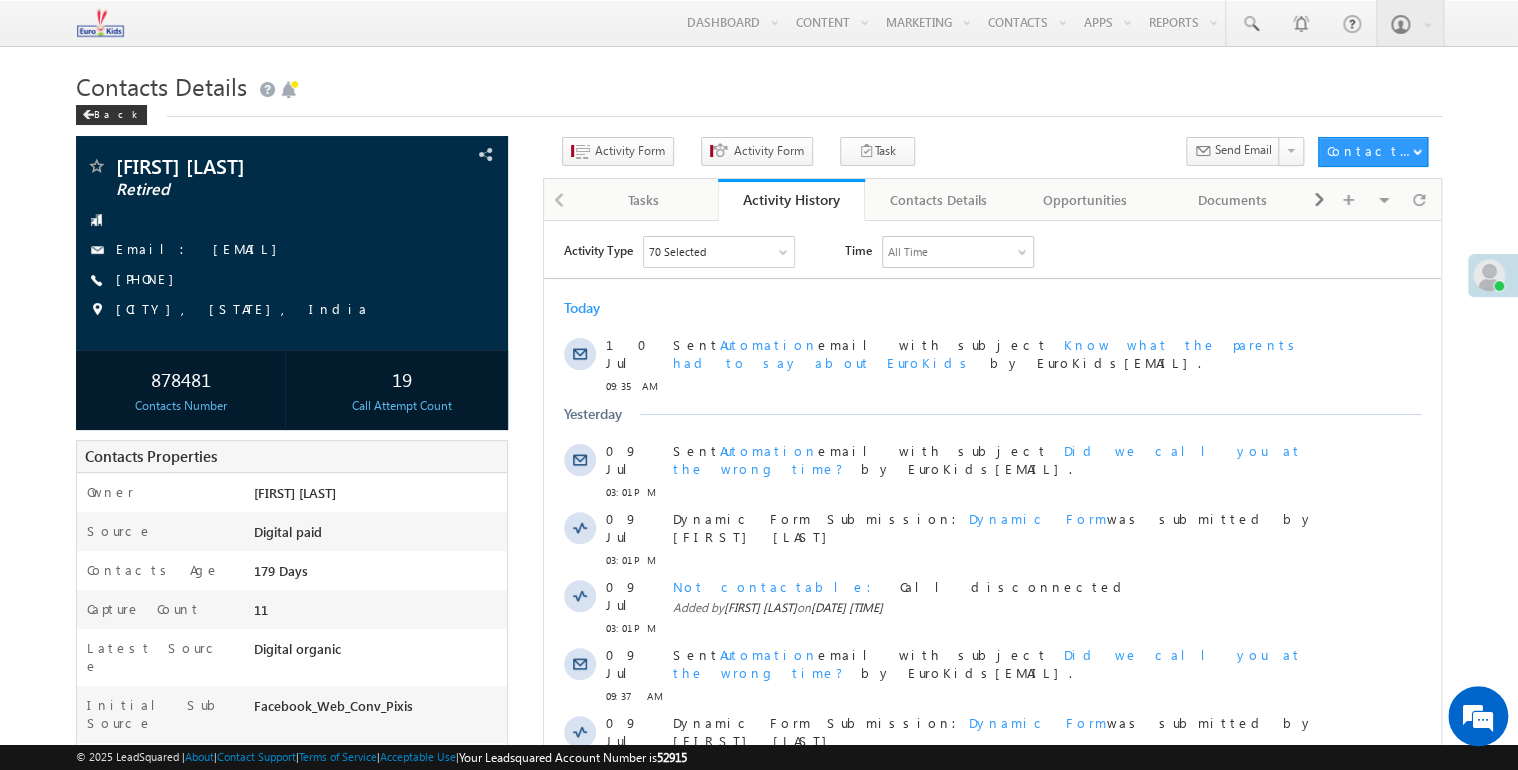 scroll, scrollTop: 0, scrollLeft: 0, axis: both 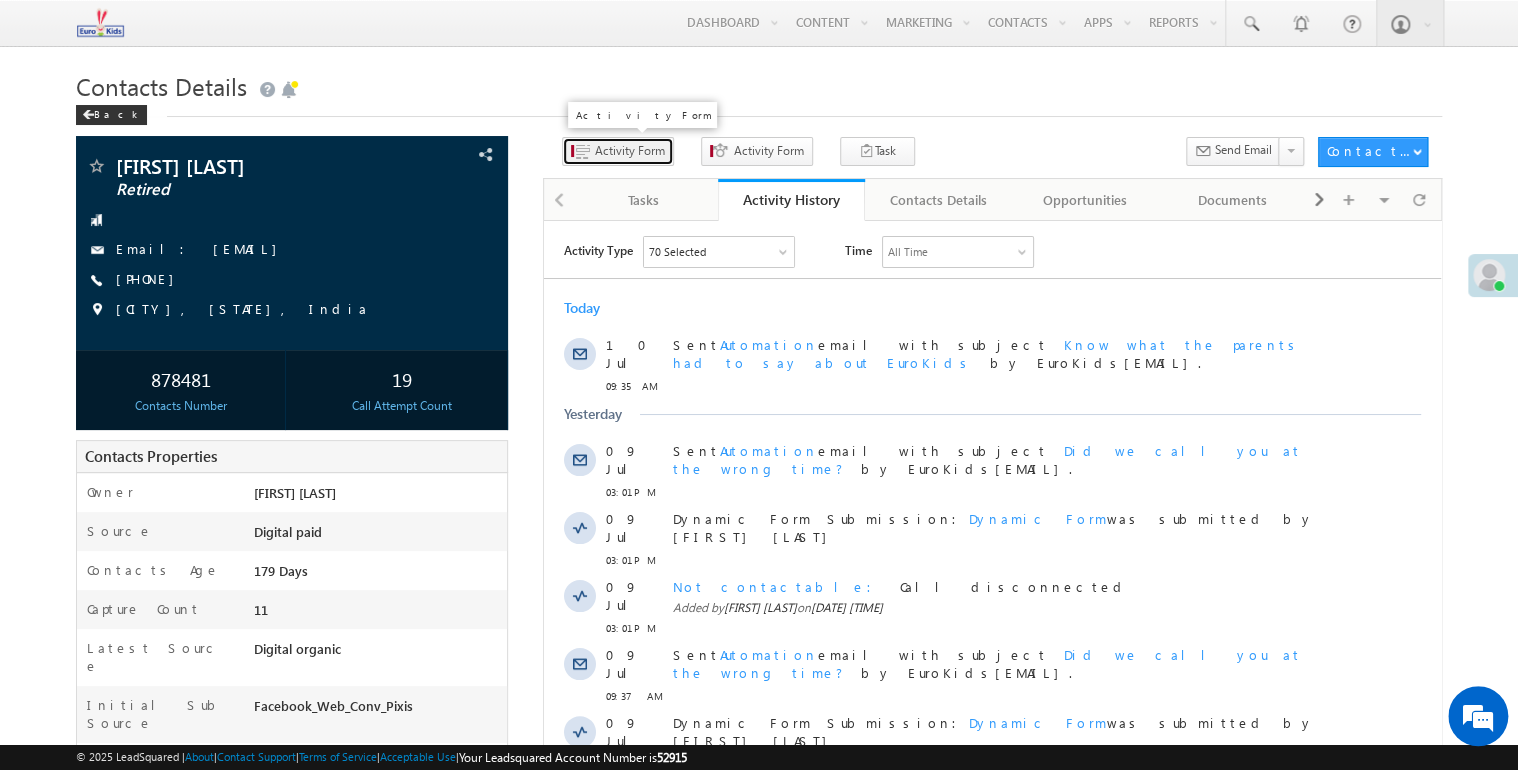 click on "Activity Form" at bounding box center [630, 151] 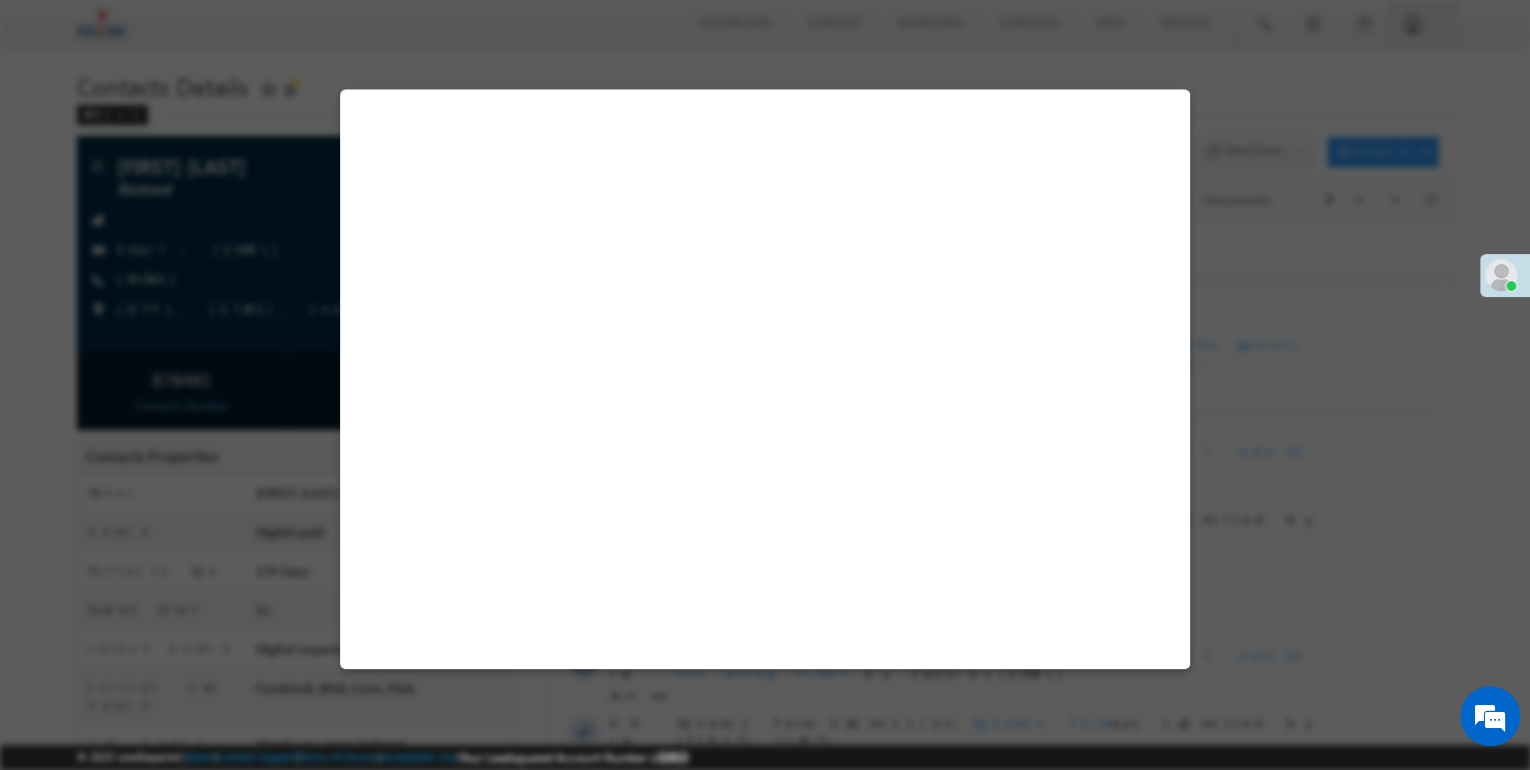 select on "Admissions" 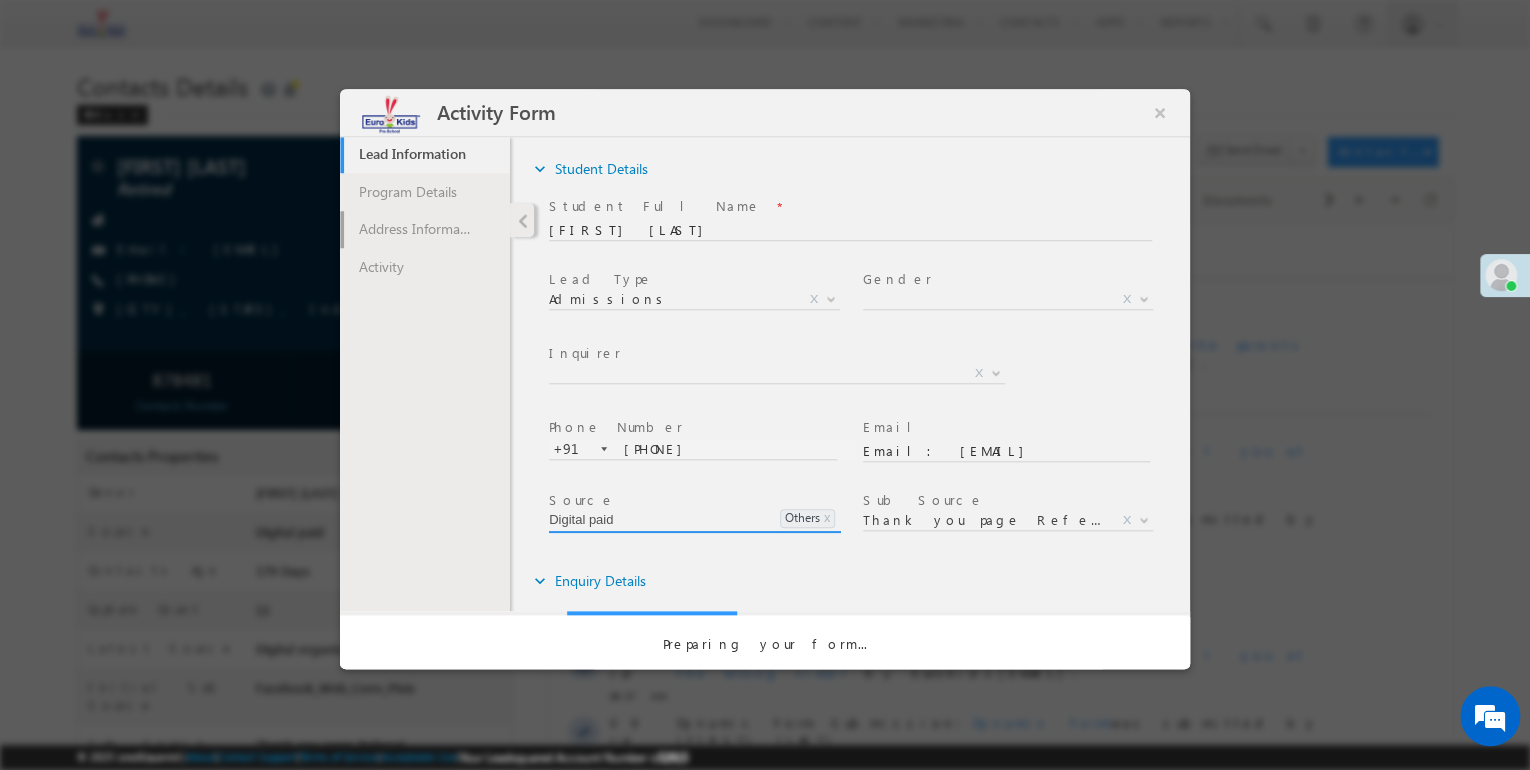 scroll, scrollTop: 0, scrollLeft: 0, axis: both 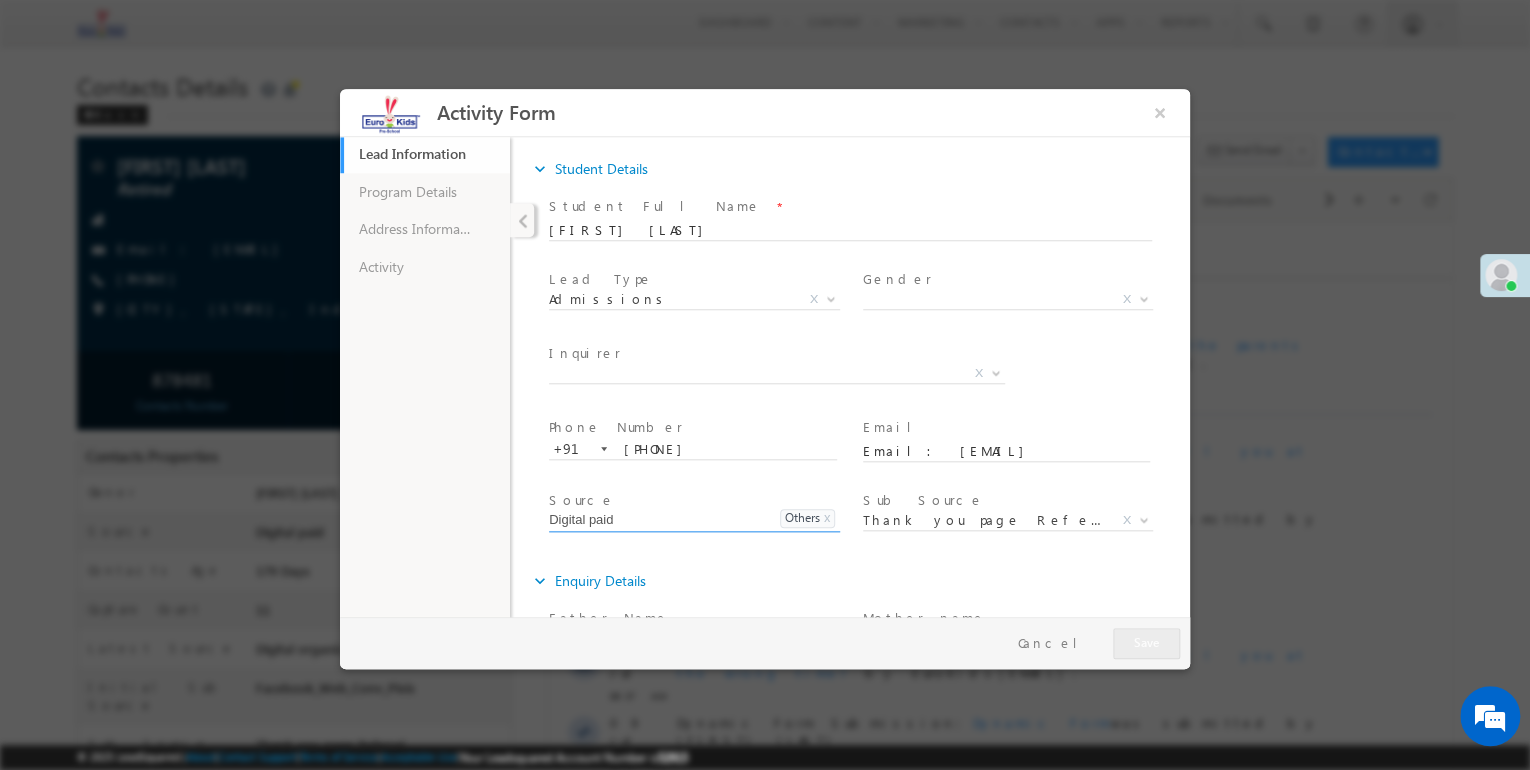 click on "Lead Information 43% Completed Program Details Address Information Activity" at bounding box center [425, 375] 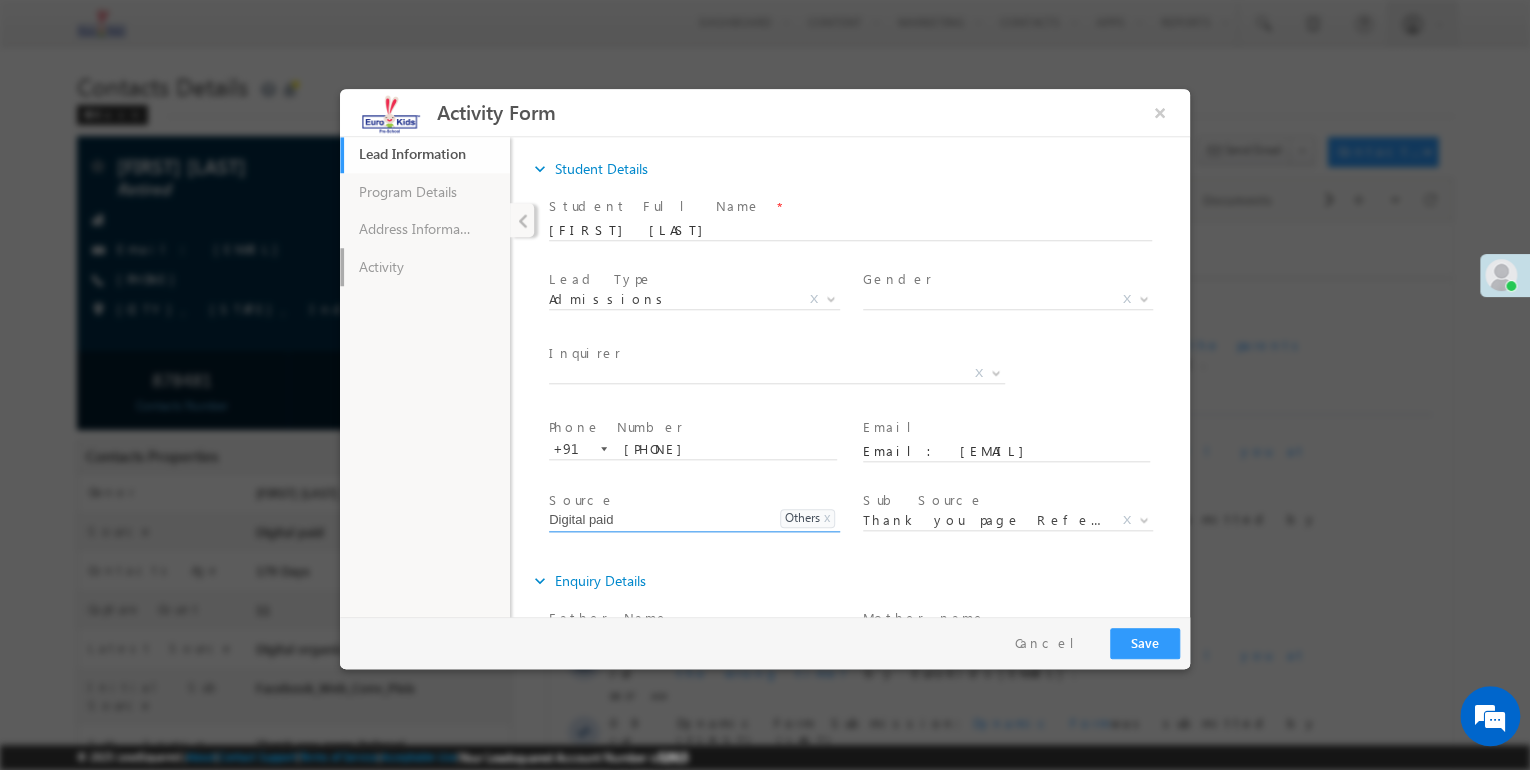 click on "Activity" at bounding box center (425, 267) 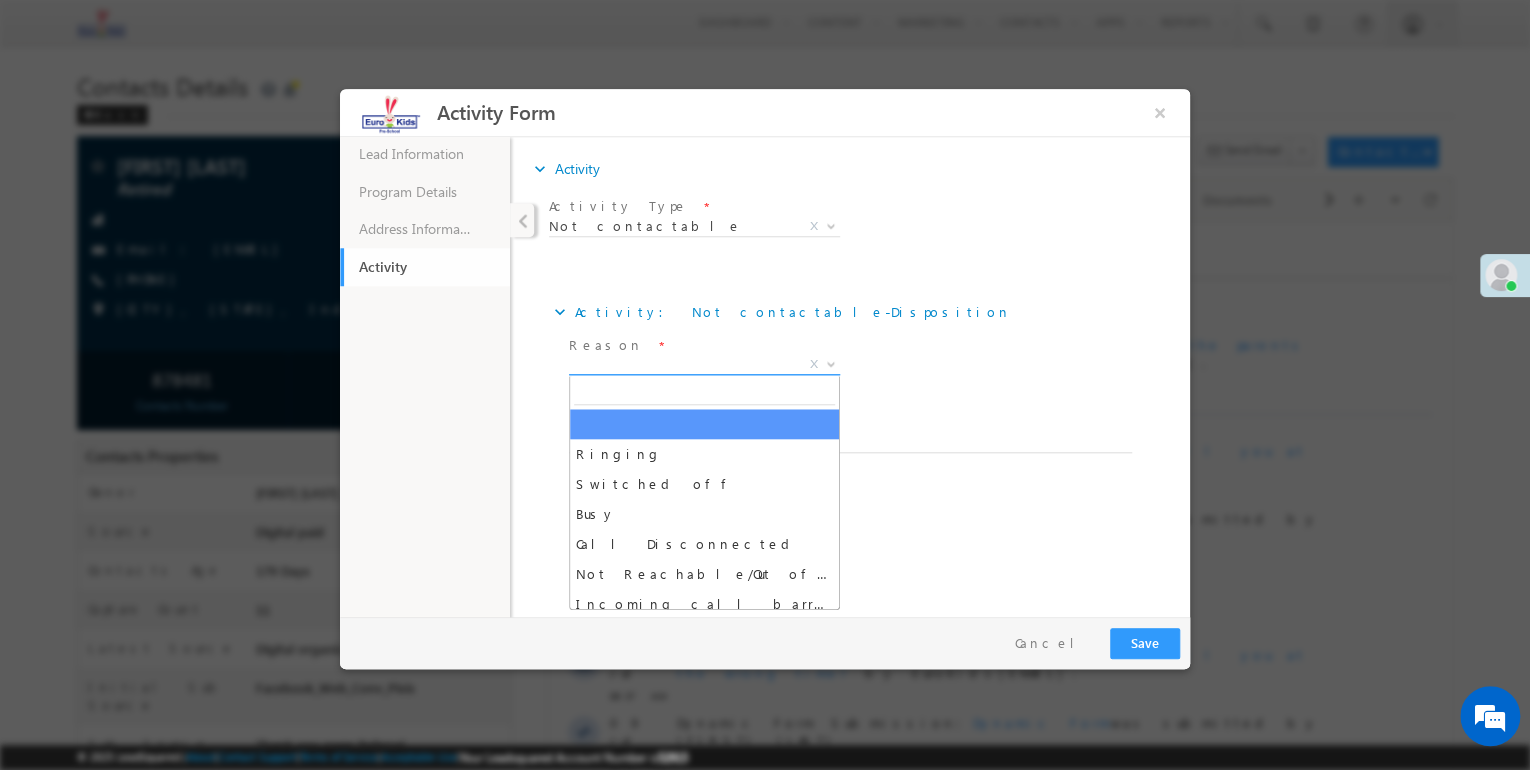 click on "X" at bounding box center [704, 365] 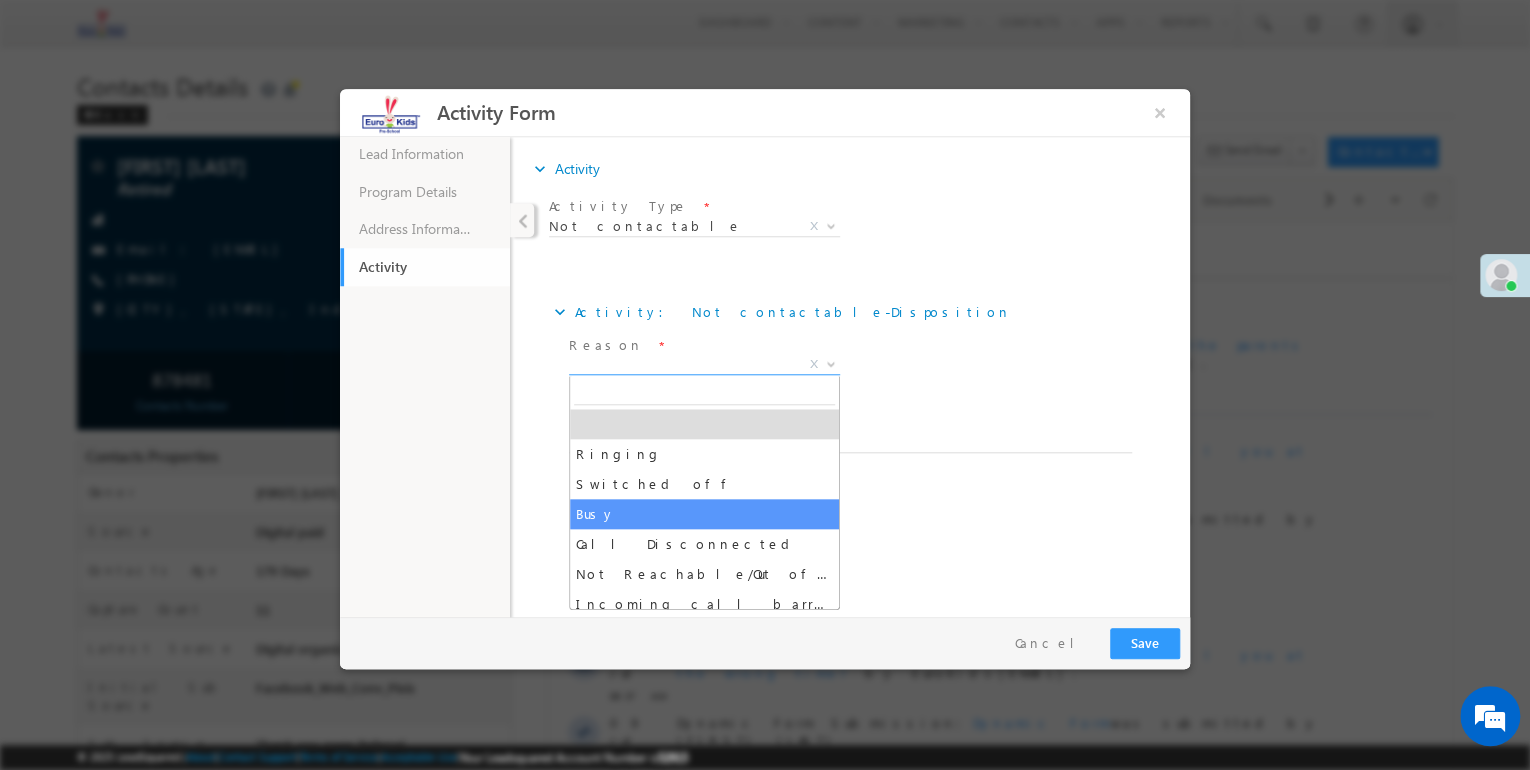 select on "Busy" 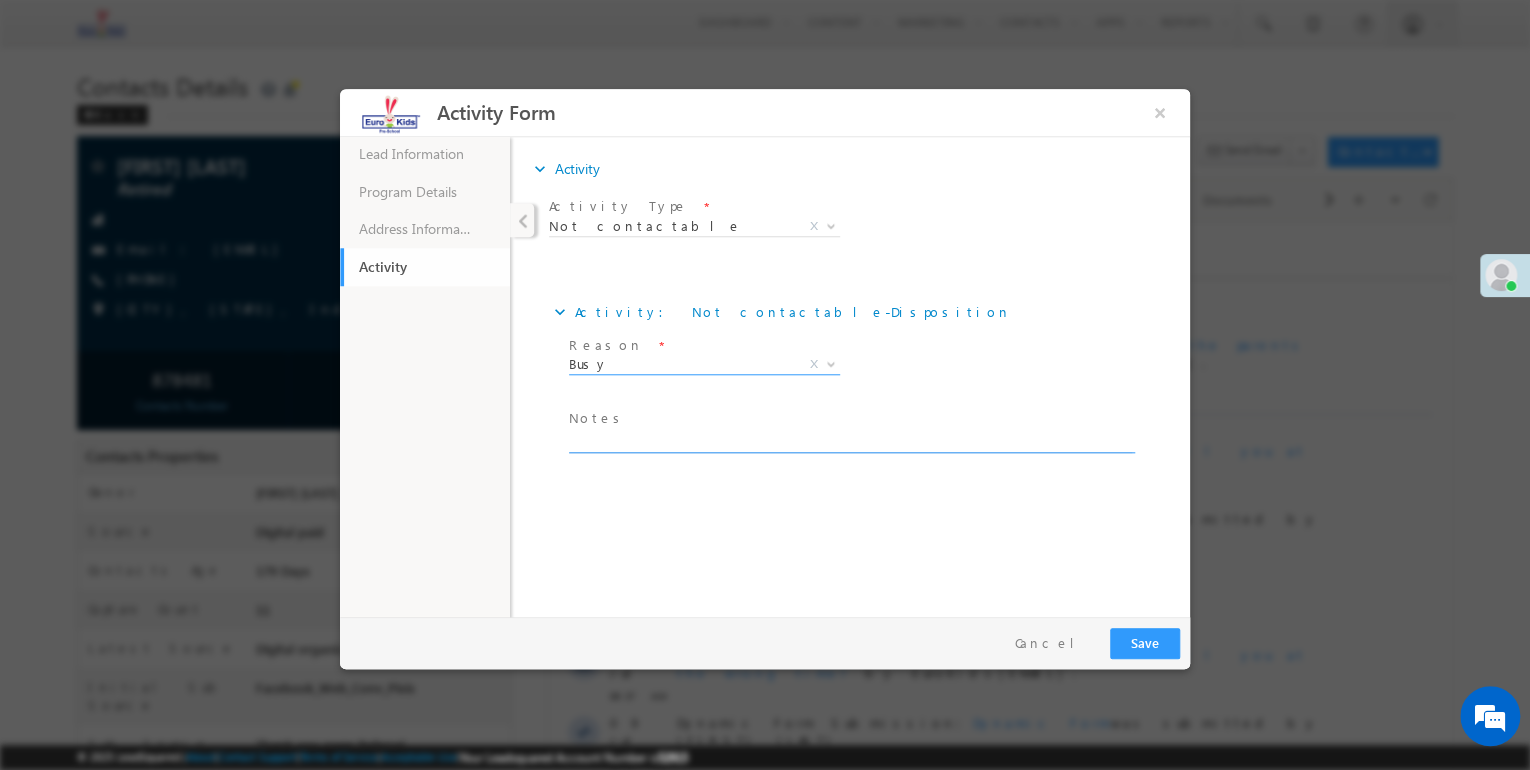 click at bounding box center (850, 441) 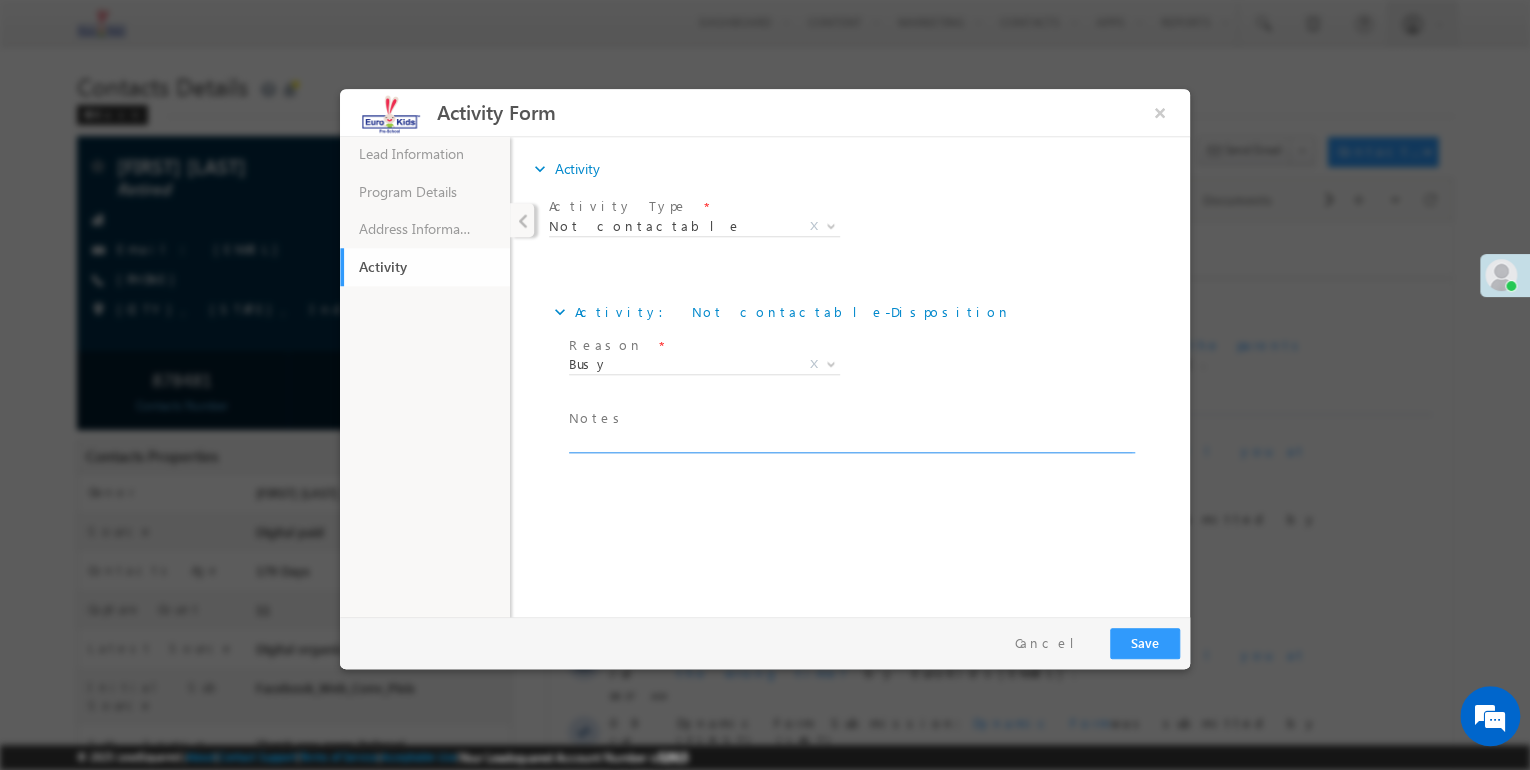 paste on "busy" 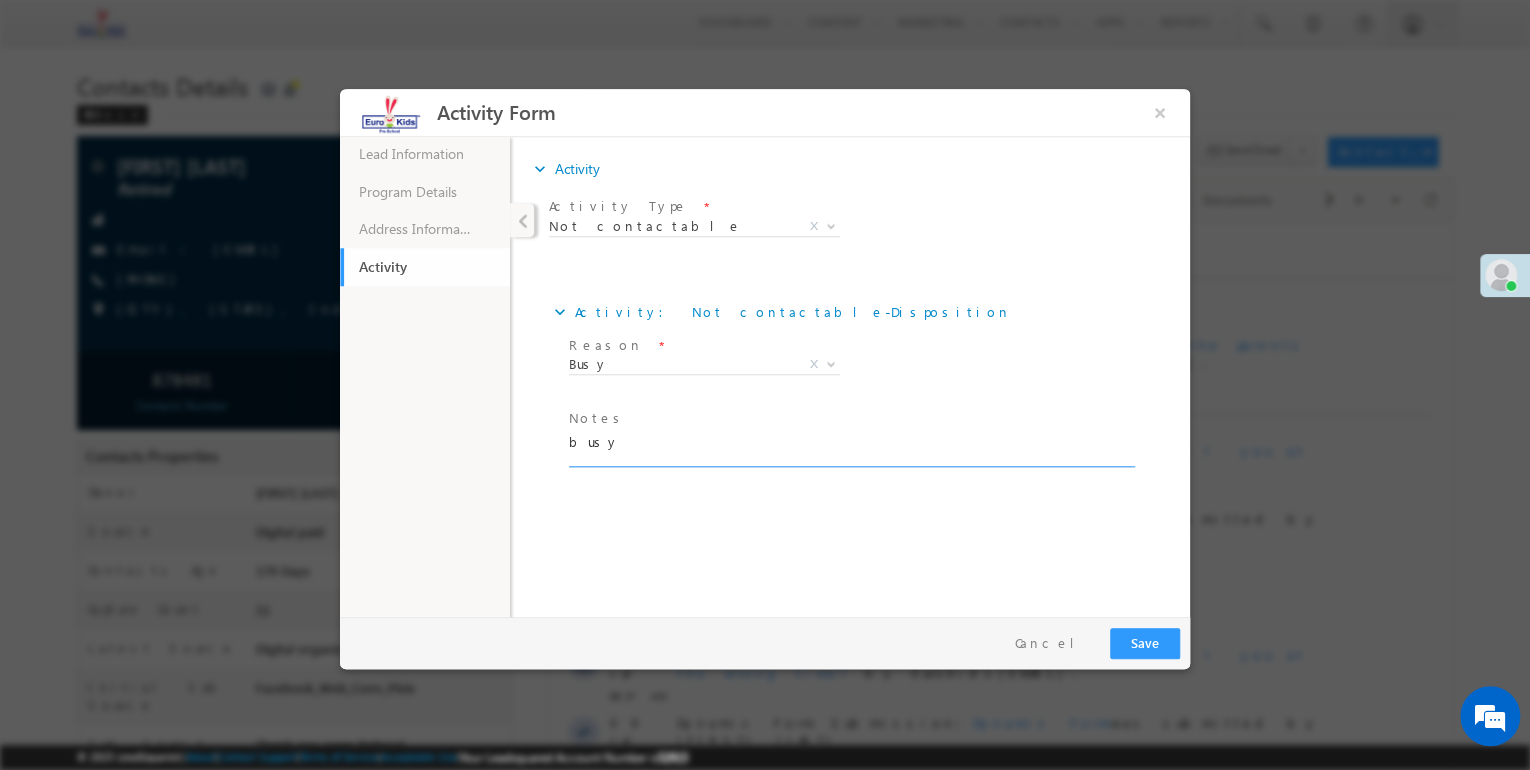 scroll, scrollTop: 4, scrollLeft: 0, axis: vertical 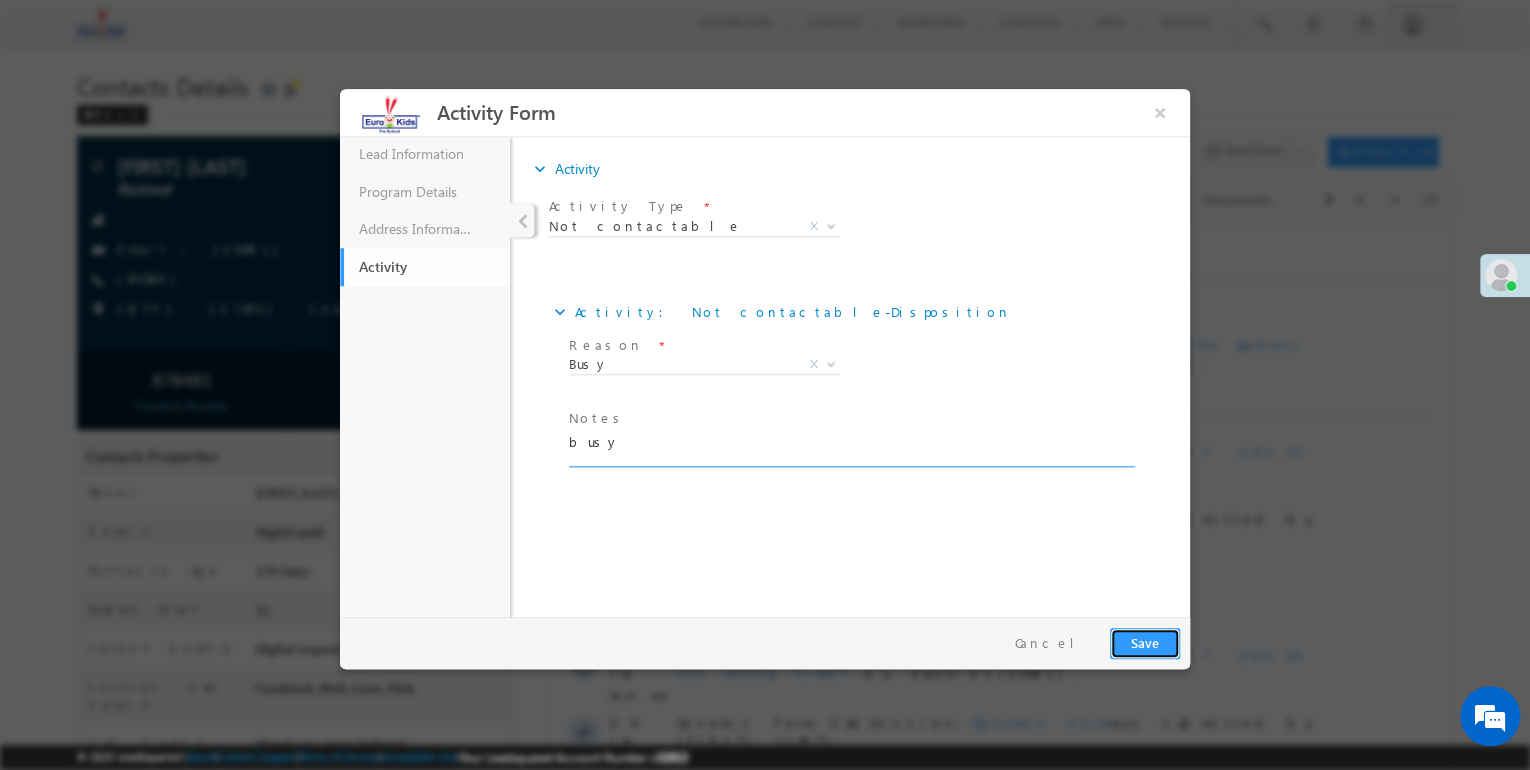click on "Save" at bounding box center [1145, 643] 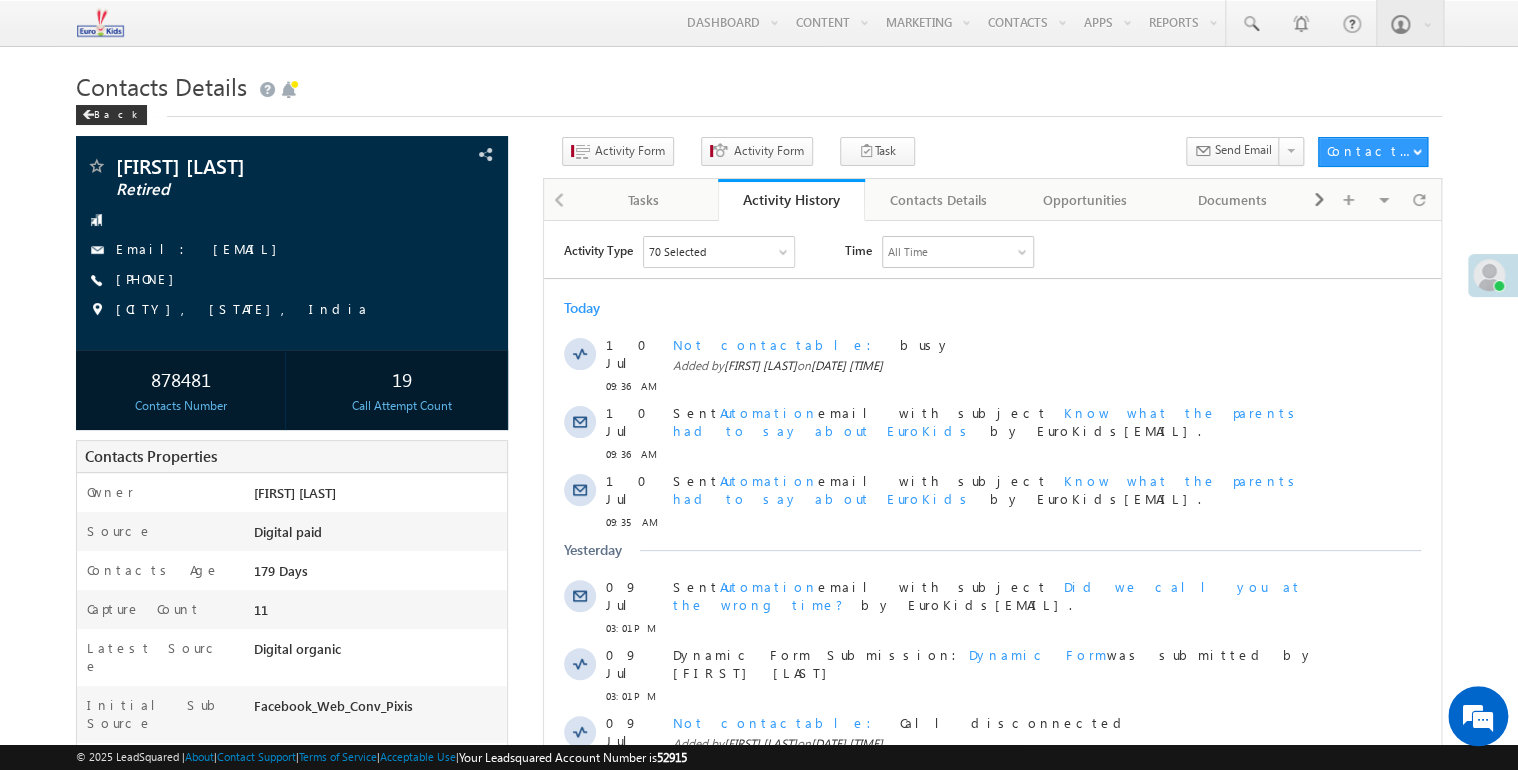 scroll, scrollTop: 100, scrollLeft: 0, axis: vertical 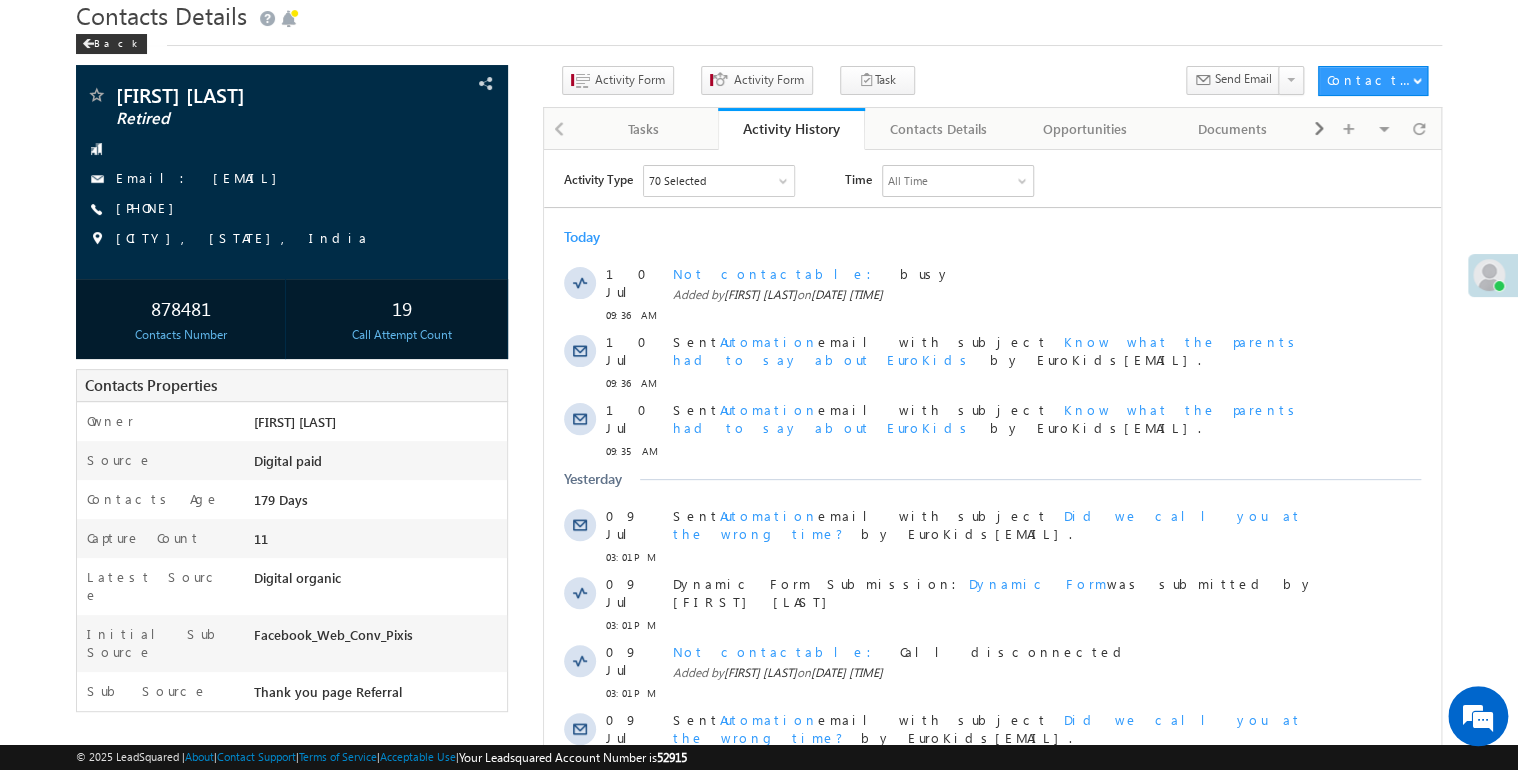 click on "Menu
Vrushali More
ccage nt.8@ euros chool india .com
house Learn ing Priva" at bounding box center (759, 517) 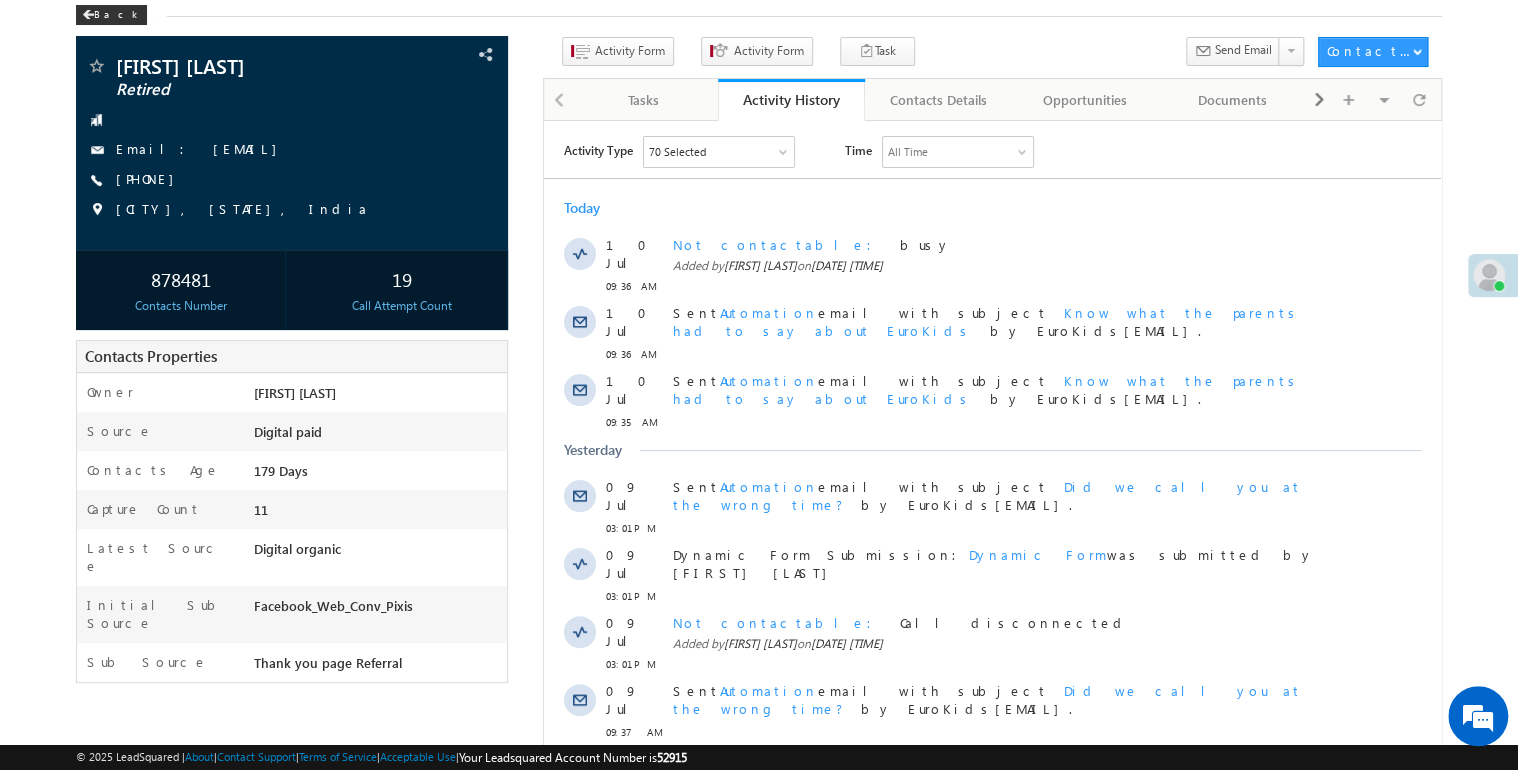 click on "Activity
Activity Form
Activity Form
Task" at bounding box center [925, 55] 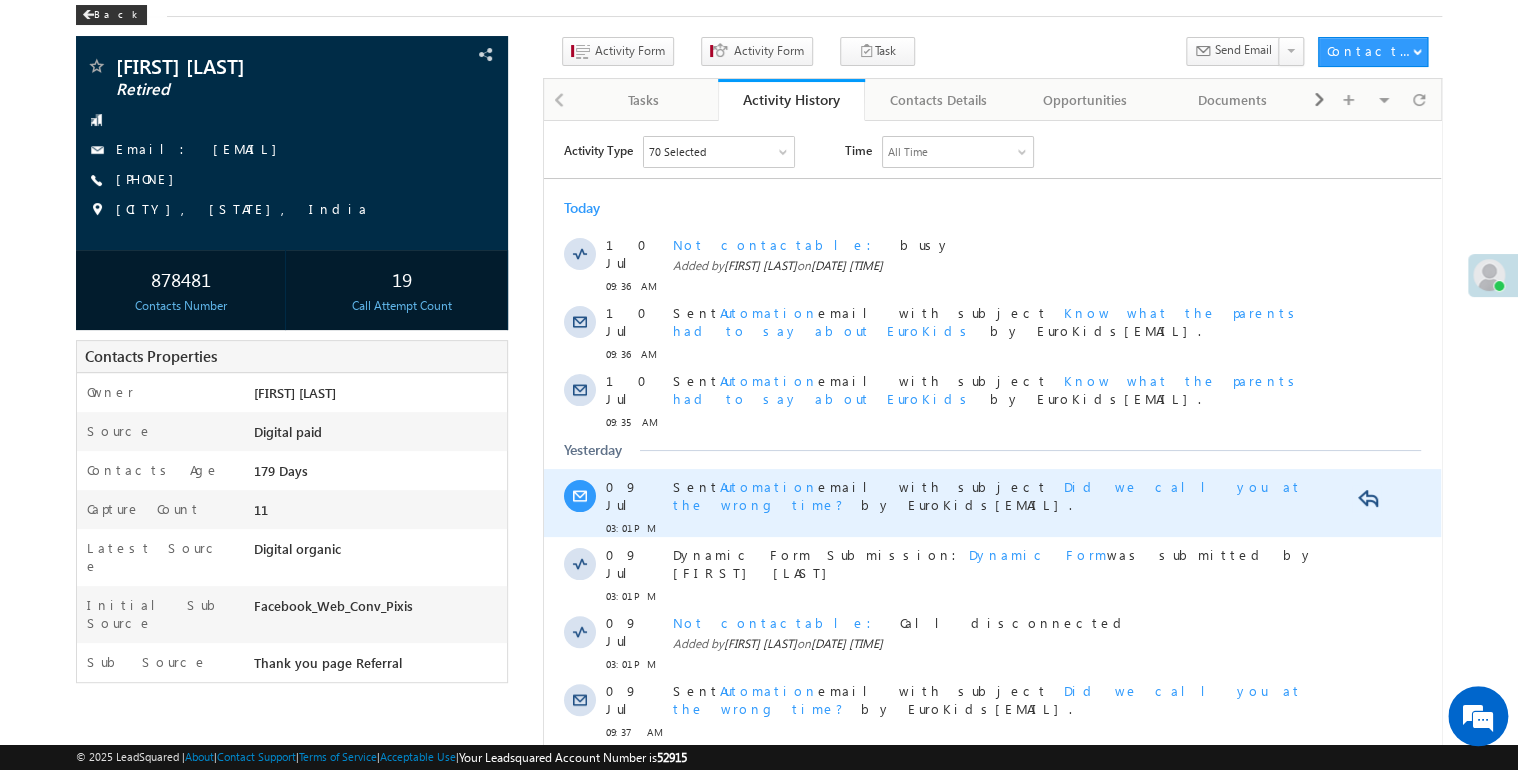 scroll, scrollTop: 0, scrollLeft: 0, axis: both 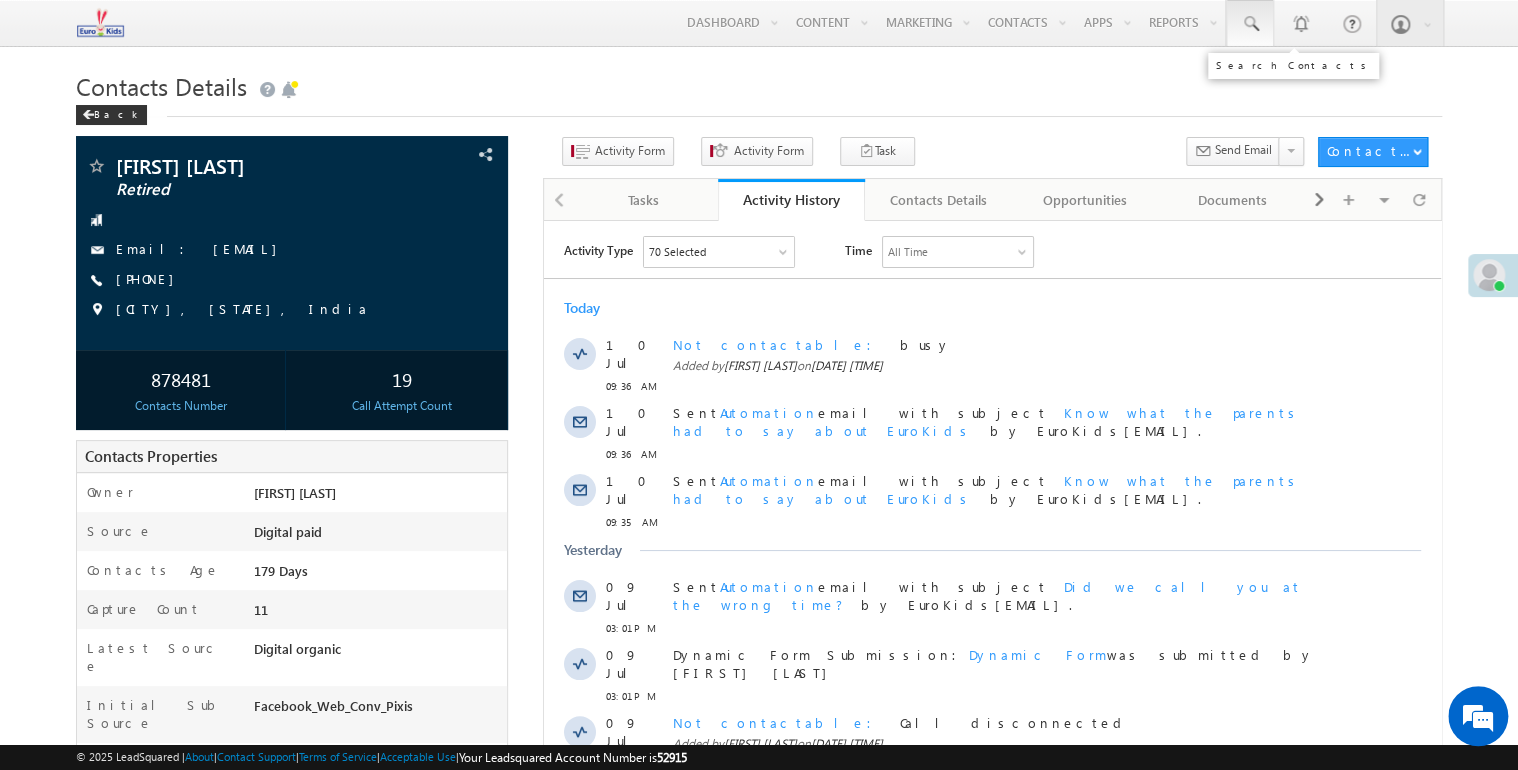 click at bounding box center [1250, 24] 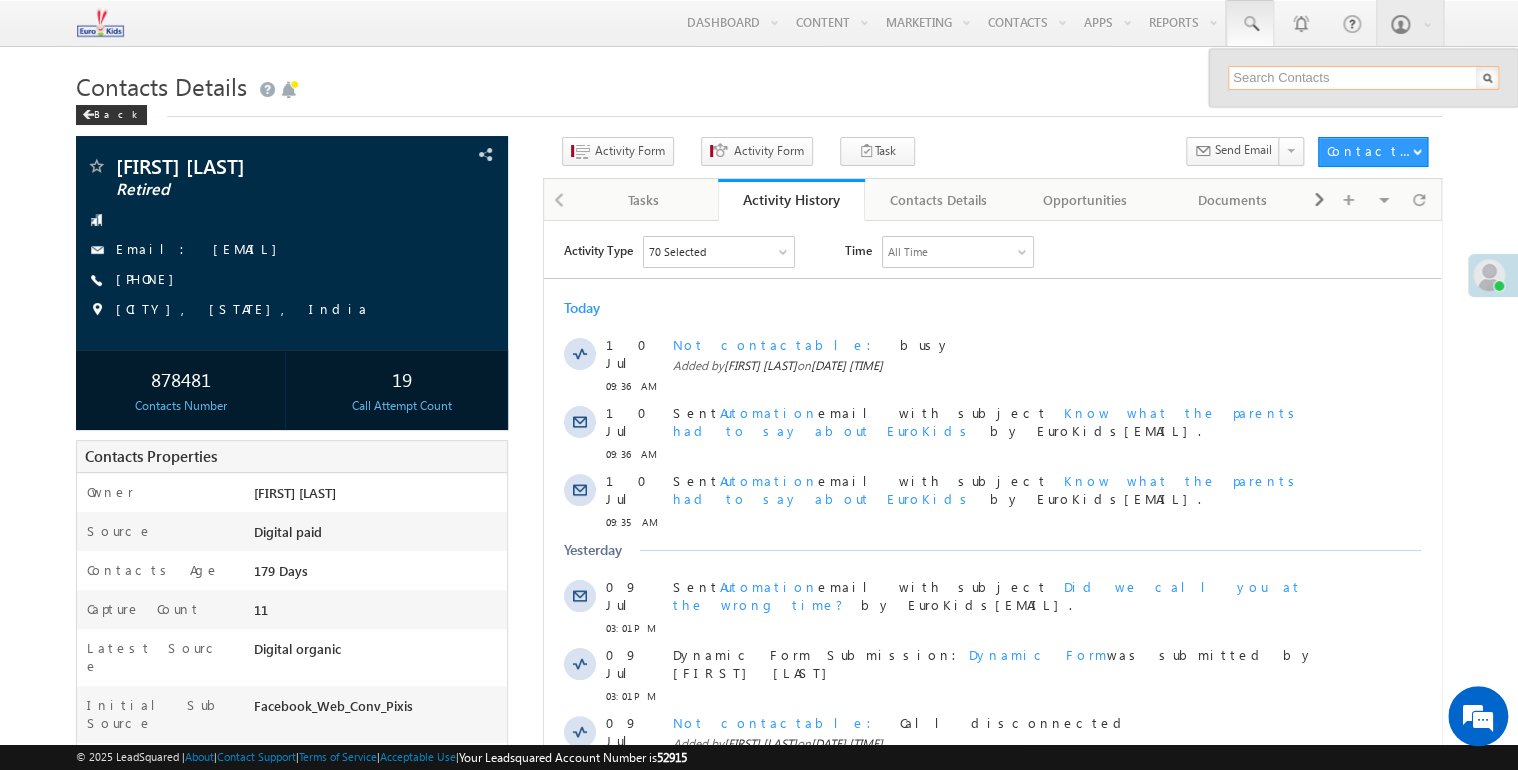 click at bounding box center (1363, 78) 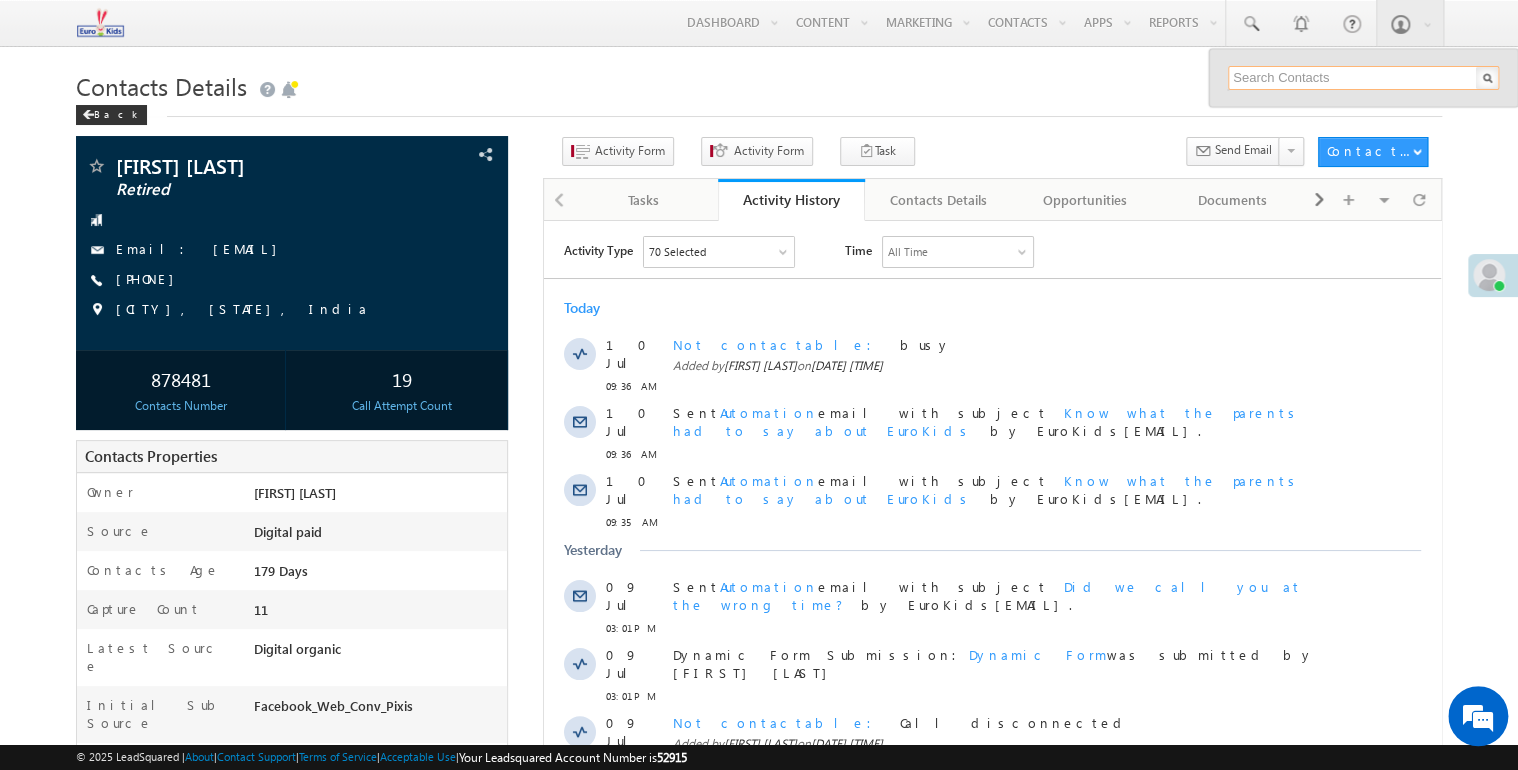 paste on "7015583911" 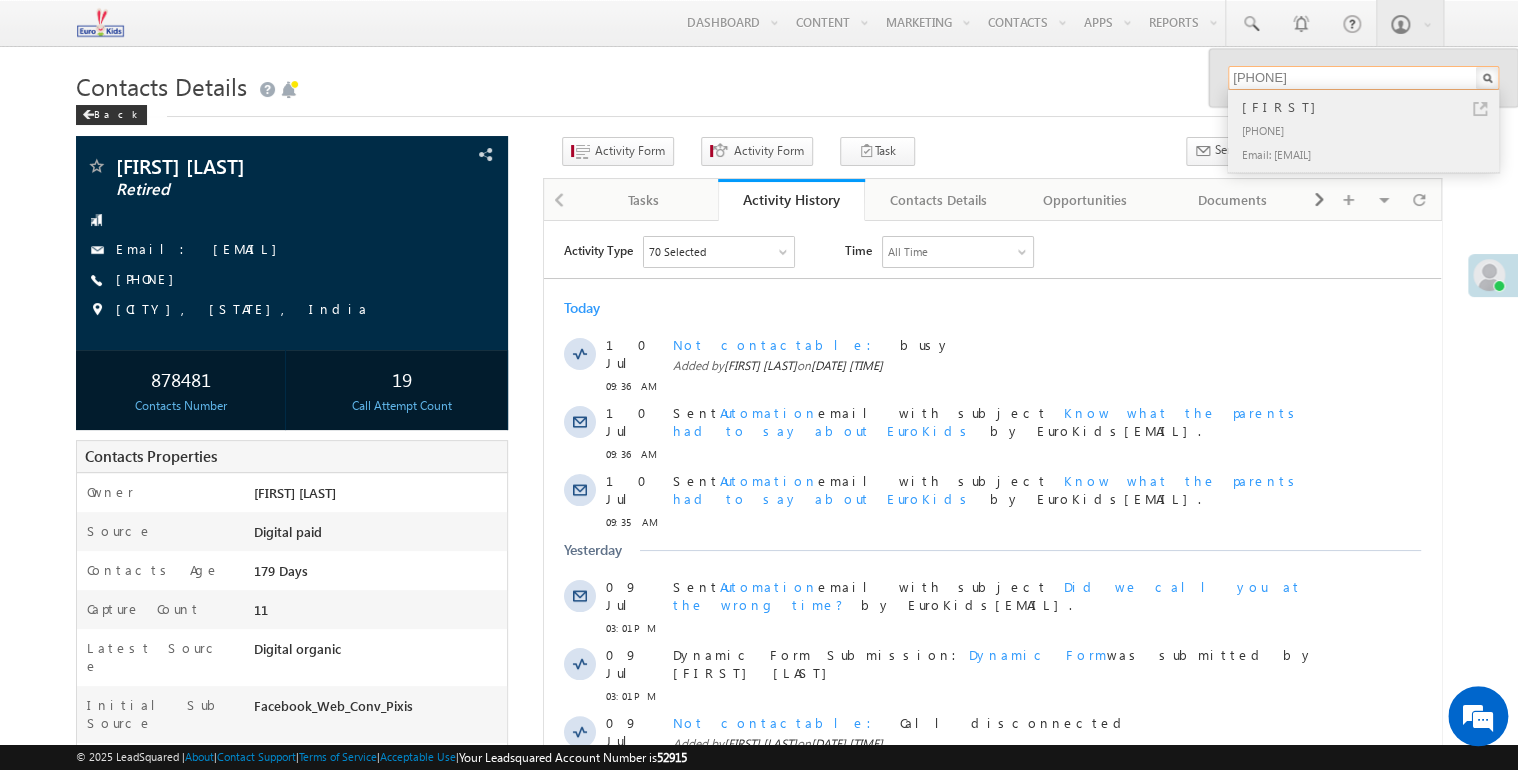 type on "7015583911" 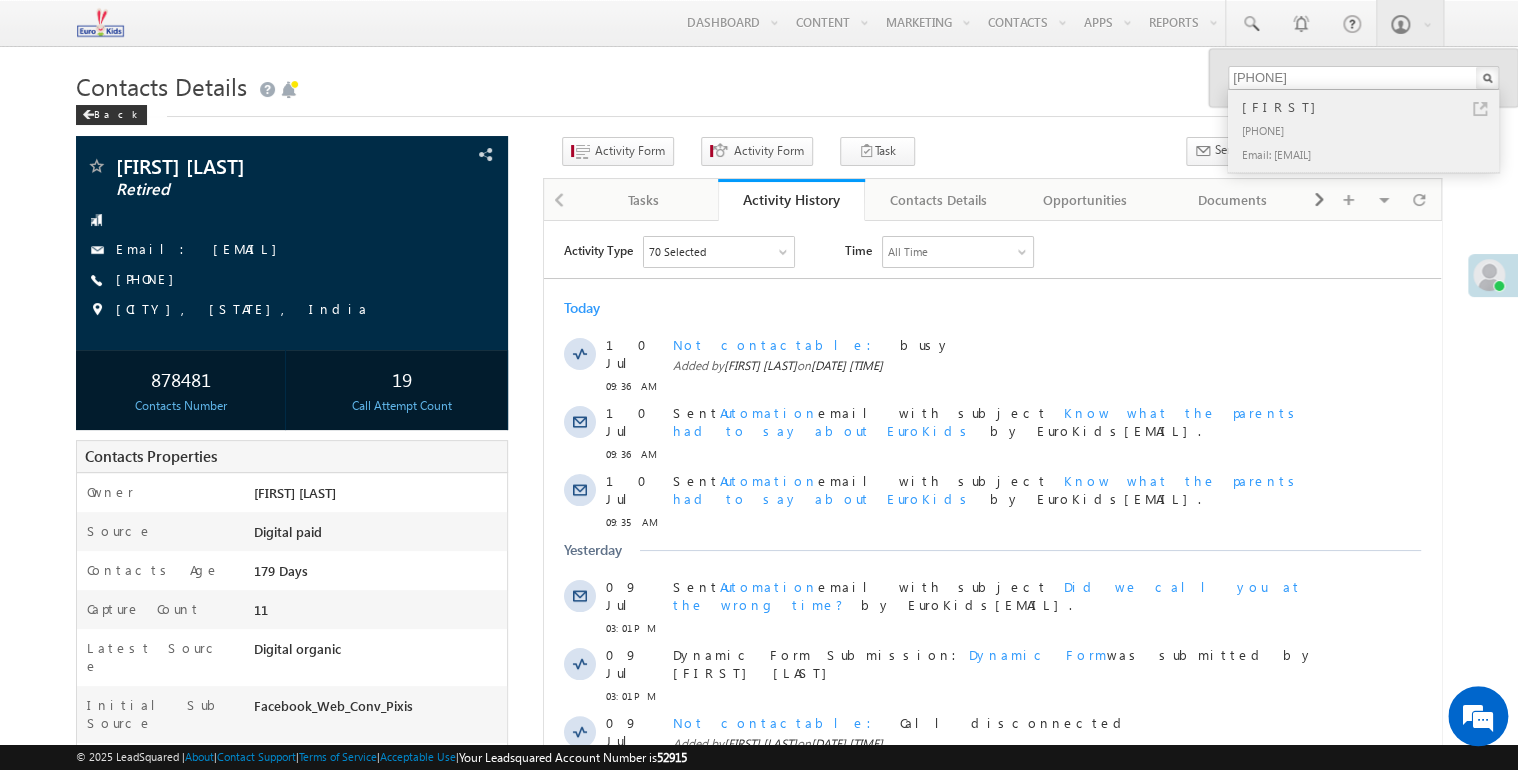 click on "+91-7015583911" at bounding box center [1372, 130] 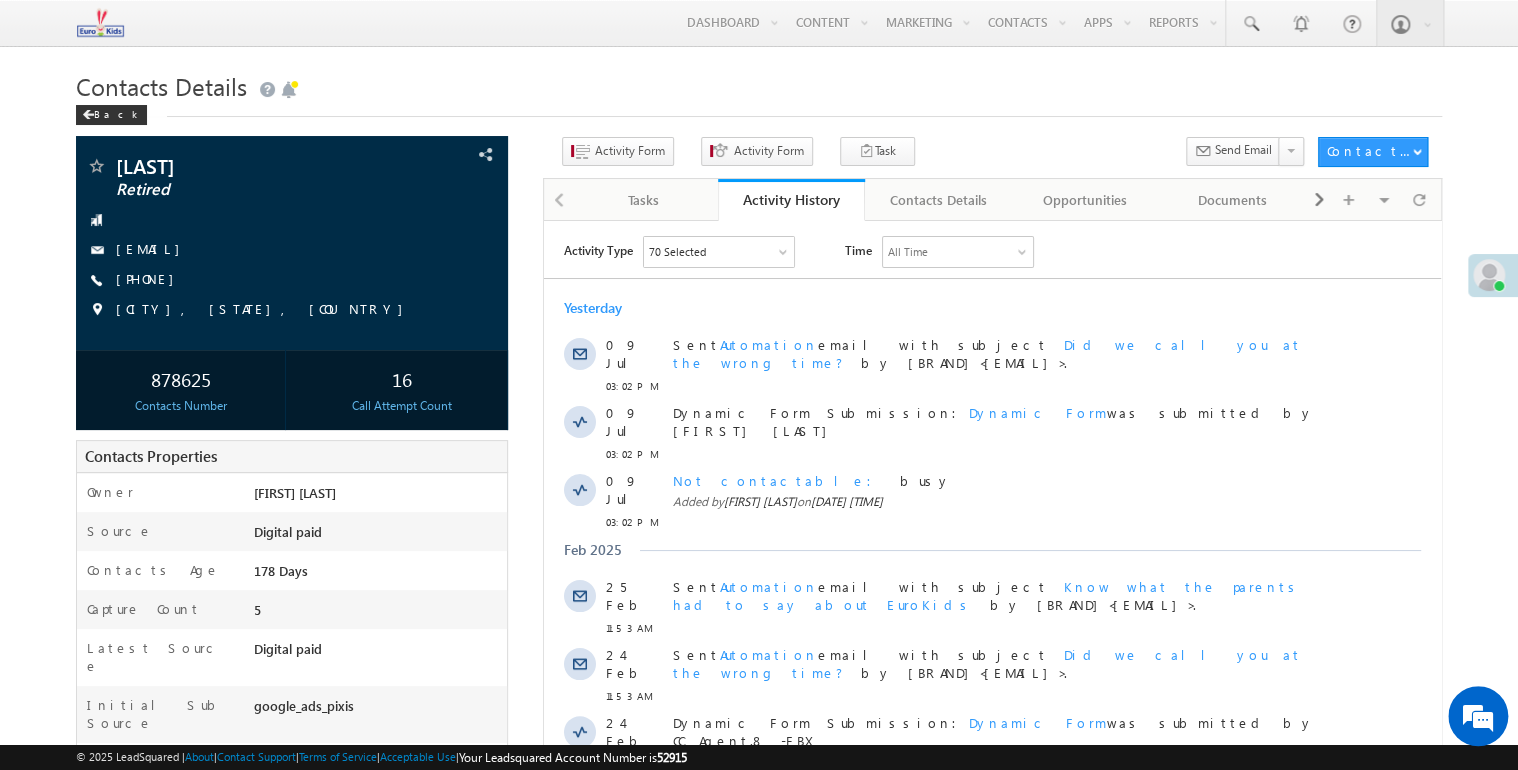 scroll, scrollTop: 0, scrollLeft: 0, axis: both 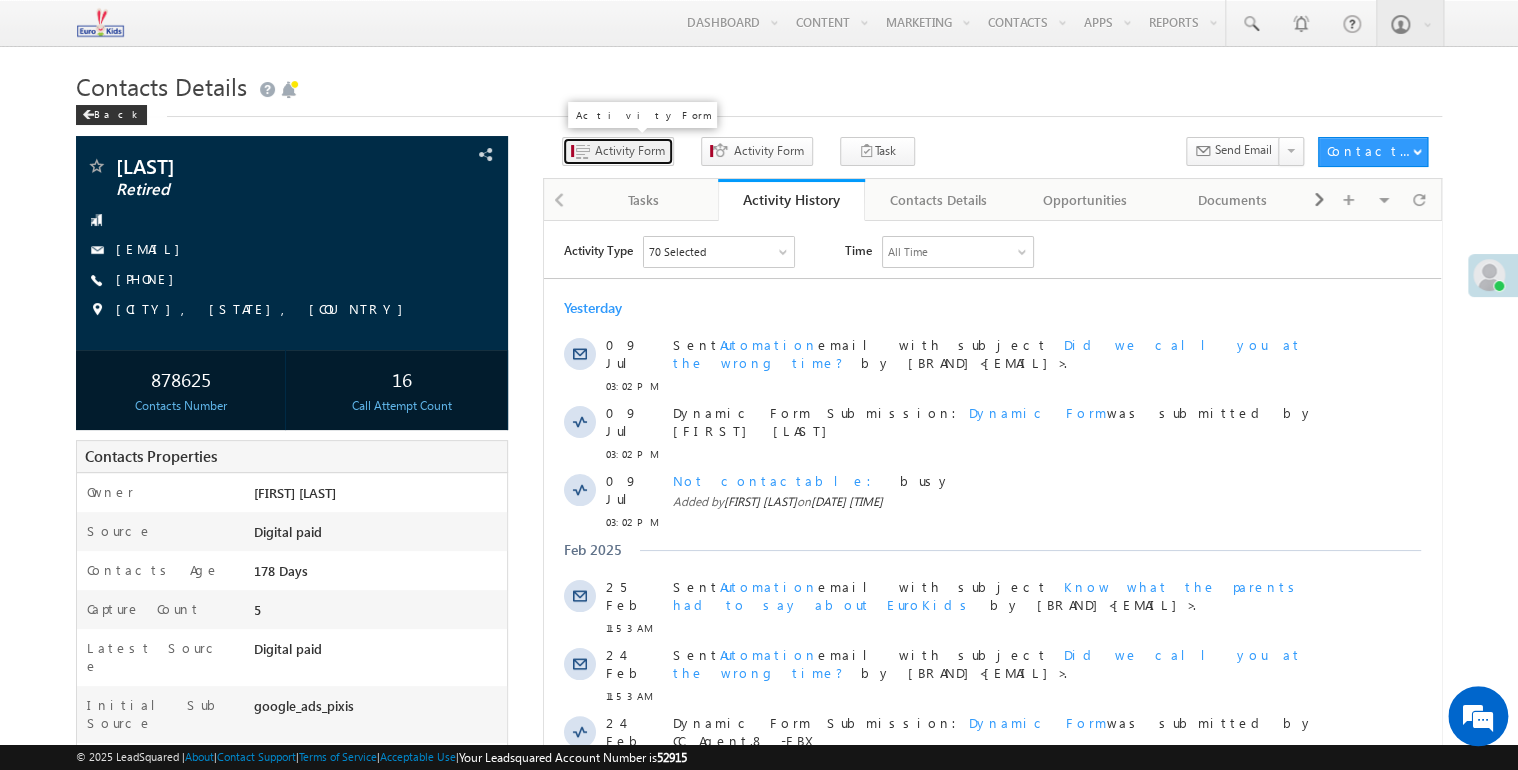 click on "Activity Form" at bounding box center [630, 151] 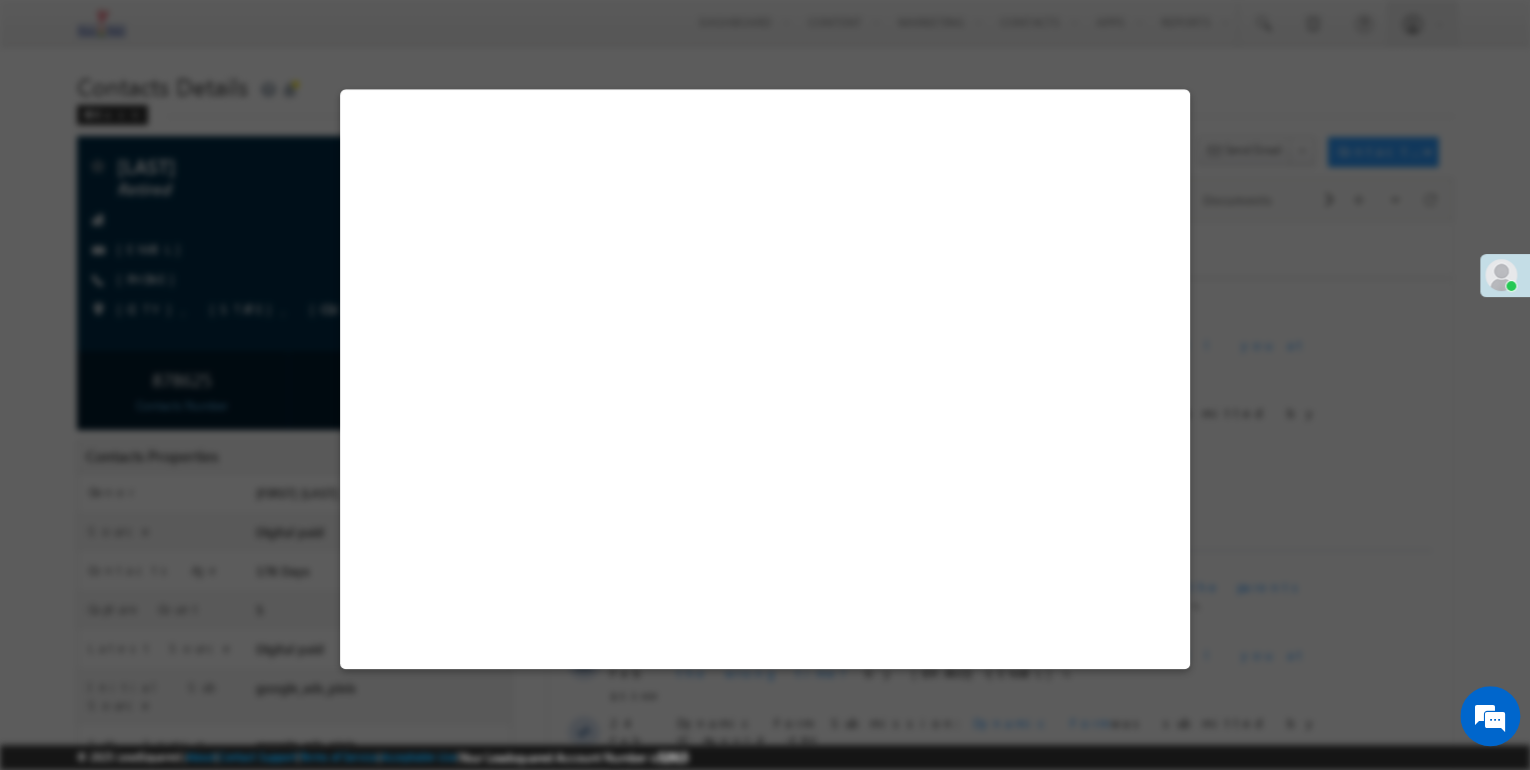 select on "Admissions" 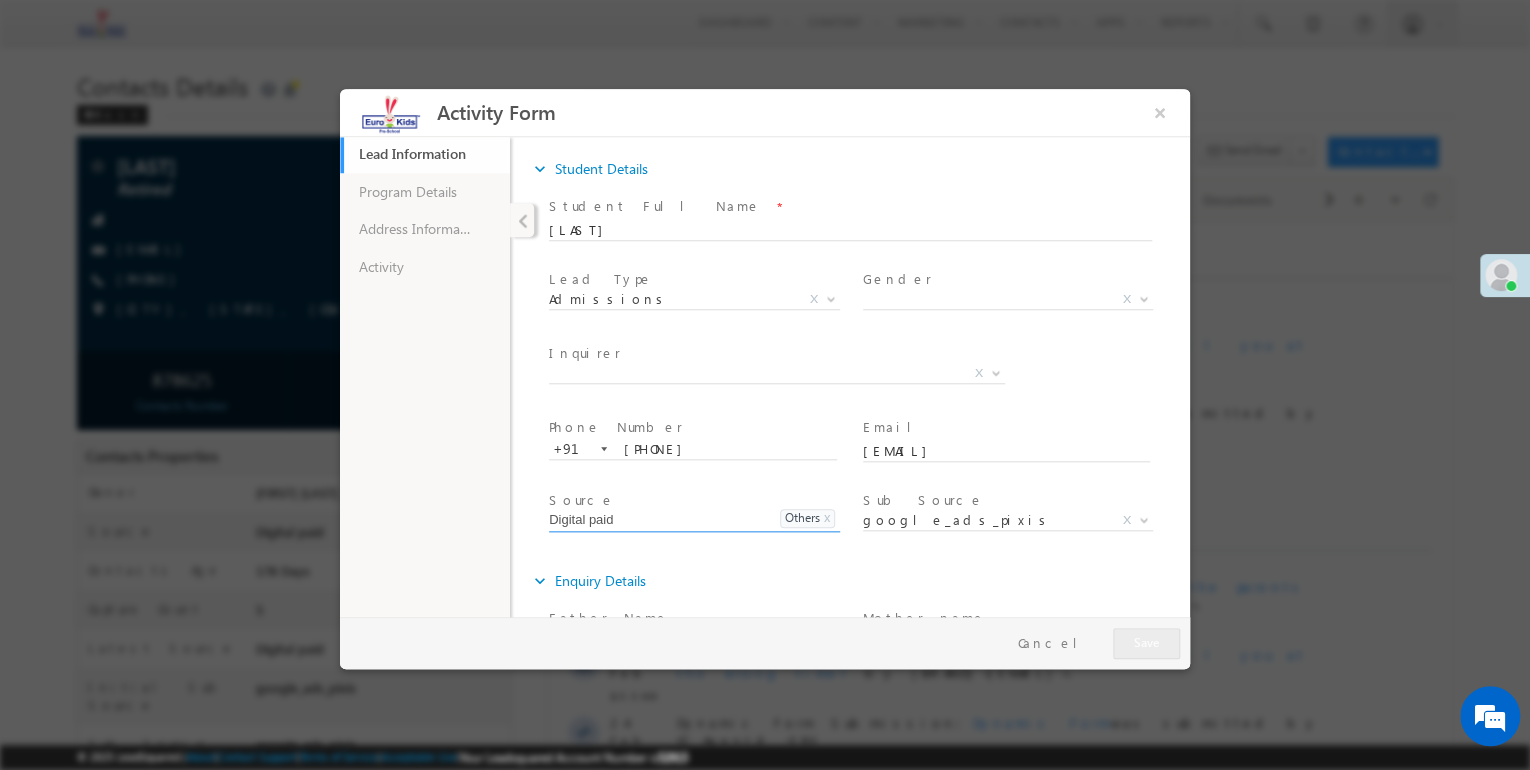 scroll, scrollTop: 0, scrollLeft: 0, axis: both 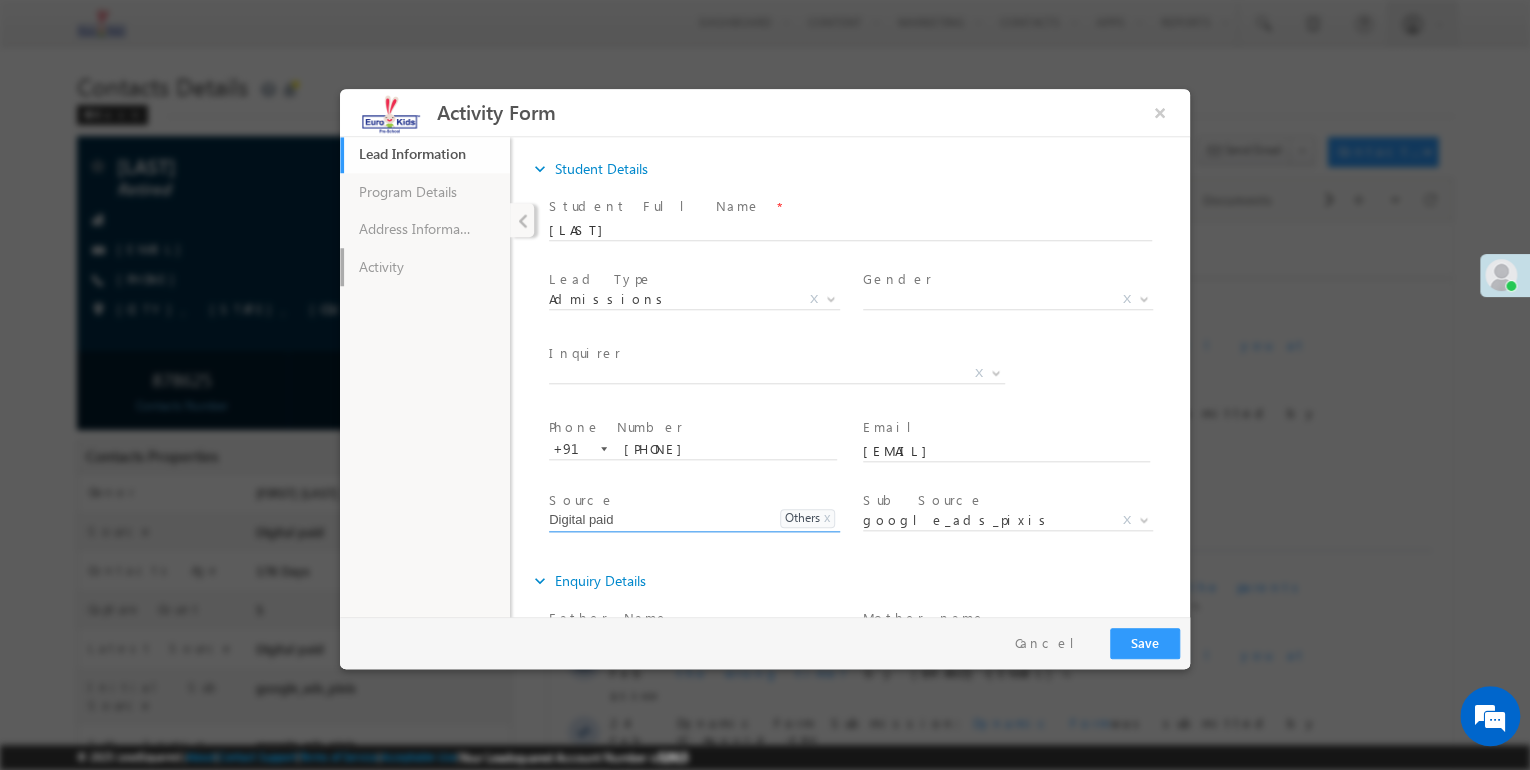 click on "Activity" at bounding box center [425, 267] 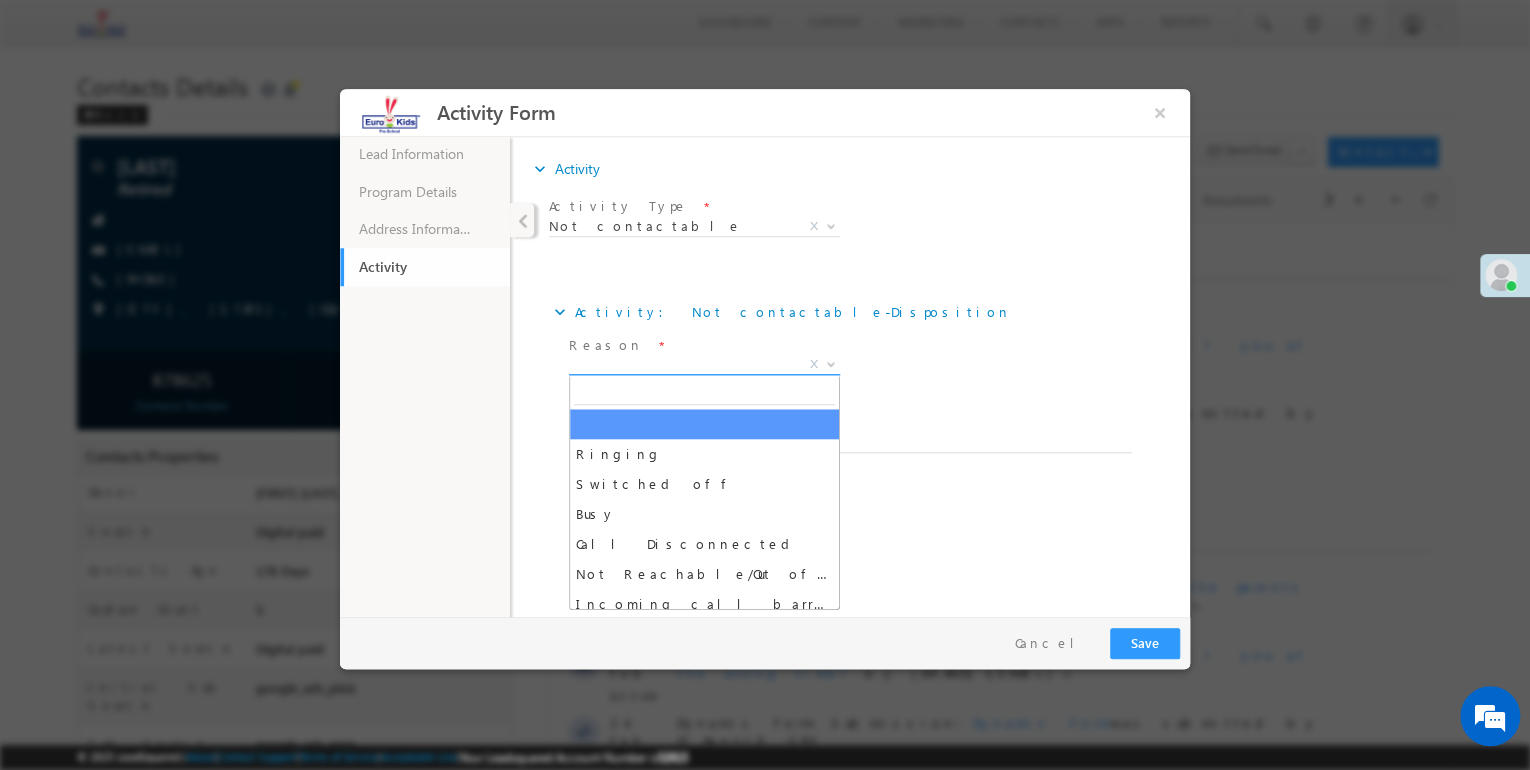 click on "X" at bounding box center [704, 365] 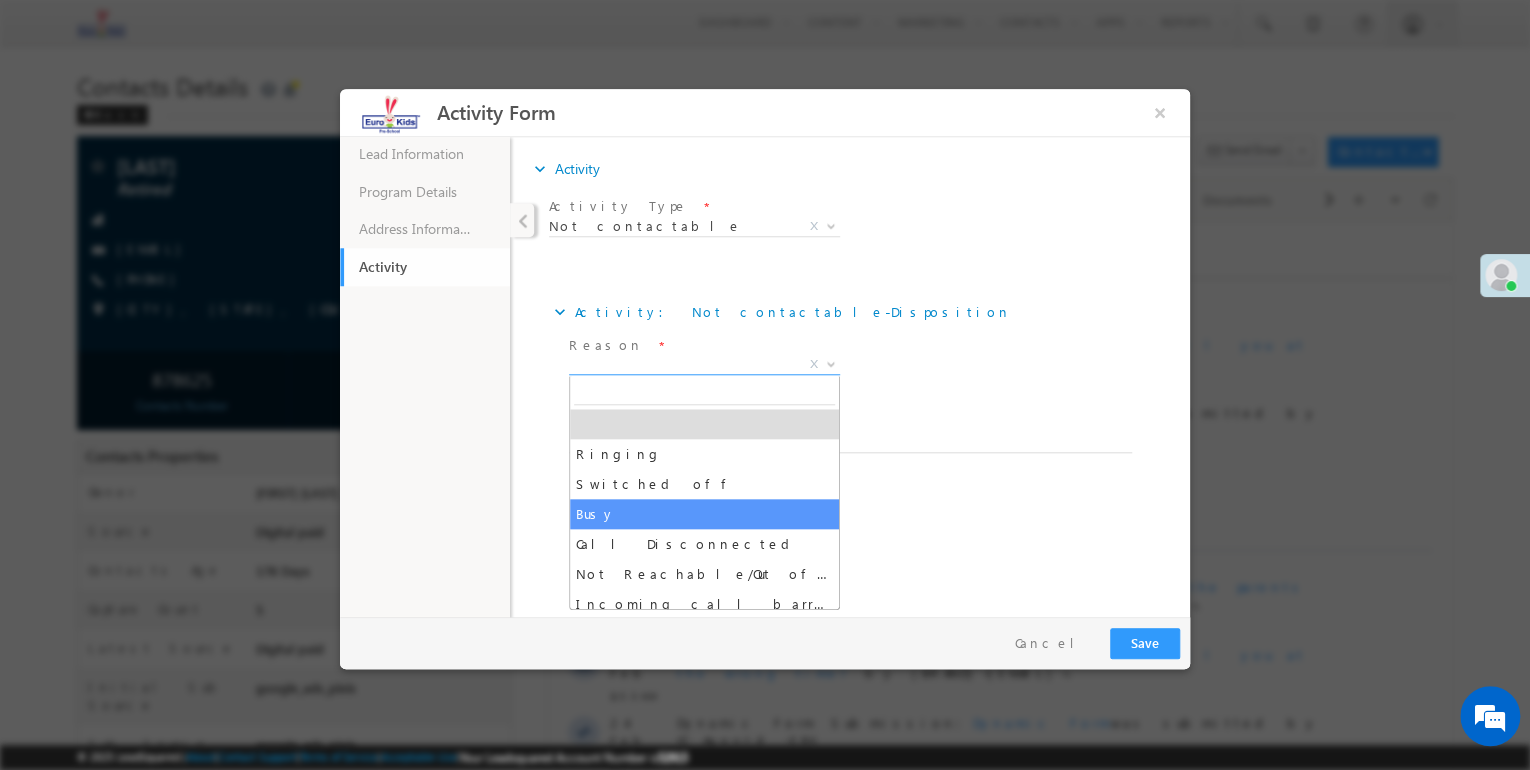 select on "Busy" 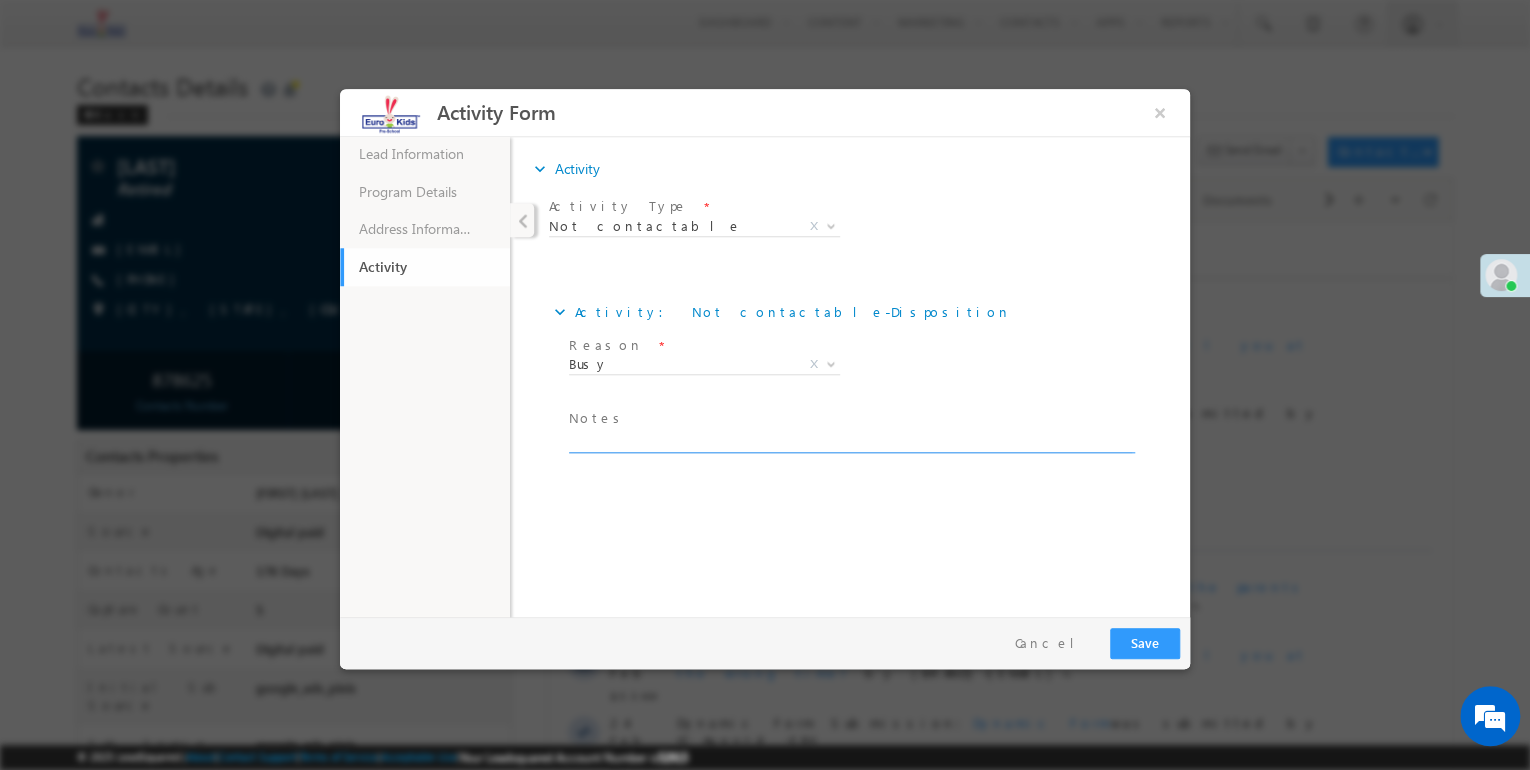 click at bounding box center [850, 441] 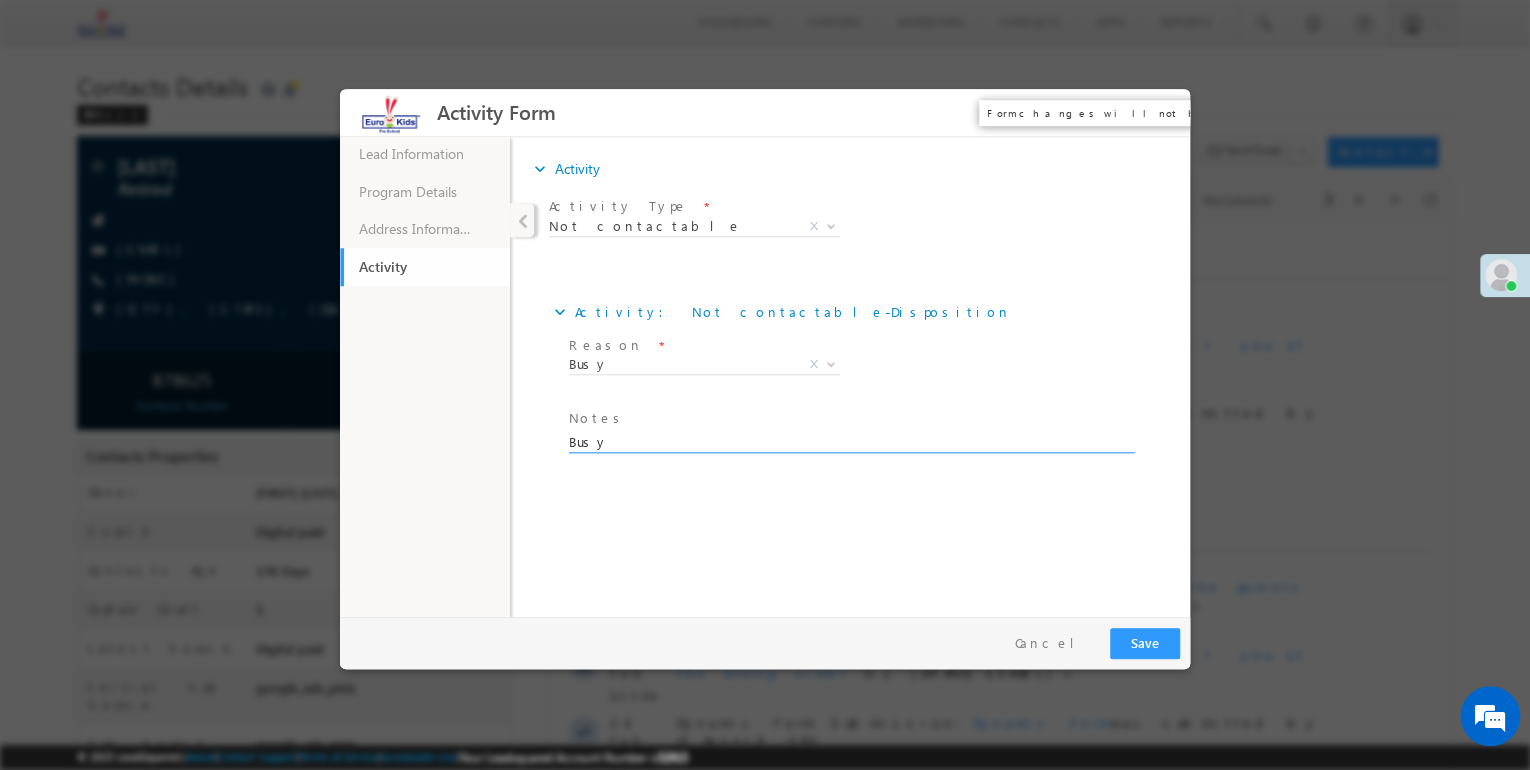 type on "Busy" 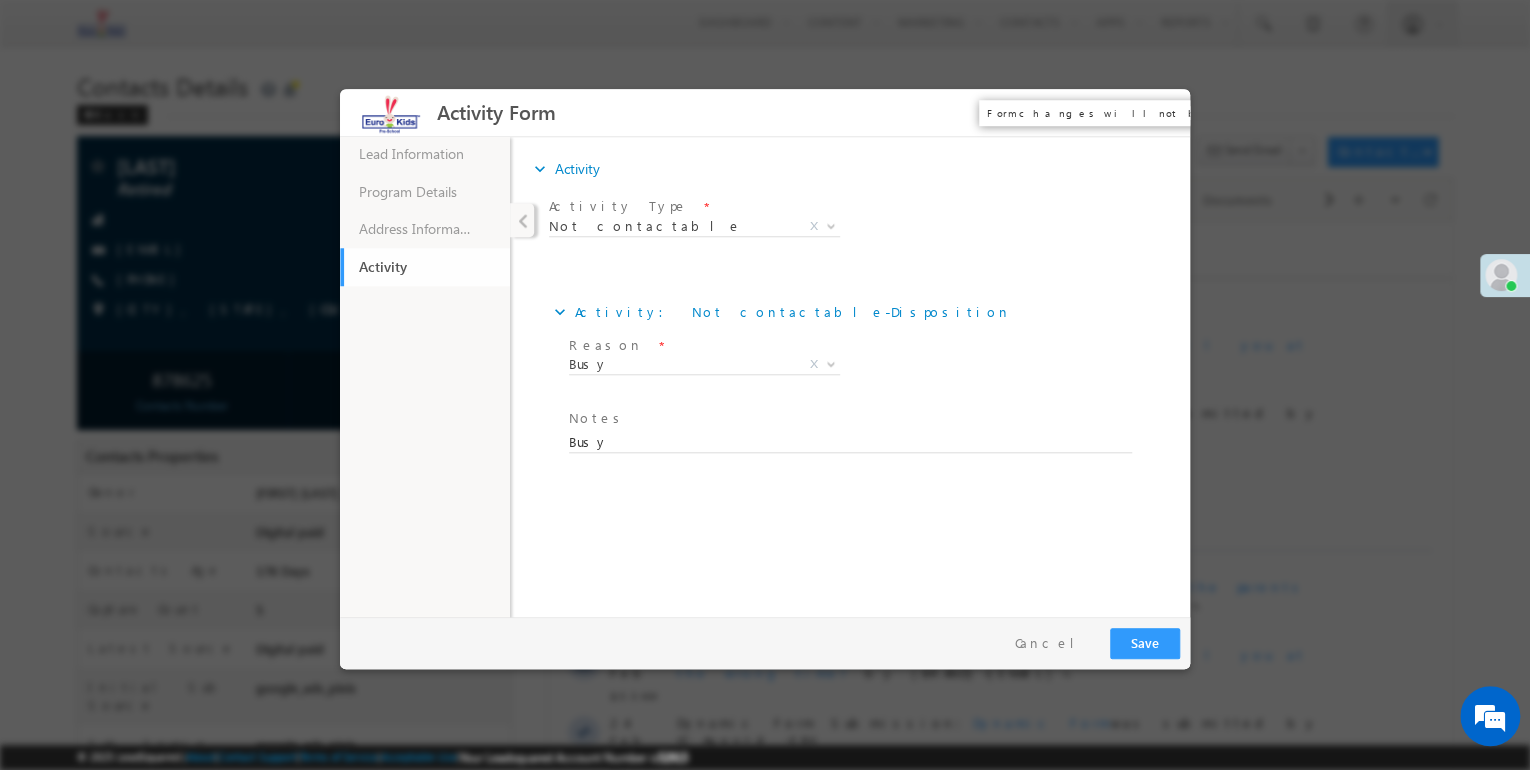 click on "×" at bounding box center (1160, 112) 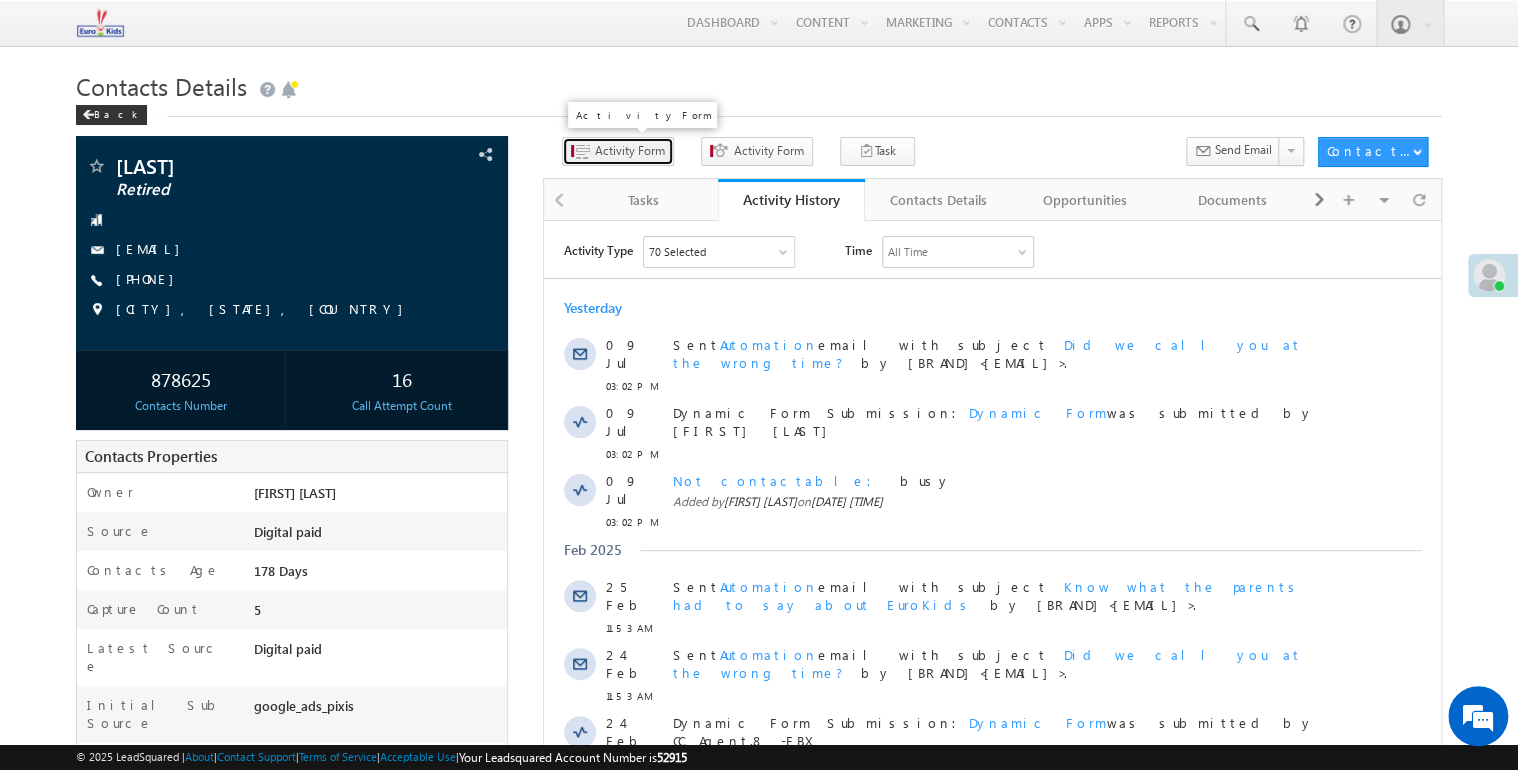 click on "Activity Form" at bounding box center (630, 151) 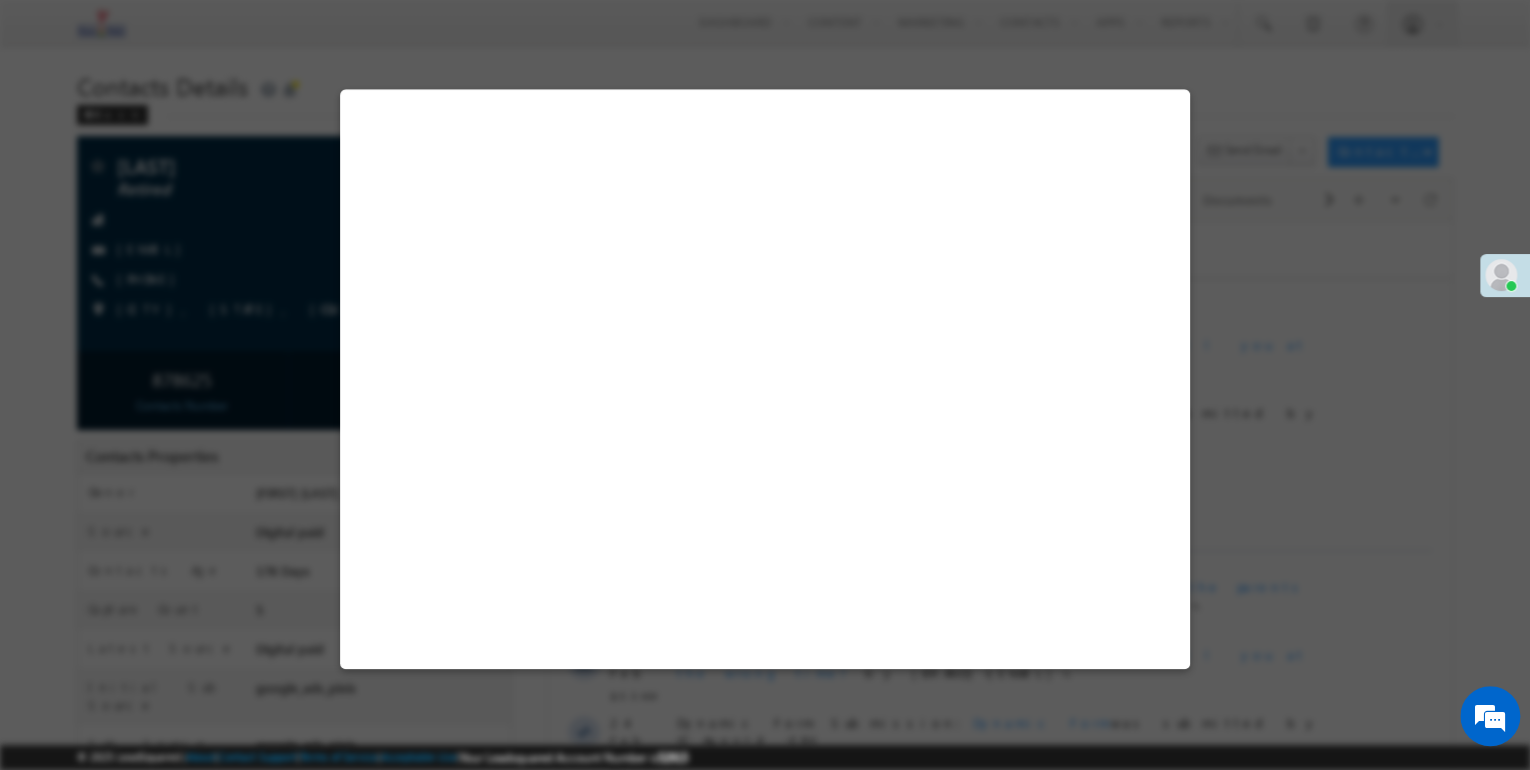 select on "Admissions" 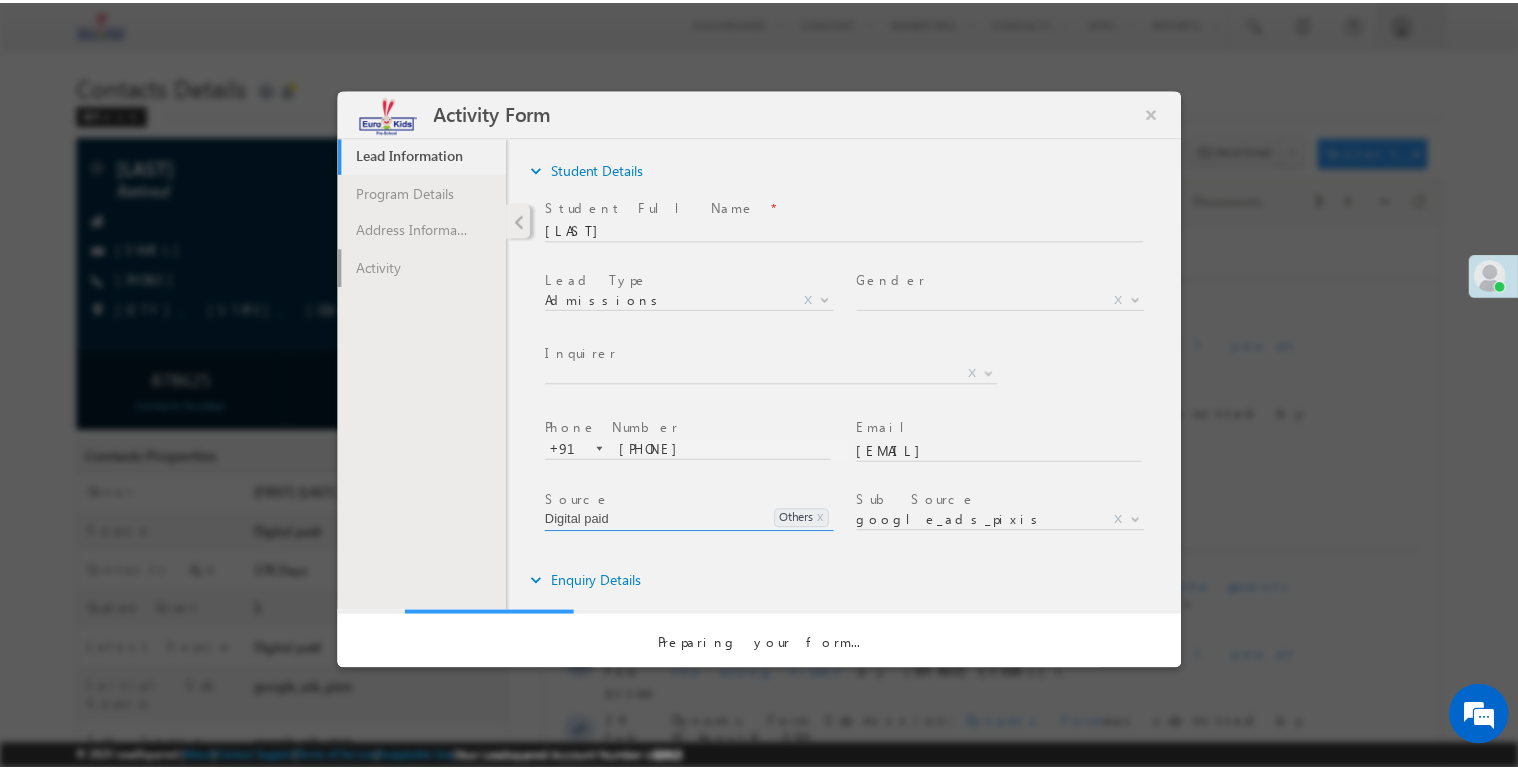 scroll, scrollTop: 0, scrollLeft: 0, axis: both 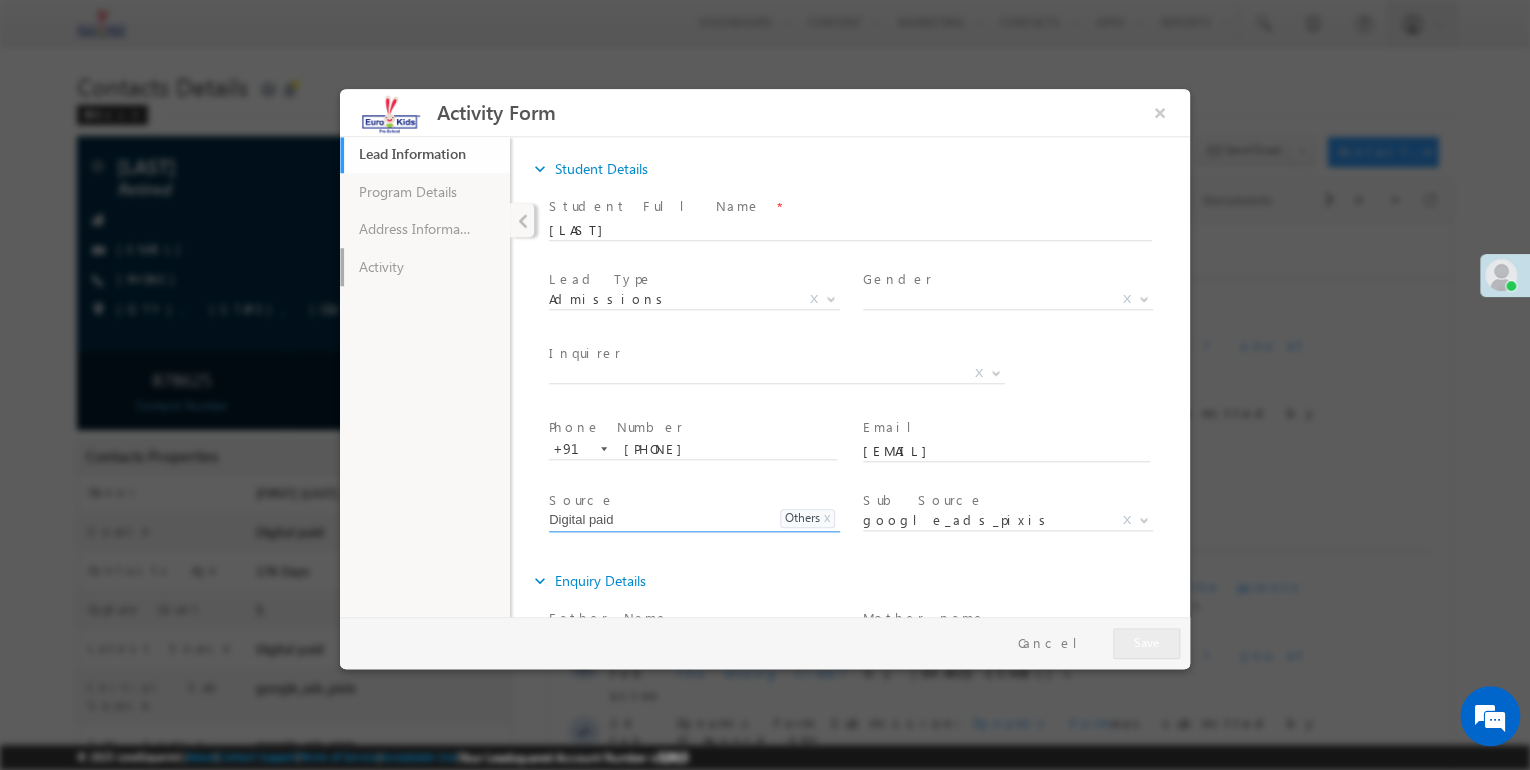click on "Activity" at bounding box center (425, 267) 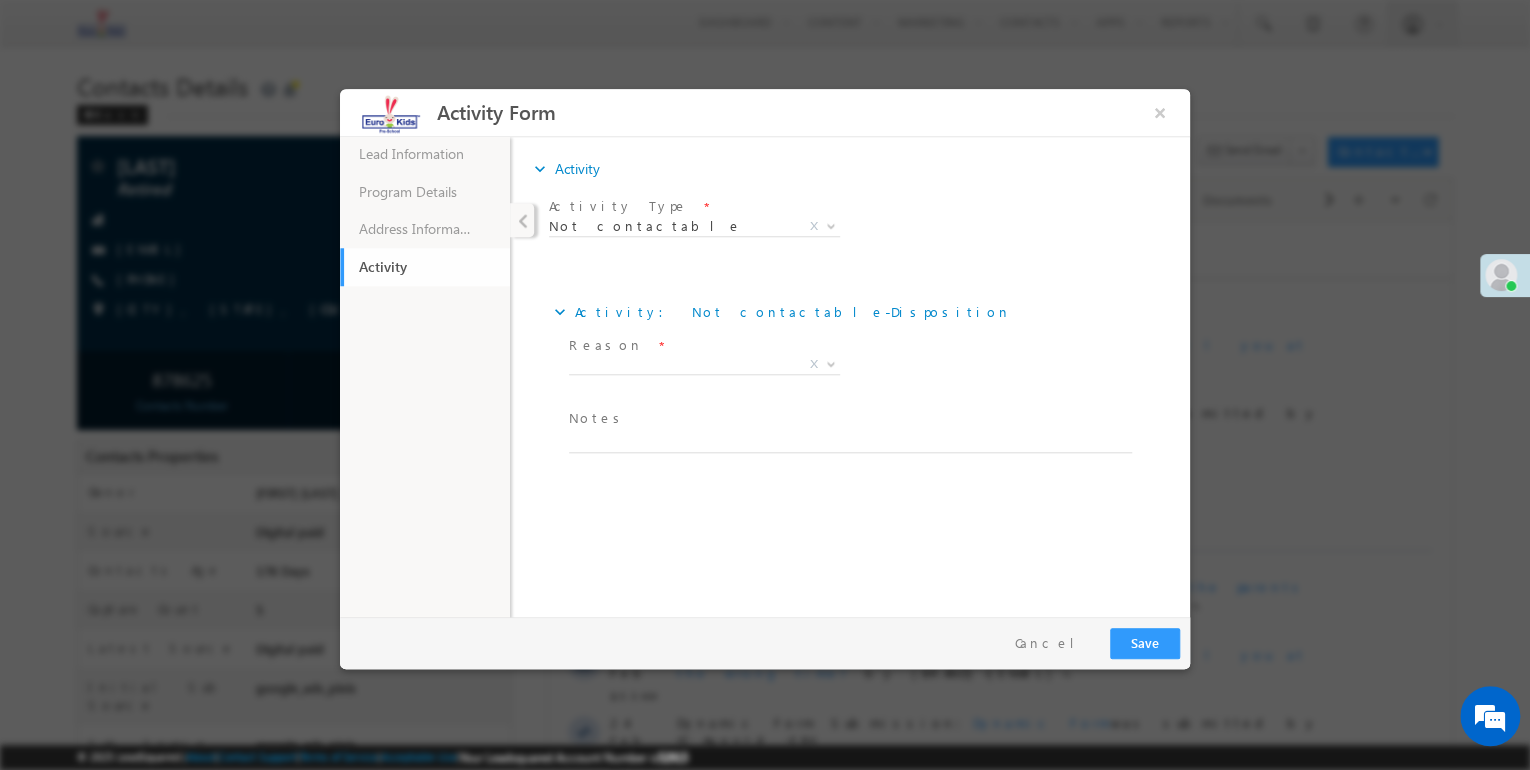 click on "Reason" at bounding box center (606, 345) 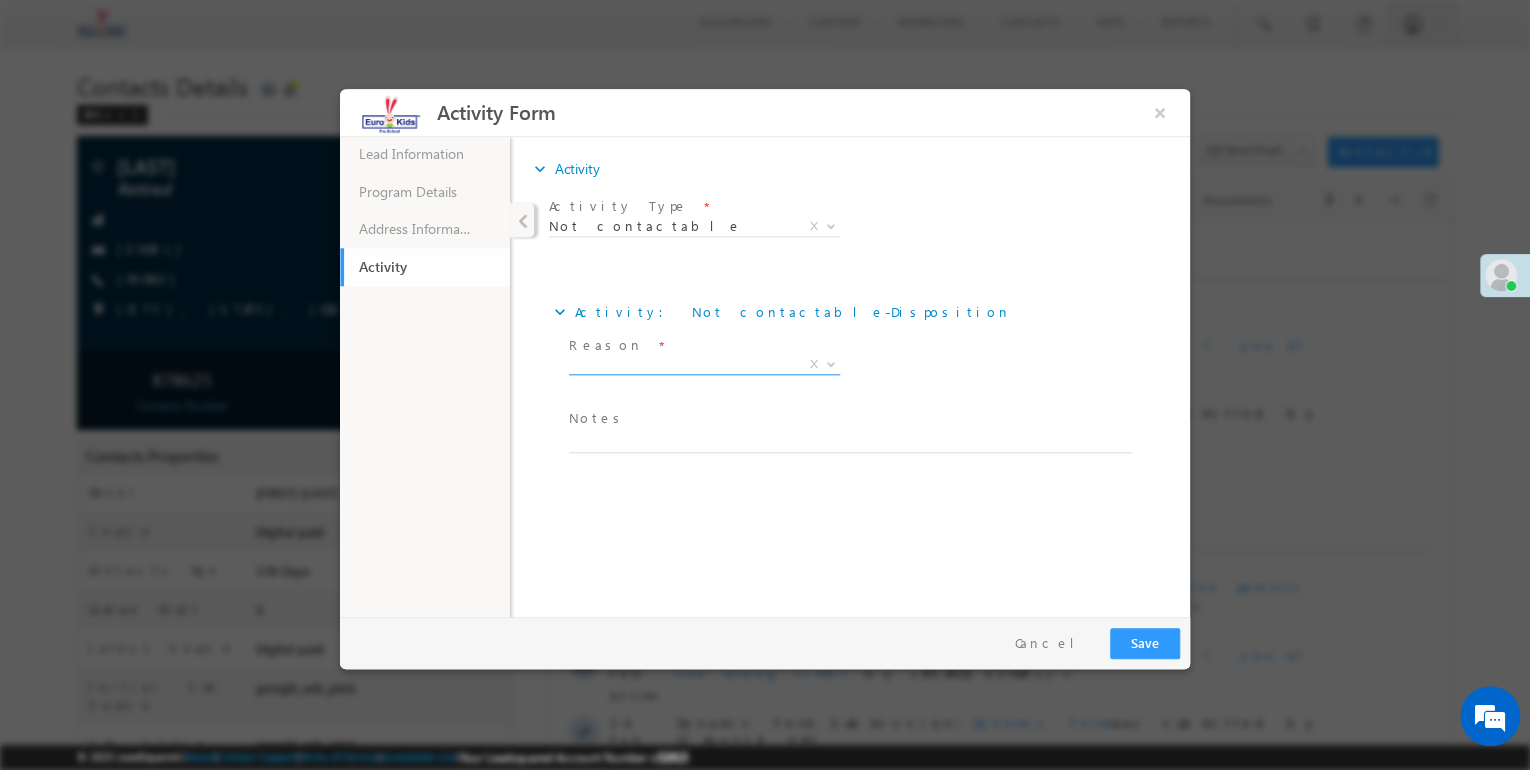 click on "X" at bounding box center (704, 365) 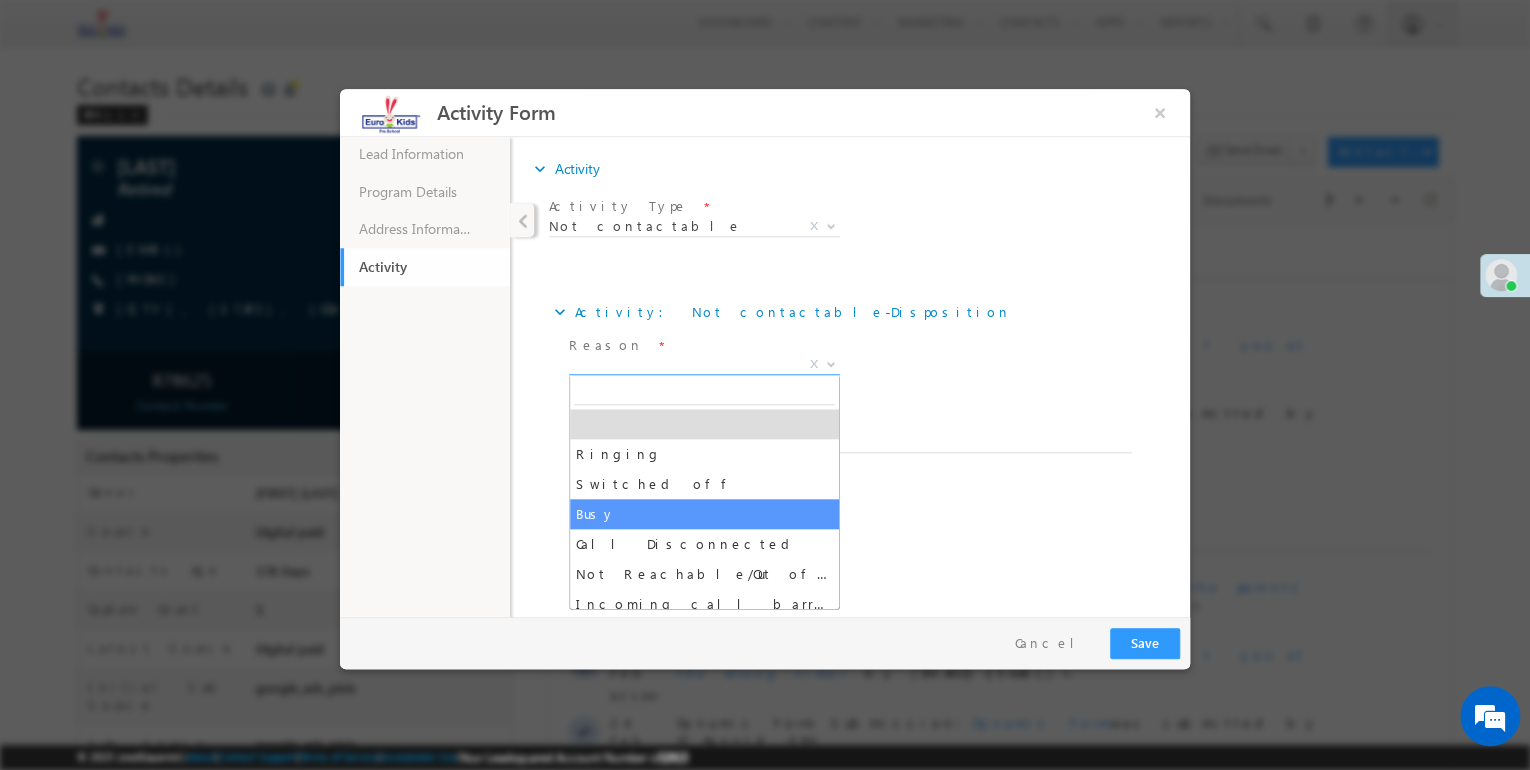 drag, startPoint x: 599, startPoint y: 505, endPoint x: 610, endPoint y: 433, distance: 72.835434 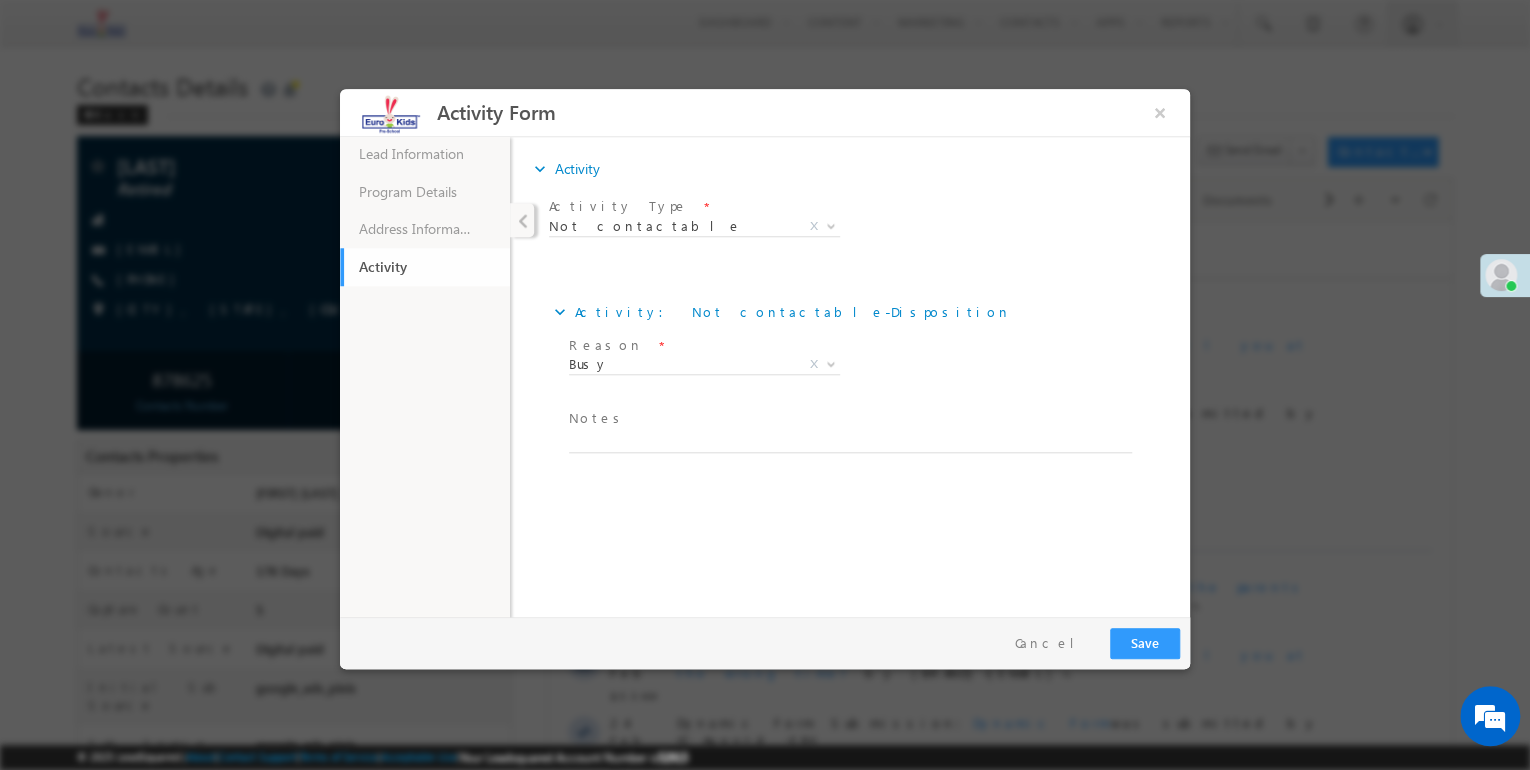 click on "Notes
*" at bounding box center [845, 419] 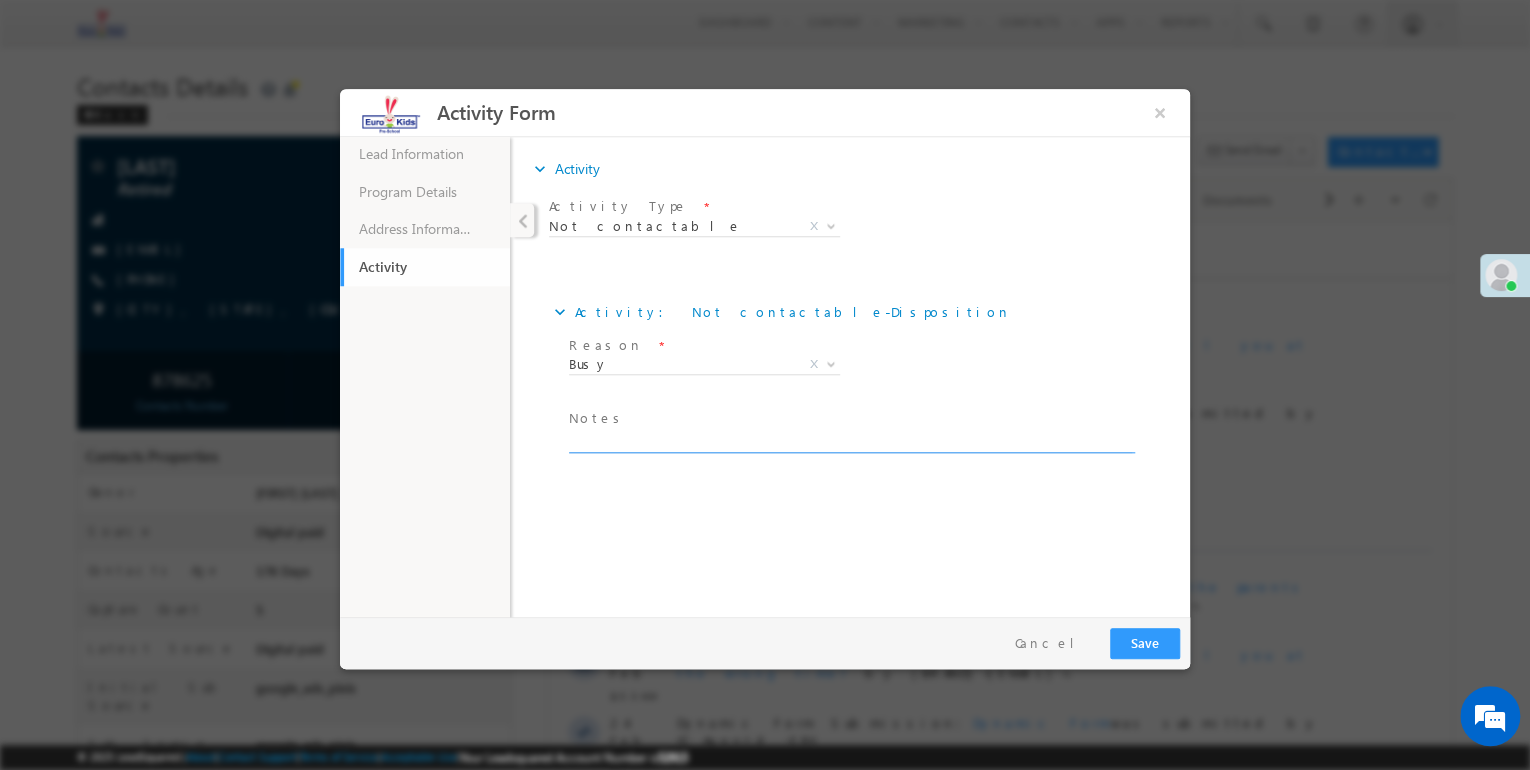 click at bounding box center [850, 441] 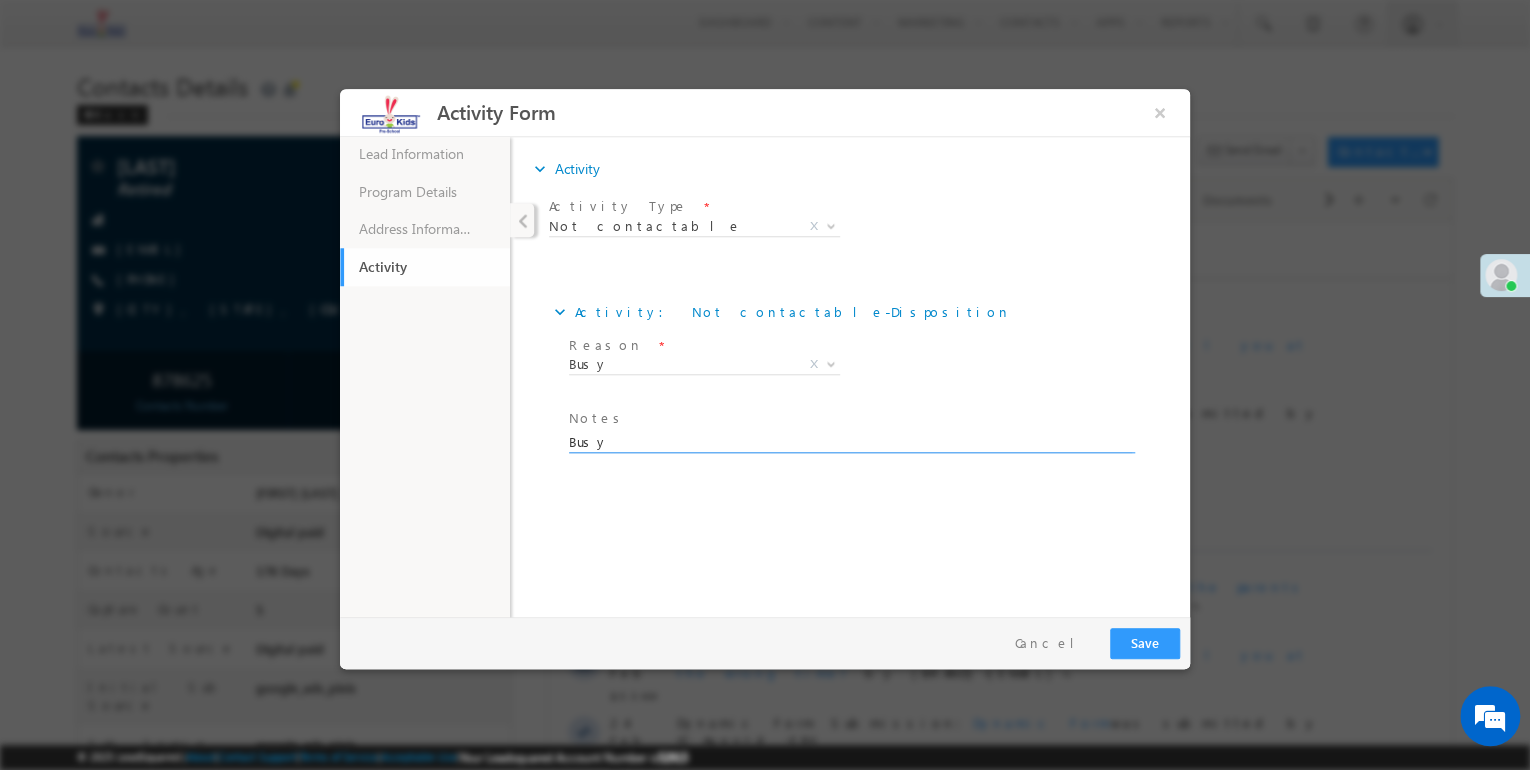 type on "Busy" 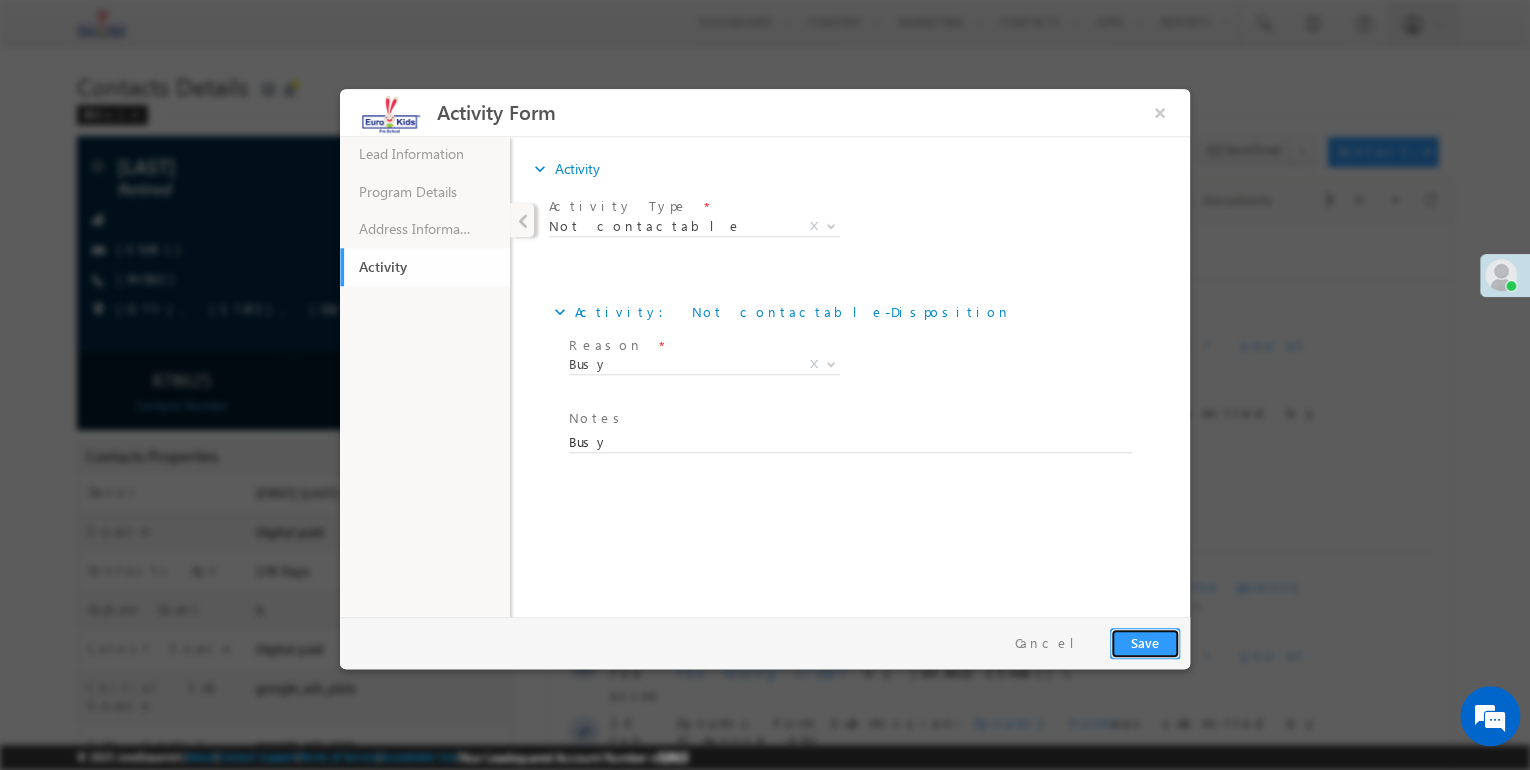 click on "Save" at bounding box center [1145, 643] 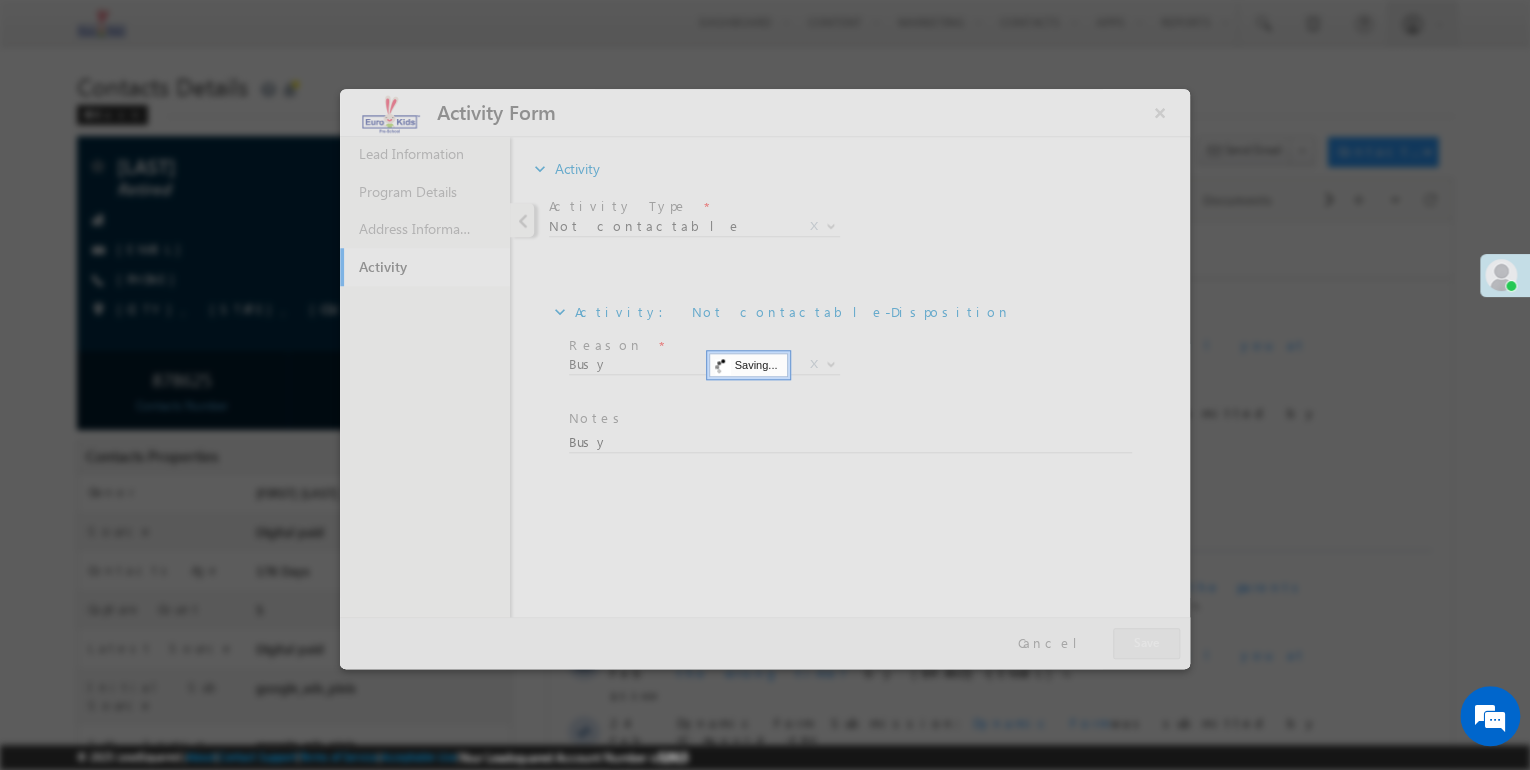 click at bounding box center (765, 379) 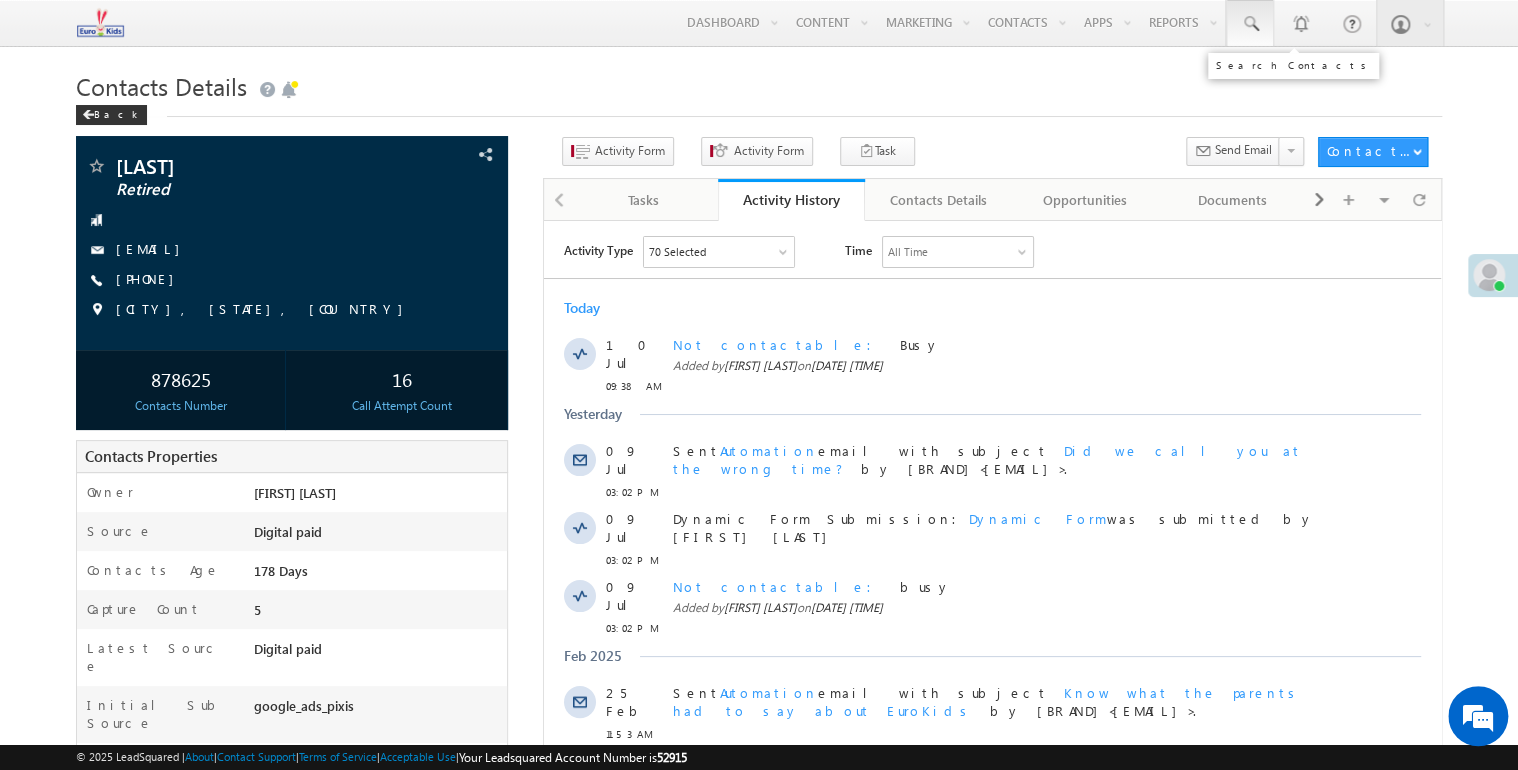click at bounding box center (1250, 23) 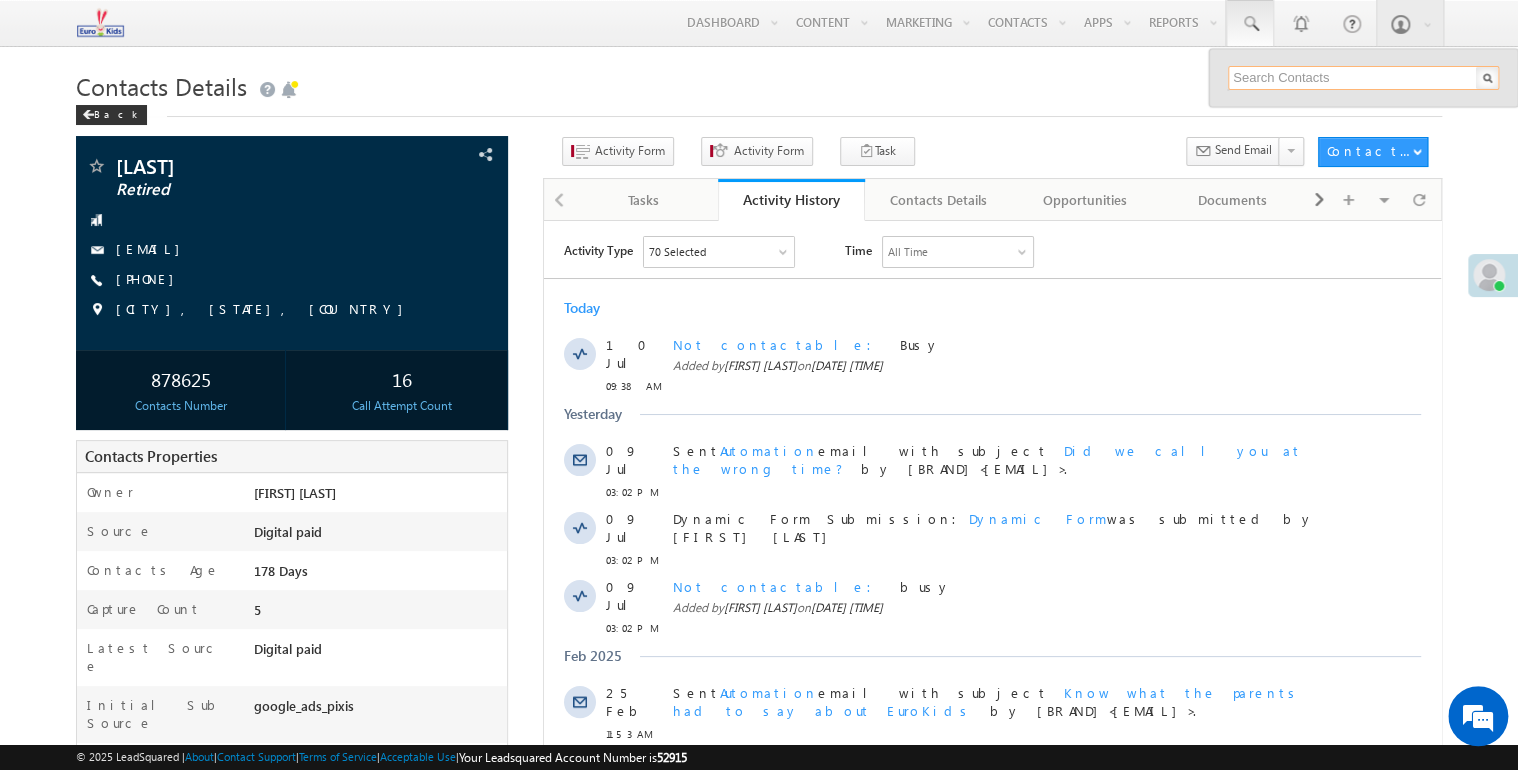 click at bounding box center (1363, 78) 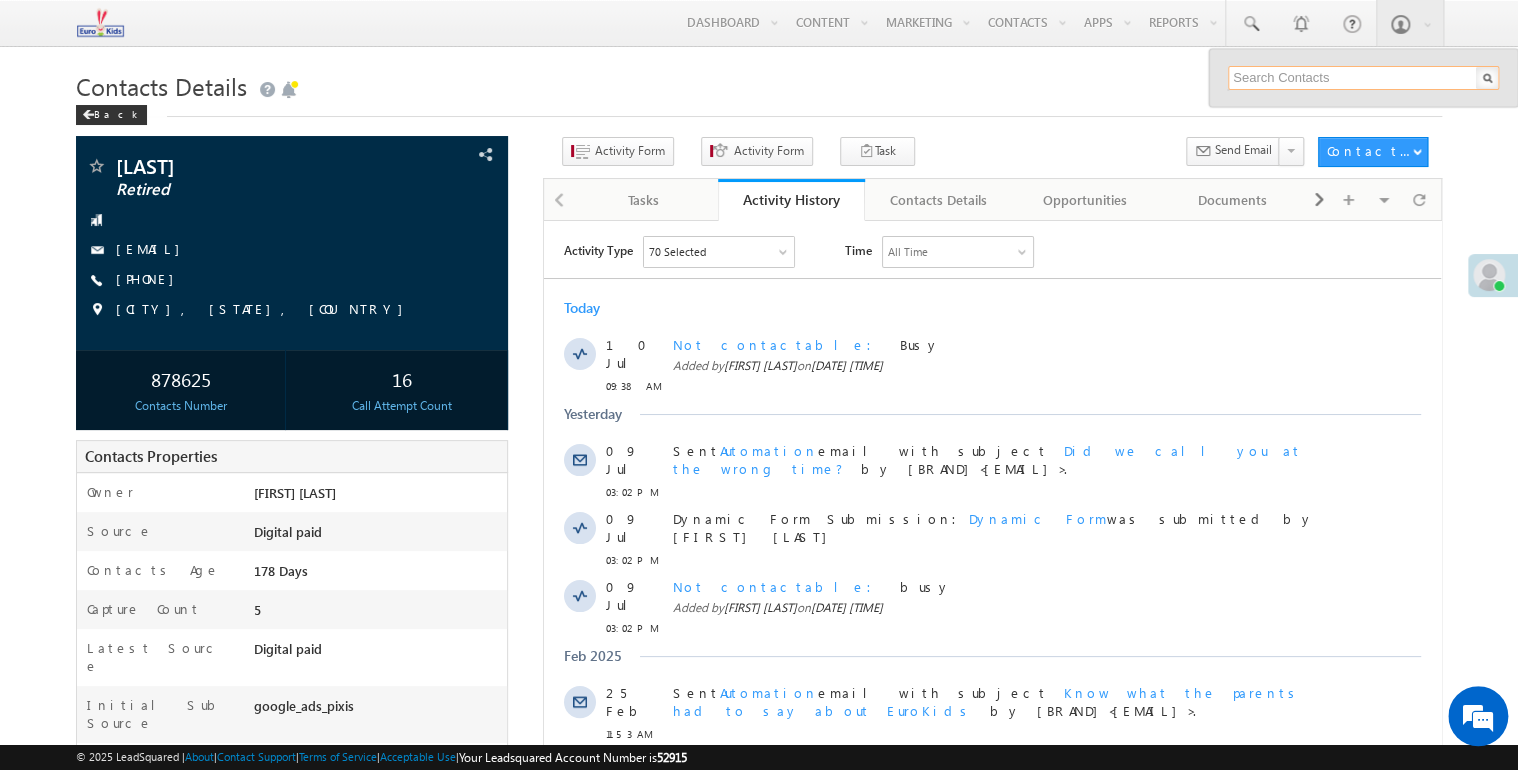 paste on "9883295865" 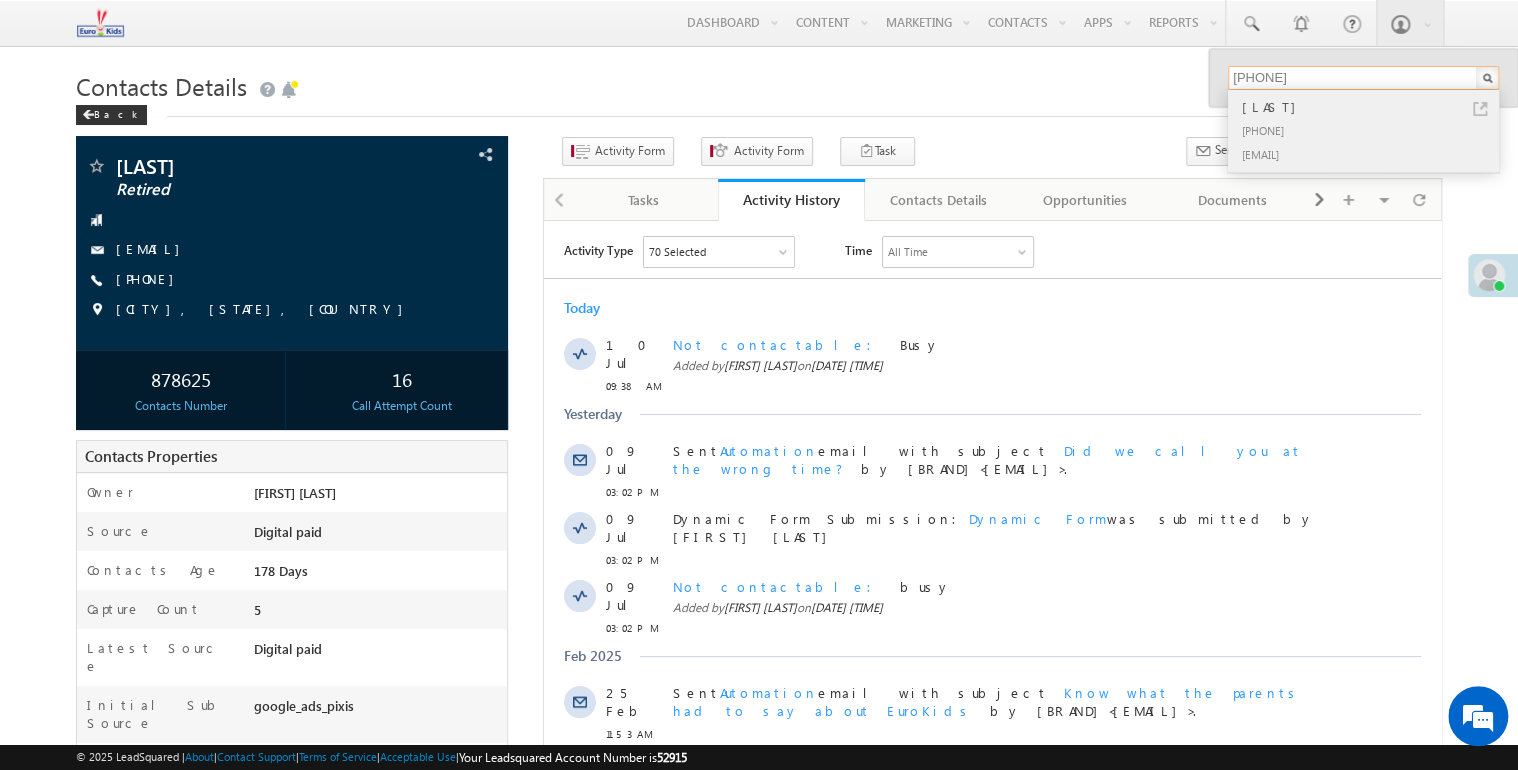 type on "9883295865" 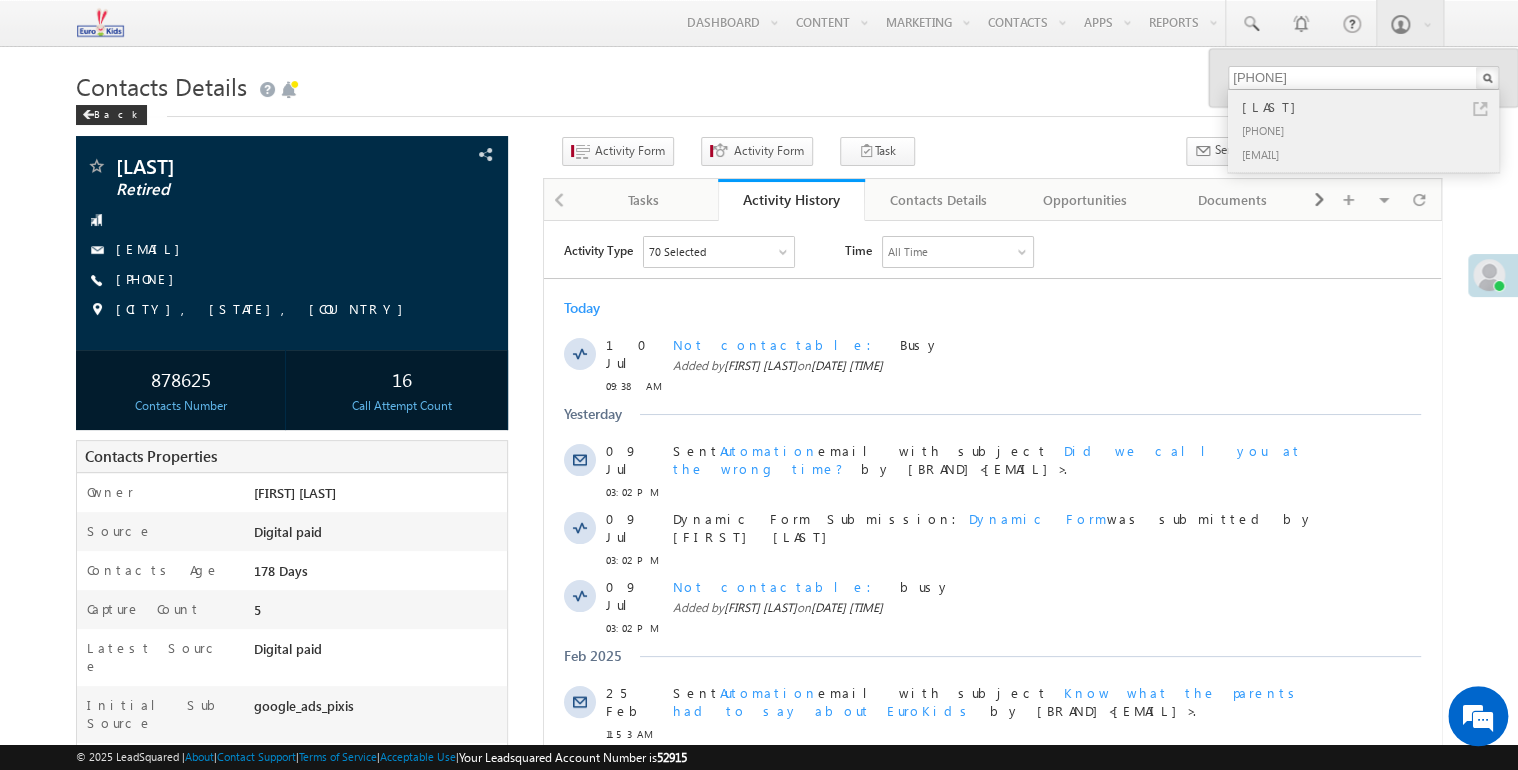 click on "+91-9883295865" at bounding box center (1372, 130) 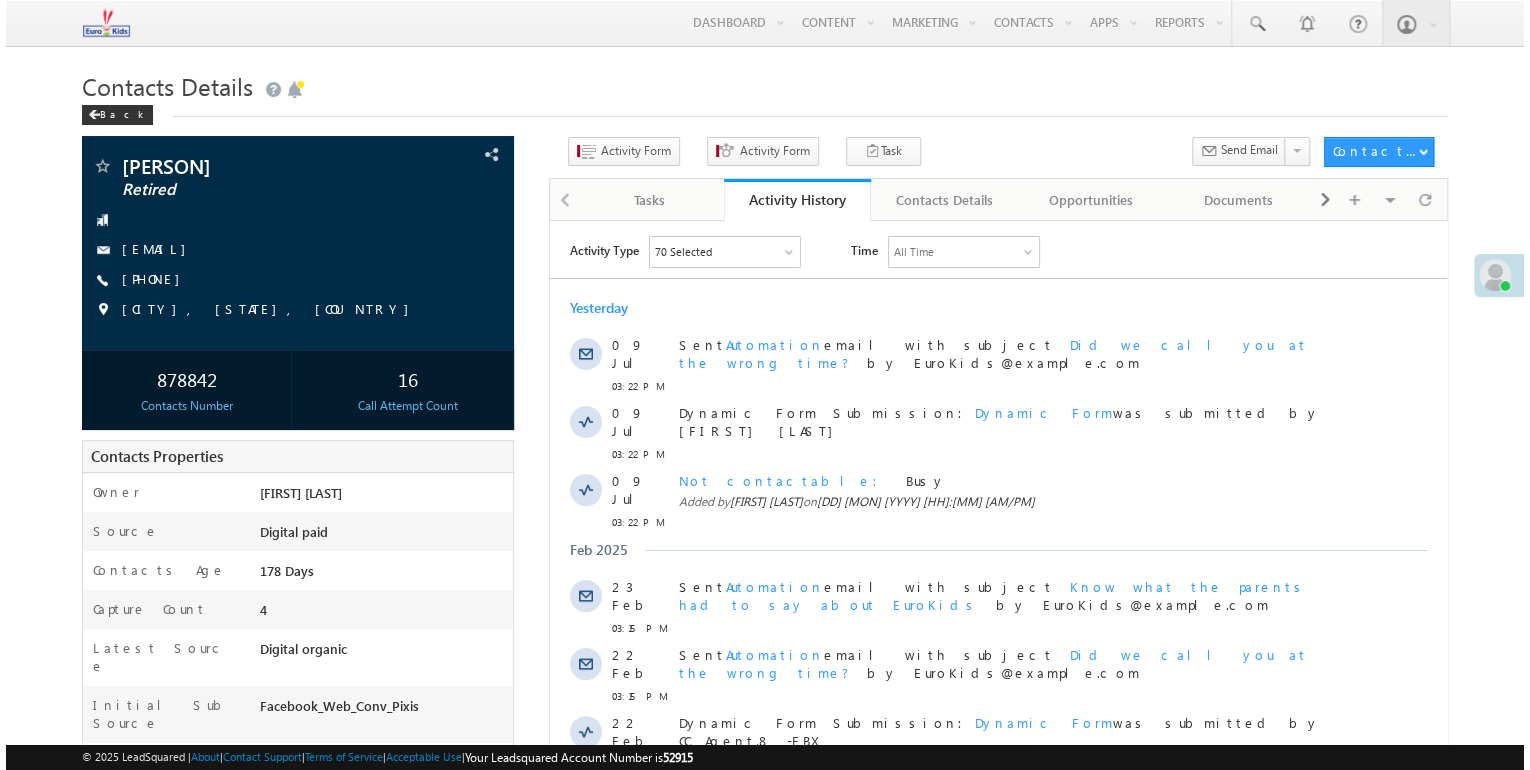 scroll, scrollTop: 0, scrollLeft: 0, axis: both 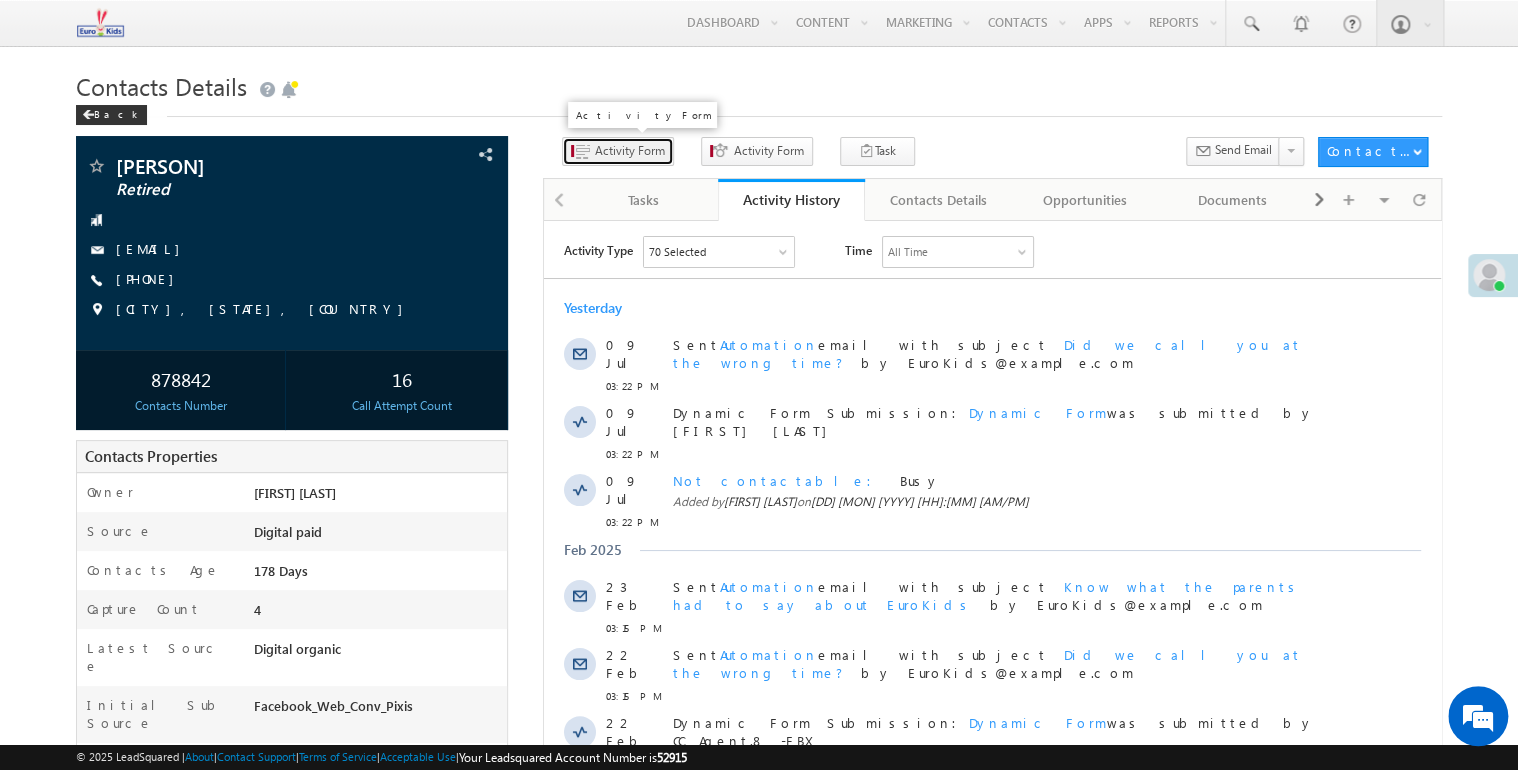 click on "Activity Form" at bounding box center [630, 151] 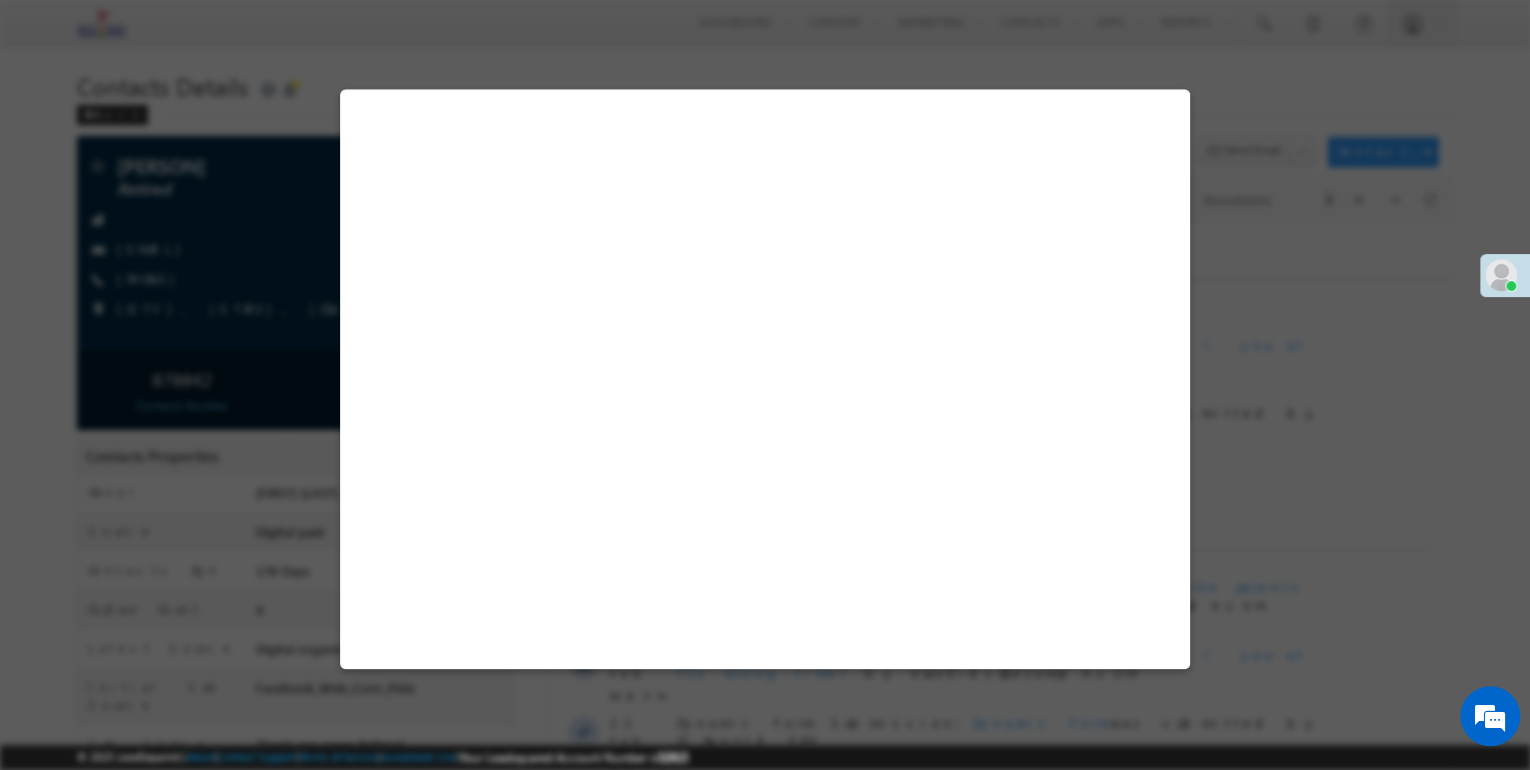 select on "Admissions" 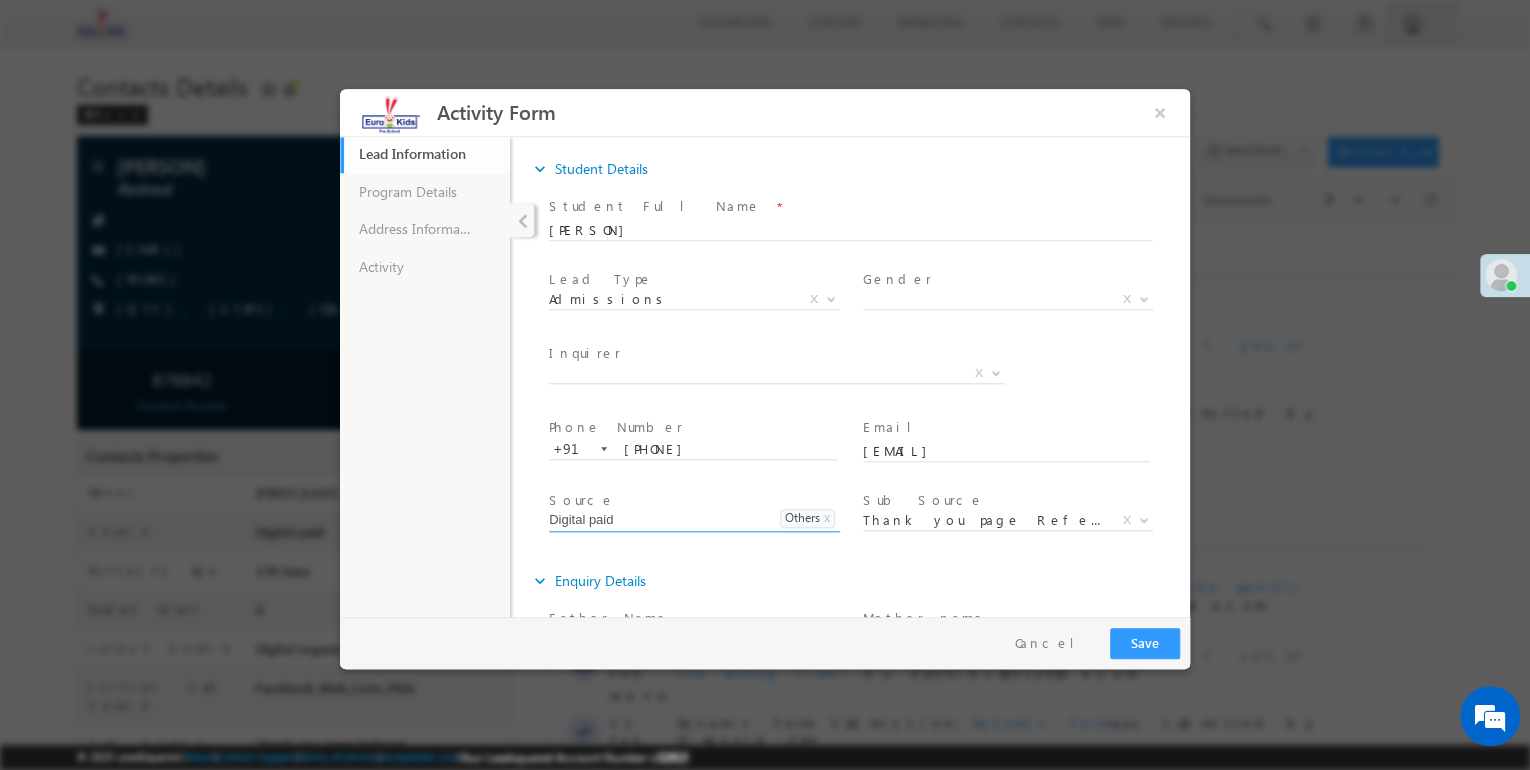 scroll, scrollTop: 0, scrollLeft: 0, axis: both 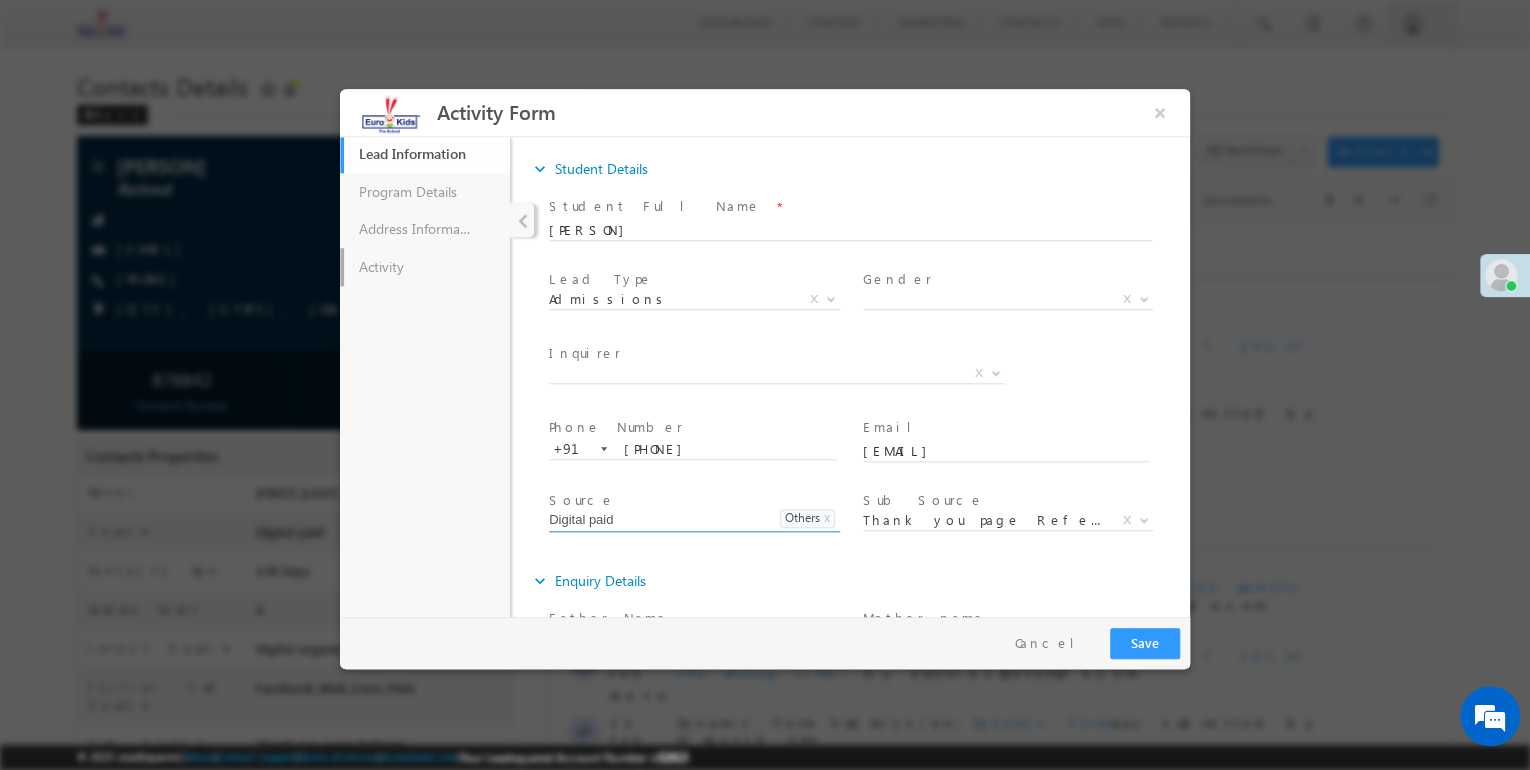 click on "Activity" at bounding box center (425, 267) 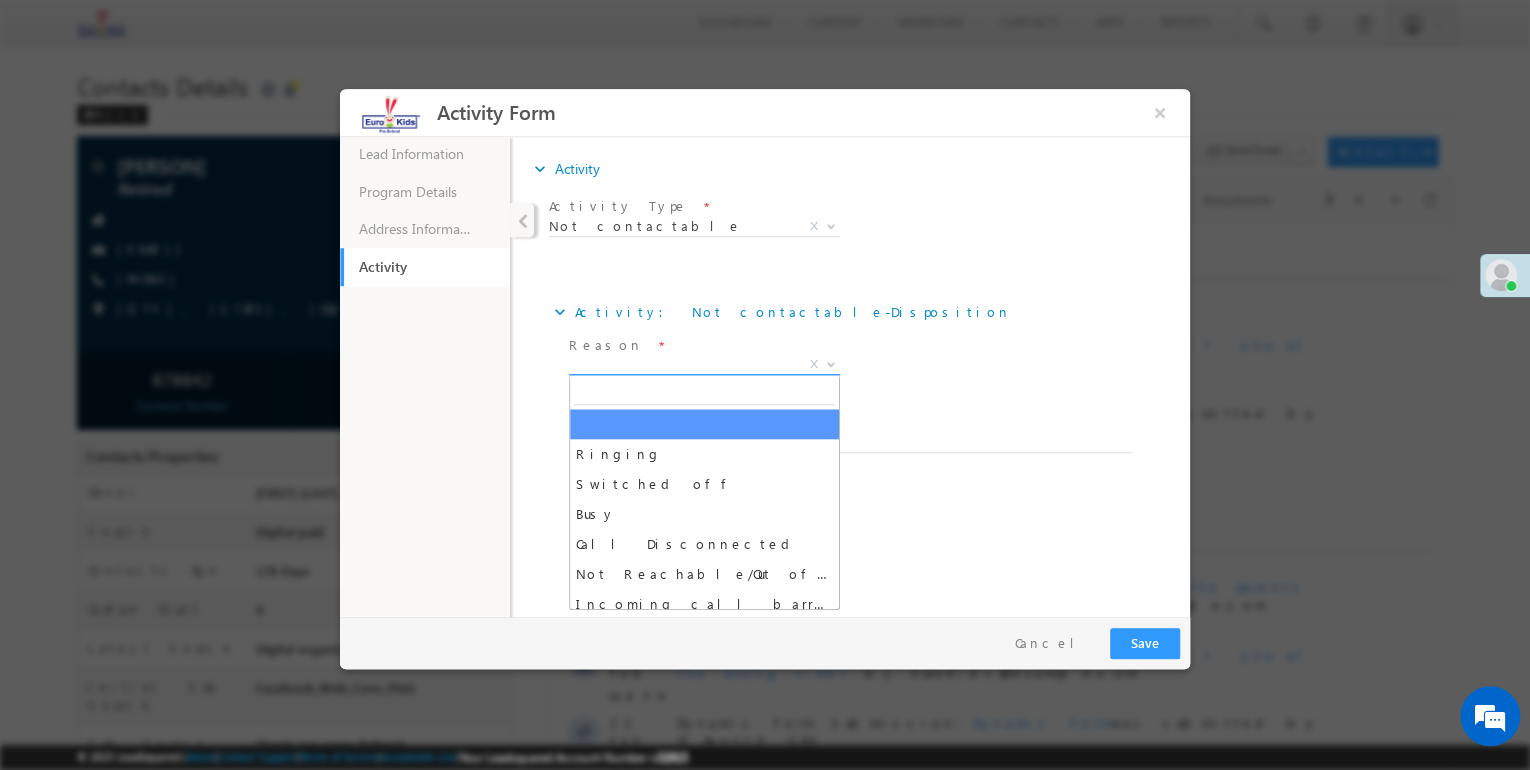 click on "X" at bounding box center [704, 365] 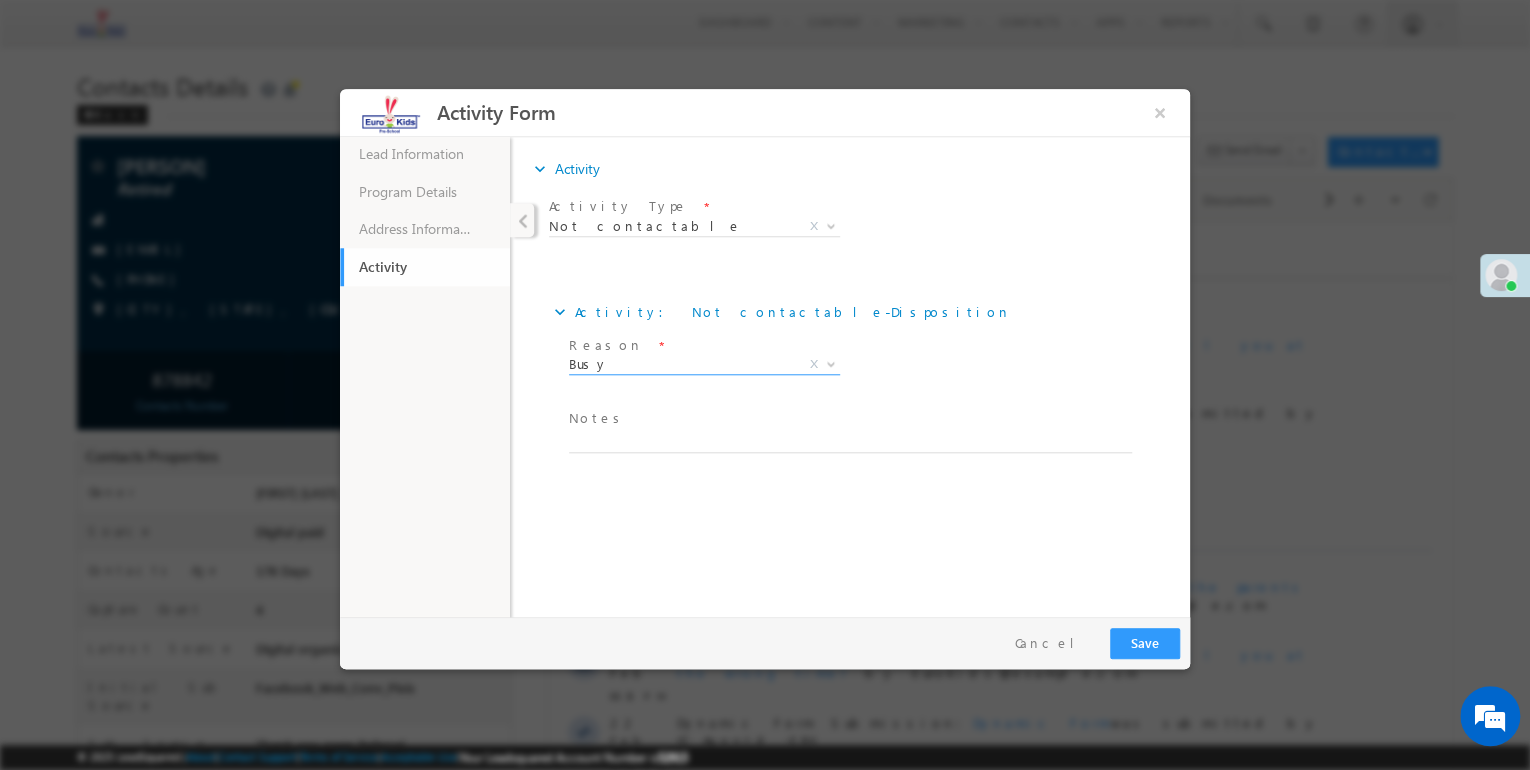 select on "Busy" 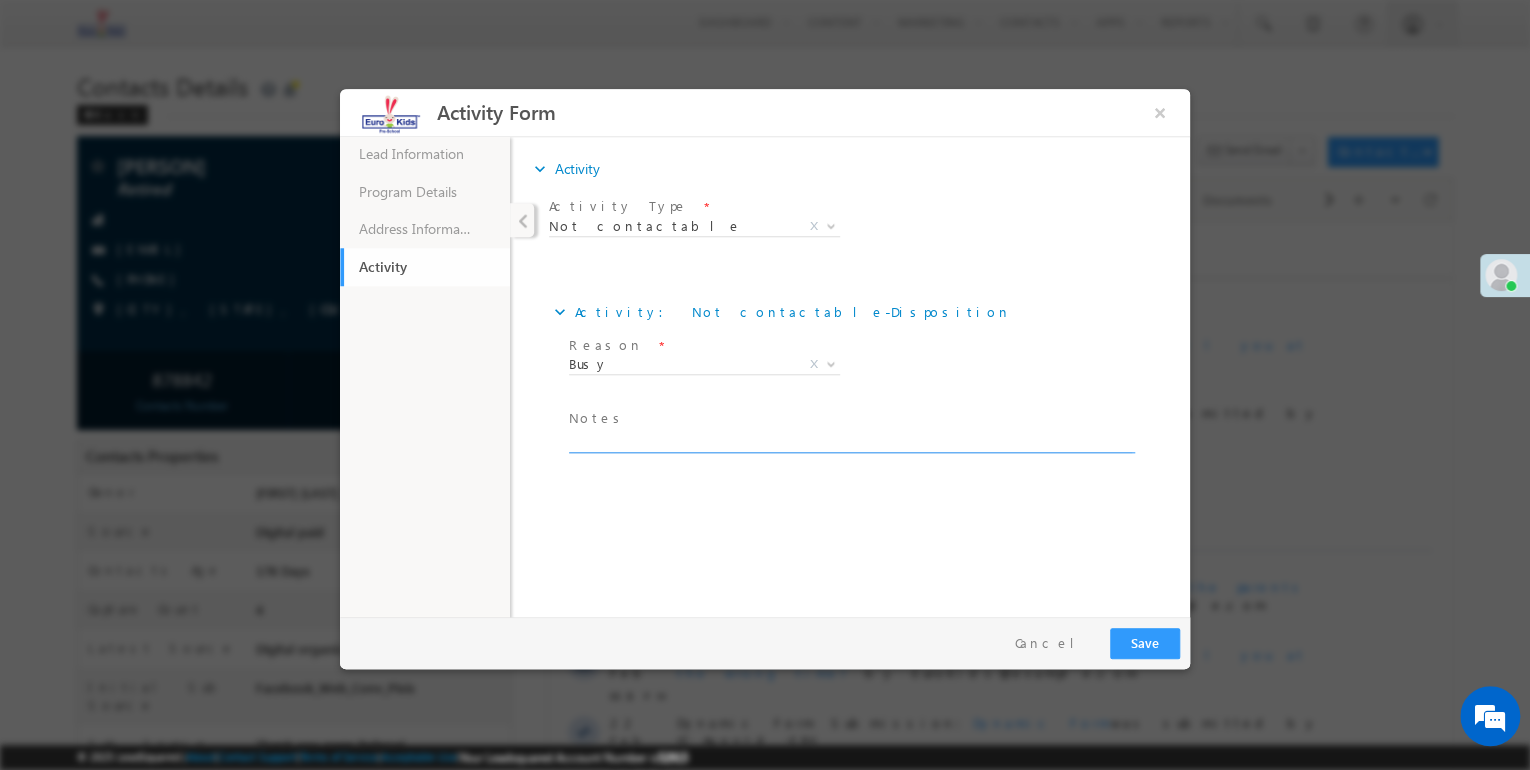 click at bounding box center [850, 441] 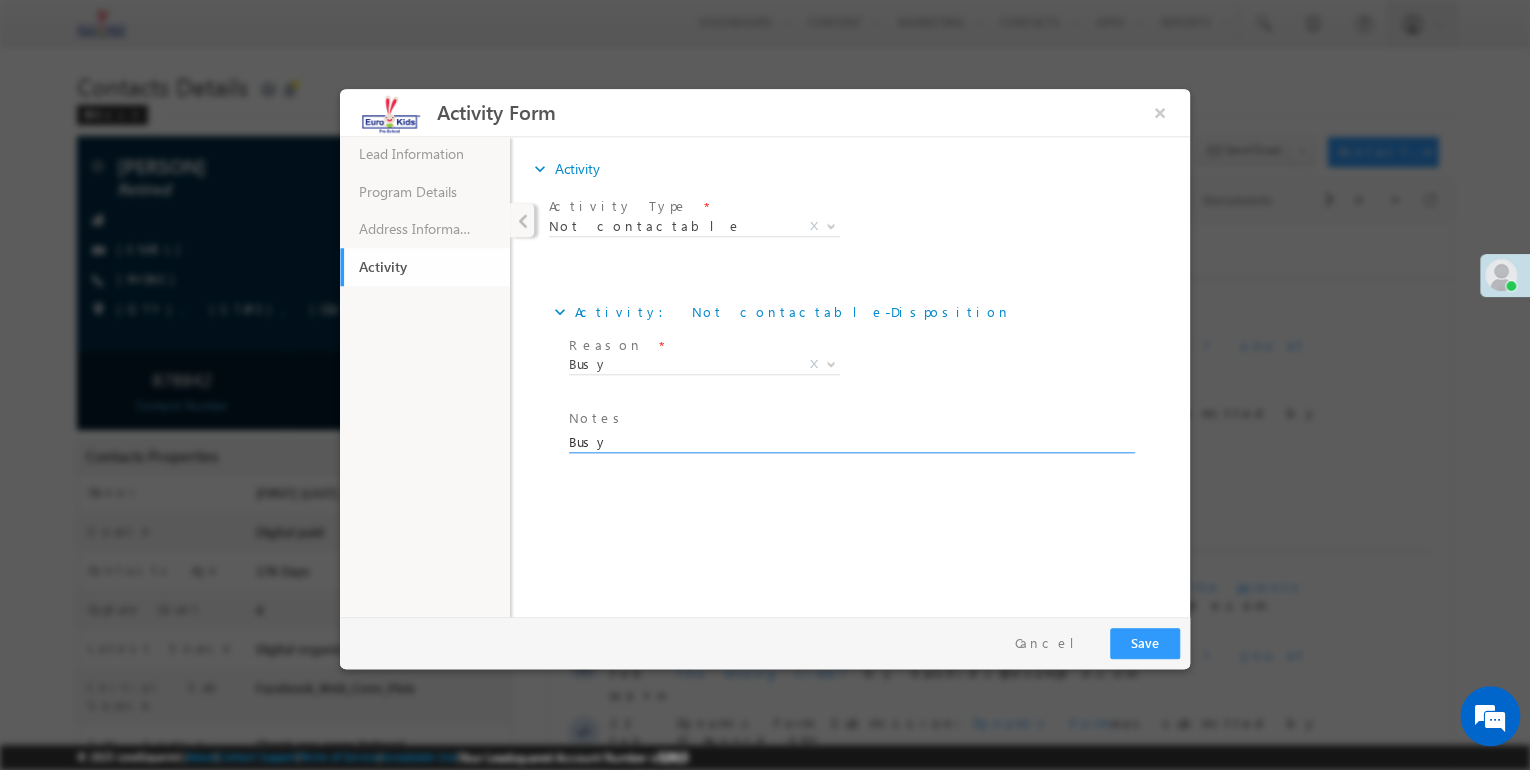 type on "Busy" 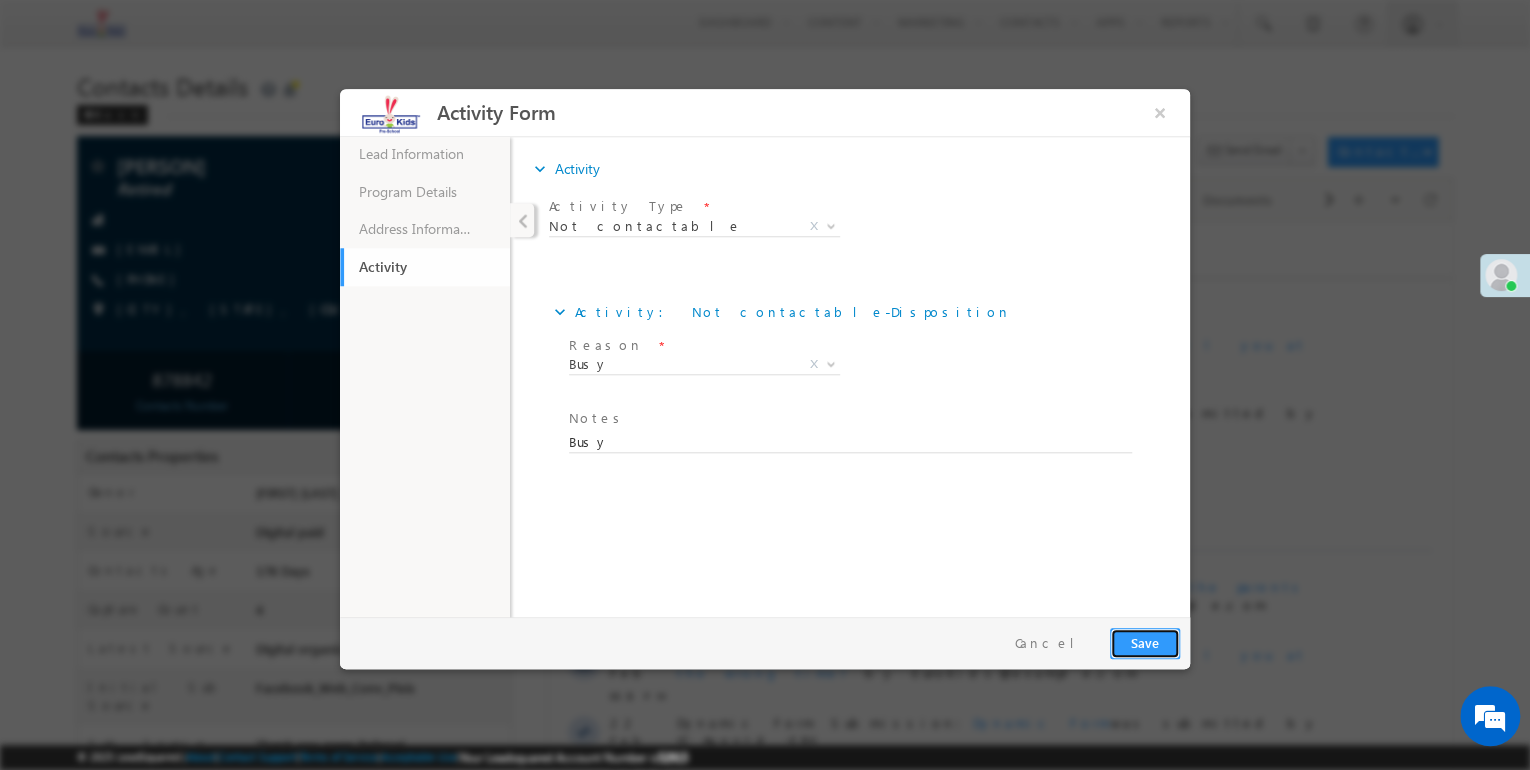 click on "Save" at bounding box center (1145, 643) 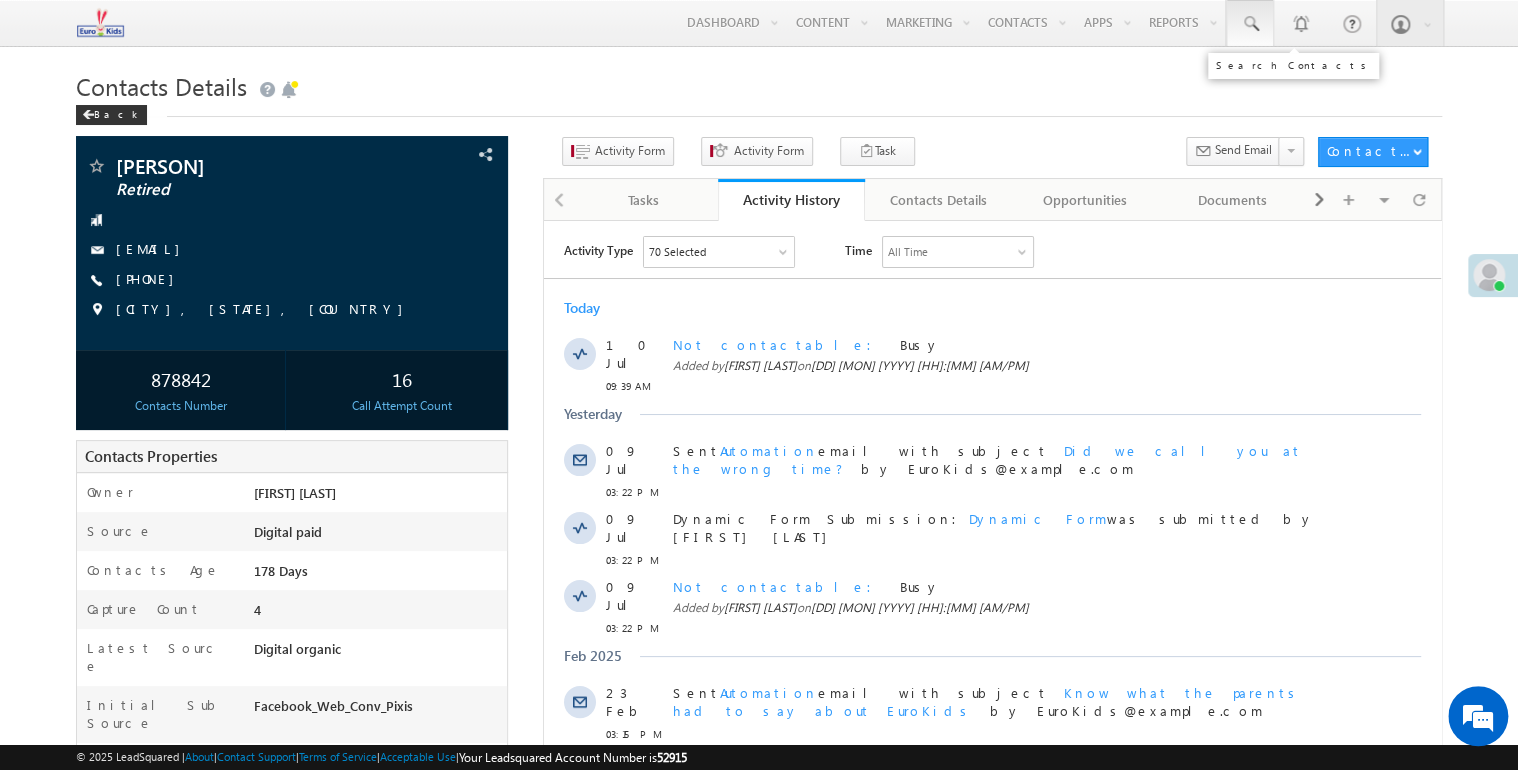 drag, startPoint x: 1246, startPoint y: 10, endPoint x: 1244, endPoint y: 28, distance: 18.110771 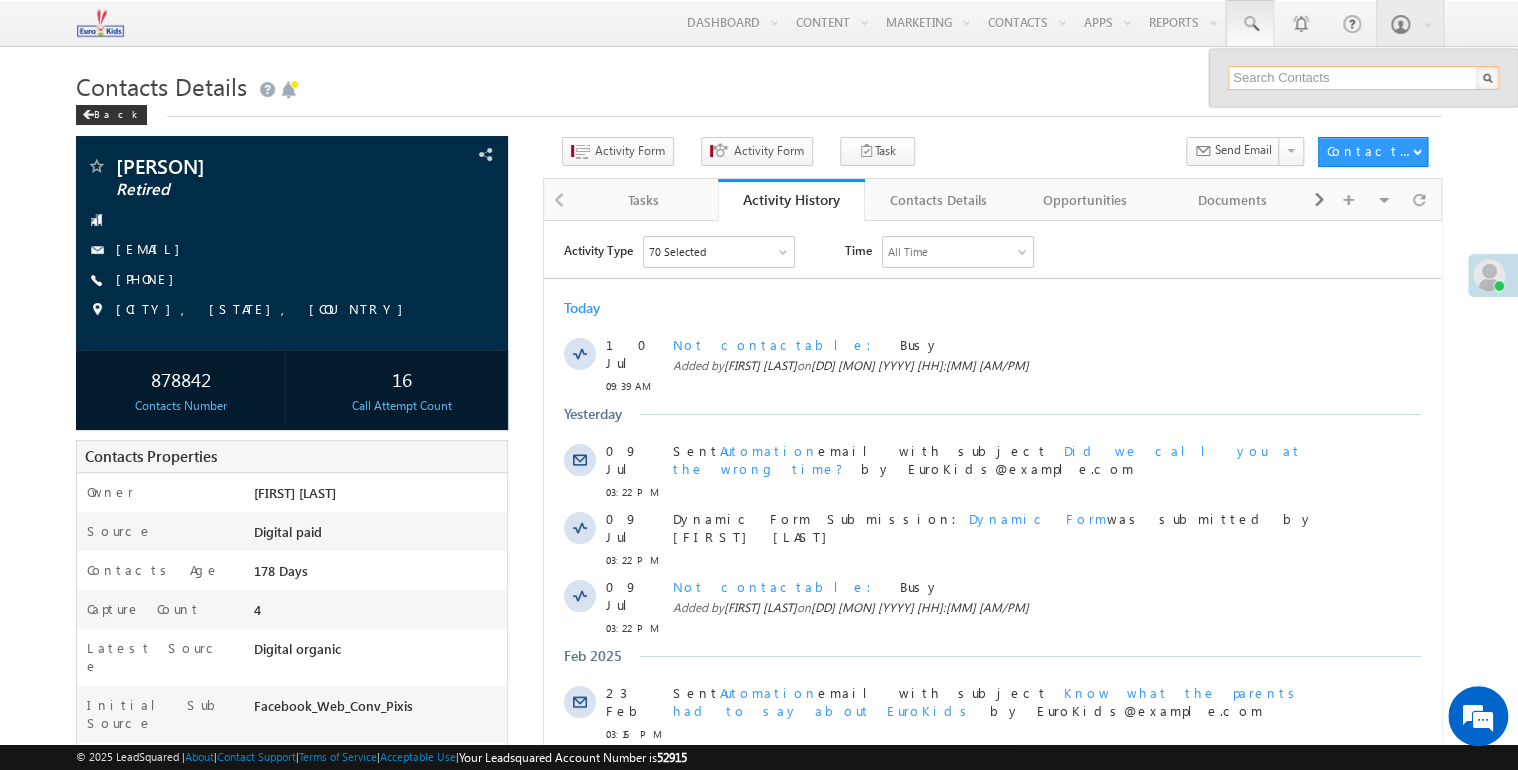 click at bounding box center (1363, 78) 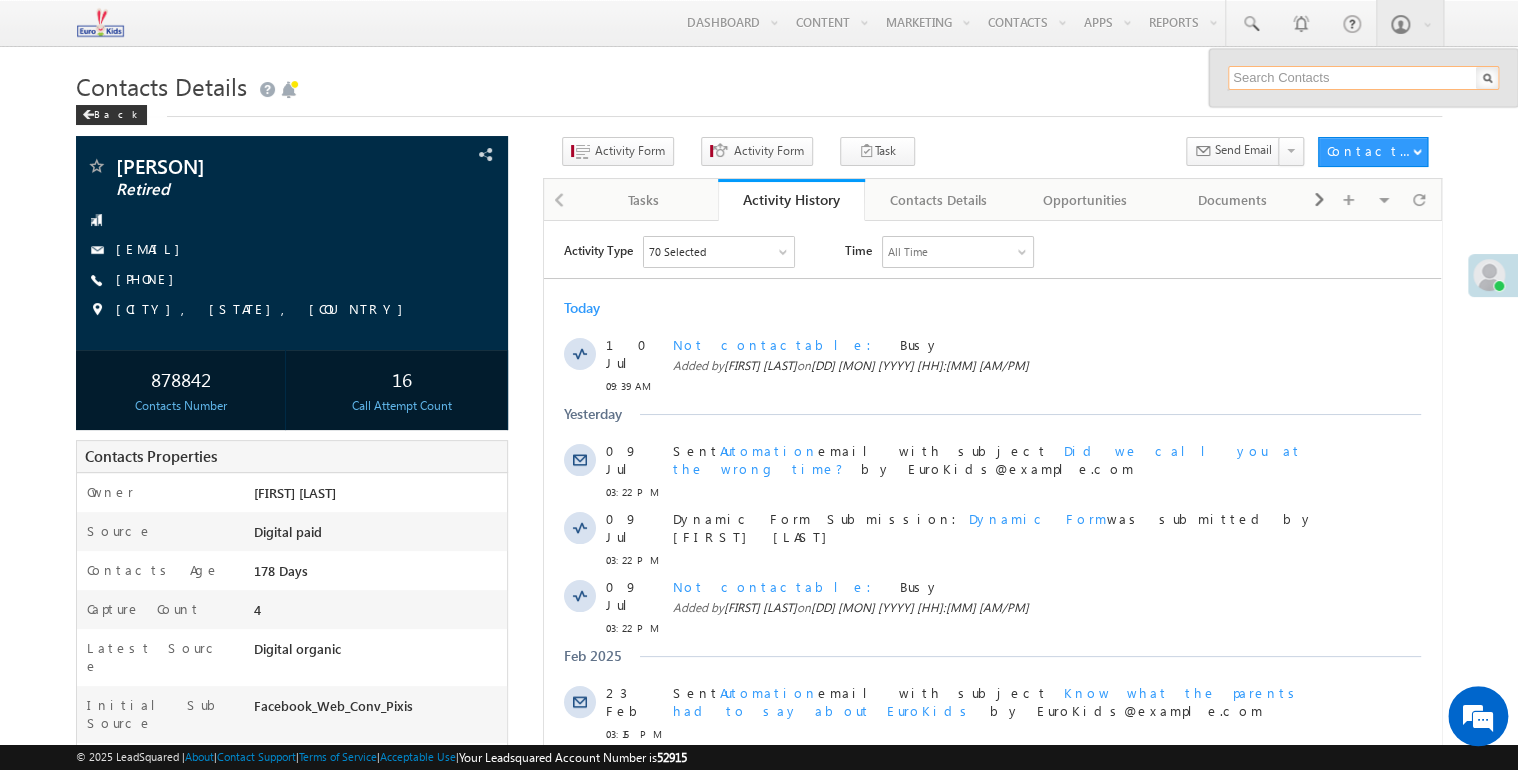 paste on "8696074943" 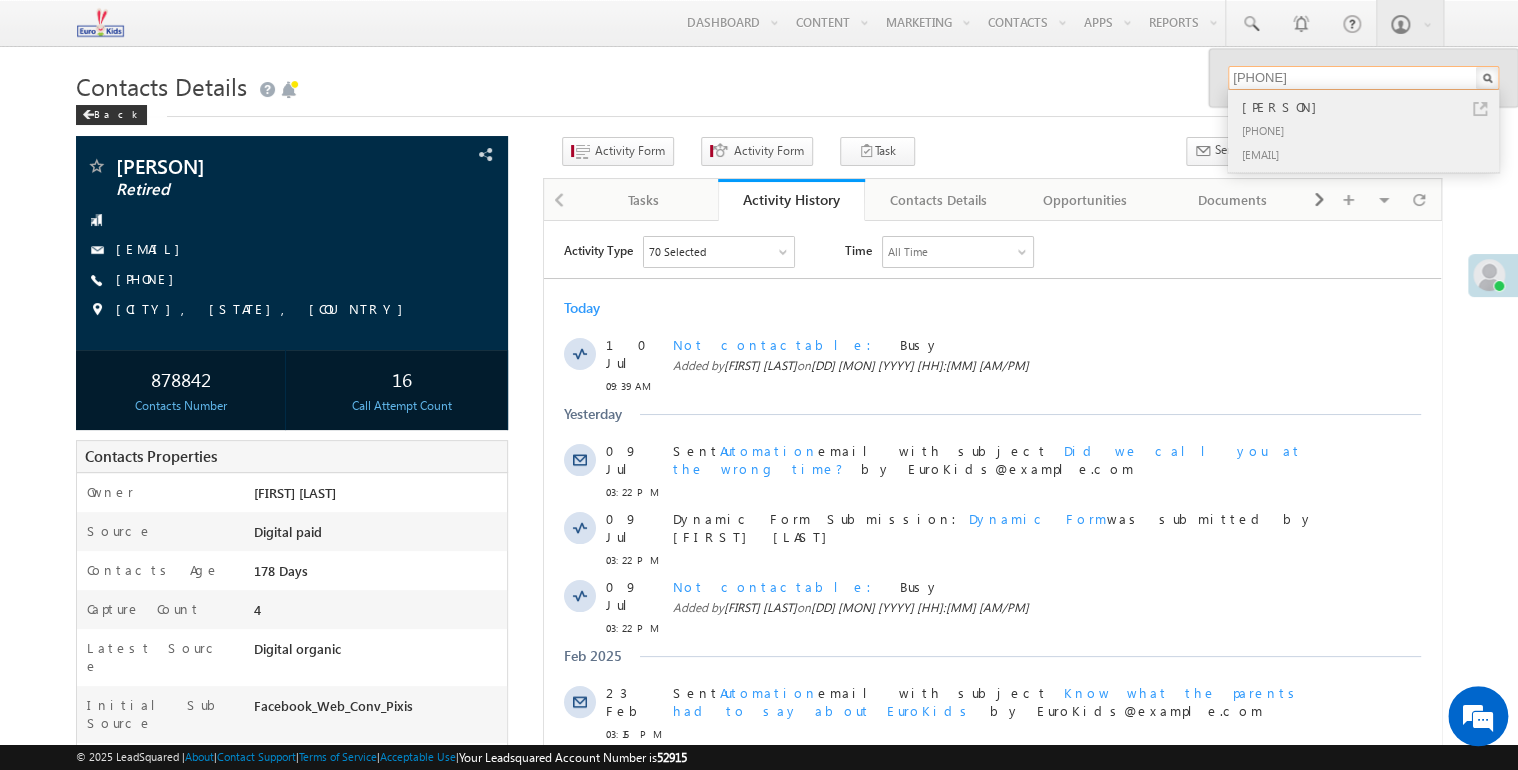 type on "8696074943" 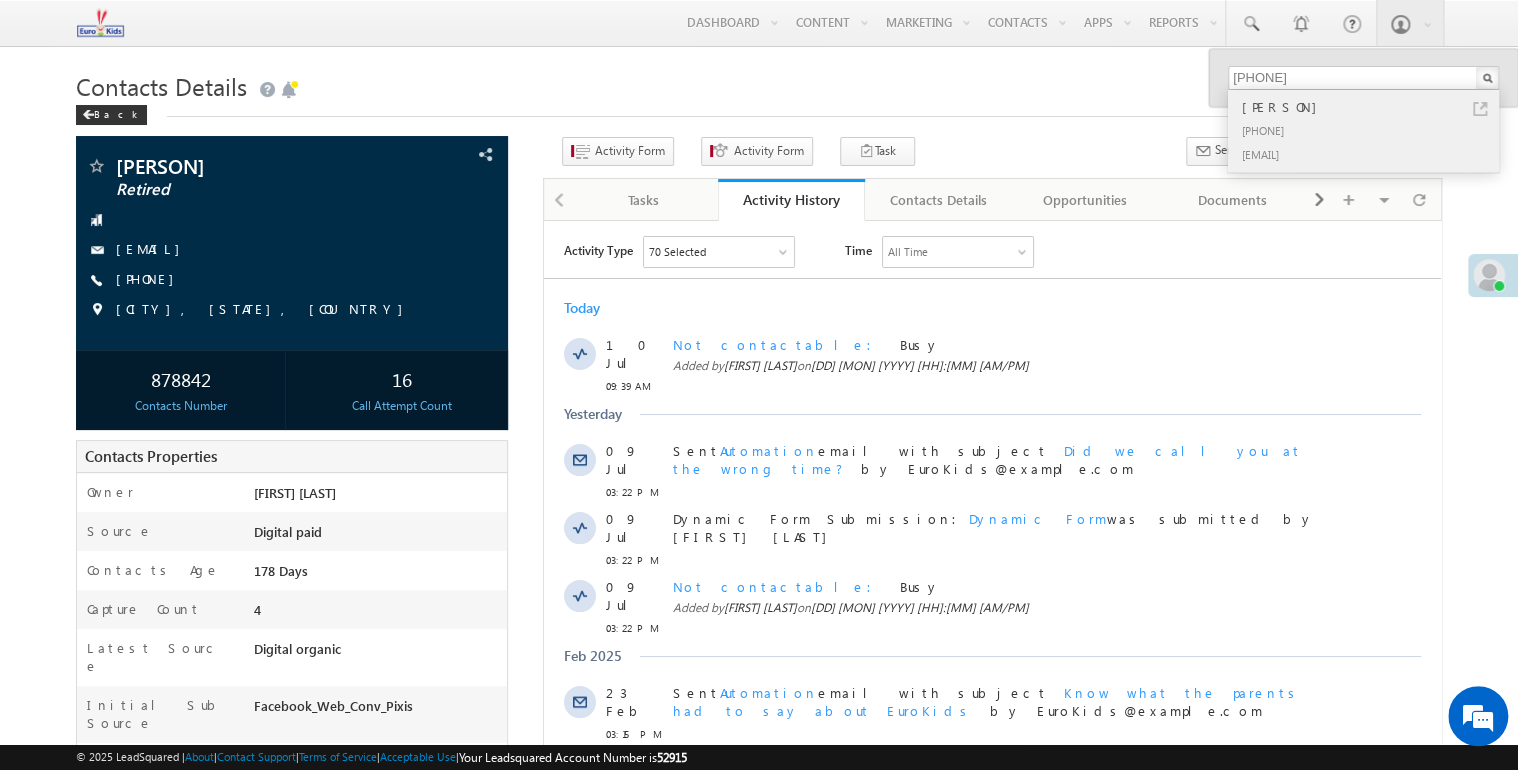 click on "+91-8696074943" at bounding box center (1372, 130) 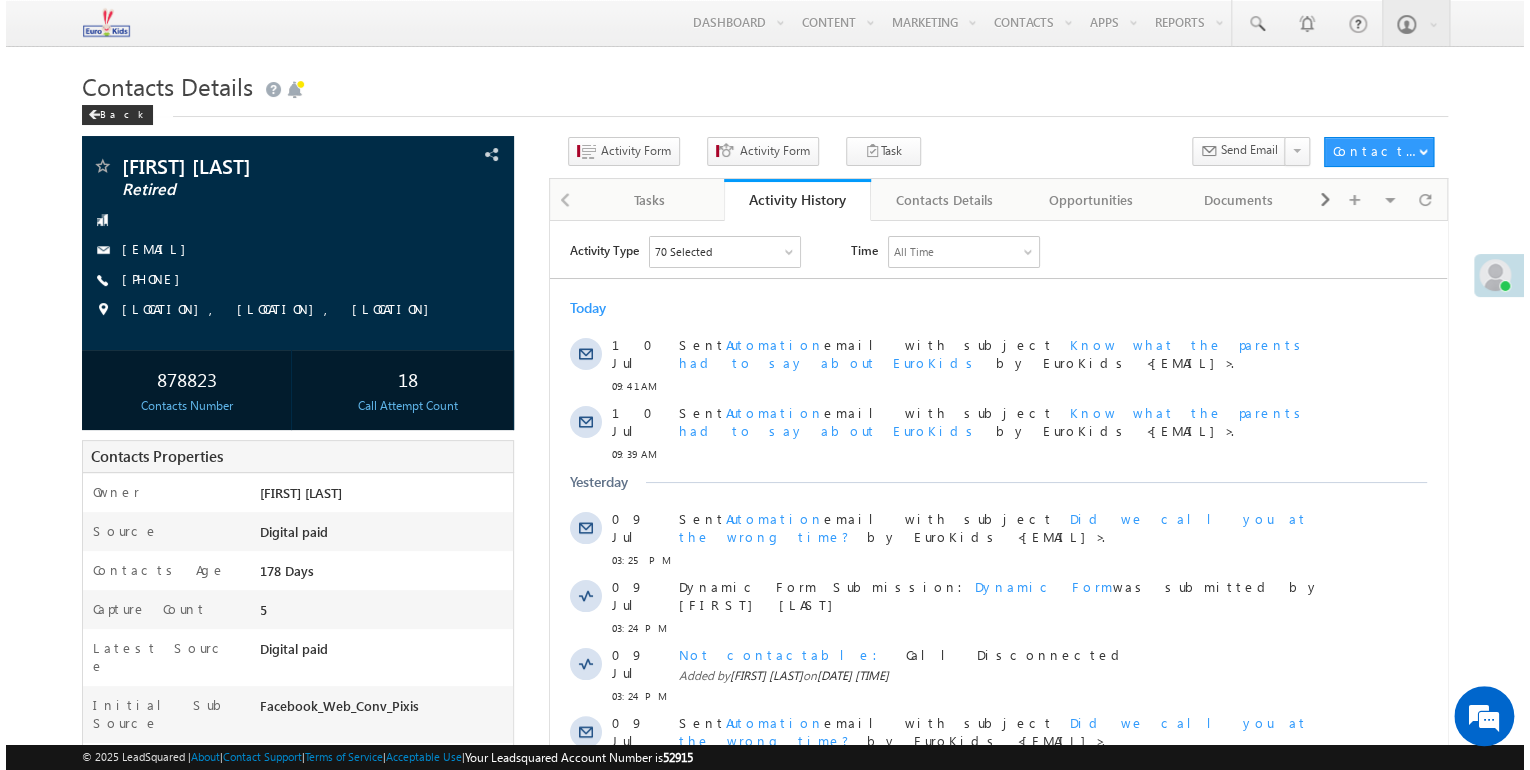scroll, scrollTop: 0, scrollLeft: 0, axis: both 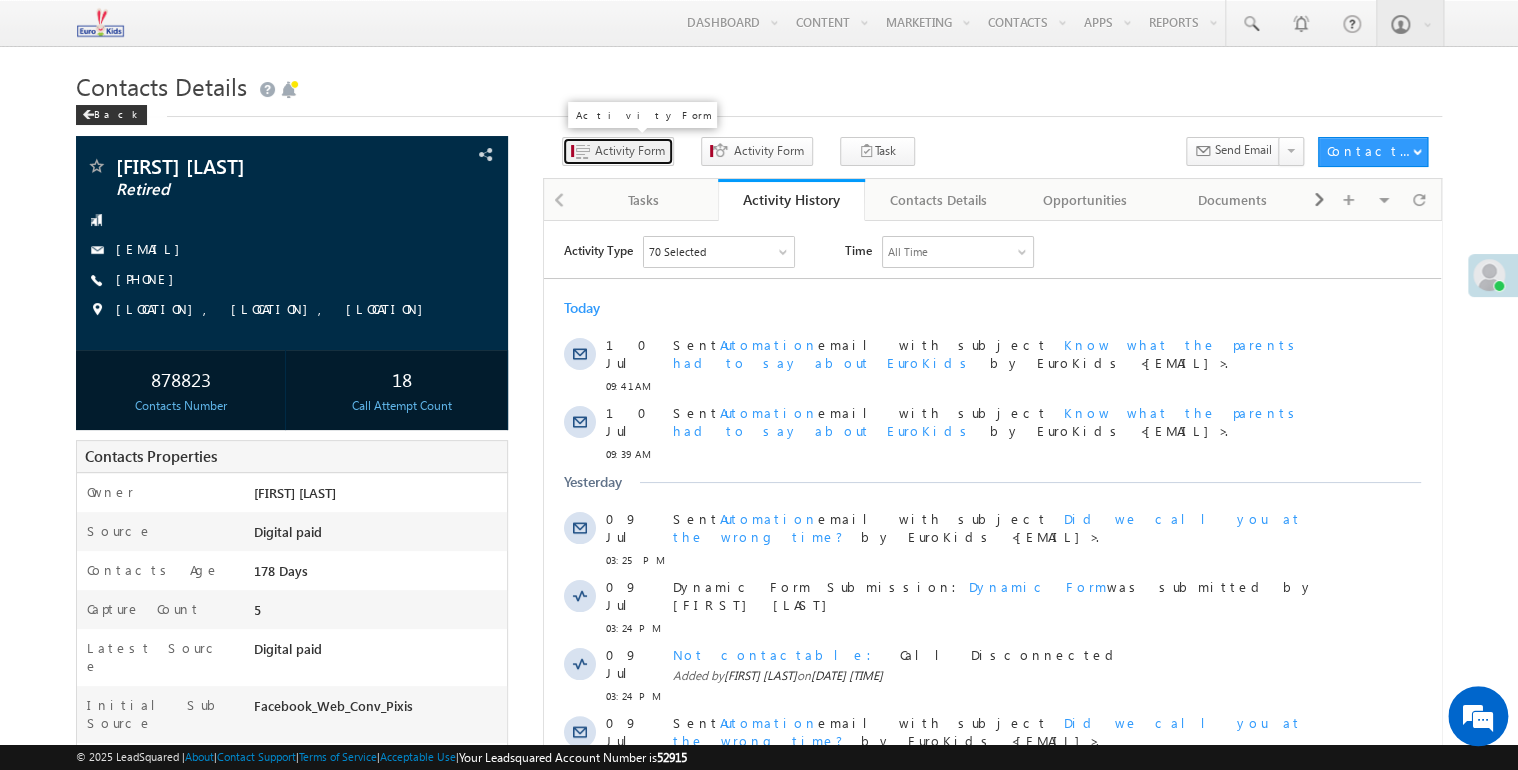 click on "Activity Form" at bounding box center [630, 151] 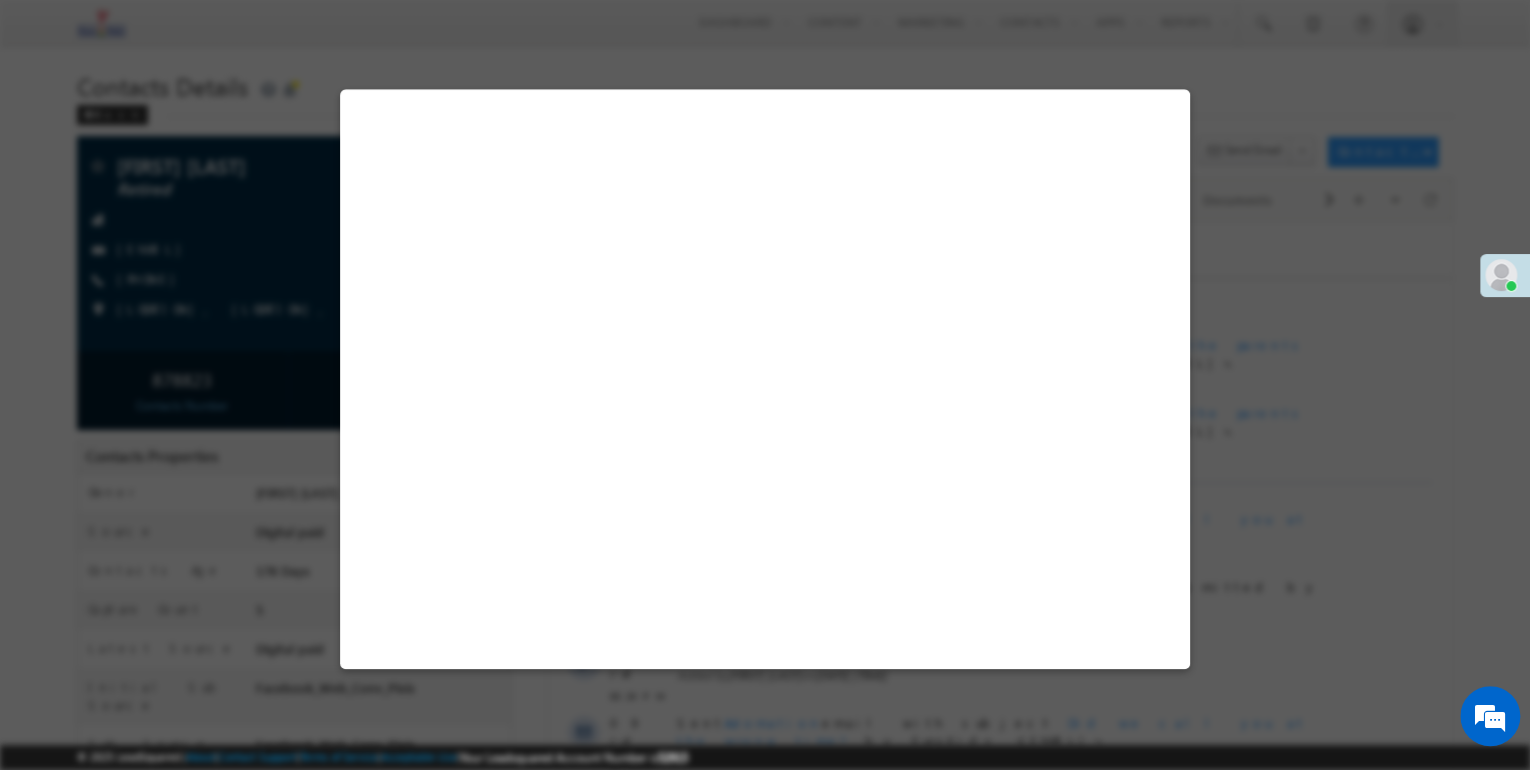 select on "Admissions" 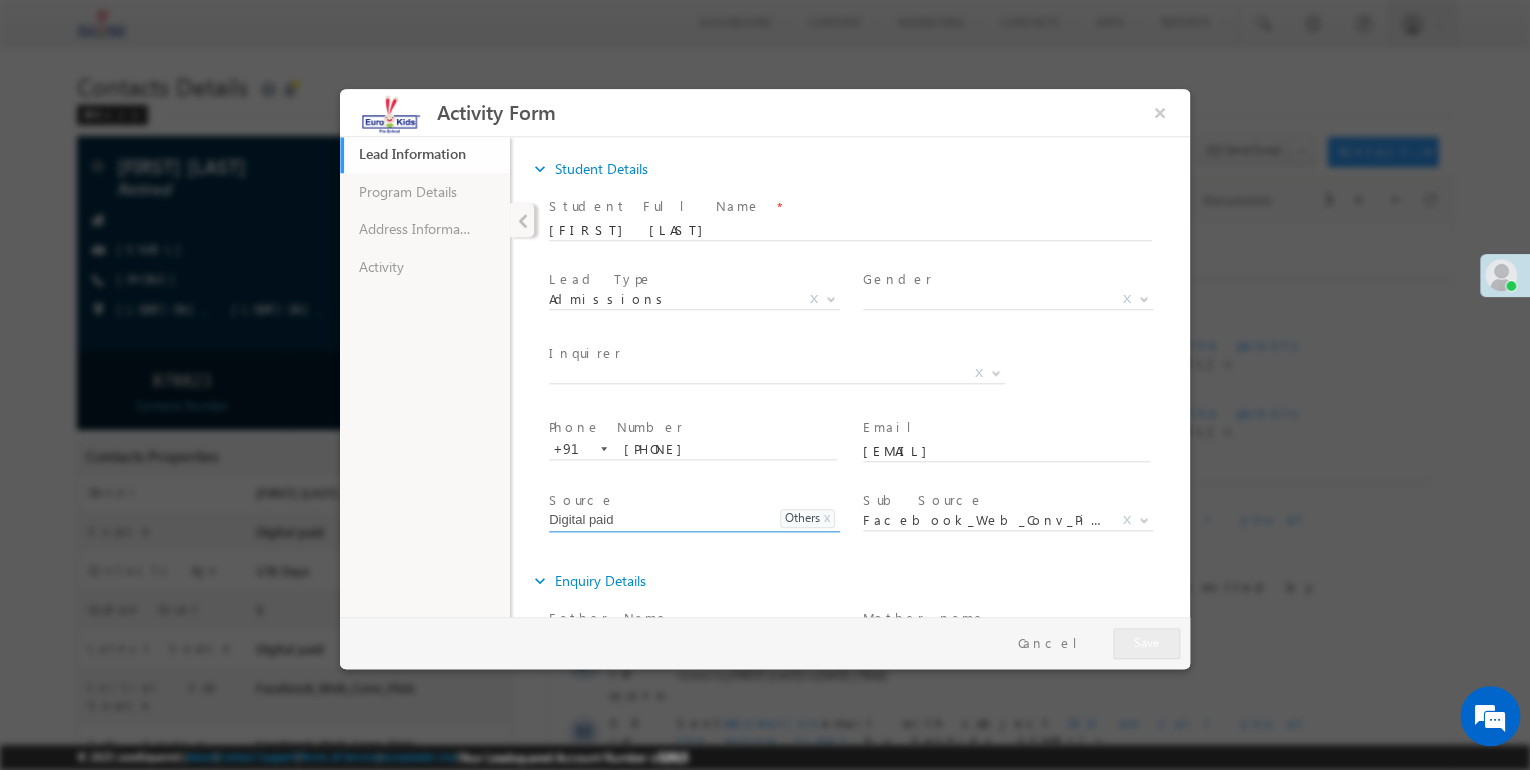 scroll, scrollTop: 0, scrollLeft: 0, axis: both 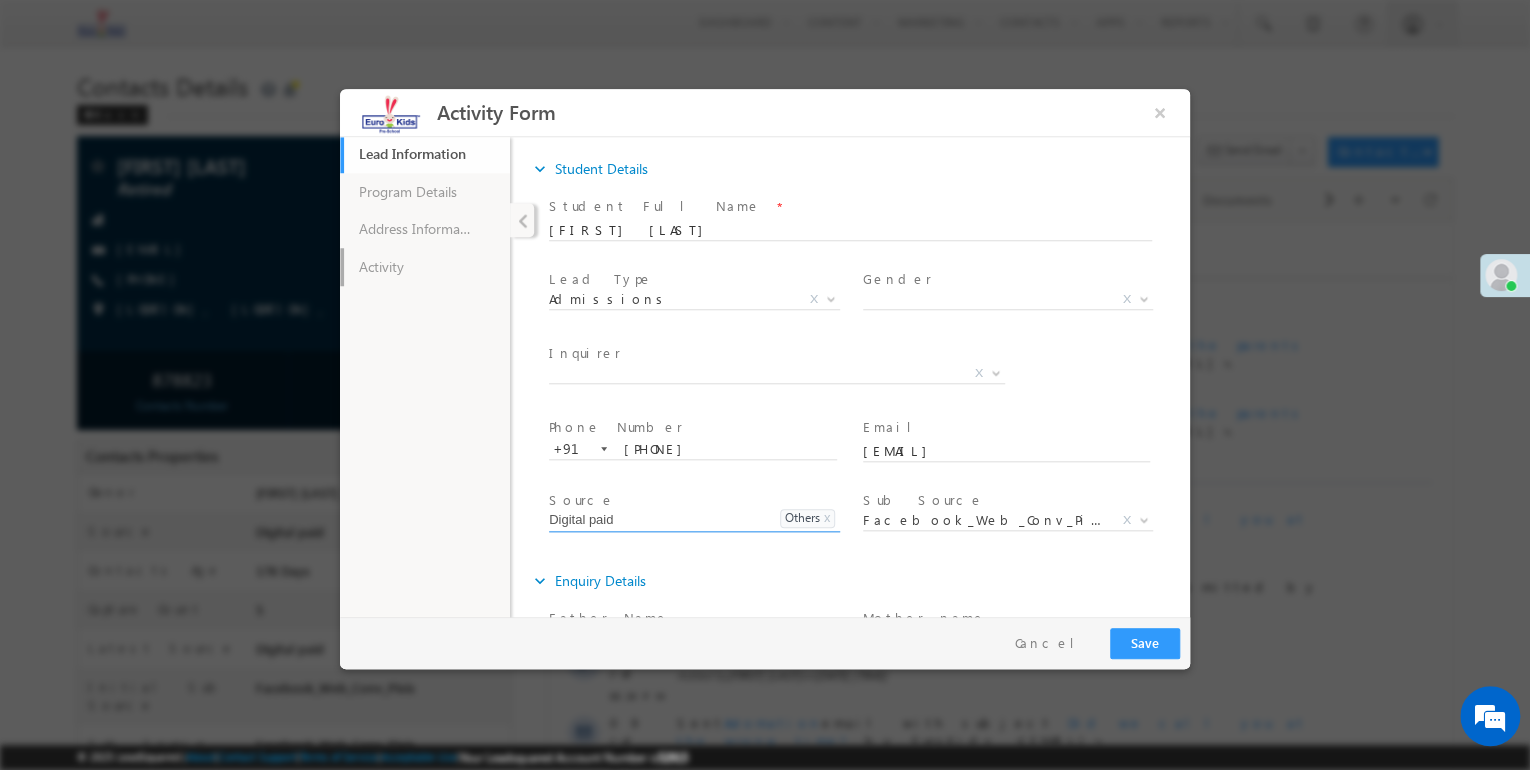 click on "Activity" at bounding box center (425, 267) 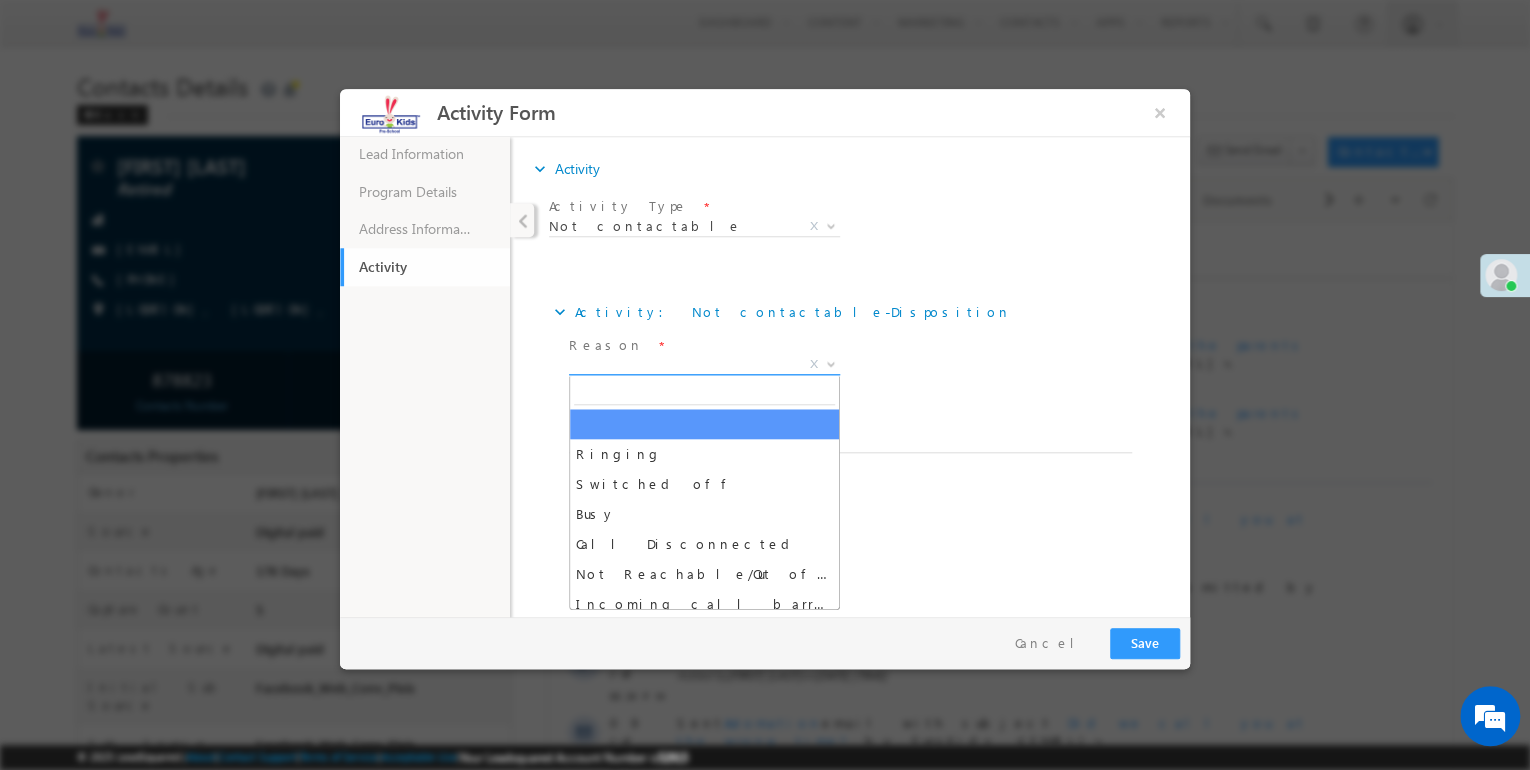 drag, startPoint x: 600, startPoint y: 364, endPoint x: 585, endPoint y: 343, distance: 25.806976 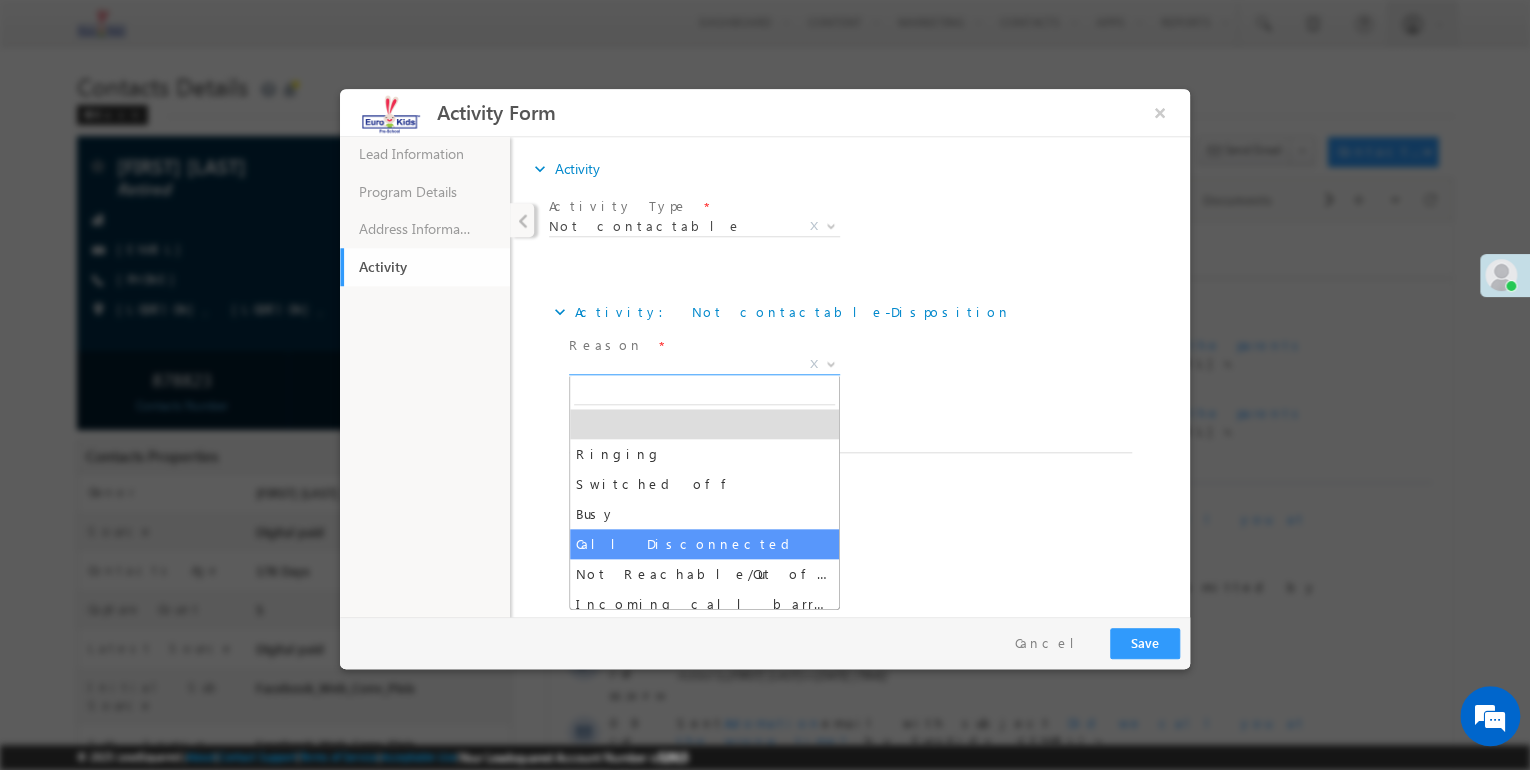 select on "Call Disconnected" 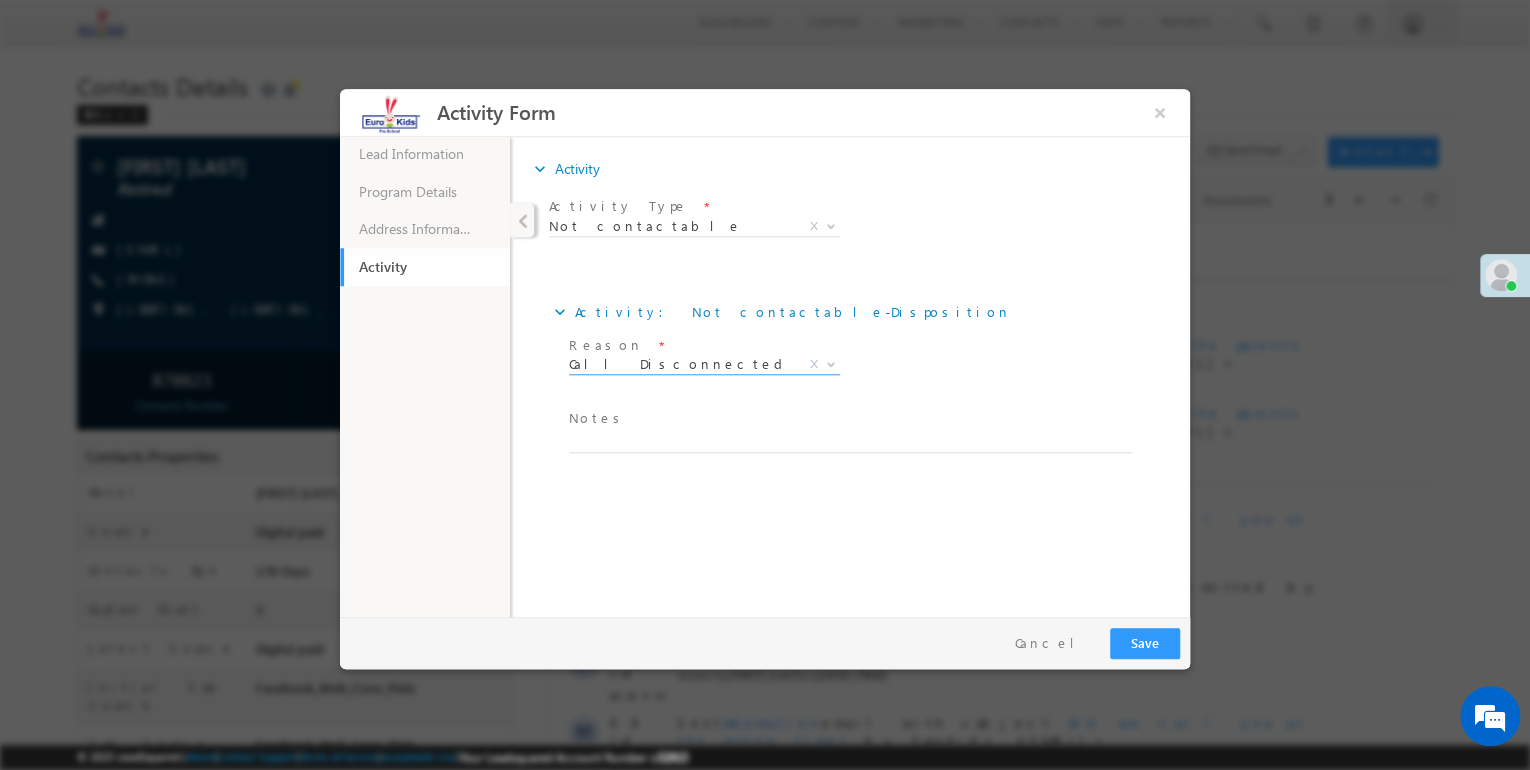 click at bounding box center (845, 463) 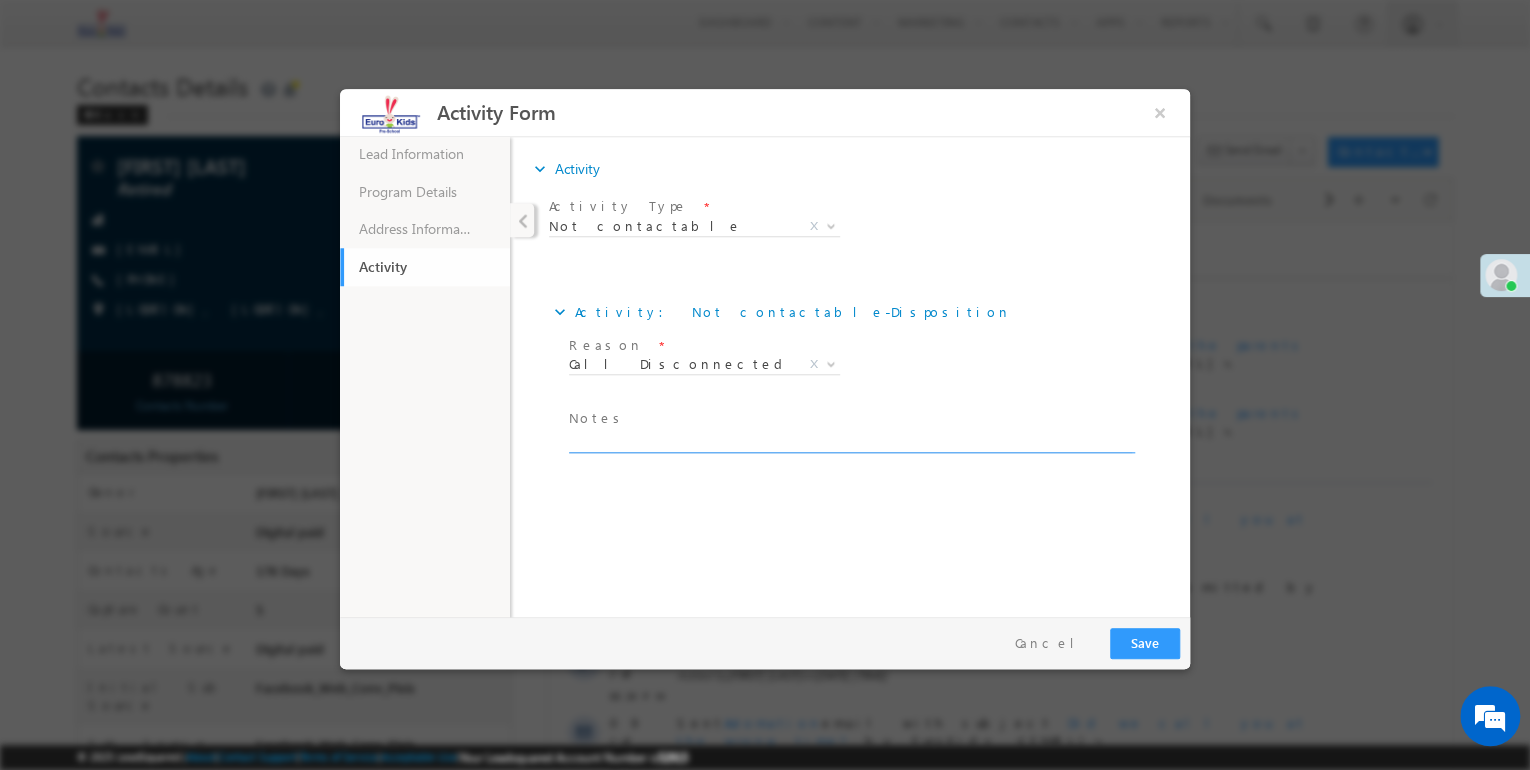 click at bounding box center [850, 441] 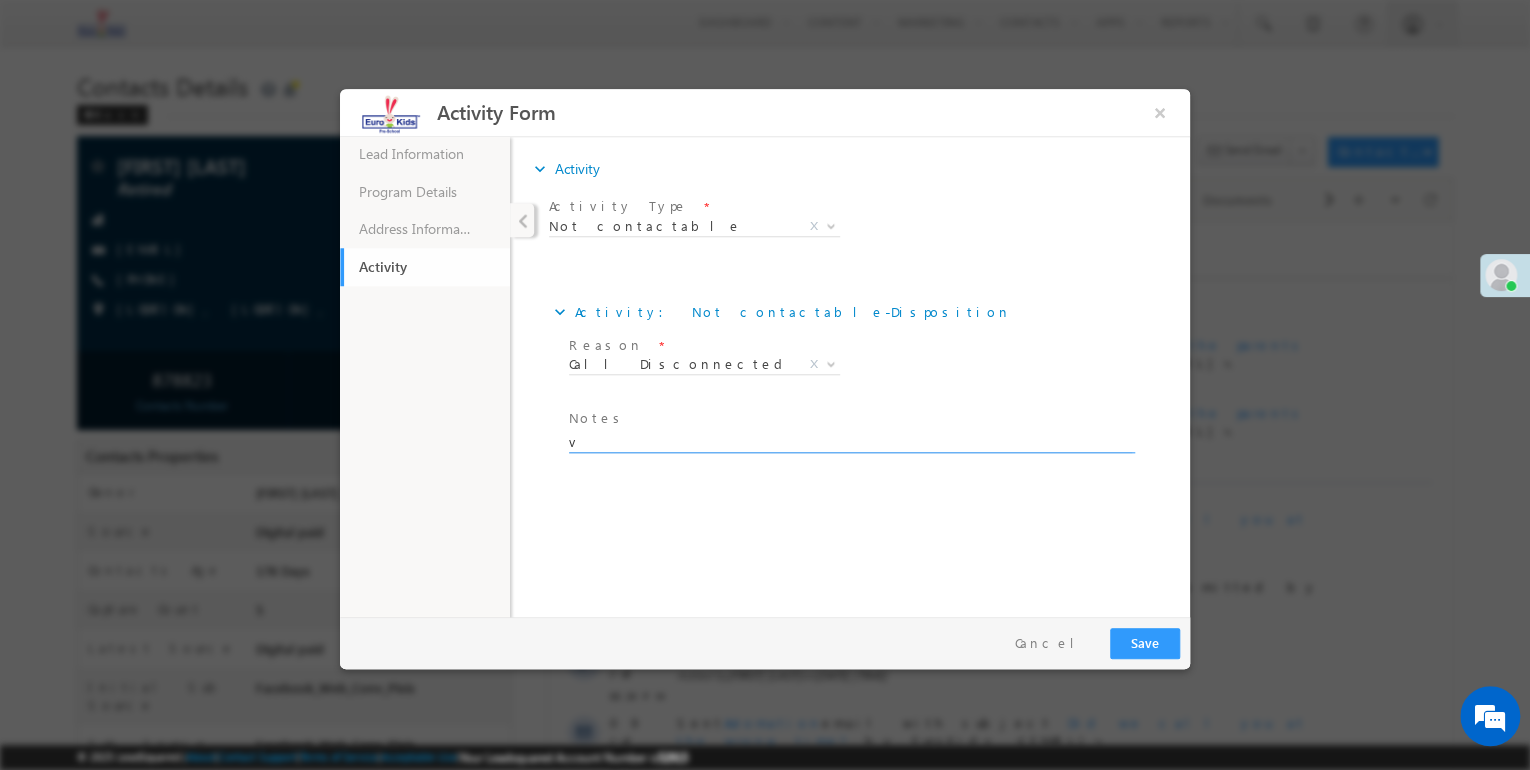 click on "v" at bounding box center (850, 441) 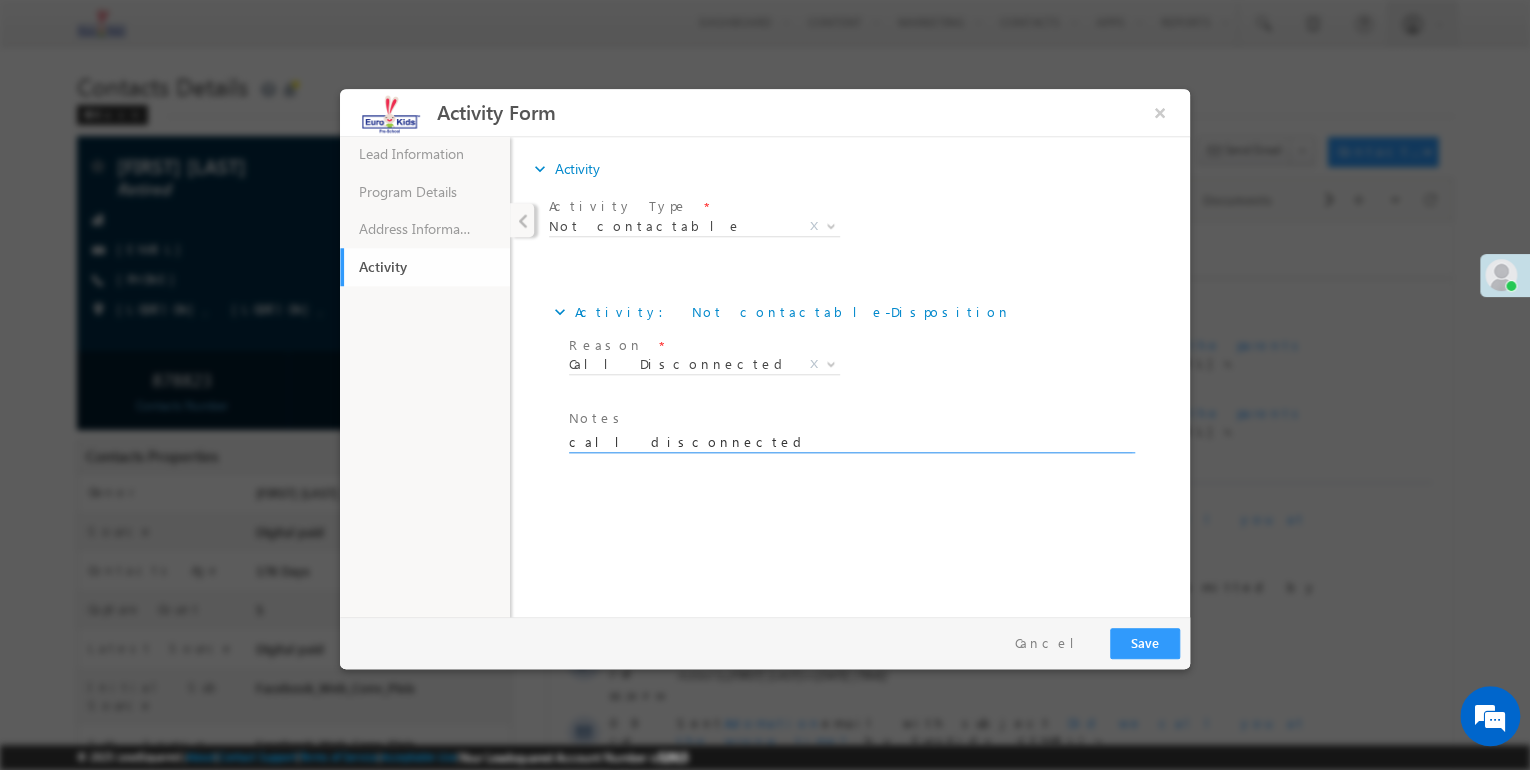 type on "call disconnected" 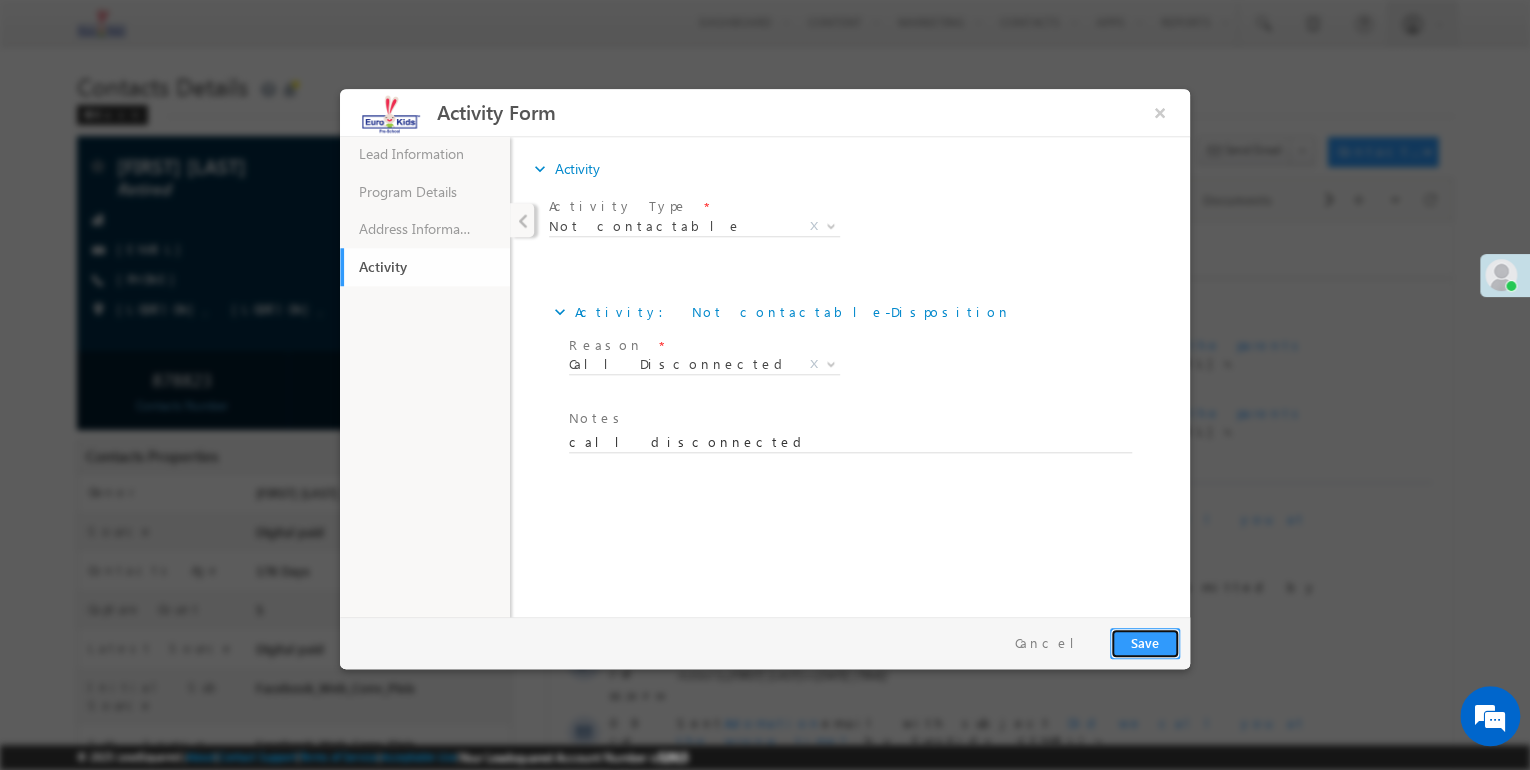 click on "Save" at bounding box center (1145, 643) 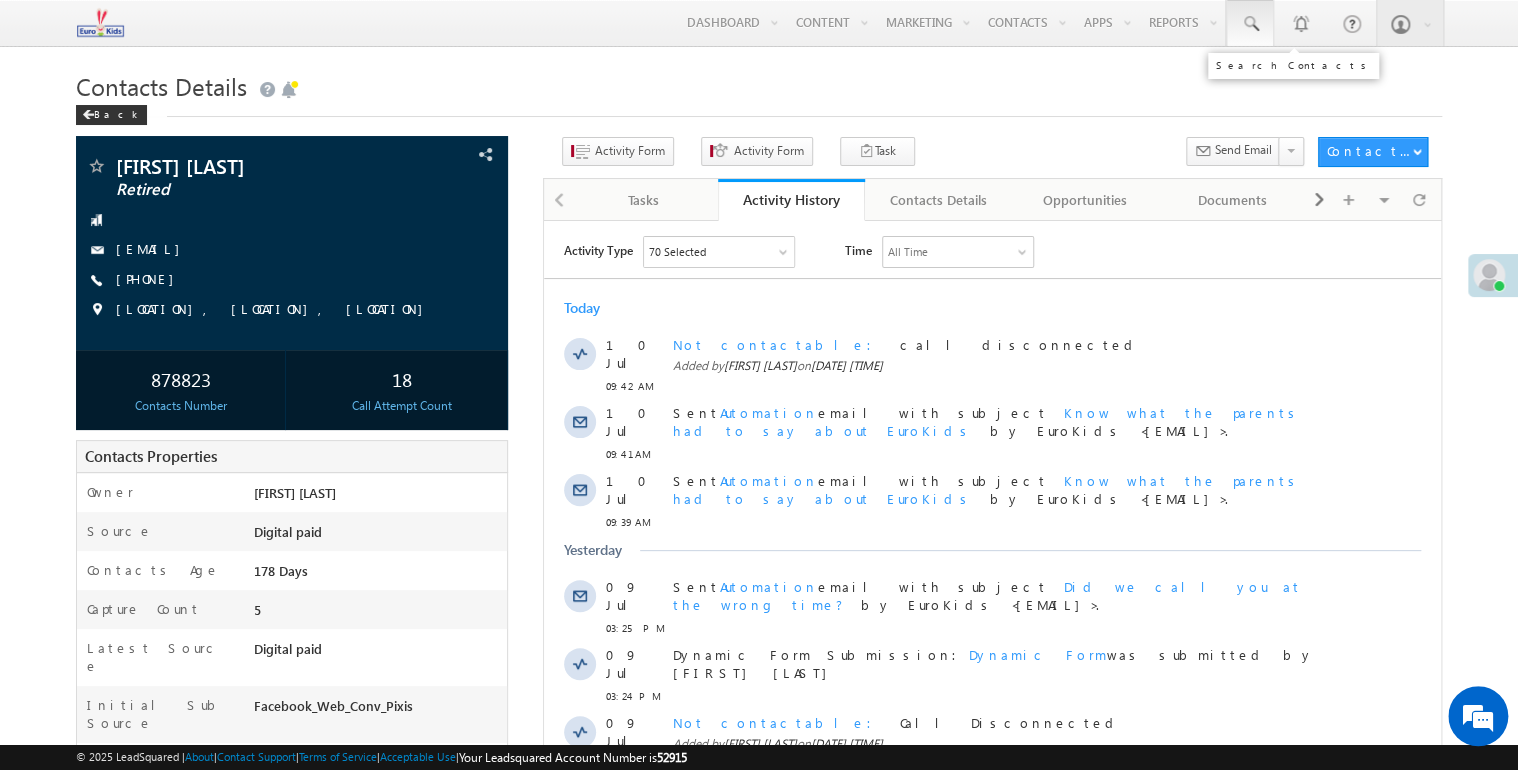 click at bounding box center (1250, 24) 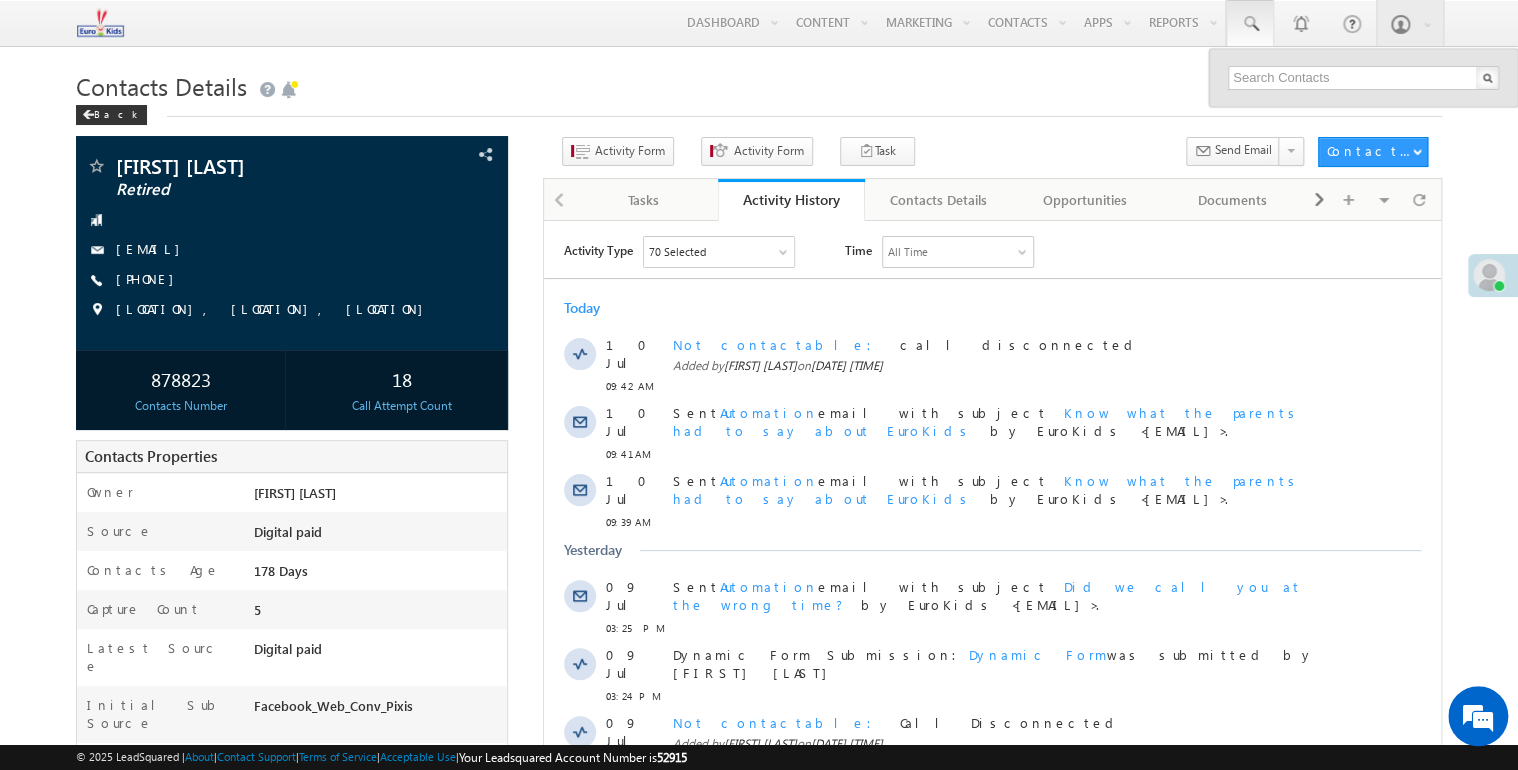click on "Search Contacts" at bounding box center [1293, 66] 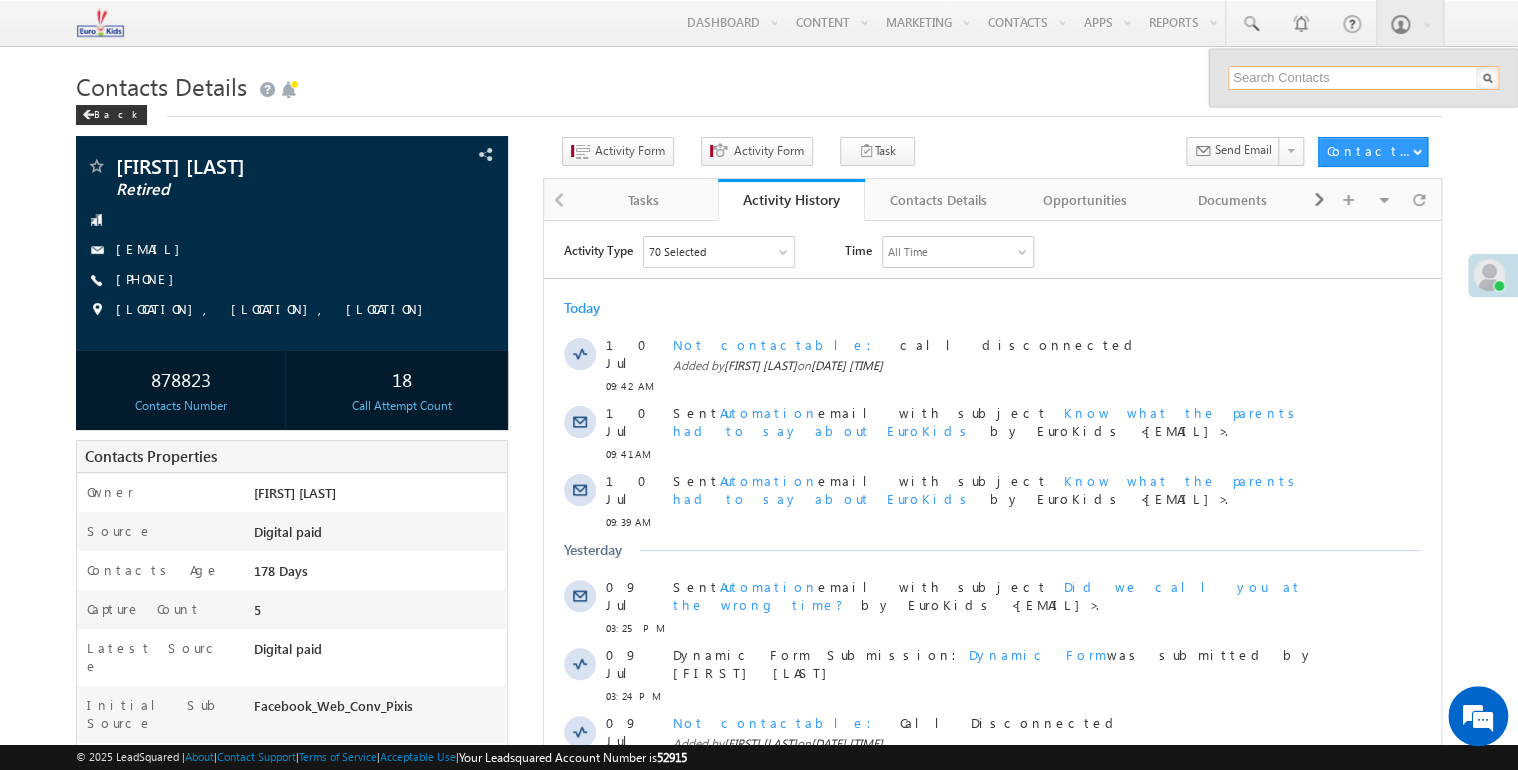 click at bounding box center (1363, 78) 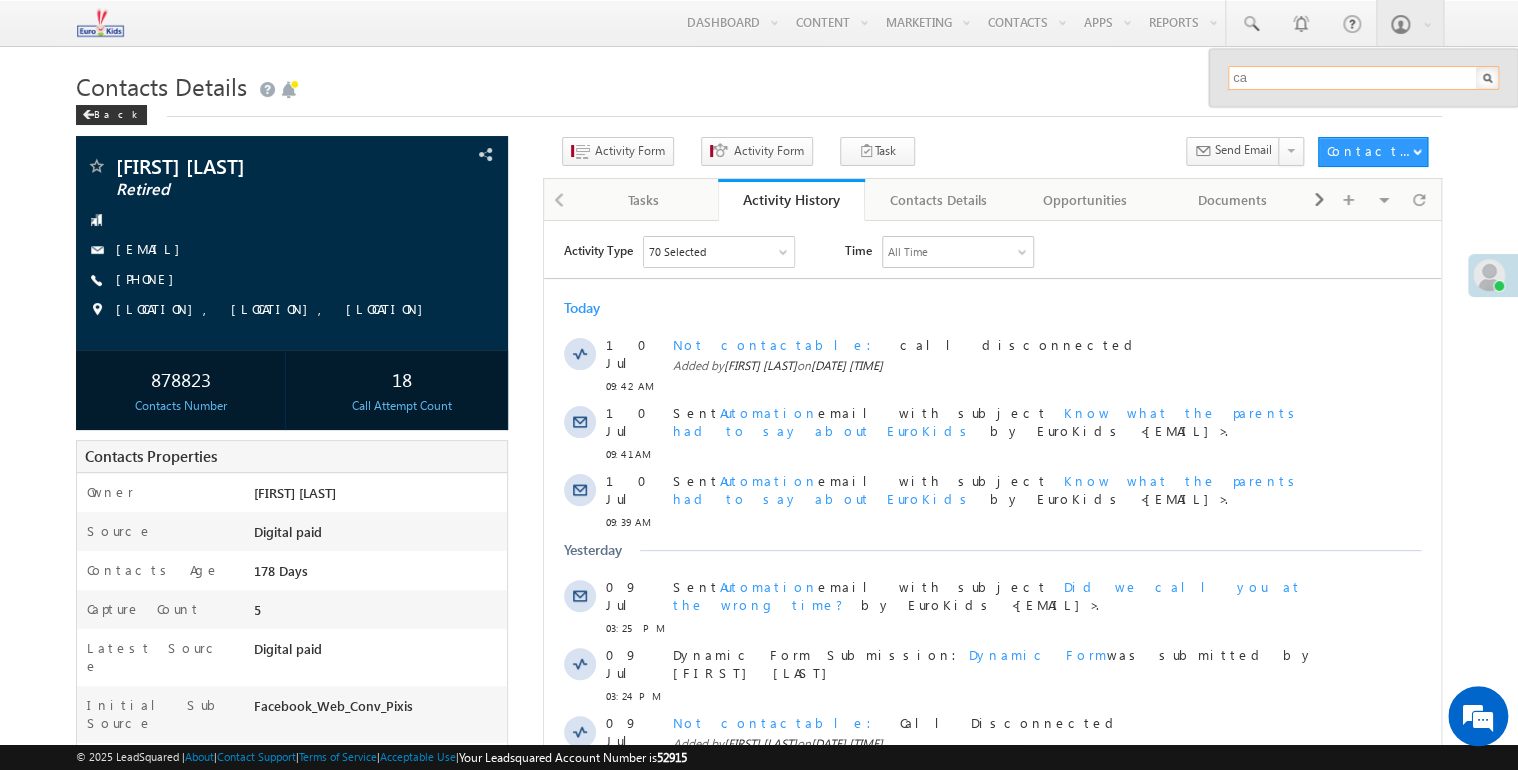 type on "c" 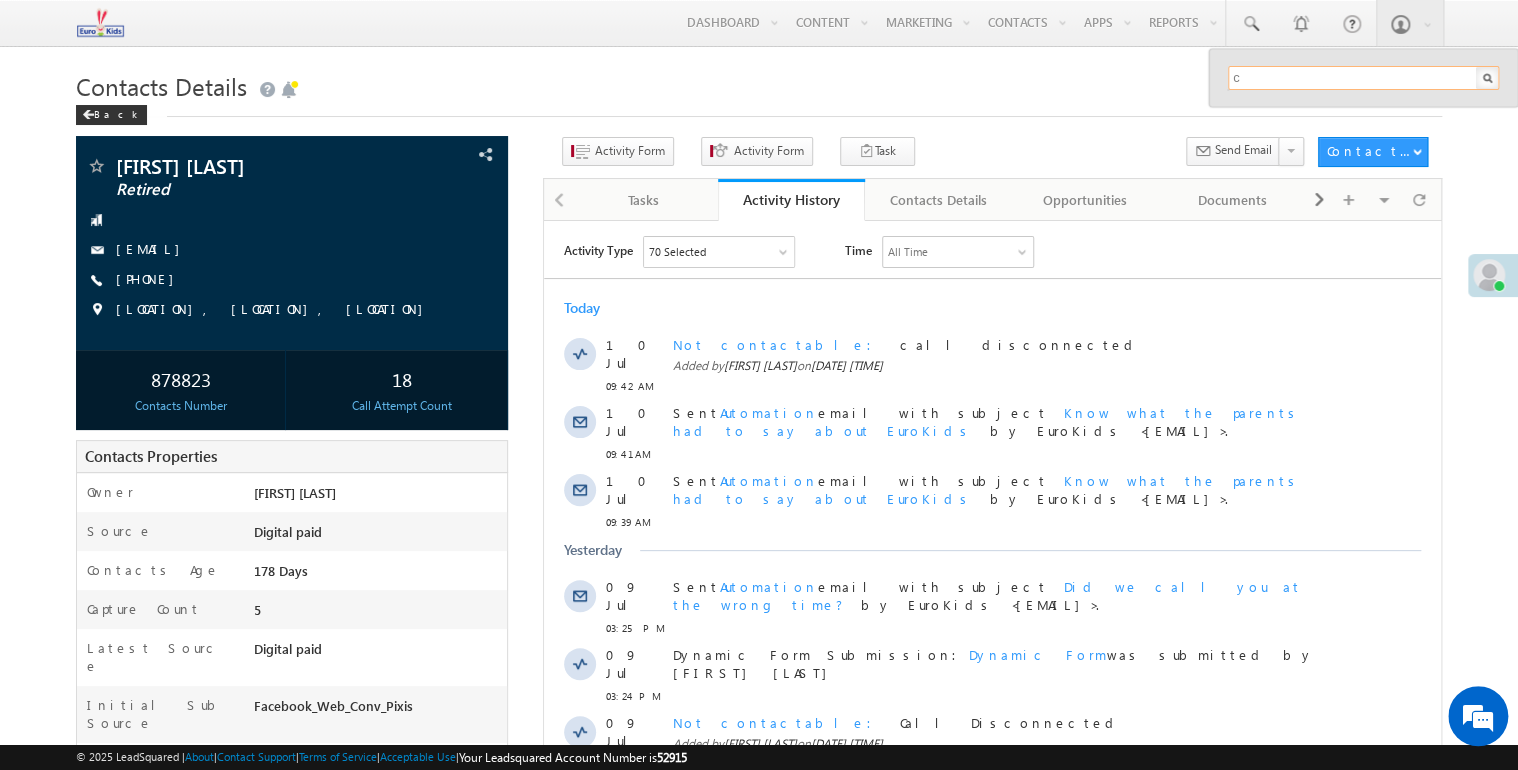 type 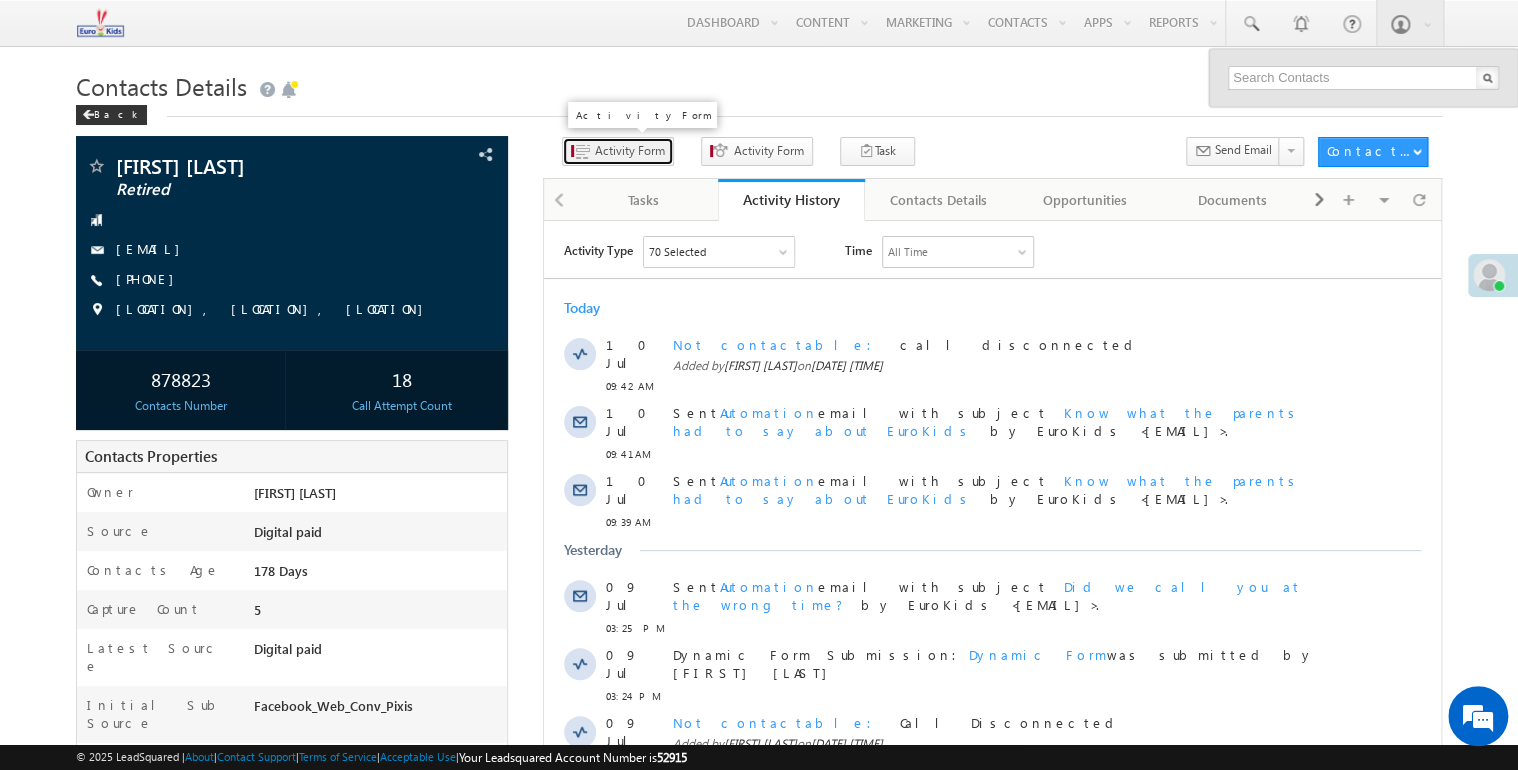 click on "Activity Form" at bounding box center [630, 151] 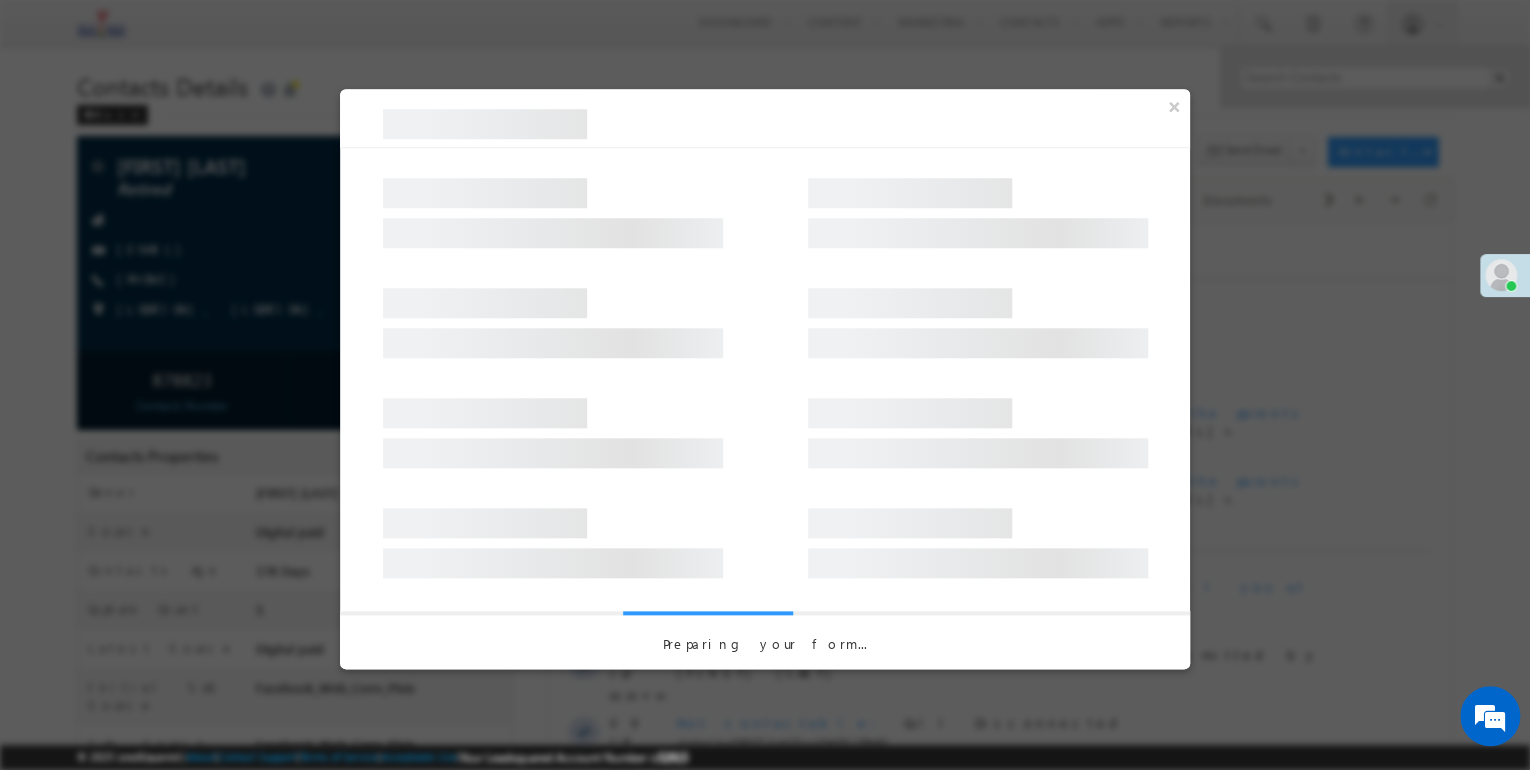 click at bounding box center [765, 385] 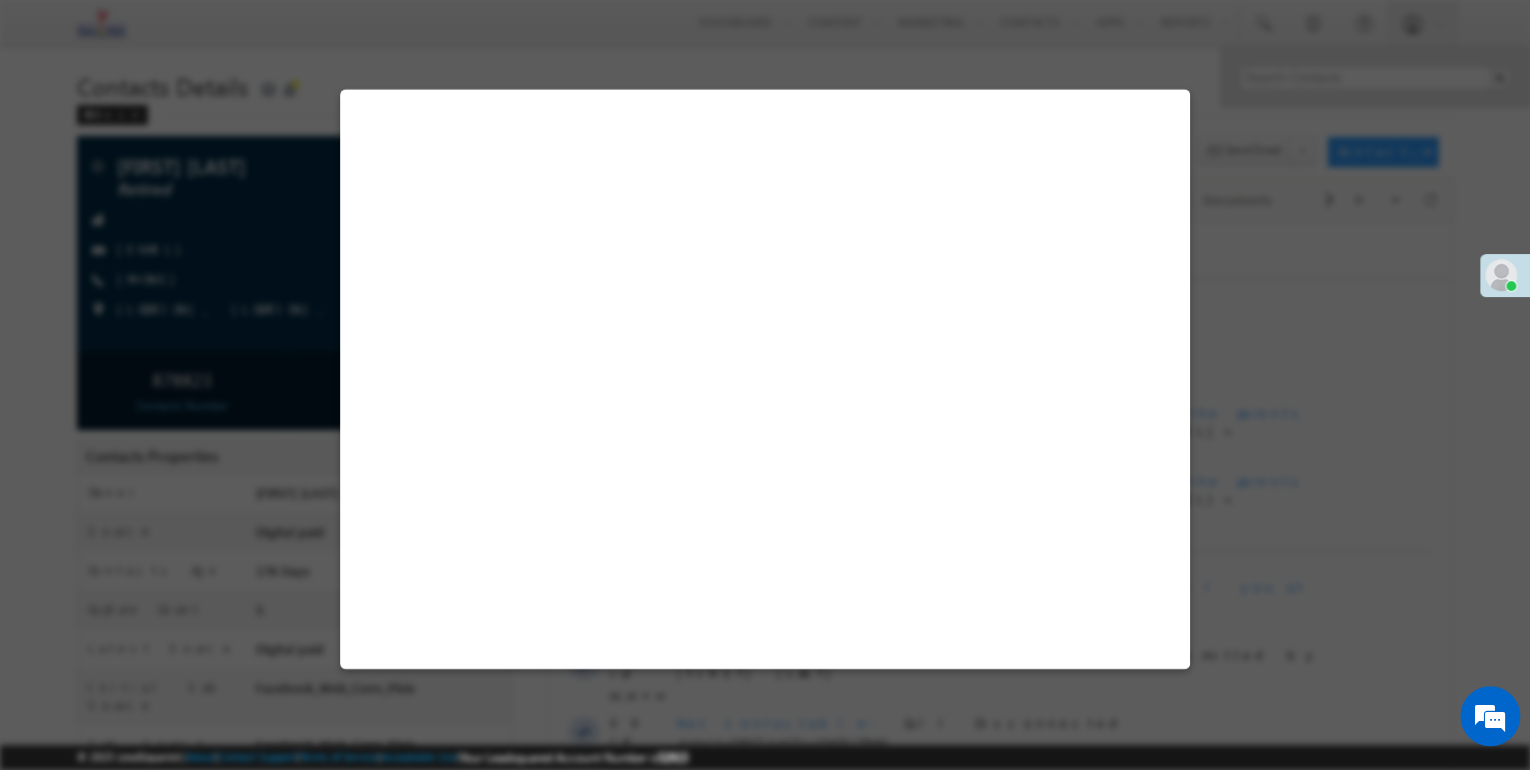 select on "Admissions" 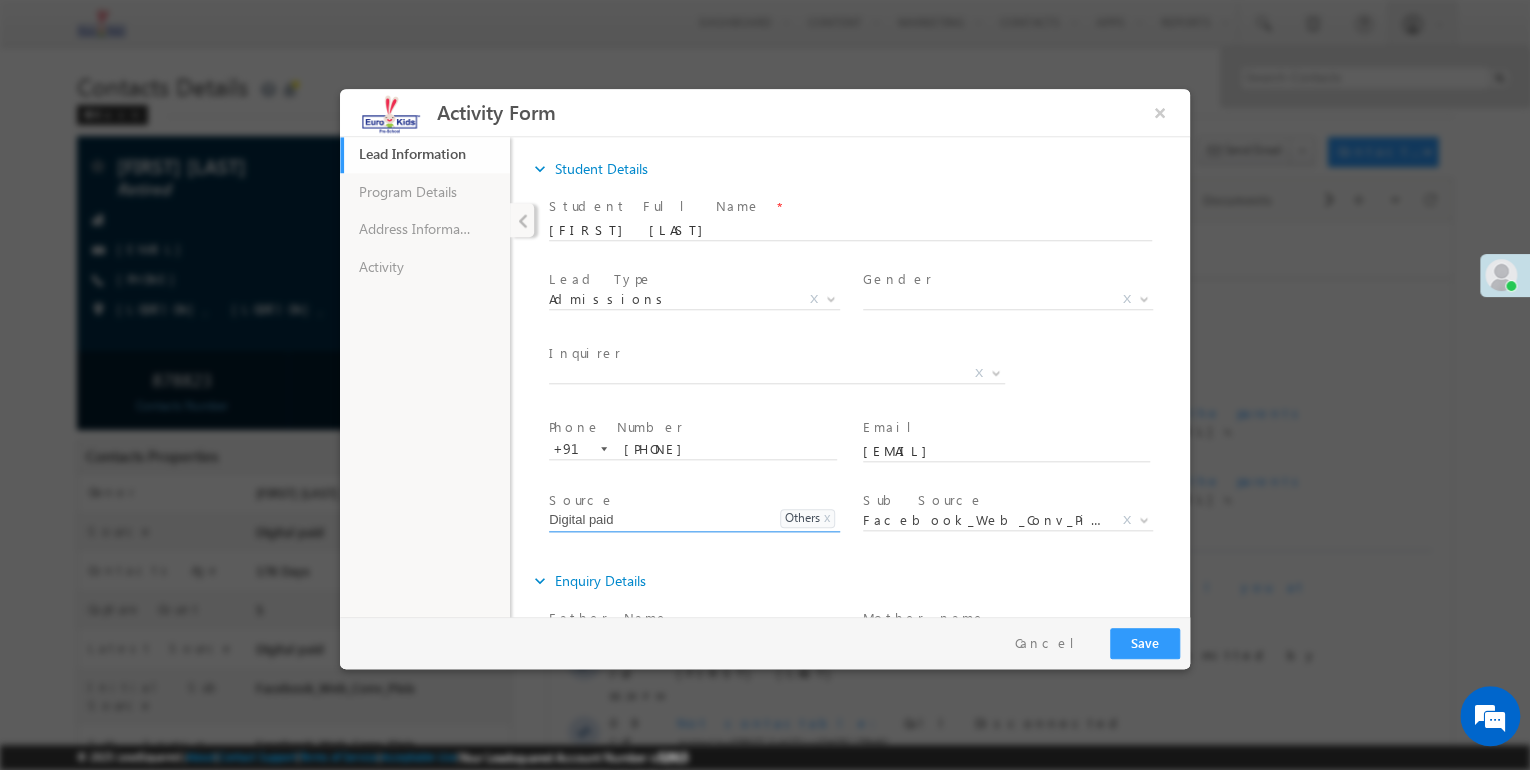 scroll, scrollTop: 0, scrollLeft: 0, axis: both 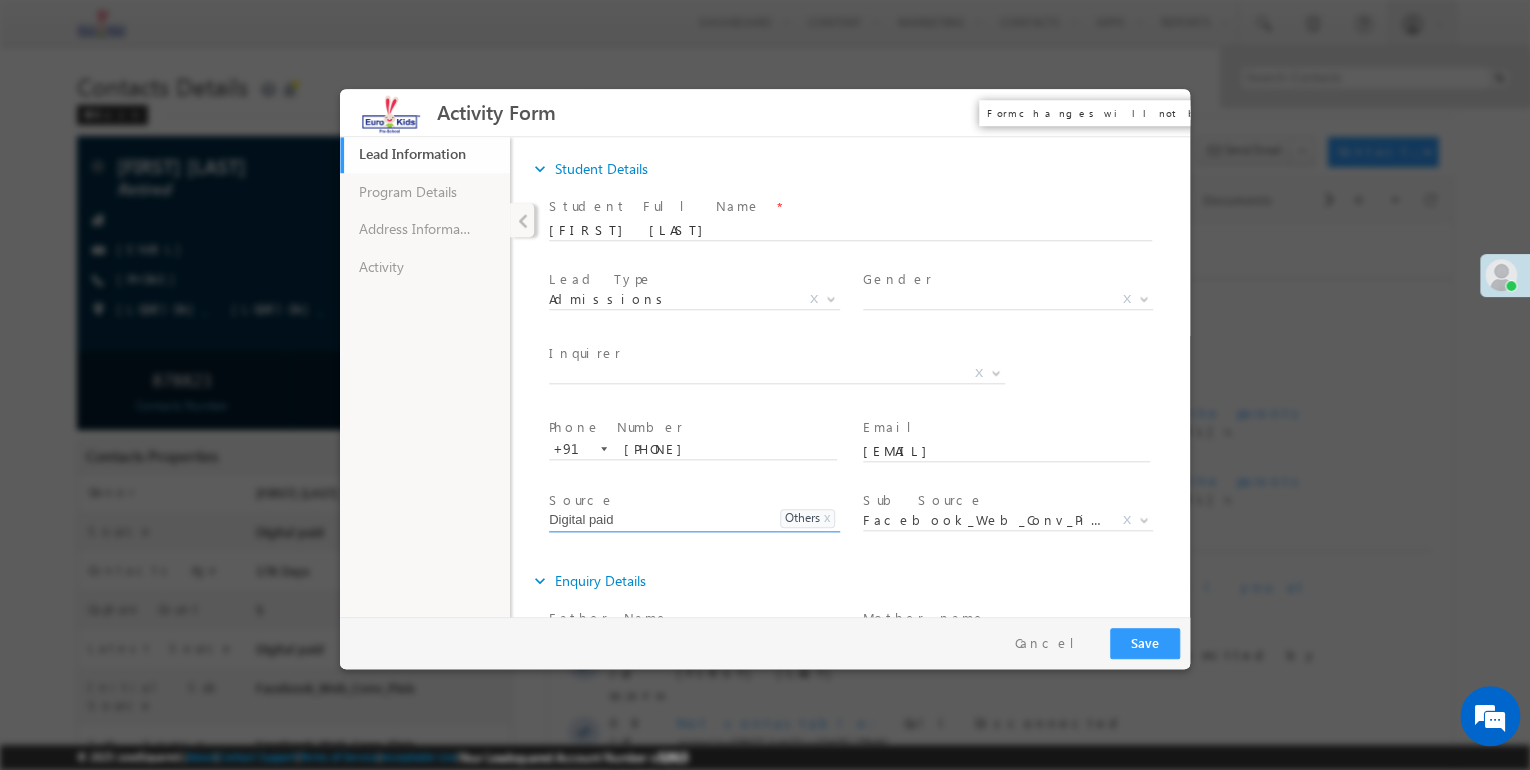 click on "×" at bounding box center (1160, 112) 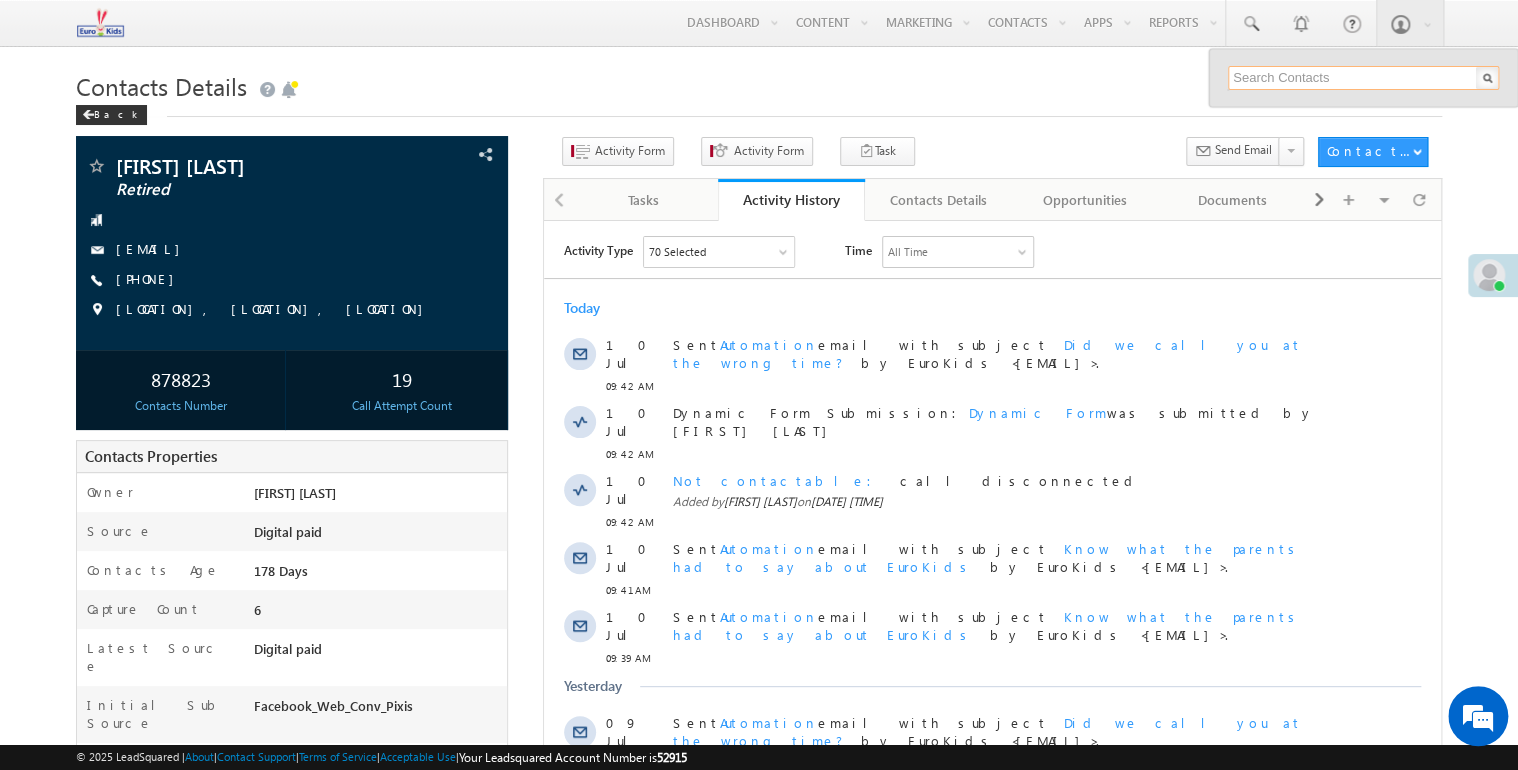 click at bounding box center [1363, 78] 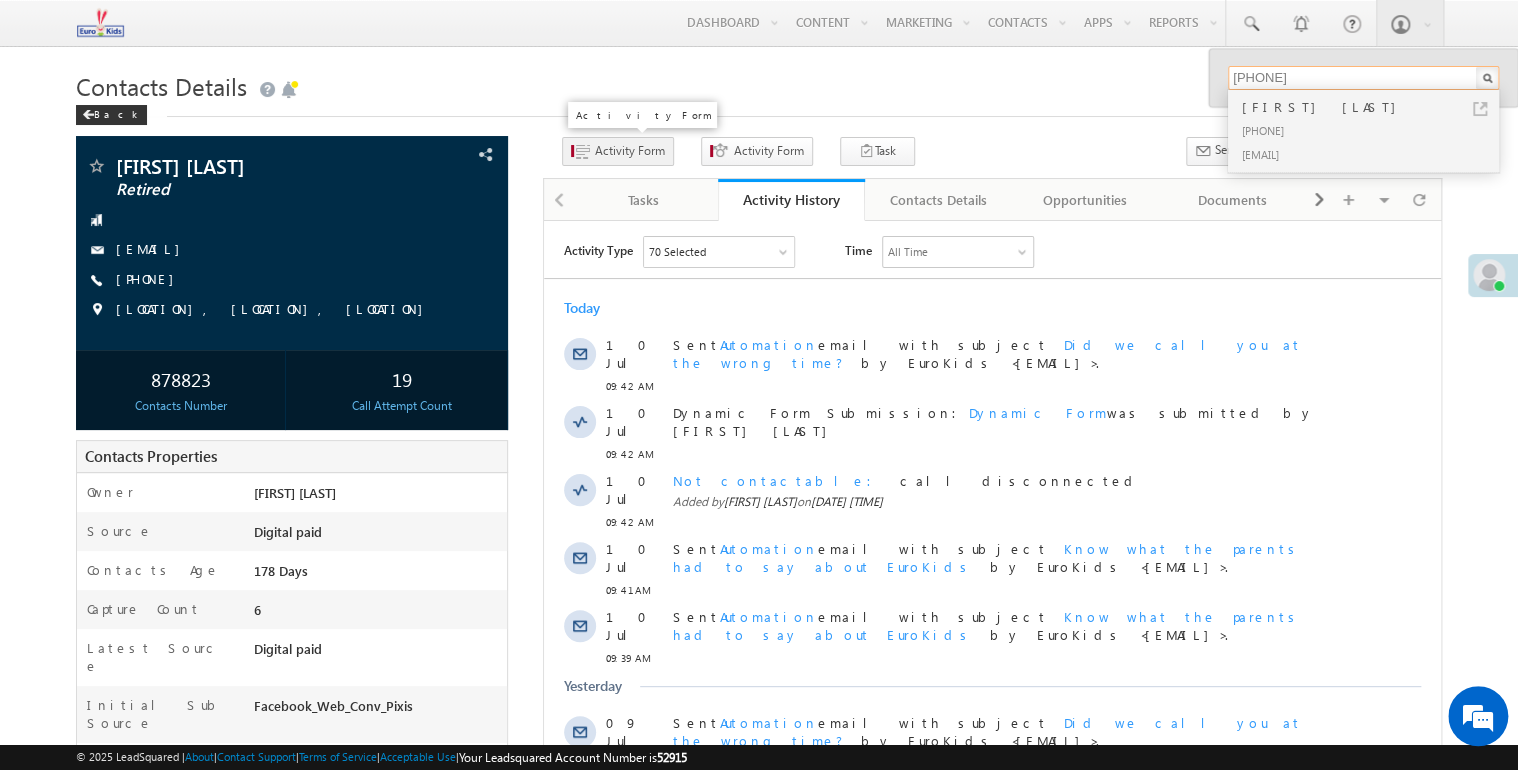 type on "7695947708" 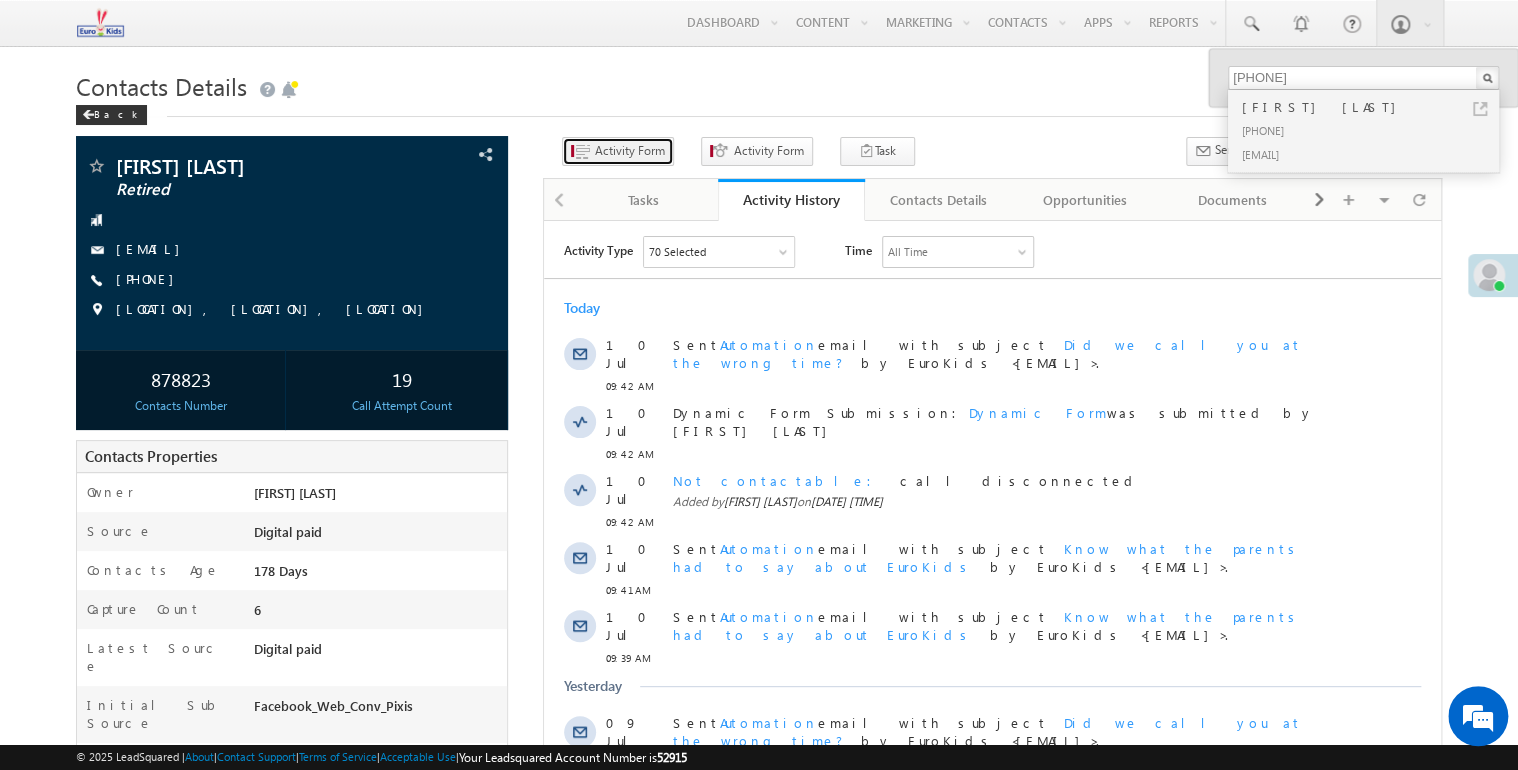 click on "Activity Form" at bounding box center (630, 151) 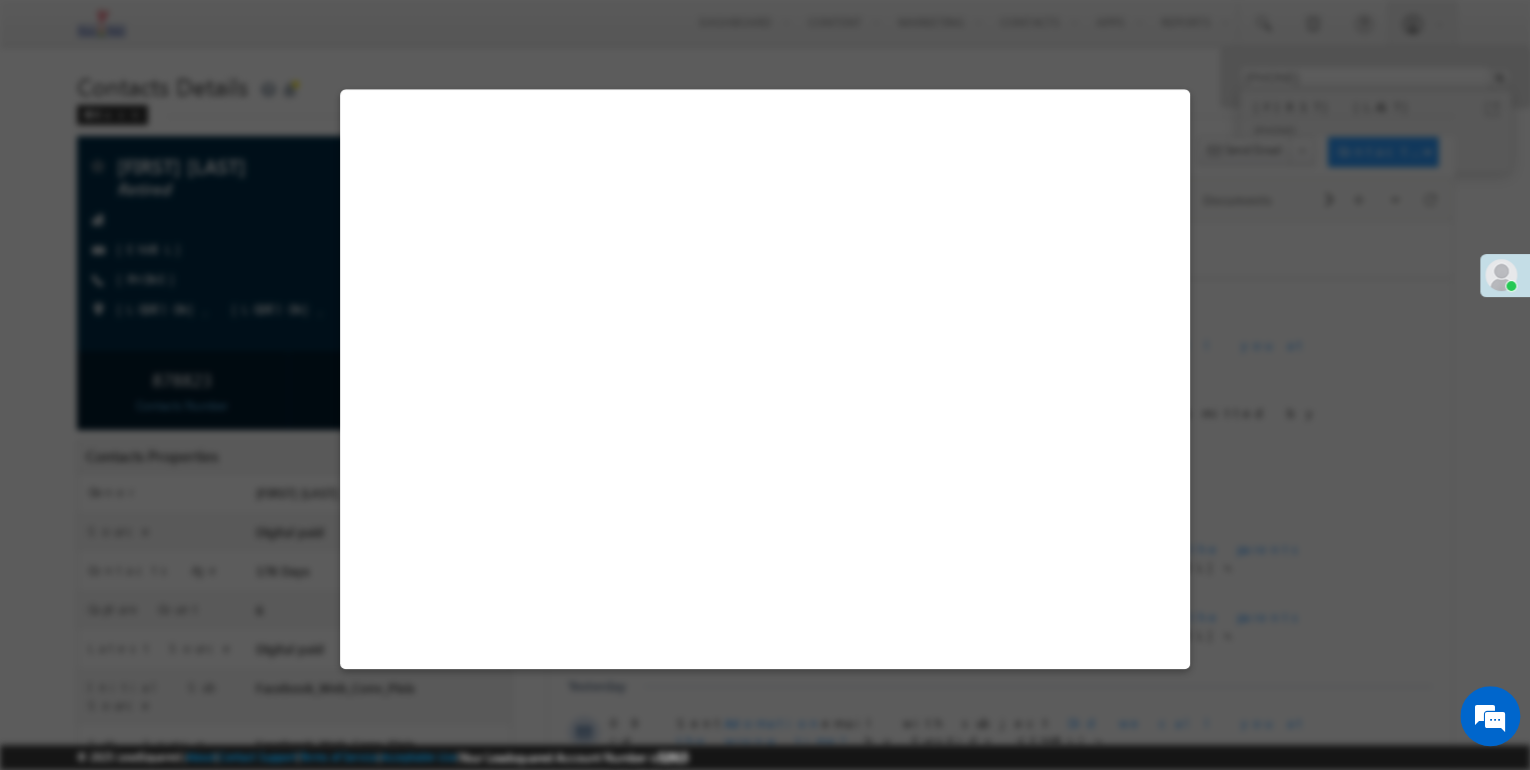 select on "Admissions" 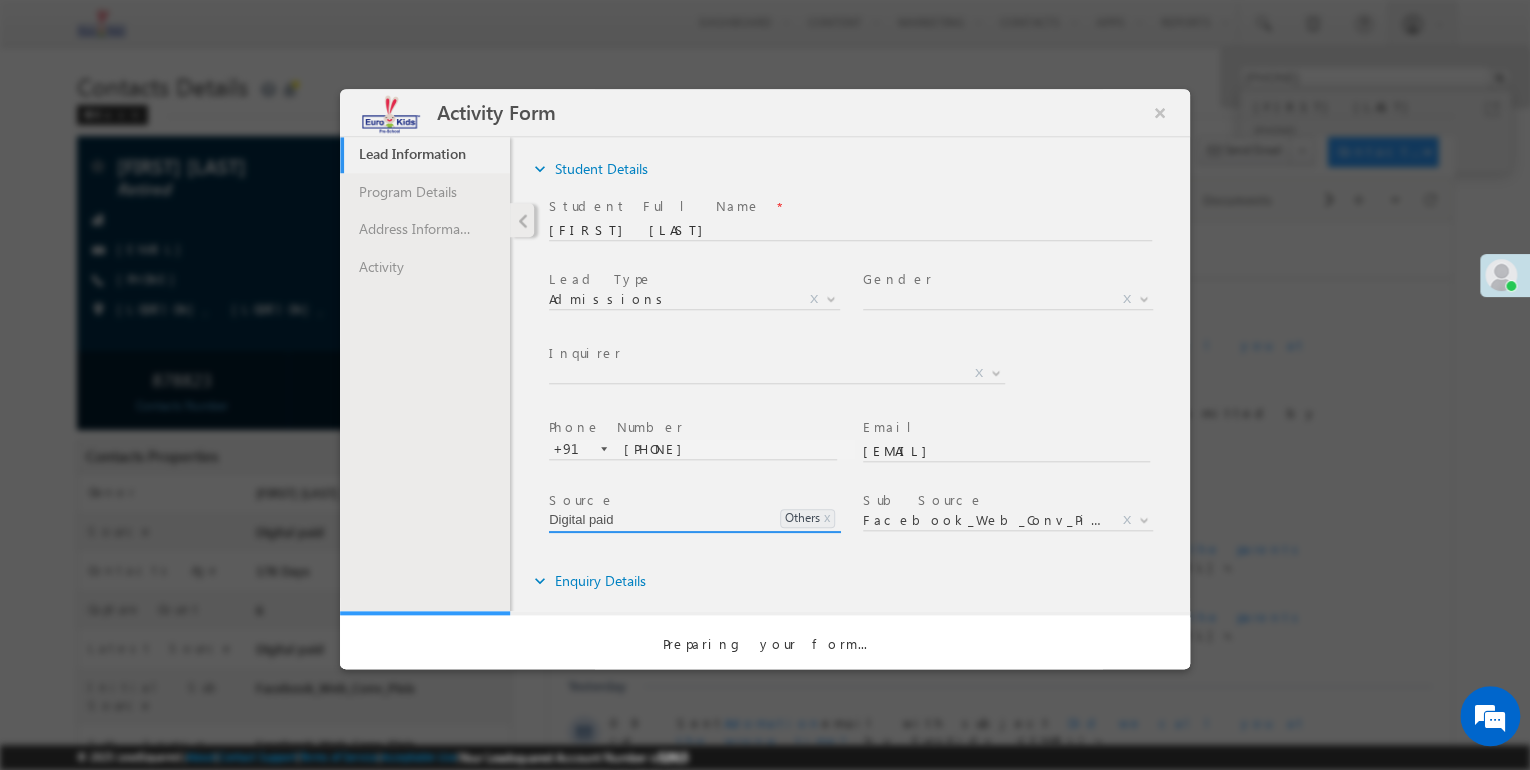 scroll, scrollTop: 0, scrollLeft: 0, axis: both 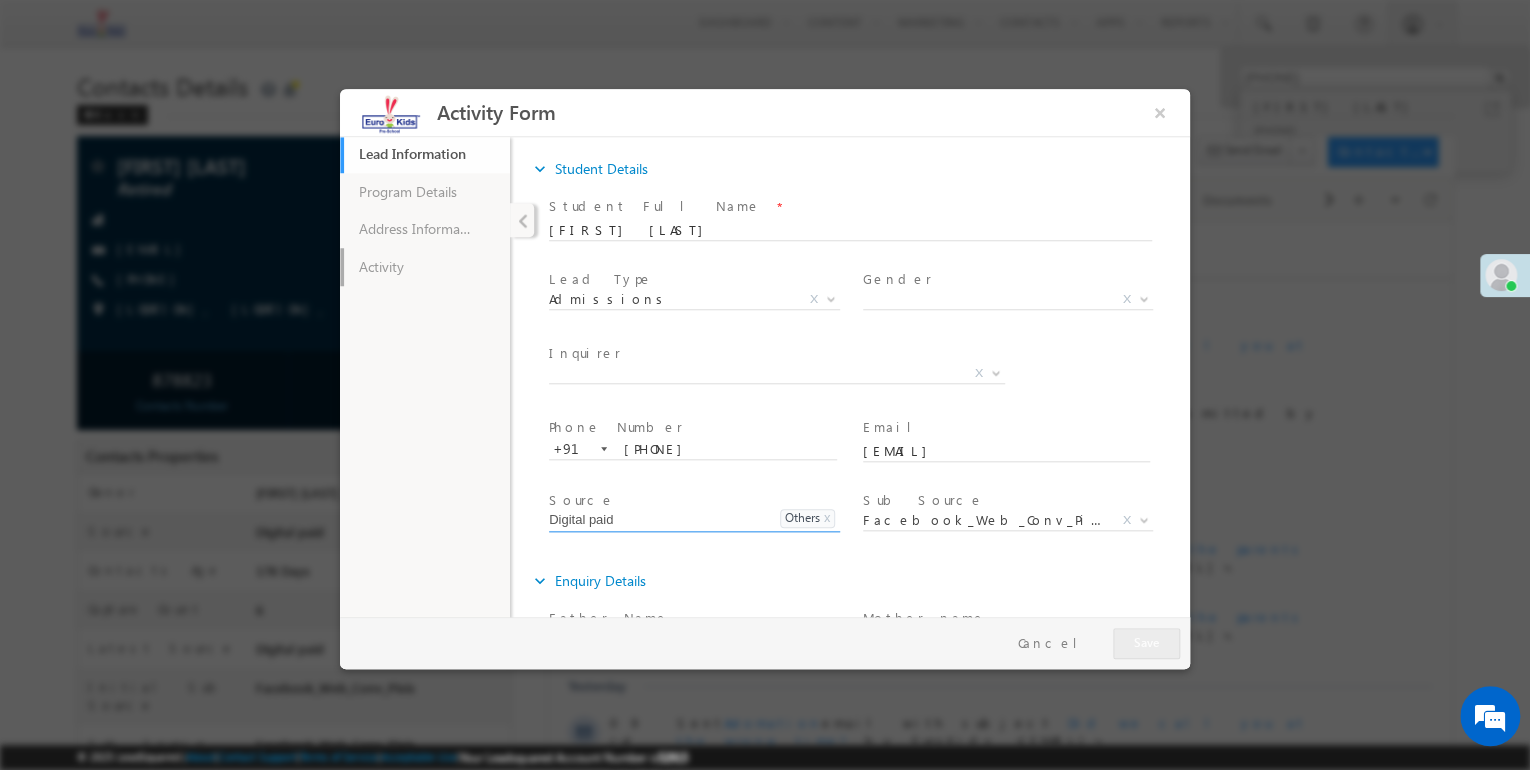 click on "Activity" at bounding box center [425, 267] 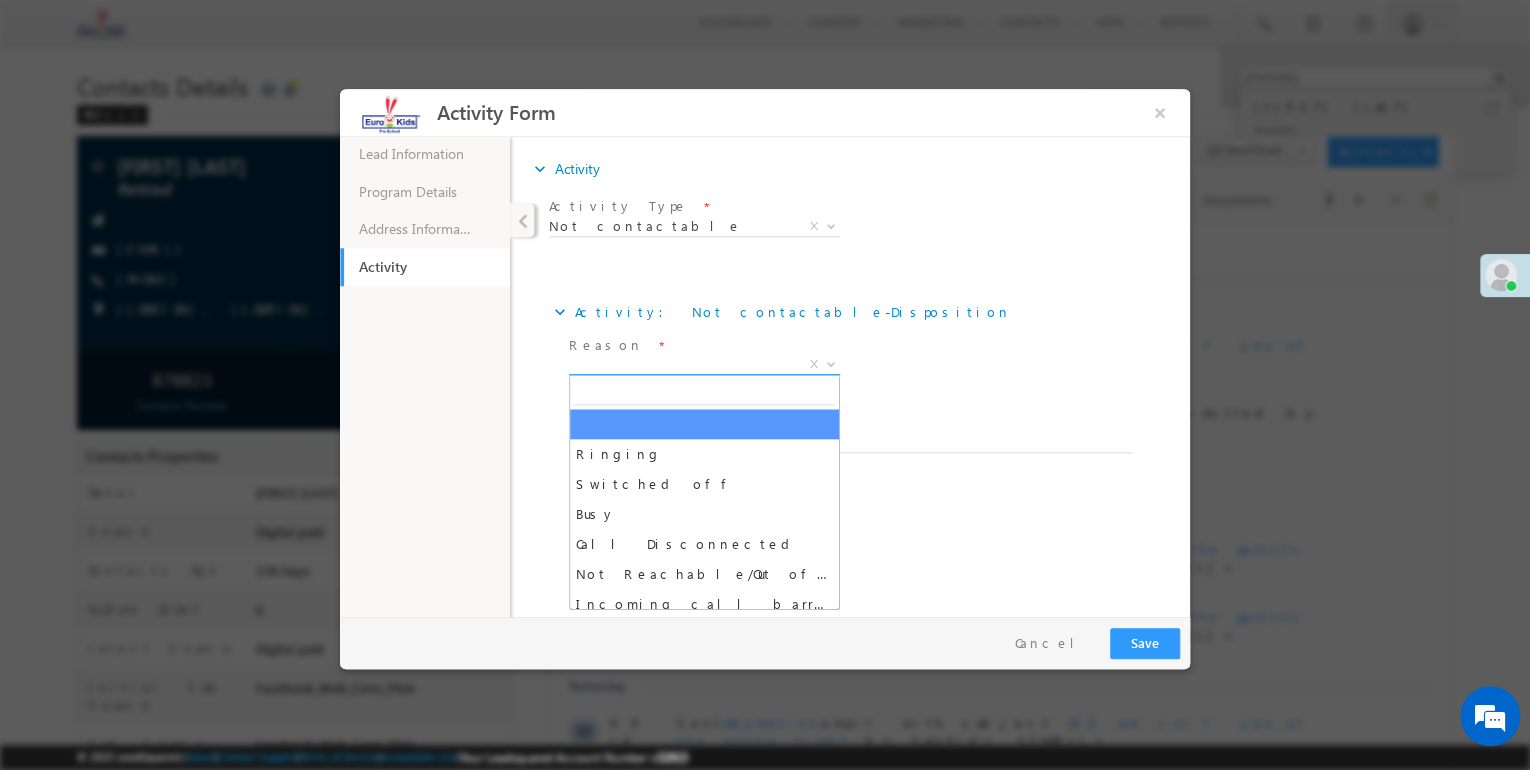click on "X" at bounding box center [704, 365] 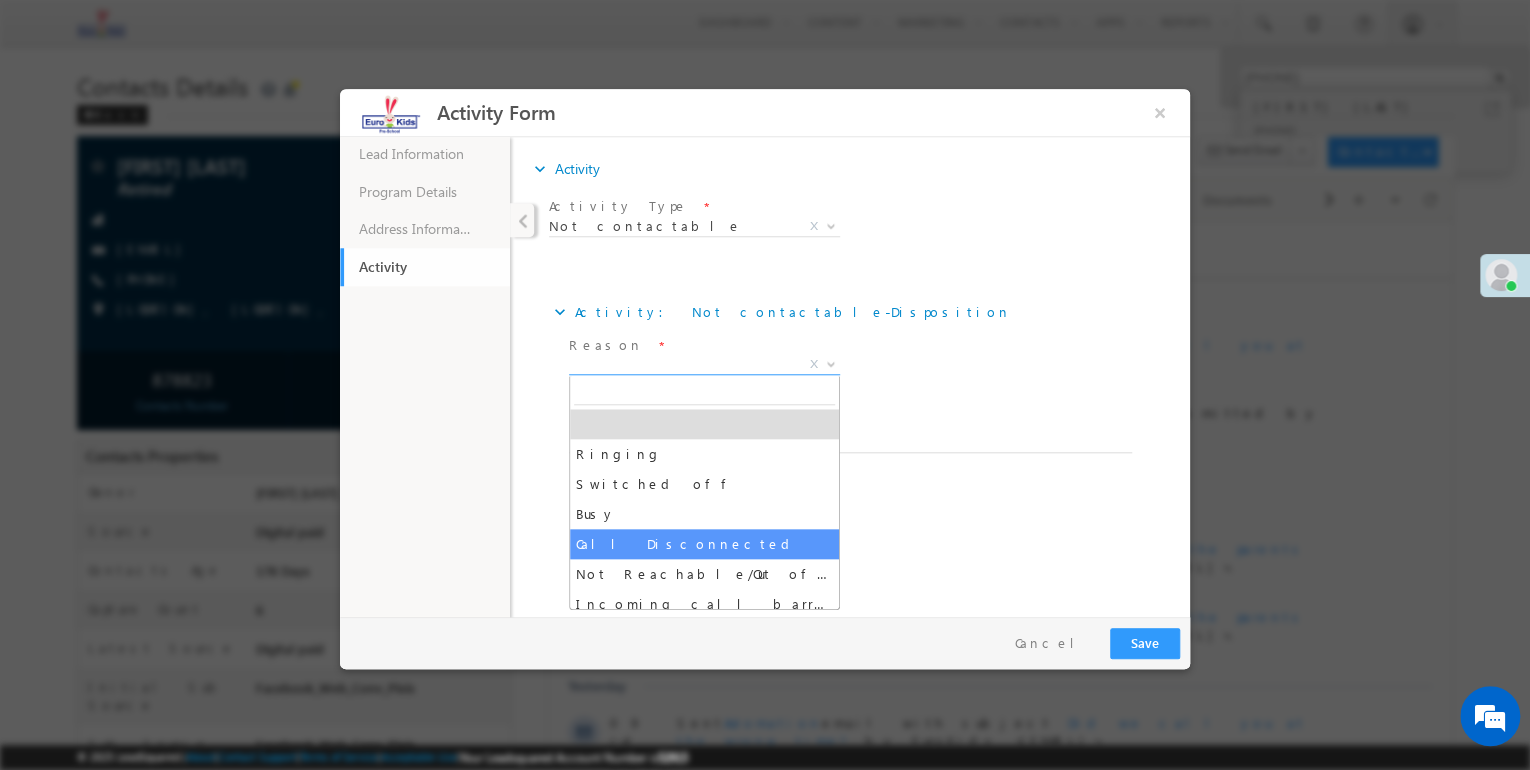 select on "Call Disconnected" 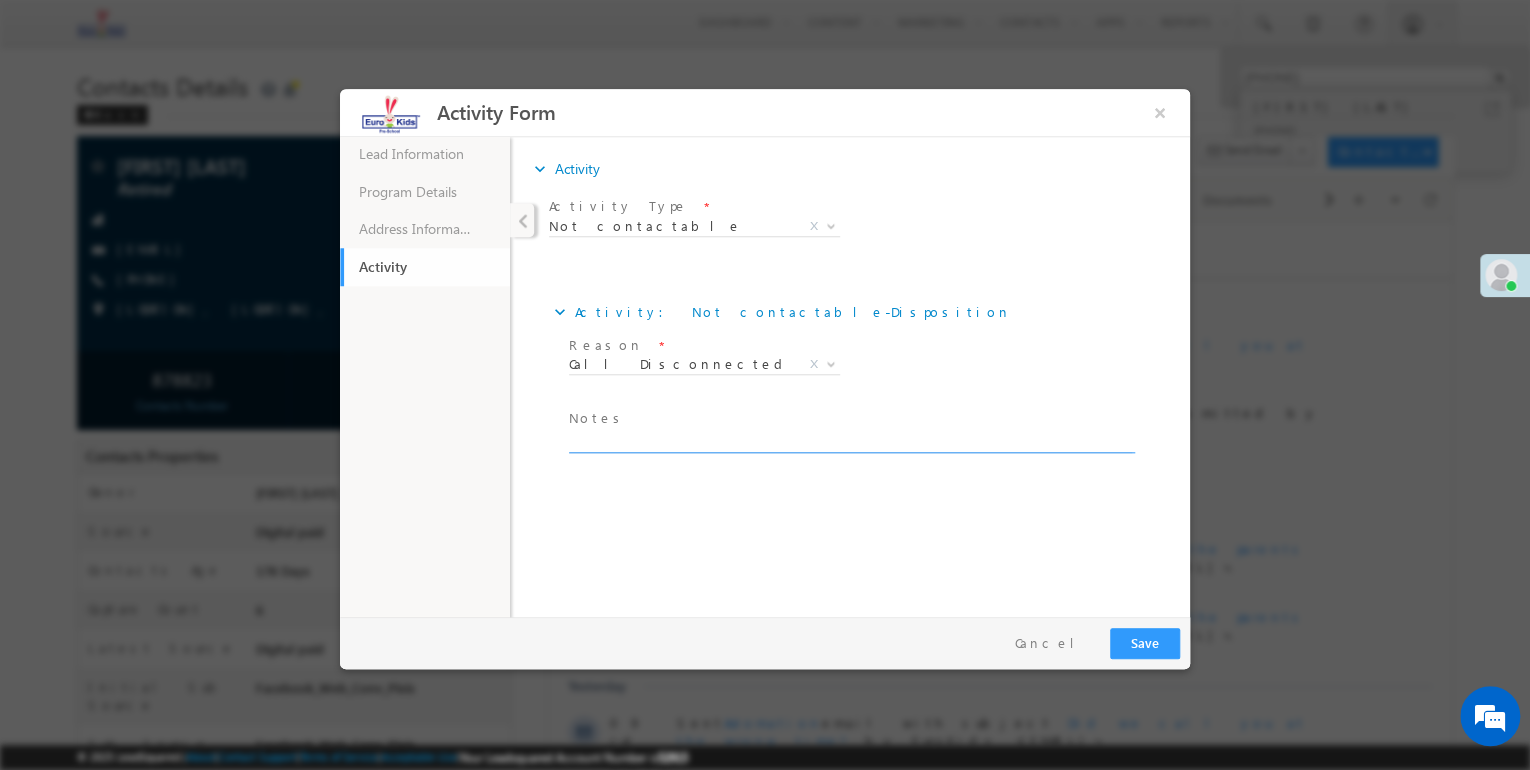 click at bounding box center [850, 441] 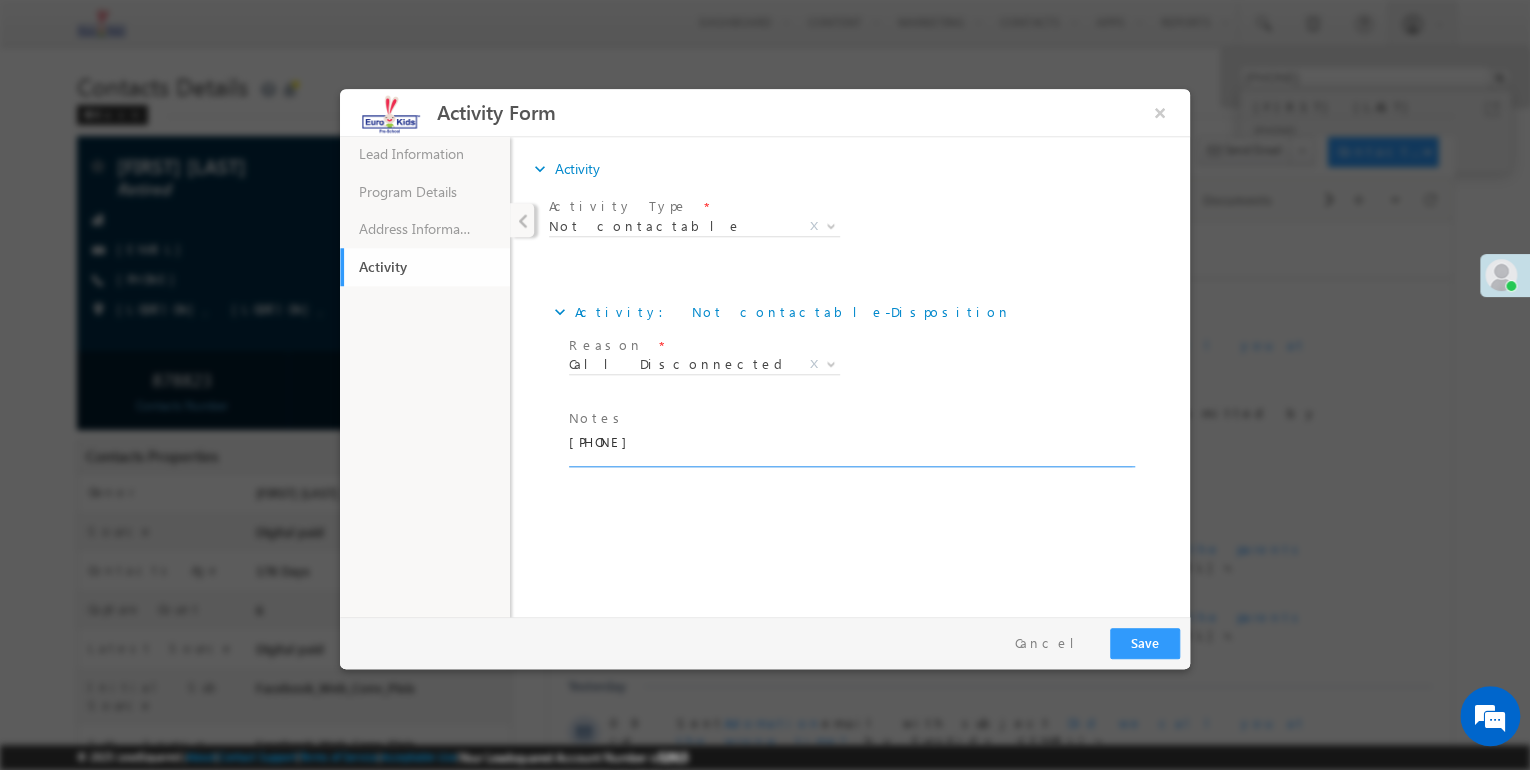 scroll, scrollTop: 4, scrollLeft: 0, axis: vertical 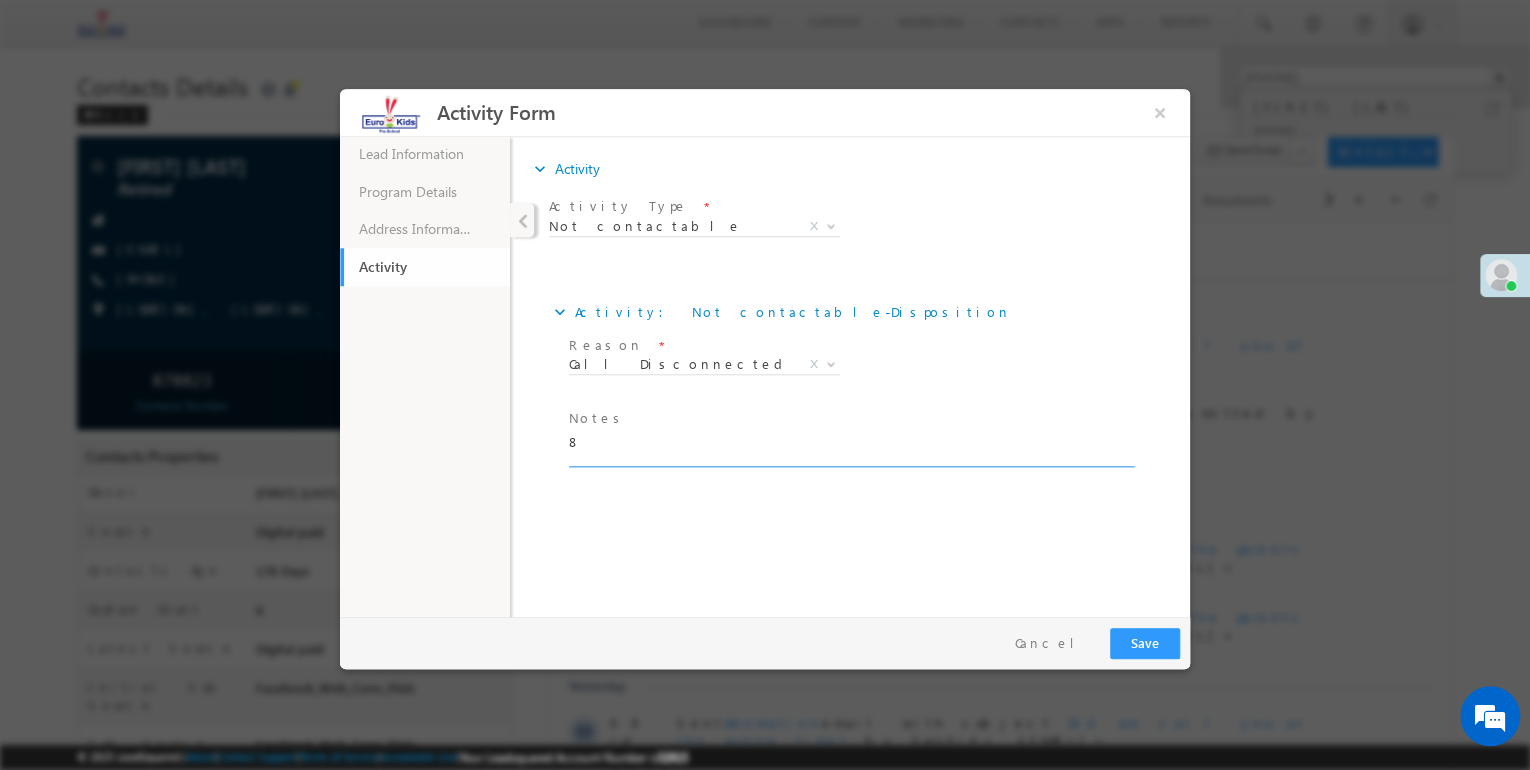 click on "8" at bounding box center [850, 448] 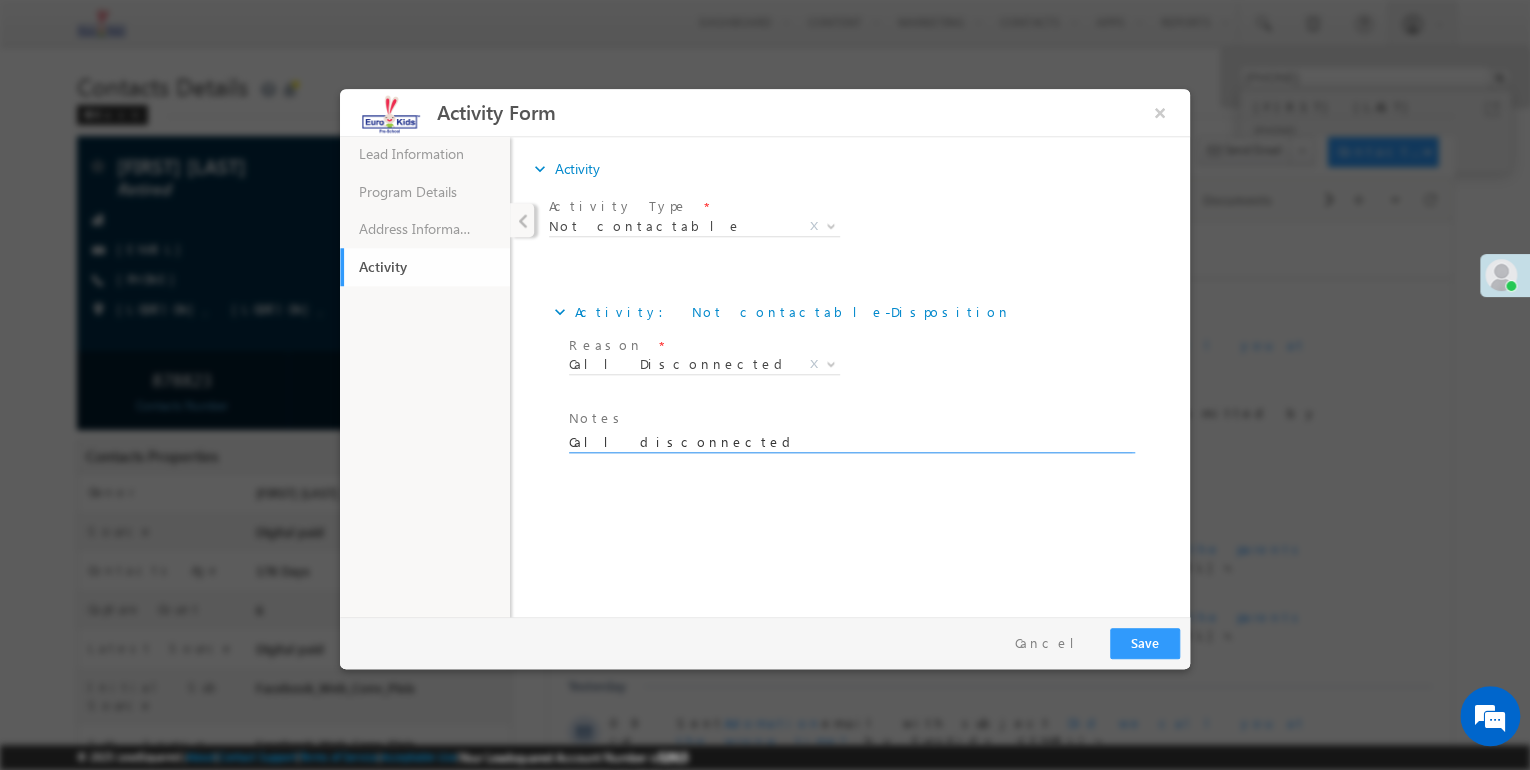 type on "Call disconnected" 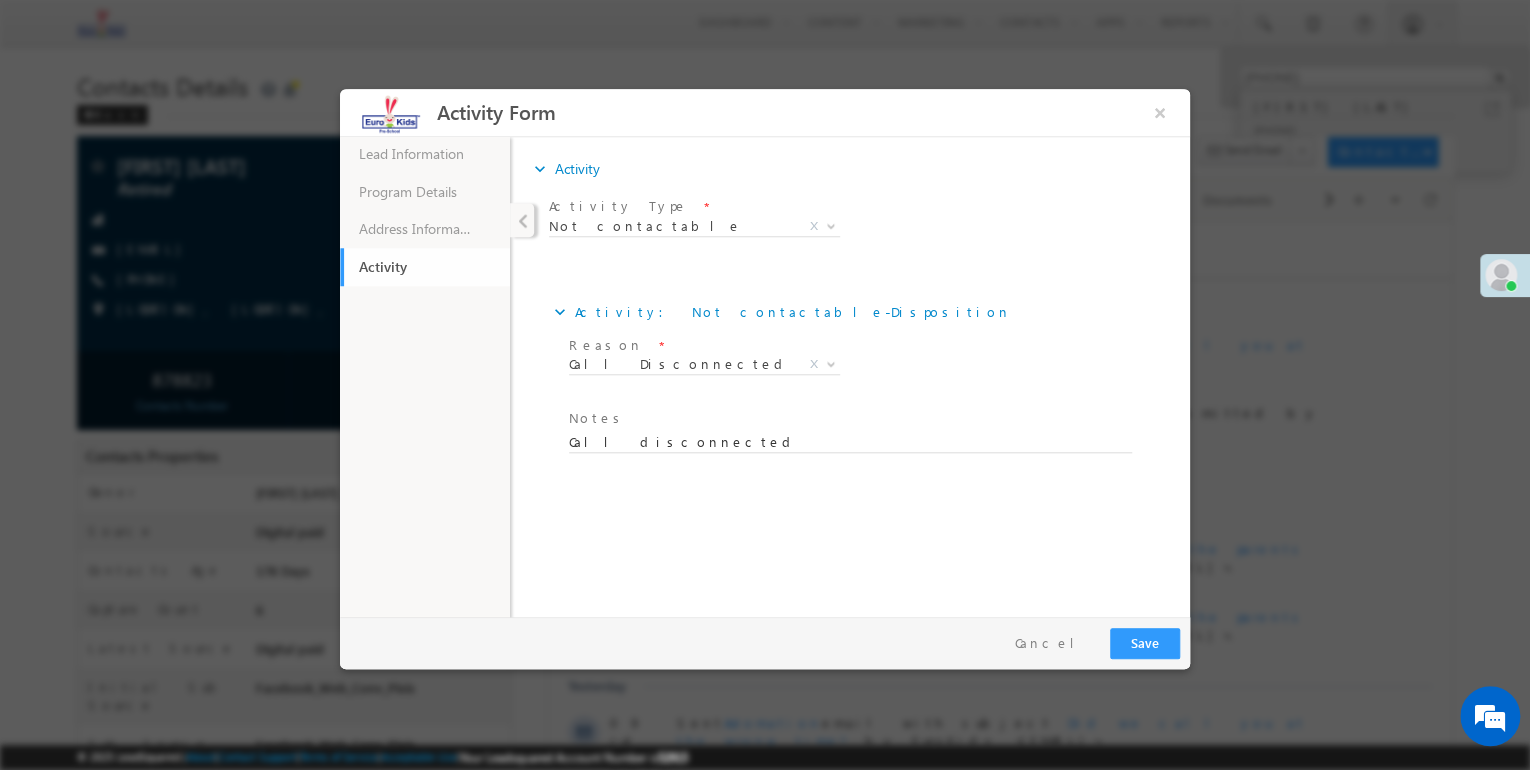 click on "Pay & Save
Save
Cancel" at bounding box center (770, 643) 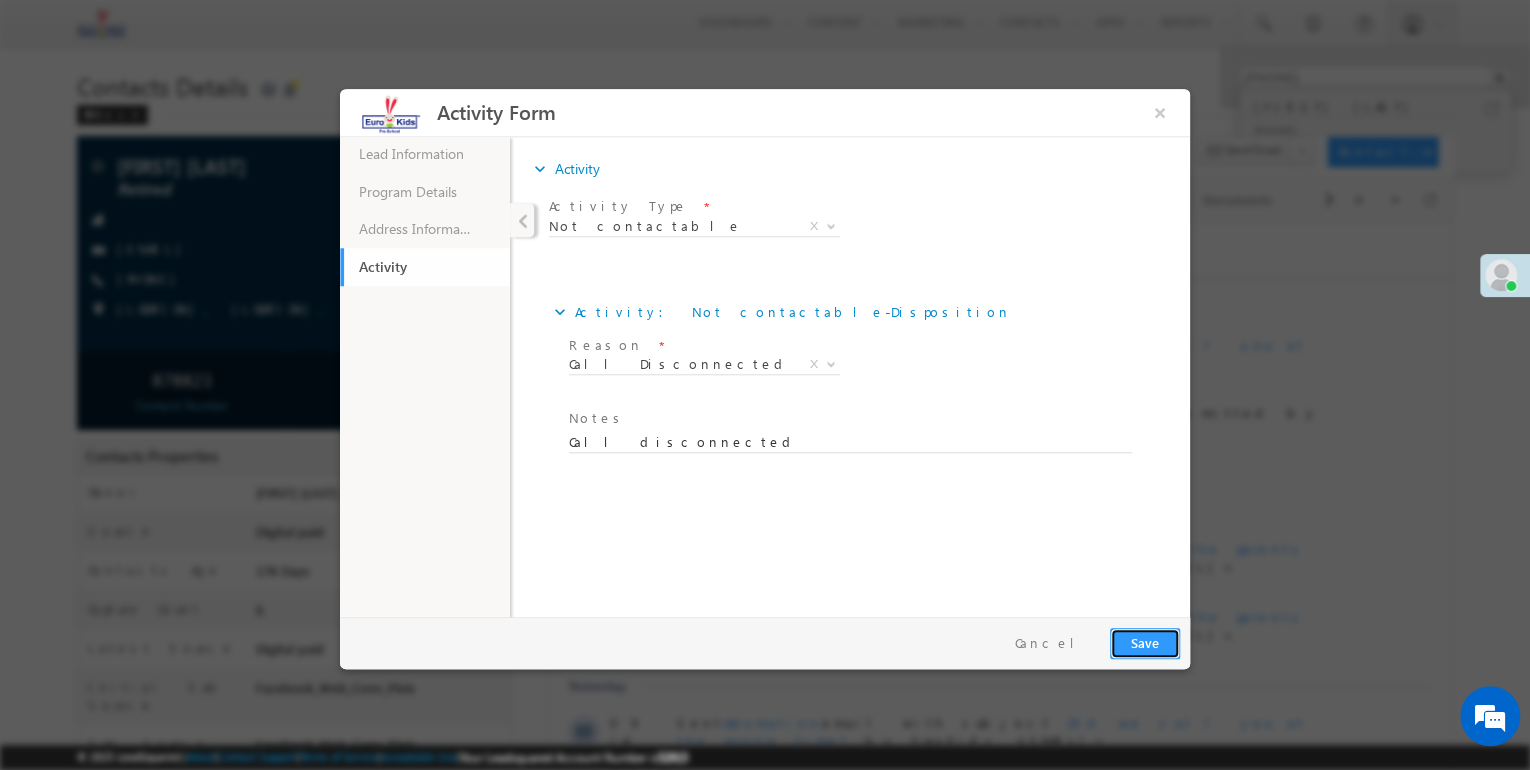 click on "Save" at bounding box center [1145, 643] 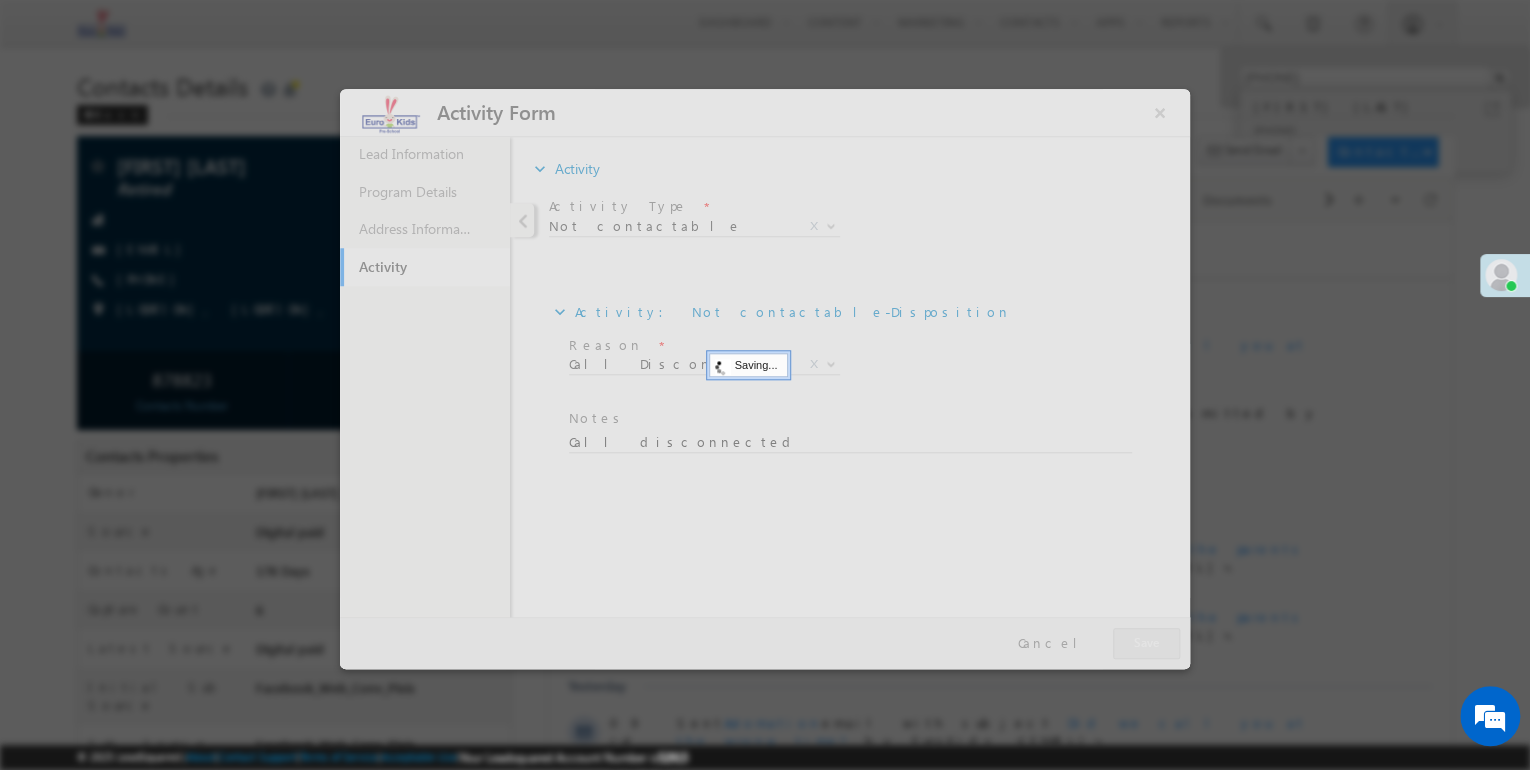 click at bounding box center (765, 379) 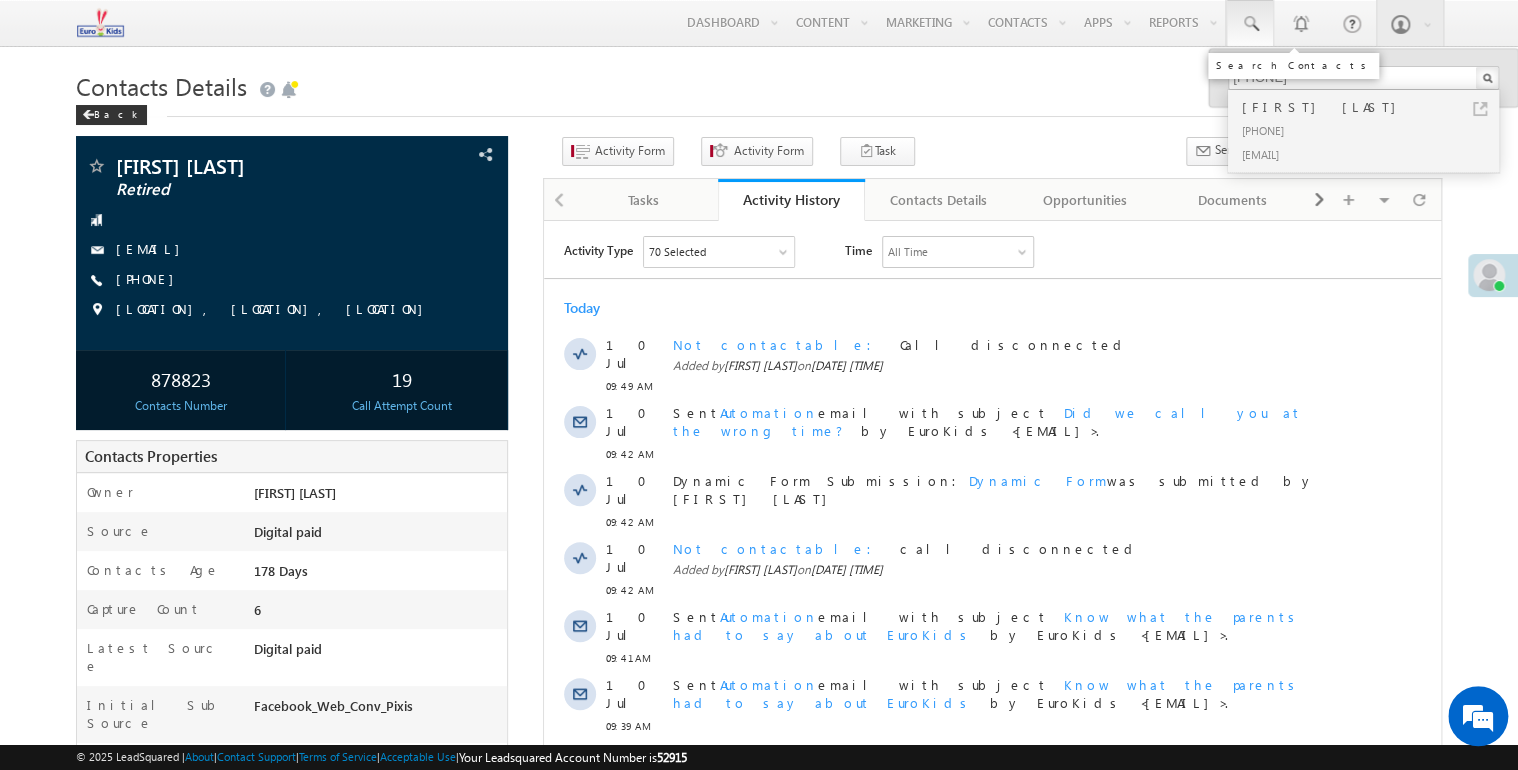 click at bounding box center (1250, 24) 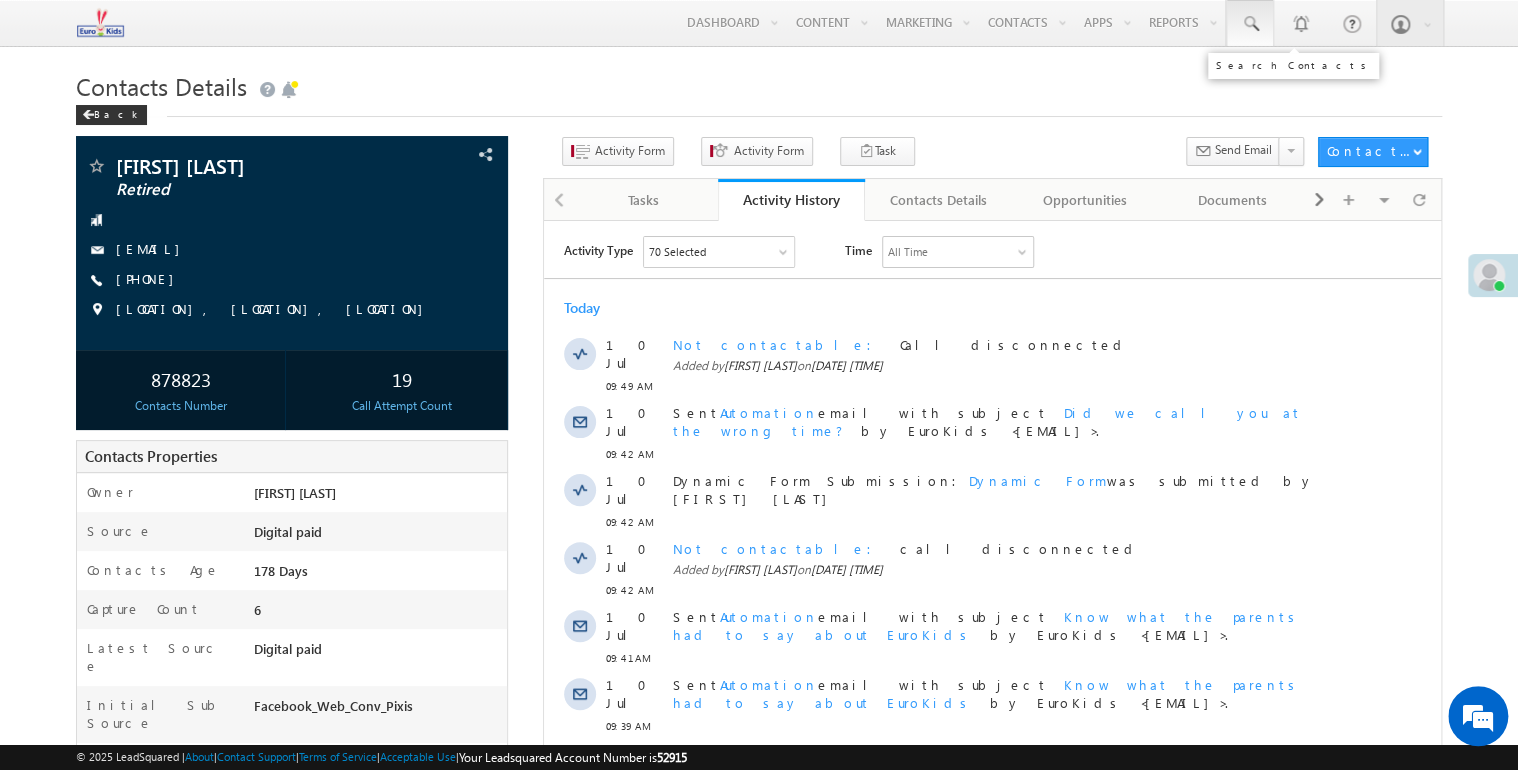 click at bounding box center [1250, 23] 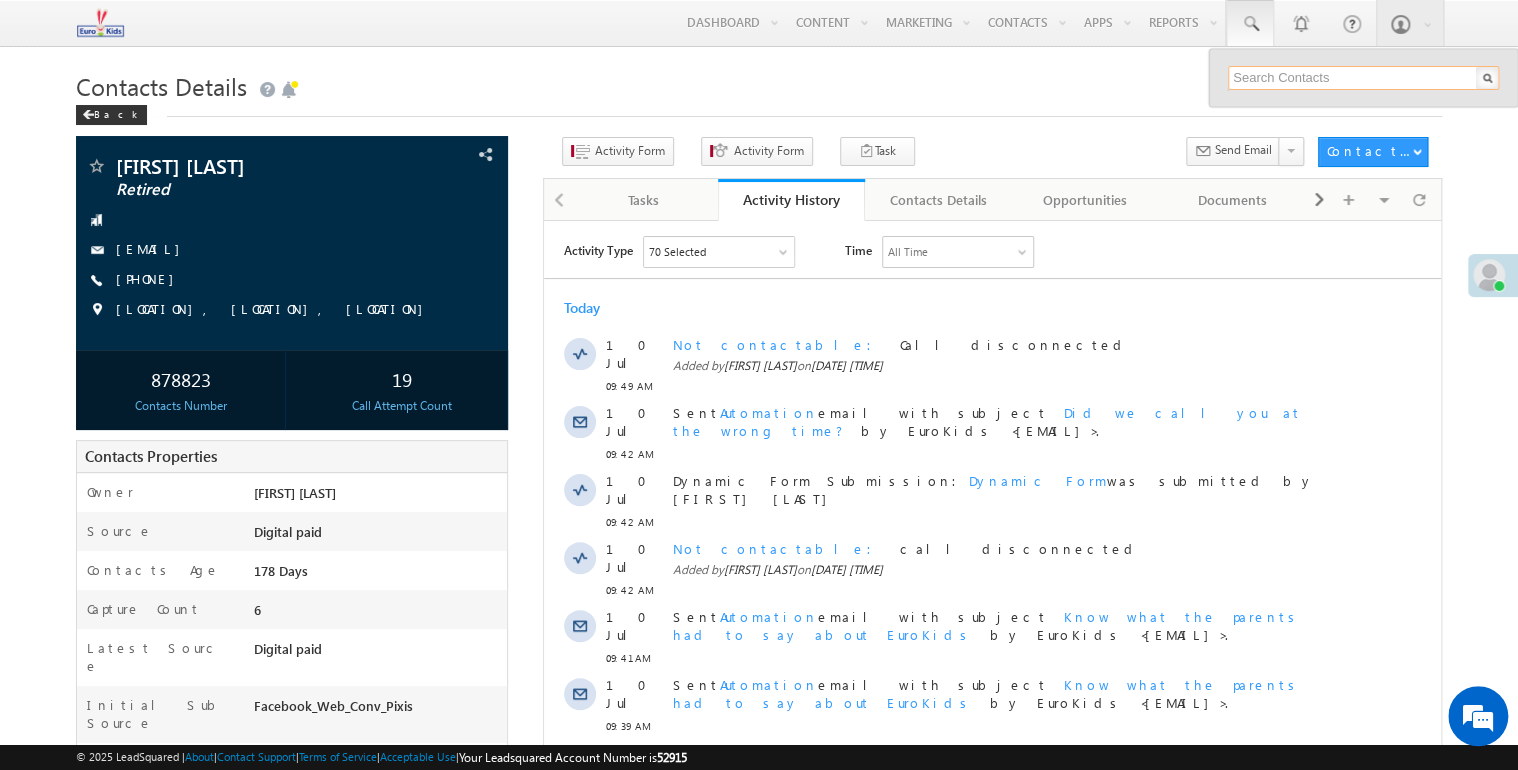 click at bounding box center (1363, 78) 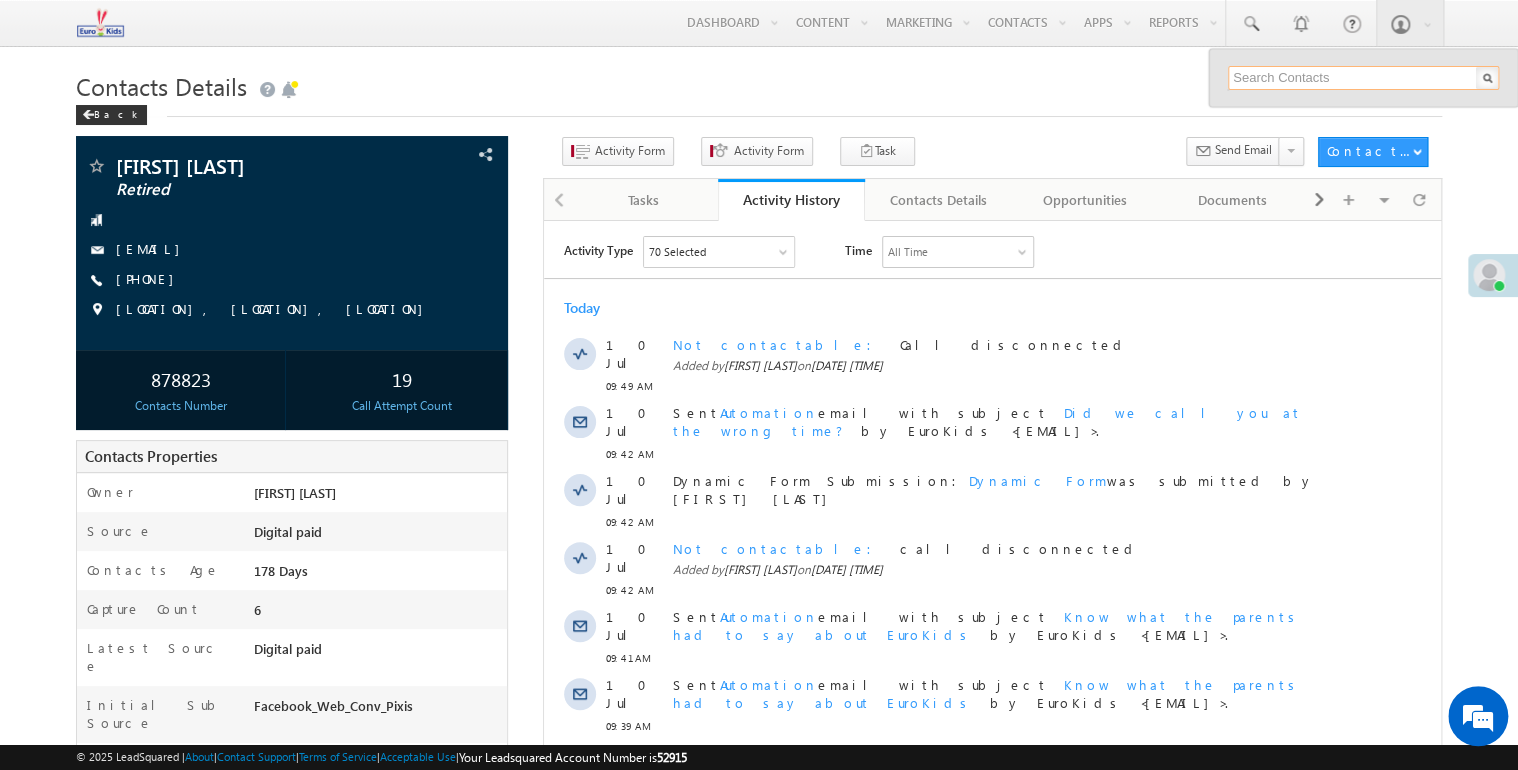 paste on "9527818562" 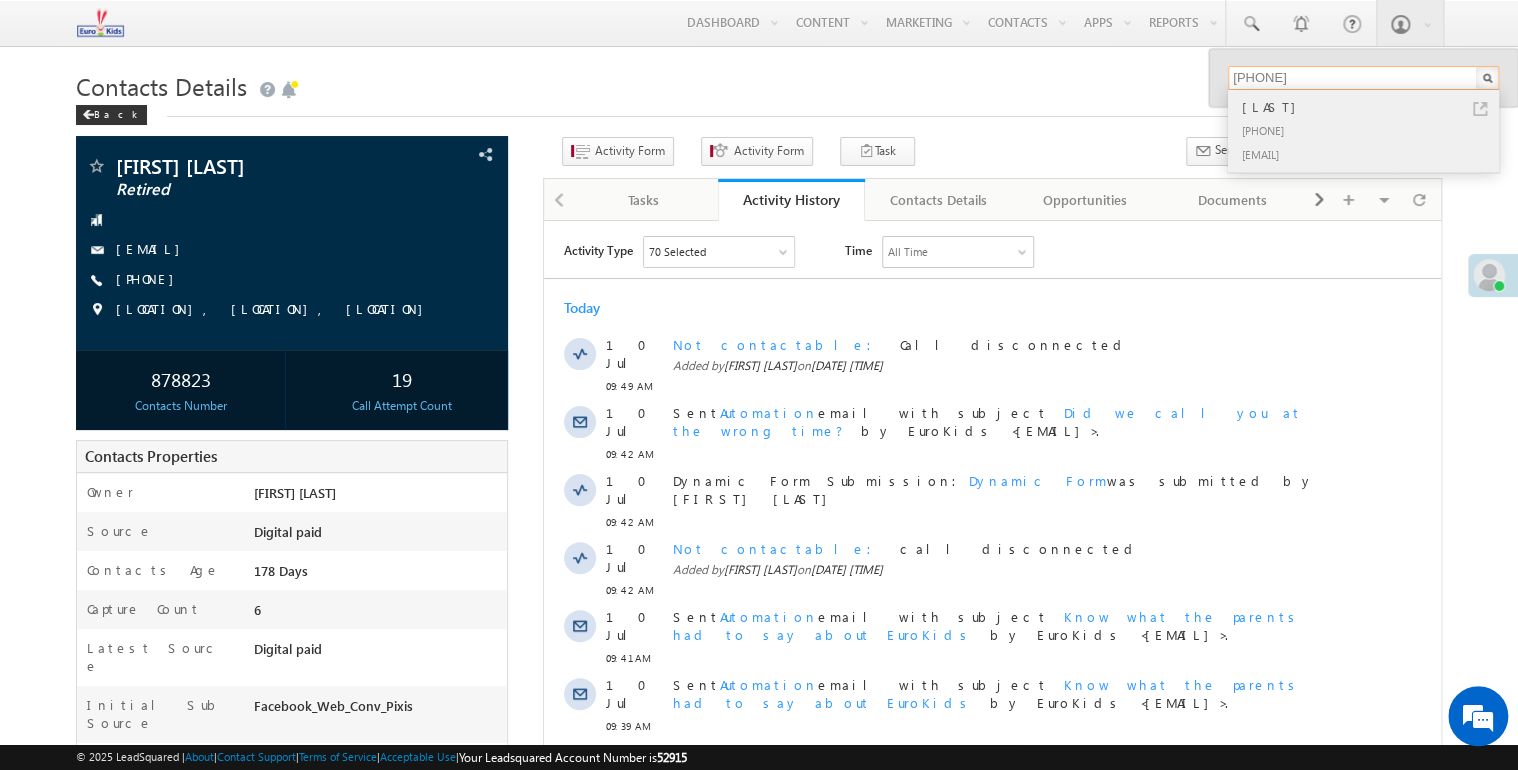 type on "9527818562" 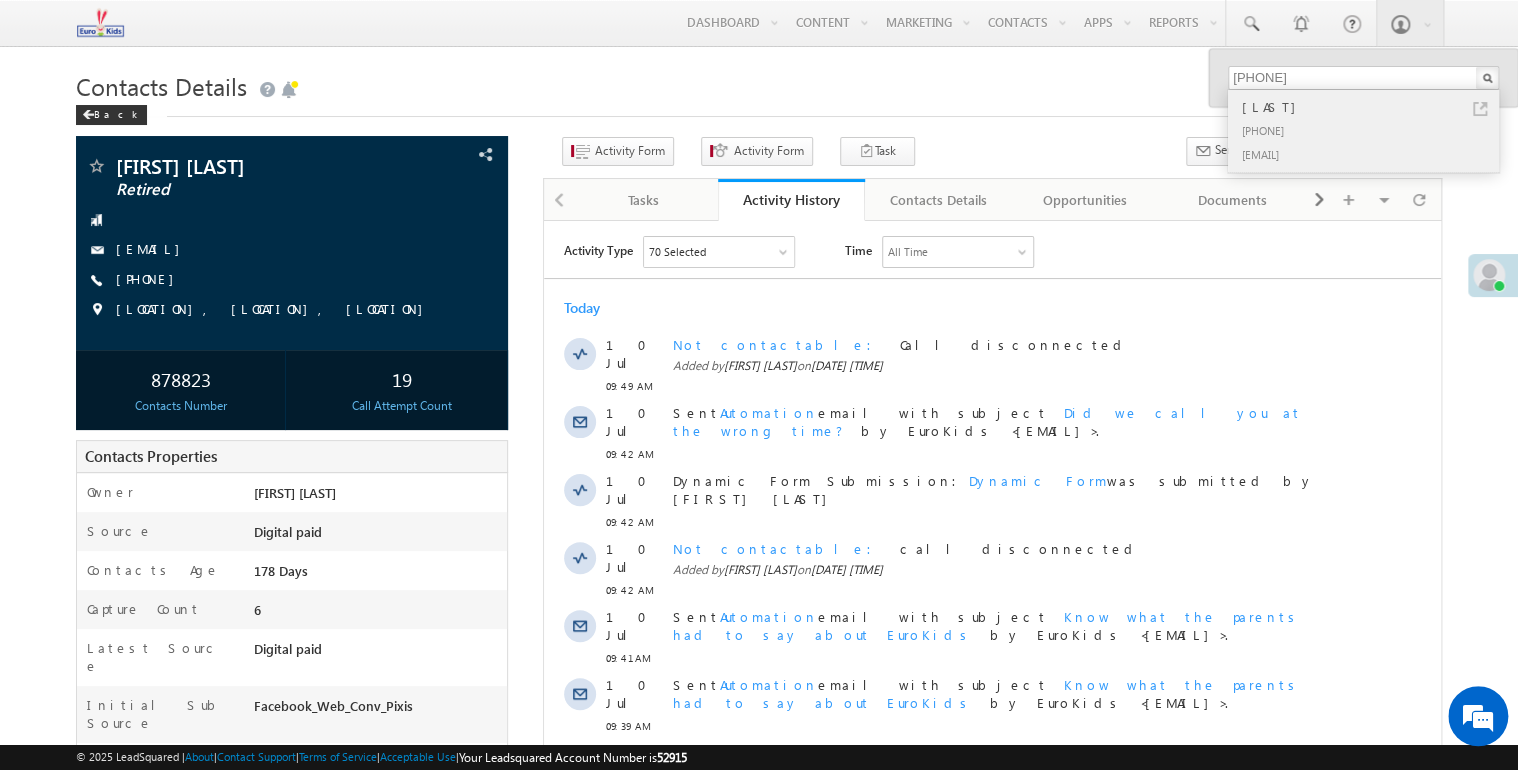 click on "+91-9527818562" at bounding box center [1372, 130] 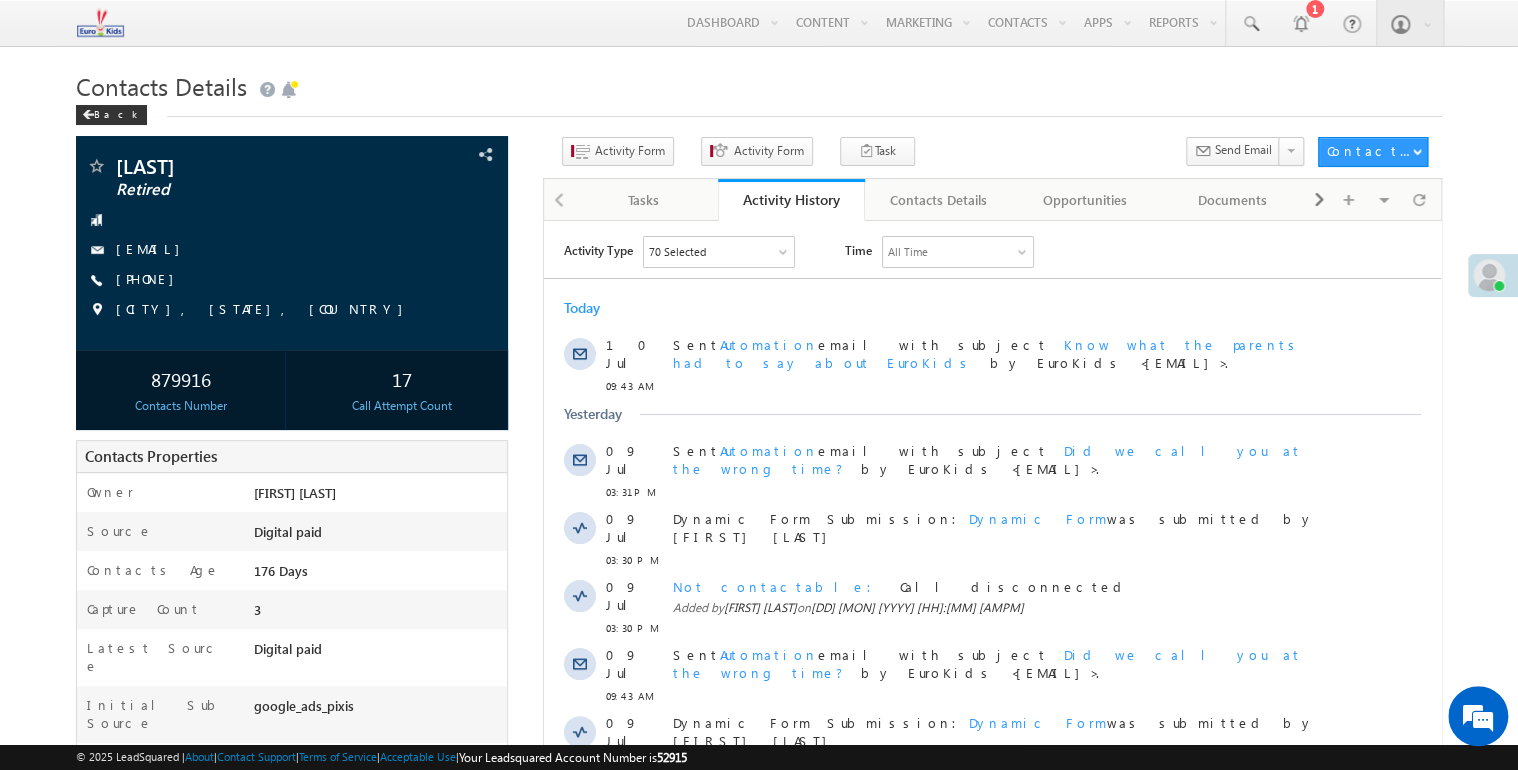 scroll, scrollTop: 0, scrollLeft: 0, axis: both 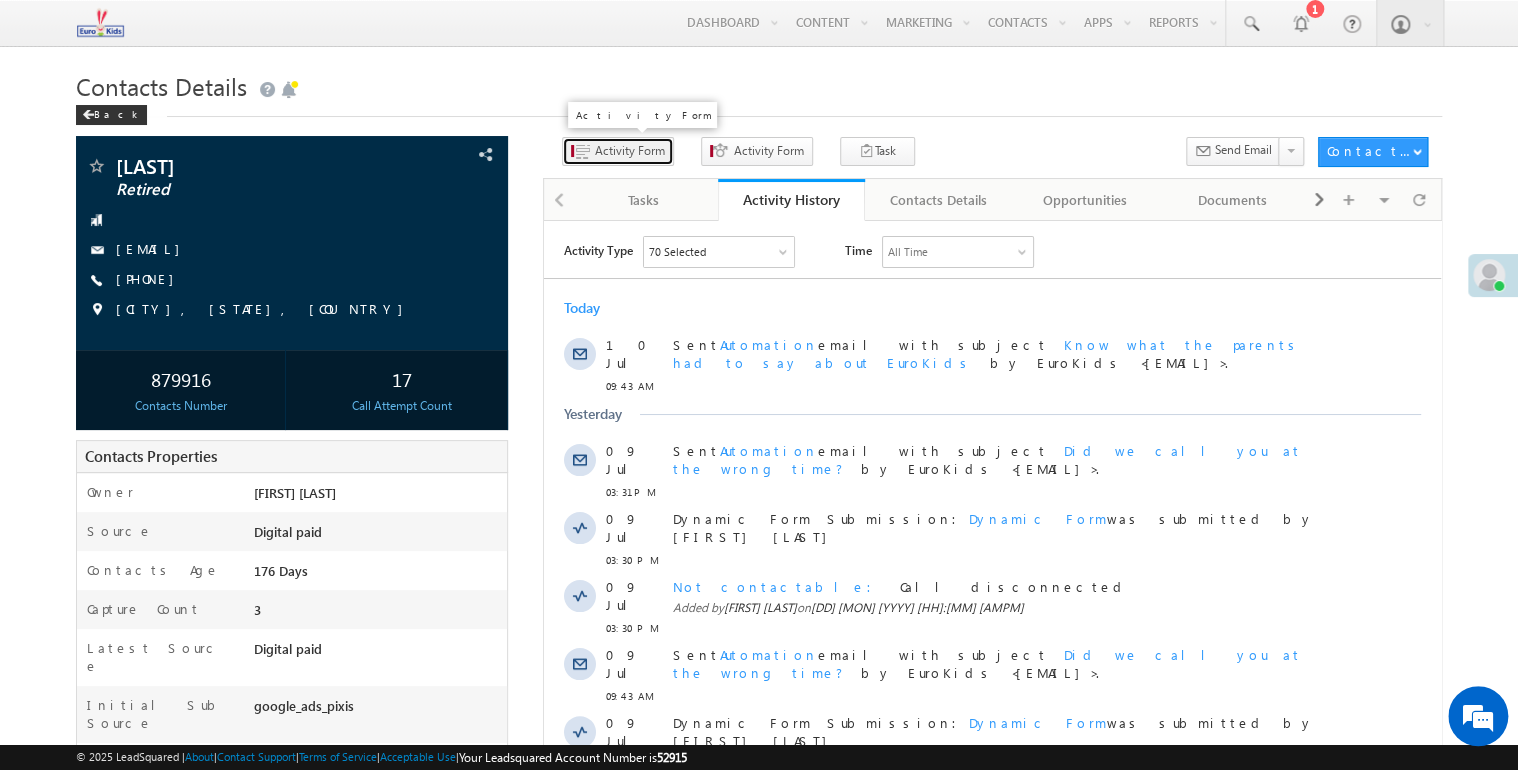 click on "Activity Form" at bounding box center (630, 151) 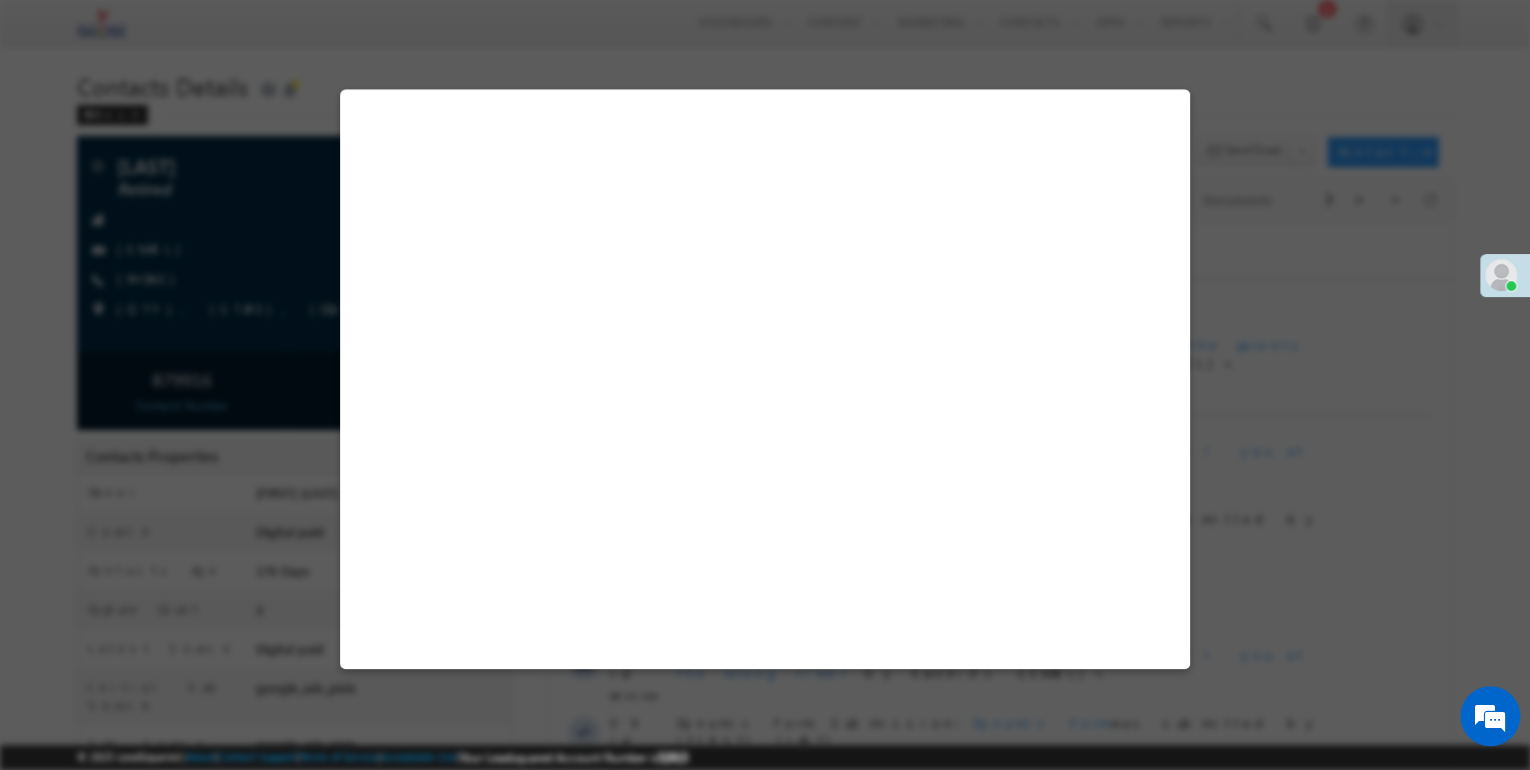 select on "Admissions" 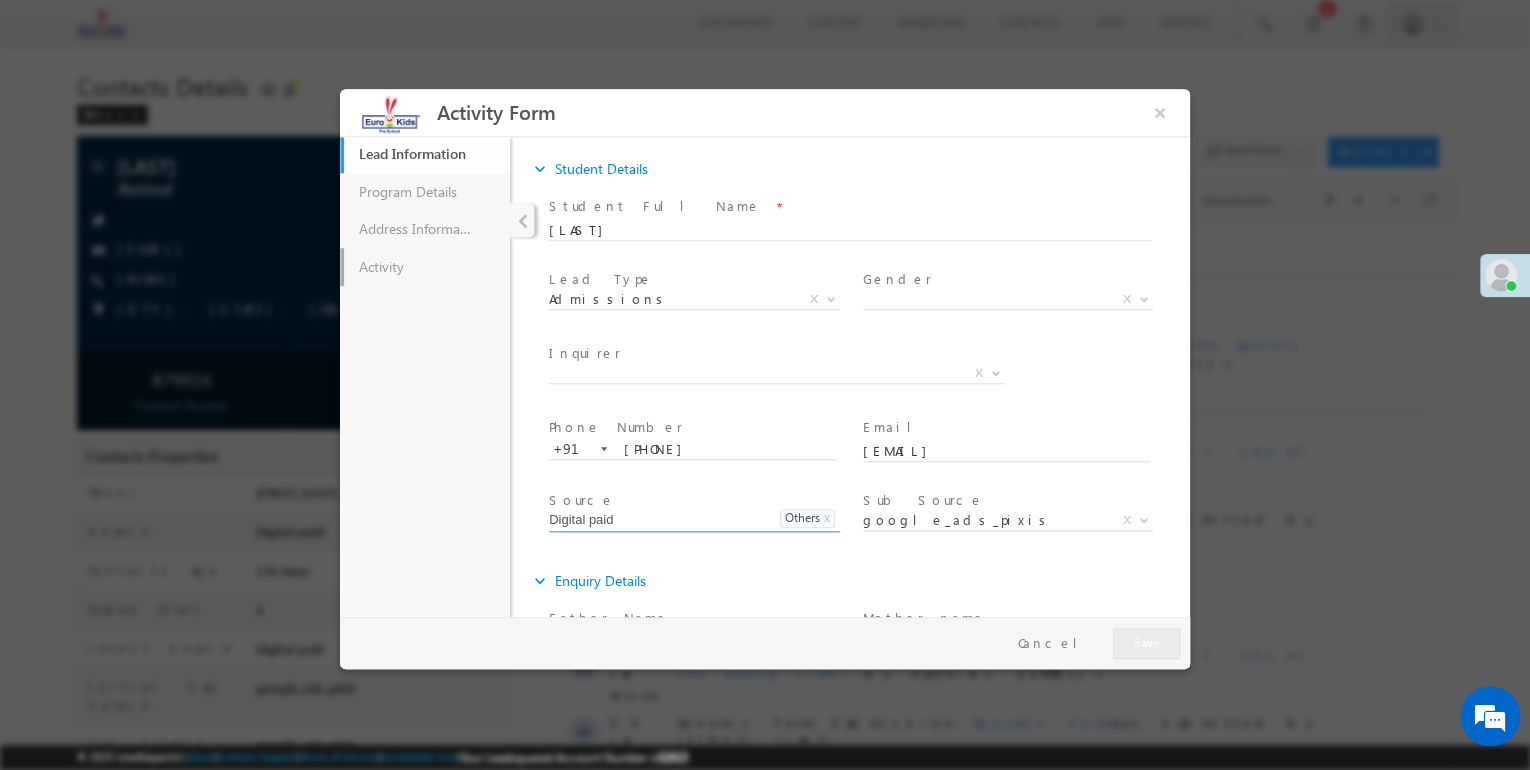 scroll, scrollTop: 0, scrollLeft: 0, axis: both 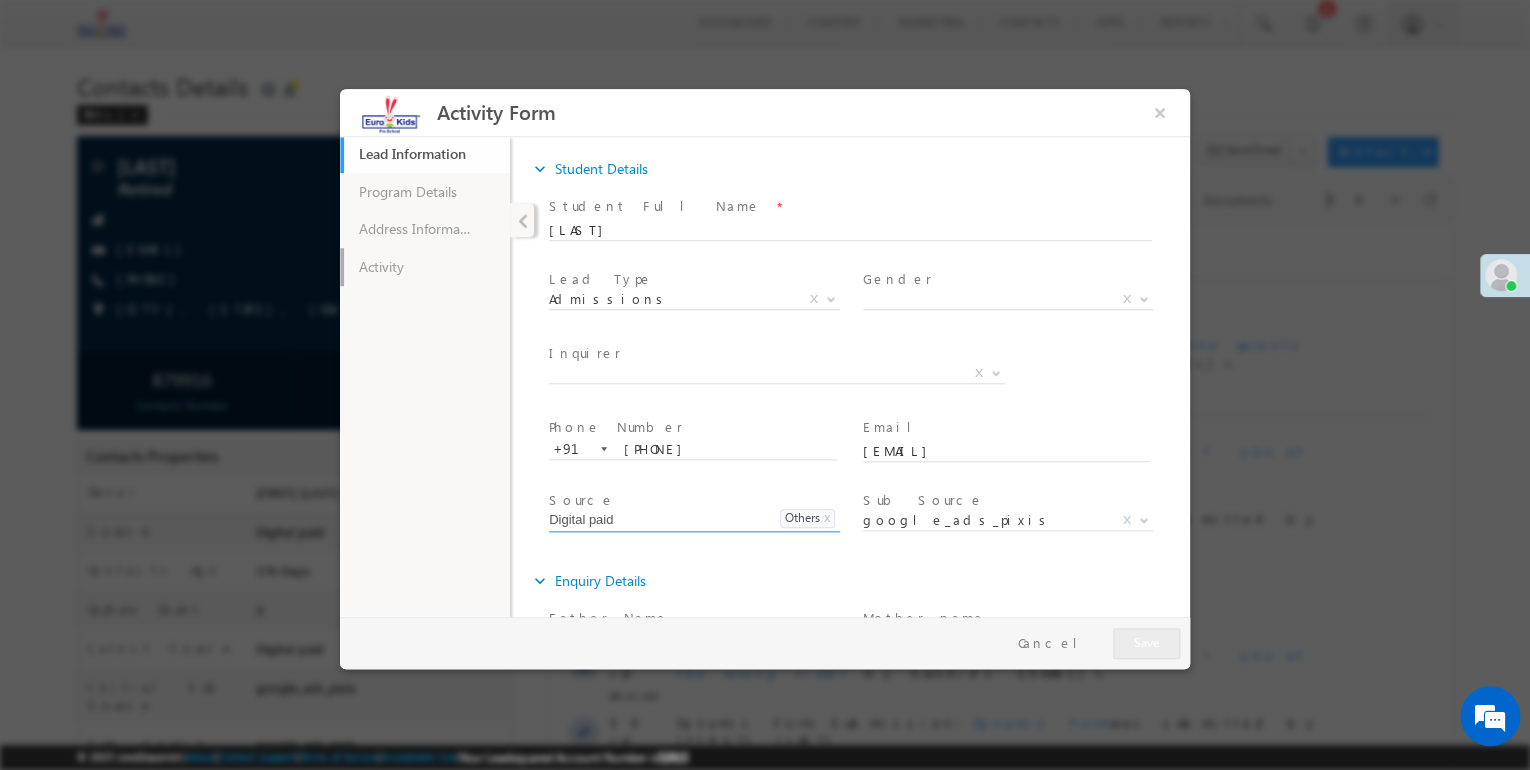 click on "Activity" at bounding box center [425, 267] 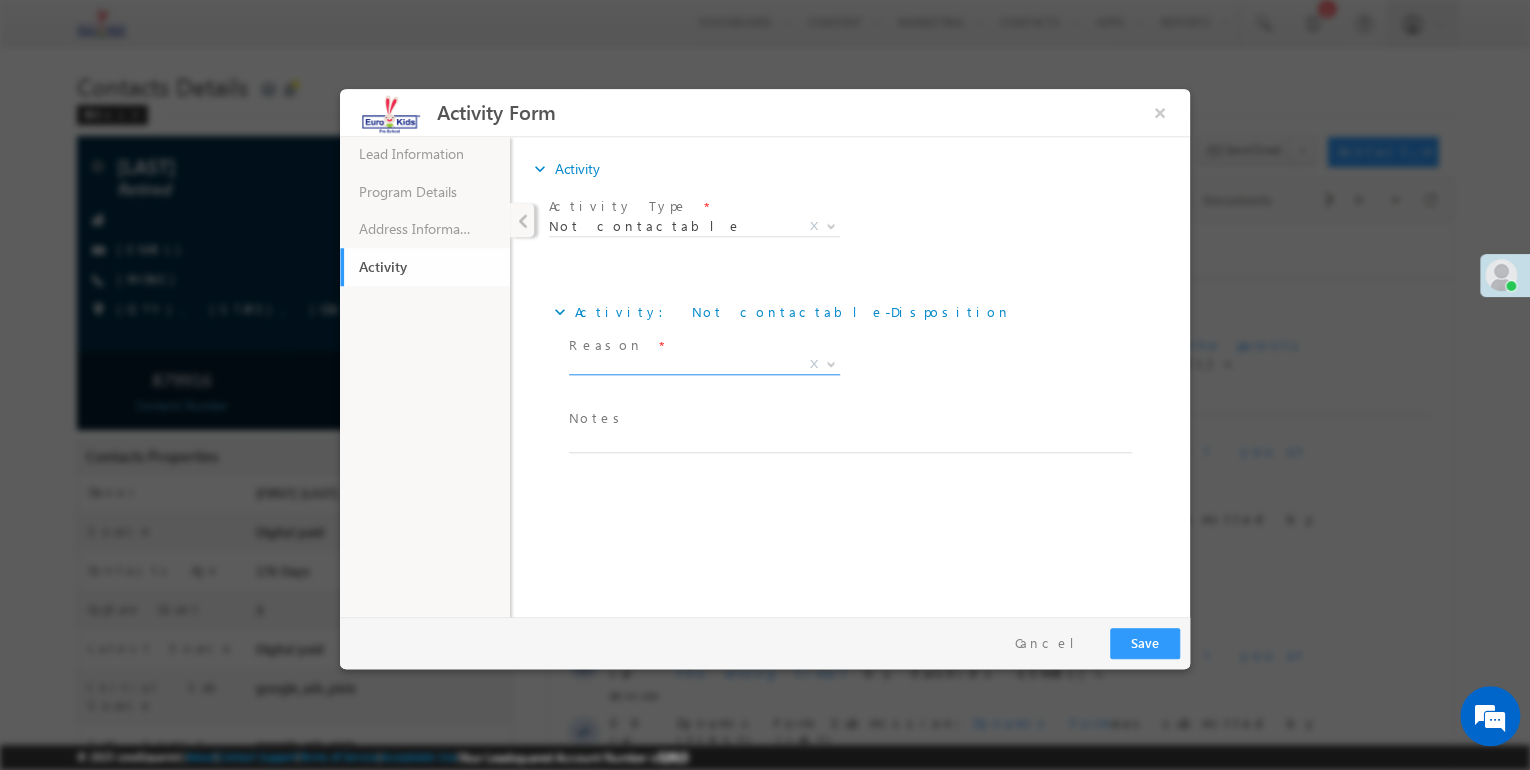 click on "X" at bounding box center (704, 365) 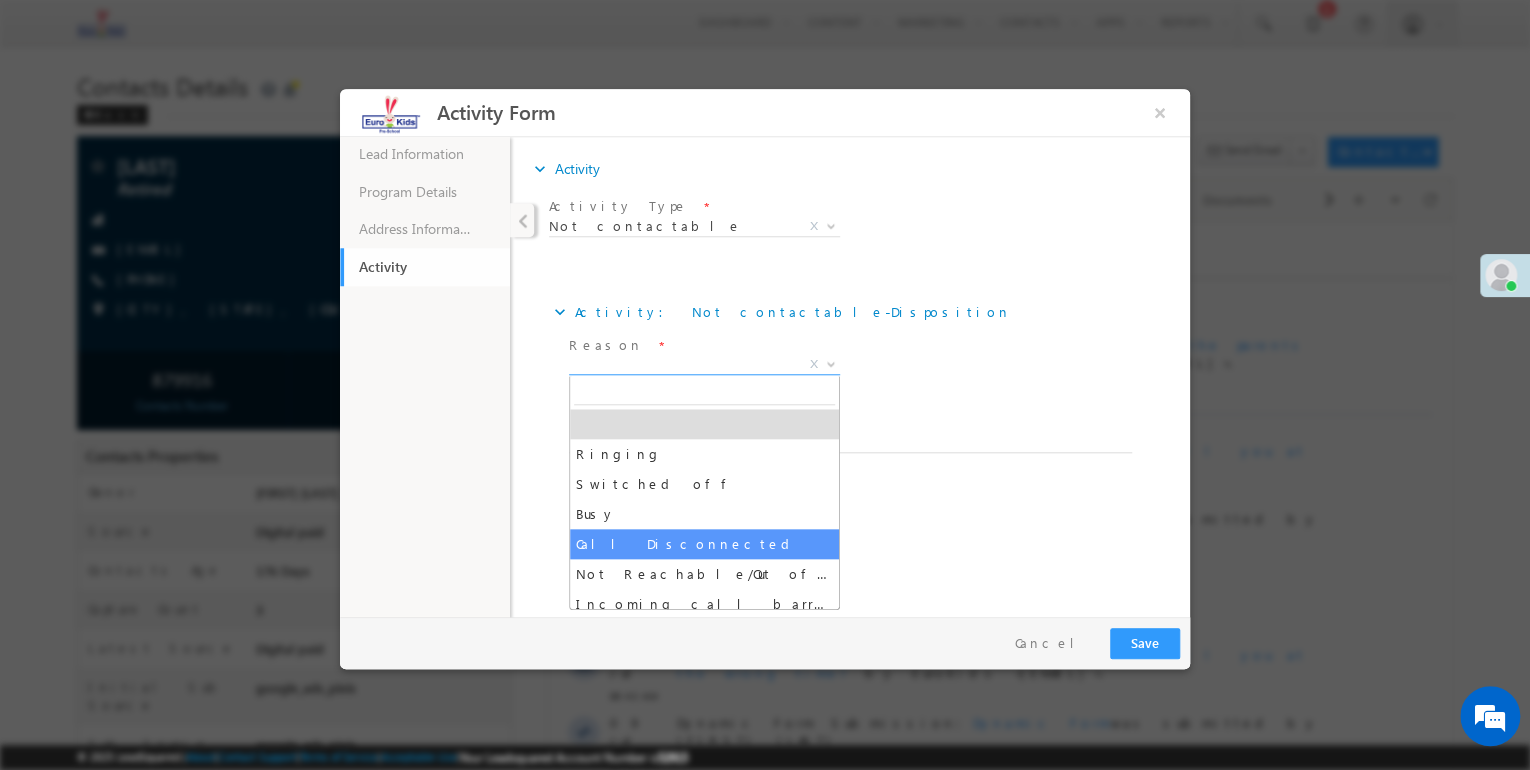 select on "Call Disconnected" 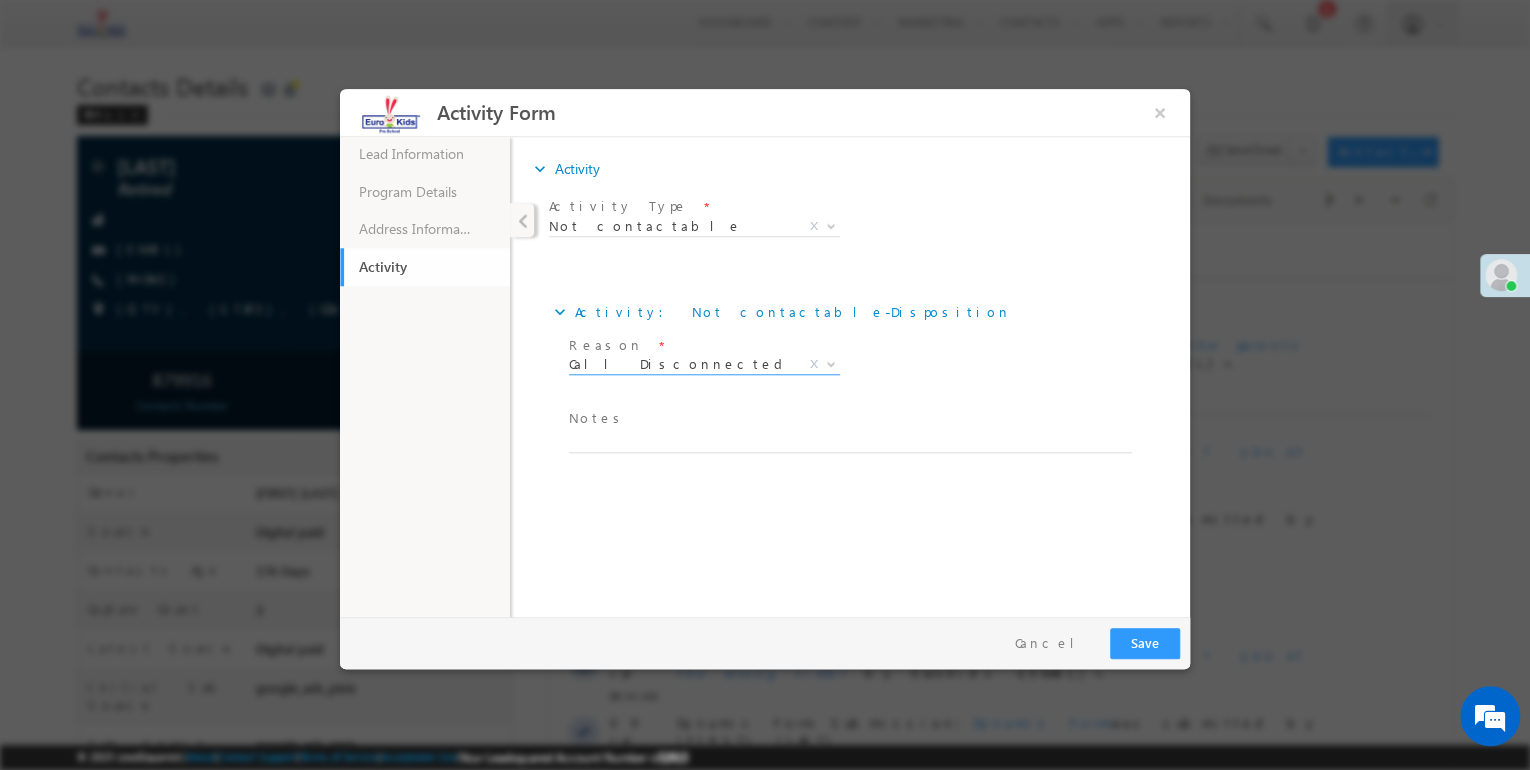 click at bounding box center [845, 463] 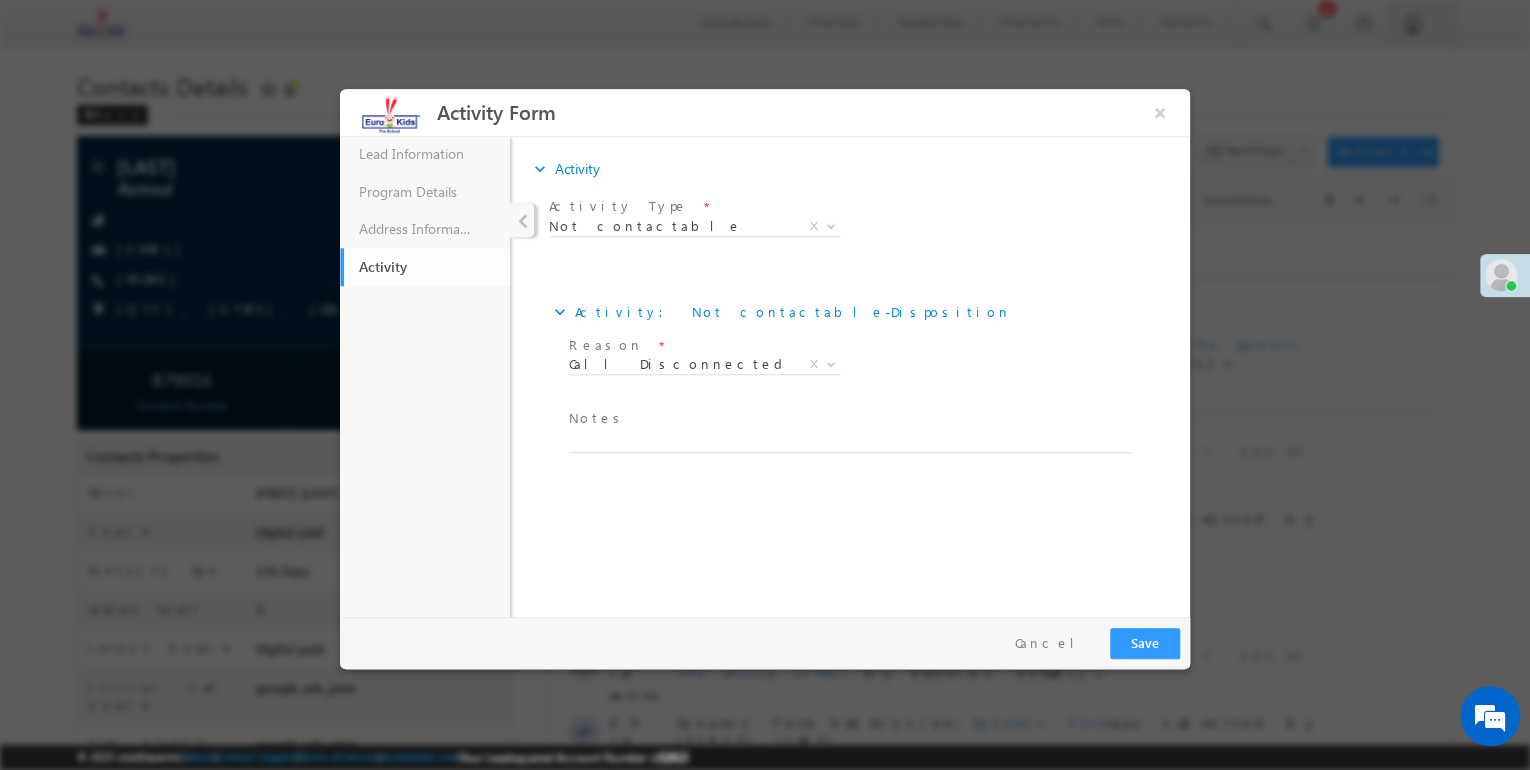 click at bounding box center [845, 463] 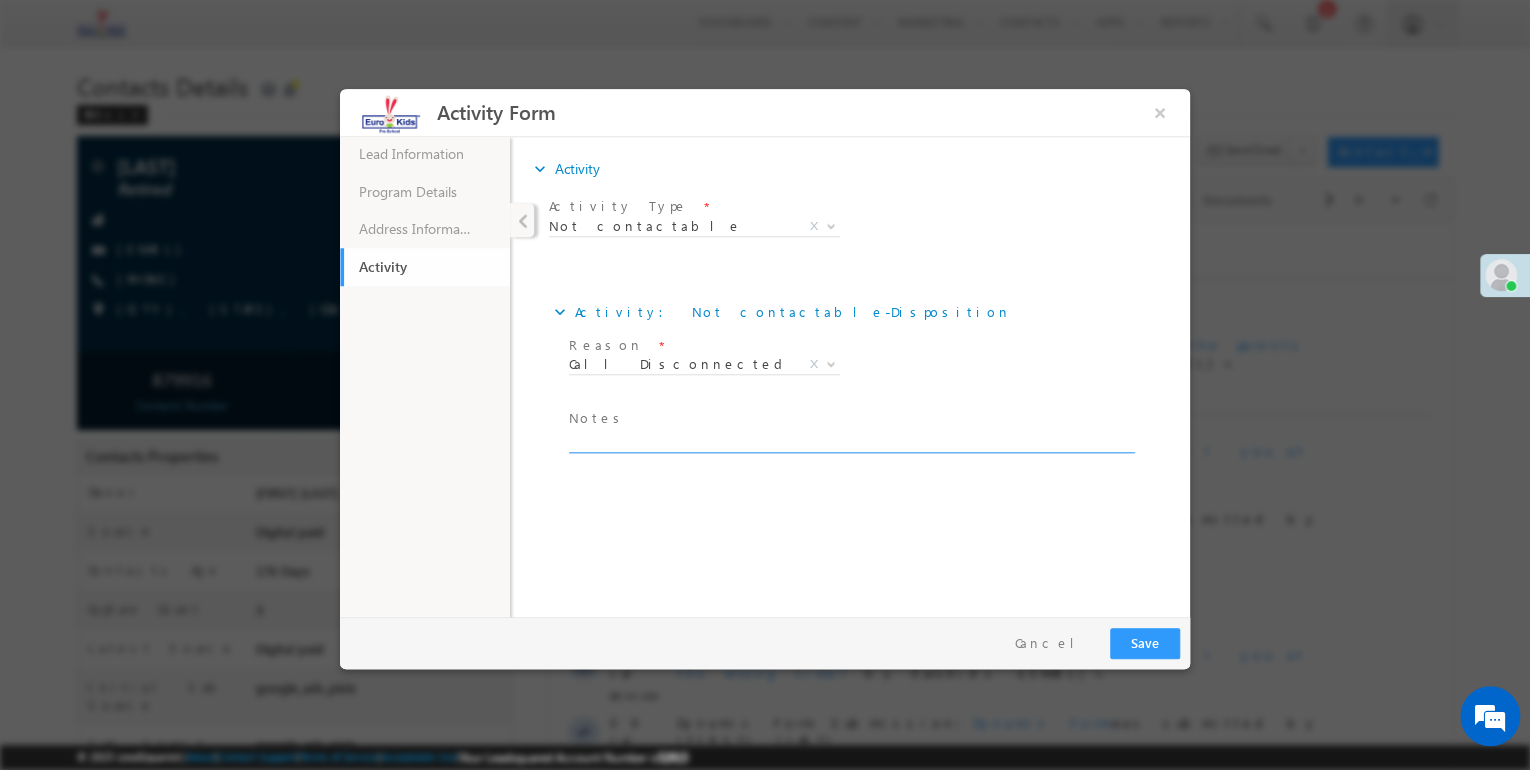 click at bounding box center [850, 441] 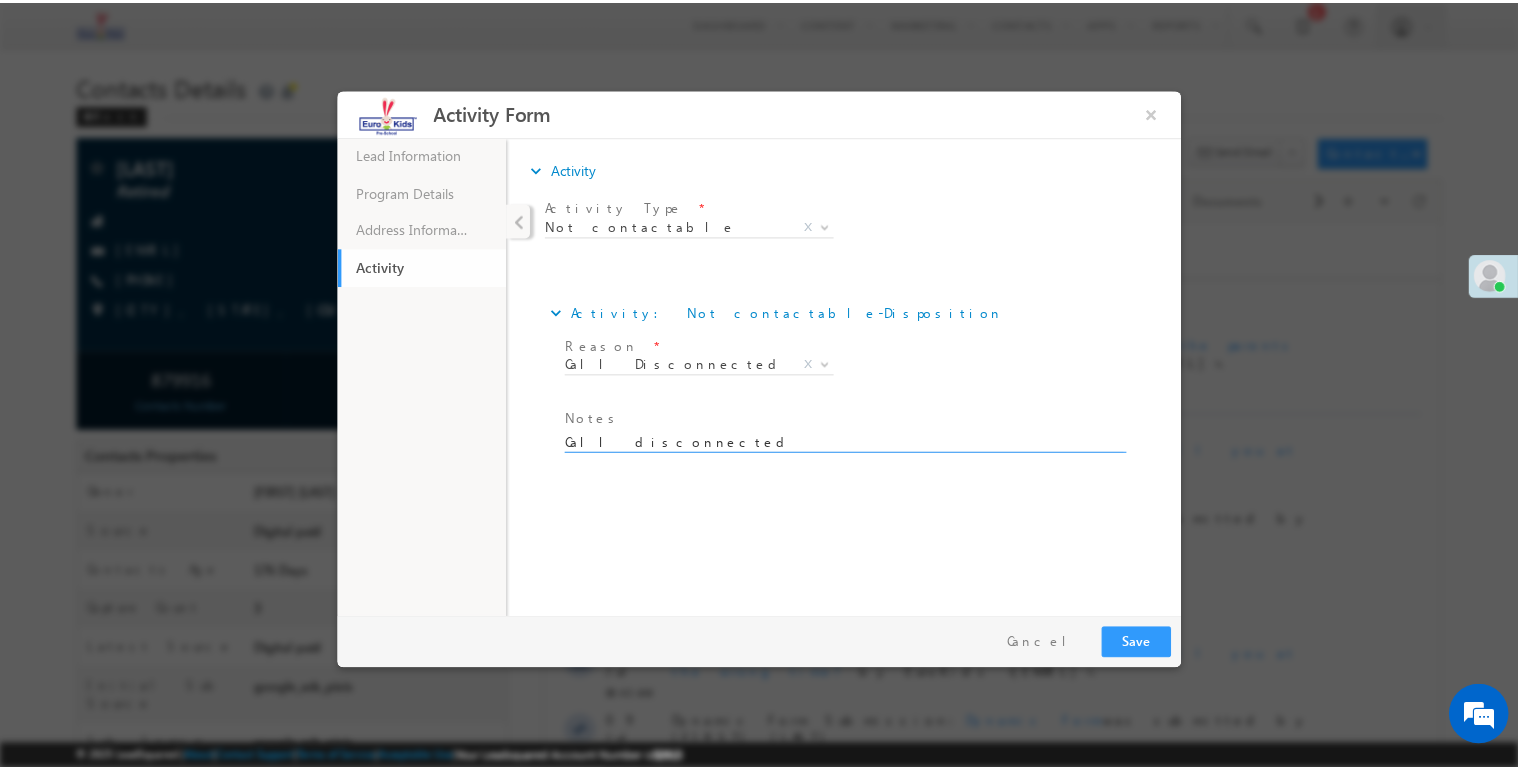 scroll, scrollTop: 4, scrollLeft: 0, axis: vertical 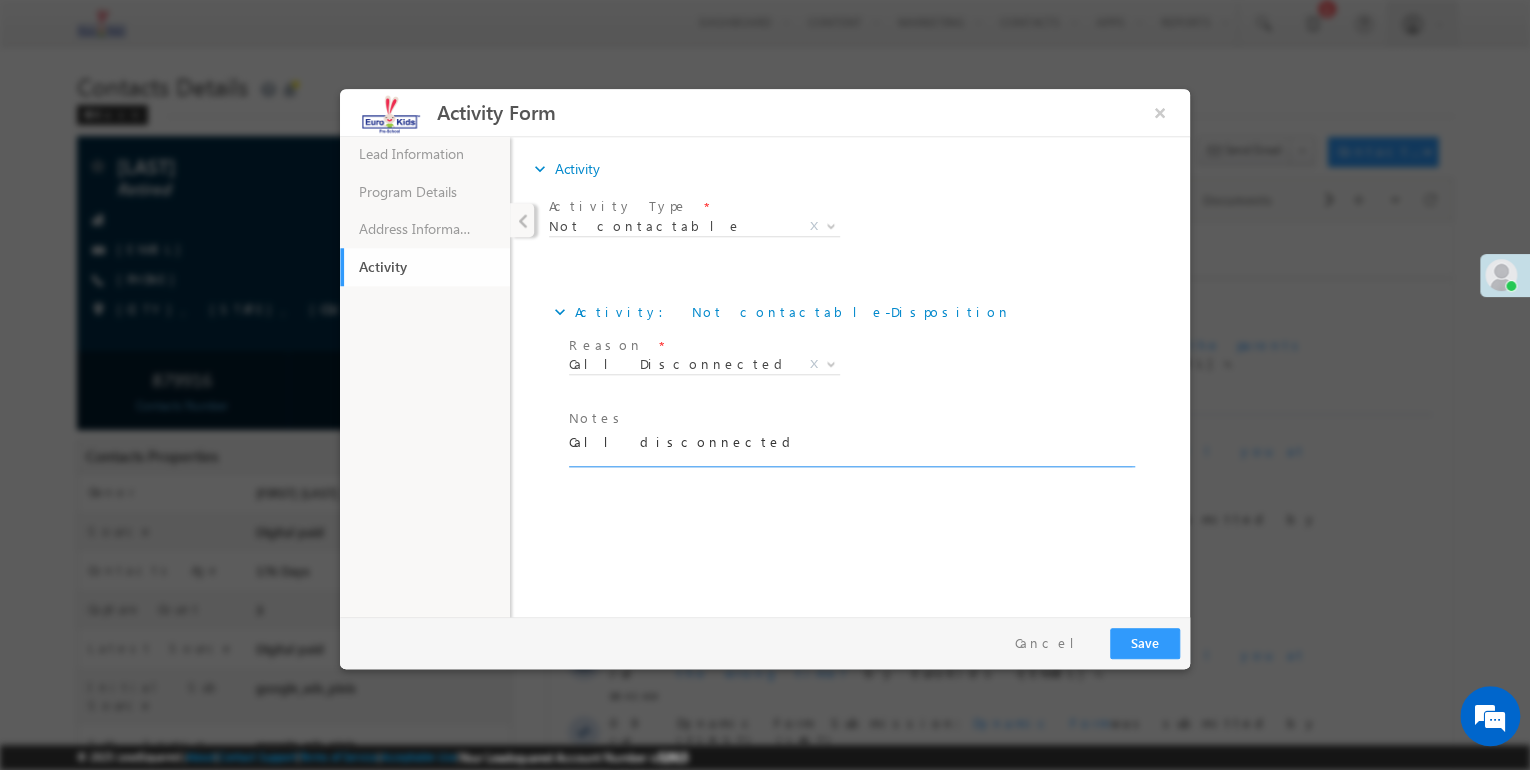 type on "Call disconnected" 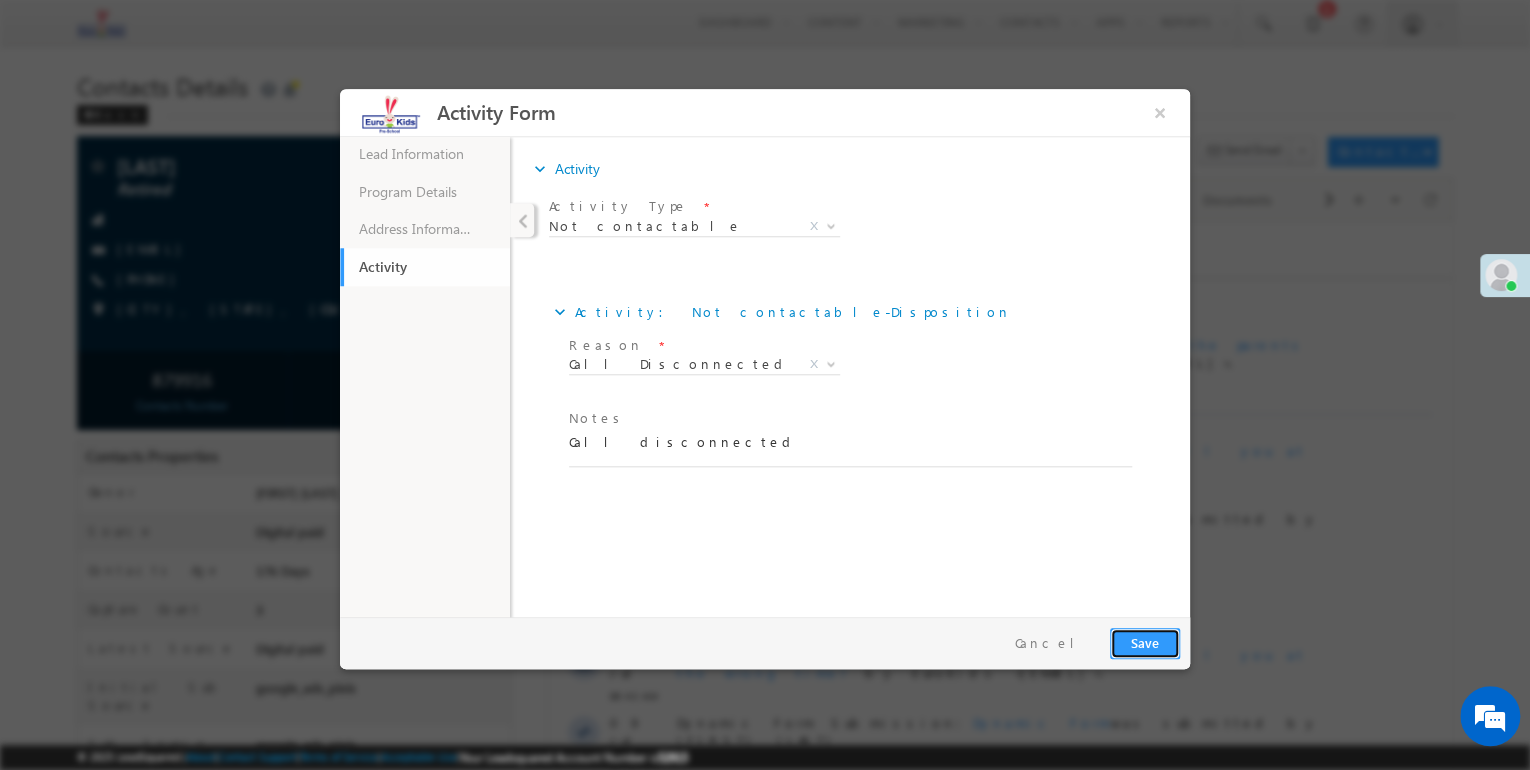 click on "Save" at bounding box center [1145, 643] 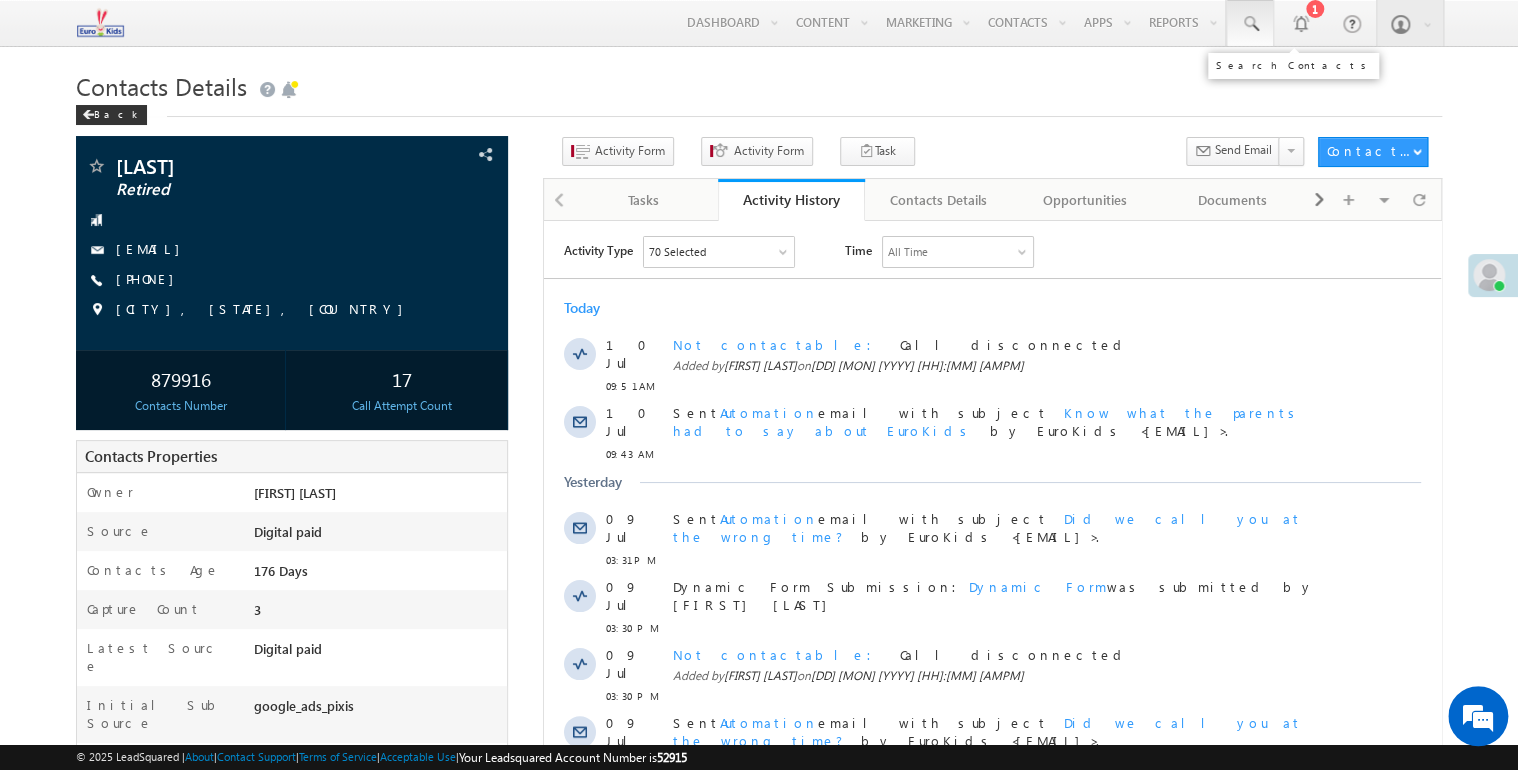 click at bounding box center (1250, 23) 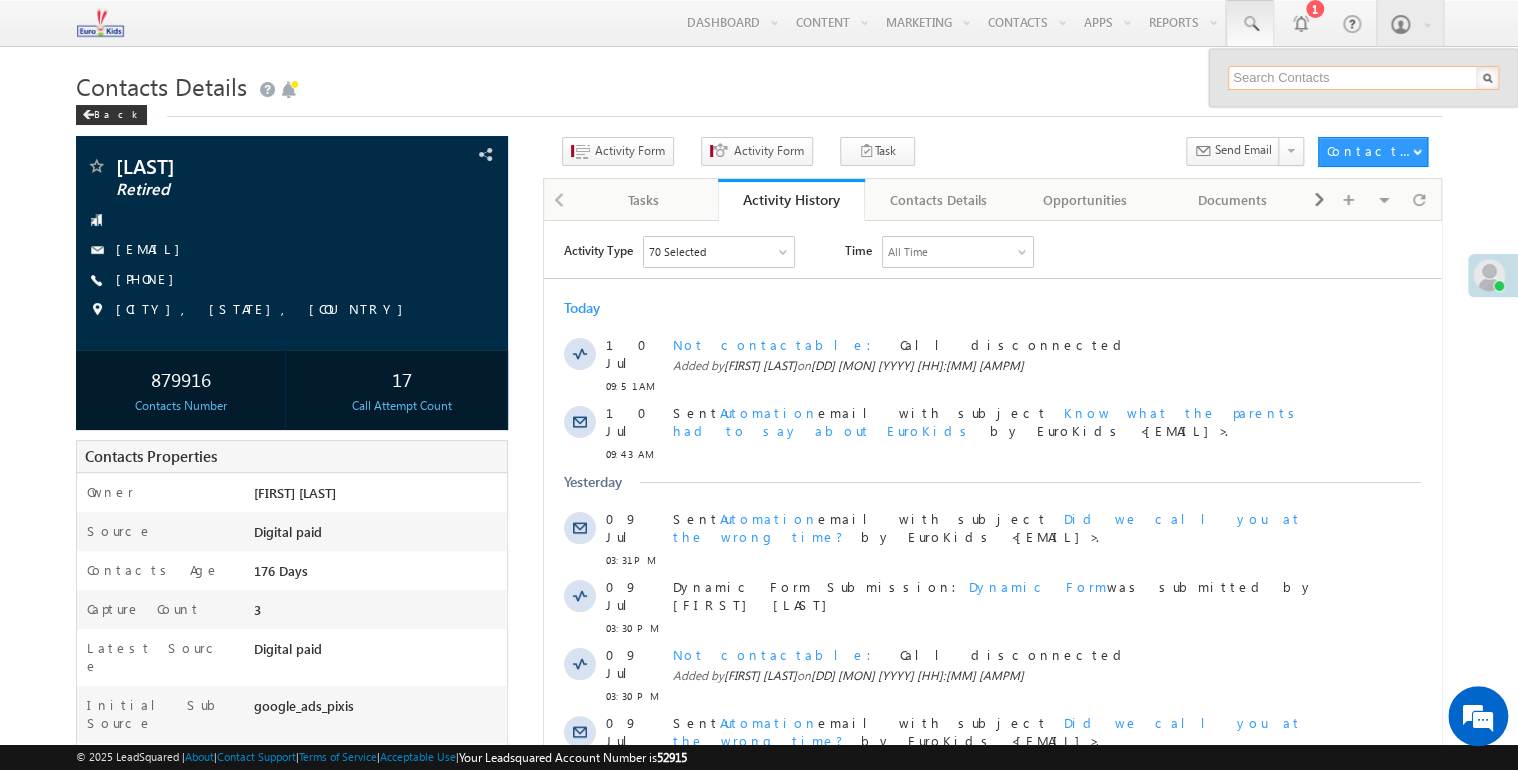 click at bounding box center [1363, 78] 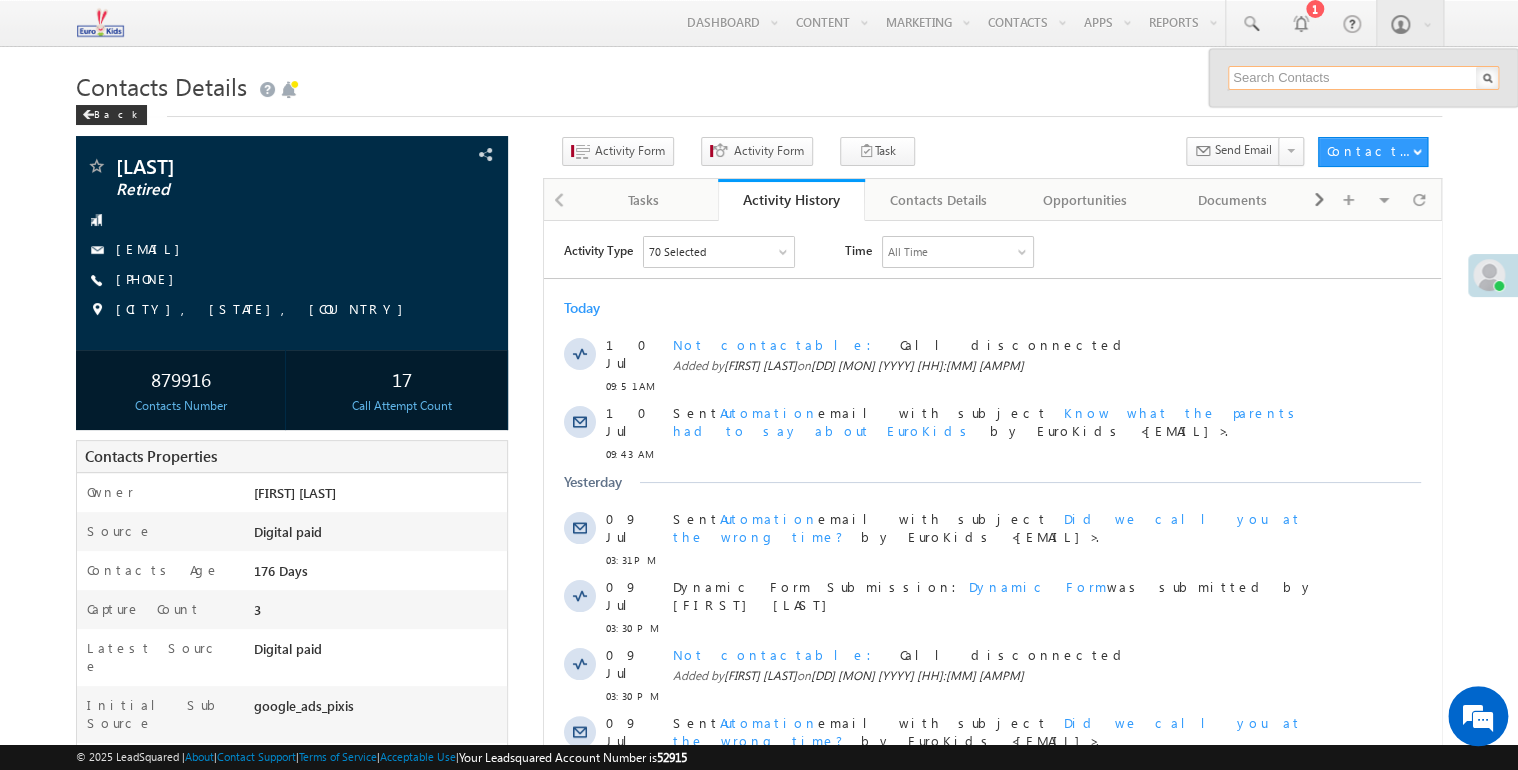 paste on "7990367397" 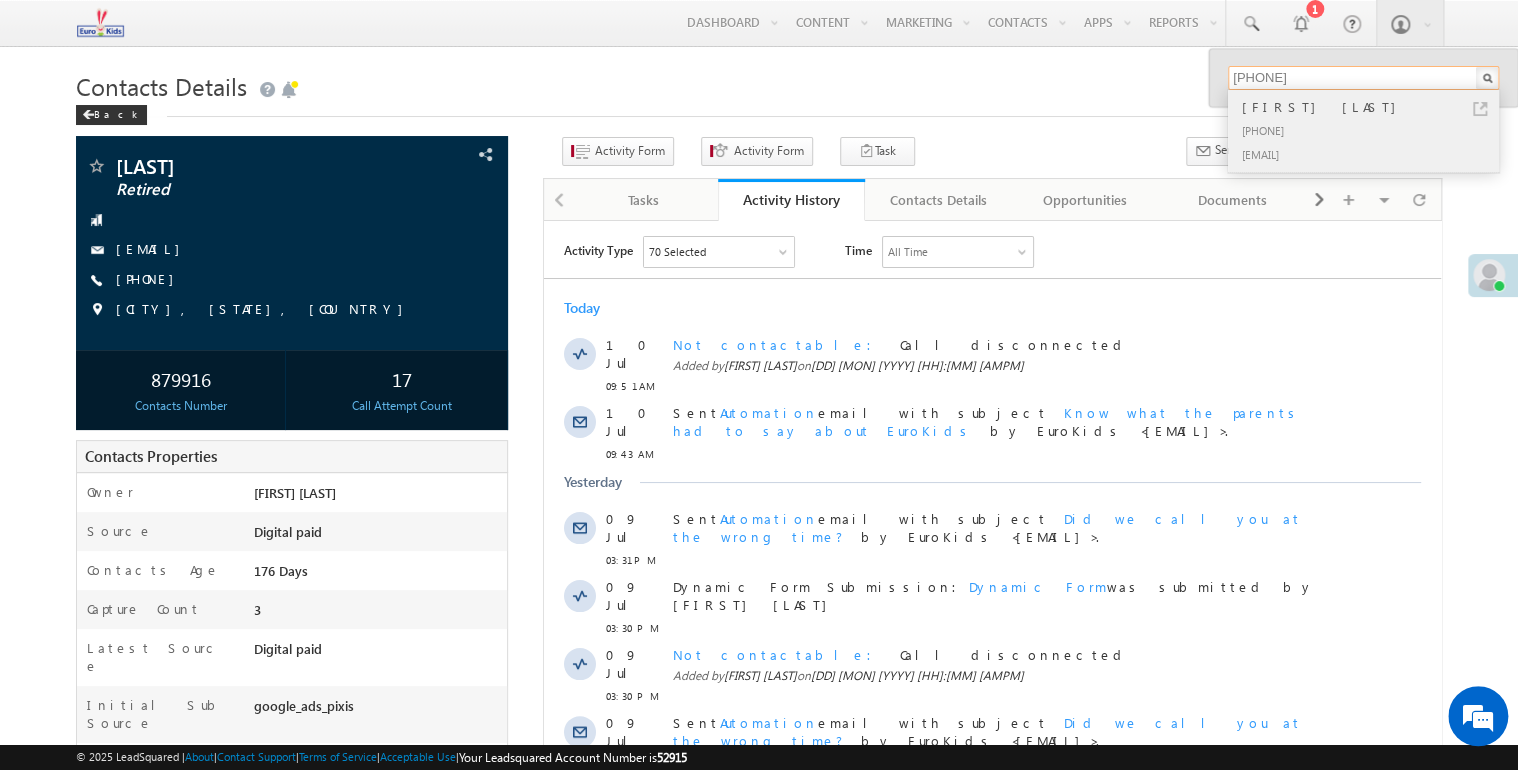 type on "7990367397" 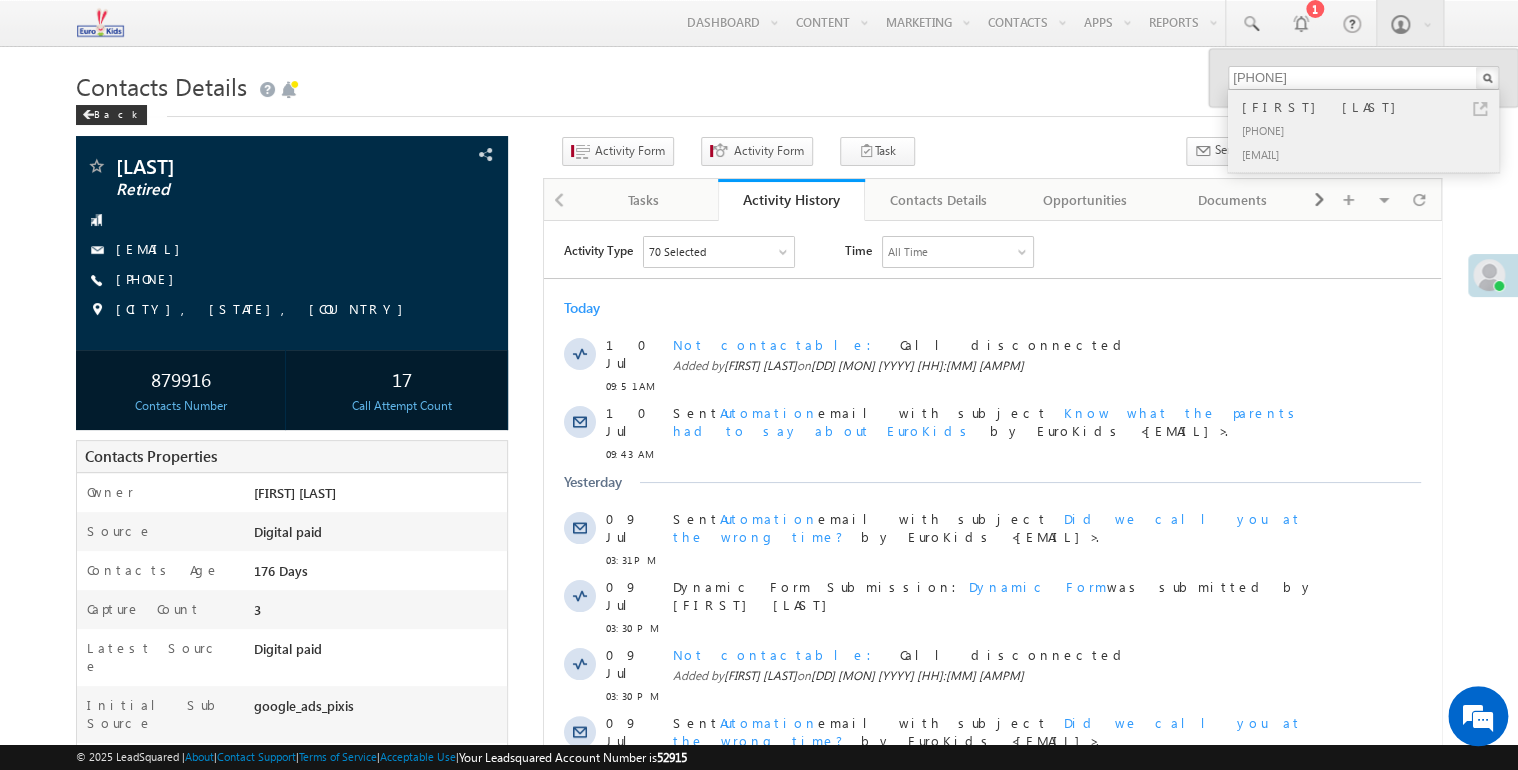 click on "+91-7990367397" at bounding box center (1372, 130) 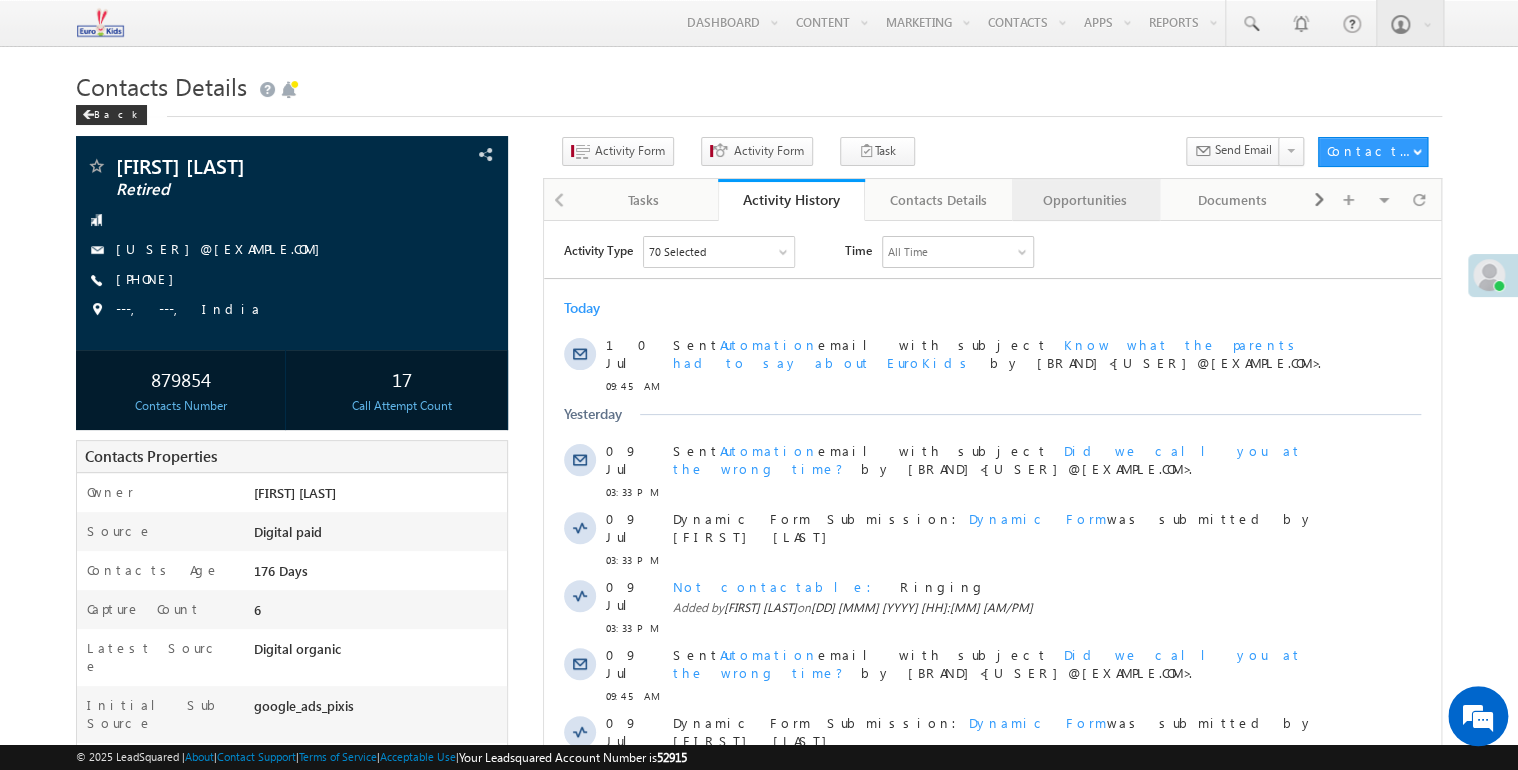 scroll, scrollTop: 0, scrollLeft: 0, axis: both 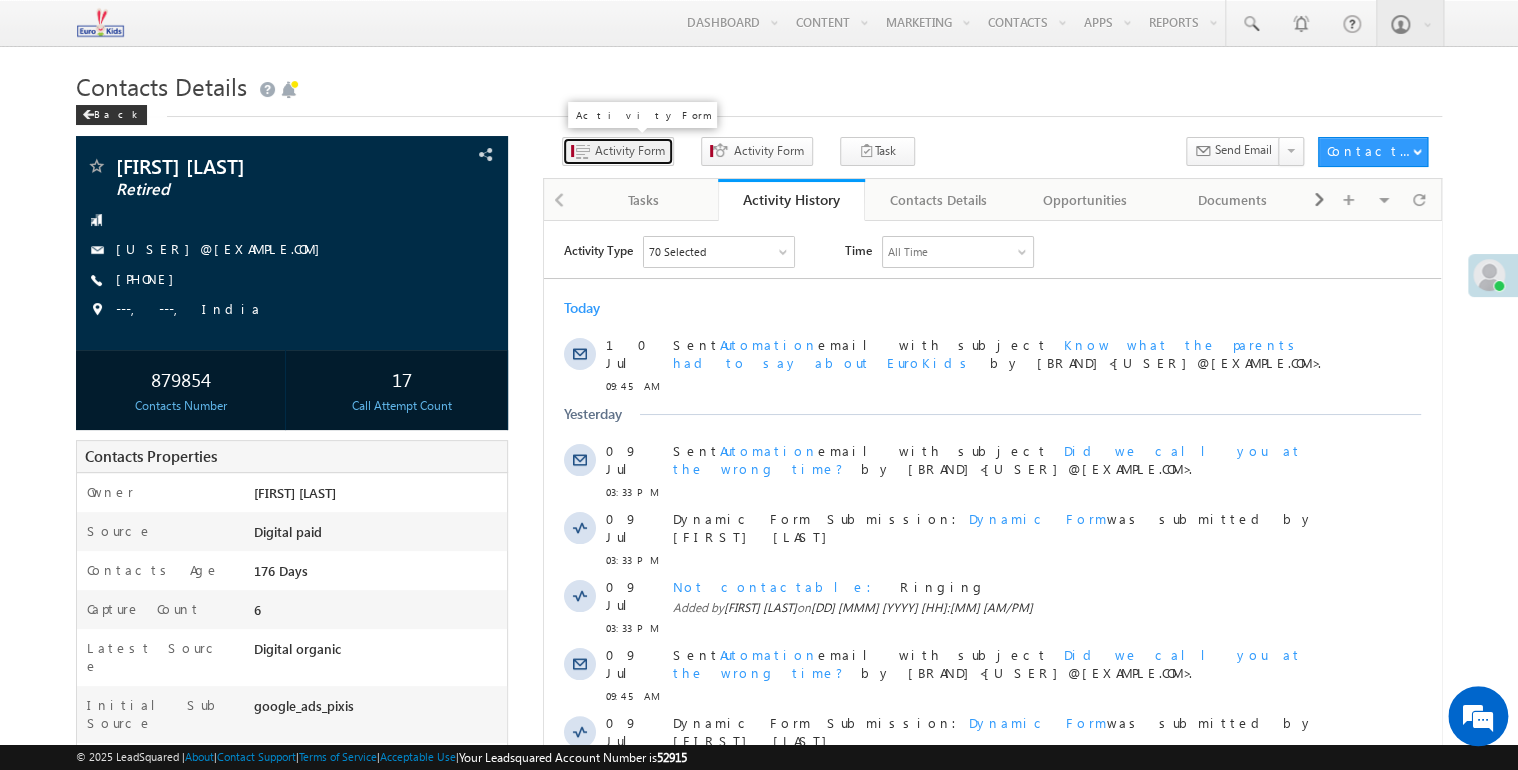 click on "Activity Form" at bounding box center [630, 151] 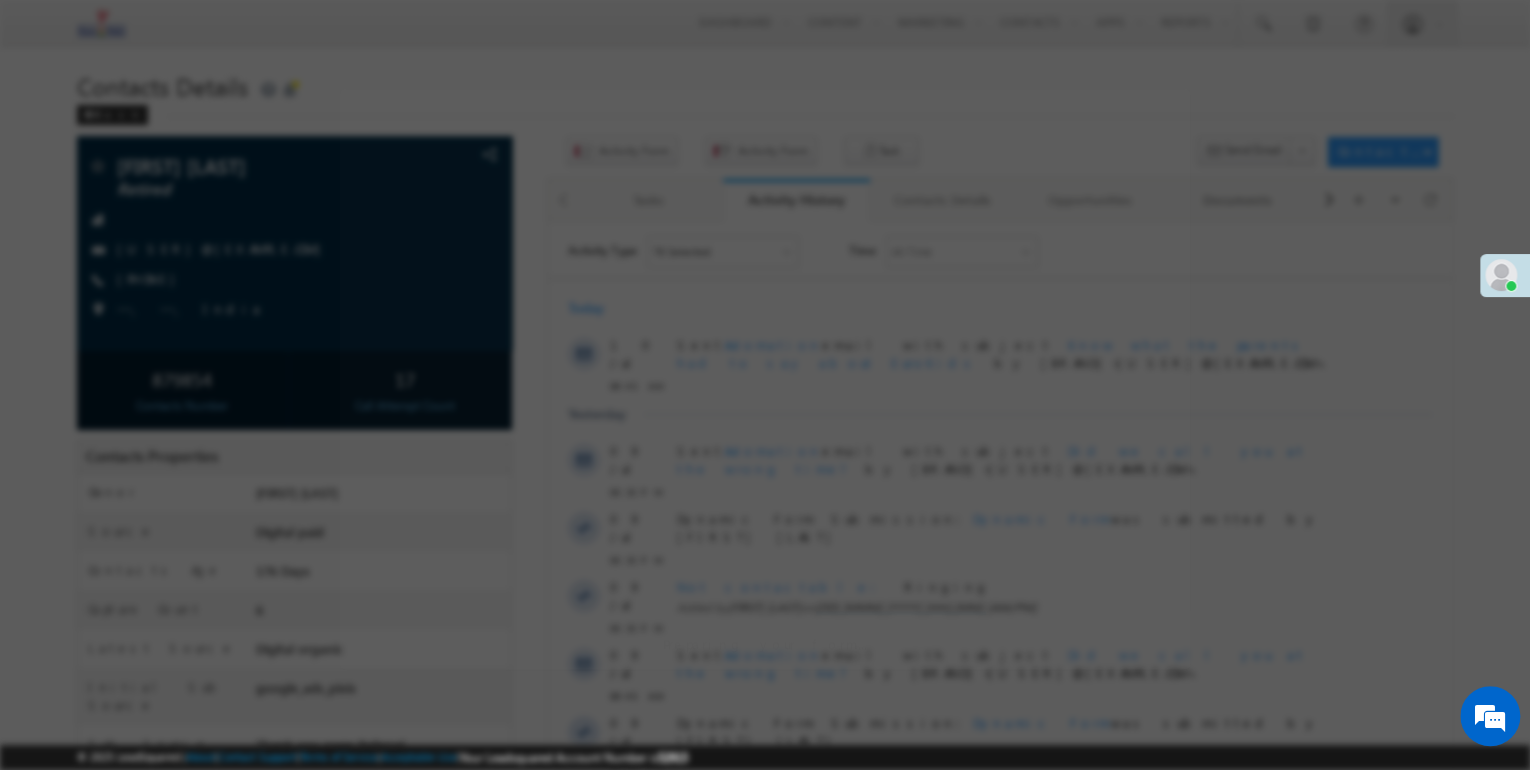 click at bounding box center (553, 119) 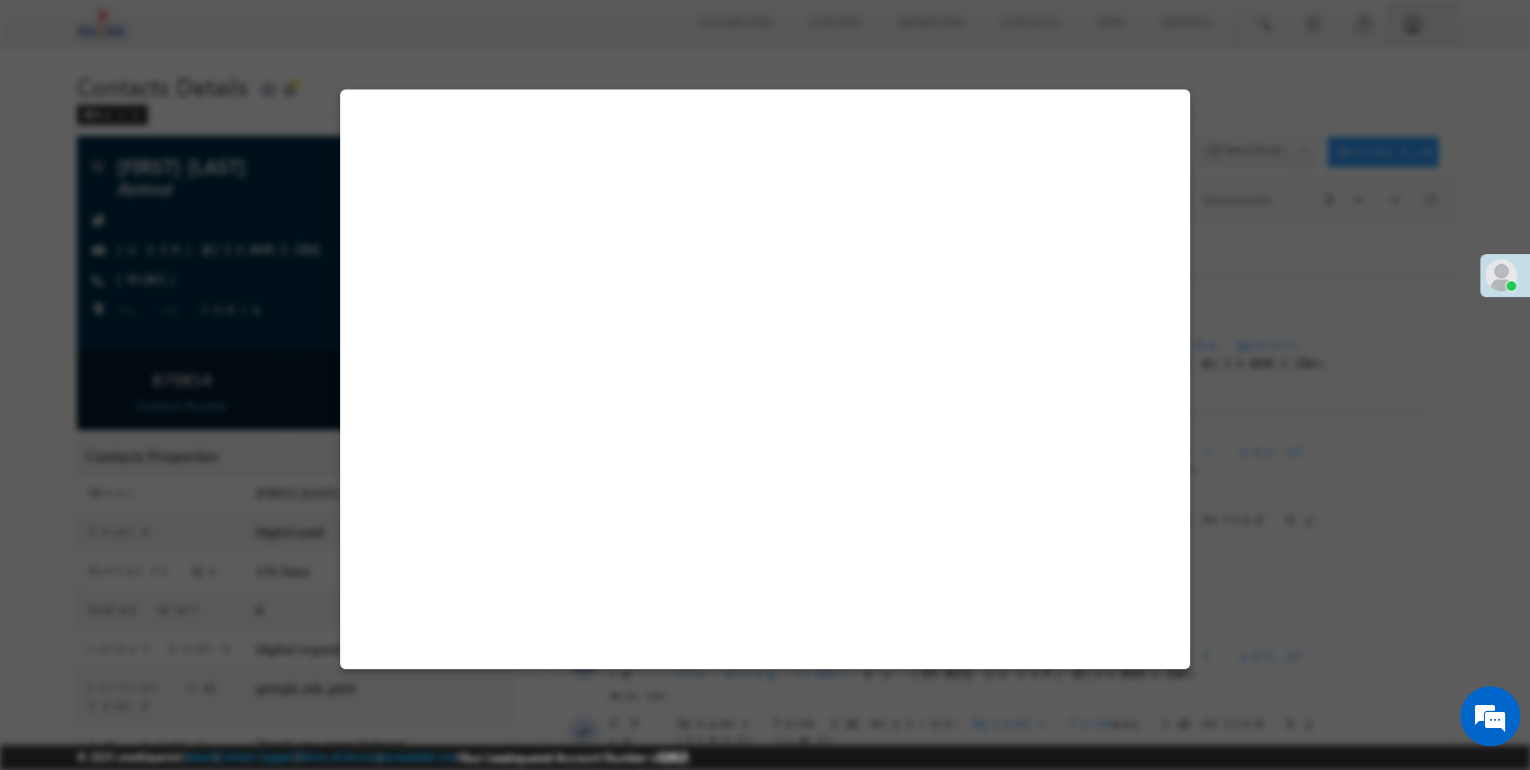 select on "Admissions" 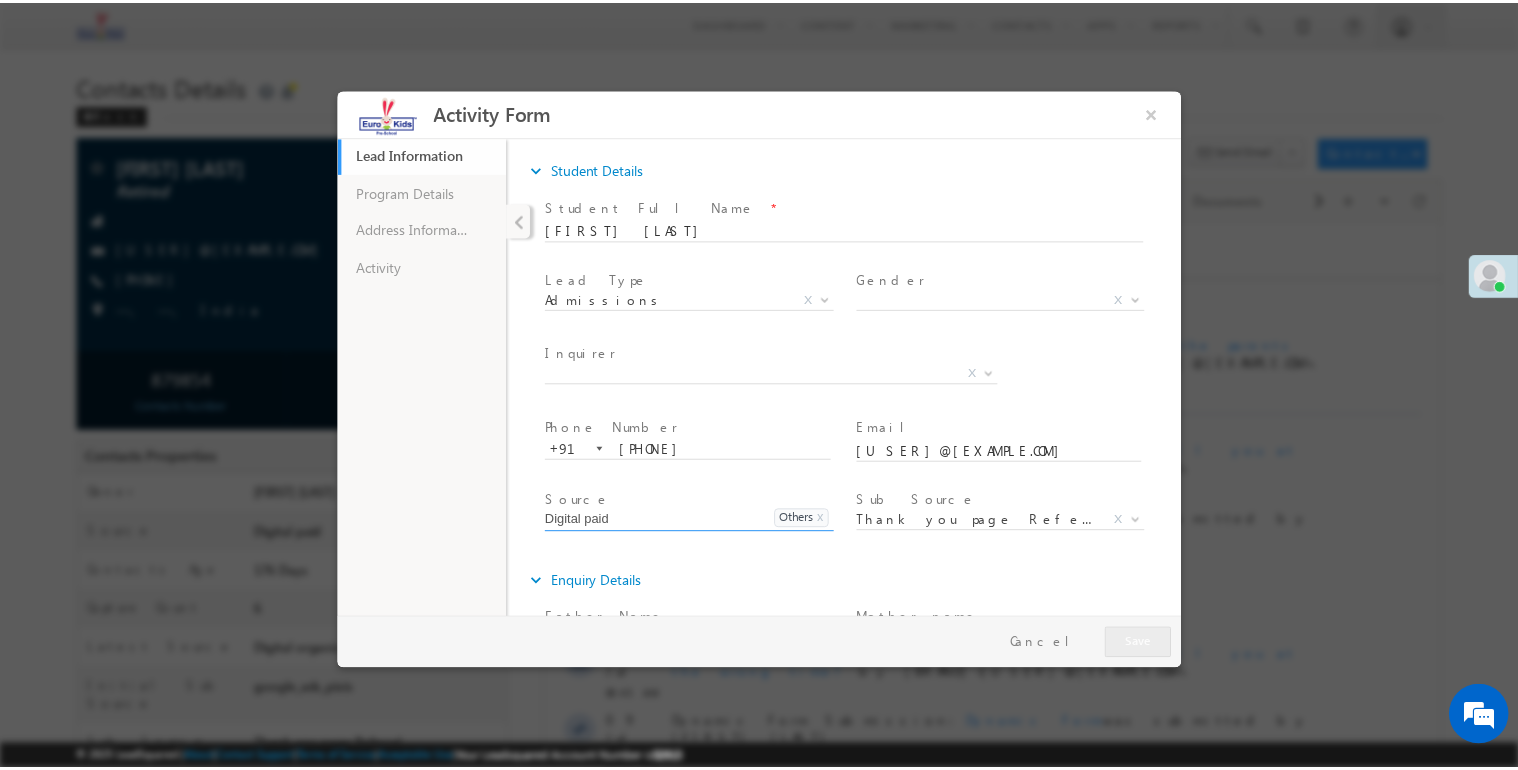 scroll, scrollTop: 0, scrollLeft: 0, axis: both 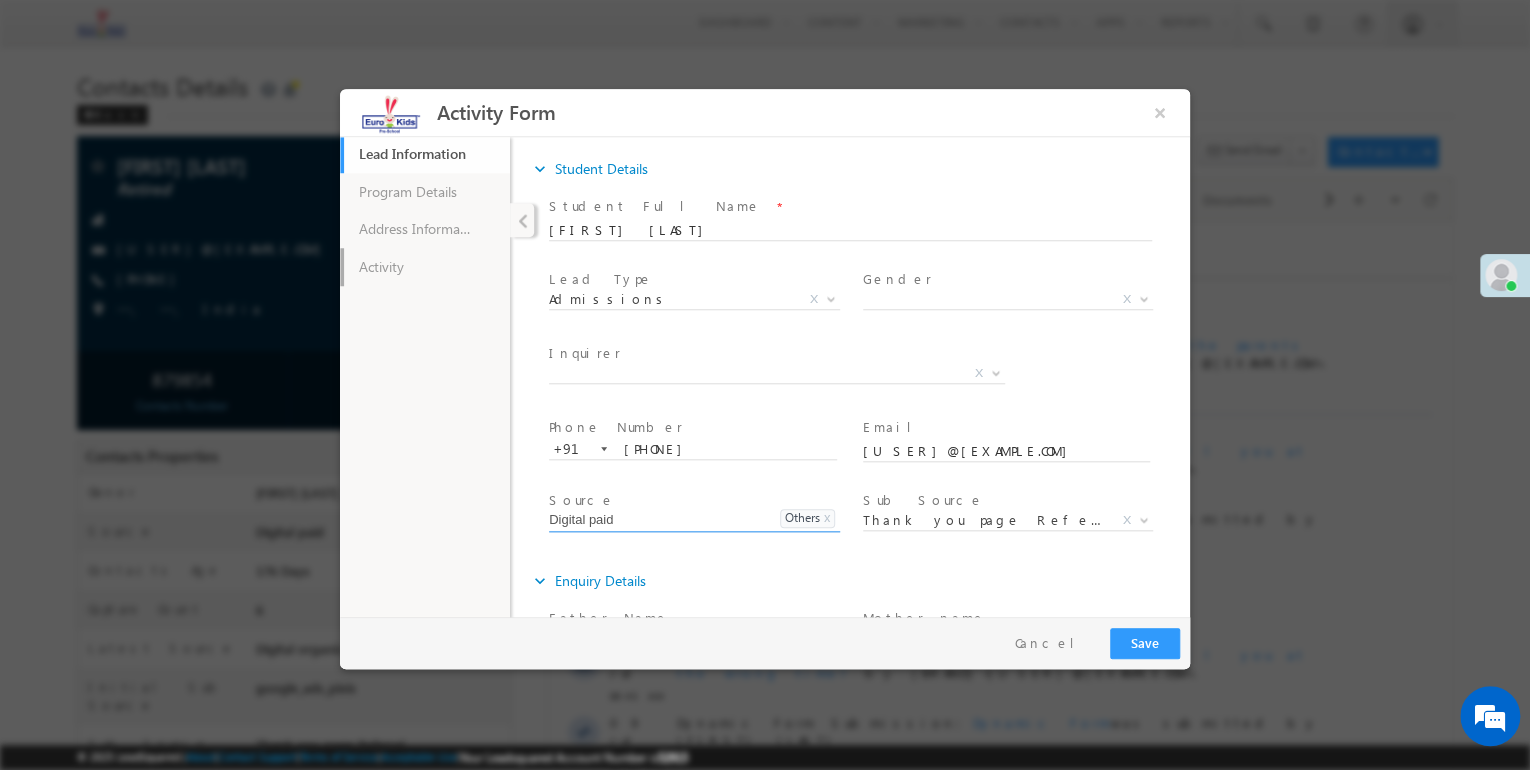 click on "Activity" at bounding box center (425, 267) 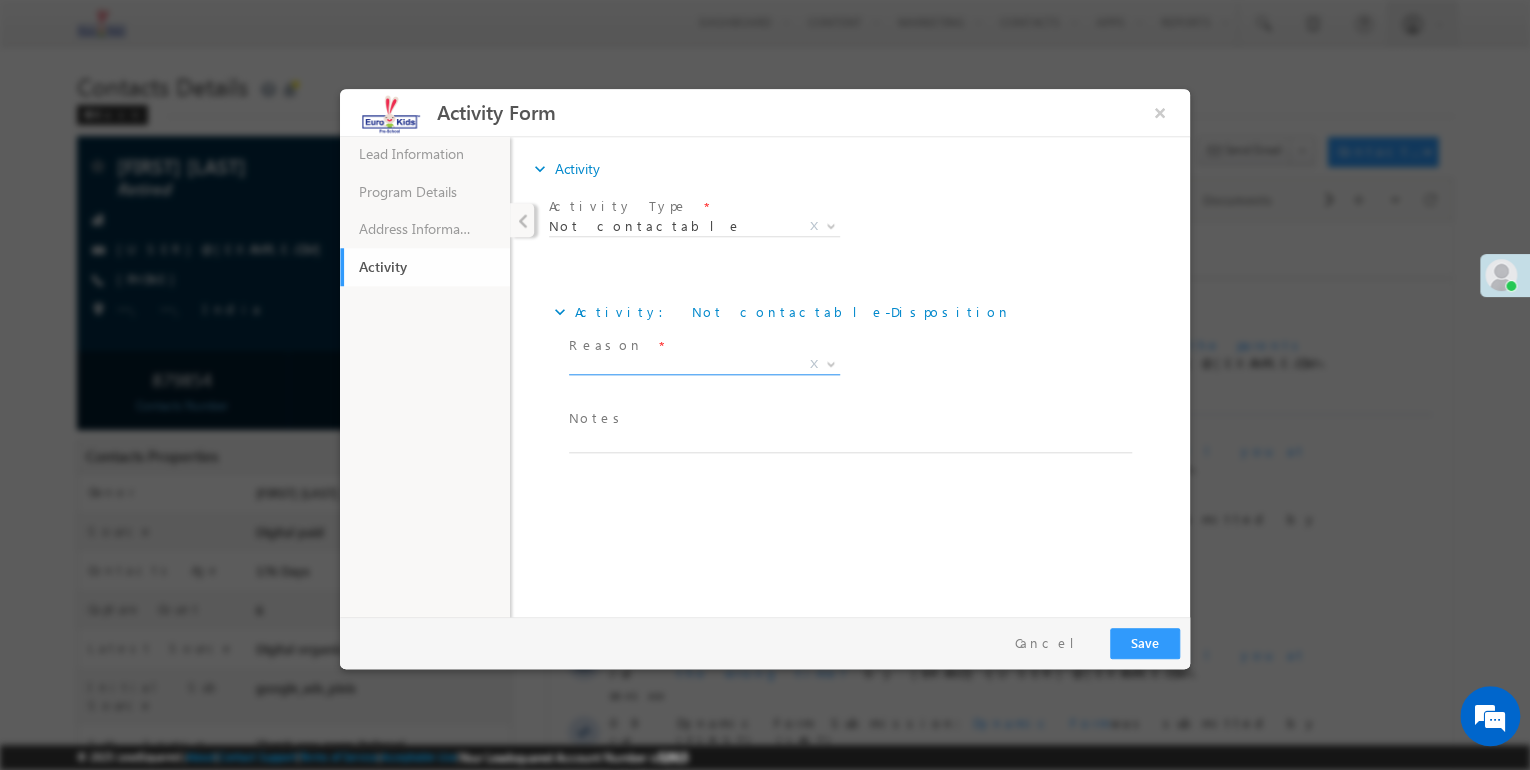 click on "X" at bounding box center [704, 365] 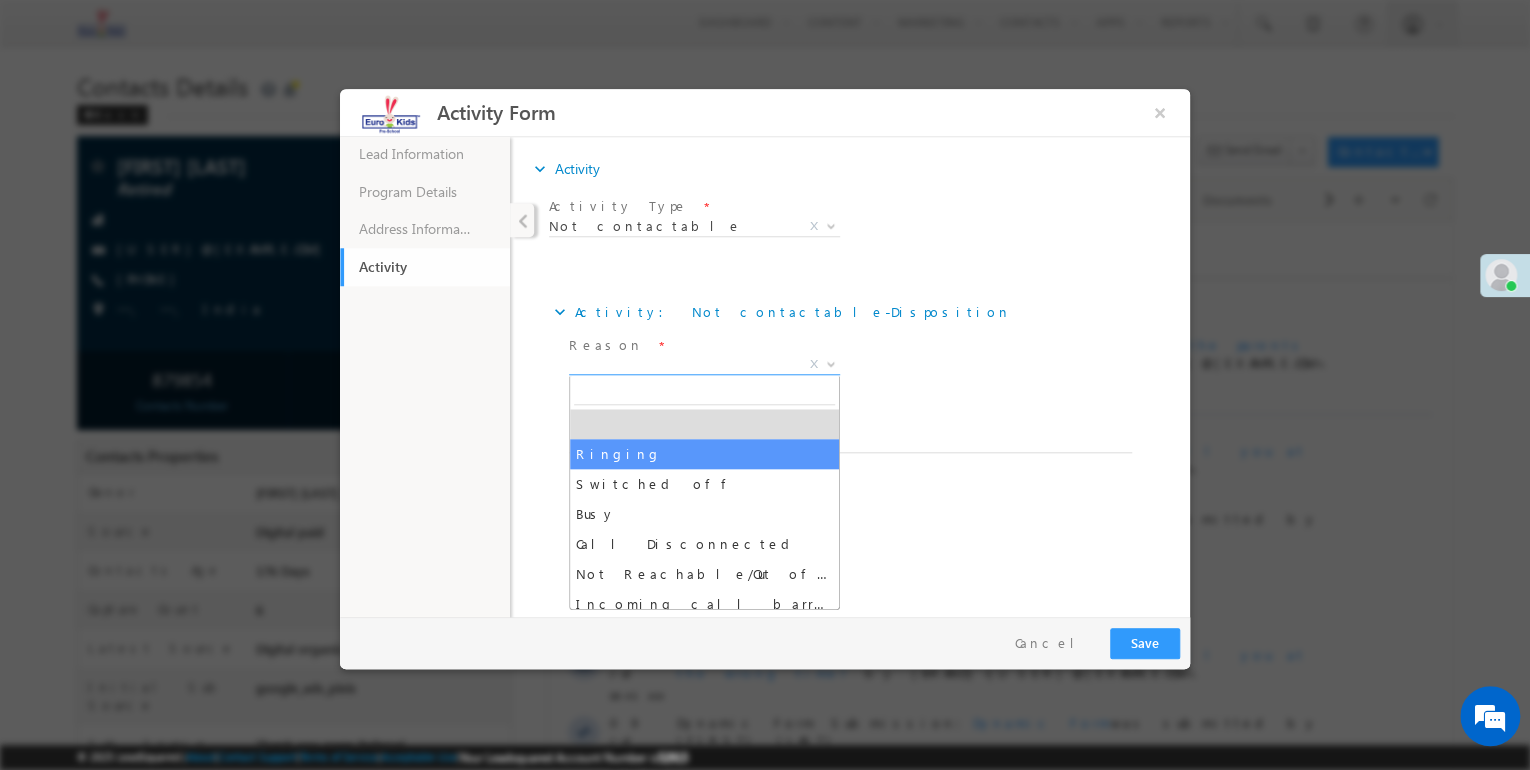 select on "Ringing" 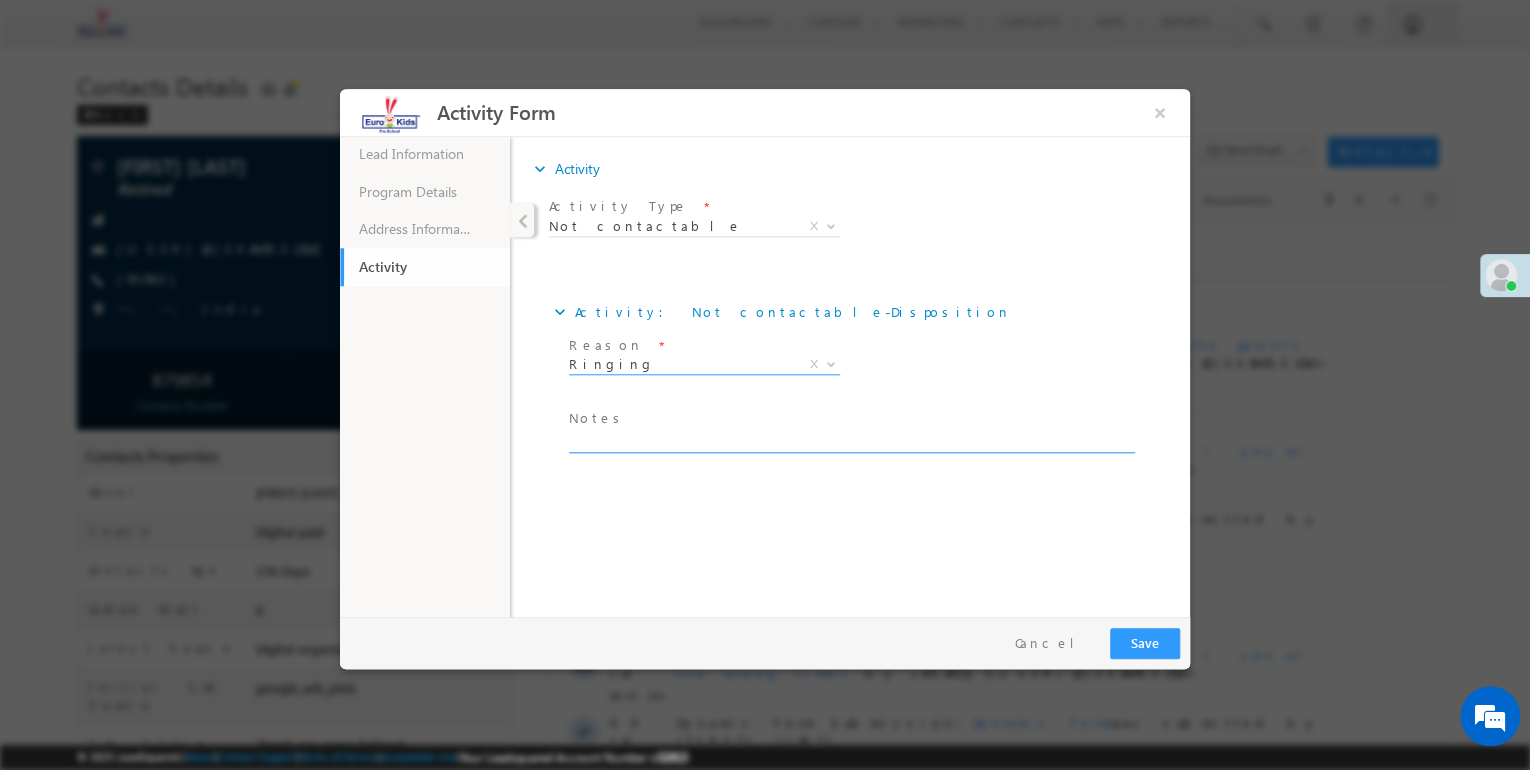 click at bounding box center (850, 441) 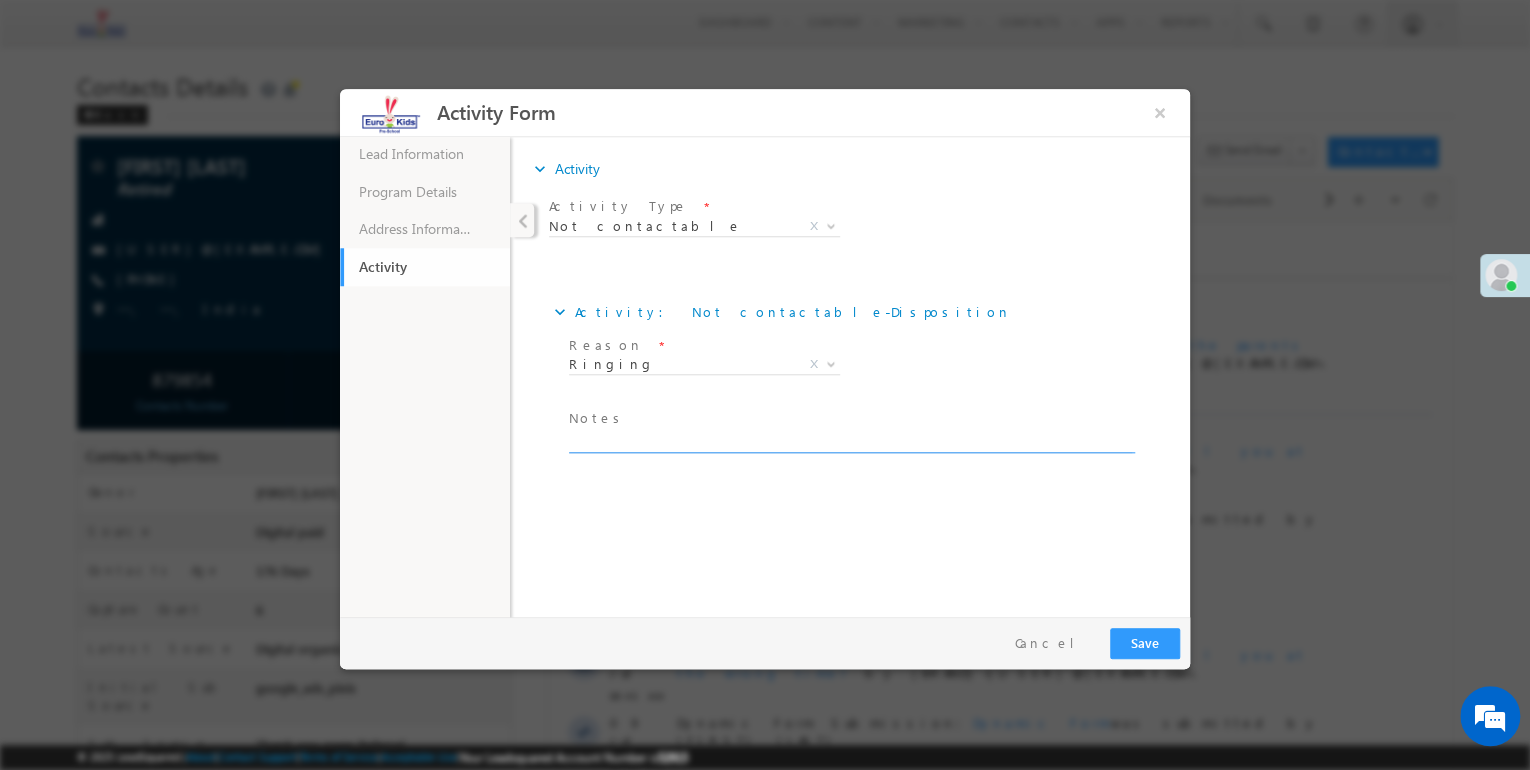 paste on "Ringing" 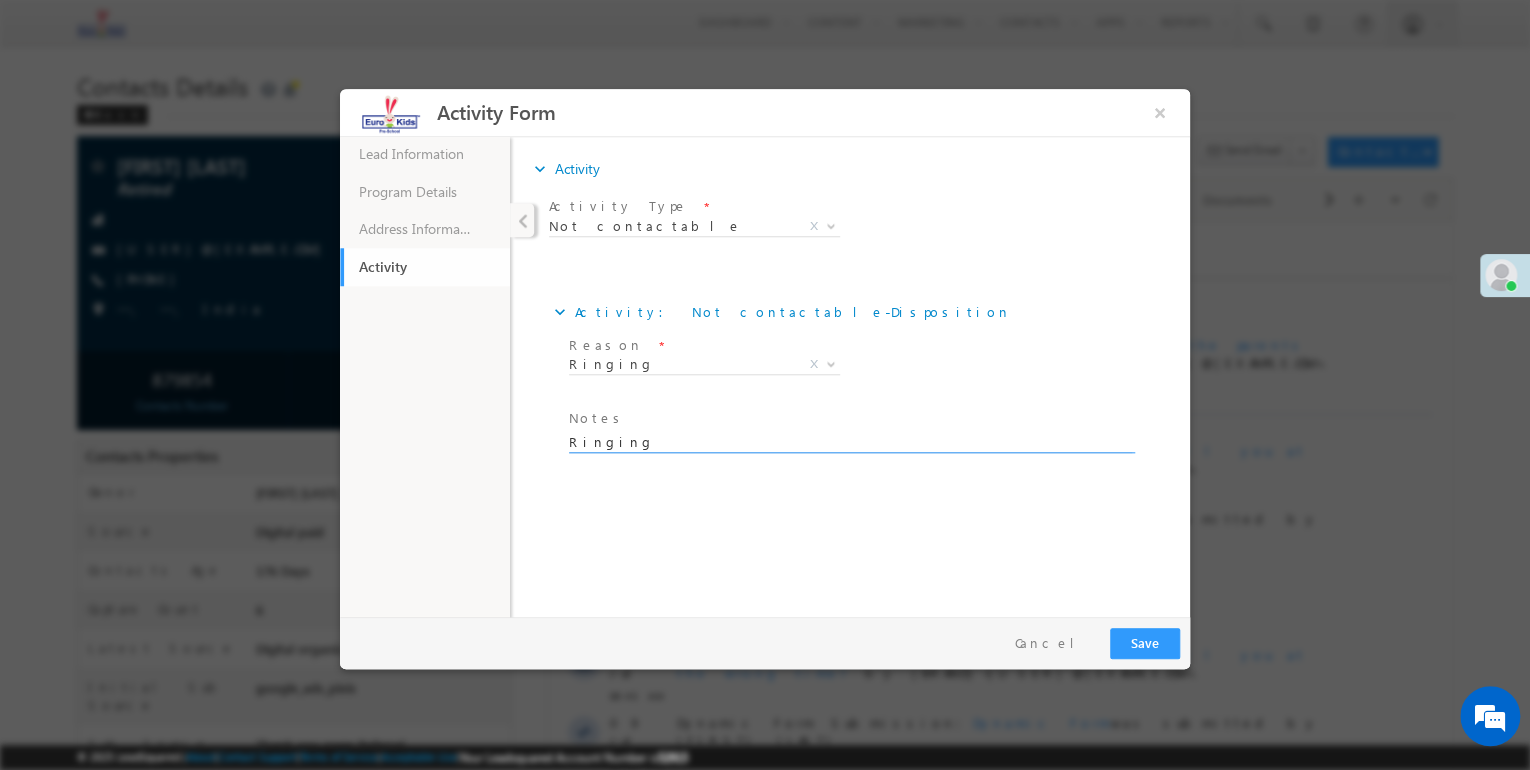 type on "Ringing" 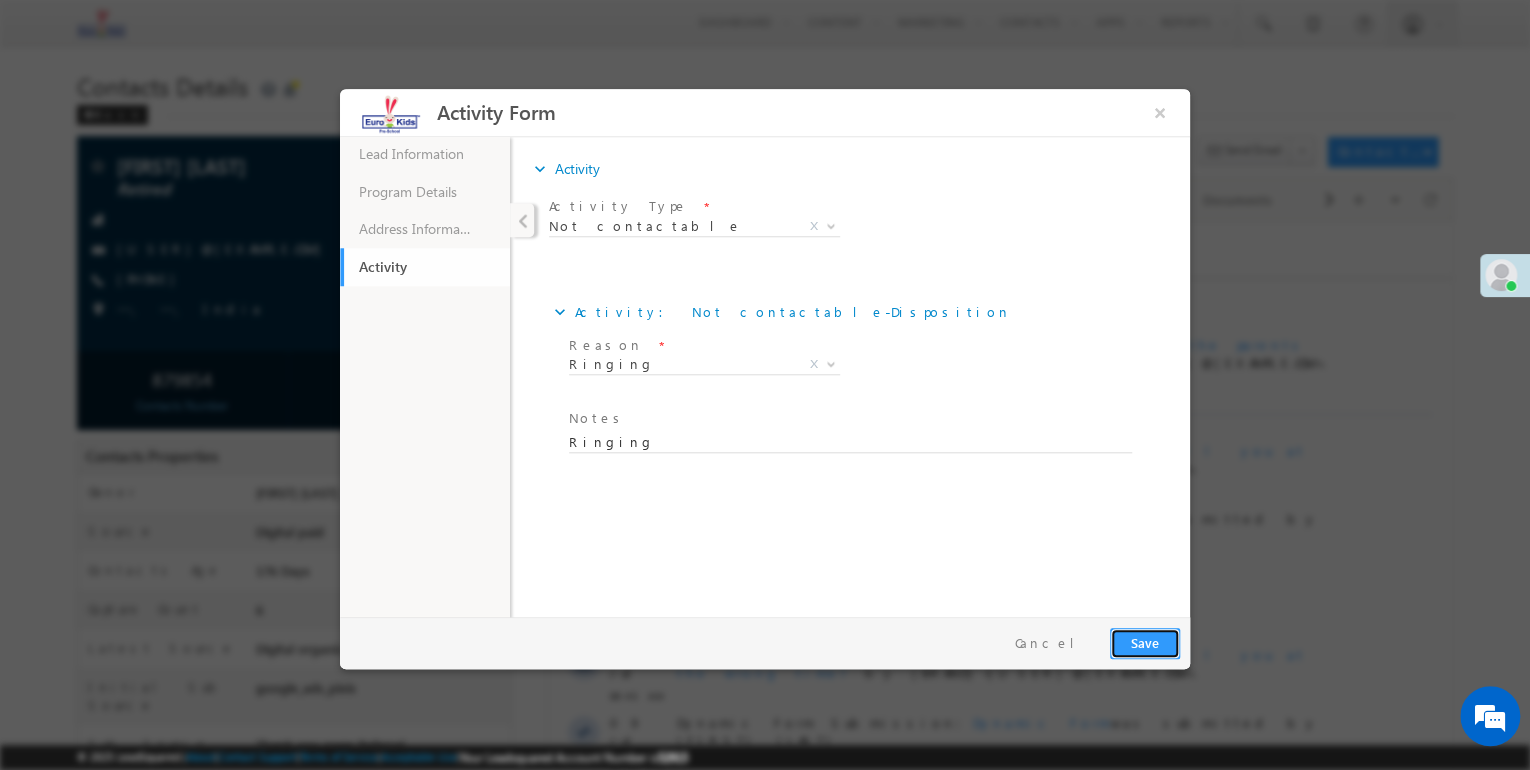 click on "Save" at bounding box center (1145, 643) 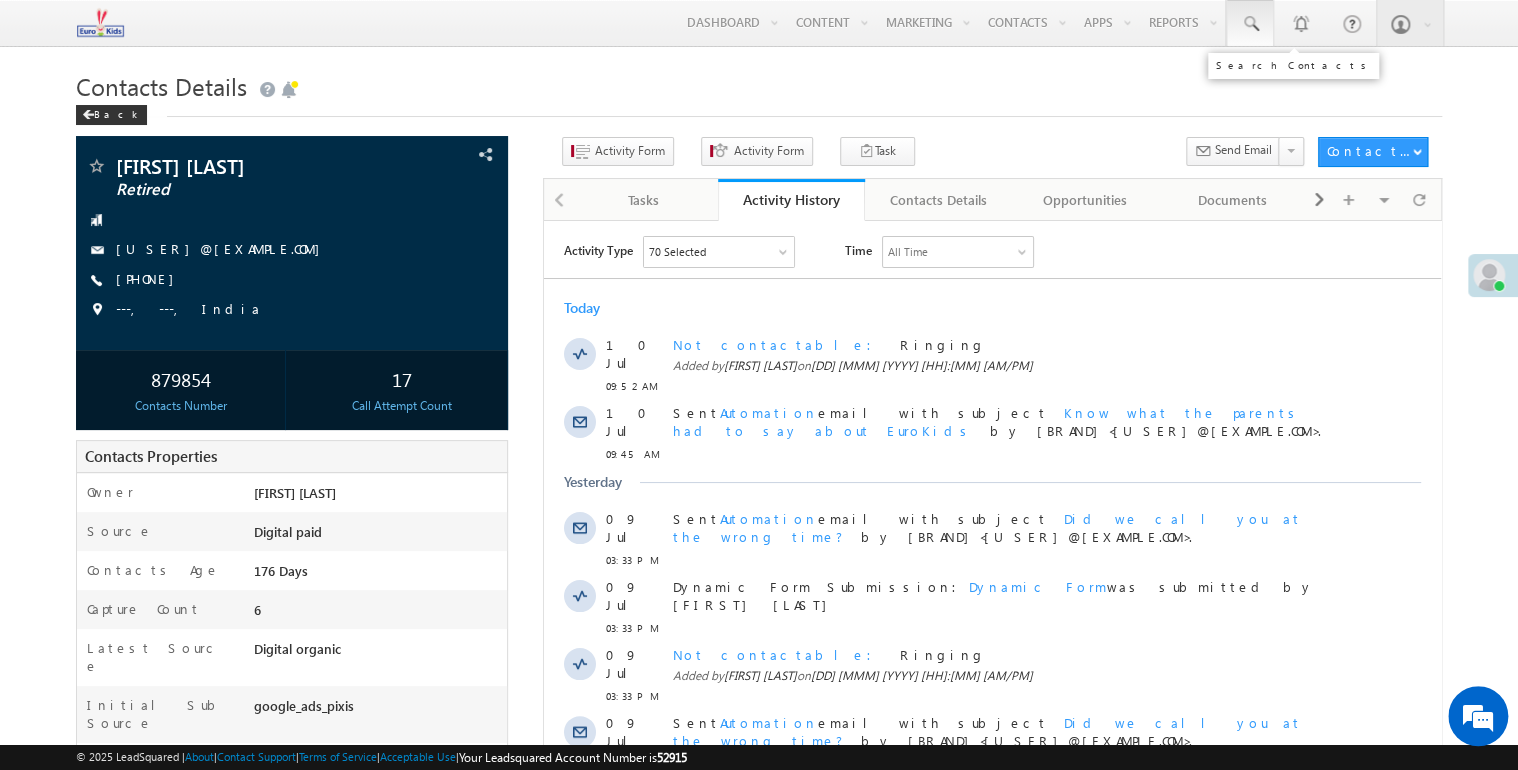 click at bounding box center [1250, 23] 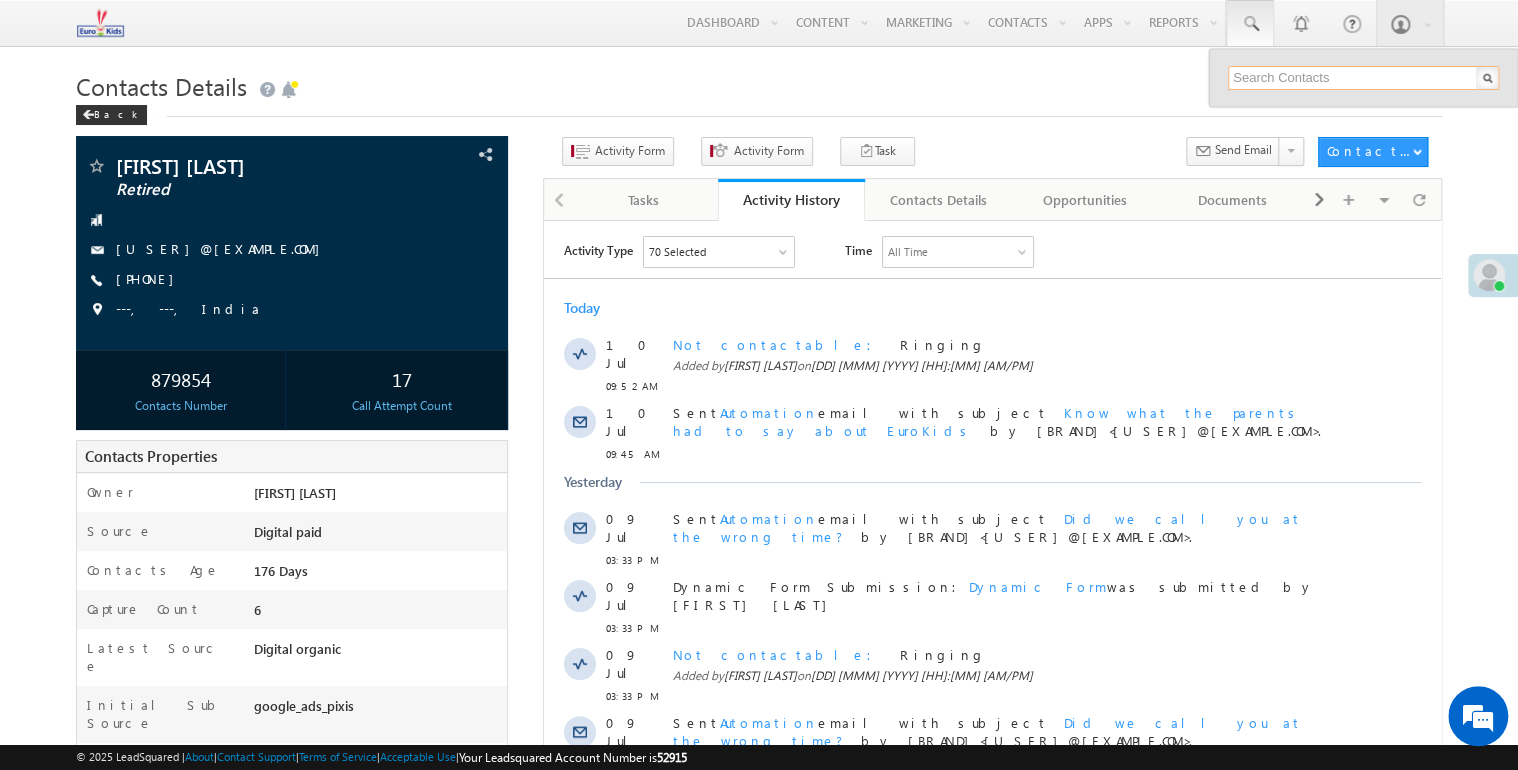 click at bounding box center [1363, 78] 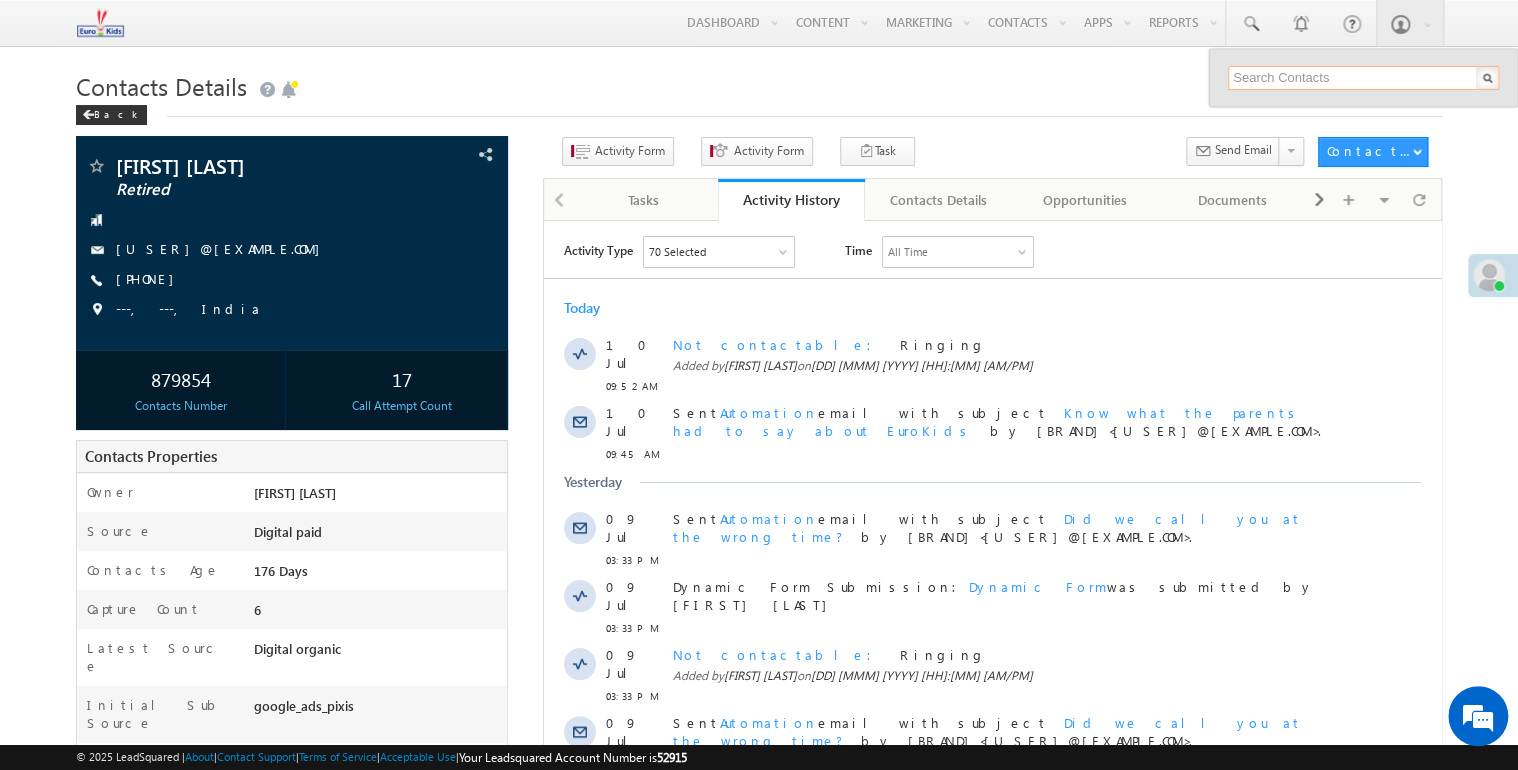 paste on "[PHONE]" 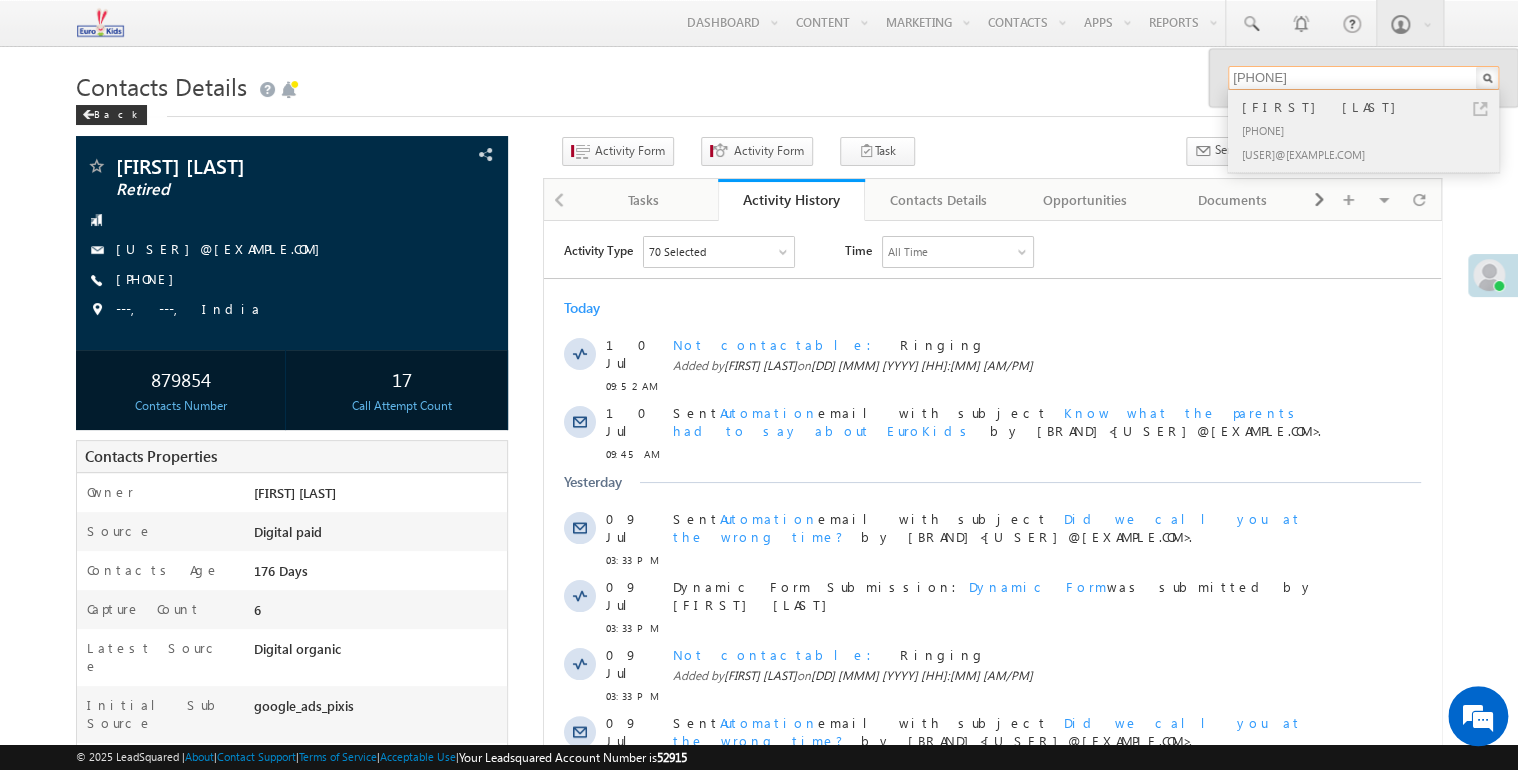 type on "[PHONE]" 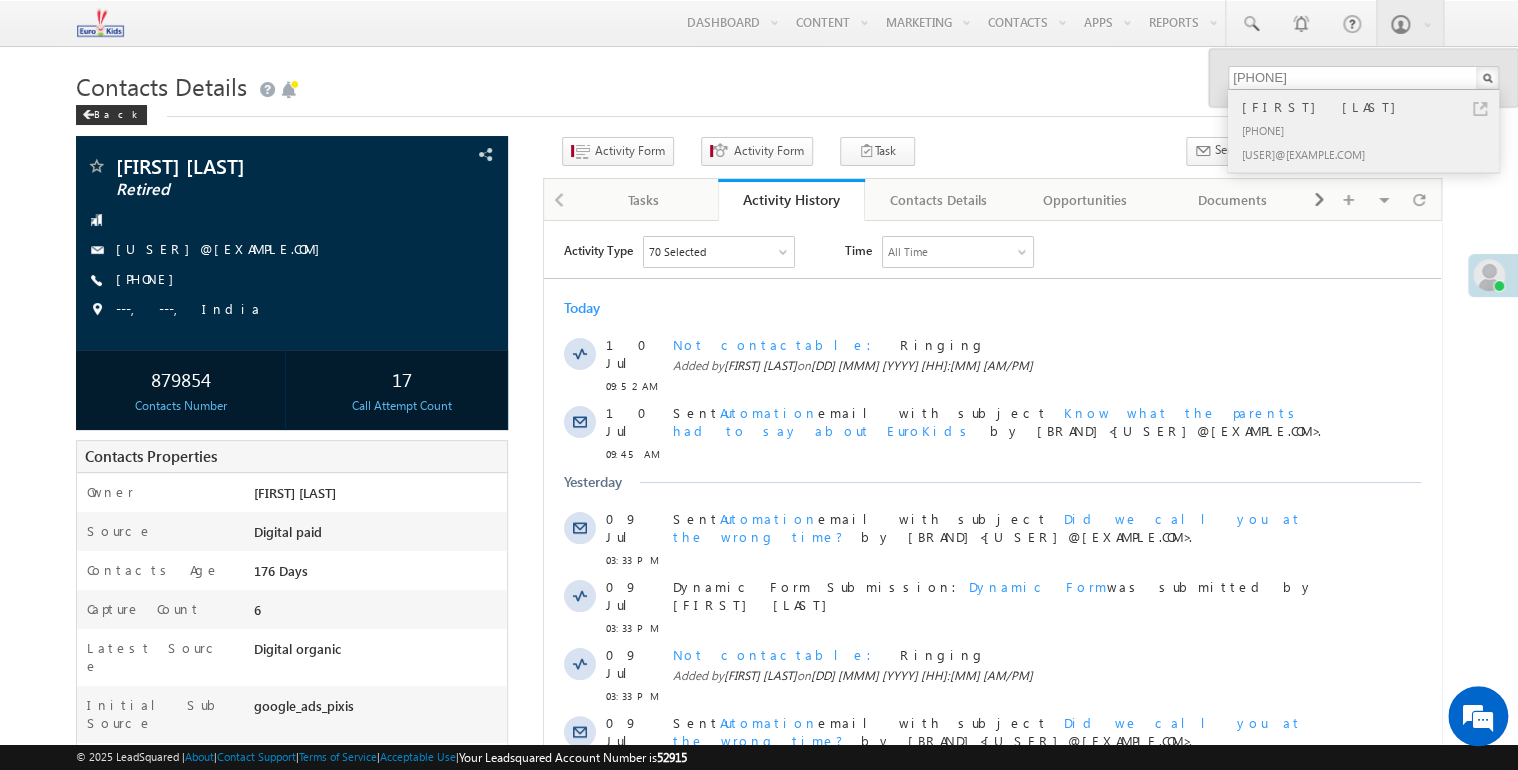 click on "[PHONE]" at bounding box center (1372, 130) 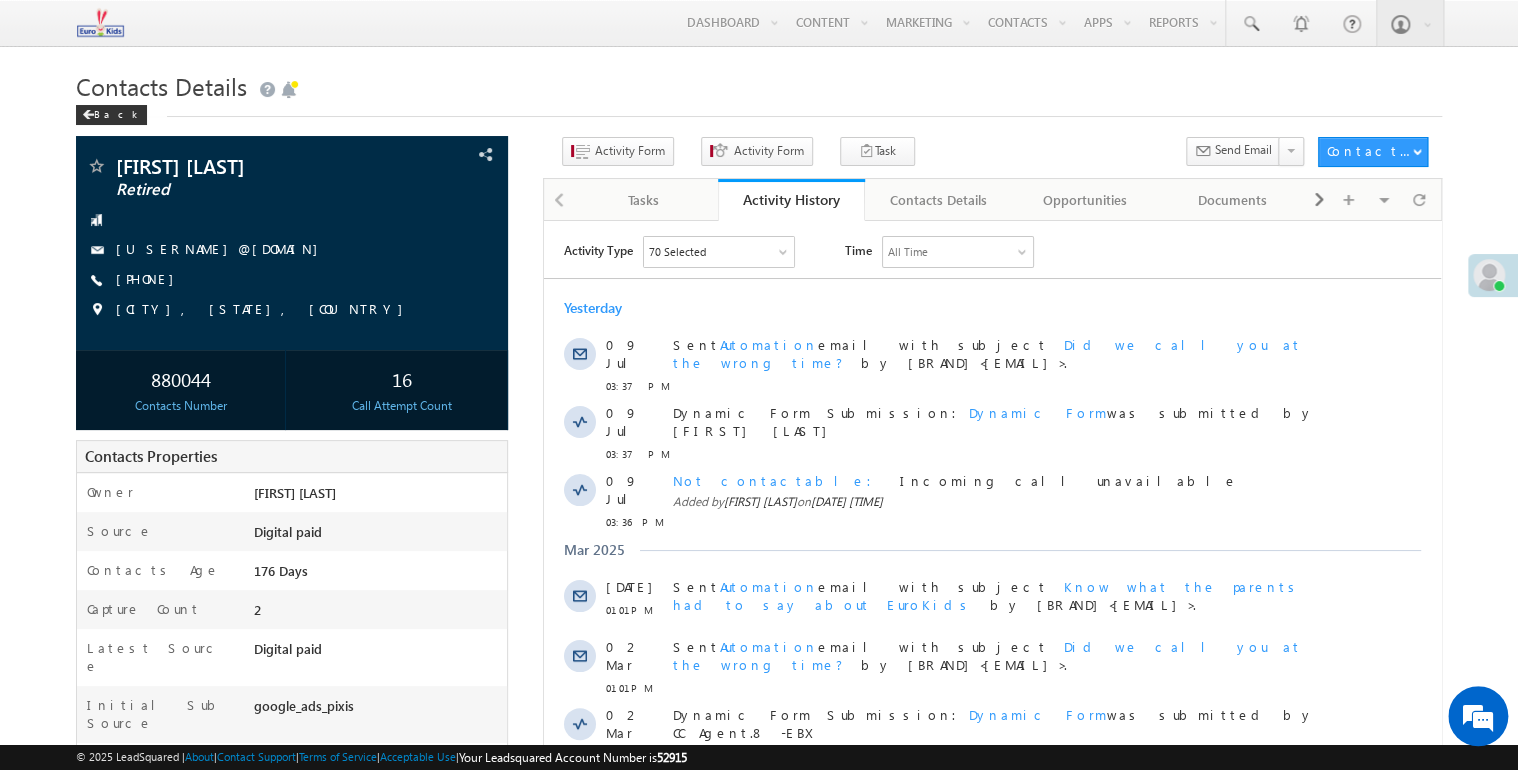 scroll, scrollTop: 0, scrollLeft: 0, axis: both 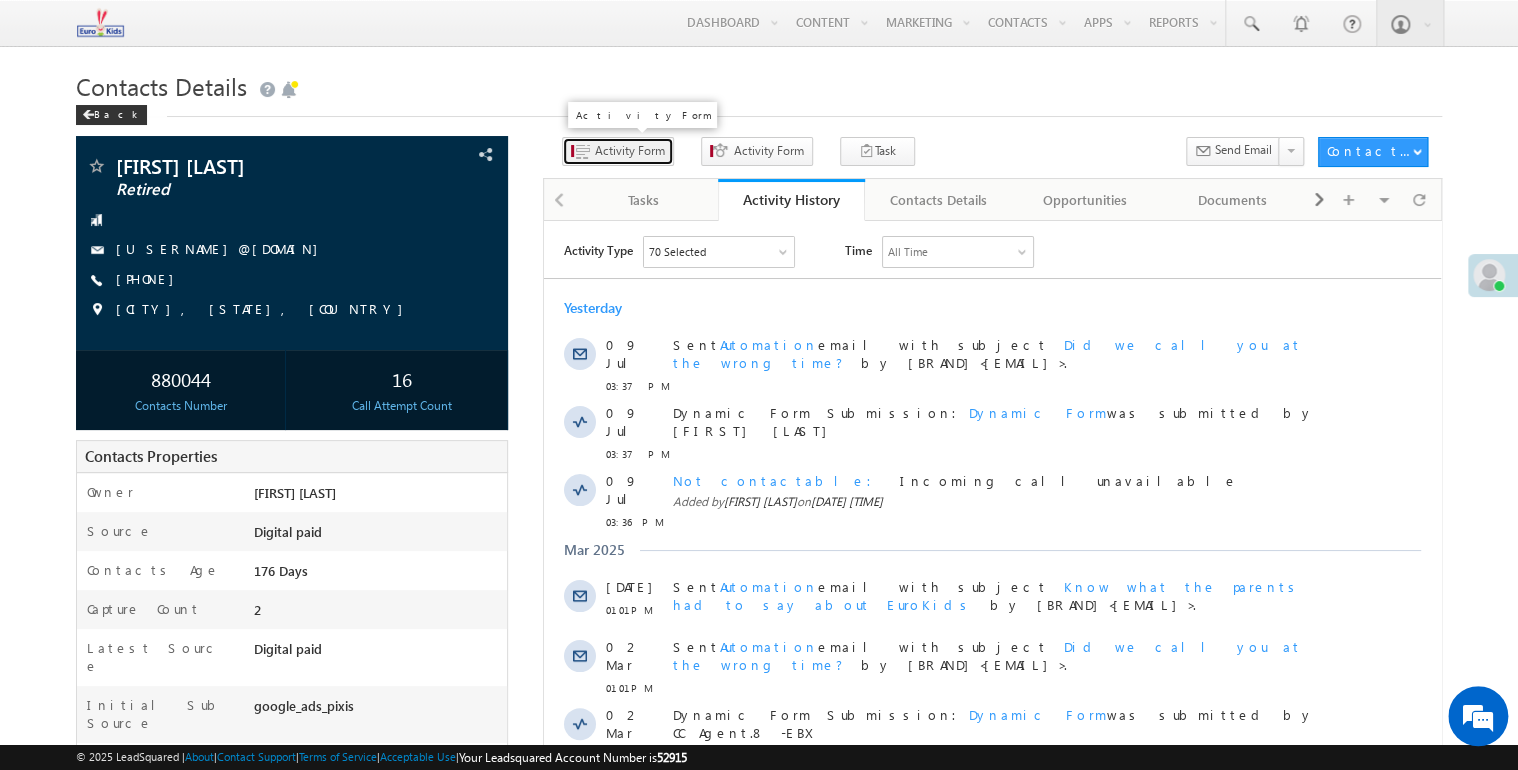 click on "Activity Form" at bounding box center (630, 151) 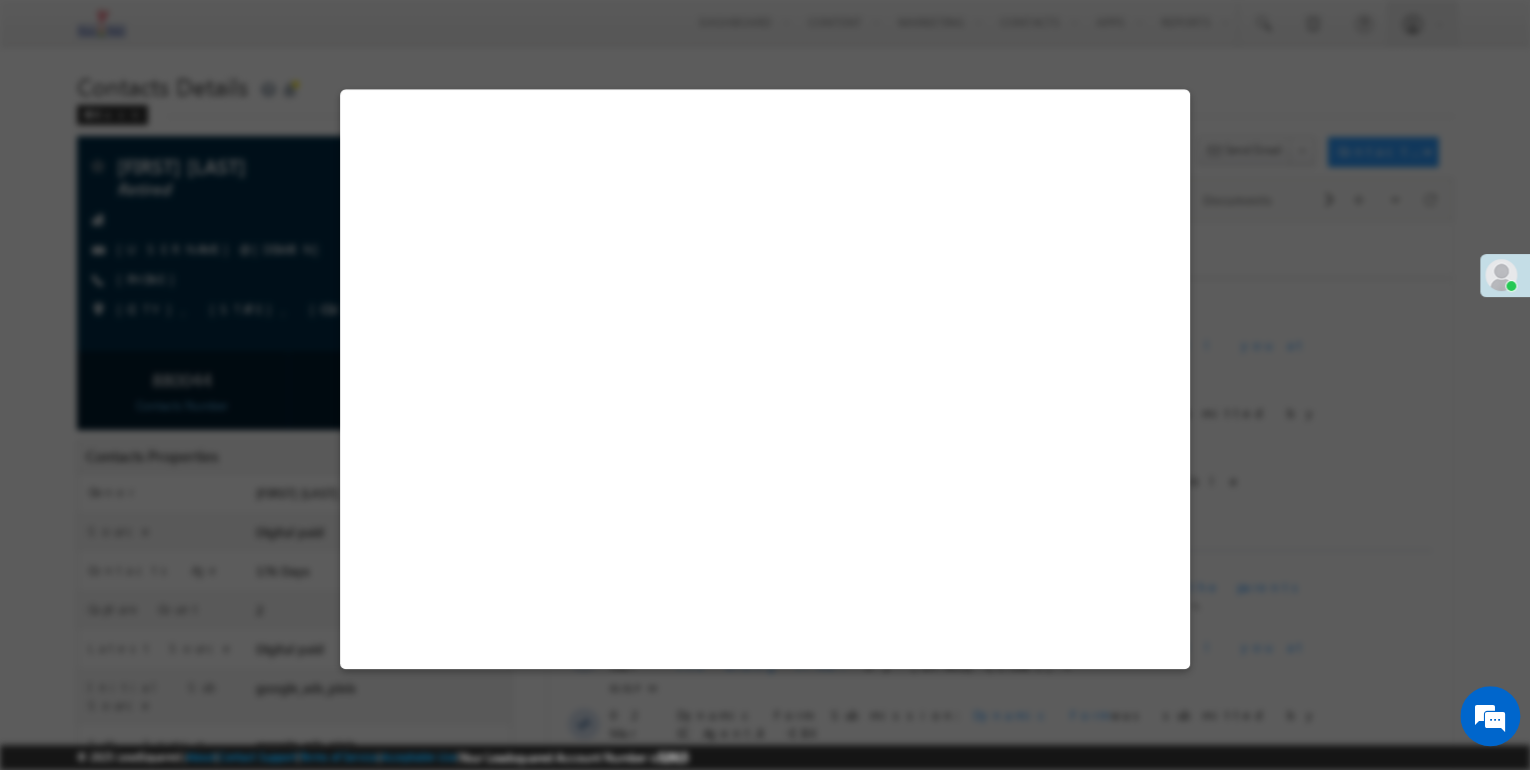 select on "Admissions" 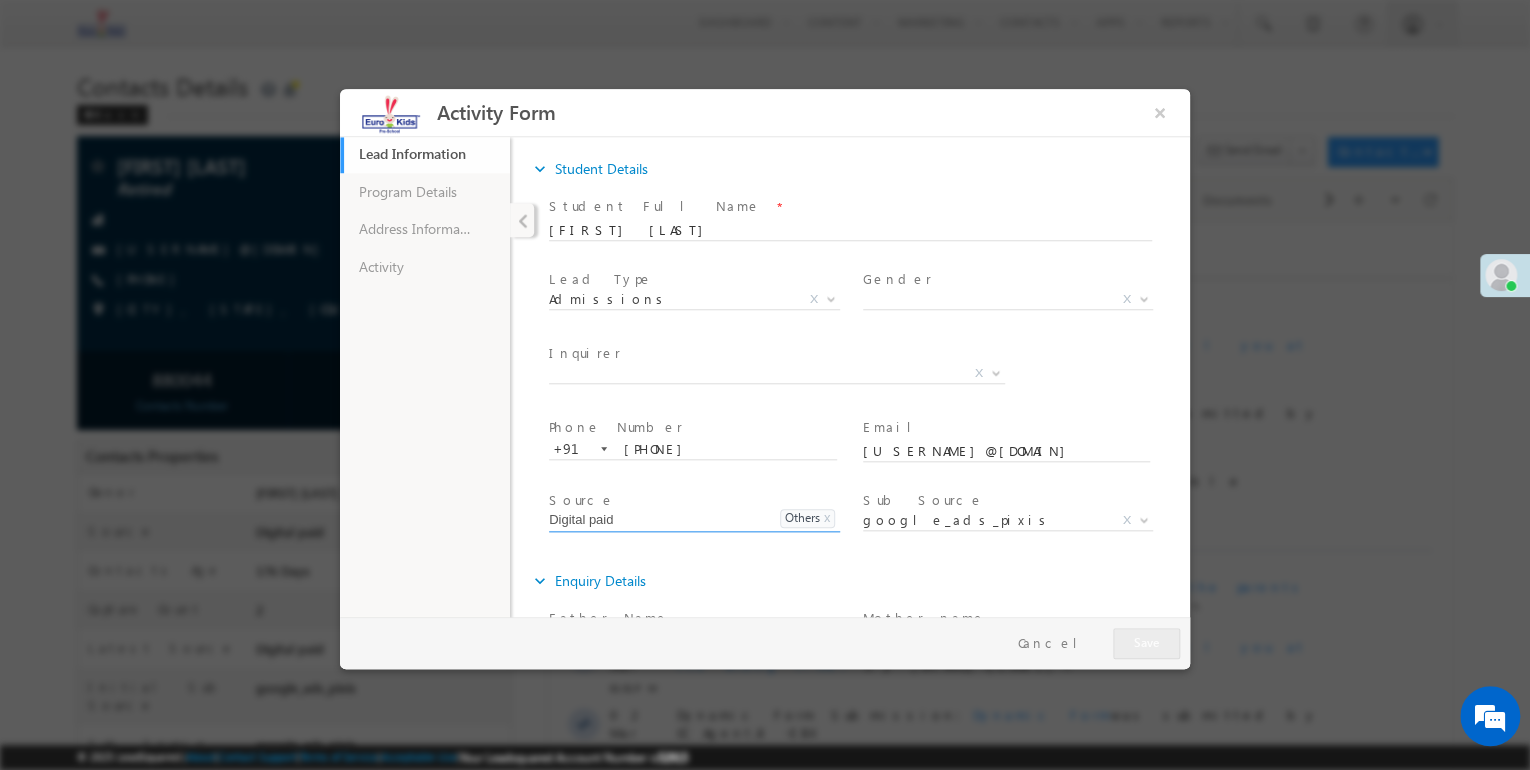 scroll, scrollTop: 0, scrollLeft: 0, axis: both 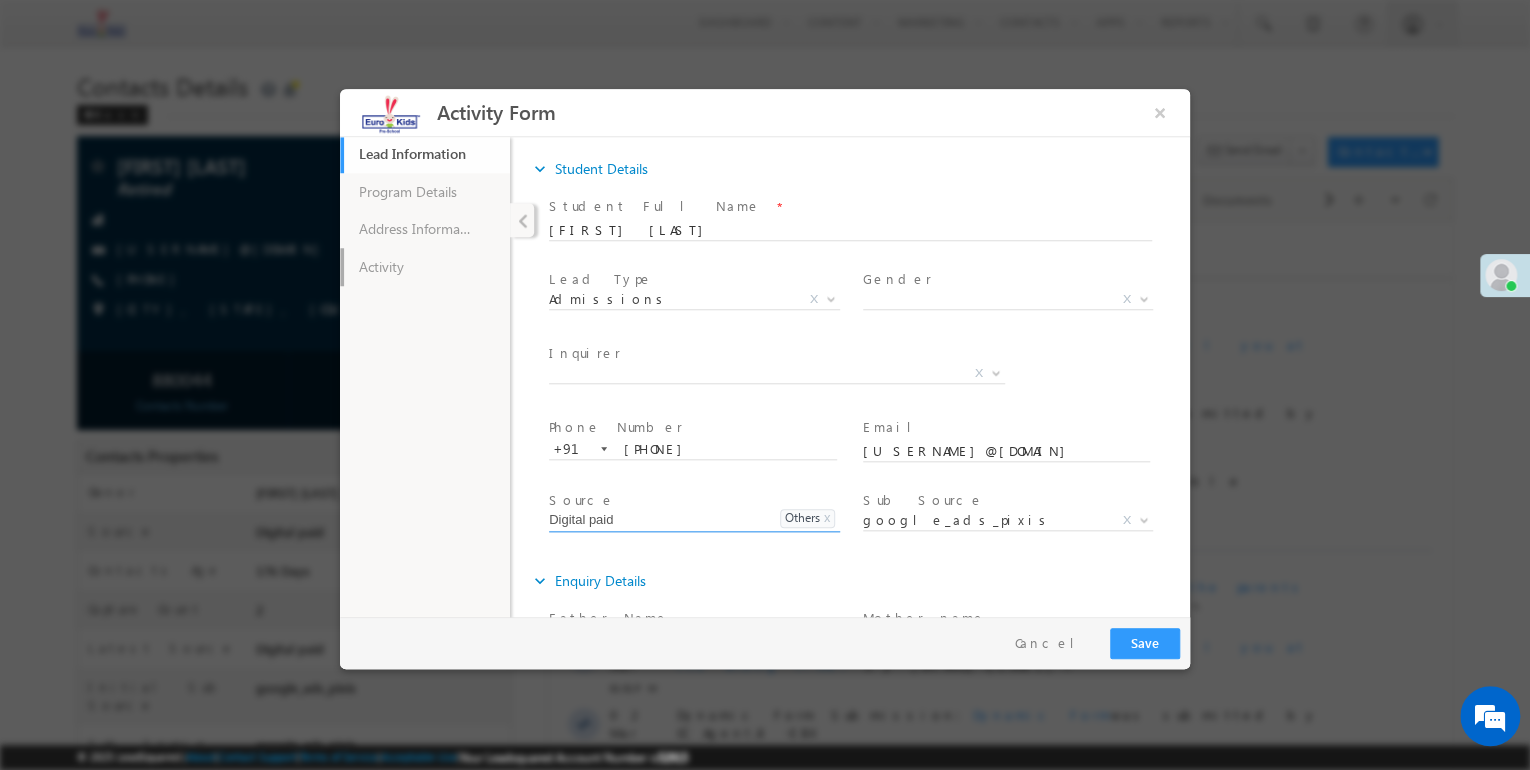click on "Activity" at bounding box center (425, 267) 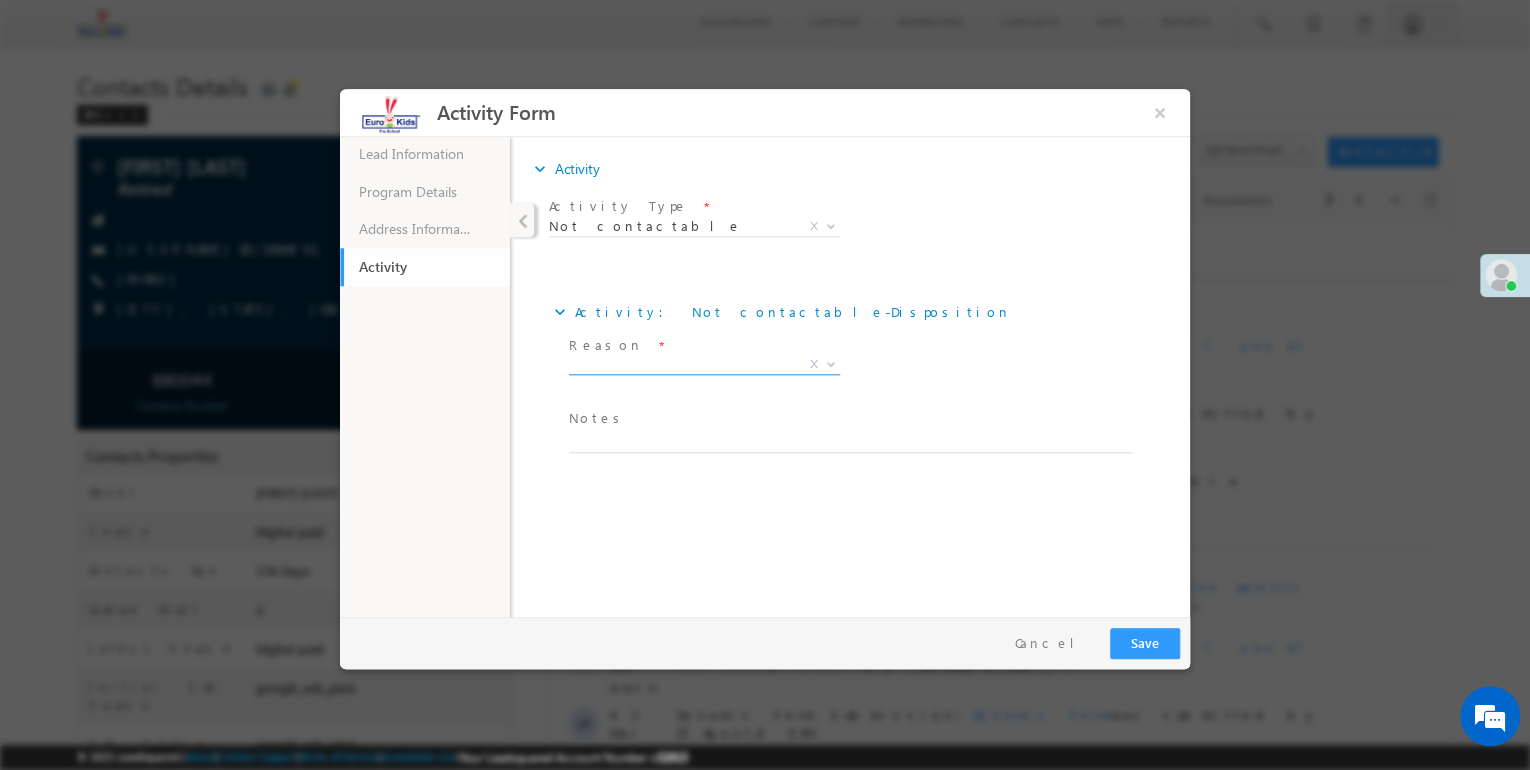 click on "X" at bounding box center (704, 365) 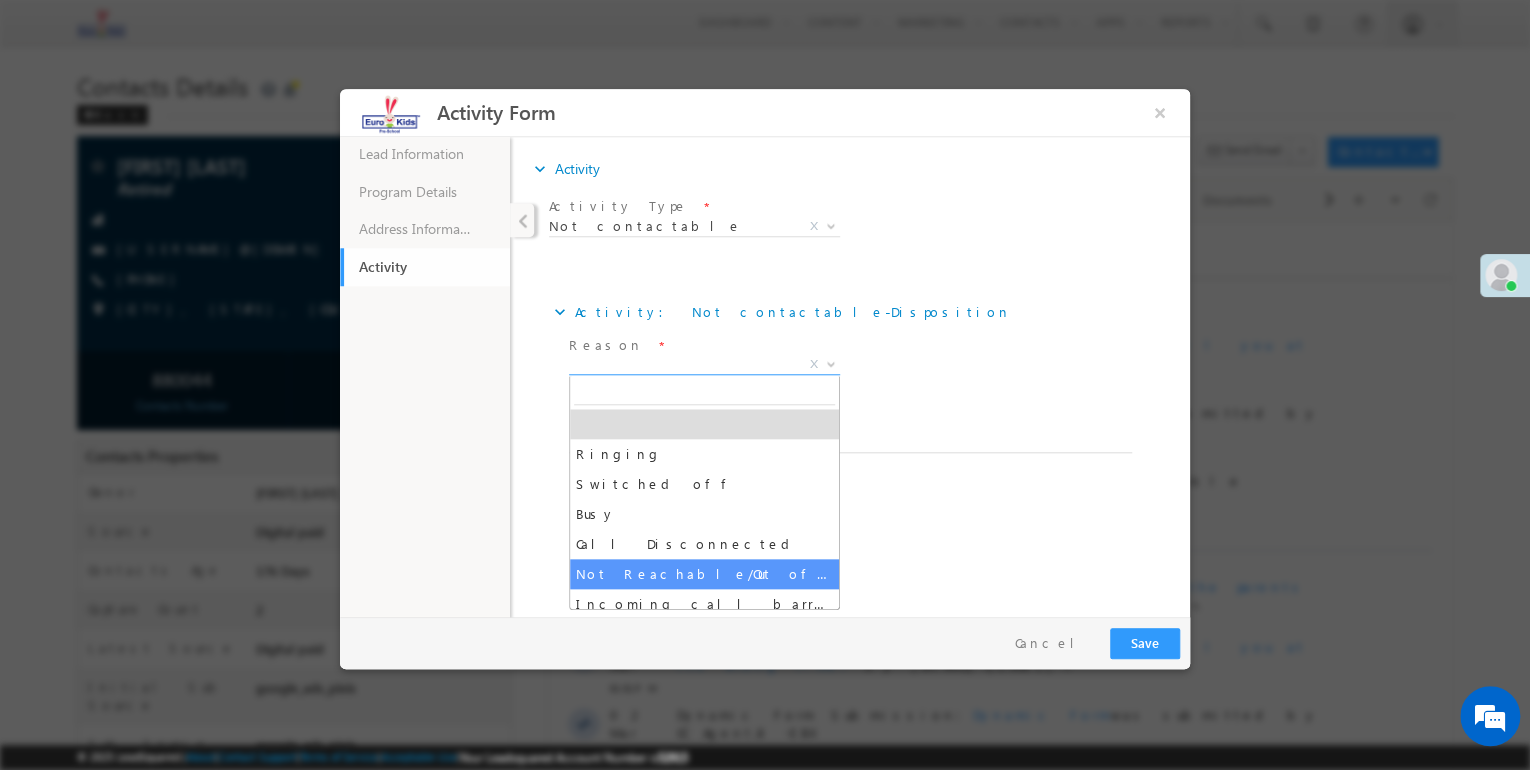 select on "Not Reachable/Out of coverage area" 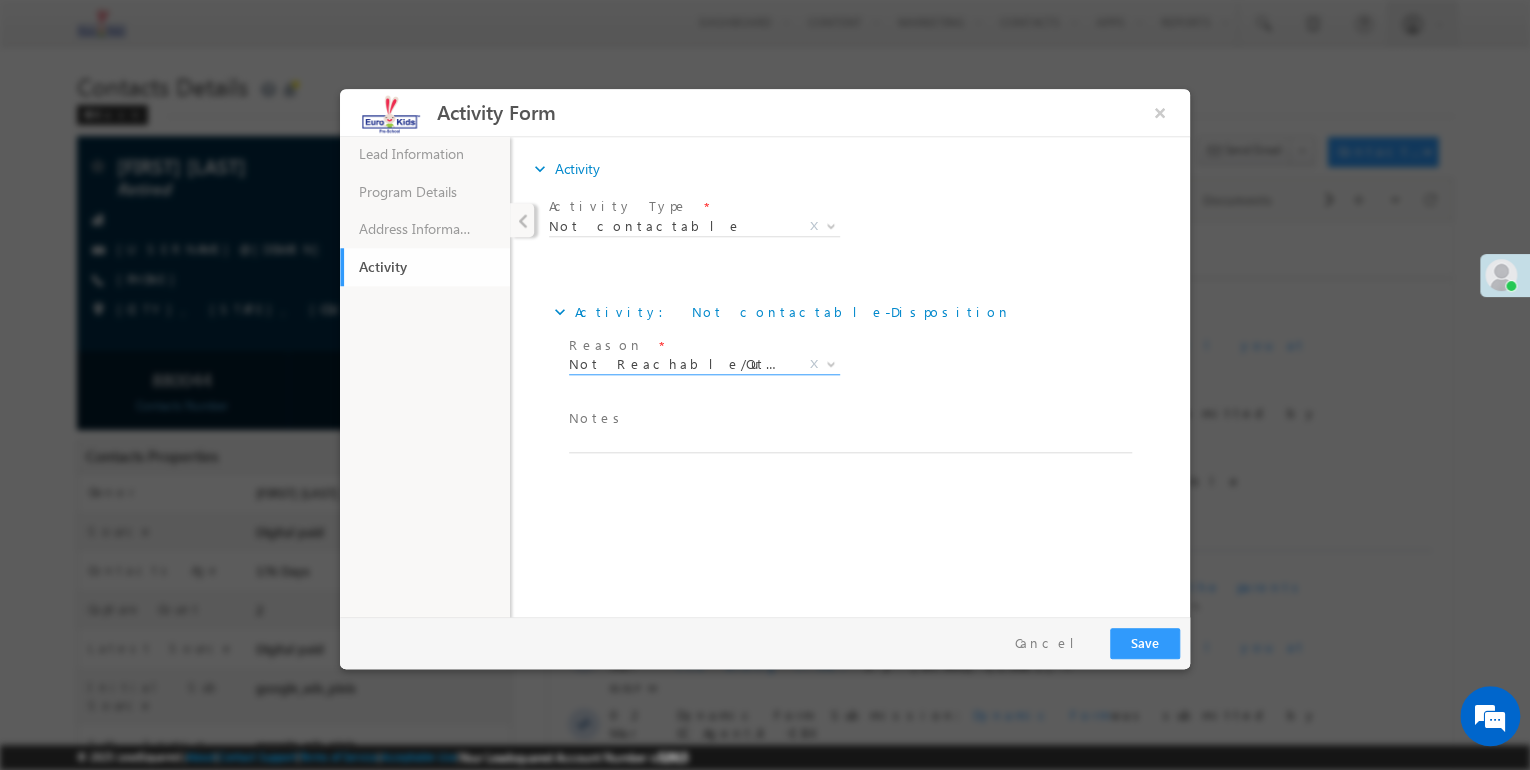 click at bounding box center (845, 463) 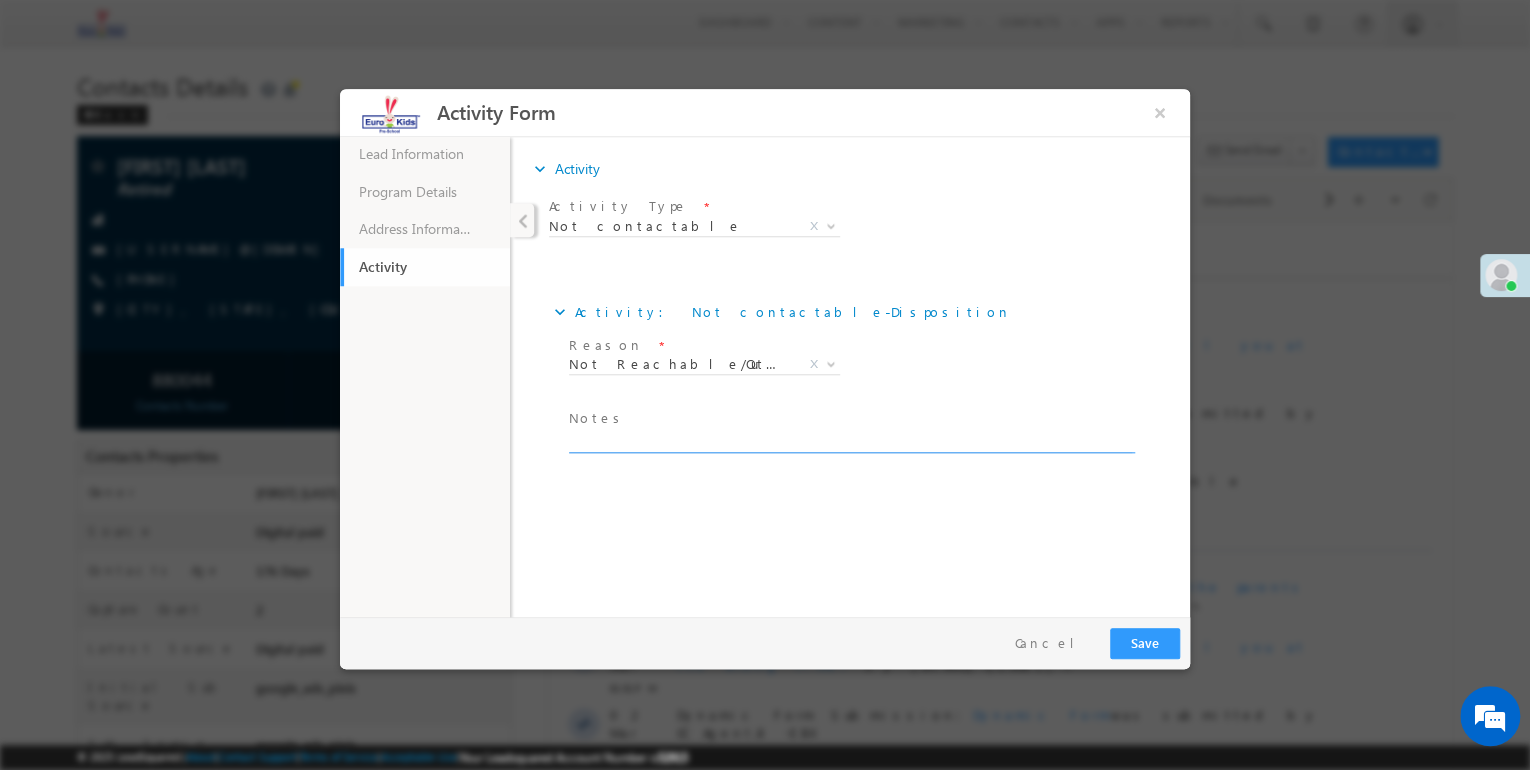 click at bounding box center (850, 441) 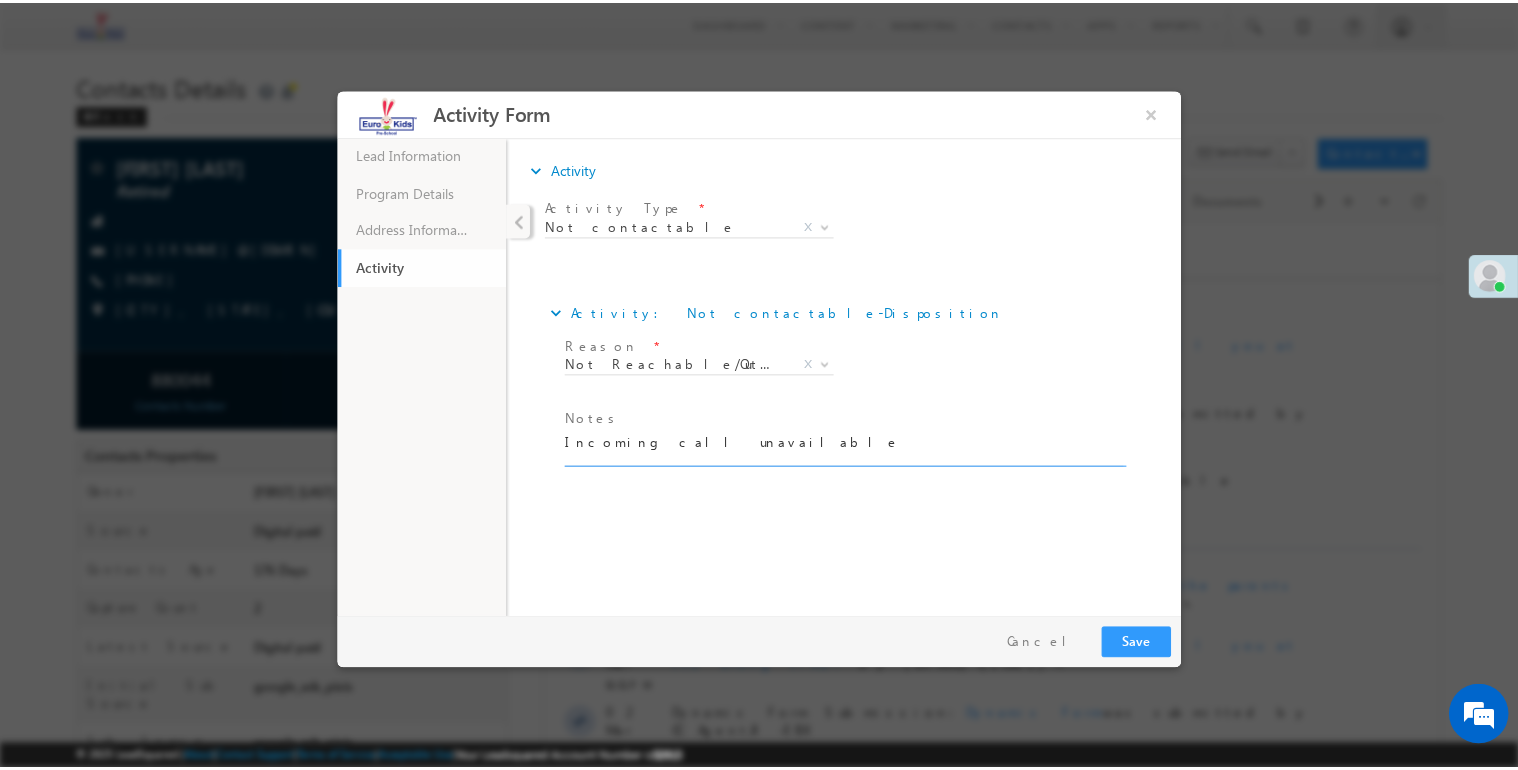 scroll, scrollTop: 4, scrollLeft: 0, axis: vertical 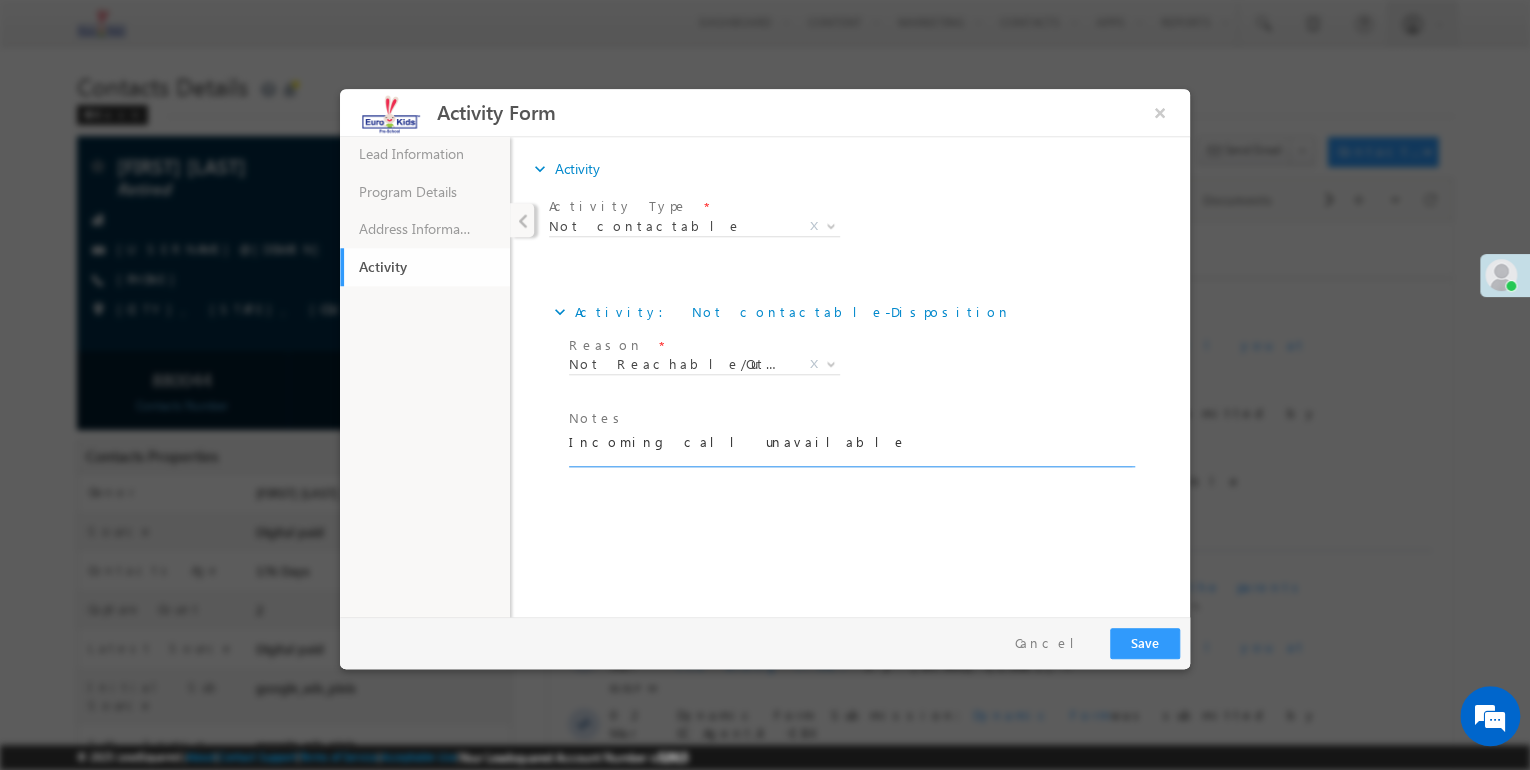 type on "Incoming call unavailable" 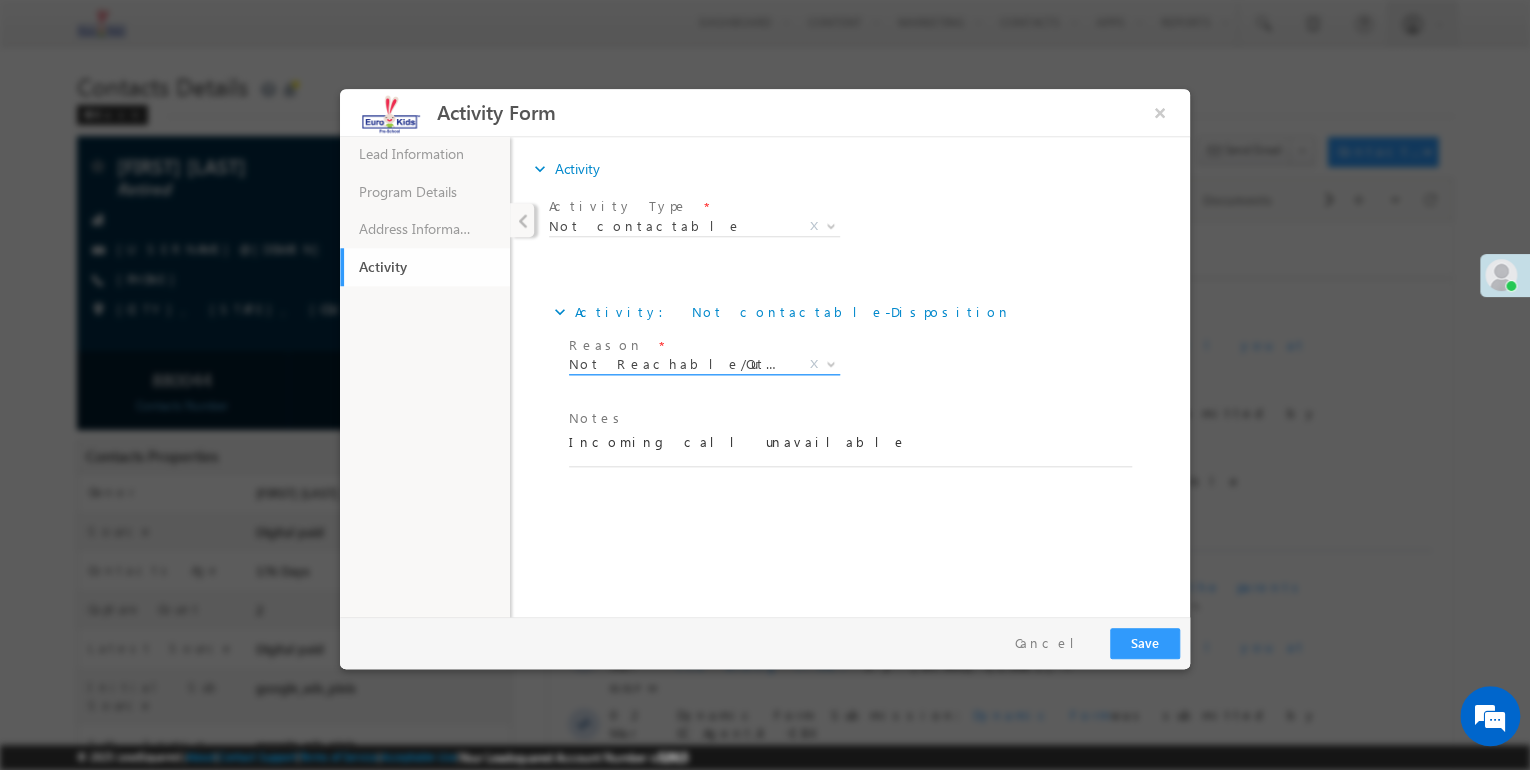 click on "Not Reachable/Out of coverage area" at bounding box center (680, 364) 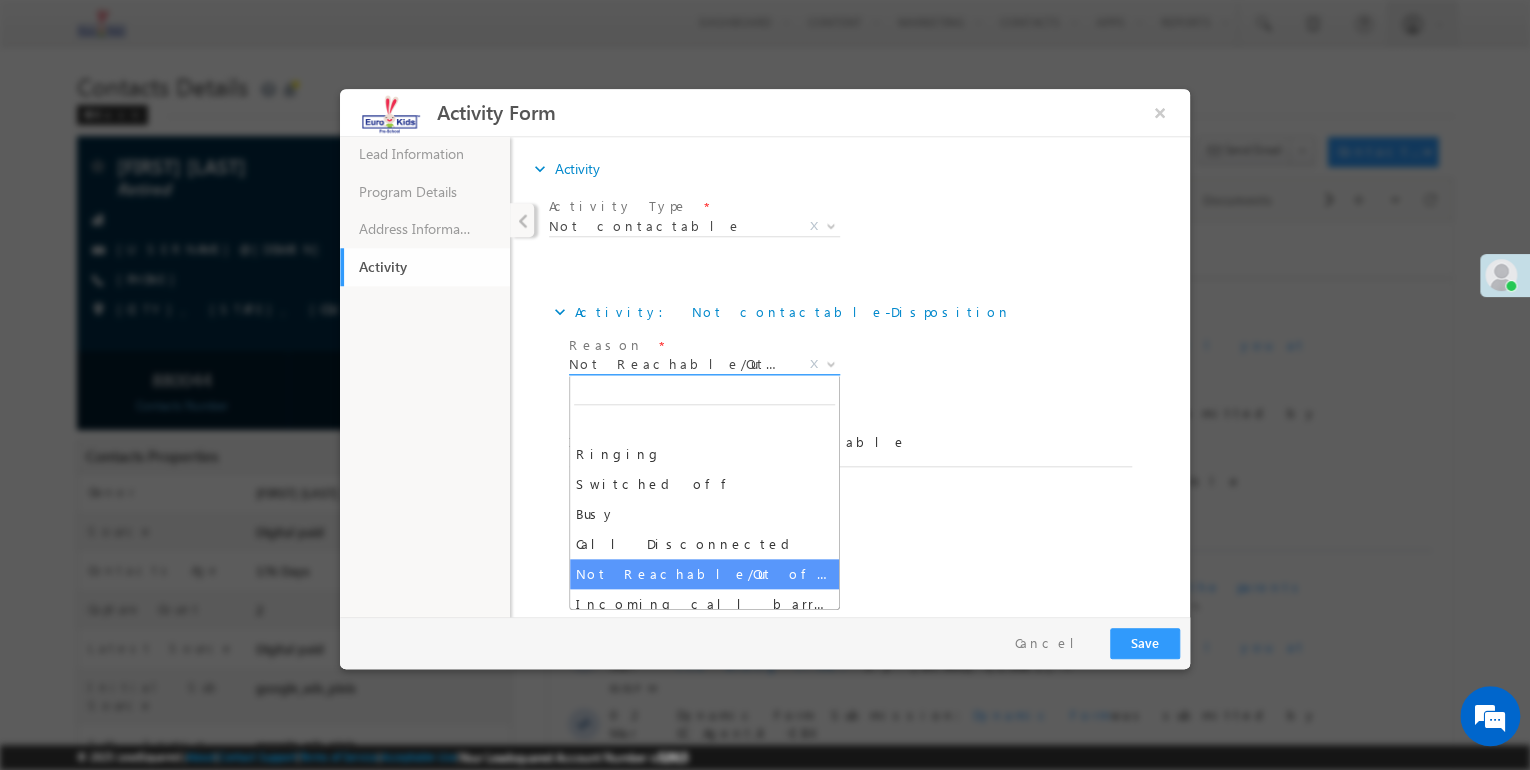 click on "Not Reachable/Out of coverage area" at bounding box center (680, 364) 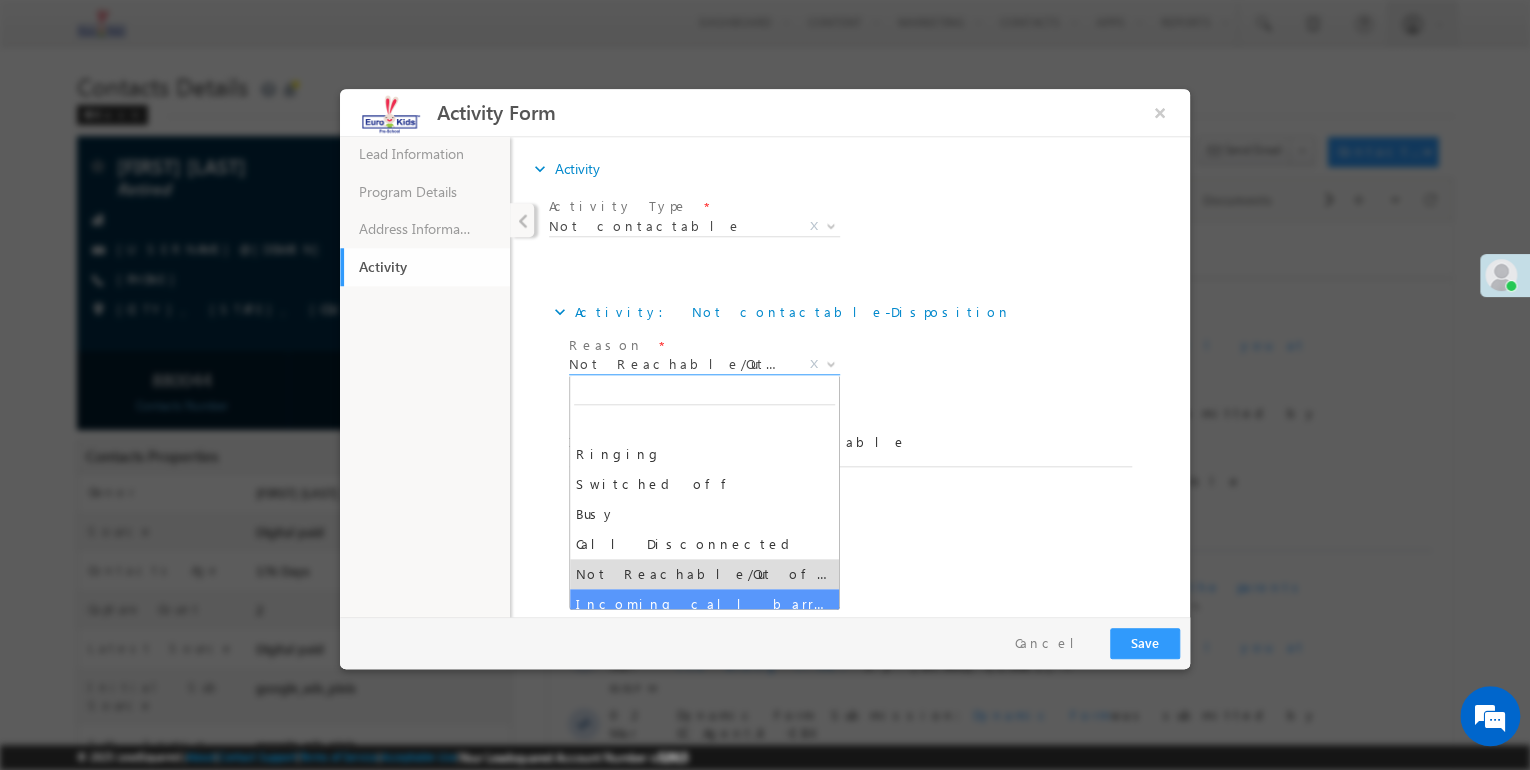 select on "Incoming call barred" 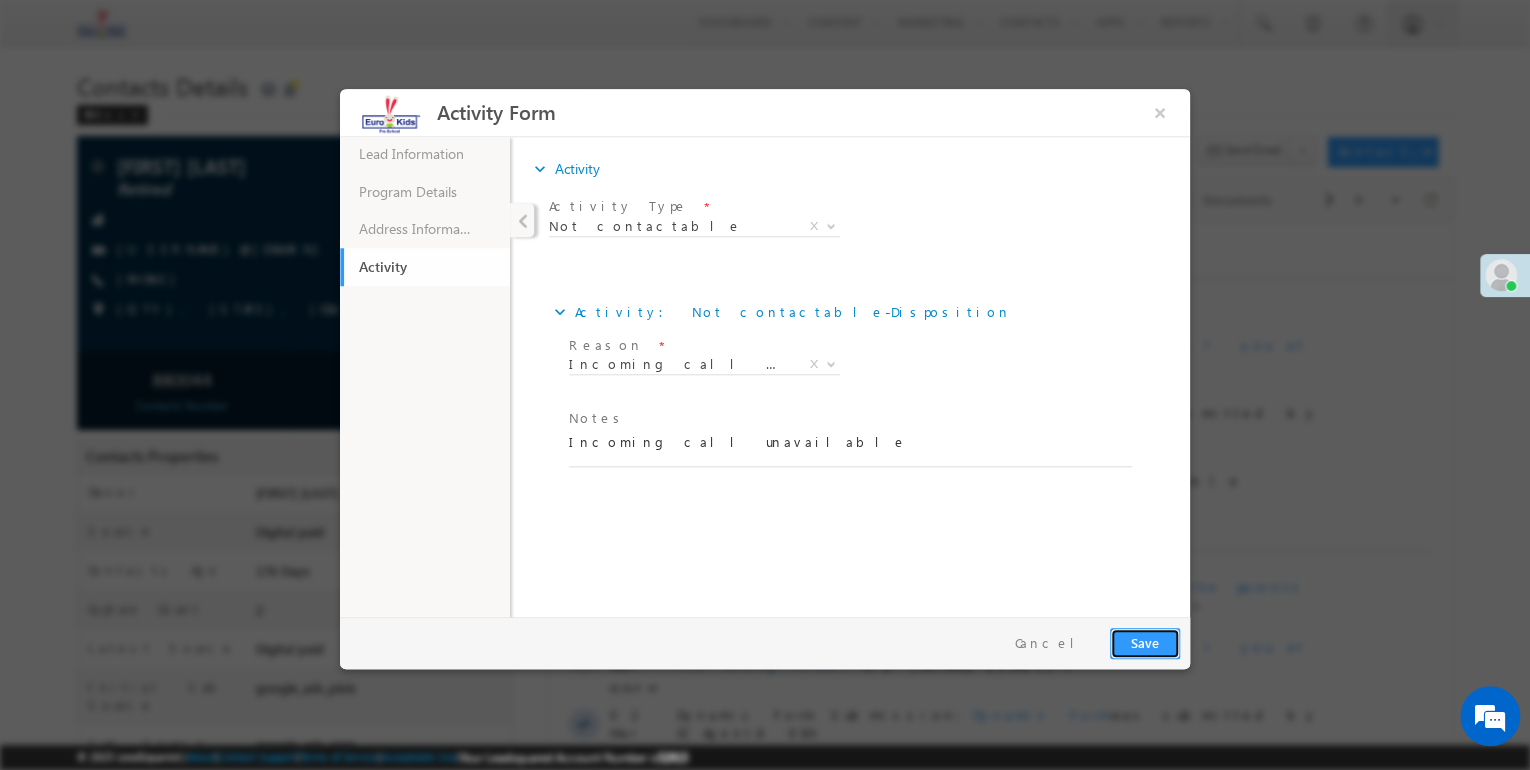 click on "Save" at bounding box center [1145, 643] 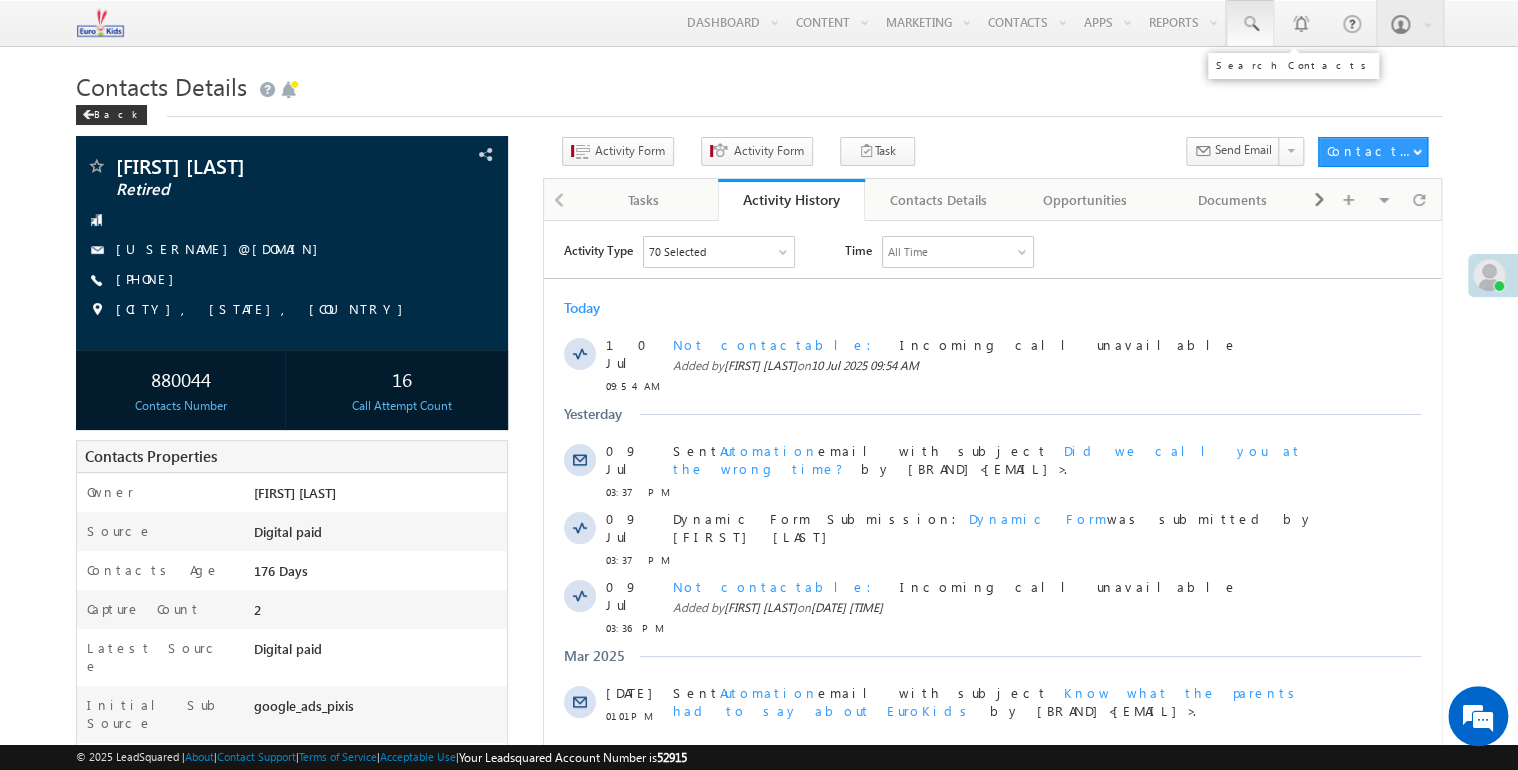 click at bounding box center [1250, 24] 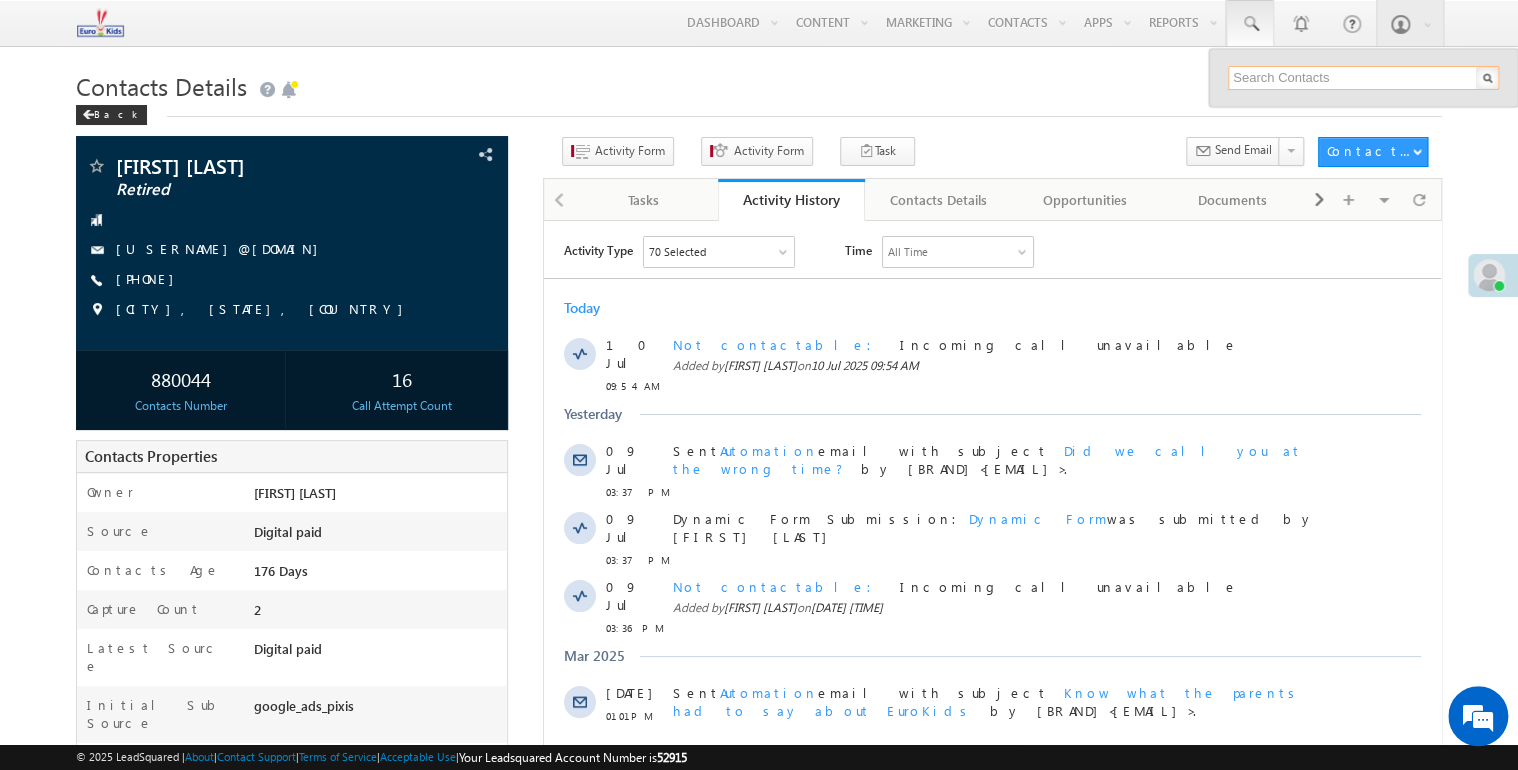 click at bounding box center [1363, 78] 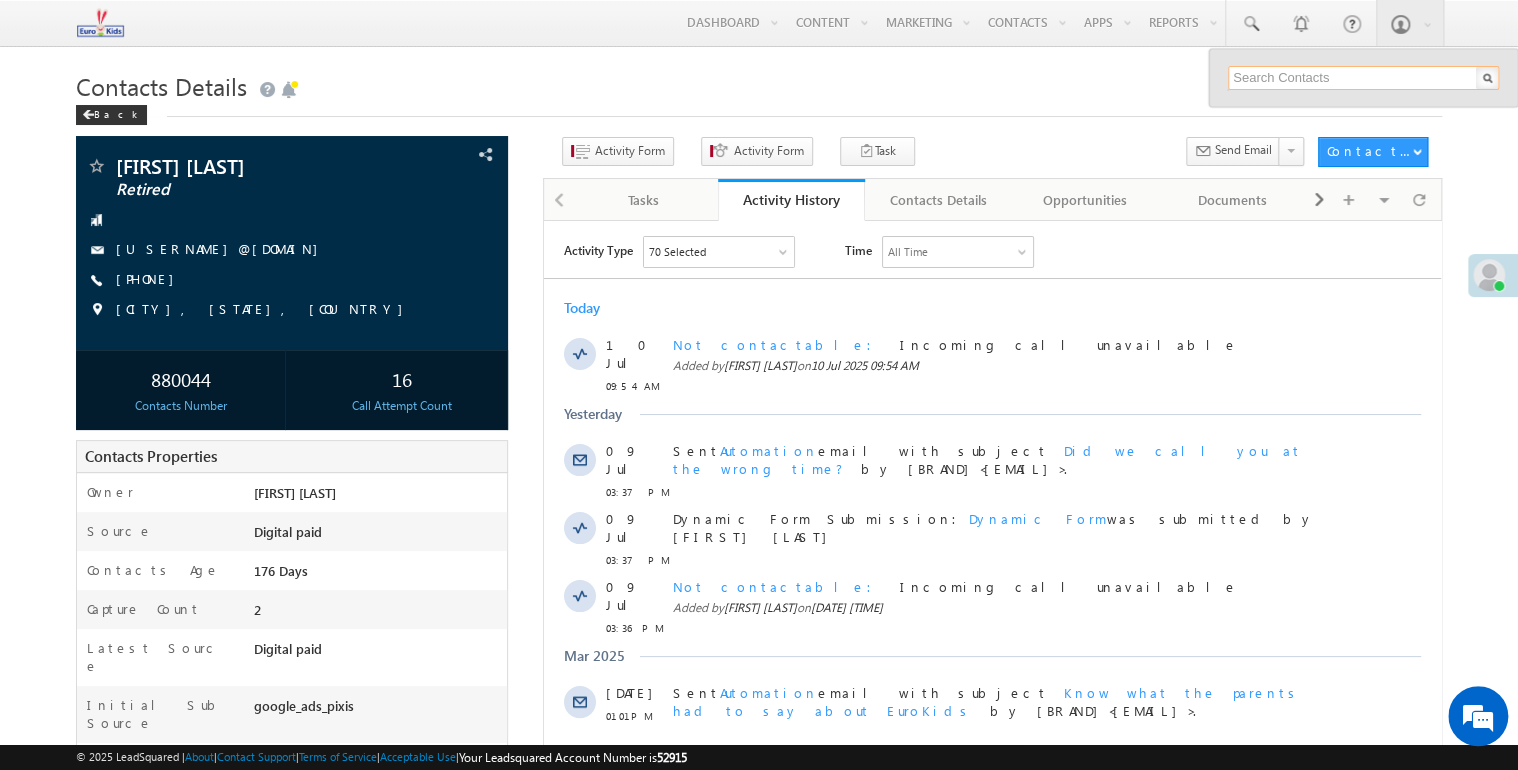 paste on "7865842767" 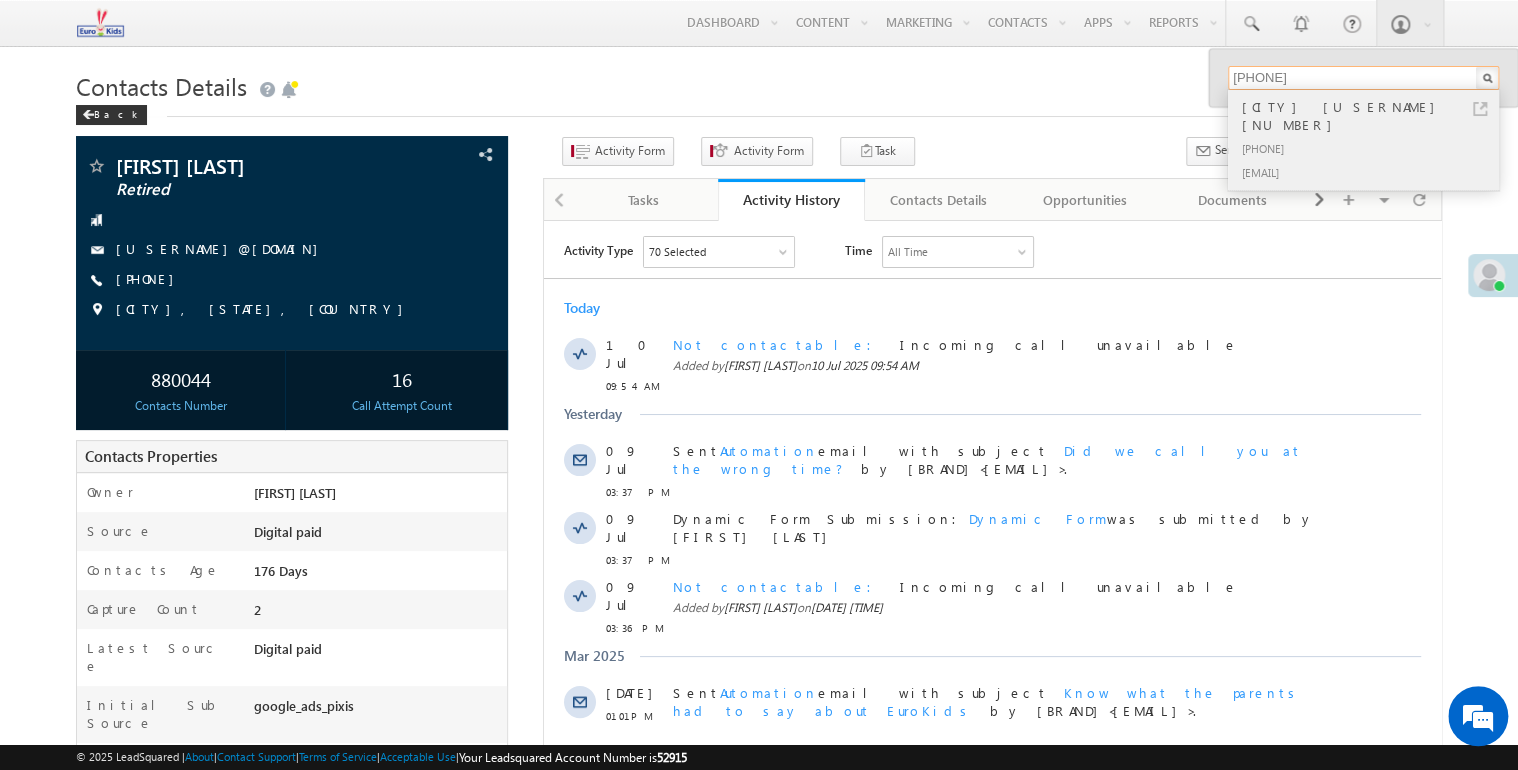 type on "7865842767" 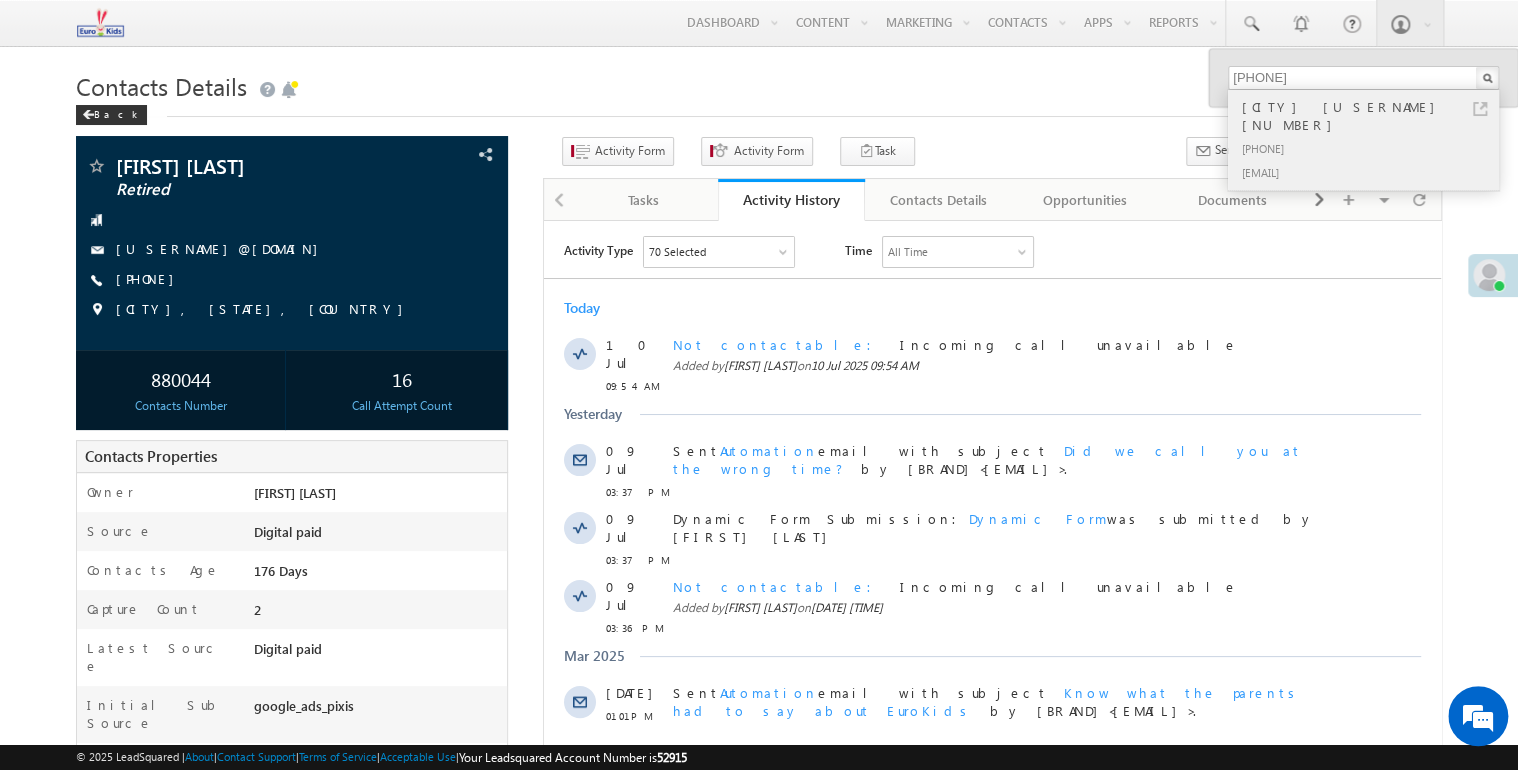 click on "+91-7865842767" at bounding box center [1372, 148] 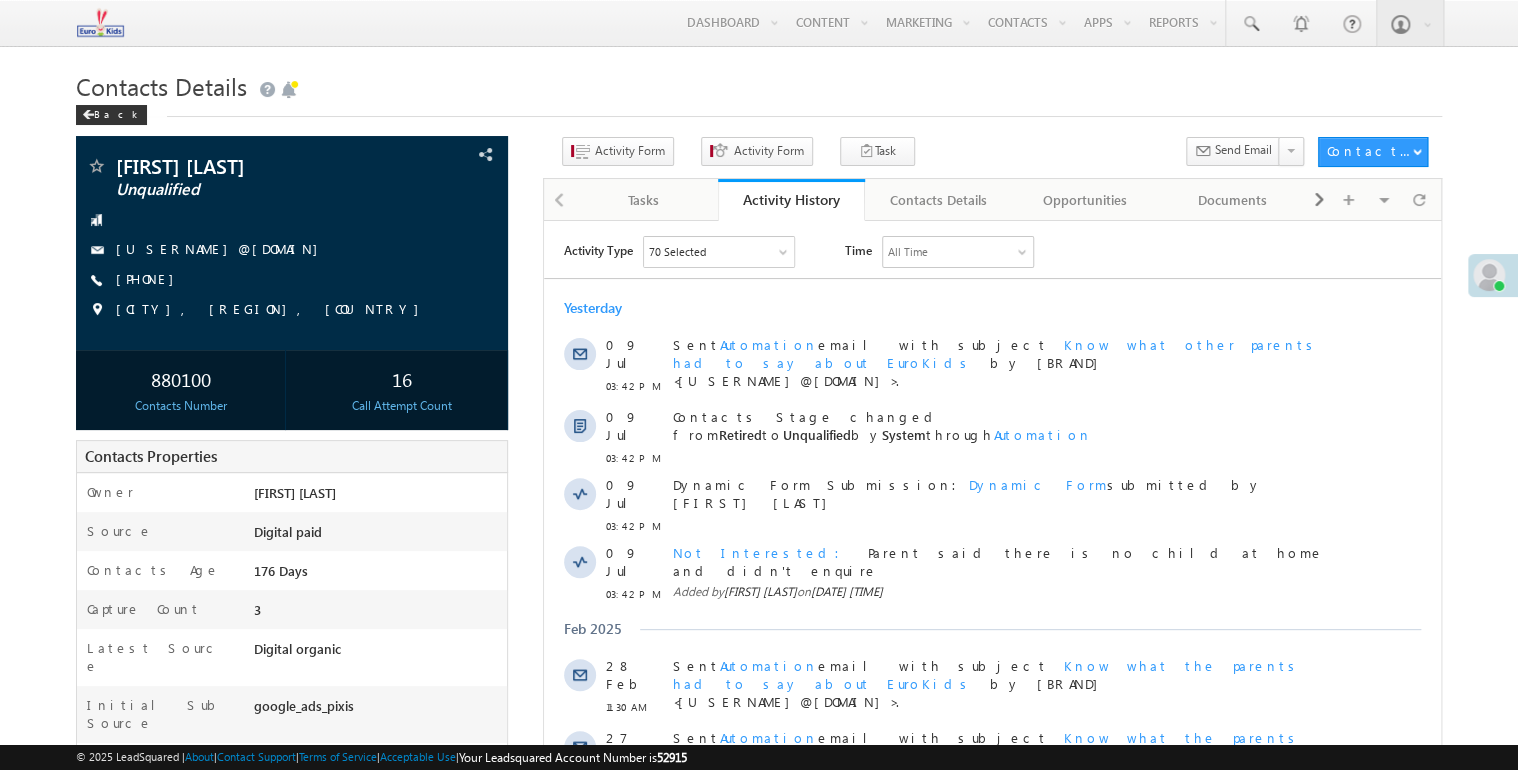 scroll, scrollTop: 0, scrollLeft: 0, axis: both 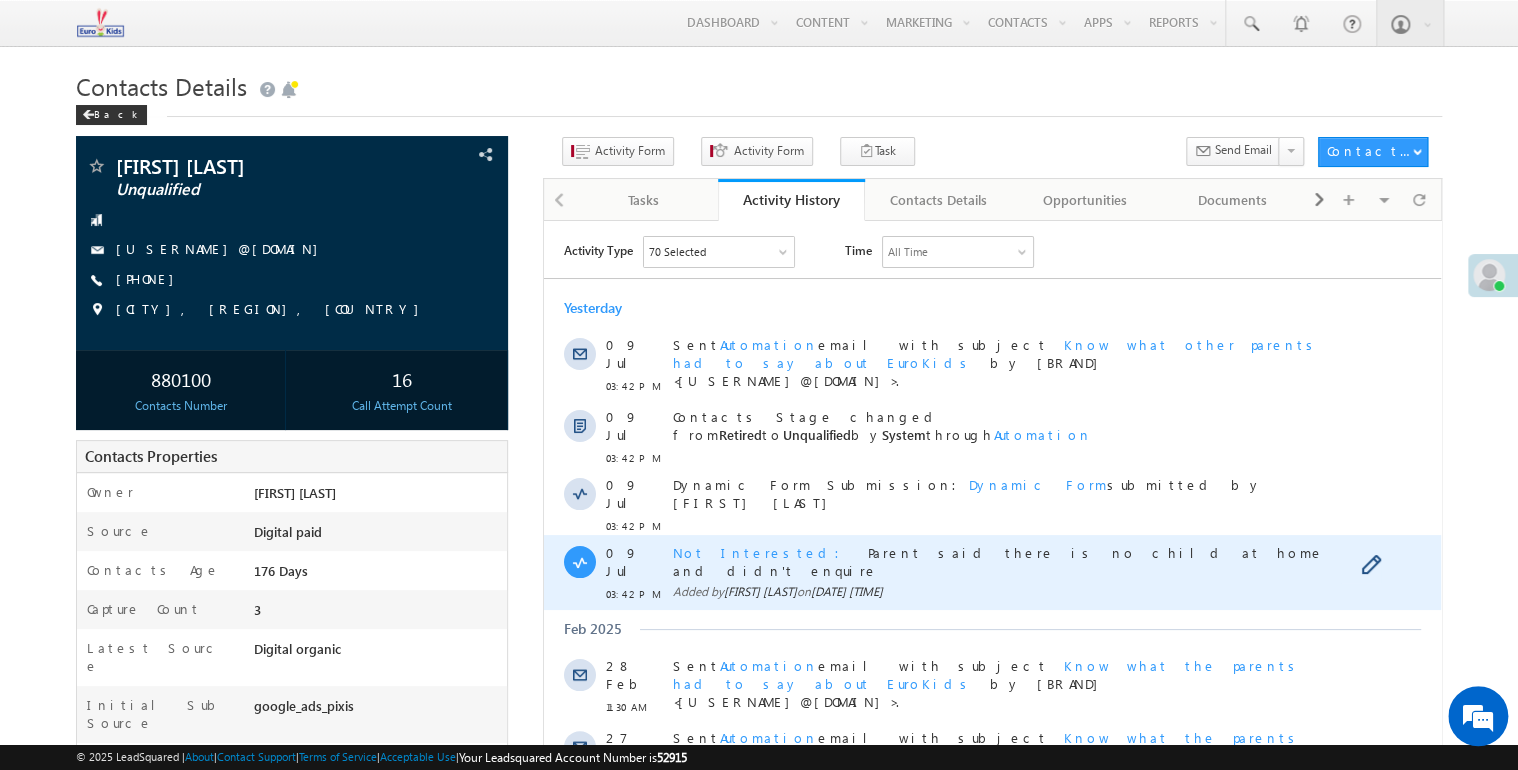 click on "Parent said there is no child at home and didn't enquire" at bounding box center (998, 560) 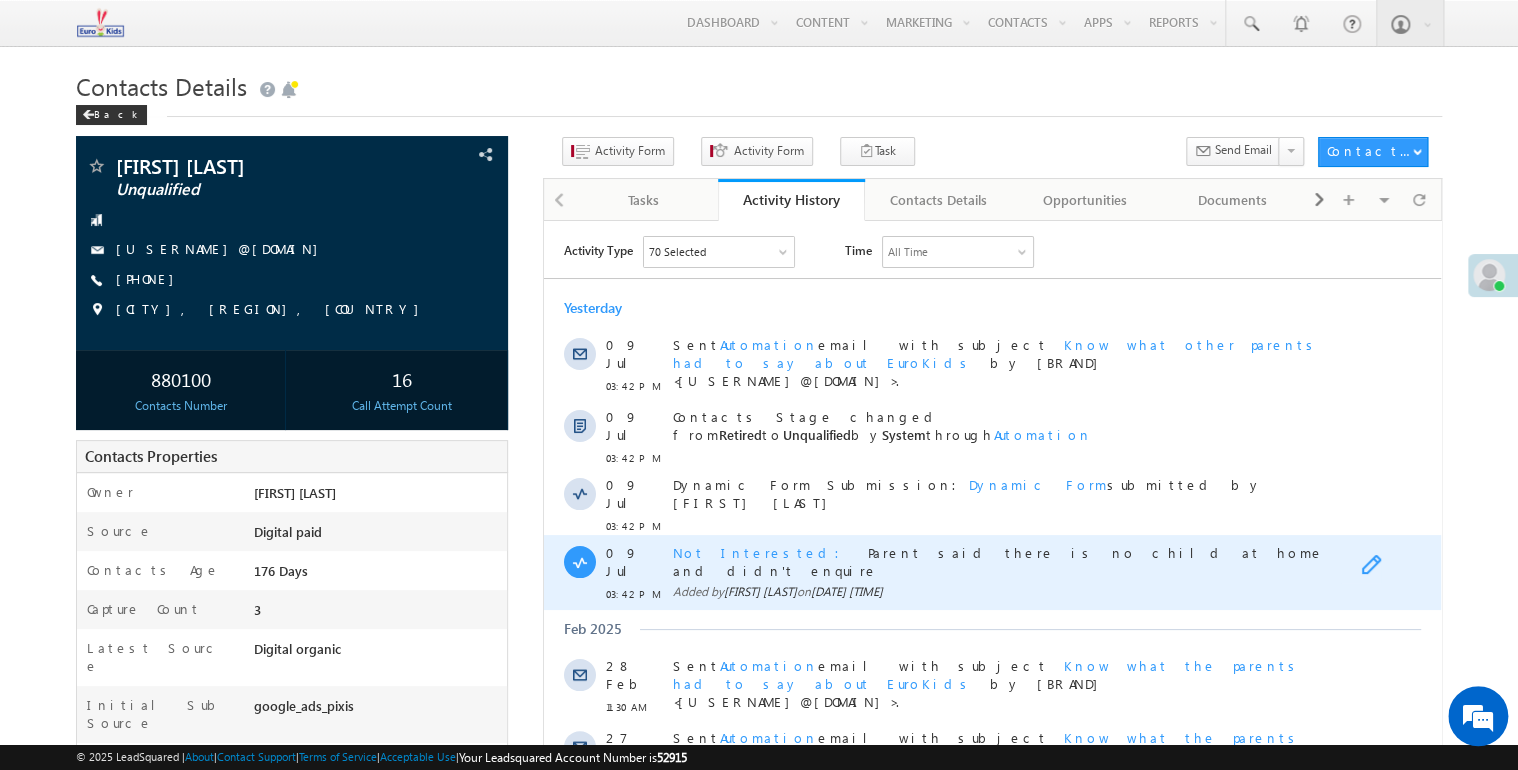 click at bounding box center (1376, 566) 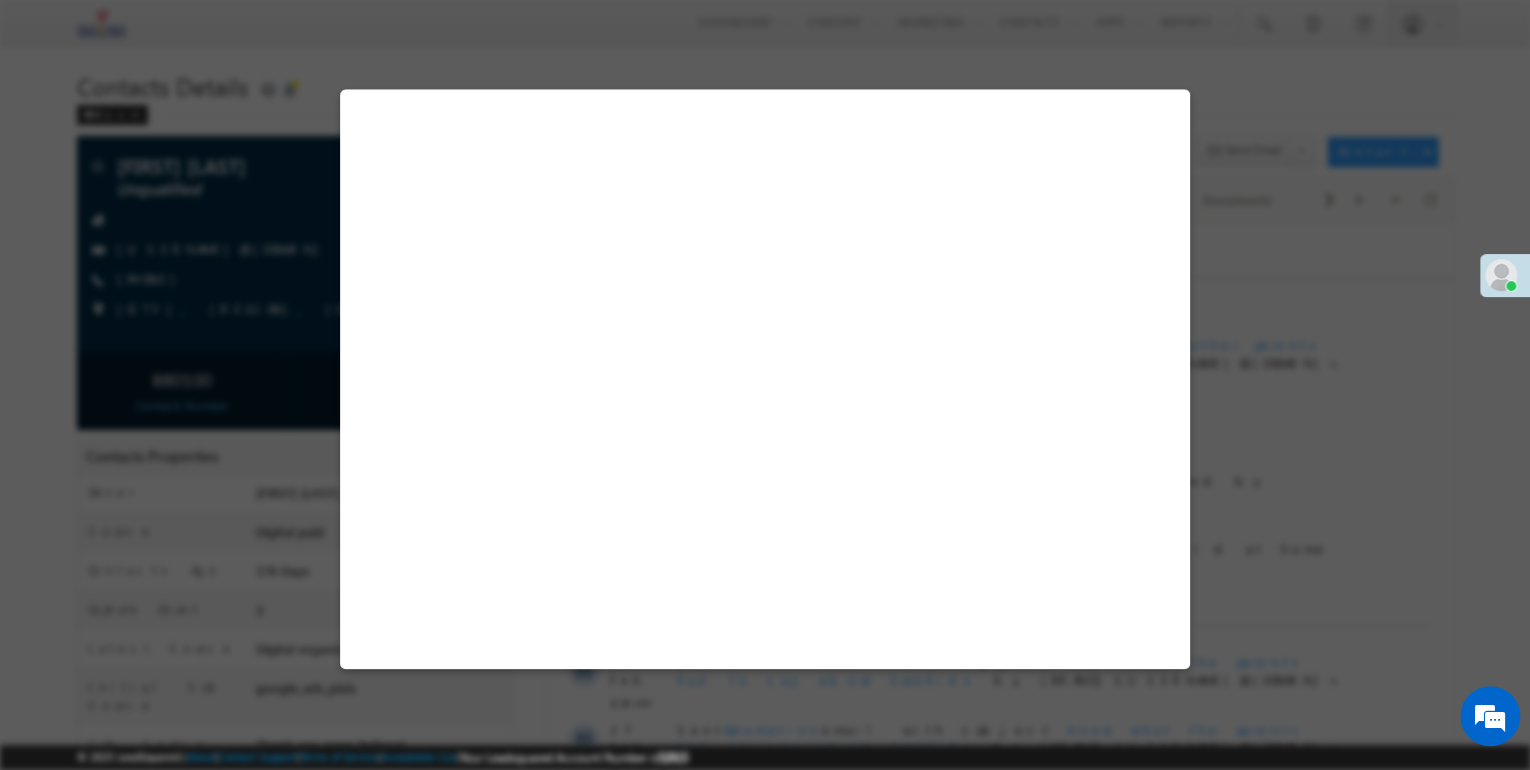 select on "Admissions" 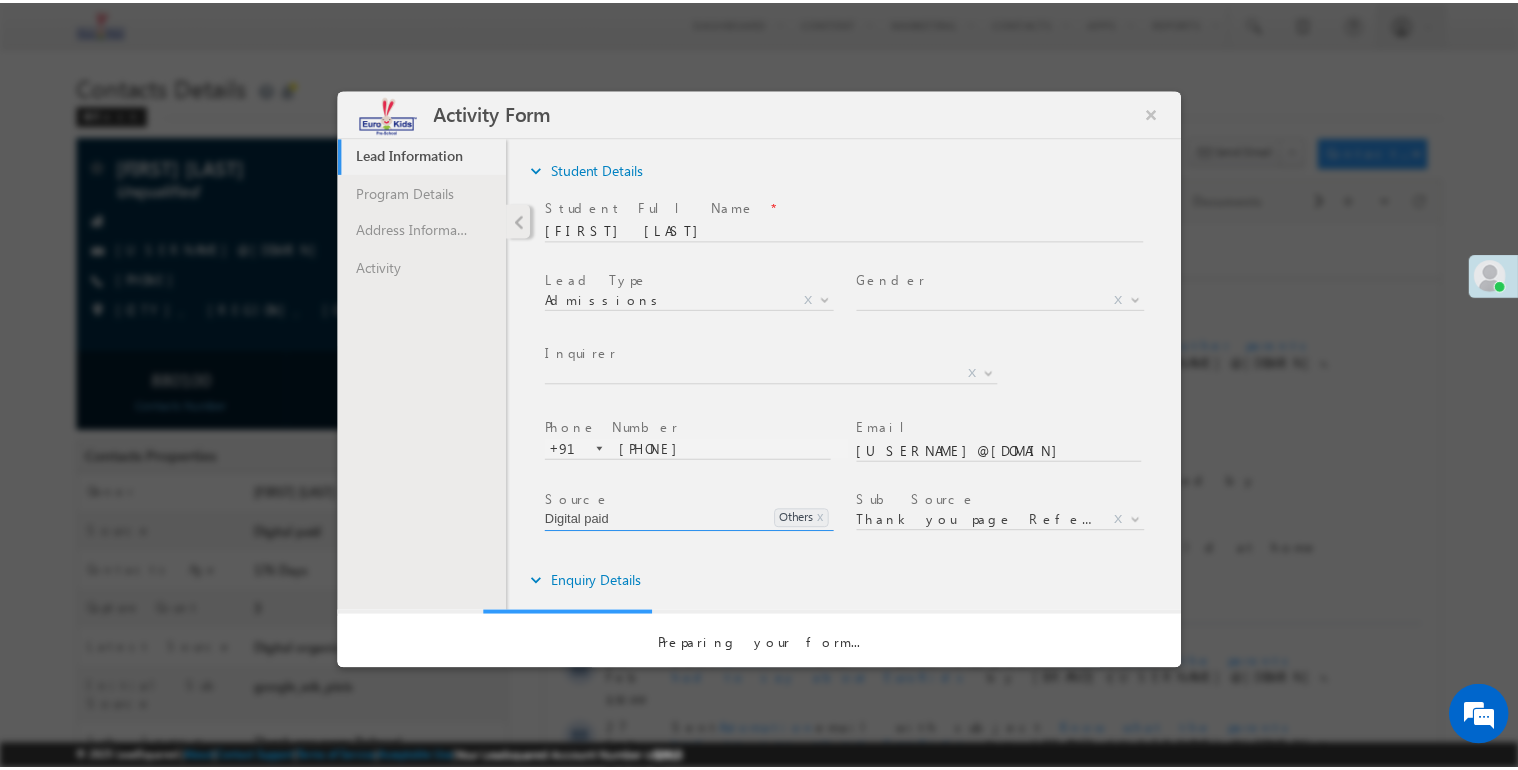 scroll, scrollTop: 0, scrollLeft: 0, axis: both 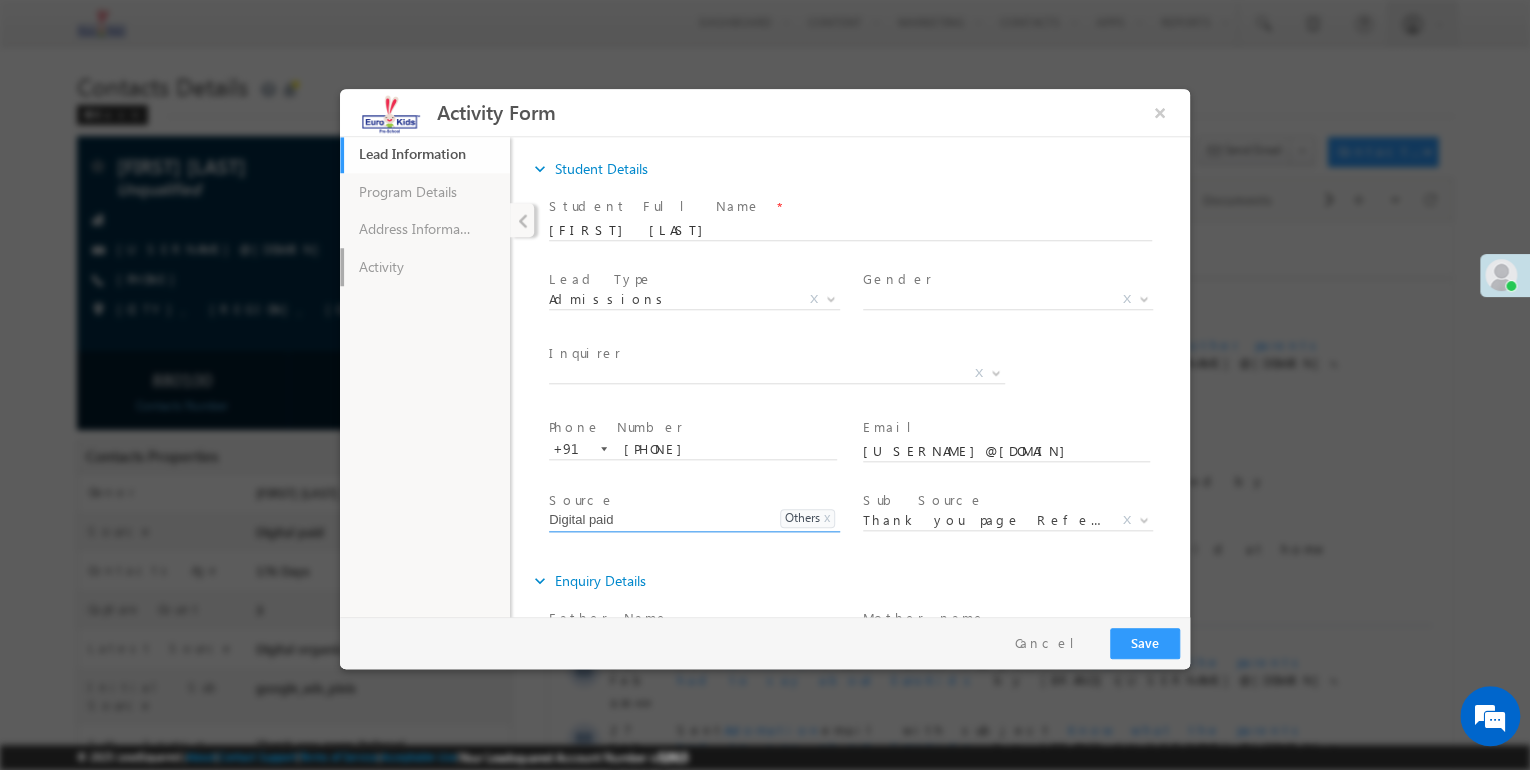 click on "Activity" at bounding box center [425, 267] 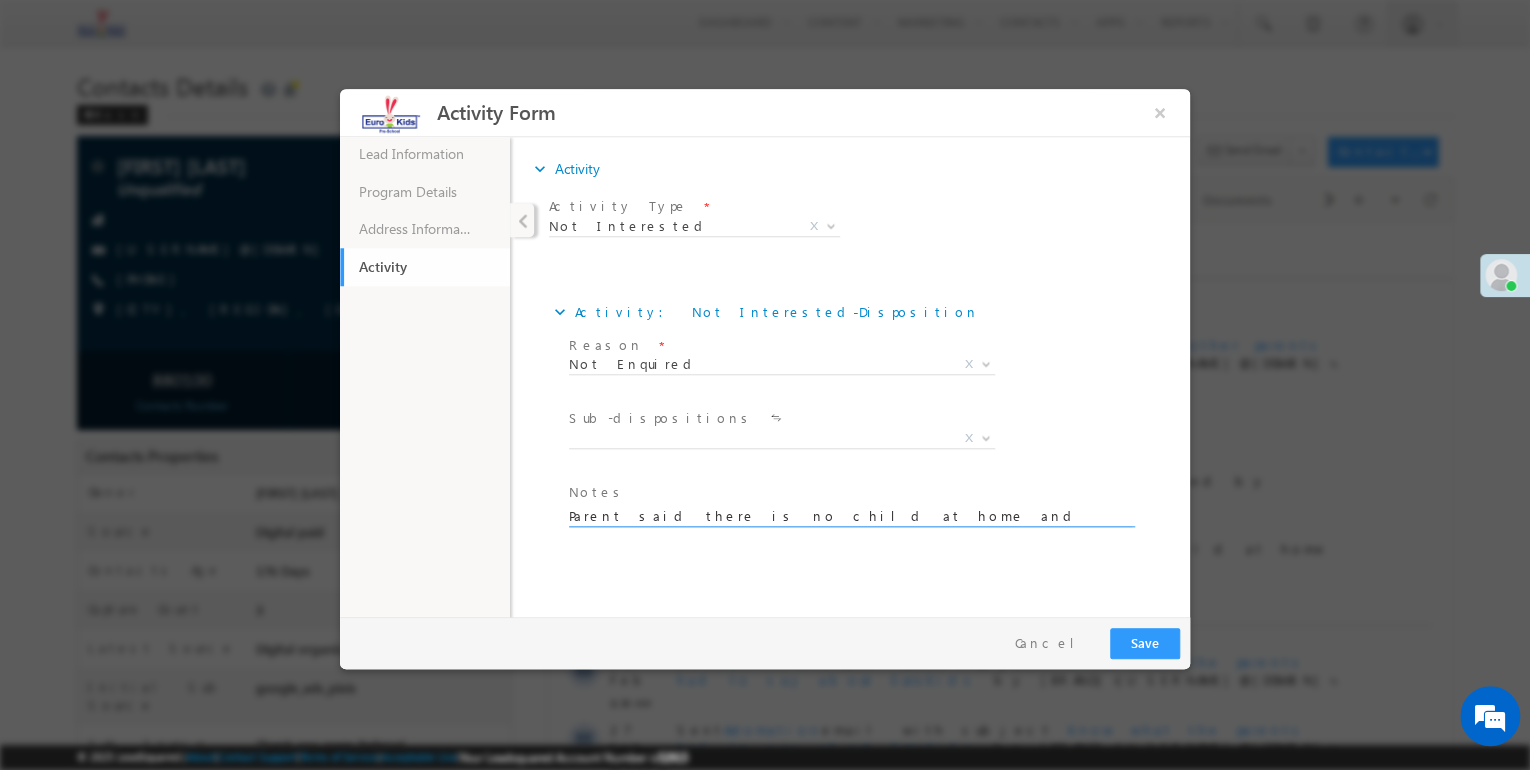 click on "Parent said there is no child at home and didn't enquire" at bounding box center [850, 515] 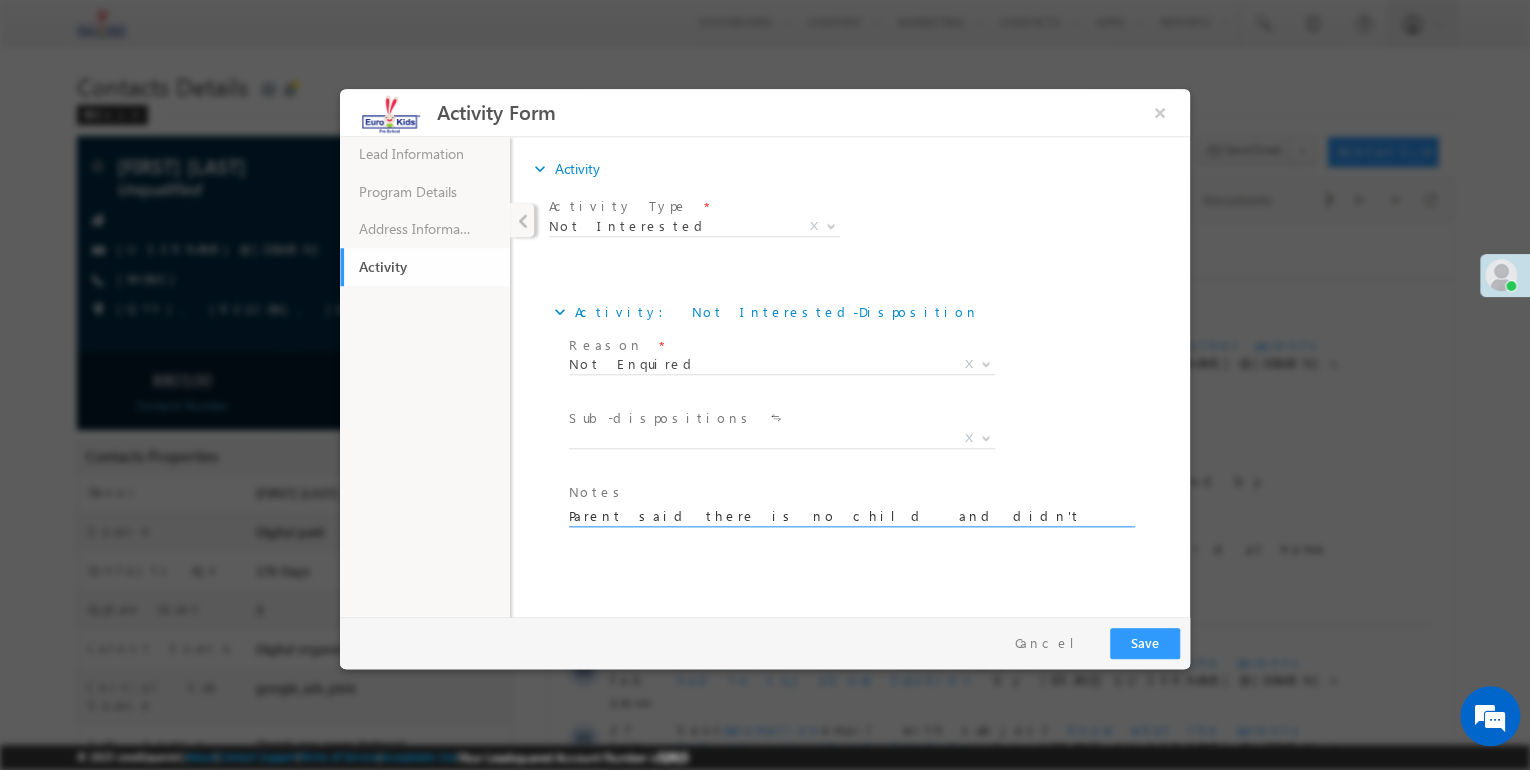 click on "Parent said there is no child at home and didn't enquire" at bounding box center [850, 515] 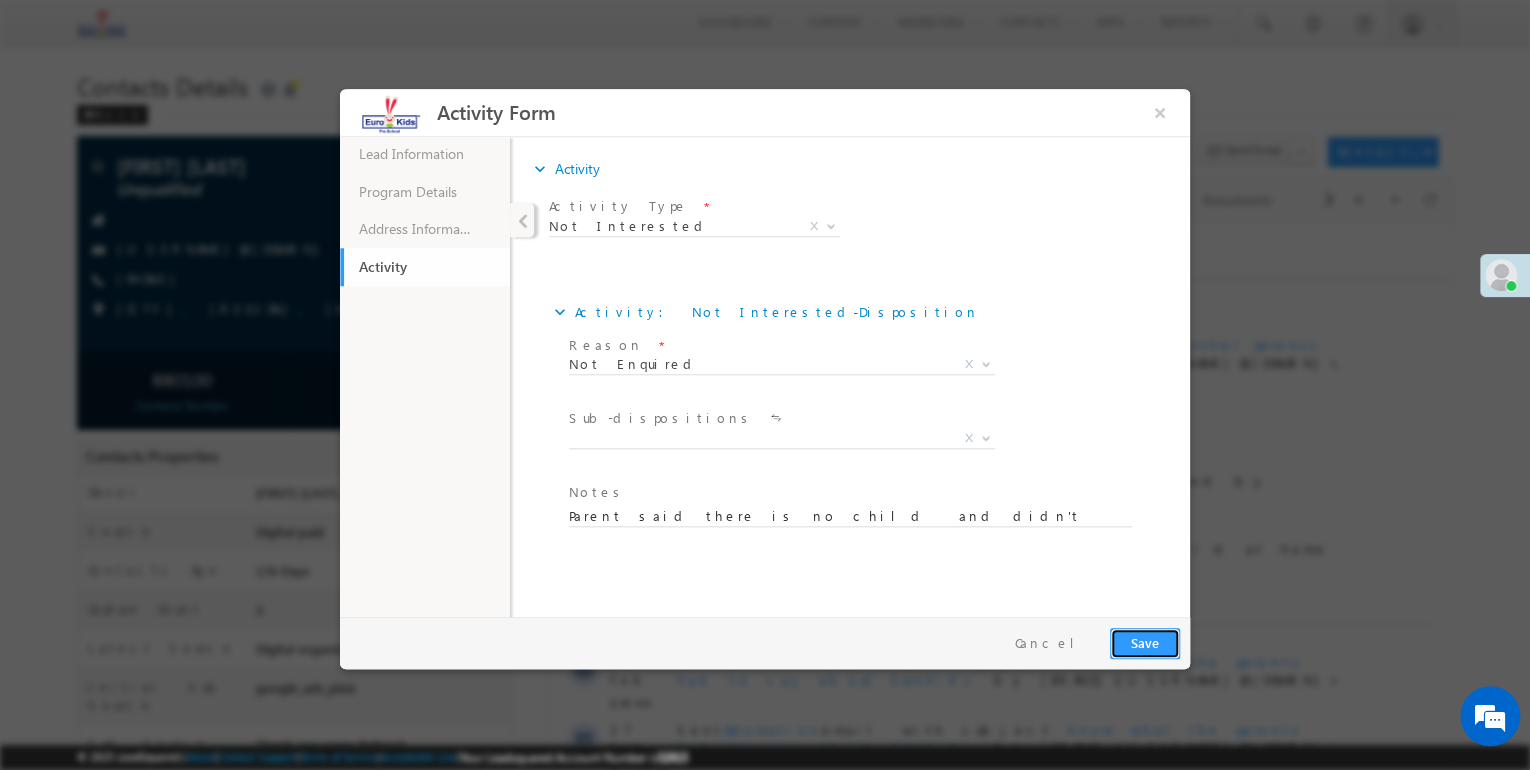 click on "Save" at bounding box center (1145, 643) 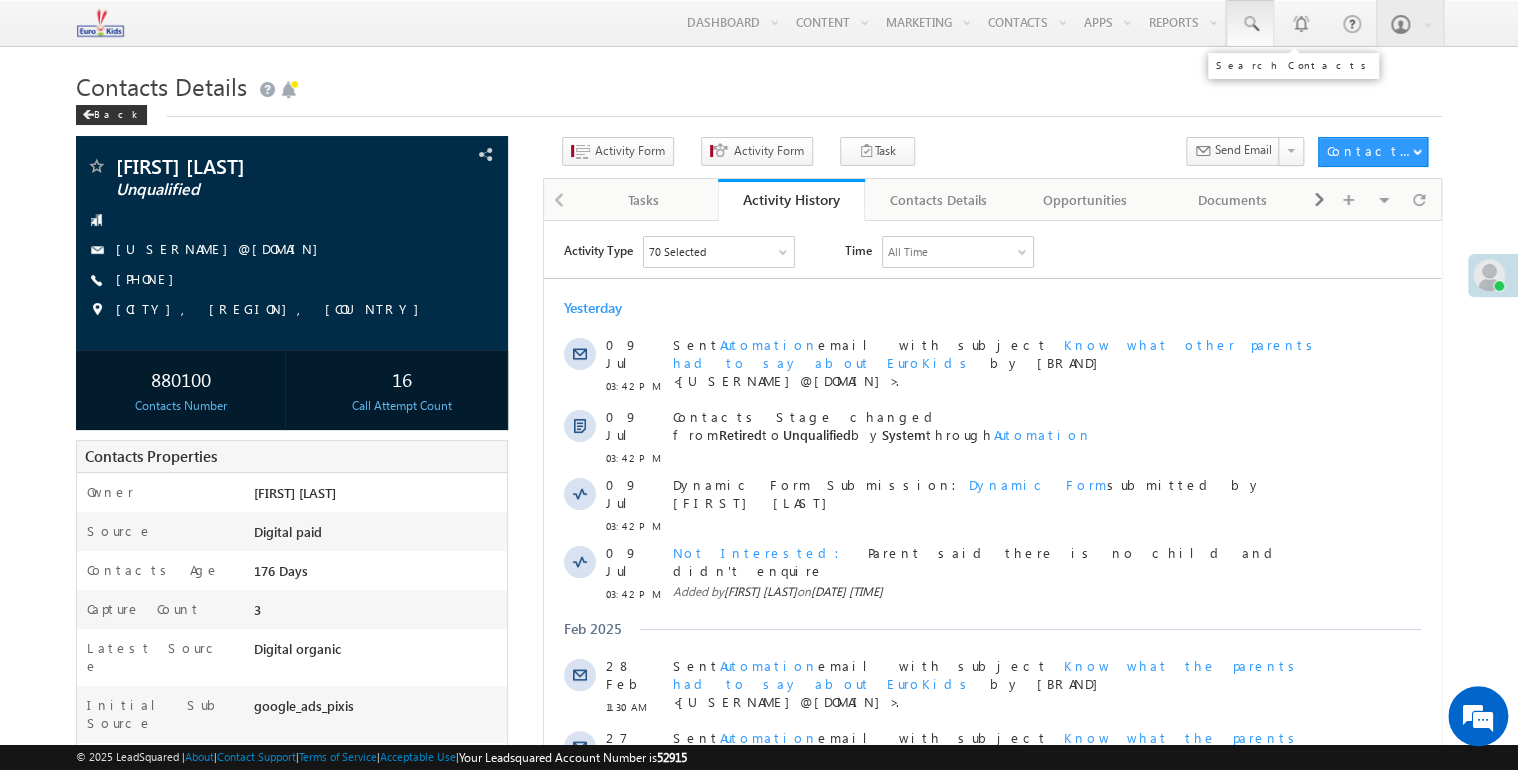 click at bounding box center (1250, 24) 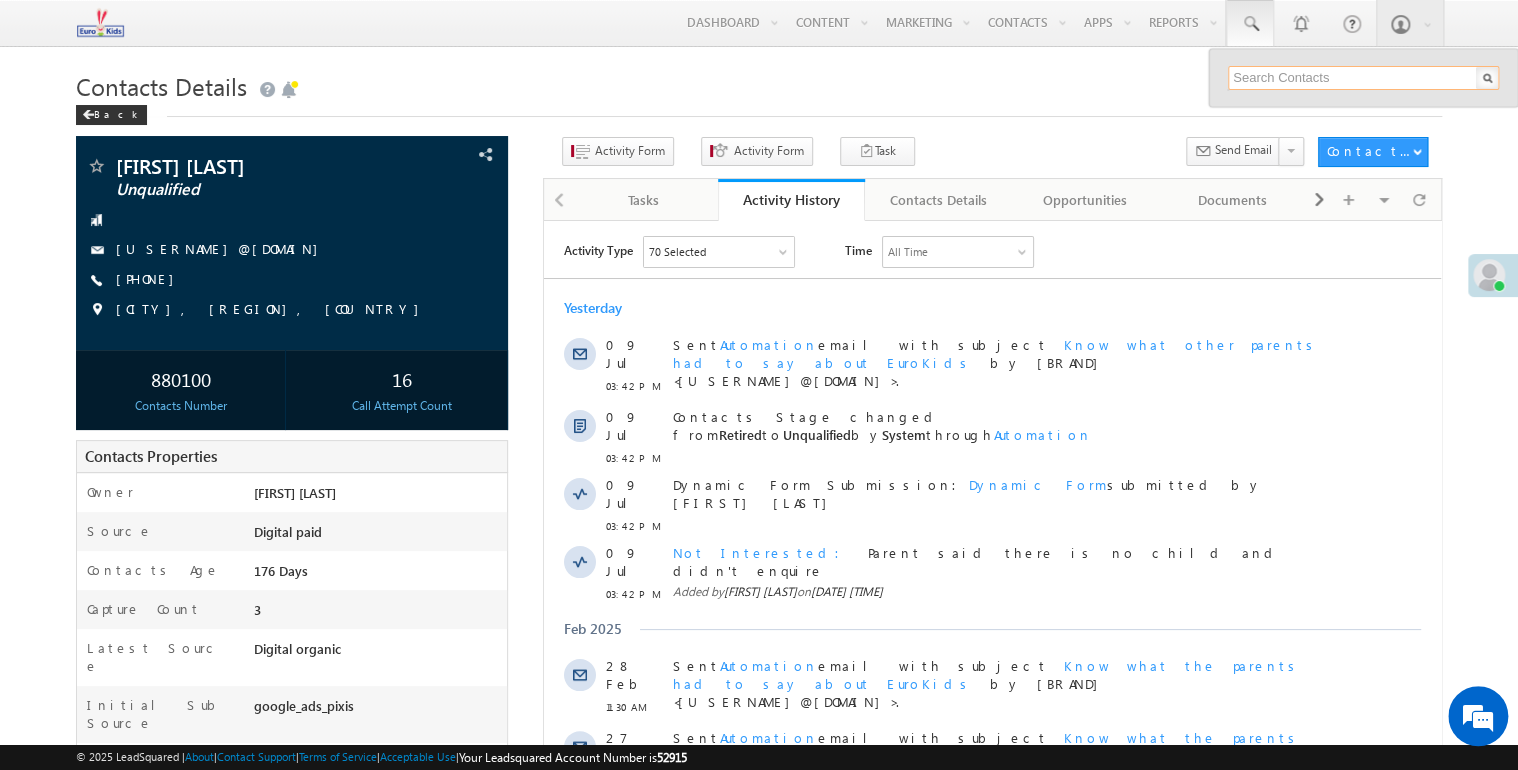 click at bounding box center (1363, 78) 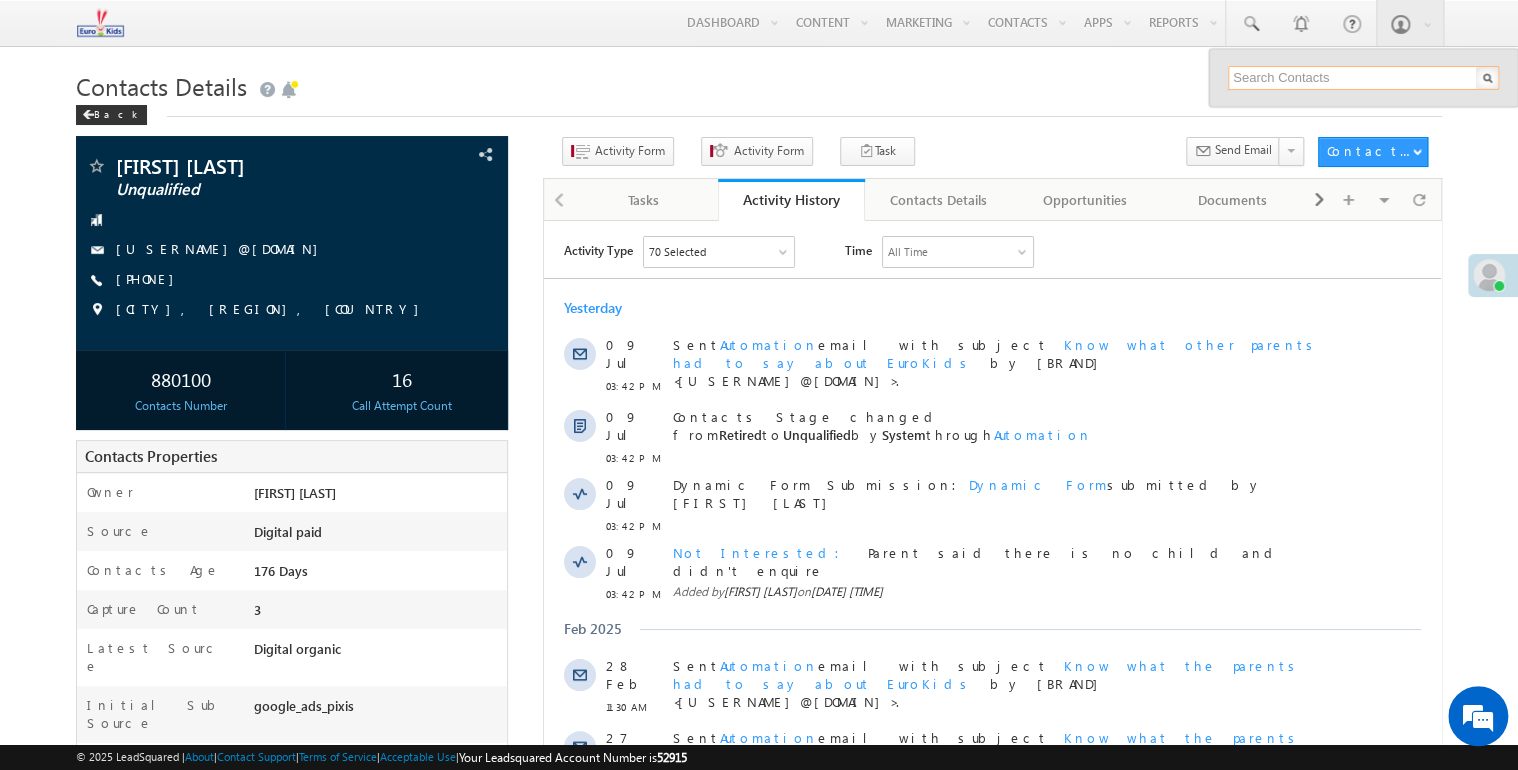 paste on "[PHONE]" 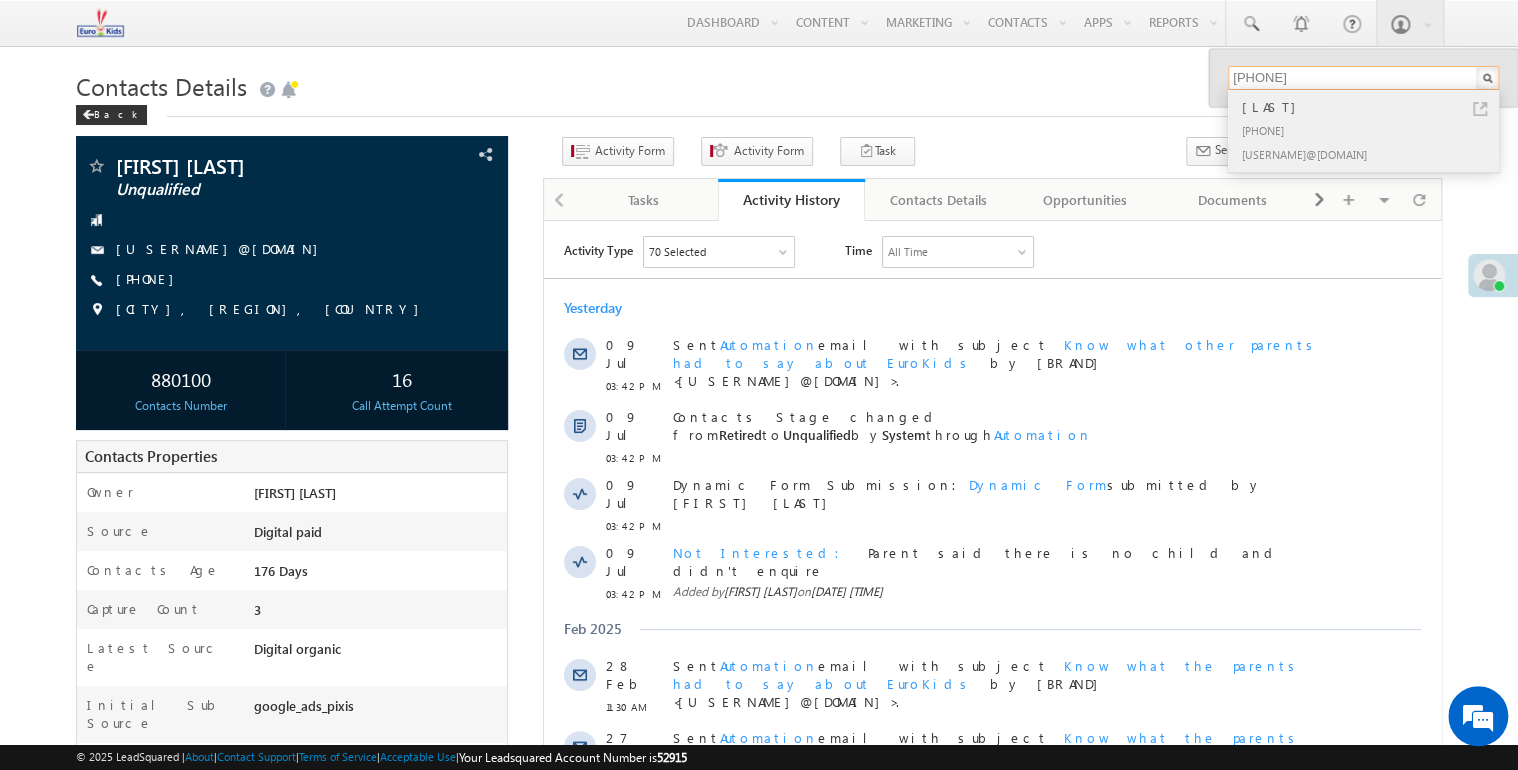 type on "[PHONE]" 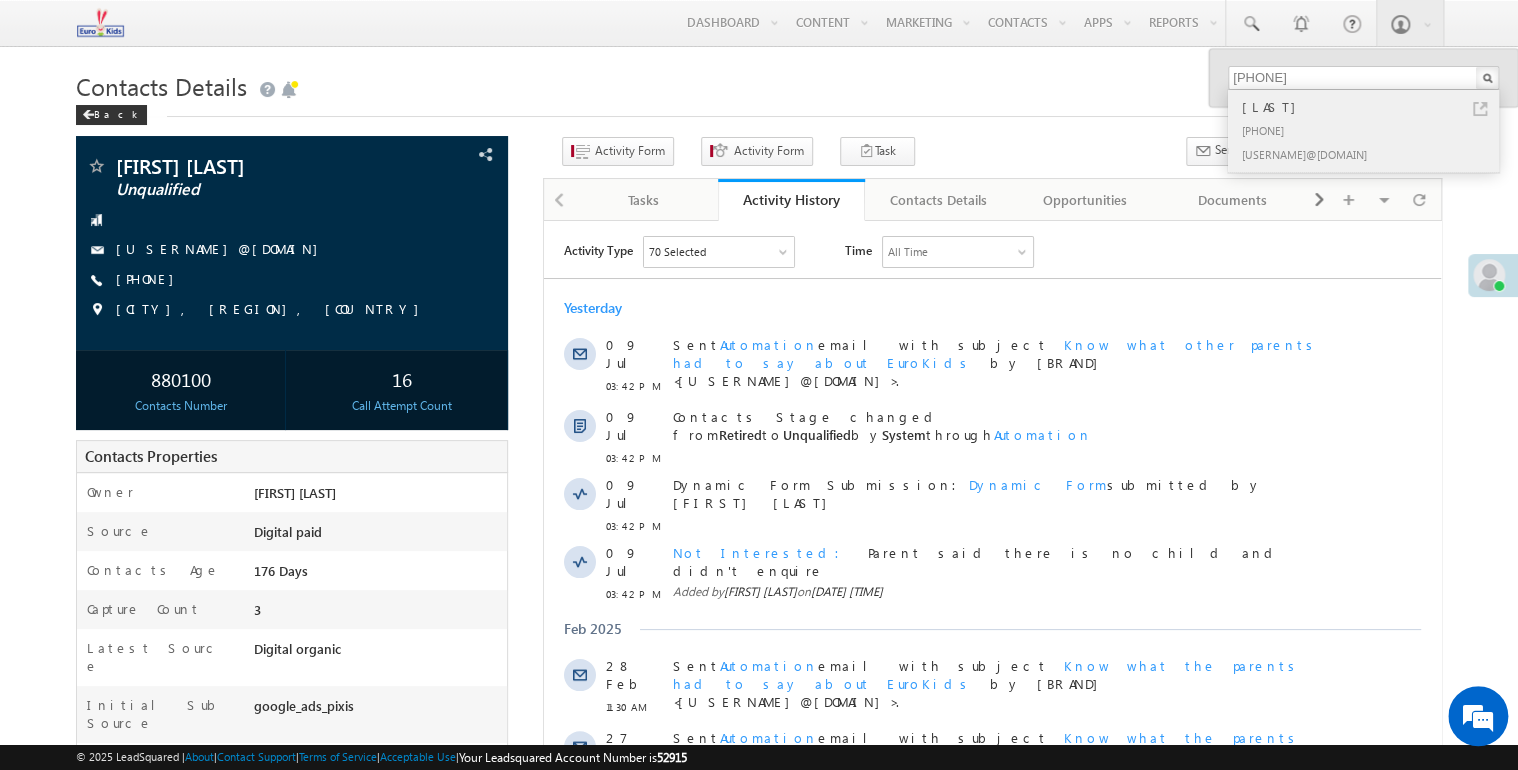 click on "[PHONE]" at bounding box center [1372, 130] 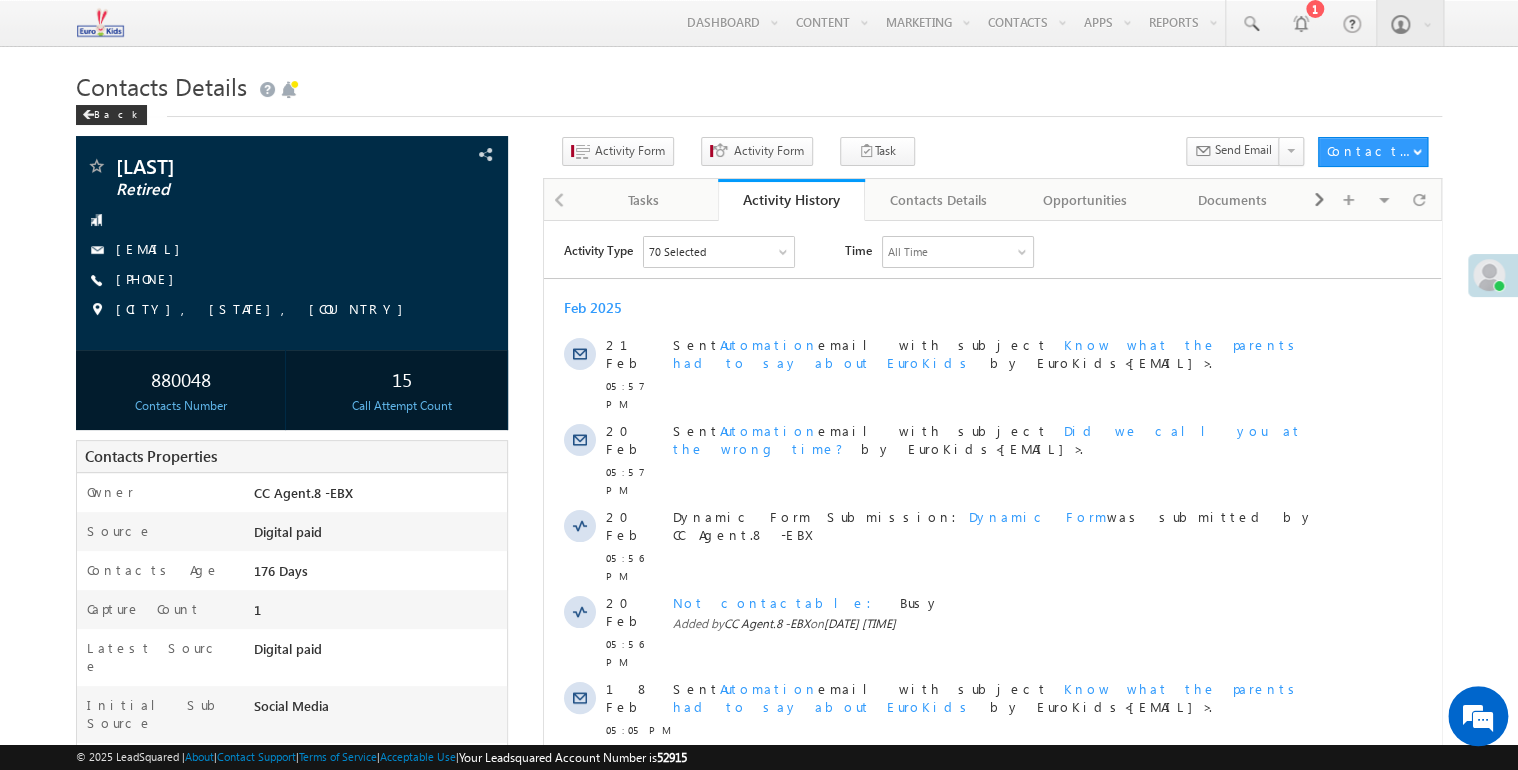 scroll, scrollTop: 0, scrollLeft: 0, axis: both 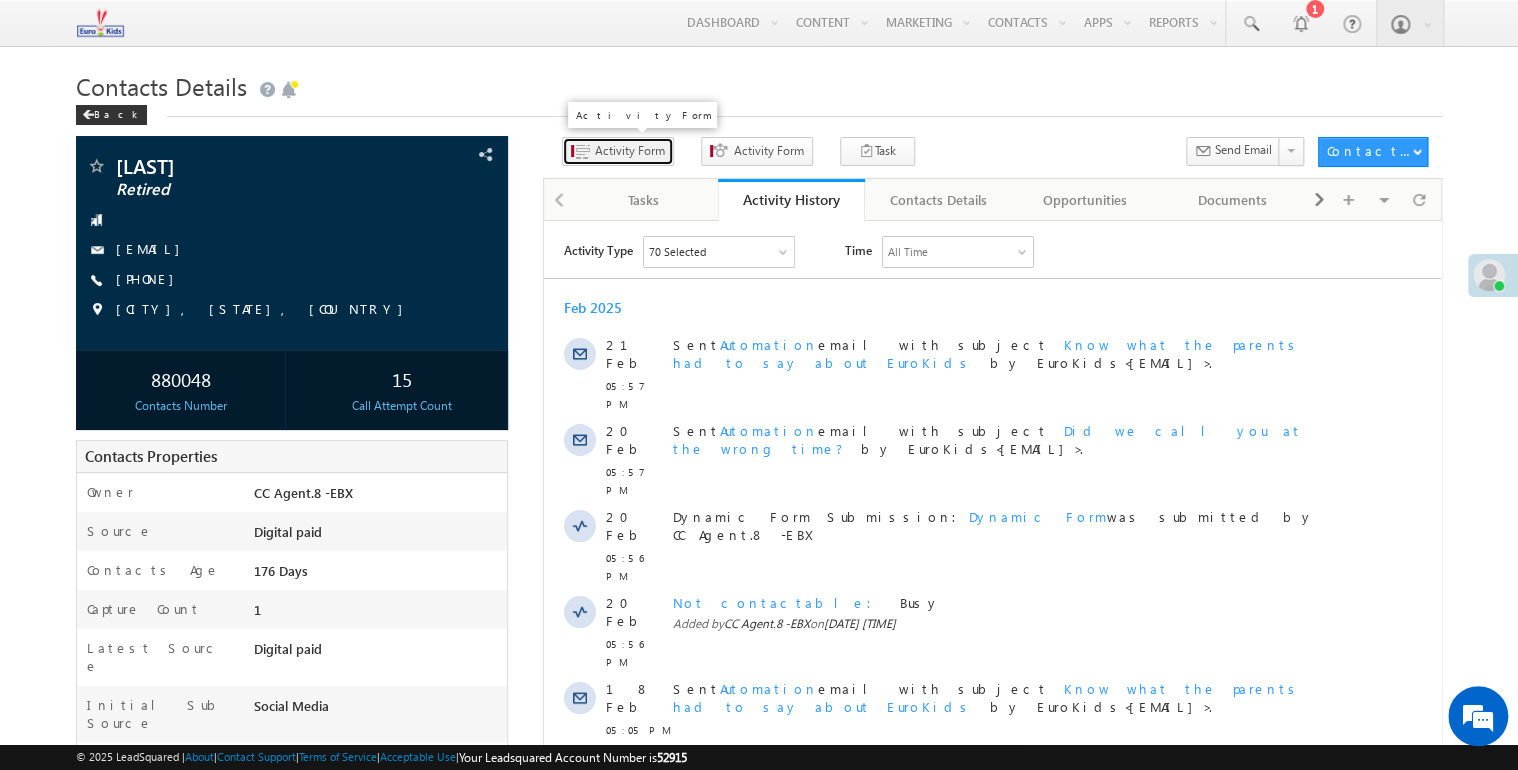 click on "Activity Form" at bounding box center (618, 151) 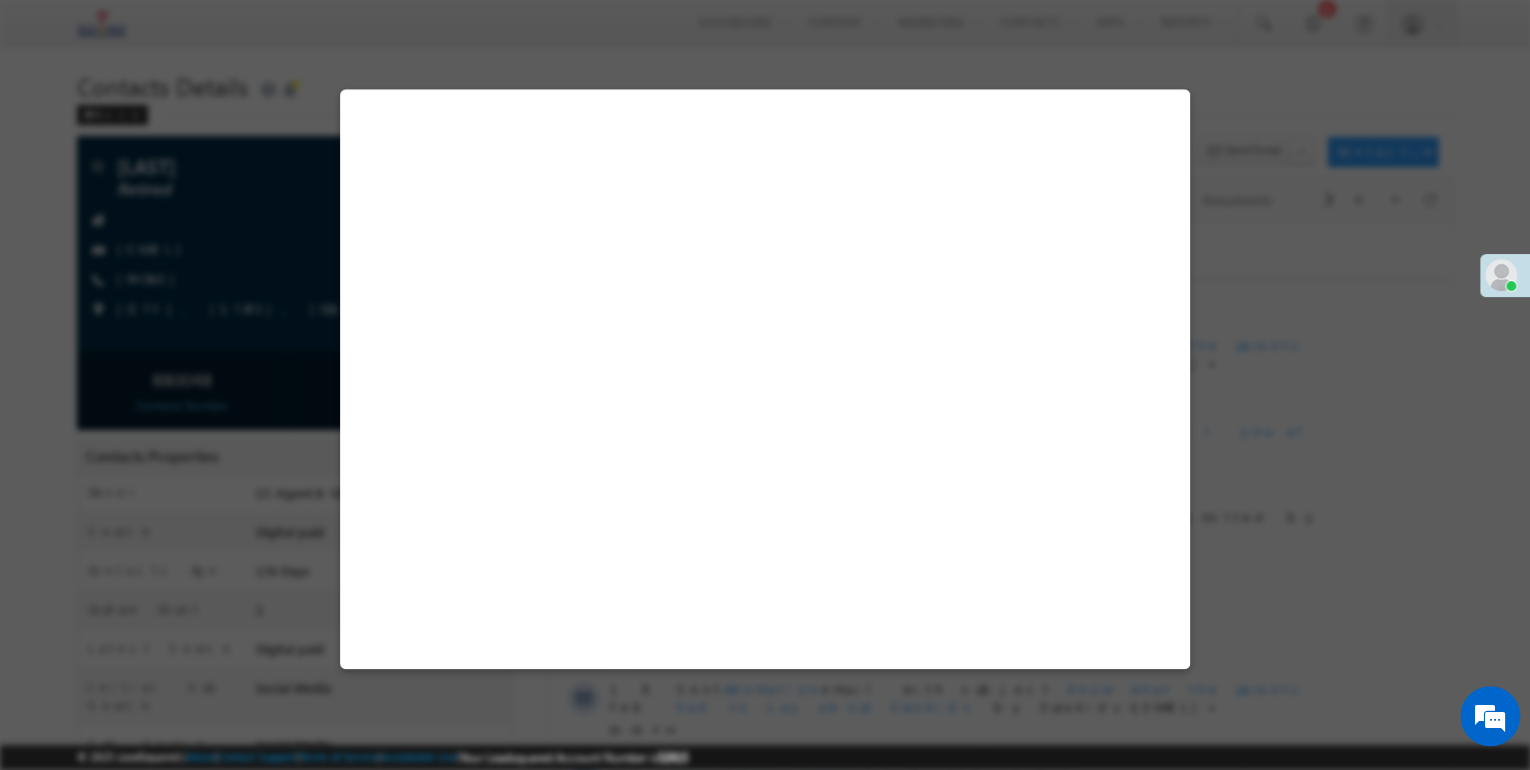 select on "Admissions" 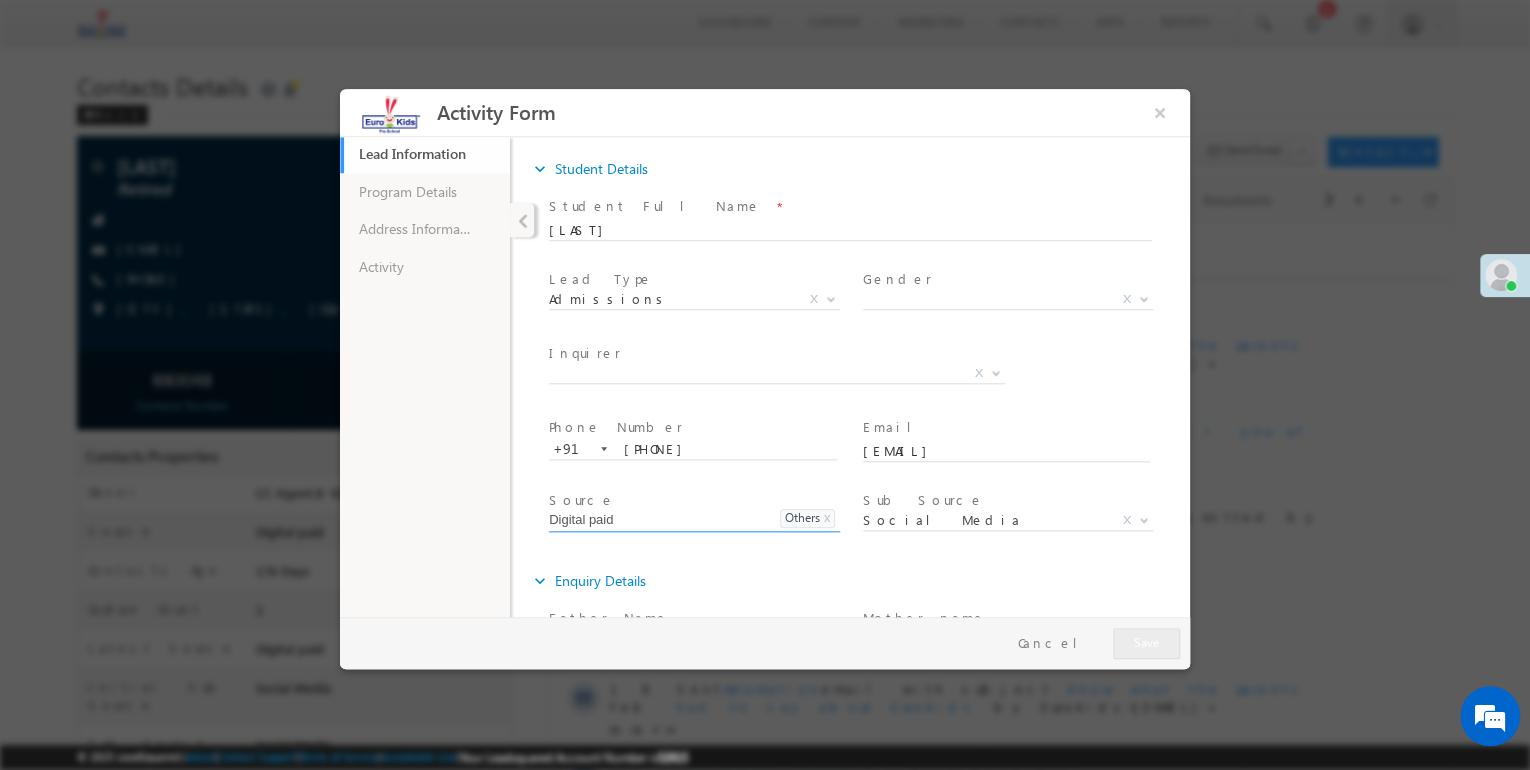 scroll, scrollTop: 0, scrollLeft: 0, axis: both 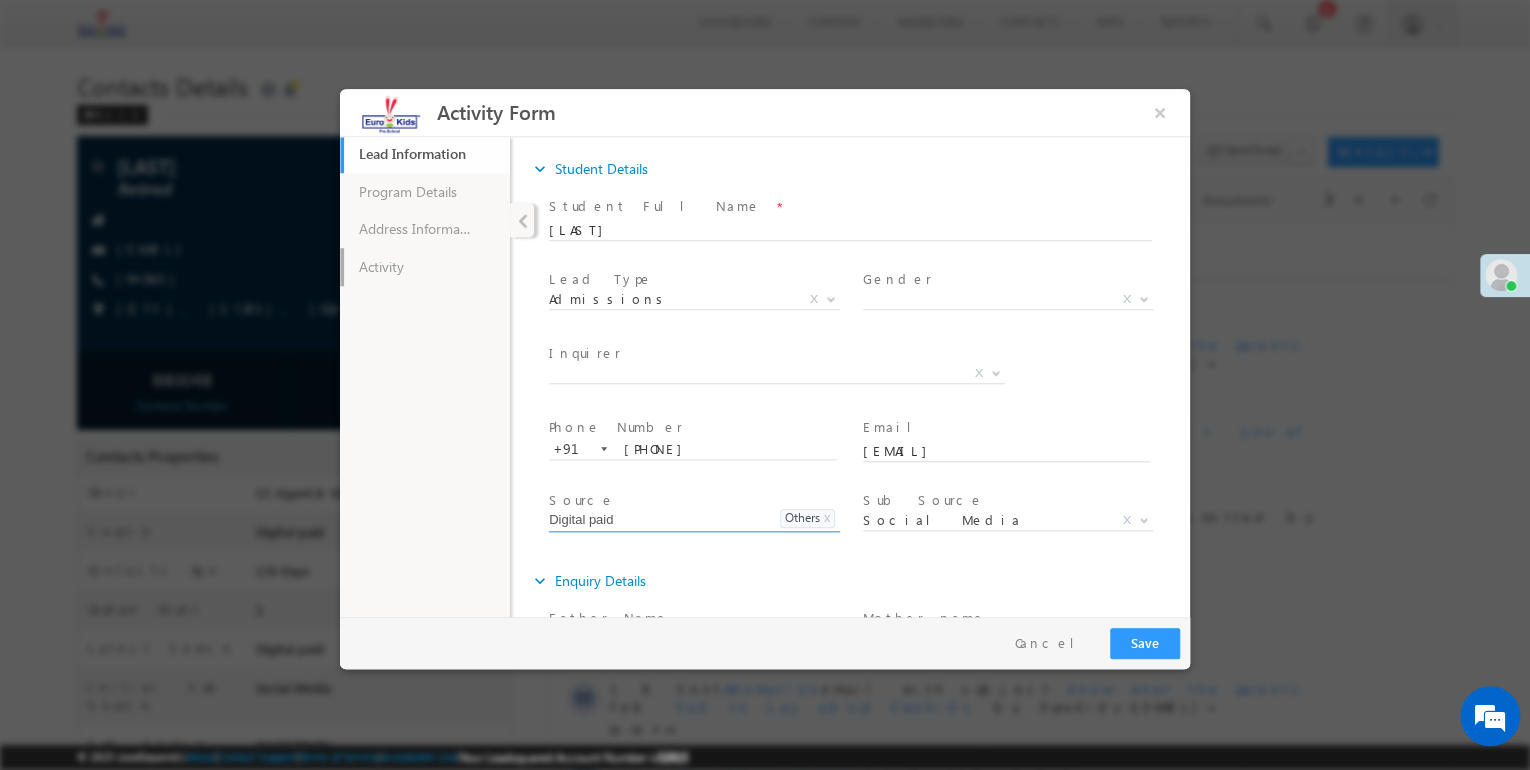 click on "Activity" at bounding box center [425, 267] 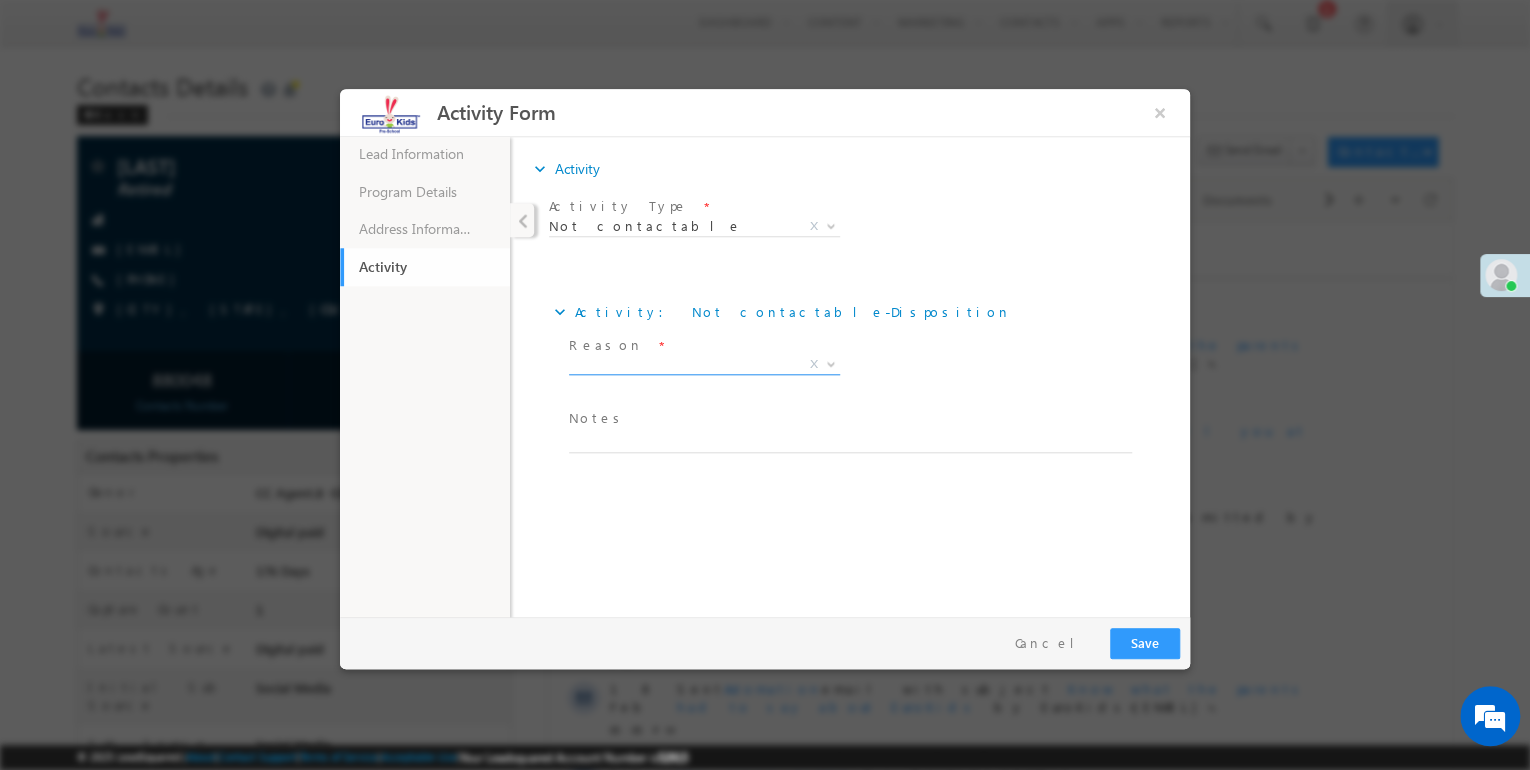 click on "X" at bounding box center [704, 365] 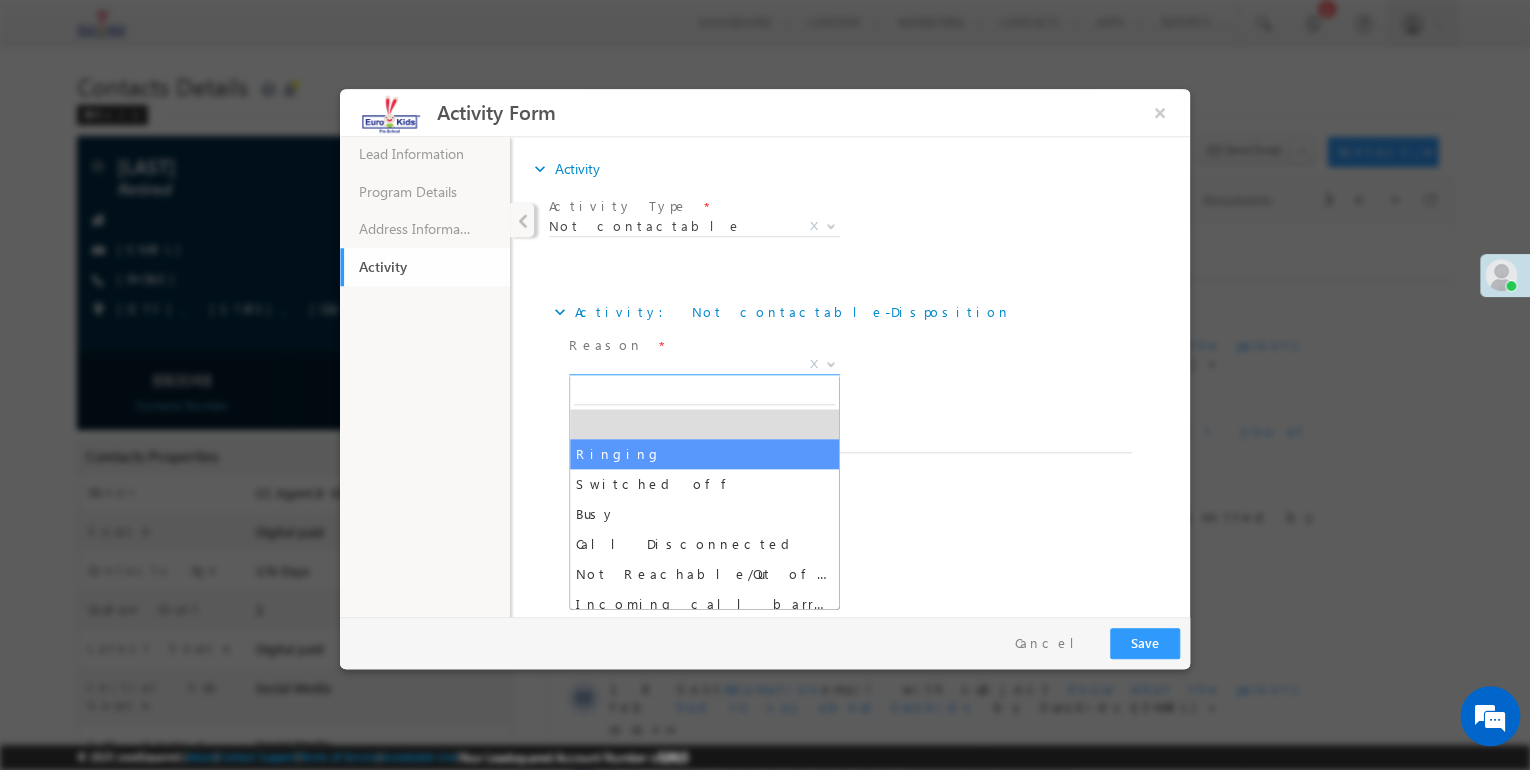 select on "Ringing" 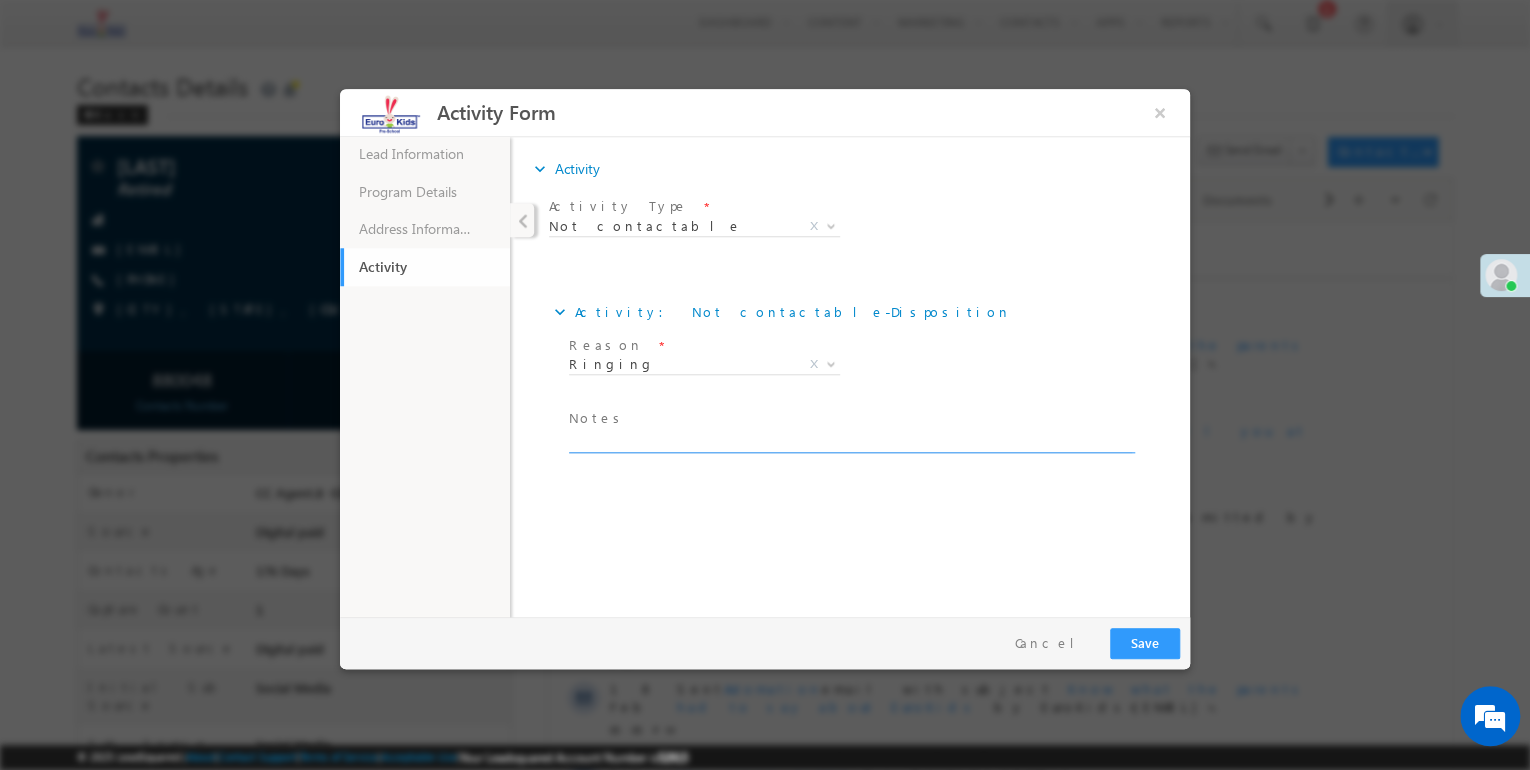 click at bounding box center [850, 441] 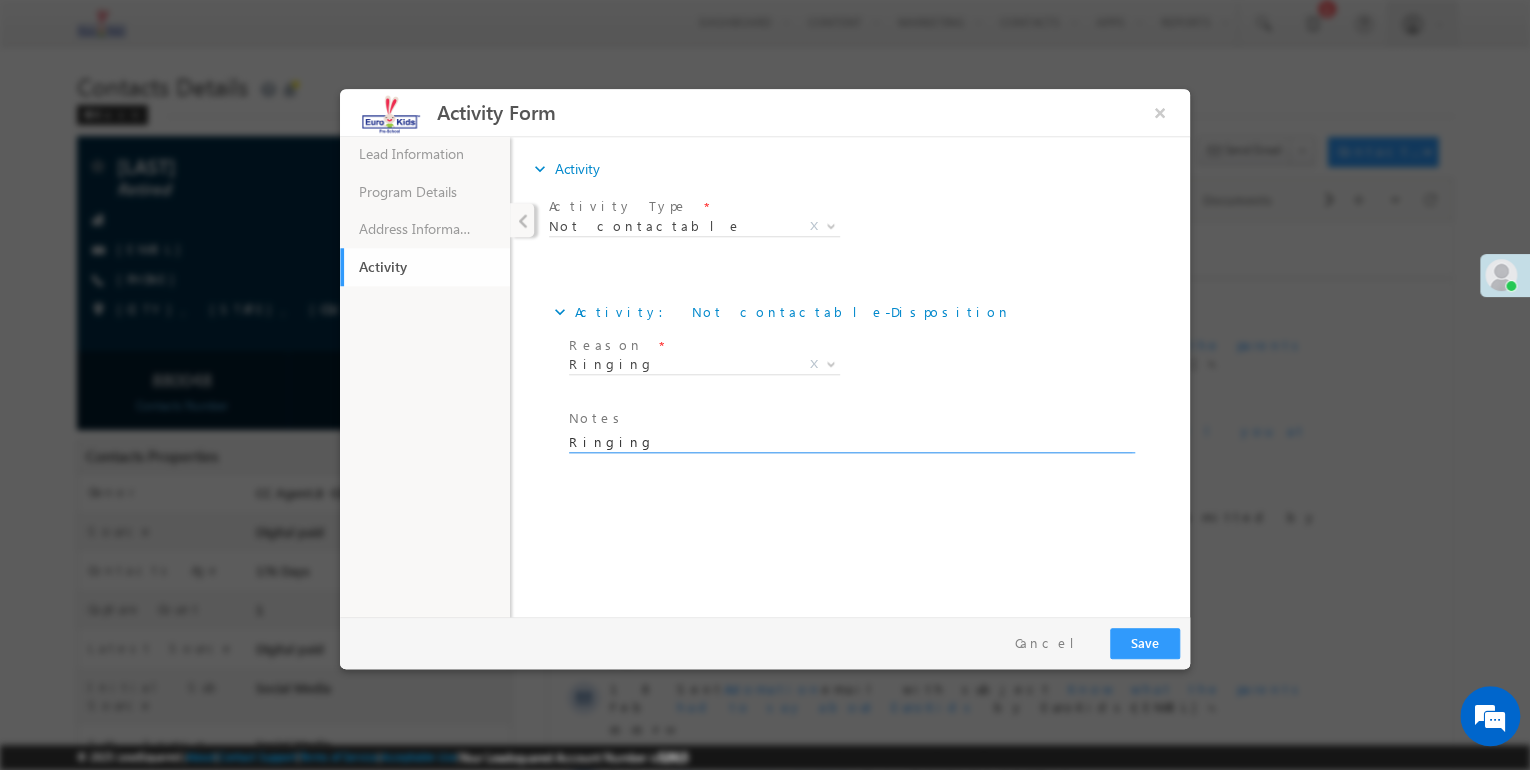 scroll, scrollTop: 4, scrollLeft: 0, axis: vertical 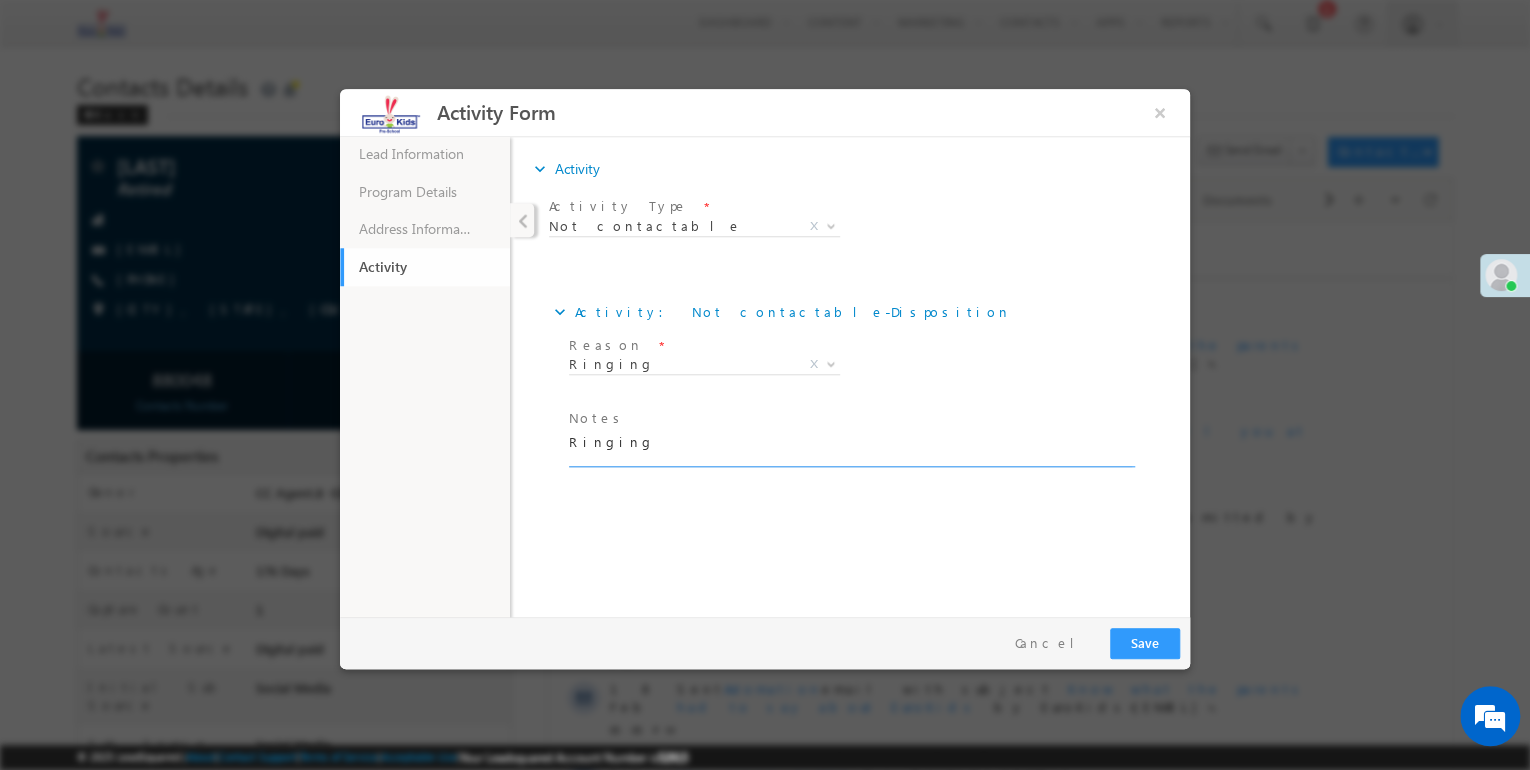 type on "Ringing" 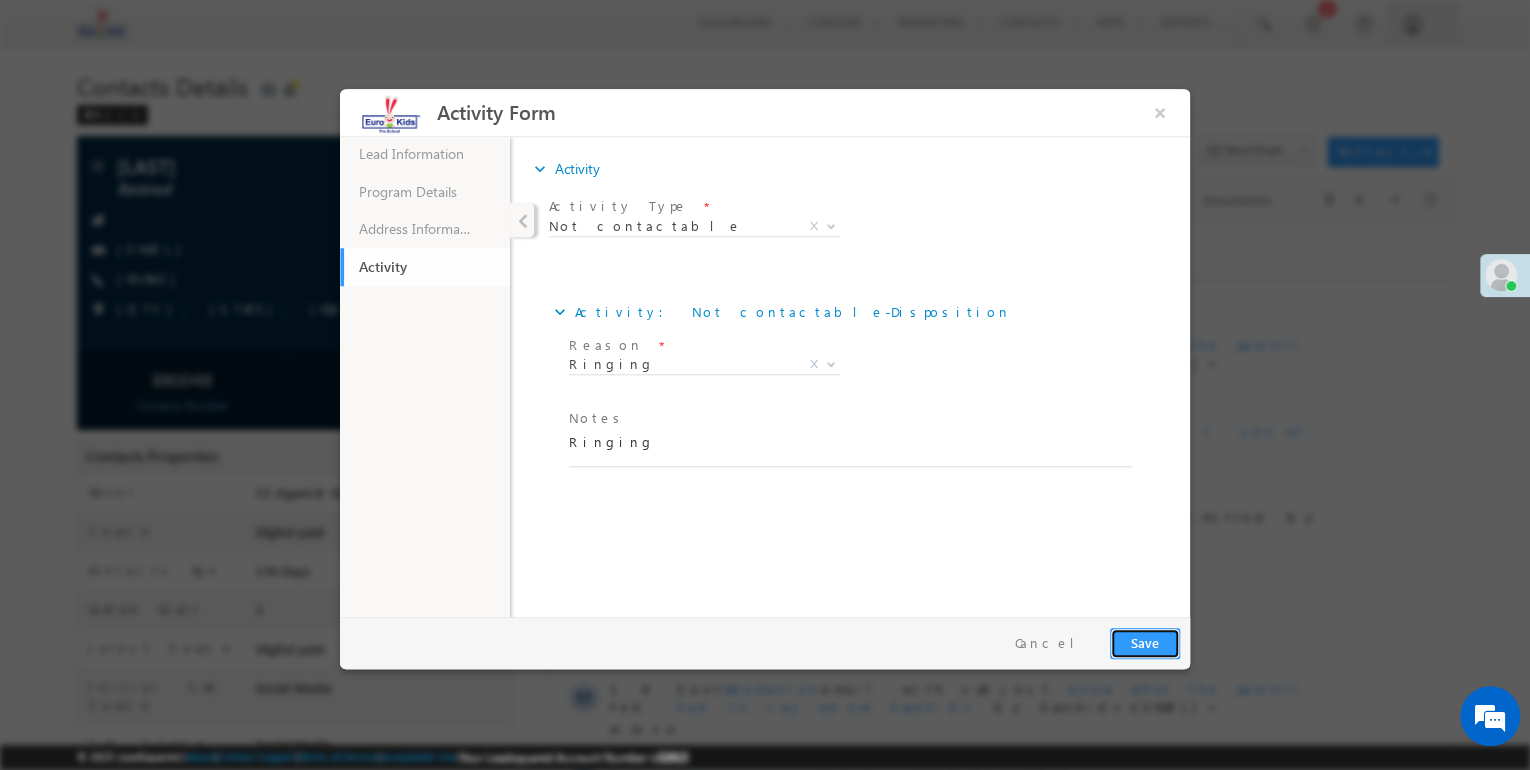 click on "Save" at bounding box center [1145, 643] 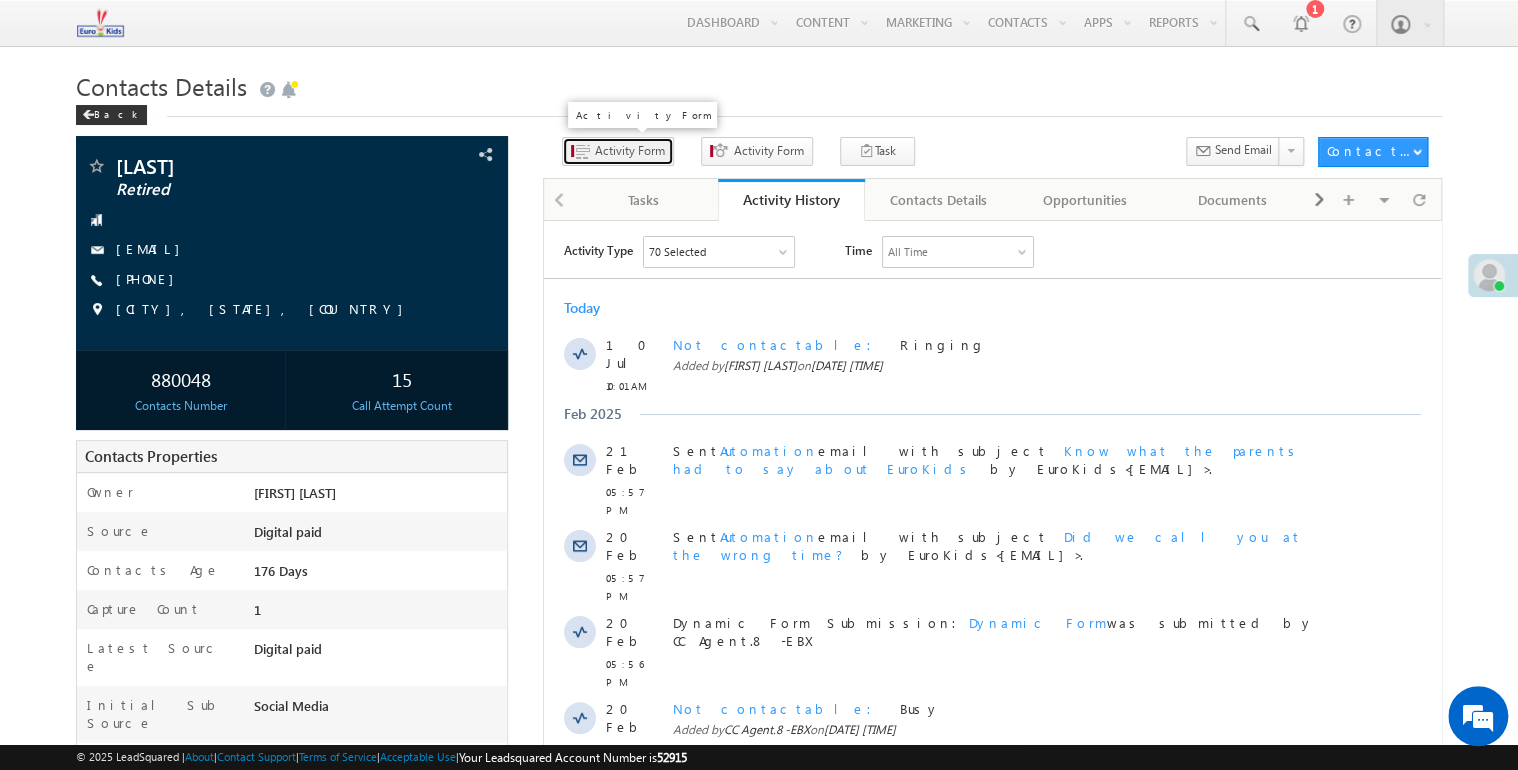click on "Activity Form" at bounding box center (630, 151) 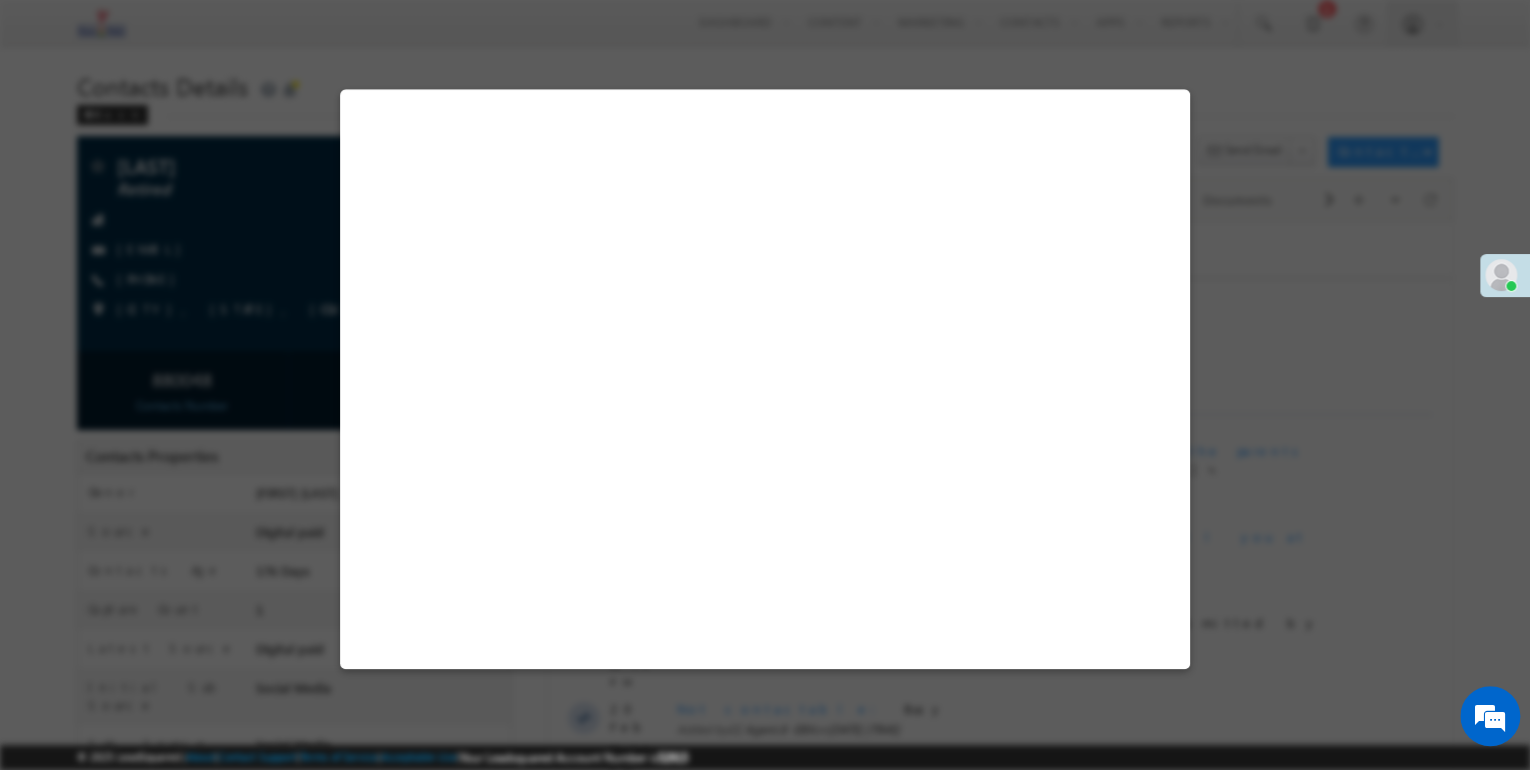 select on "Admissions" 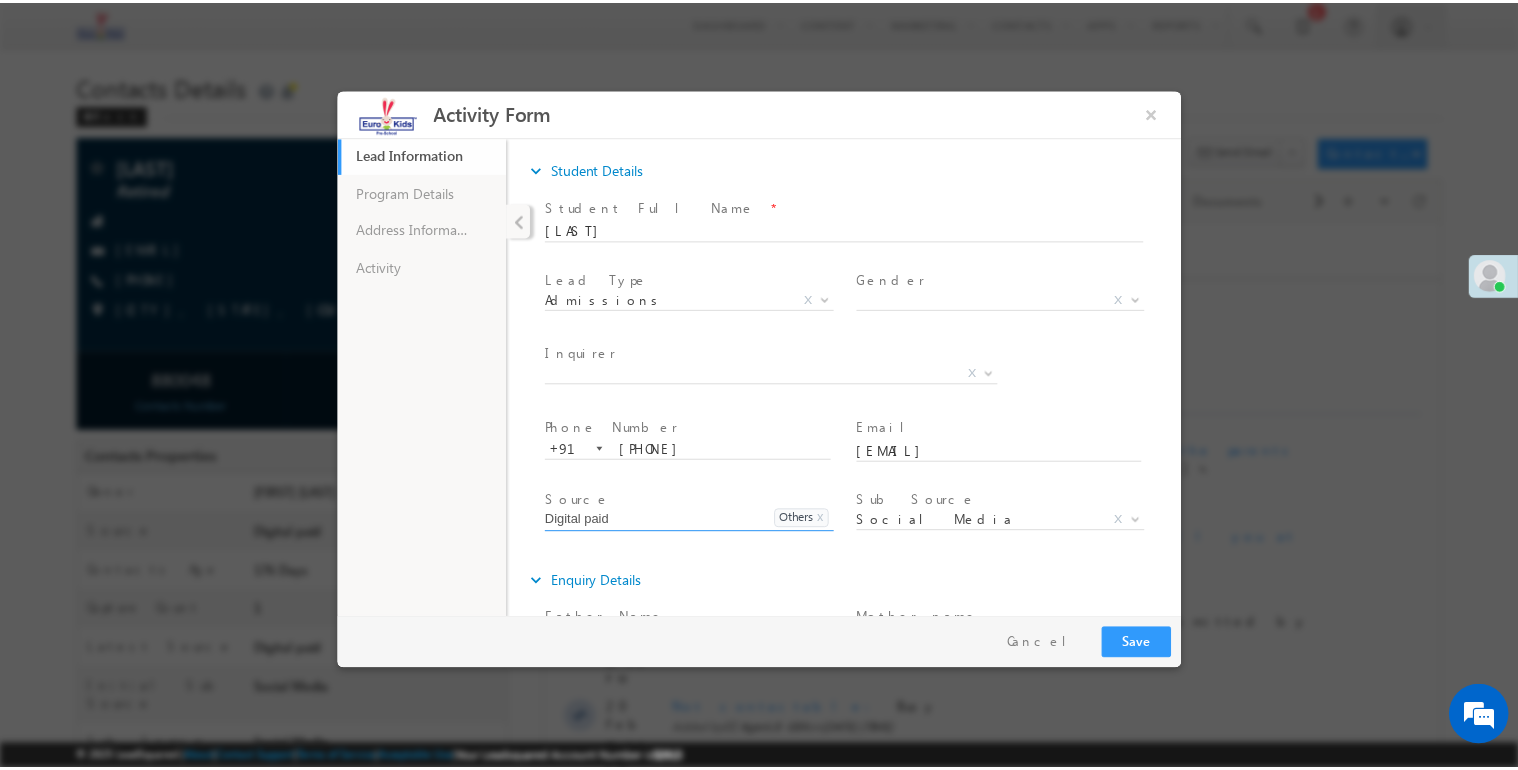 scroll, scrollTop: 0, scrollLeft: 0, axis: both 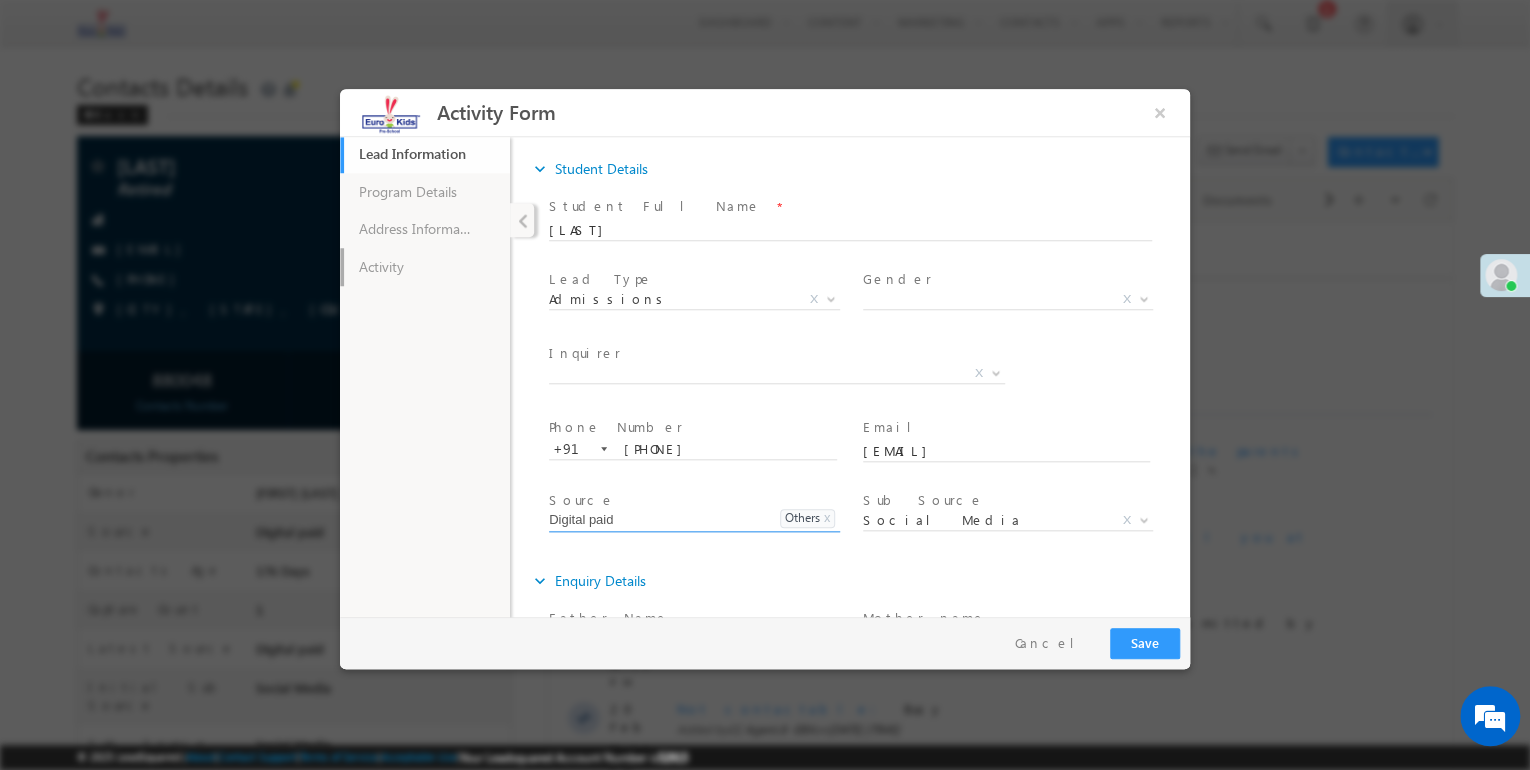 click on "Activity" at bounding box center [425, 267] 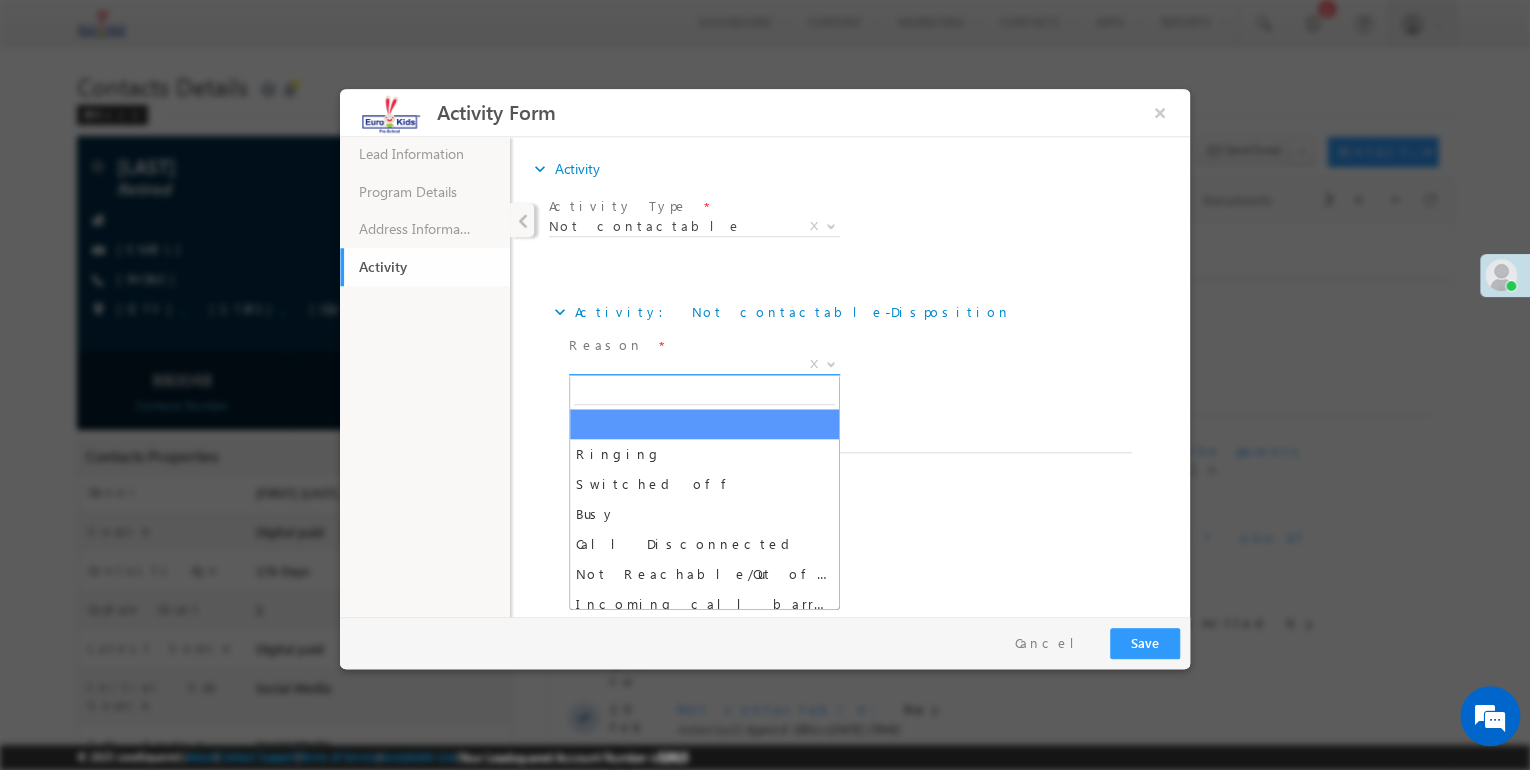 click on "X" at bounding box center [704, 365] 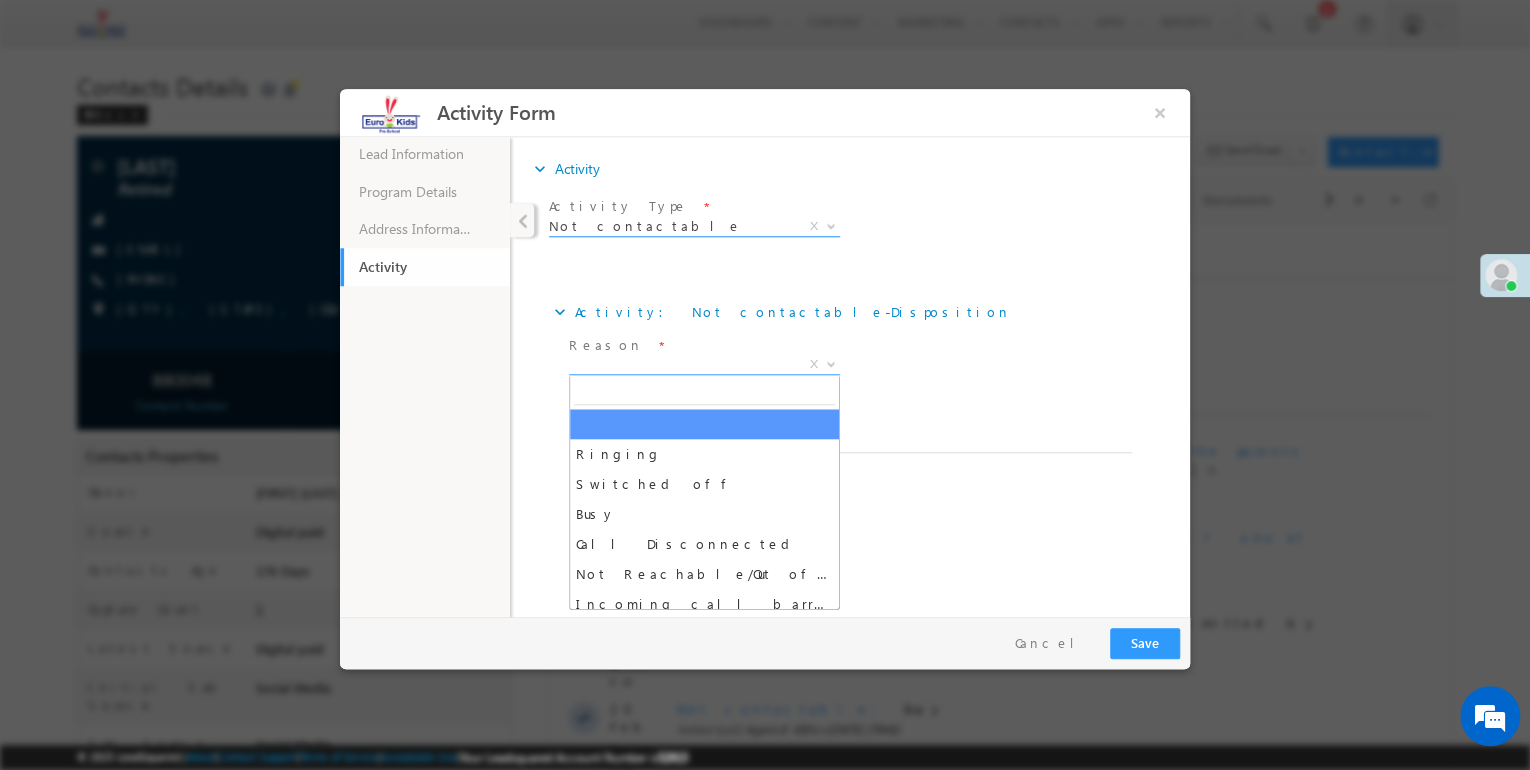 click on "Not contactable" at bounding box center [670, 226] 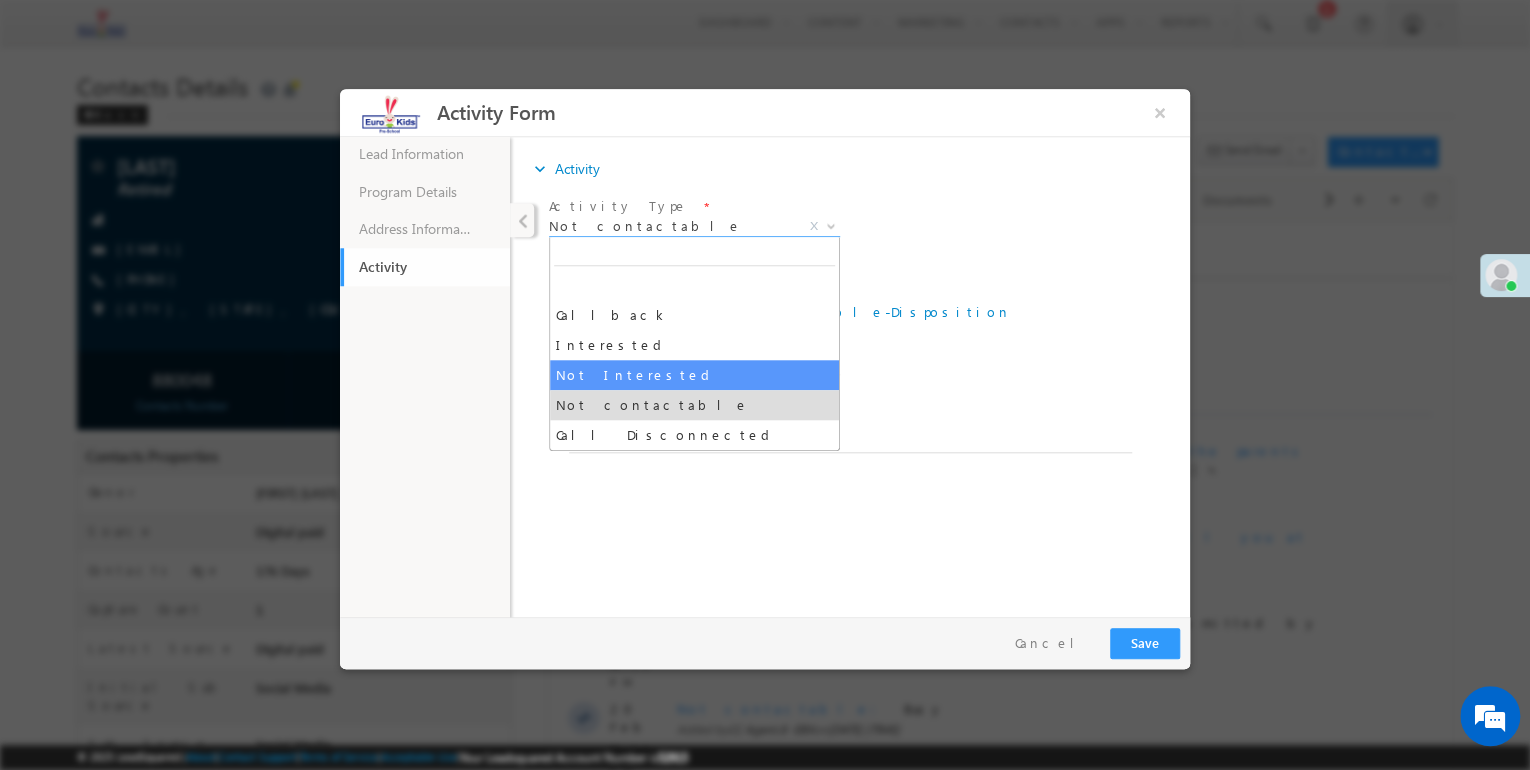 select on "Not Interested" 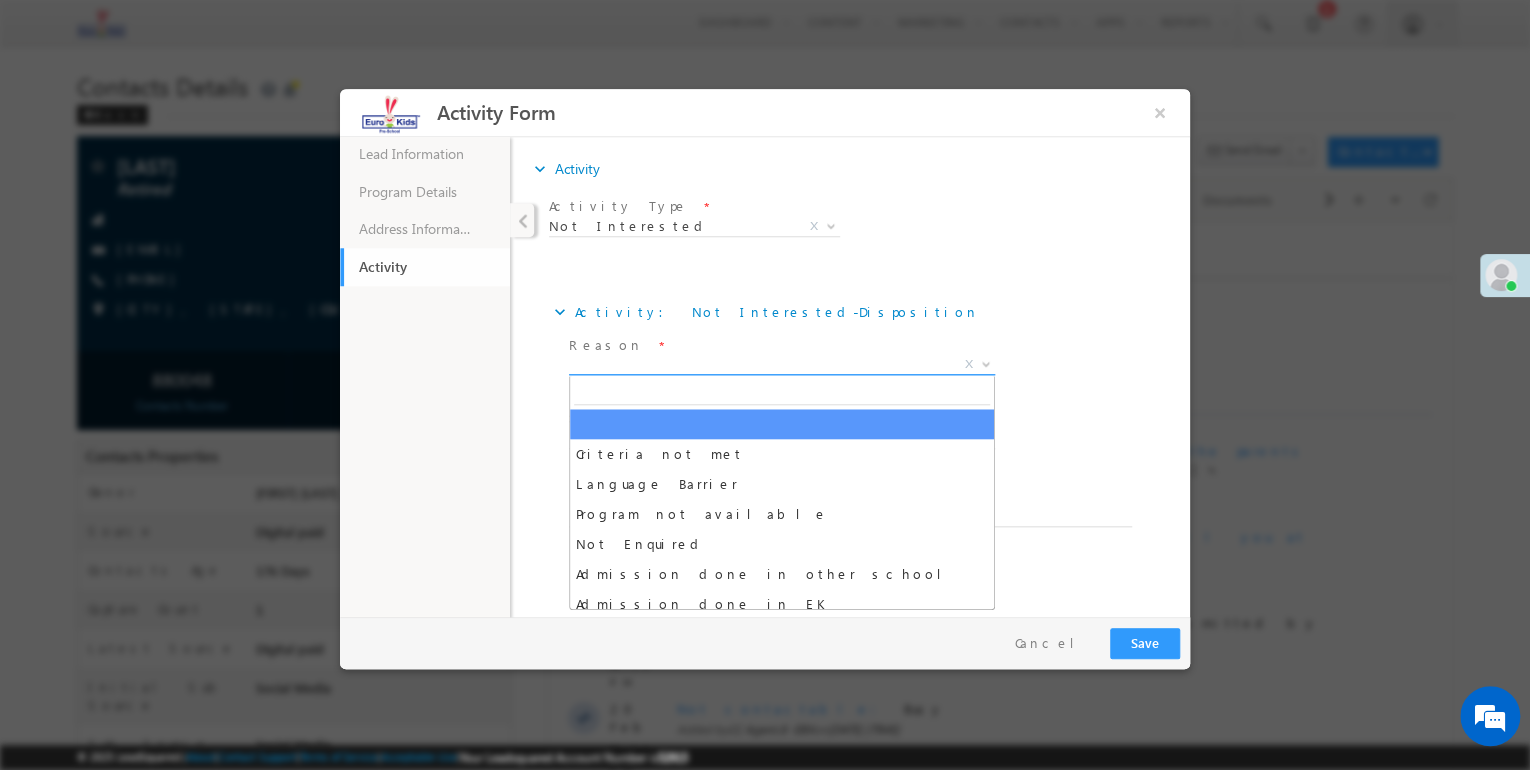 click on "Criteria not met
Language Barrier
Program not available
Not Enquired
Admission done in other school
Admission done in EK
Postponed / Dropped the plan
Inquired By mistake
Duplicate Lead
Looking for other school
Center related issue
Other Inqueries
Location issue
Fees issue
Existing parents
Centre not Available
EuroKids Staff
Wrong number
Not Required
Looking for Job/ Career Inquiry
Franchise / Business Inquiry
Day Care Facility Inquiry
Invalid Number
X" at bounding box center (789, 369) 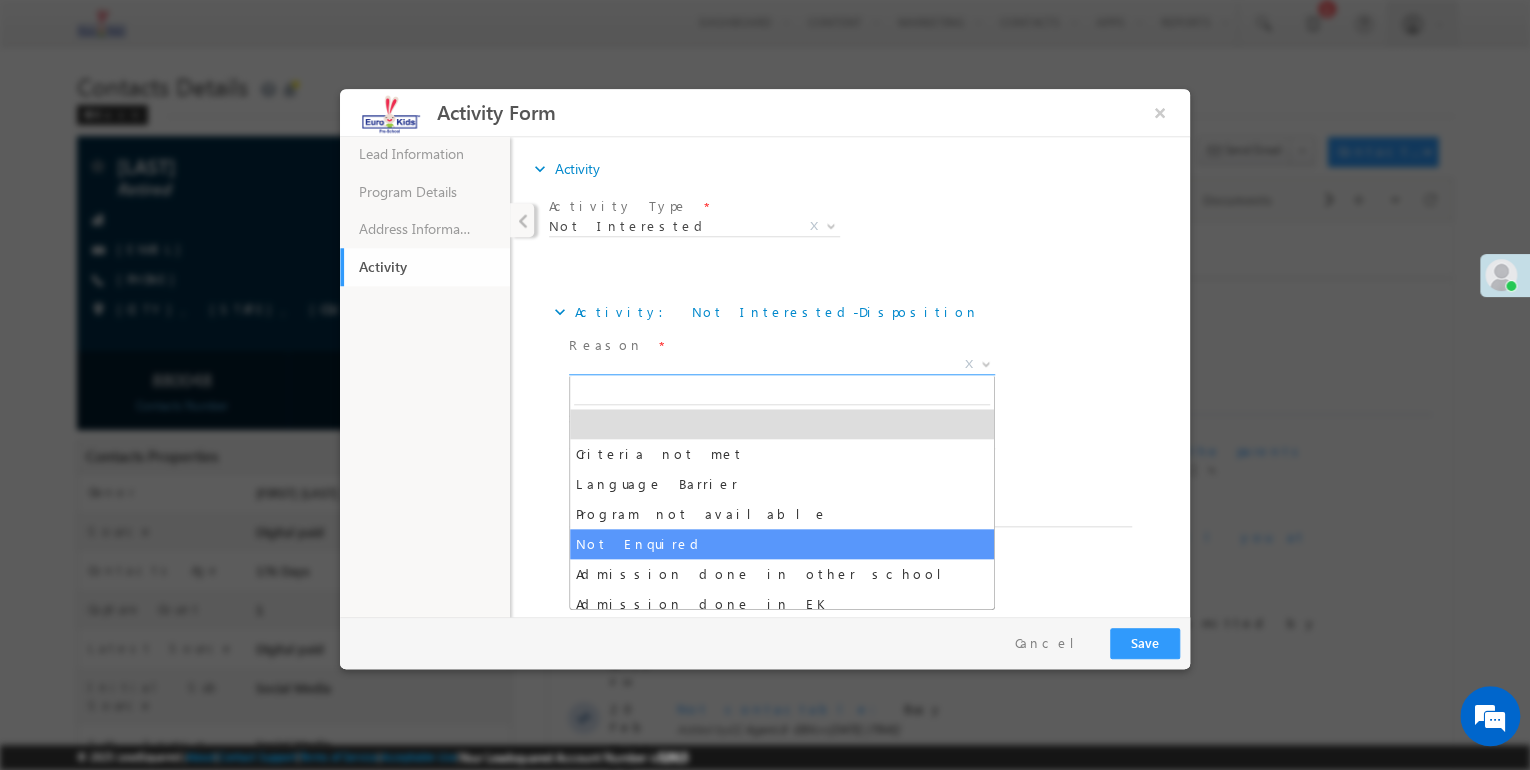 select on "Not Enquired" 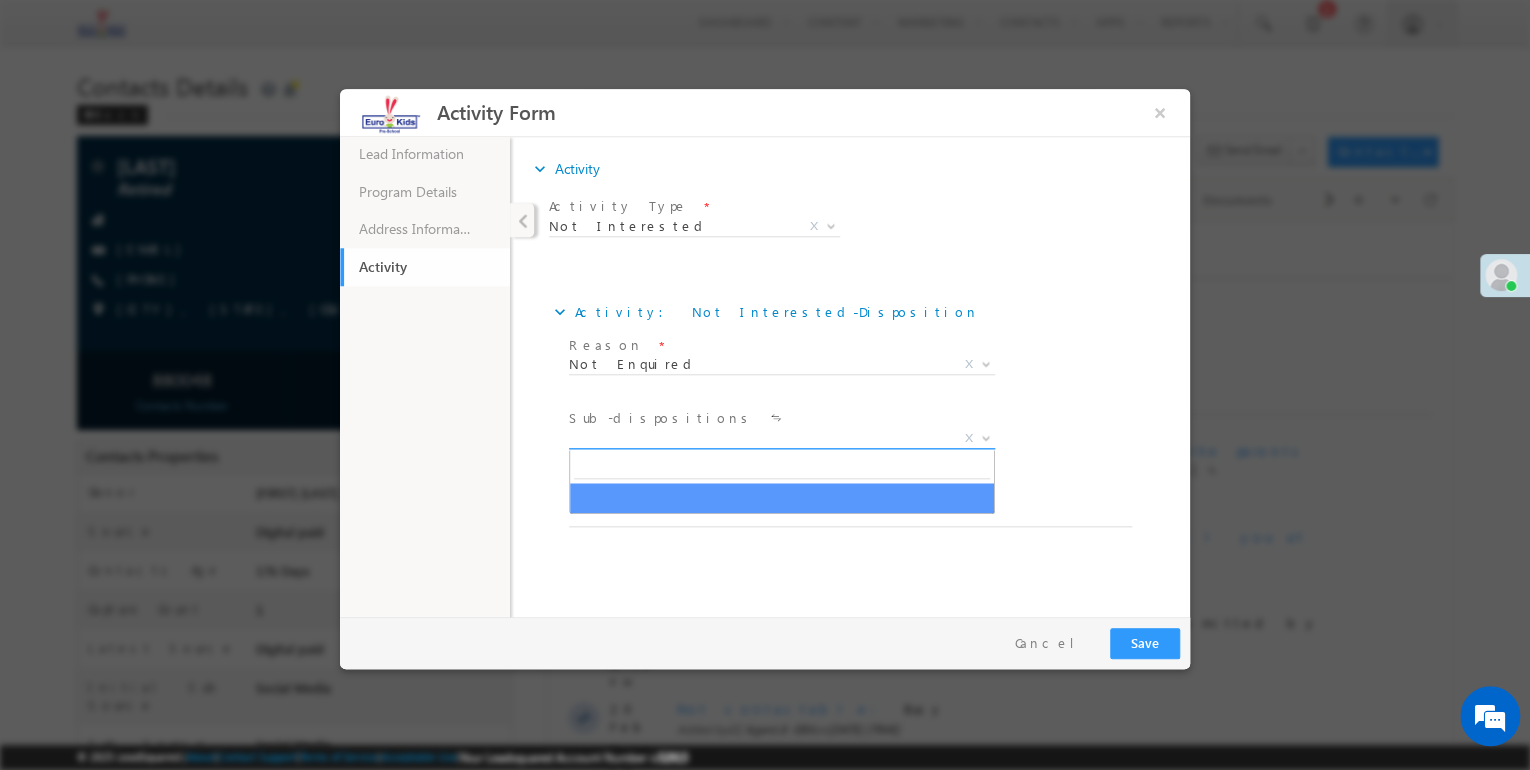 click on "X" at bounding box center (782, 439) 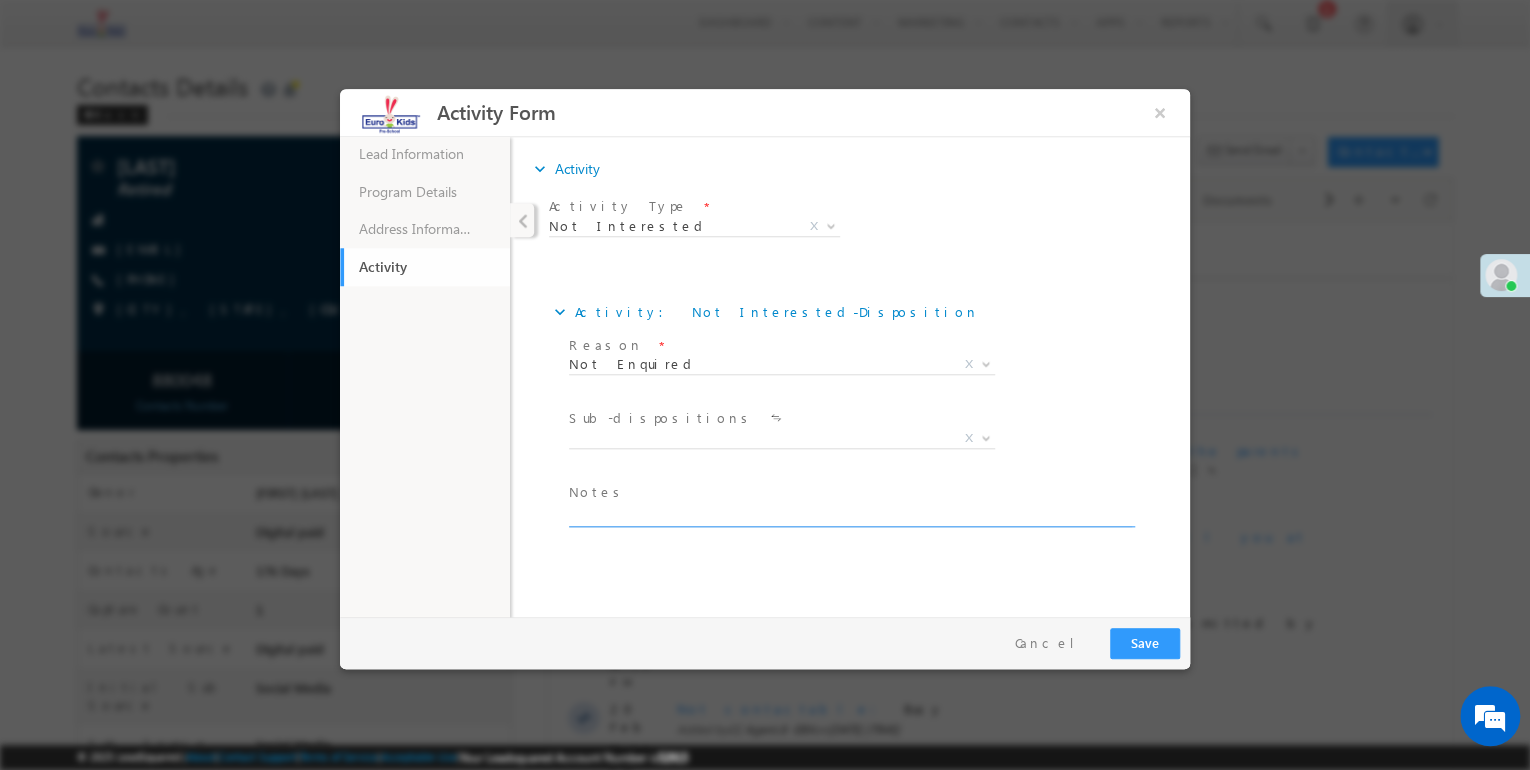 click at bounding box center [850, 515] 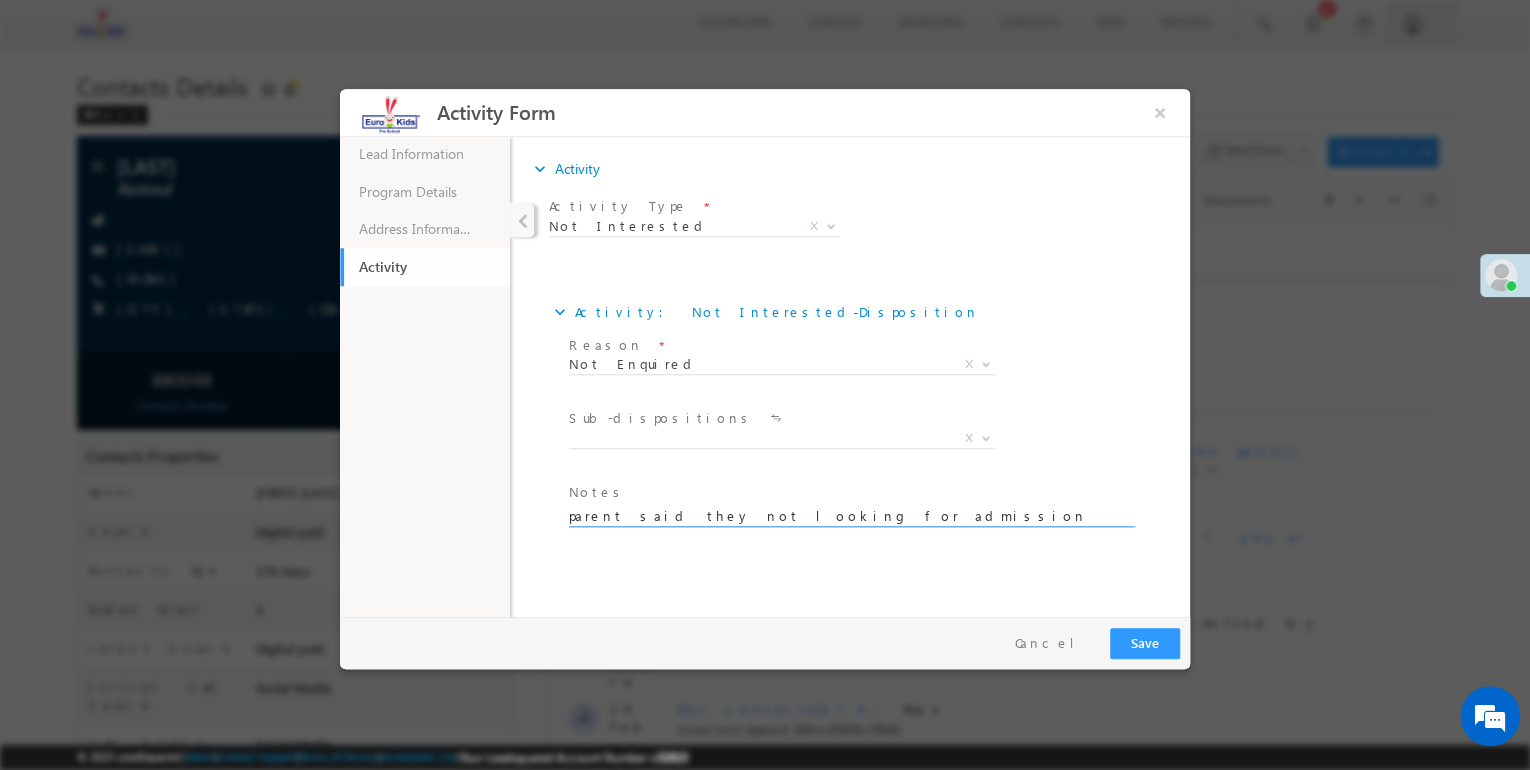 type on "parent said they not looking for admission and didn't enquire" 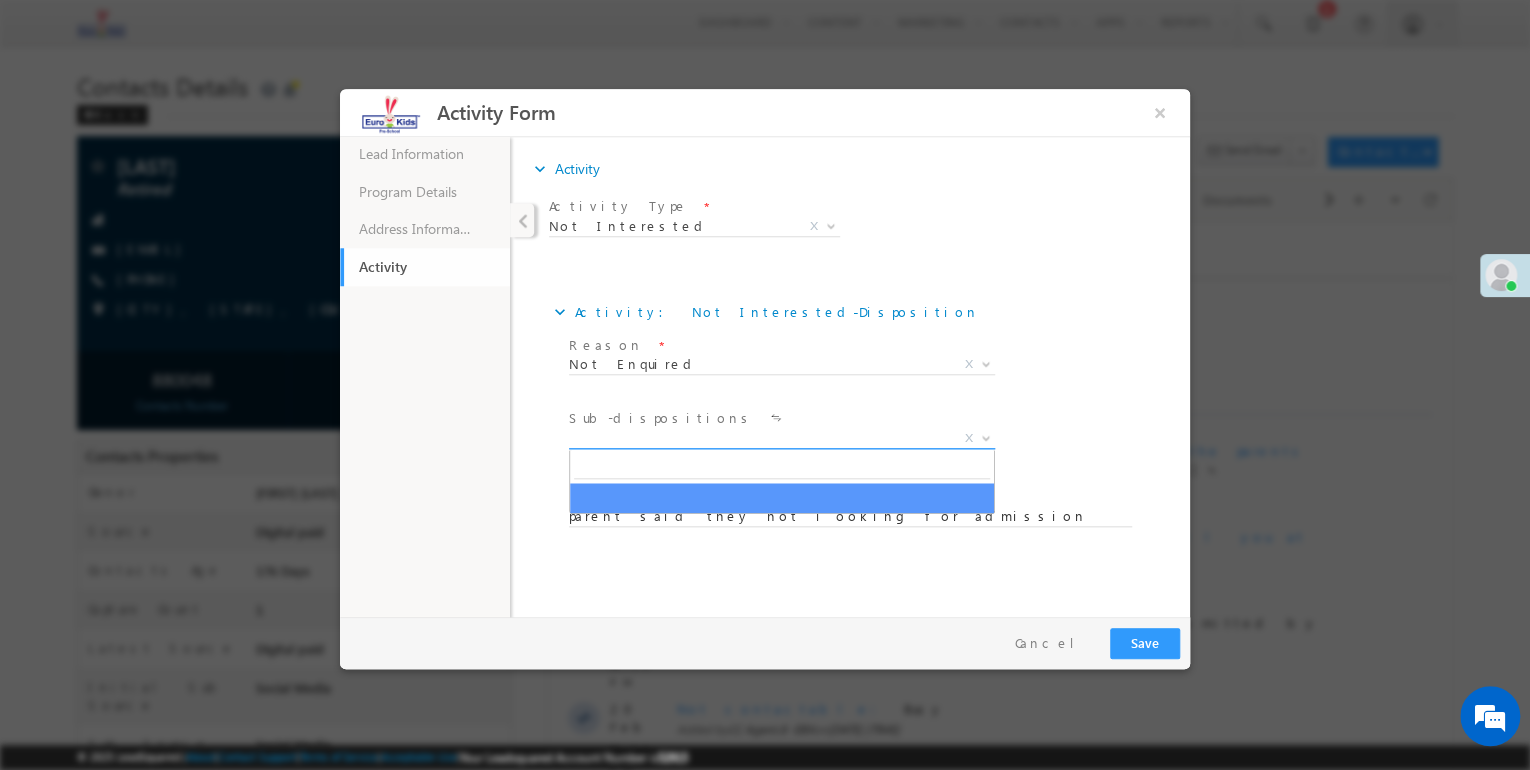 click on "X" at bounding box center (782, 439) 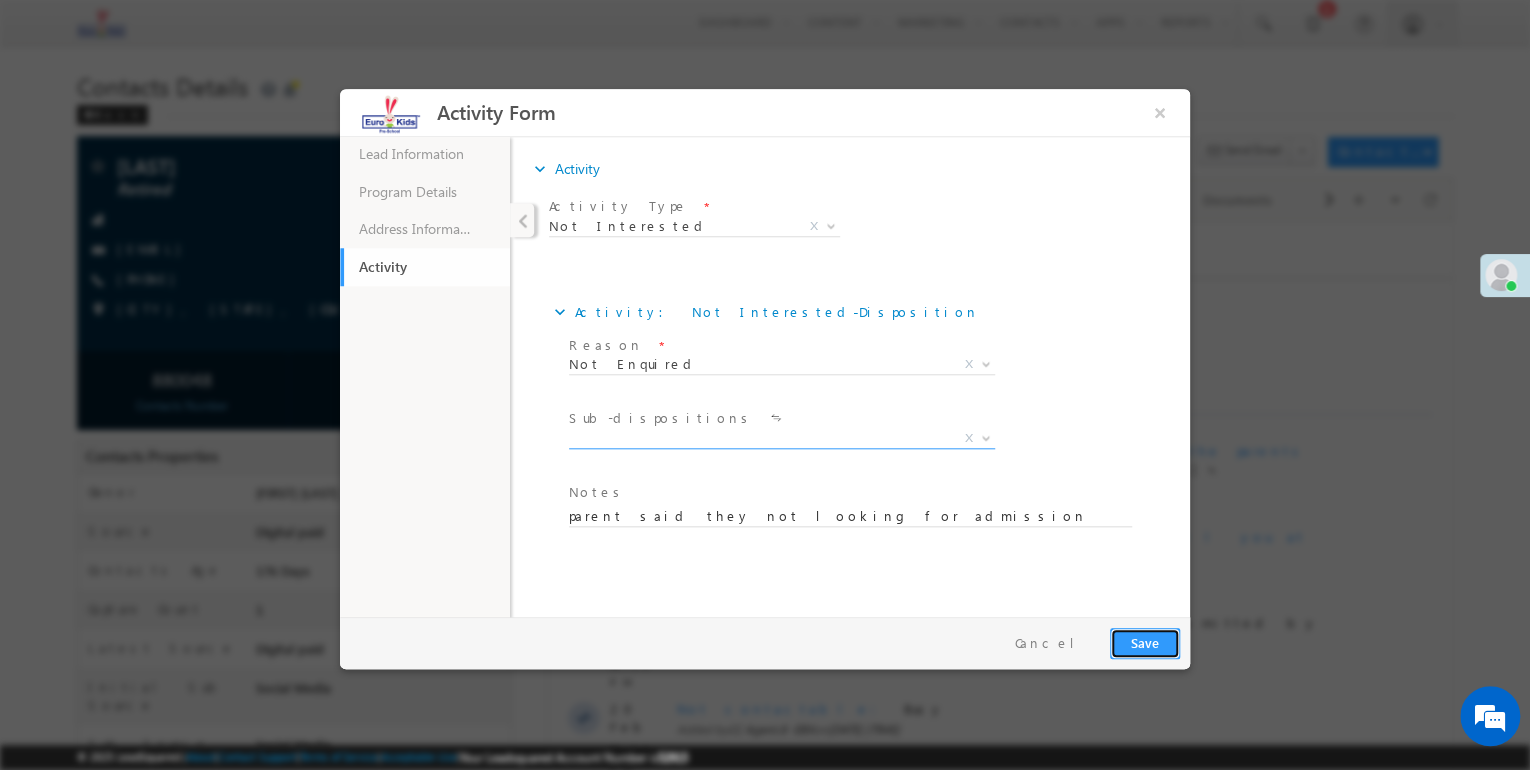 click on "Save" at bounding box center [1145, 643] 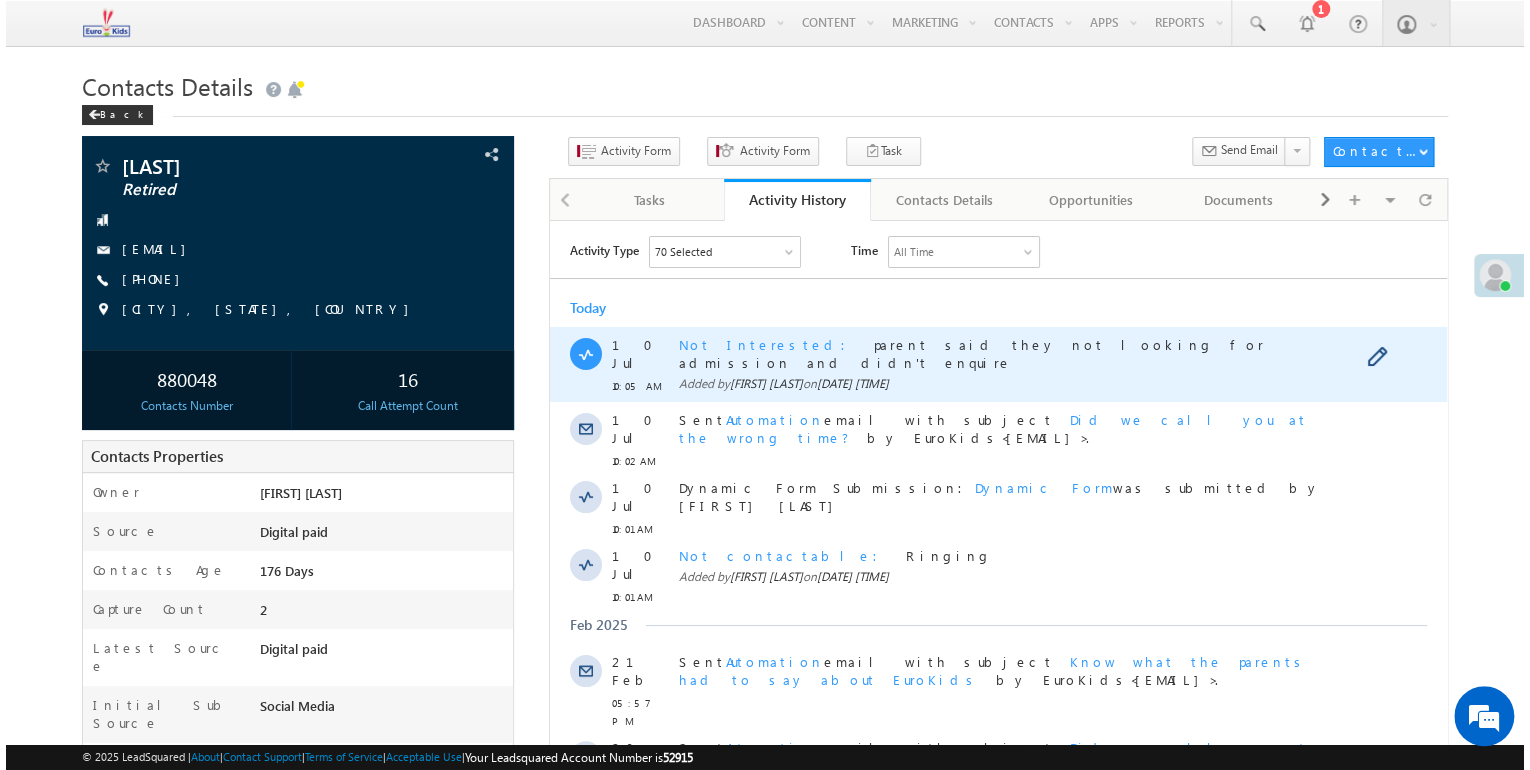 scroll, scrollTop: 320, scrollLeft: 0, axis: vertical 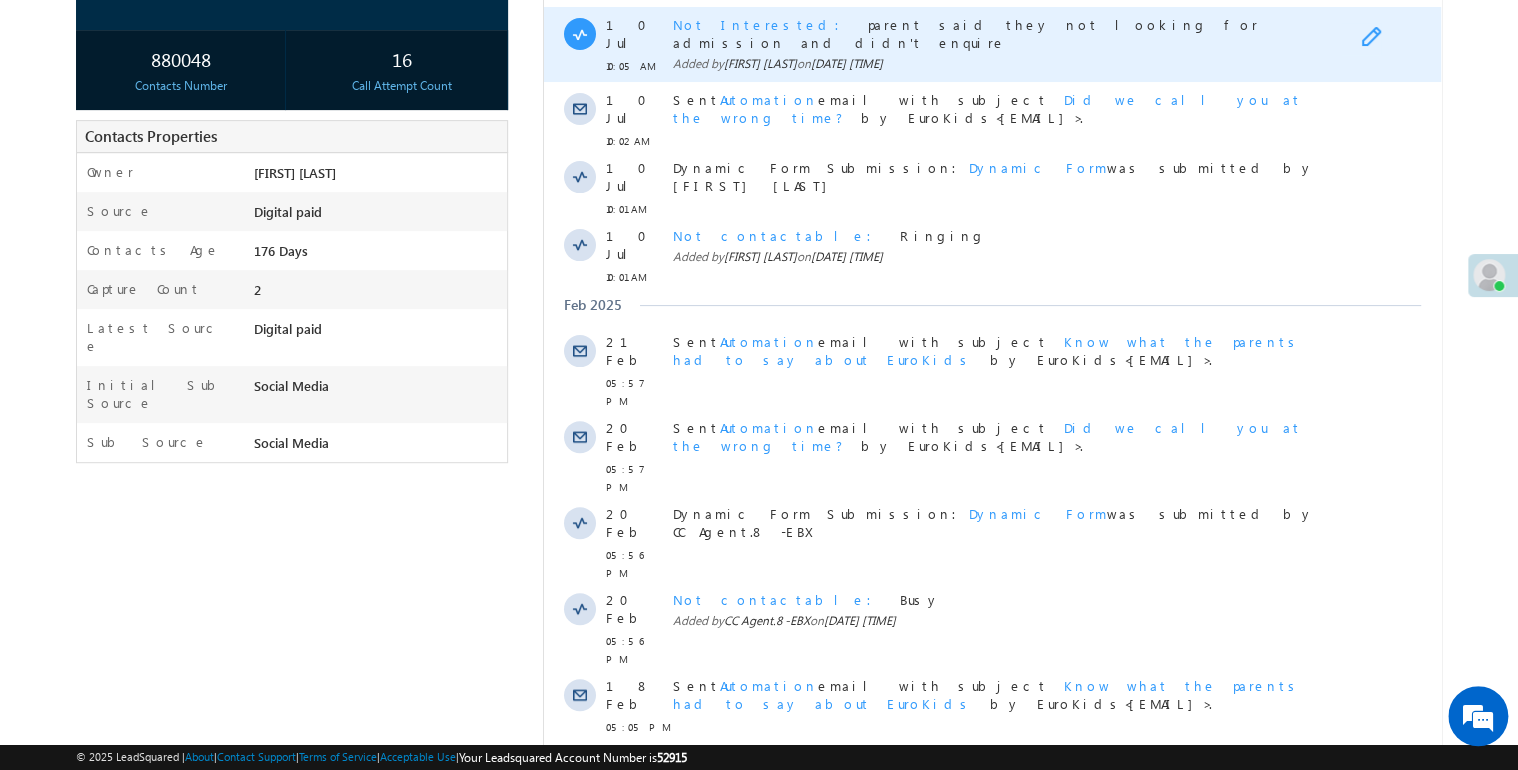 click at bounding box center (1376, 39) 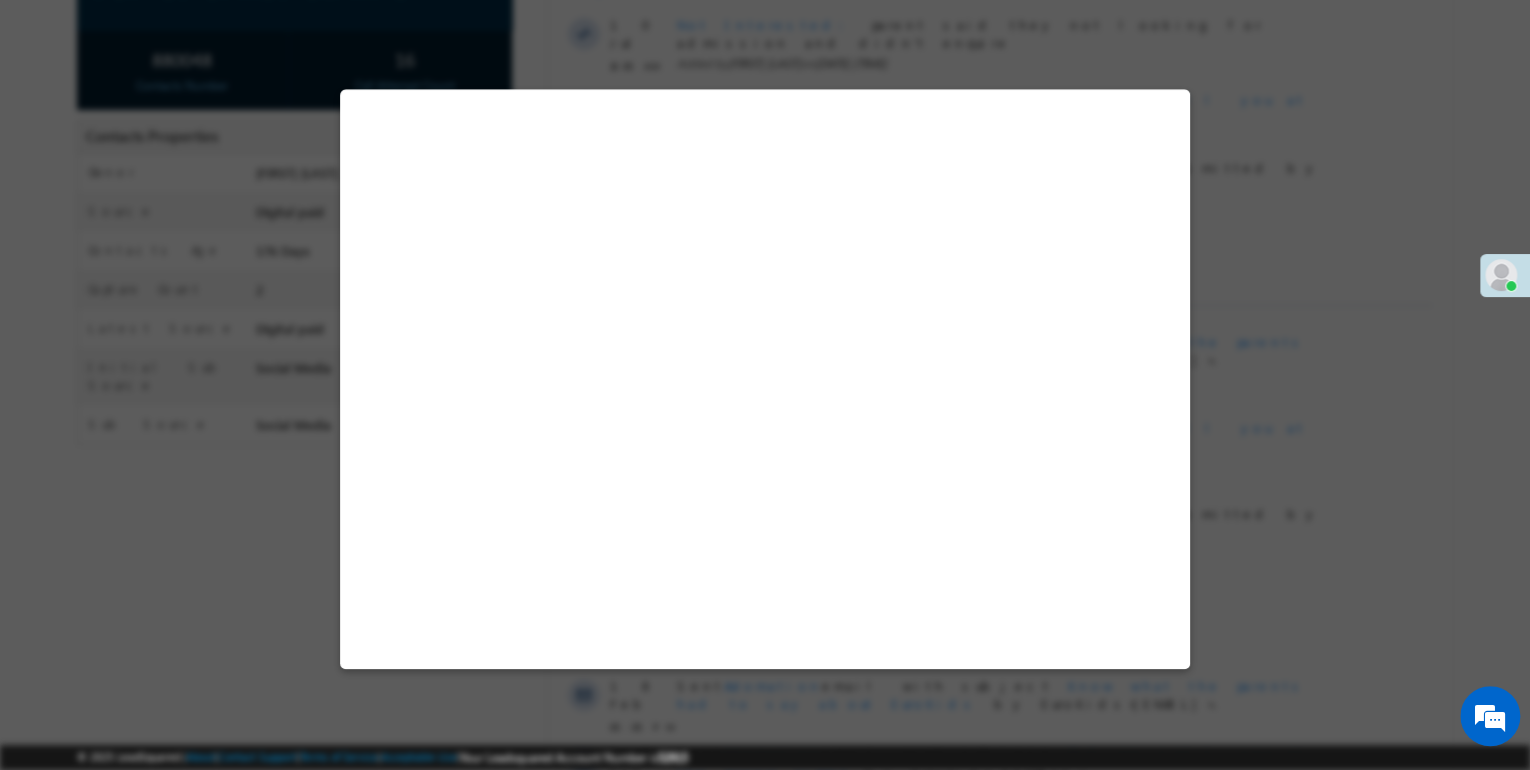 select on "Admissions" 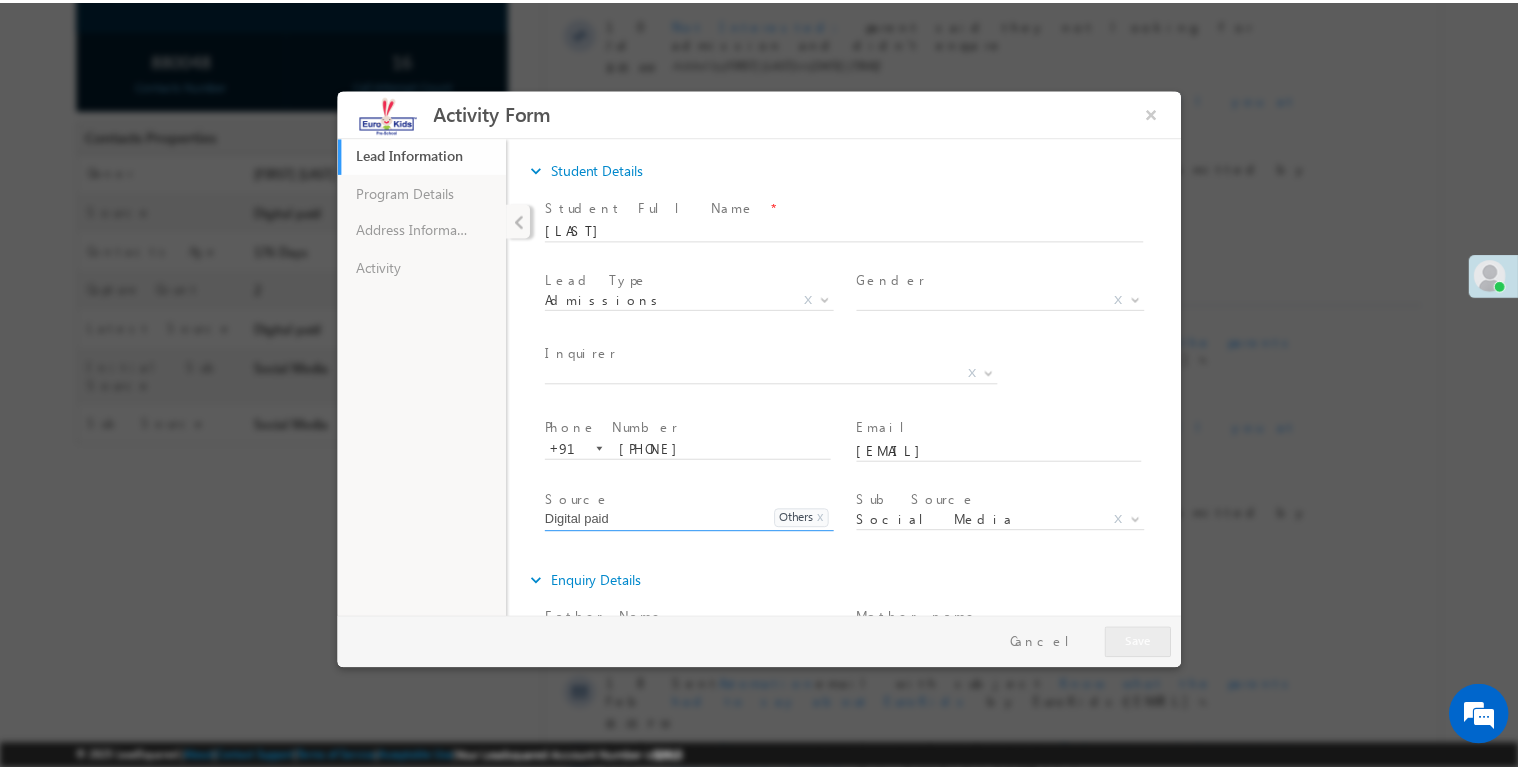 scroll, scrollTop: 0, scrollLeft: 0, axis: both 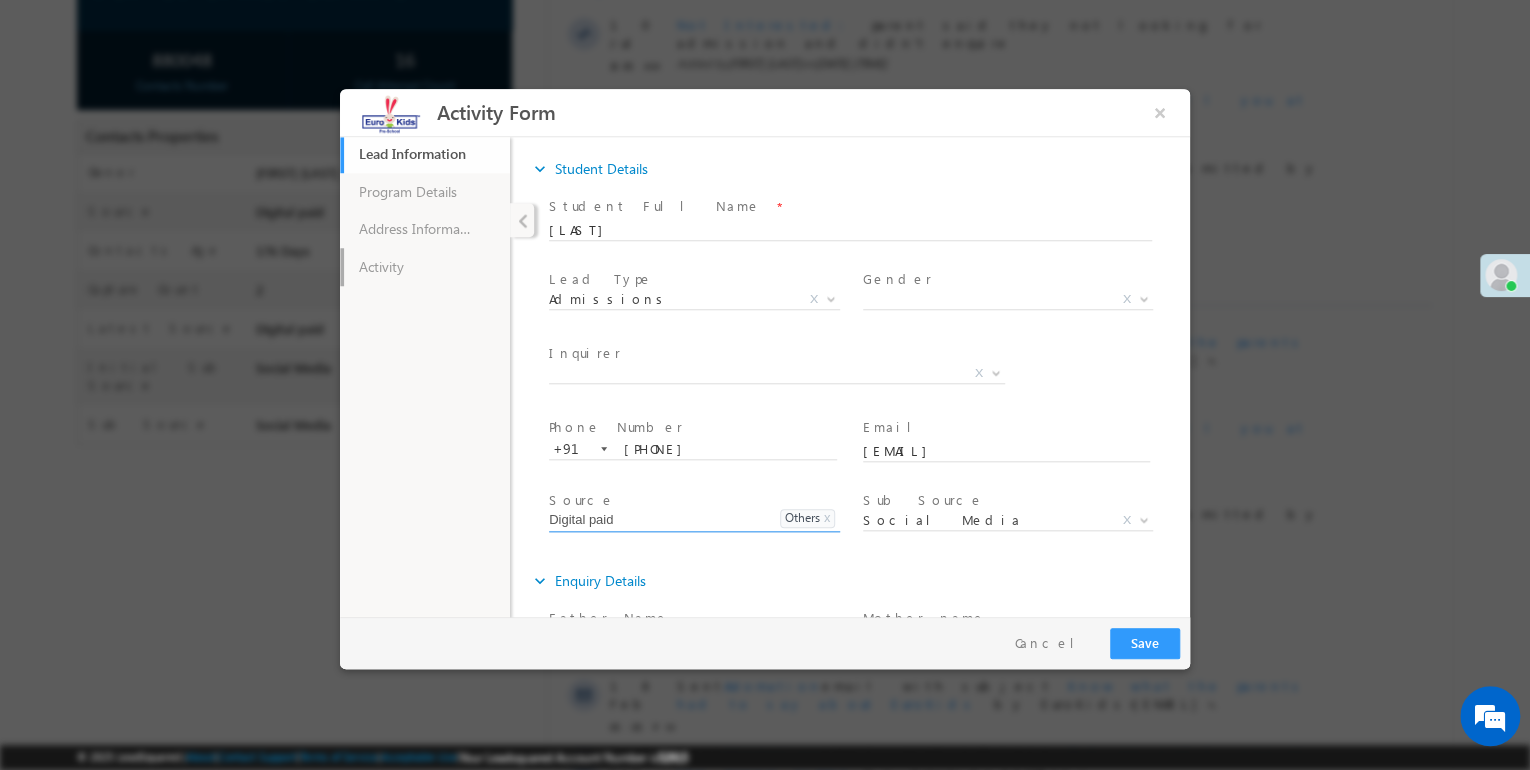 click on "Activity" at bounding box center [425, 267] 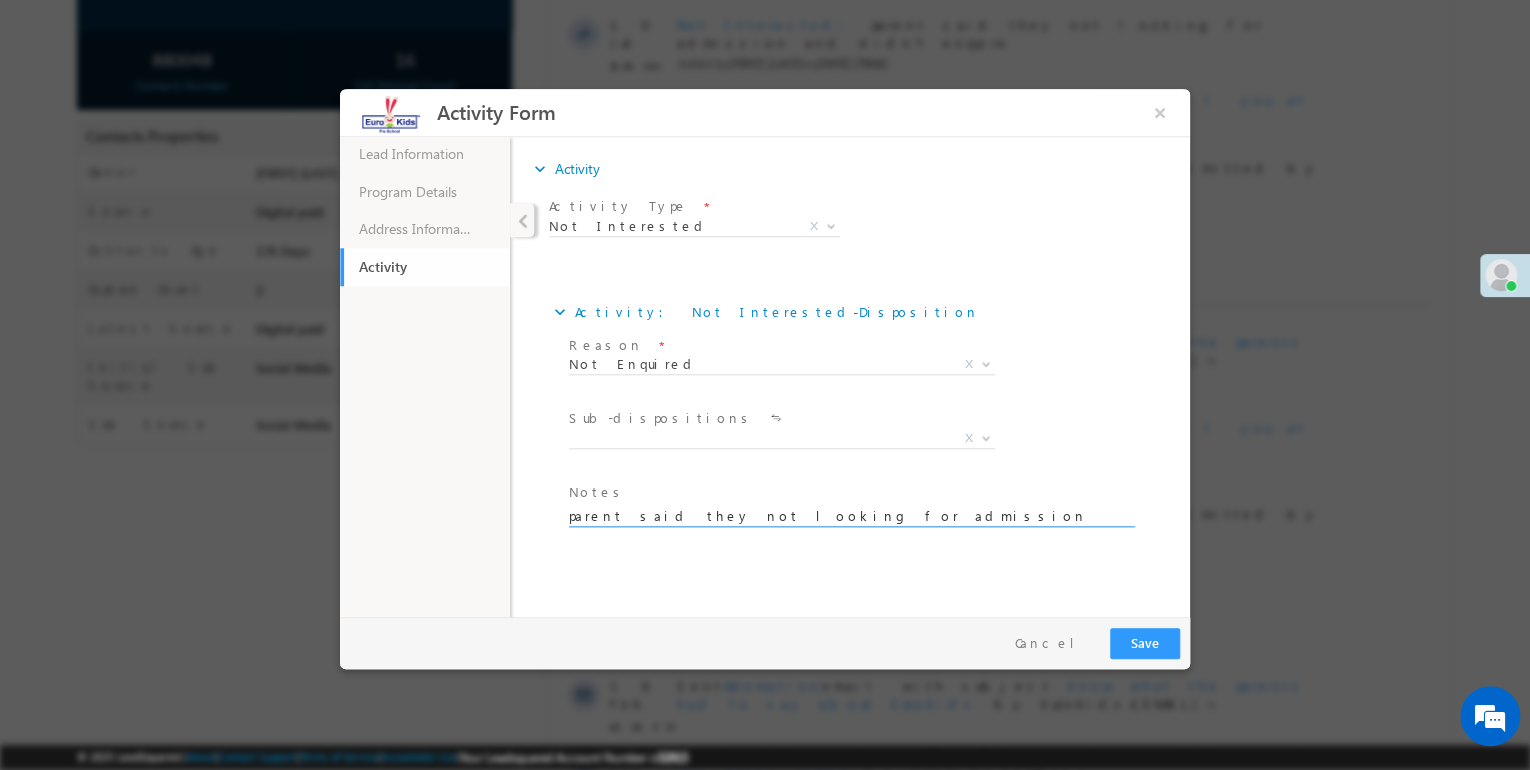 click on "parent said they not looking for admission and didn't enquire" at bounding box center [850, 515] 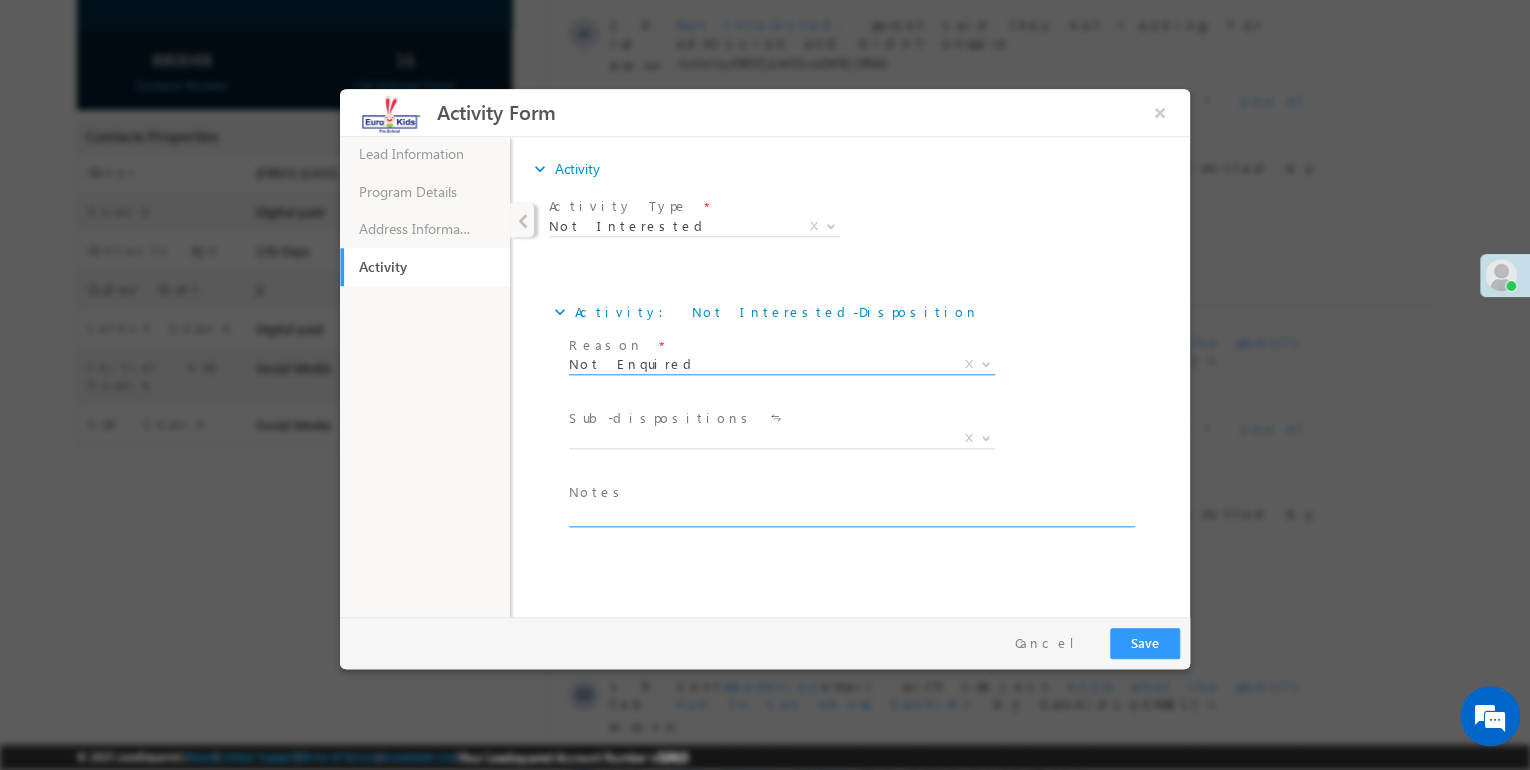 type 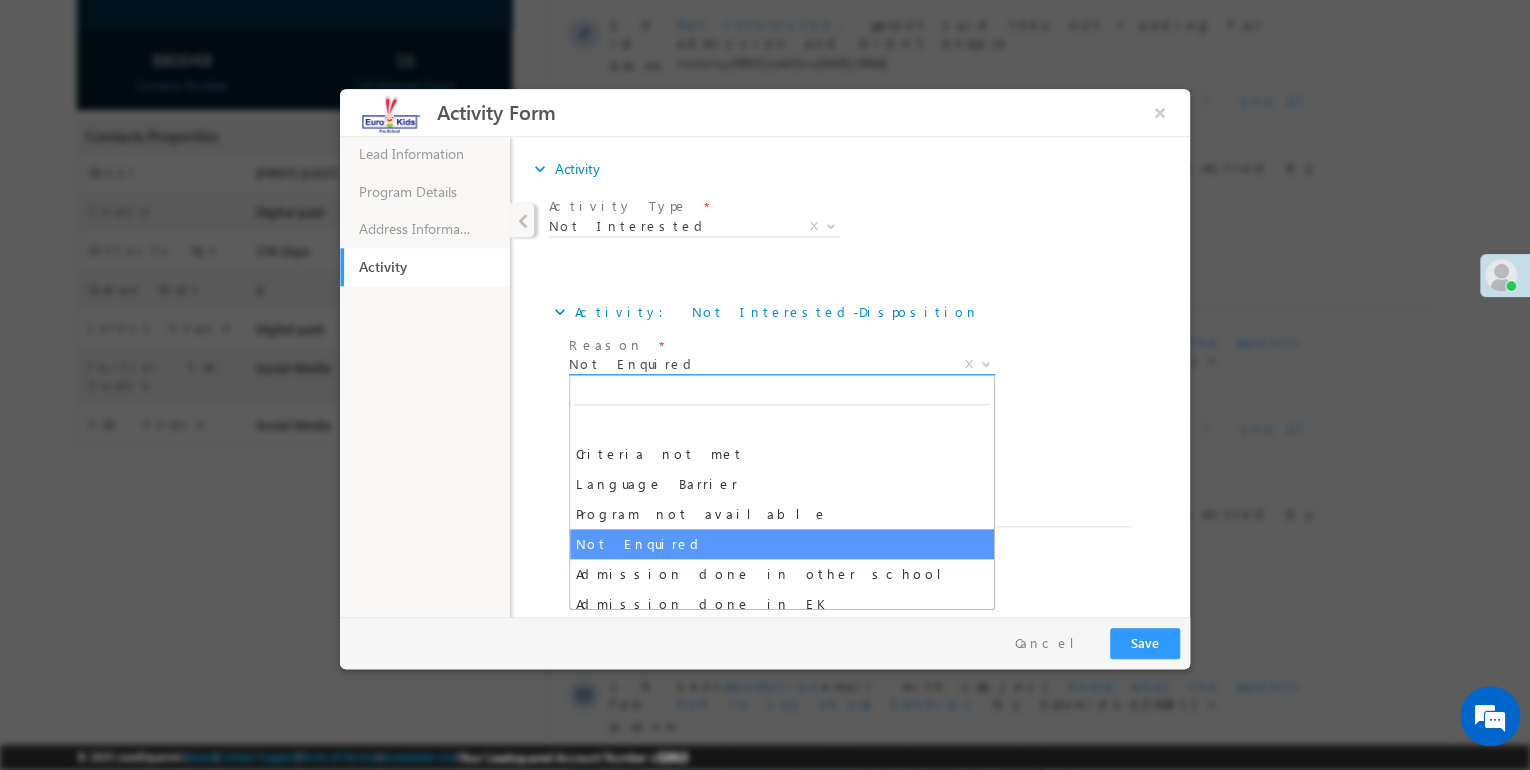 click on "Not Enquired" at bounding box center [758, 364] 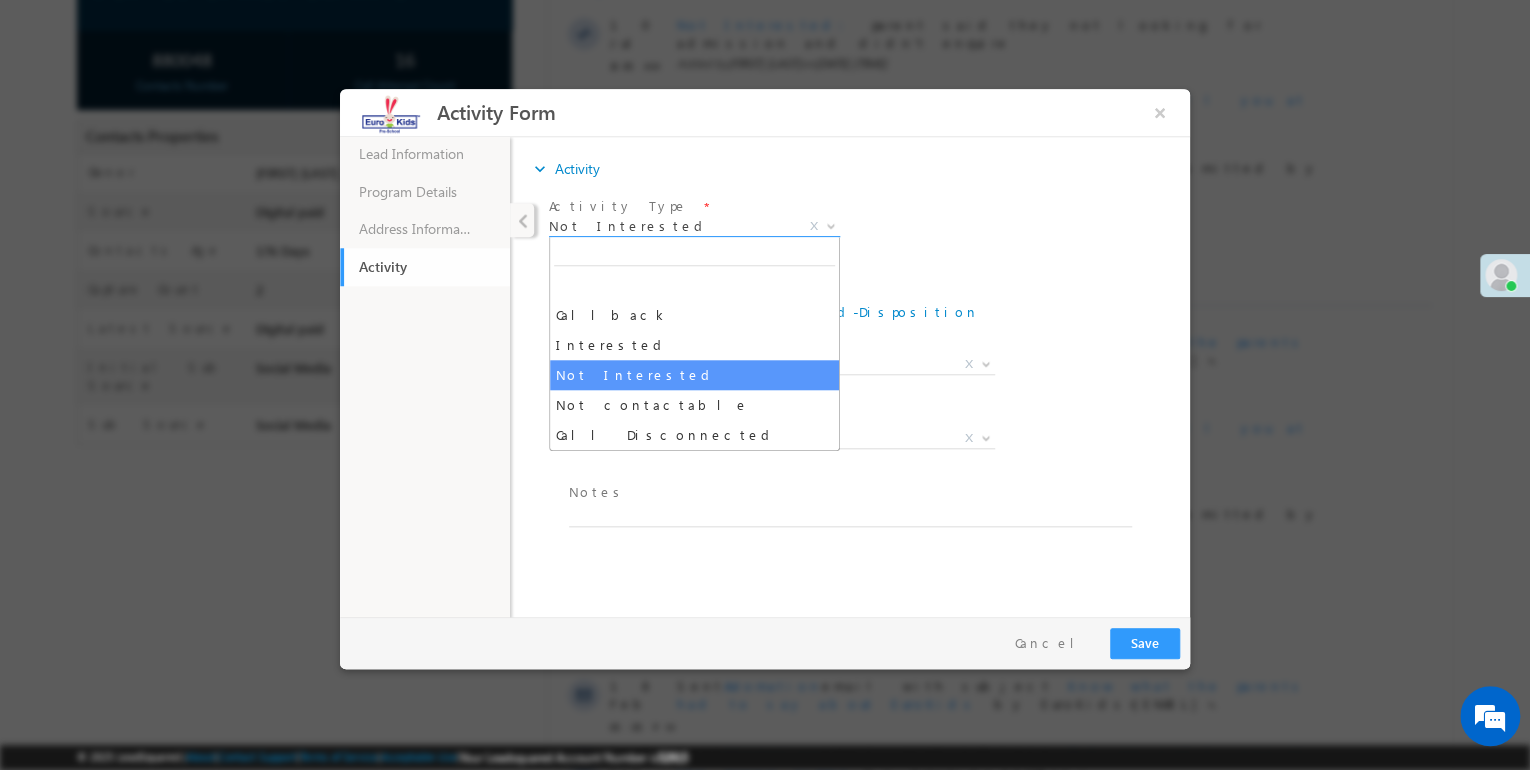 click on "Not Interested" at bounding box center (670, 226) 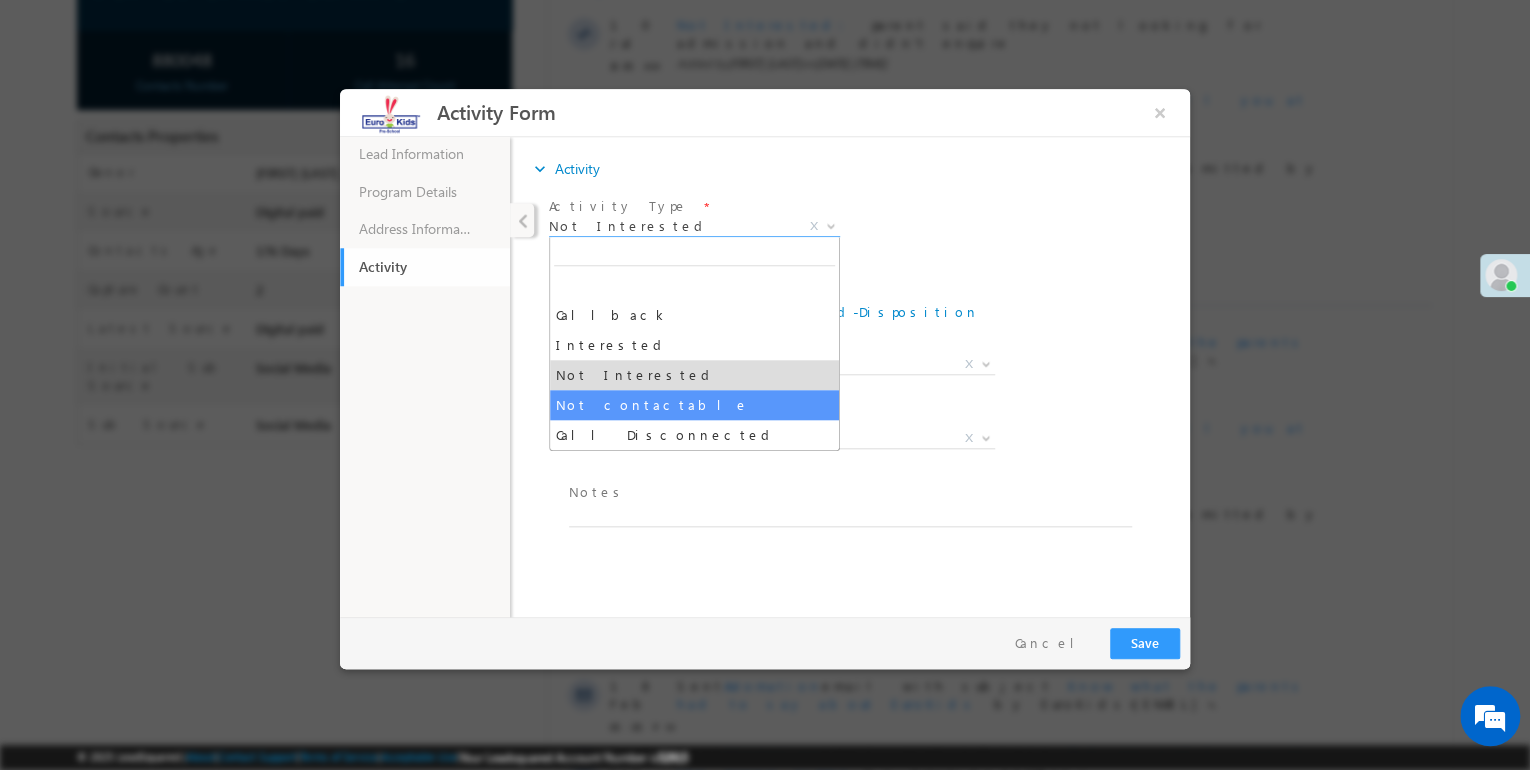 select on "Not contactable" 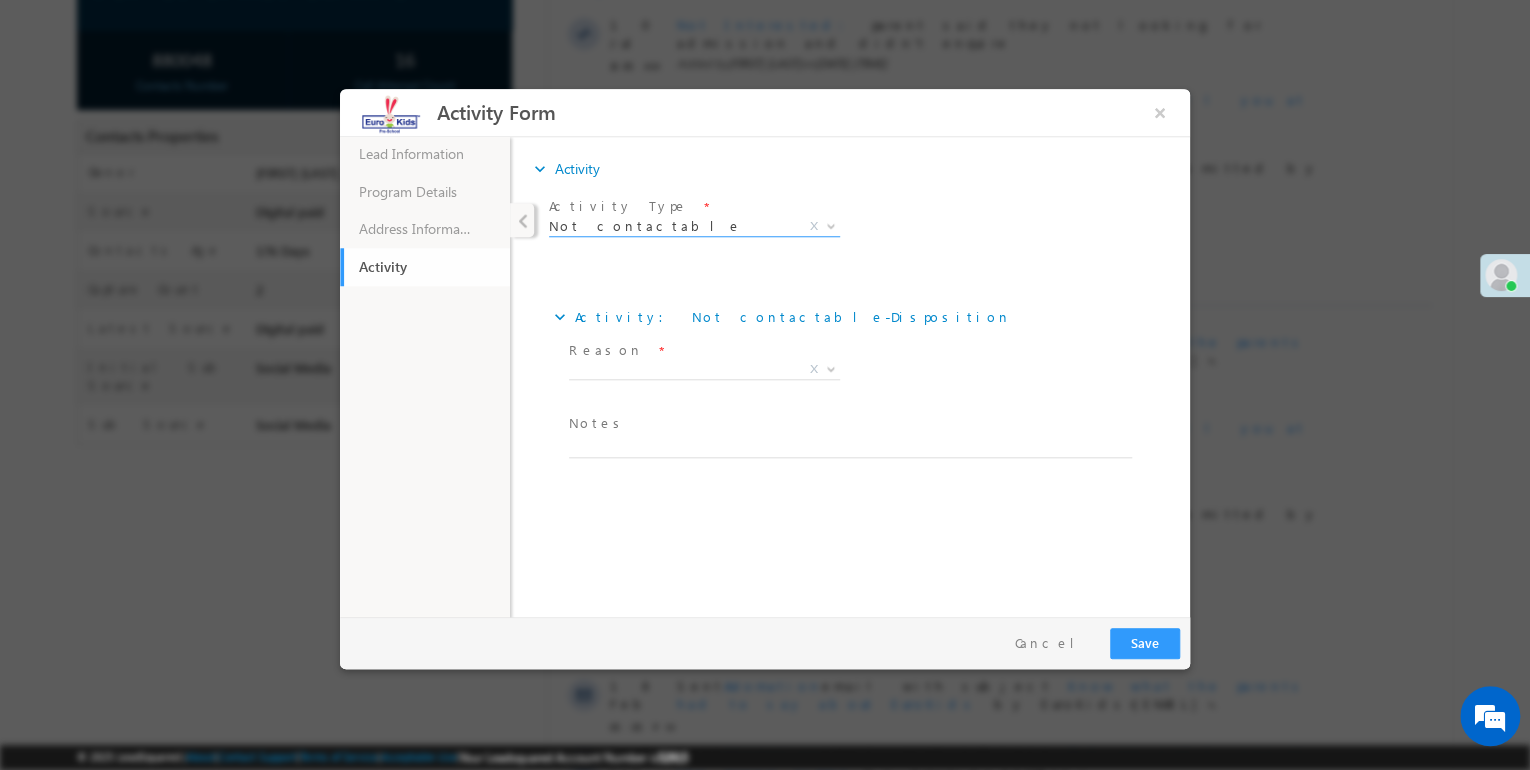 click on "Reason
*" at bounding box center (704, 351) 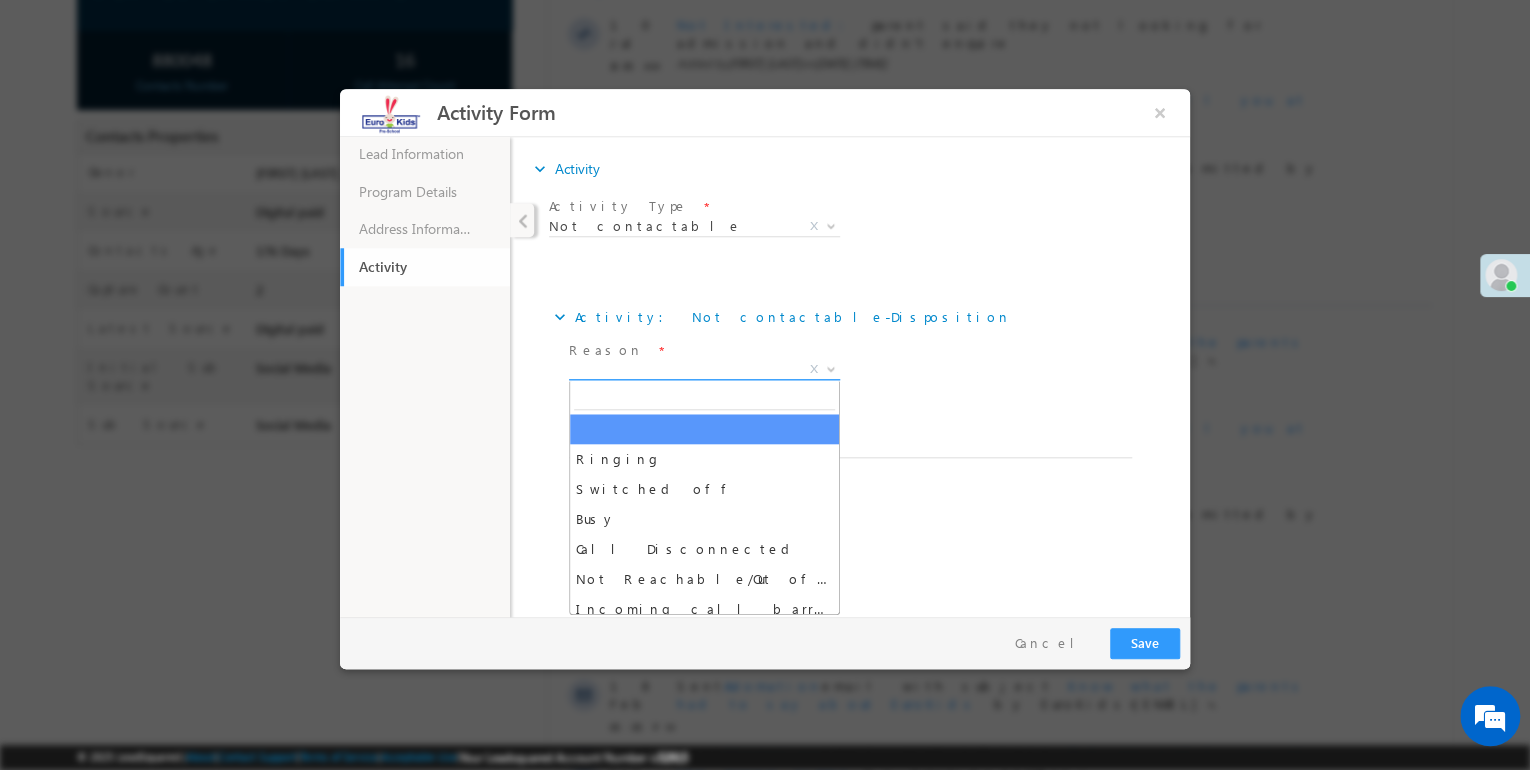 click on "X" at bounding box center [704, 370] 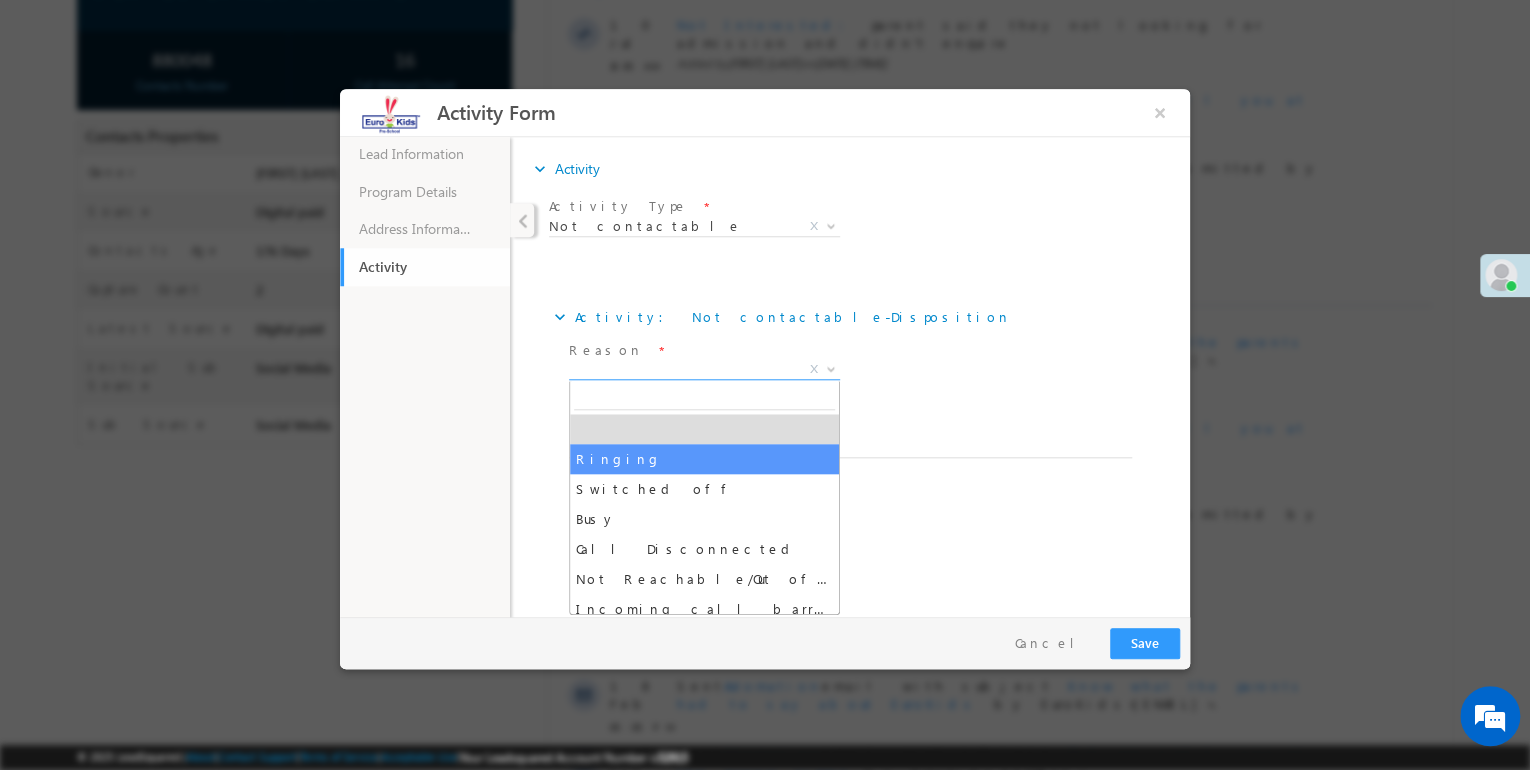 select on "Ringing" 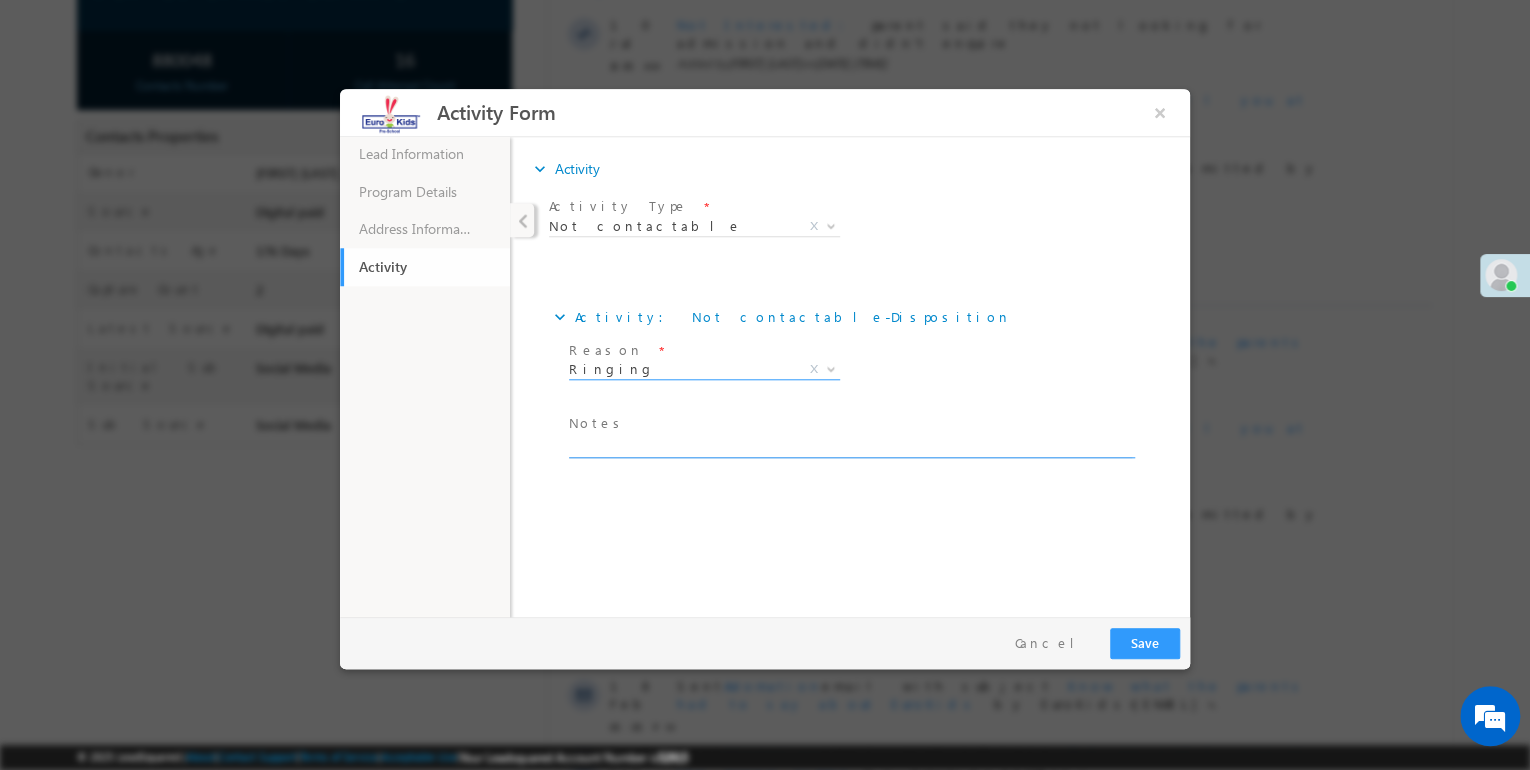 click at bounding box center (850, 446) 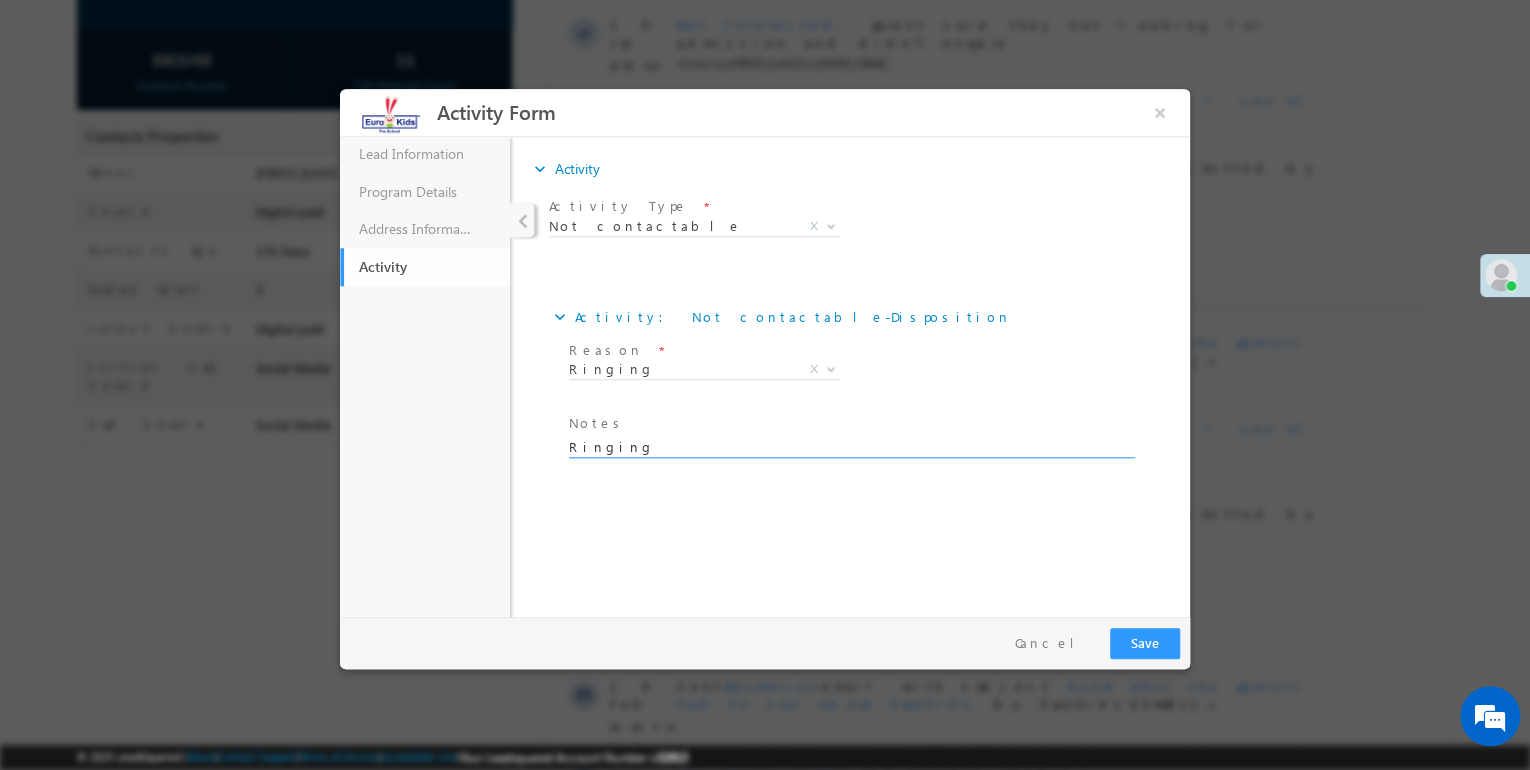 type on "Ringing" 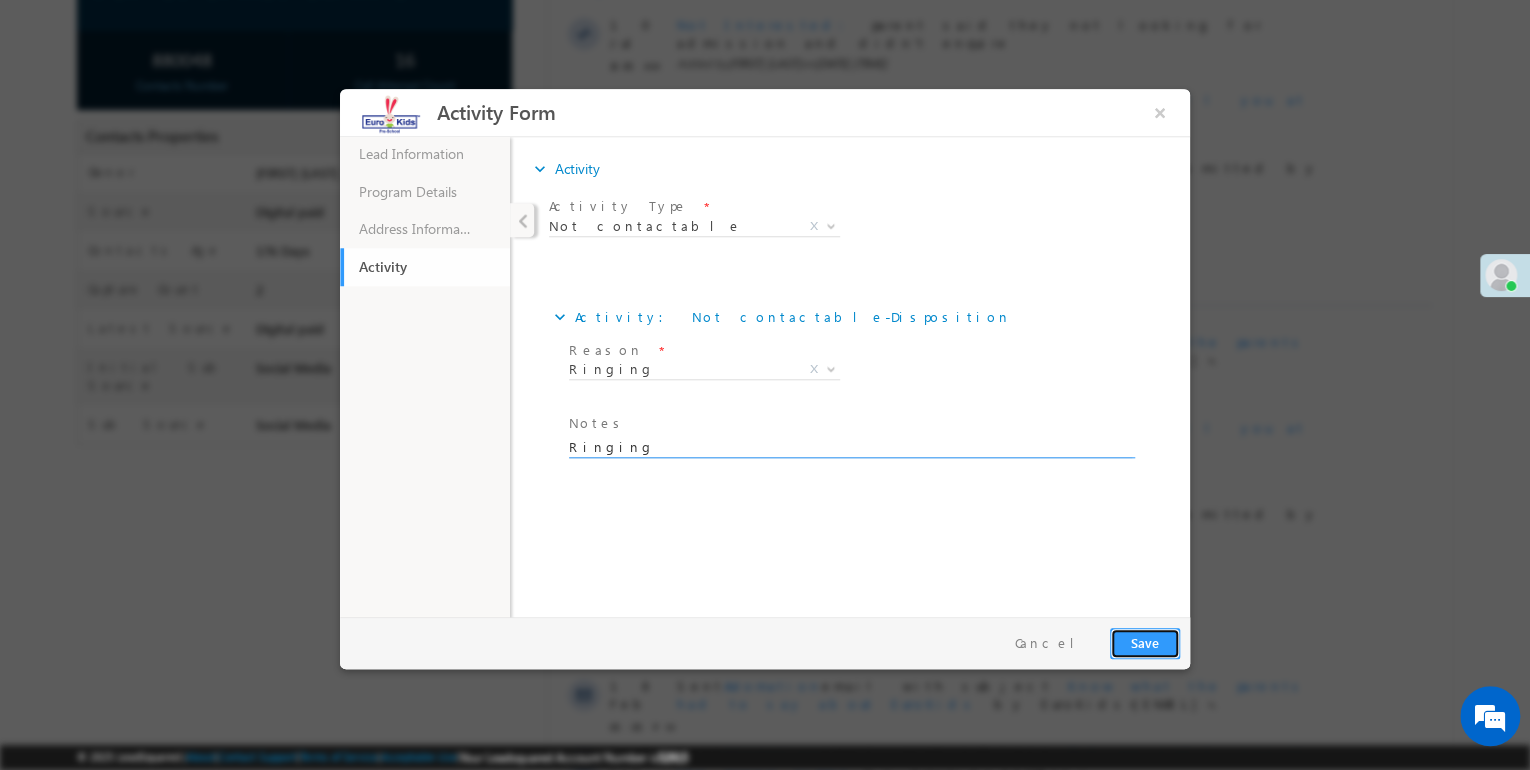 click on "Save" at bounding box center (1145, 643) 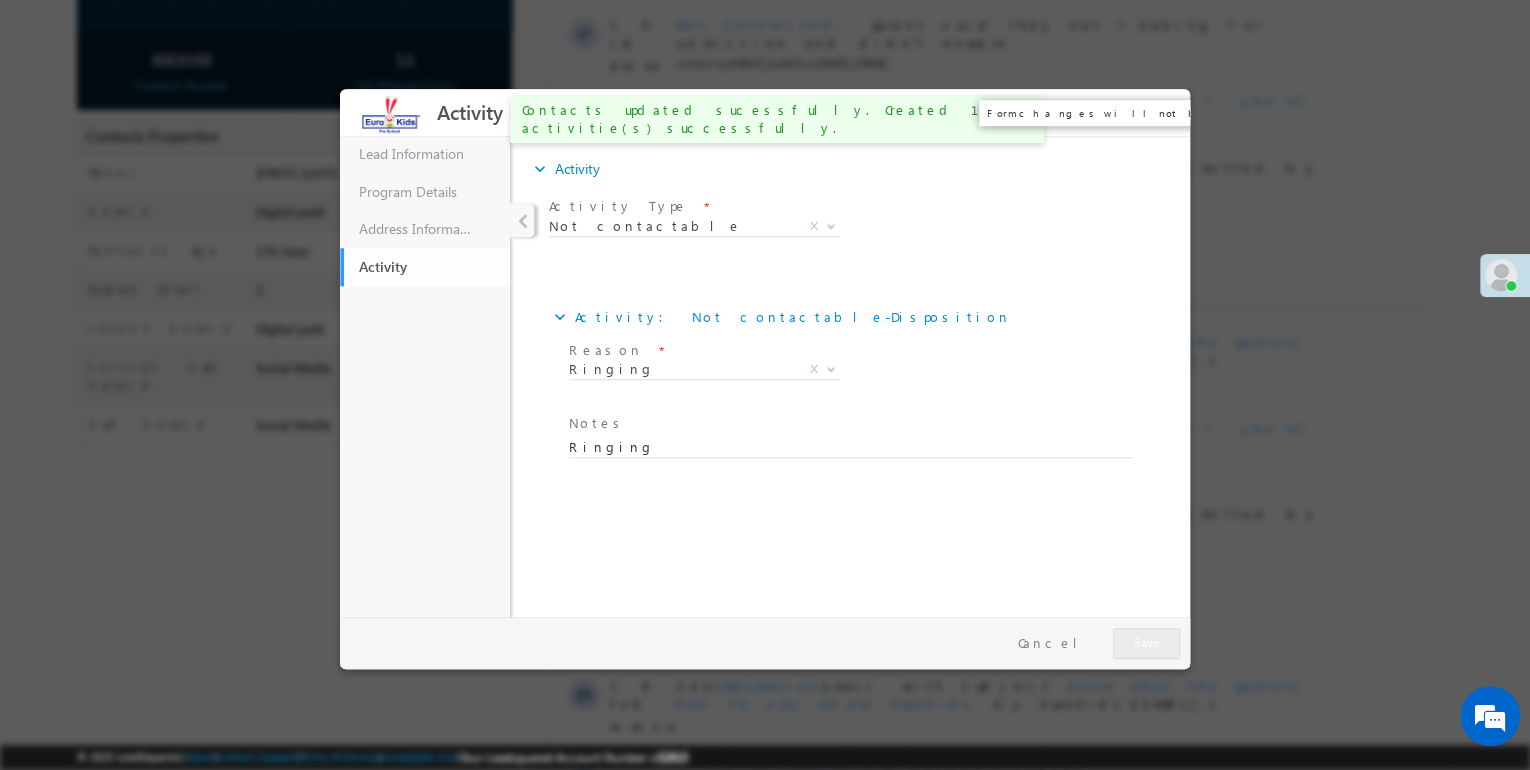 click on "×" at bounding box center [1160, 112] 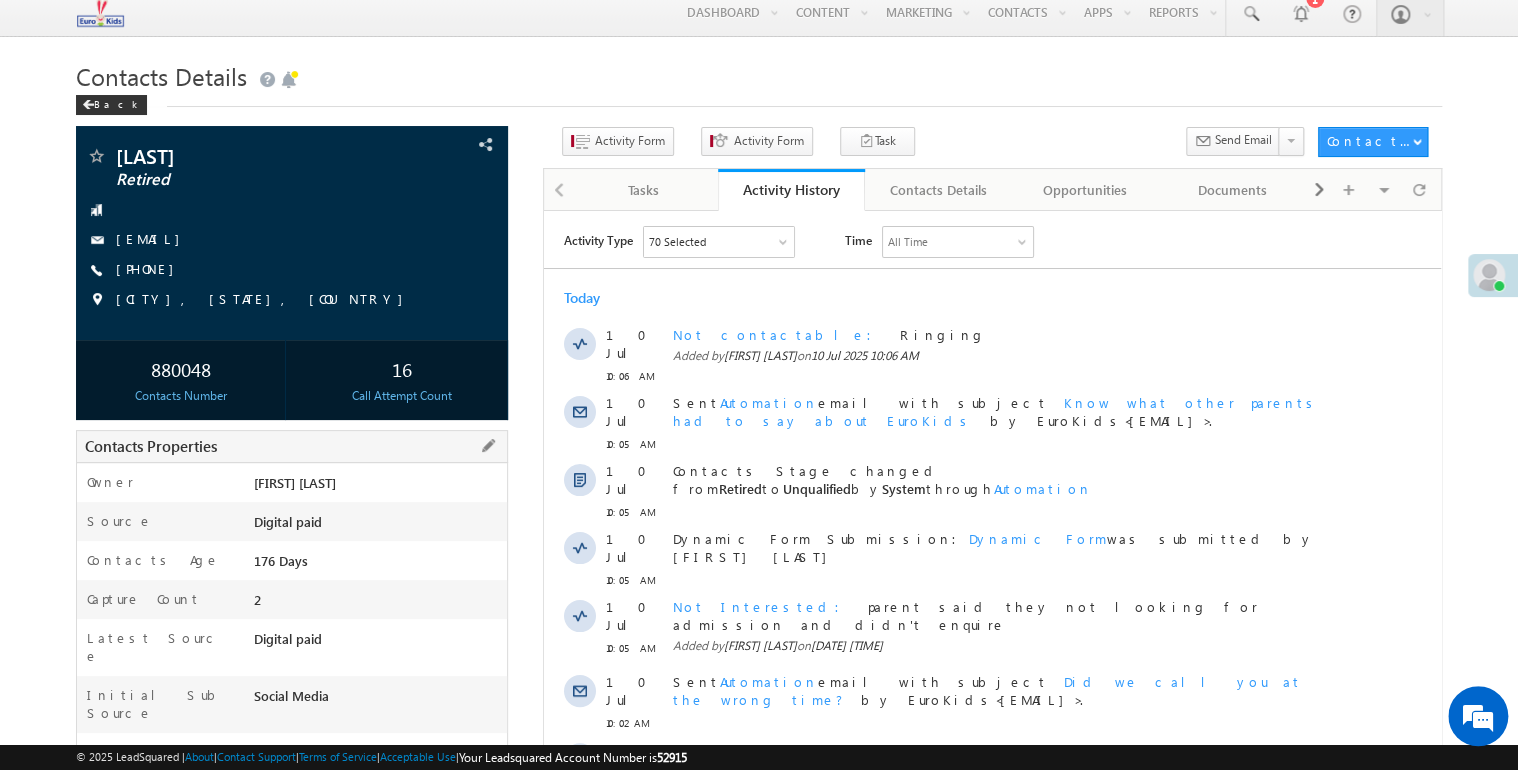 scroll, scrollTop: 0, scrollLeft: 0, axis: both 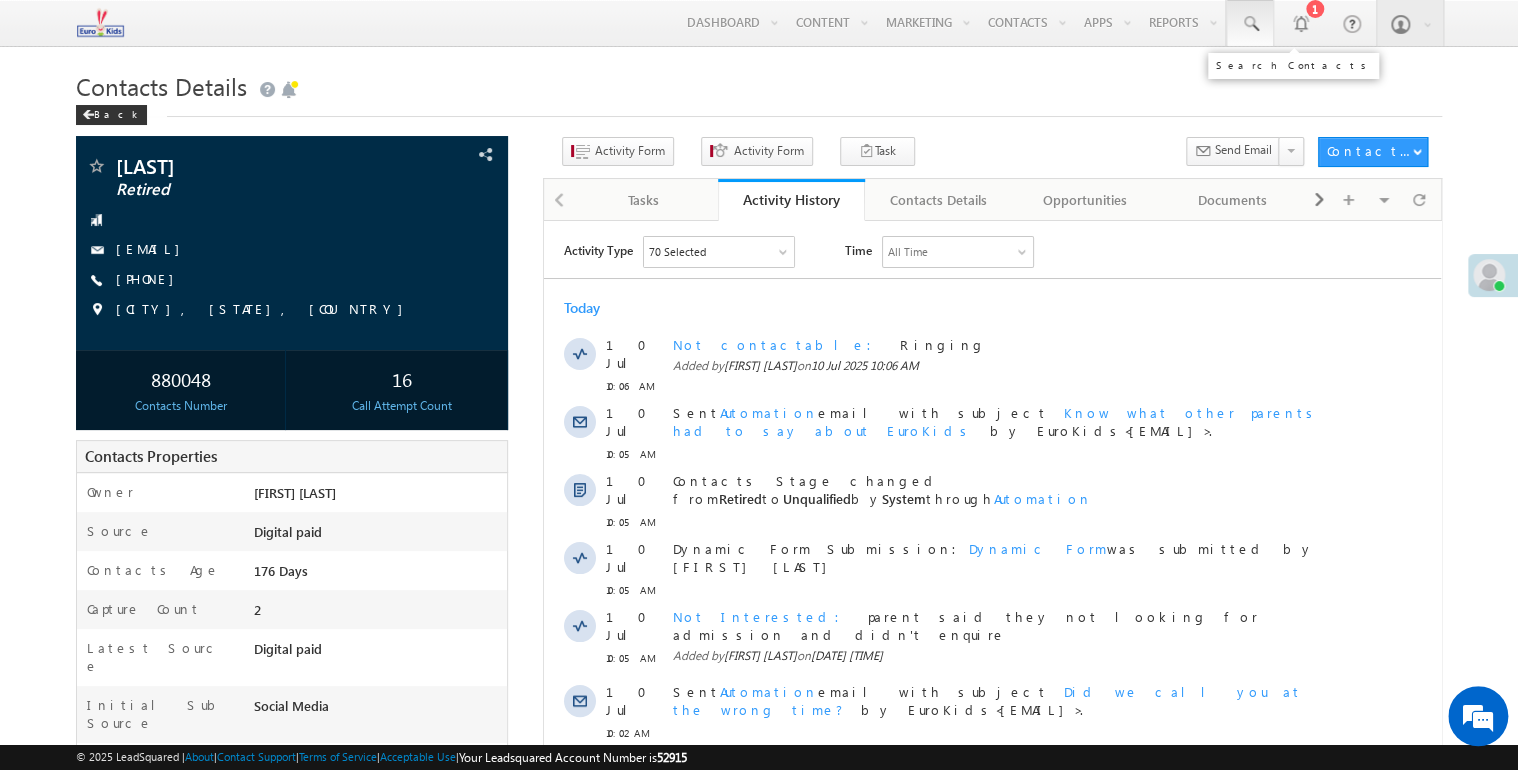 click at bounding box center (1250, 24) 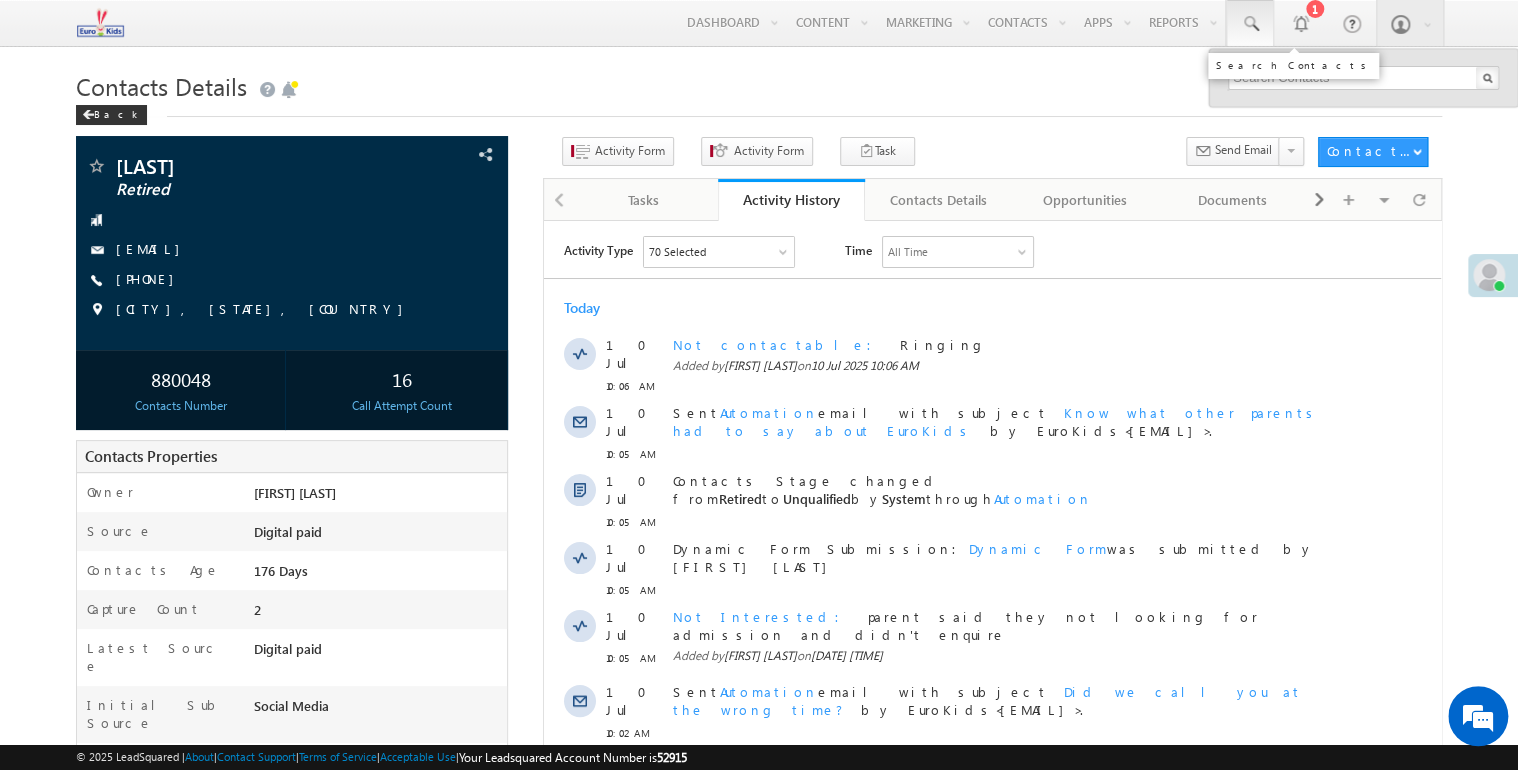 click at bounding box center (1250, 23) 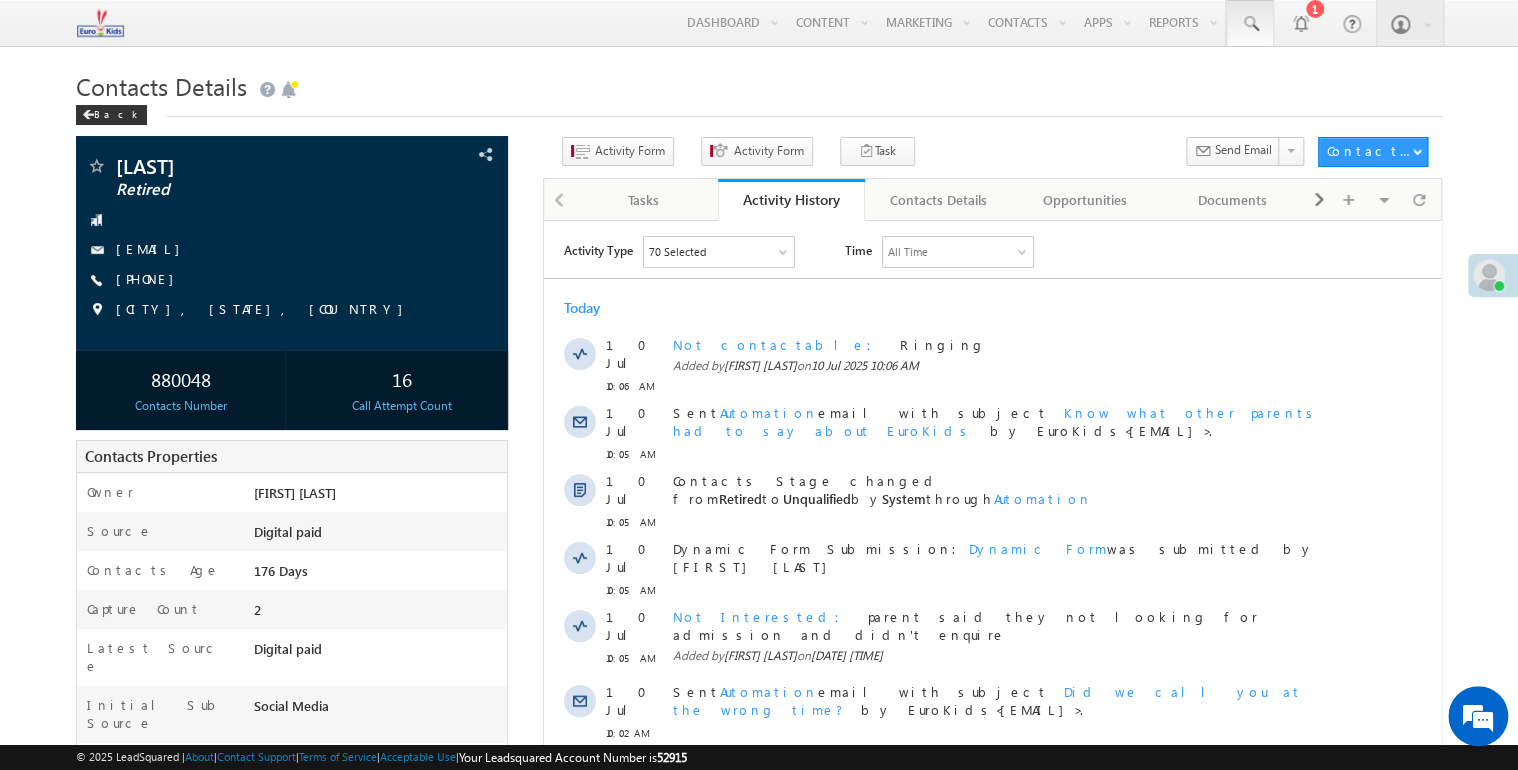 drag, startPoint x: 1260, startPoint y: 77, endPoint x: 1247, endPoint y: 34, distance: 44.922153 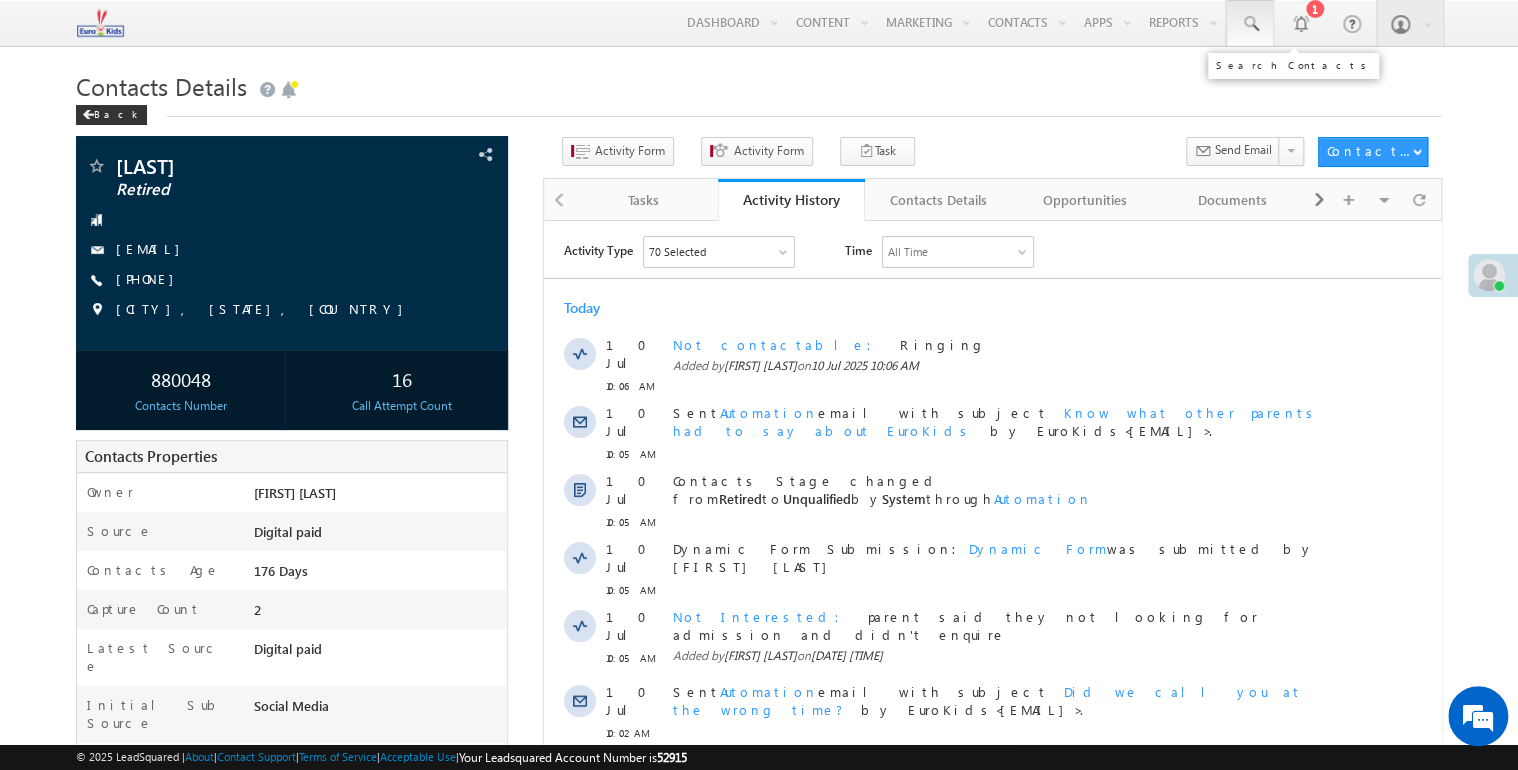 click at bounding box center [1250, 24] 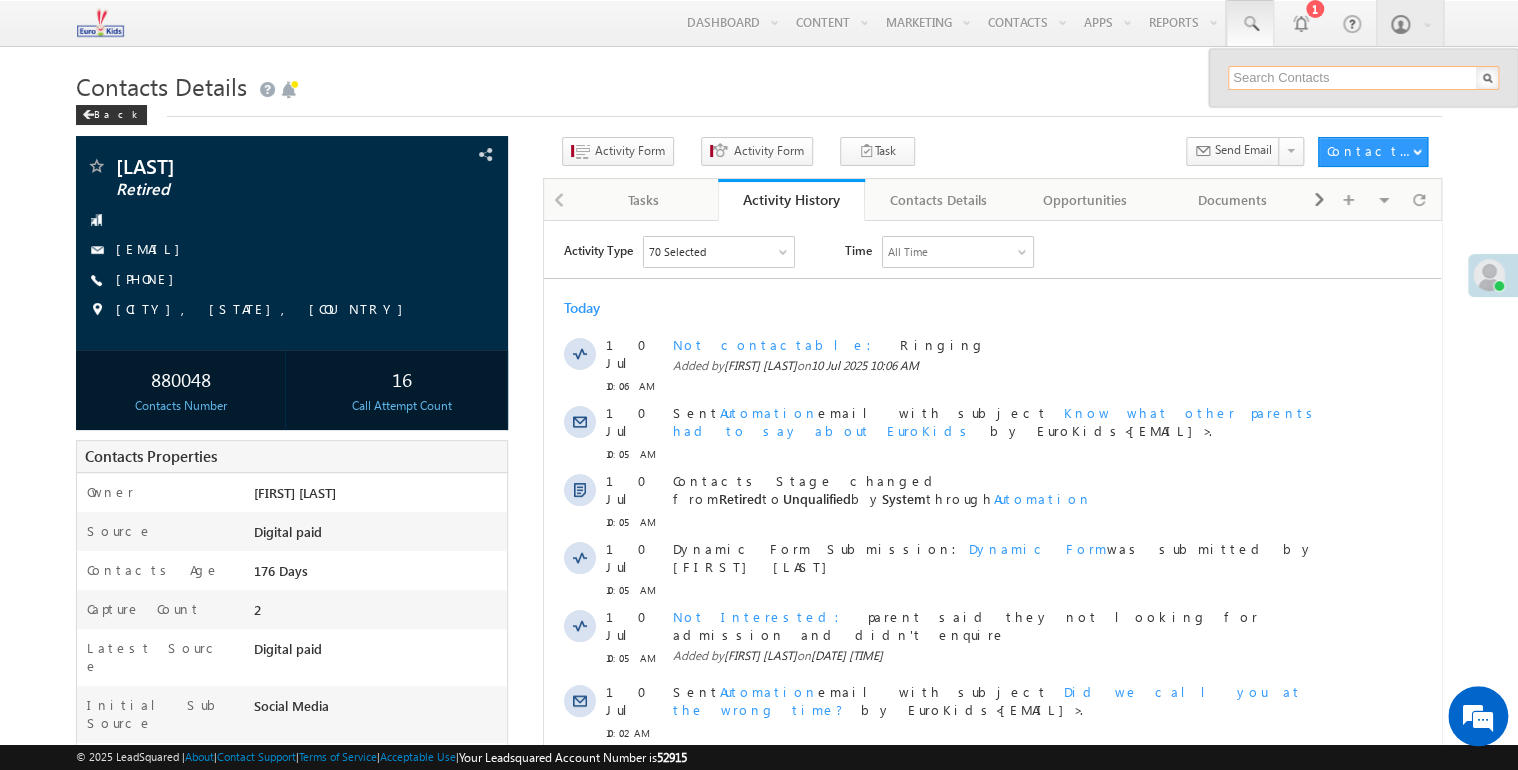 click at bounding box center (1363, 78) 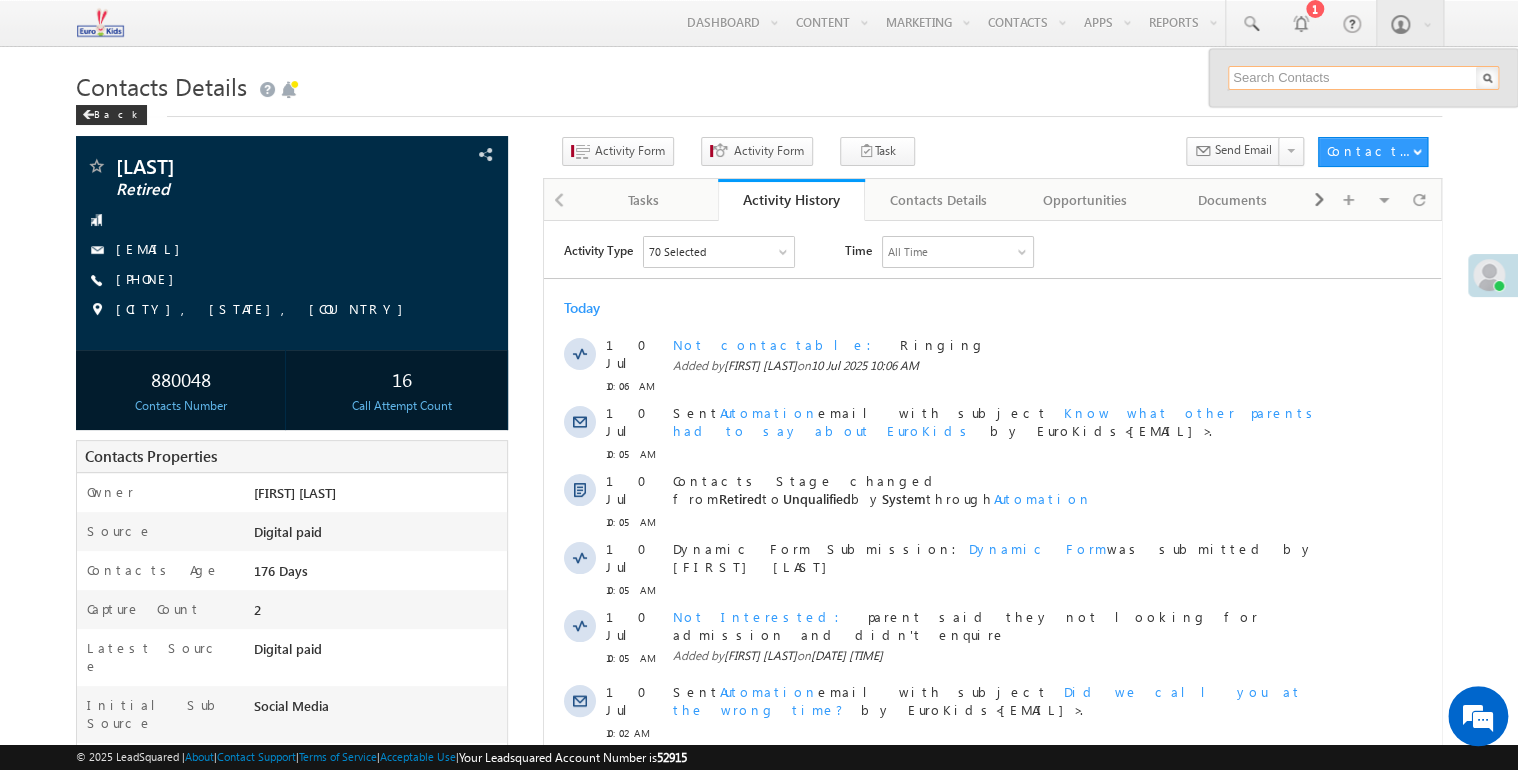 paste on "Amit Upadhyay" 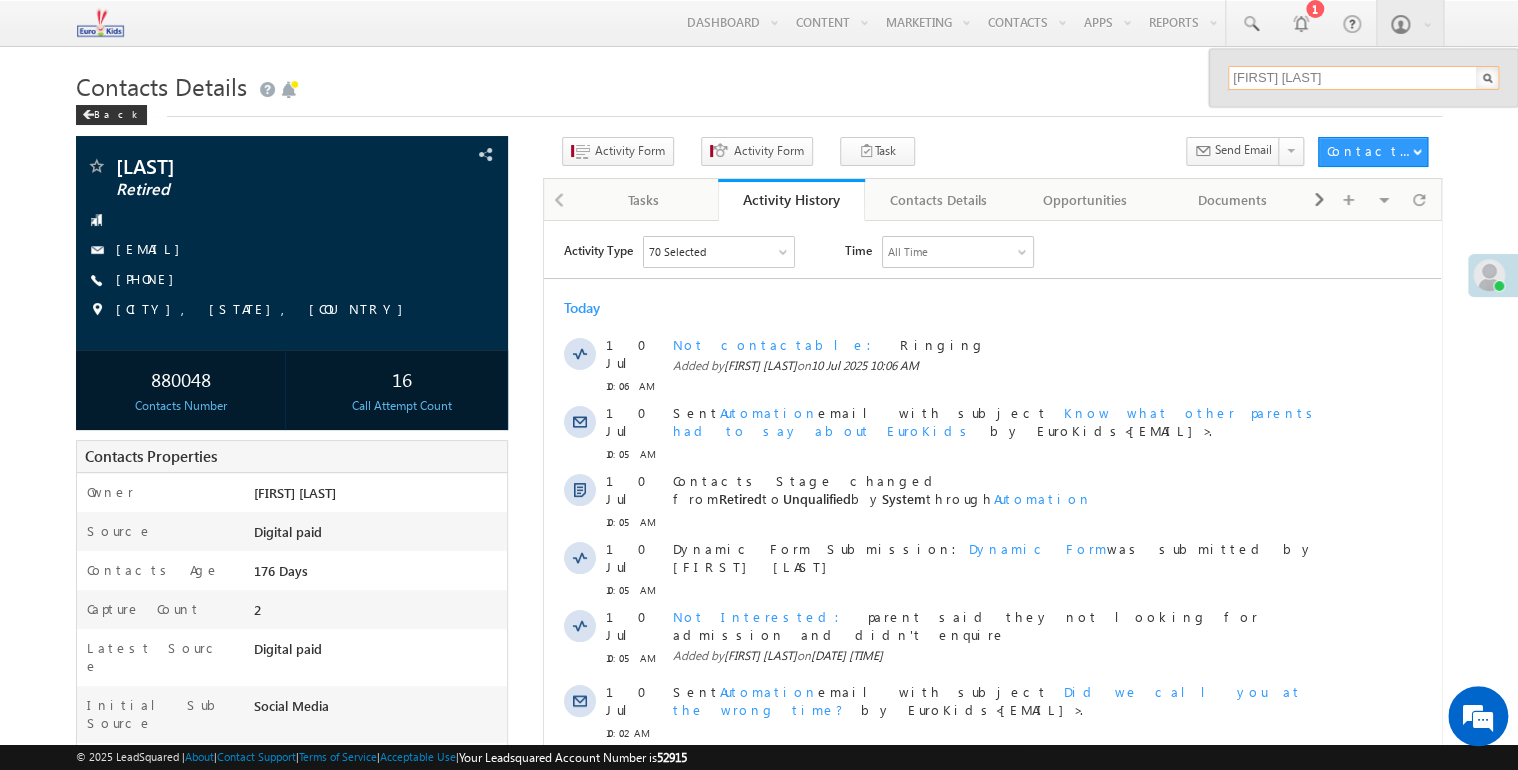 click on "Amit Upadhyay" at bounding box center (1363, 78) 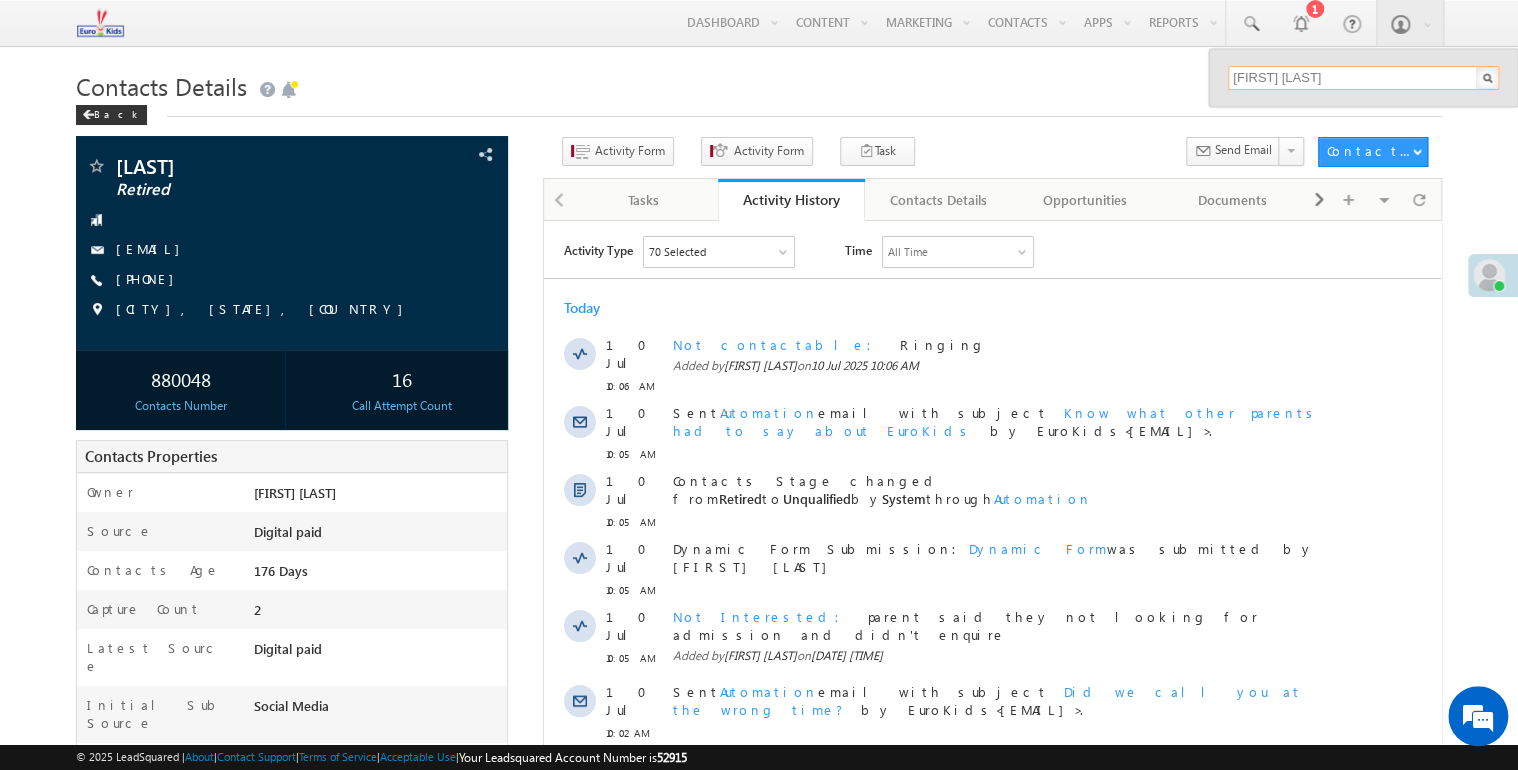 click on "Amit Upadhyay" at bounding box center [1363, 78] 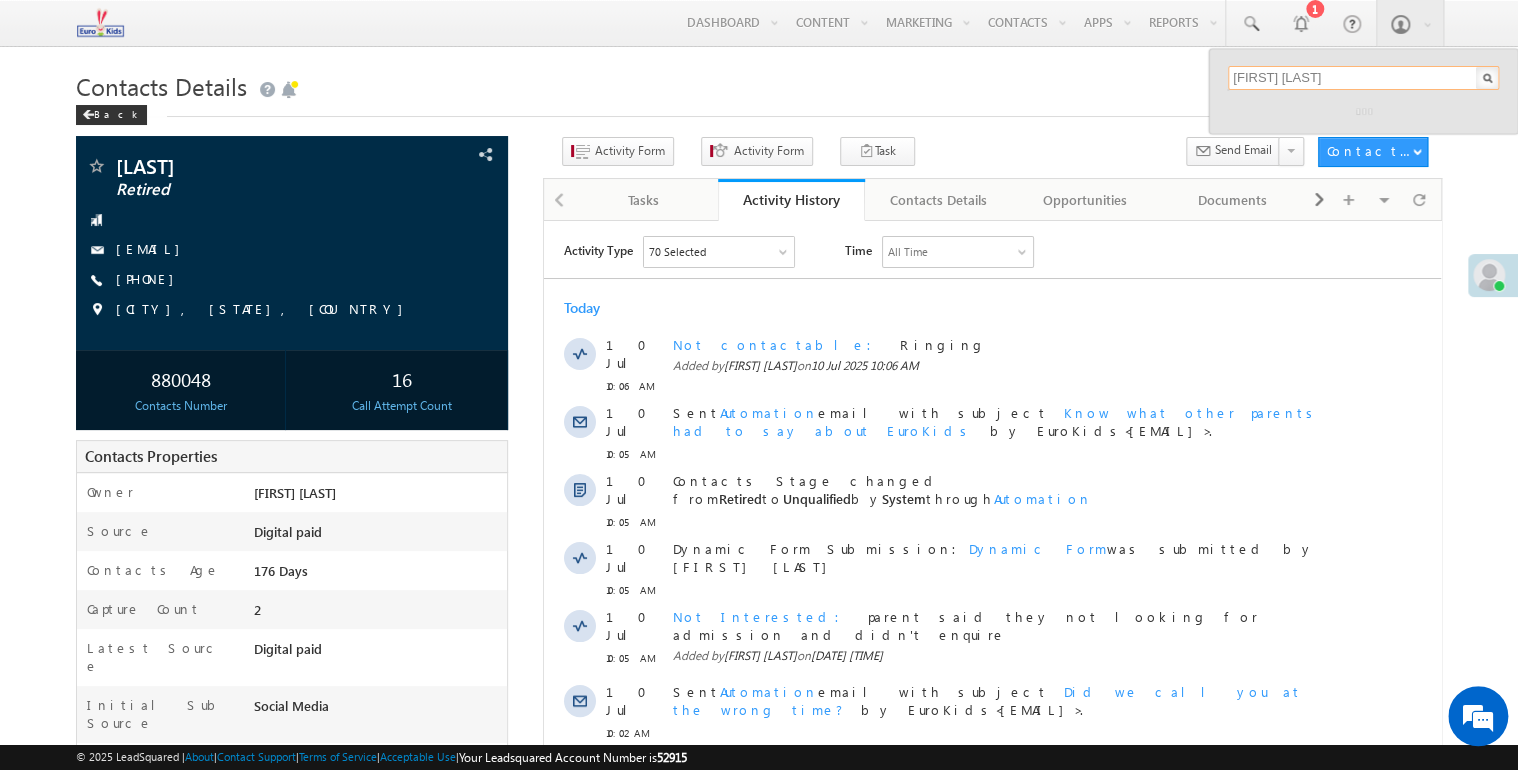 click on "Amit Upadhyay" at bounding box center [1363, 78] 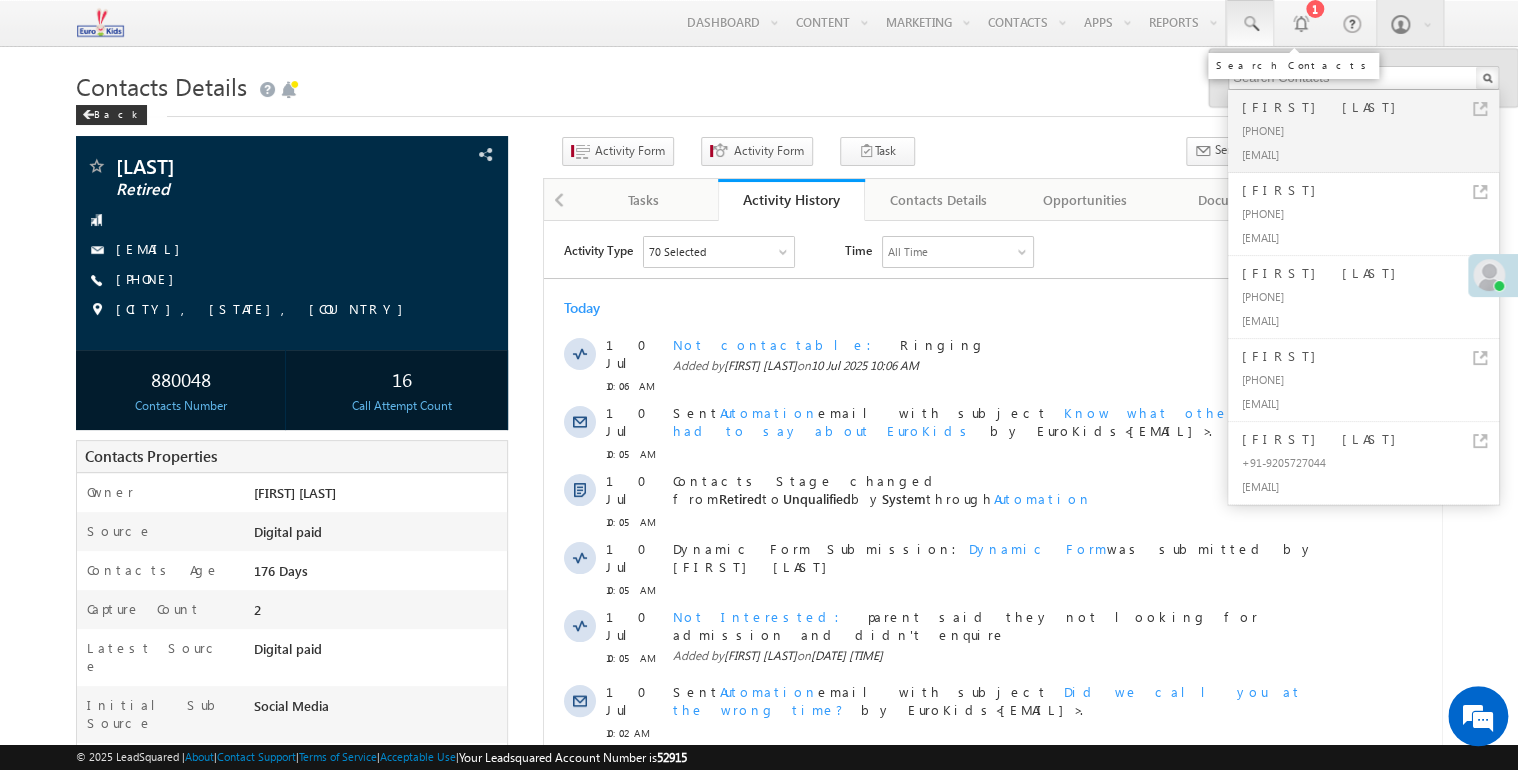 click at bounding box center (1250, 24) 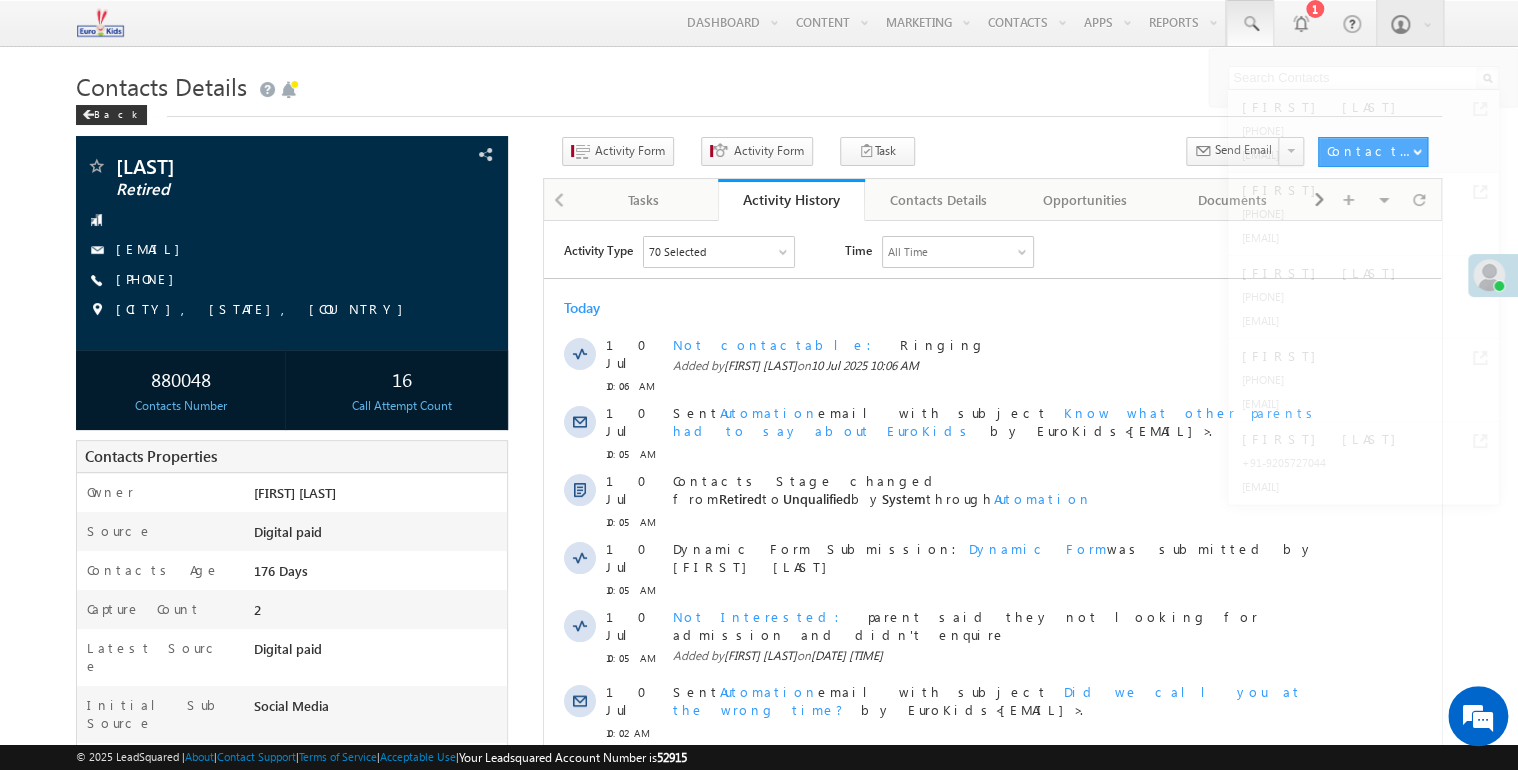click on "Search Contacts" at bounding box center [1293, 66] 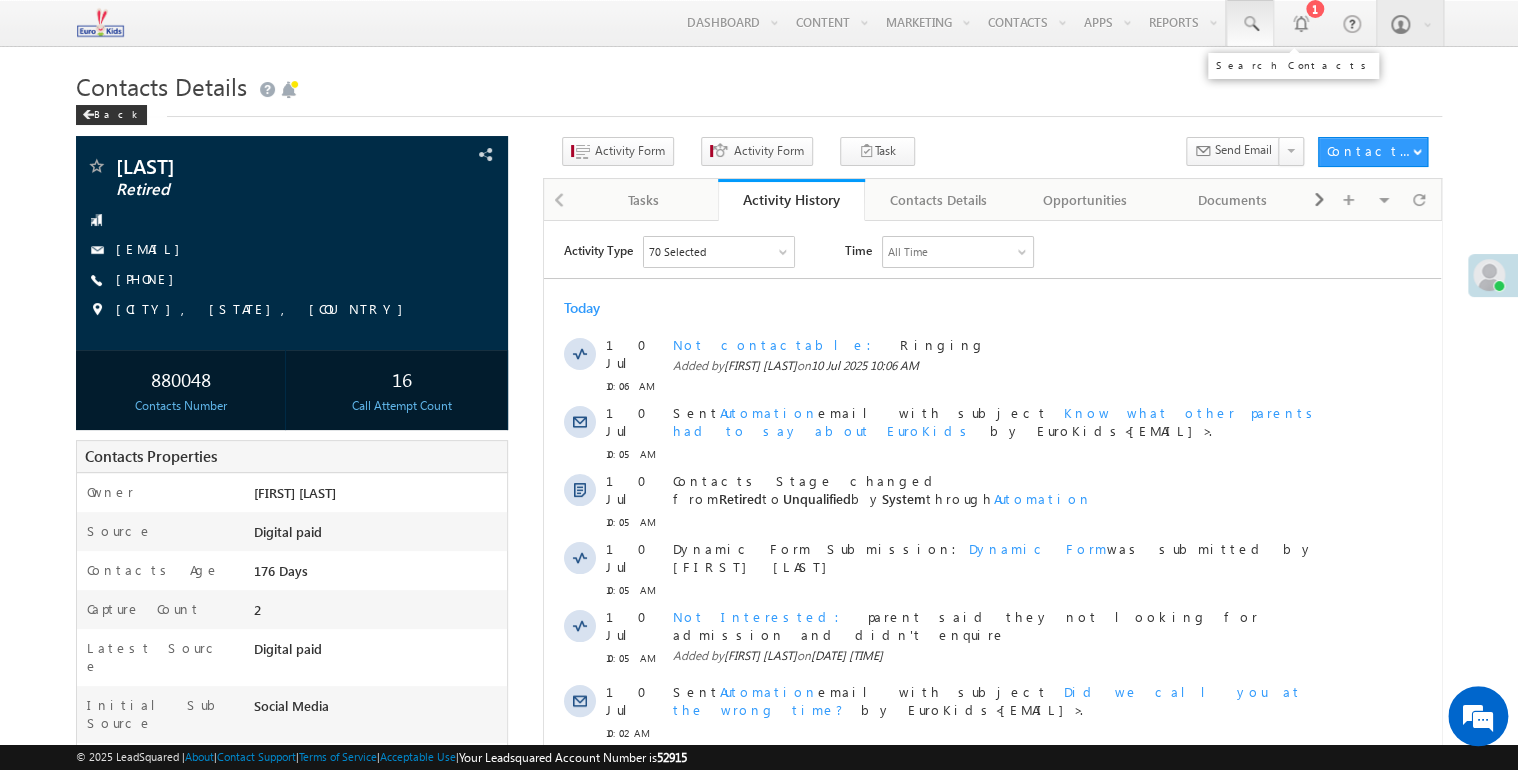 click at bounding box center [1250, 23] 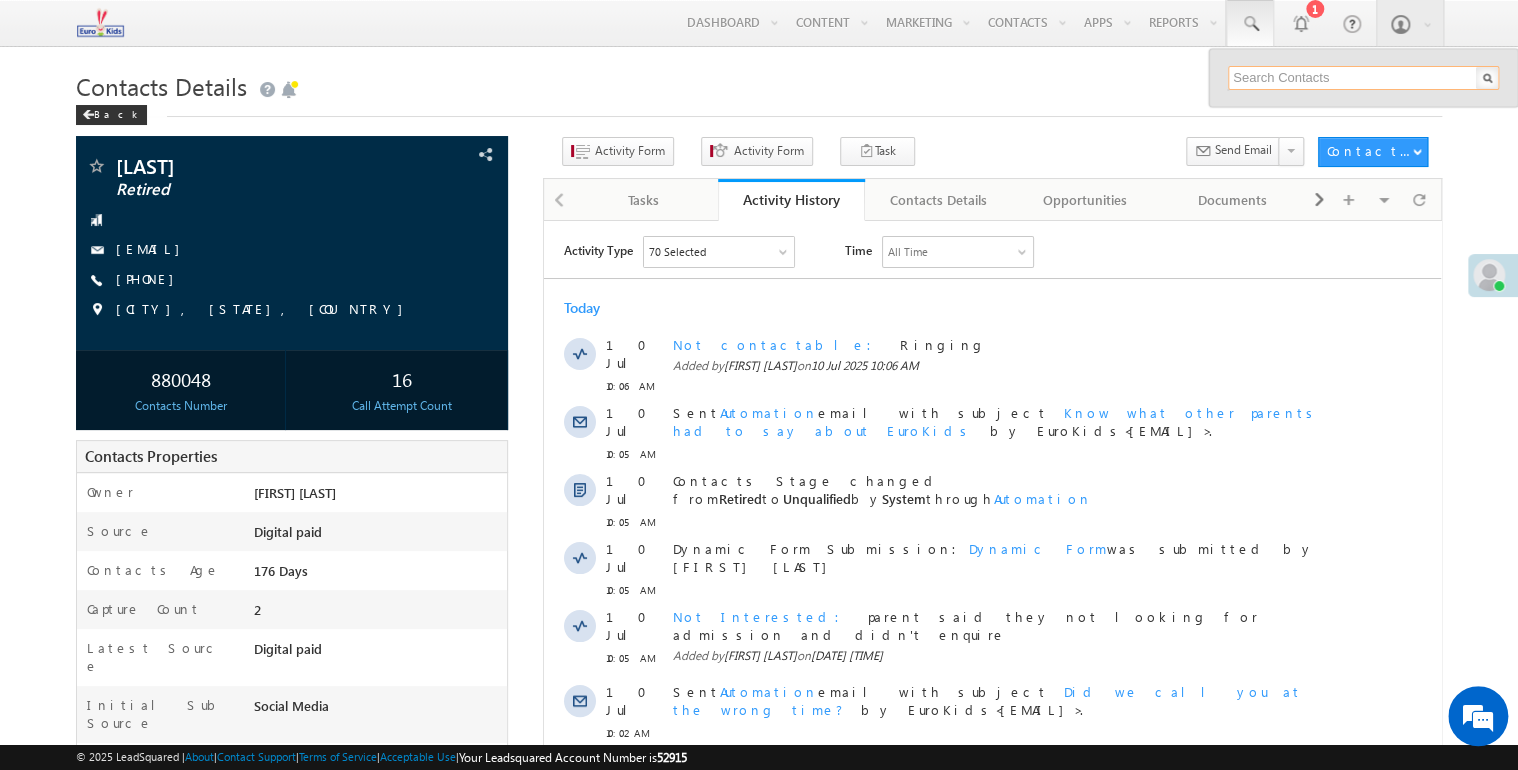 click at bounding box center [1363, 78] 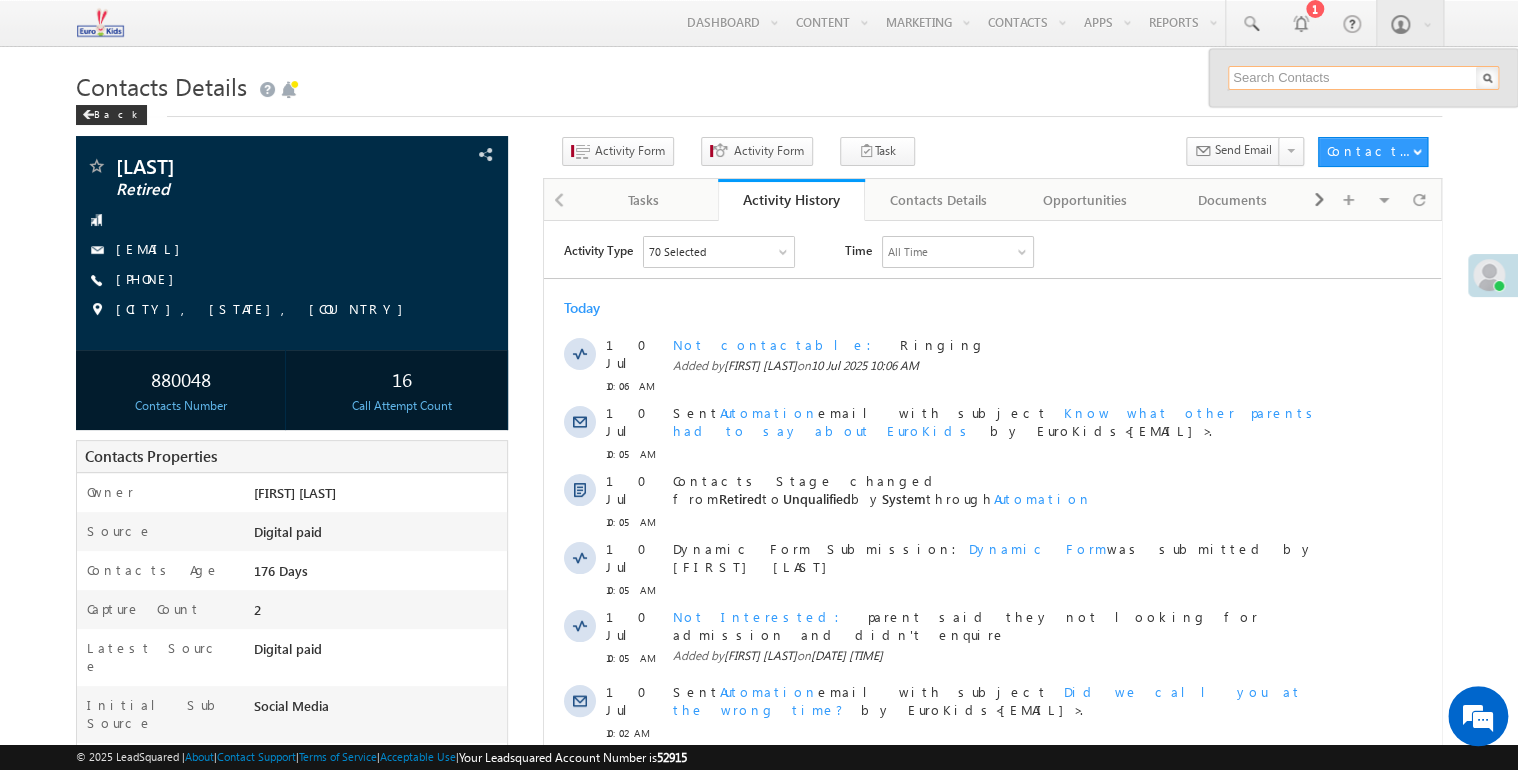 paste on "7045926230" 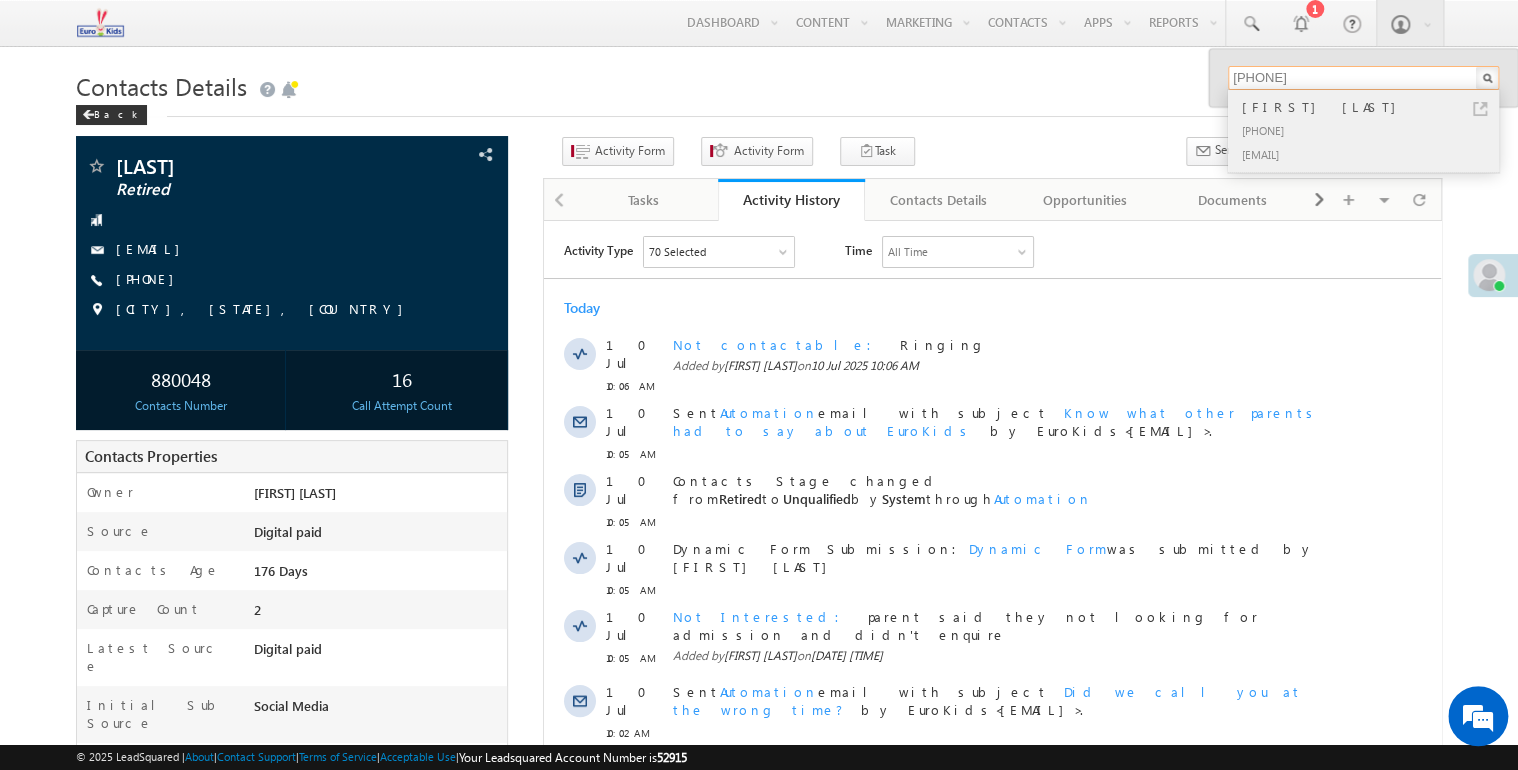type on "7045926230" 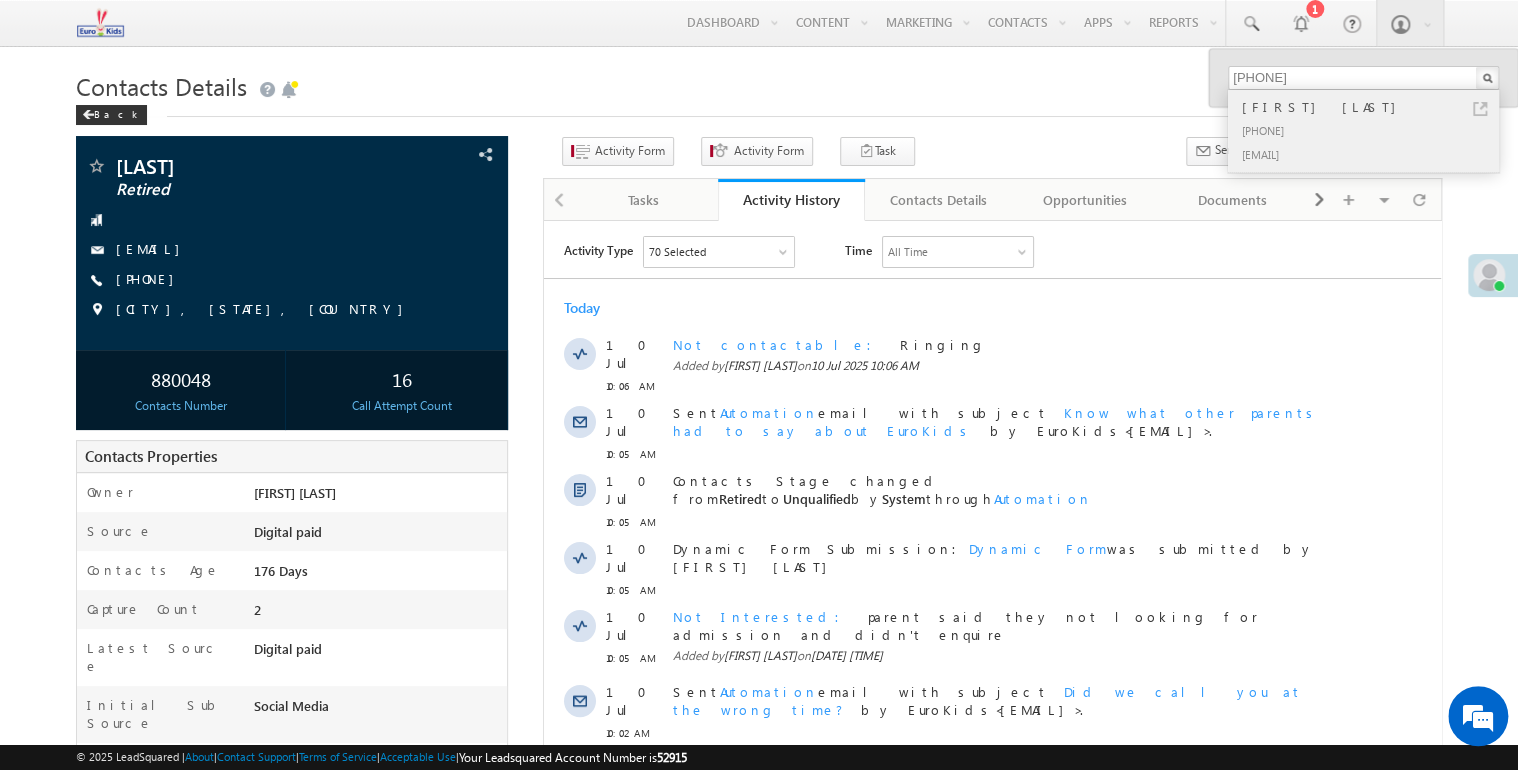 click on "+91-7045926230" at bounding box center (1372, 130) 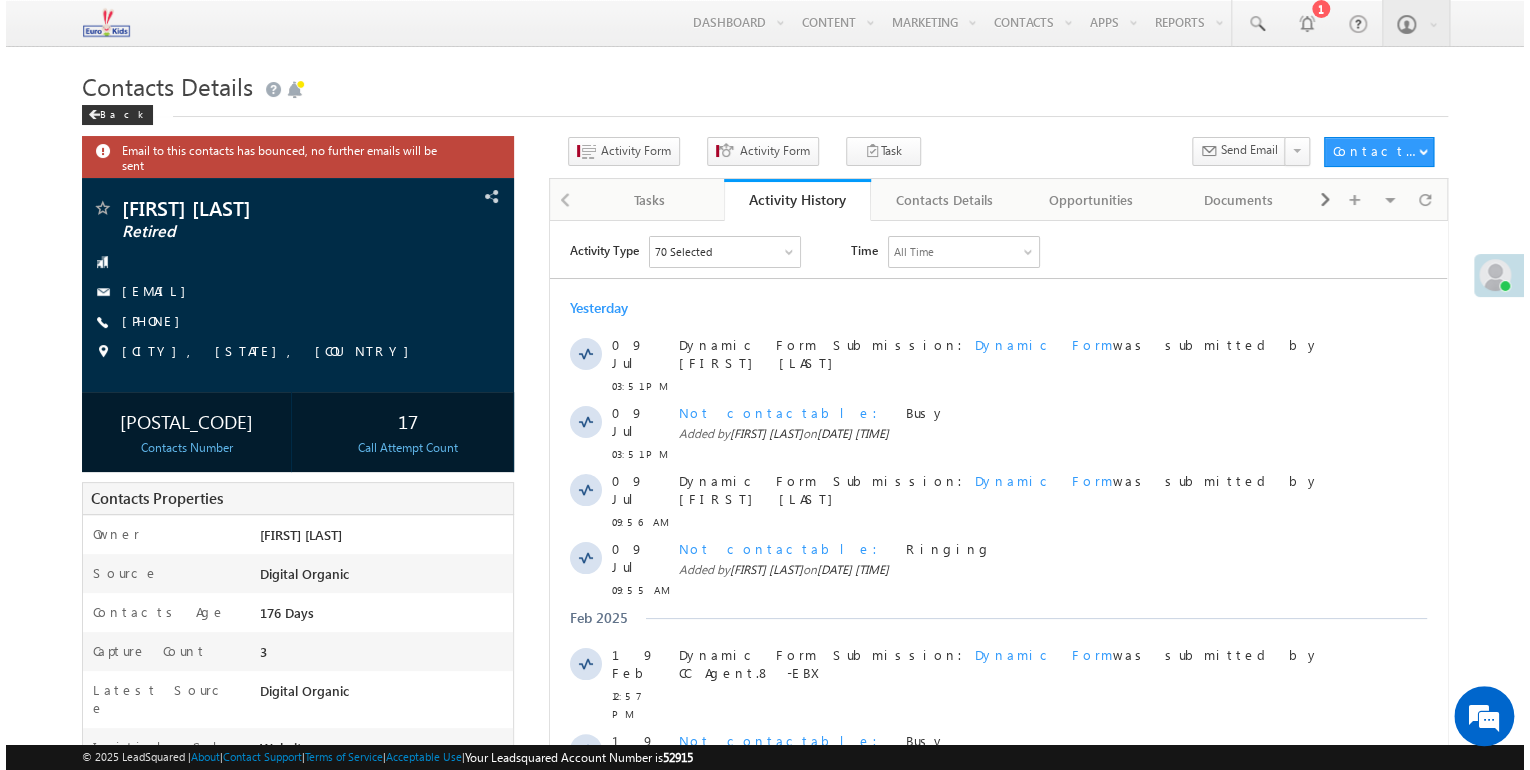 scroll, scrollTop: 0, scrollLeft: 0, axis: both 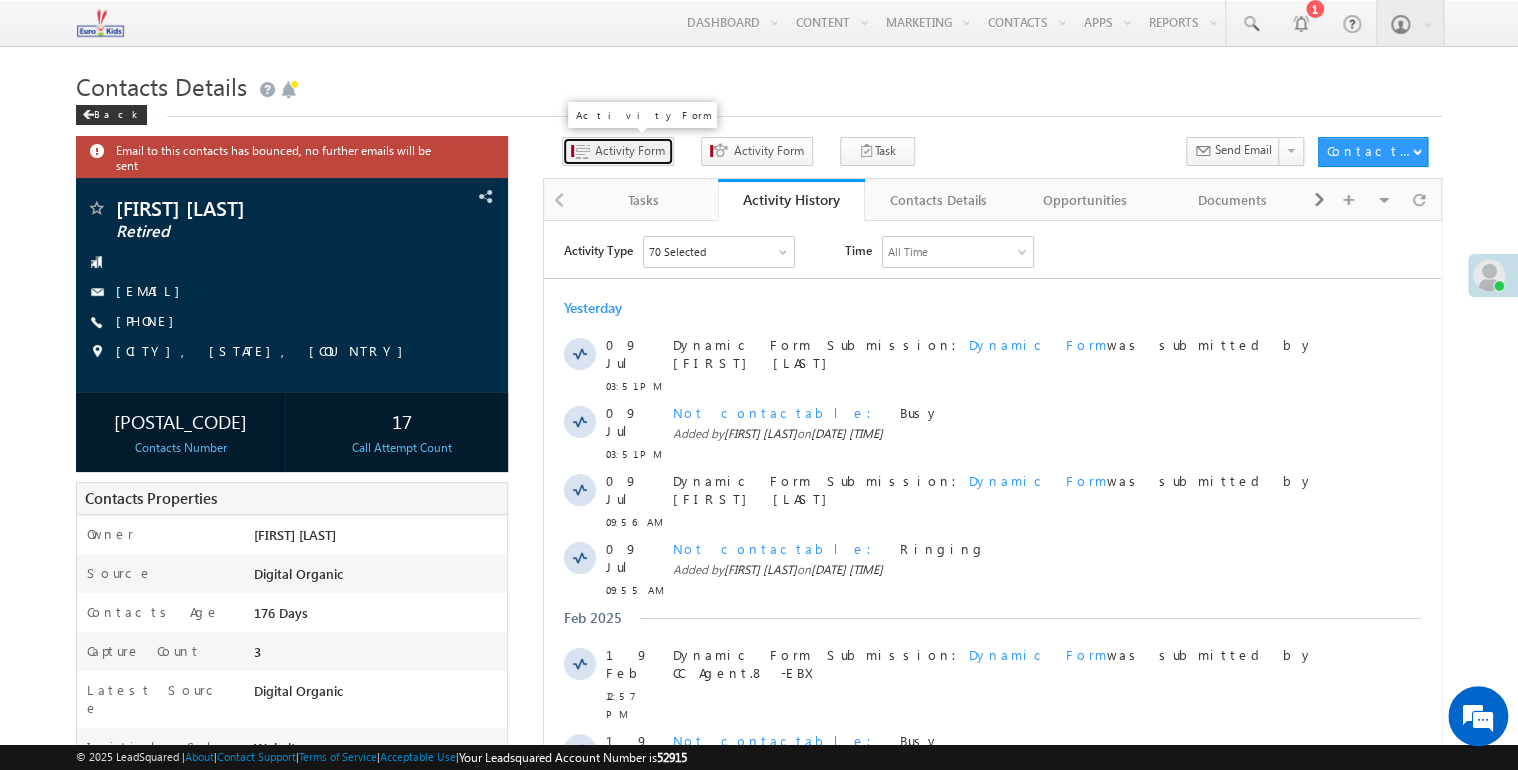 click on "Activity Form" at bounding box center [618, 151] 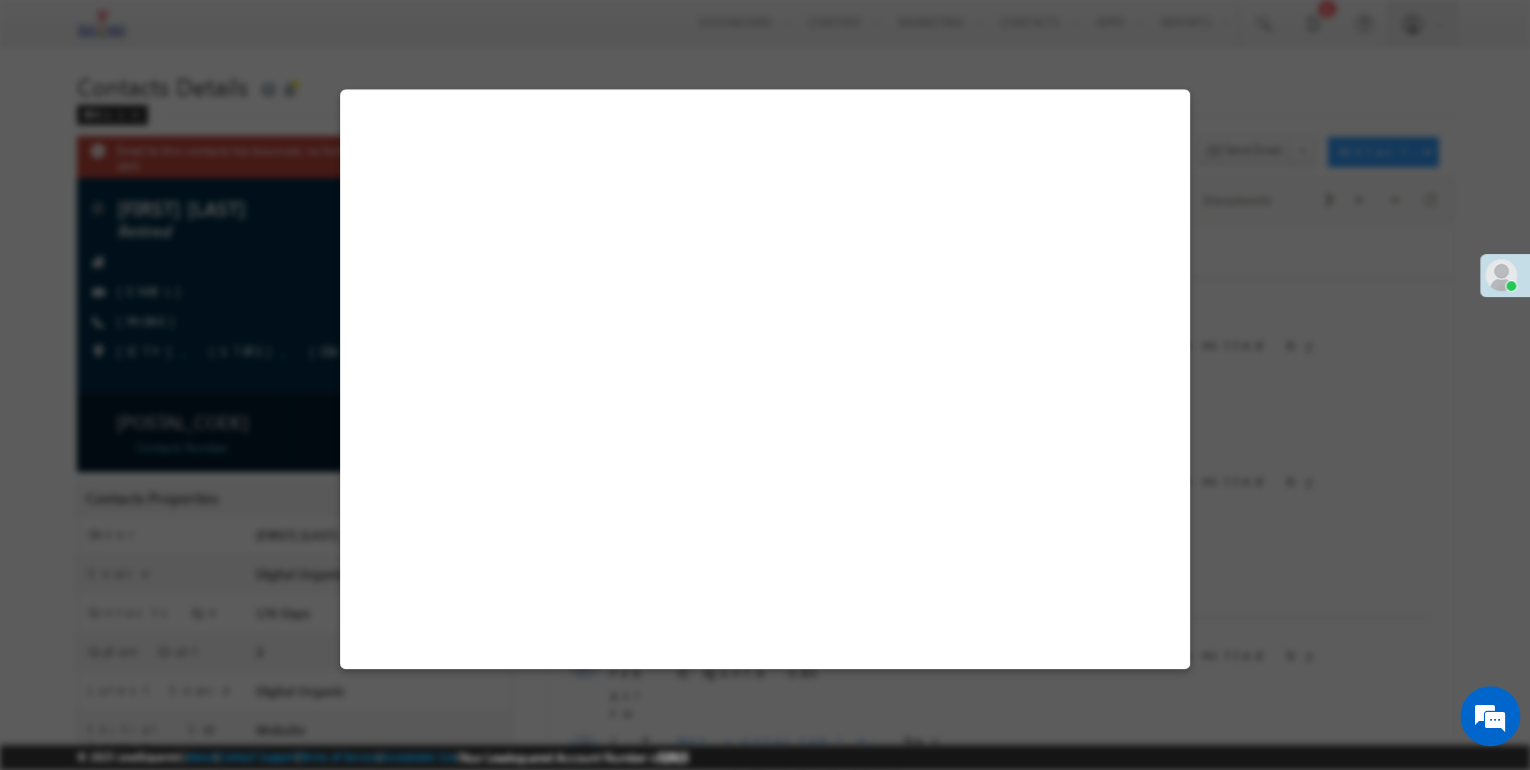 select on "Admissions" 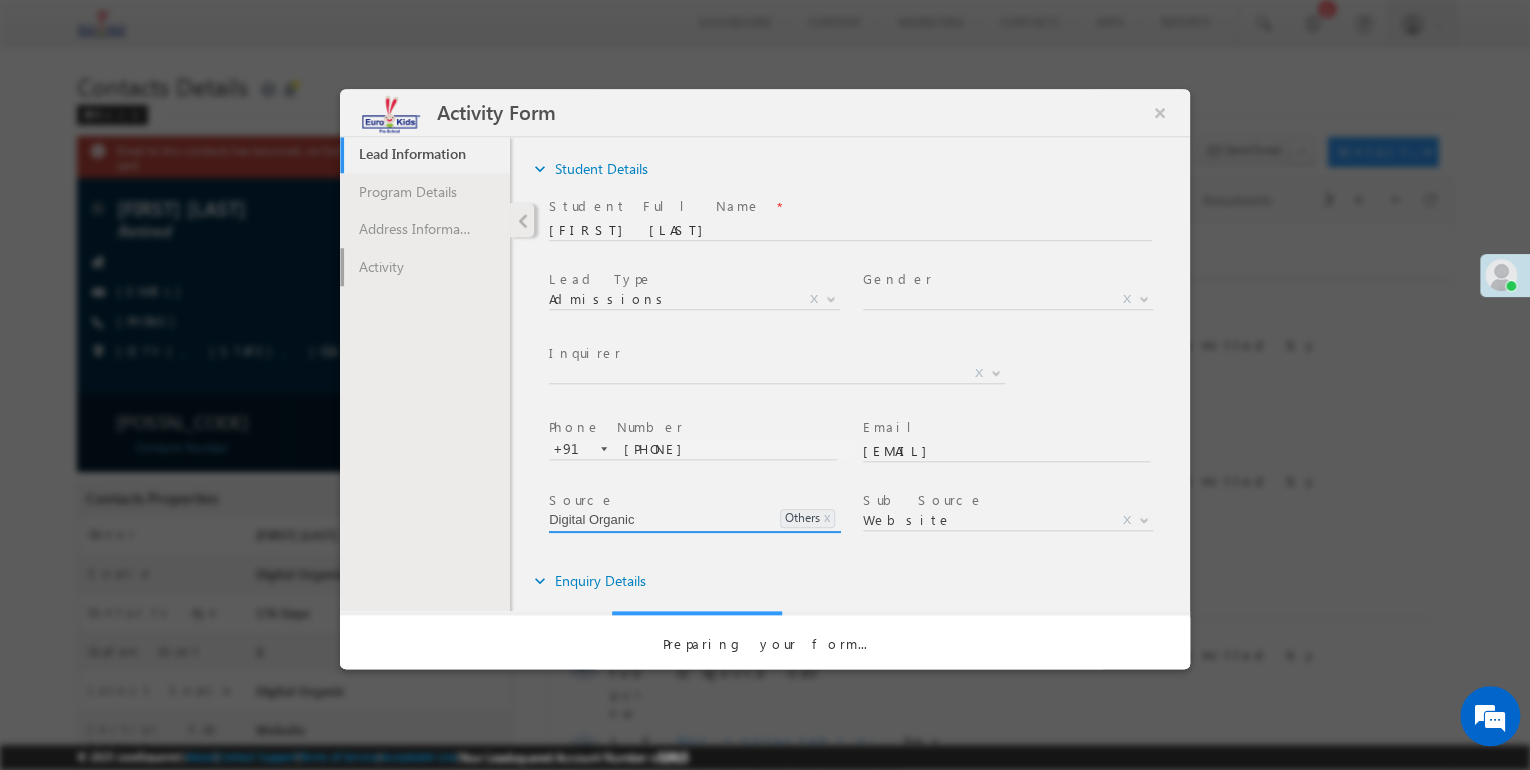 click on "Activity Form
×" at bounding box center (765, 353) 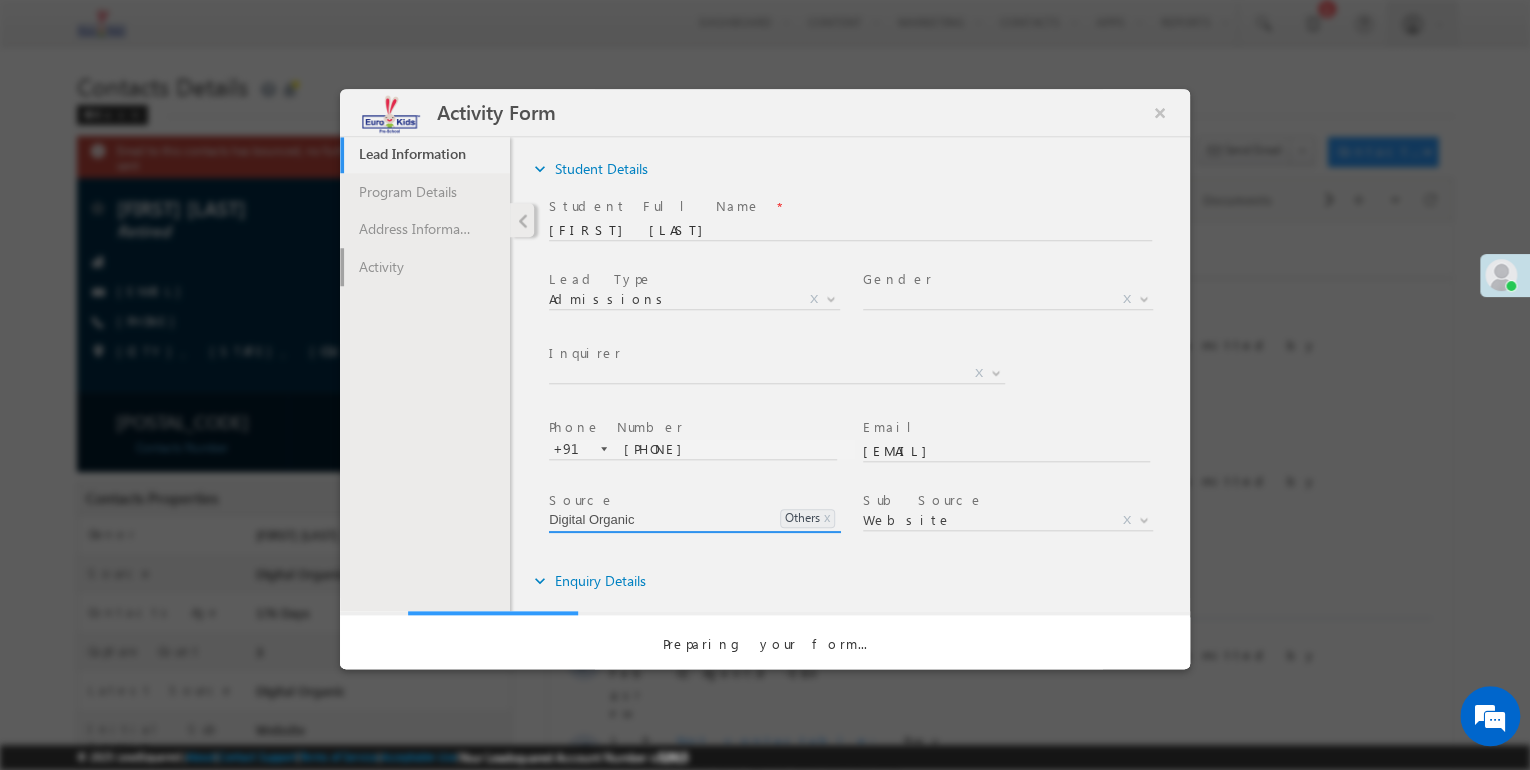 scroll, scrollTop: 0, scrollLeft: 0, axis: both 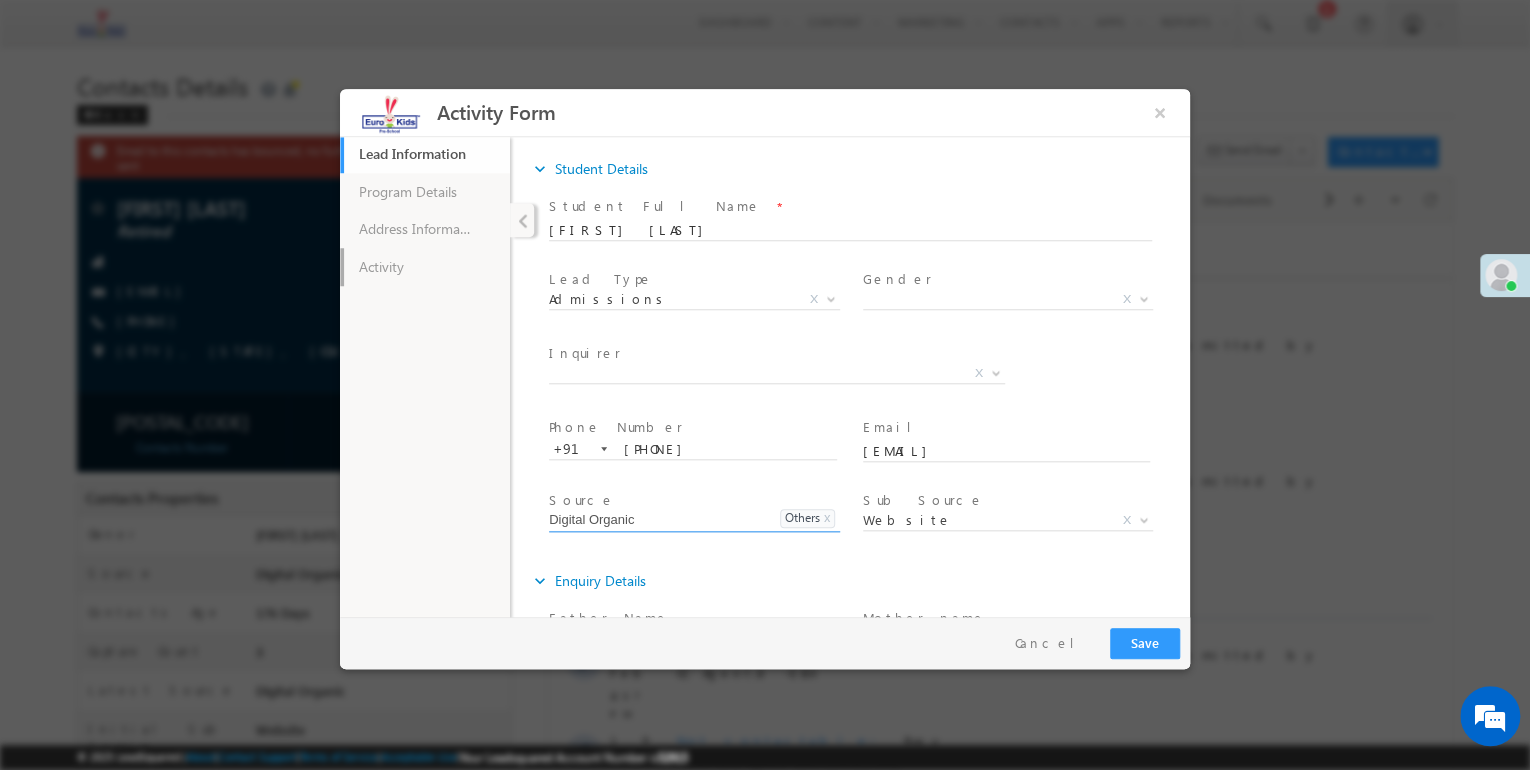 click on "Activity" at bounding box center (425, 267) 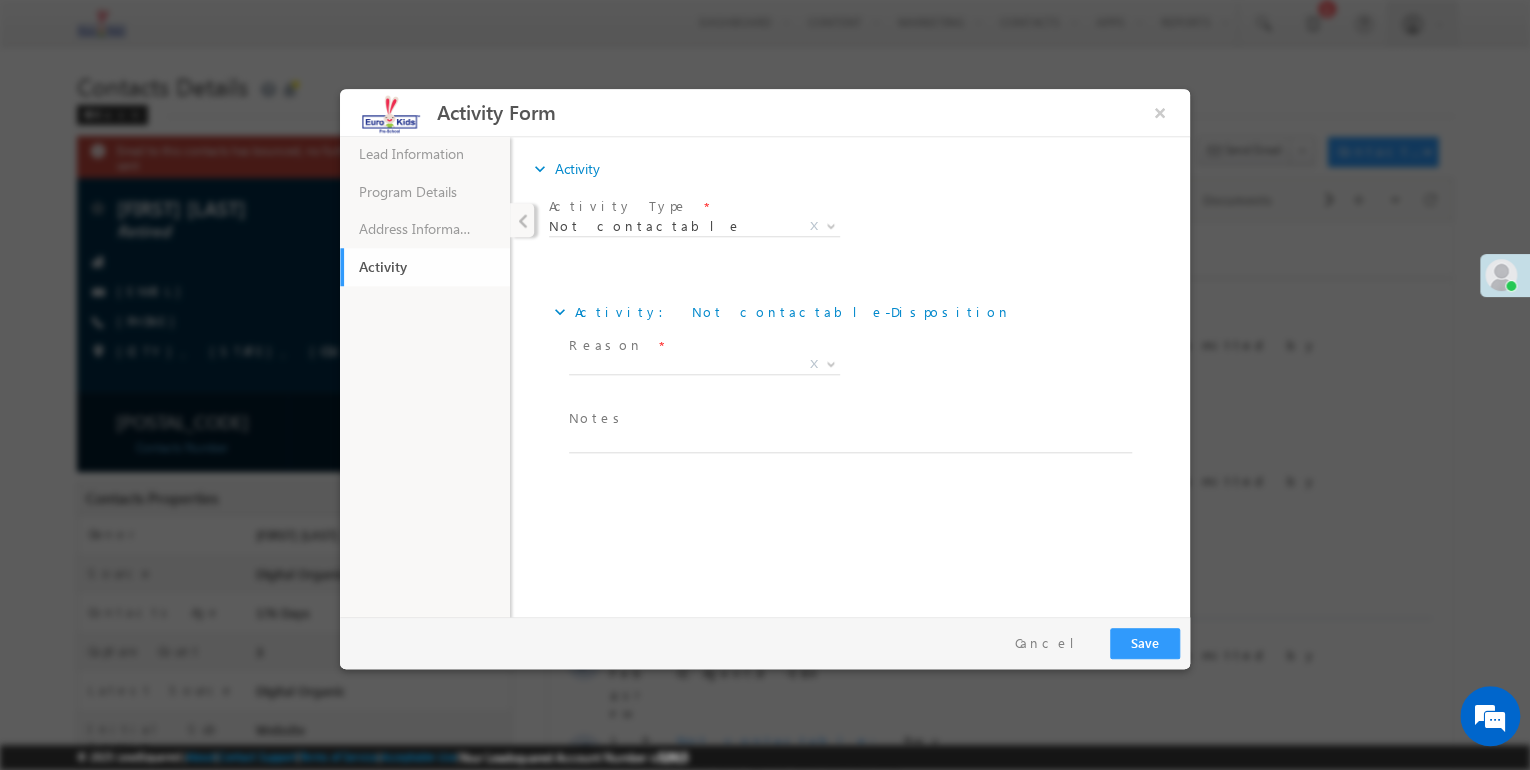 click on "Reason" at bounding box center [606, 345] 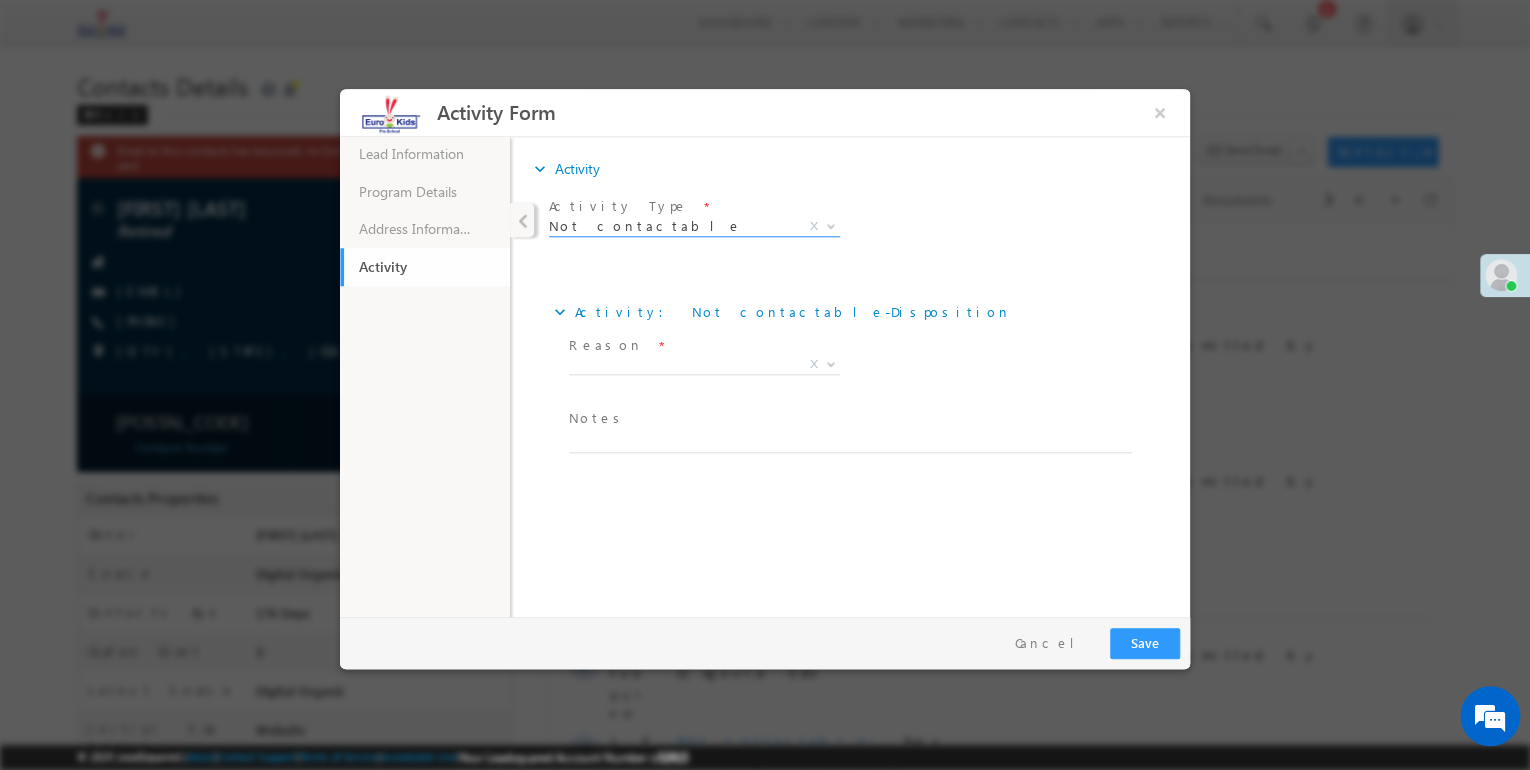 click on "Not contactable" at bounding box center (670, 226) 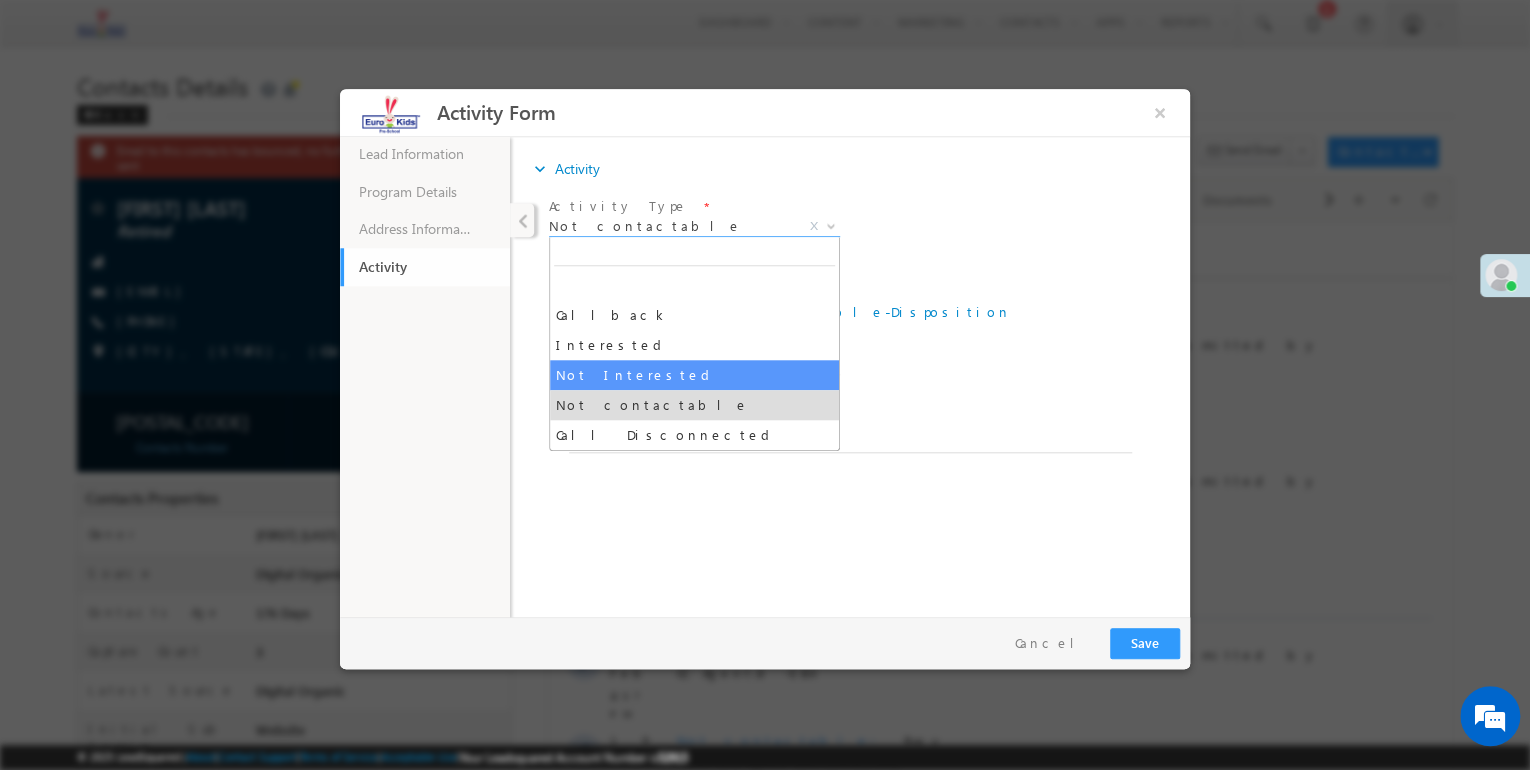 select on "Not Interested" 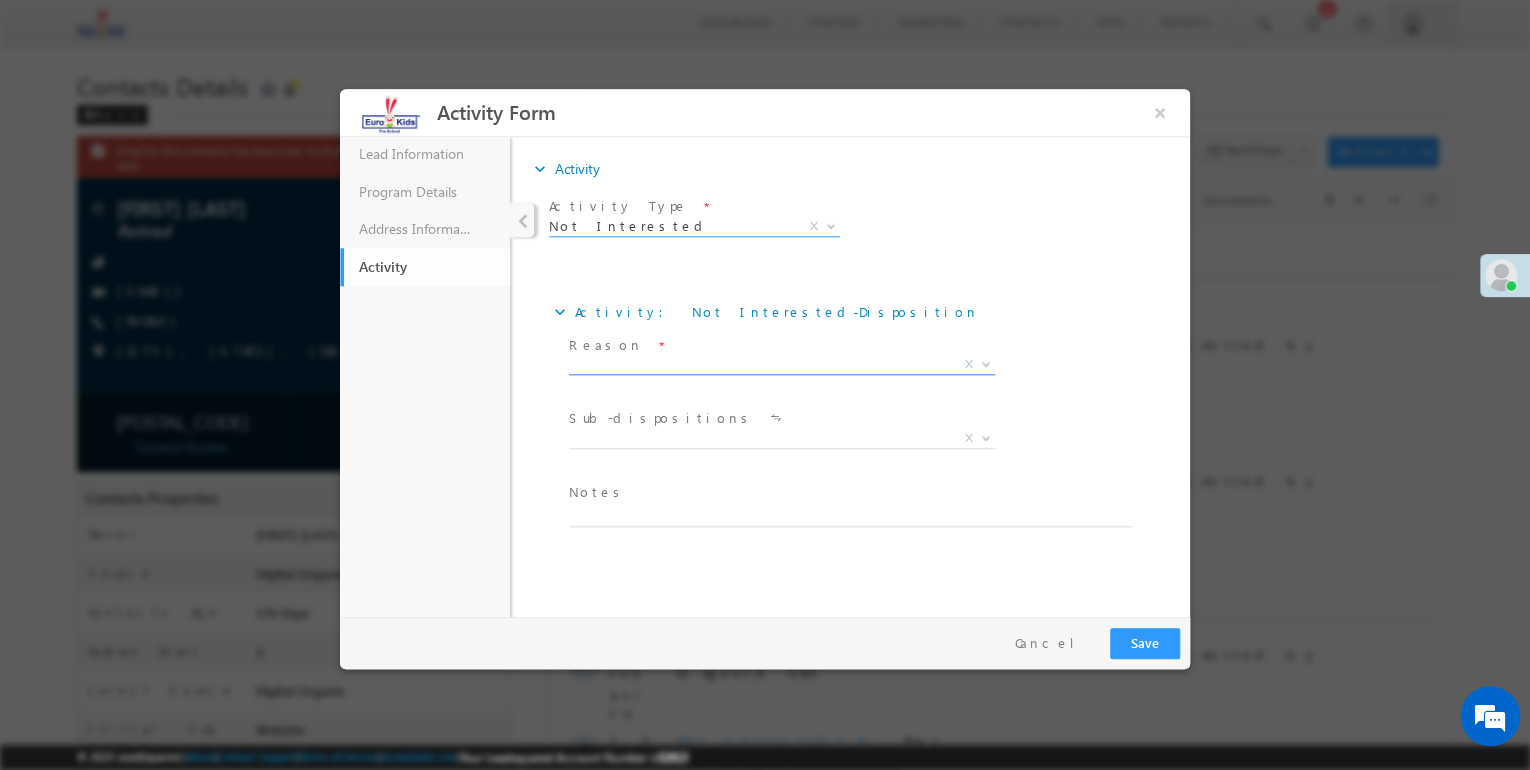 click on "X" at bounding box center [782, 365] 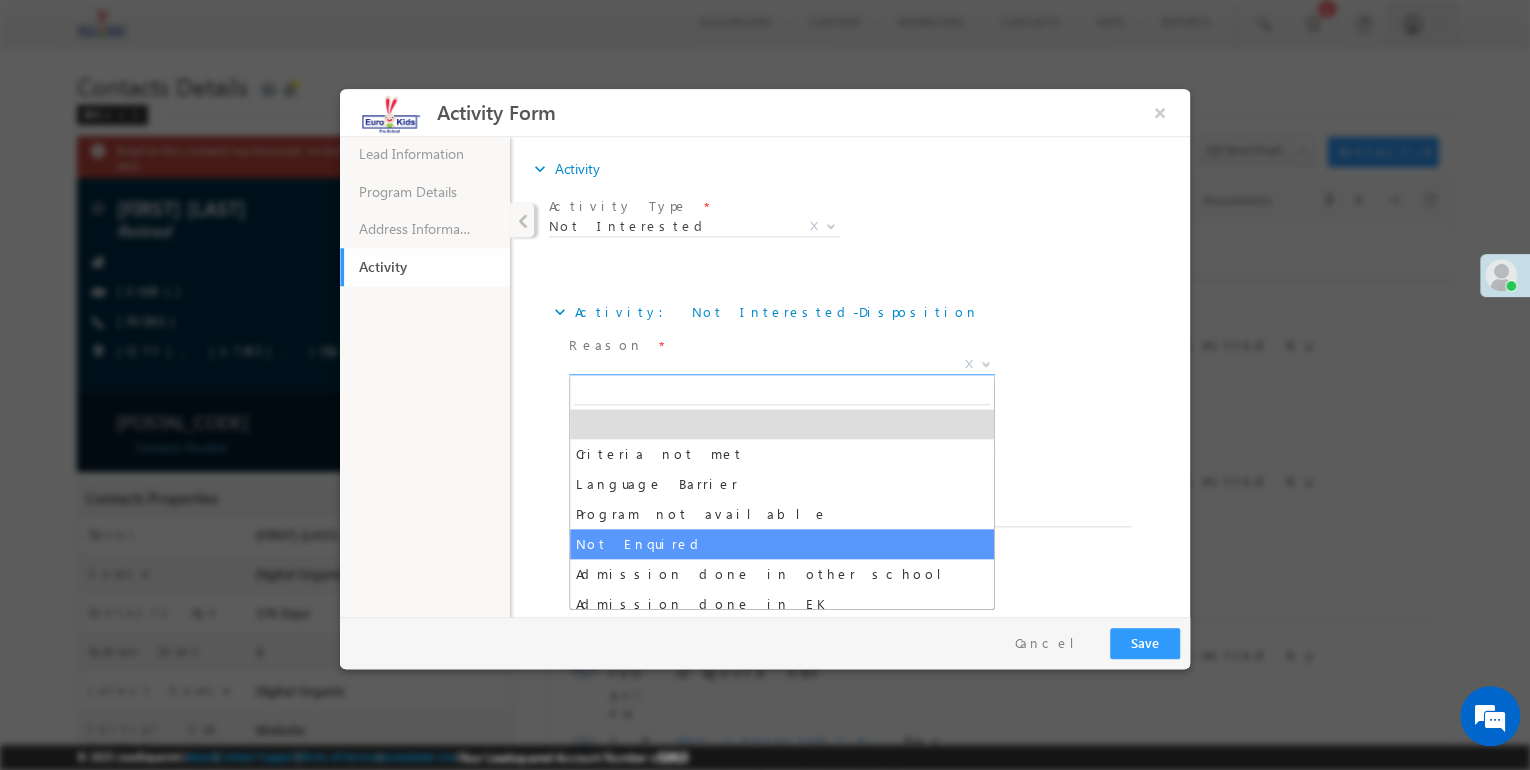 select on "Not Enquired" 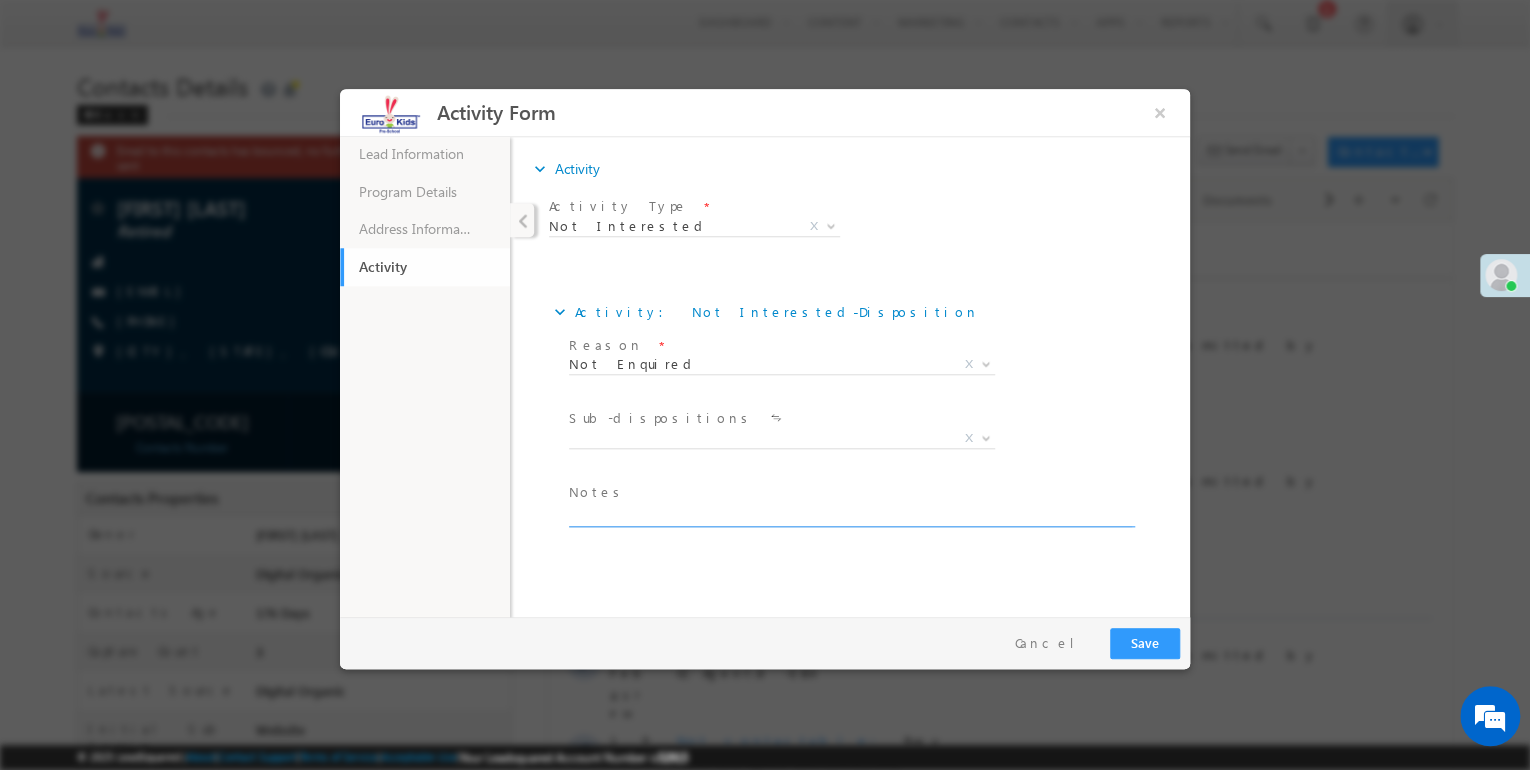 click at bounding box center (850, 515) 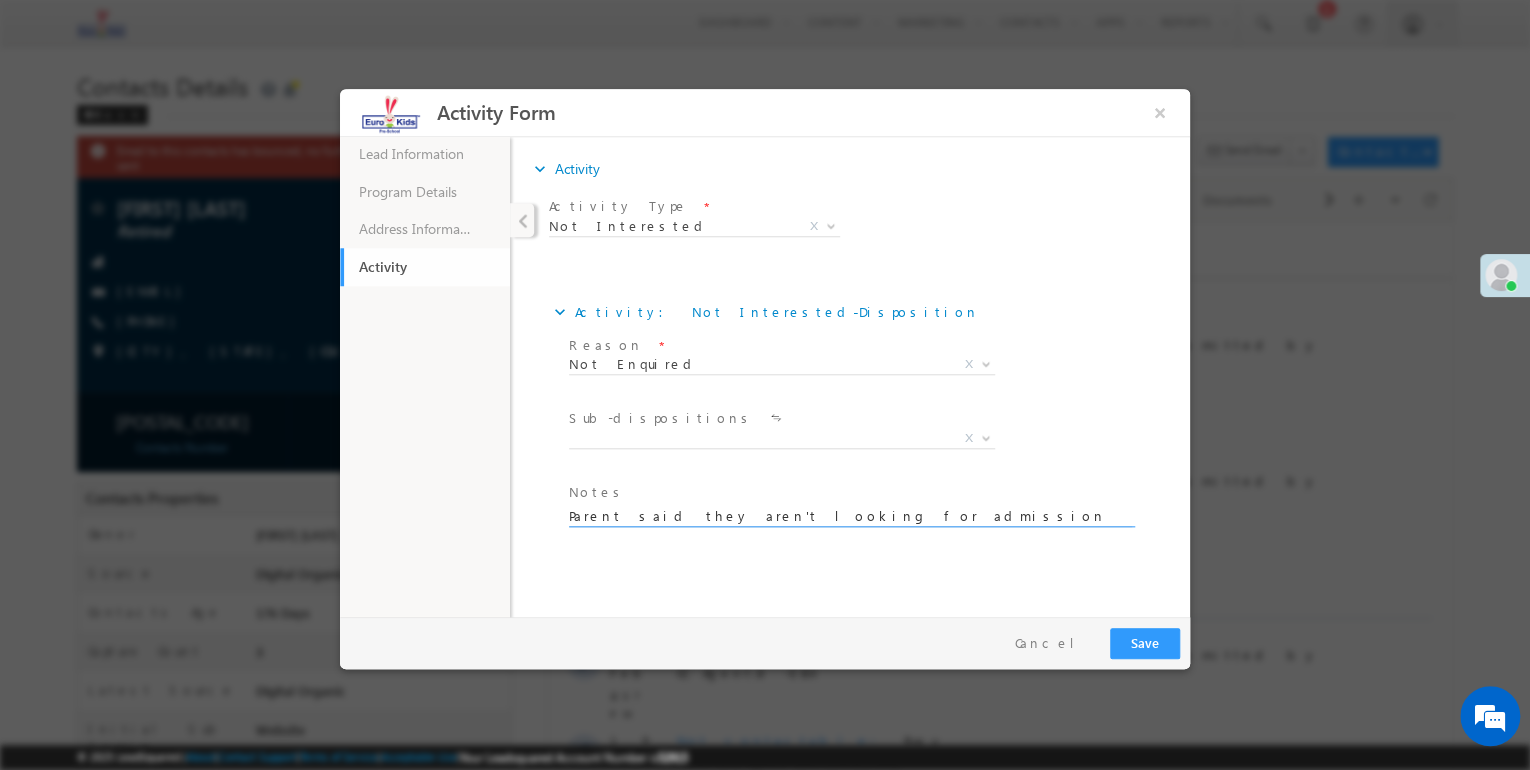 click on "Parent said they aren't looking for admission" at bounding box center [850, 515] 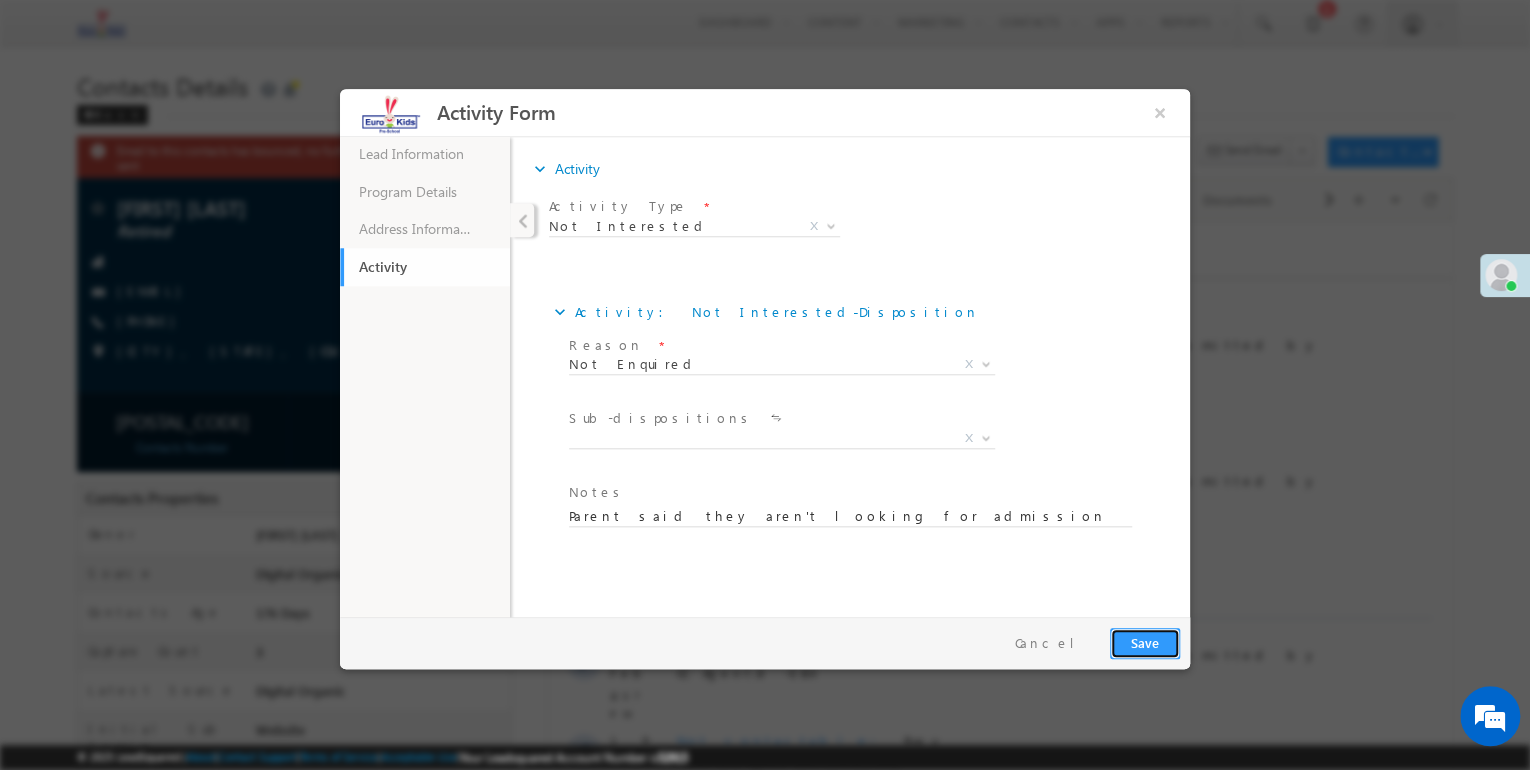 click on "Save" at bounding box center [1145, 643] 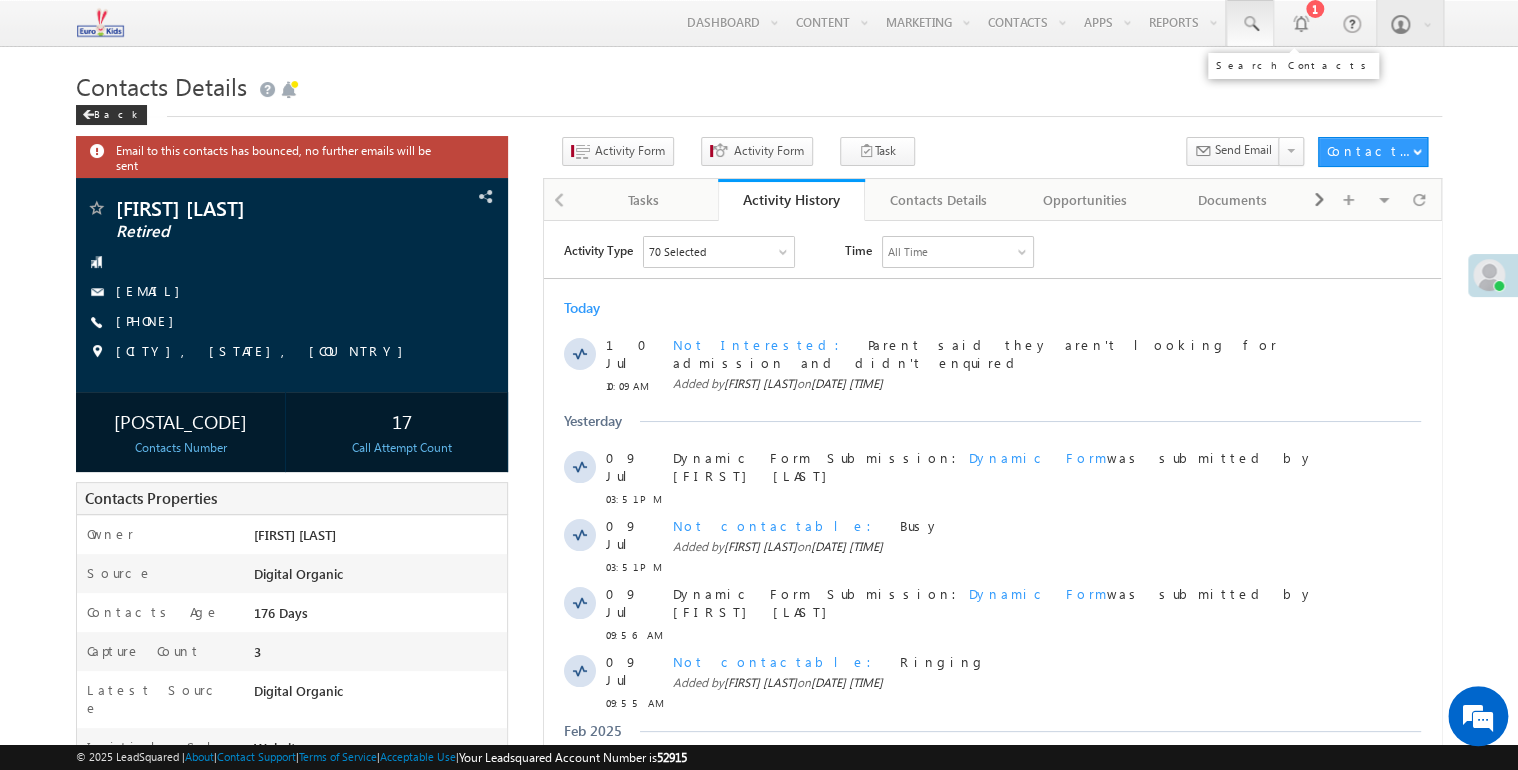 click at bounding box center [1250, 24] 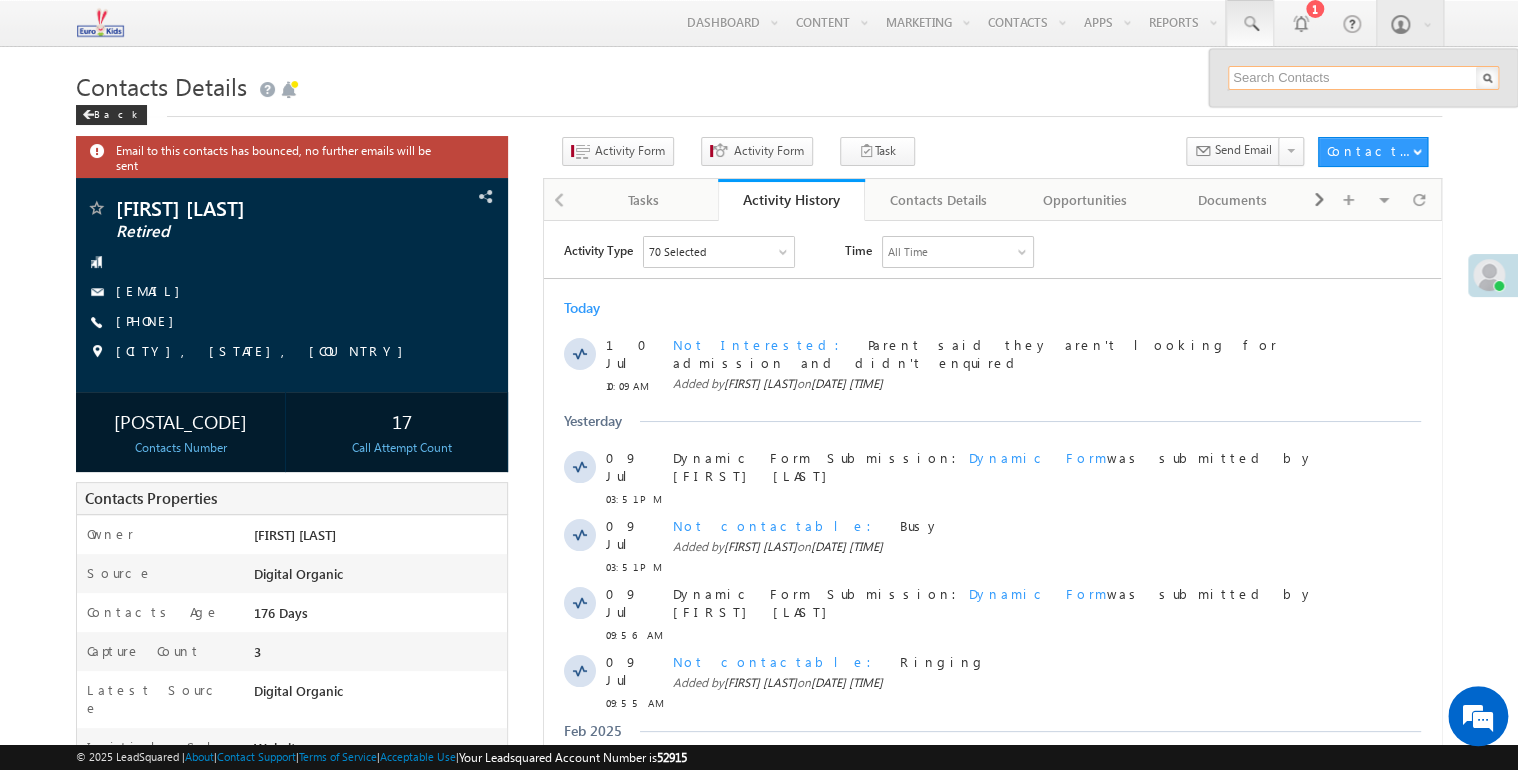 click at bounding box center (1363, 78) 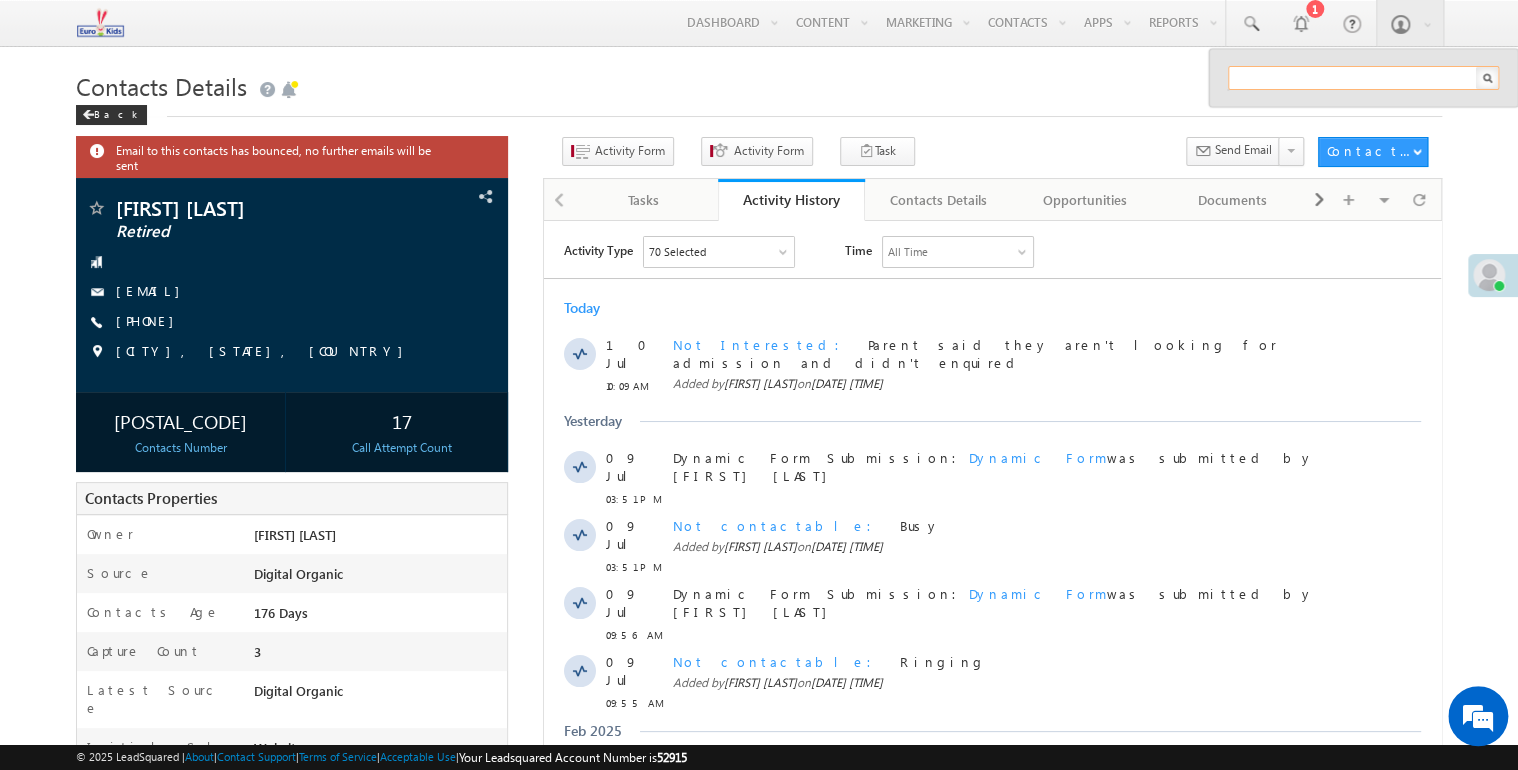 paste on "9159142890" 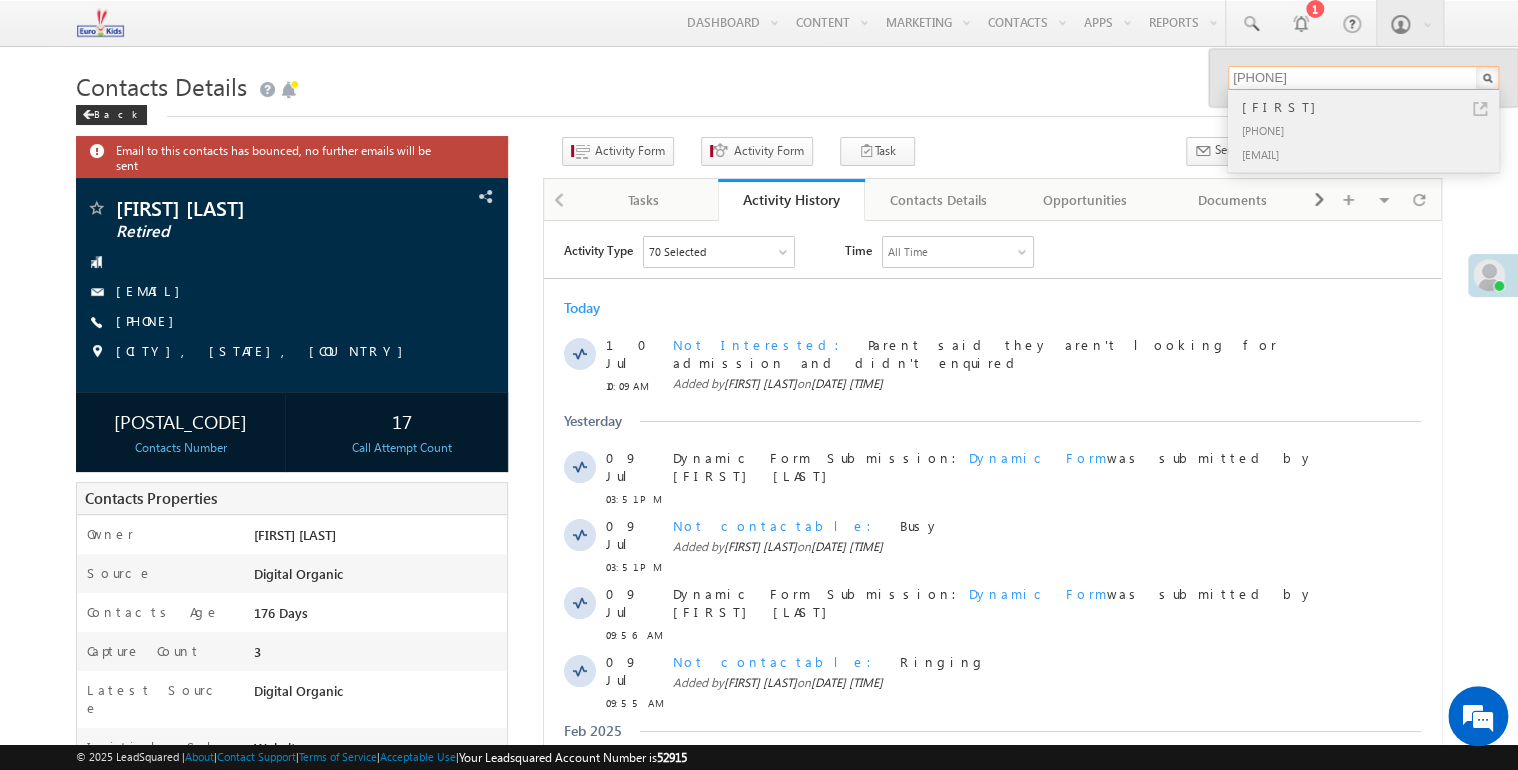 type on "9159142890" 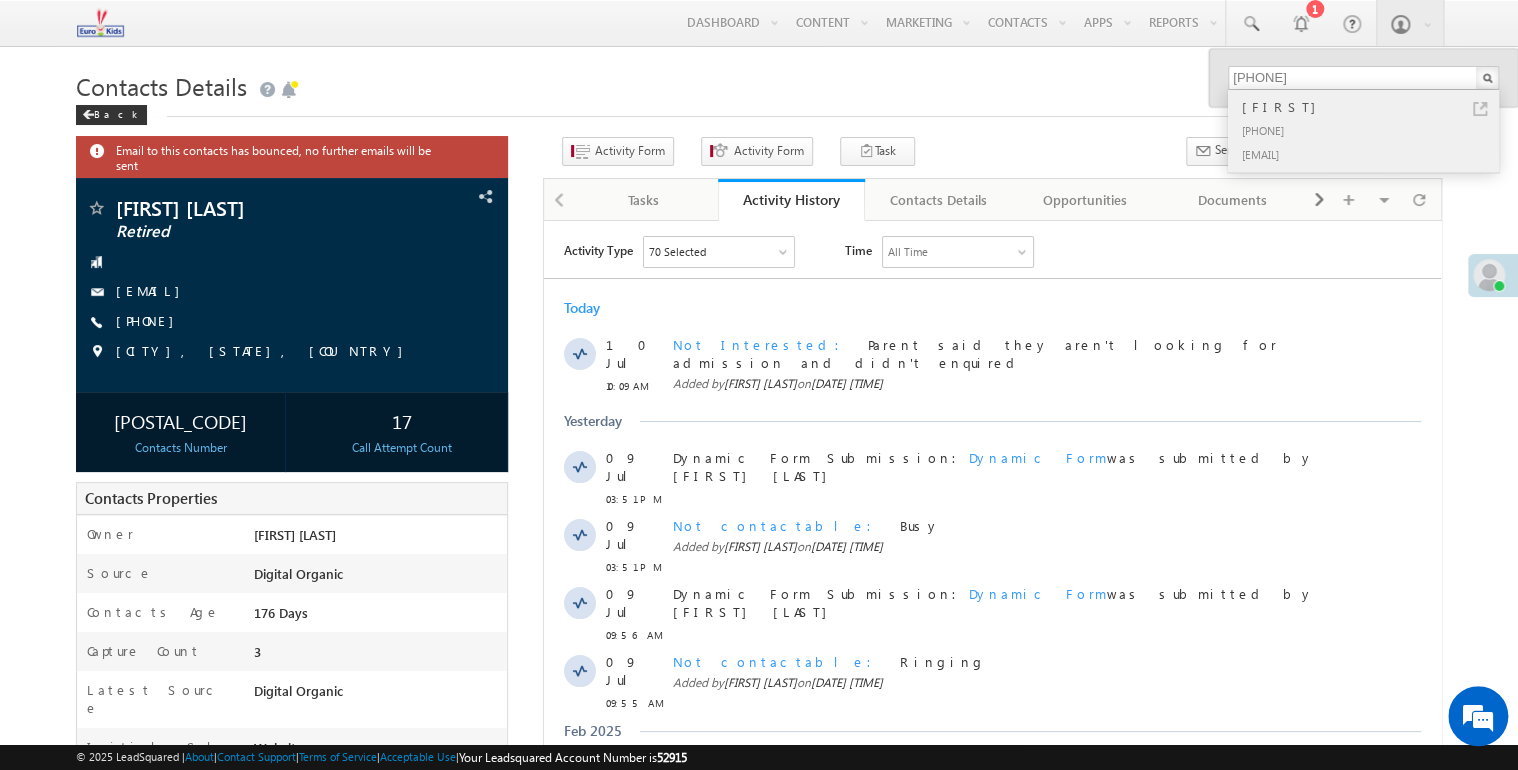 click on "+91-9159142890" at bounding box center (1372, 130) 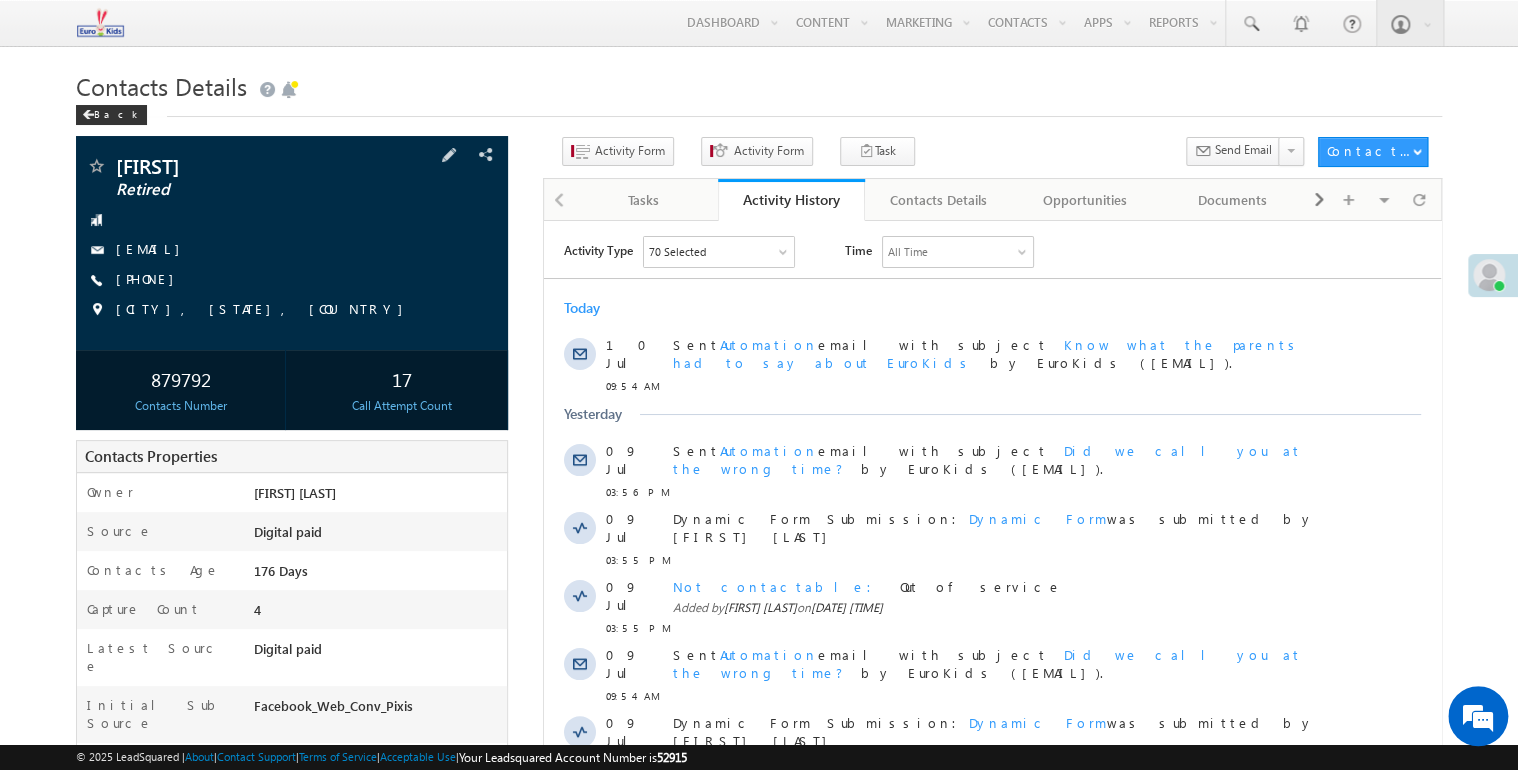 scroll, scrollTop: 0, scrollLeft: 0, axis: both 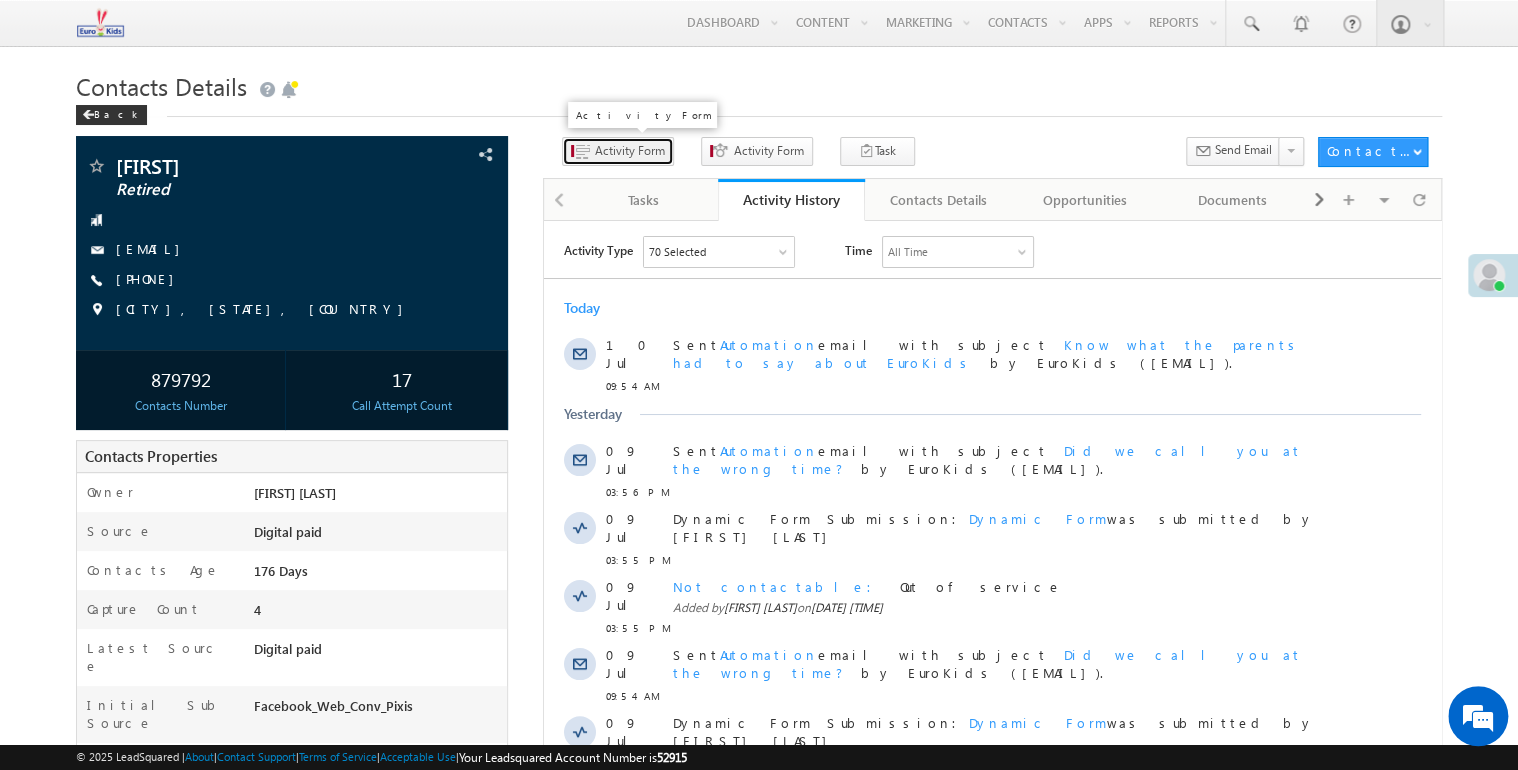 click on "Activity Form" at bounding box center (630, 151) 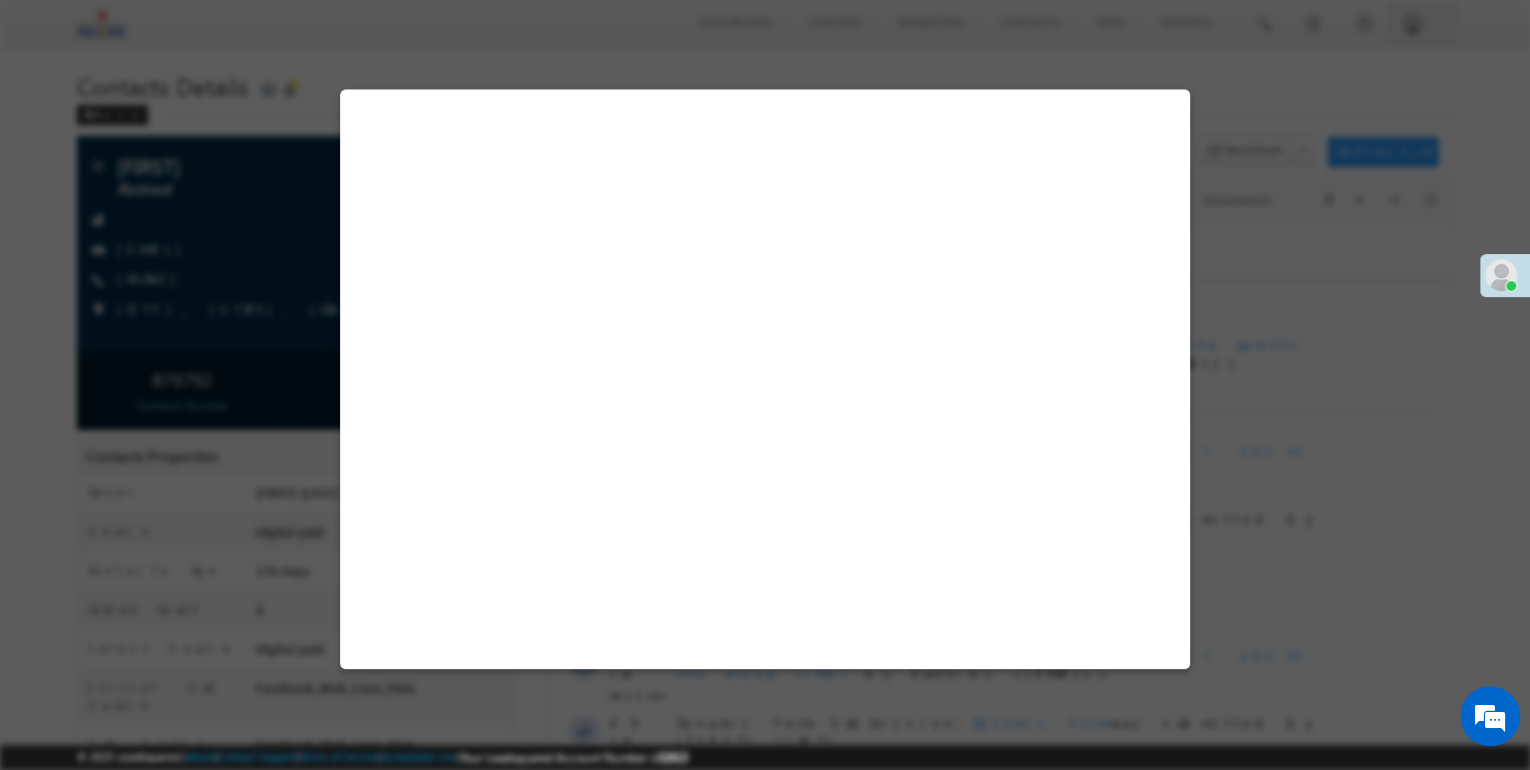 select on "Admissions" 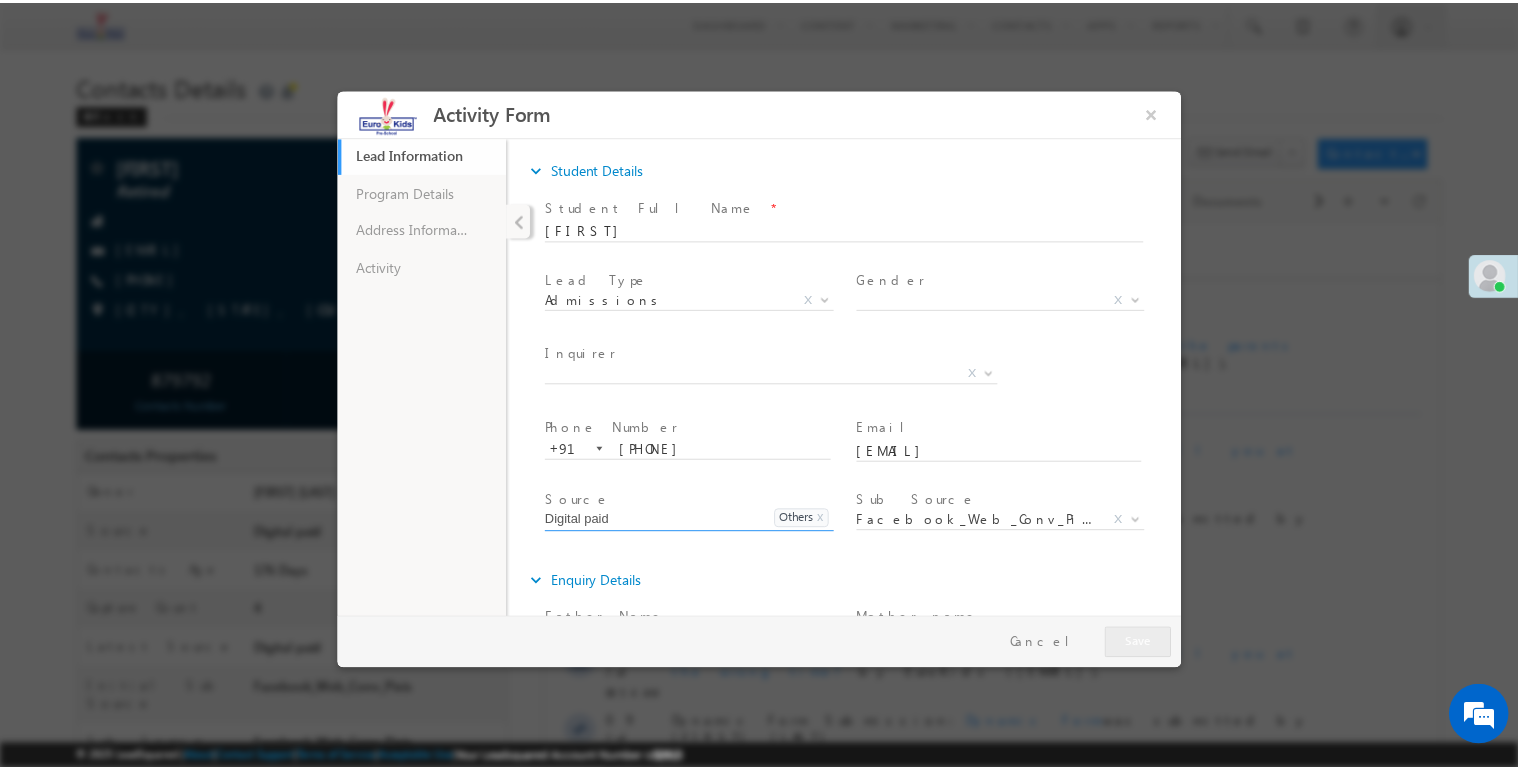 scroll, scrollTop: 0, scrollLeft: 0, axis: both 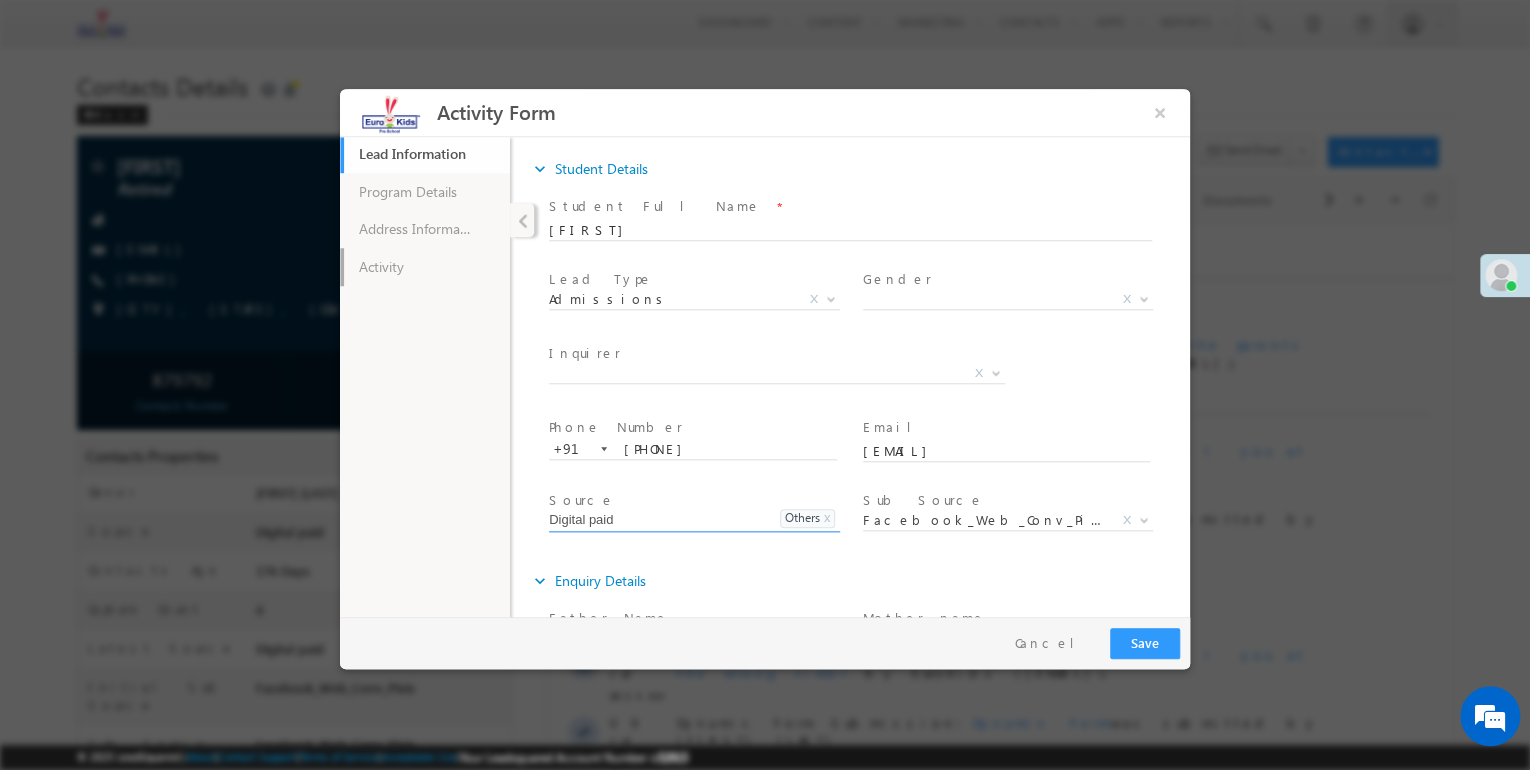 click on "Activity" at bounding box center (425, 267) 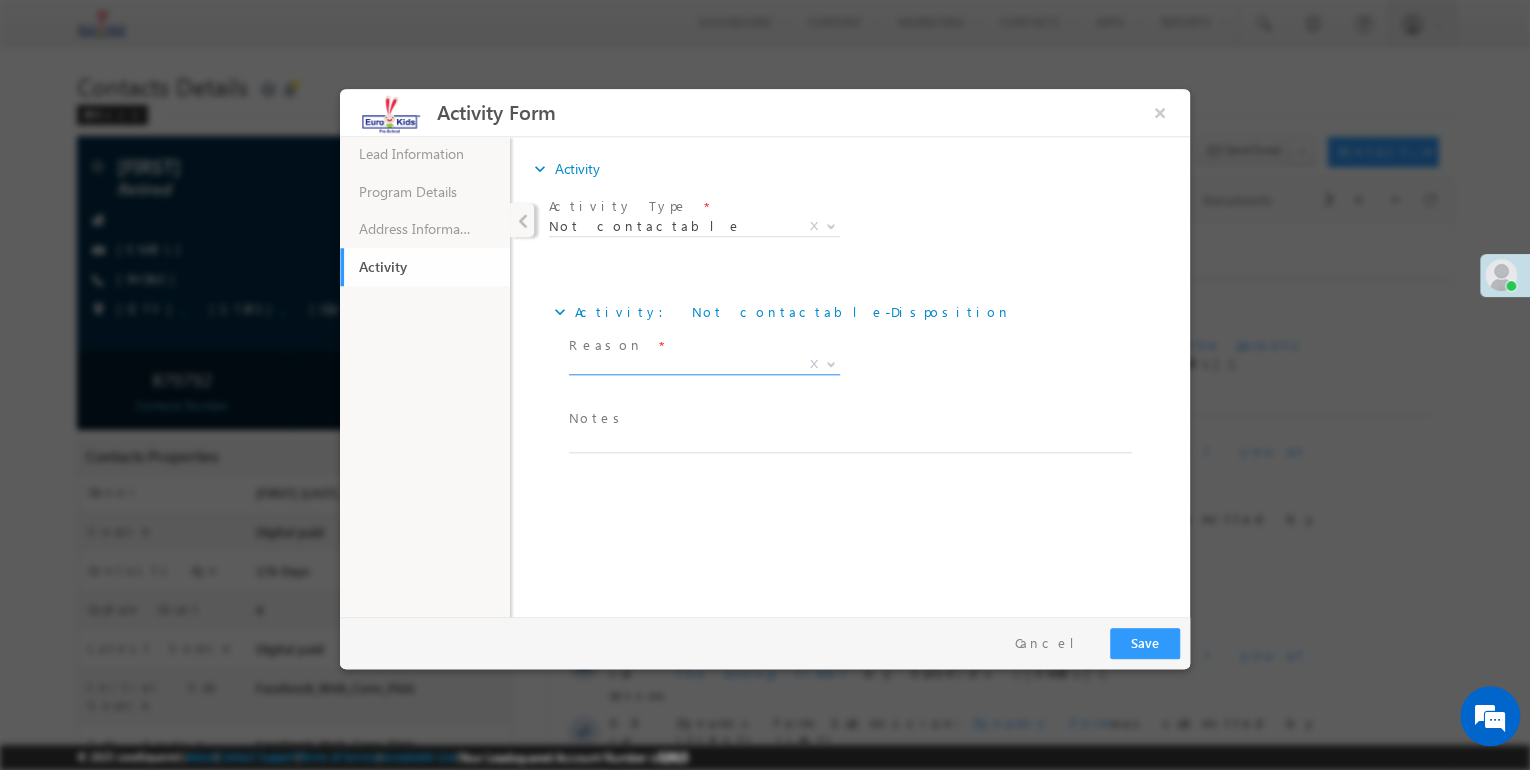 click on "Reason" at bounding box center (606, 345) 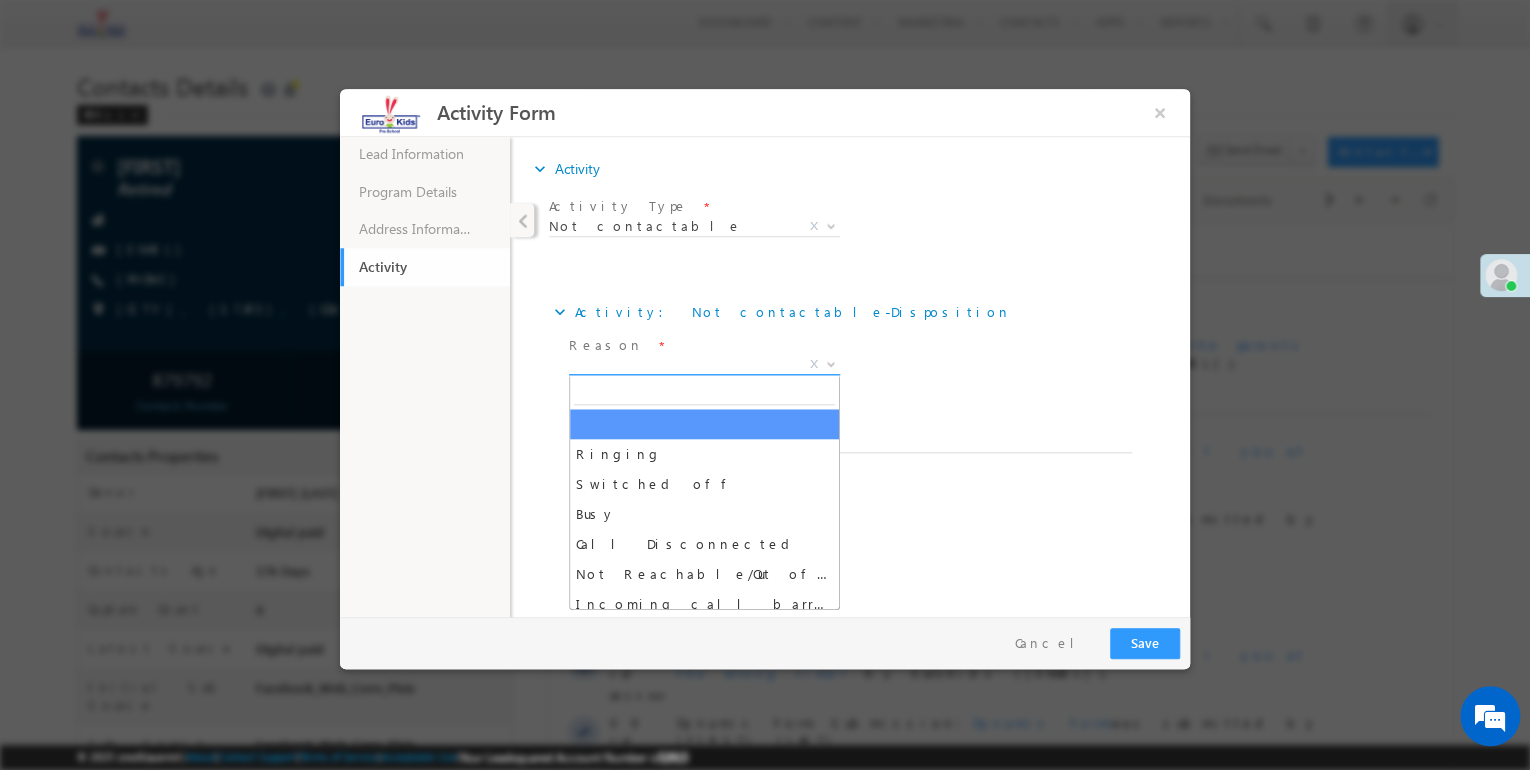 click on "X" at bounding box center [704, 365] 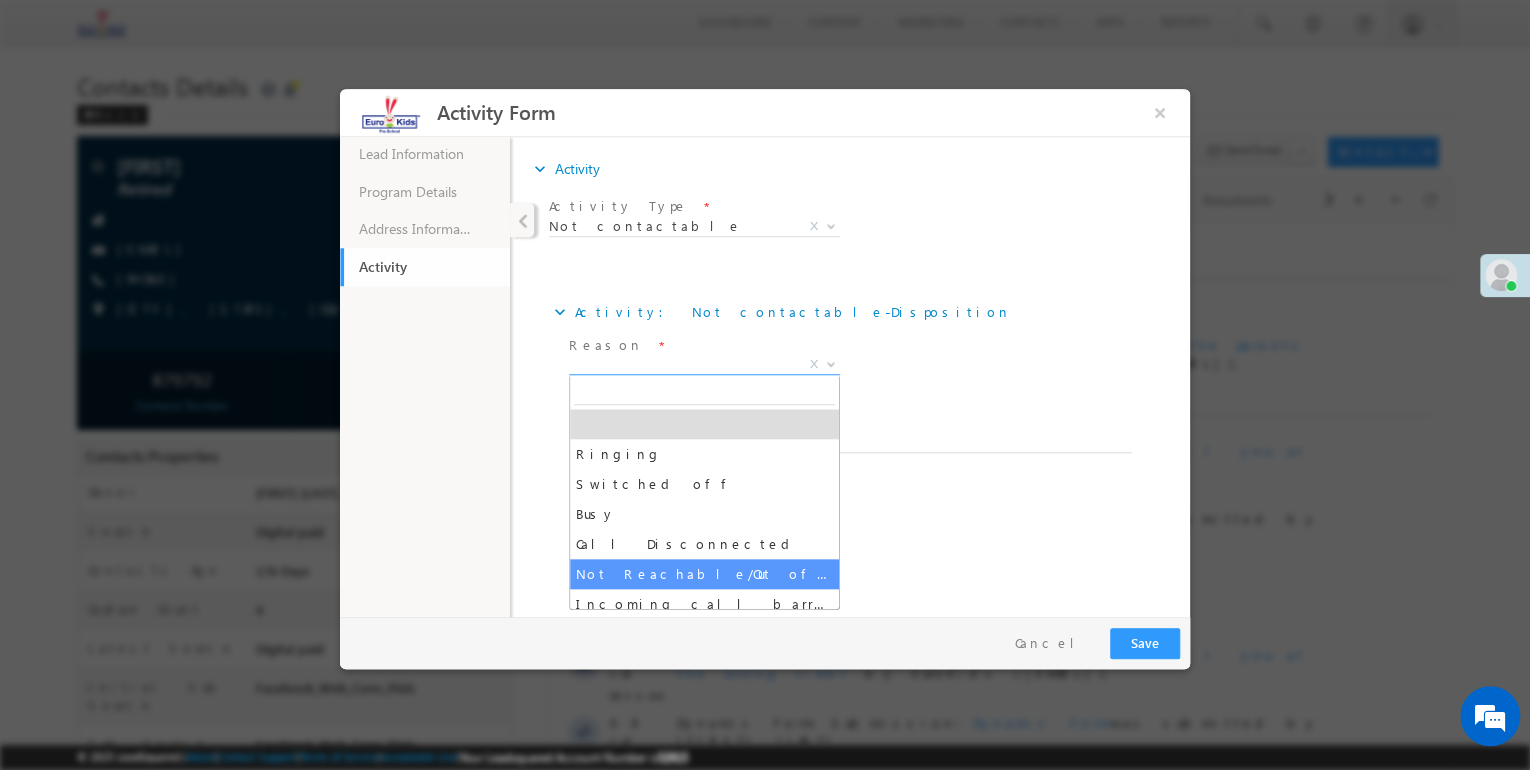 select on "Not Reachable/Out of coverage area" 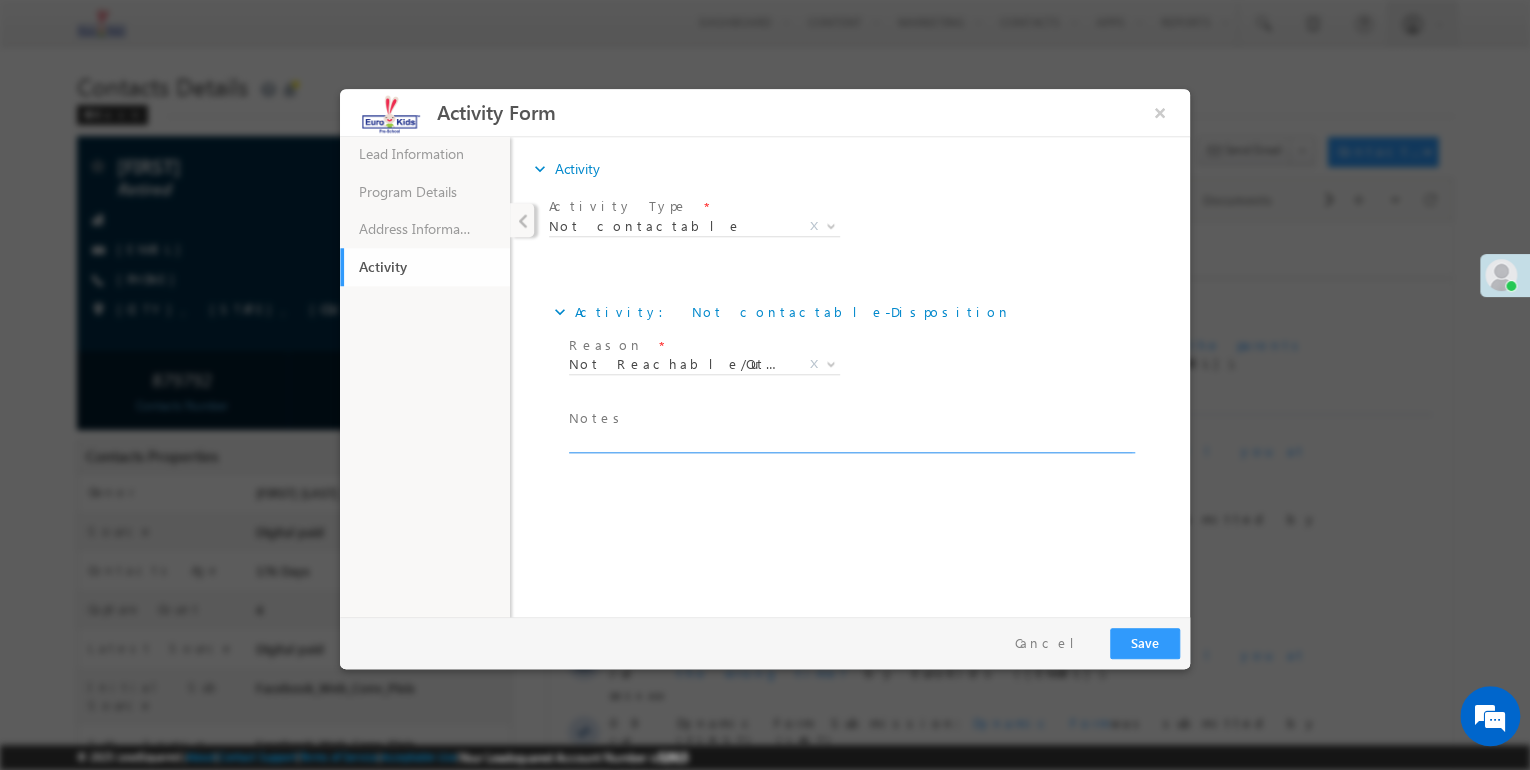 click at bounding box center [850, 441] 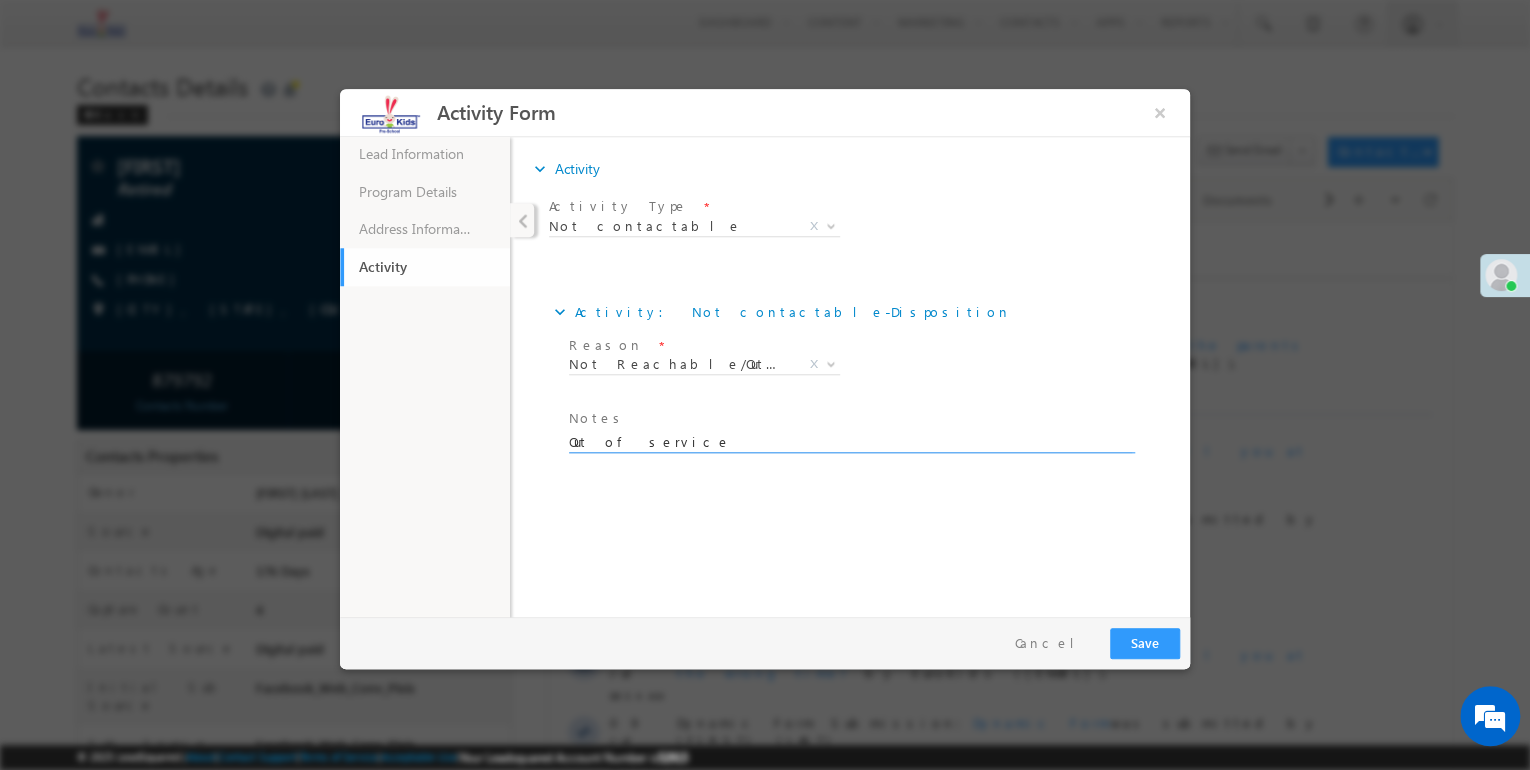 type on "Out of service" 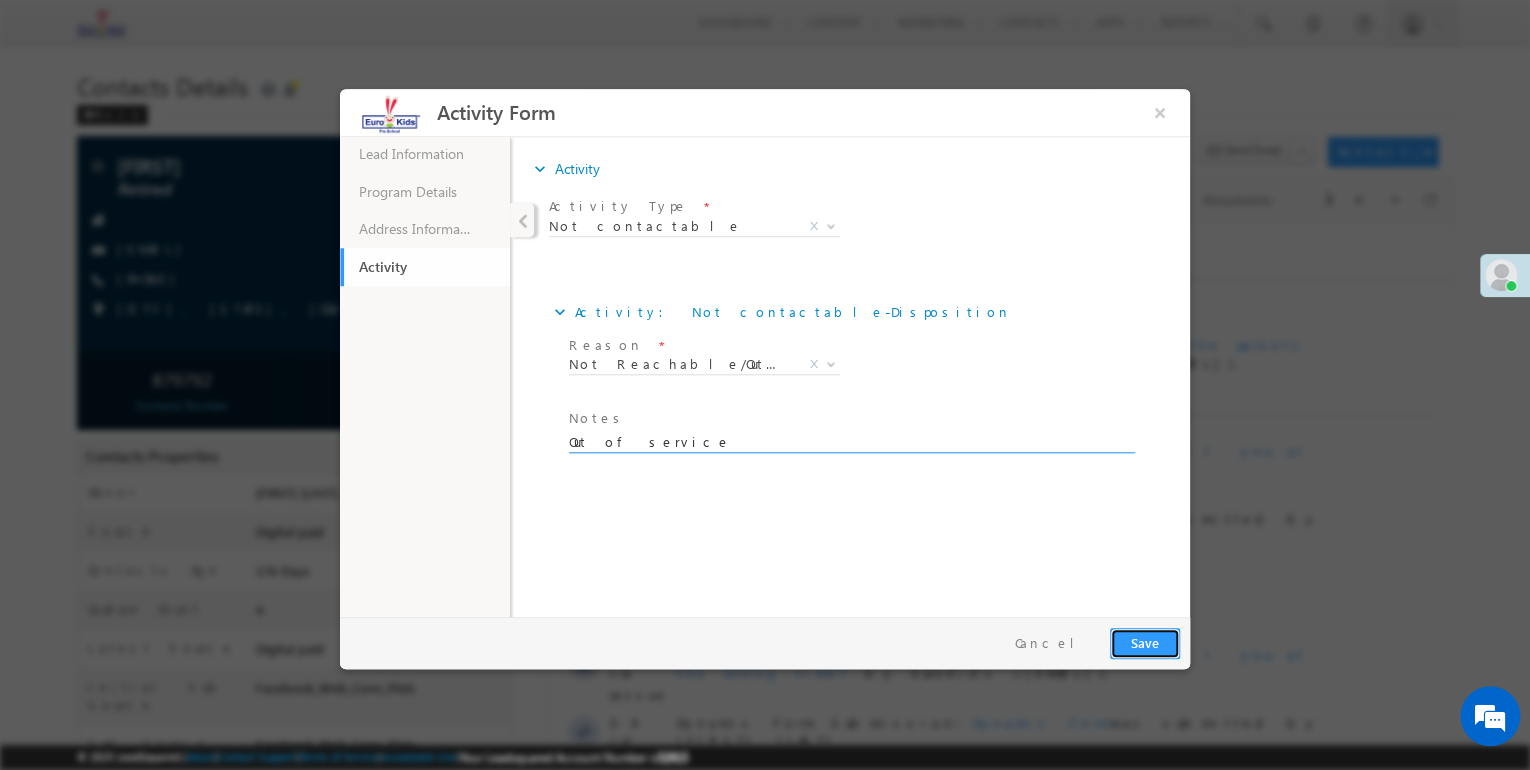click on "Save" at bounding box center [1145, 643] 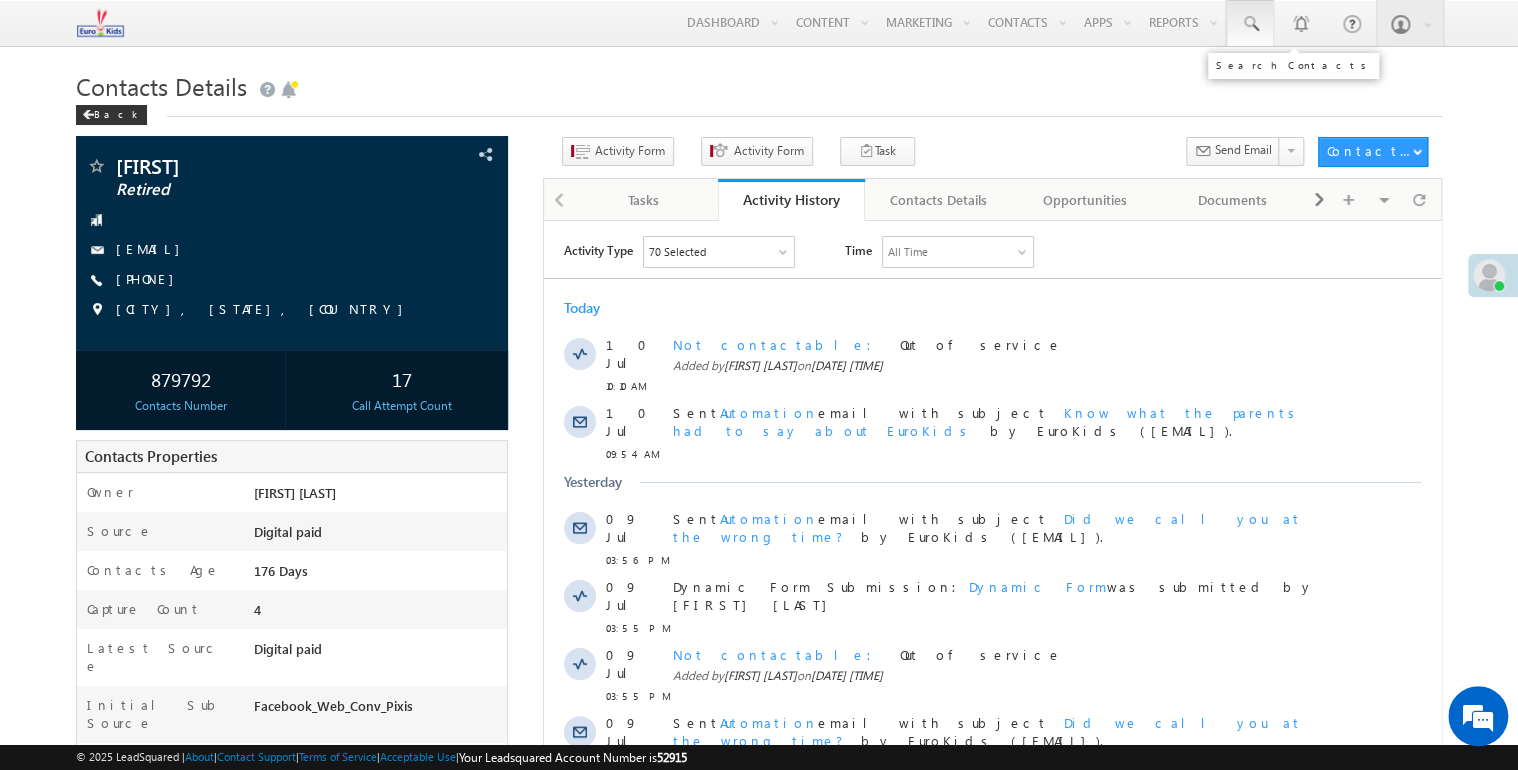 click at bounding box center [1250, 23] 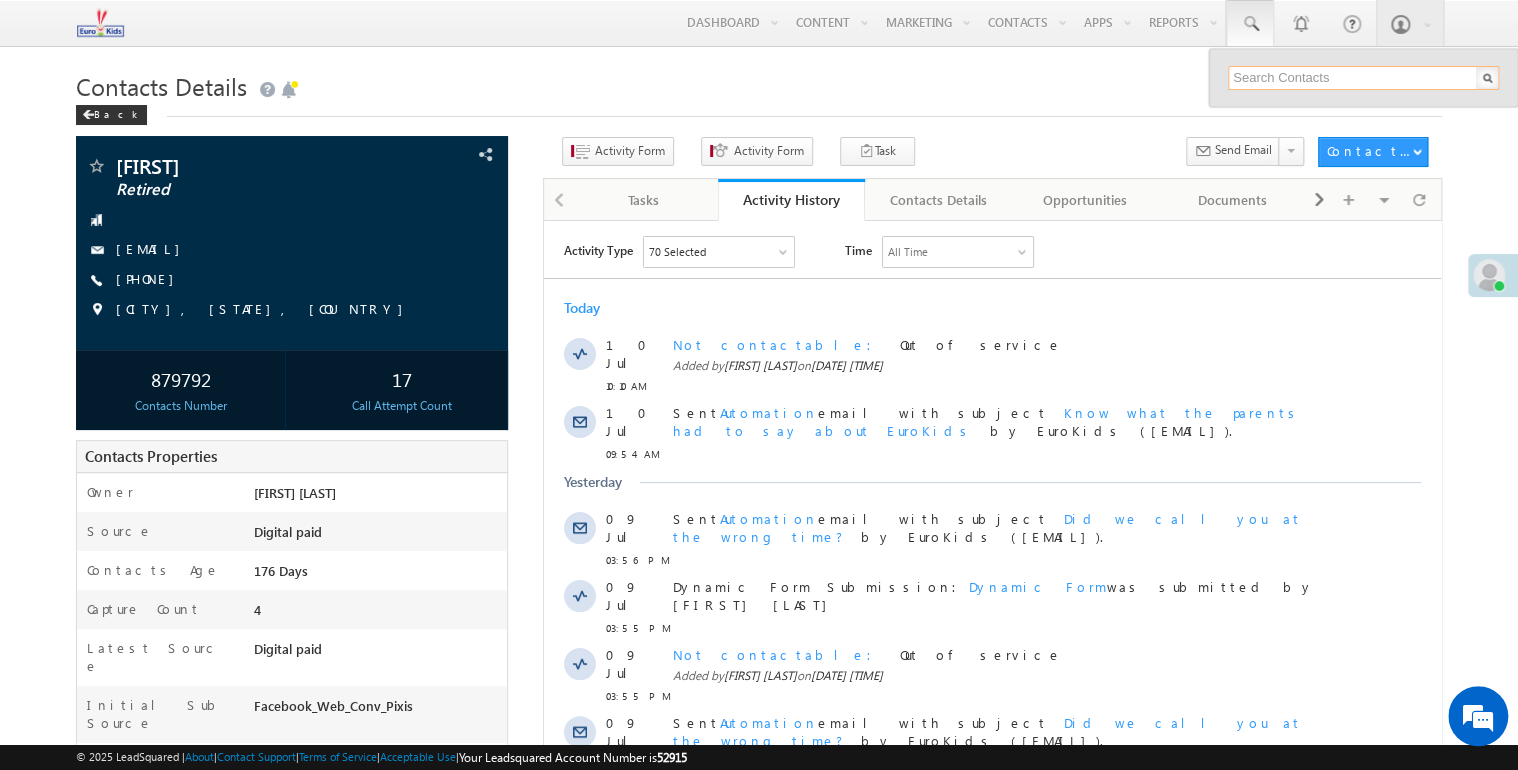 click at bounding box center [1363, 78] 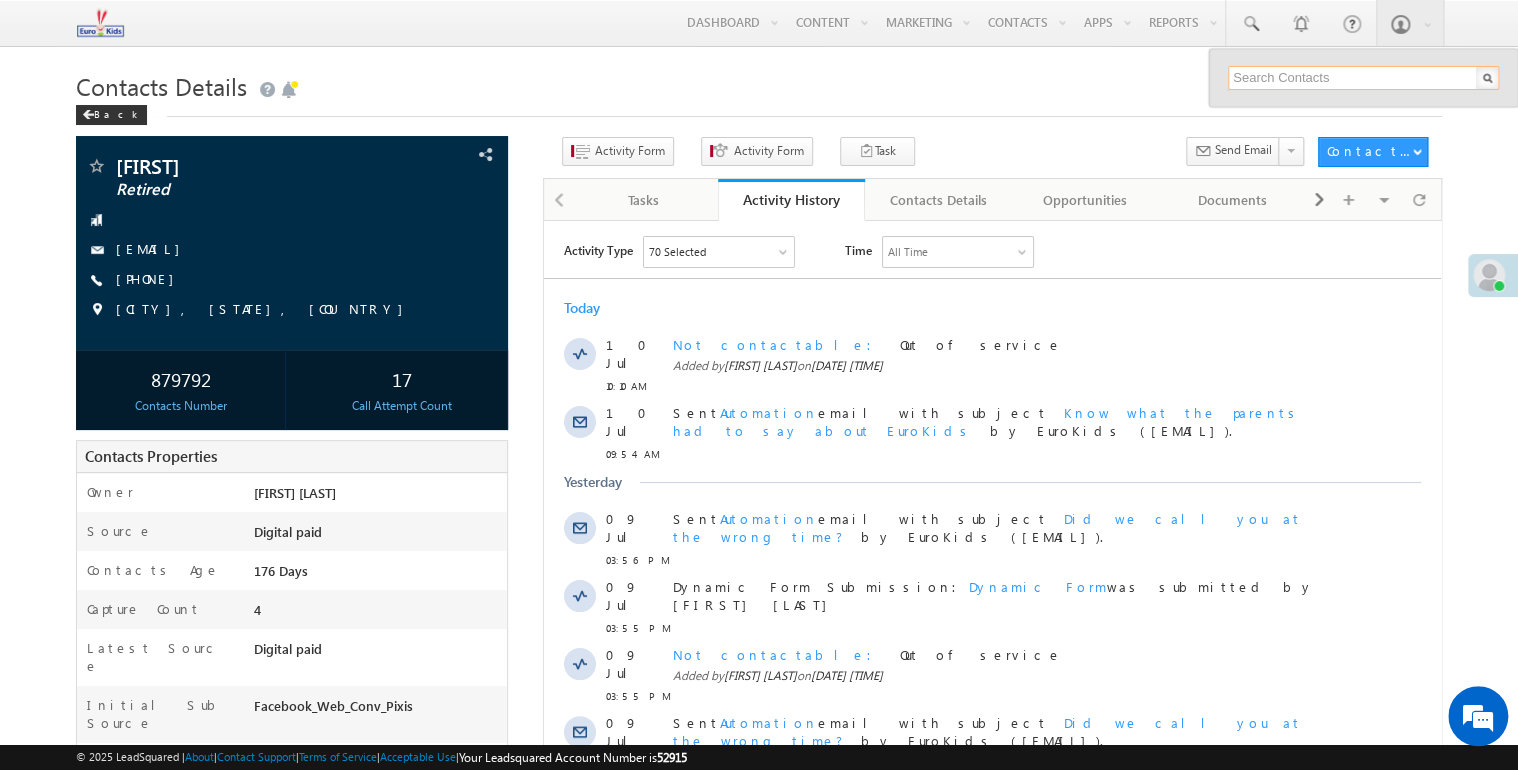 paste on "[PHONE]" 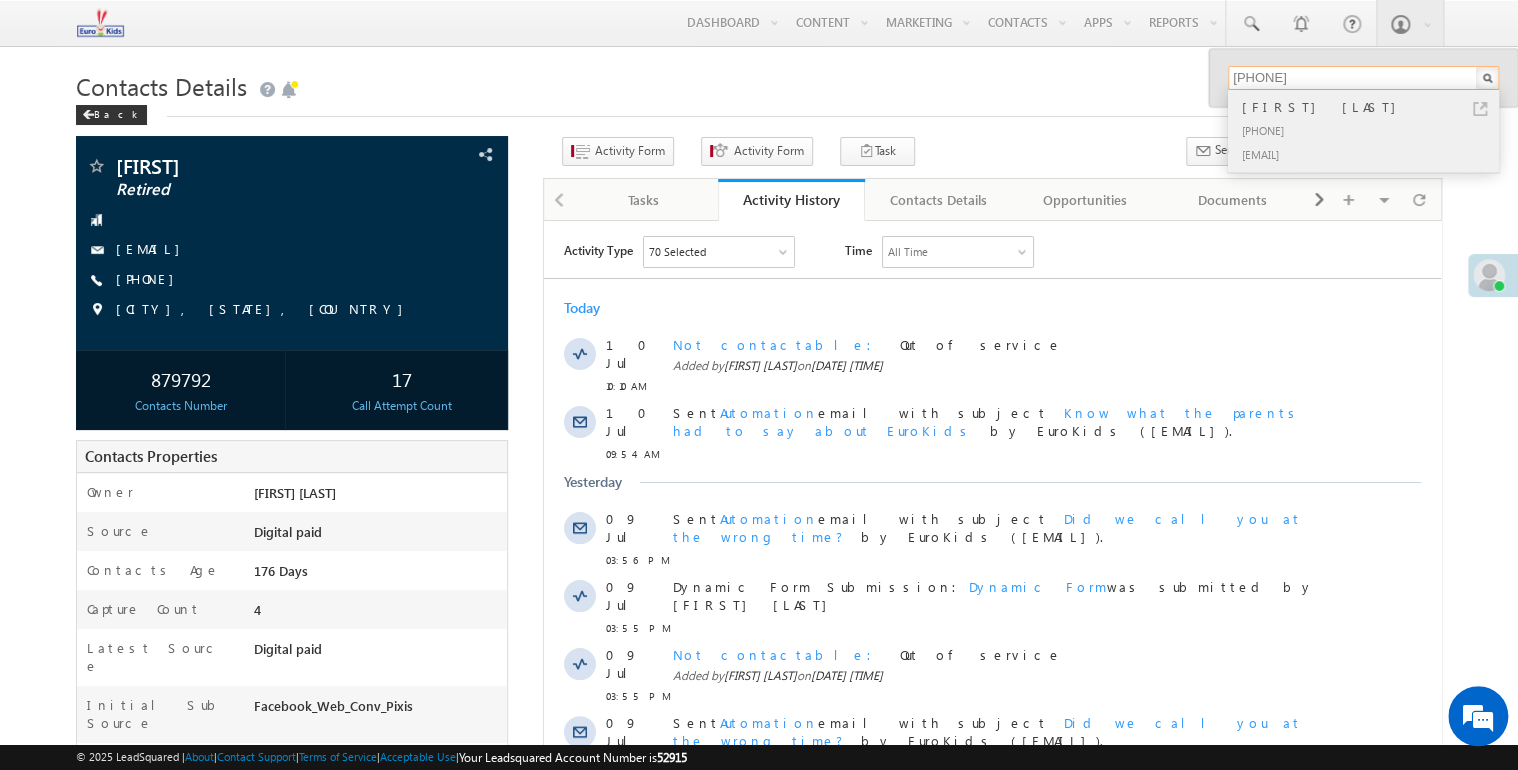 type on "[PHONE]" 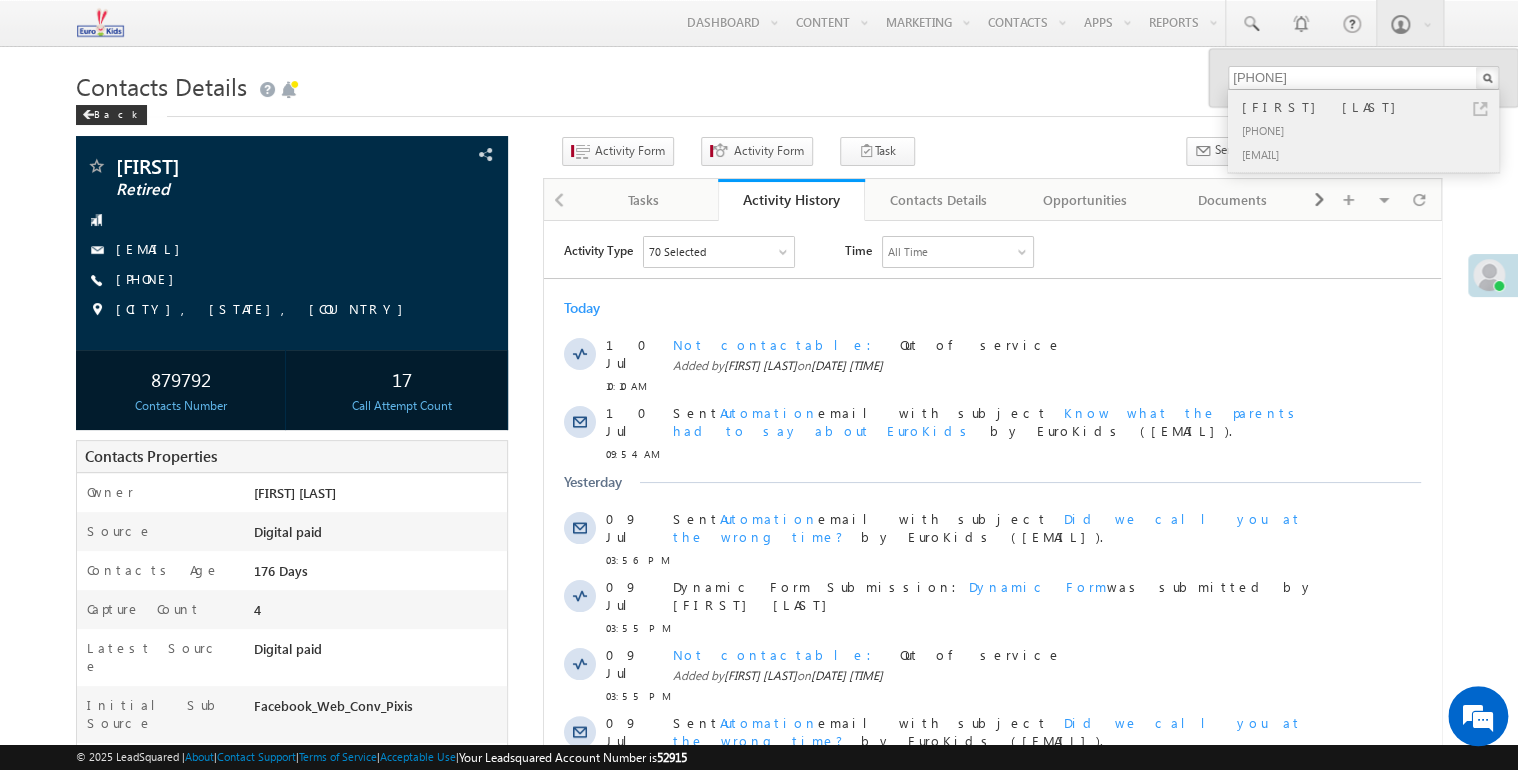 click on "[PHONE]" at bounding box center (1372, 130) 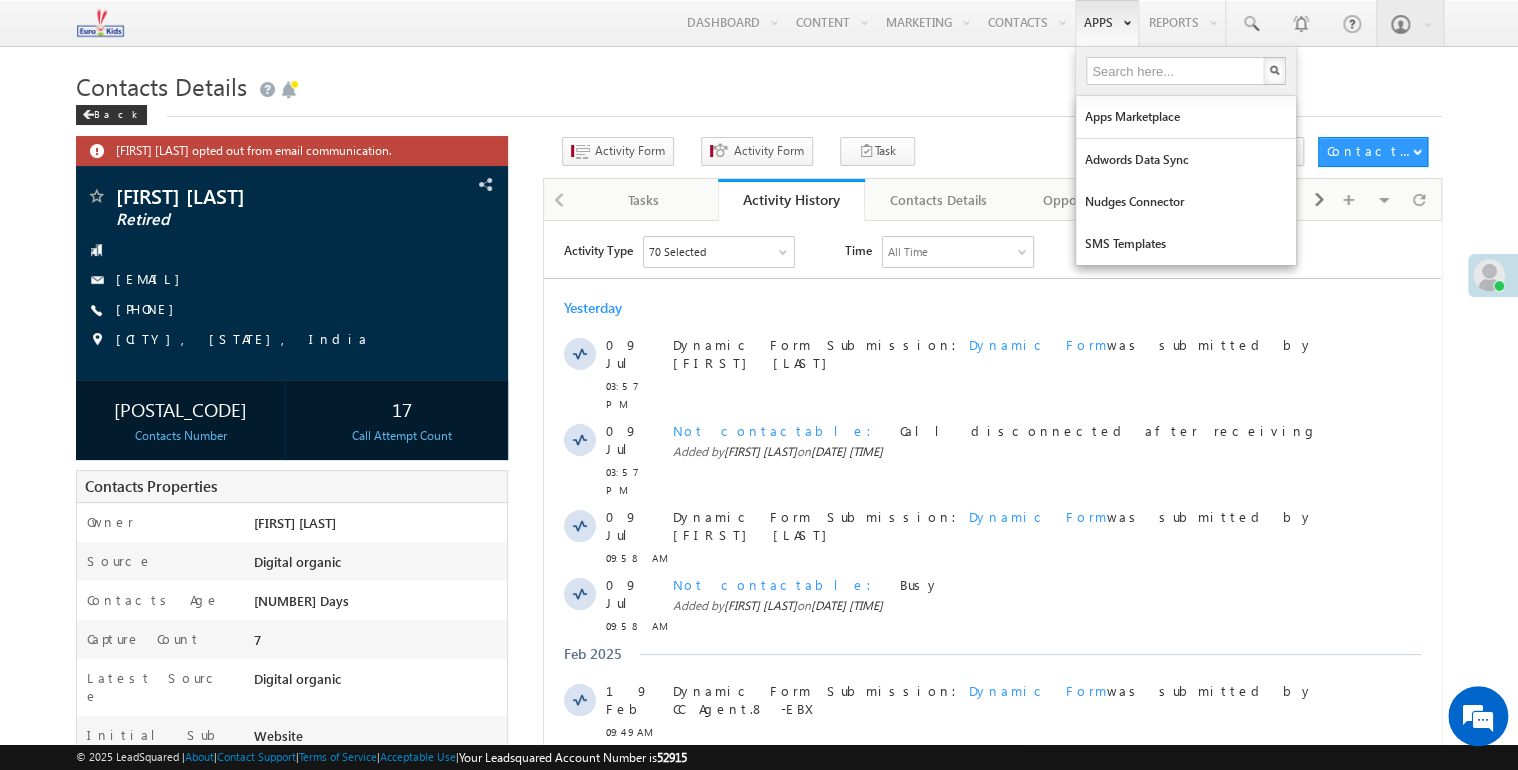 scroll, scrollTop: 0, scrollLeft: 0, axis: both 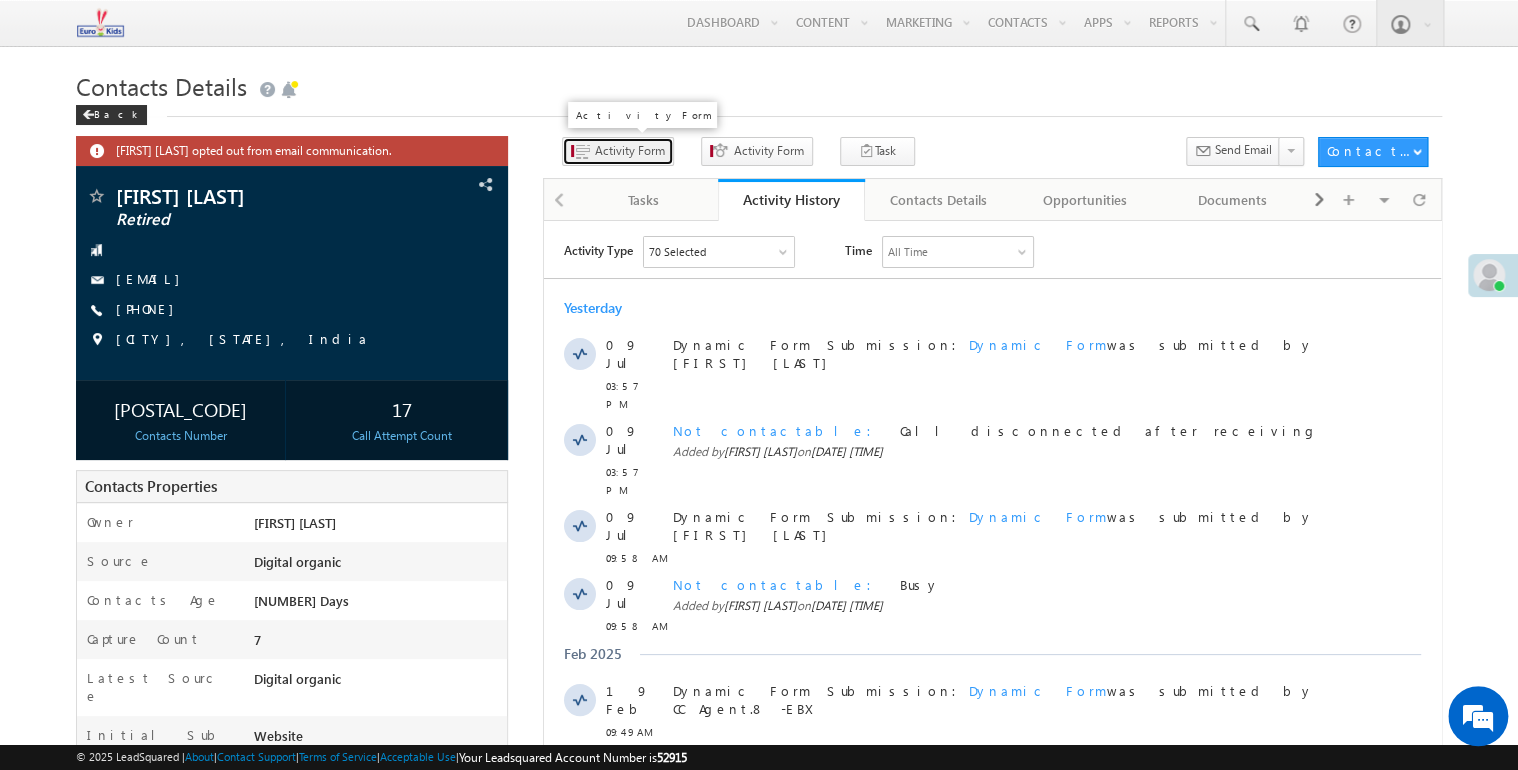 click at bounding box center (582, 152) 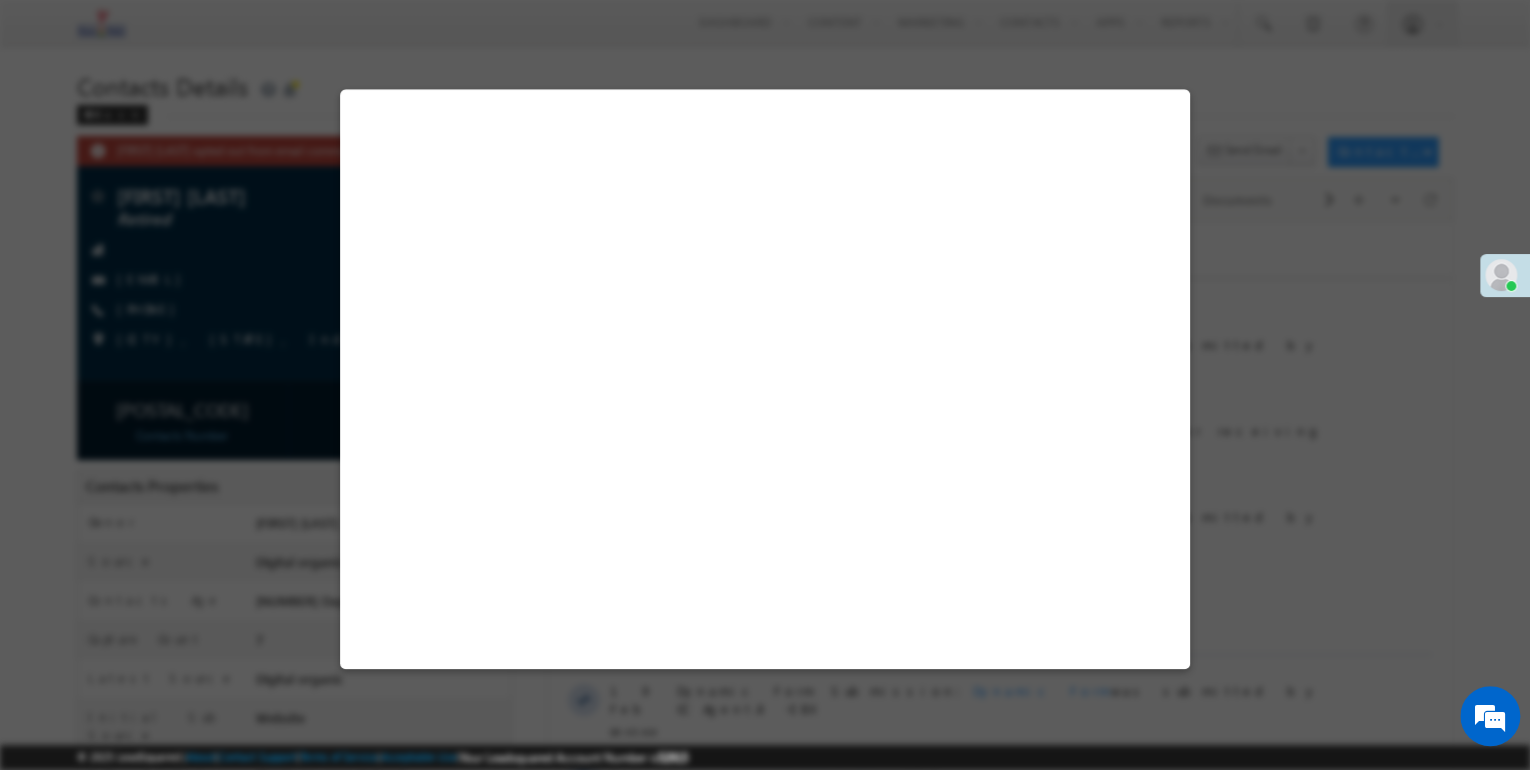 select on "Admissions" 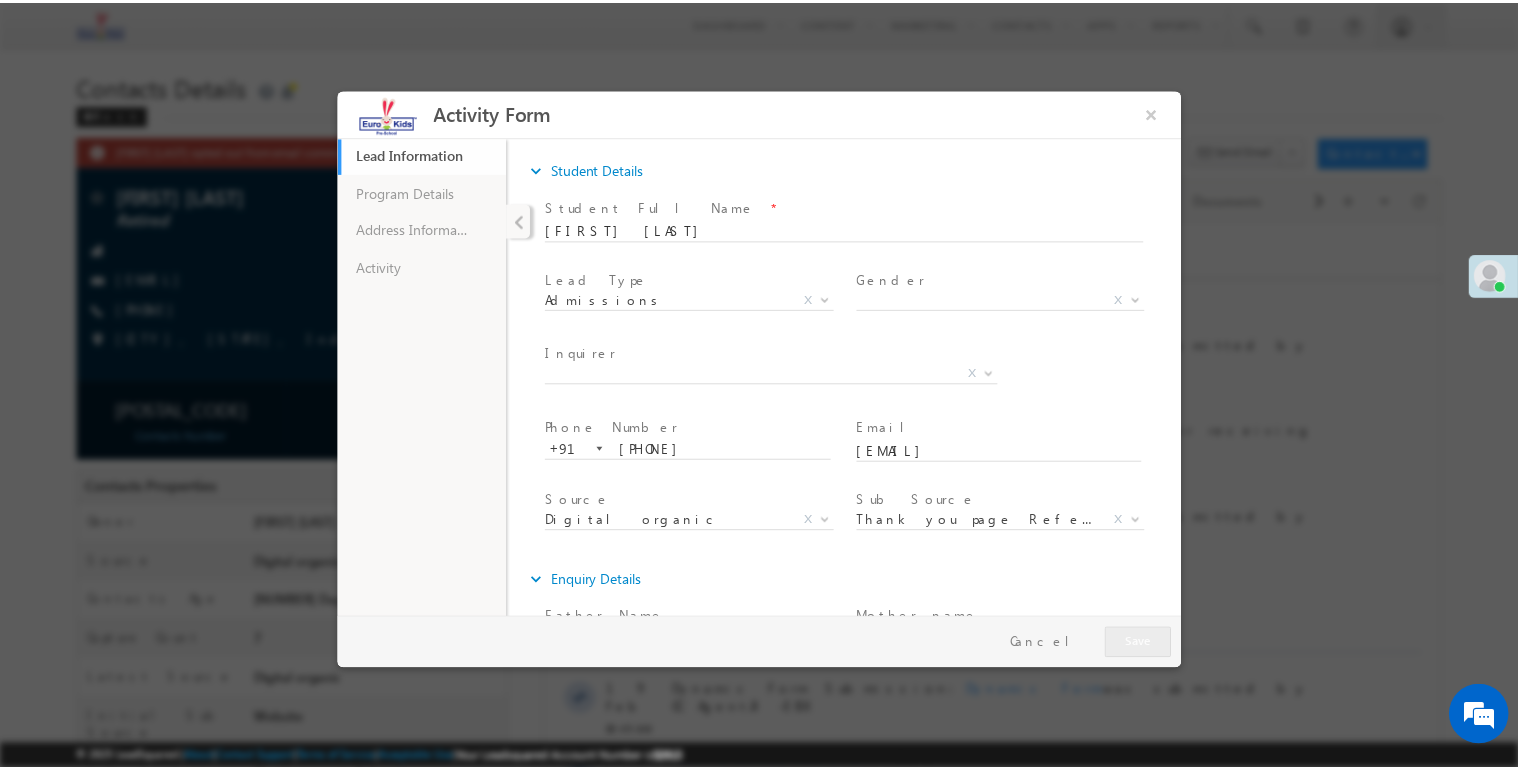 scroll, scrollTop: 0, scrollLeft: 0, axis: both 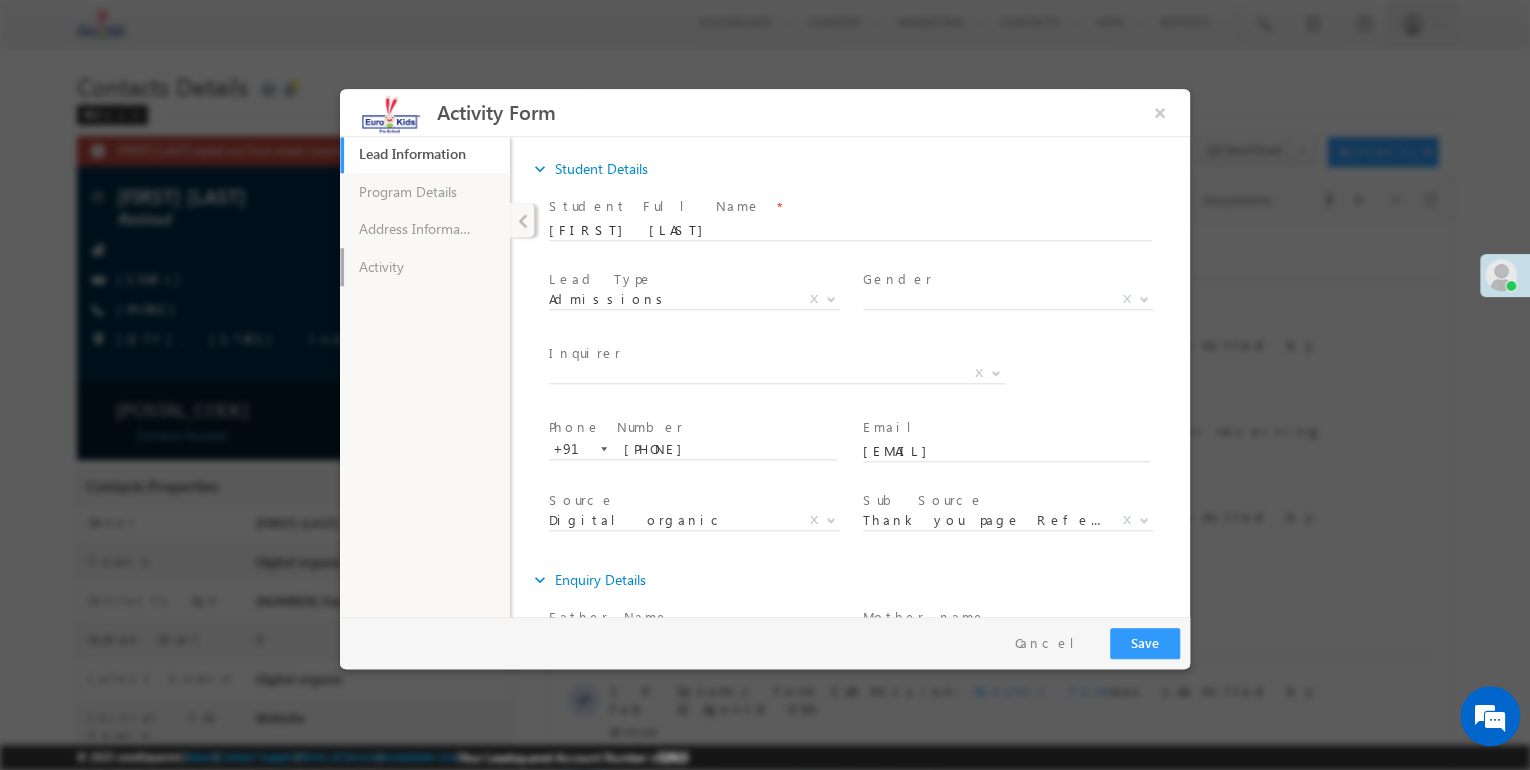 click on "Activity" at bounding box center [425, 267] 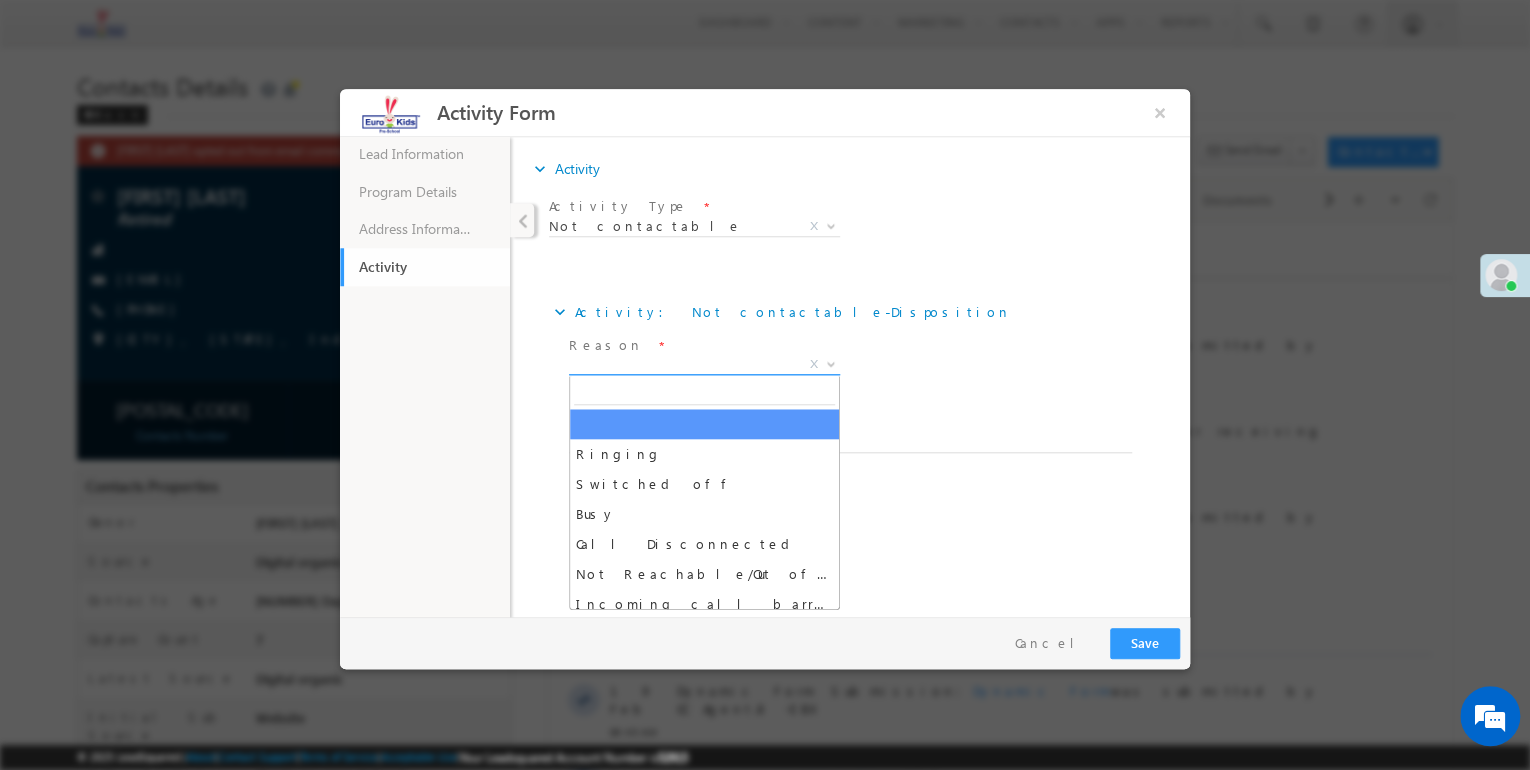 click on "X" at bounding box center [704, 365] 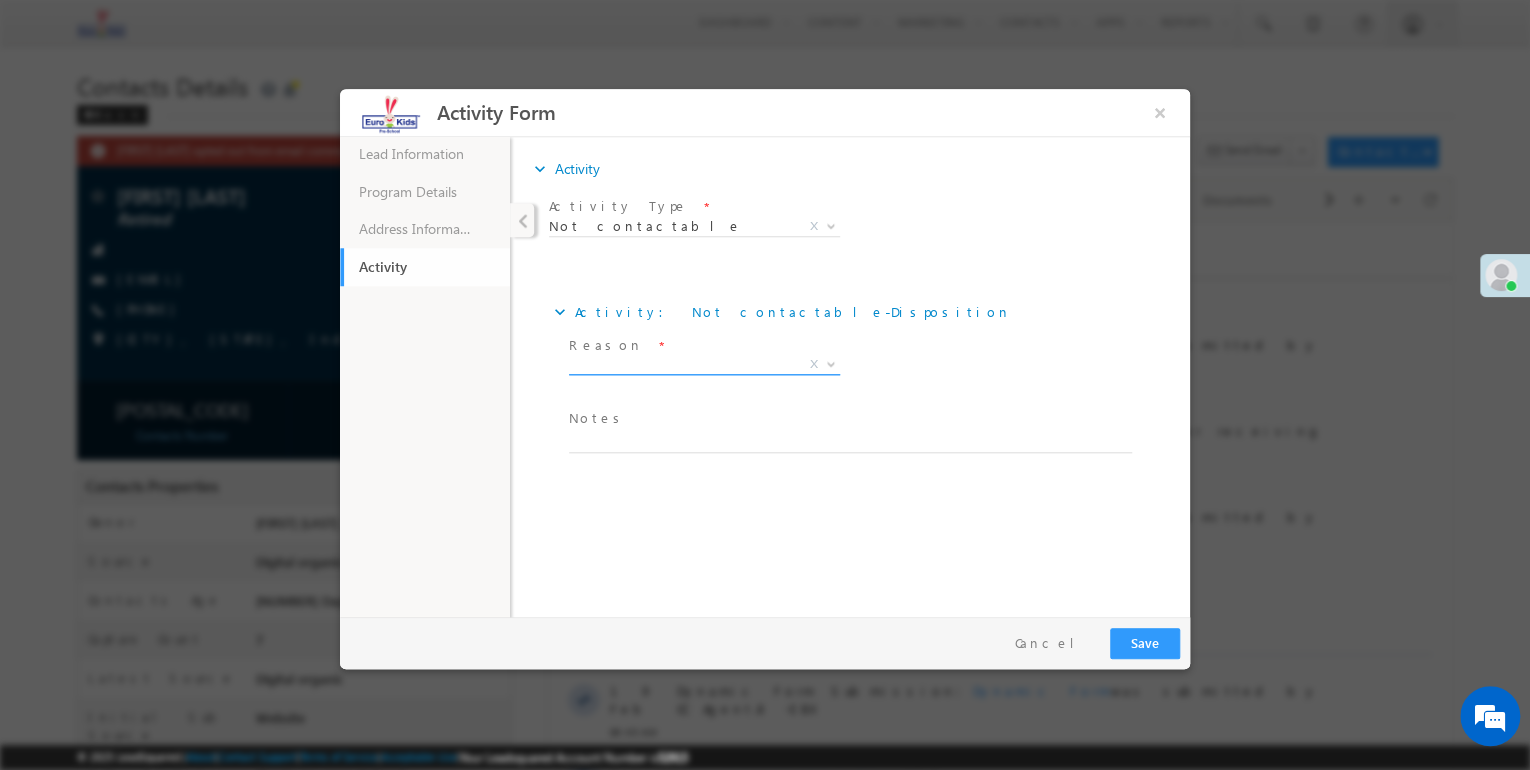 click on "X" at bounding box center (704, 365) 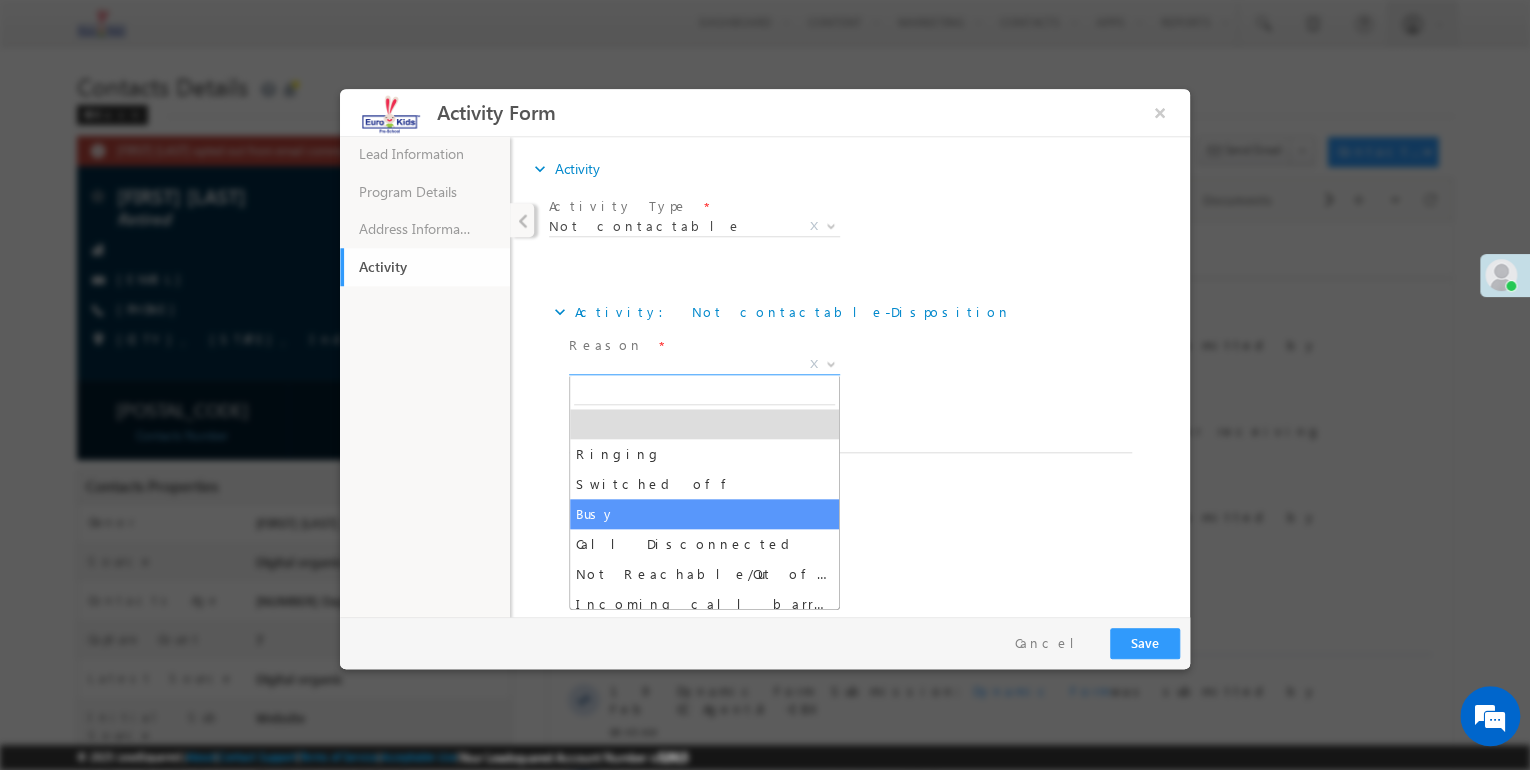 select on "Busy" 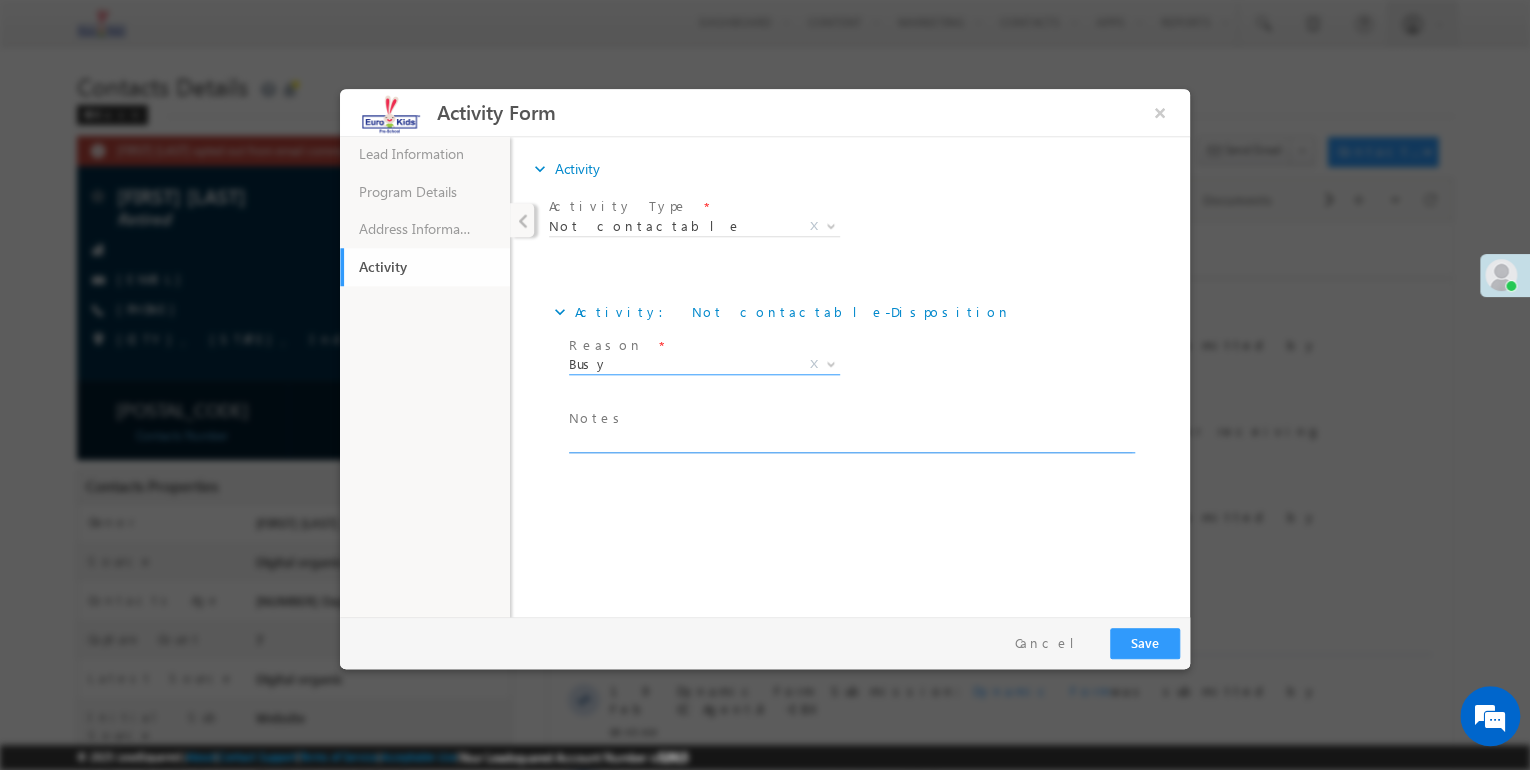 click at bounding box center [850, 441] 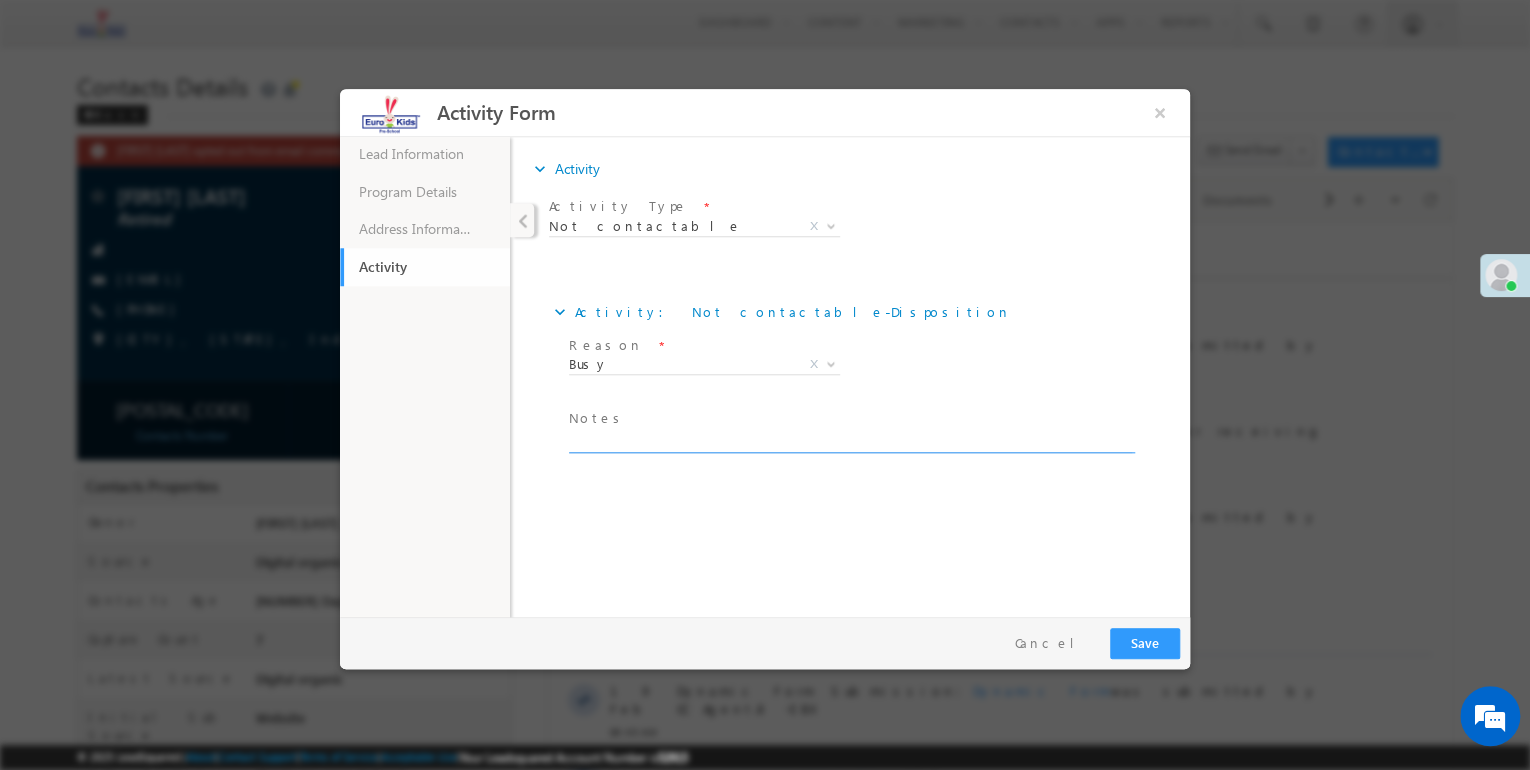 paste on "Busy" 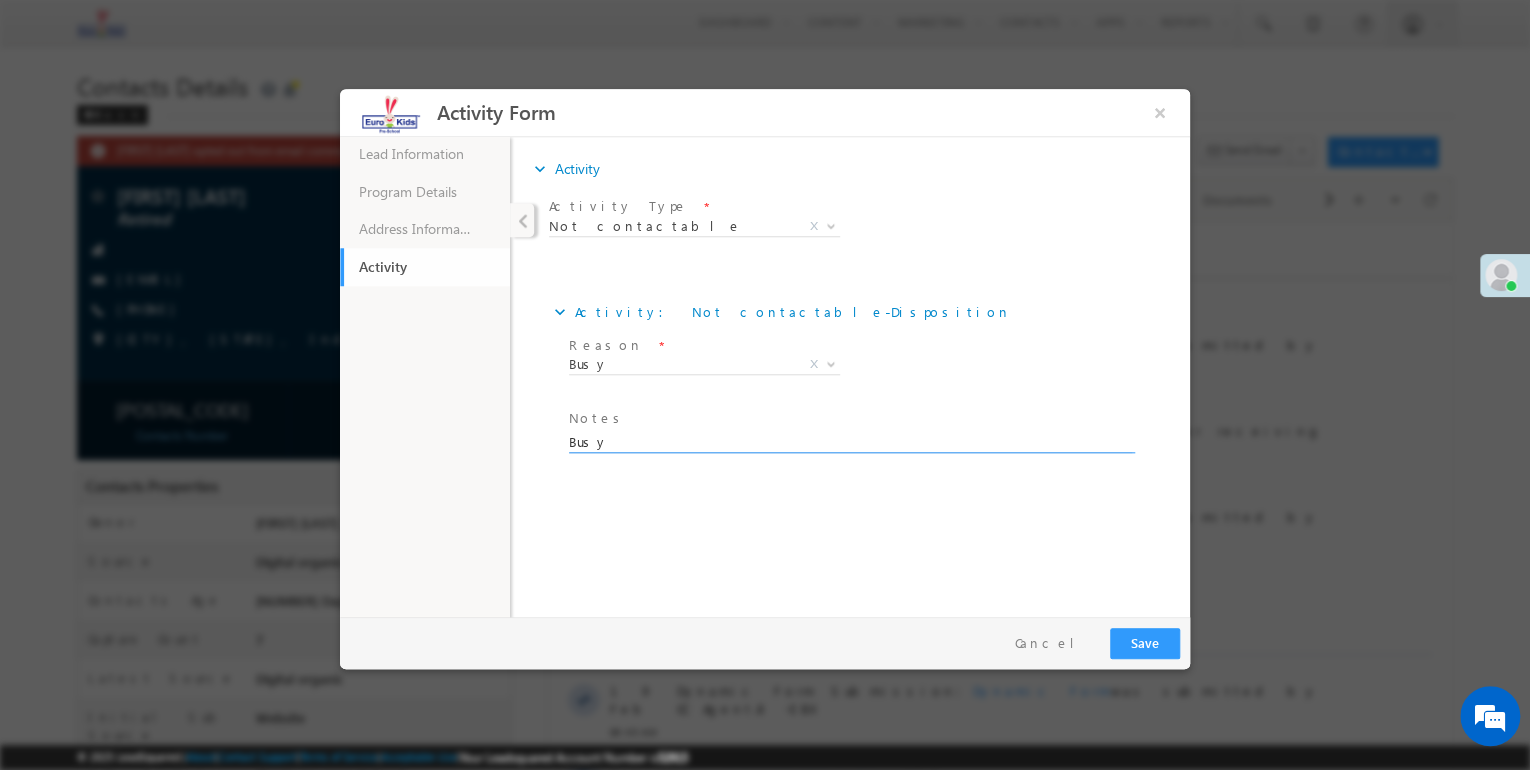 type on "Busy" 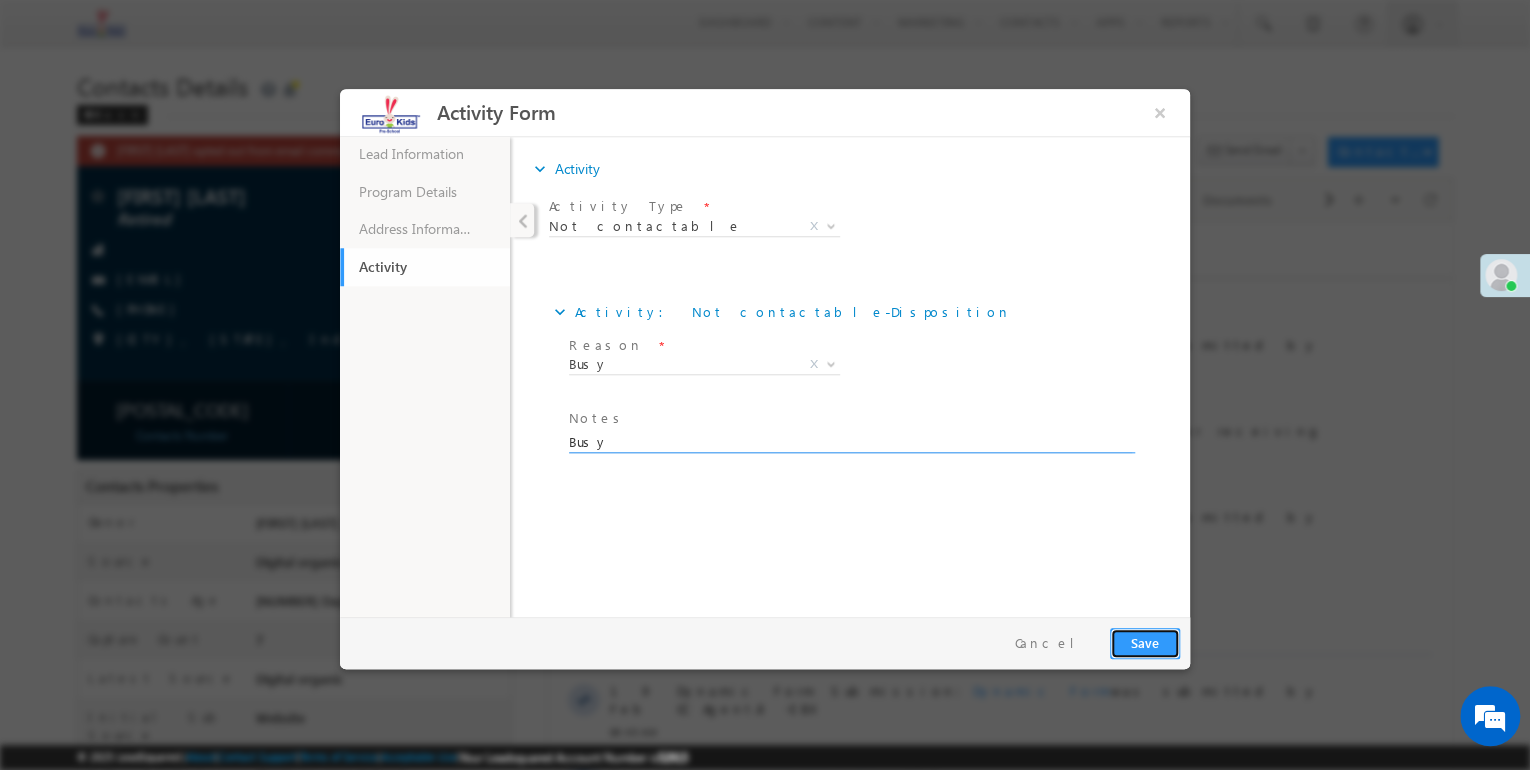 click on "Save" at bounding box center (1145, 643) 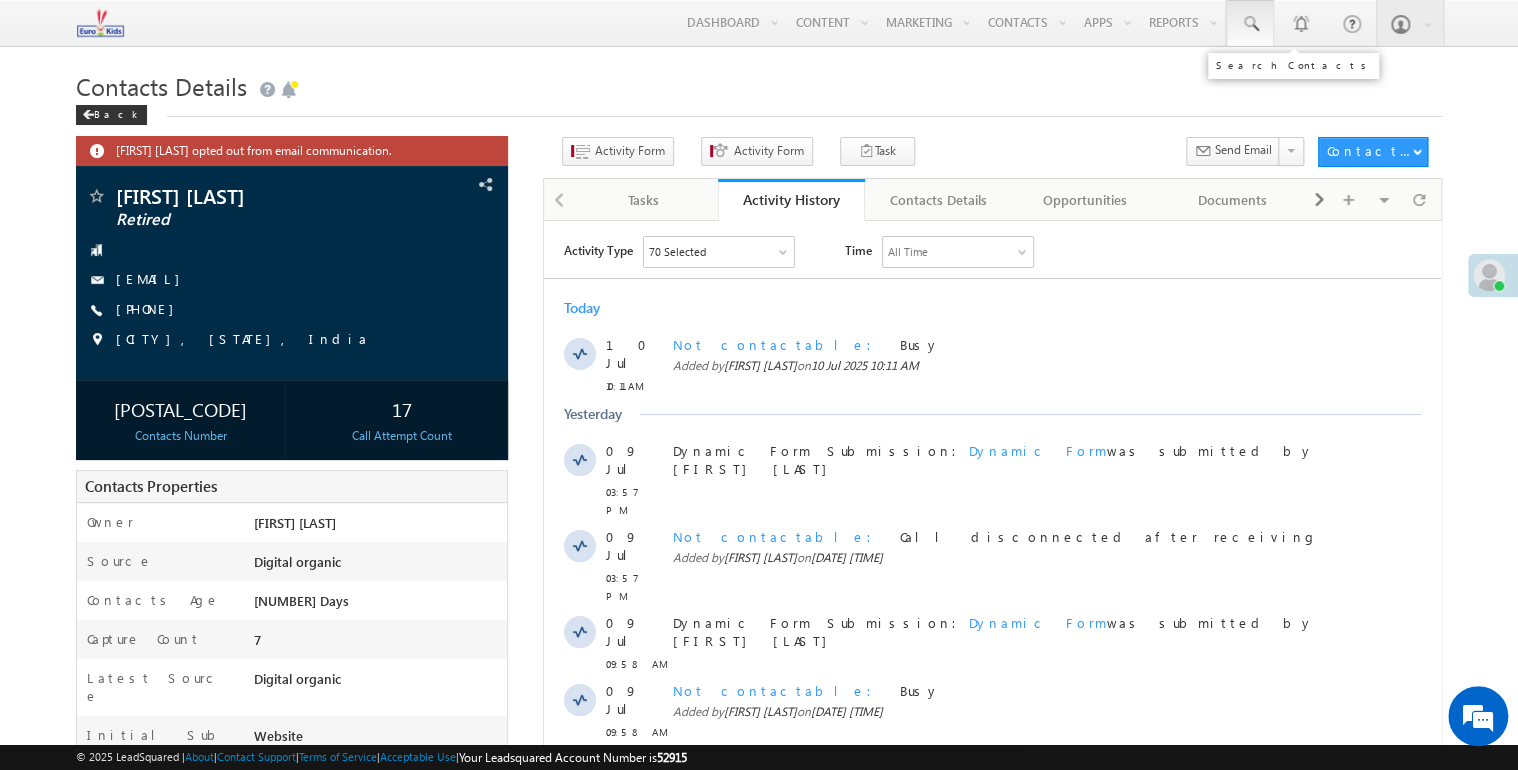 click at bounding box center [1250, 23] 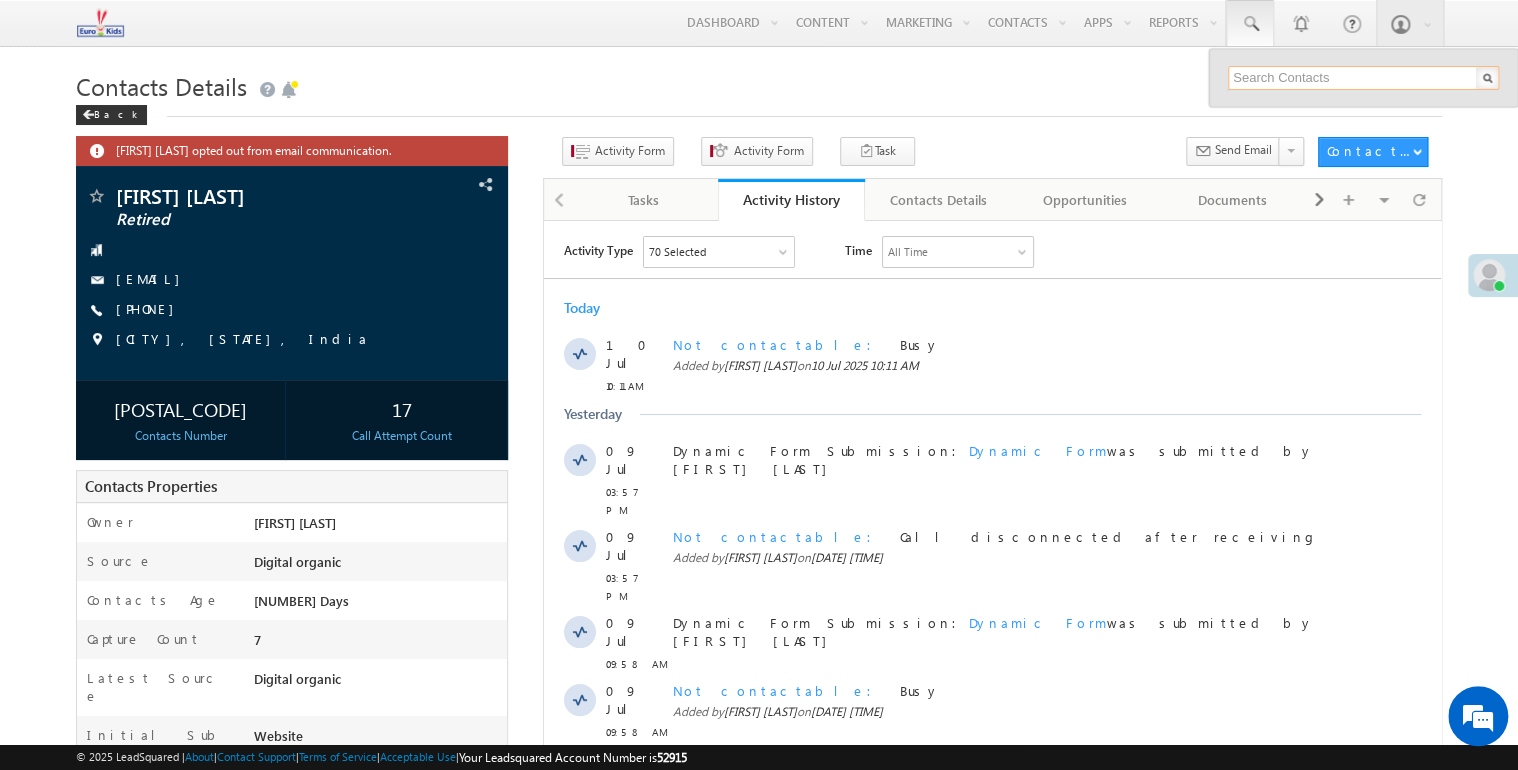 click at bounding box center [1363, 78] 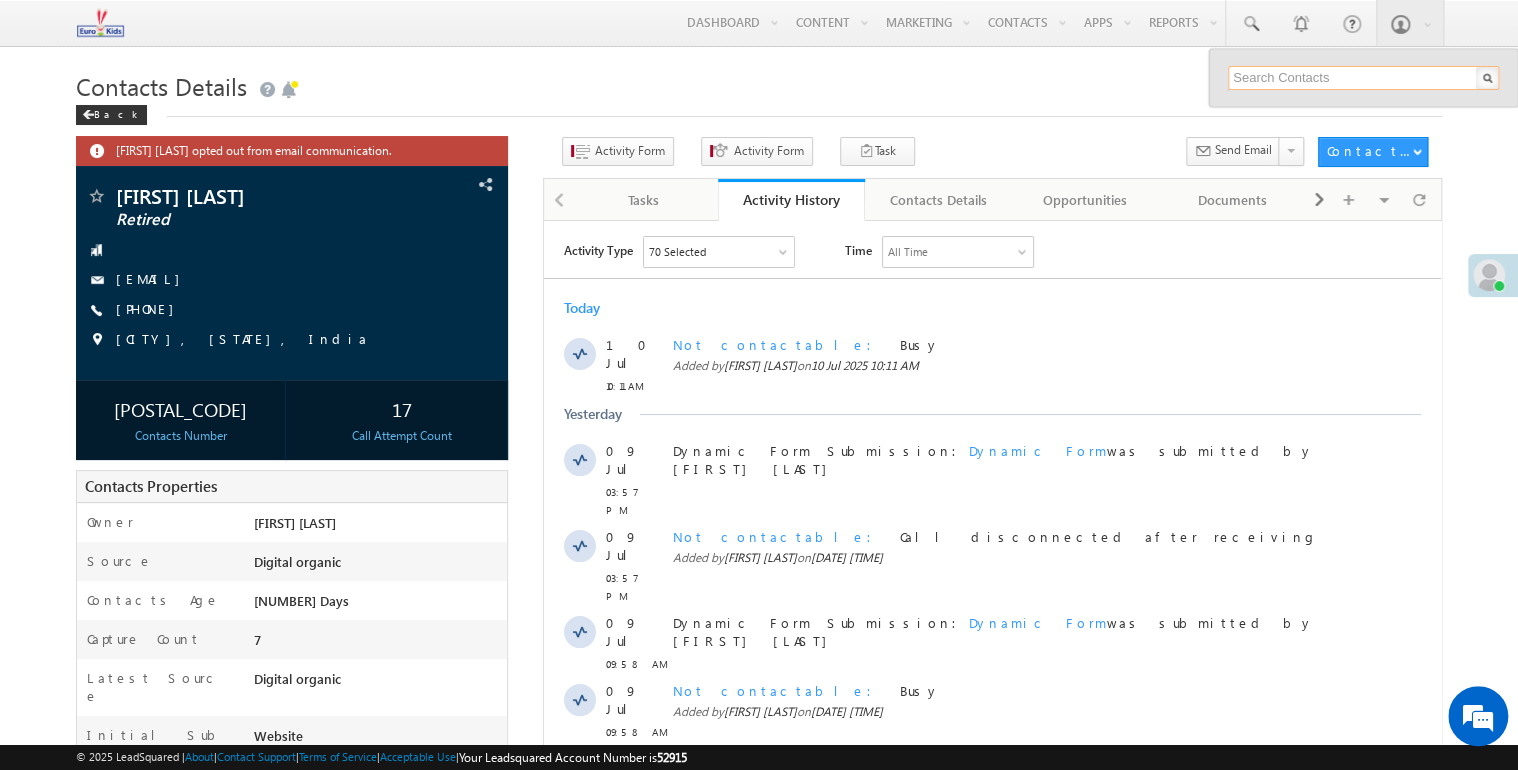 paste on "[PHONE]" 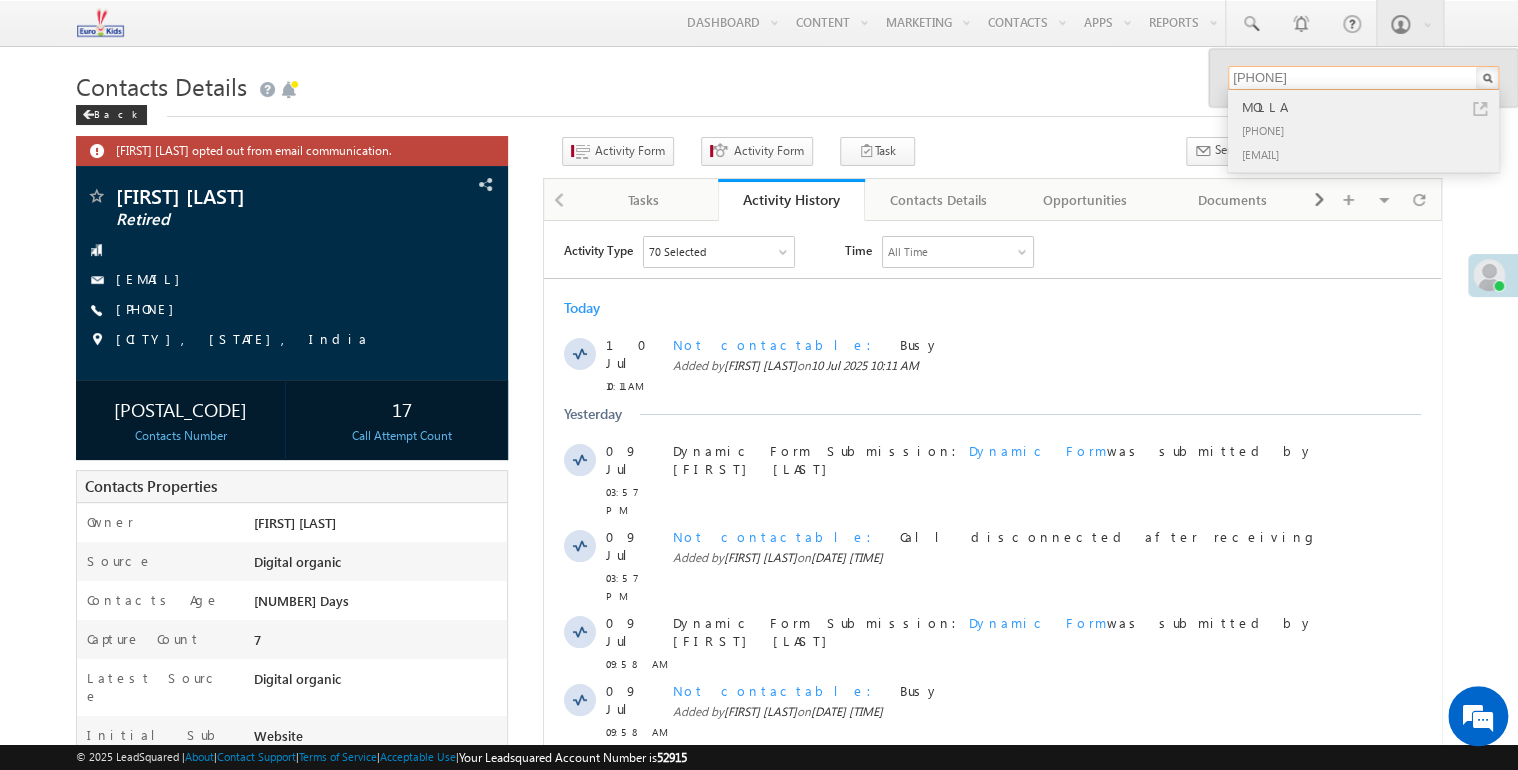 type on "[PHONE]" 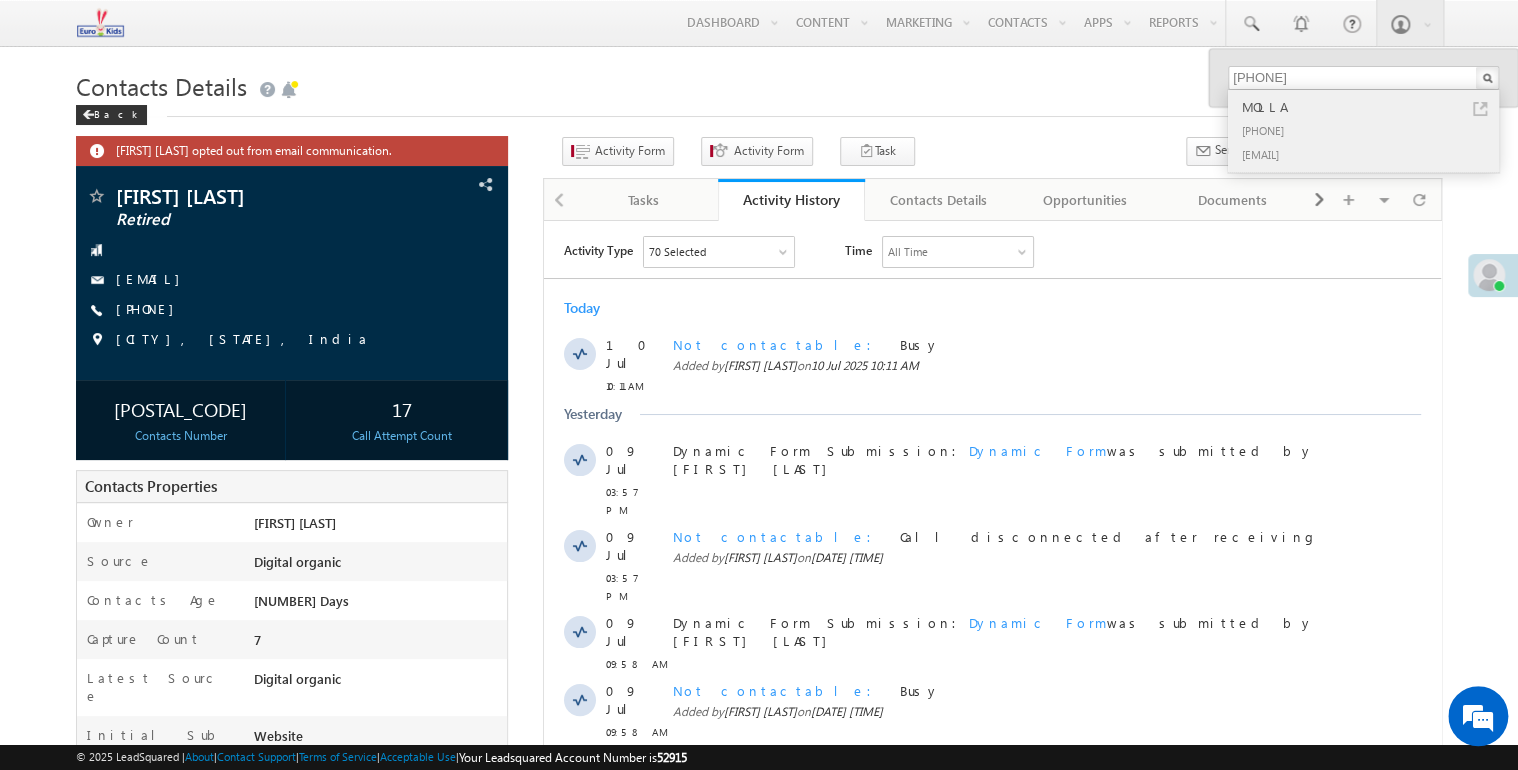 click on "[PHONE]" at bounding box center (1372, 130) 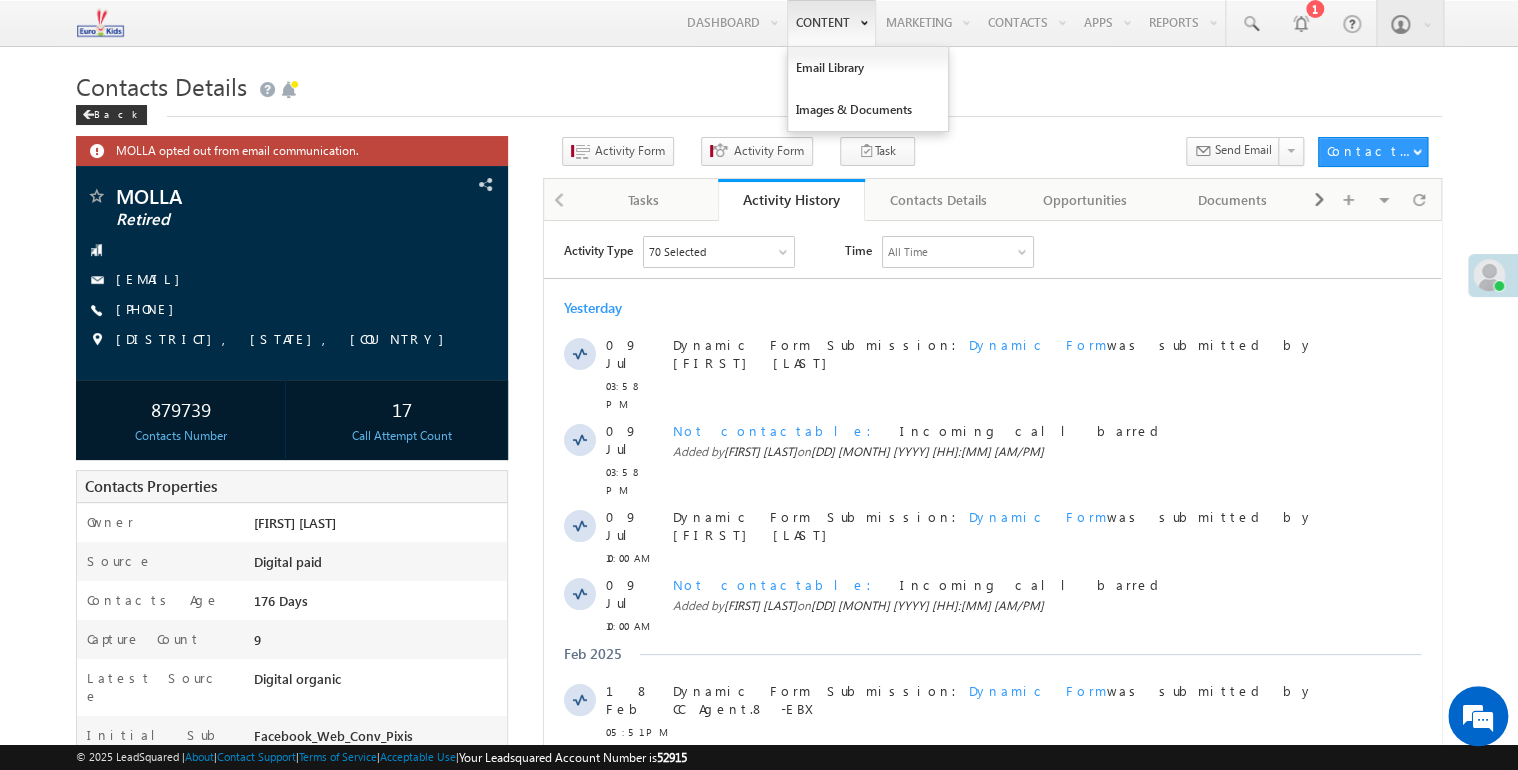 scroll, scrollTop: 0, scrollLeft: 0, axis: both 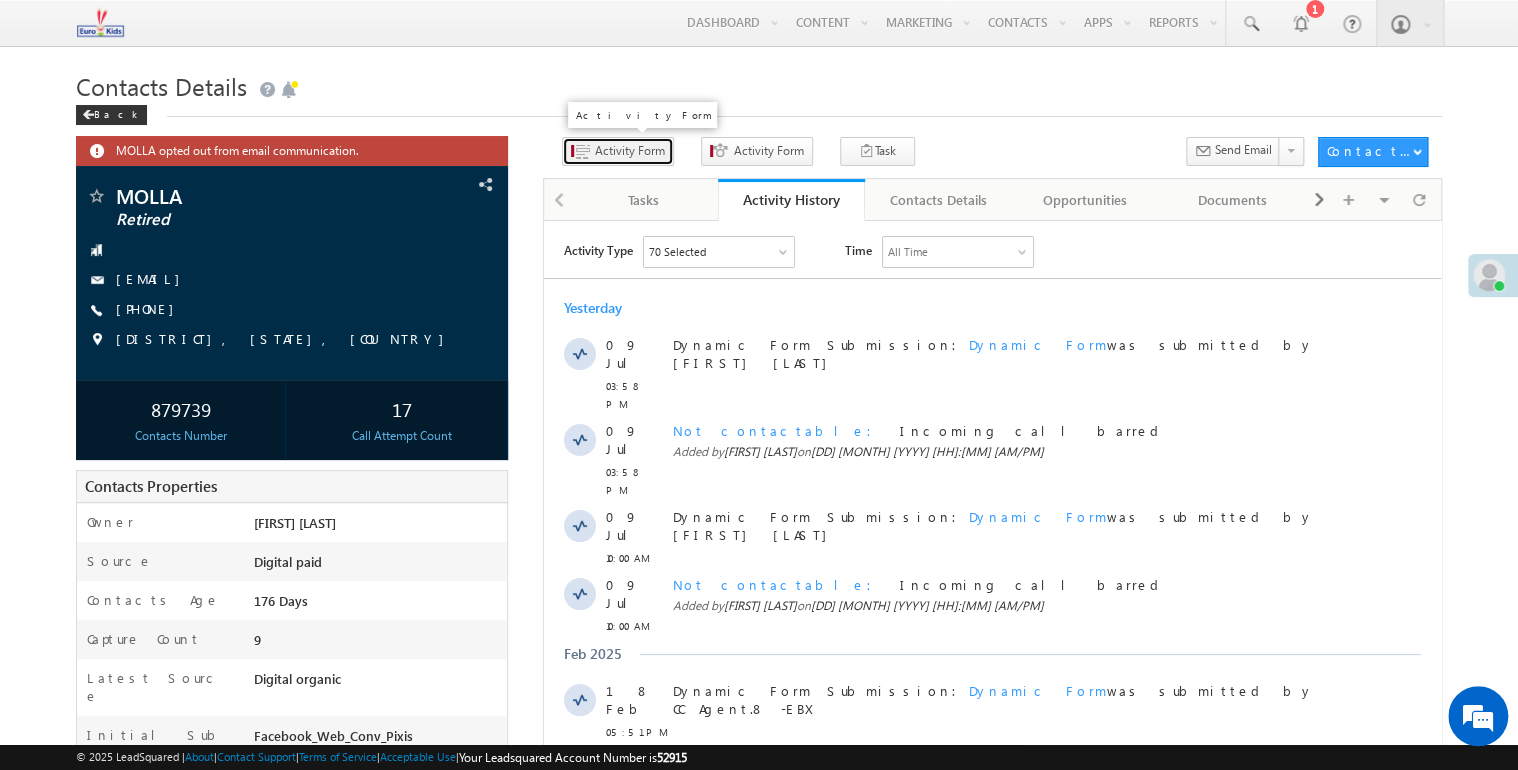click on "Activity Form" at bounding box center (630, 151) 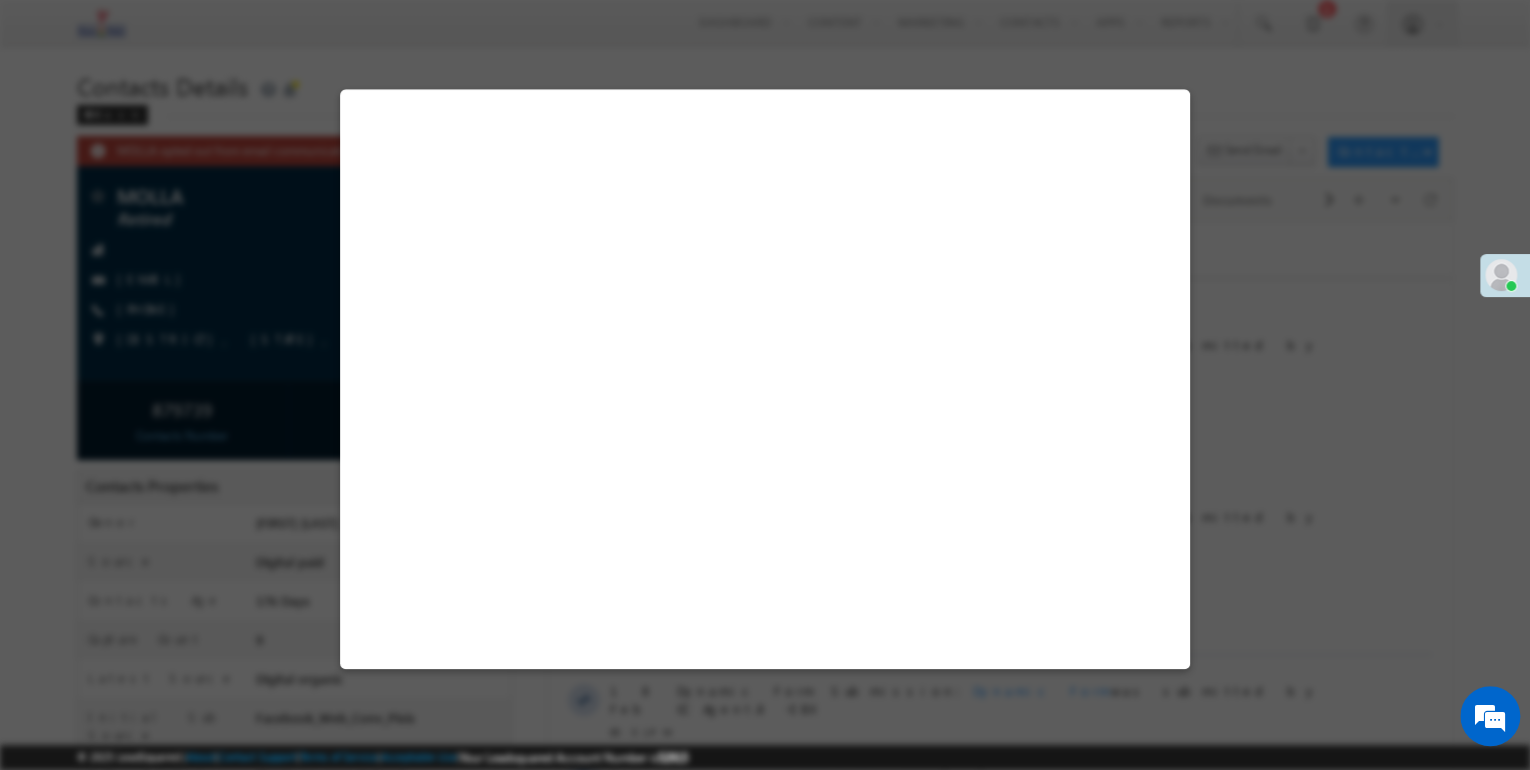 select on "Admissions" 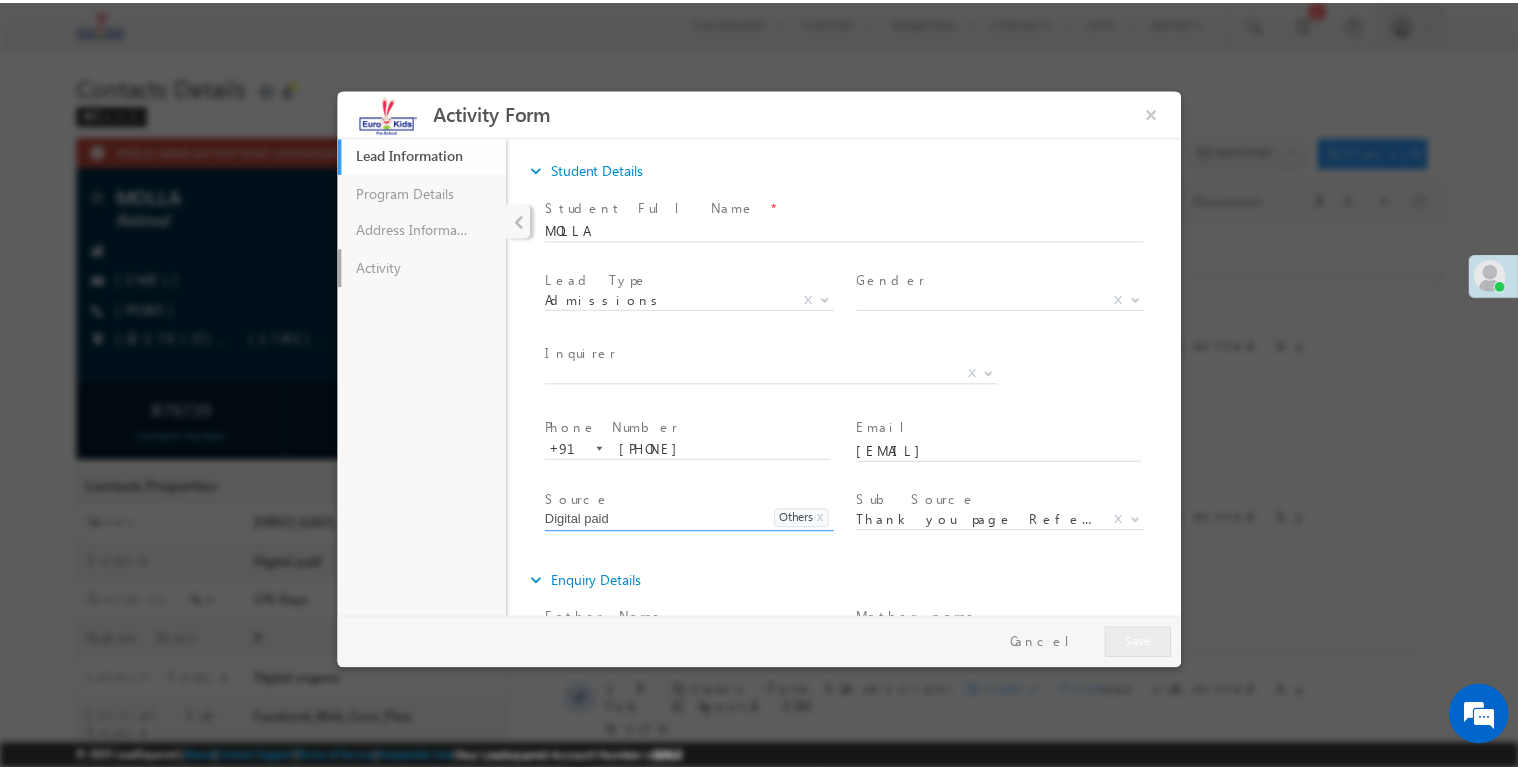 scroll, scrollTop: 0, scrollLeft: 0, axis: both 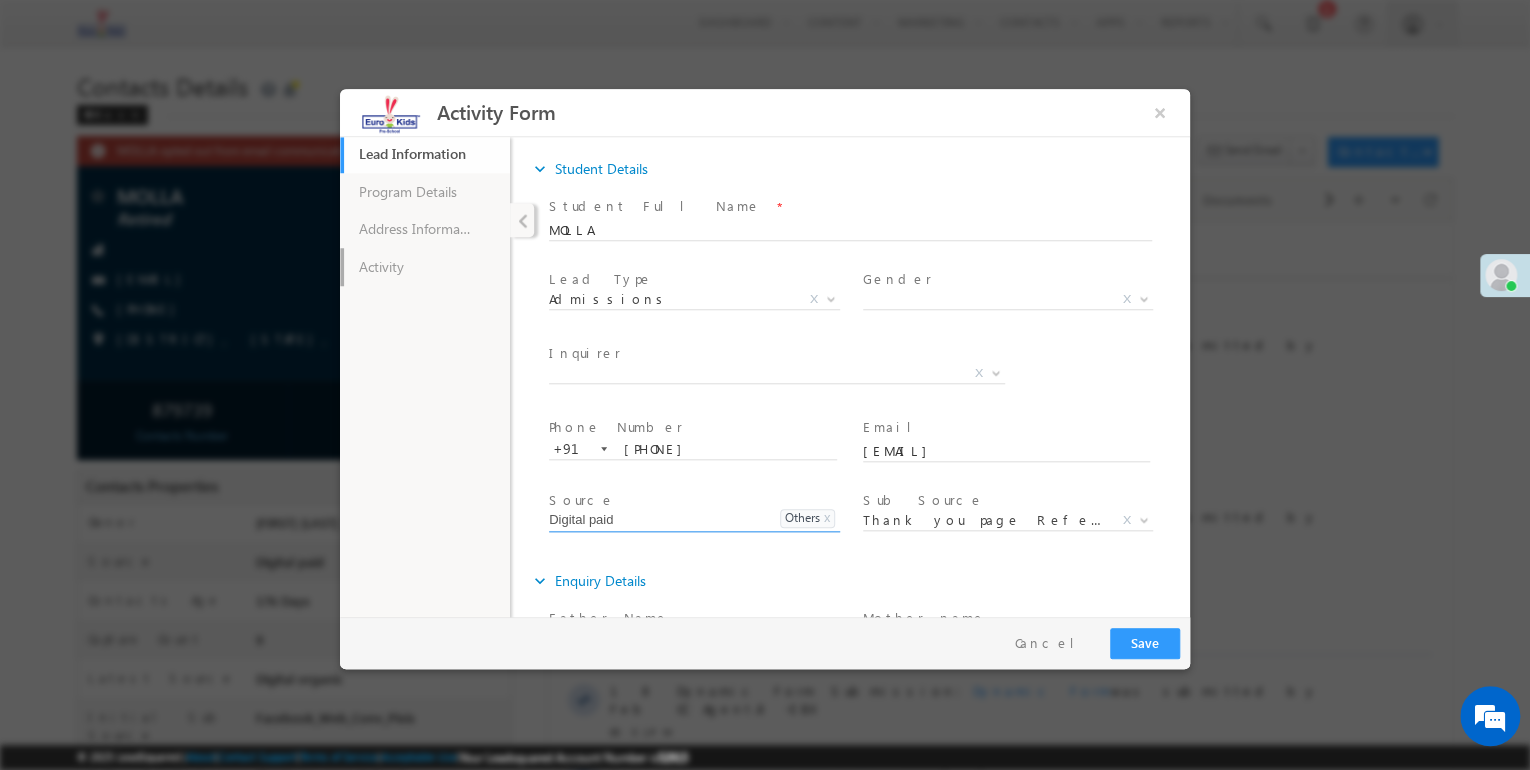 click on "Activity" at bounding box center [425, 267] 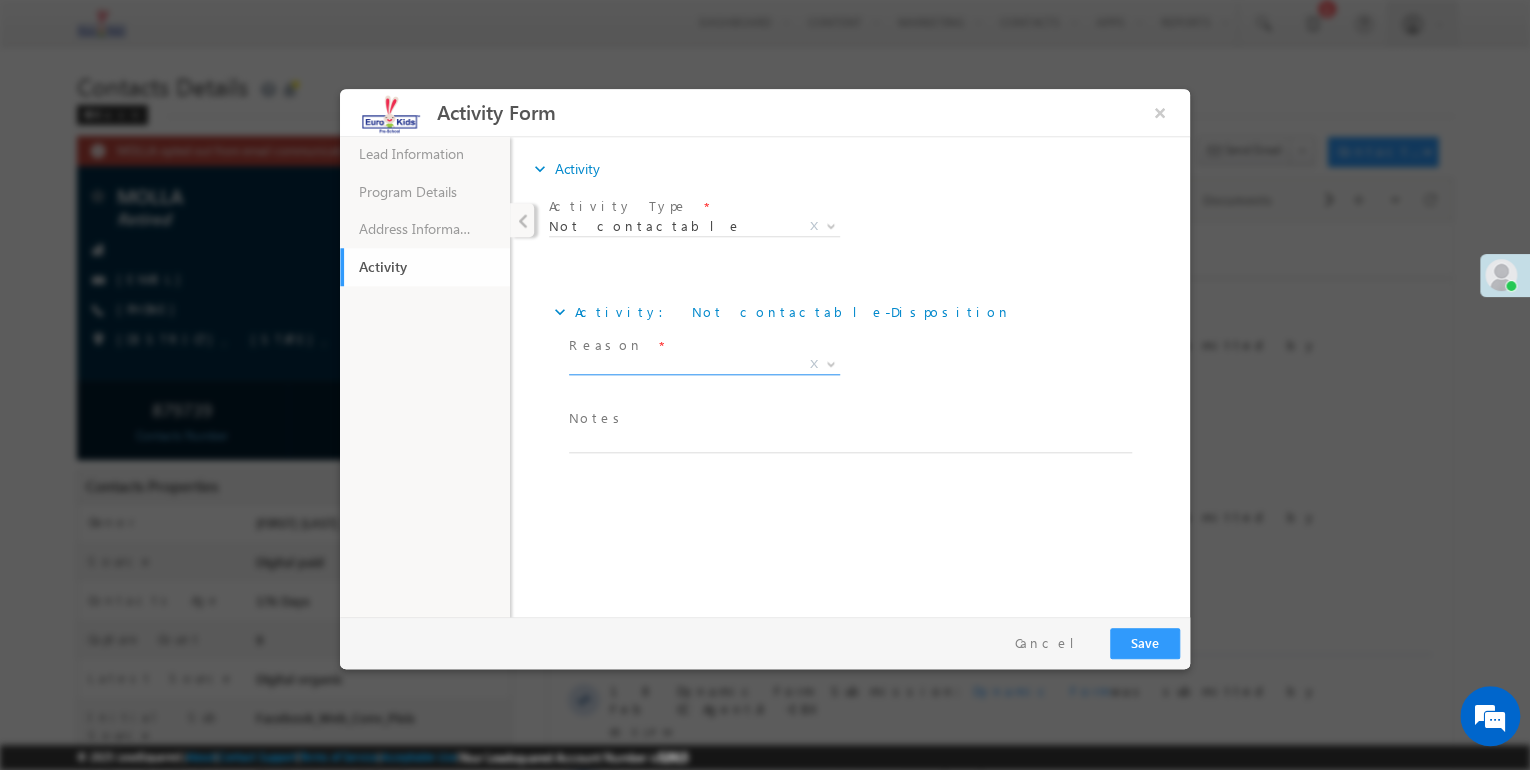 click on "X" at bounding box center [704, 365] 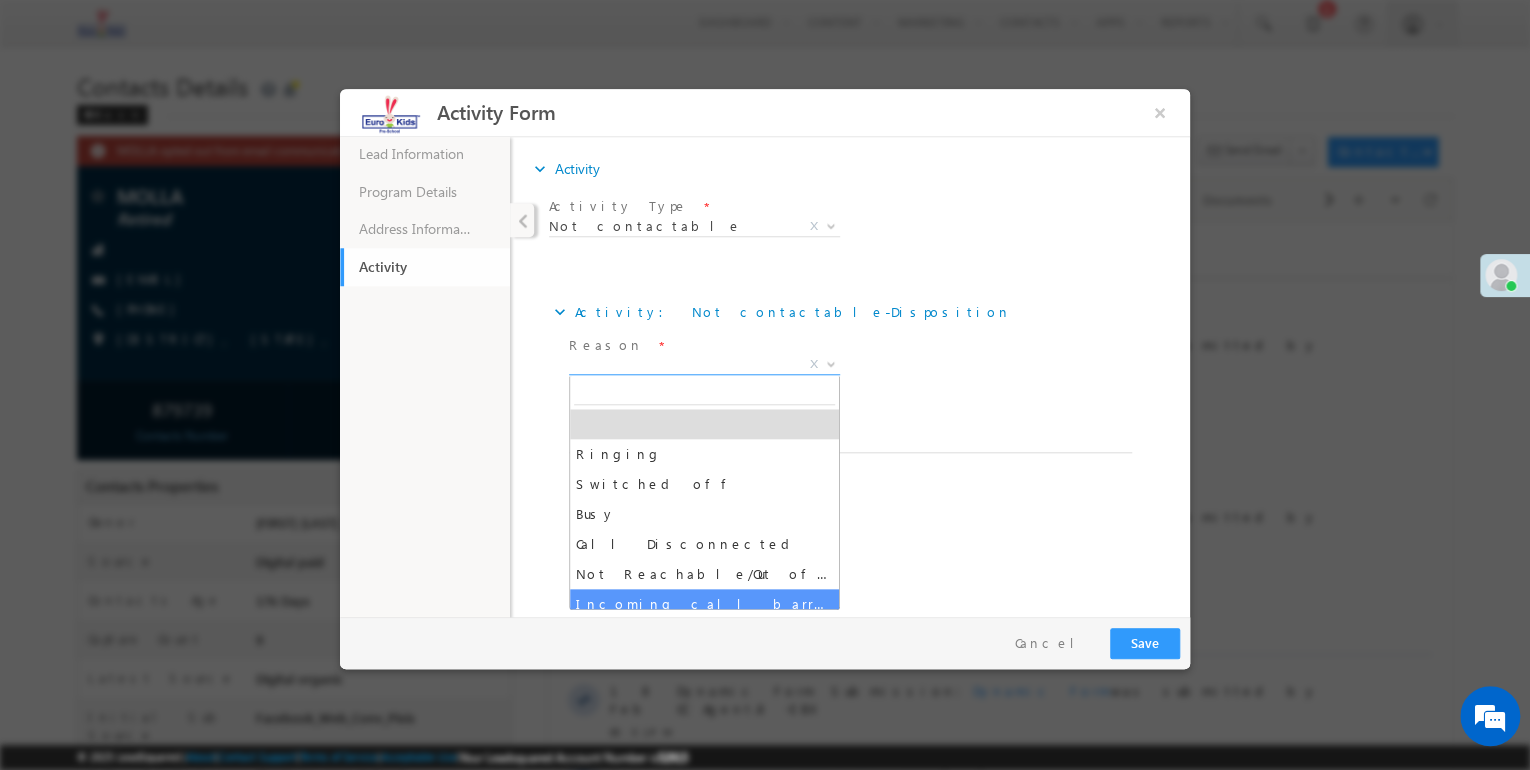 select on "Incoming call barred" 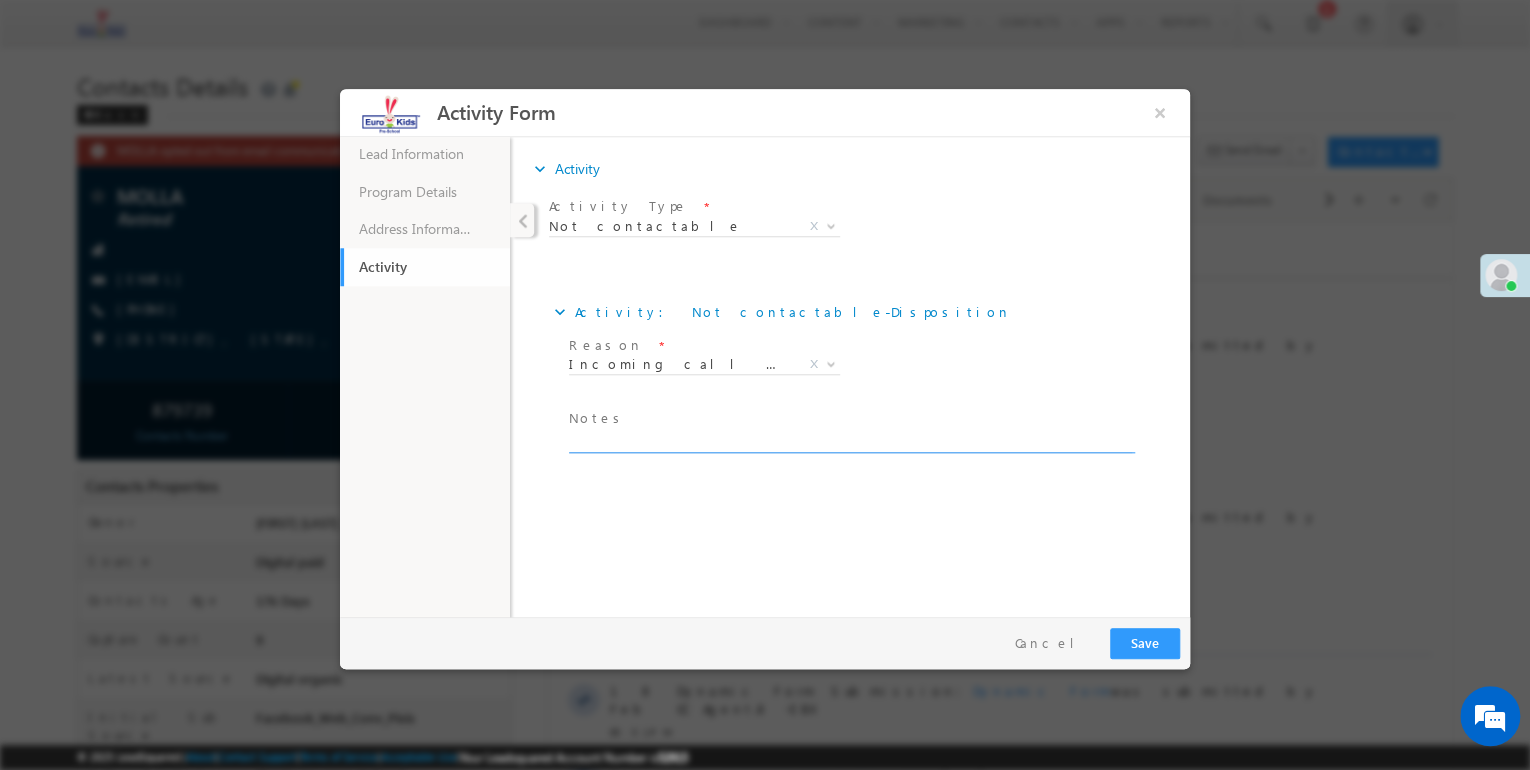click at bounding box center (850, 441) 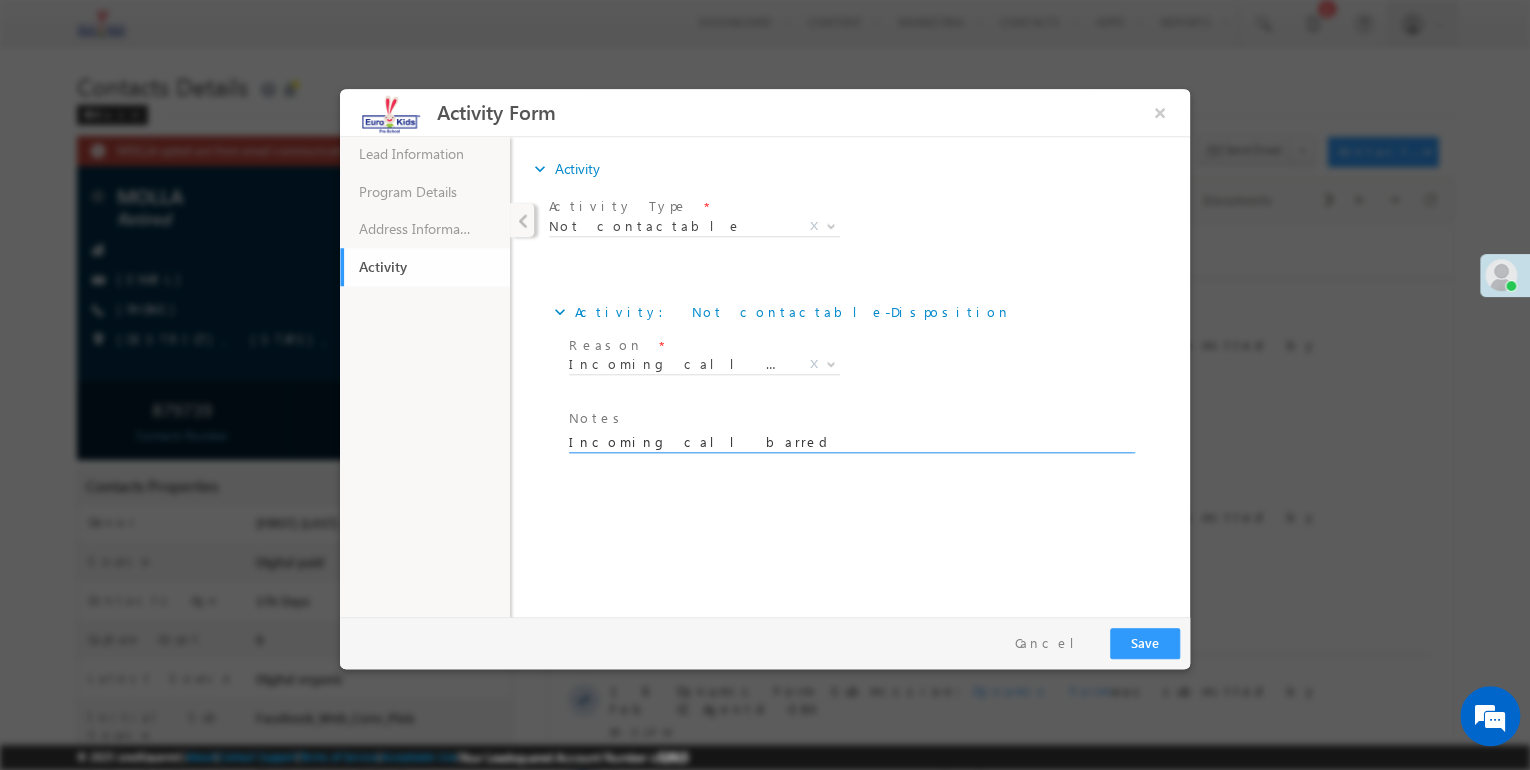 type on "Incoming call barred" 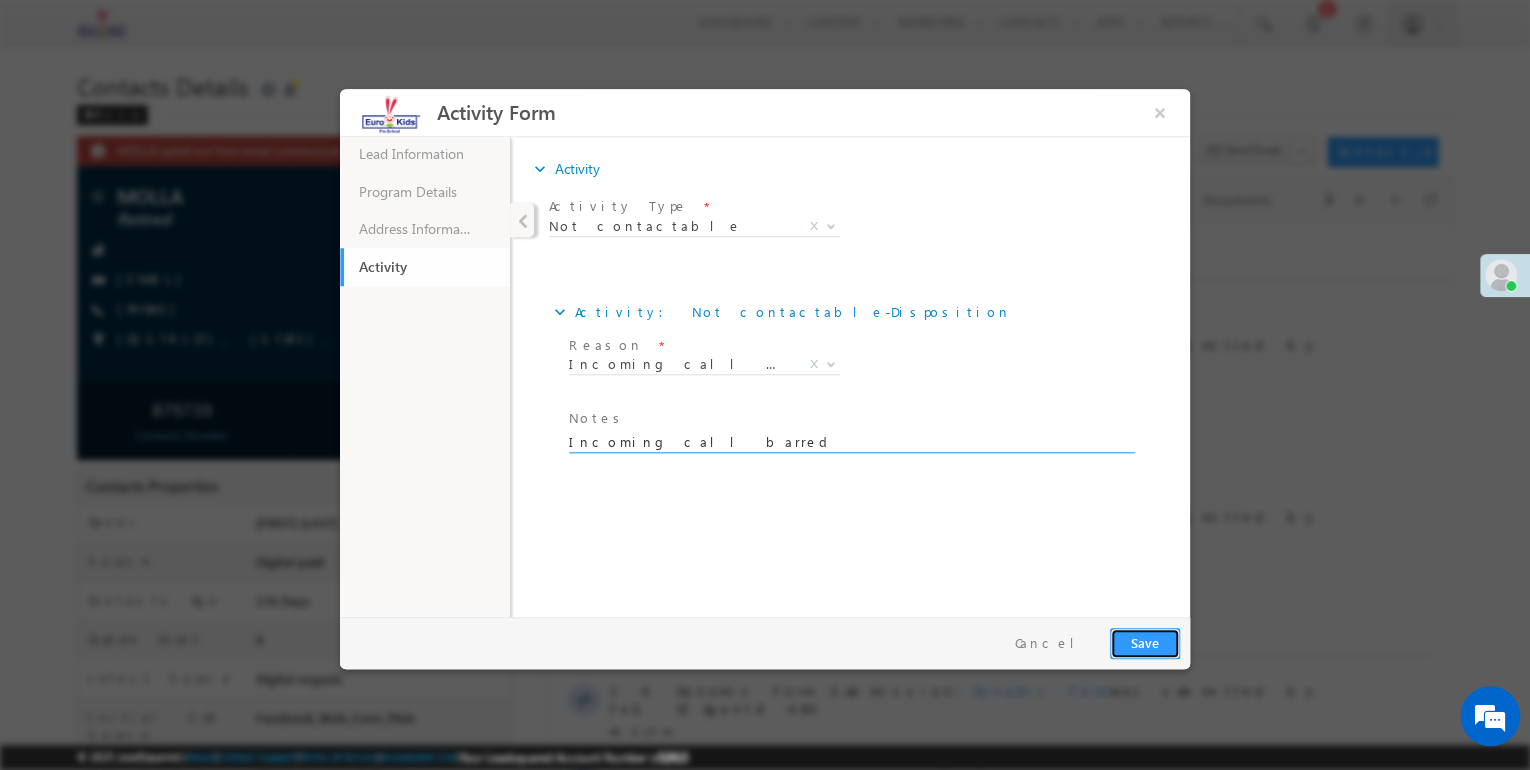 click on "Save" at bounding box center [1145, 643] 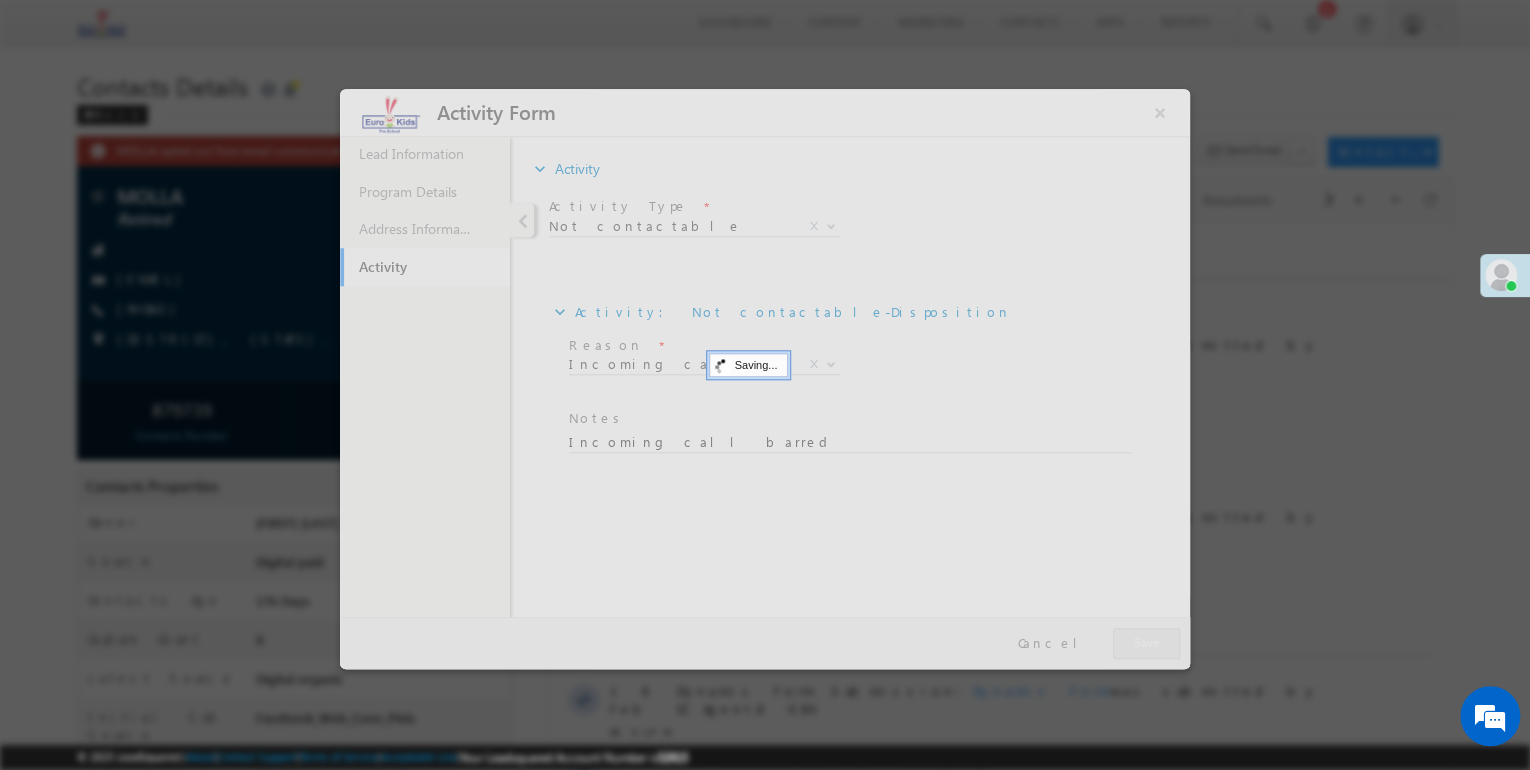 click at bounding box center (765, 379) 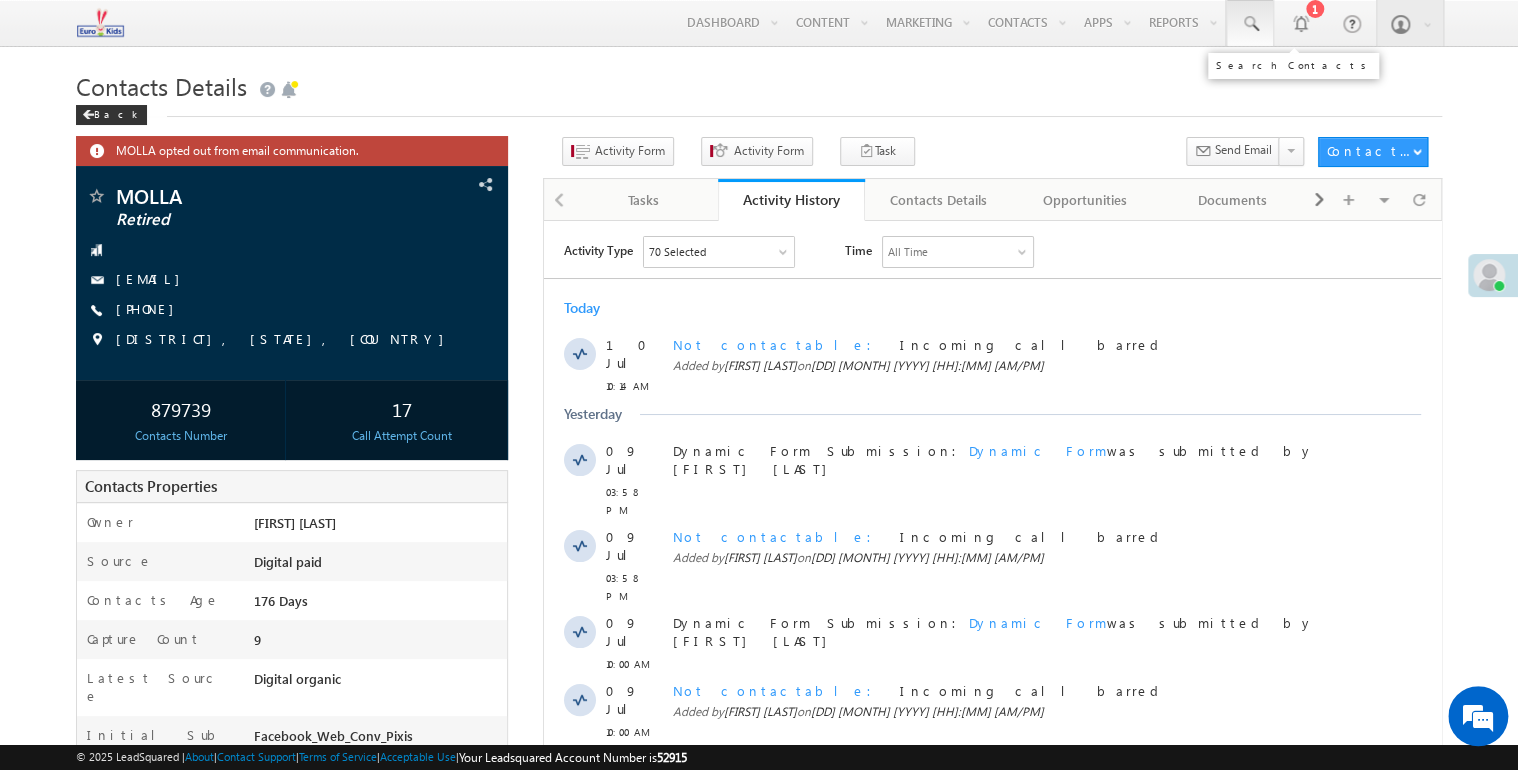 click at bounding box center [1250, 24] 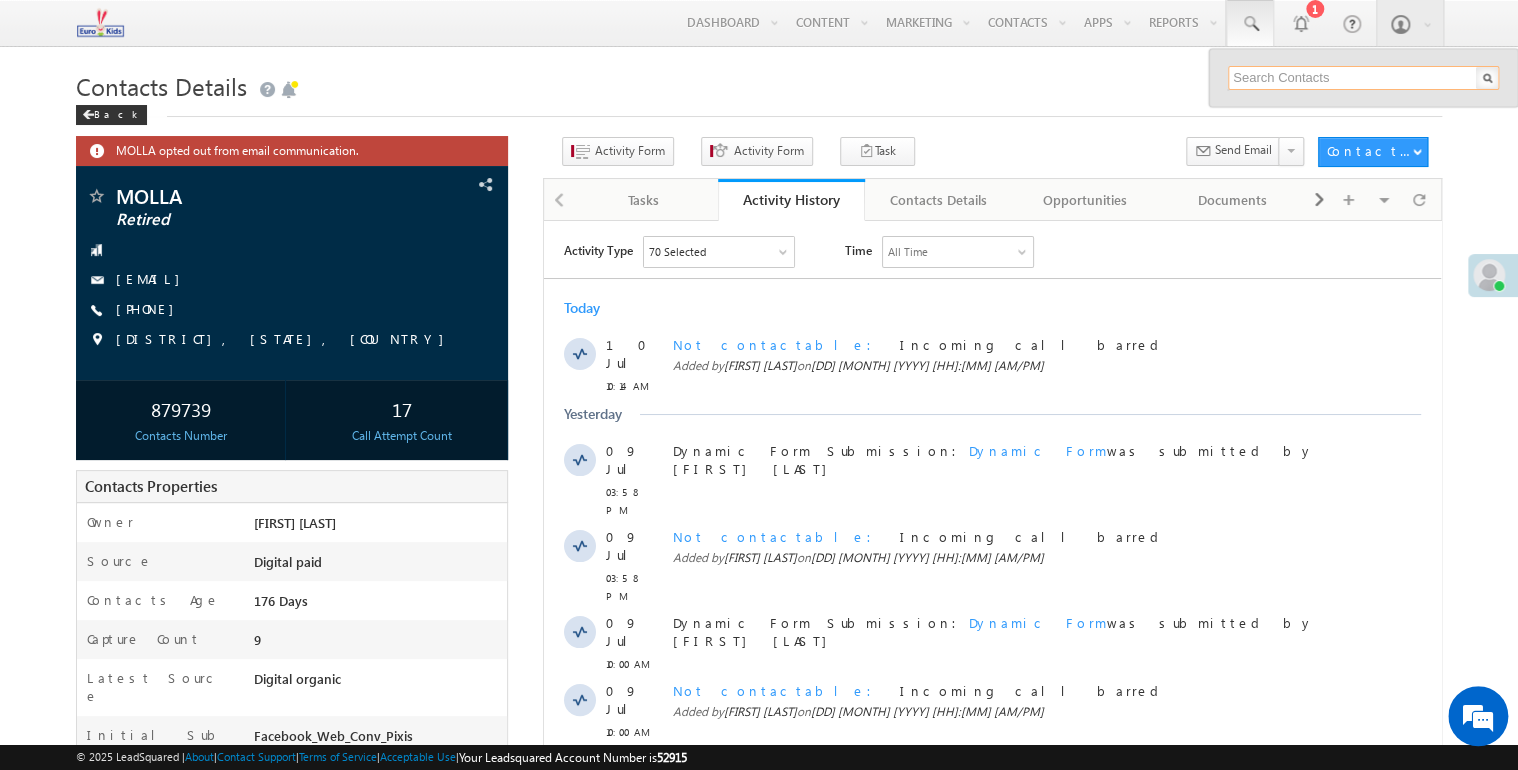 click at bounding box center (1363, 78) 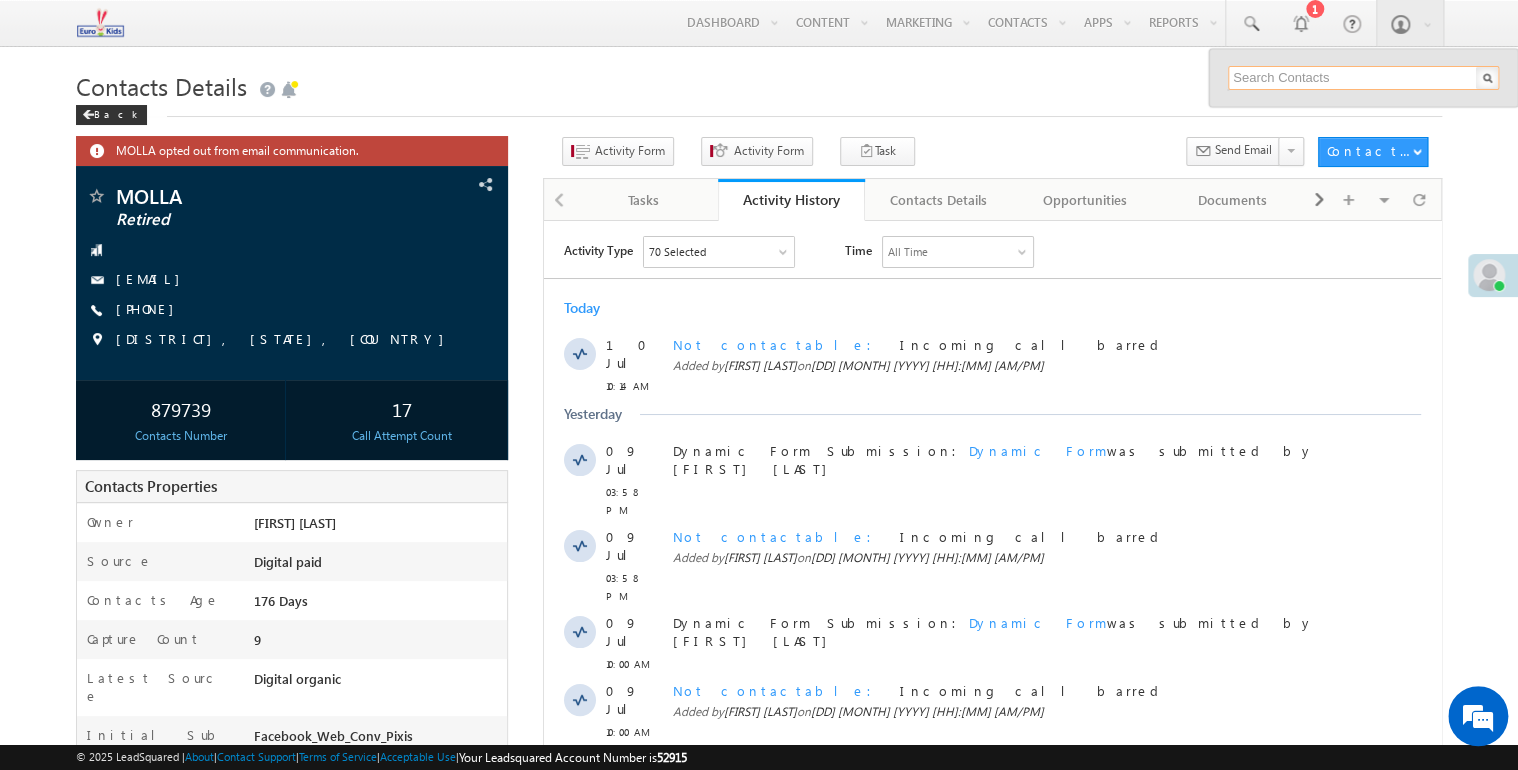 paste on "7056974131" 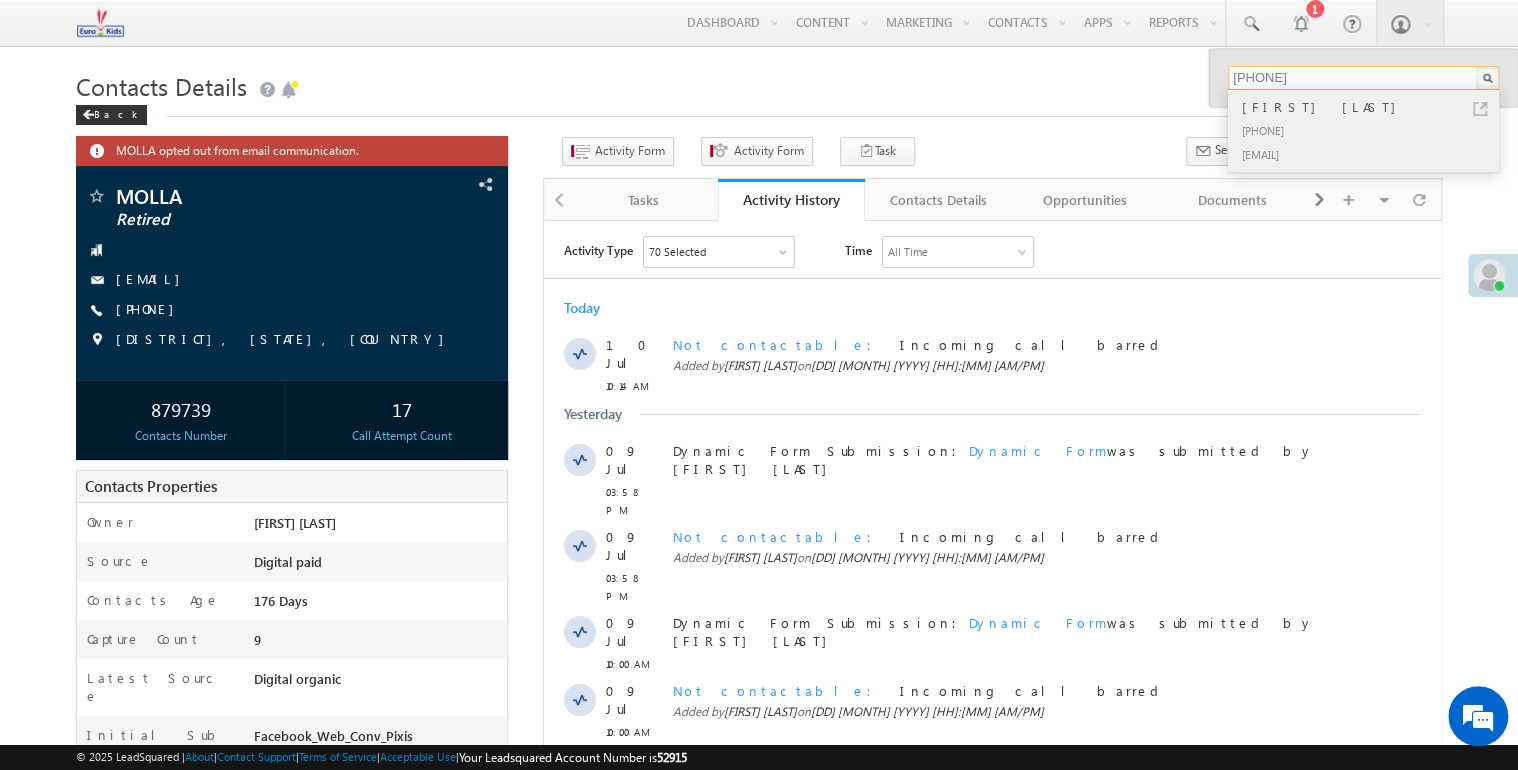 type on "7056974131" 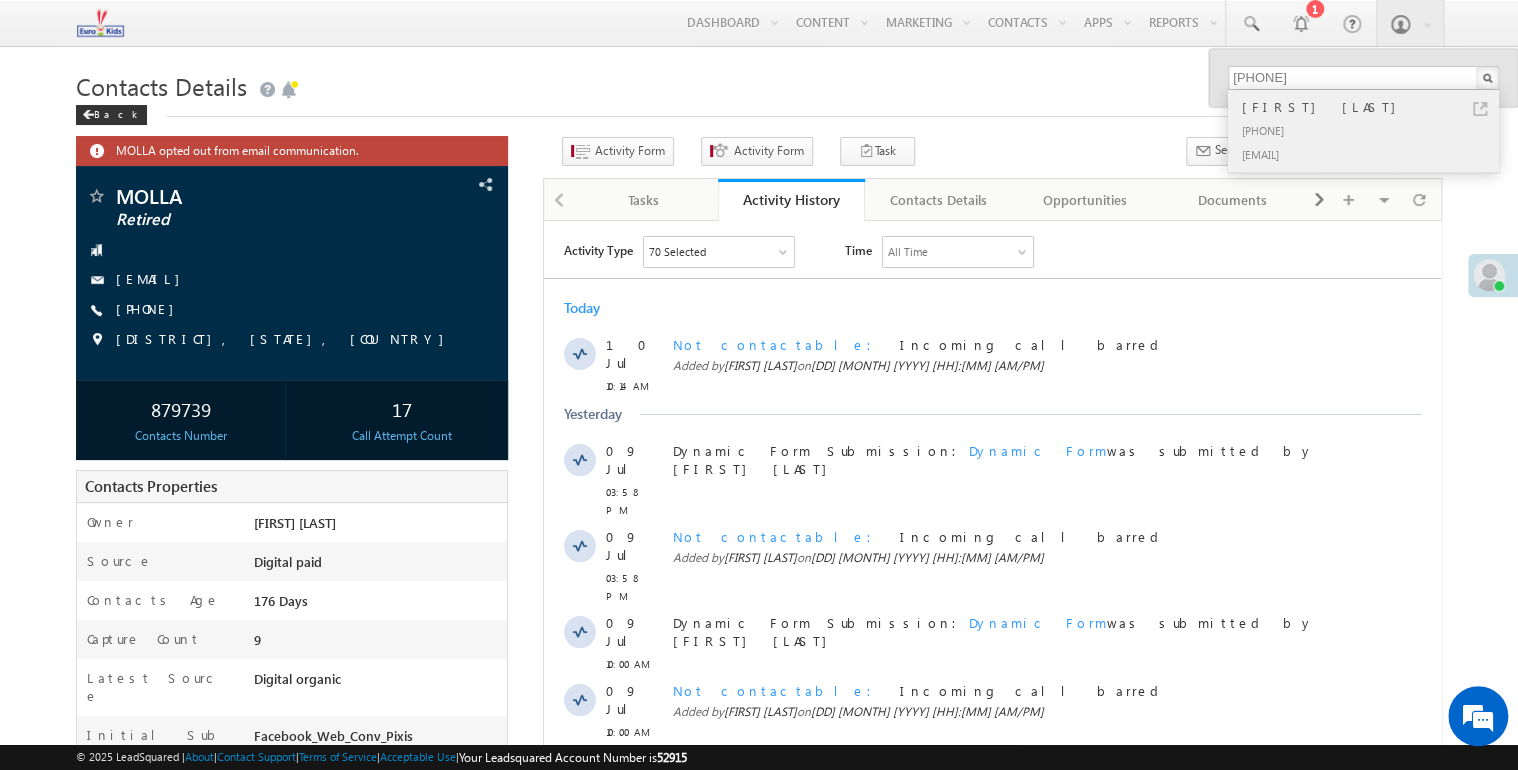 click on "+91-7056974131" at bounding box center (1372, 130) 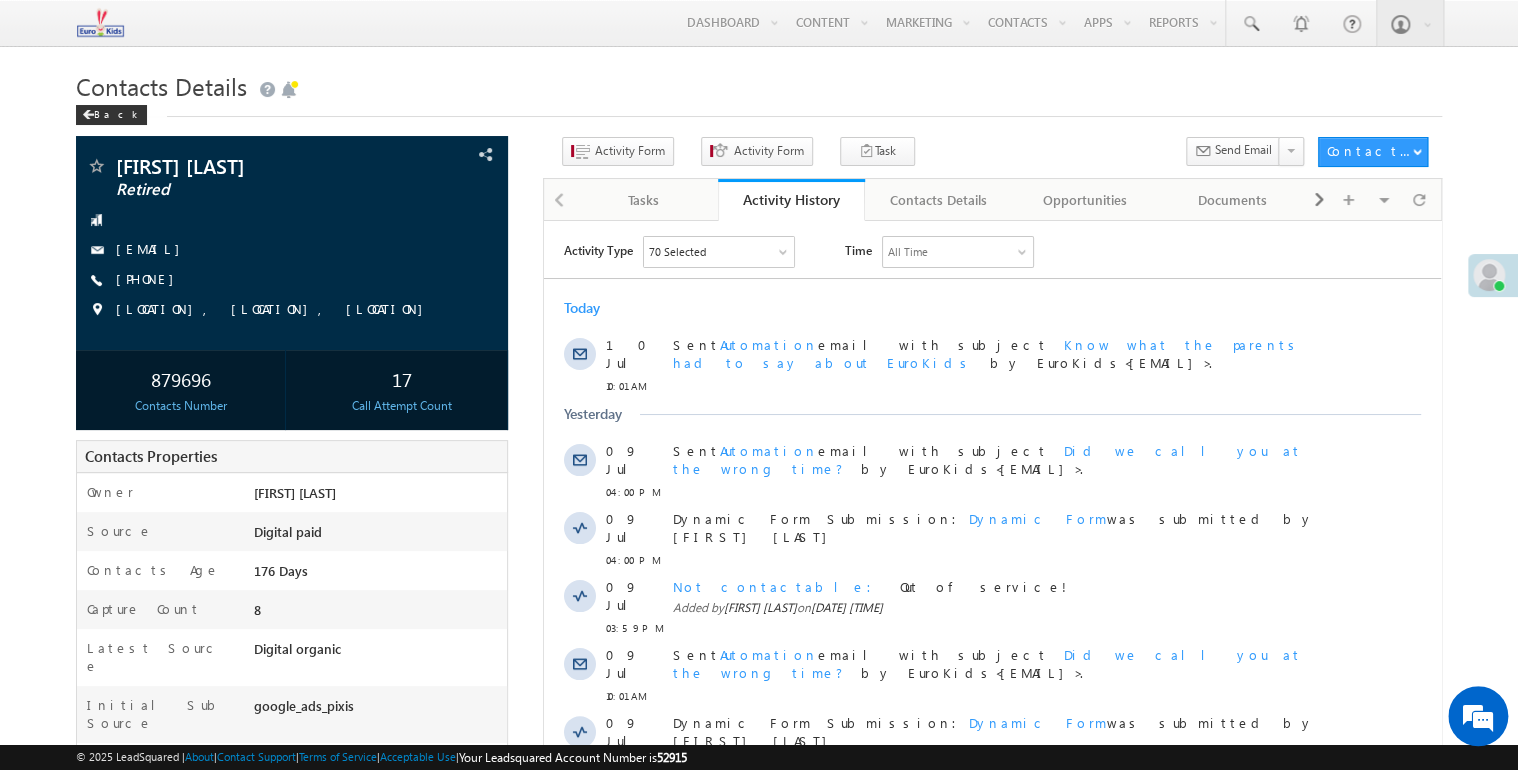 scroll, scrollTop: 0, scrollLeft: 0, axis: both 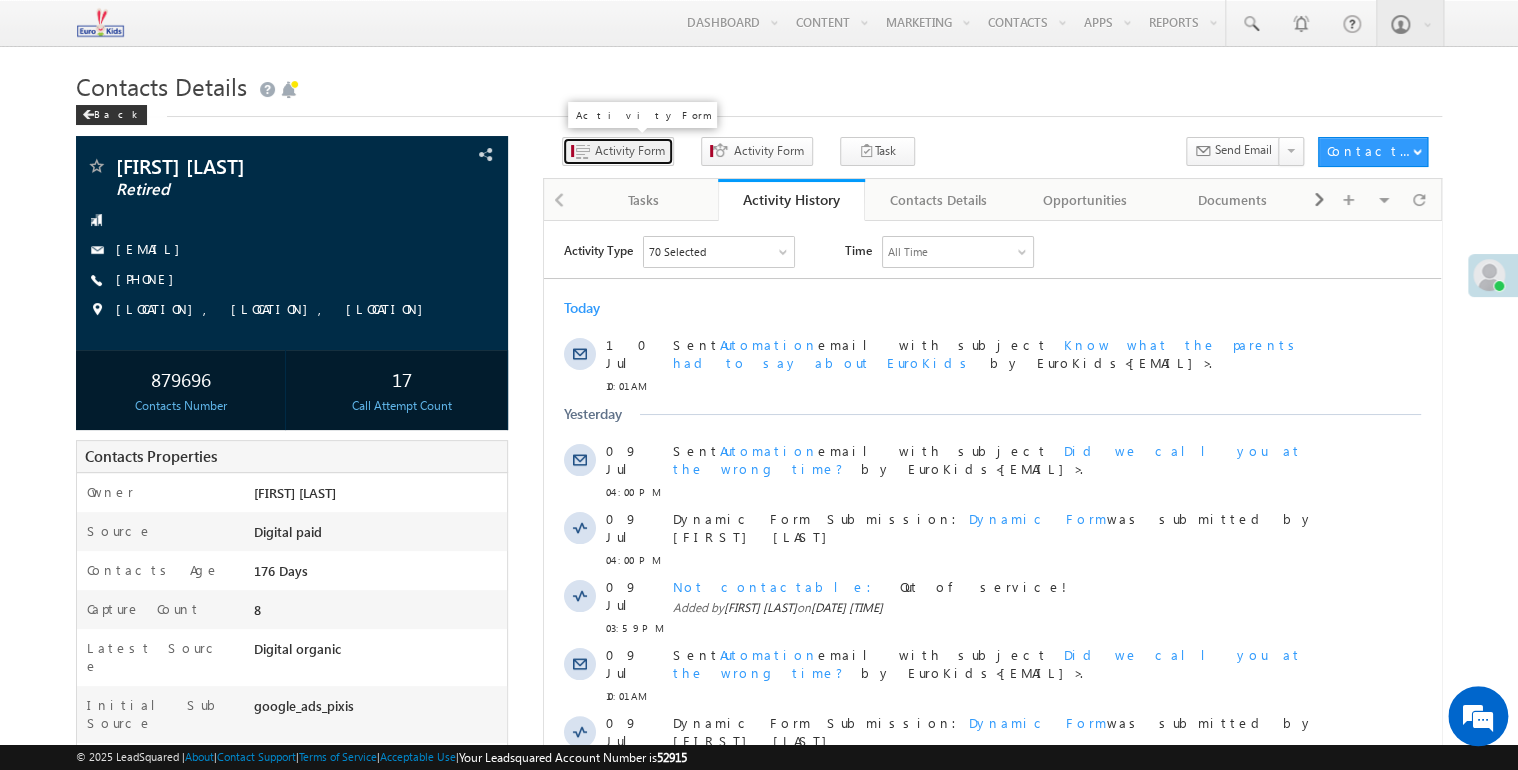 click on "Activity Form" at bounding box center [630, 151] 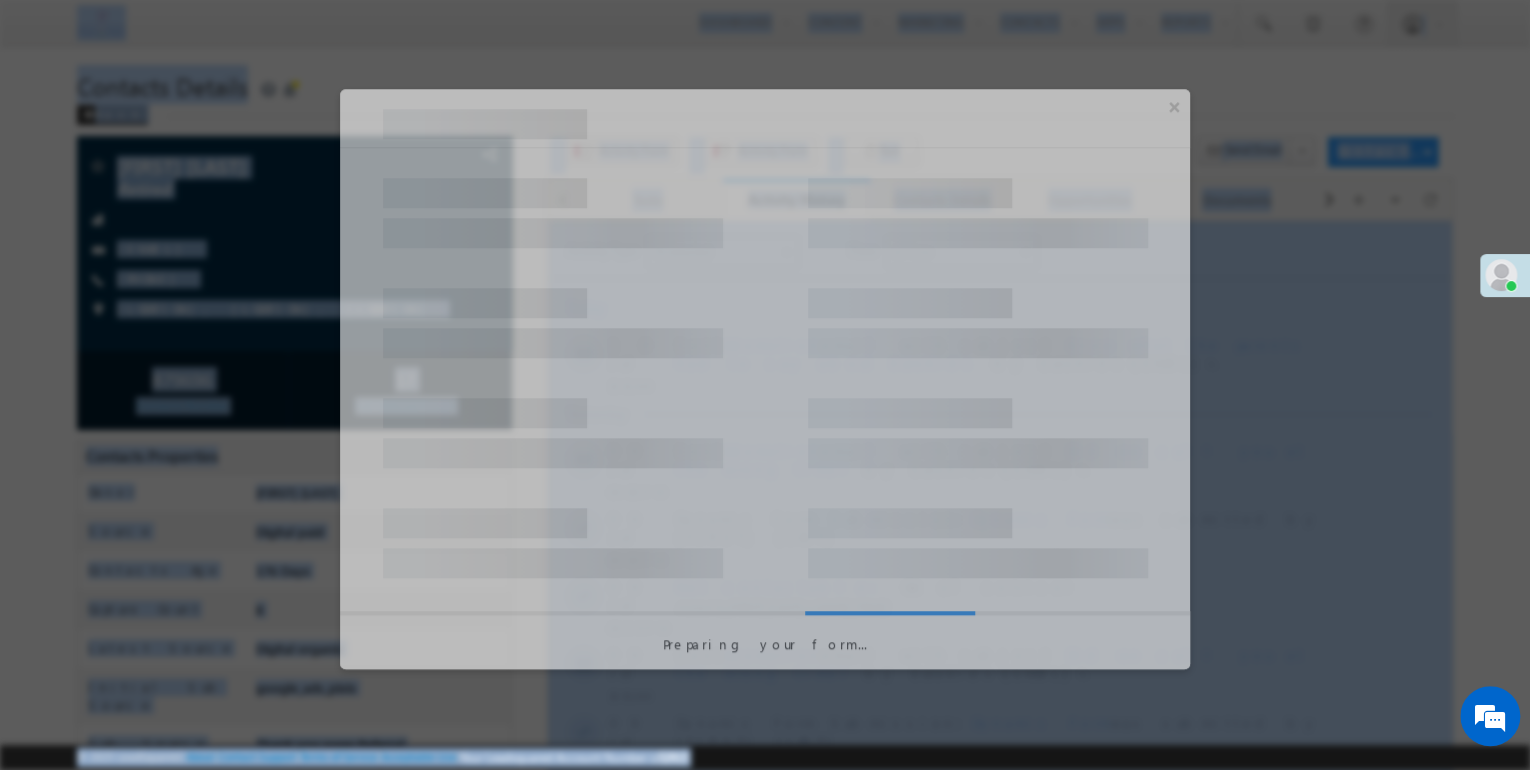 click at bounding box center (553, 119) 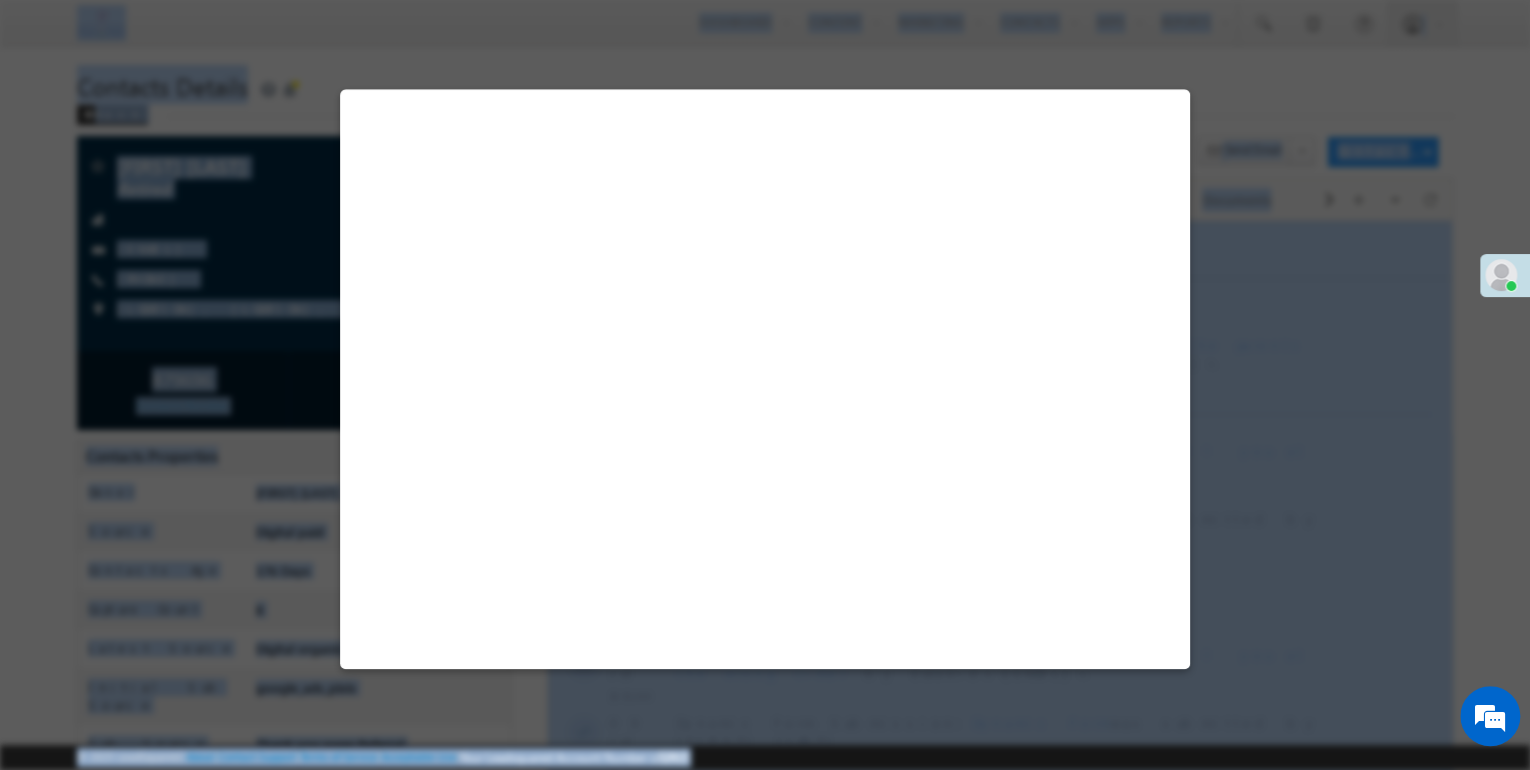 select on "Admissions" 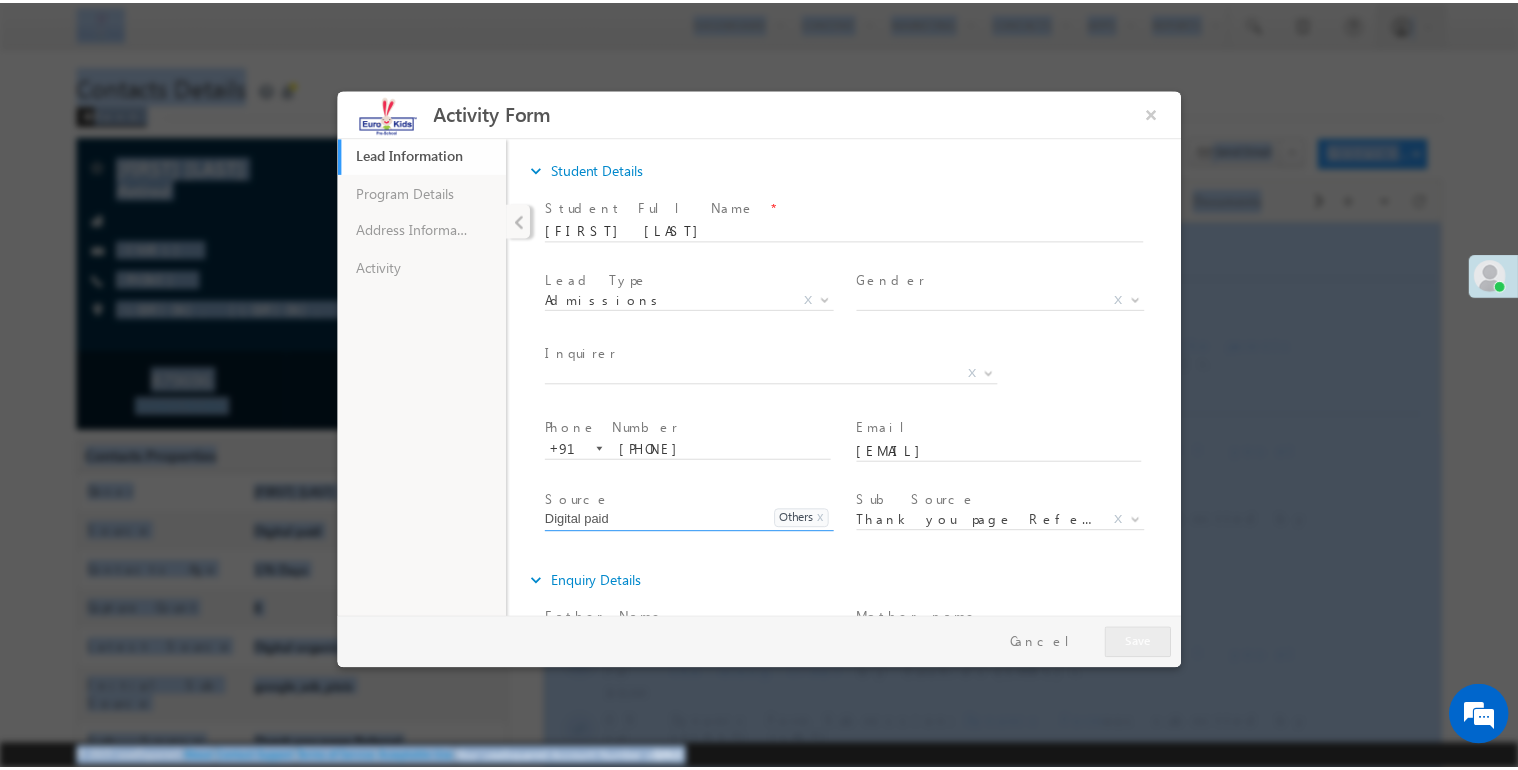 scroll, scrollTop: 0, scrollLeft: 0, axis: both 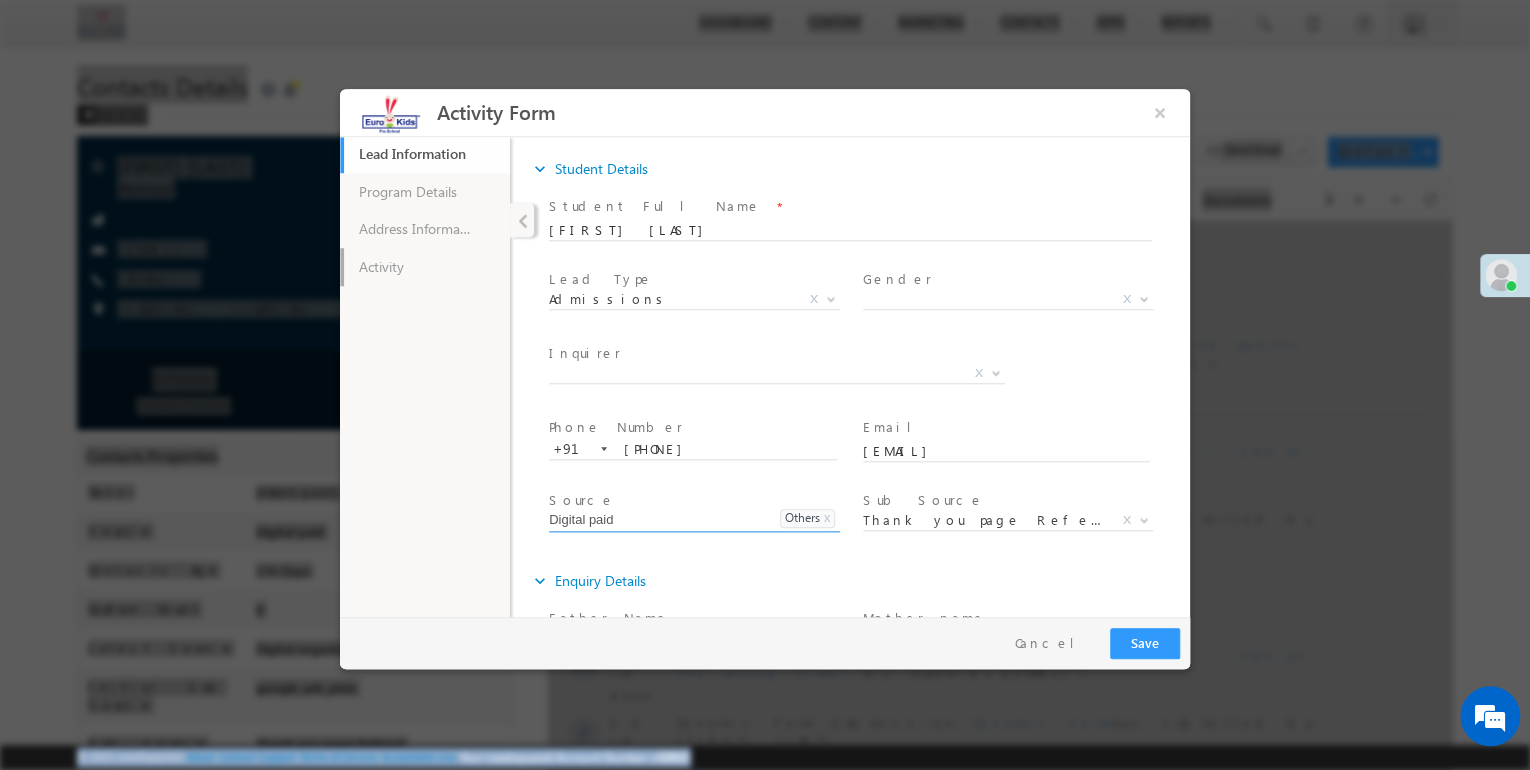 click on "Activity" at bounding box center (425, 267) 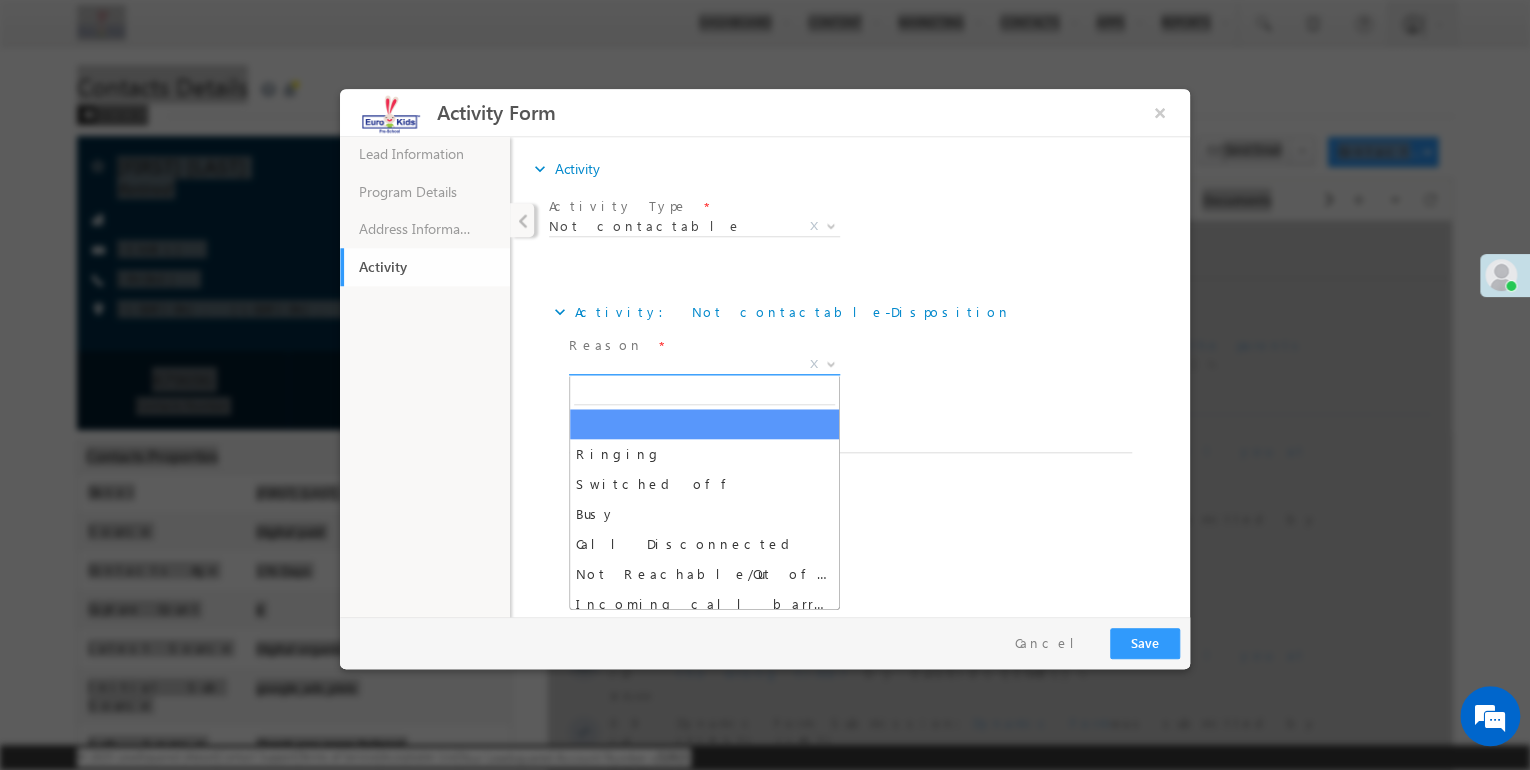click on "X" at bounding box center (704, 365) 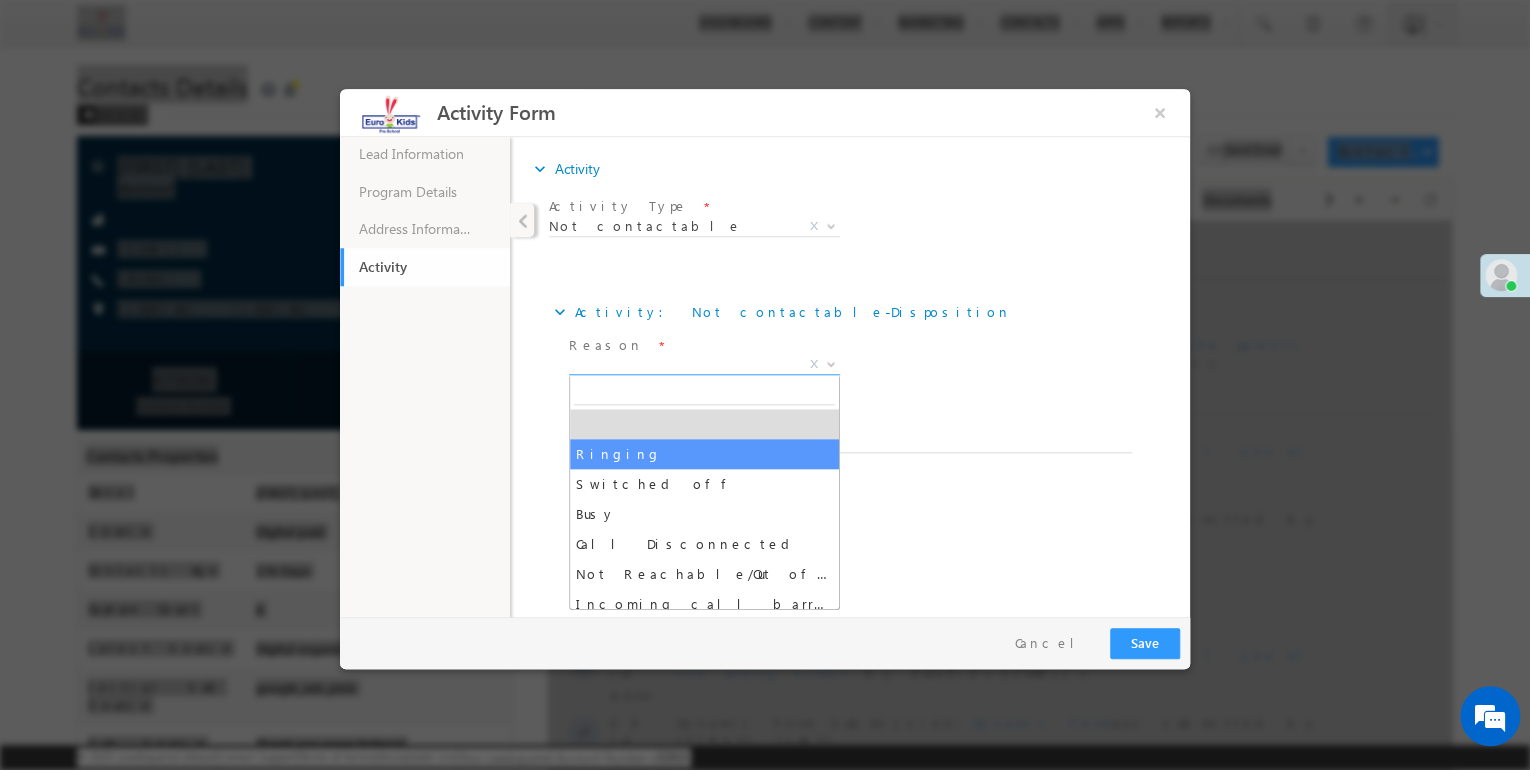 select on "Ringing" 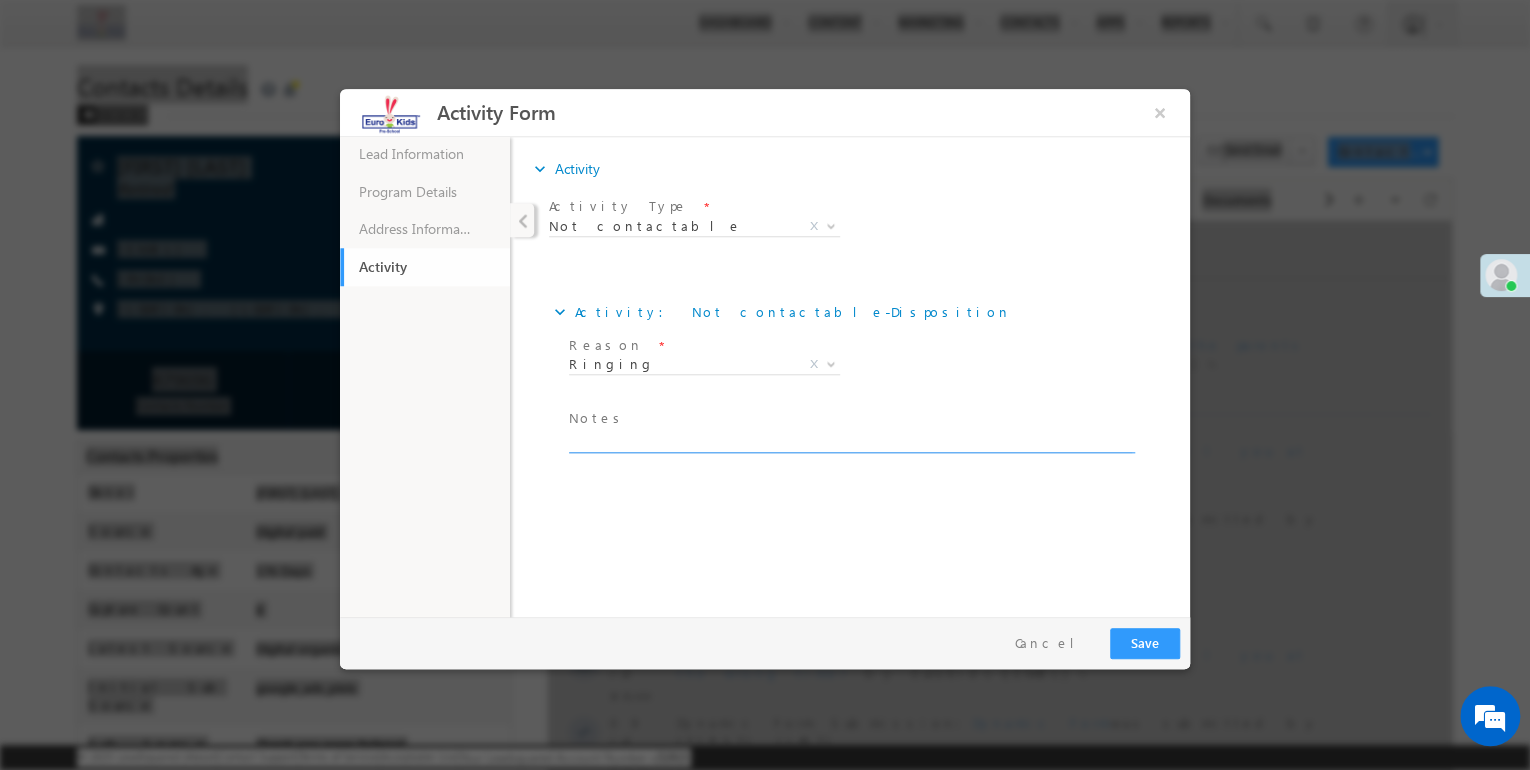 click at bounding box center (850, 441) 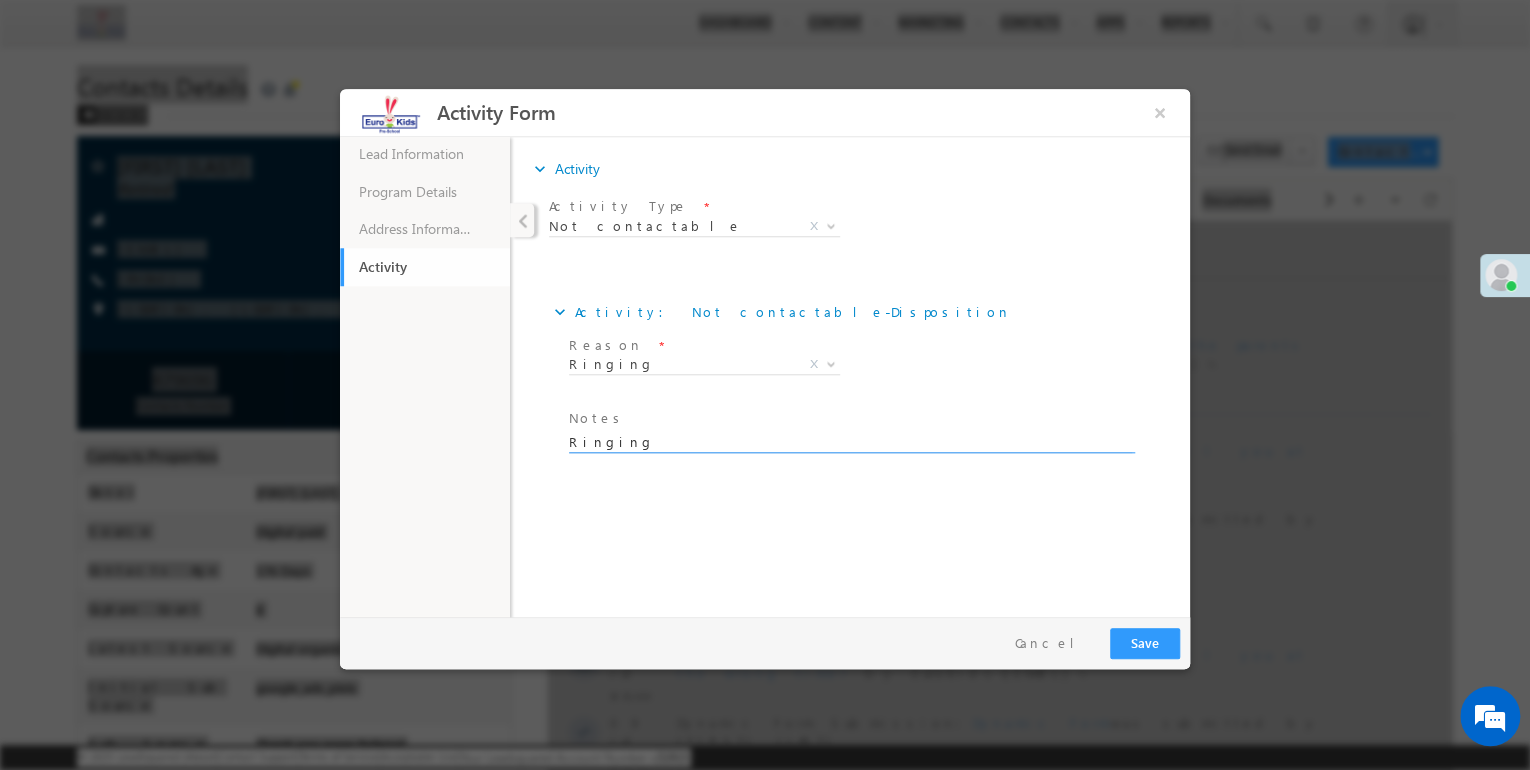 type on "Ringing" 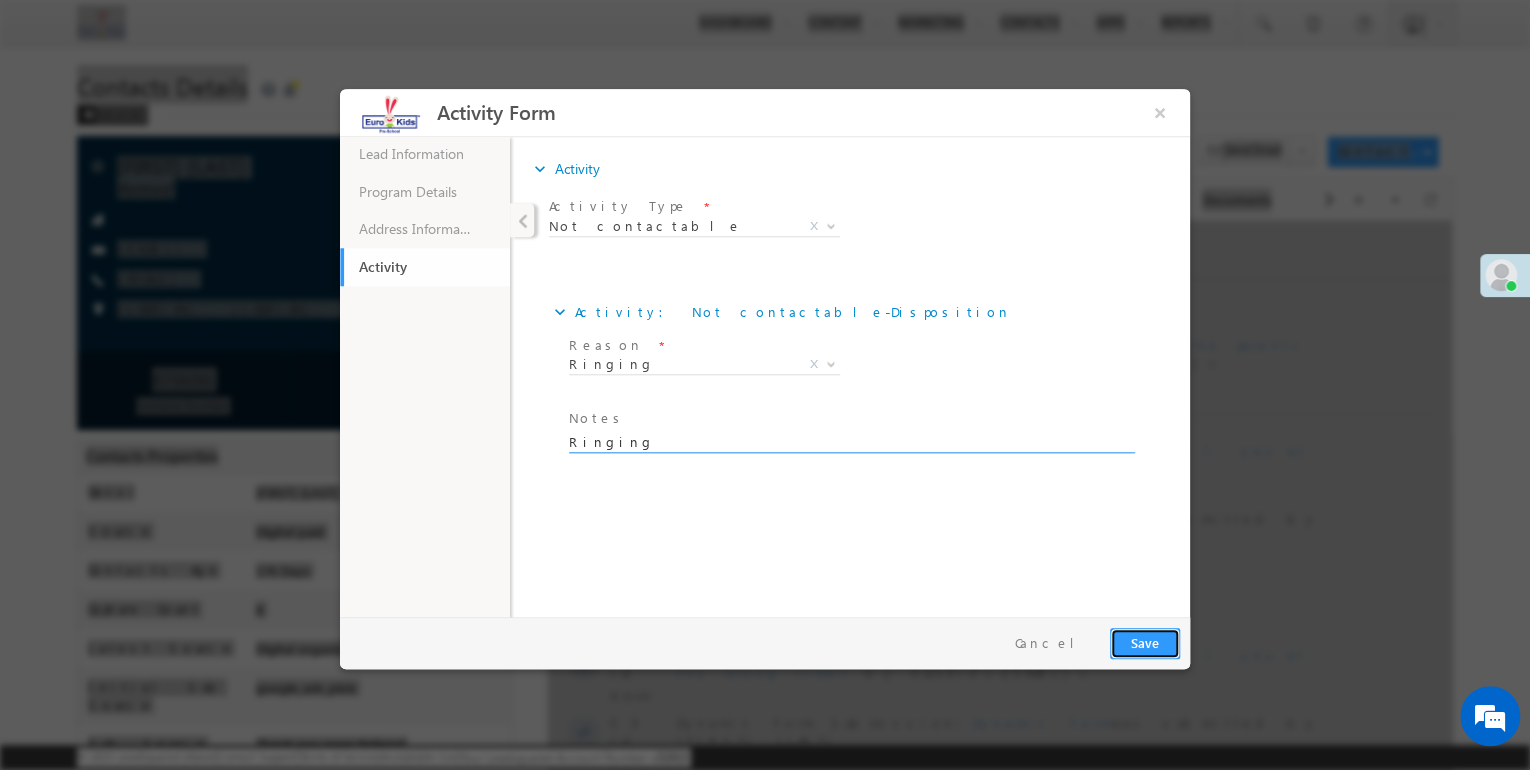 click on "Save" at bounding box center (1145, 643) 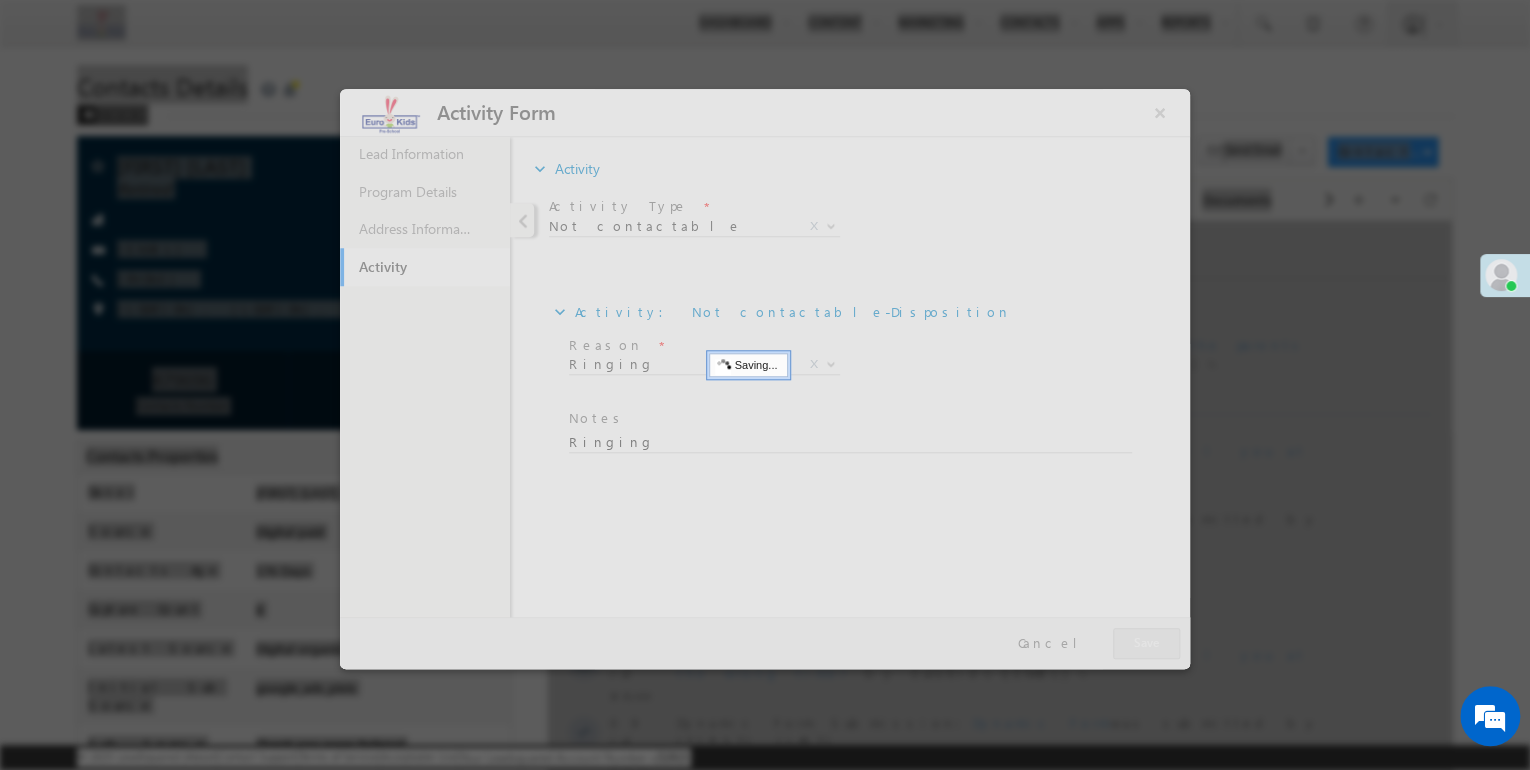 click at bounding box center (765, 379) 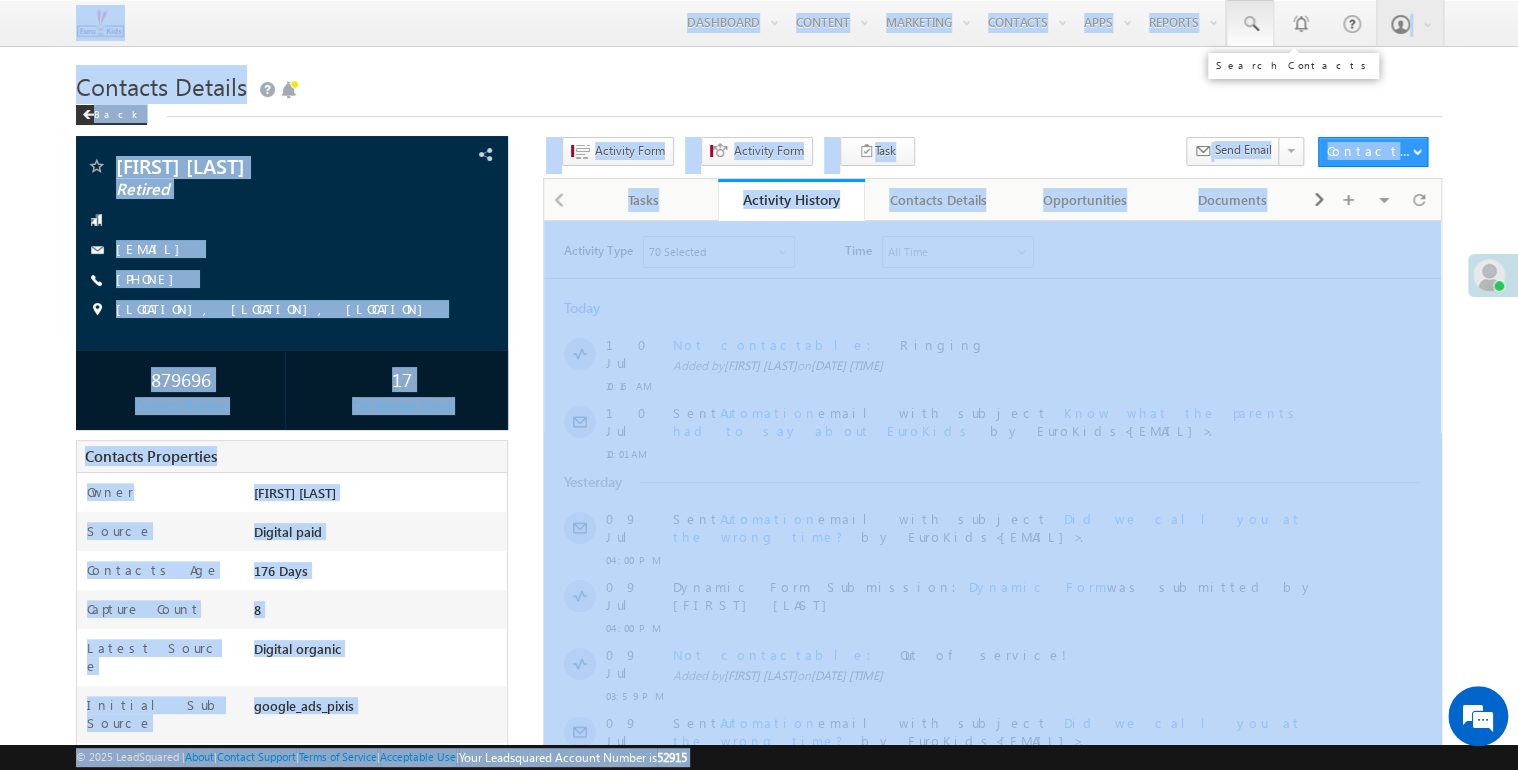 click at bounding box center (1250, 23) 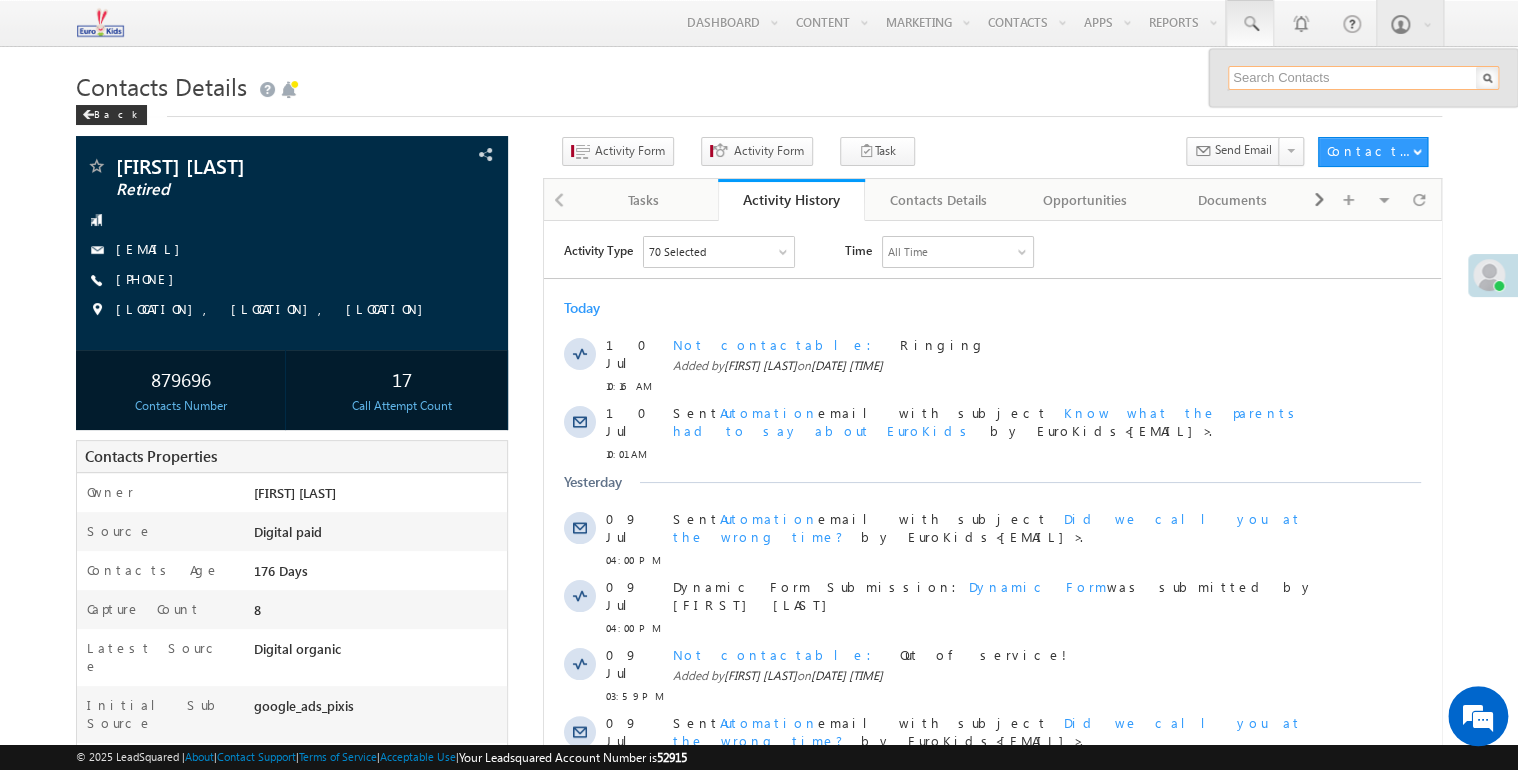 click at bounding box center (1363, 78) 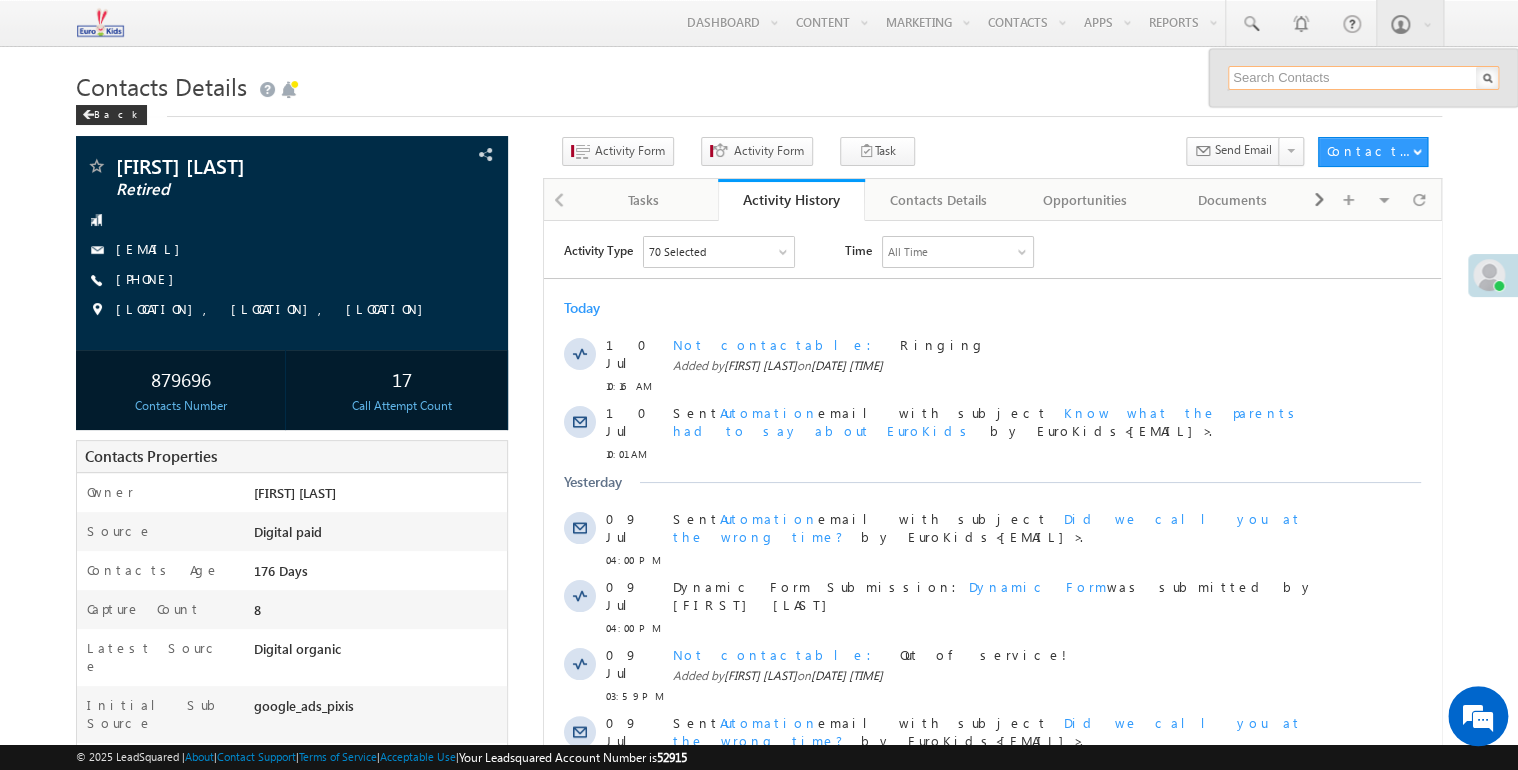 paste on "[PHONE]" 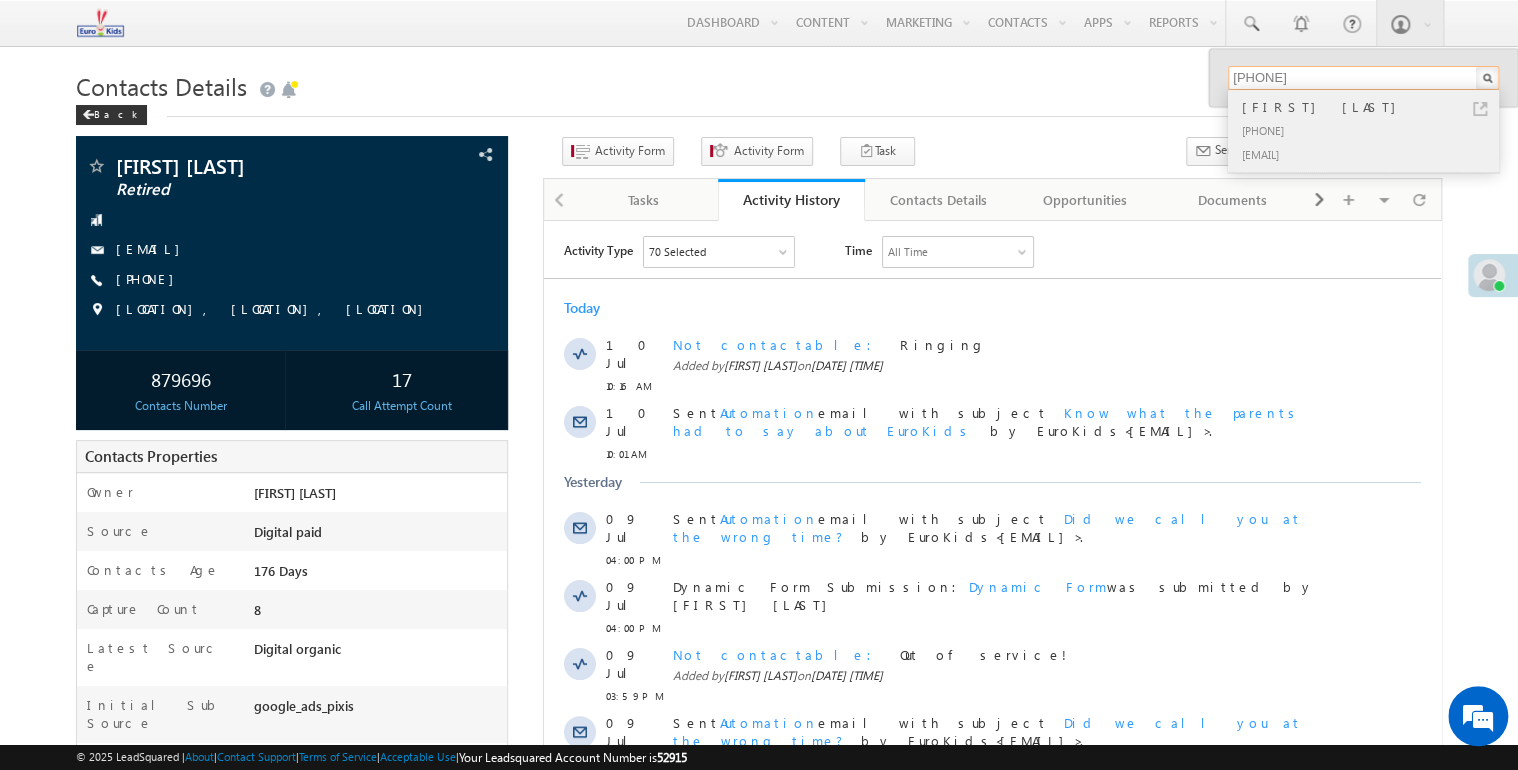 type on "9606735418" 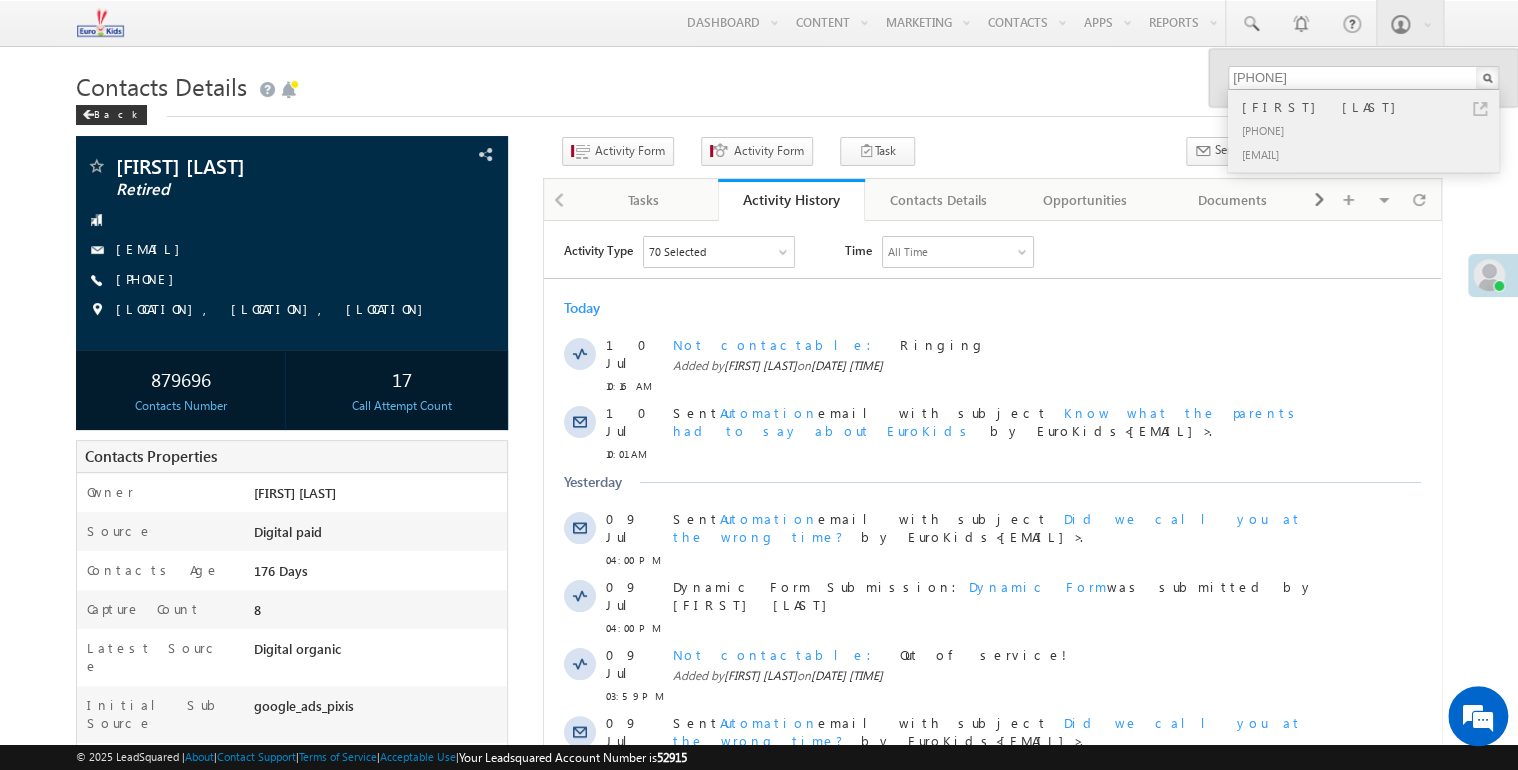 click on "+91-9606735418" at bounding box center (1372, 130) 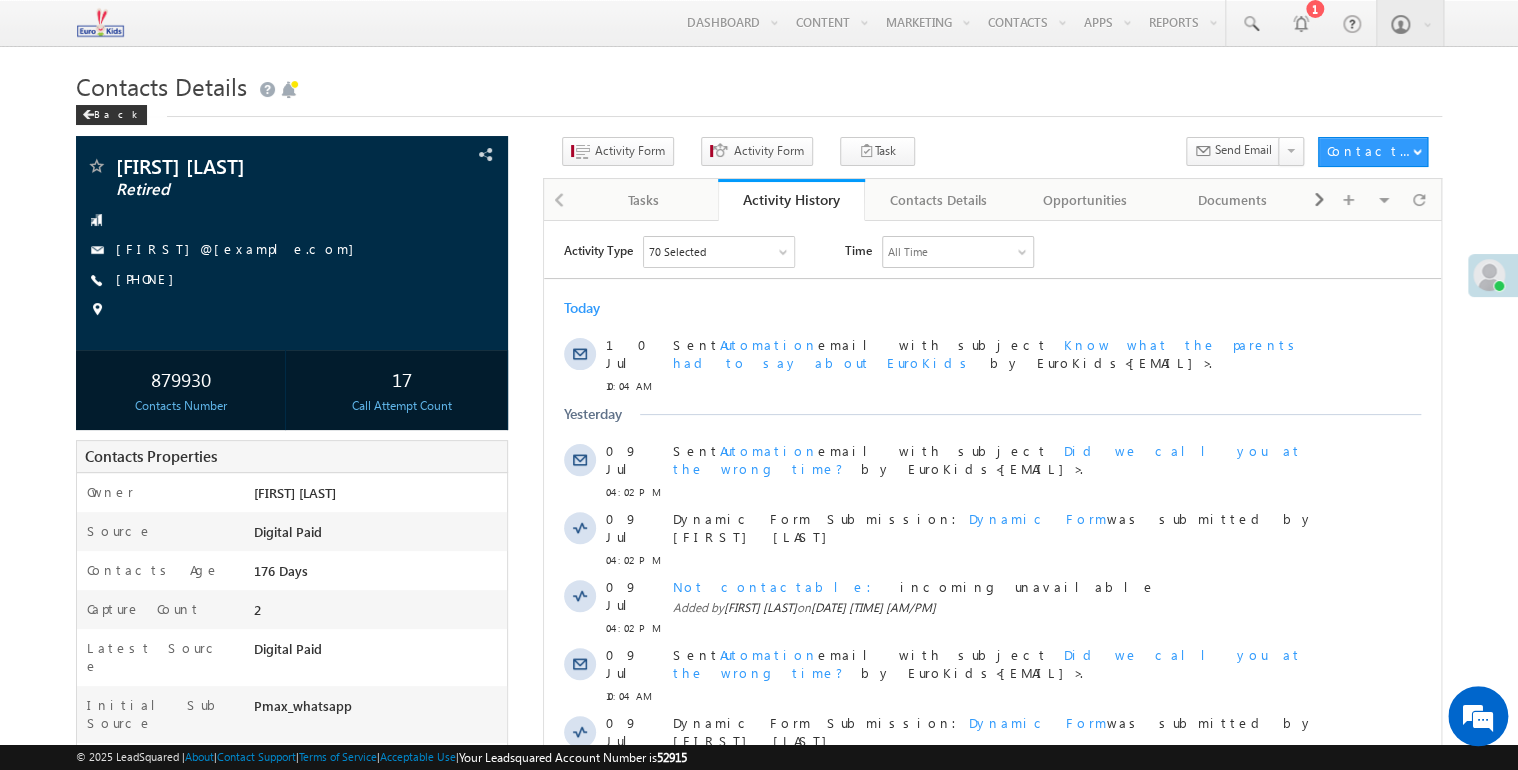scroll, scrollTop: 0, scrollLeft: 0, axis: both 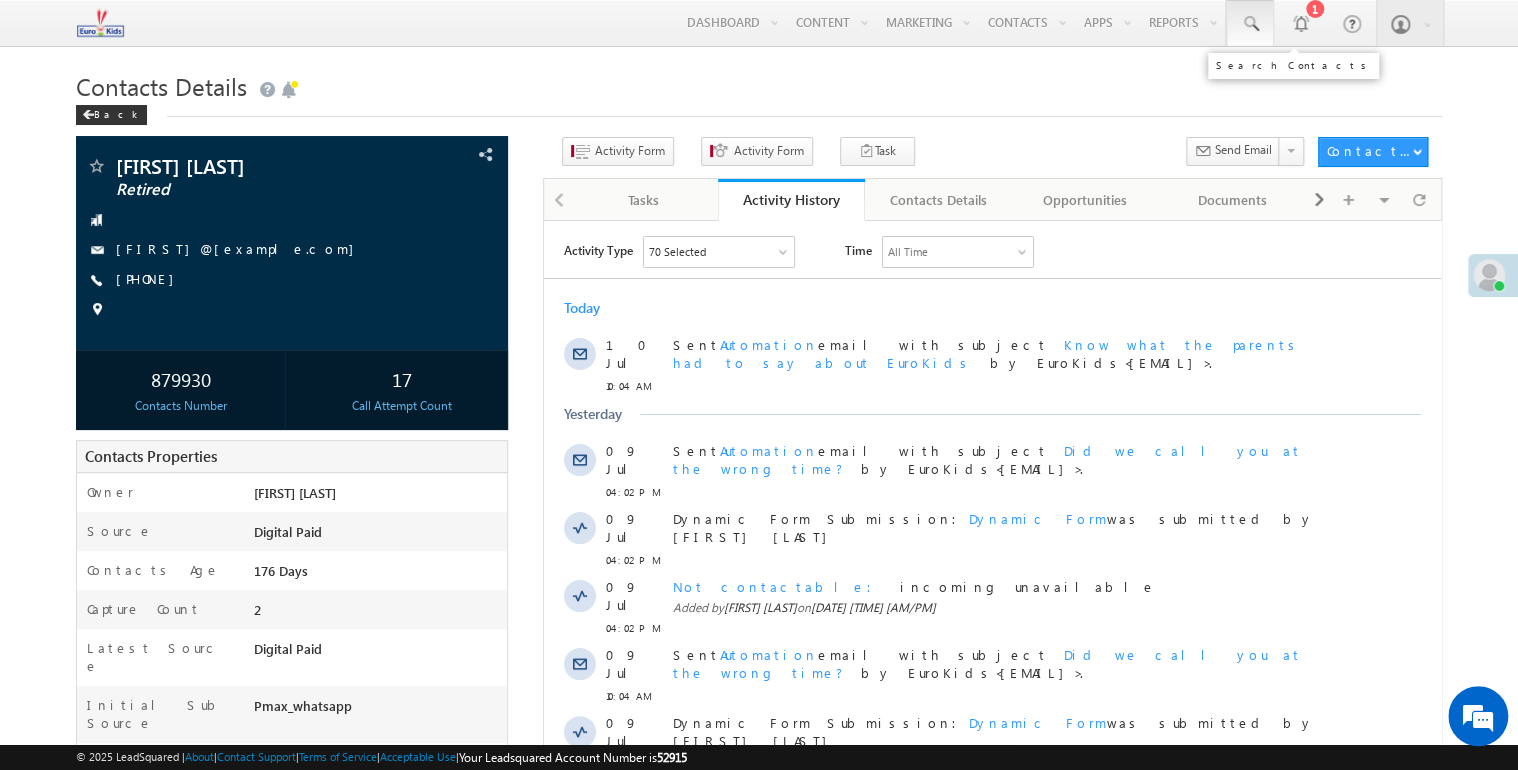click at bounding box center (1250, 23) 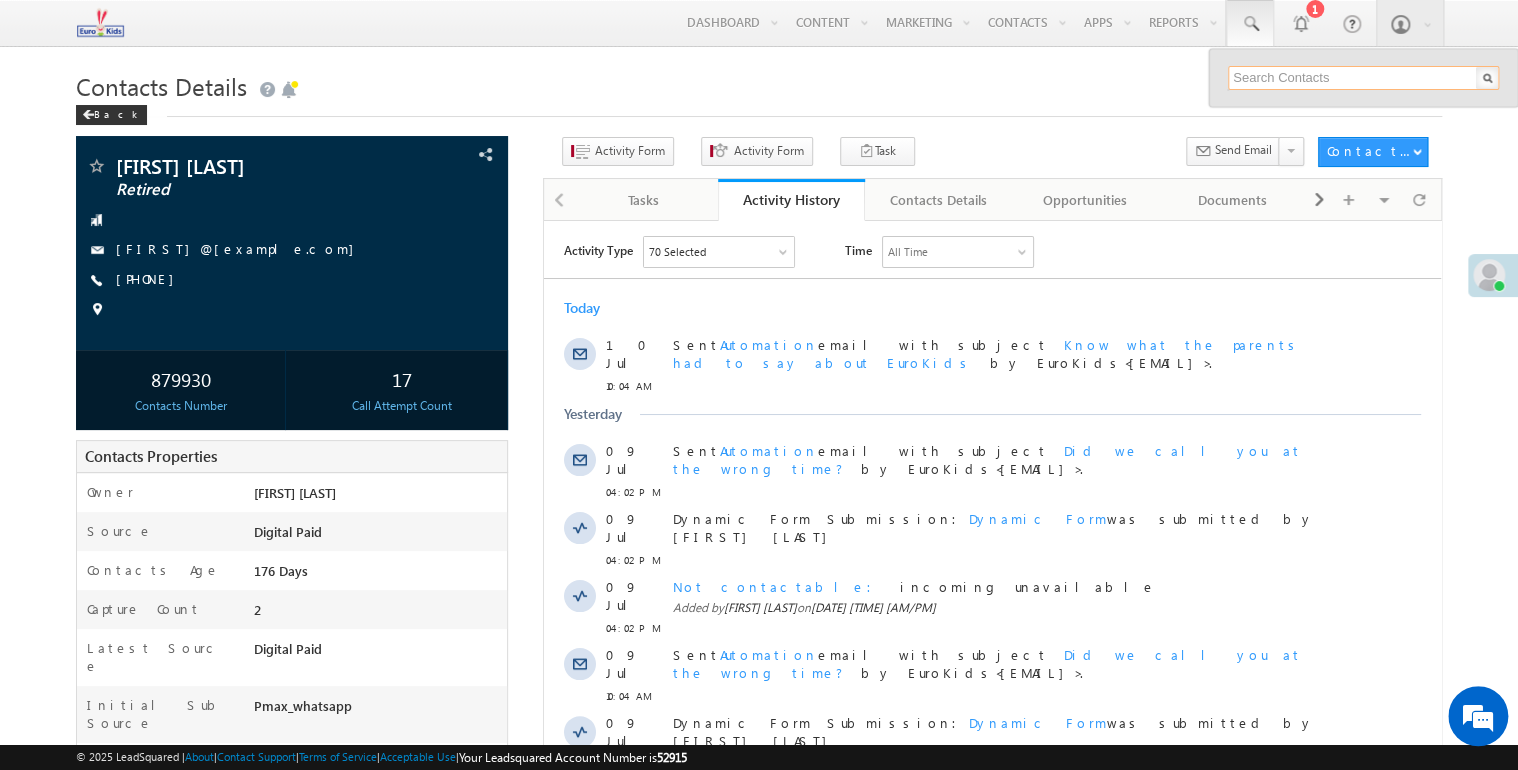 click at bounding box center (1363, 78) 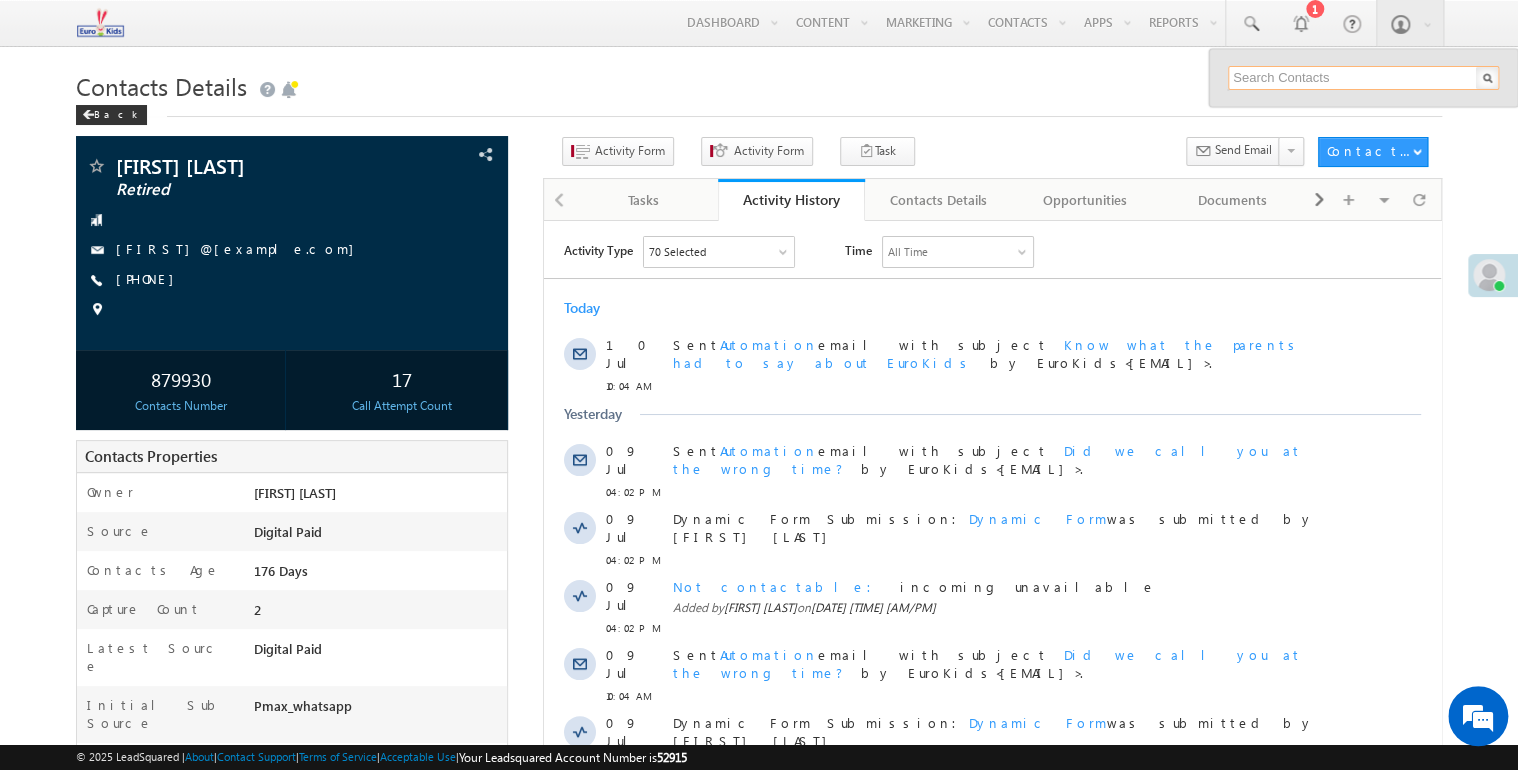 paste on "[PHONE]" 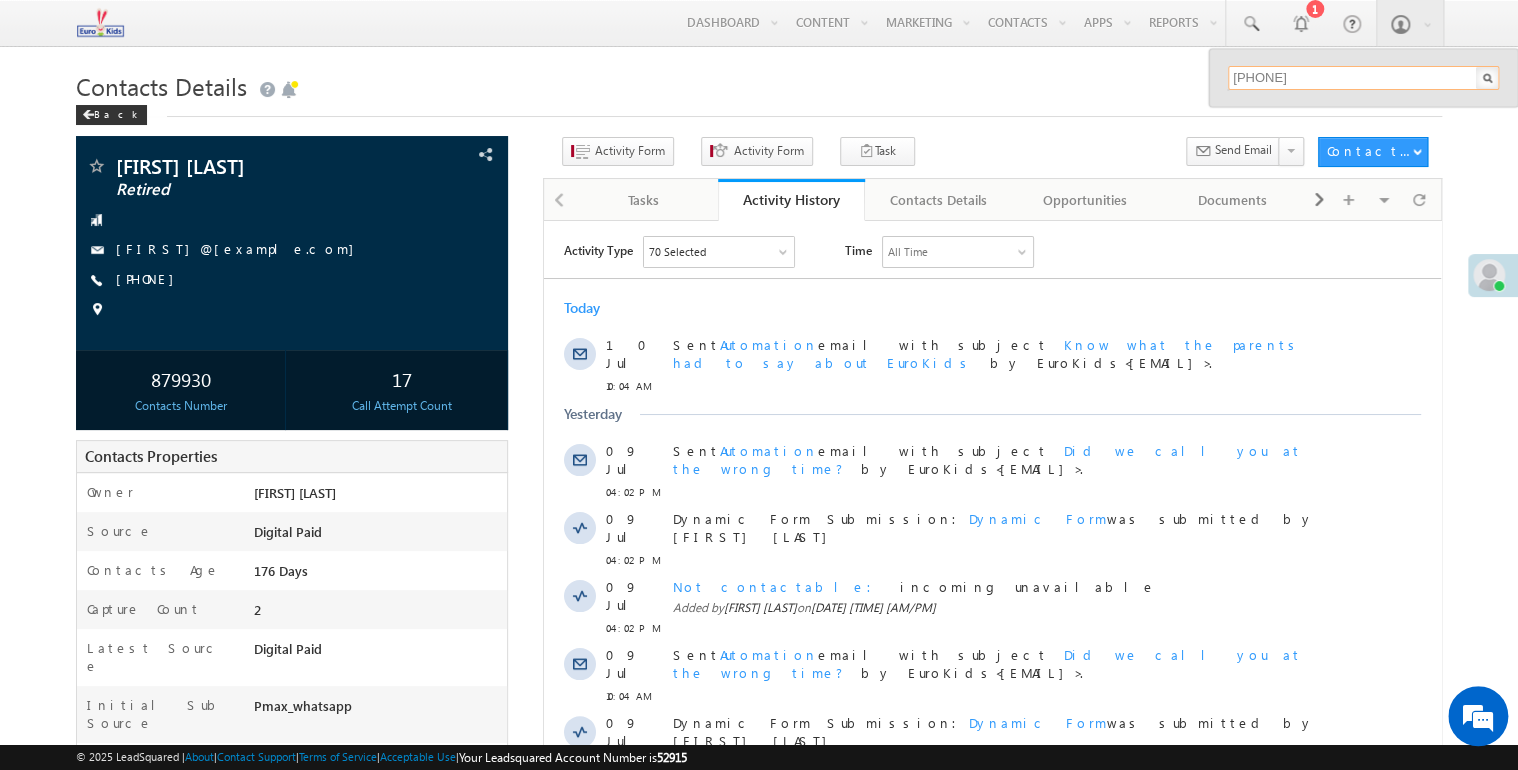 scroll, scrollTop: 0, scrollLeft: 0, axis: both 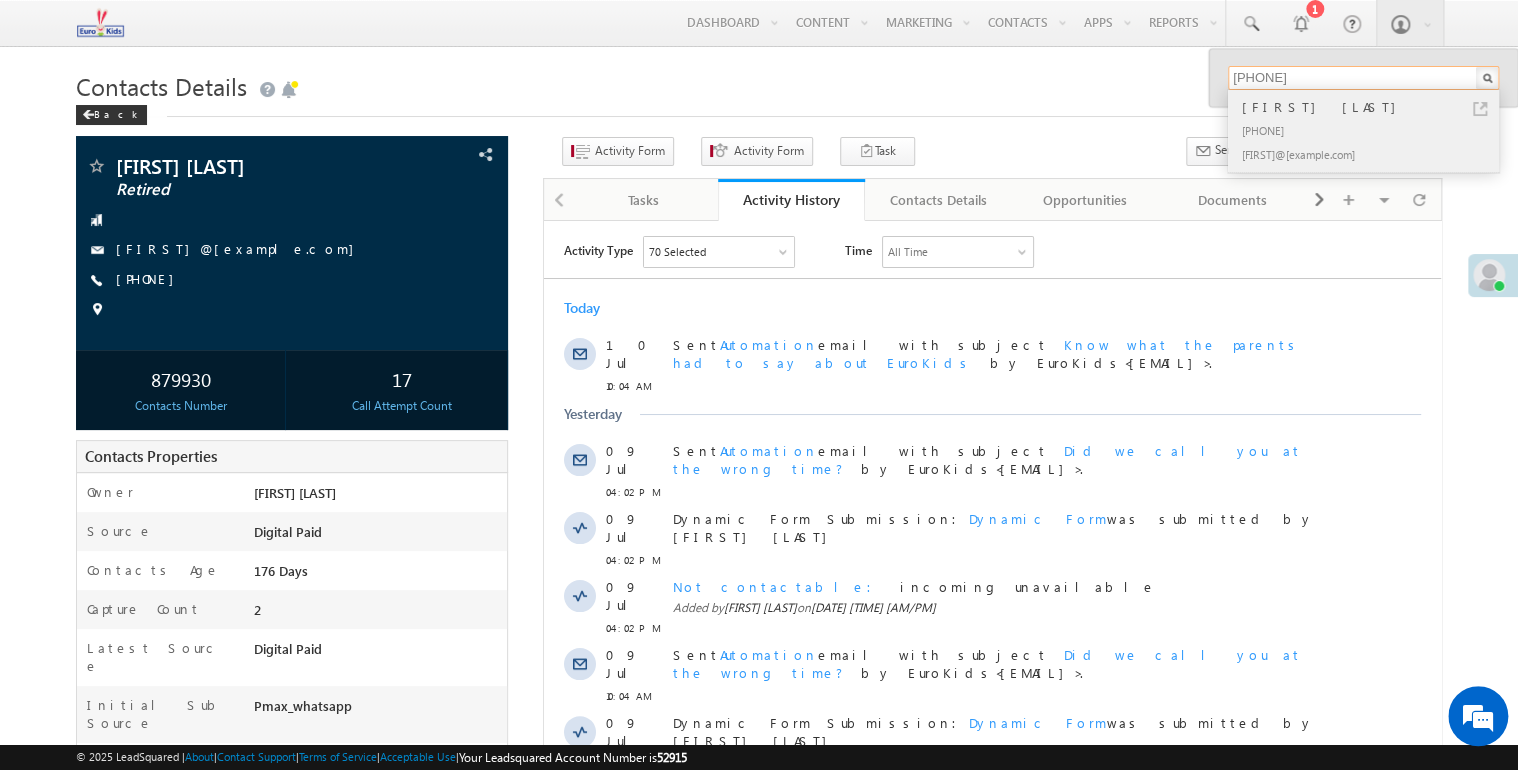 type on "[PHONE]" 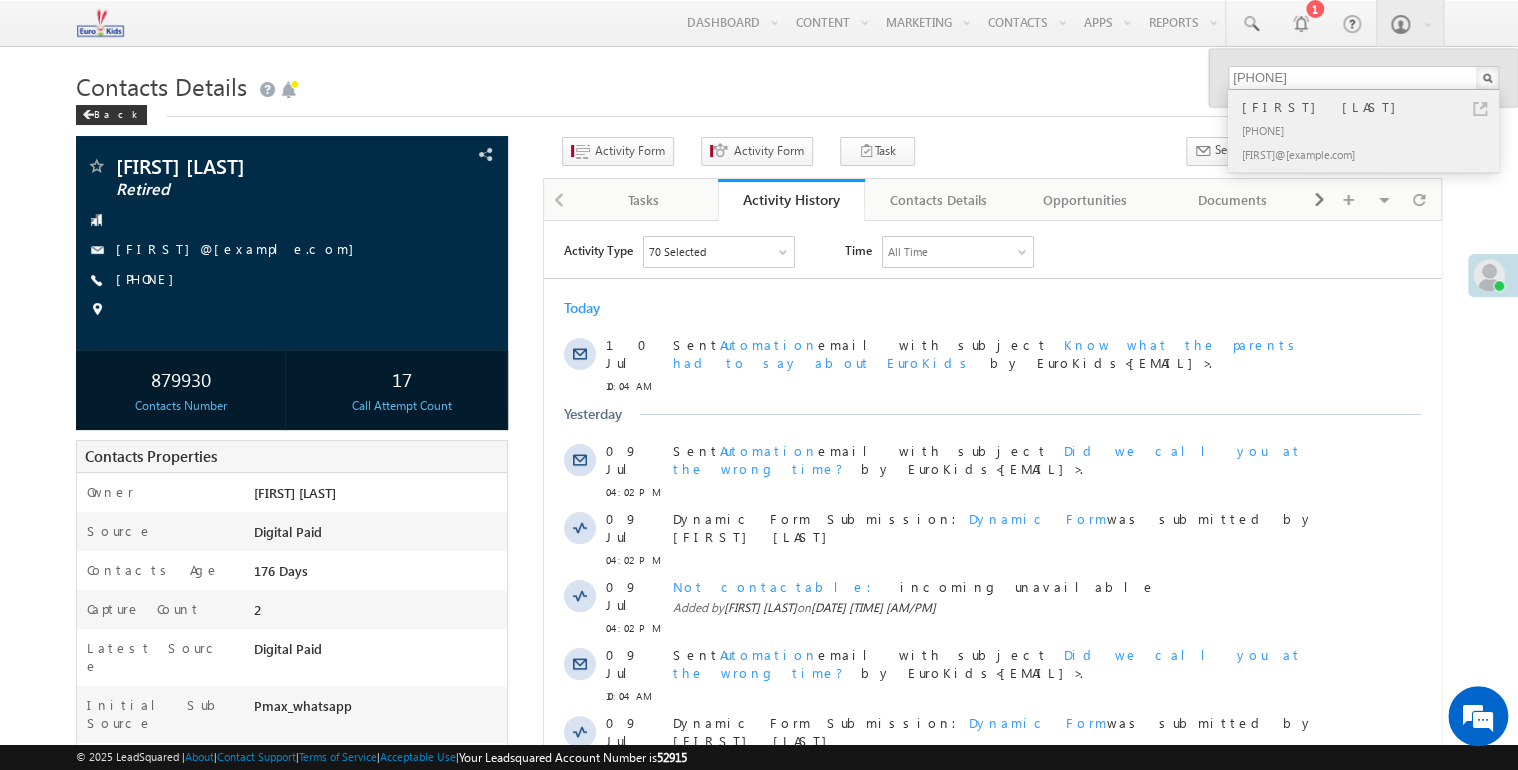click on "[PHONE]" at bounding box center [1372, 130] 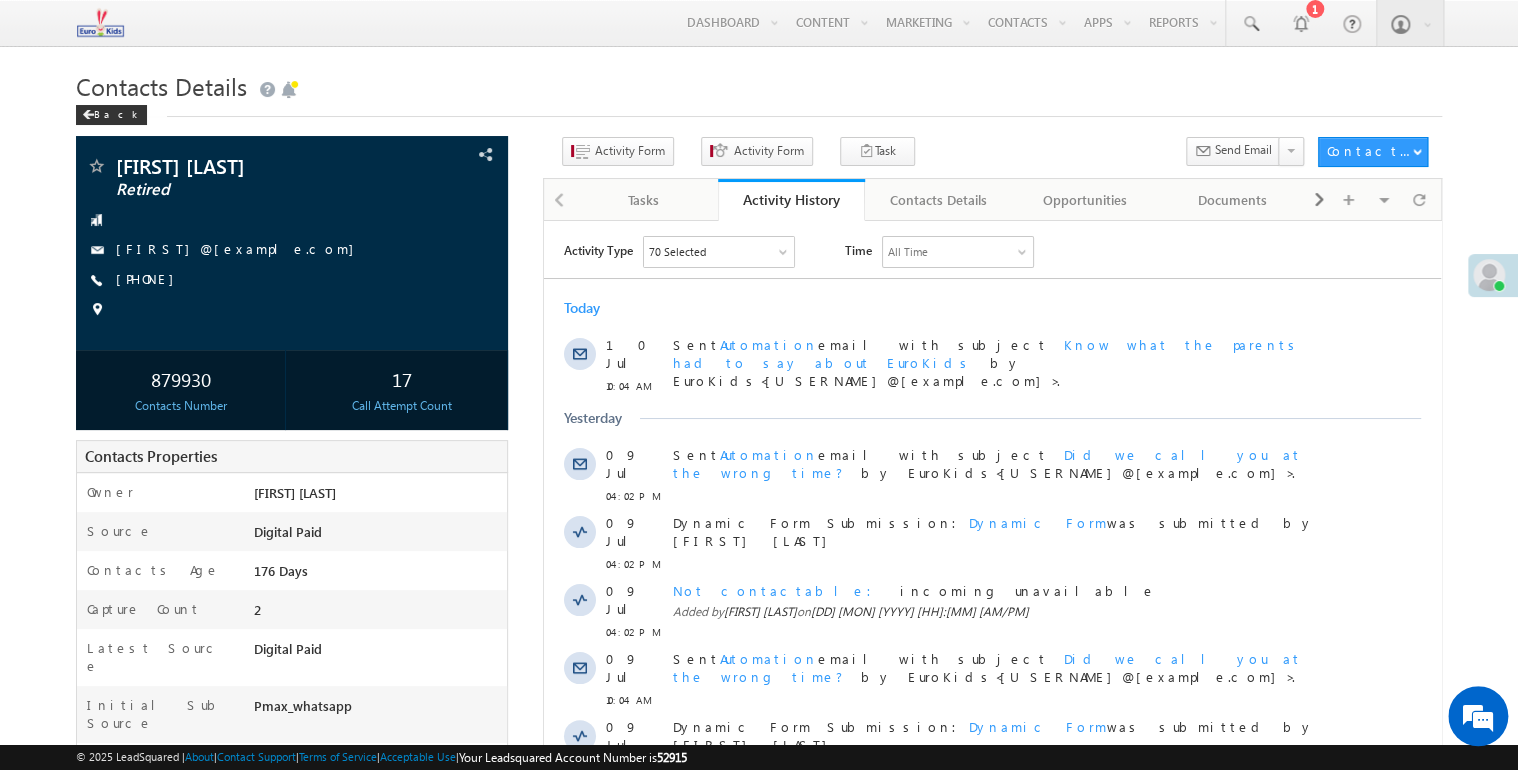 scroll, scrollTop: 0, scrollLeft: 0, axis: both 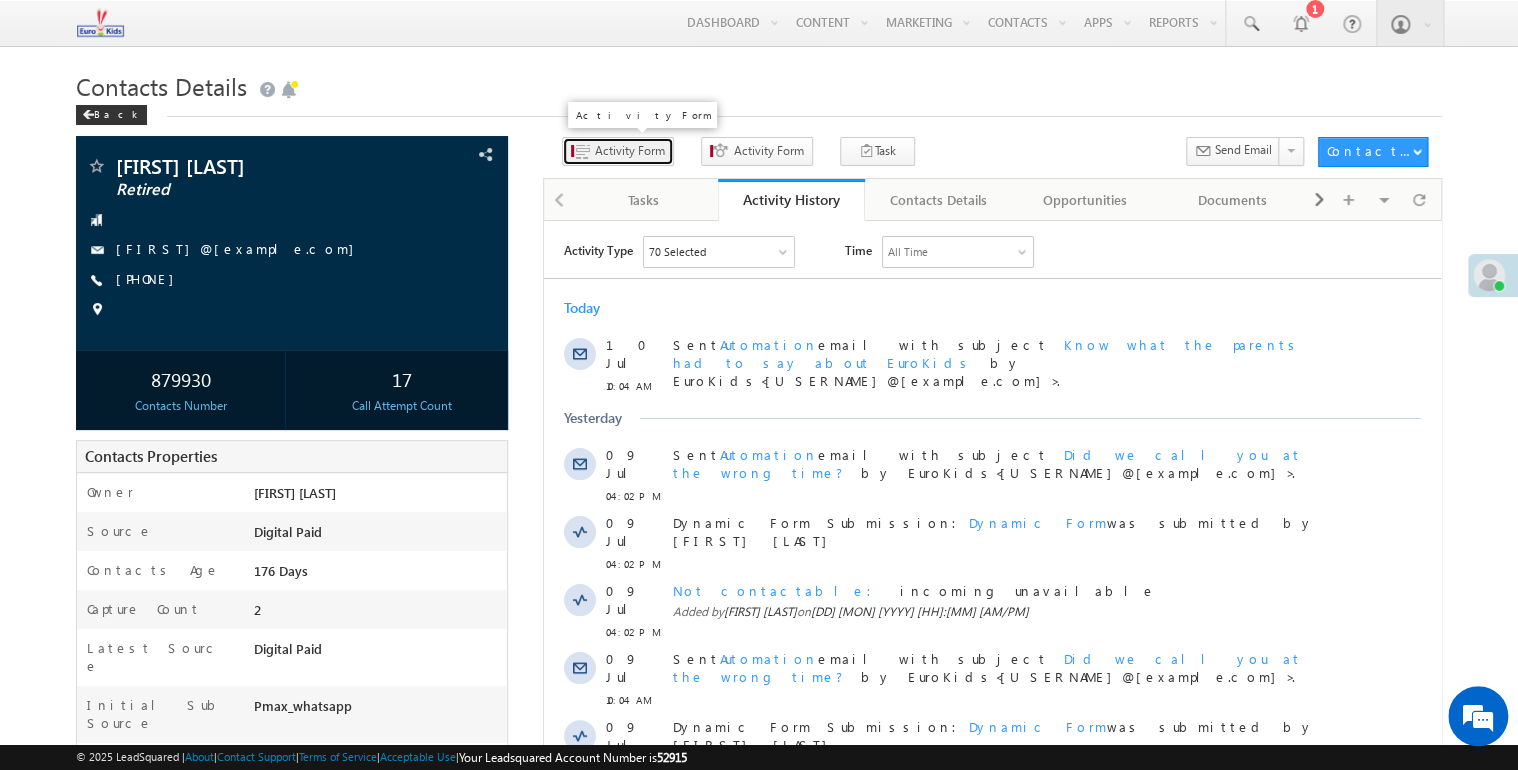 click at bounding box center (582, 152) 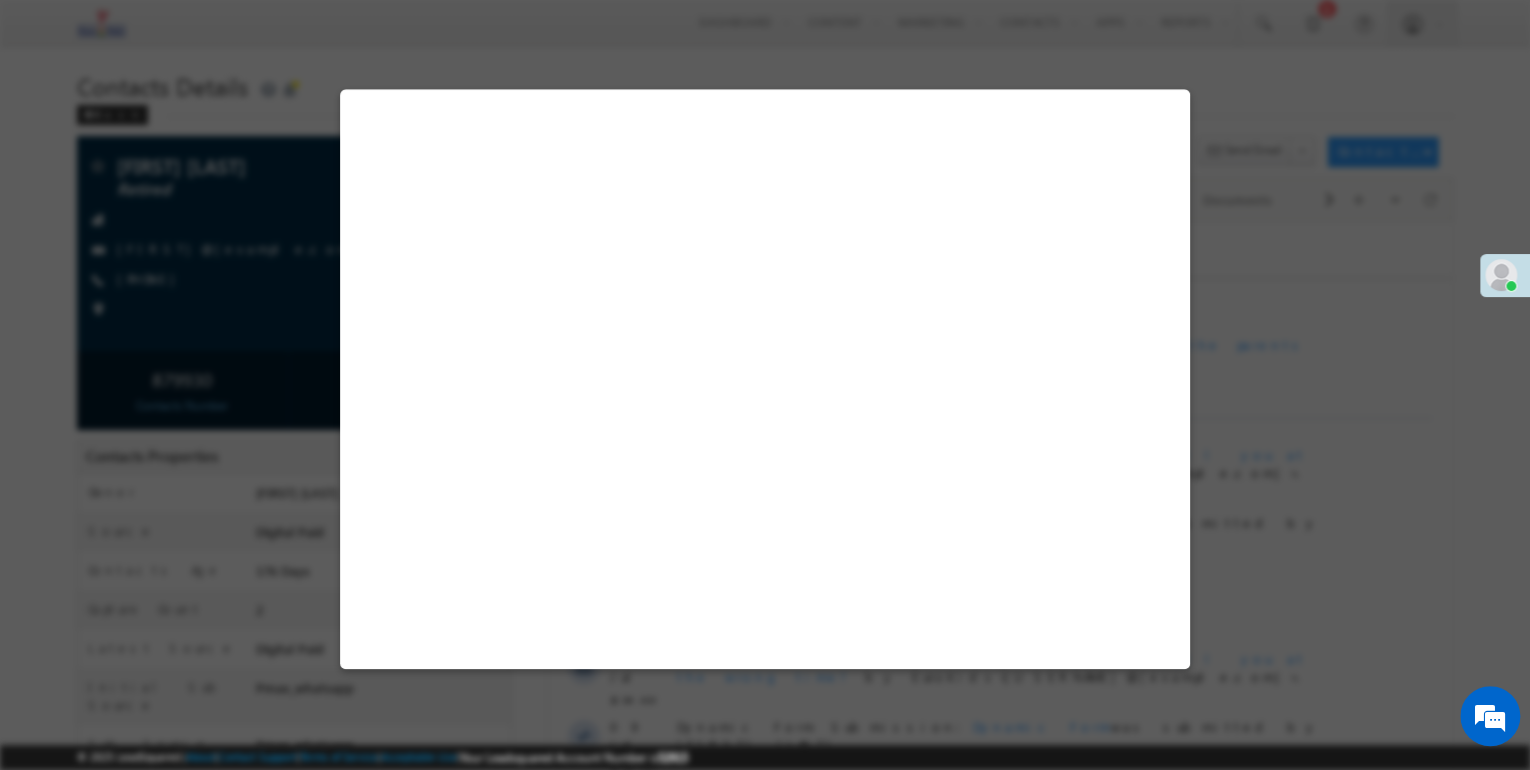 select on "Admissions" 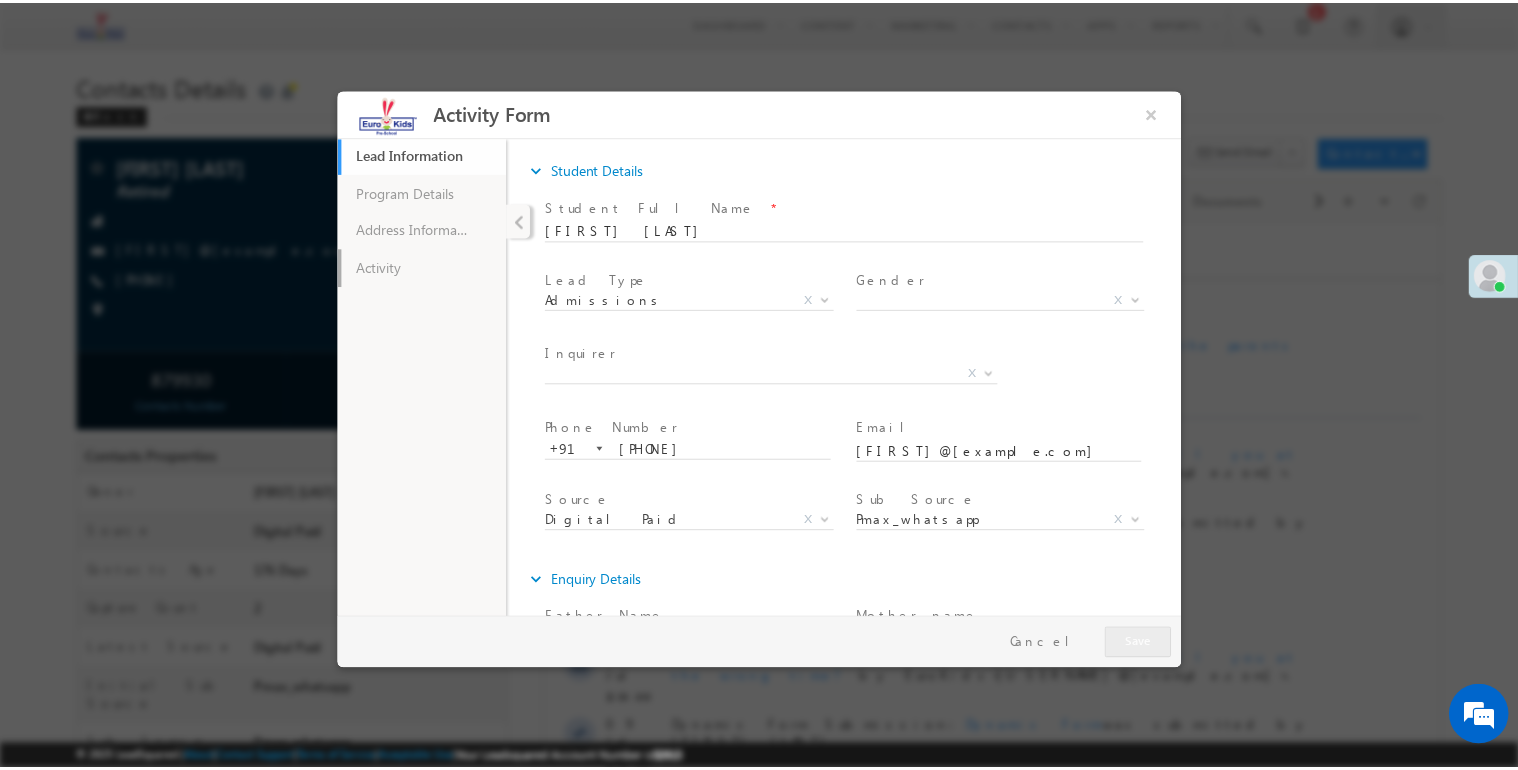 scroll, scrollTop: 0, scrollLeft: 0, axis: both 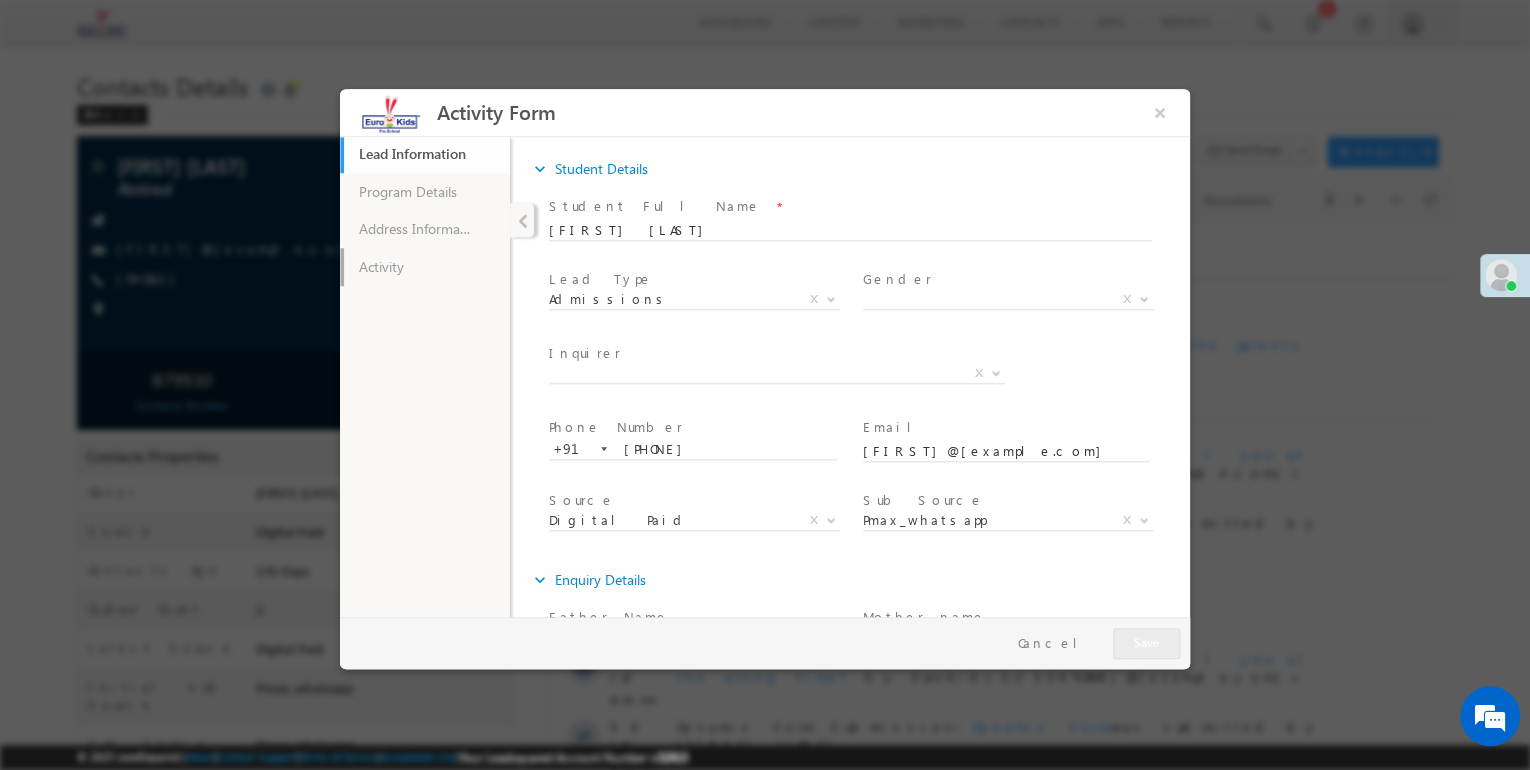 click on "Activity" at bounding box center (425, 267) 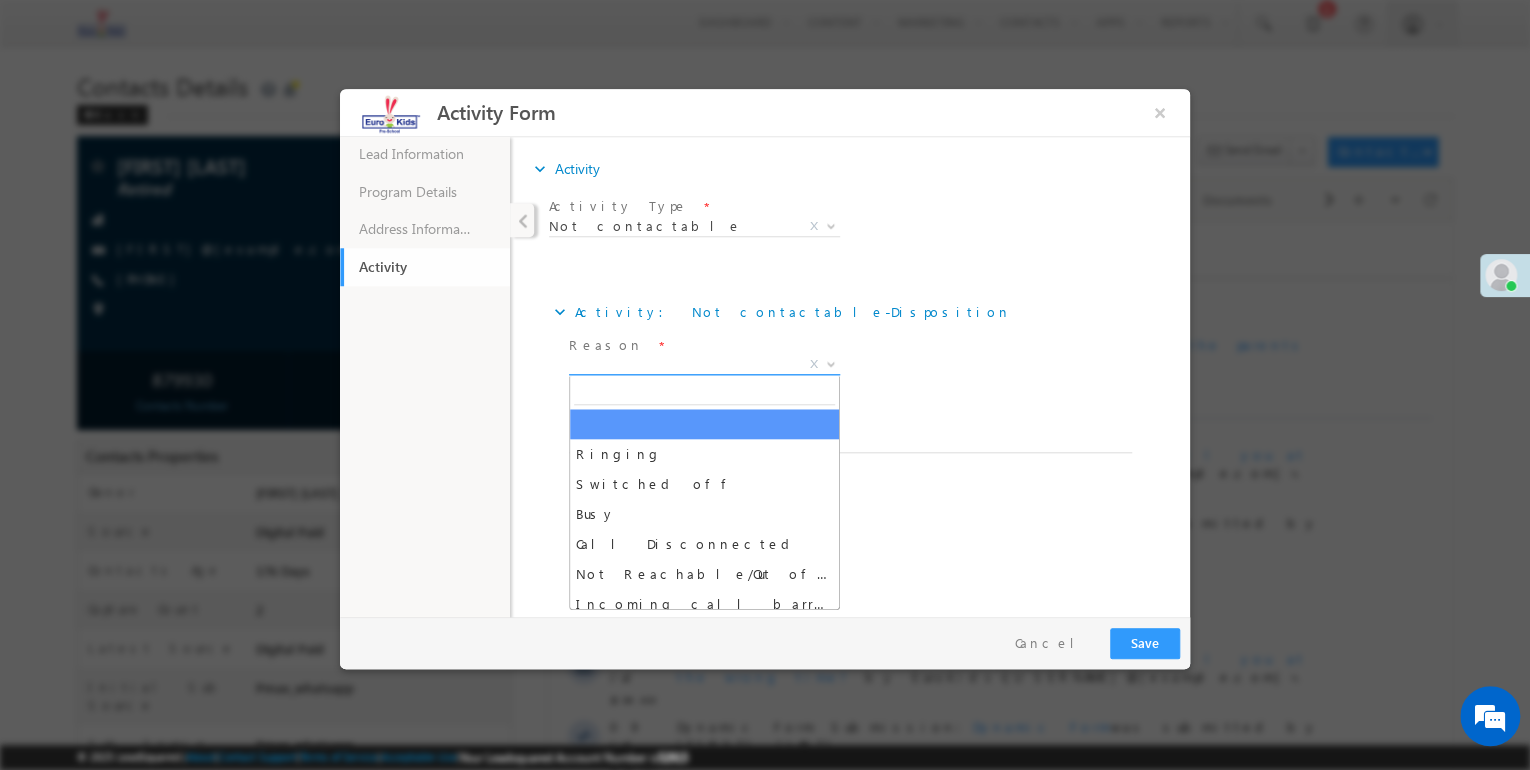 click on "X" at bounding box center [704, 365] 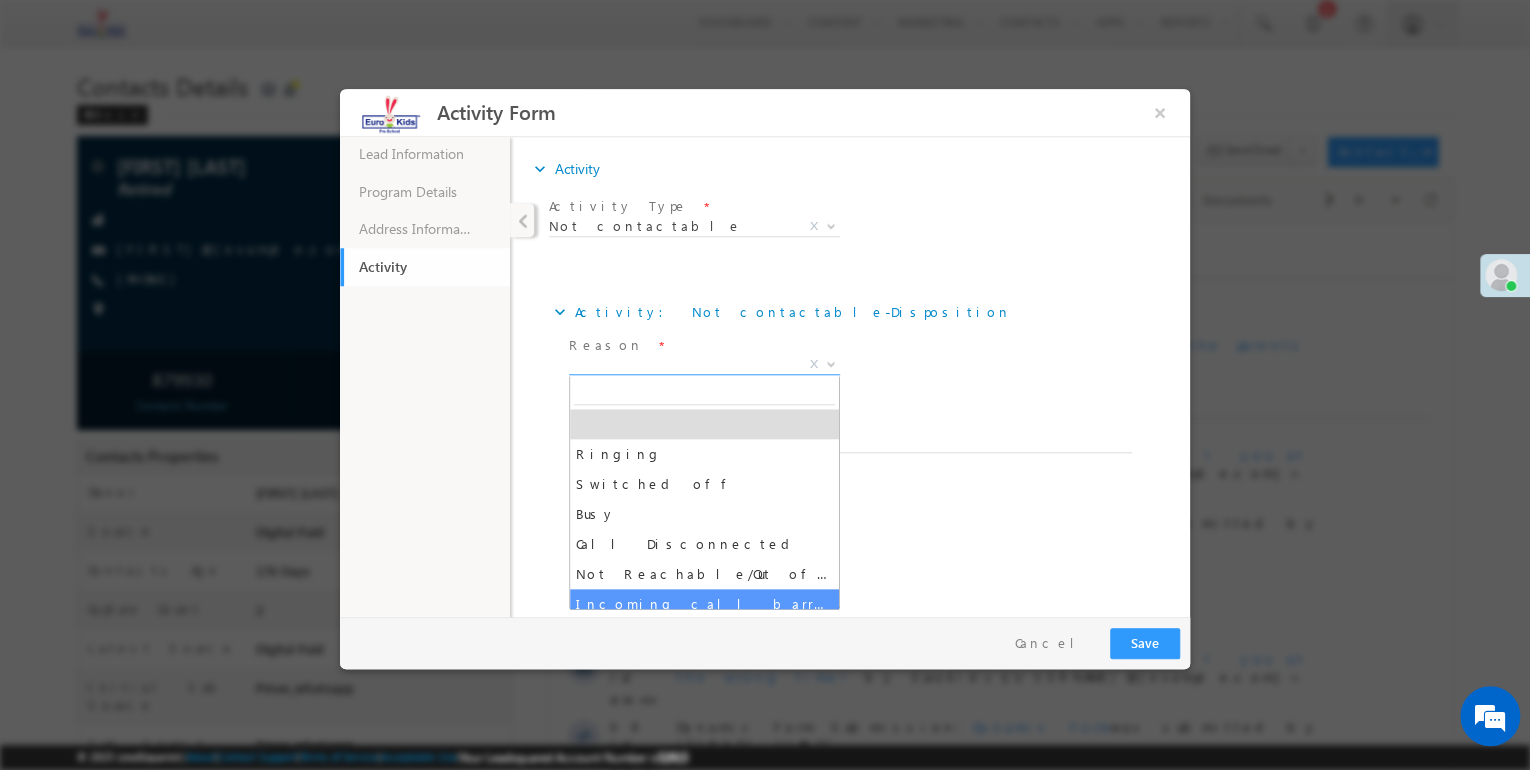 select on "Incoming call barred" 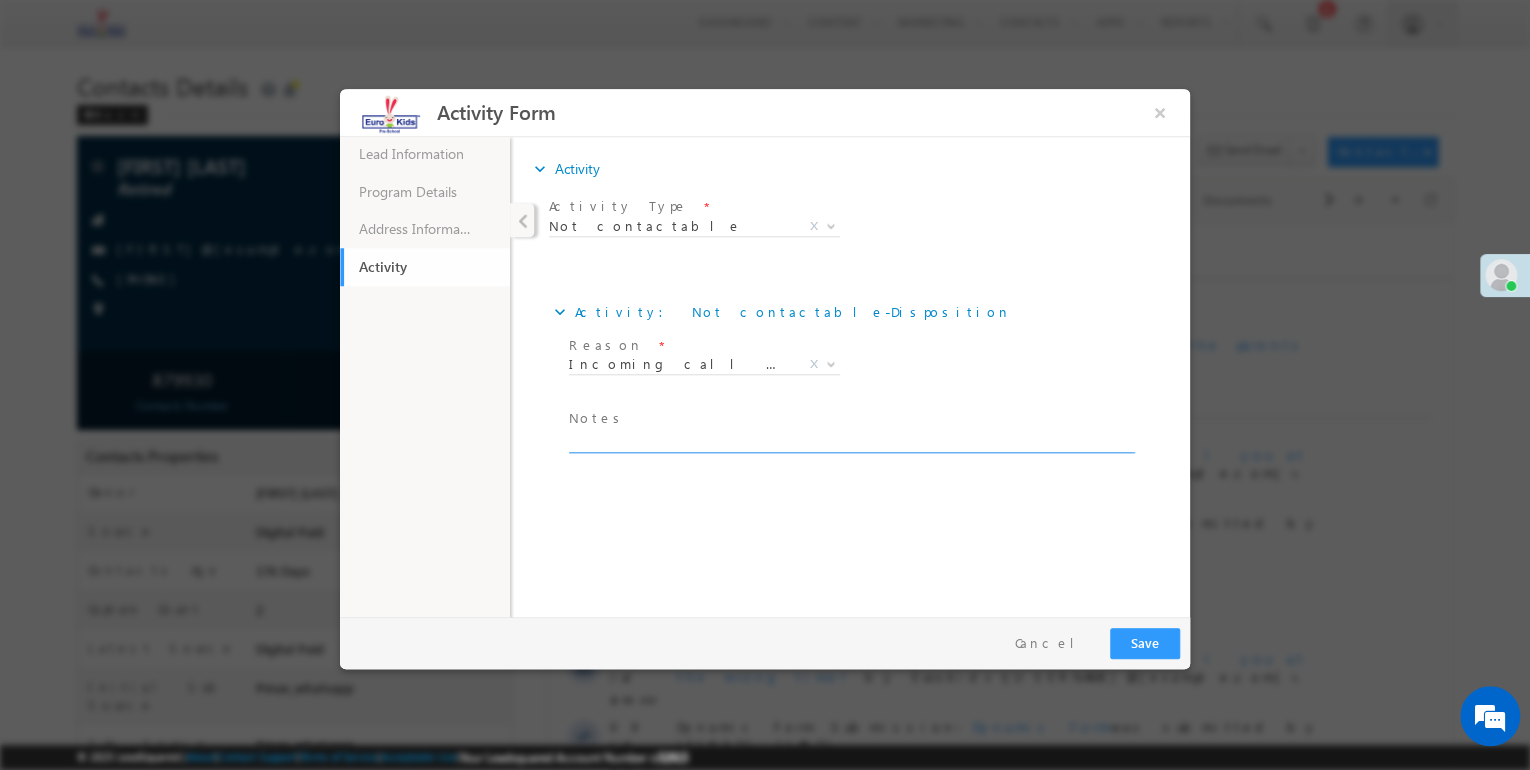 click at bounding box center (850, 441) 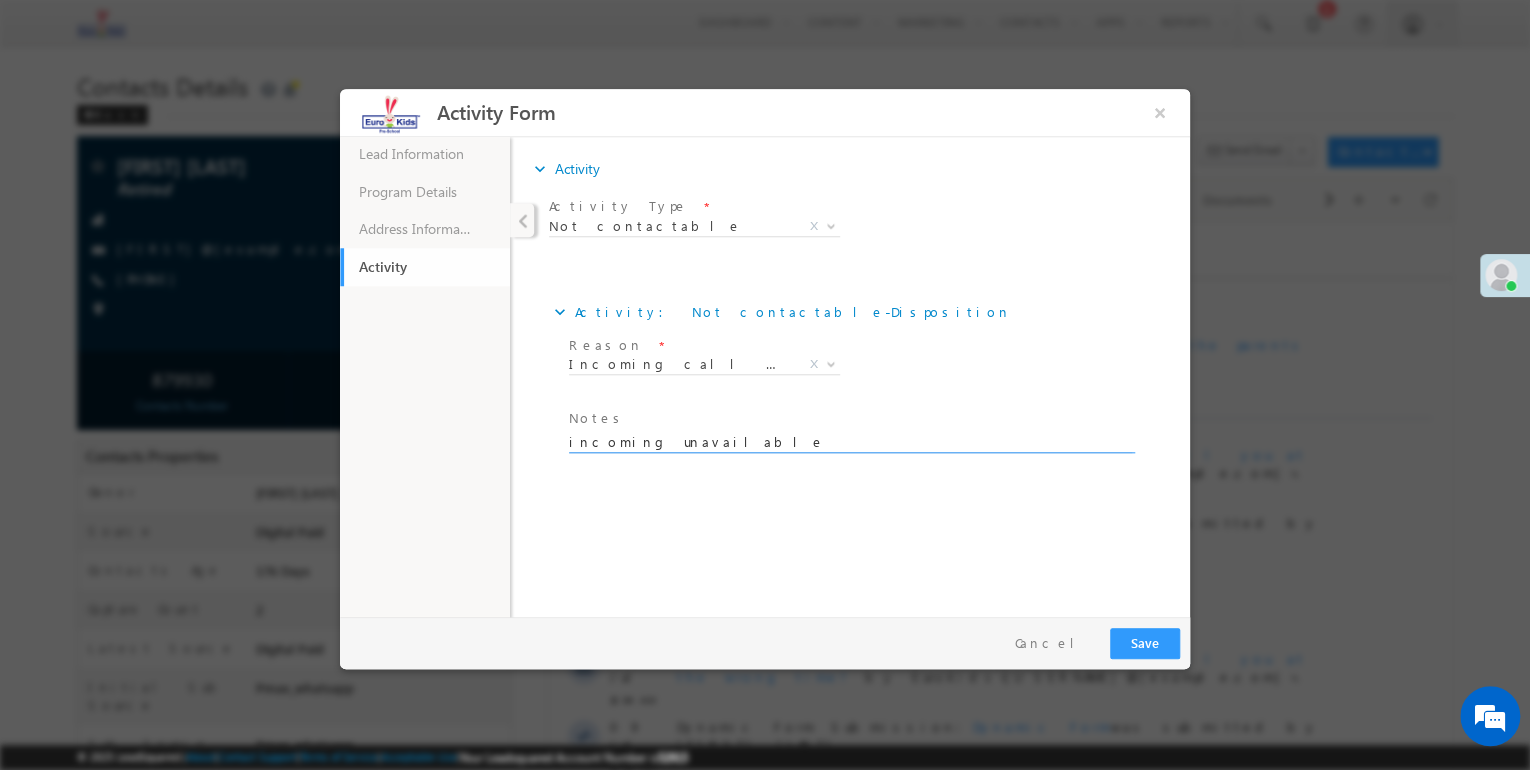 type on "incoming unavailable" 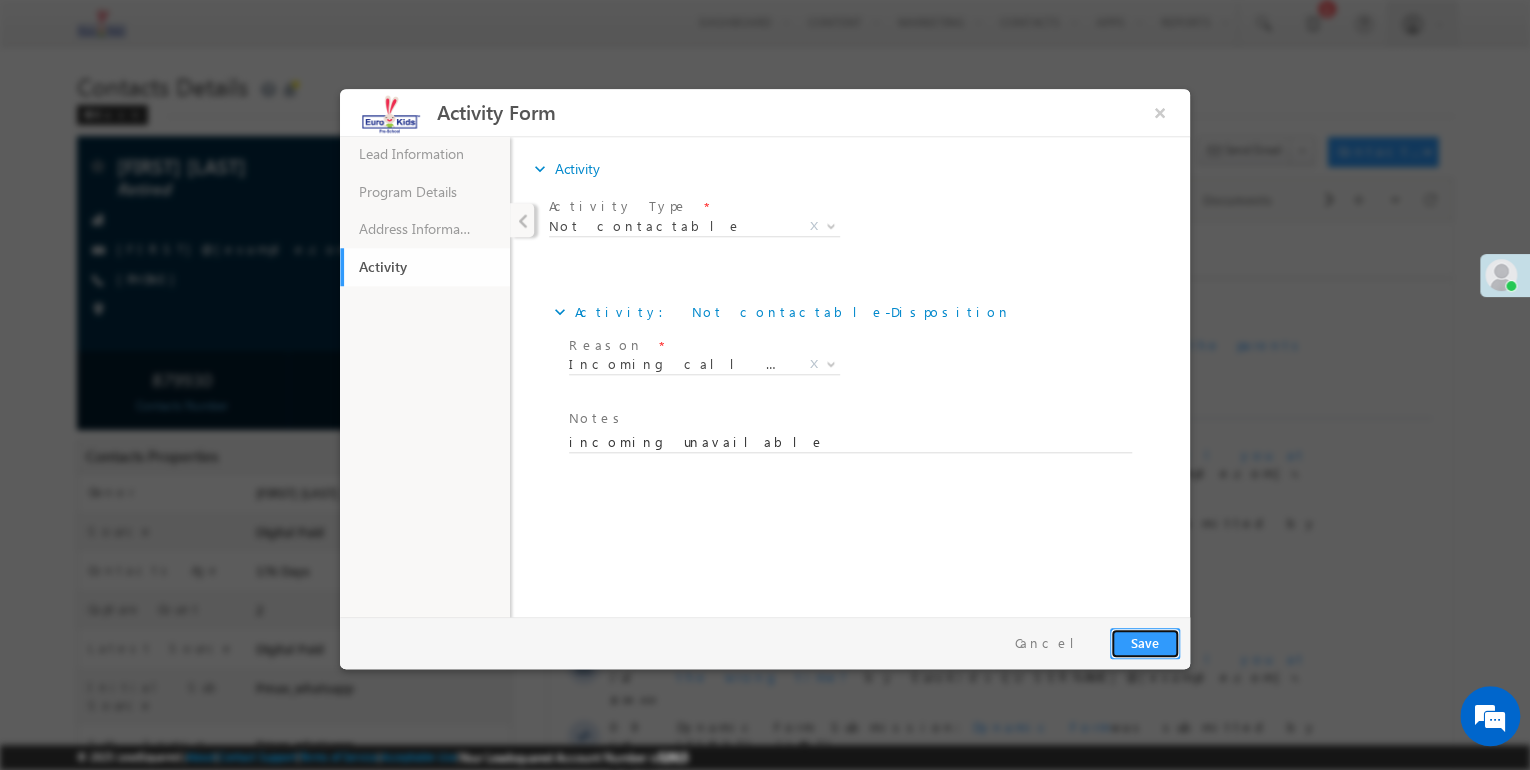 click on "Save" at bounding box center [1145, 643] 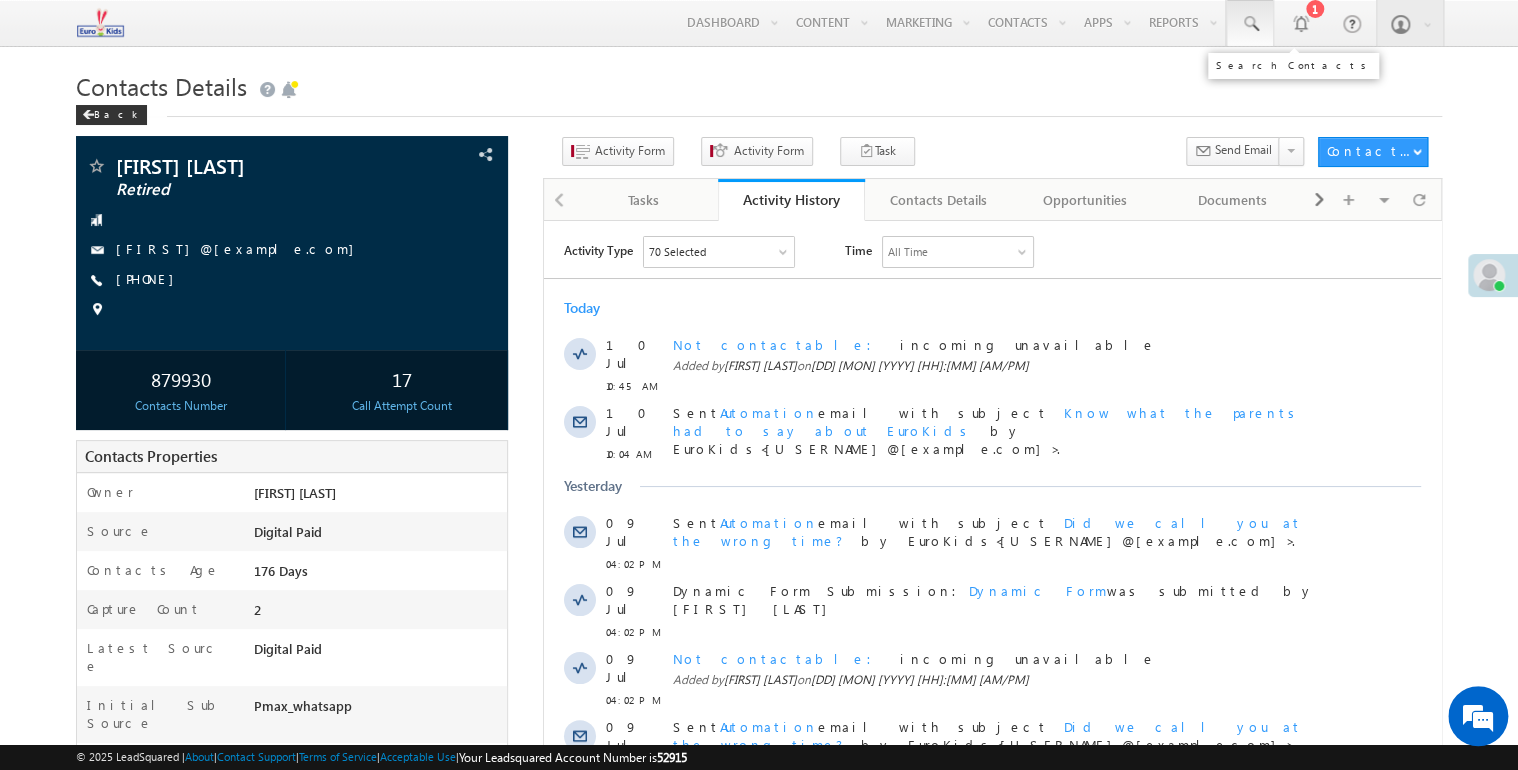 click at bounding box center [1250, 23] 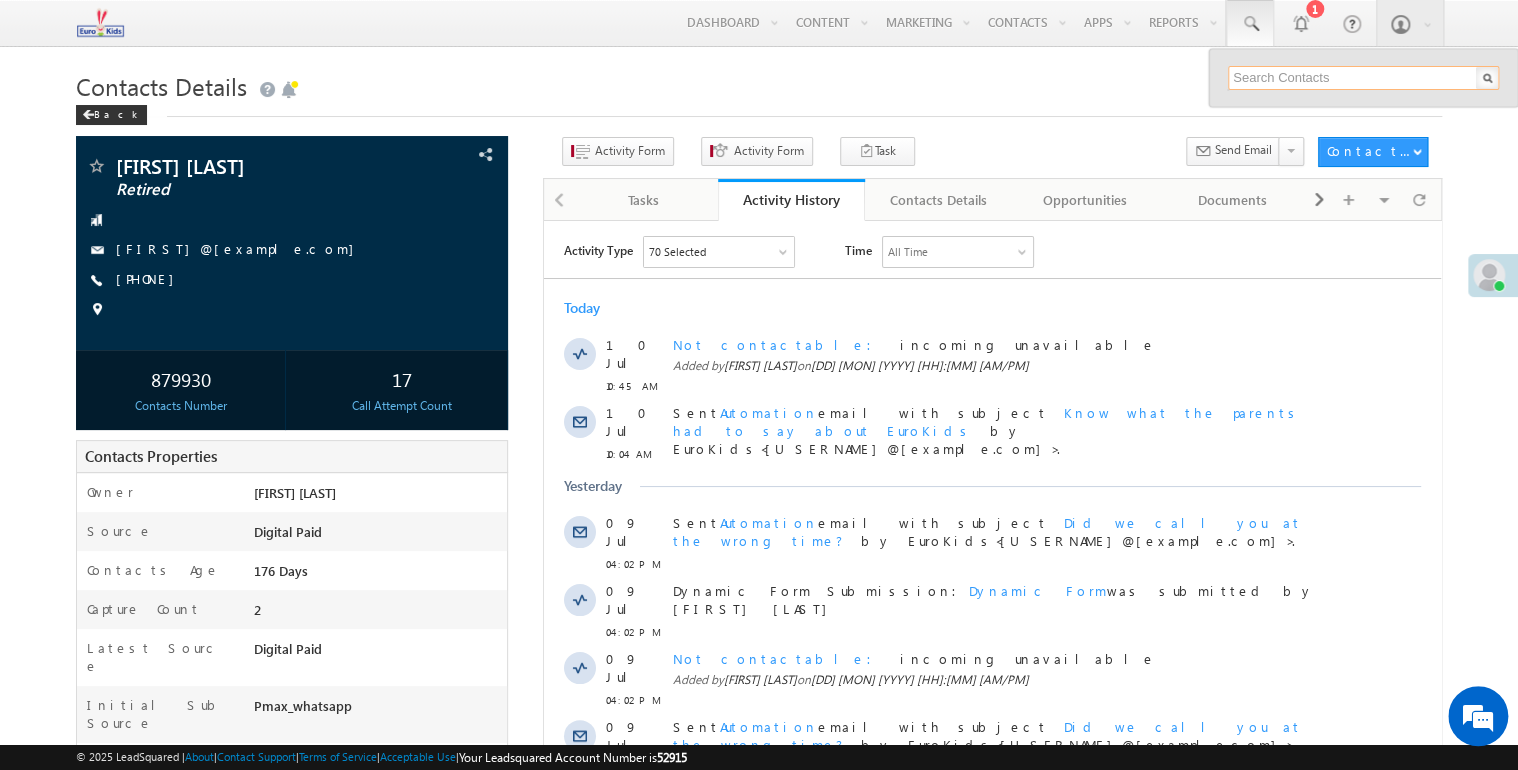 click at bounding box center [1363, 78] 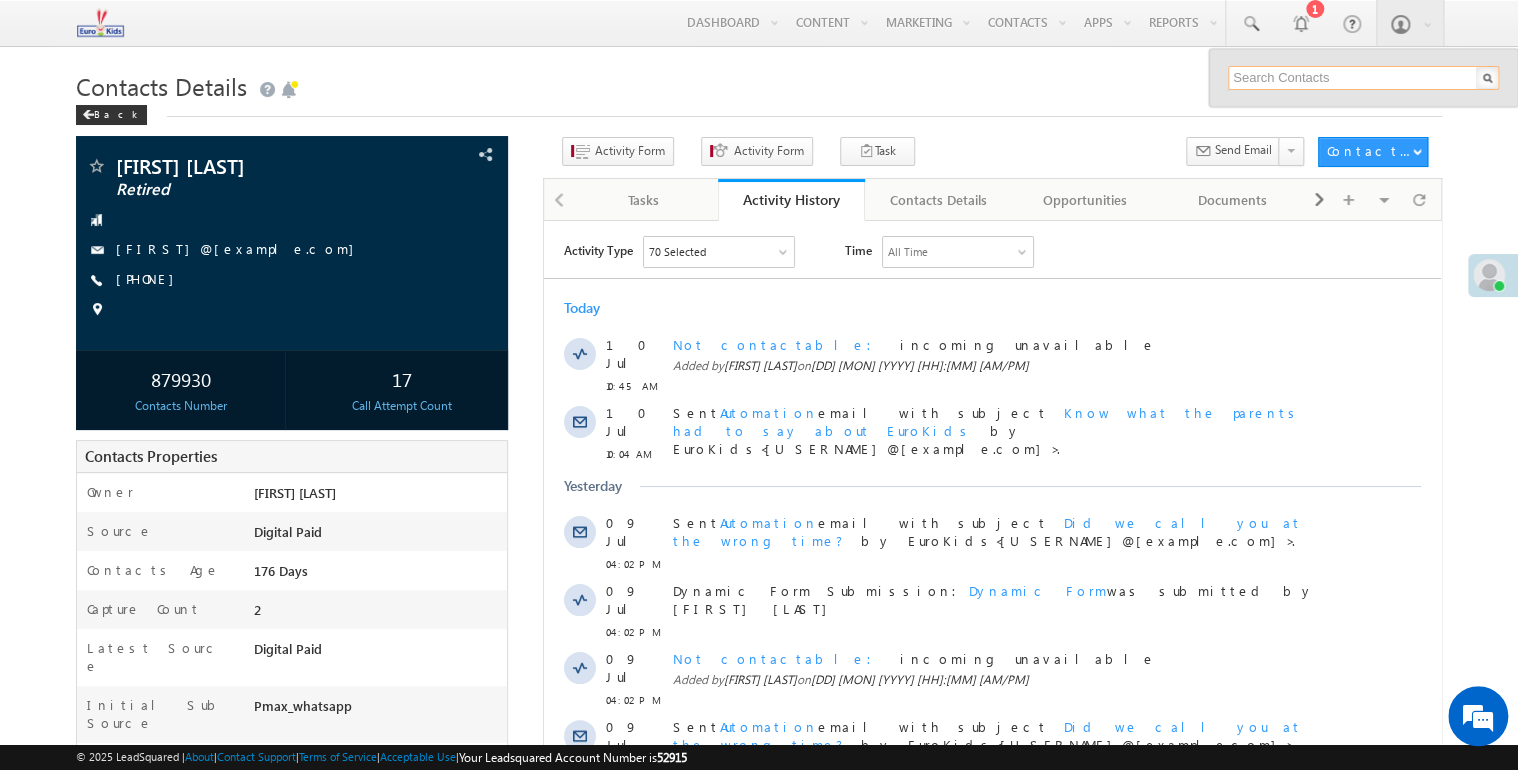 paste on "7699181141" 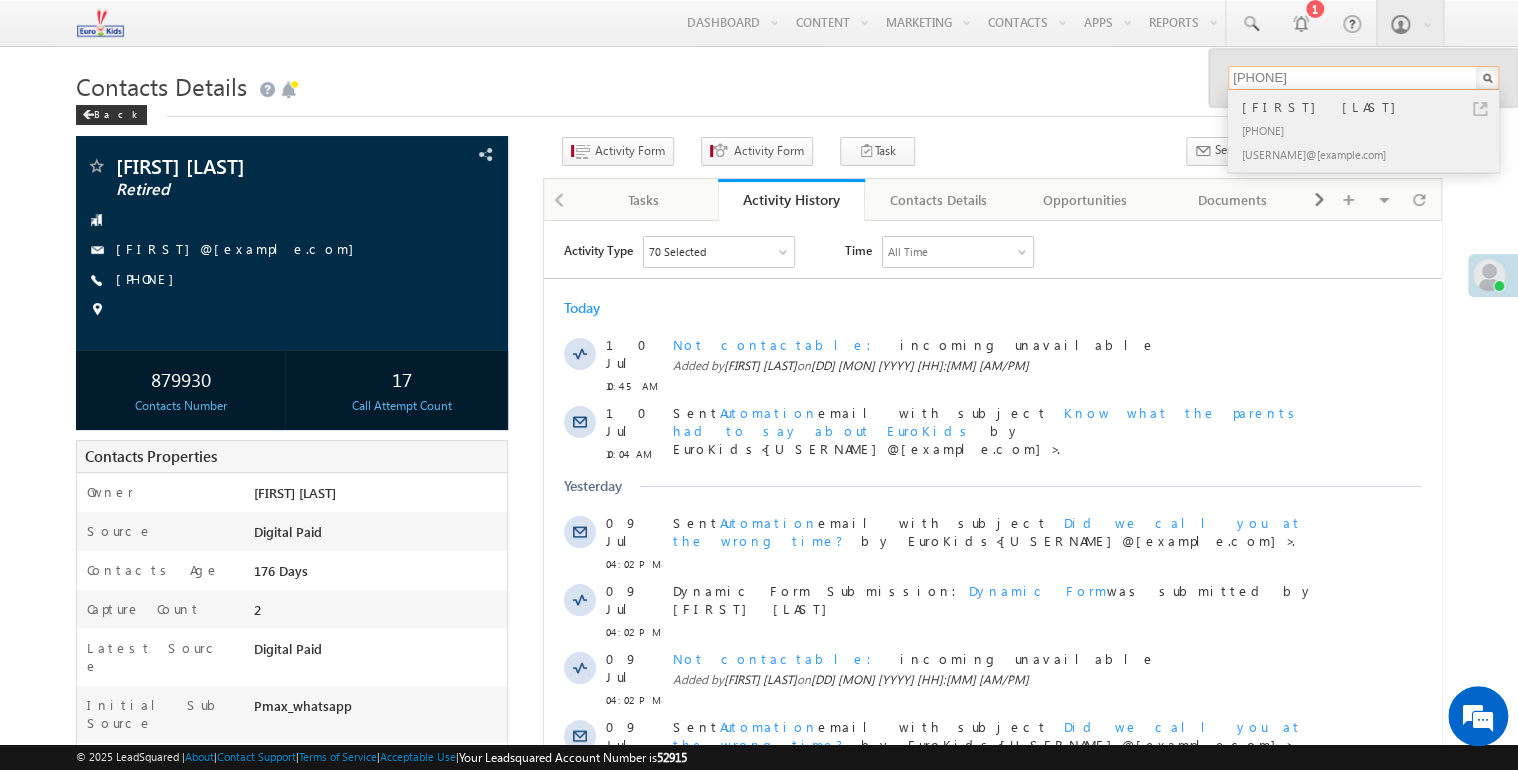 type on "7699181141" 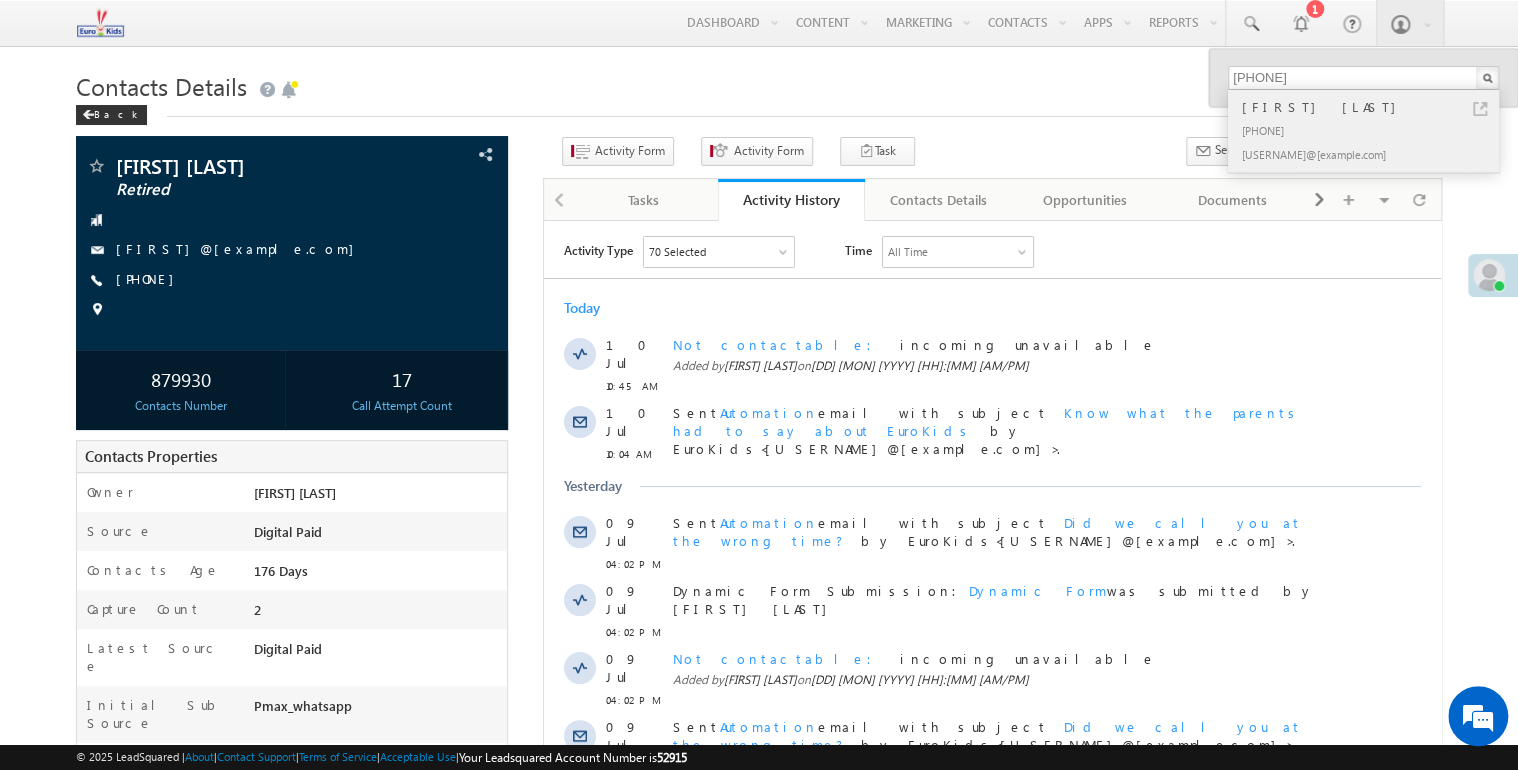 click on "+91-7699181141" at bounding box center (1372, 130) 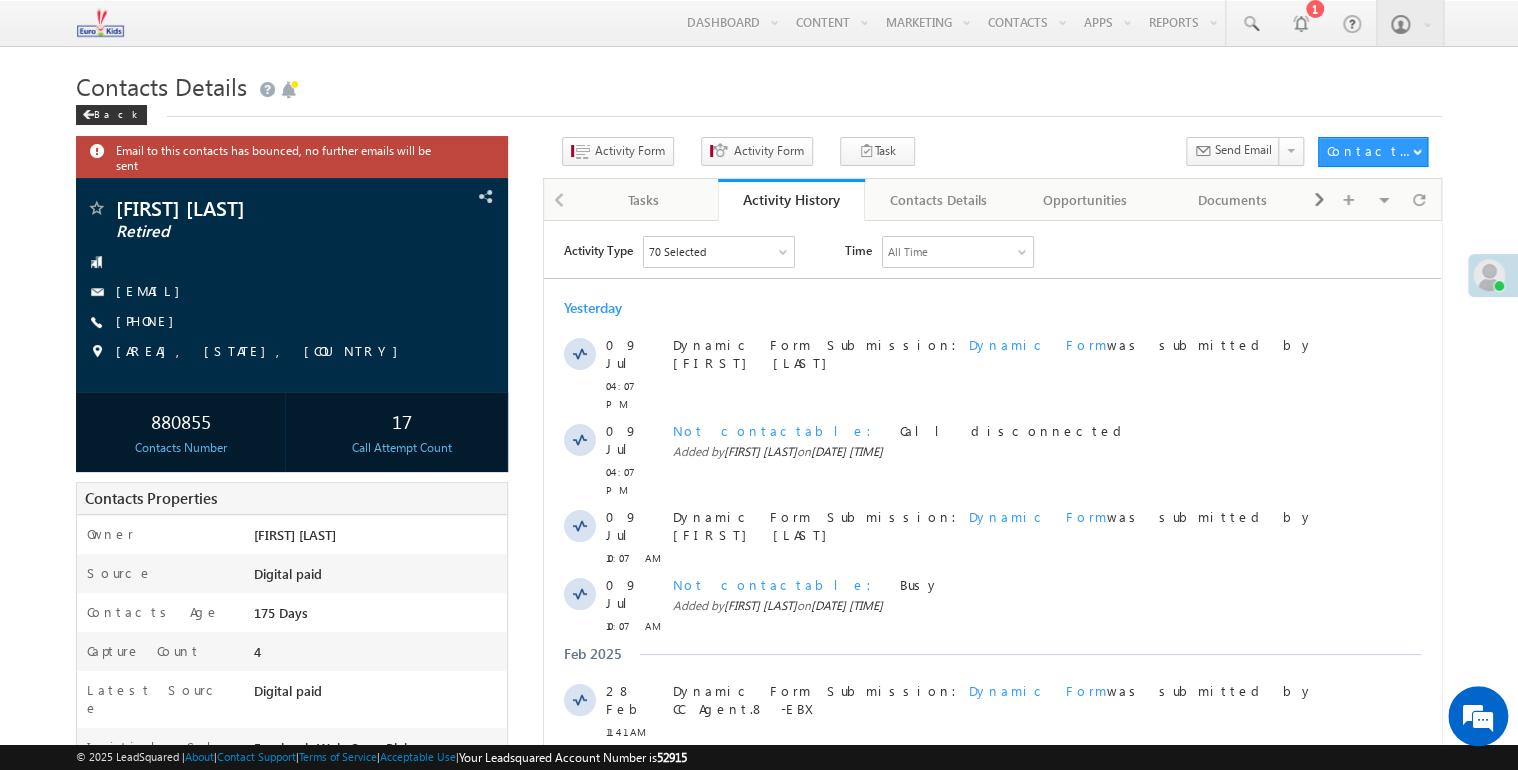 scroll, scrollTop: 0, scrollLeft: 0, axis: both 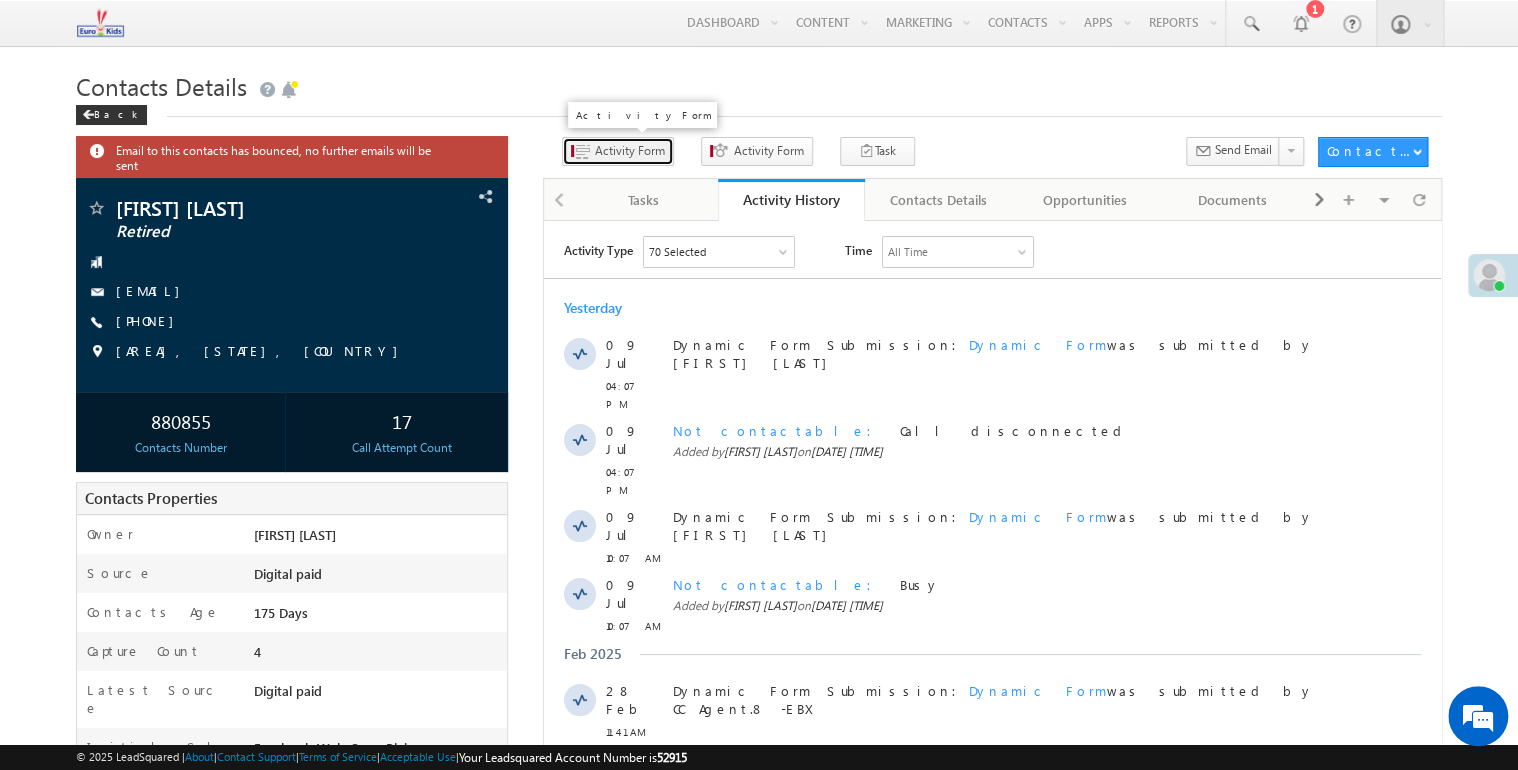 click on "Activity Form" at bounding box center (630, 151) 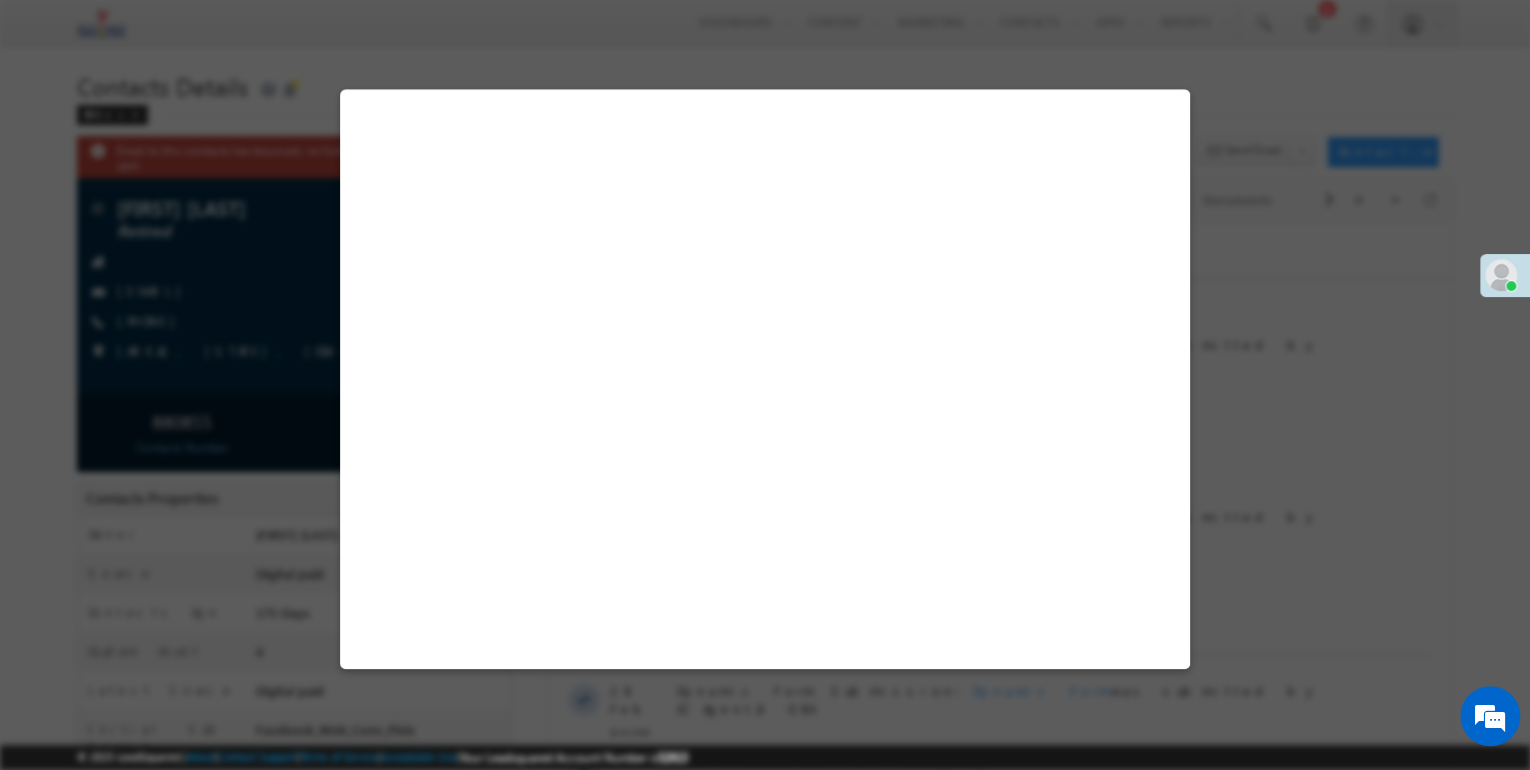 select on "Admissions" 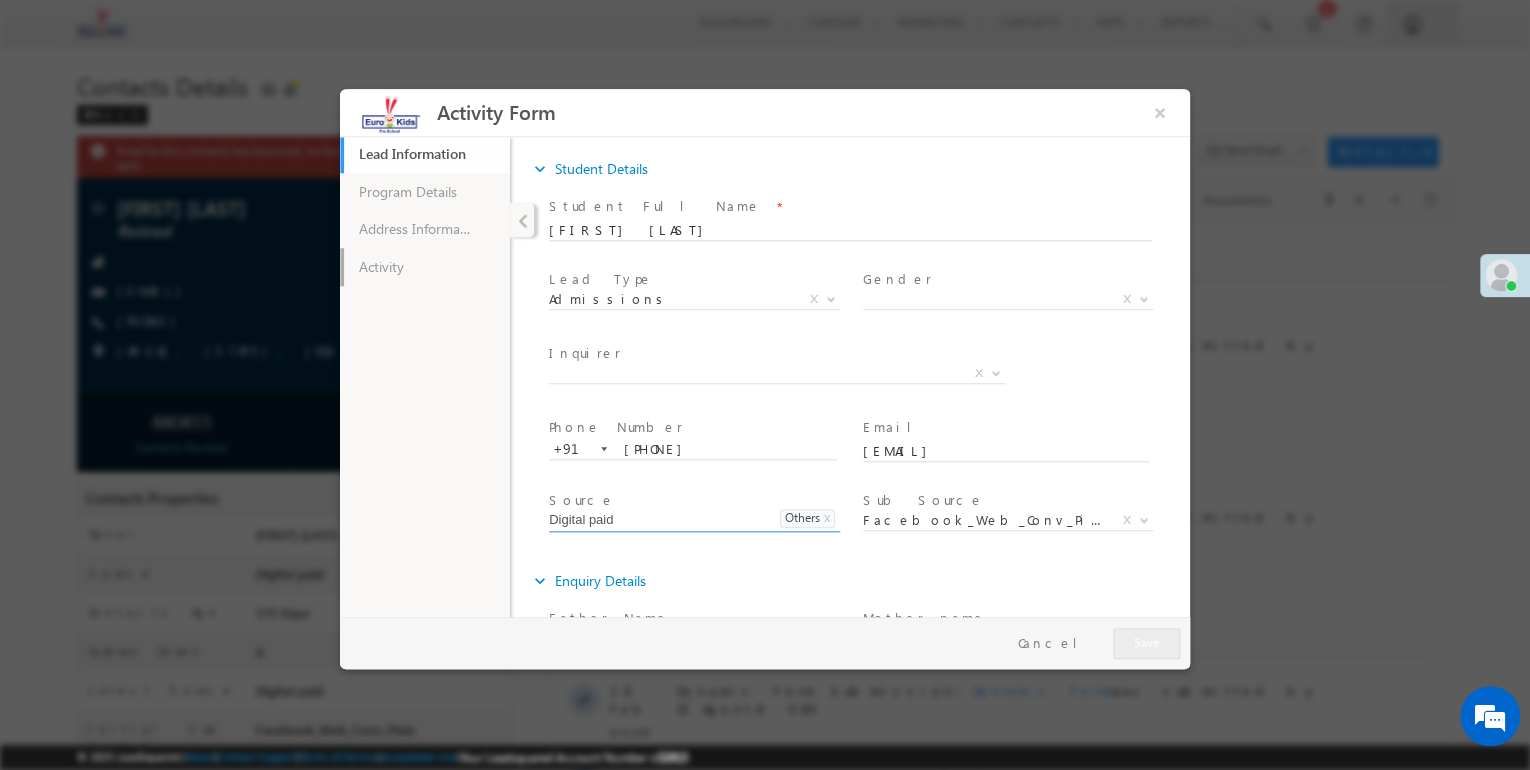 scroll, scrollTop: 0, scrollLeft: 0, axis: both 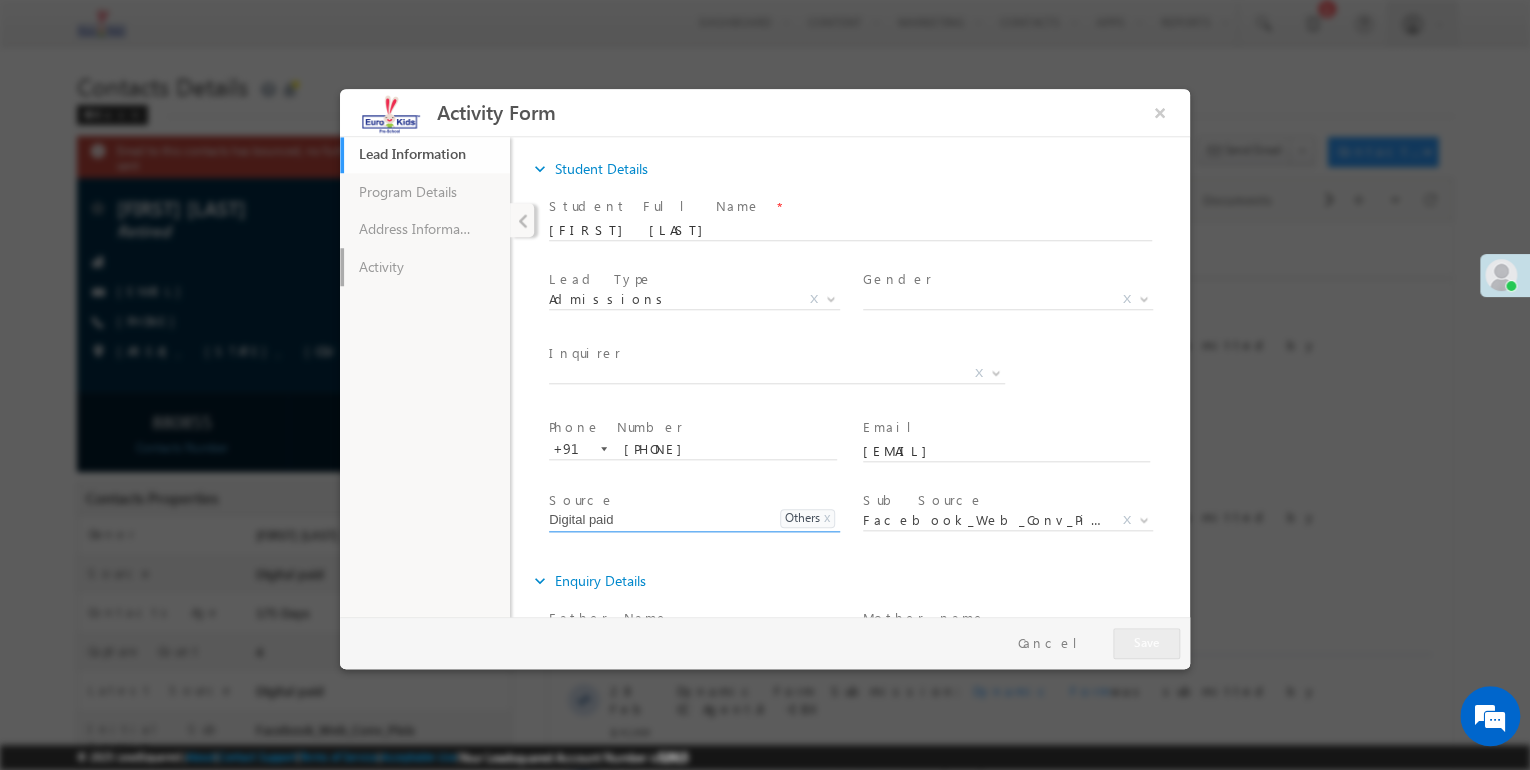 click on "Activity" at bounding box center [425, 267] 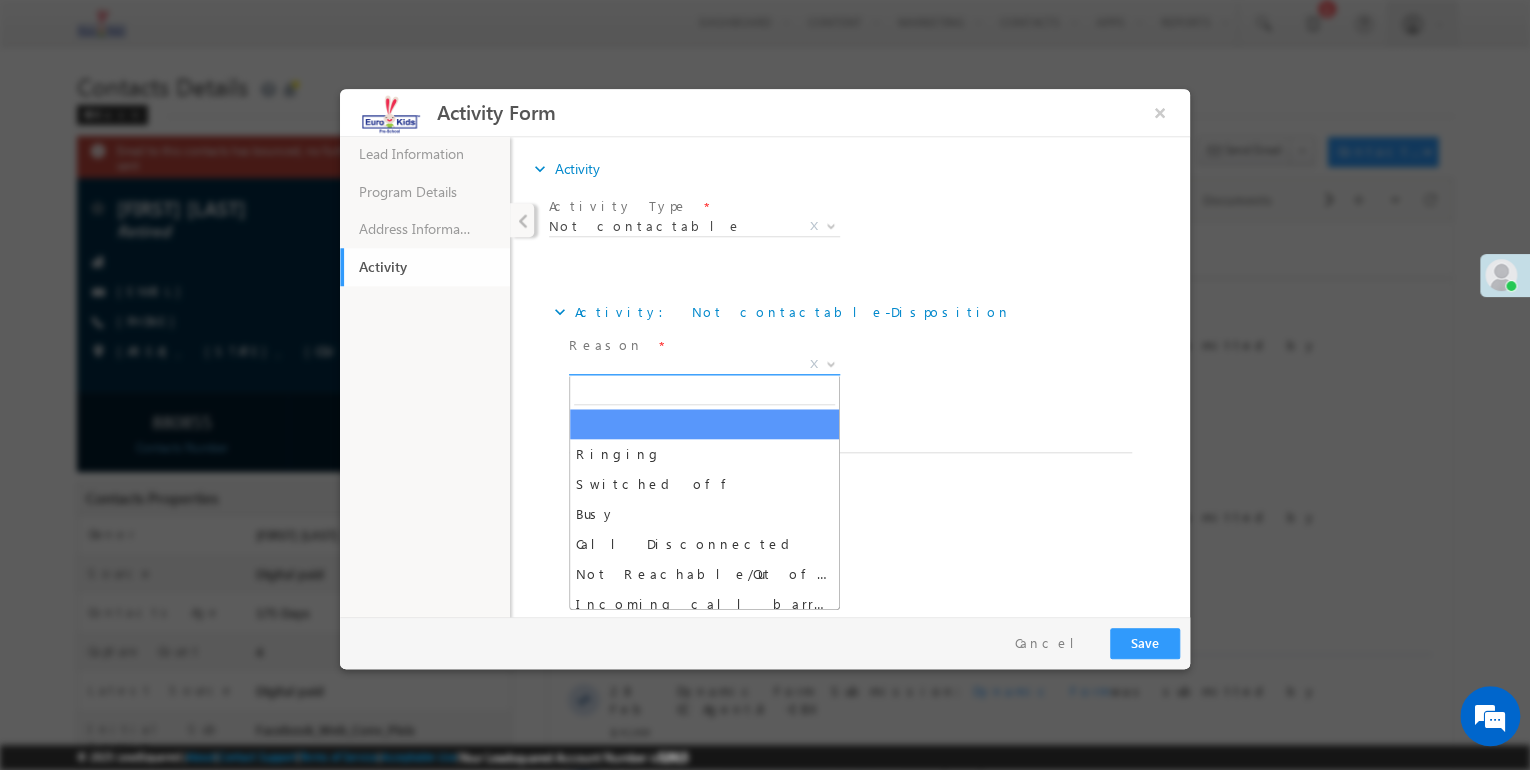 click on "X" at bounding box center (704, 365) 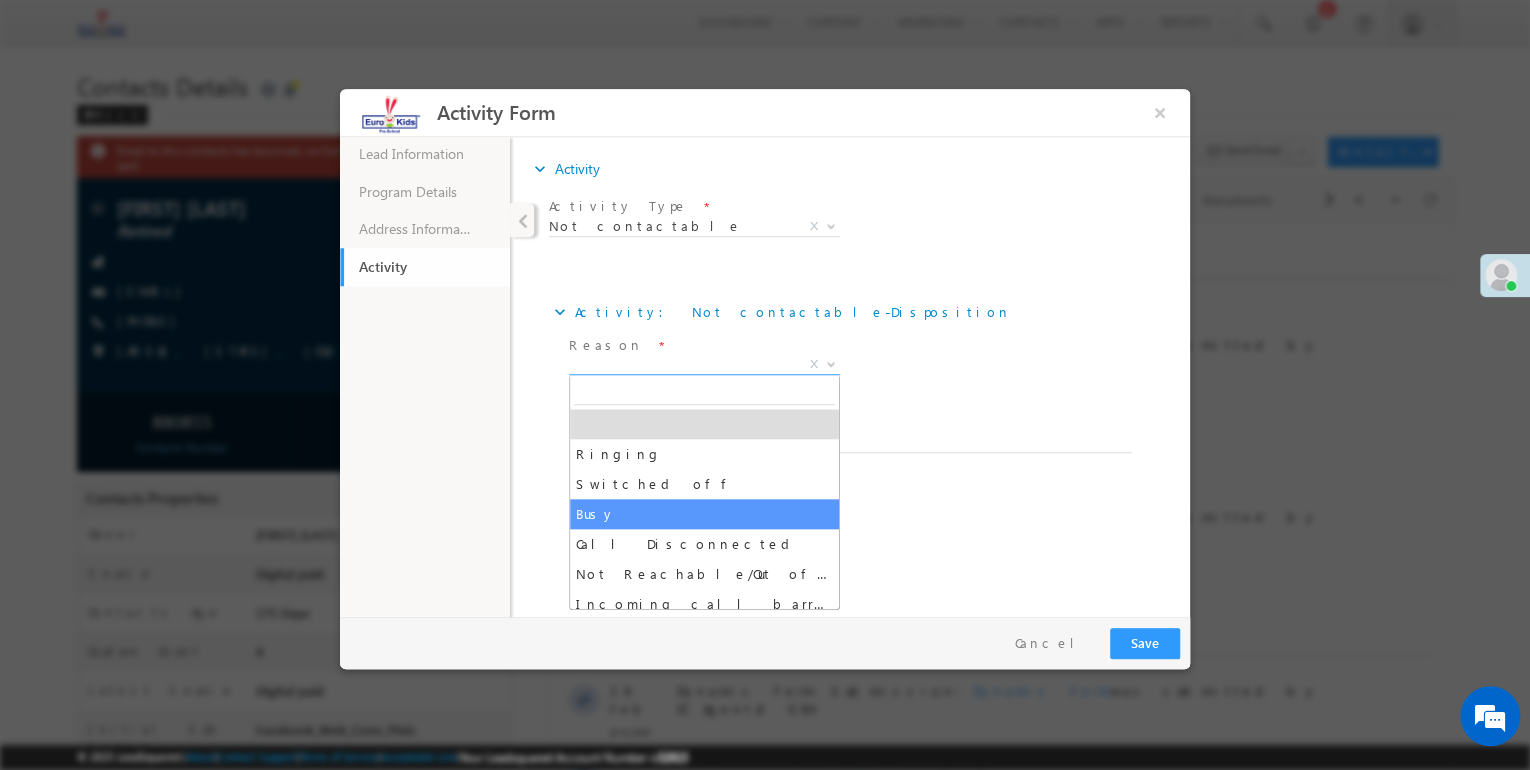 drag, startPoint x: 601, startPoint y: 508, endPoint x: 597, endPoint y: 436, distance: 72.11102 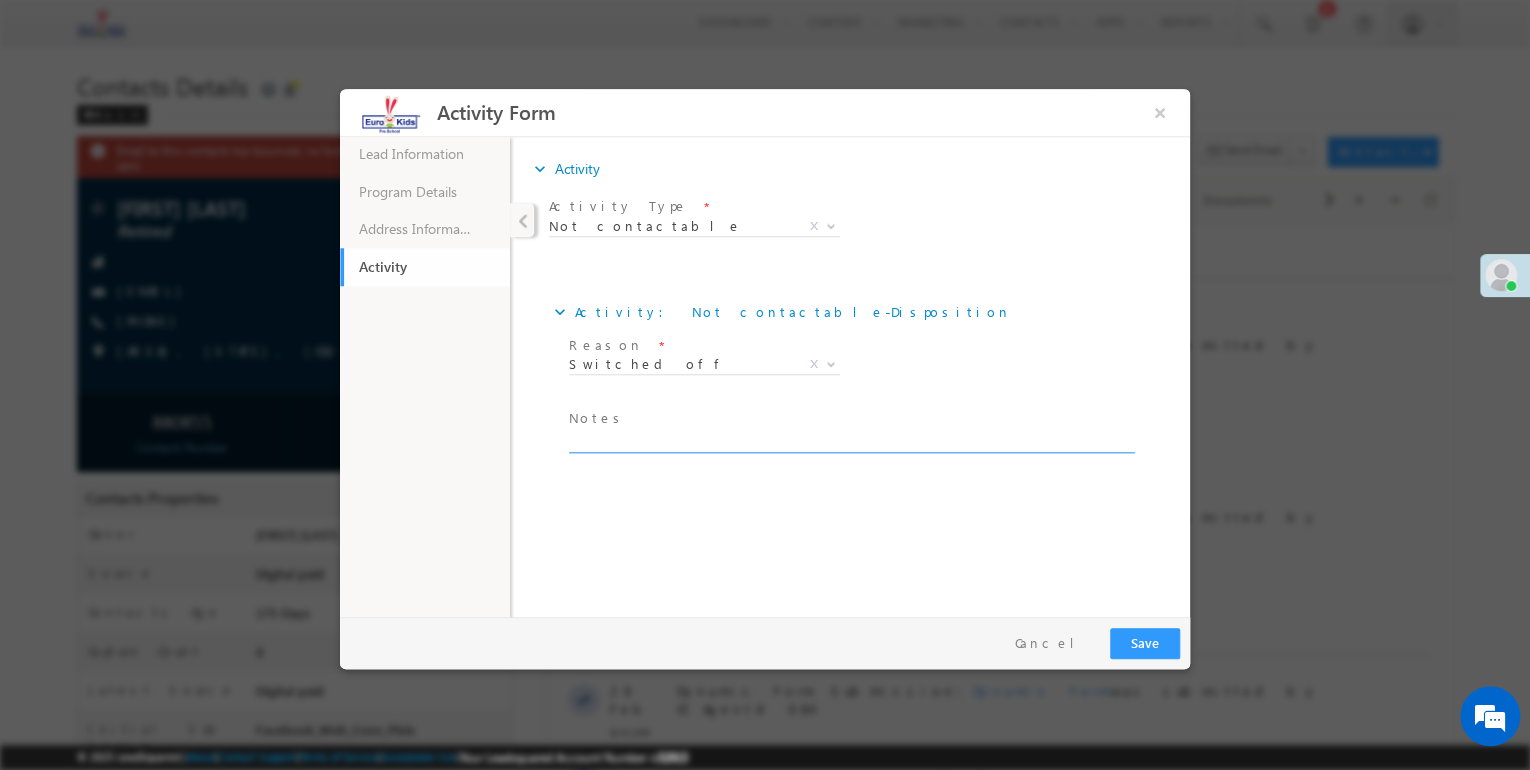 click at bounding box center [850, 441] 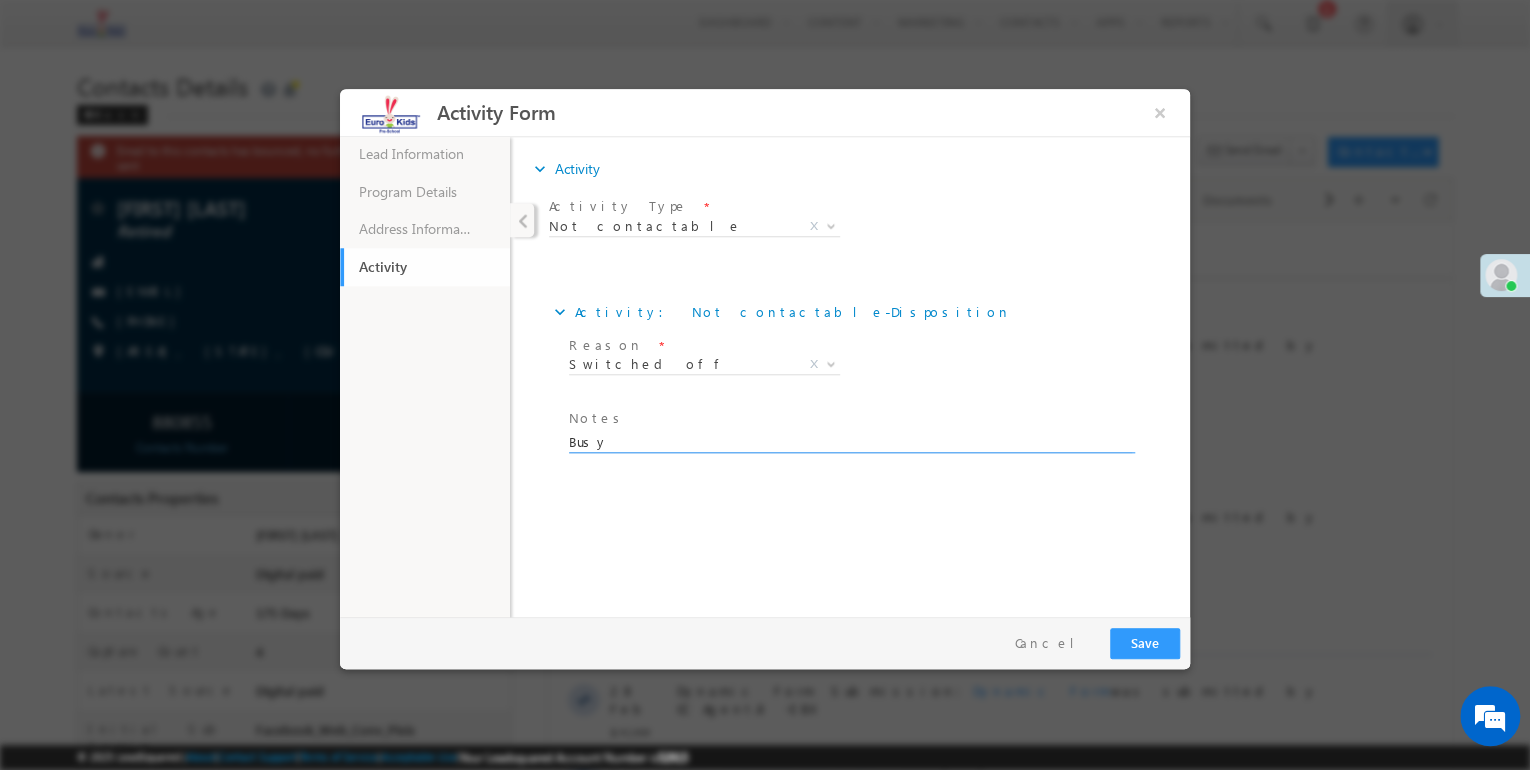 type on "Busy" 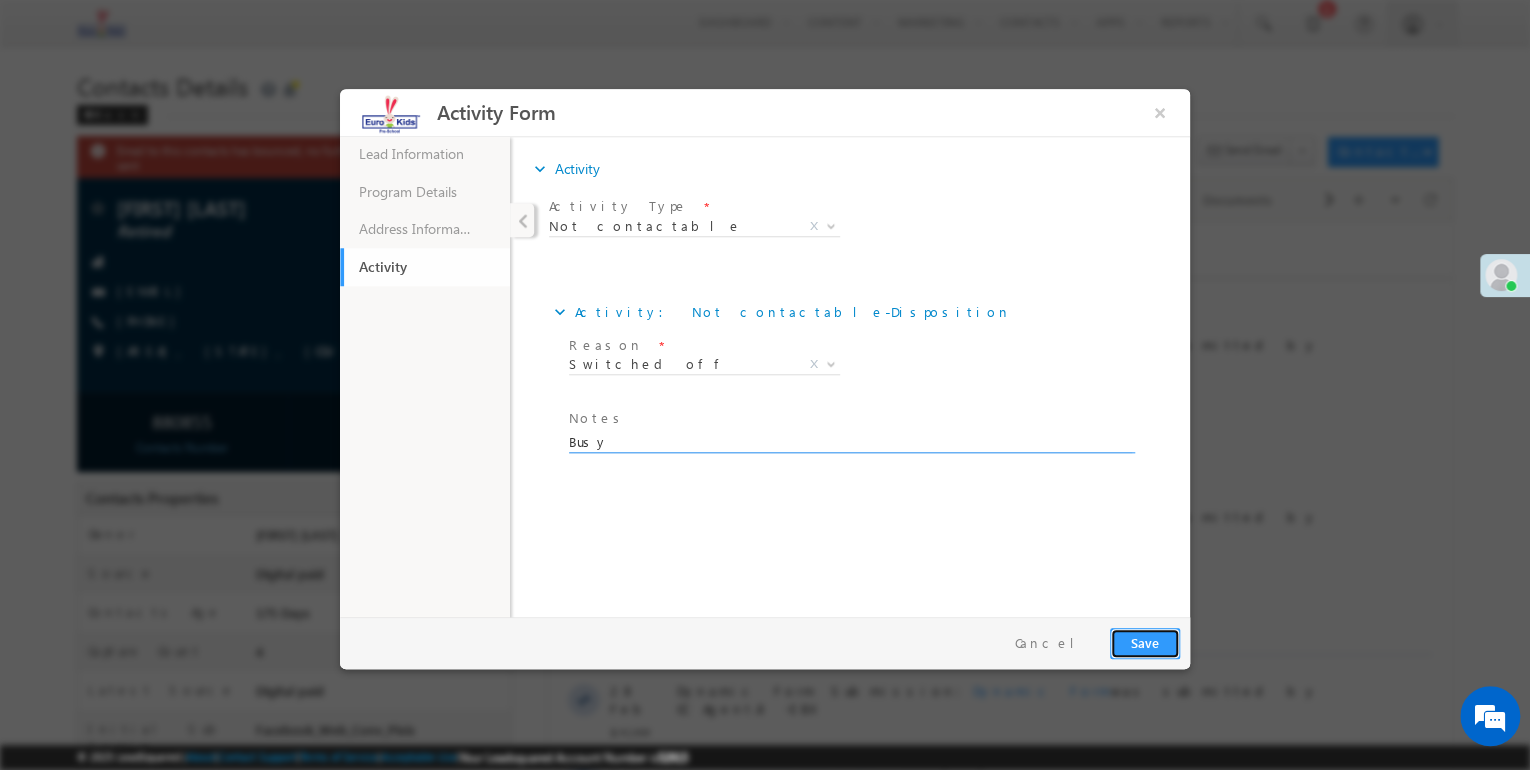 click on "Save" at bounding box center [1145, 643] 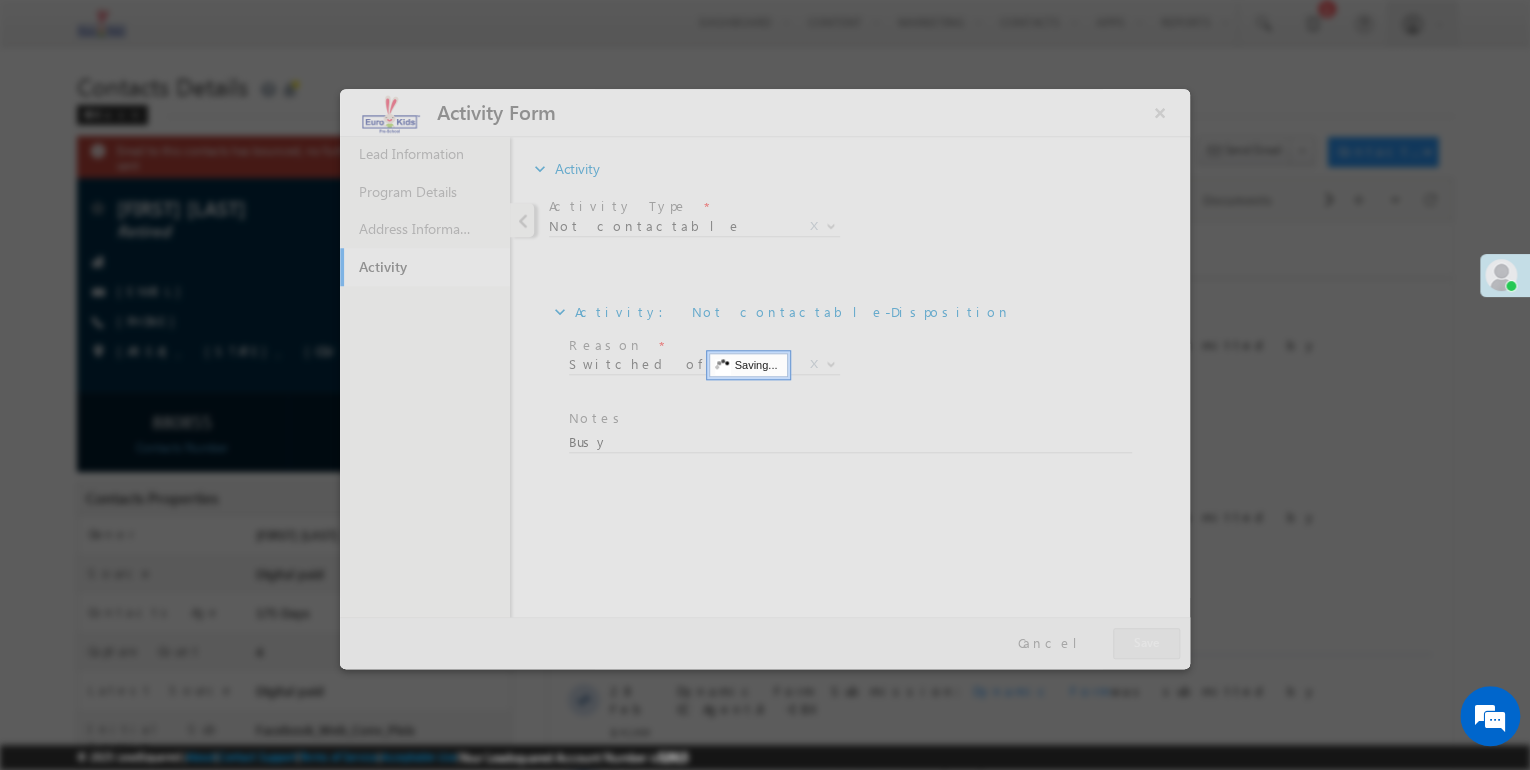 click at bounding box center (765, 379) 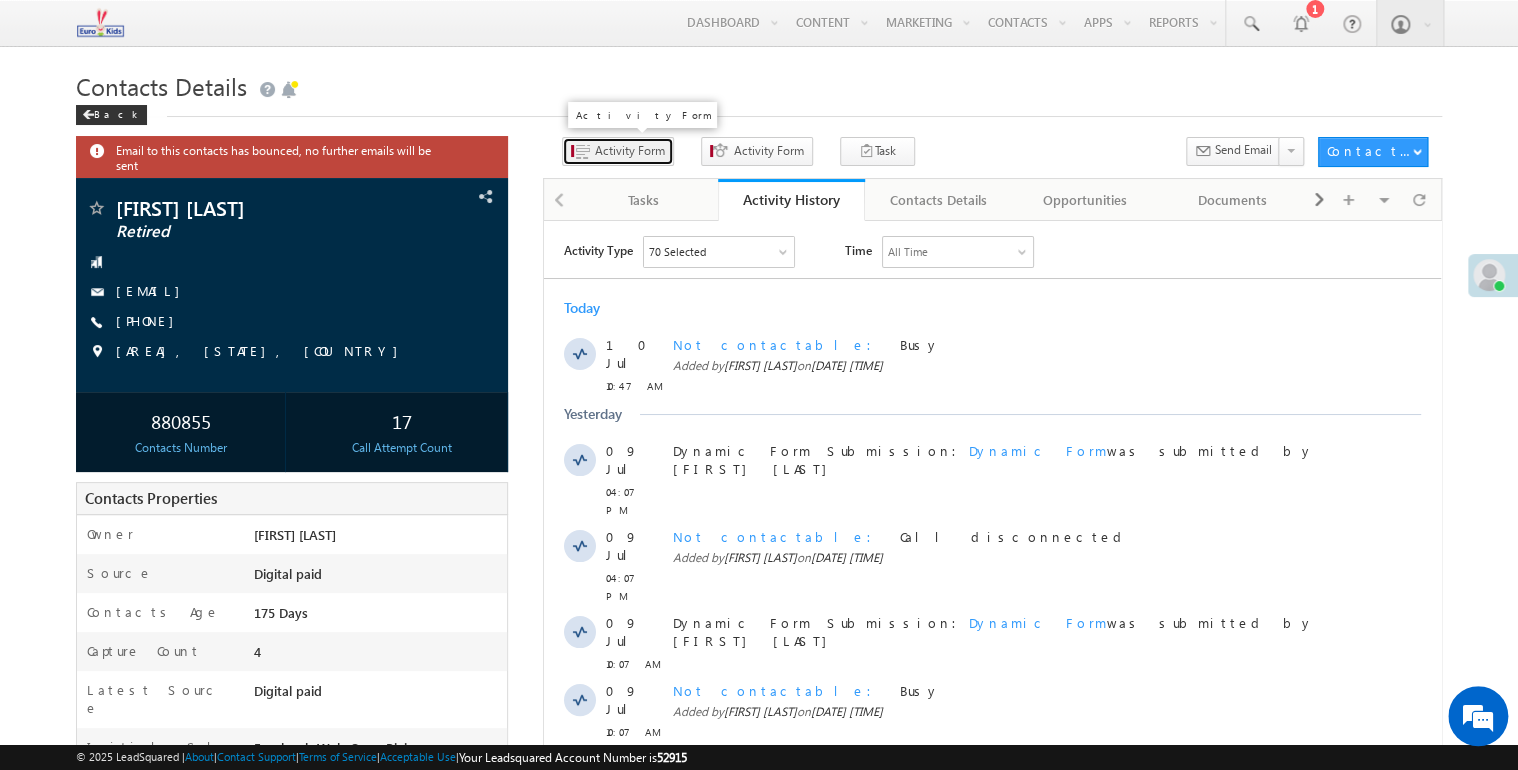 click on "Activity Form" at bounding box center [630, 151] 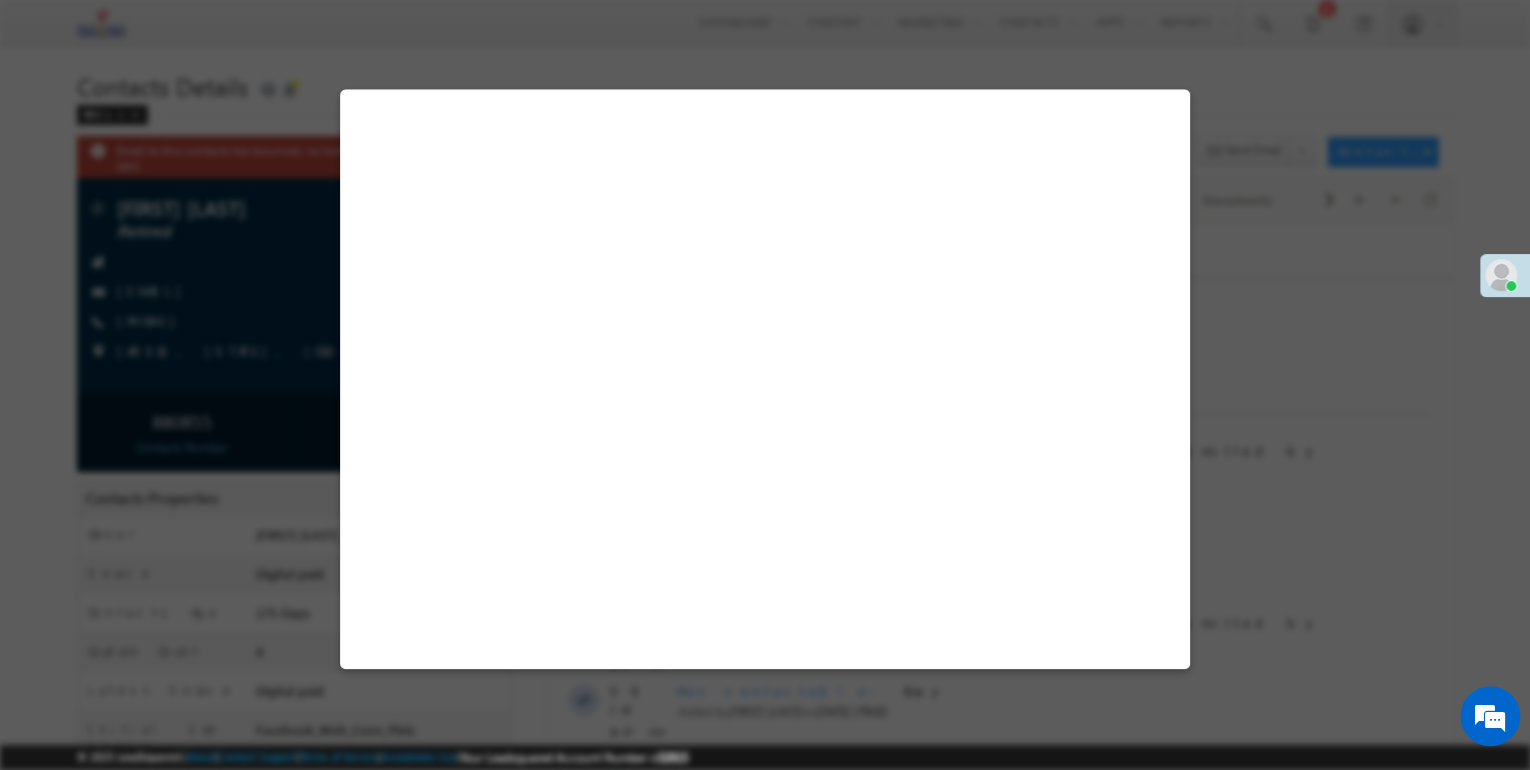 select on "Admissions" 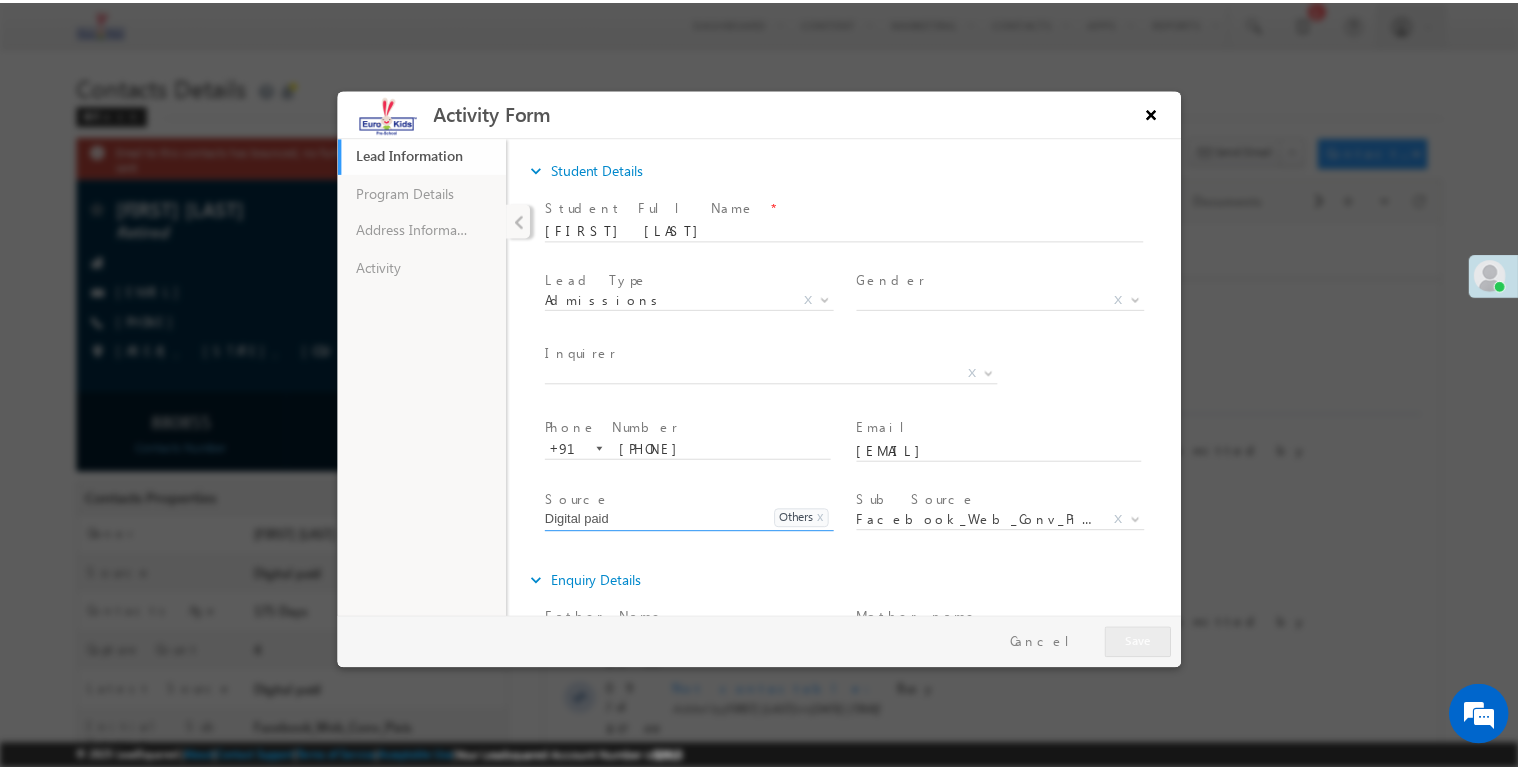 scroll, scrollTop: 0, scrollLeft: 0, axis: both 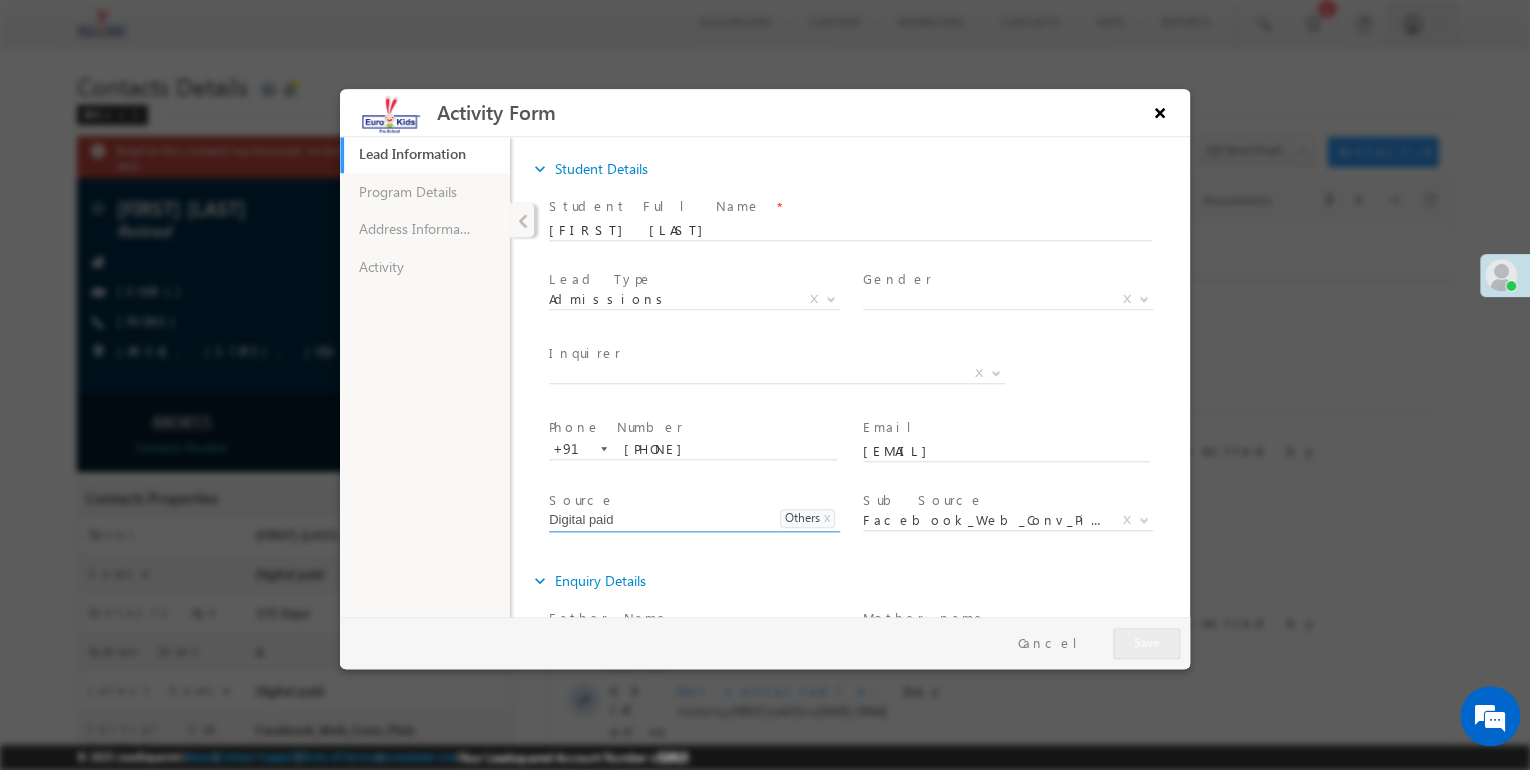 click on "×" at bounding box center (1160, 112) 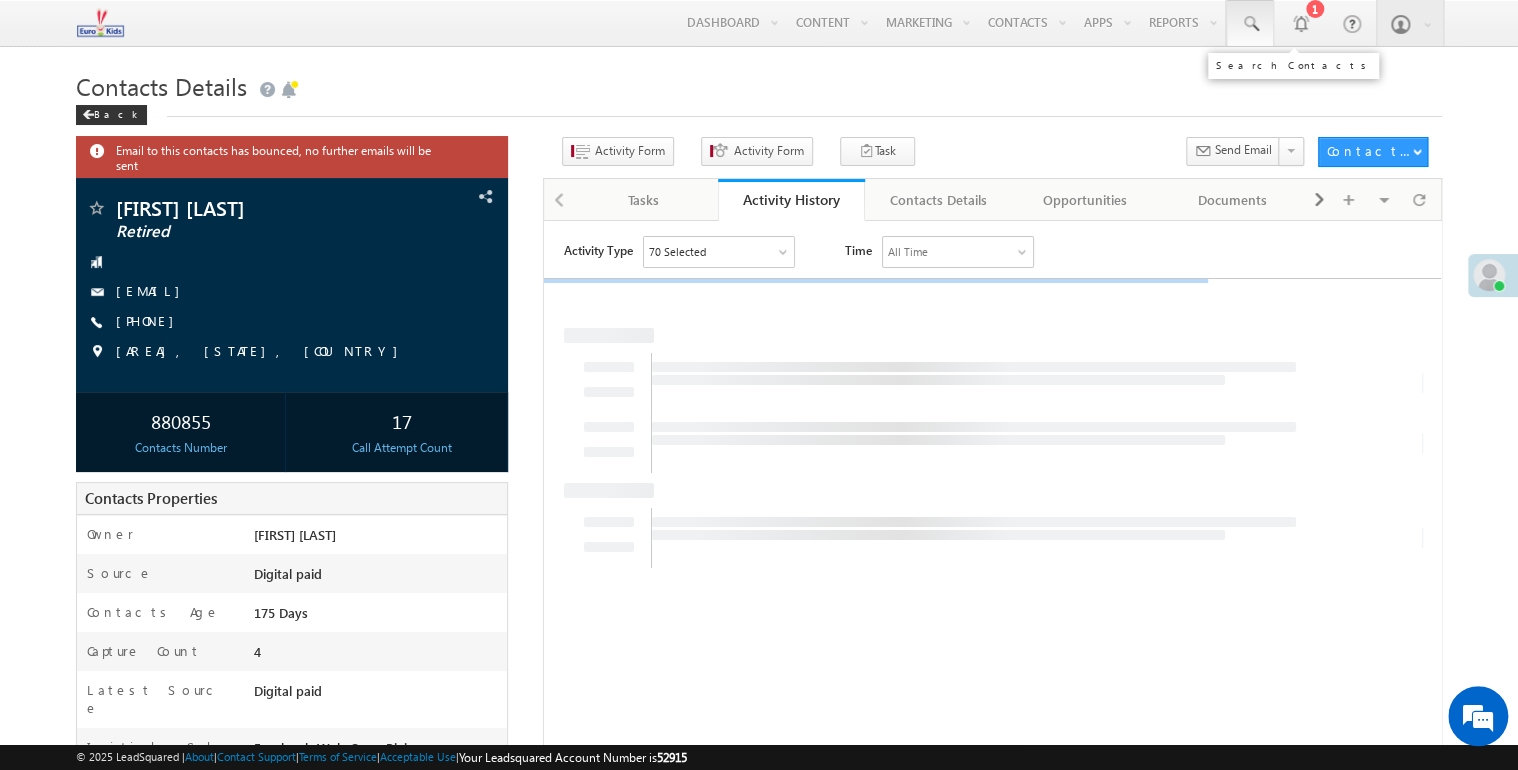 click at bounding box center (1250, 23) 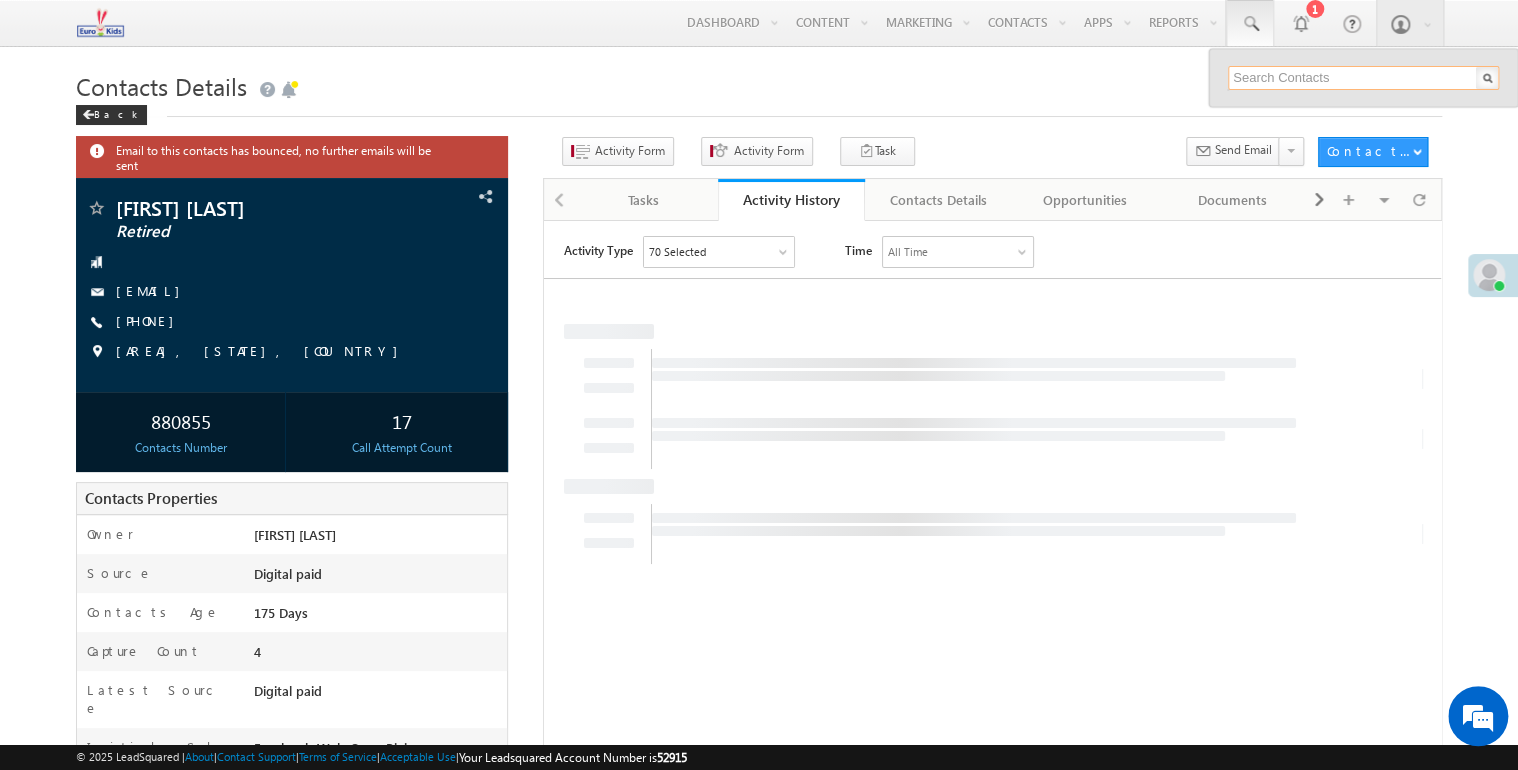 click at bounding box center (1363, 78) 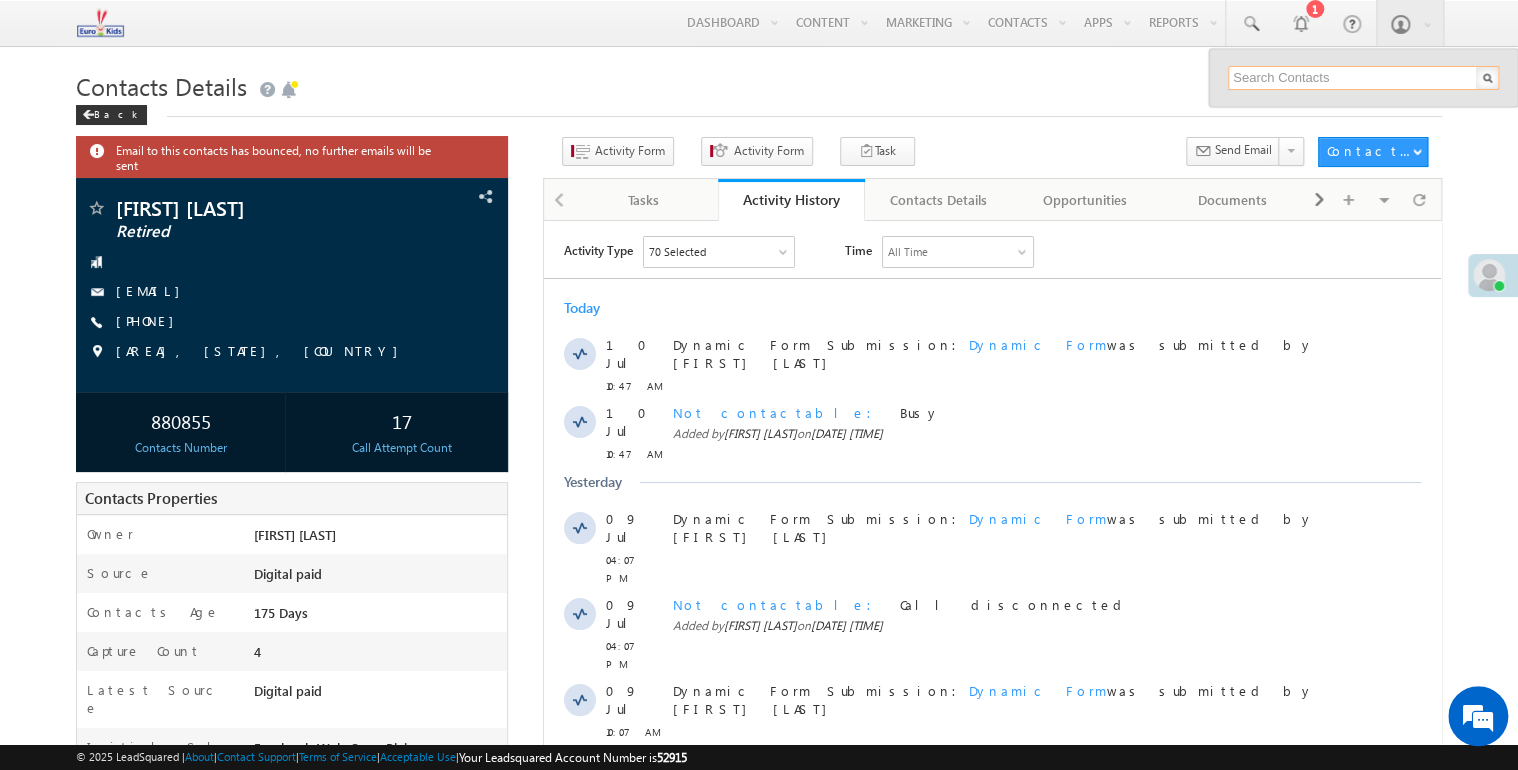 paste on "9399868272" 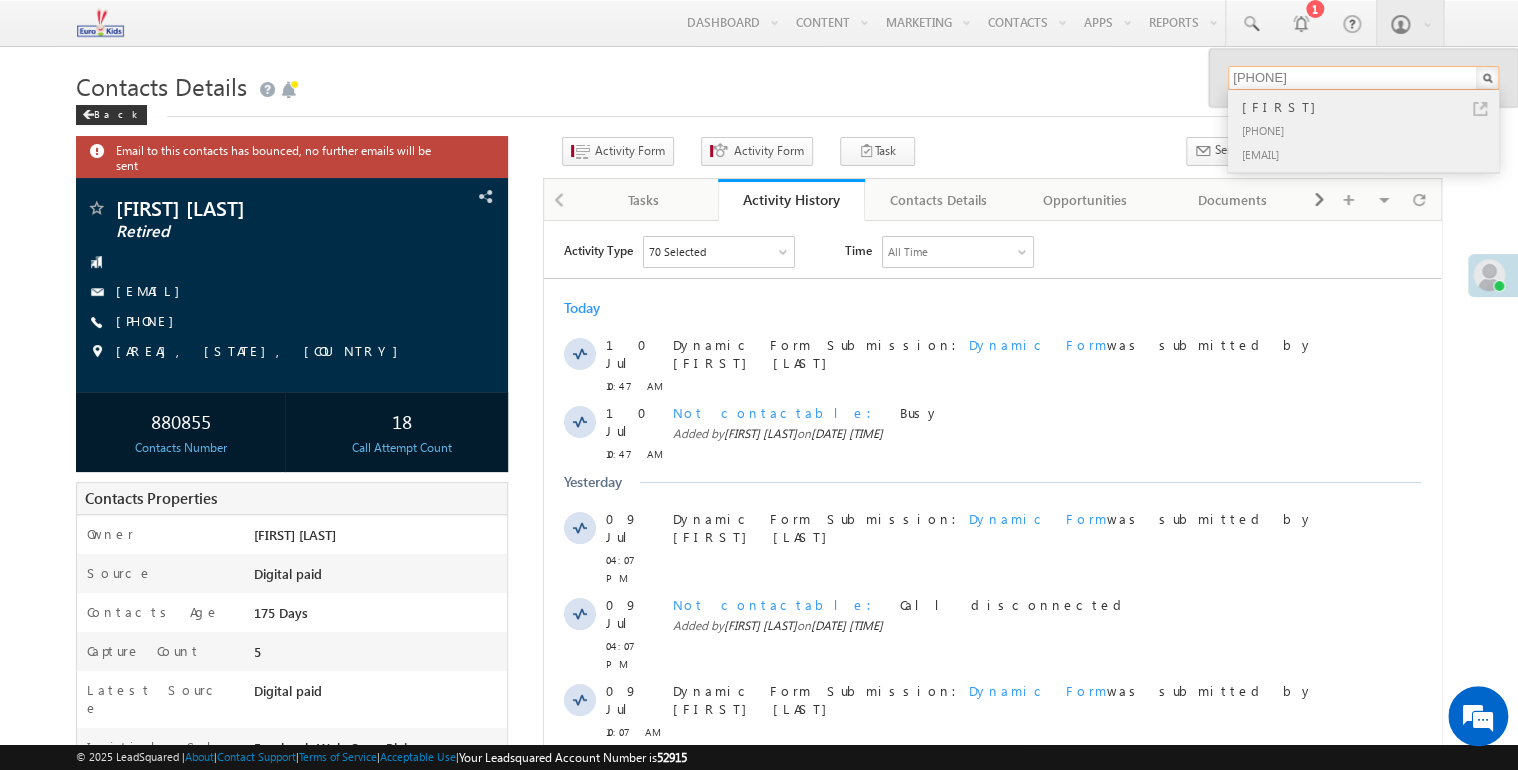 type on "9399868272" 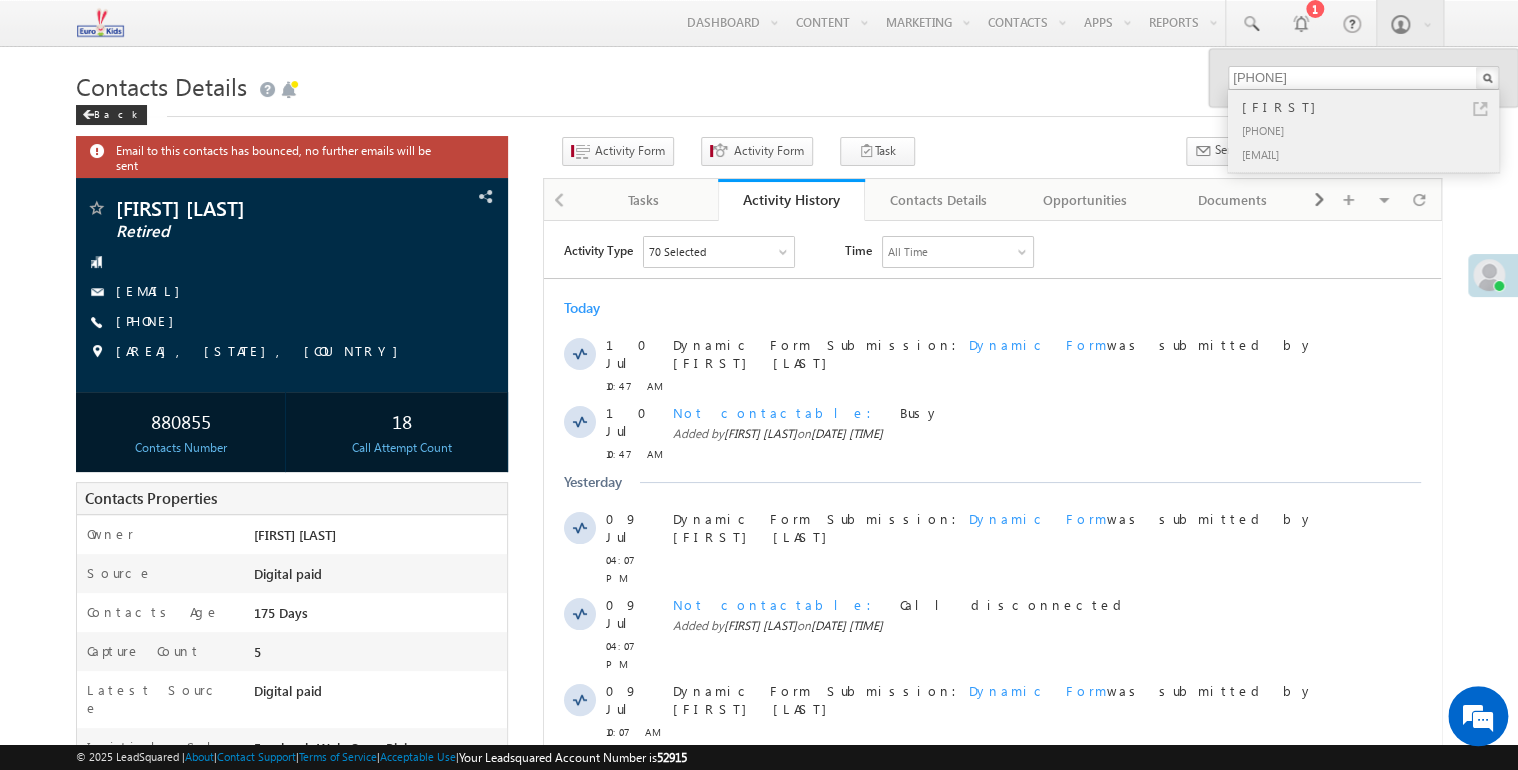 click on "+91-9399868272" at bounding box center (1372, 130) 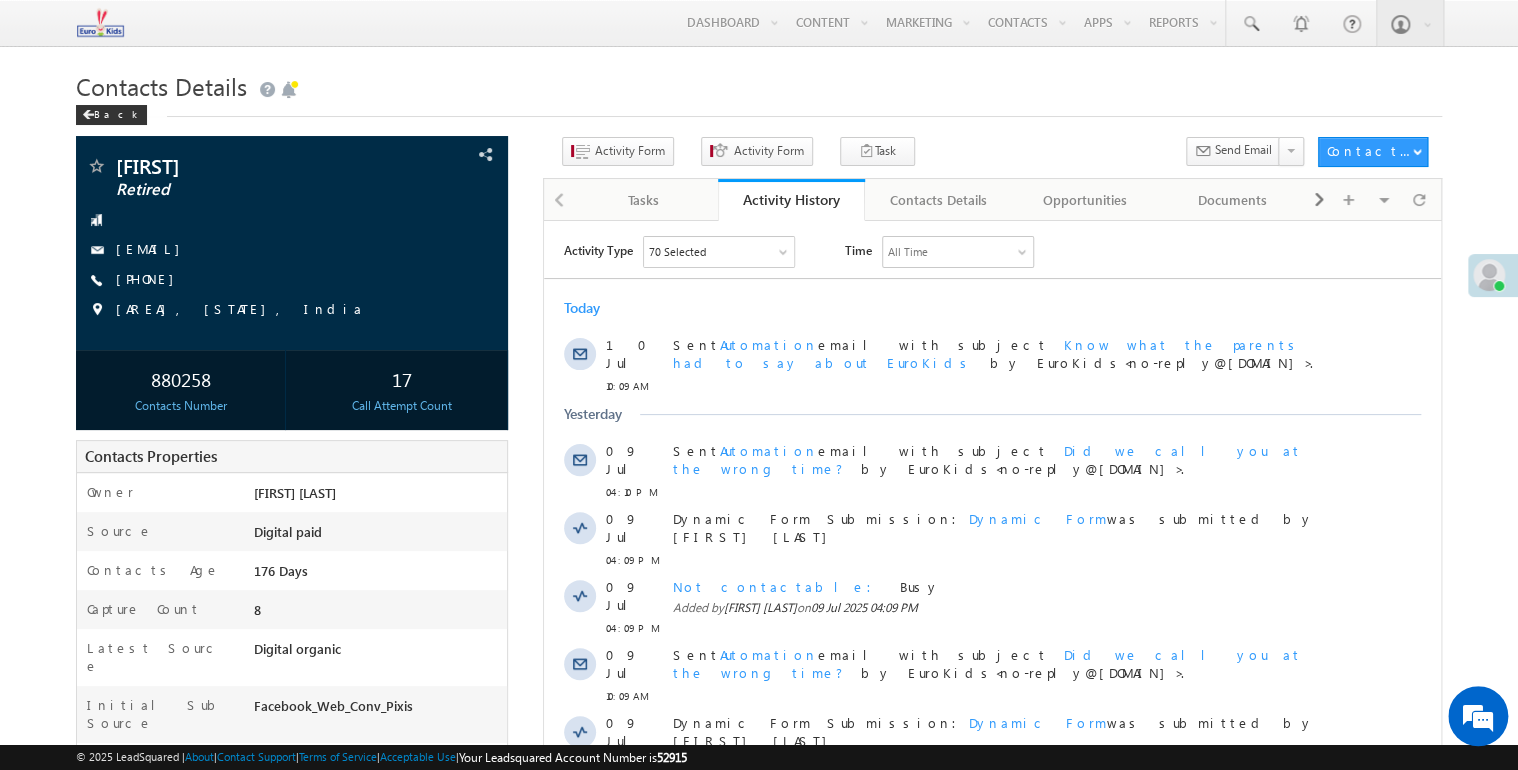 scroll, scrollTop: 0, scrollLeft: 0, axis: both 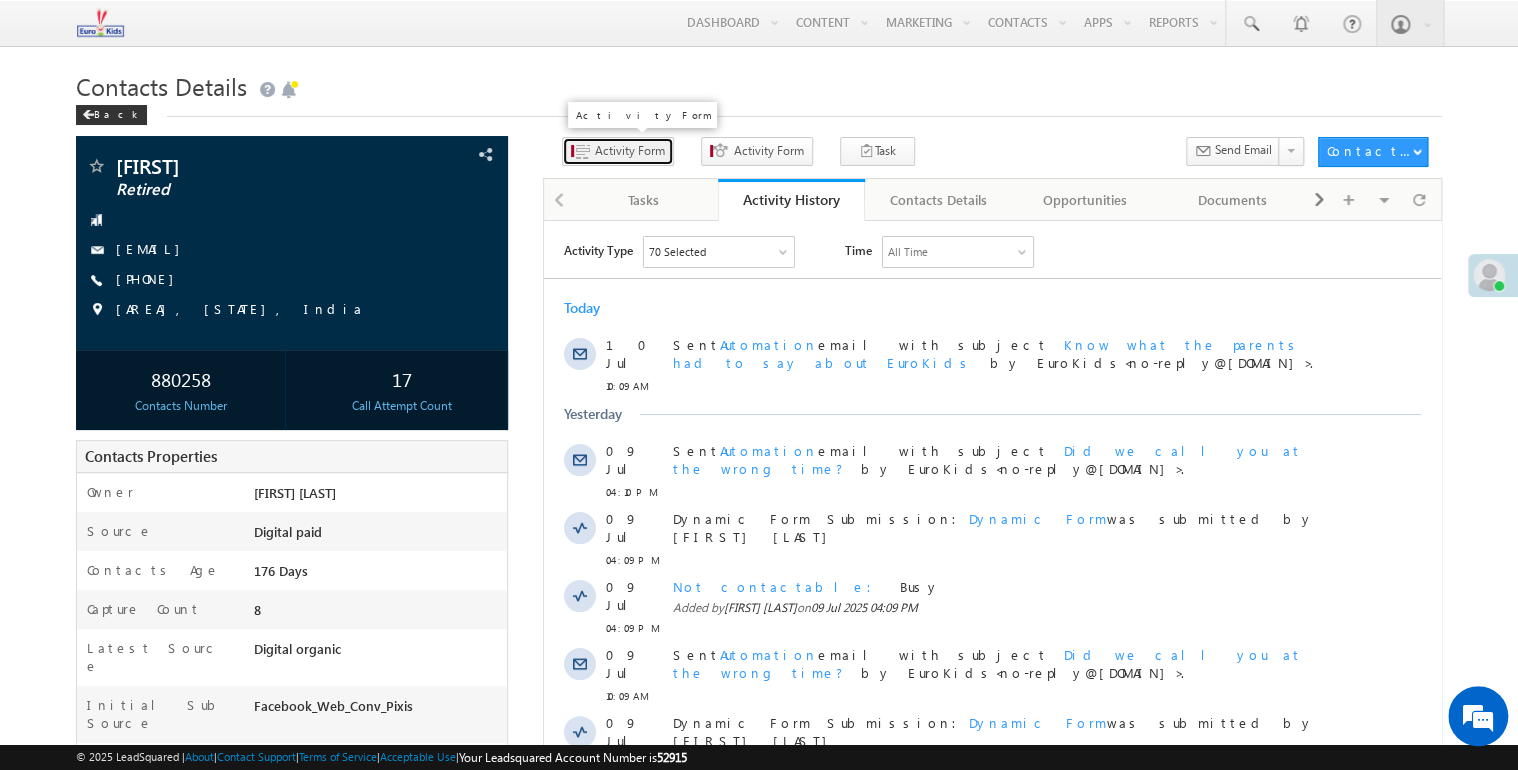 click on "Activity Form" at bounding box center [630, 151] 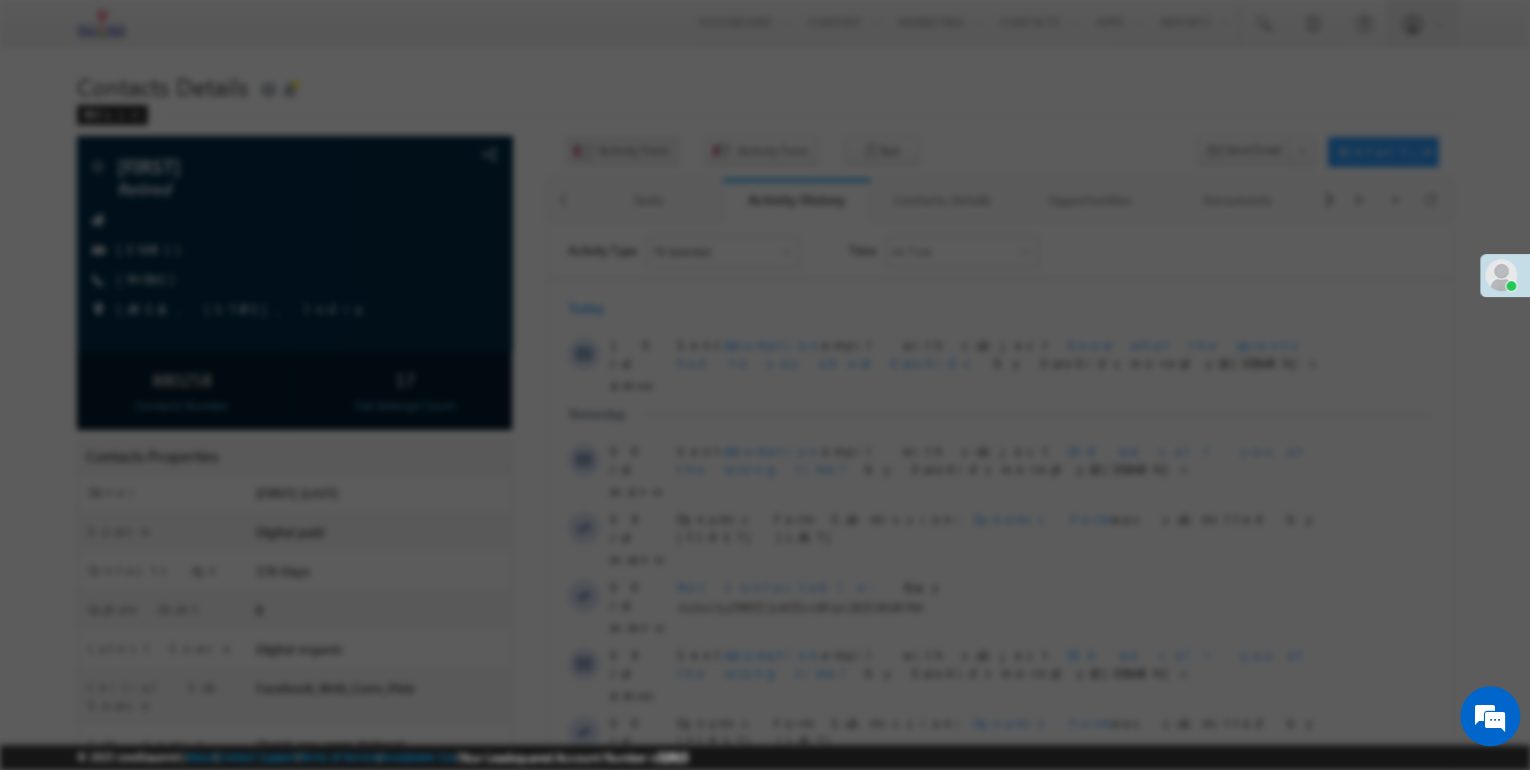 click at bounding box center (553, 119) 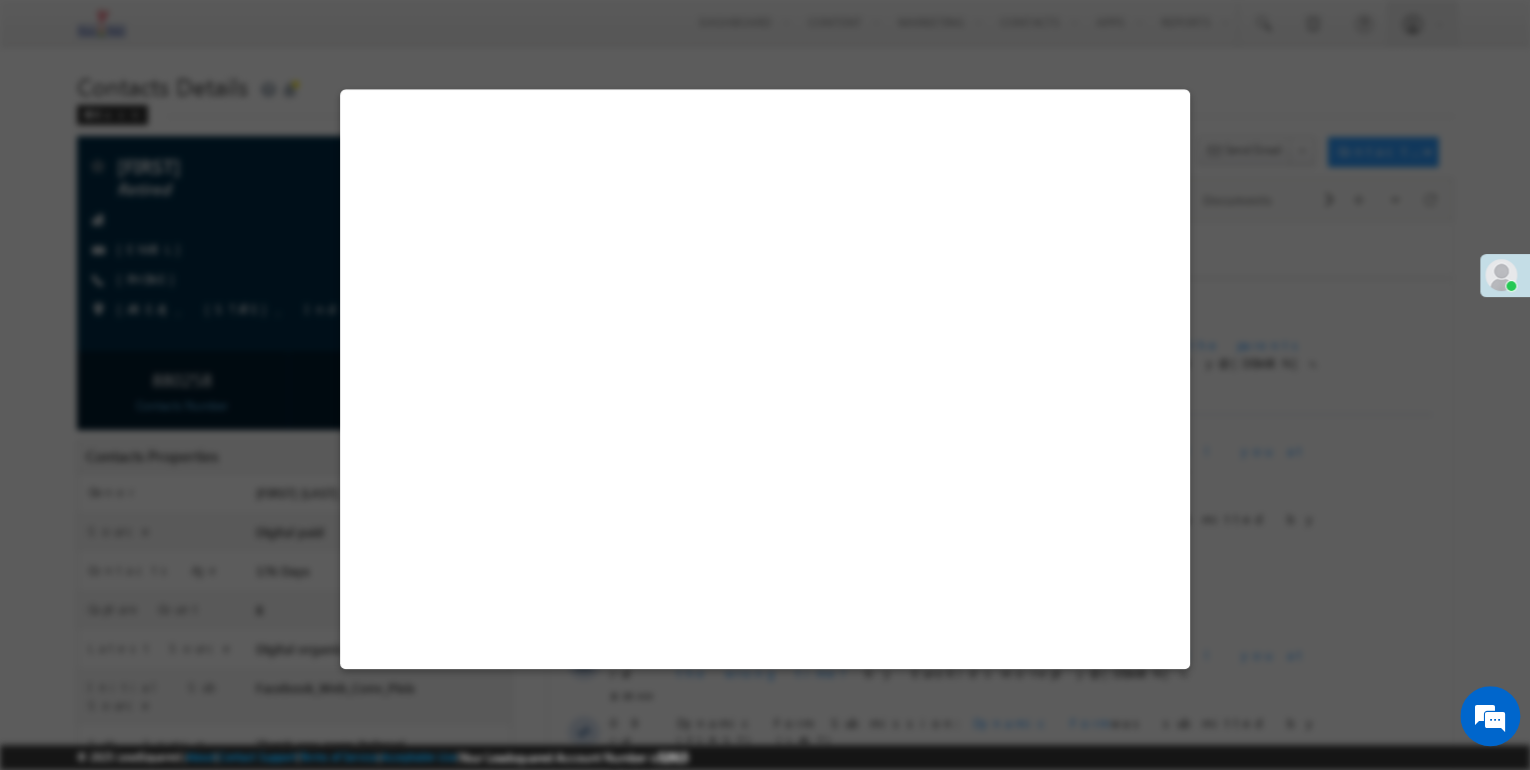 select on "Admissions" 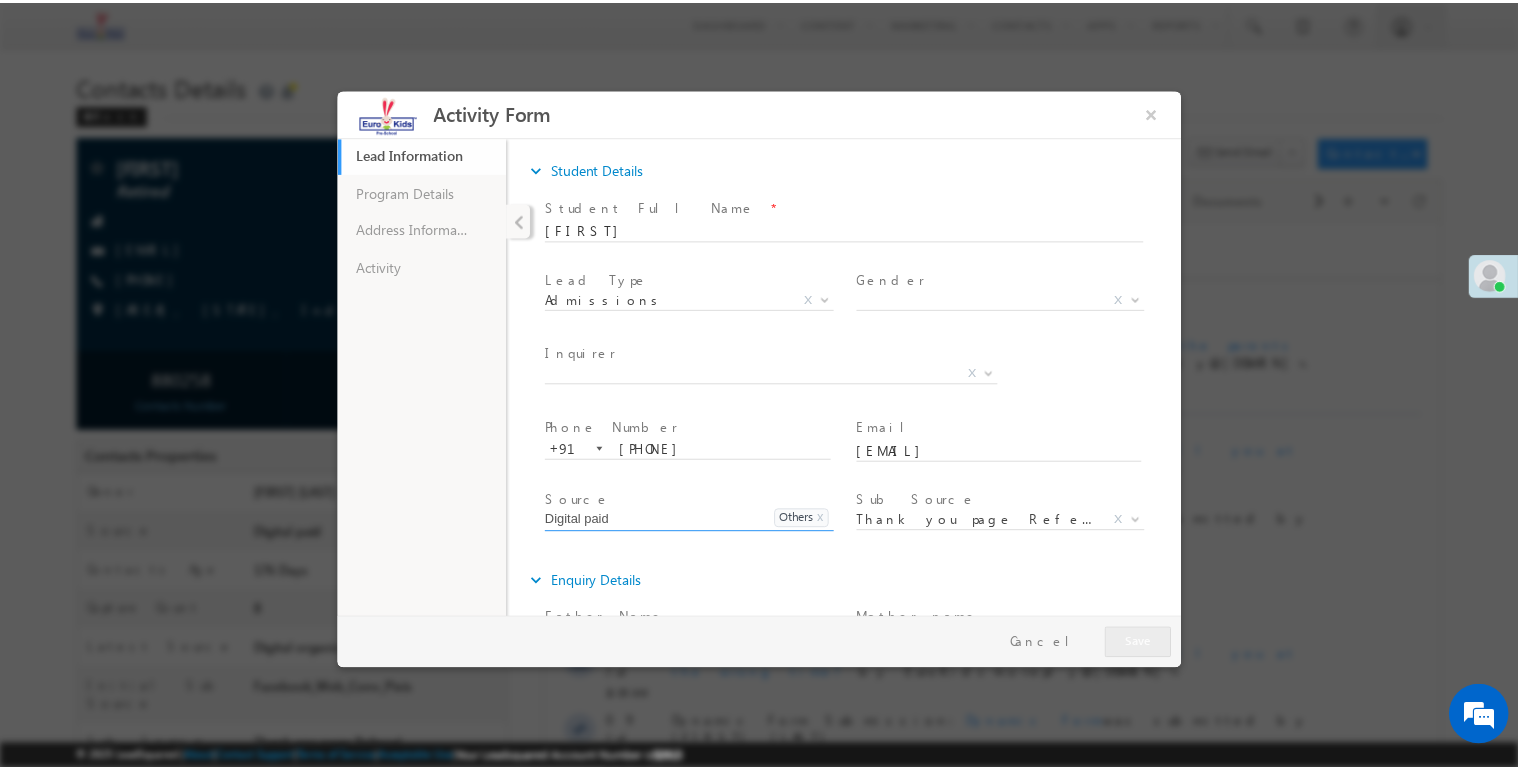 scroll, scrollTop: 0, scrollLeft: 0, axis: both 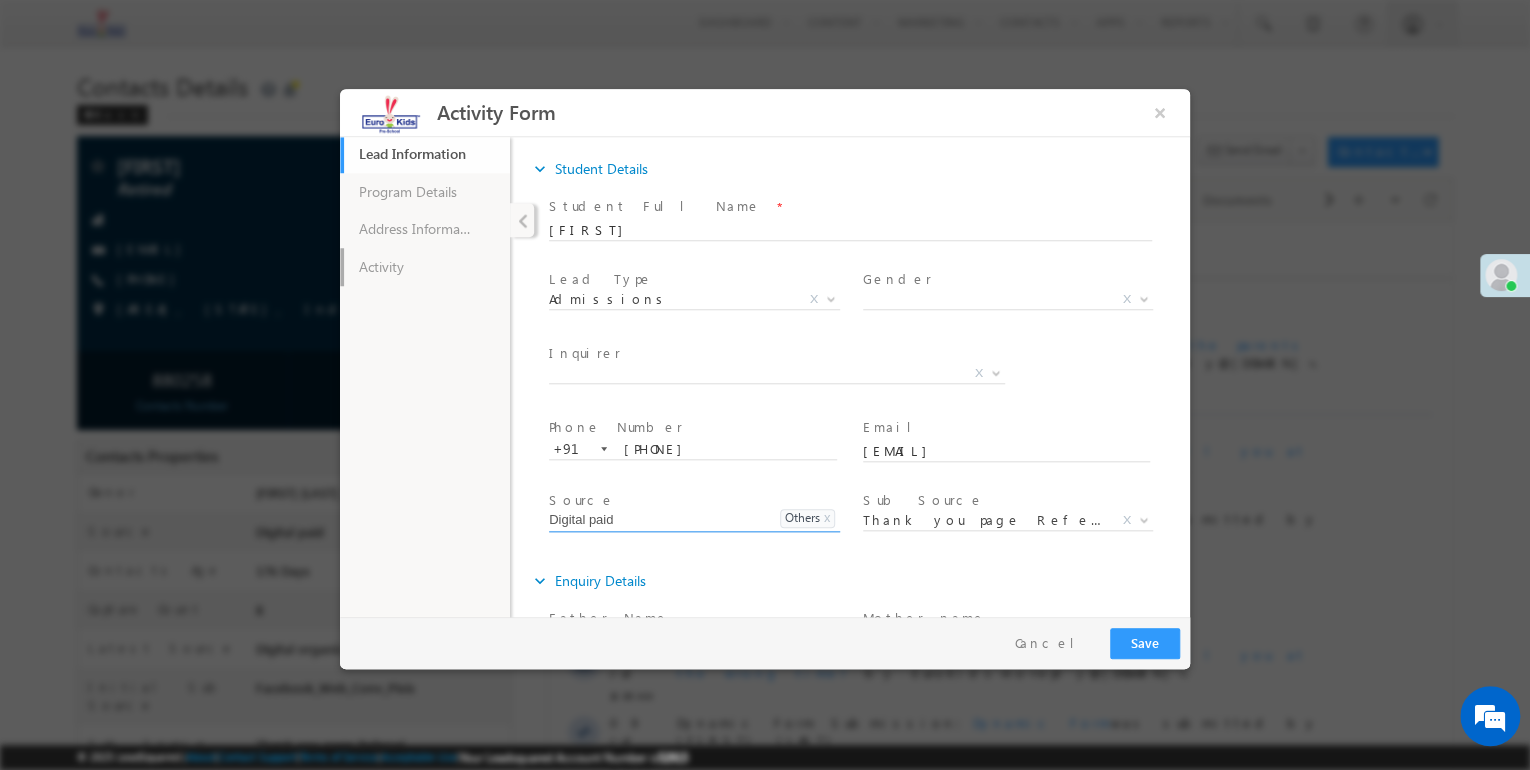 click on "Activity" at bounding box center (425, 267) 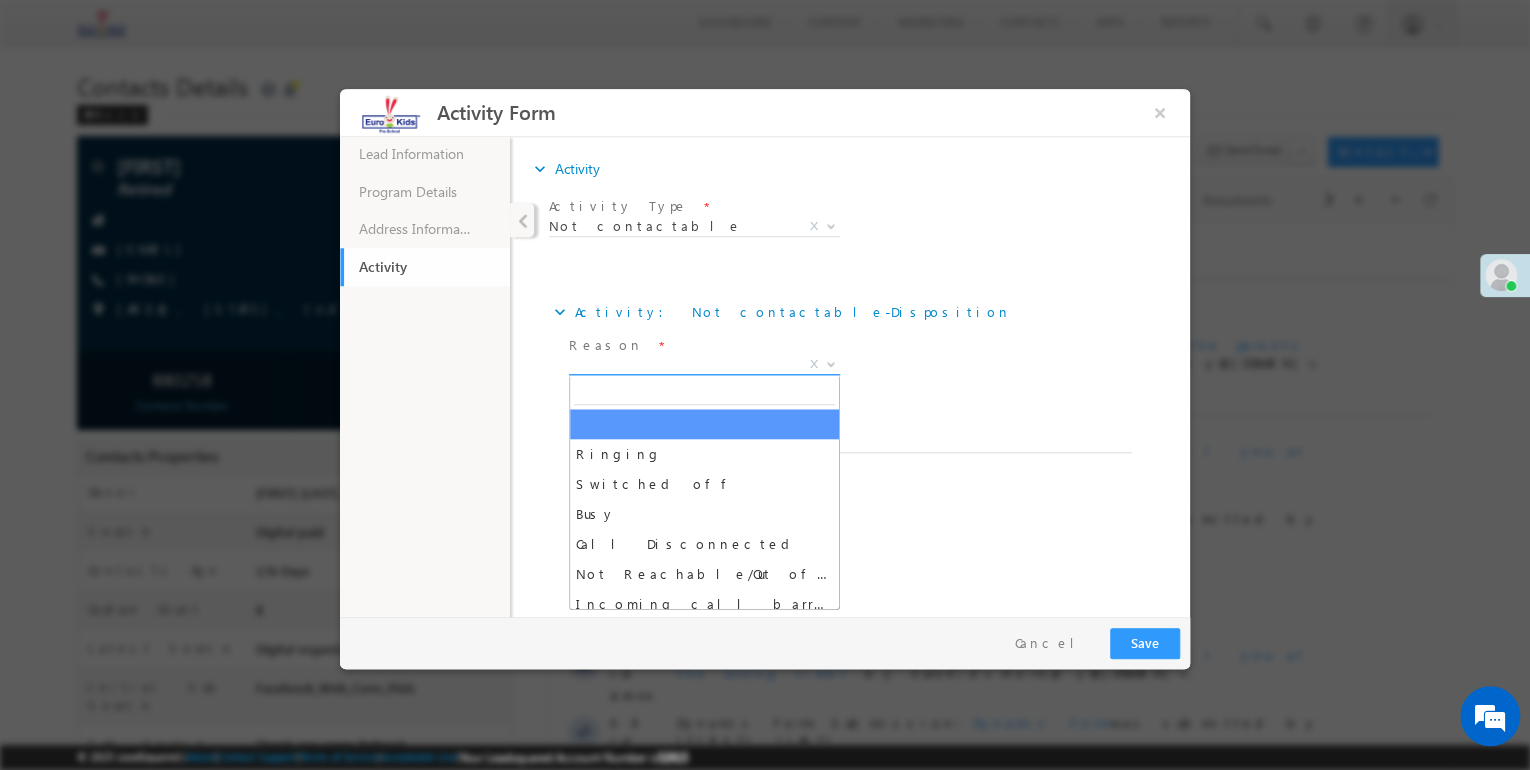 click on "X" at bounding box center (704, 365) 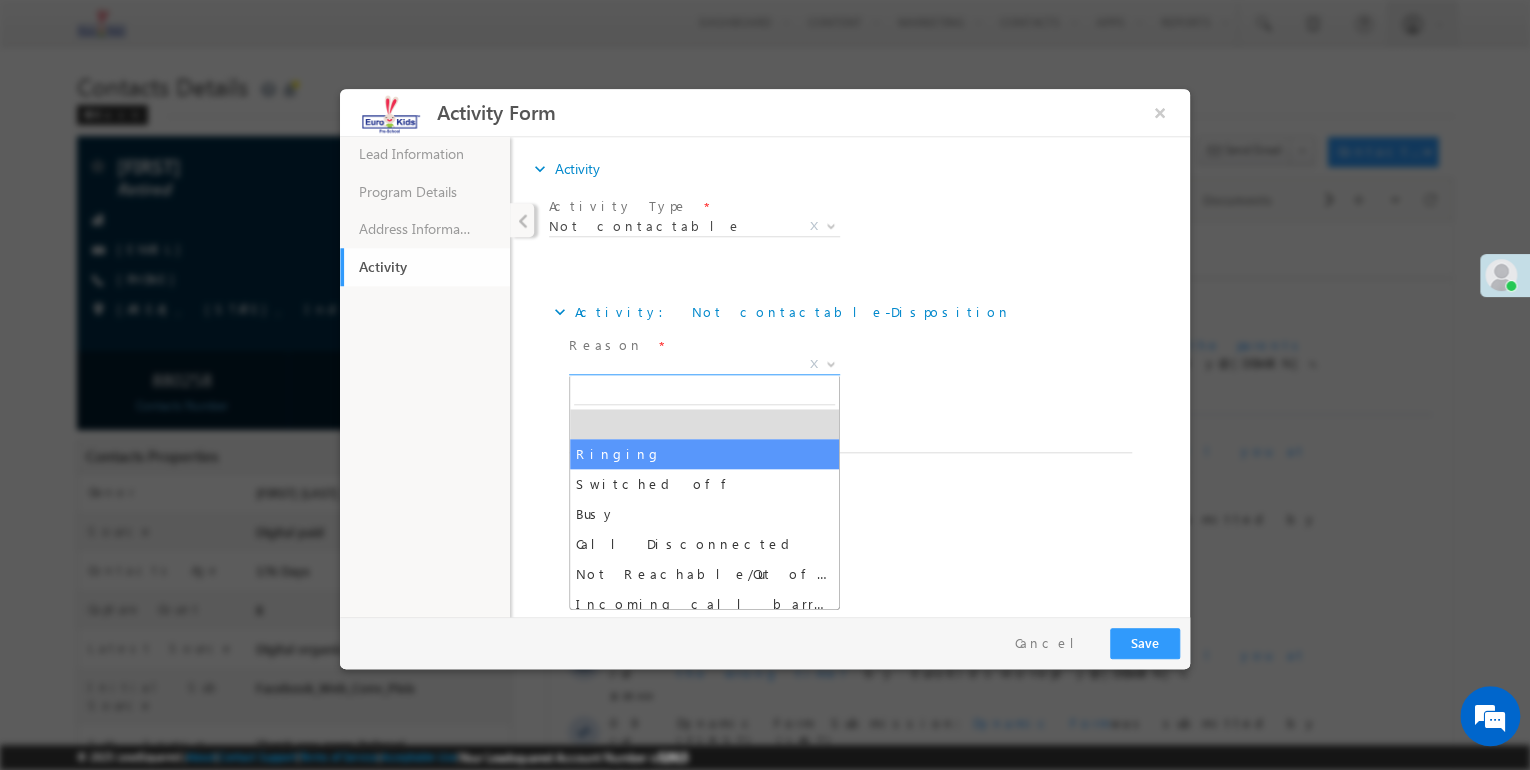 select on "Ringing" 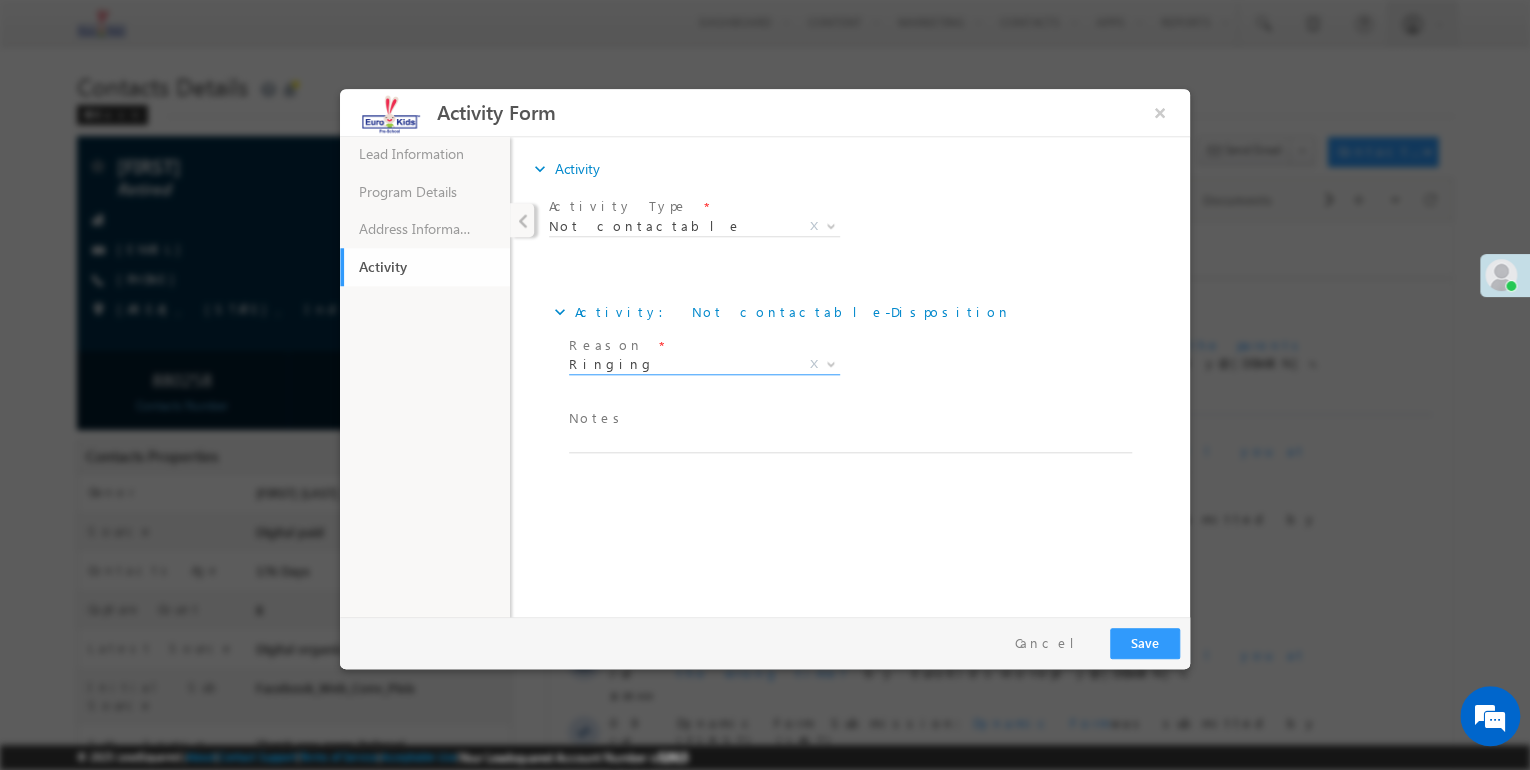 drag, startPoint x: 590, startPoint y: 430, endPoint x: 574, endPoint y: 453, distance: 28.01785 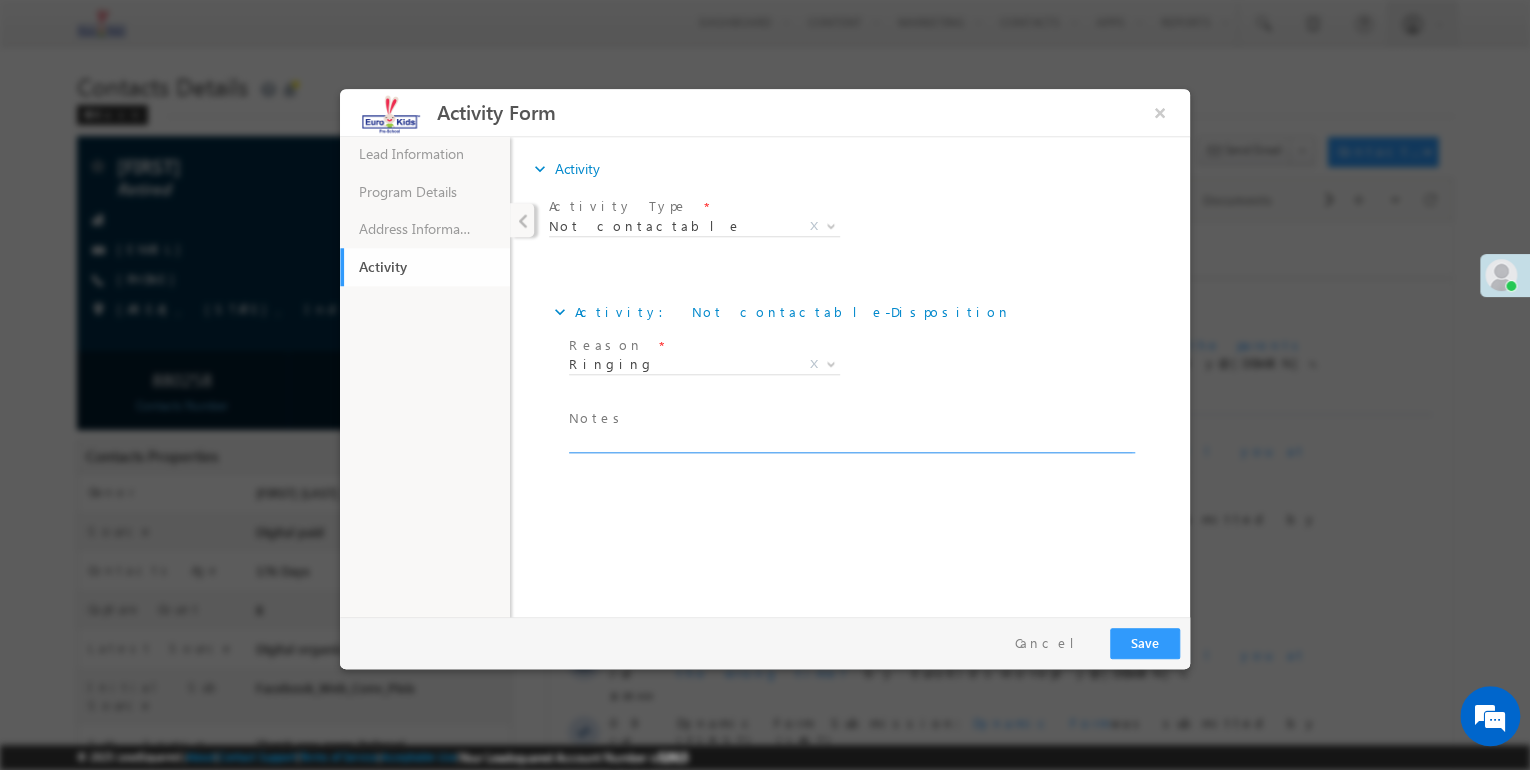 click at bounding box center [850, 441] 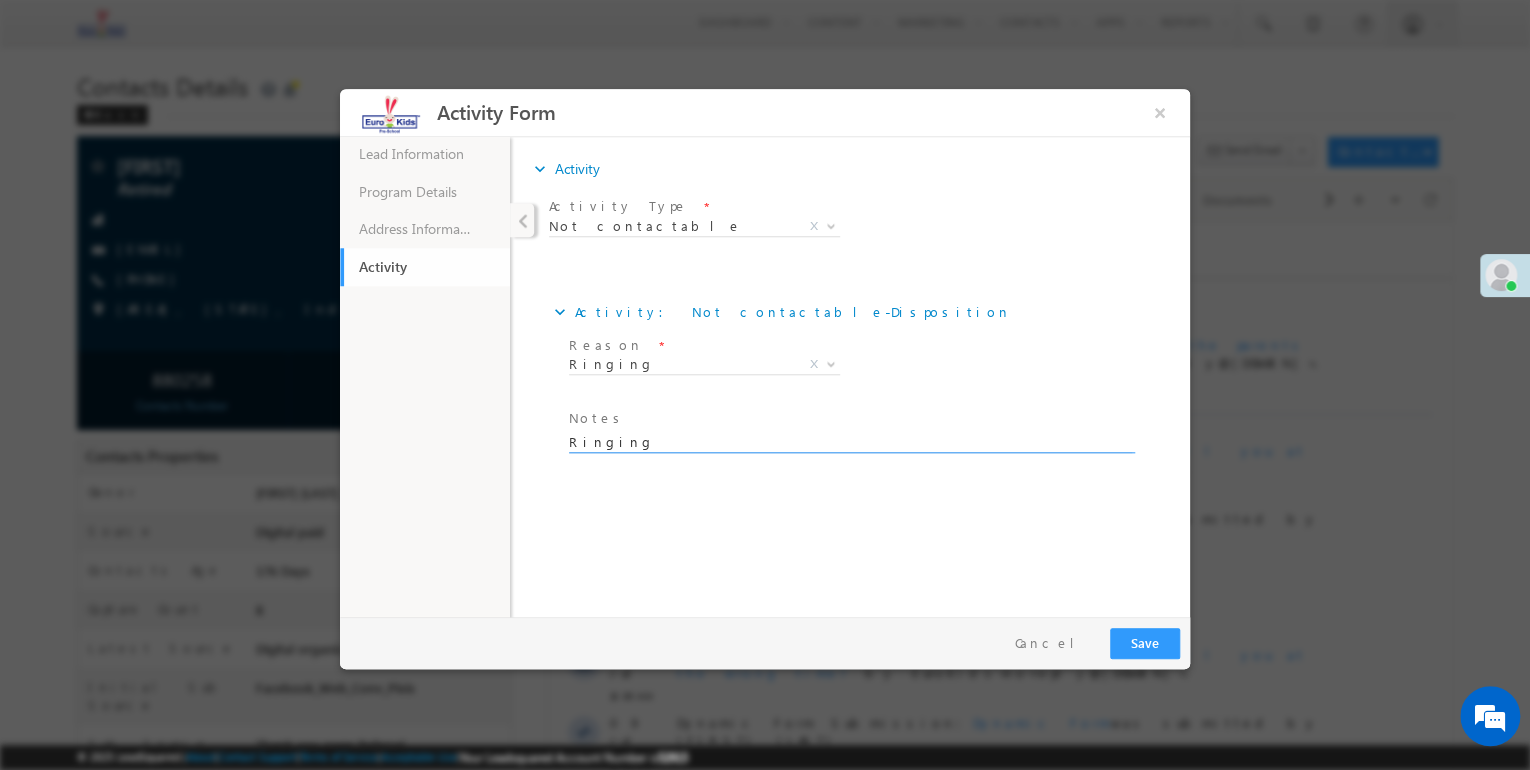 type on "Ringing" 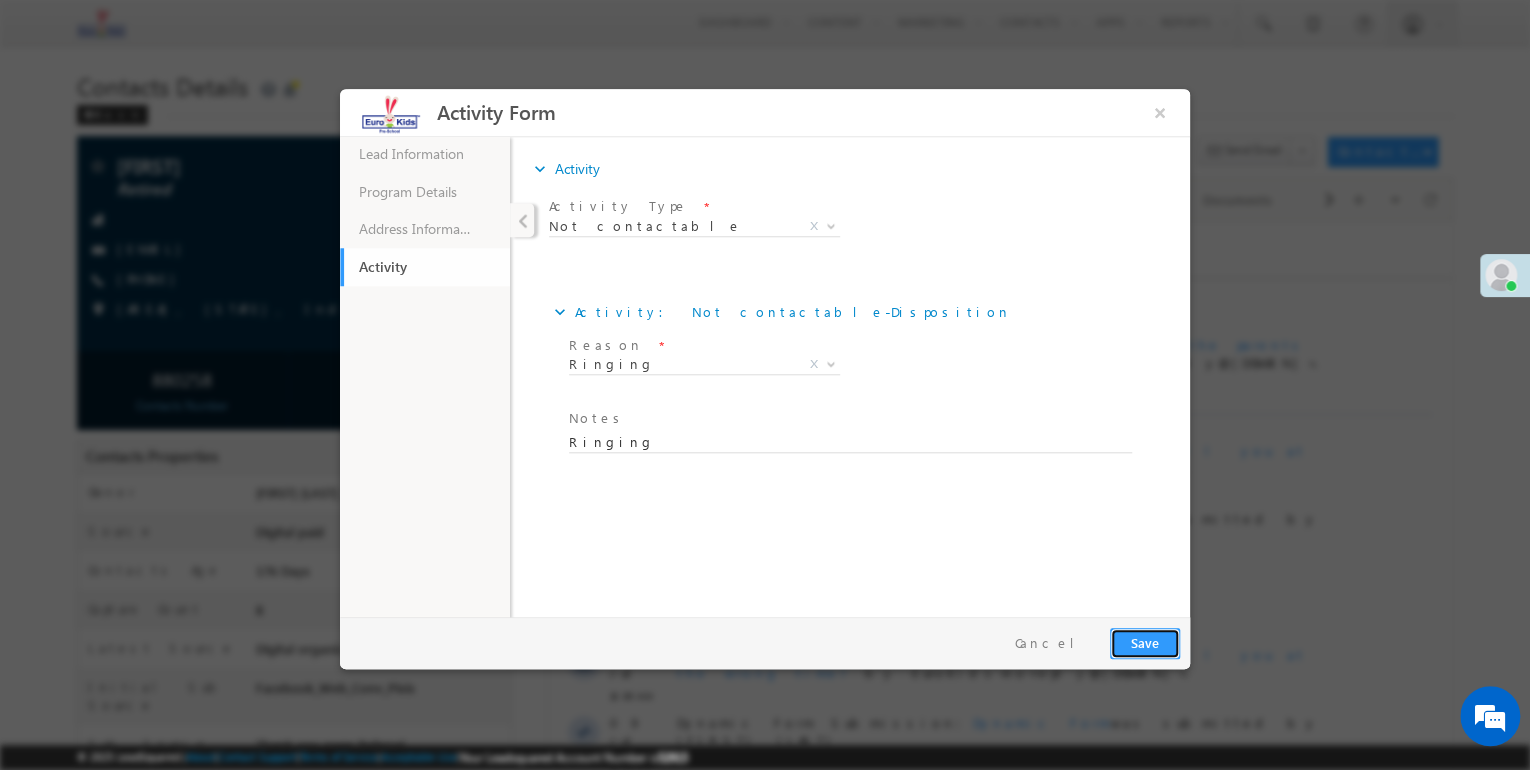 click on "Save" at bounding box center [1145, 643] 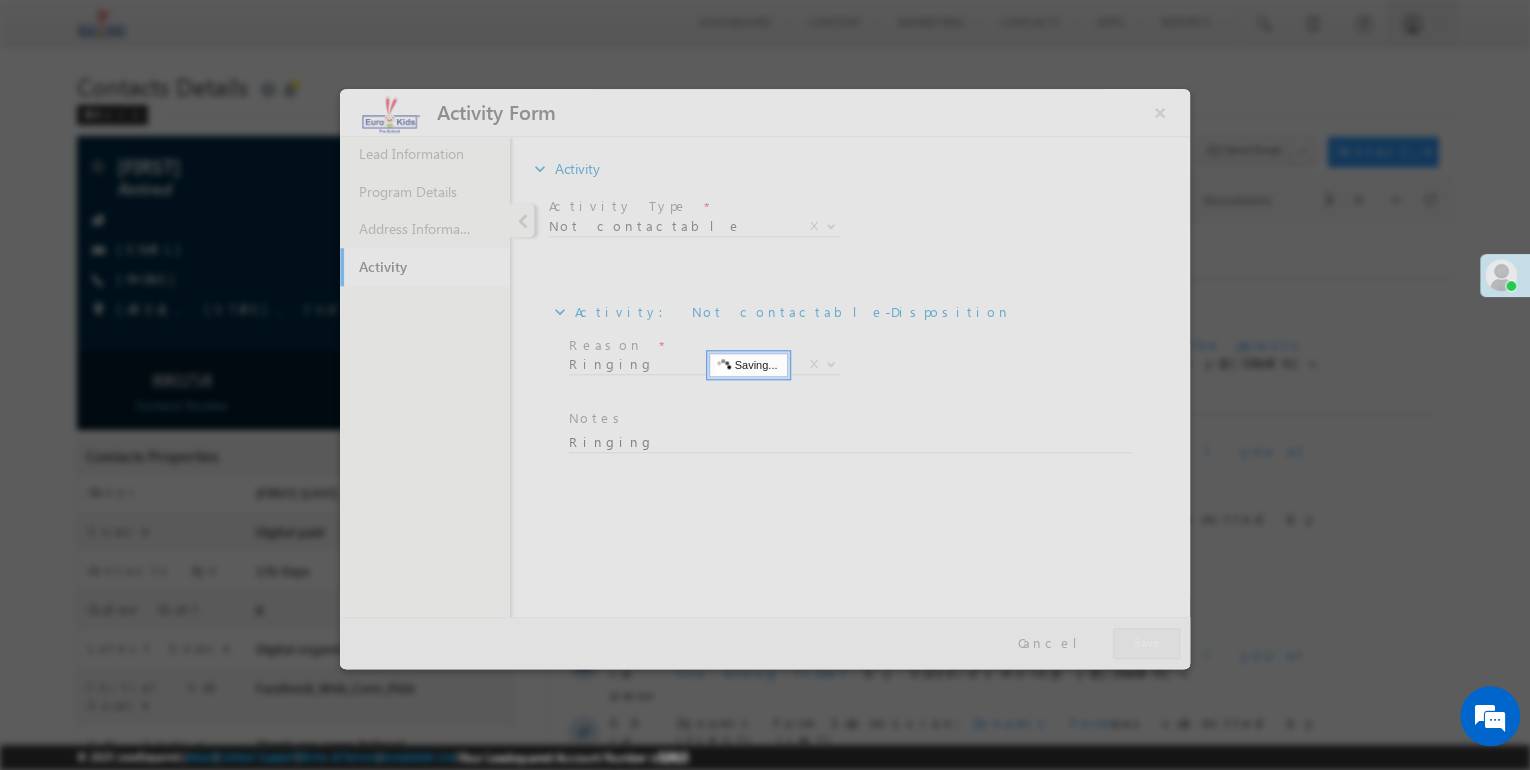 click at bounding box center [765, 379] 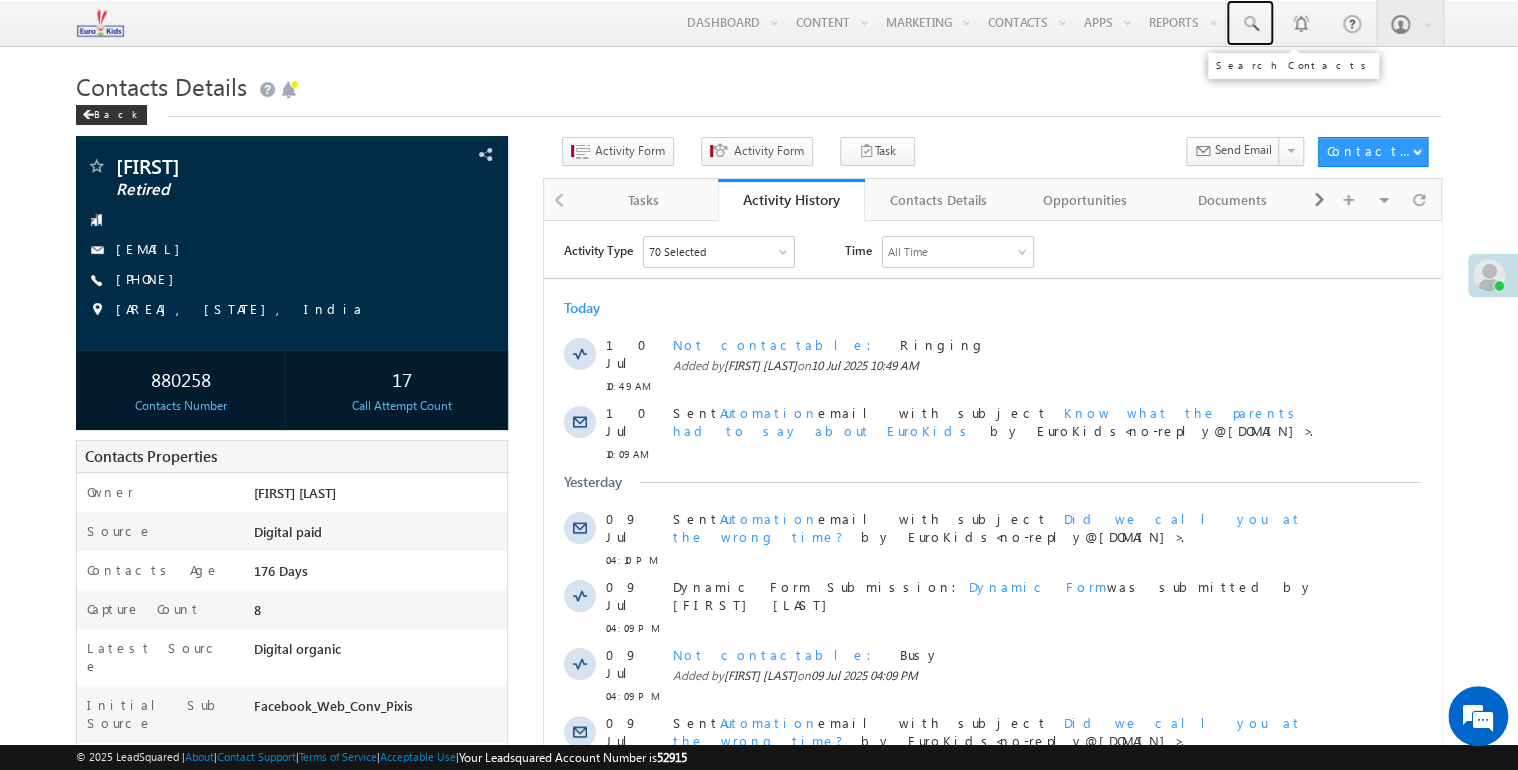 drag, startPoint x: 1247, startPoint y: 36, endPoint x: 1252, endPoint y: 52, distance: 16.763054 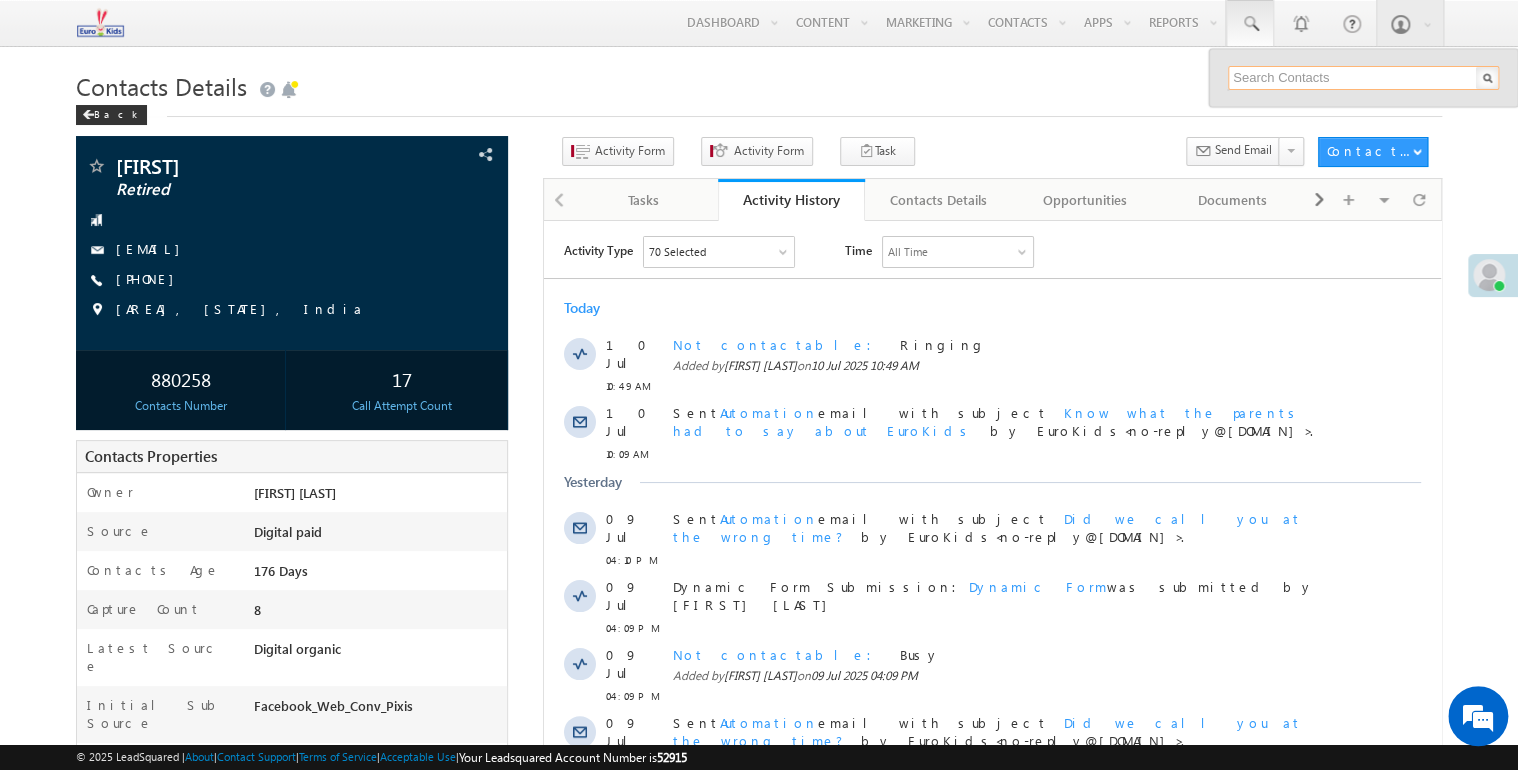 click at bounding box center (1363, 78) 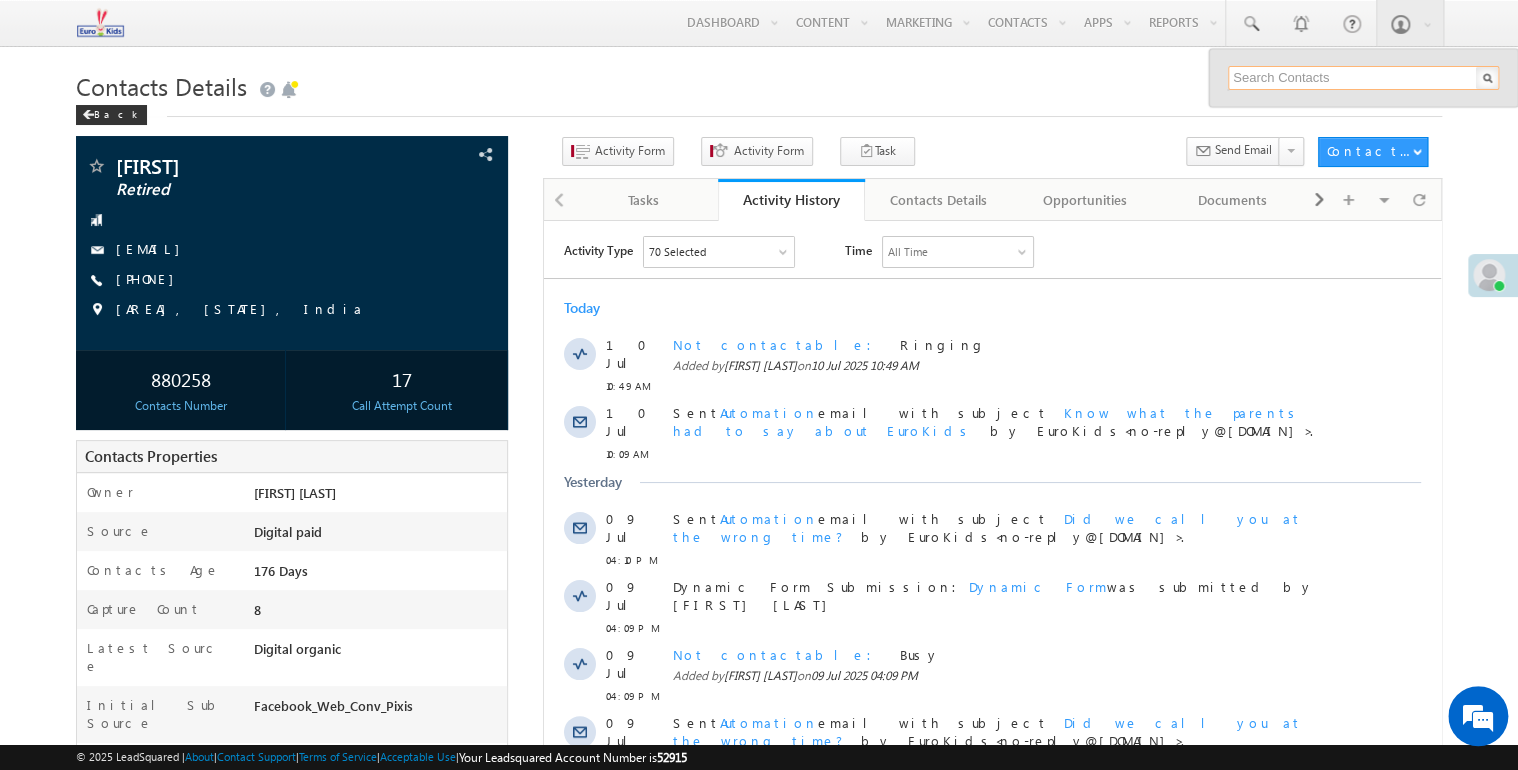 paste on "7907771591" 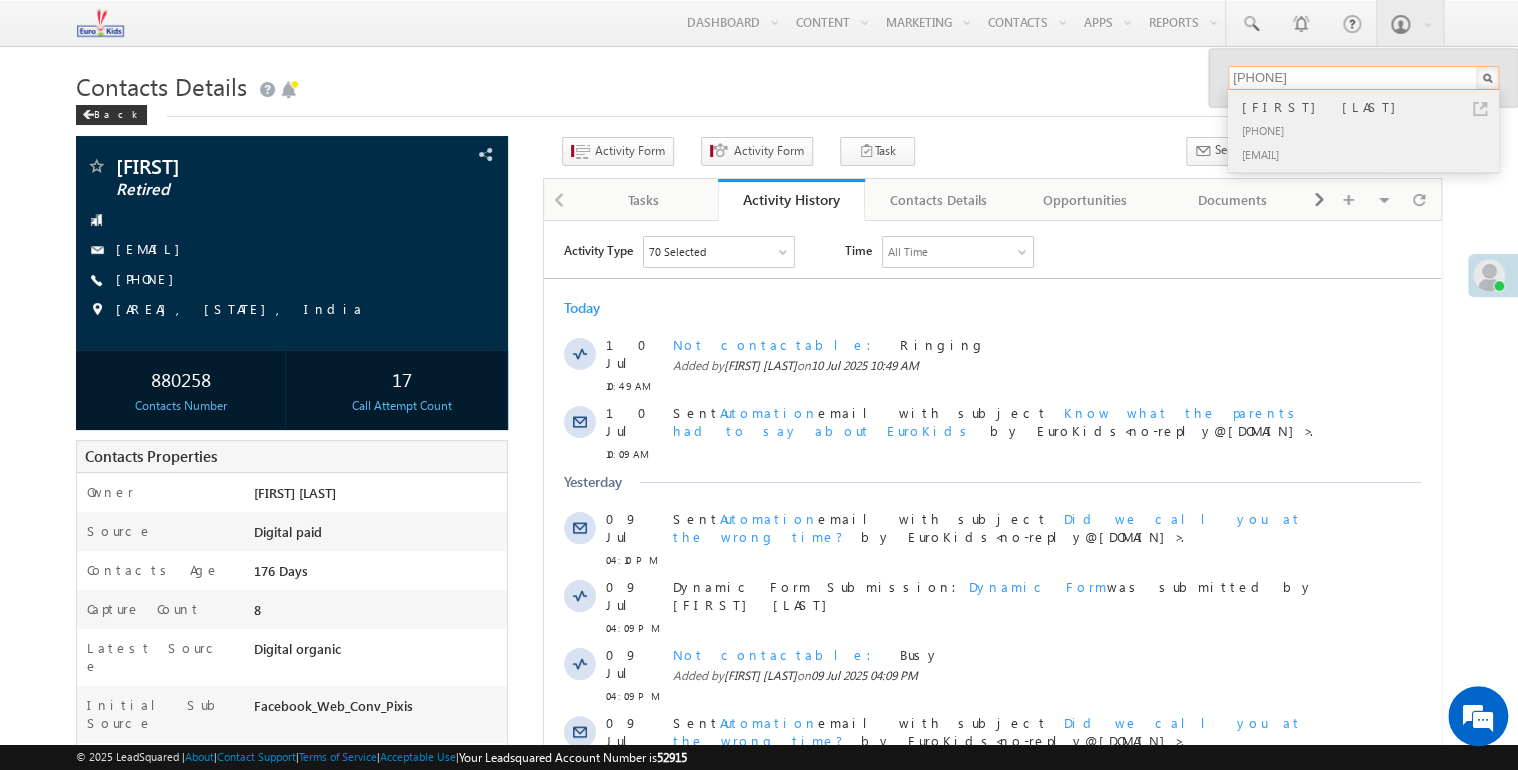 type on "7907771591" 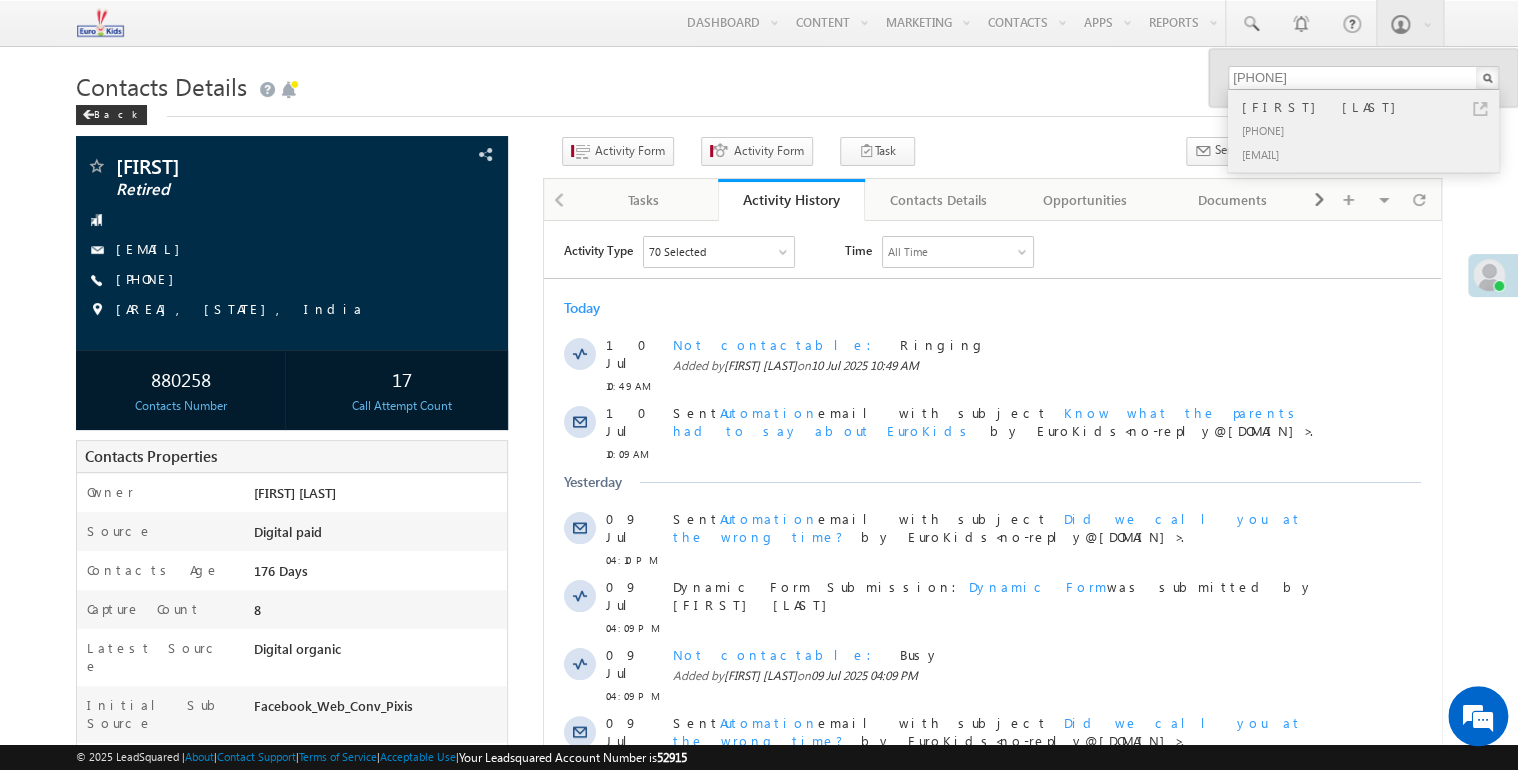 click on "+91-7907771591" at bounding box center [1372, 130] 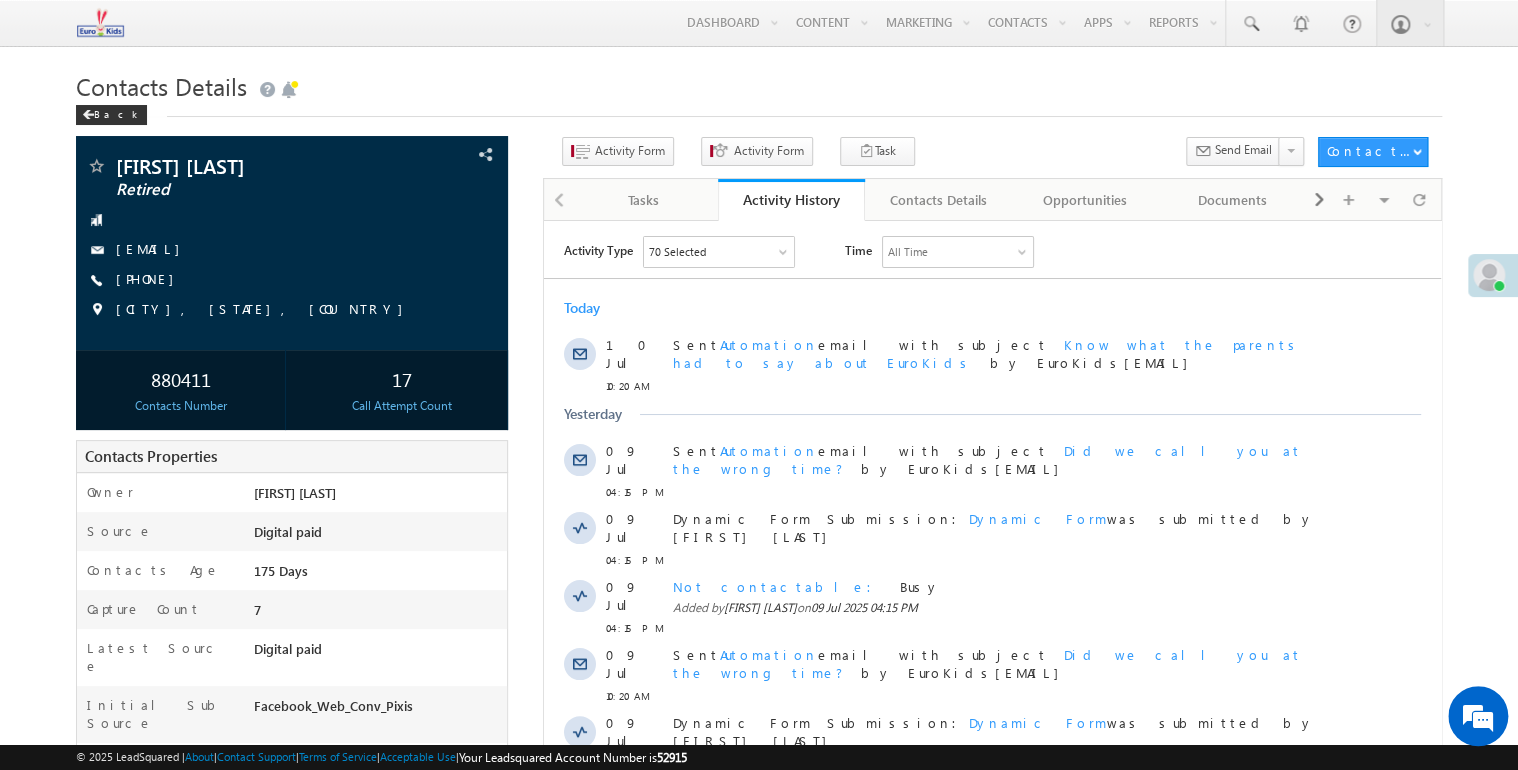 scroll, scrollTop: 0, scrollLeft: 0, axis: both 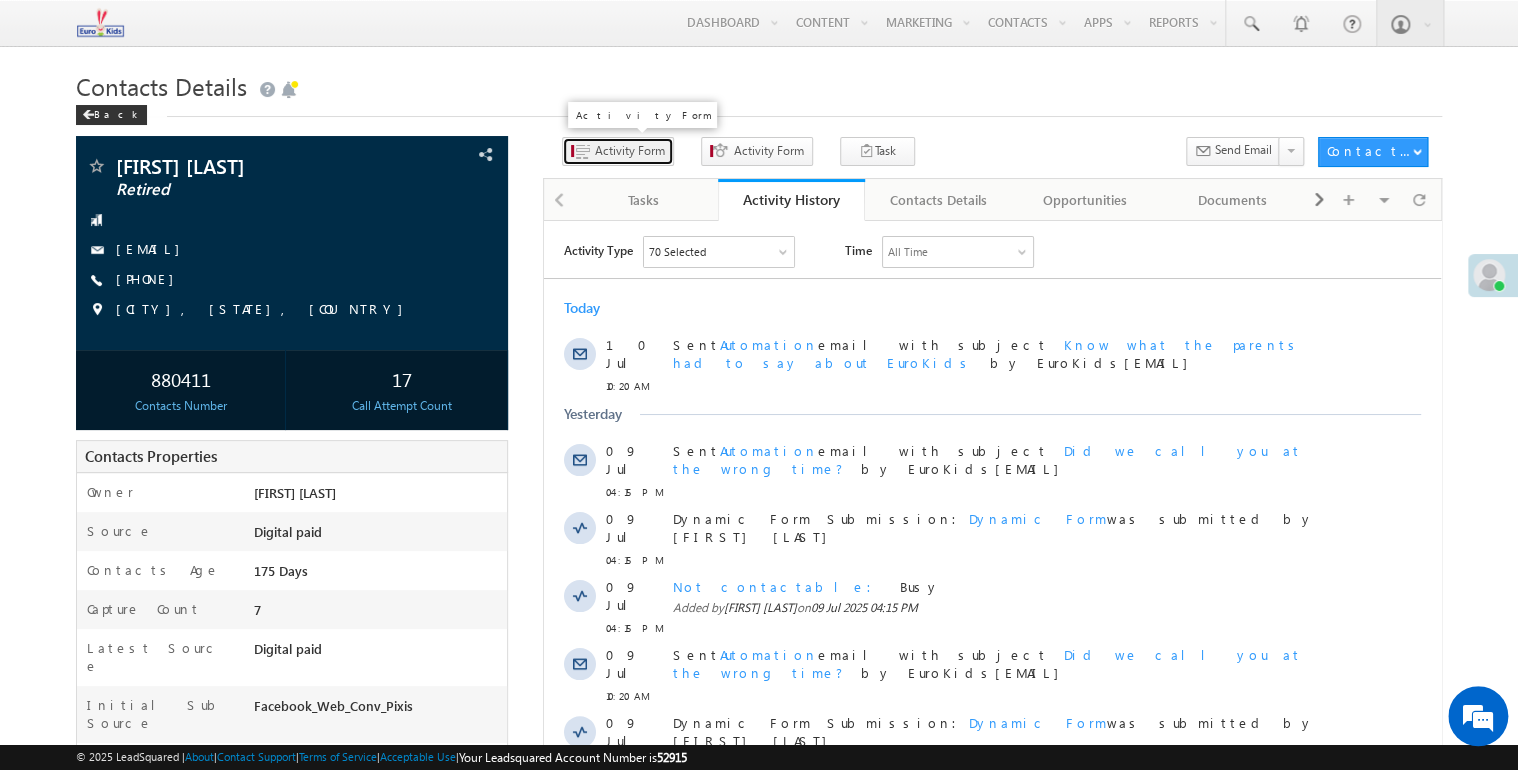 click on "Activity Form" at bounding box center (630, 151) 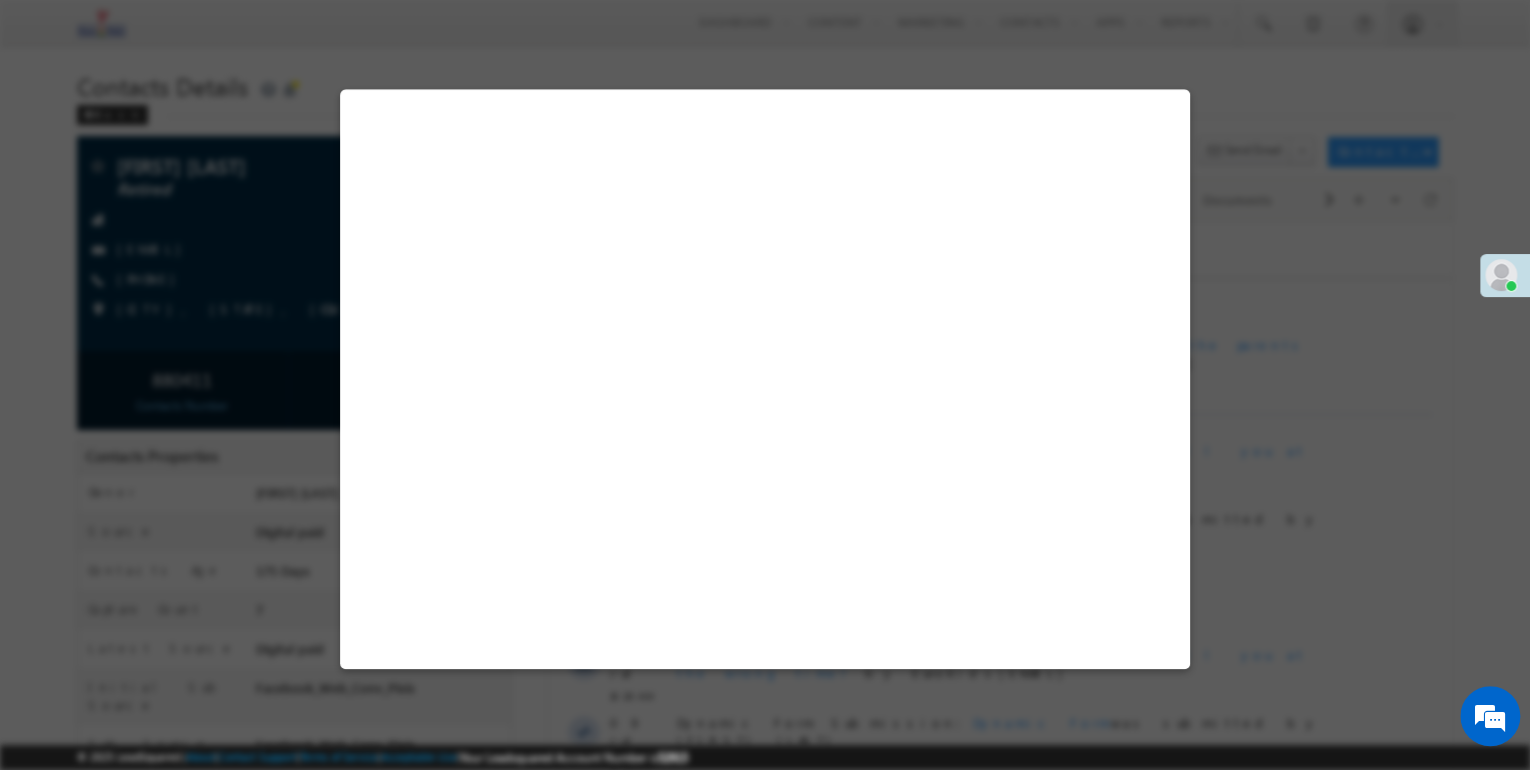 select on "Admissions" 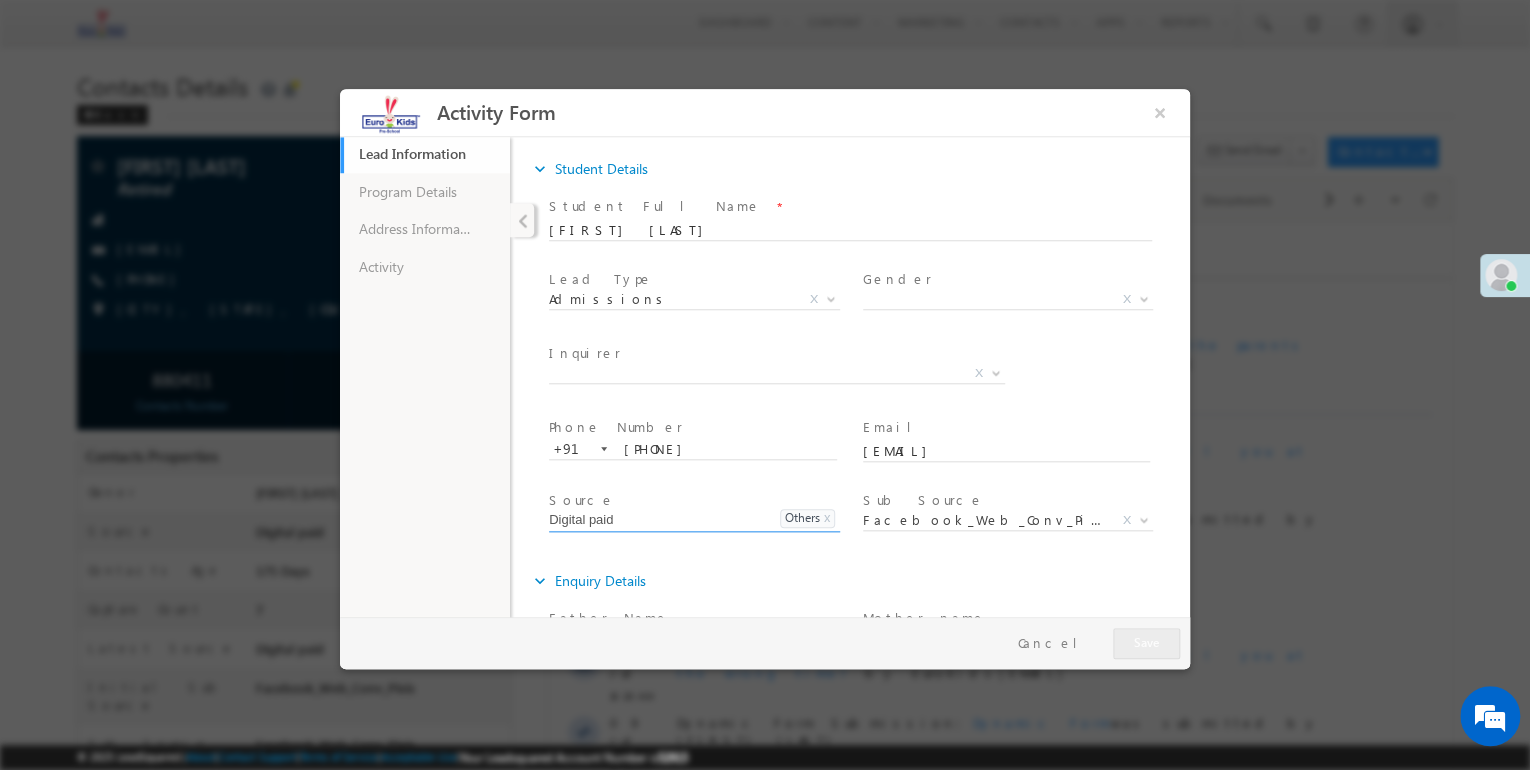 scroll, scrollTop: 0, scrollLeft: 0, axis: both 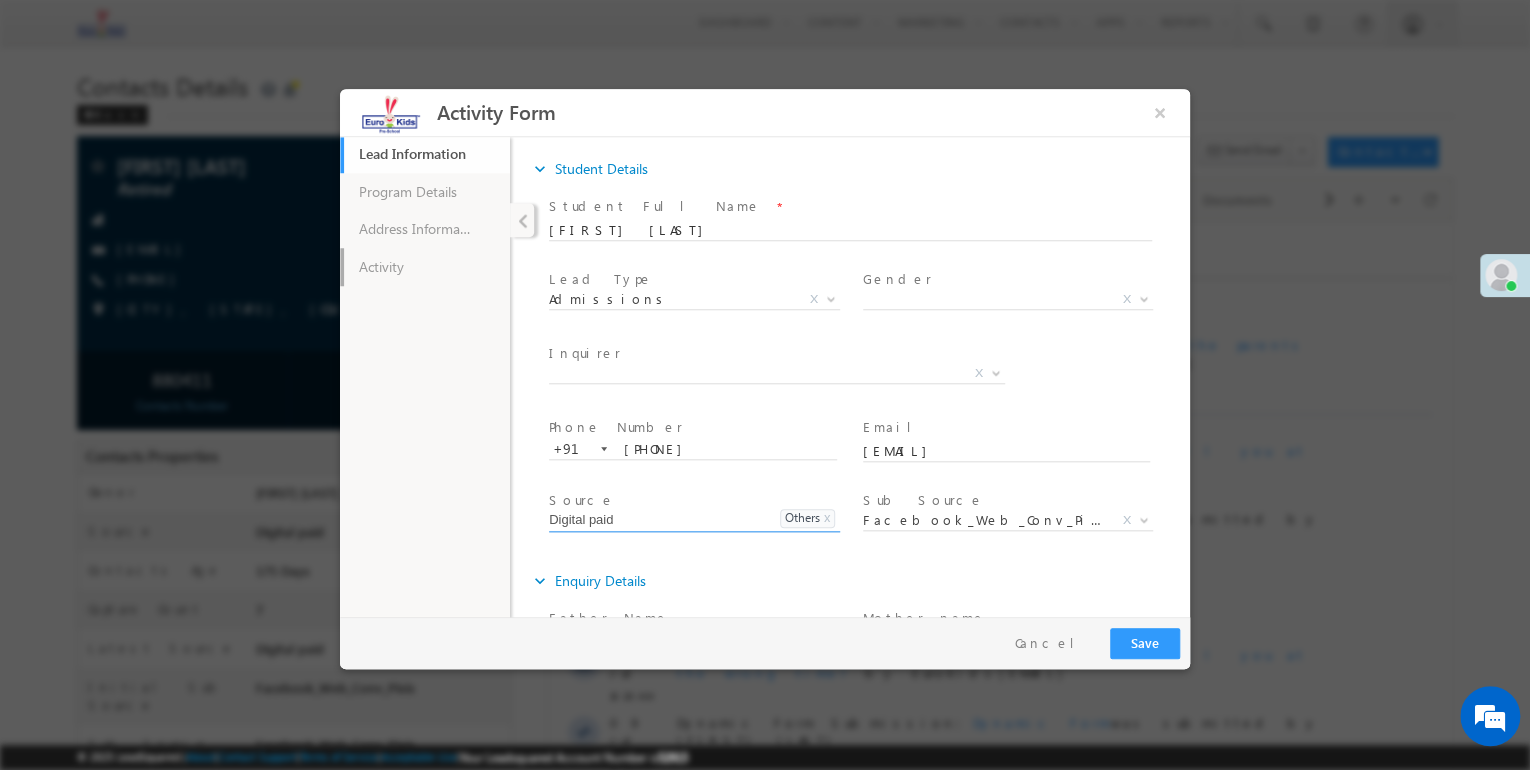 click on "Activity" at bounding box center [425, 267] 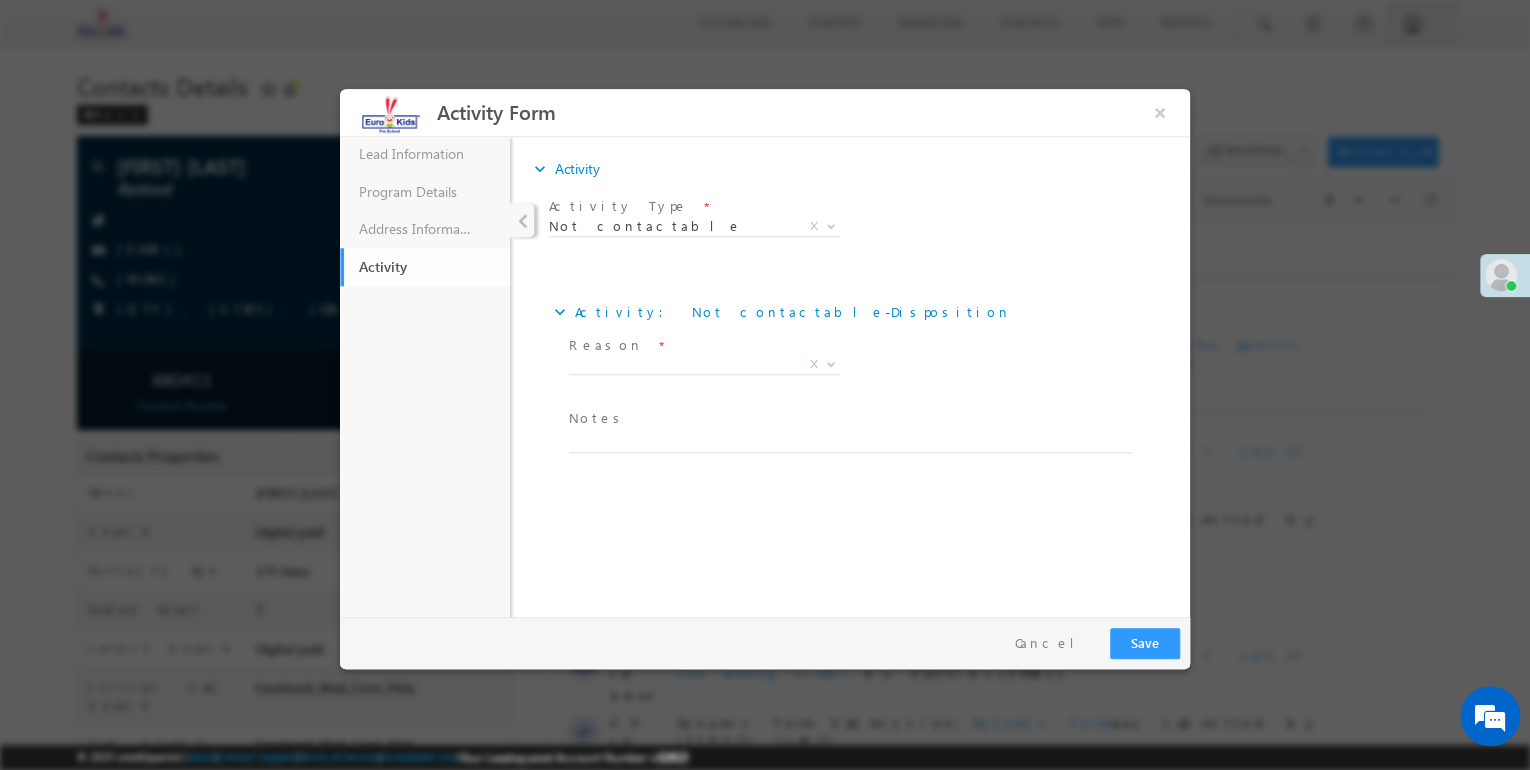 click on "Reason
*" at bounding box center [704, 346] 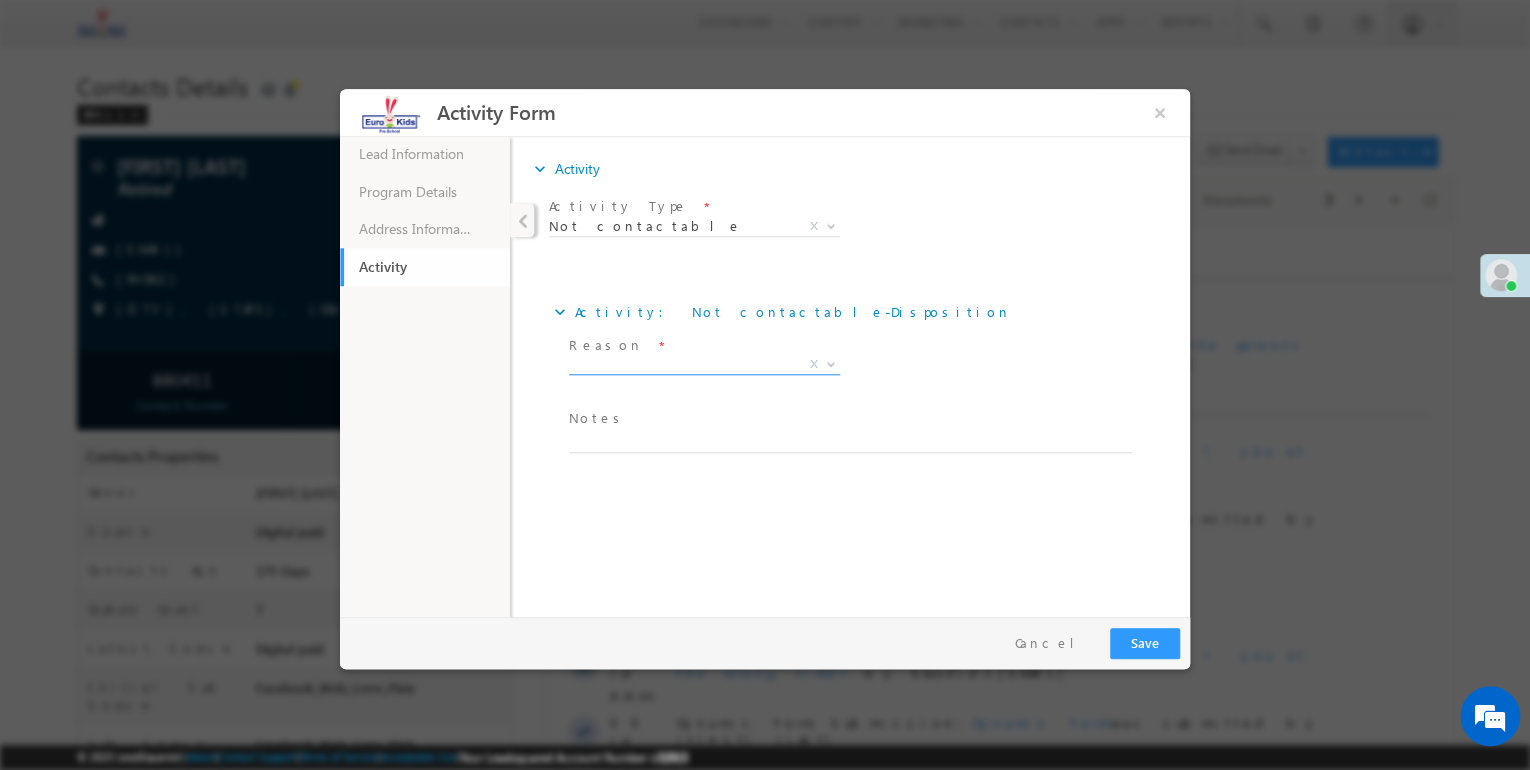 click on "X" at bounding box center [704, 369] 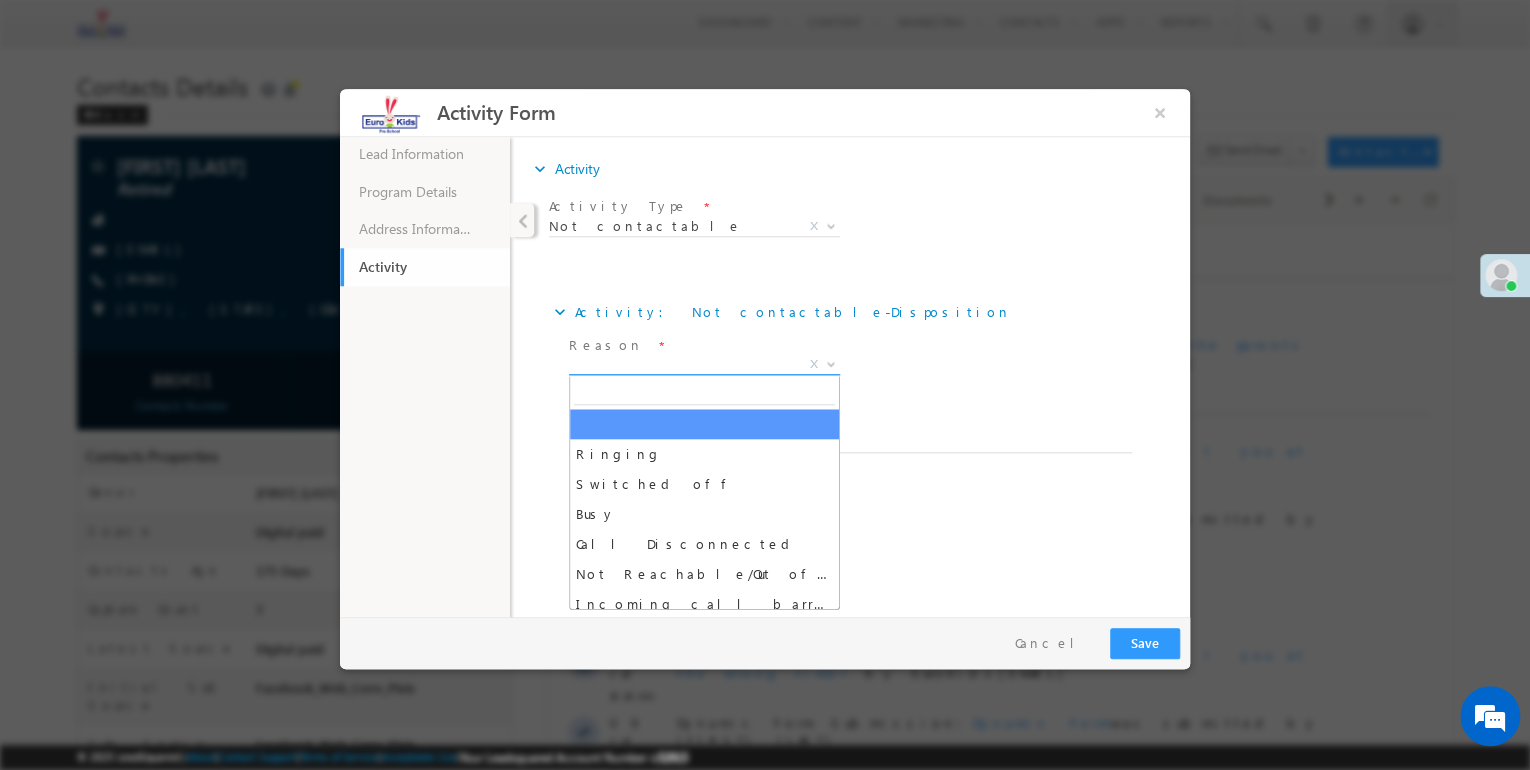 click on "X" at bounding box center [704, 365] 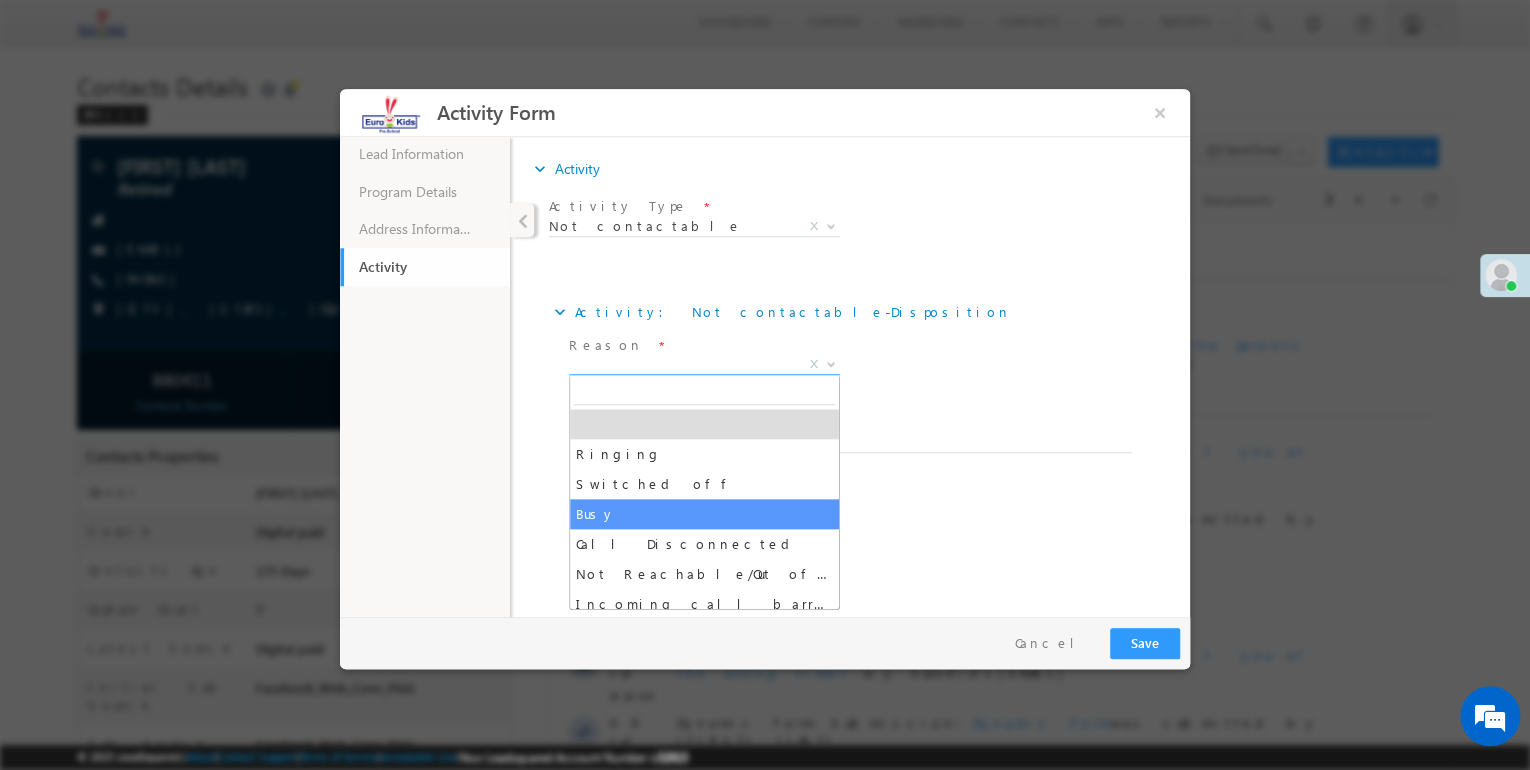 select on "Busy" 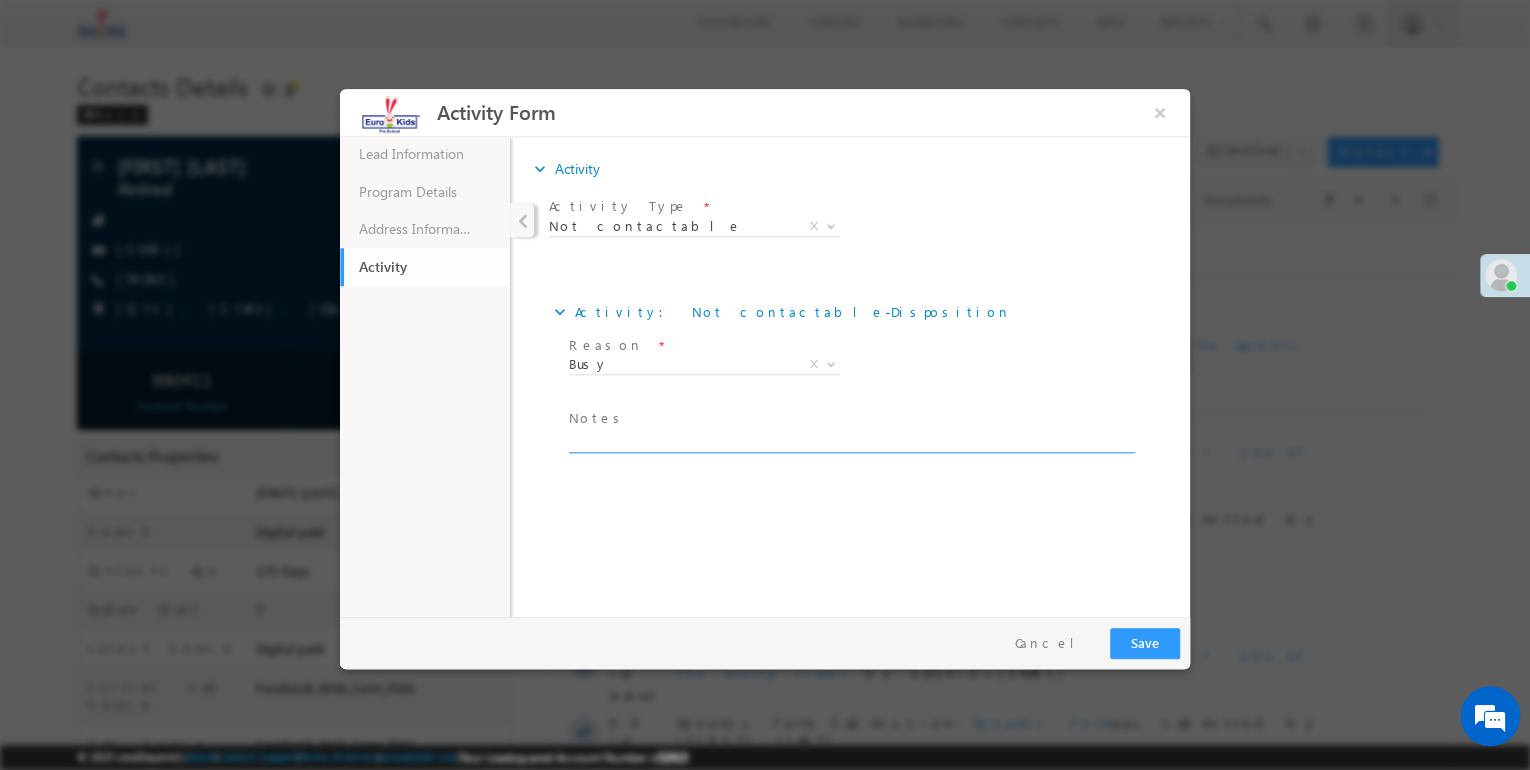 click at bounding box center (850, 441) 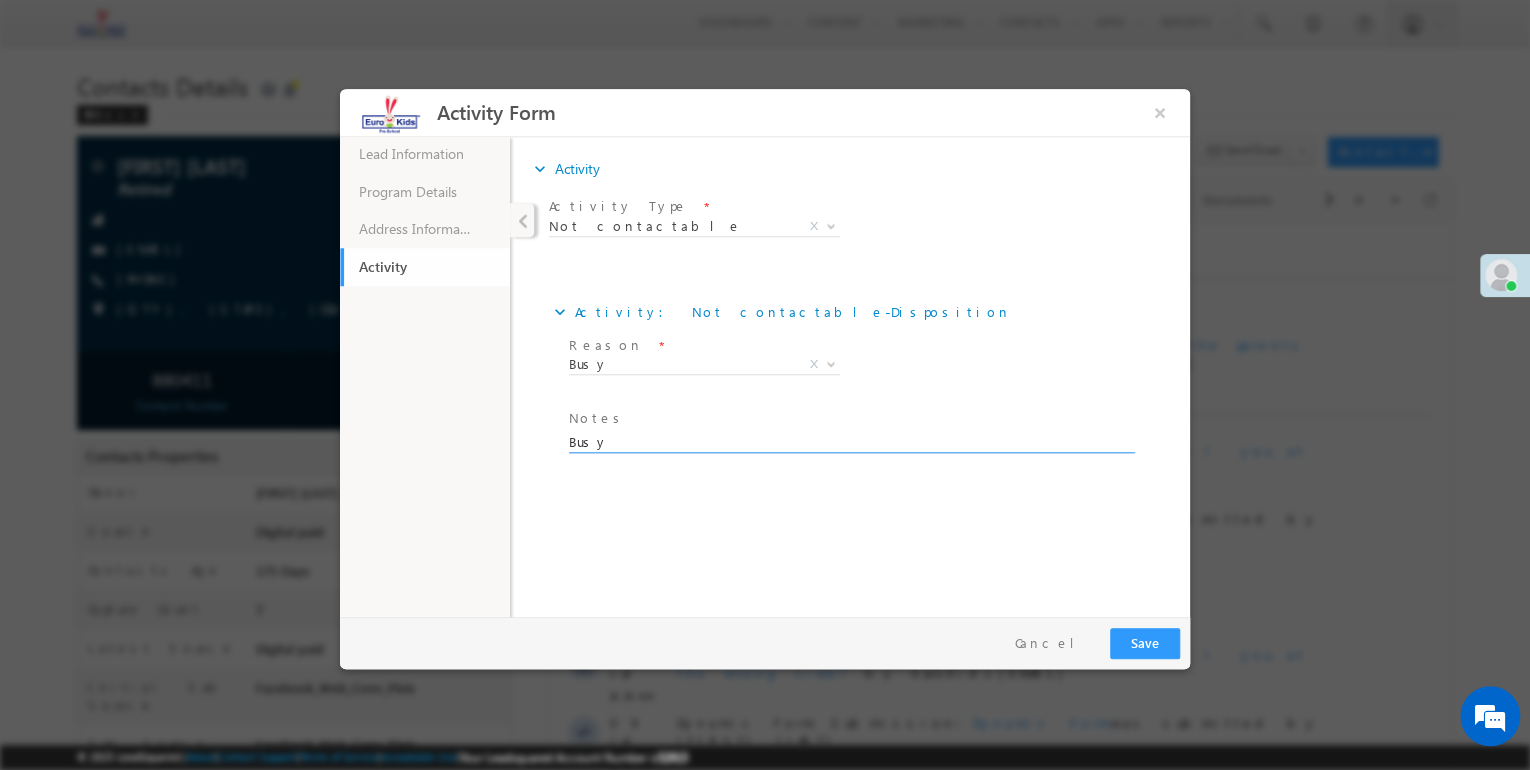 type on "Busy" 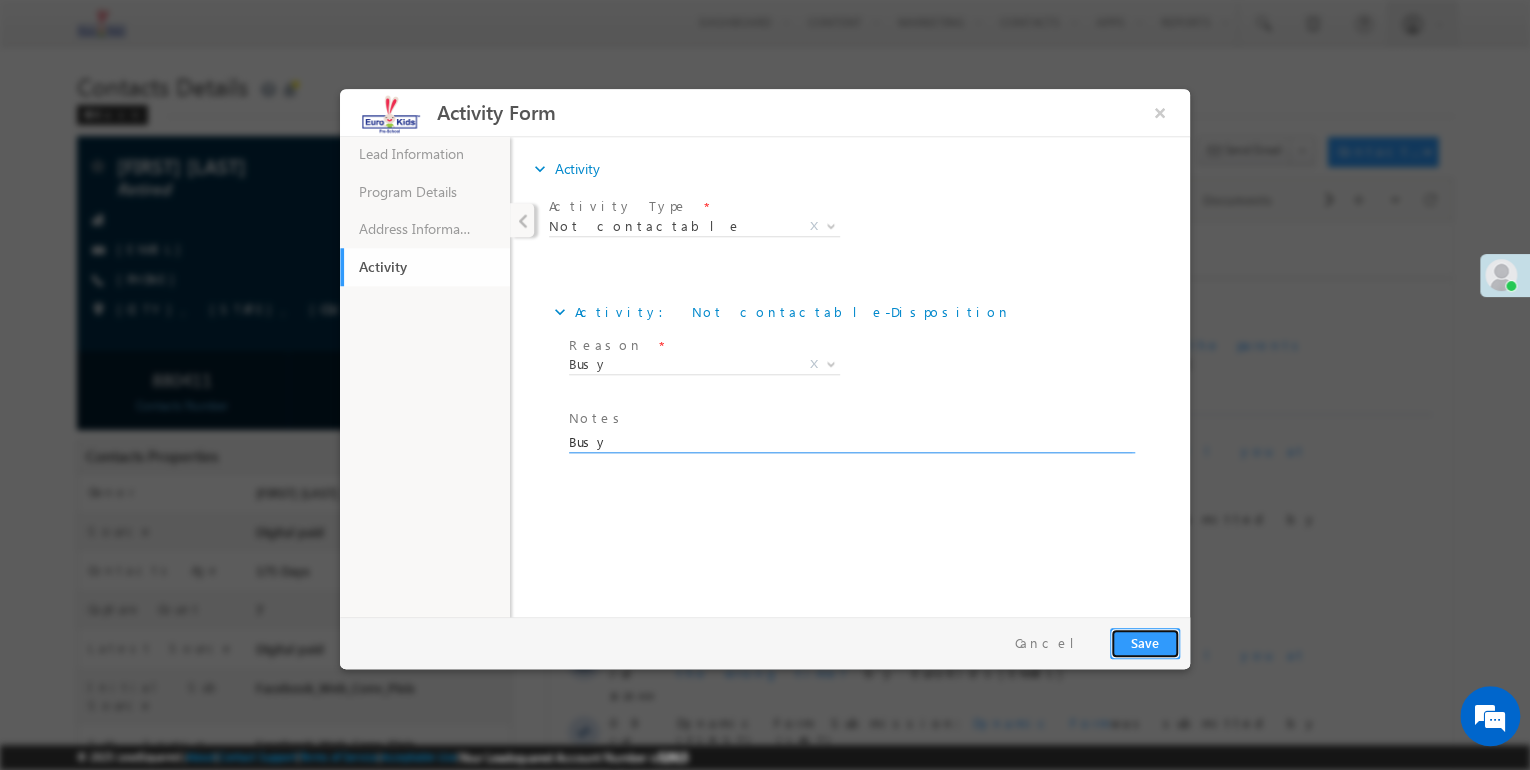click on "Save" at bounding box center [1145, 643] 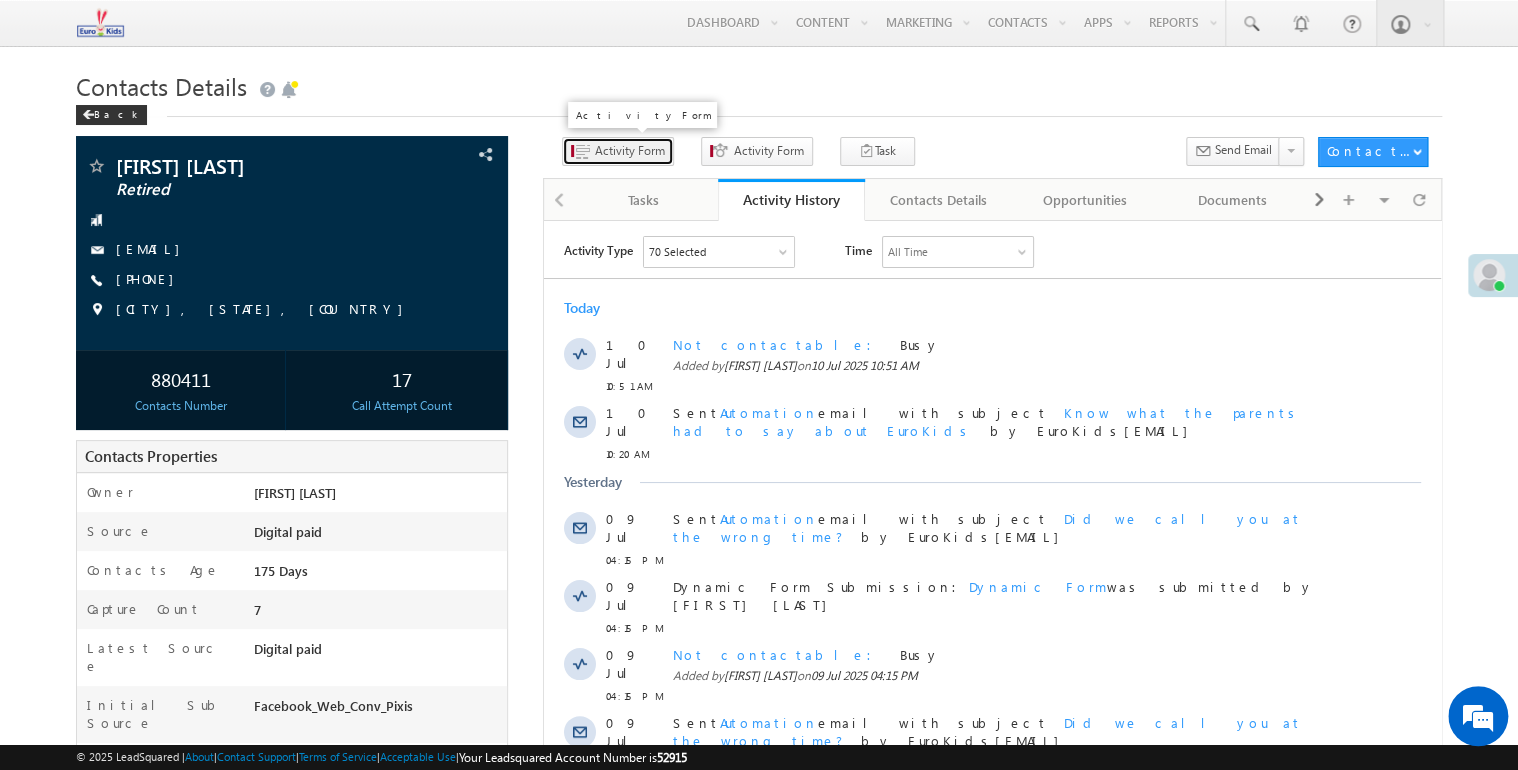 click at bounding box center (582, 152) 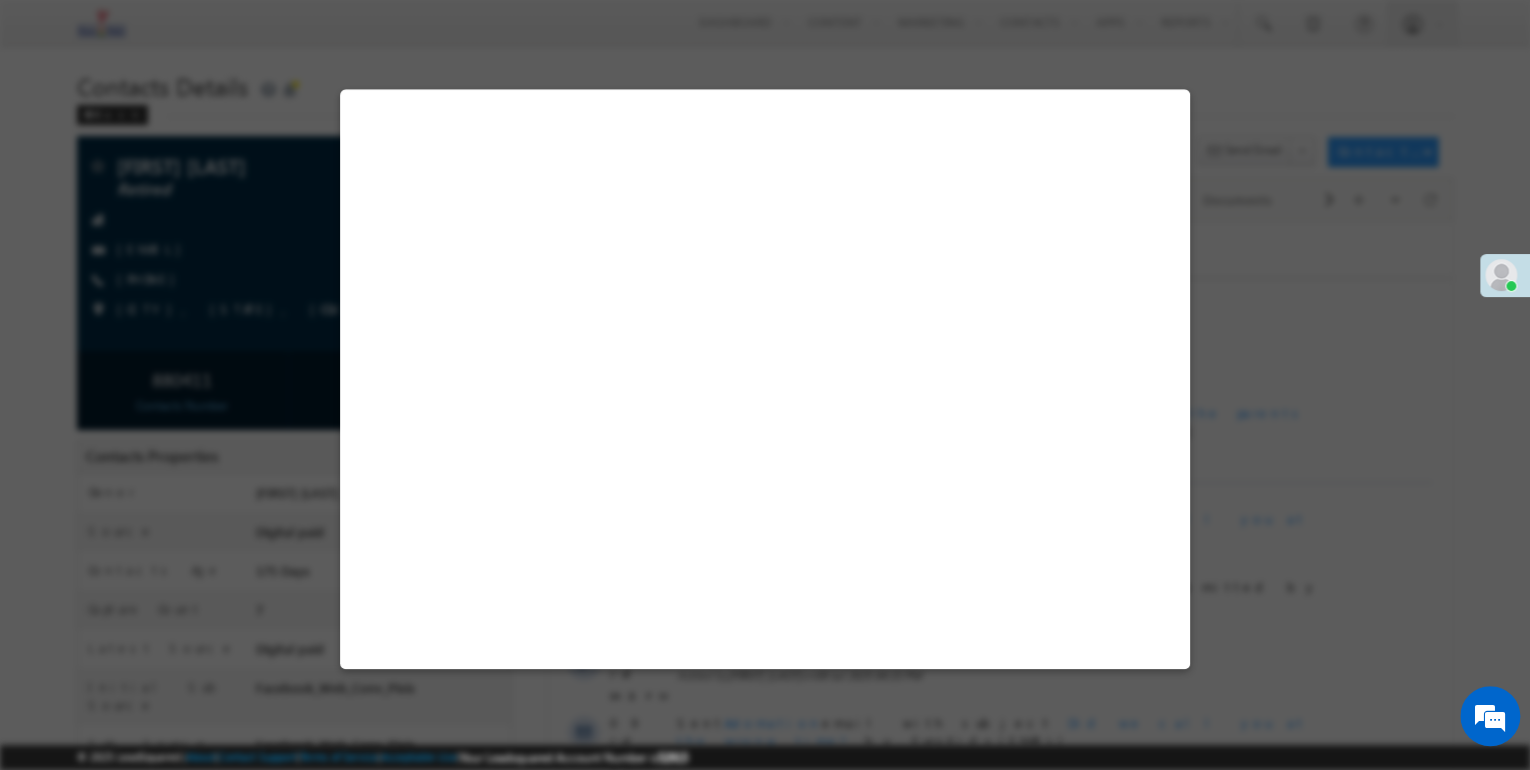 select on "Admissions" 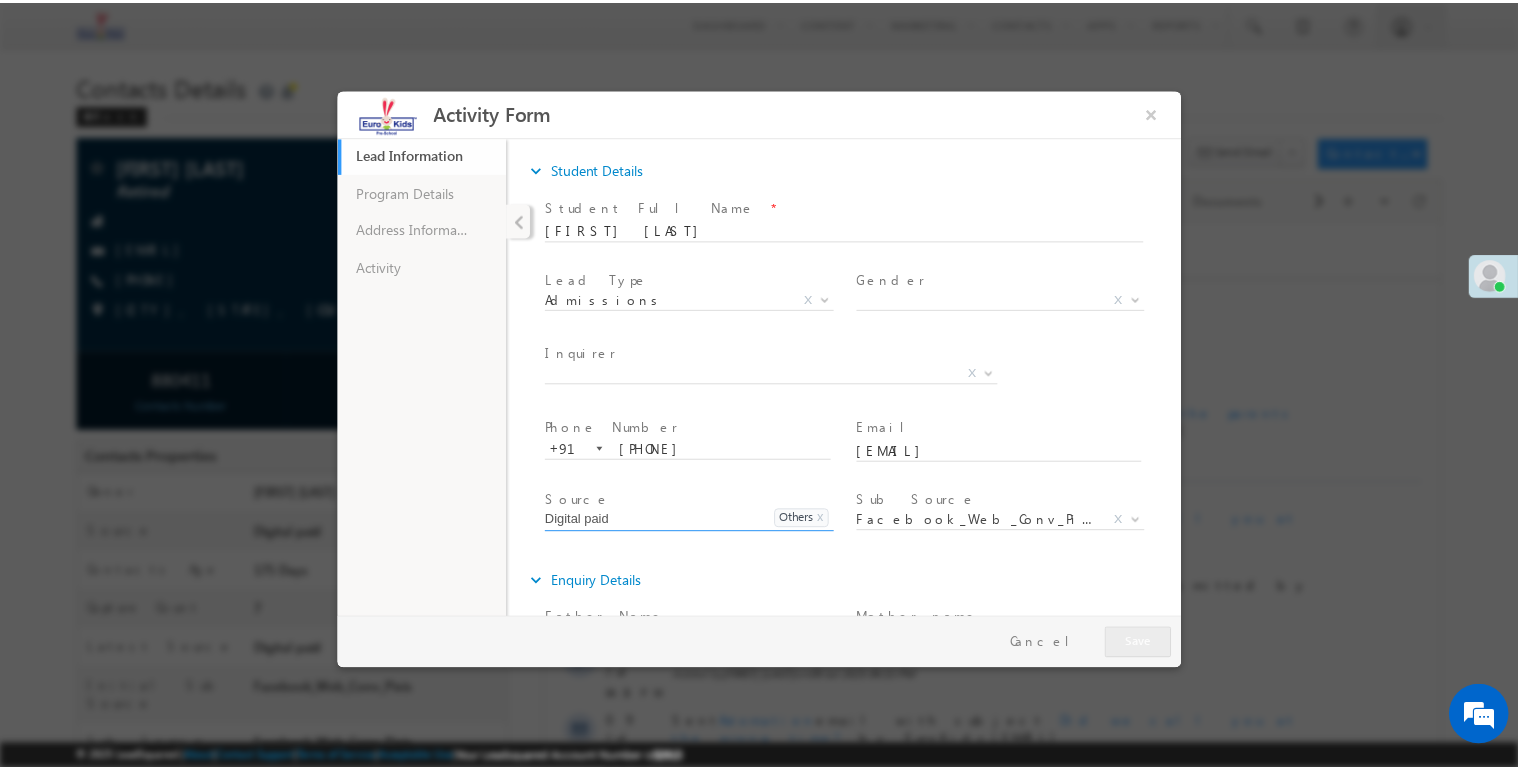 scroll, scrollTop: 0, scrollLeft: 0, axis: both 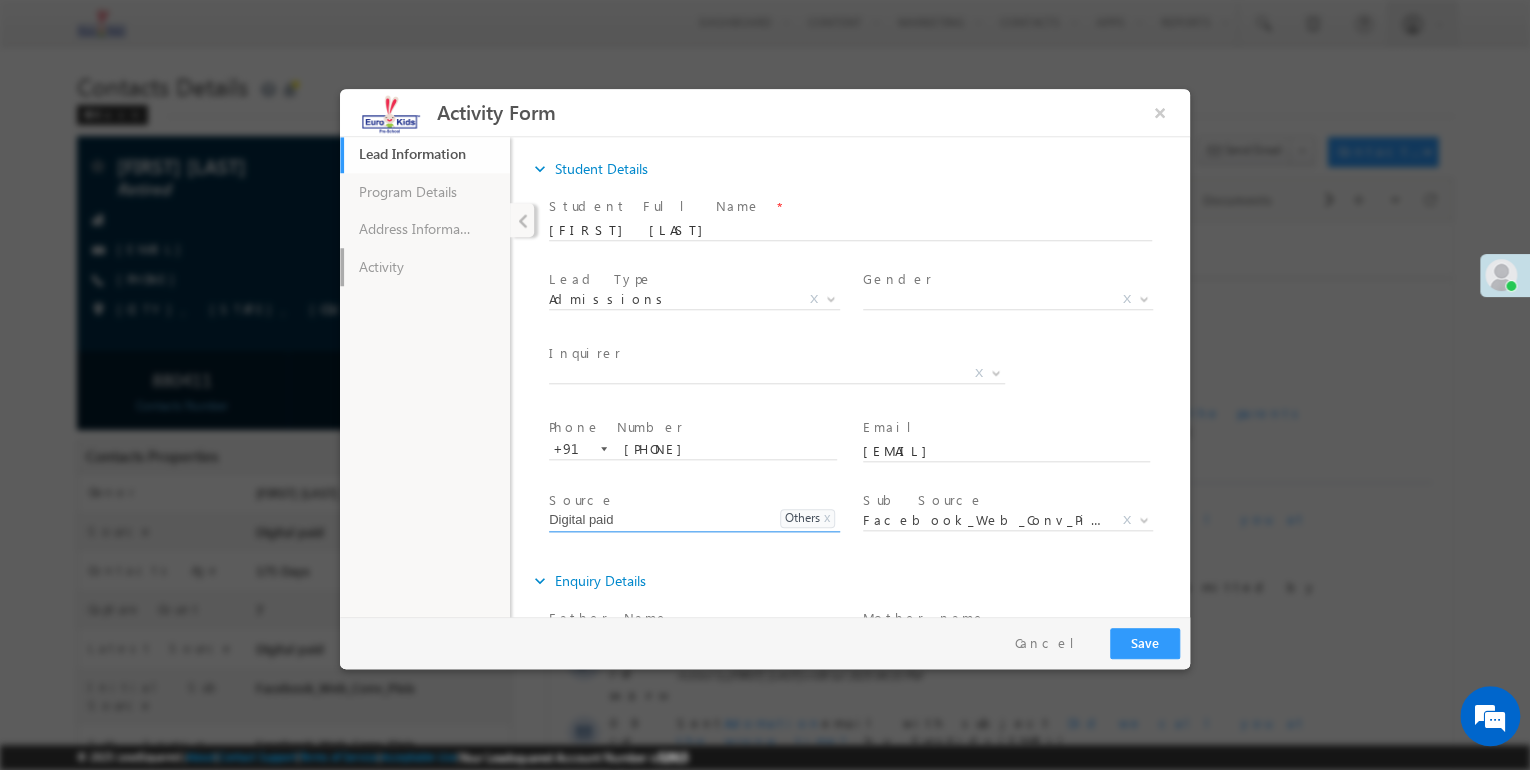 click on "Activity" at bounding box center [425, 267] 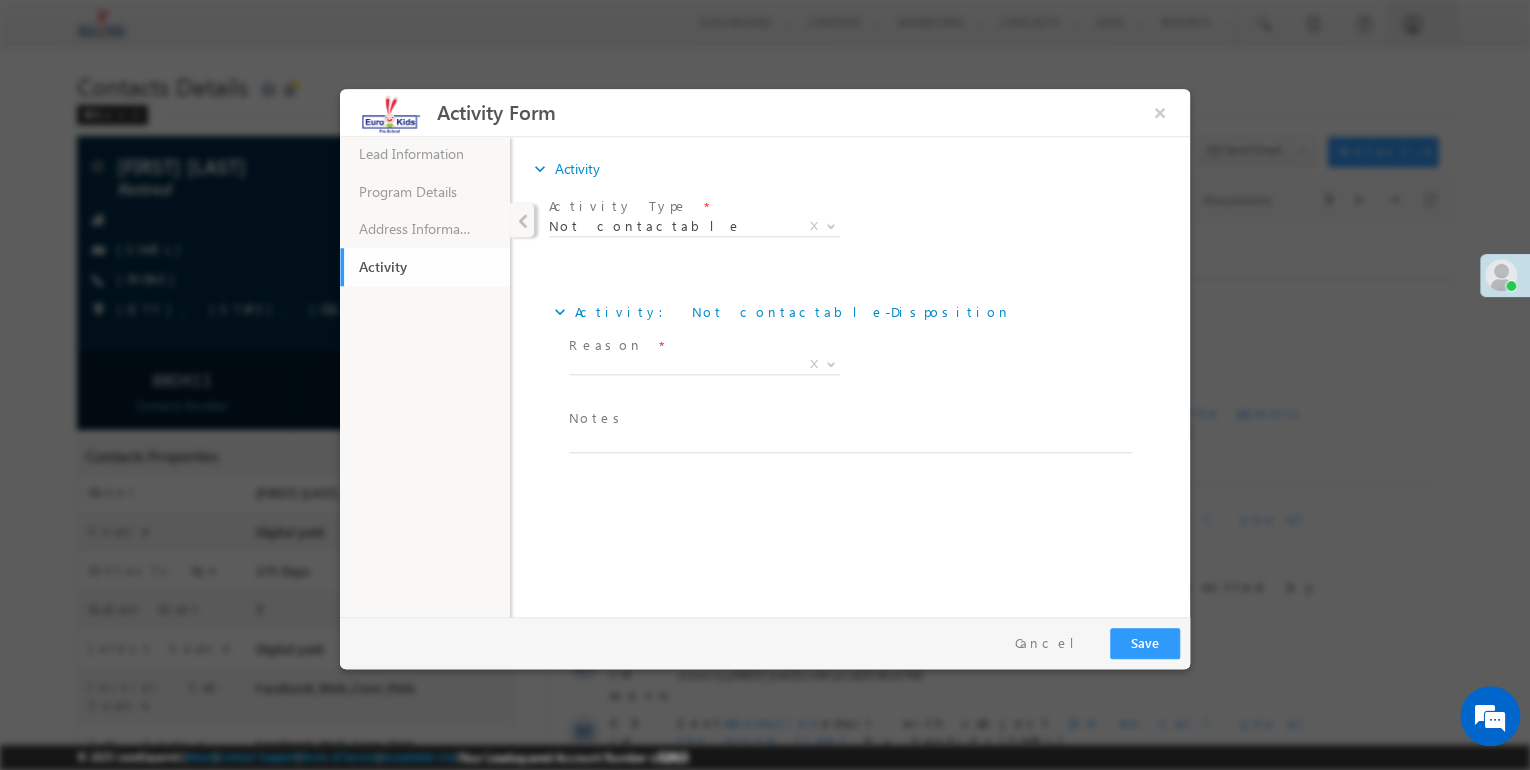 click on "Reason
*" at bounding box center (704, 346) 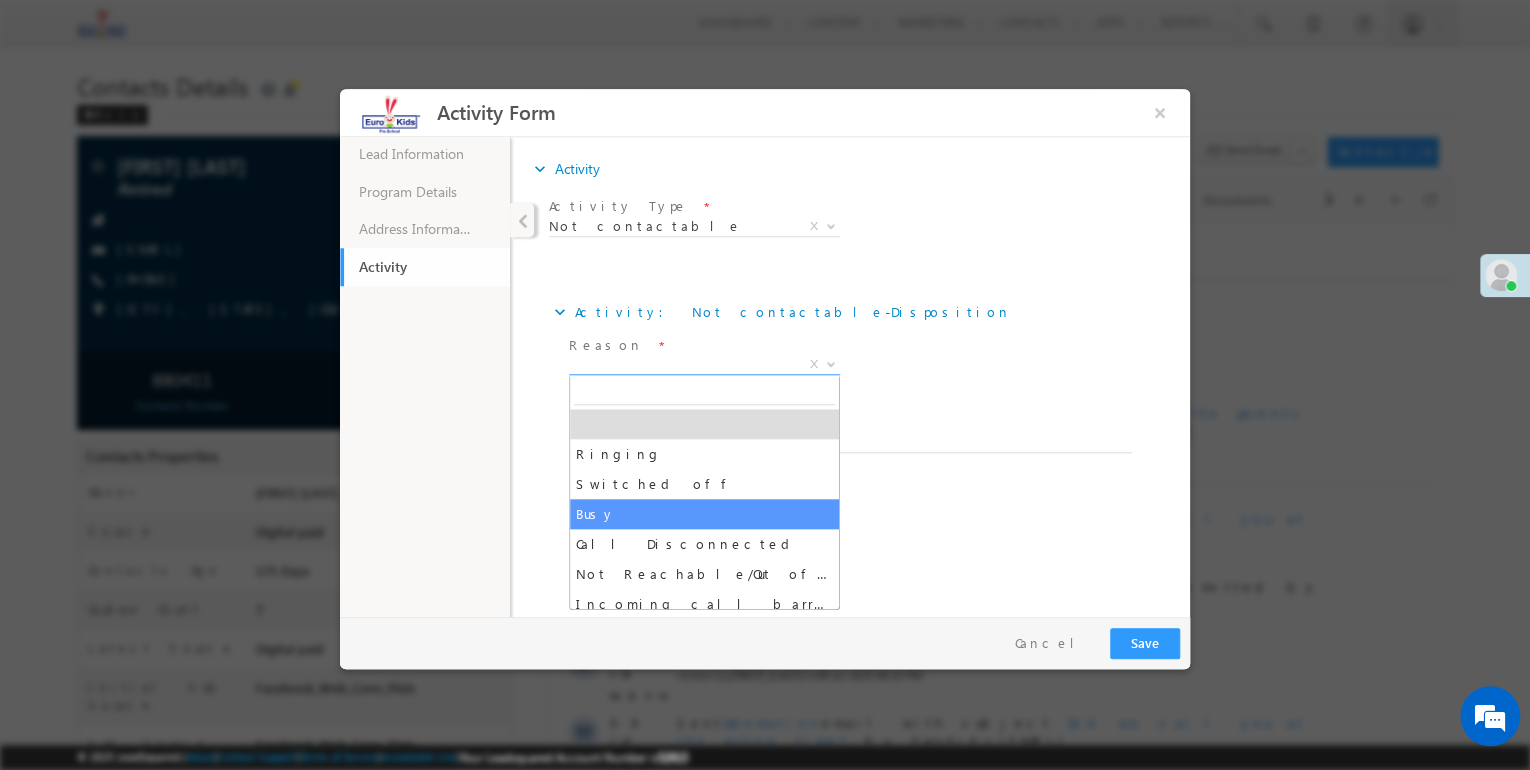 select on "Busy" 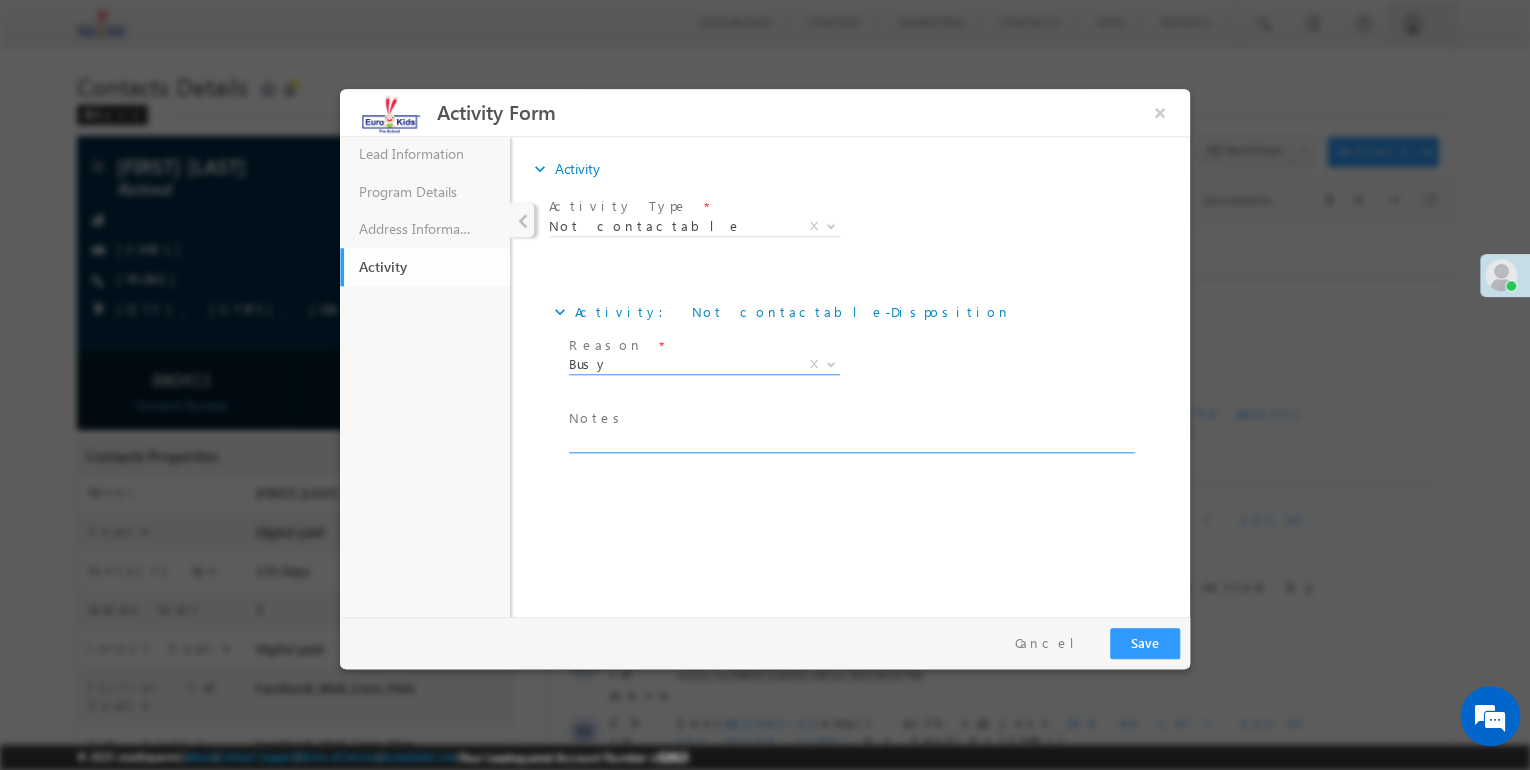 click at bounding box center [850, 441] 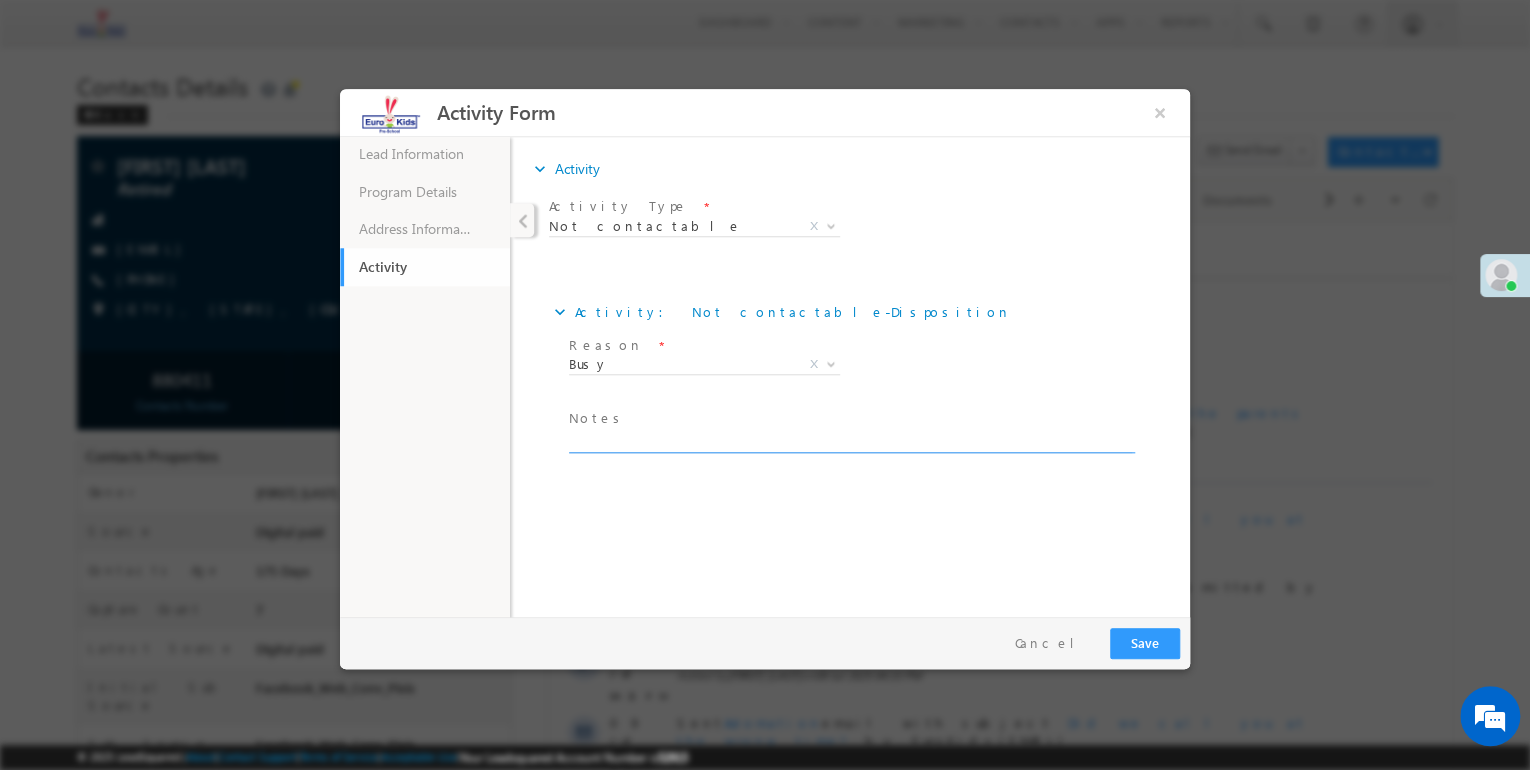 paste on "Busy" 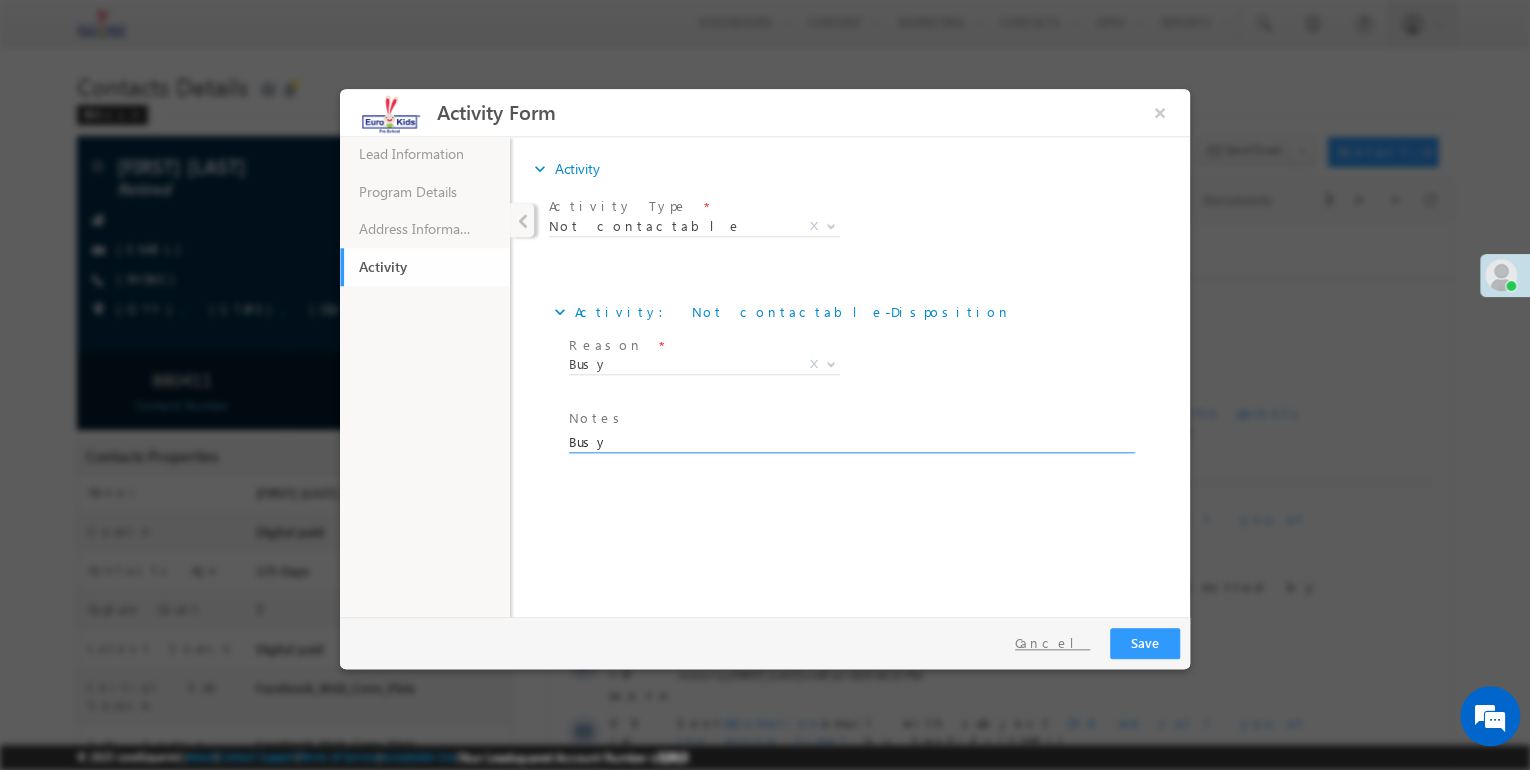type on "Busy" 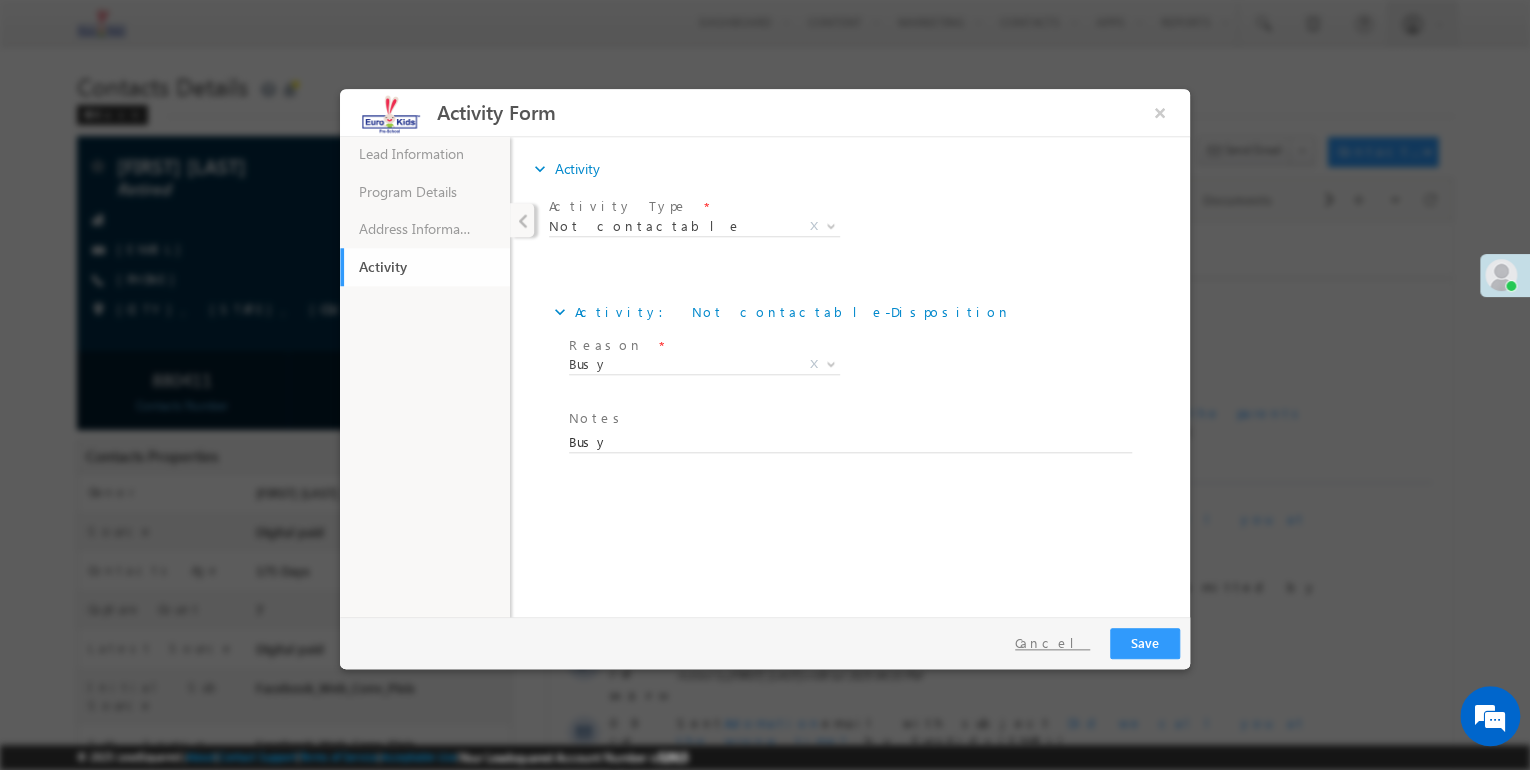 click on "Cancel" at bounding box center [1052, 643] 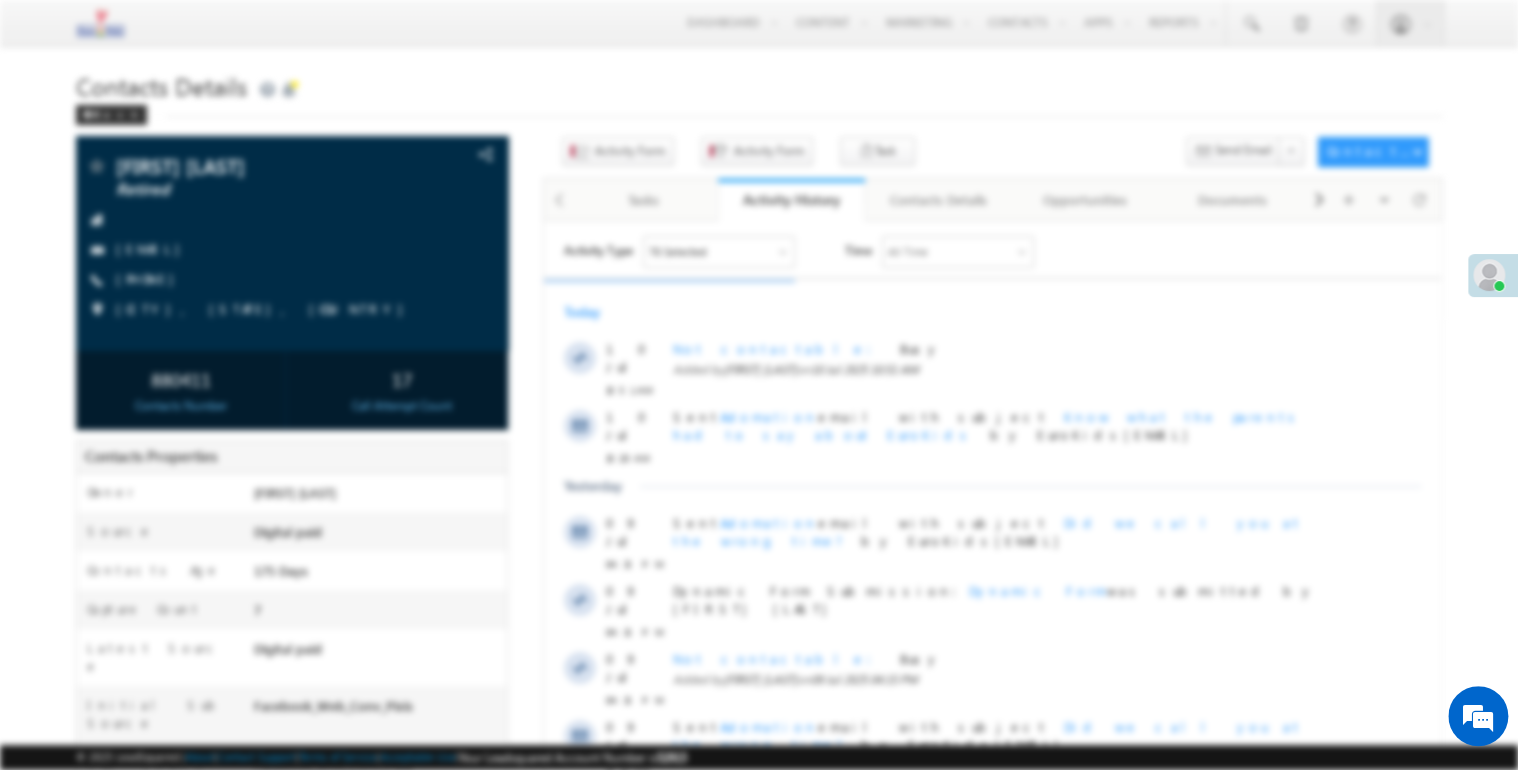 click at bounding box center [759, 379] 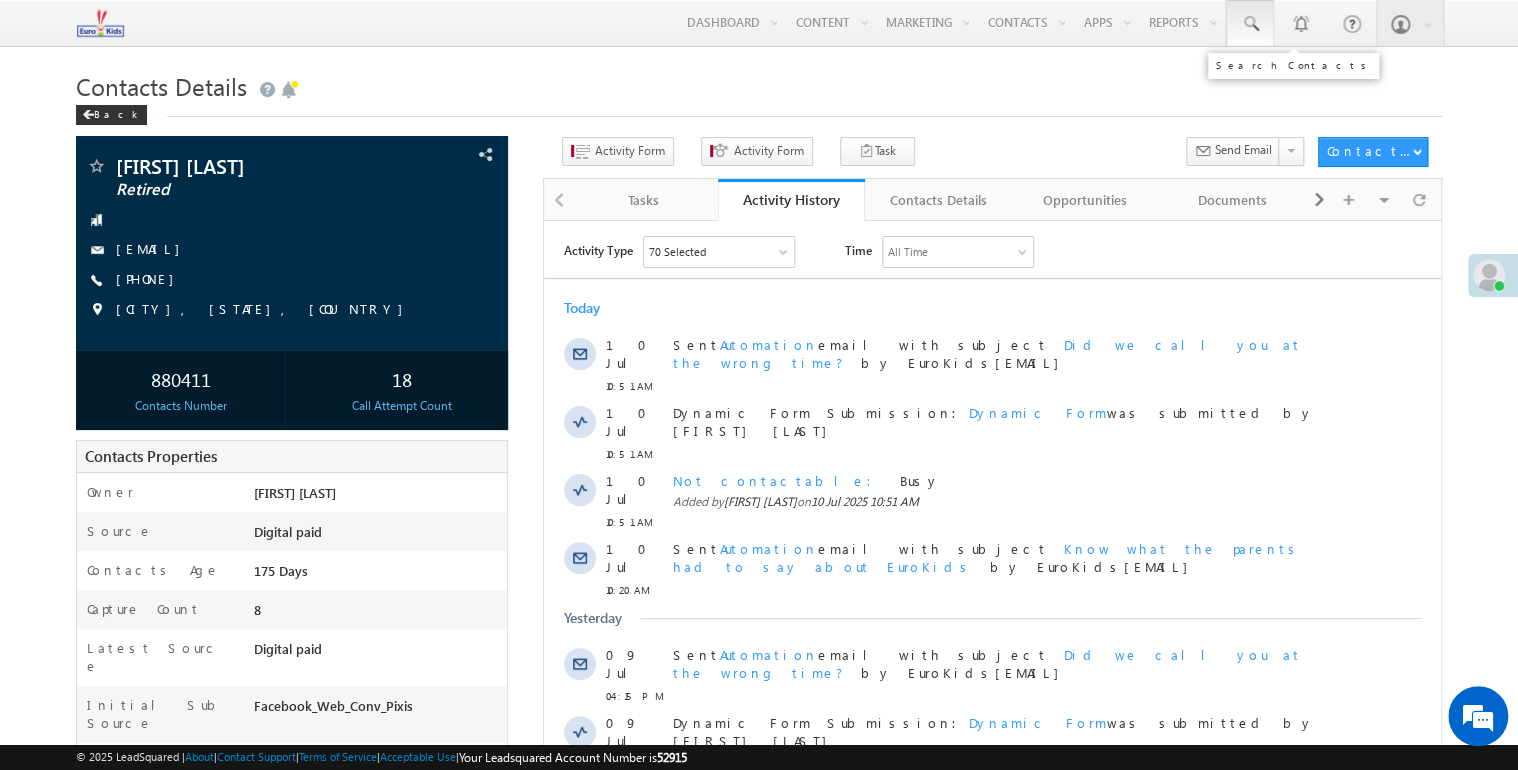 click at bounding box center [1250, 24] 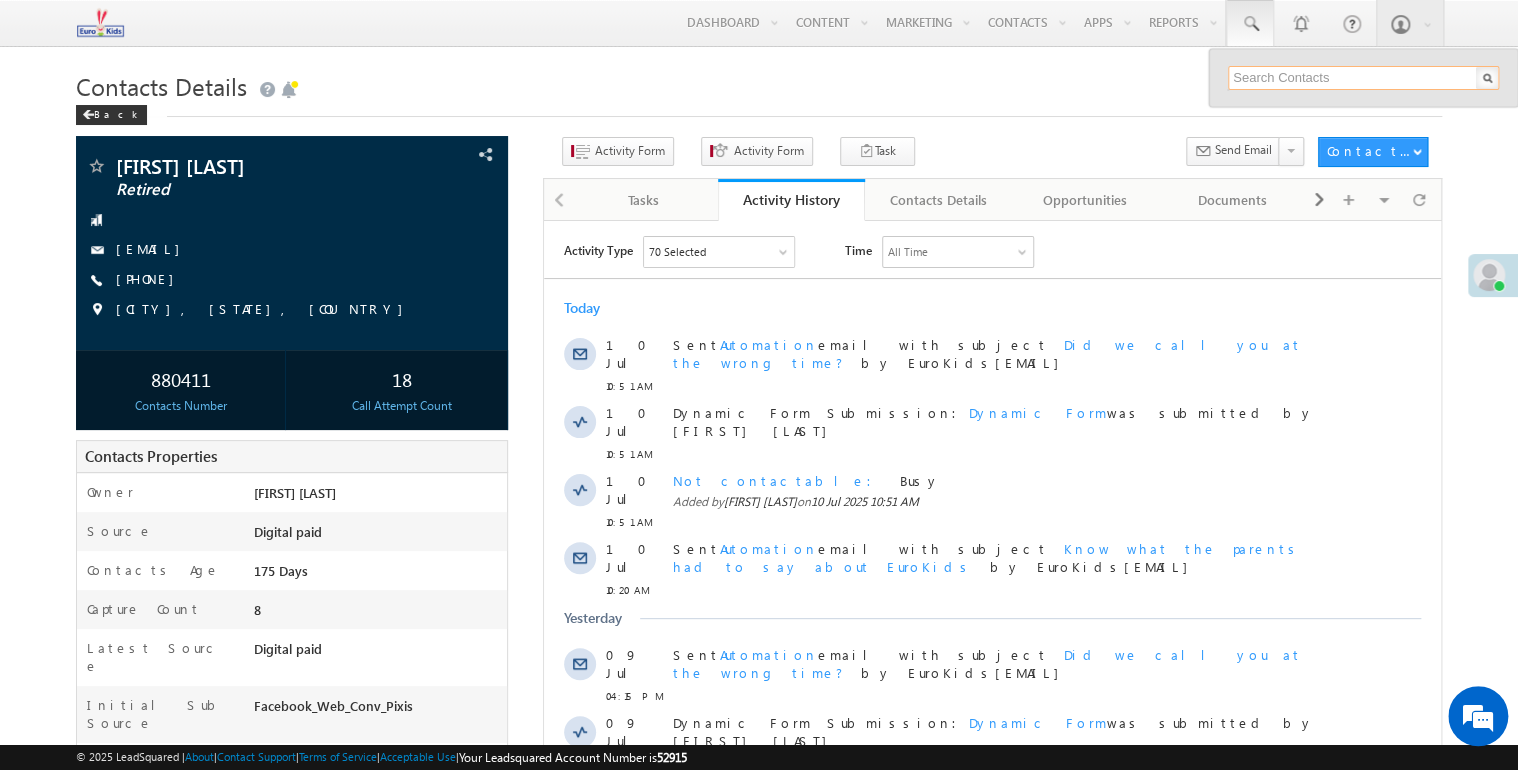 click at bounding box center (1363, 78) 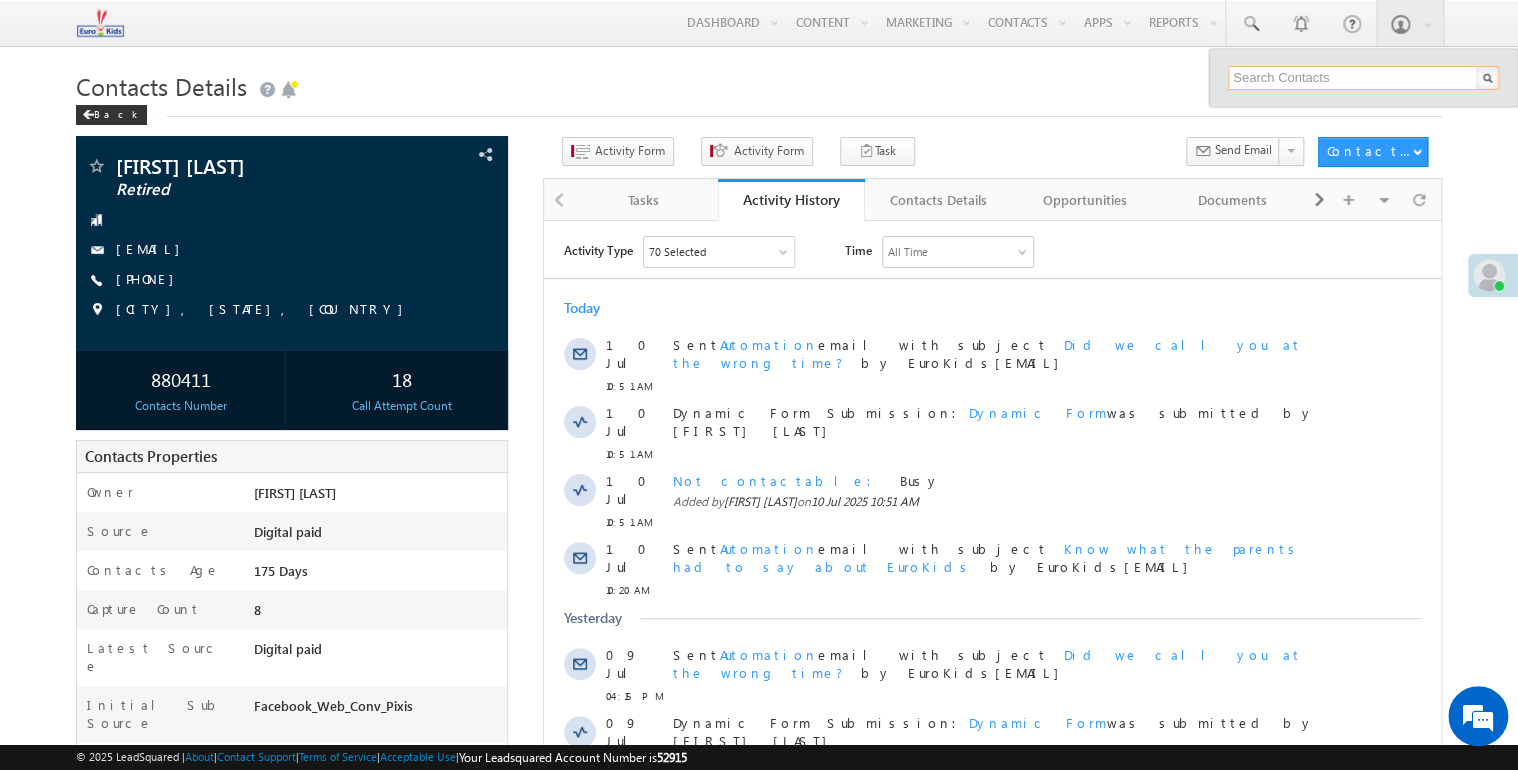 paste on "8967712607" 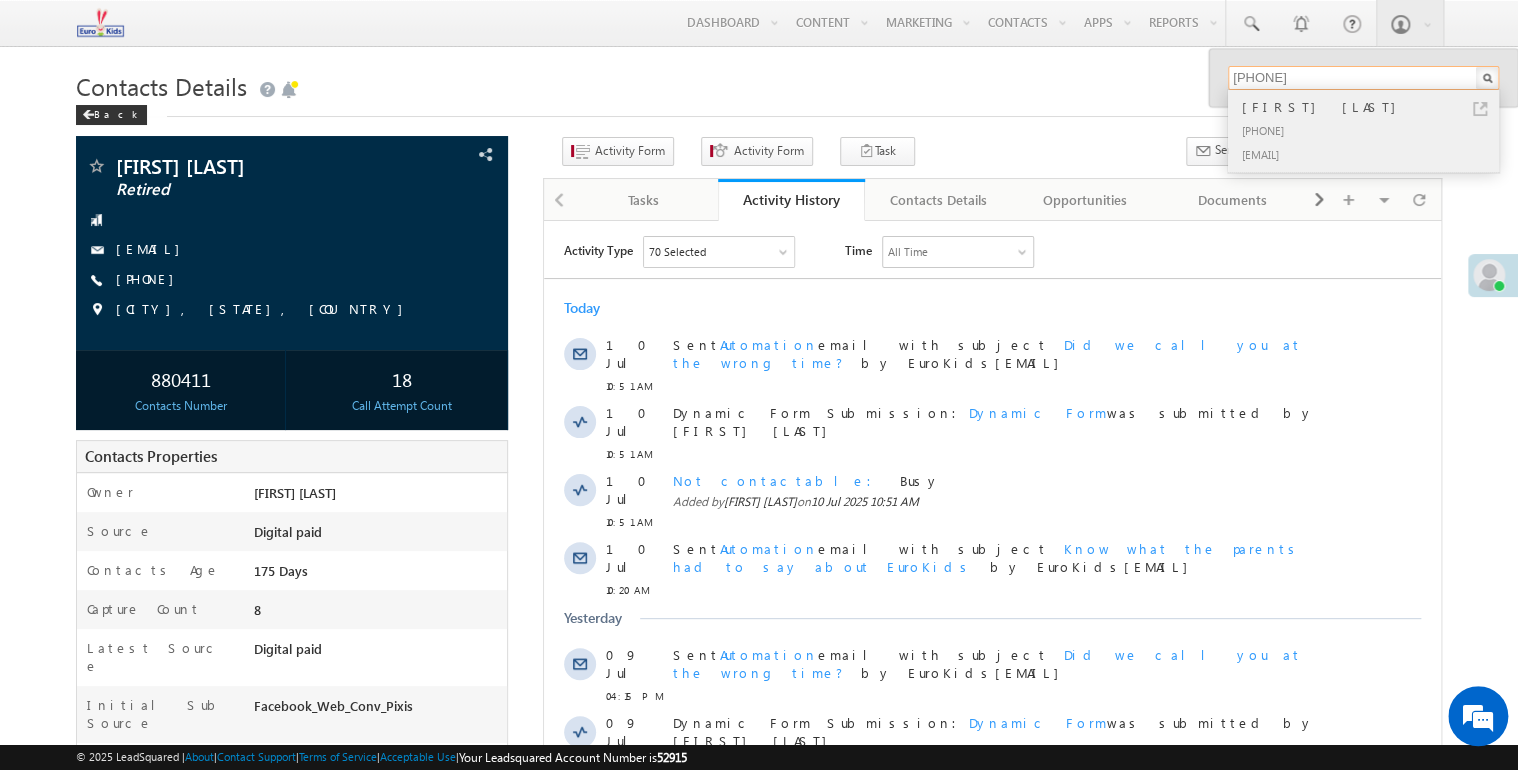 type on "8967712607" 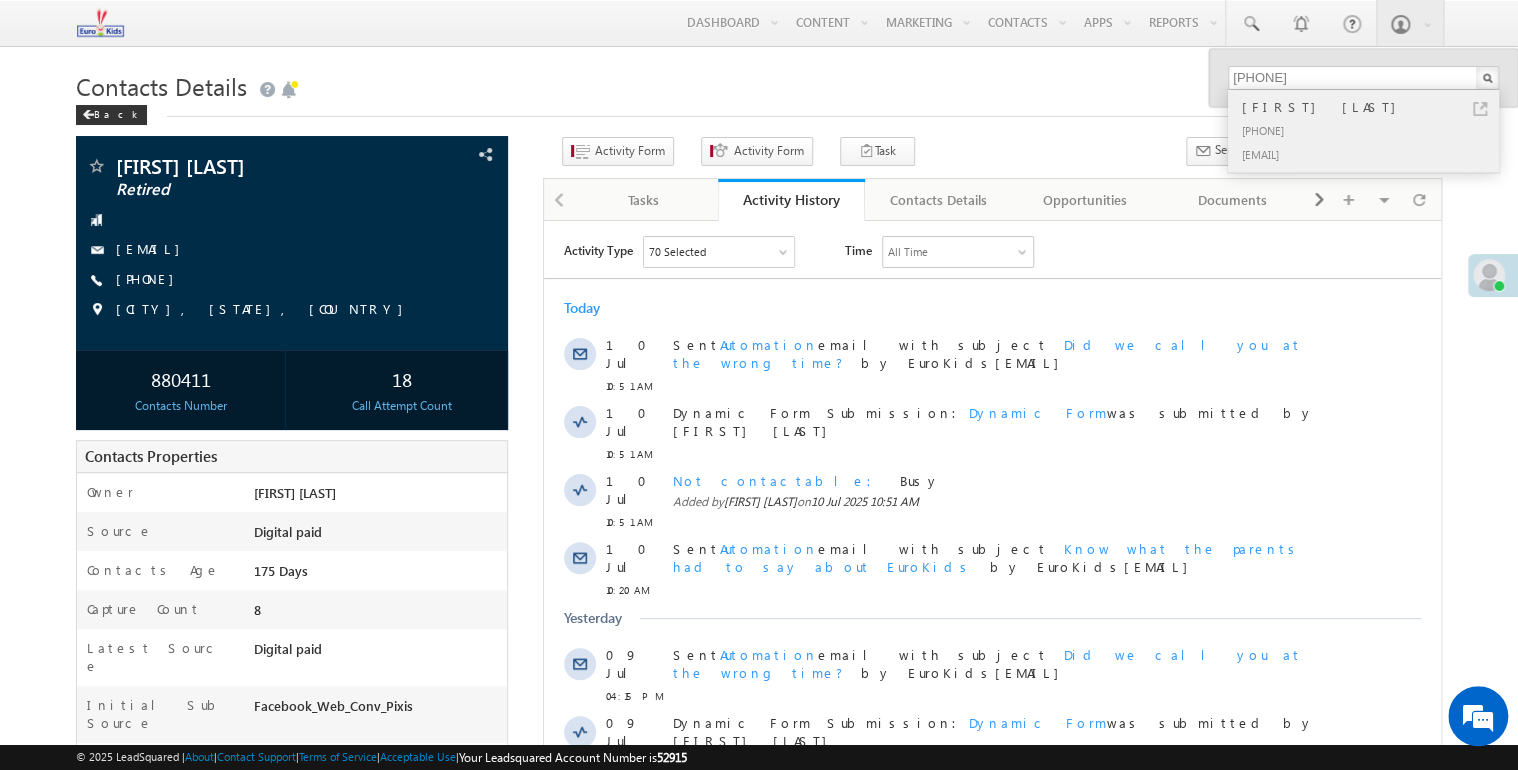 click on "+91-8967712607" at bounding box center (1372, 130) 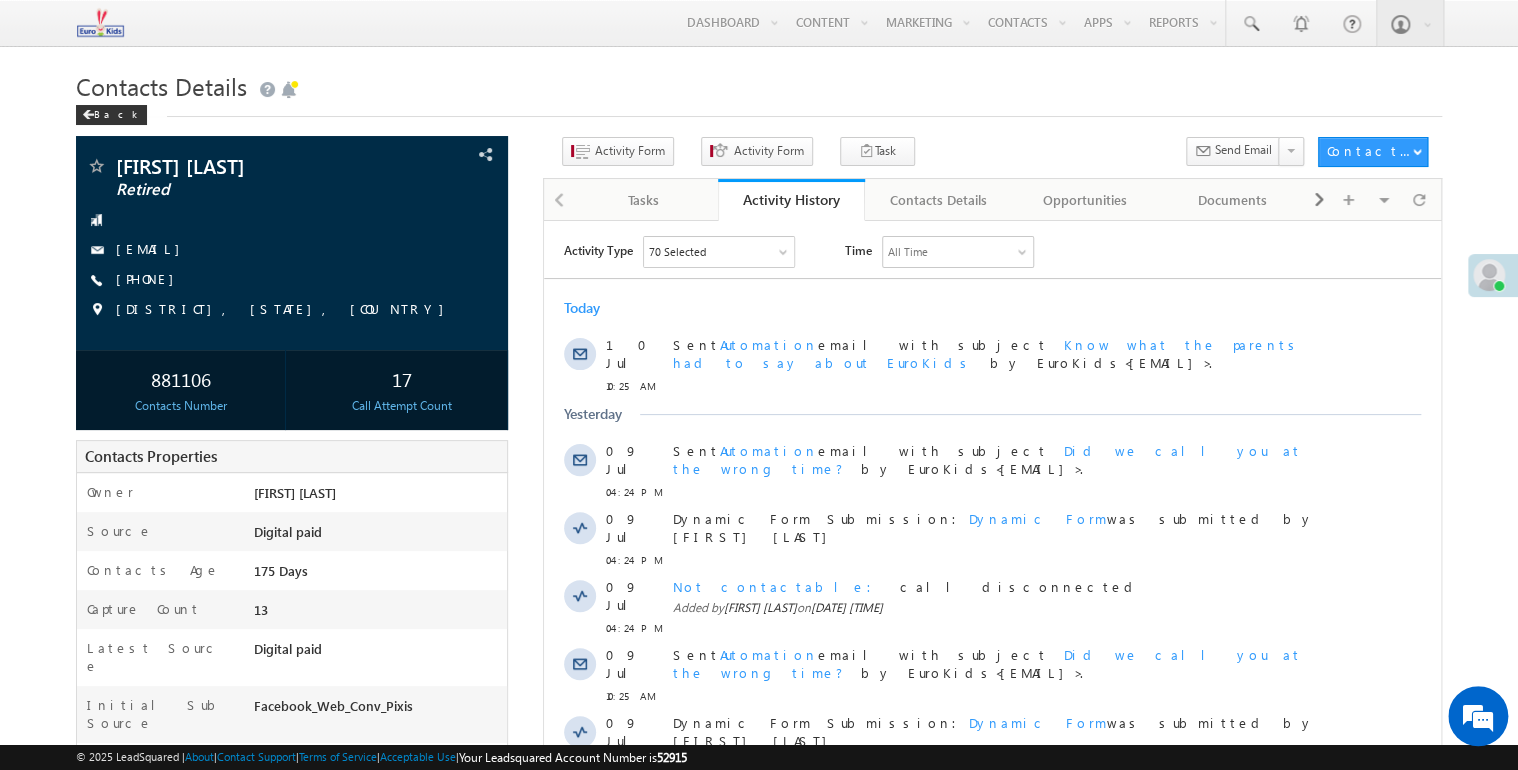 scroll, scrollTop: 0, scrollLeft: 0, axis: both 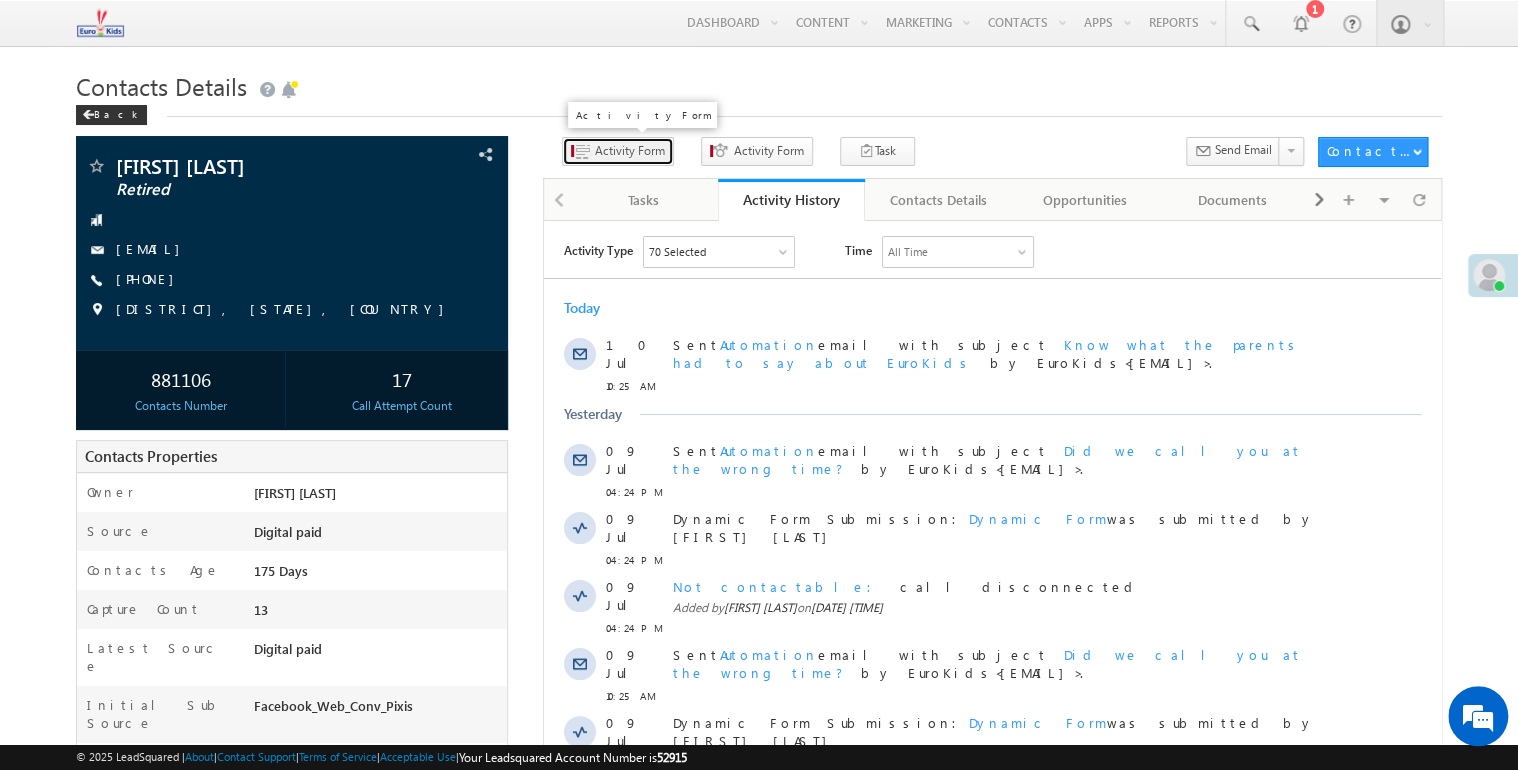 click on "Activity Form" at bounding box center [630, 151] 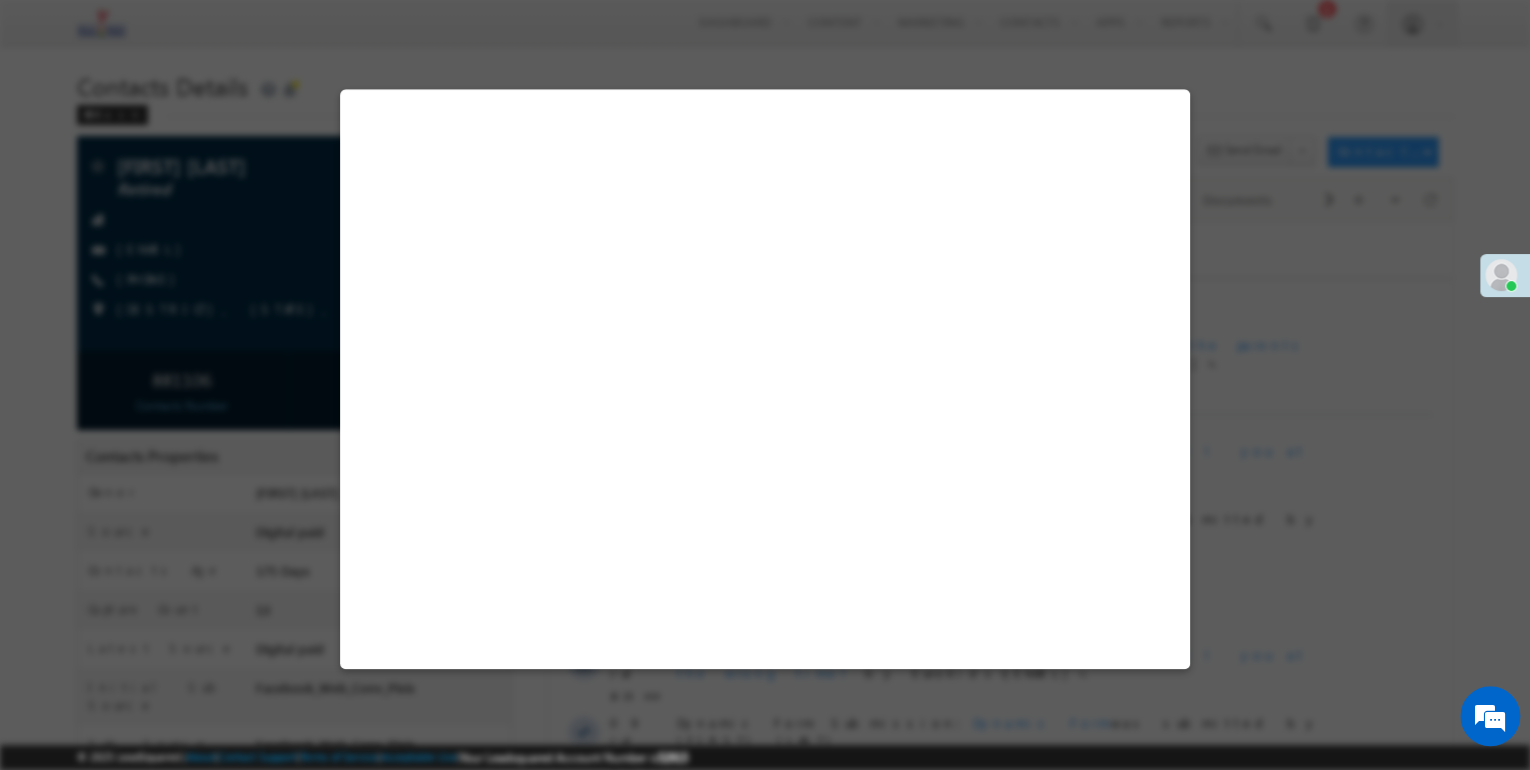 select on "Not contactable" 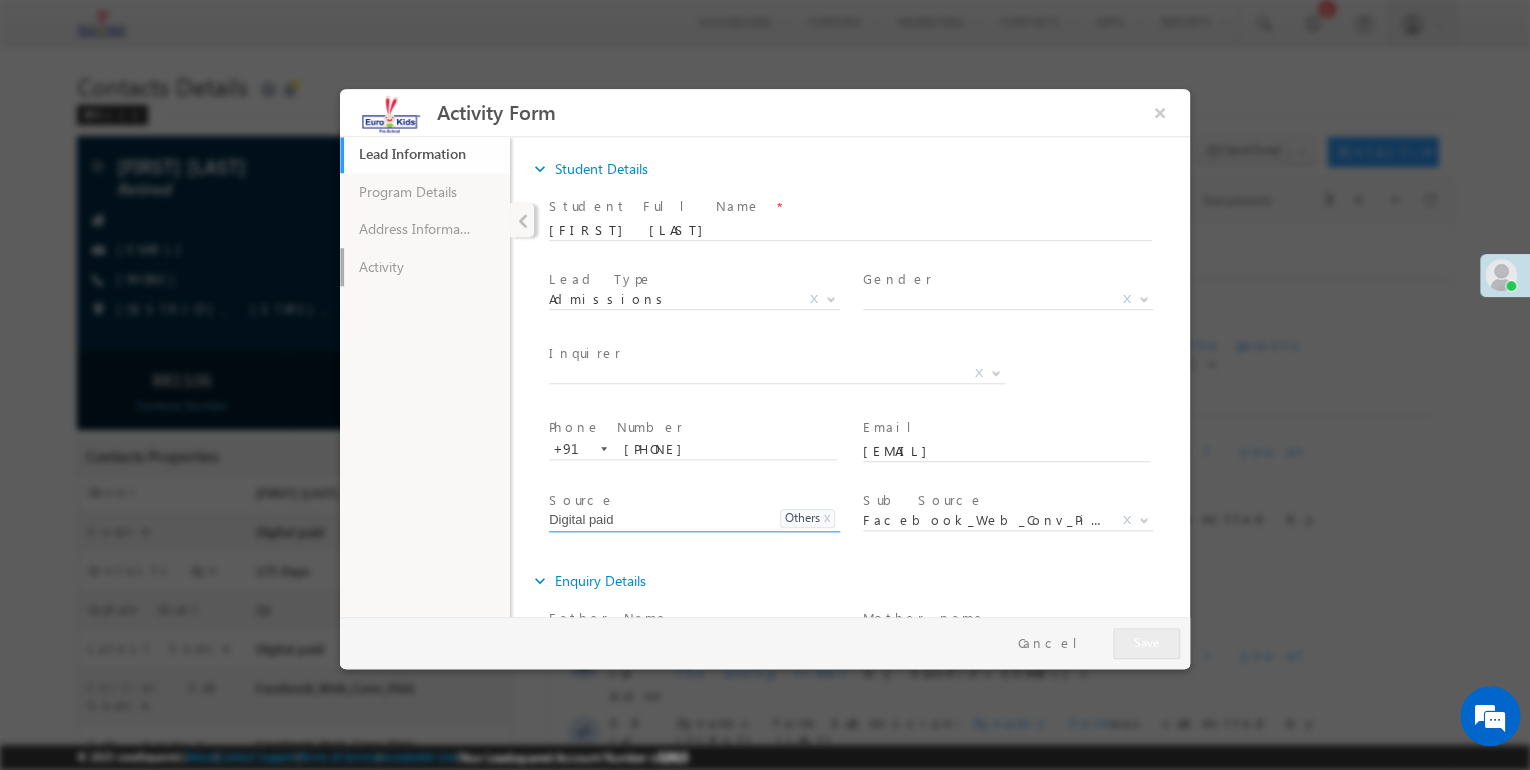 click on "Activity" at bounding box center (425, 267) 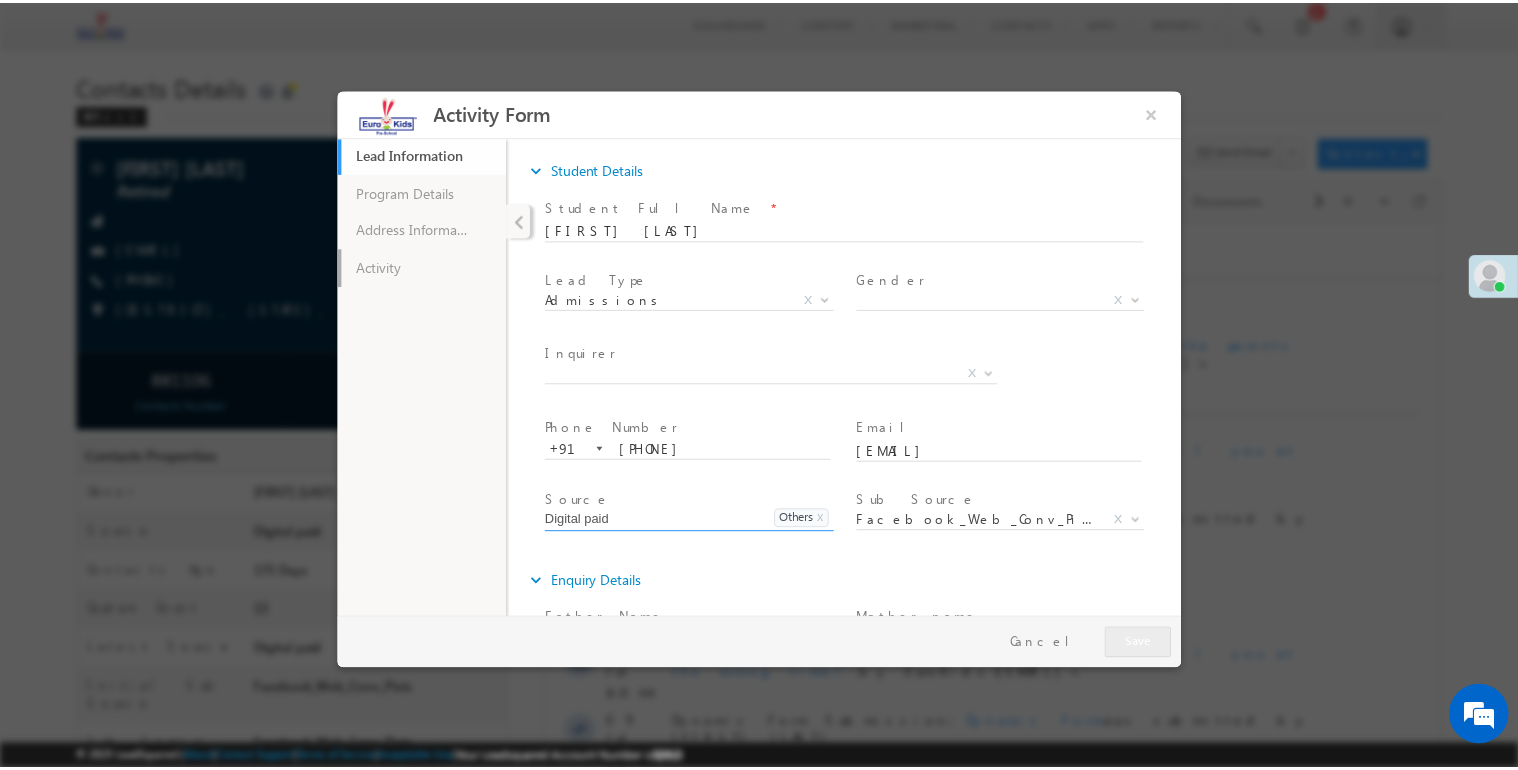 scroll, scrollTop: 0, scrollLeft: 0, axis: both 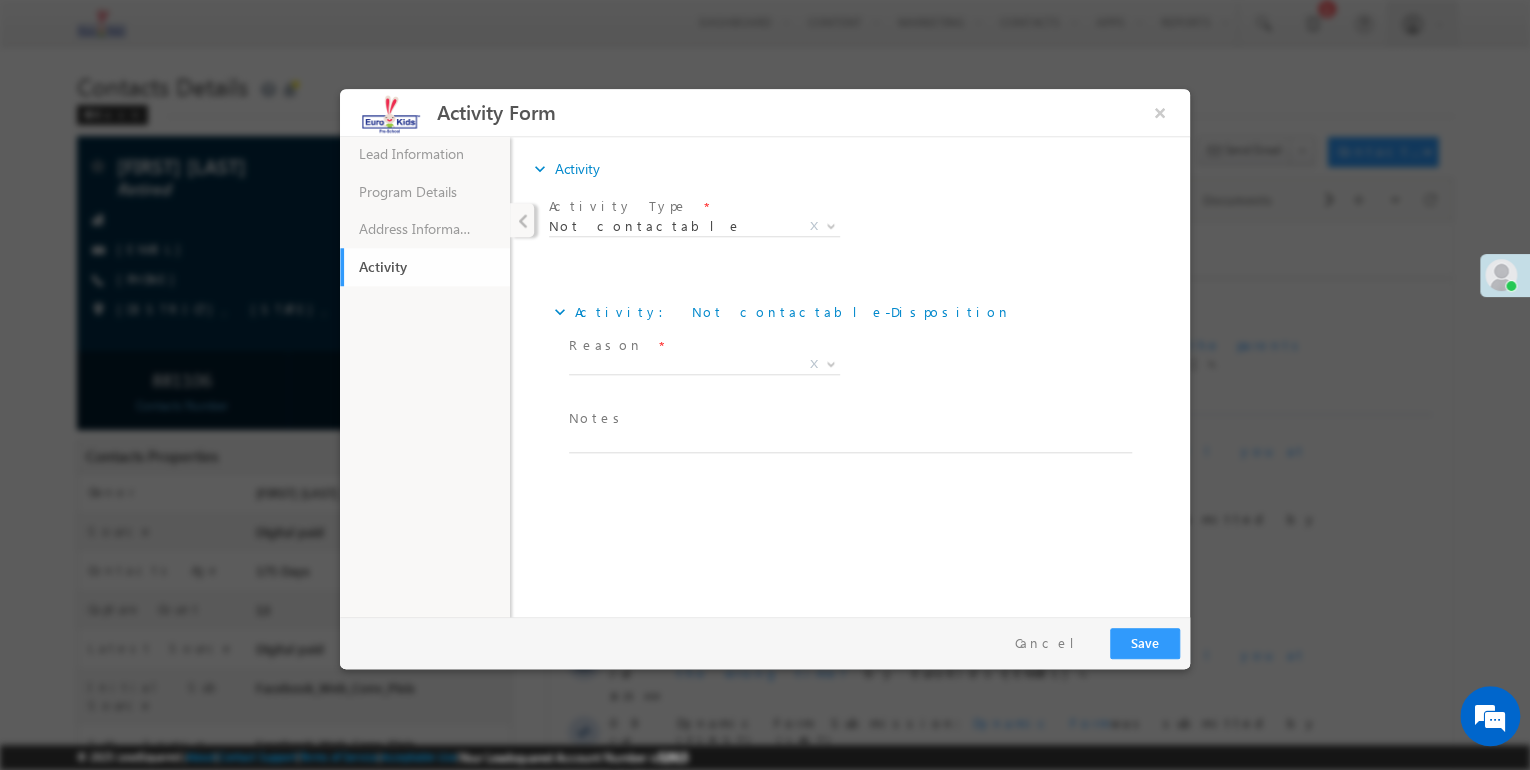 click on "Activity" at bounding box center [425, 267] 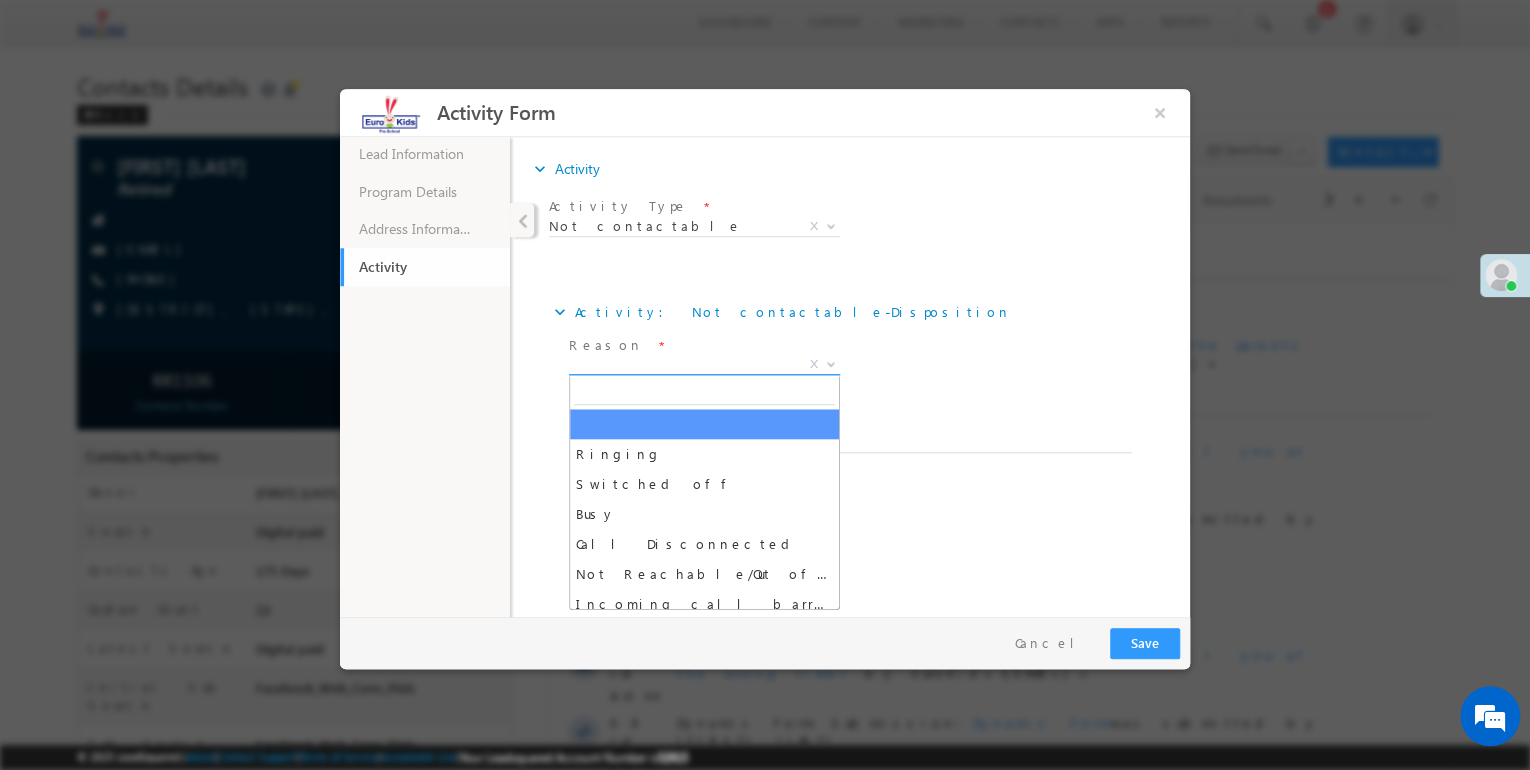 drag, startPoint x: 633, startPoint y: 358, endPoint x: 615, endPoint y: 395, distance: 41.14608 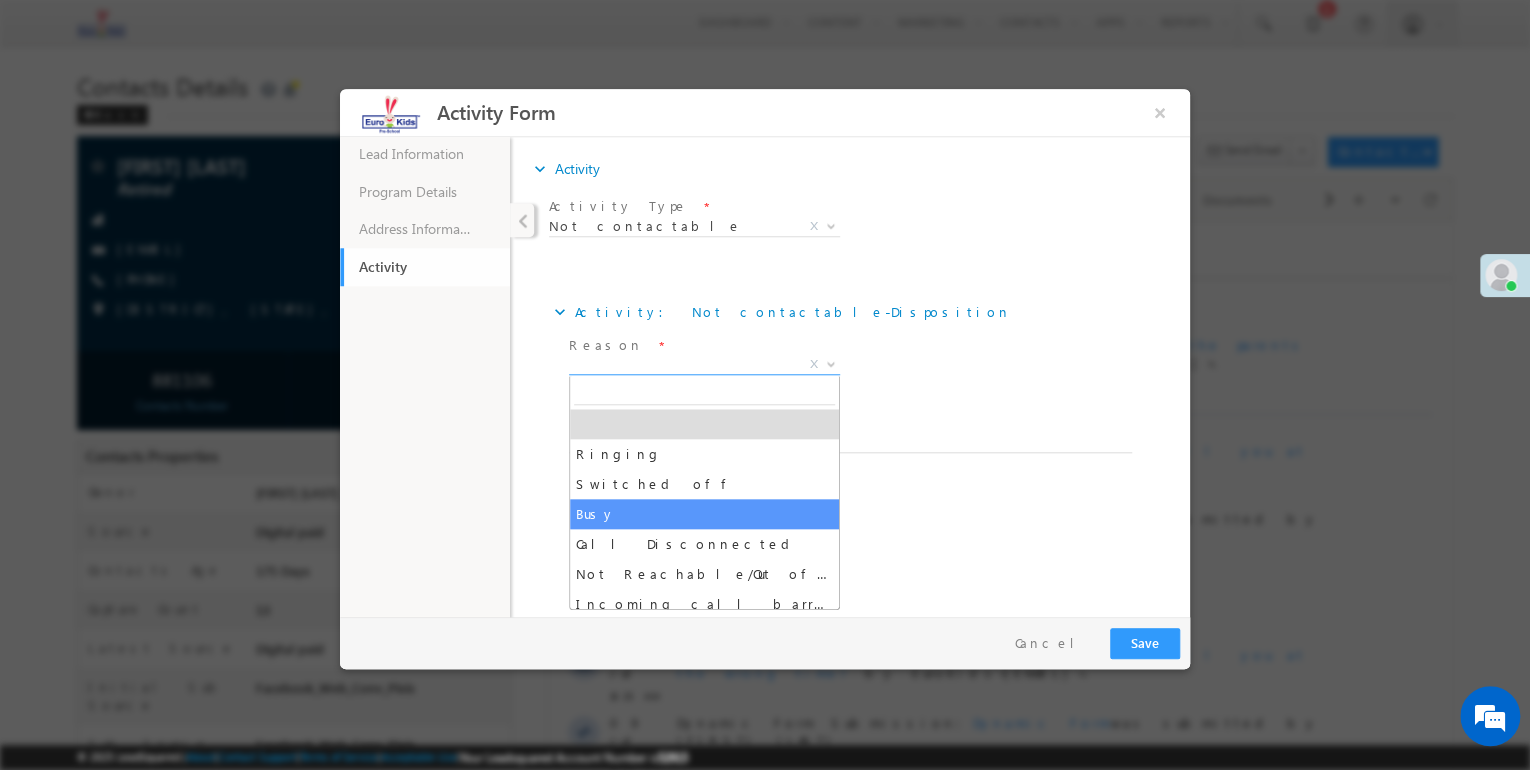 drag, startPoint x: 594, startPoint y: 507, endPoint x: 583, endPoint y: 449, distance: 59.03389 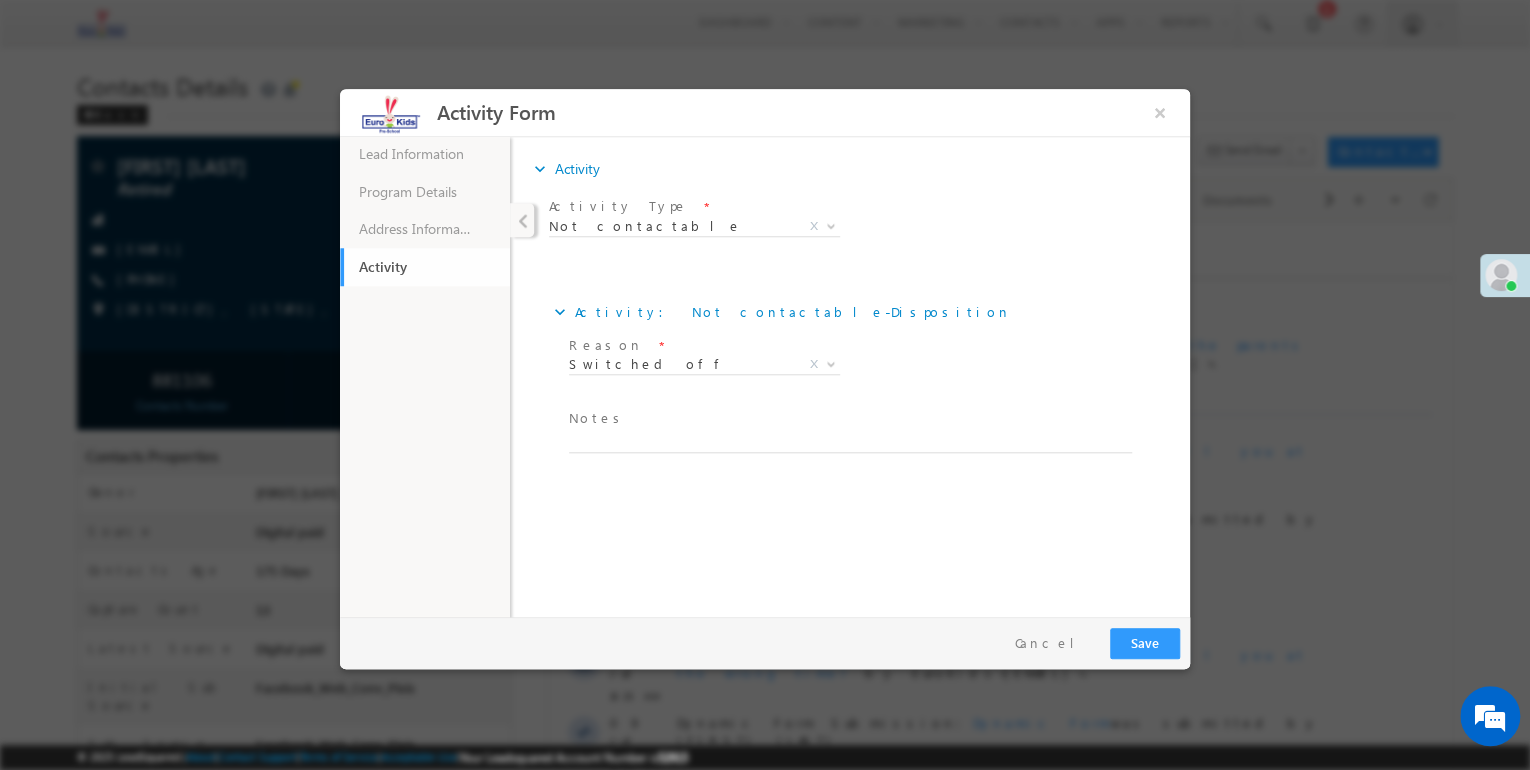 click on "Notes" at bounding box center [598, 418] 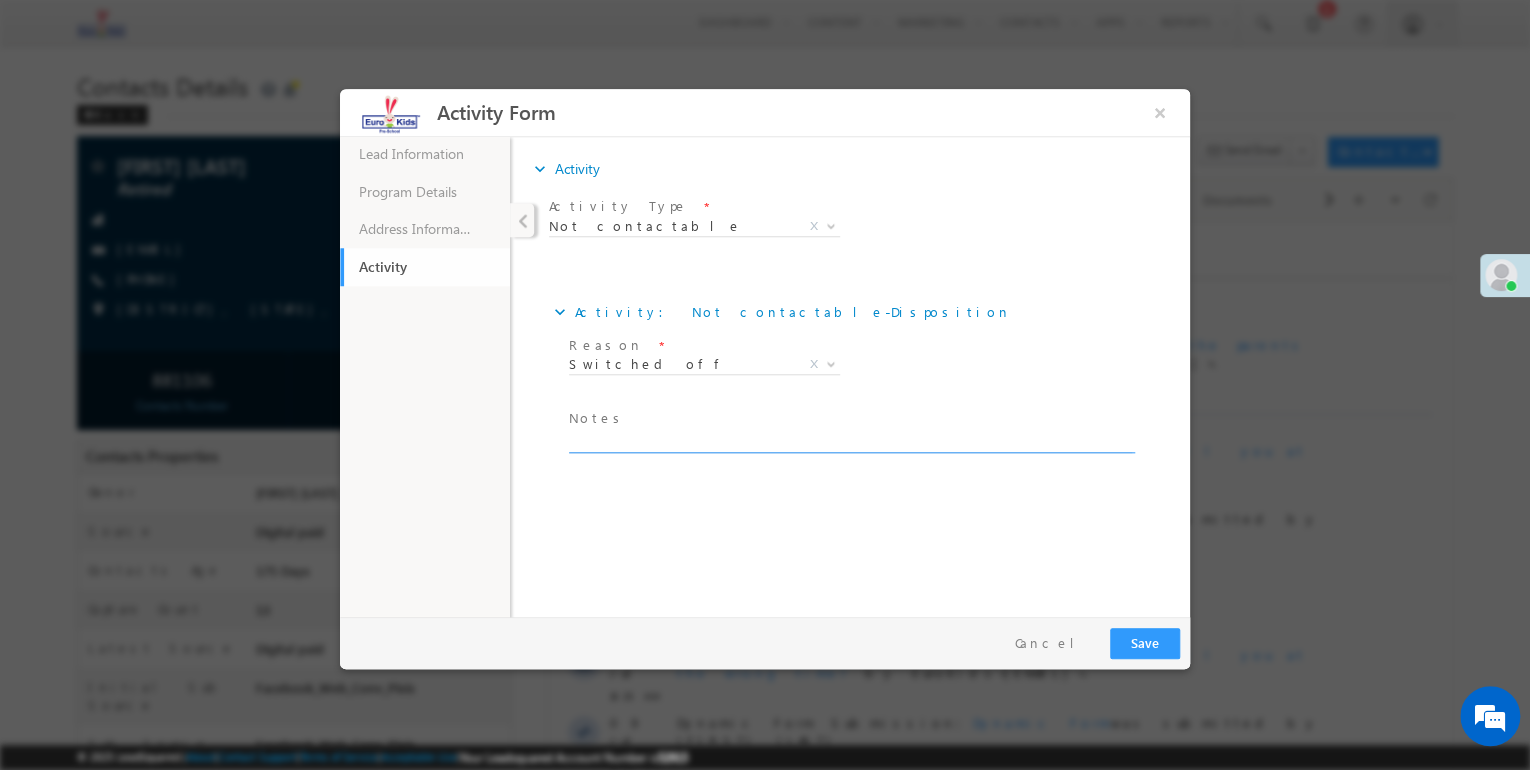 paste on "Busy" 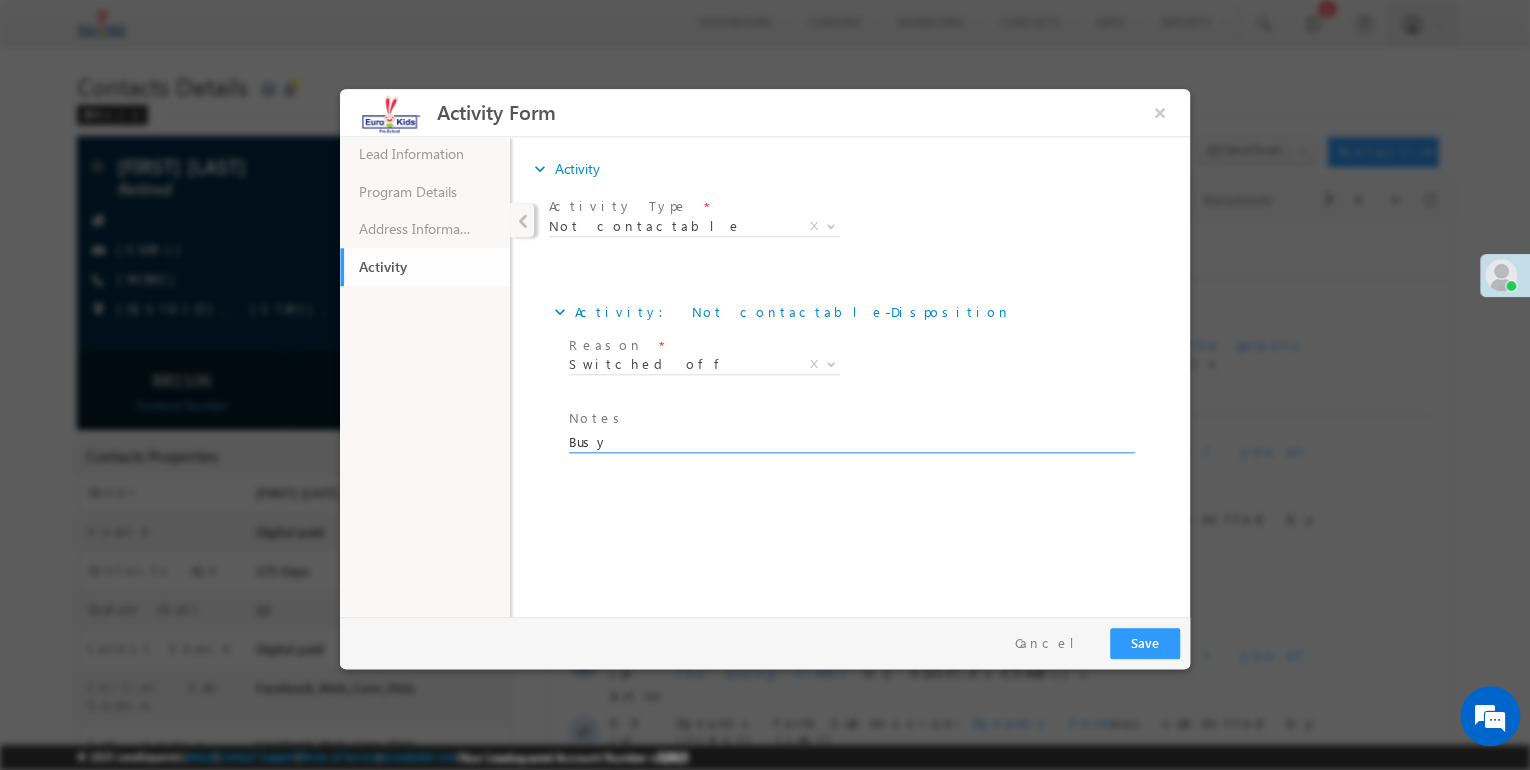 type on "Busy" 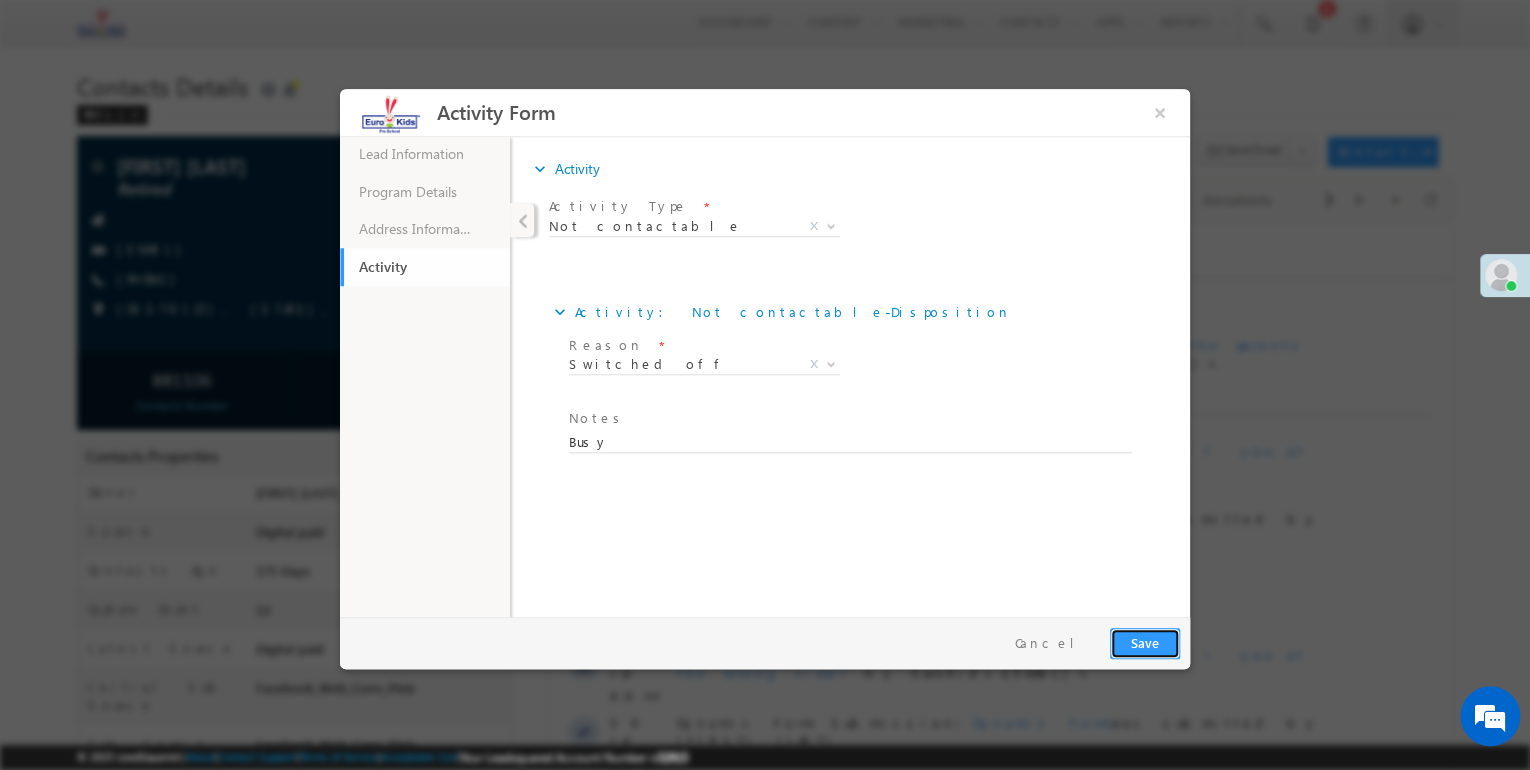 click on "Save" at bounding box center [1145, 643] 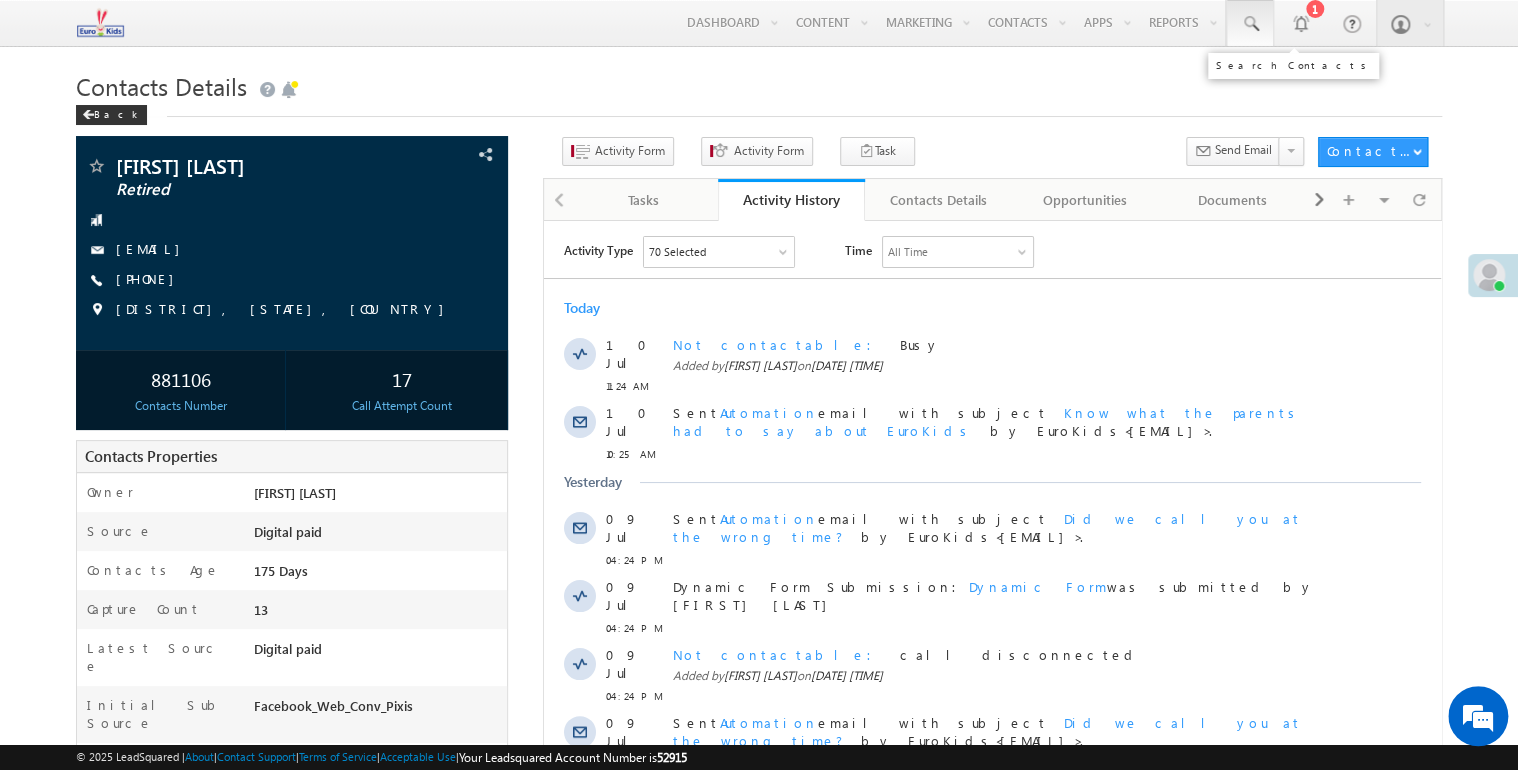 click at bounding box center [1250, 24] 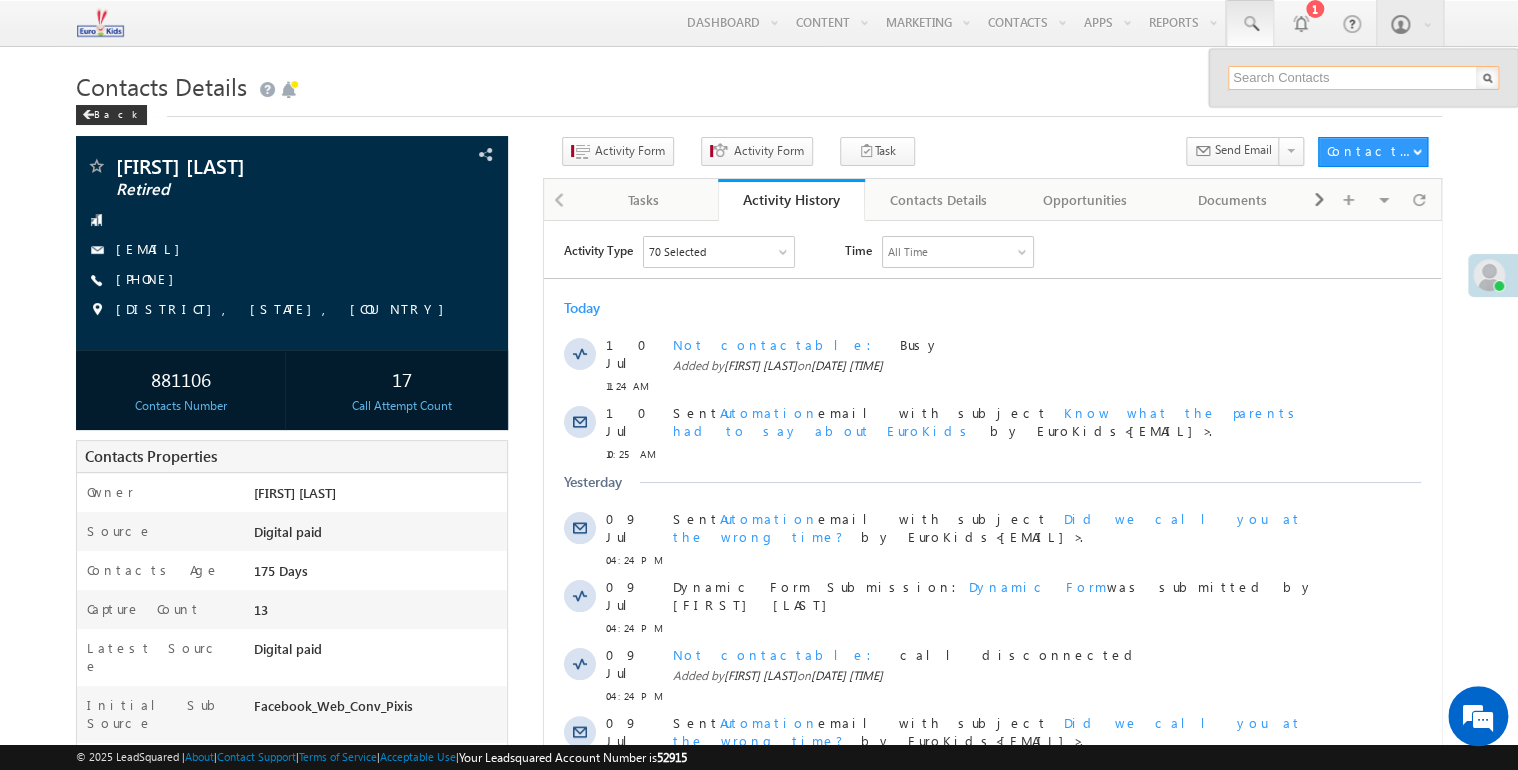 click at bounding box center [1363, 78] 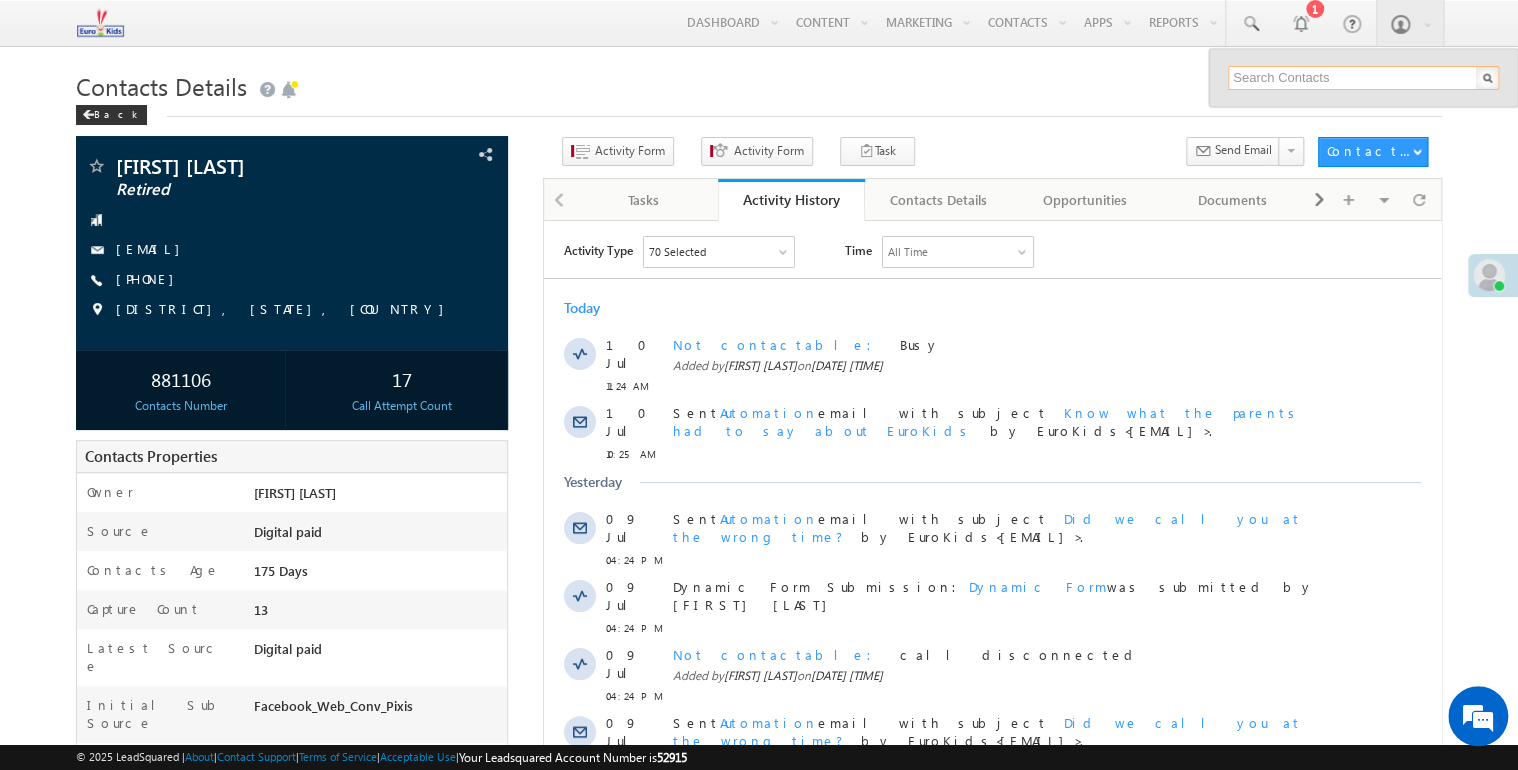 paste on "6289231503" 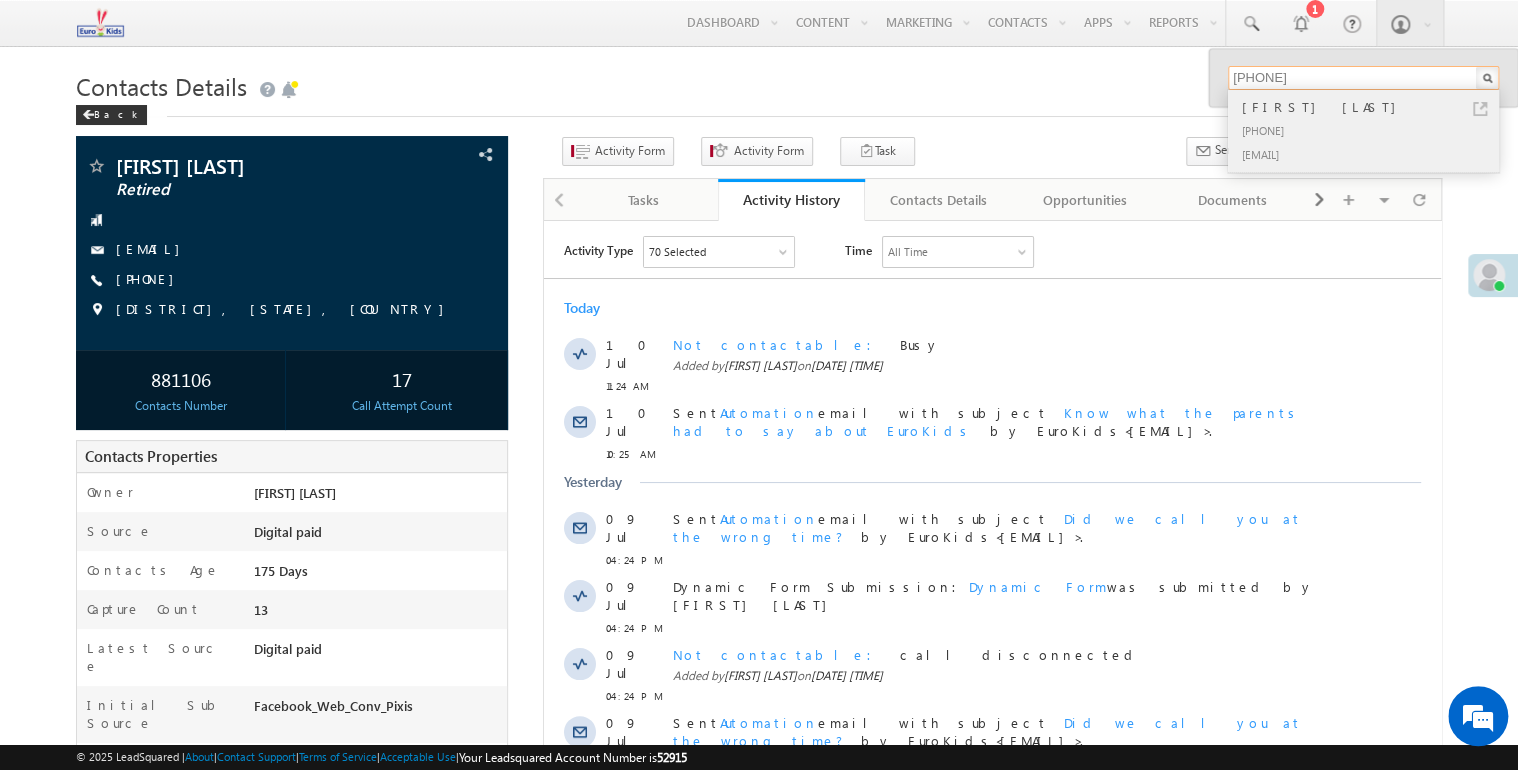 type on "6289231503" 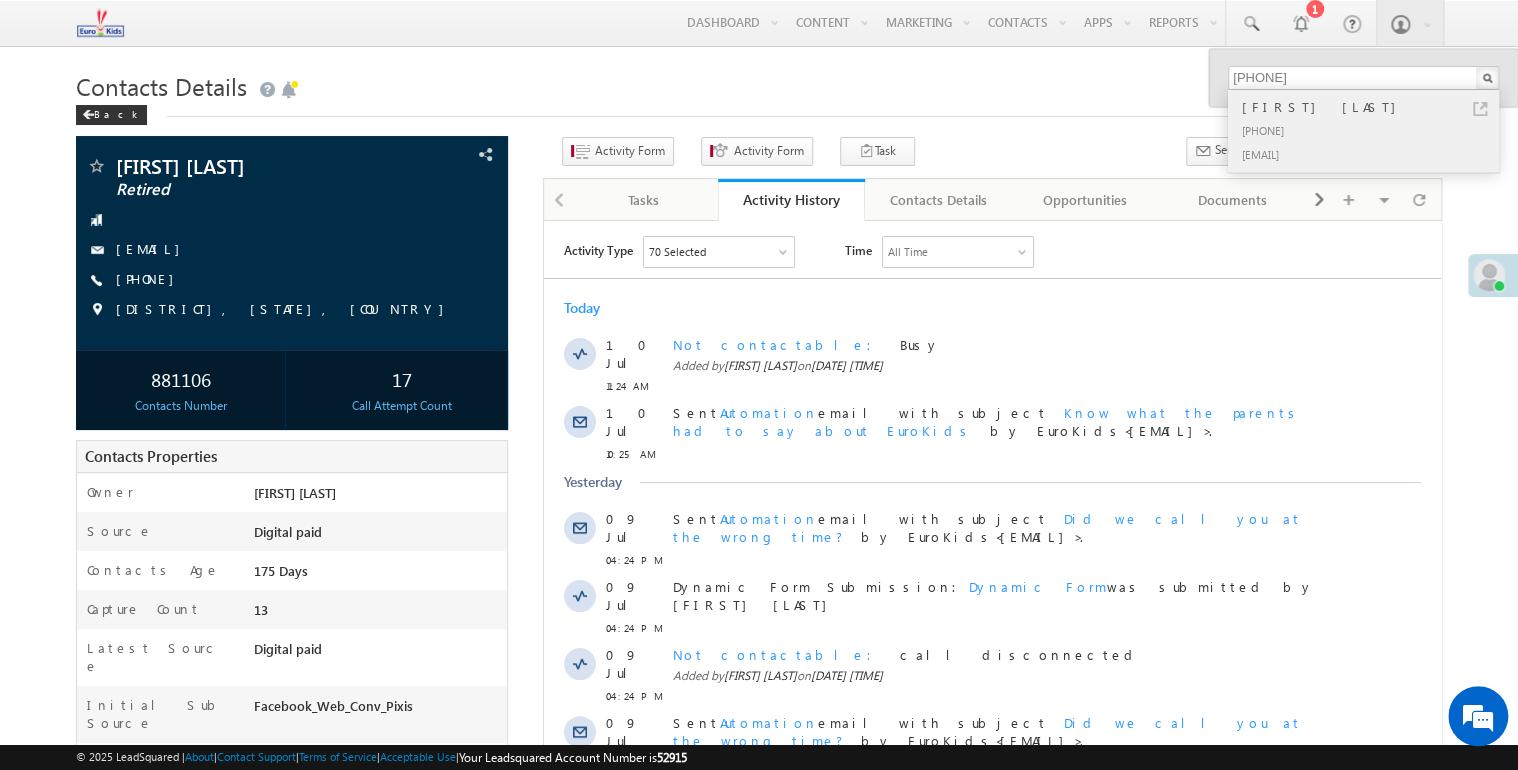 click on "+91-6289231503" at bounding box center [1372, 130] 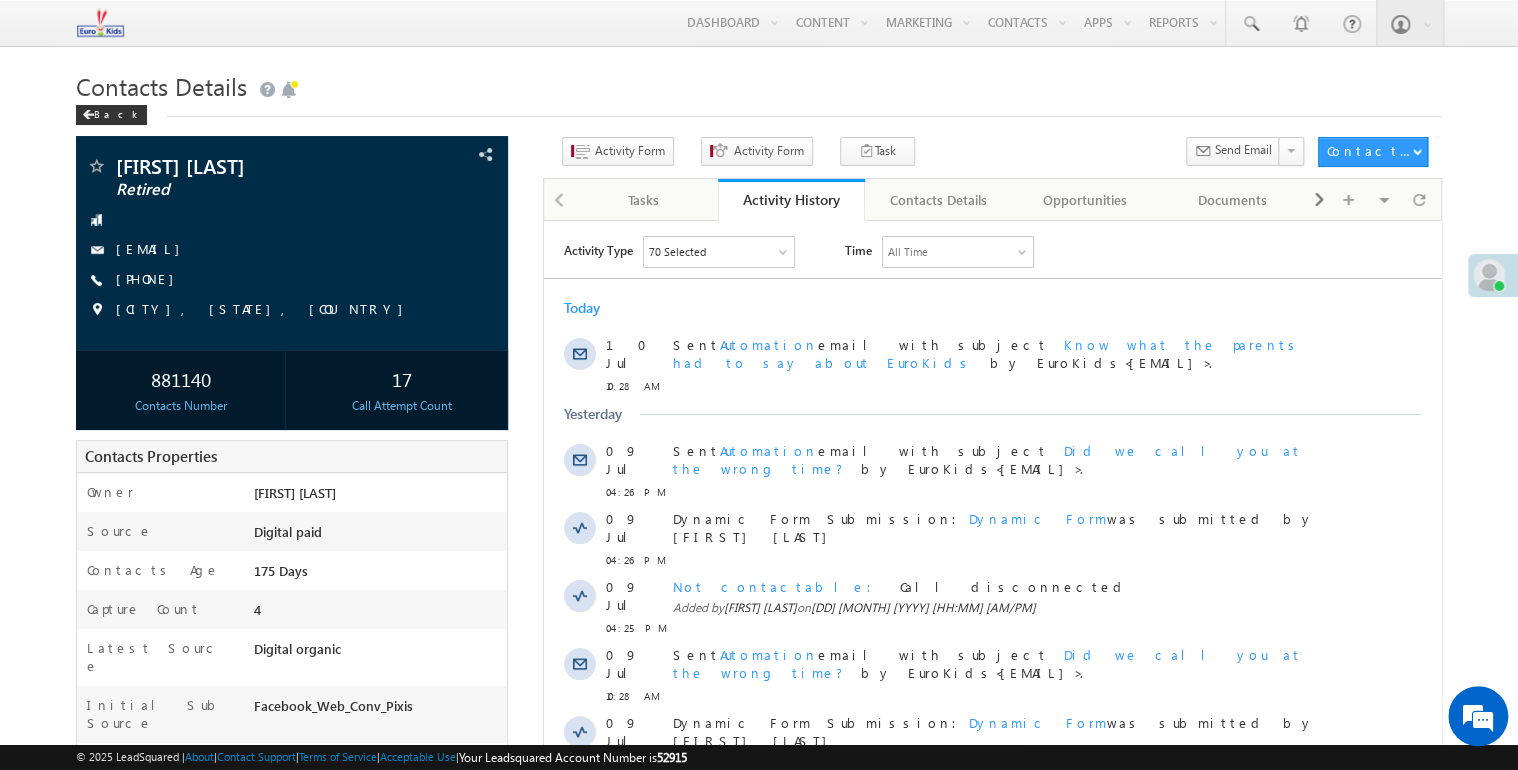 scroll, scrollTop: 0, scrollLeft: 0, axis: both 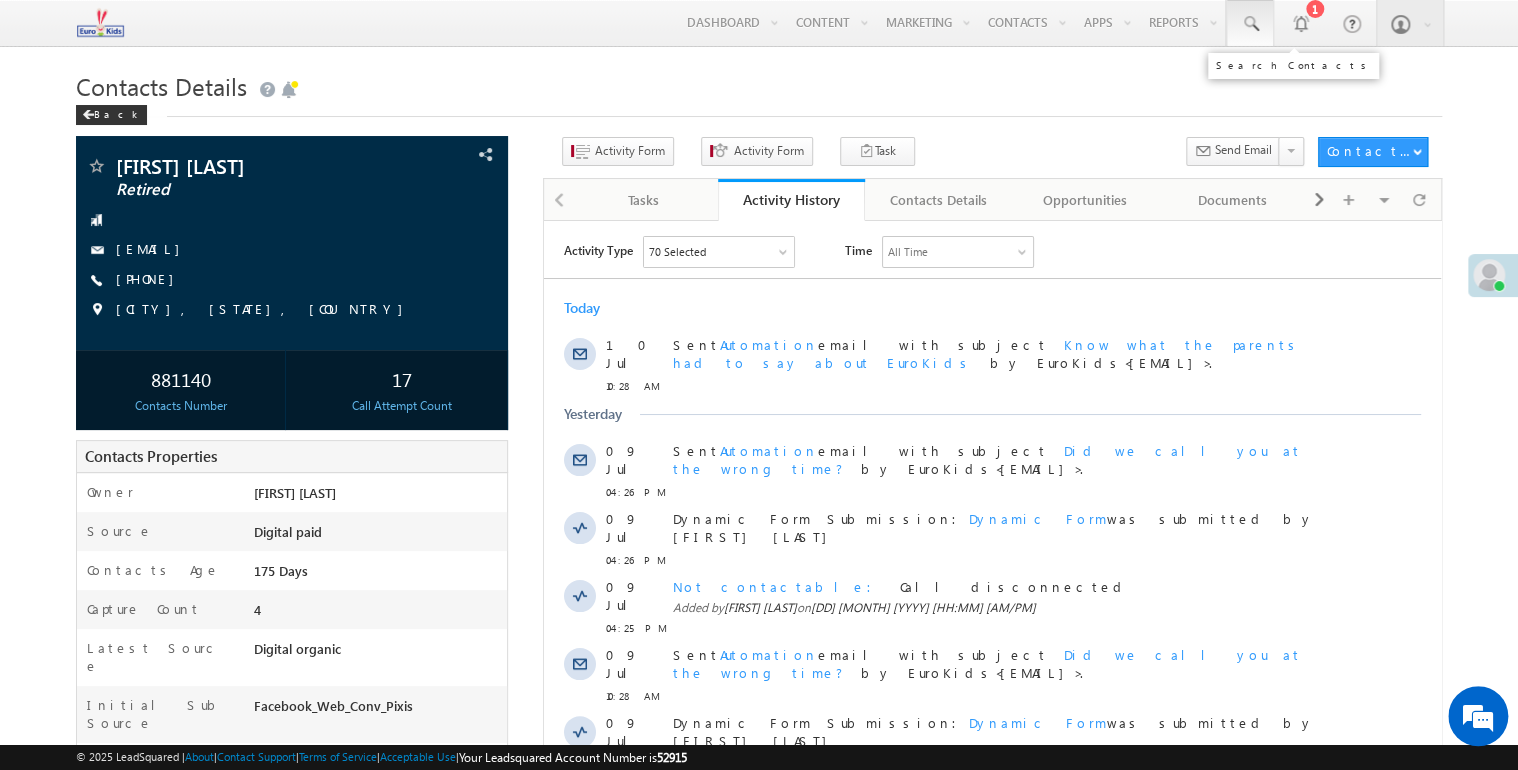 click at bounding box center (1250, 23) 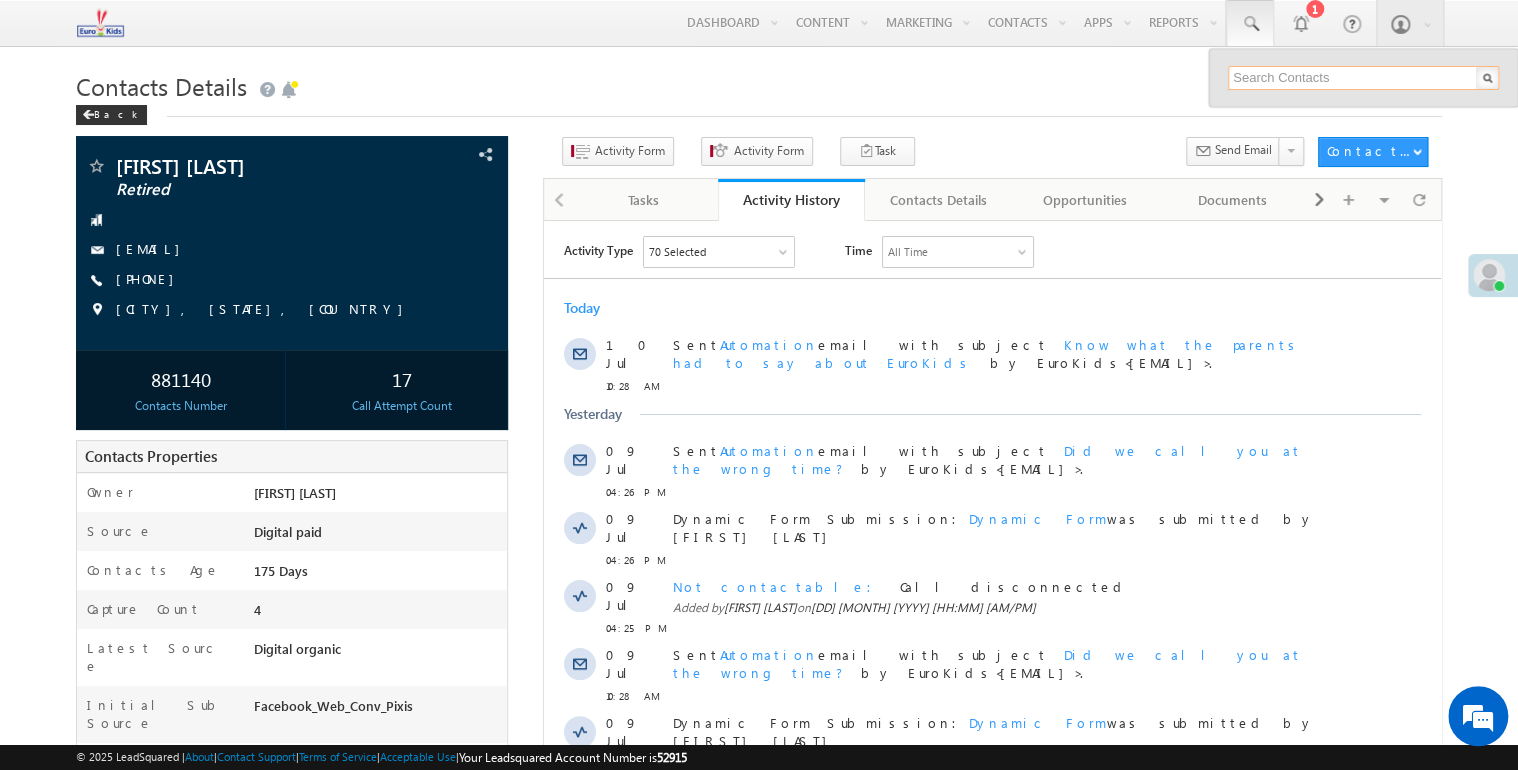 click at bounding box center [1363, 78] 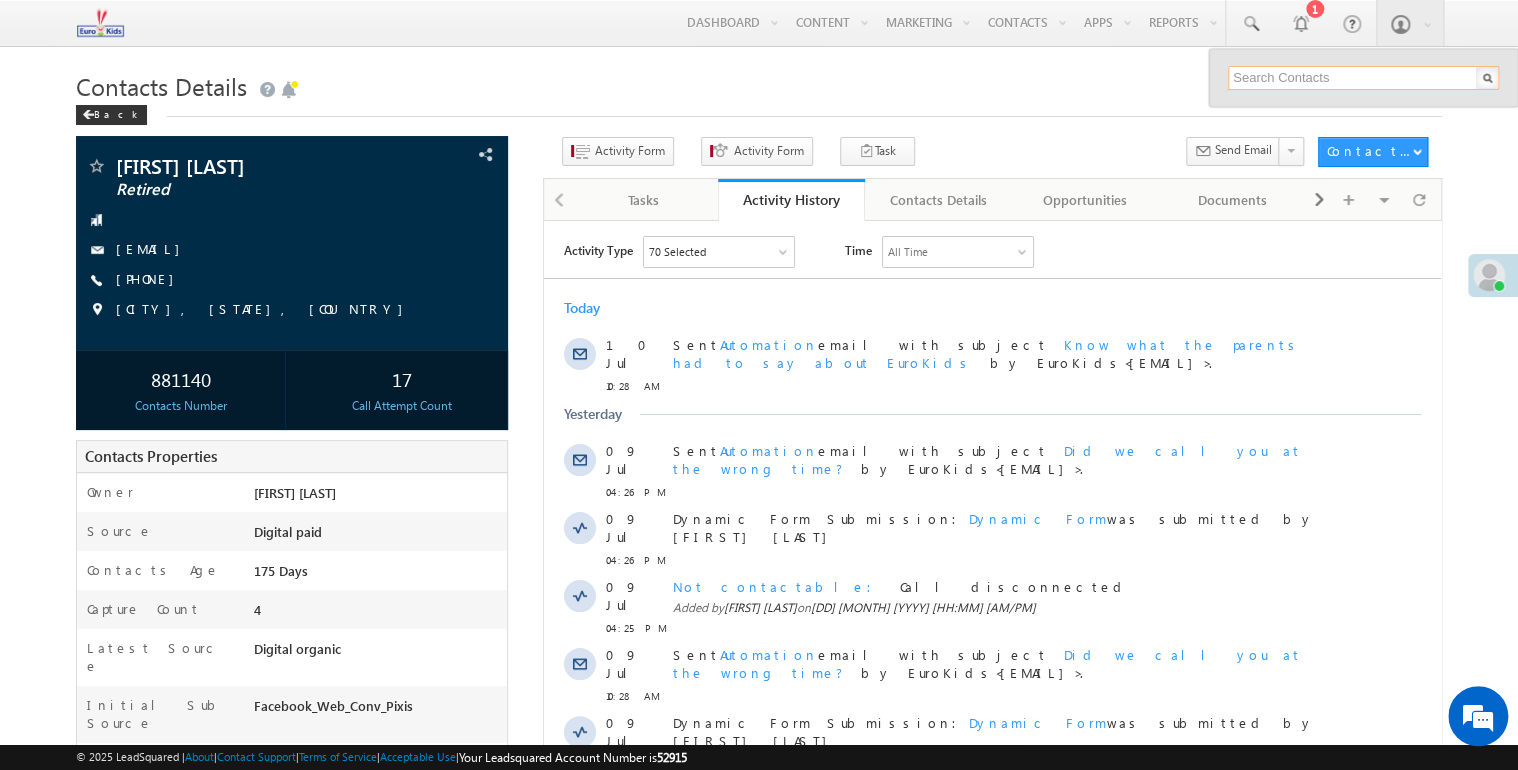 paste on "[PHONE]" 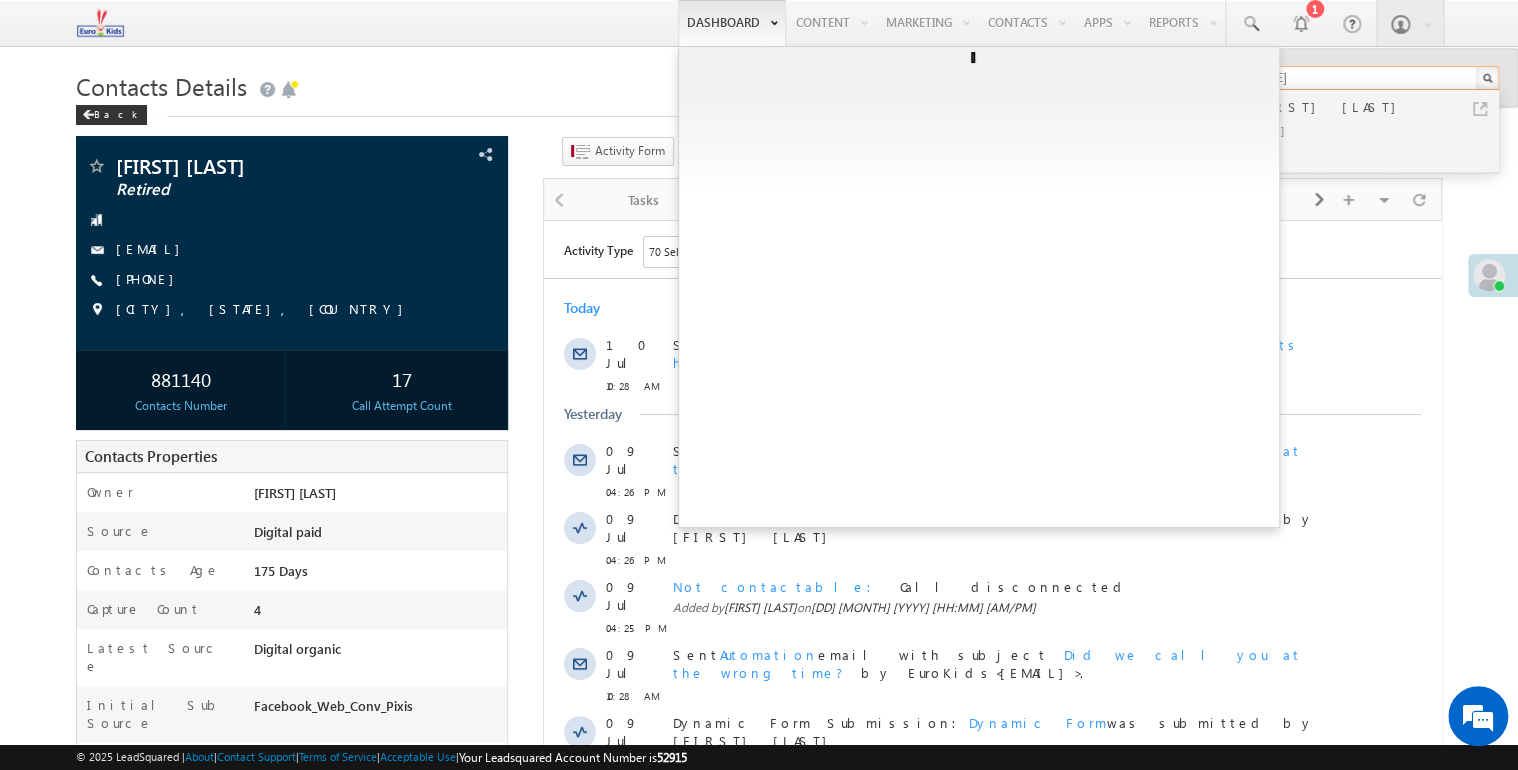 type on "[PHONE]" 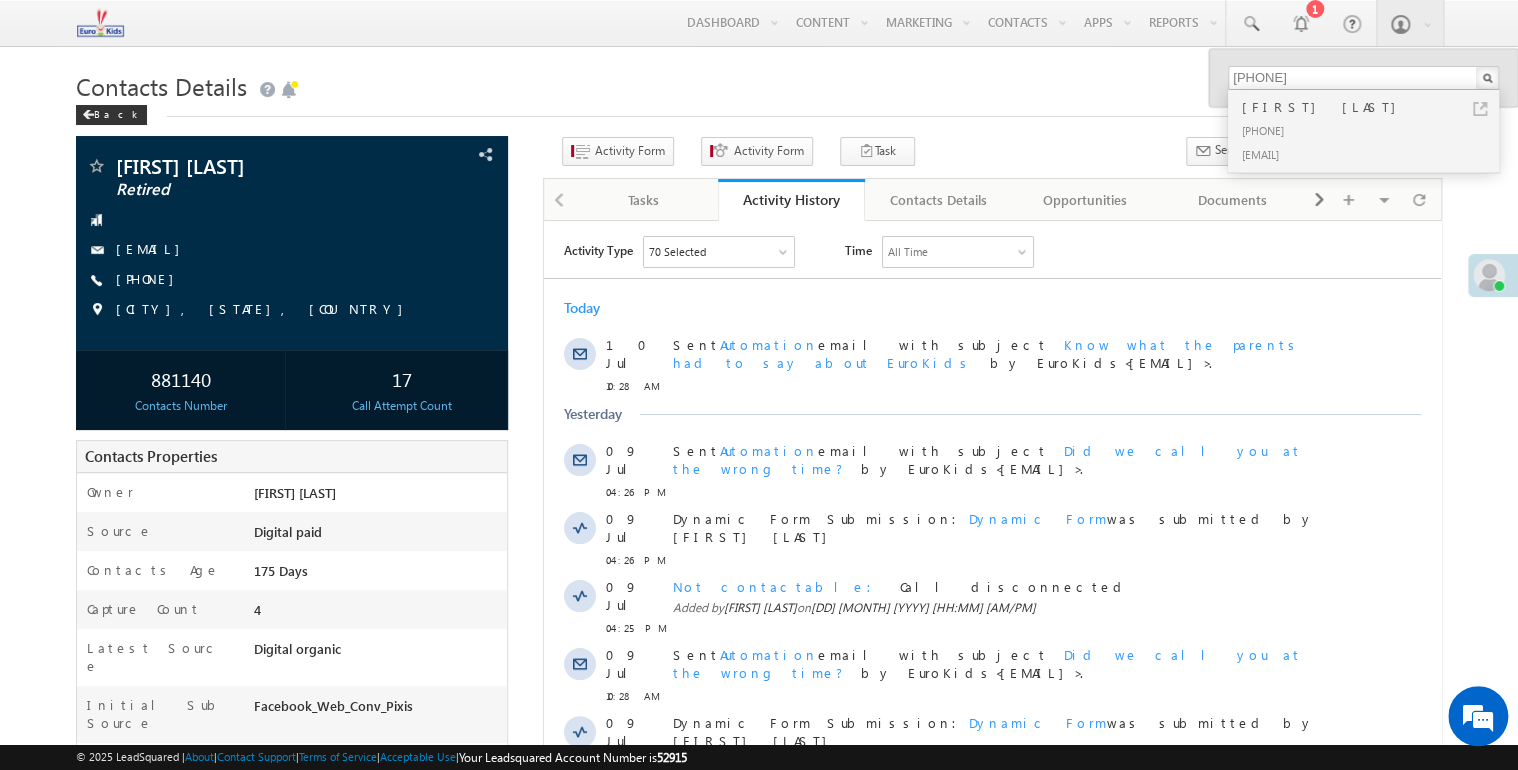 click on "Contacts Details    Back" at bounding box center (759, 101) 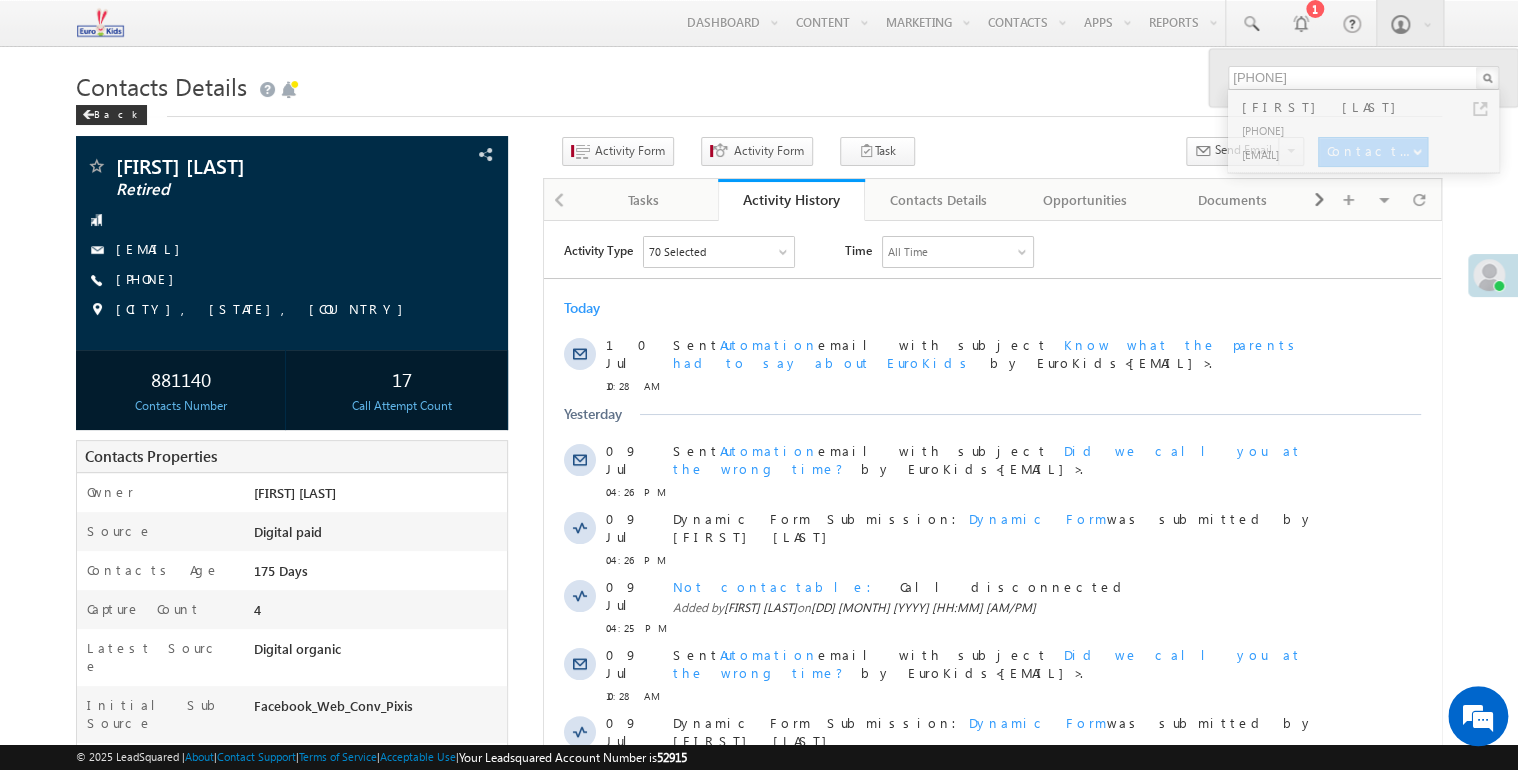 click on "Activity Form" at bounding box center [622, 155] 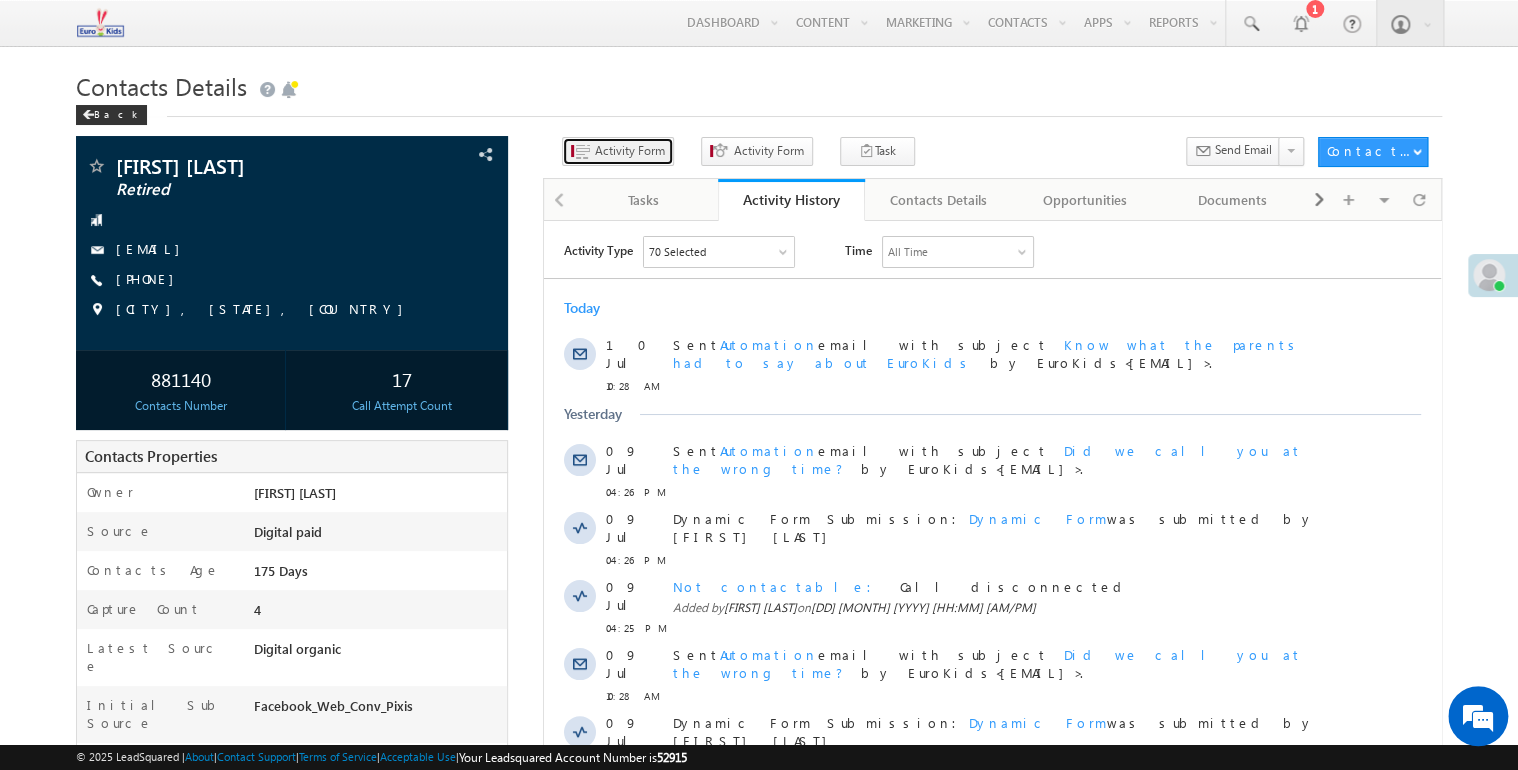 click on "Activity Form" at bounding box center [630, 151] 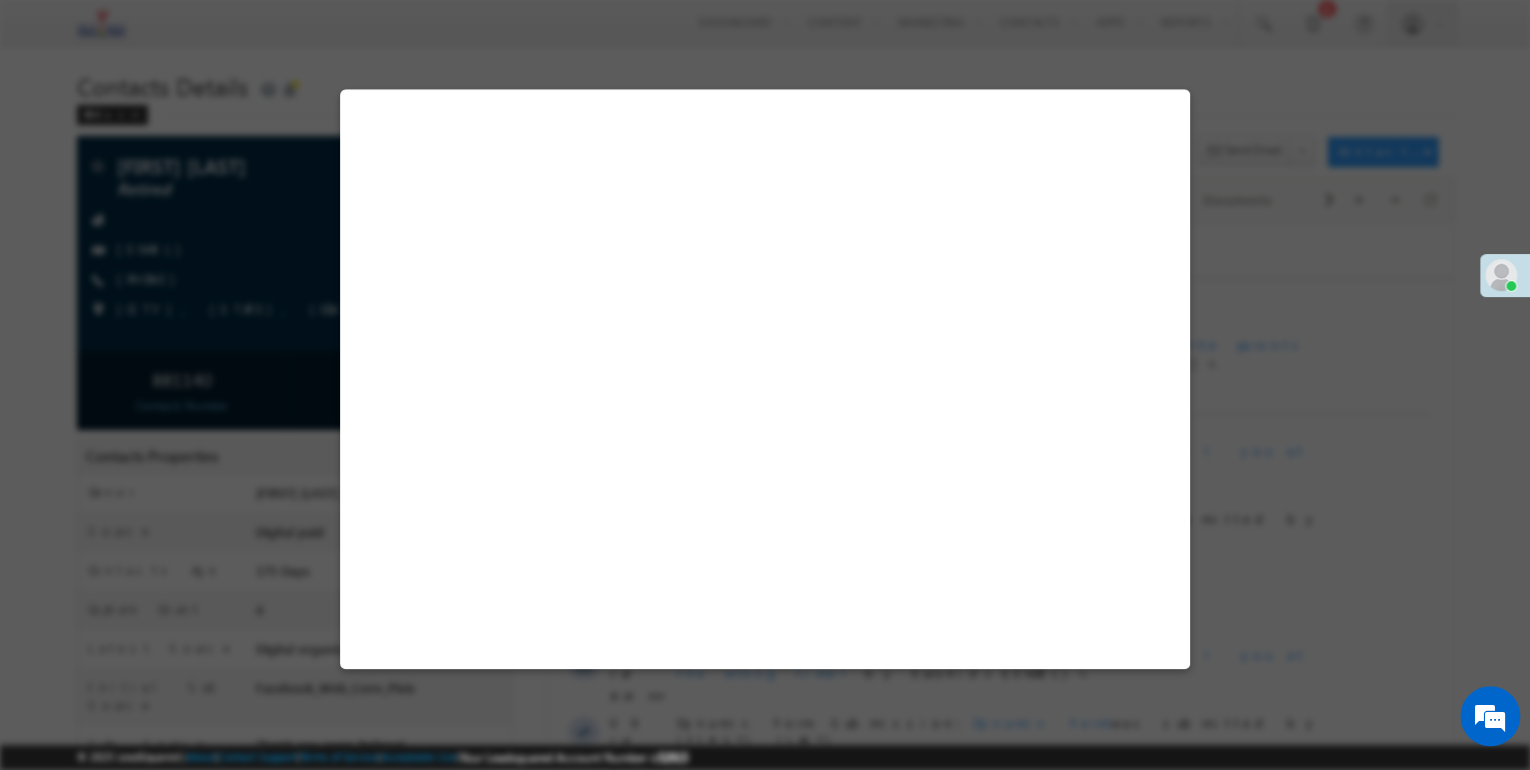select on "Admissions" 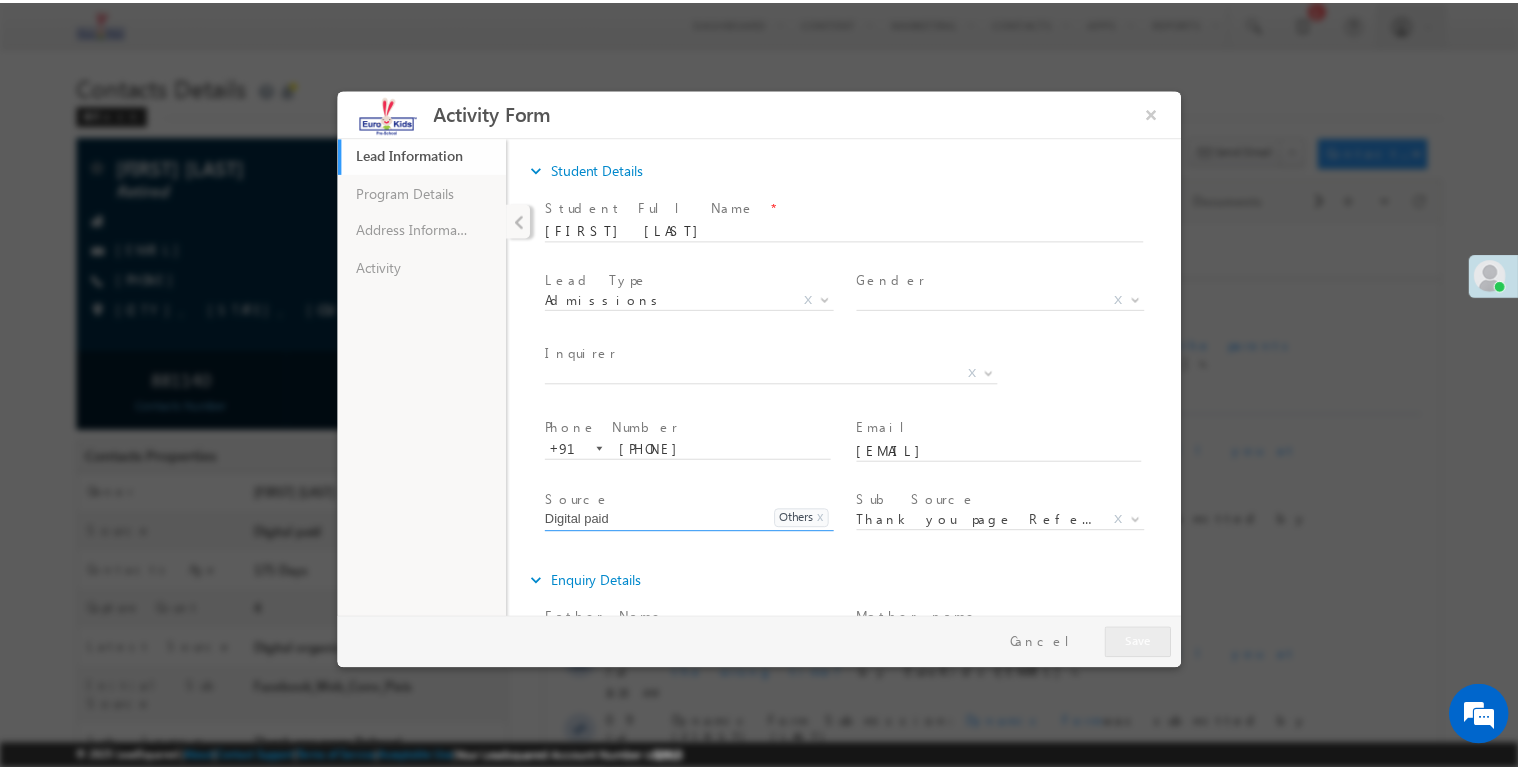scroll, scrollTop: 0, scrollLeft: 0, axis: both 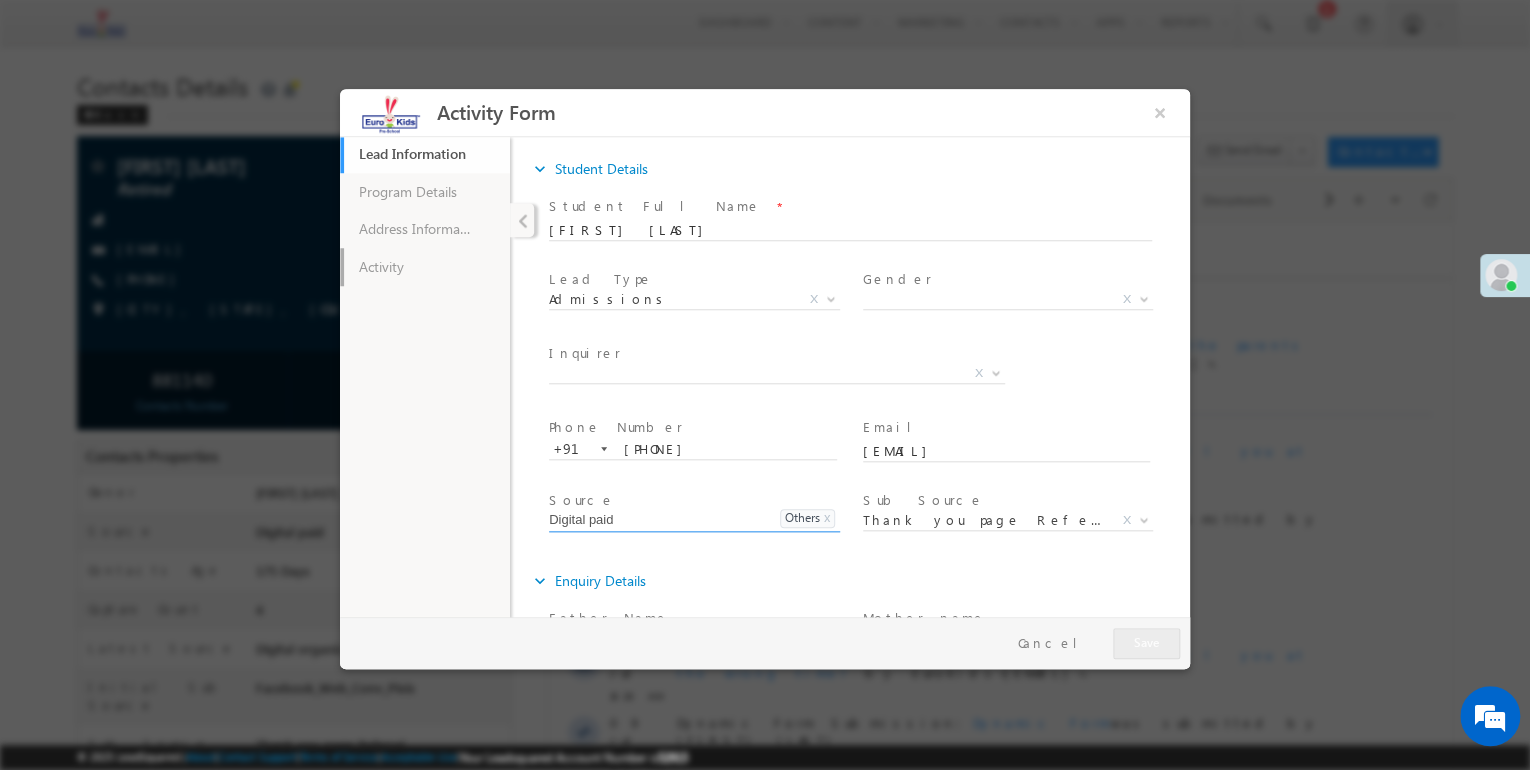 click on "Activity" at bounding box center (425, 267) 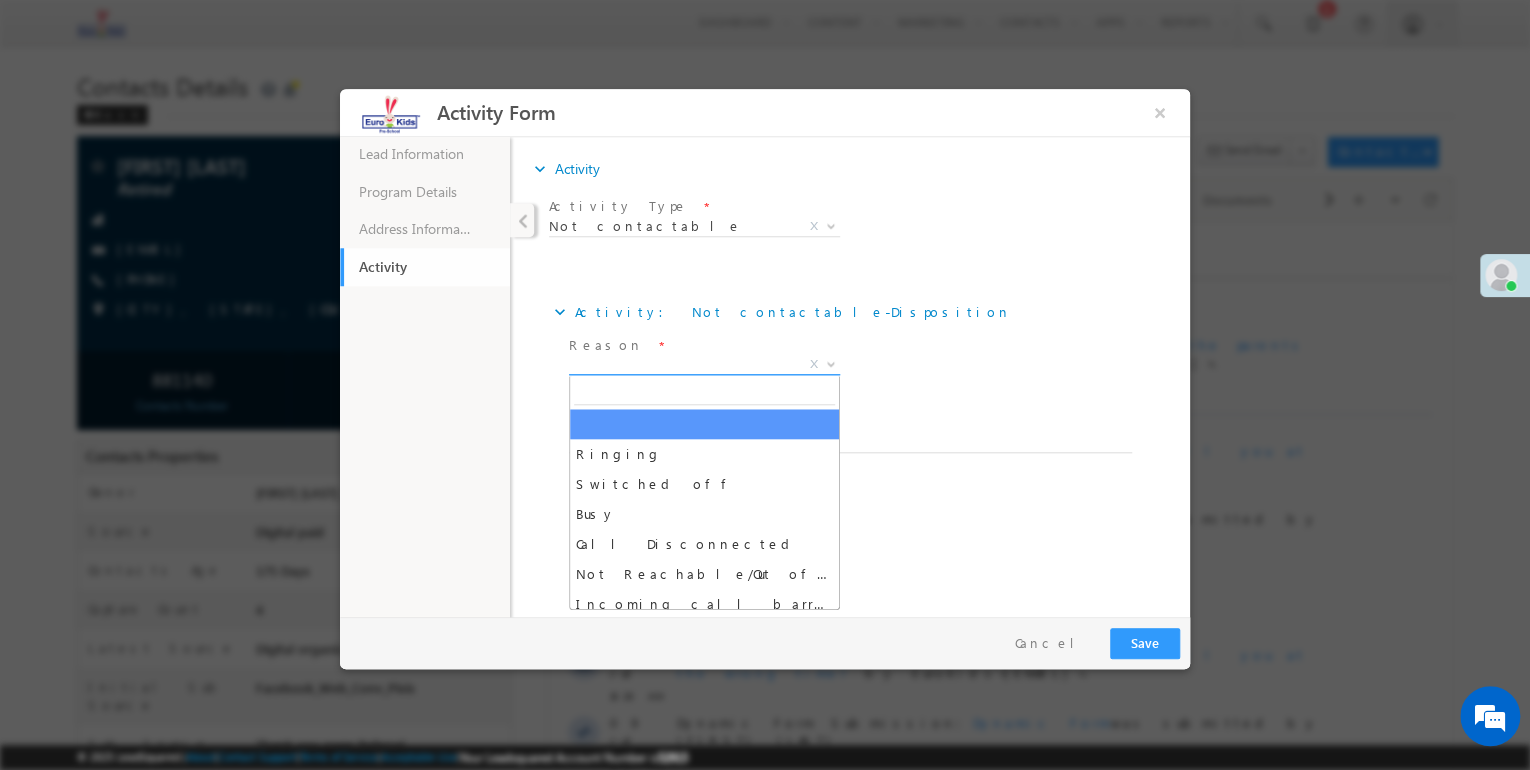 click on "X" at bounding box center [704, 365] 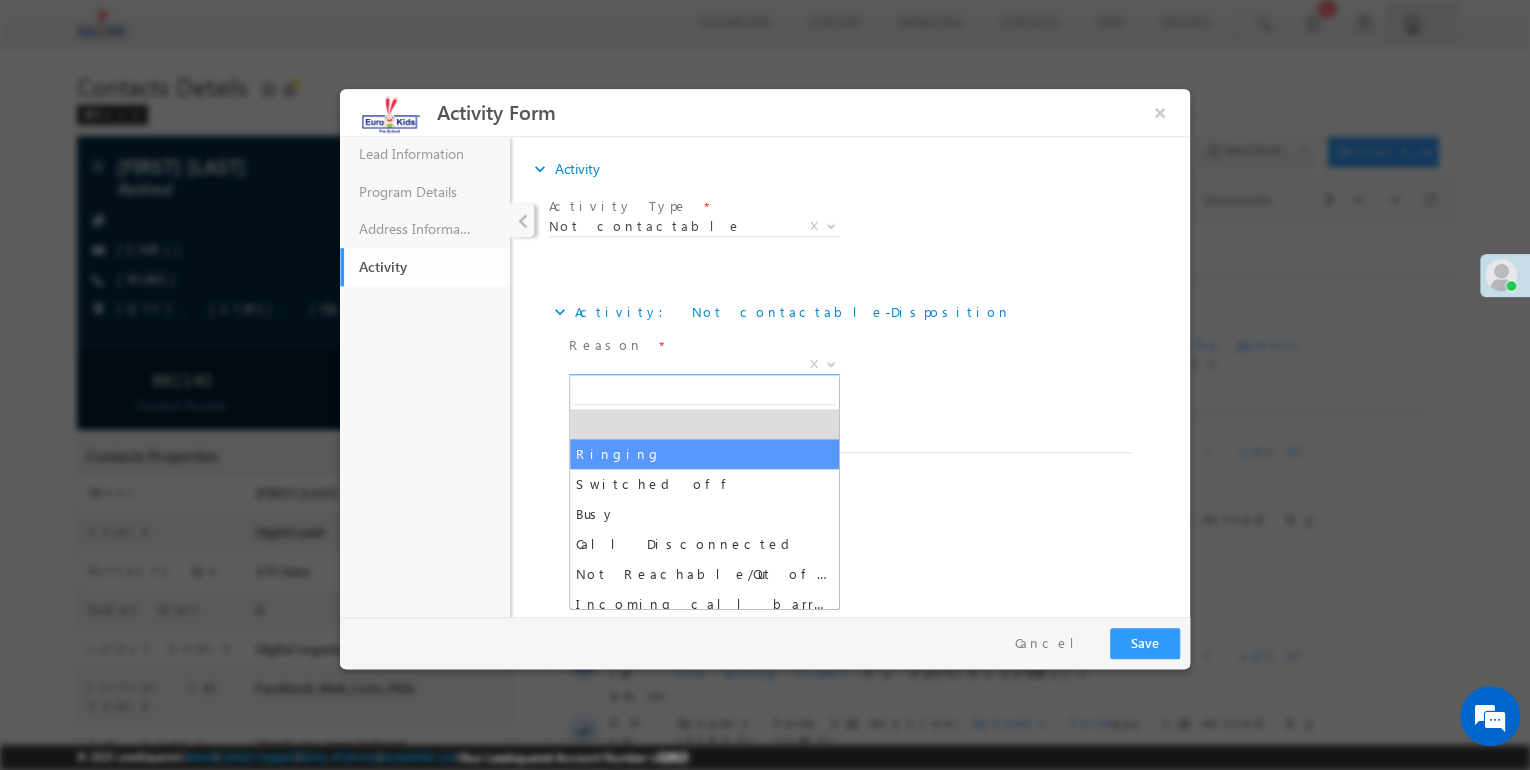 select on "Ringing" 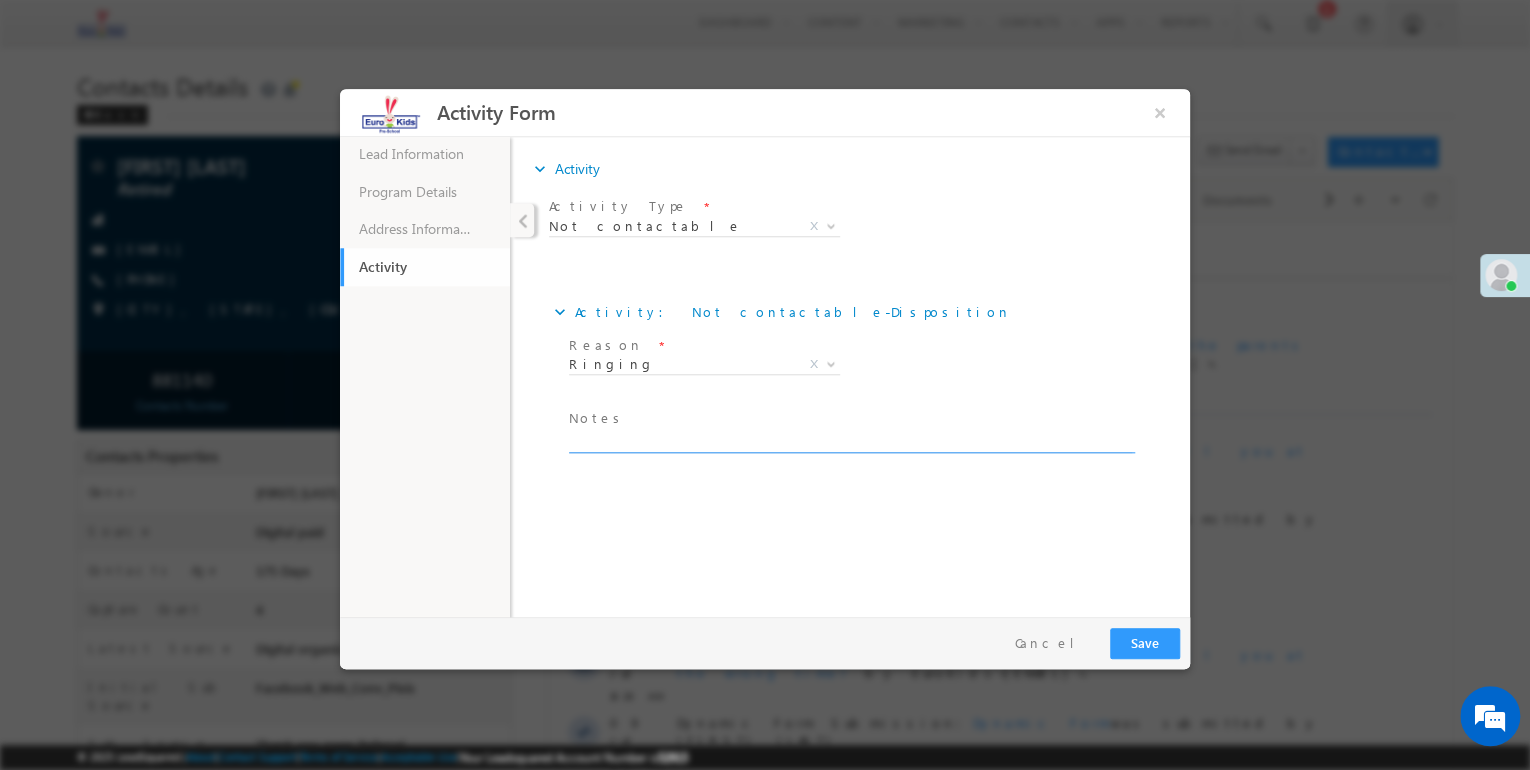 click at bounding box center [850, 441] 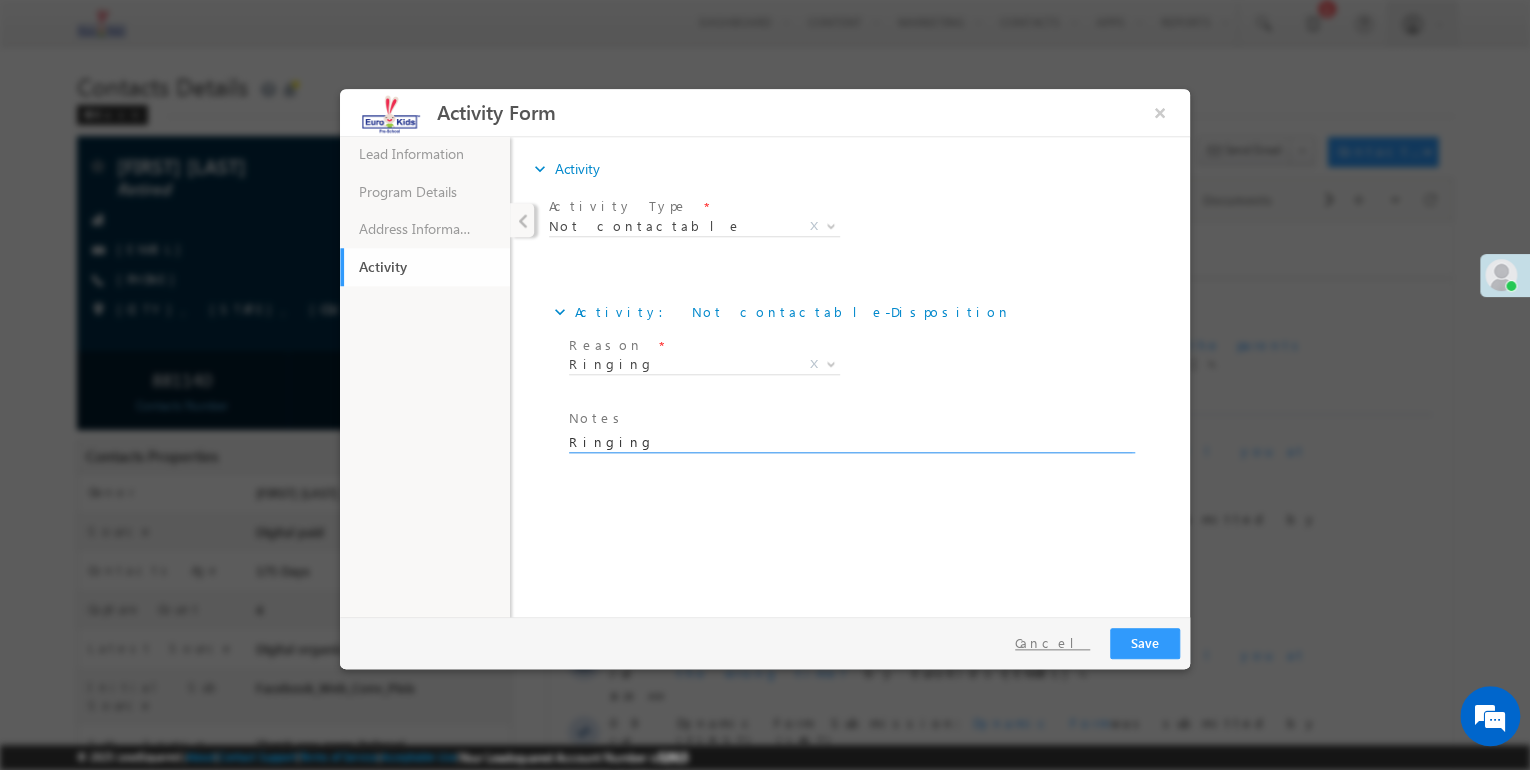 type on "Ringing" 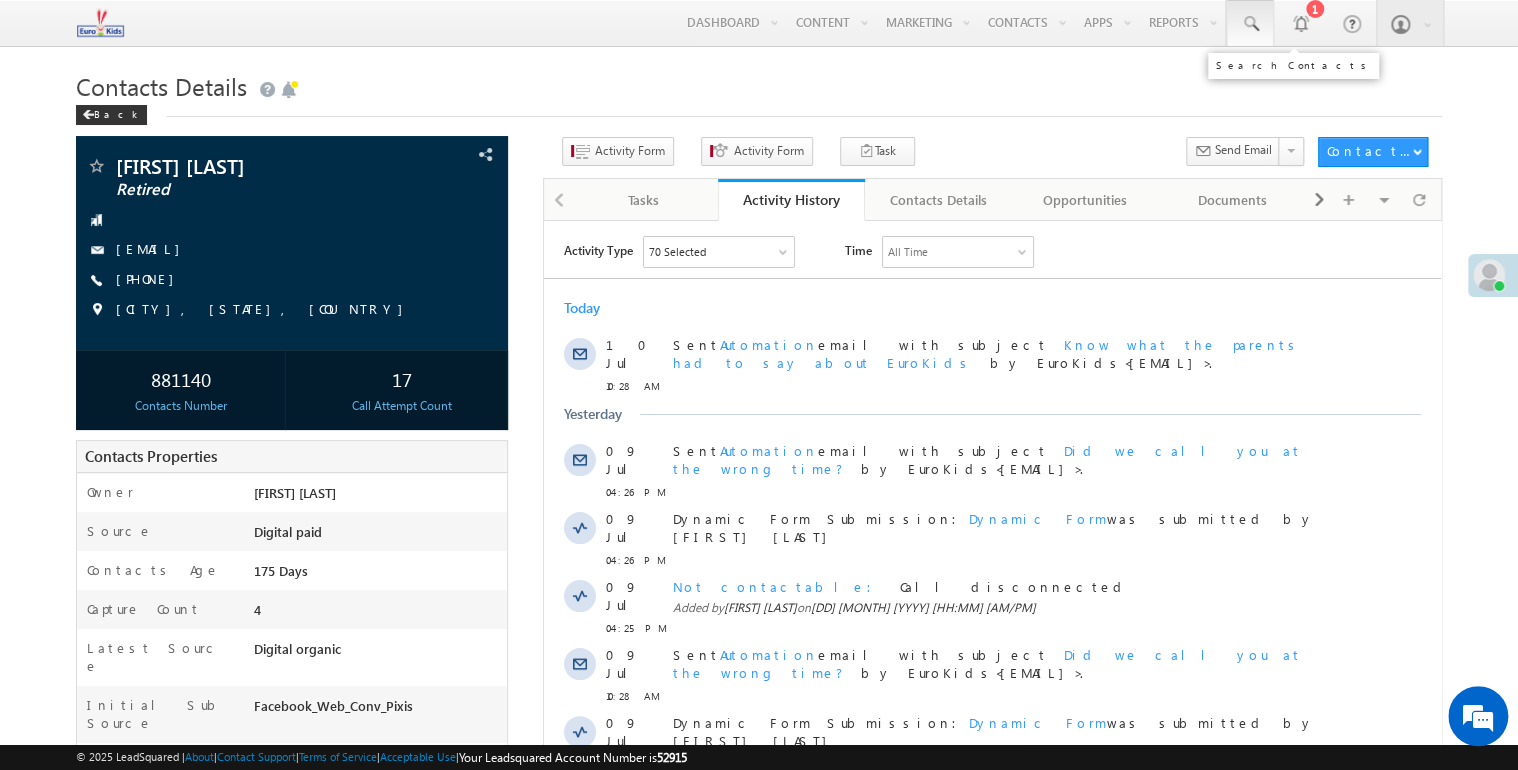 click at bounding box center (1250, 24) 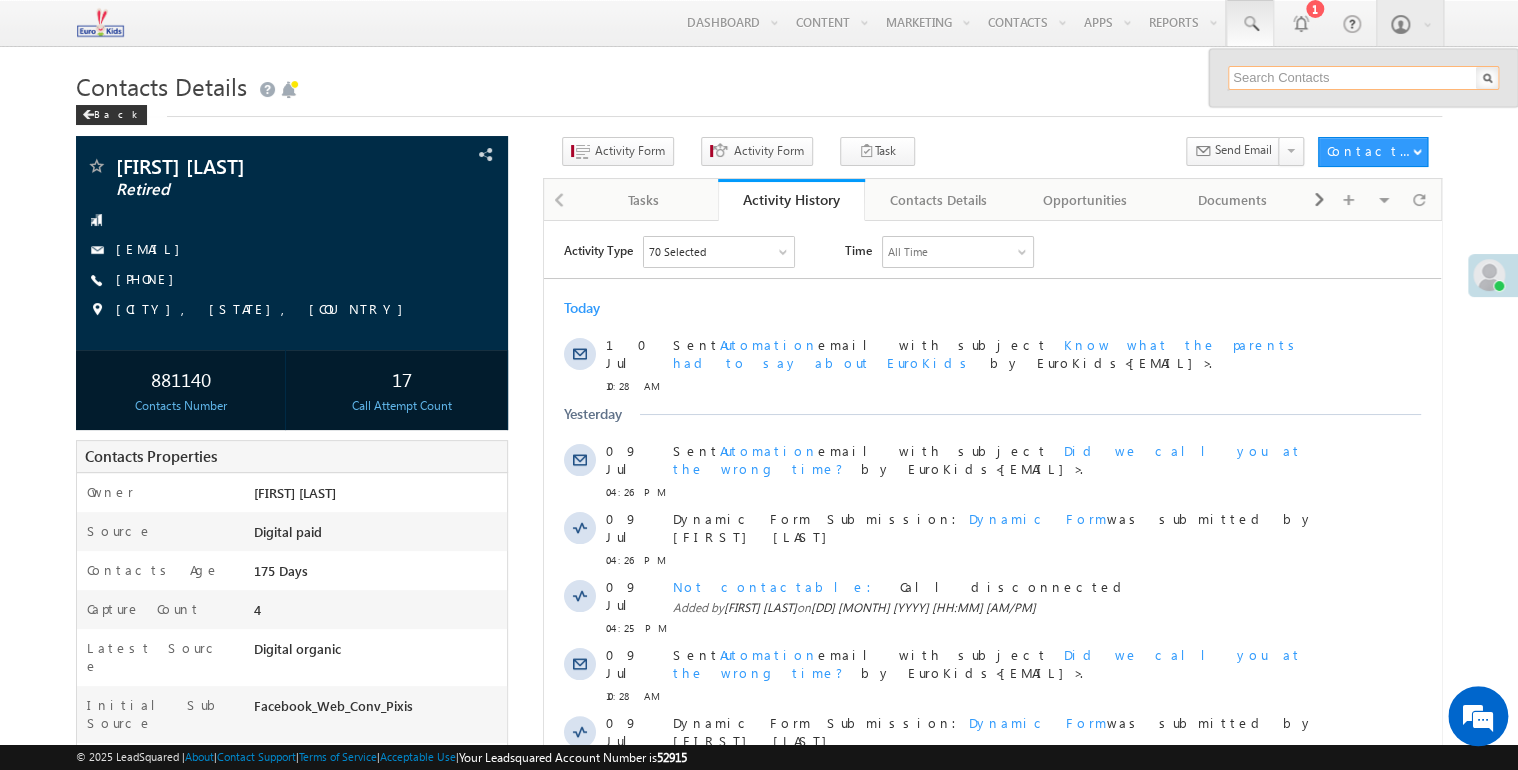 click at bounding box center [1363, 78] 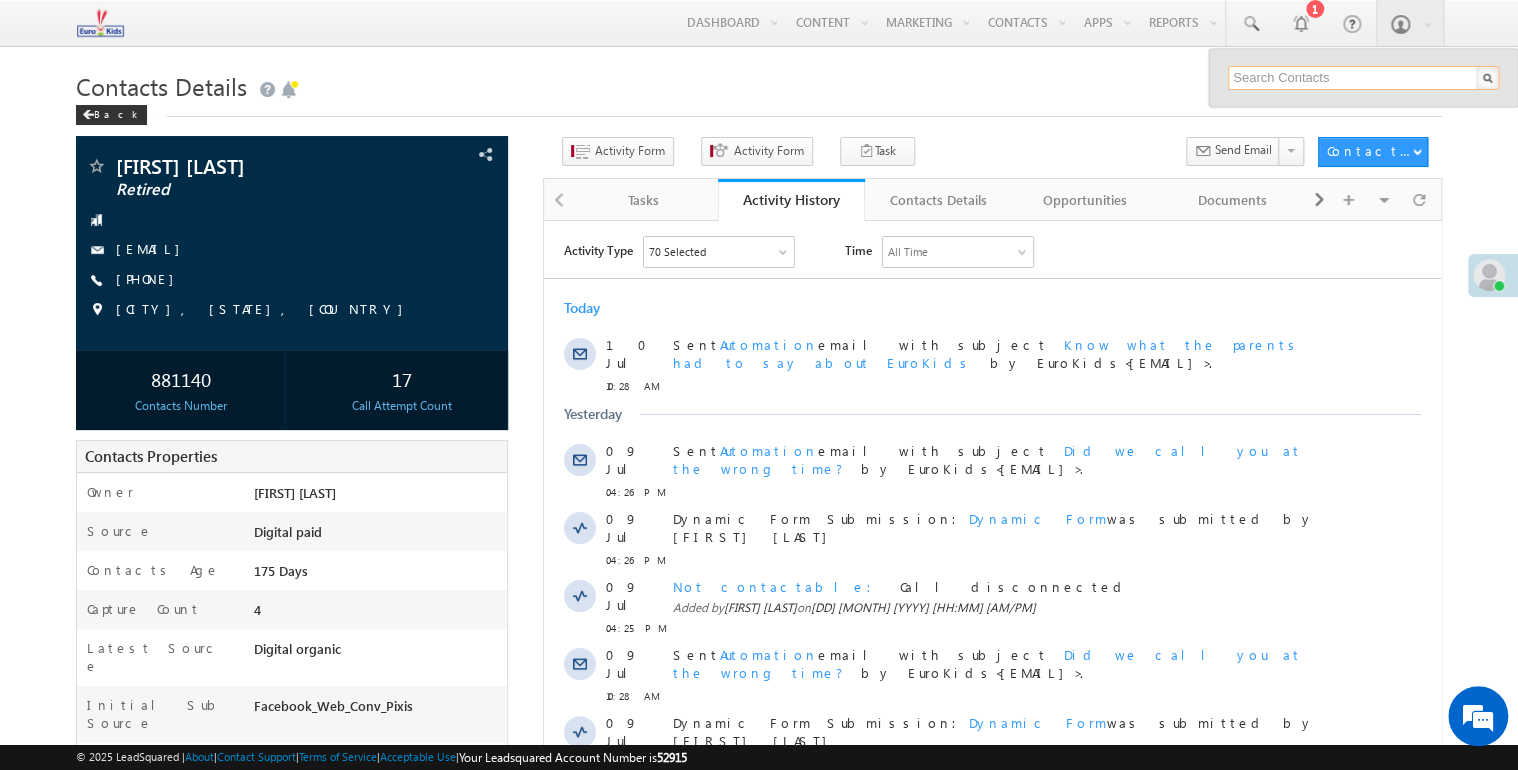 paste on "9515868064" 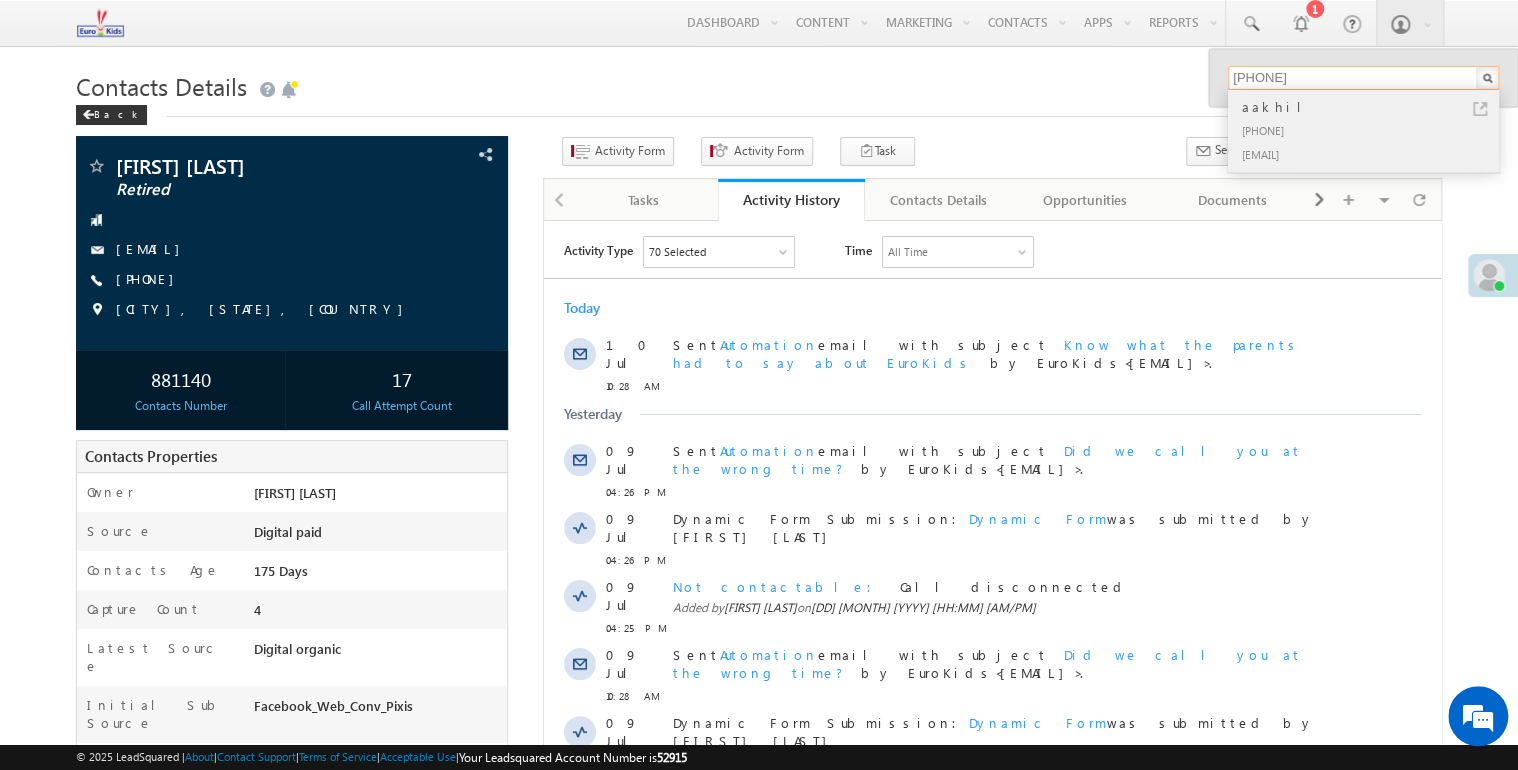 type on "9515868064" 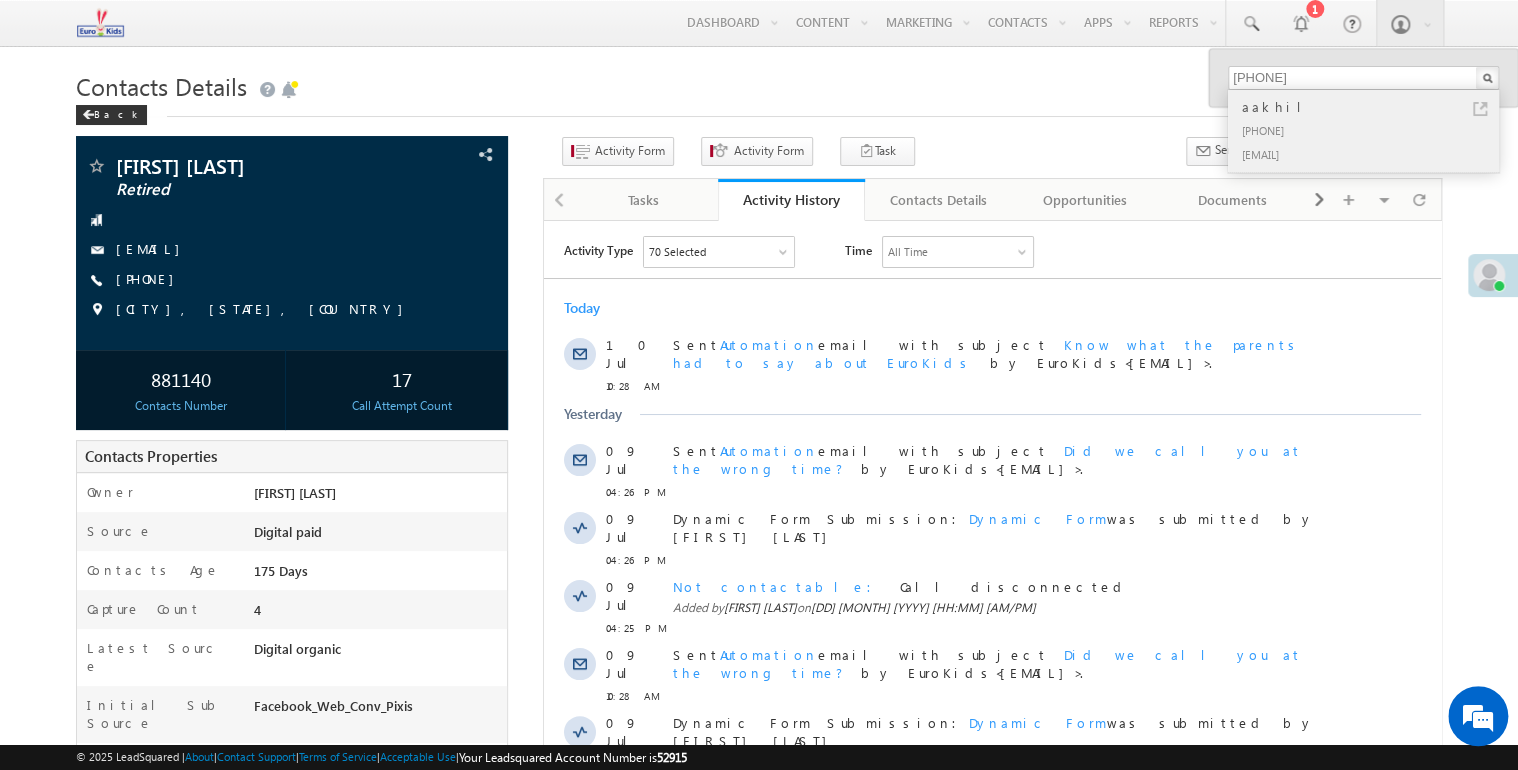 click on "+91-9515868064" at bounding box center [1372, 130] 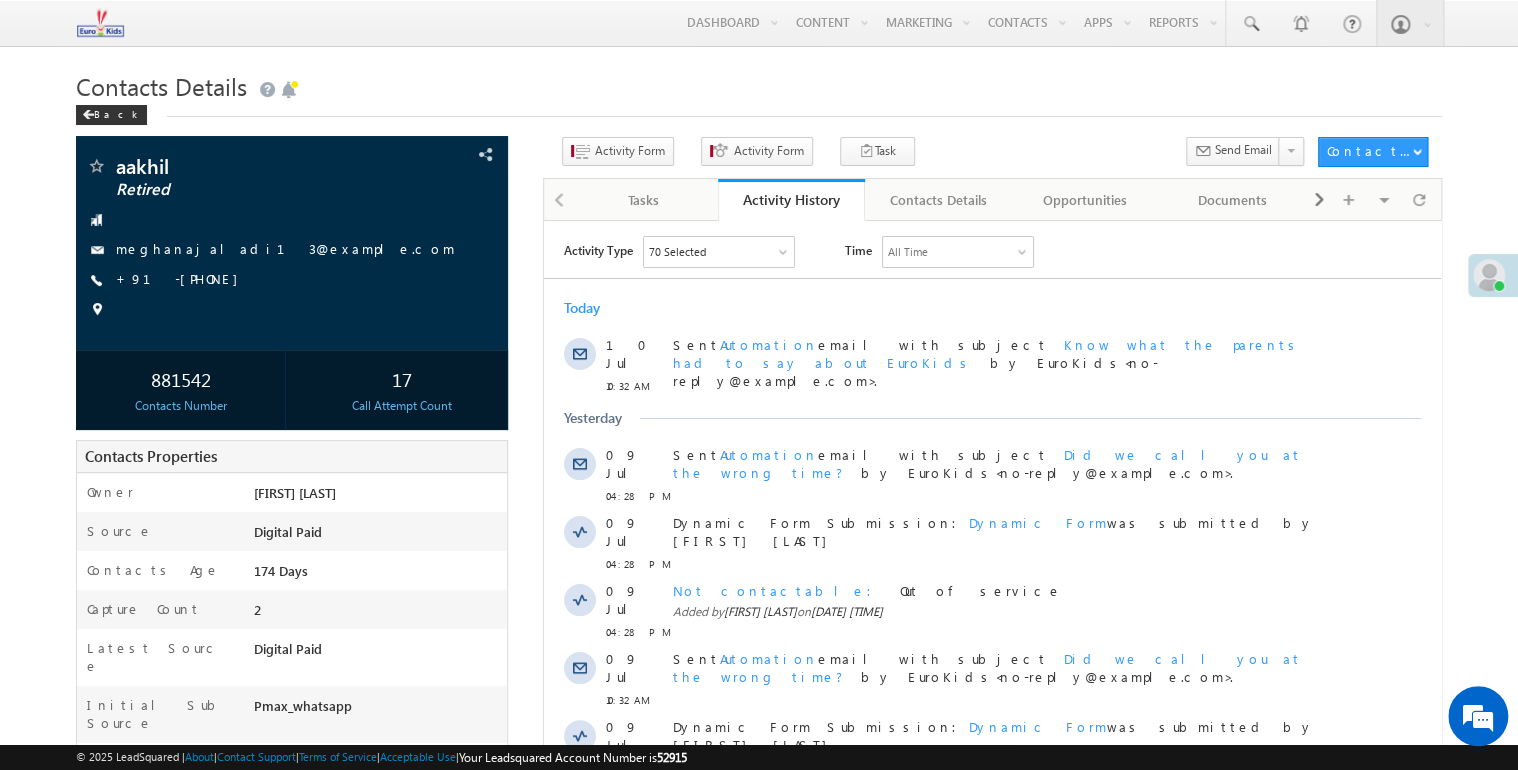 scroll, scrollTop: 0, scrollLeft: 0, axis: both 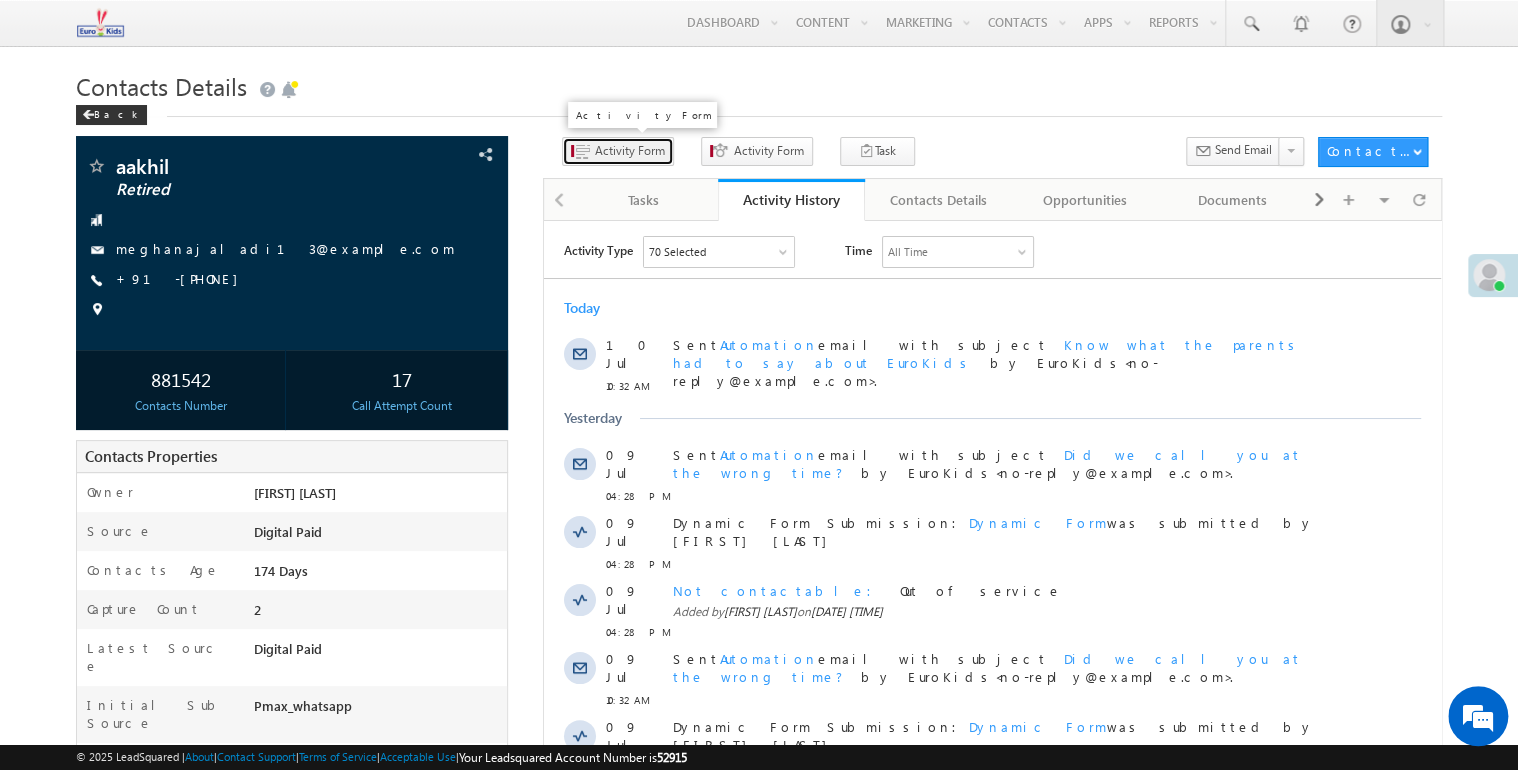 click on "Activity Form" at bounding box center [618, 151] 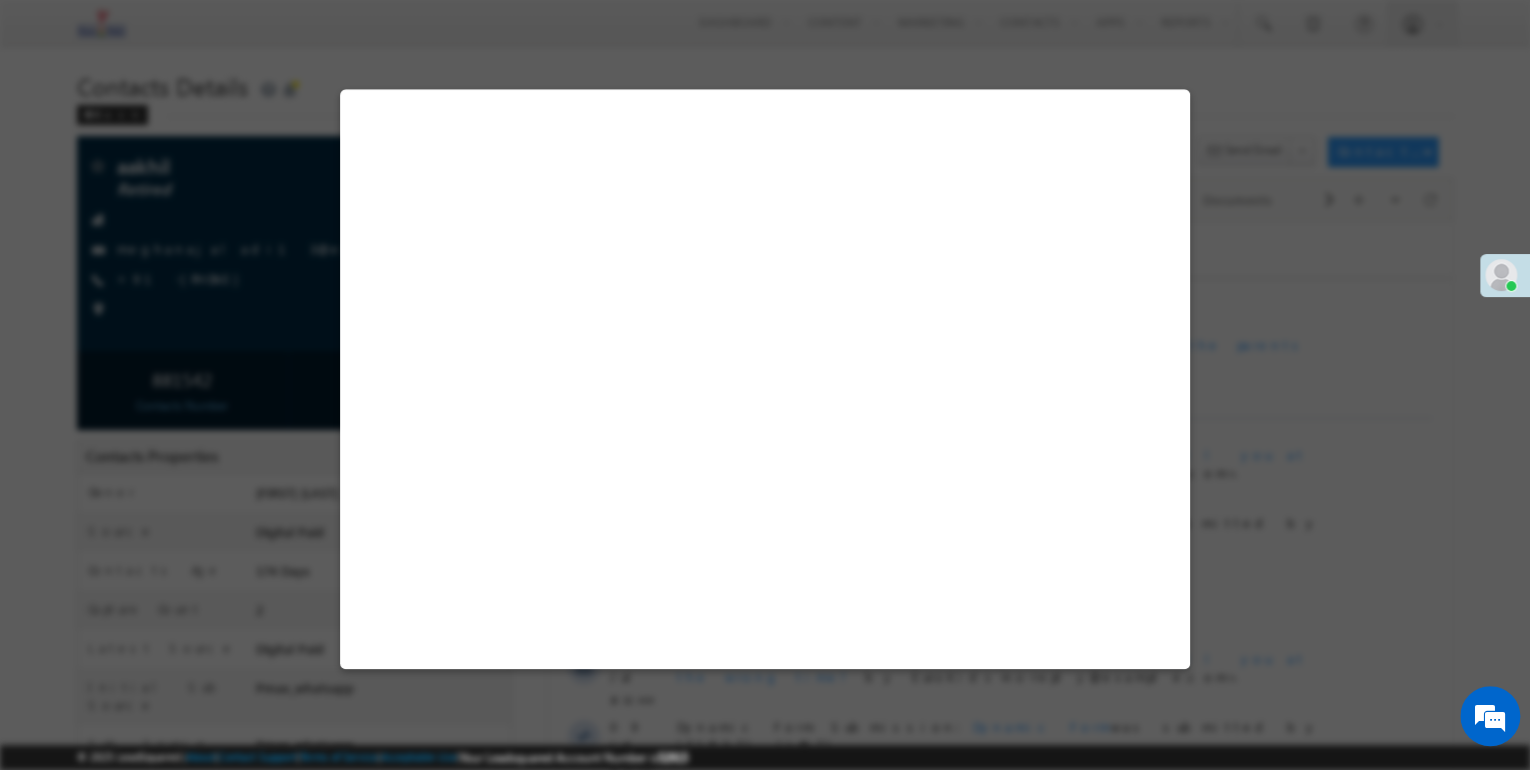 select on "Admissions" 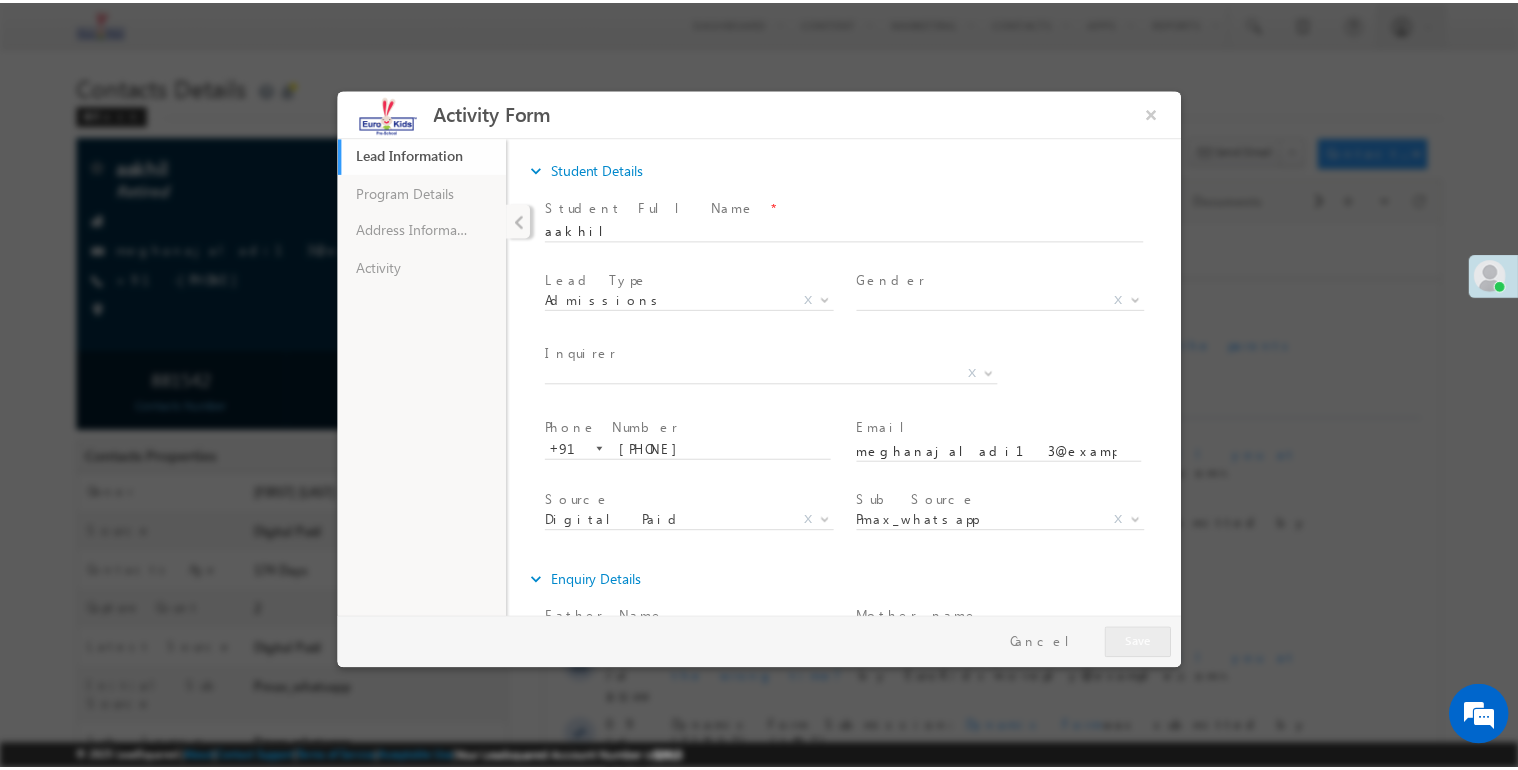 scroll, scrollTop: 0, scrollLeft: 0, axis: both 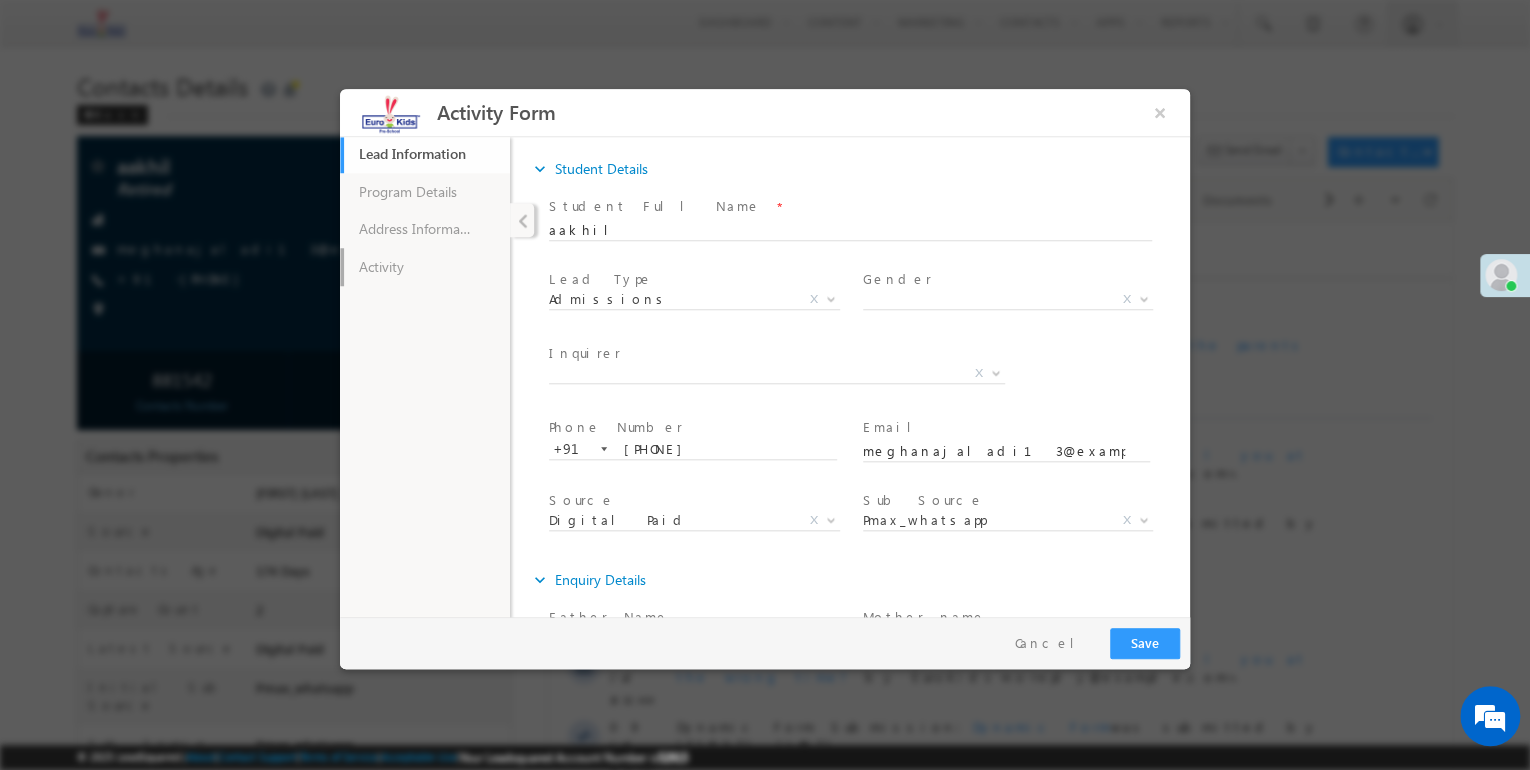 click on "Activity" at bounding box center [425, 267] 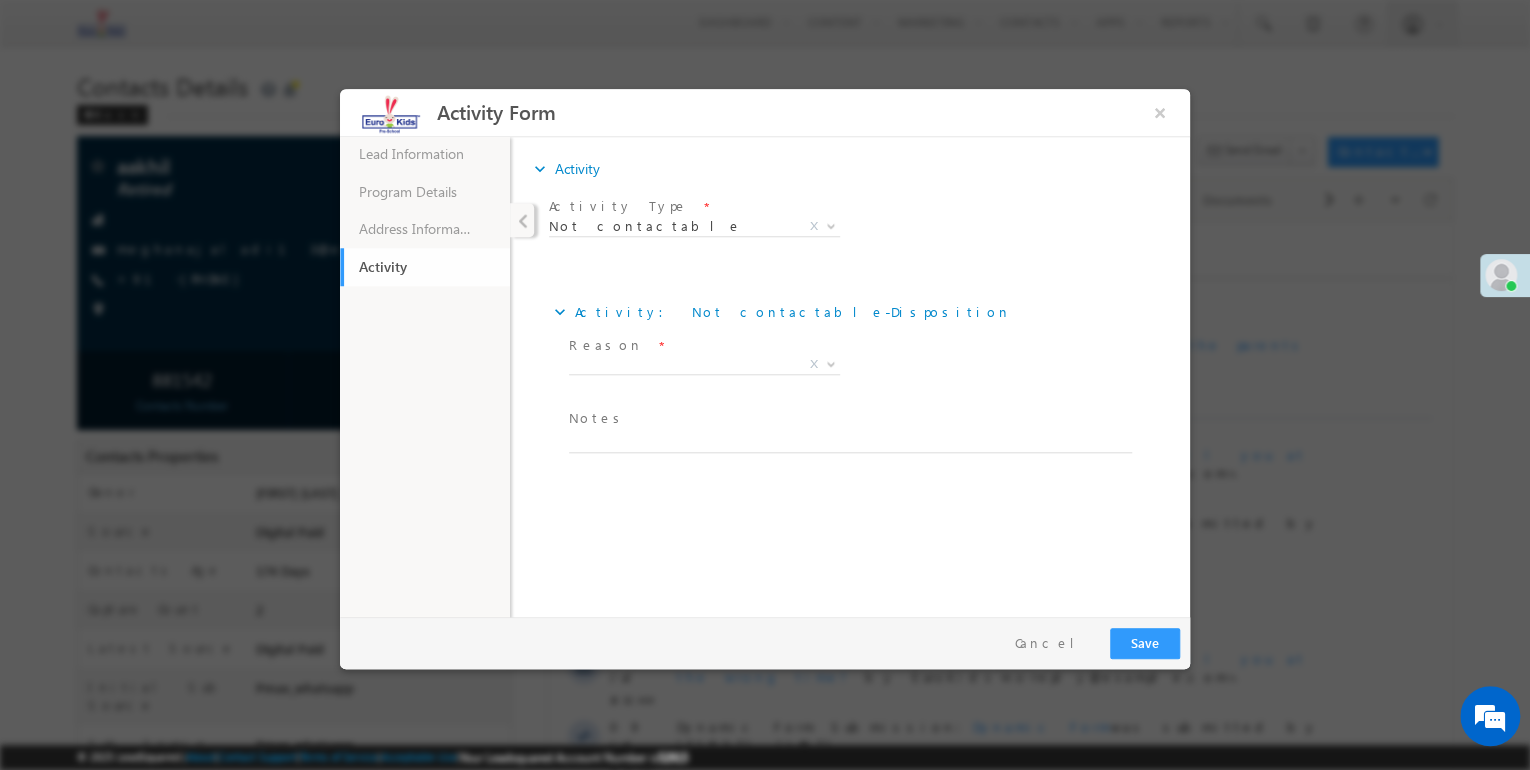 click on "Reason" at bounding box center (606, 345) 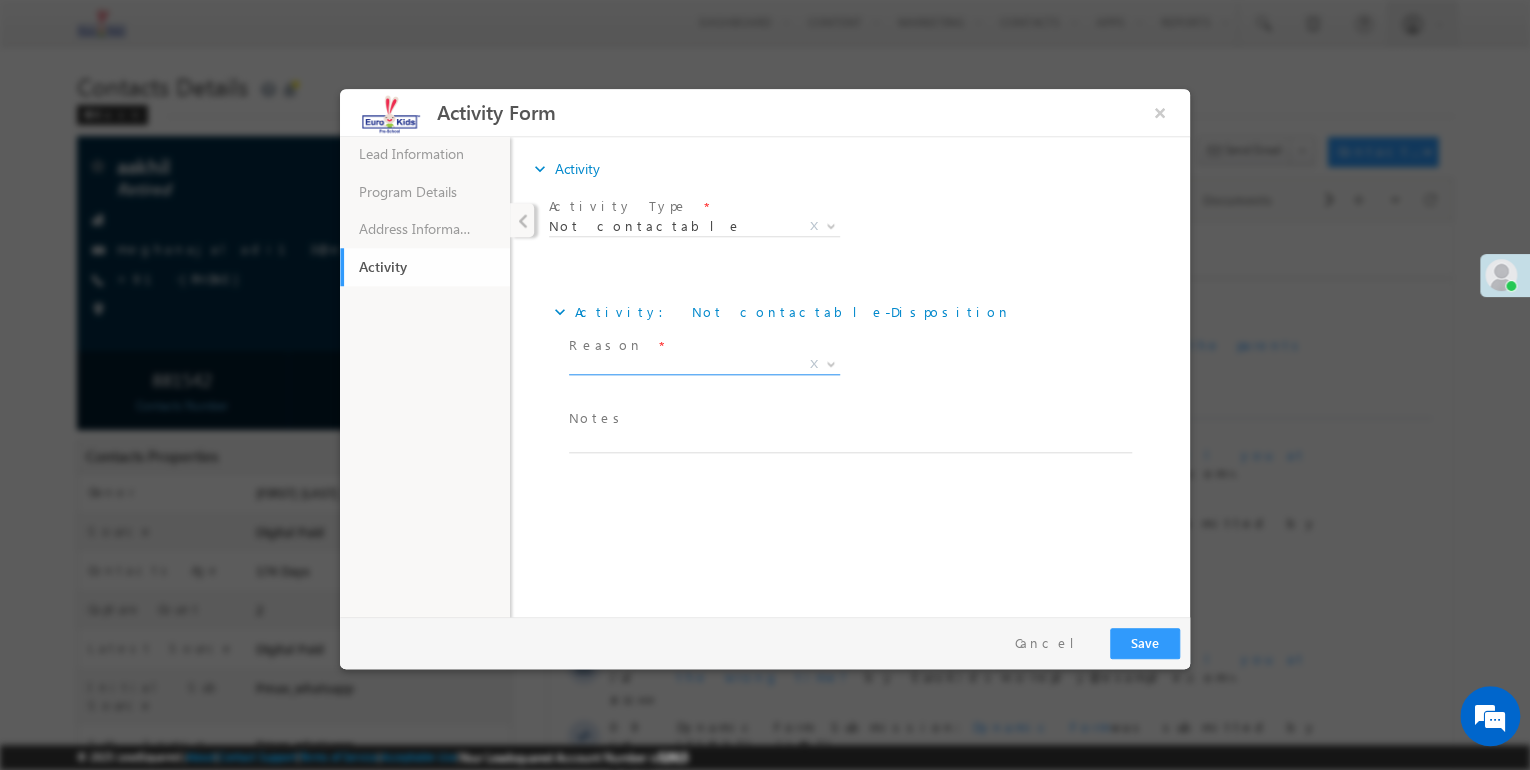 click on "X" at bounding box center [704, 365] 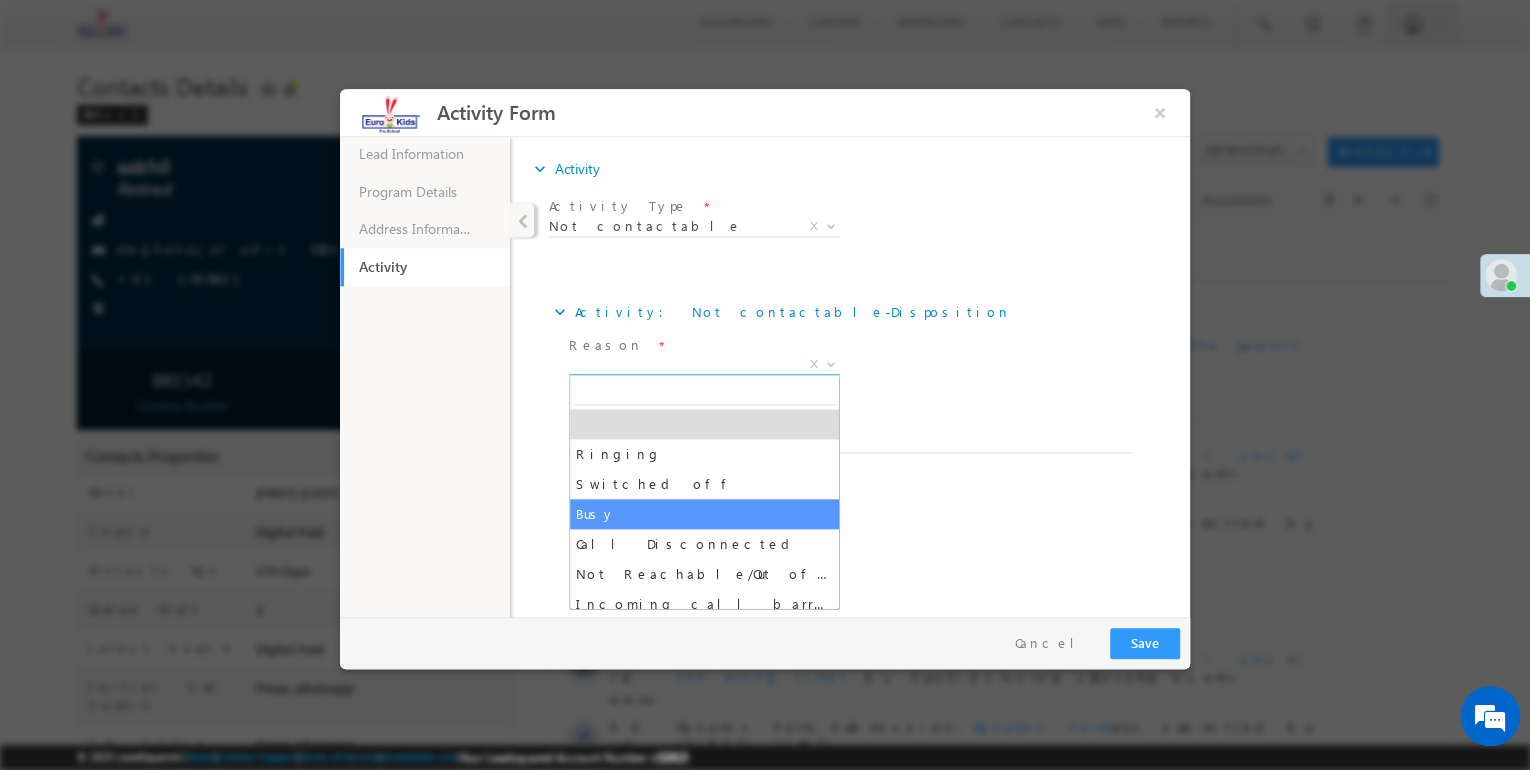 select on "Busy" 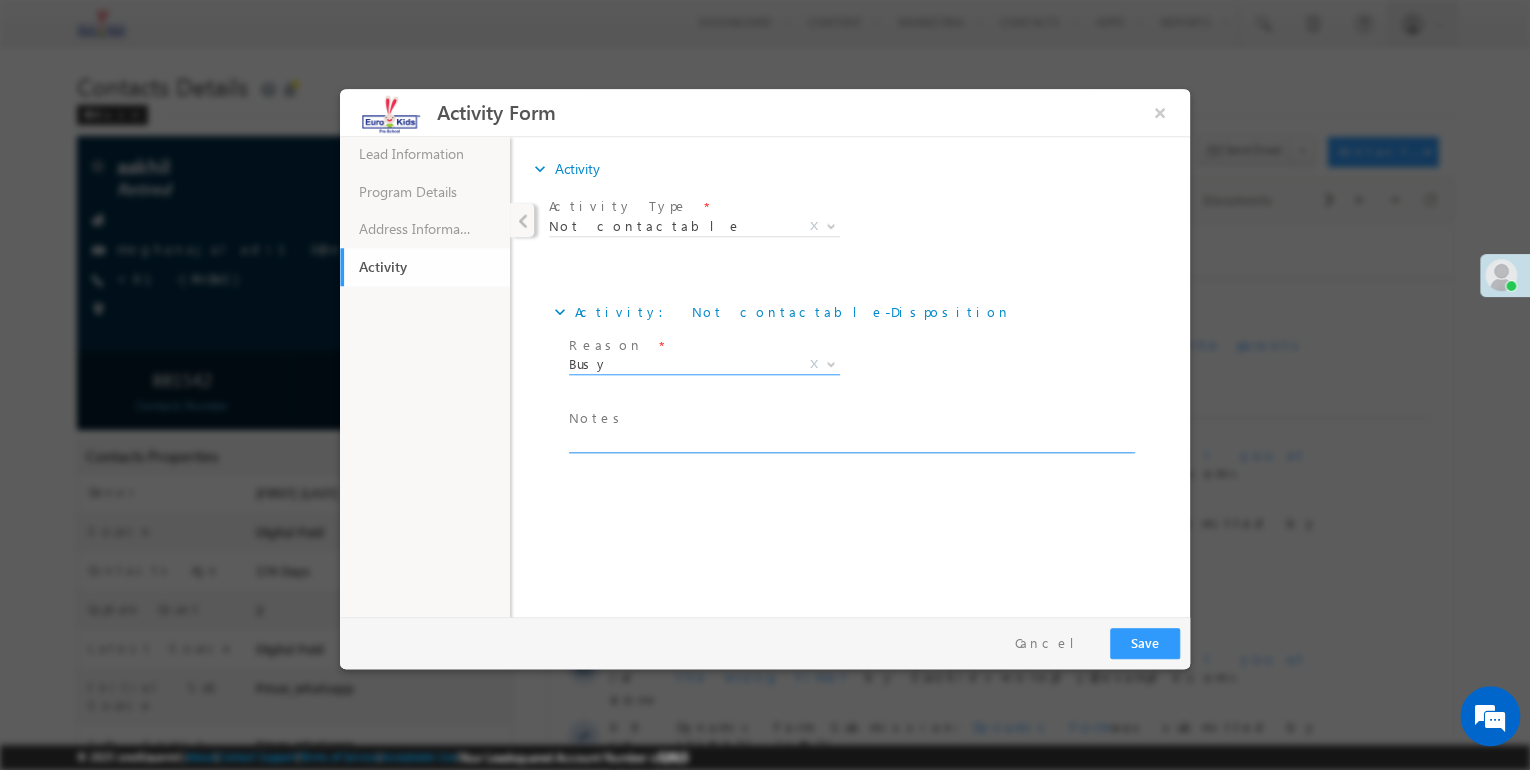 click at bounding box center [850, 441] 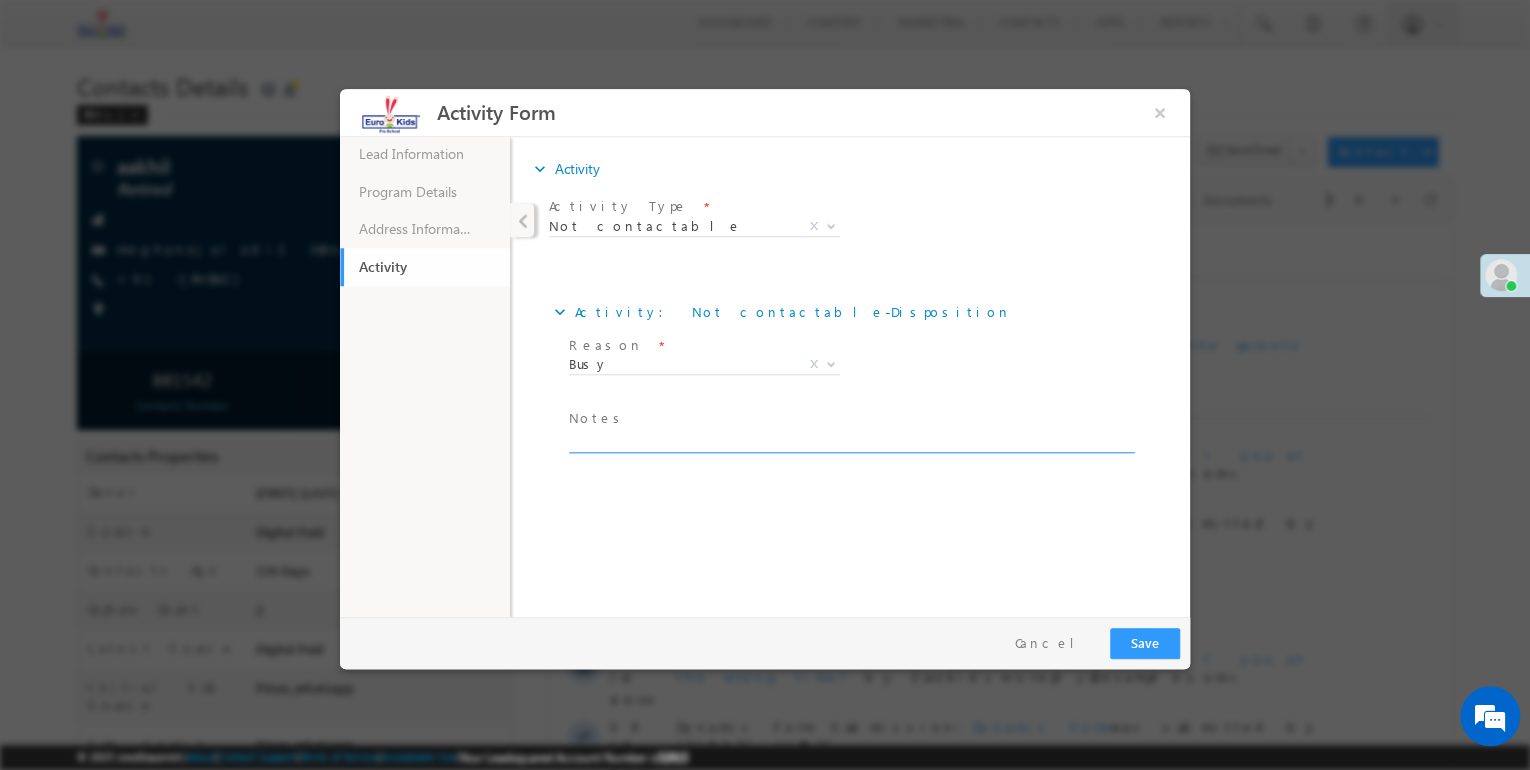 paste on "service" 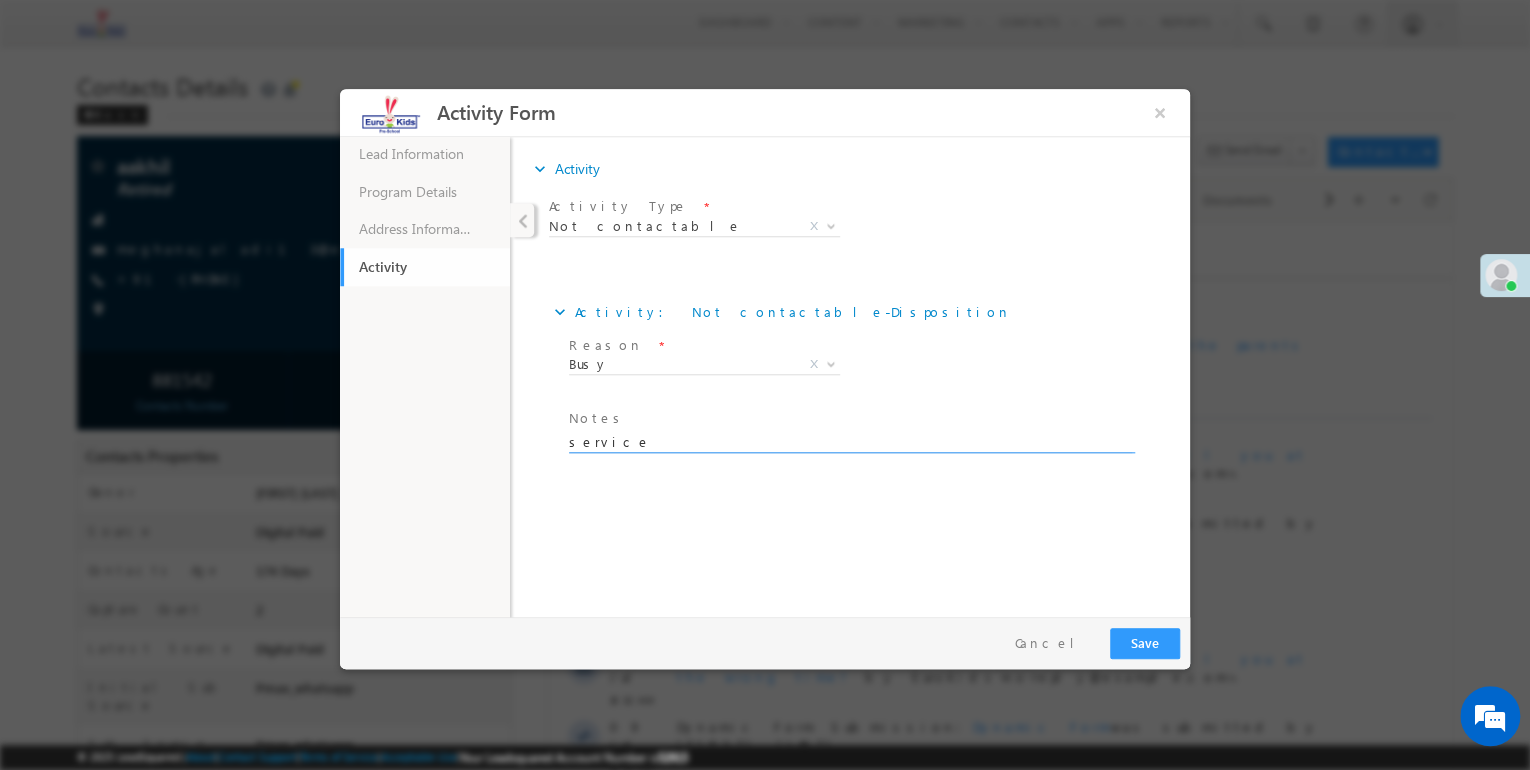click on "service" at bounding box center (850, 441) 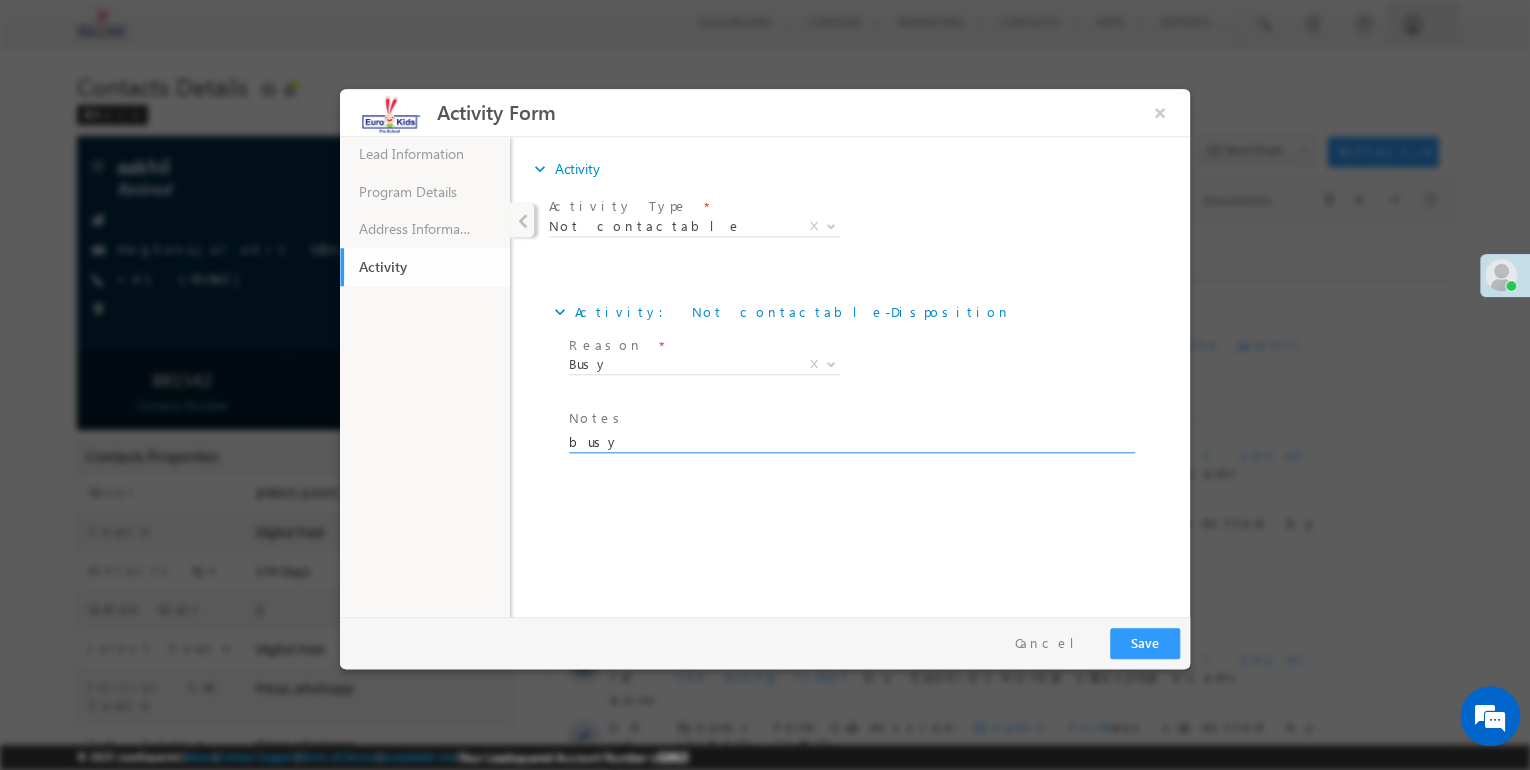 type on "busy" 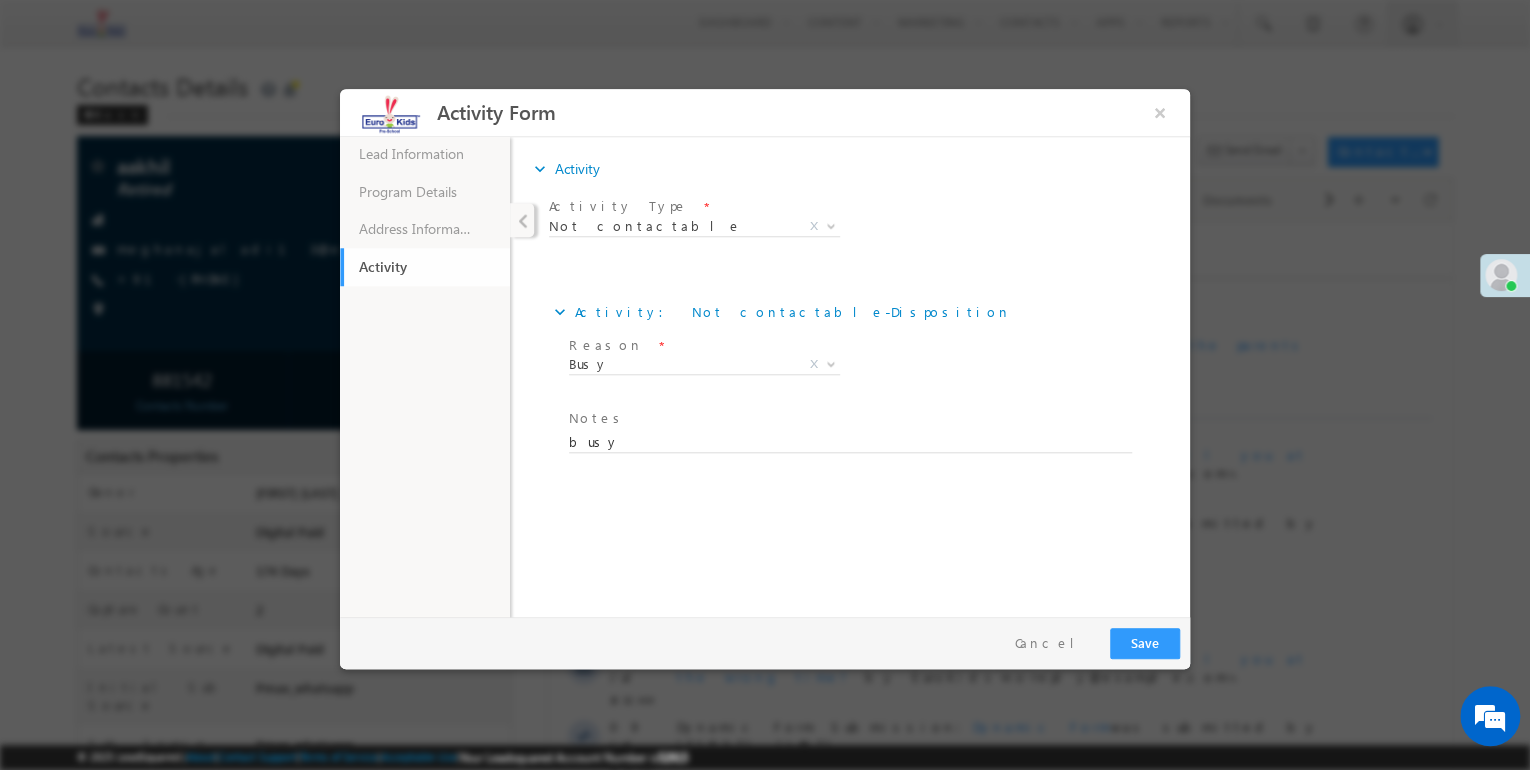 click on "Pay & Save
Save
Cancel" at bounding box center [770, 643] 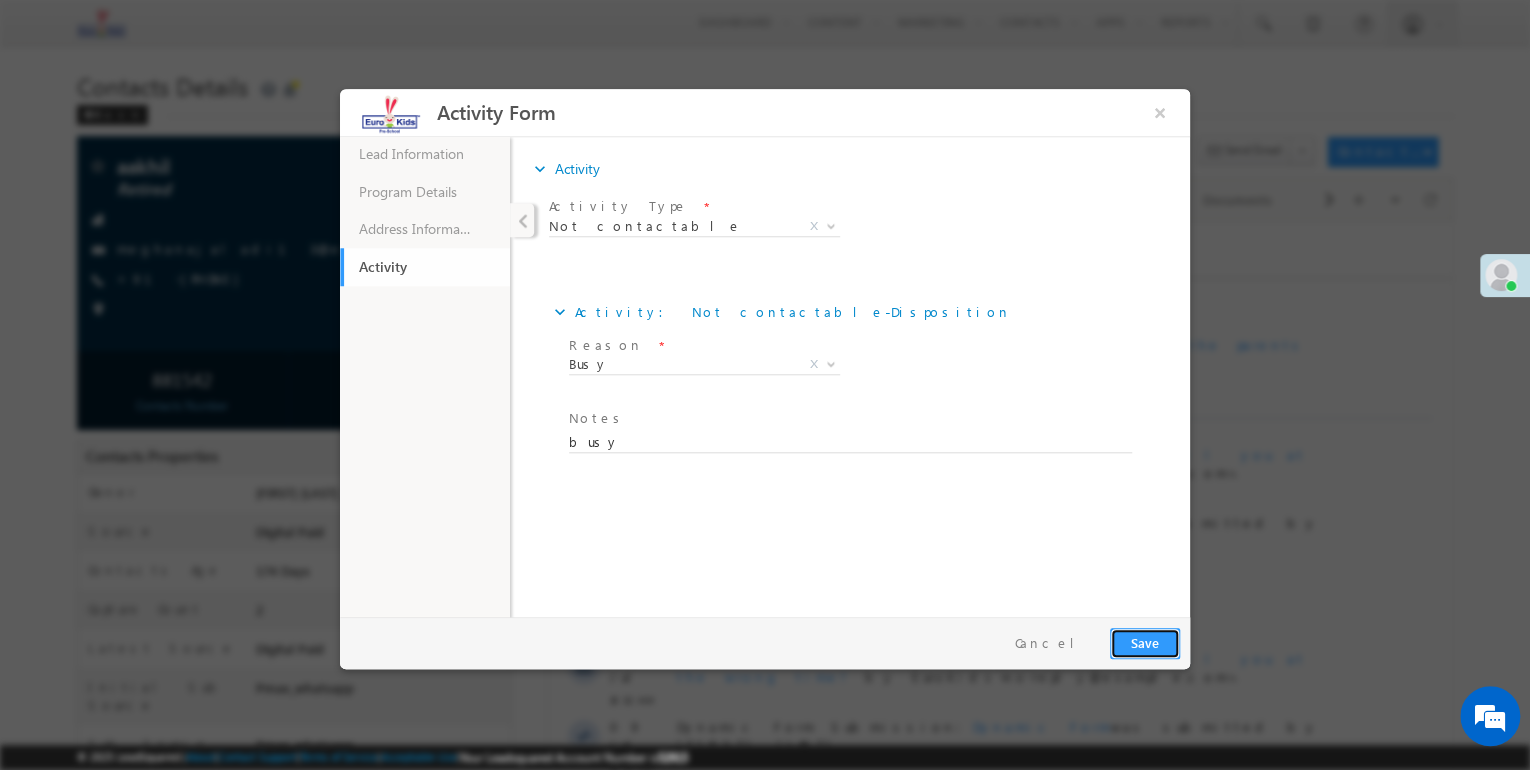 click on "Save" at bounding box center [1145, 643] 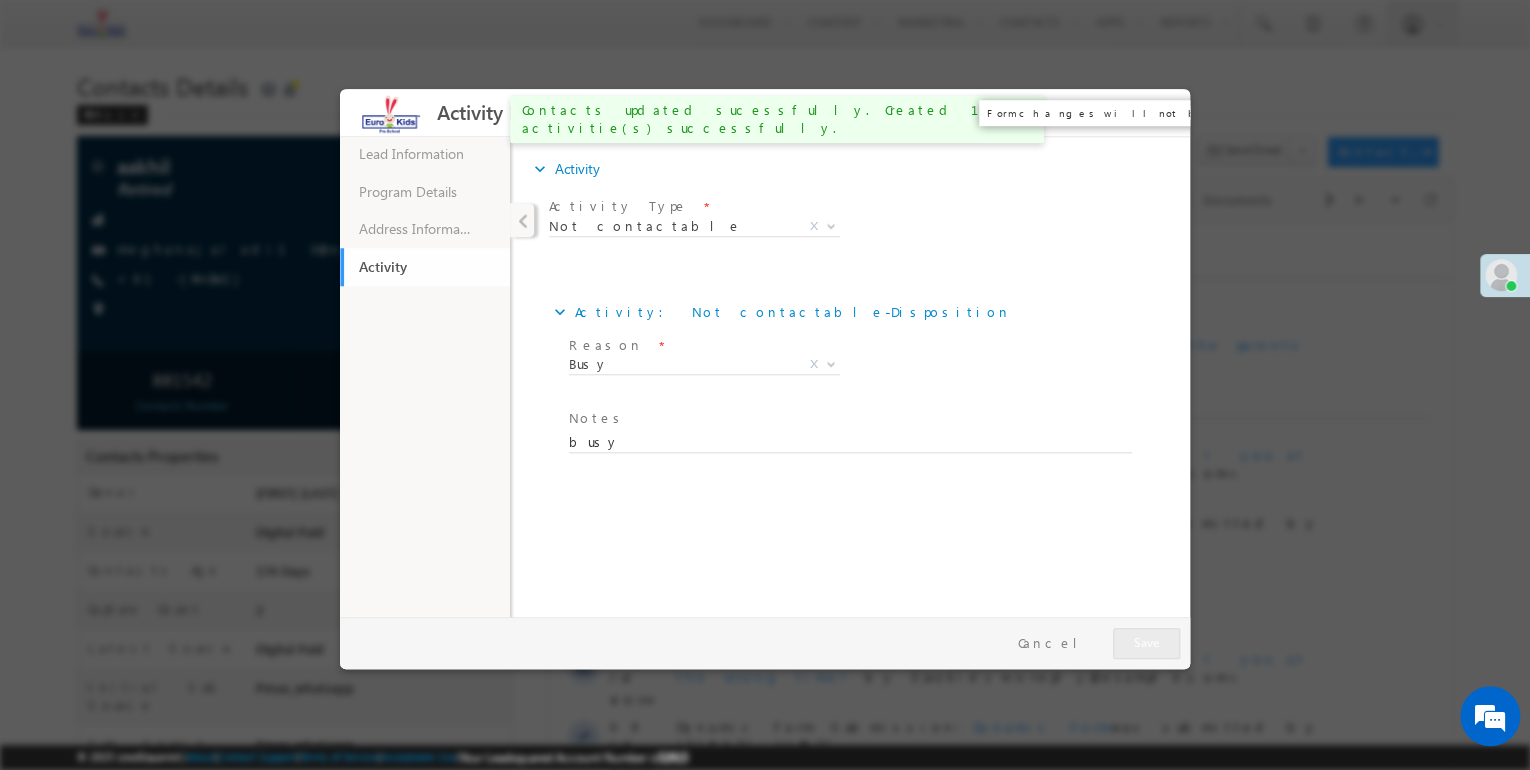 click on "×" at bounding box center (1160, 112) 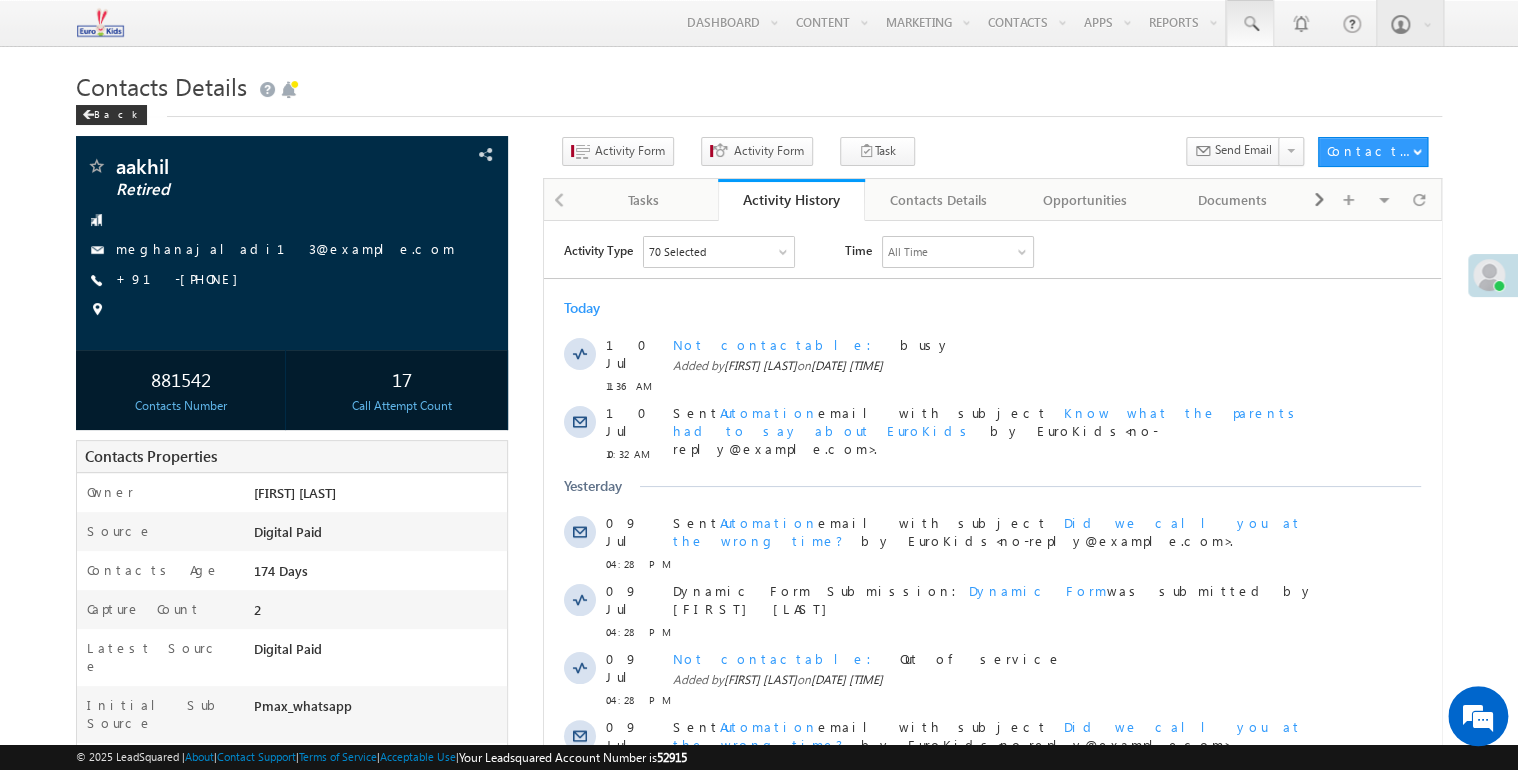 click at bounding box center (1250, 24) 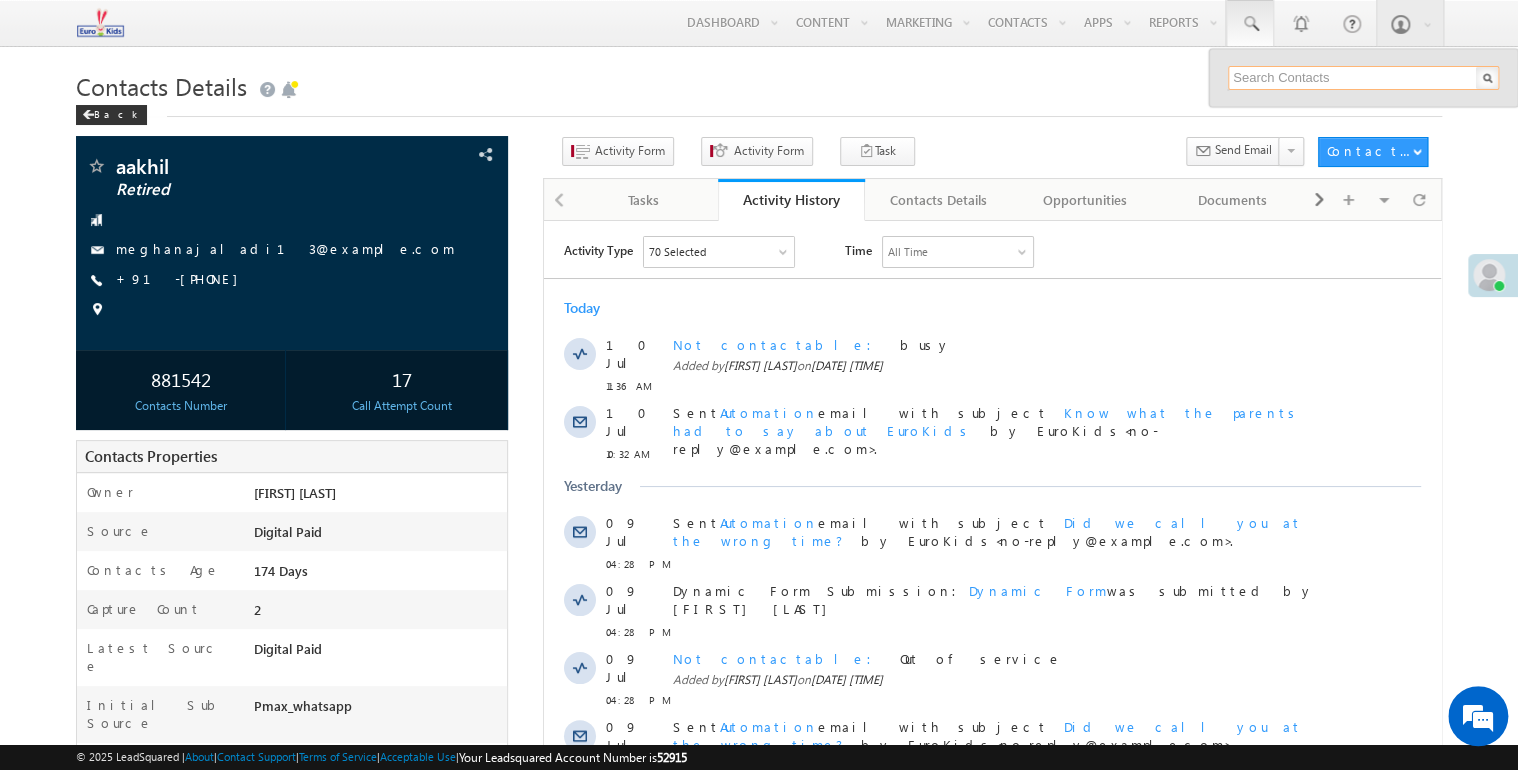 click at bounding box center (1363, 78) 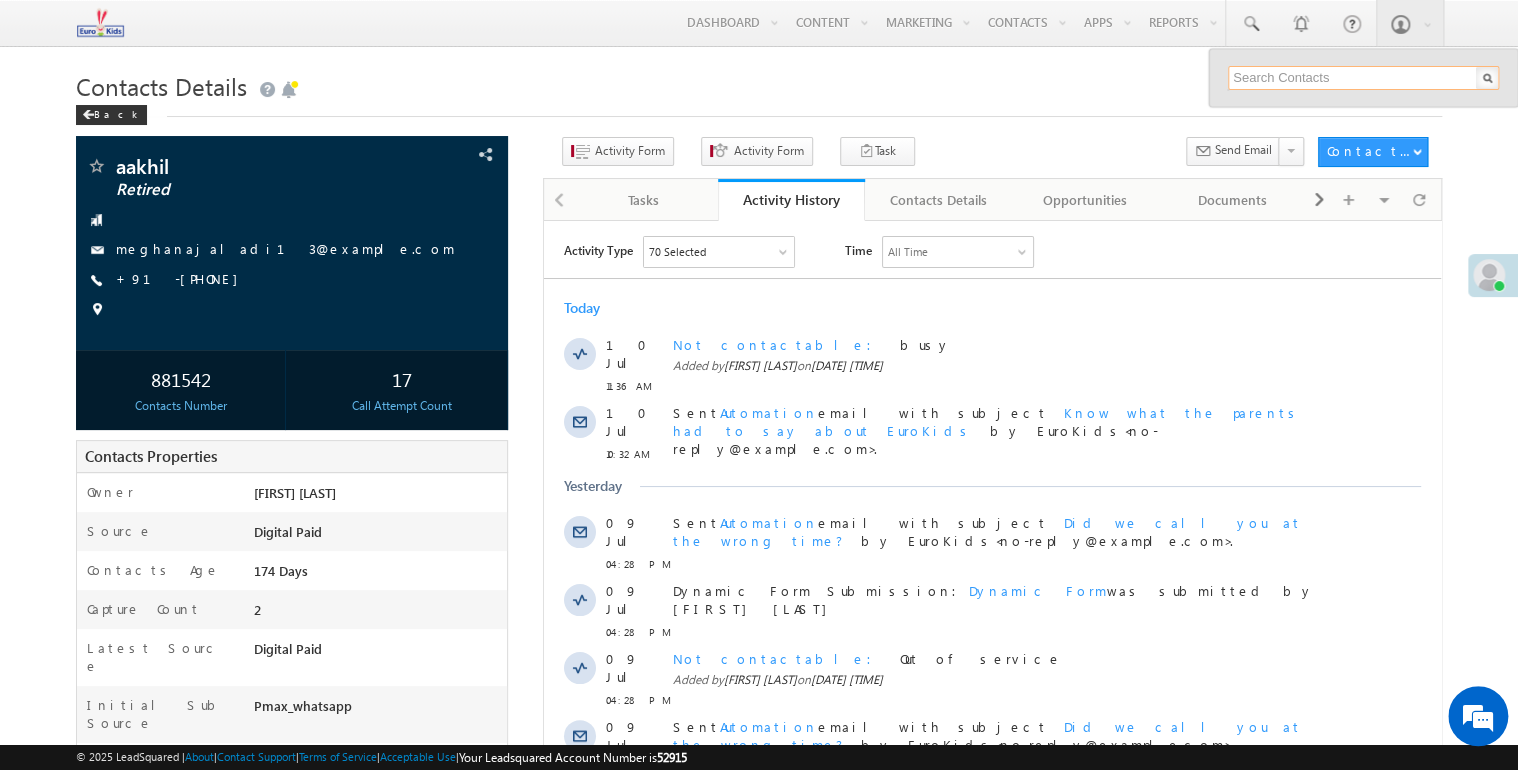 paste on "7569350954" 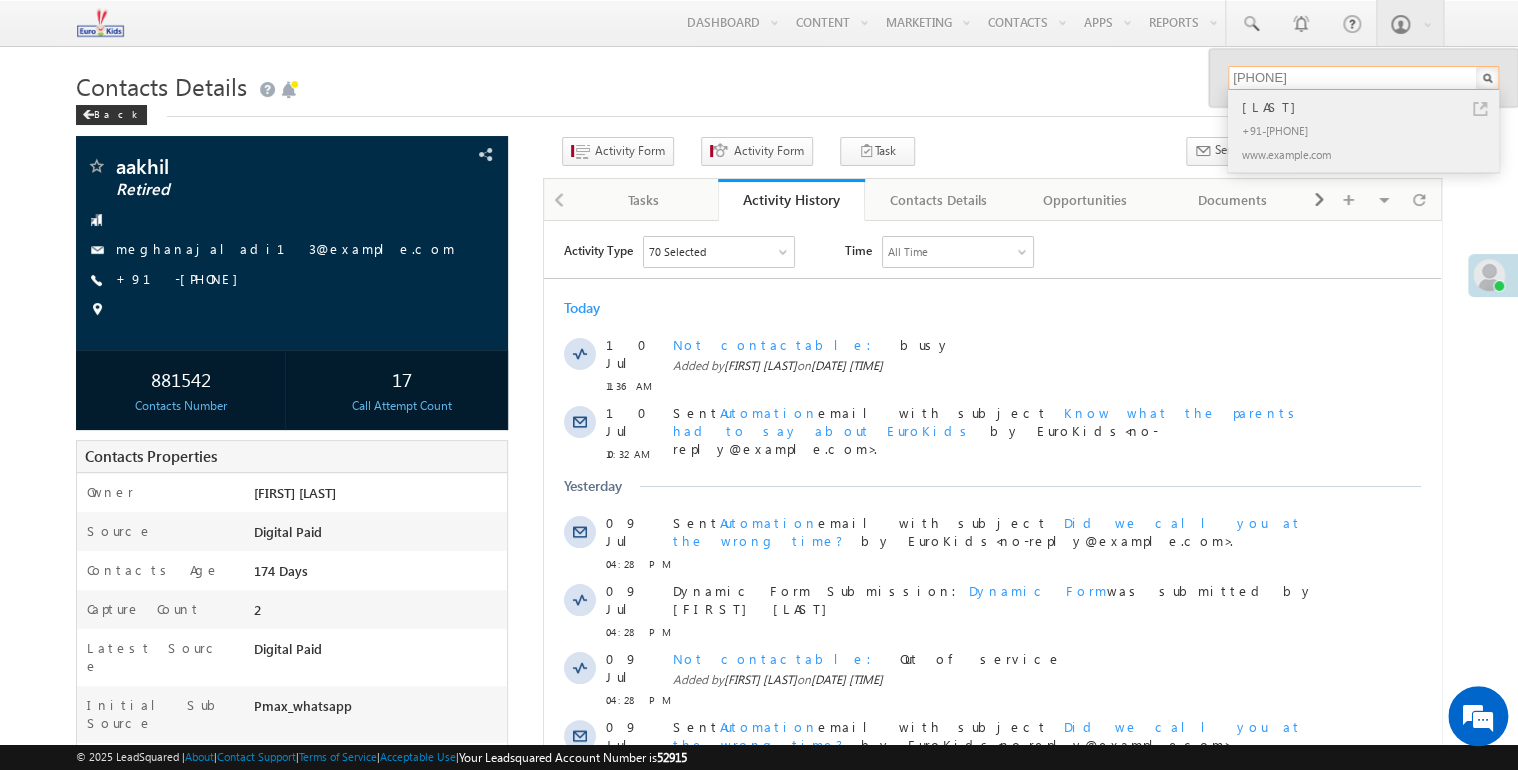 type on "7569350954" 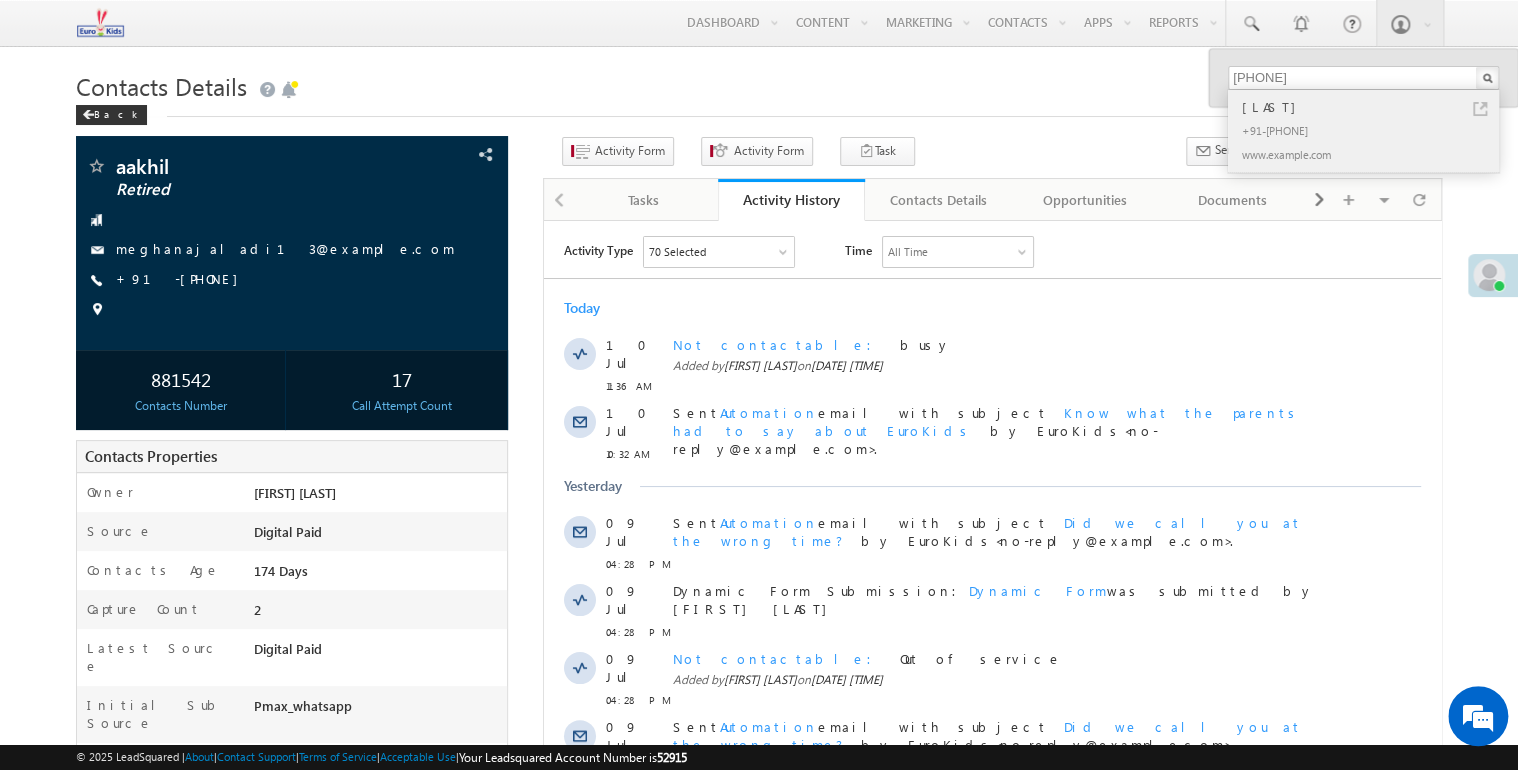 click on "+91-7569350954" at bounding box center [1372, 130] 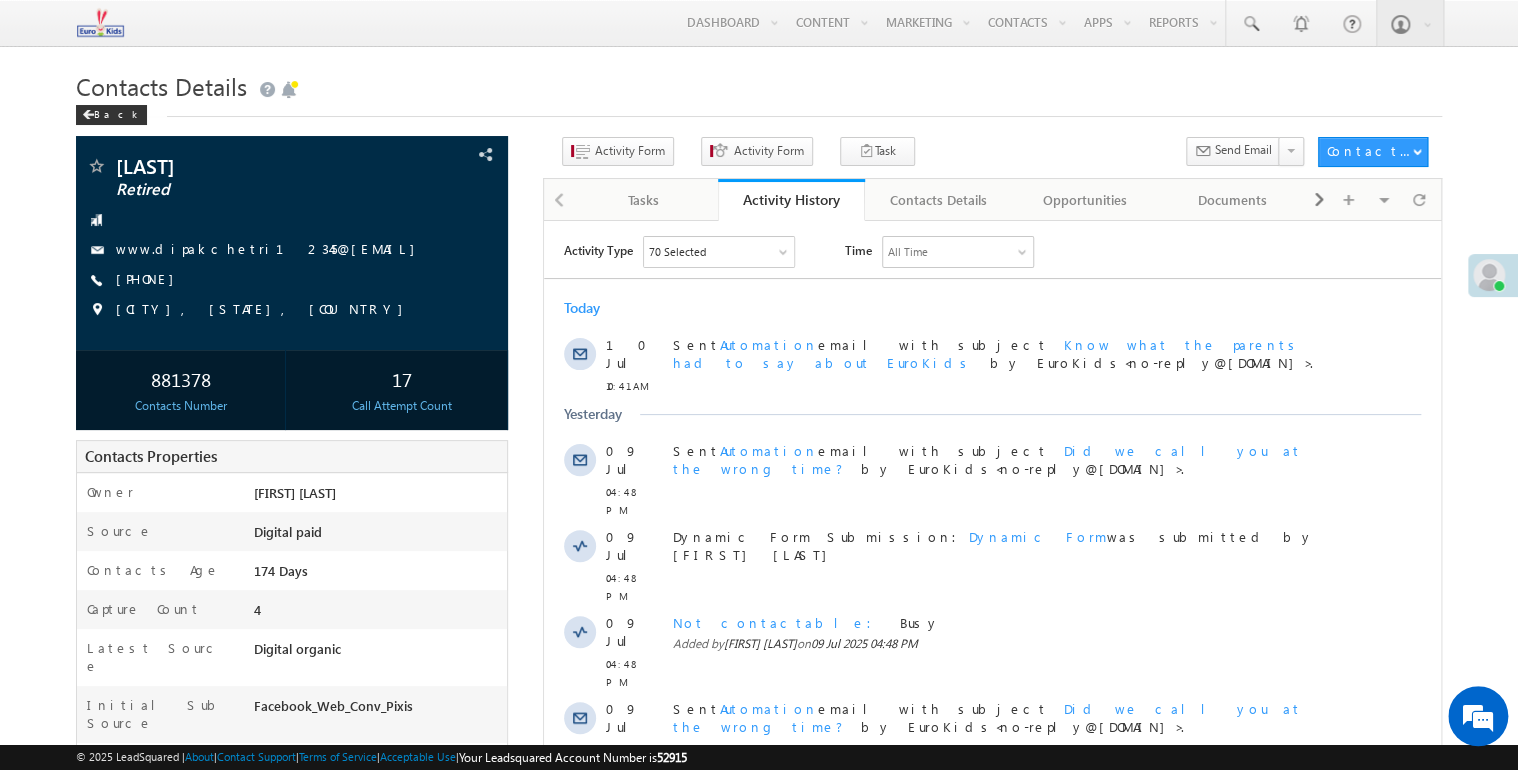 scroll, scrollTop: 0, scrollLeft: 0, axis: both 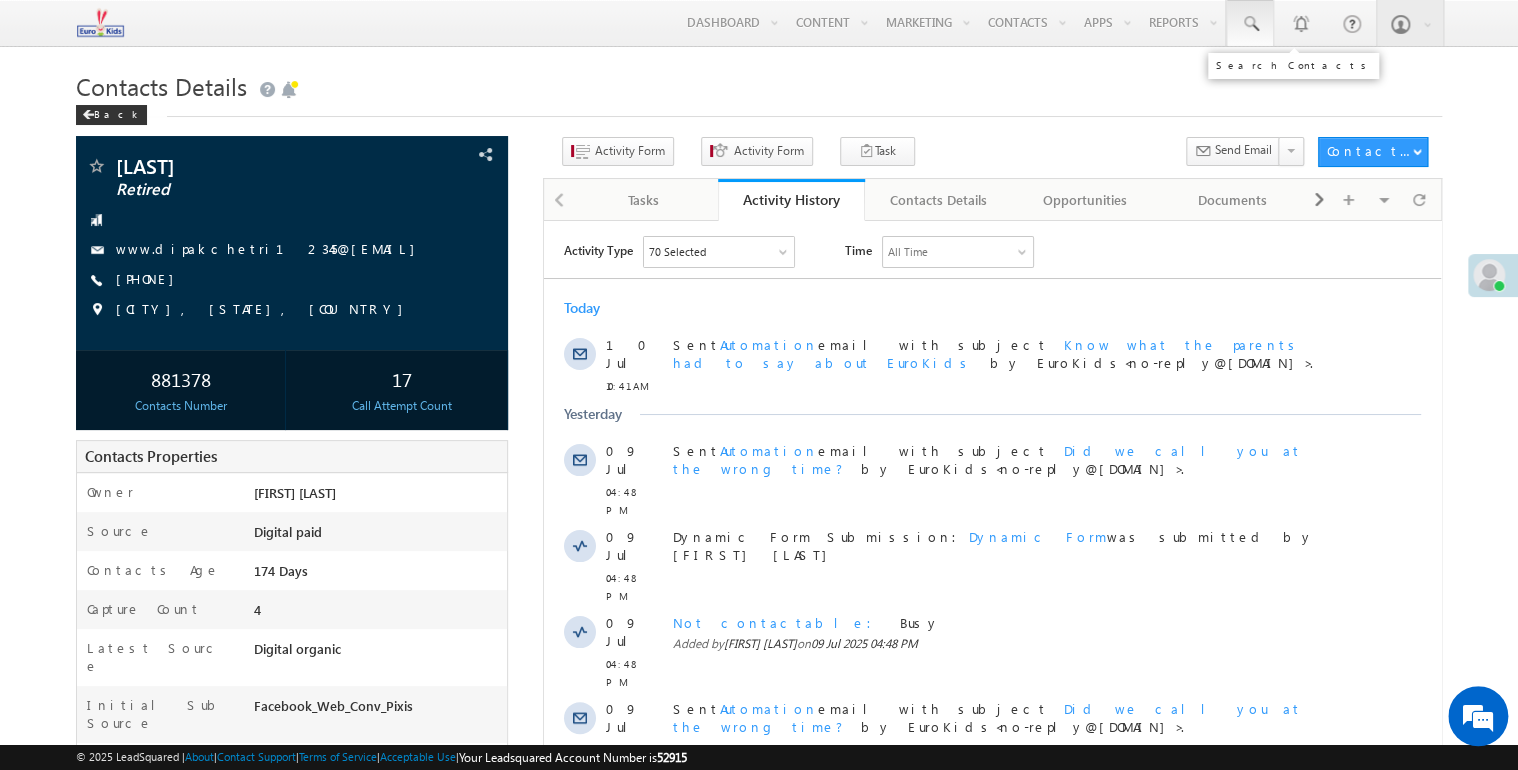 click at bounding box center [1250, 24] 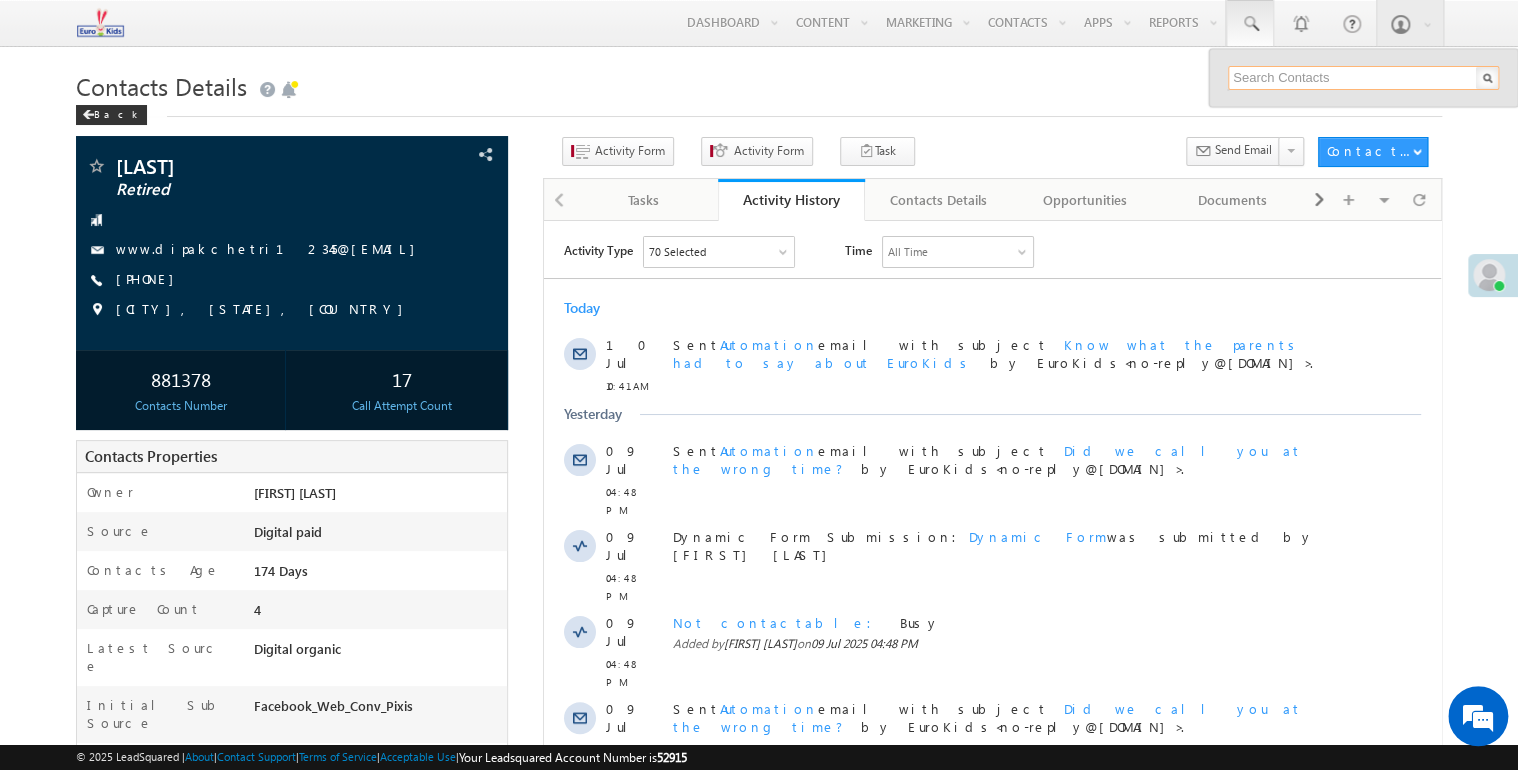 click at bounding box center (1363, 78) 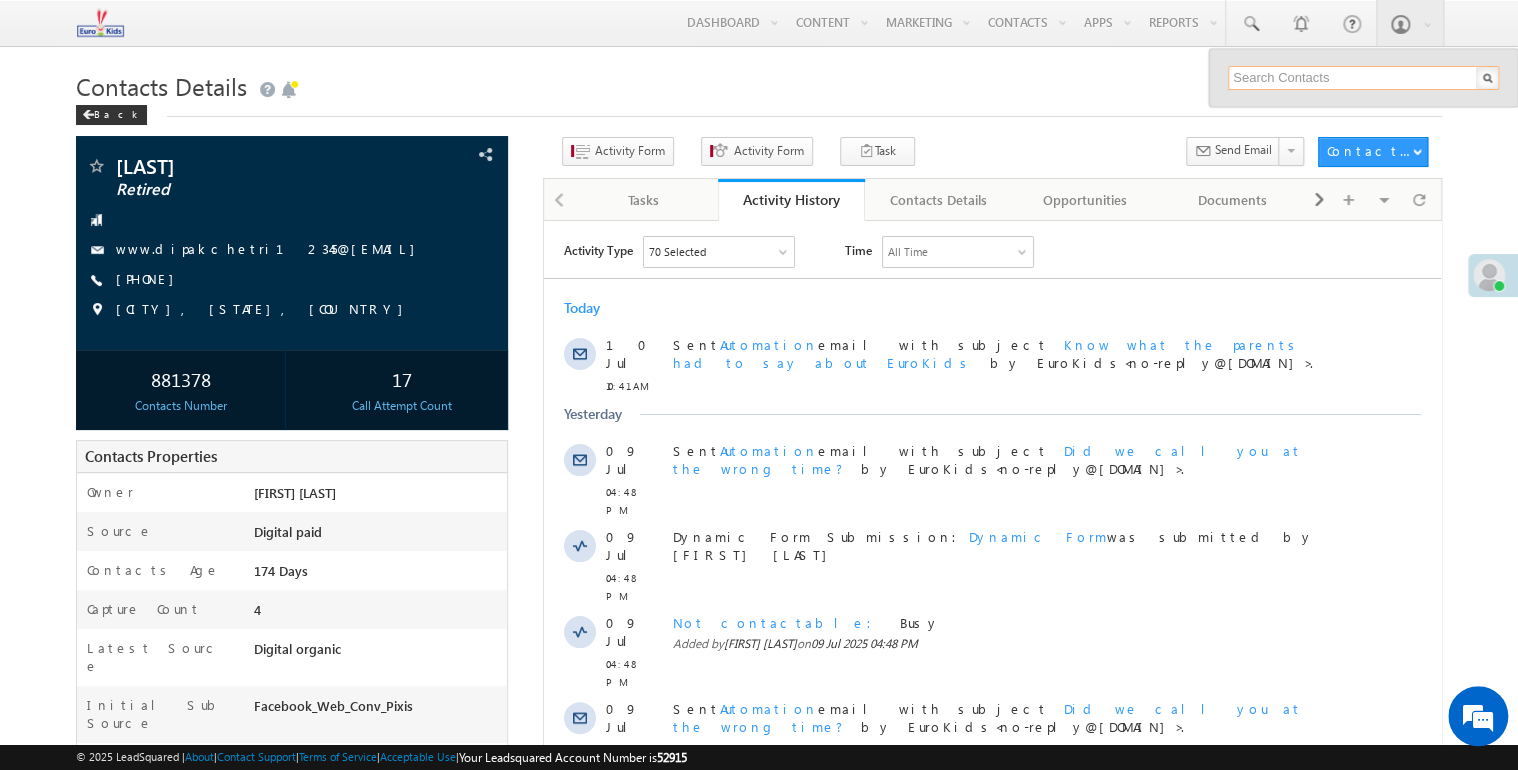 paste on "[PHONE]" 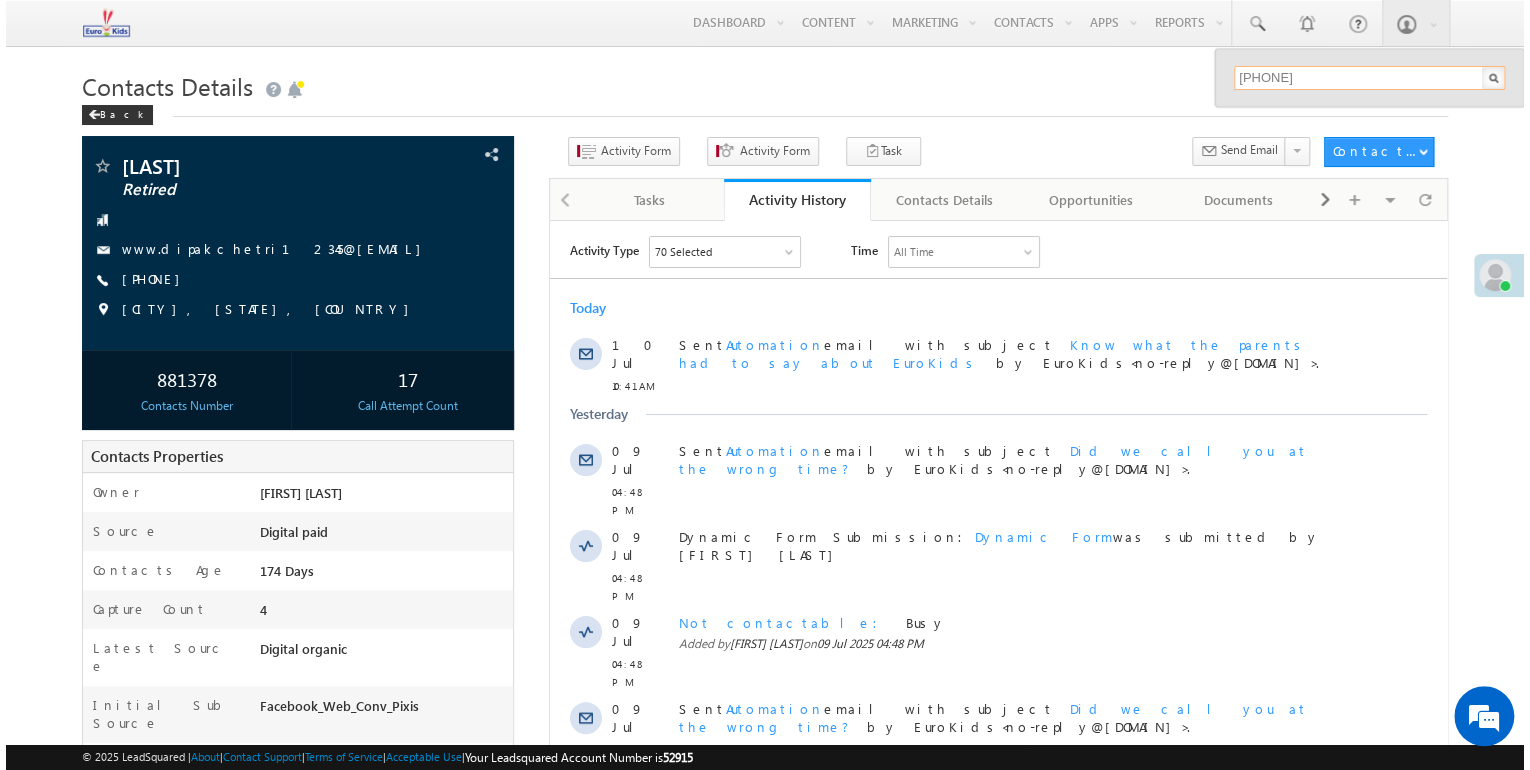 scroll, scrollTop: 0, scrollLeft: 0, axis: both 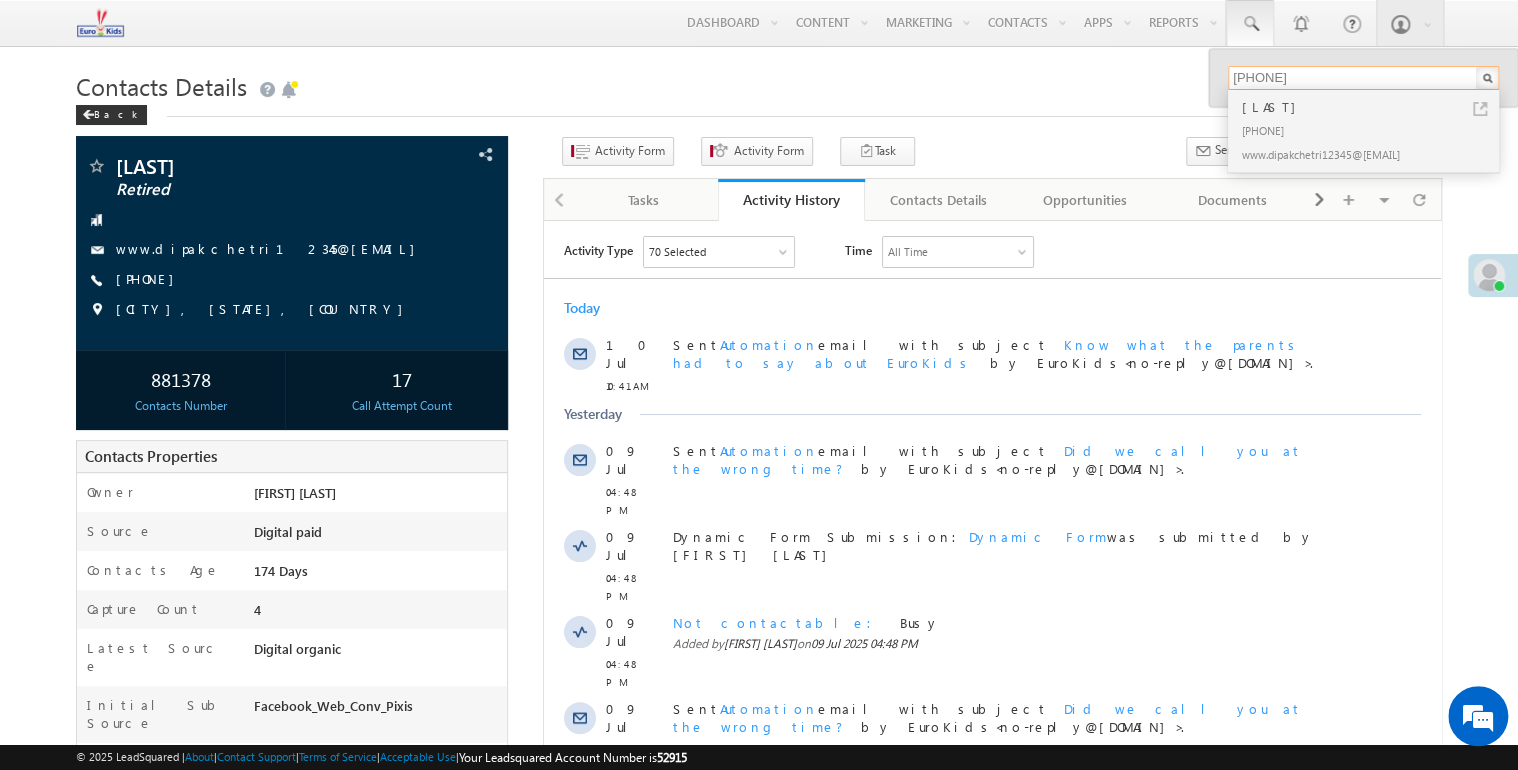 type on "[PHONE]" 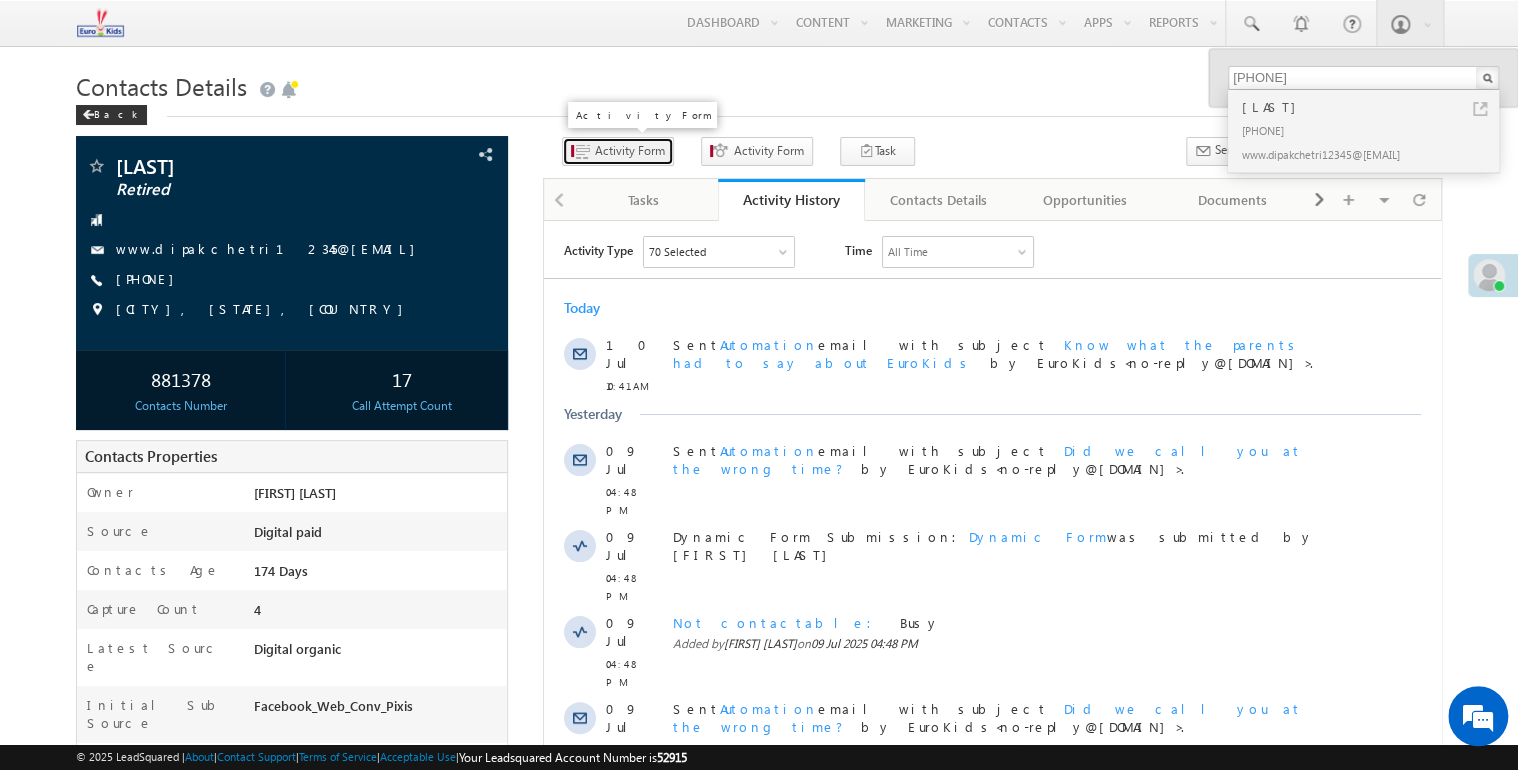 click on "Activity Form" at bounding box center [630, 151] 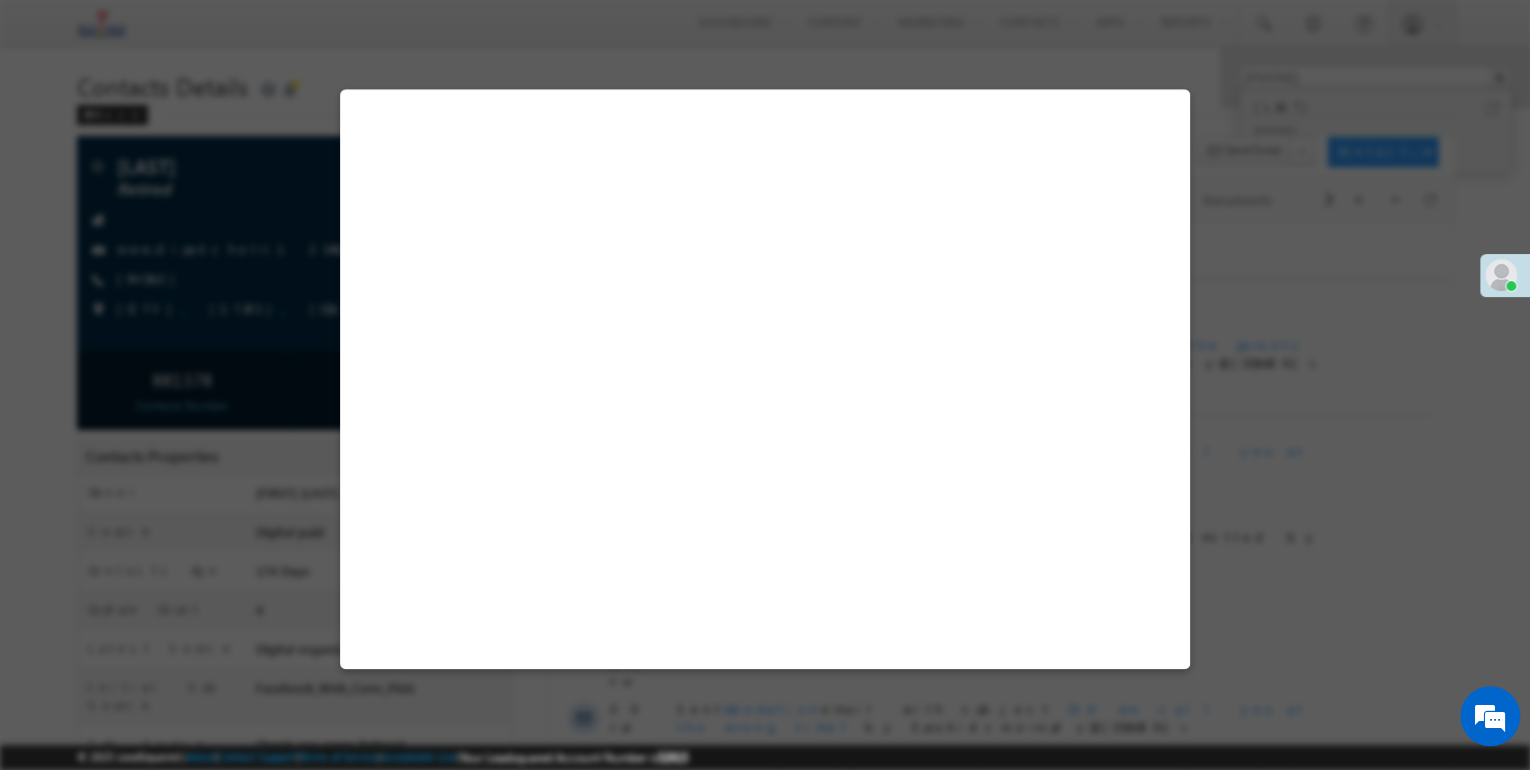 select on "Admissions" 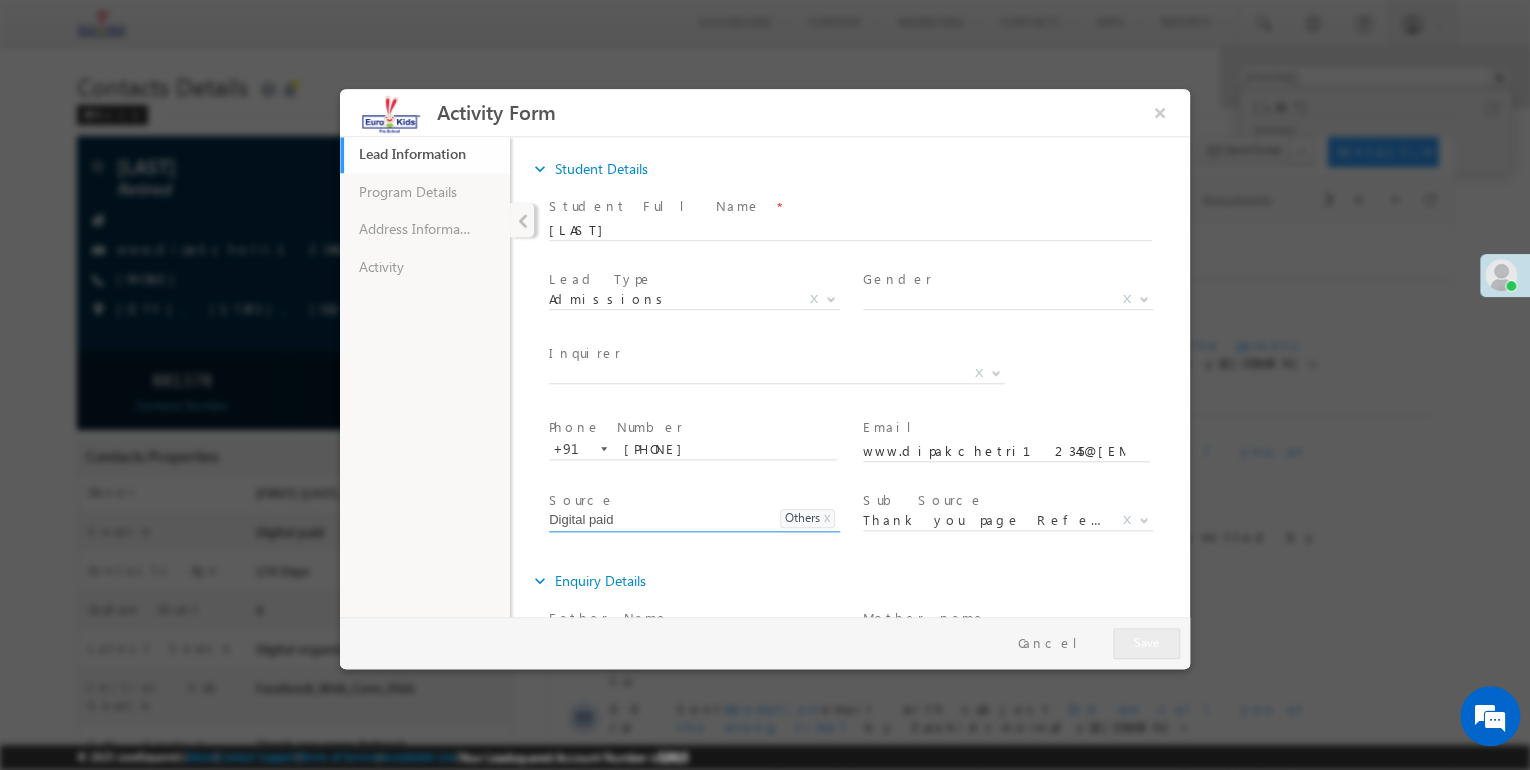 scroll, scrollTop: 0, scrollLeft: 0, axis: both 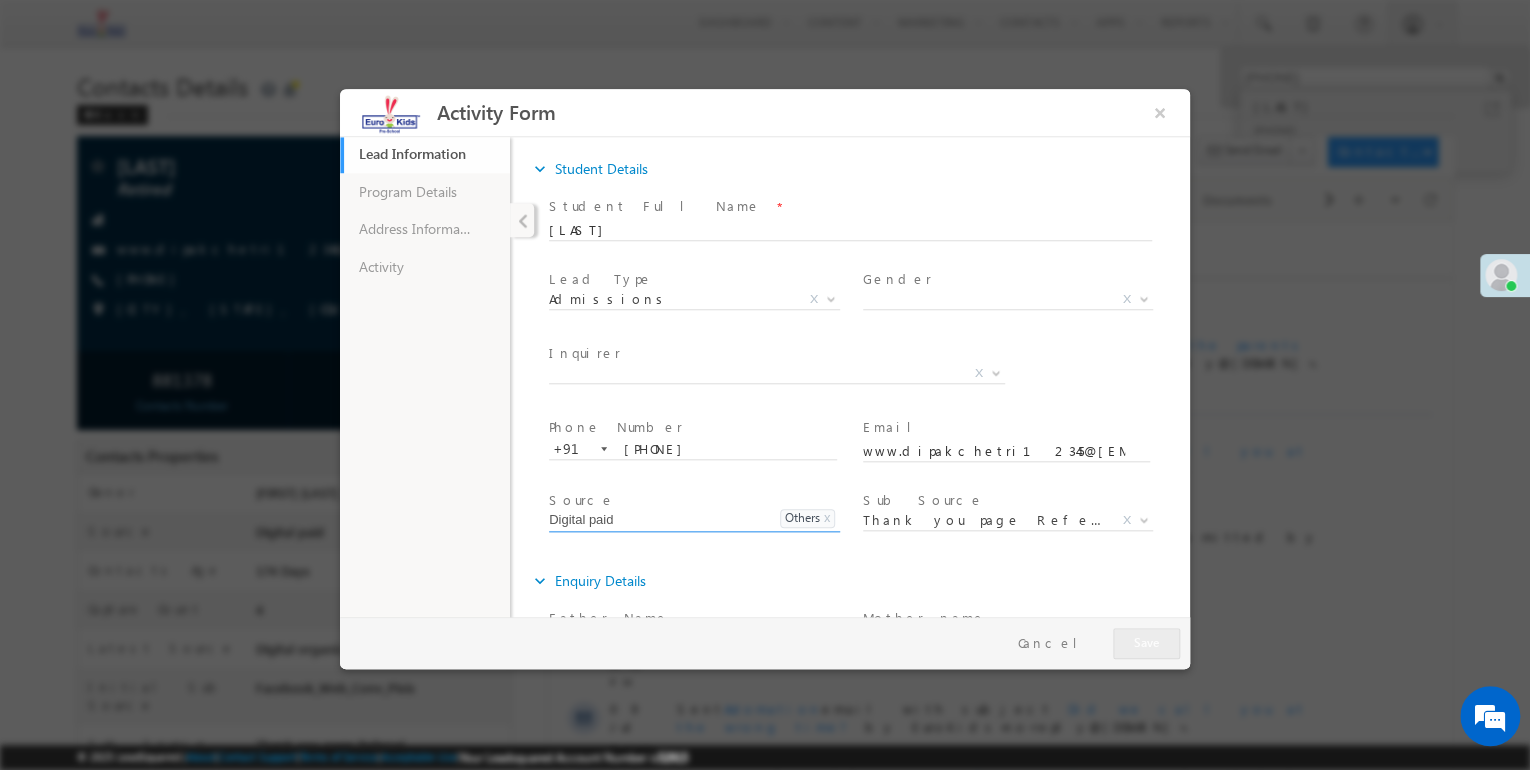 click on "Lead Information 43% Completed Program Details Address Information Activity" at bounding box center (425, 375) 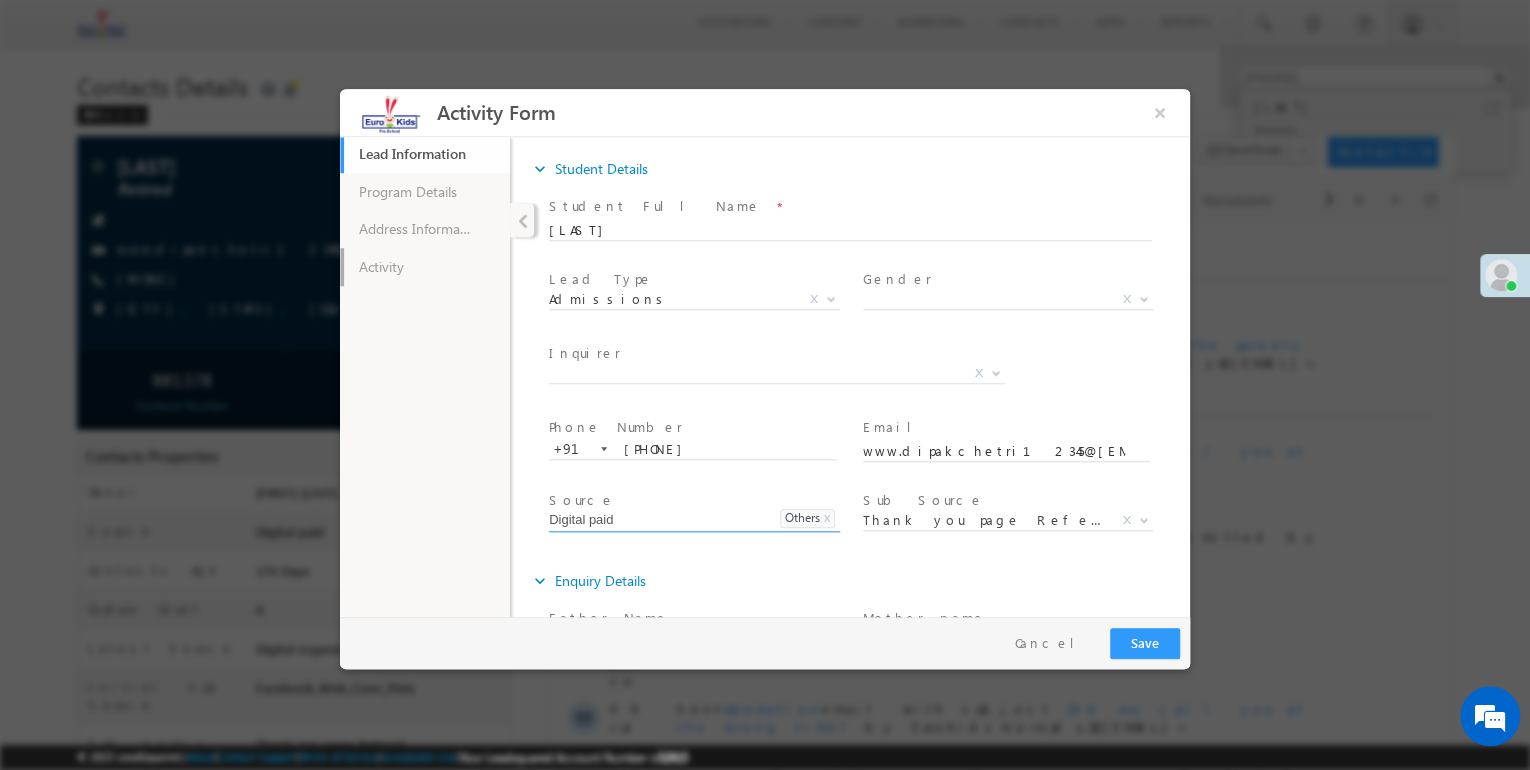 click on "Activity" 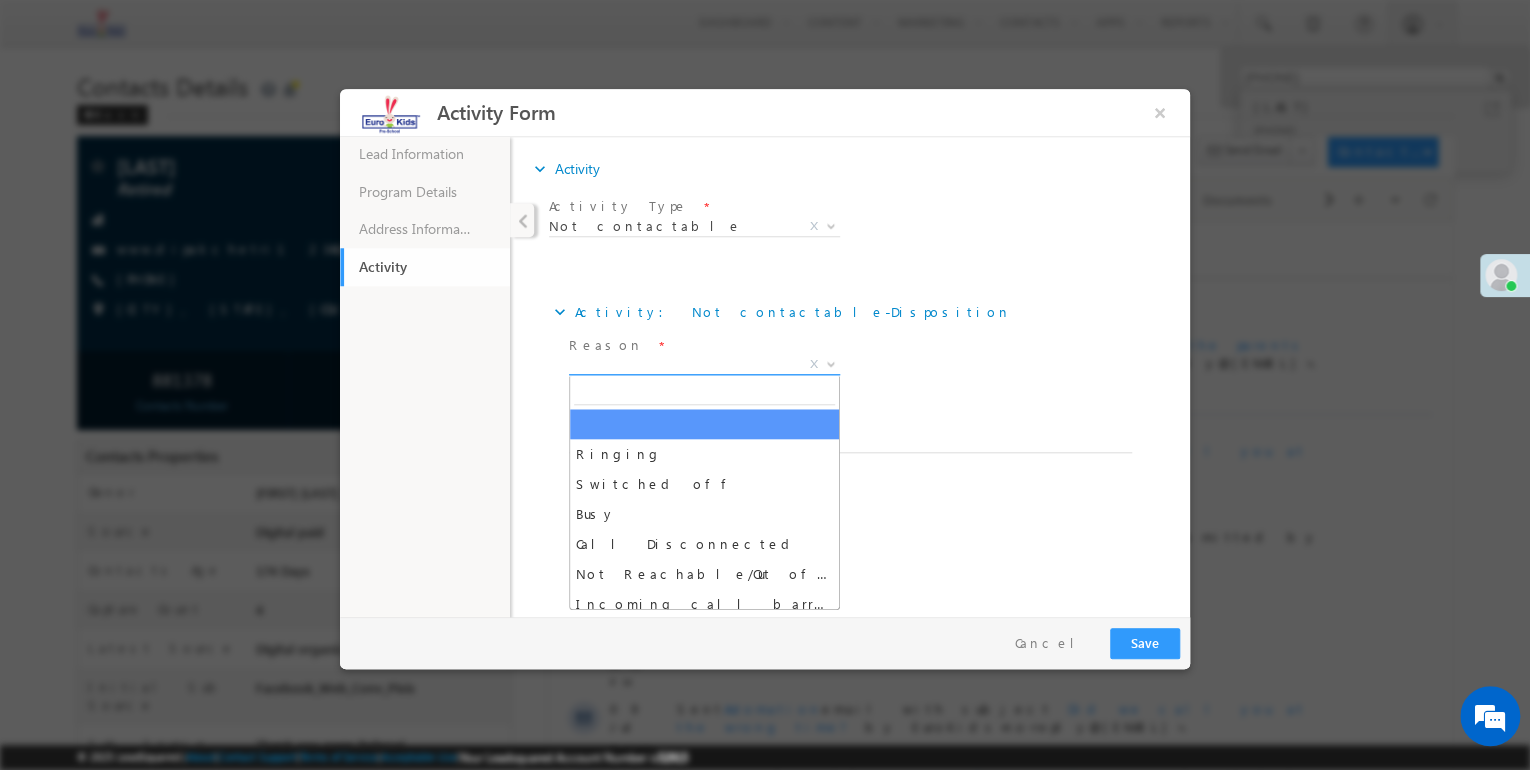 click on "X" 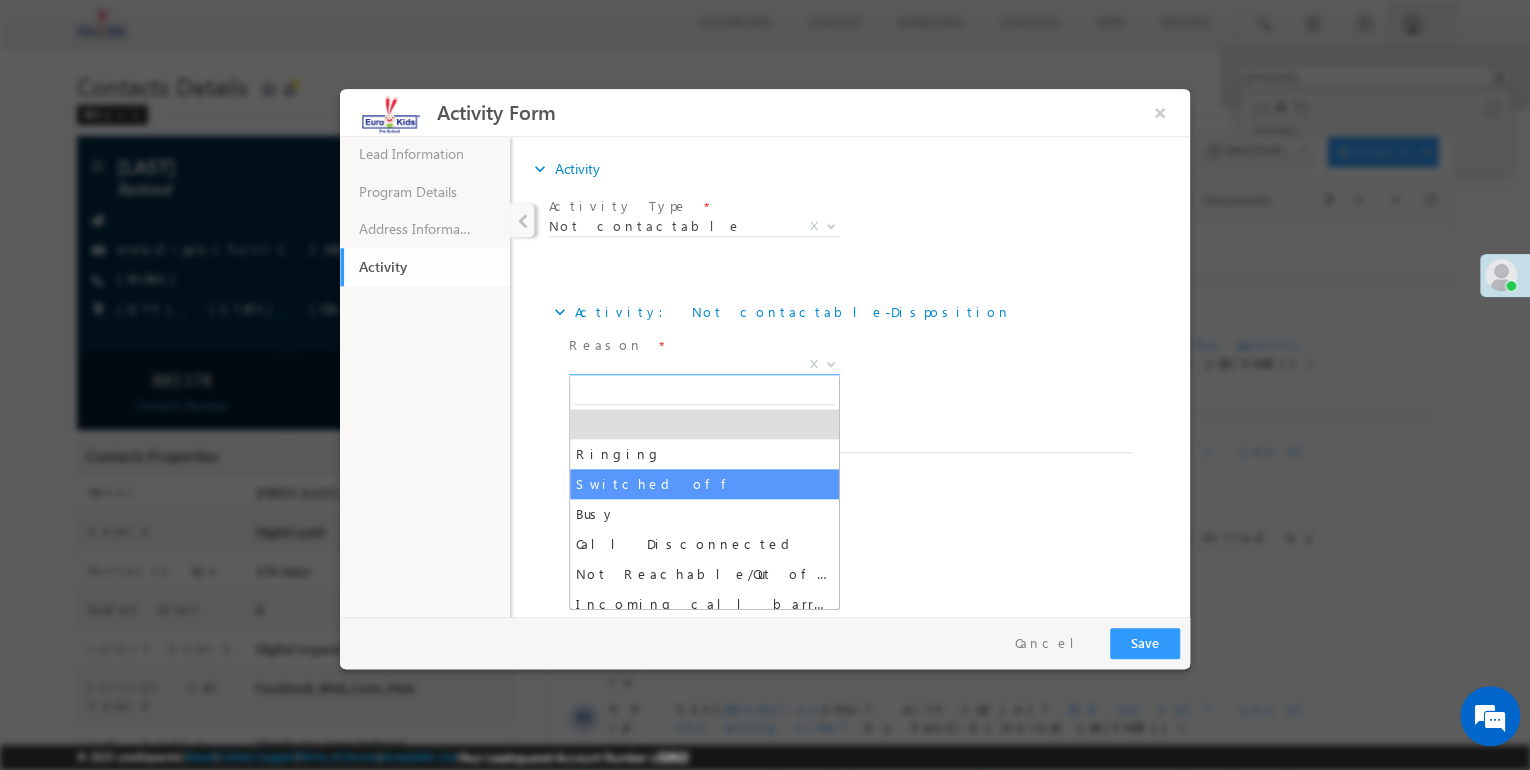 select on "Switched off" 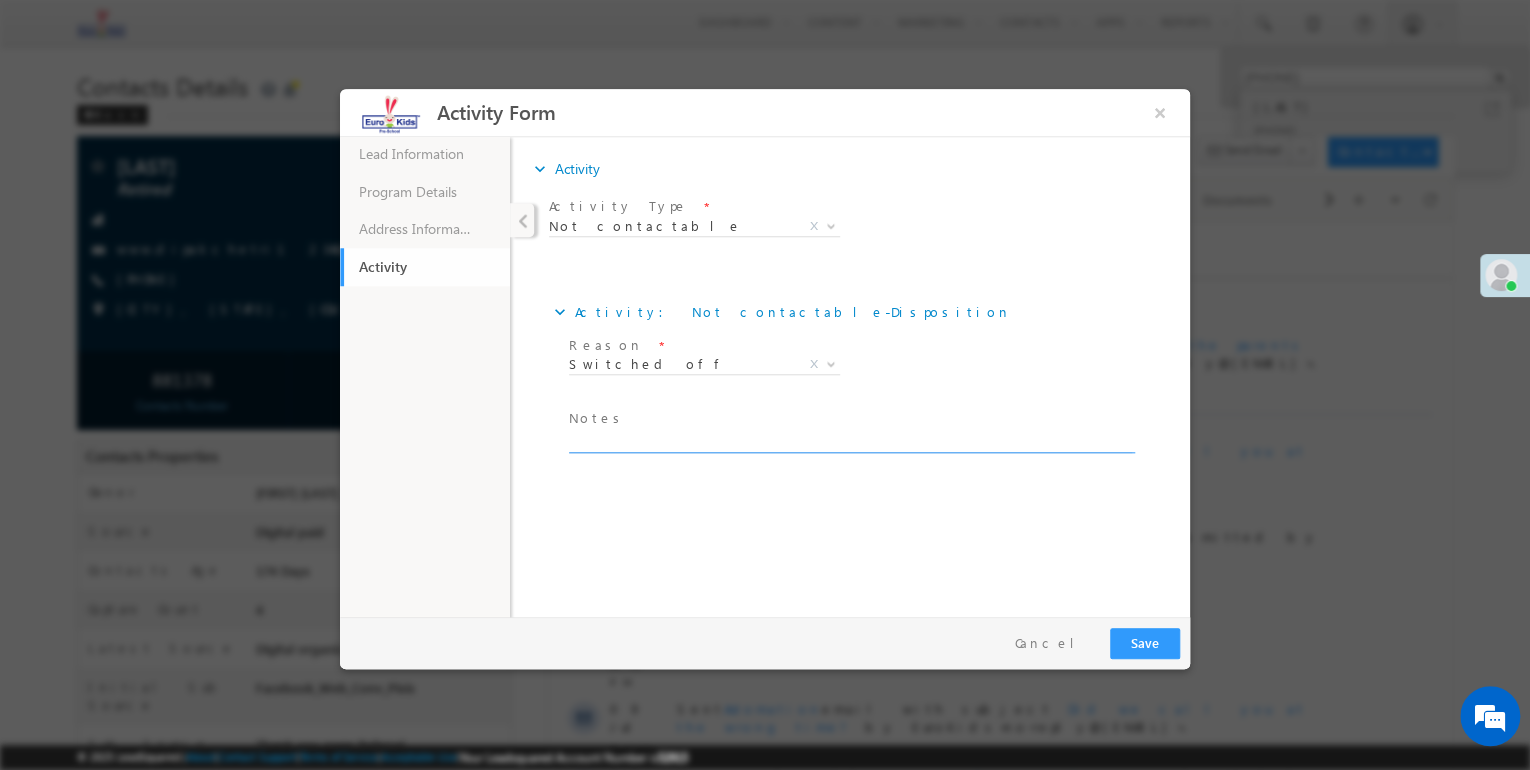 click 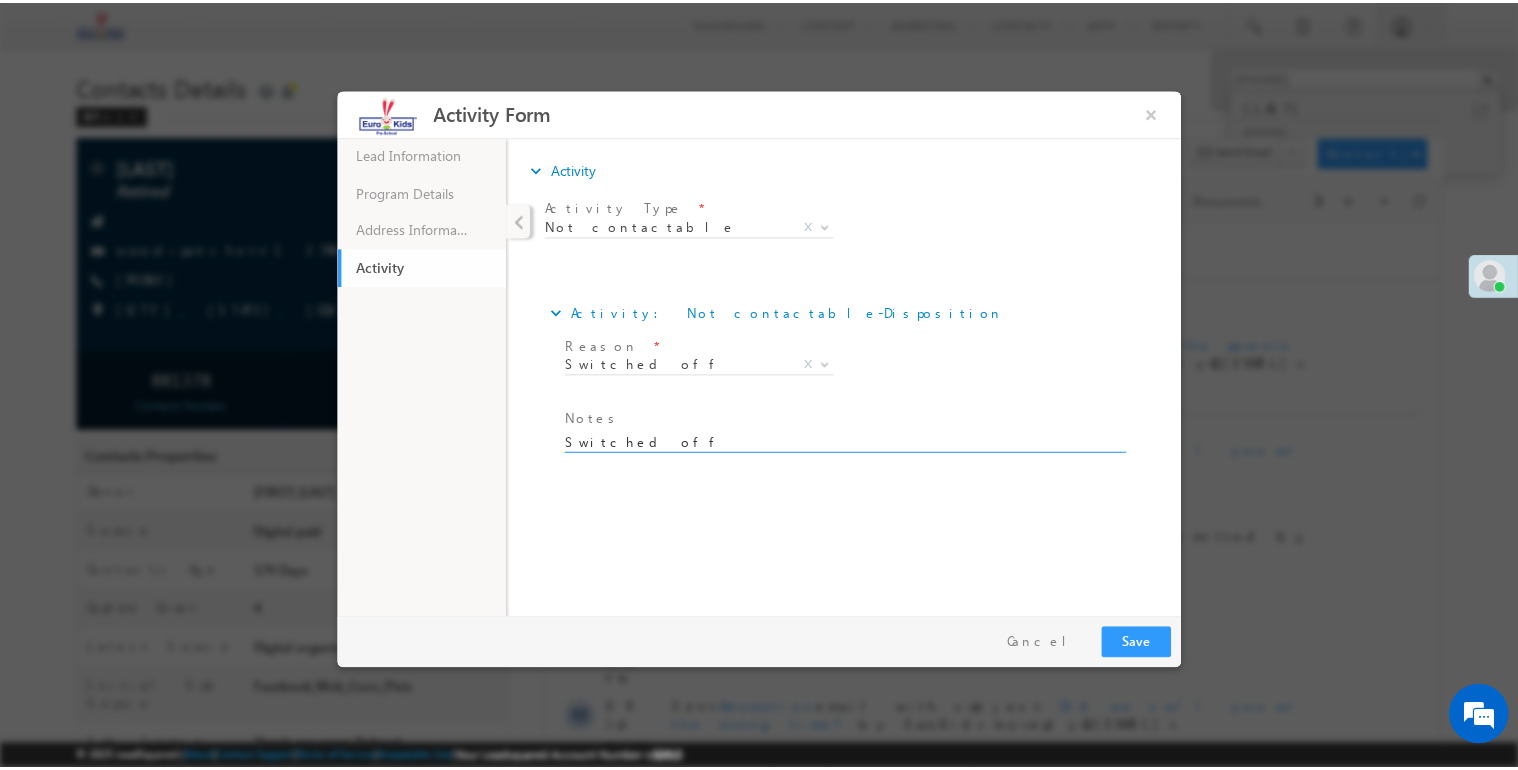 scroll, scrollTop: 4, scrollLeft: 0, axis: vertical 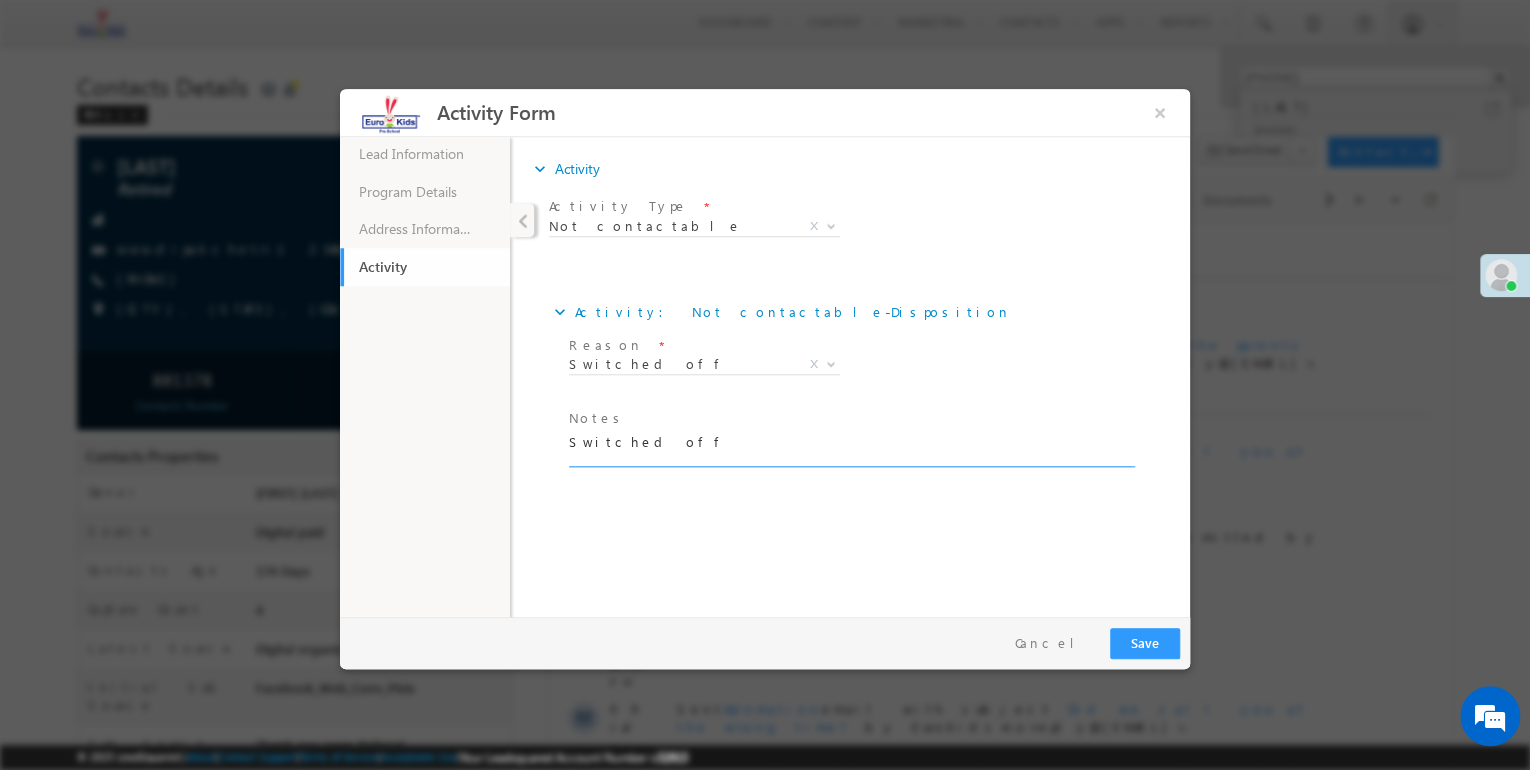 type on "Switched off" 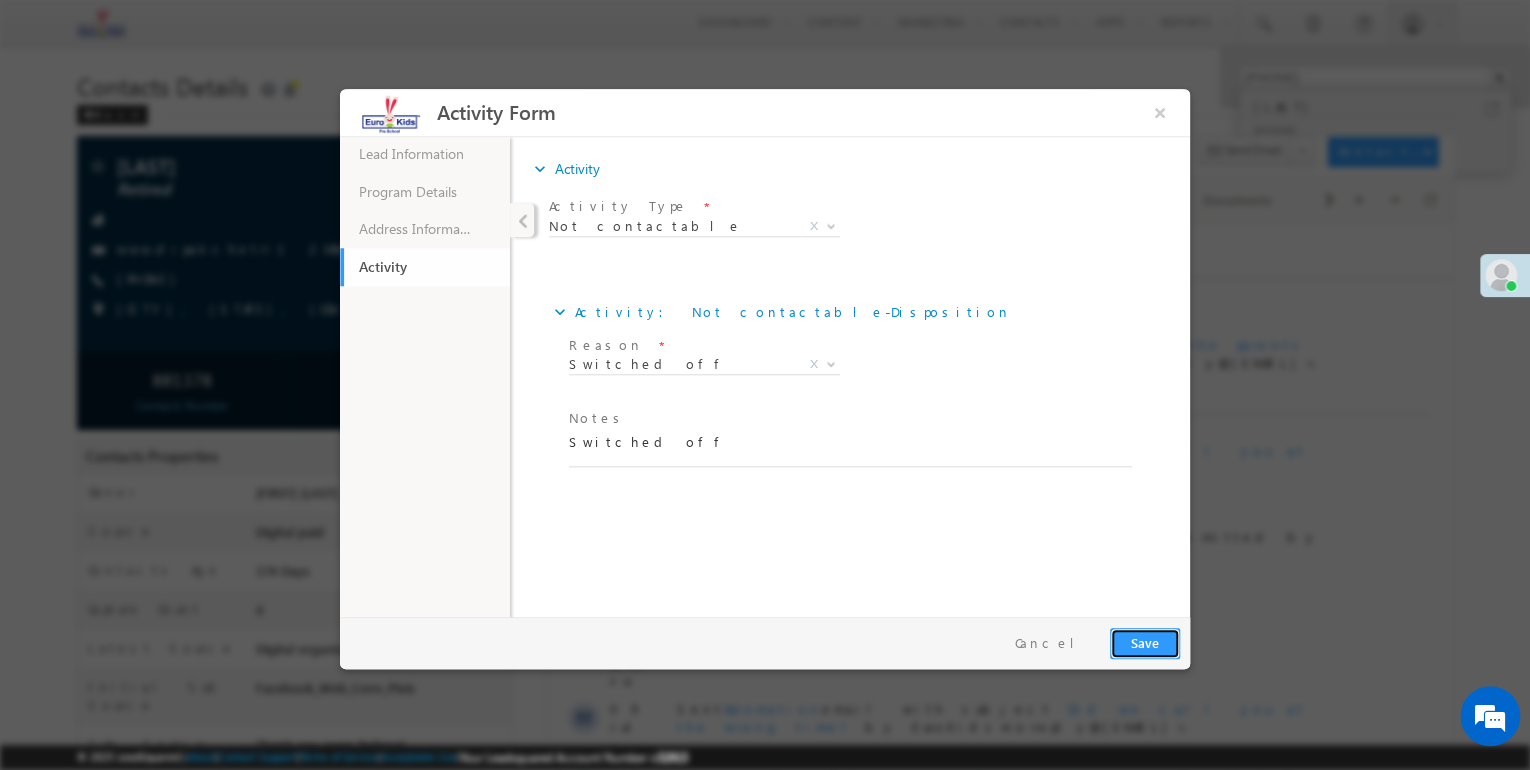 click on "Save" 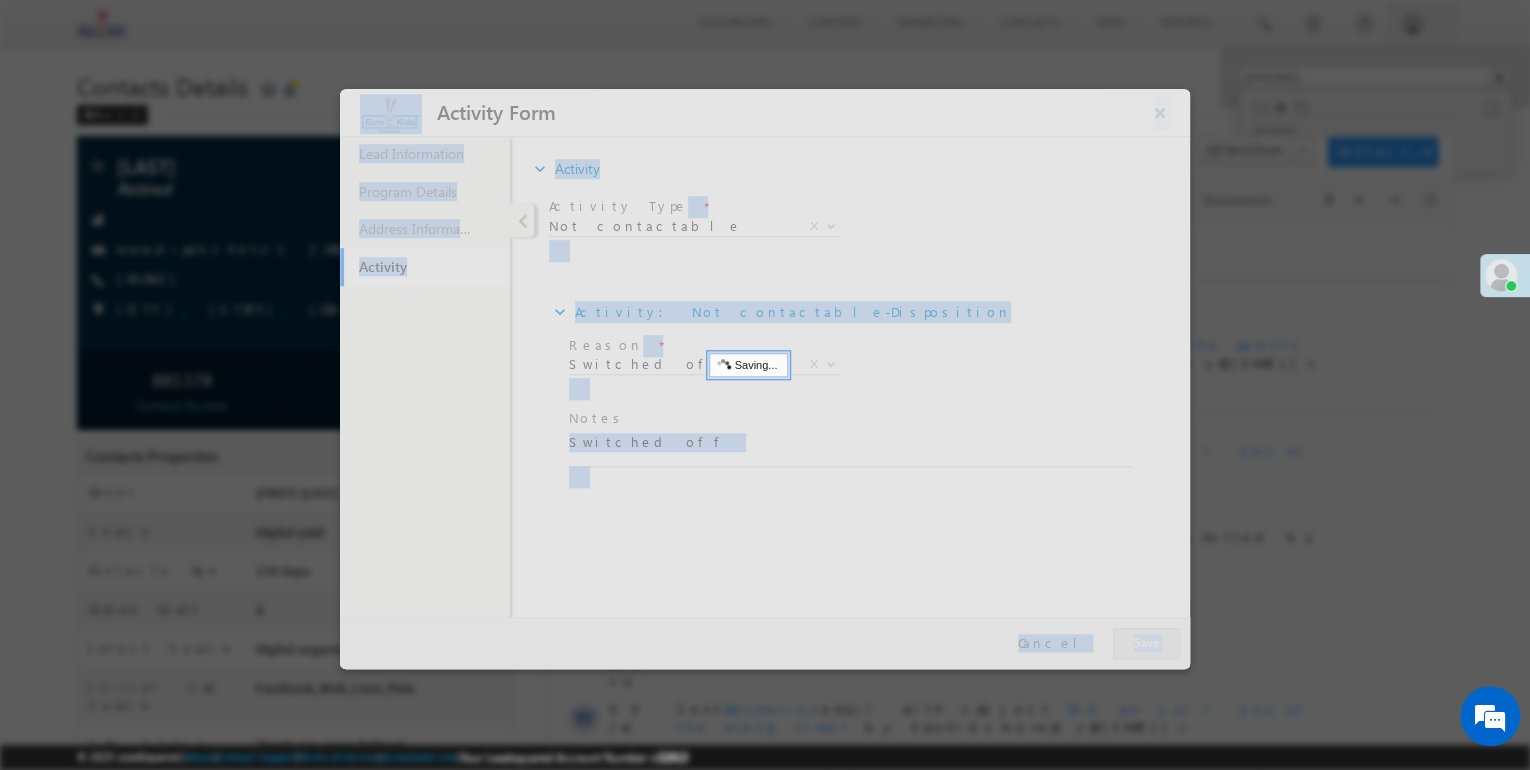click 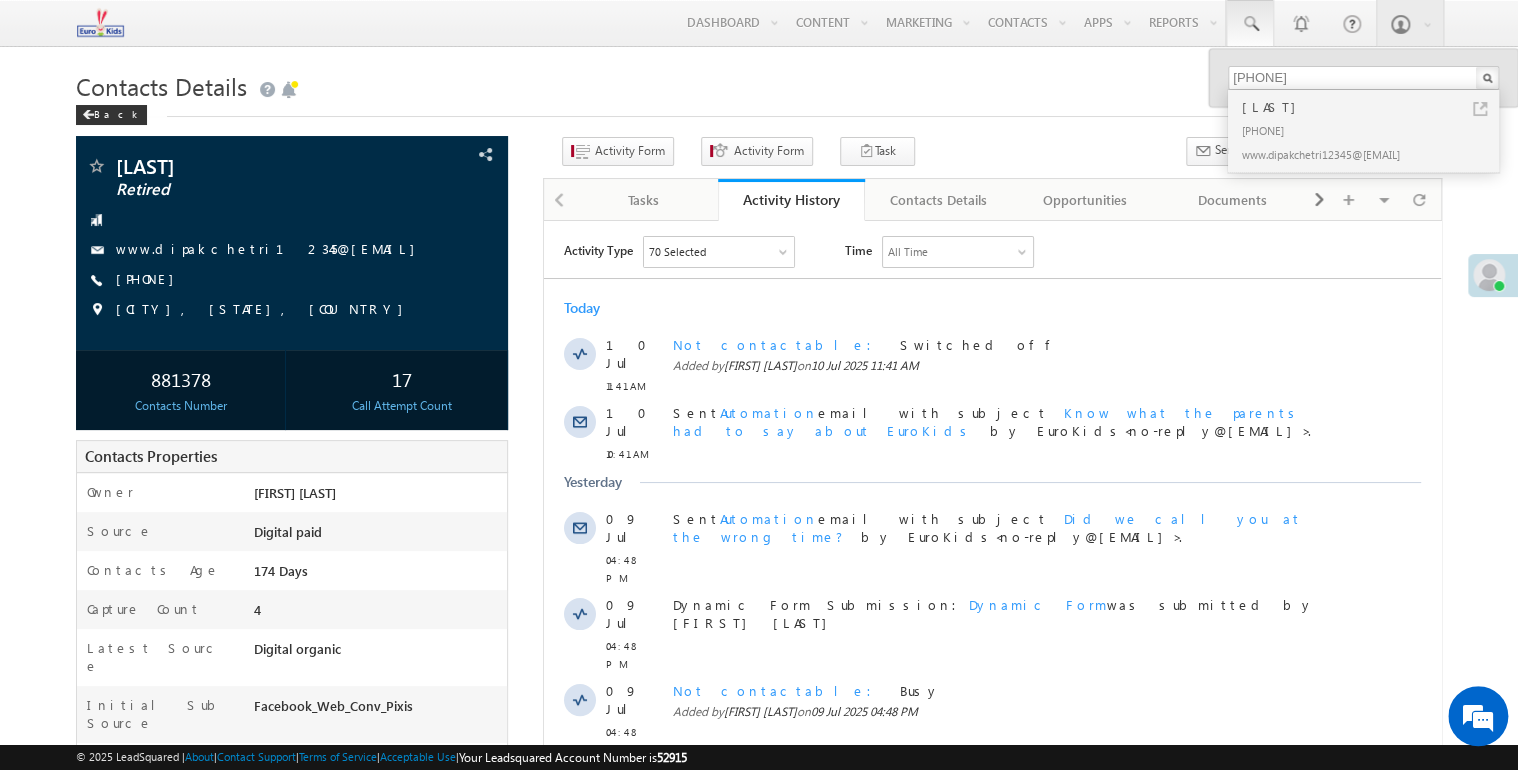 click 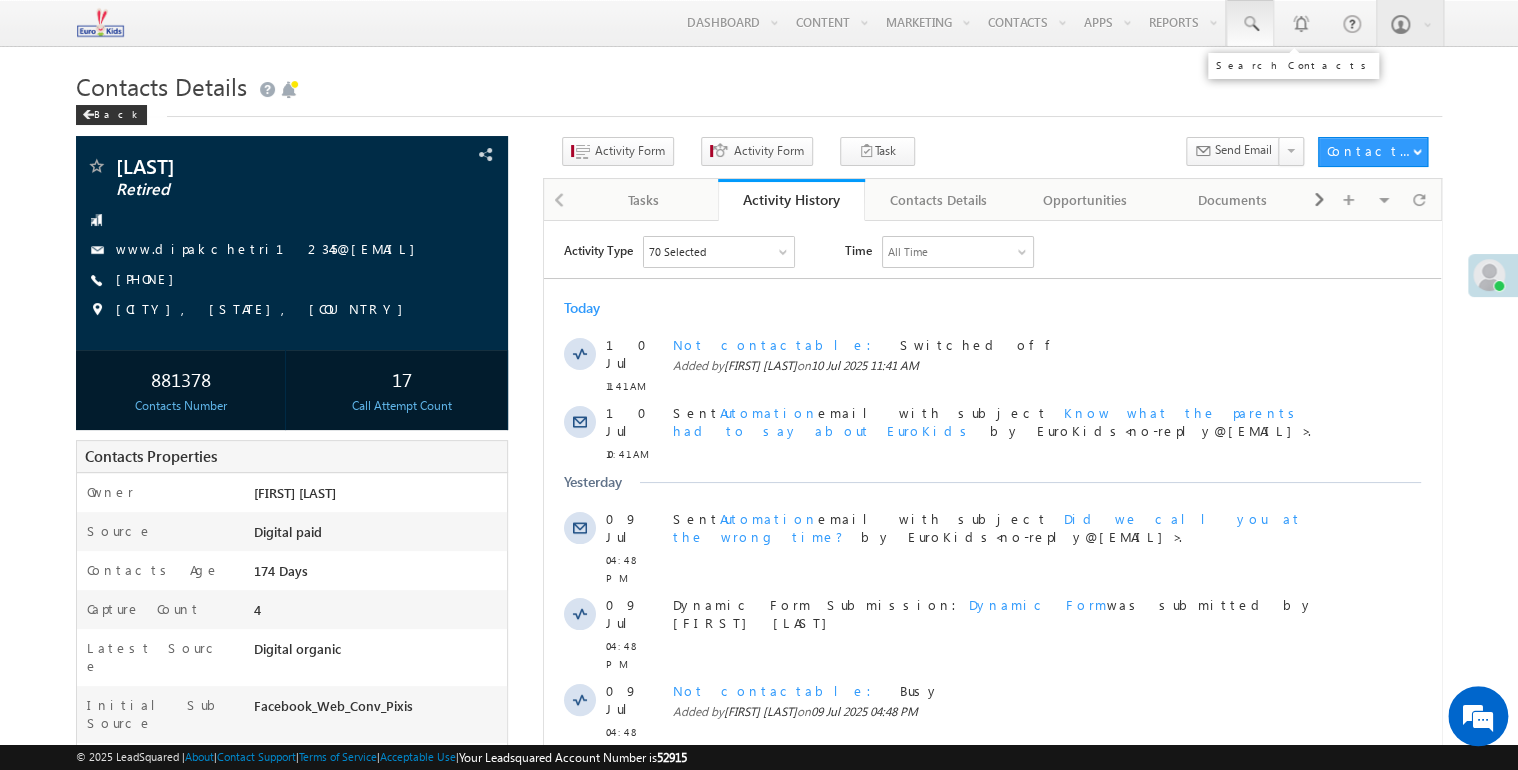 click 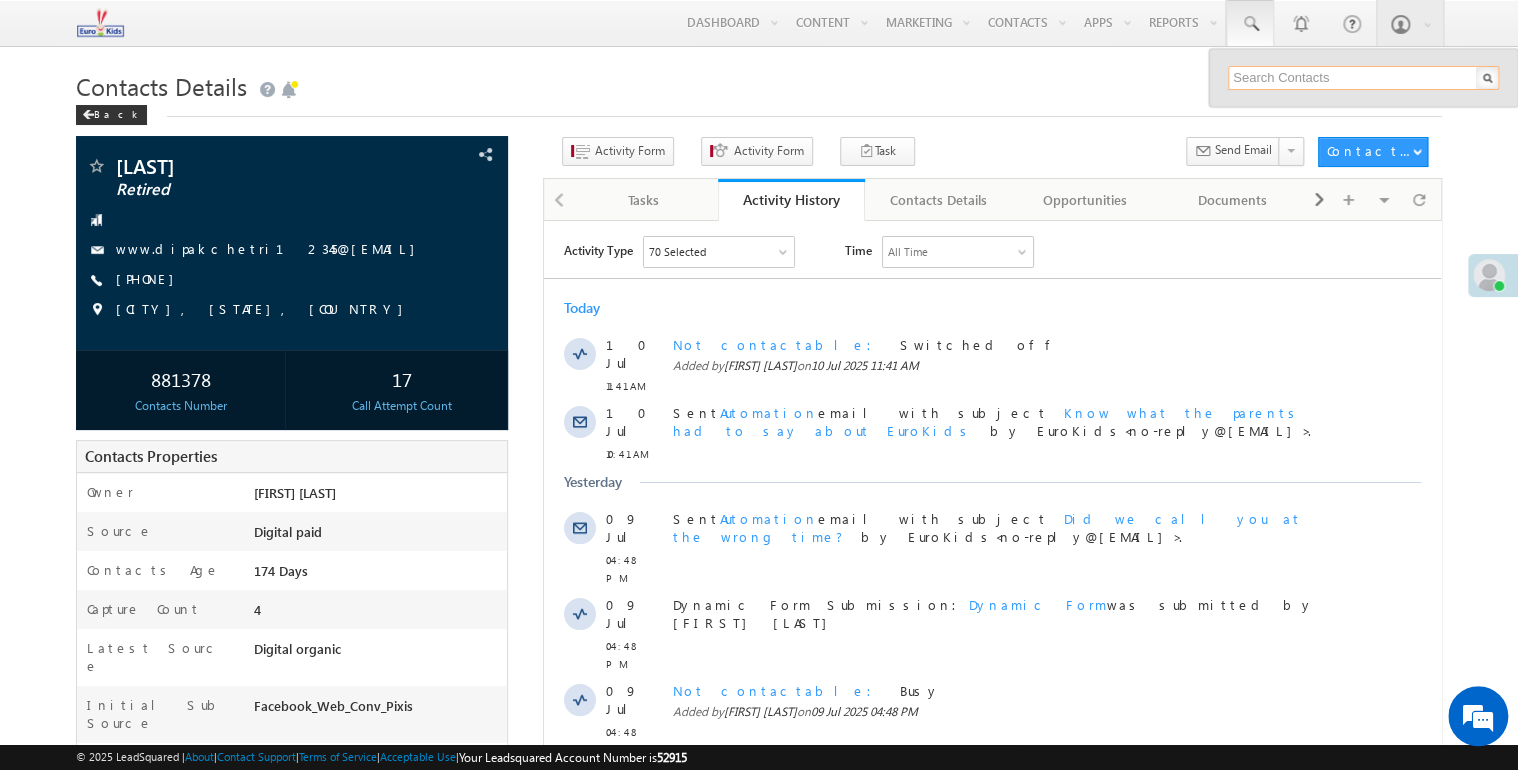 click 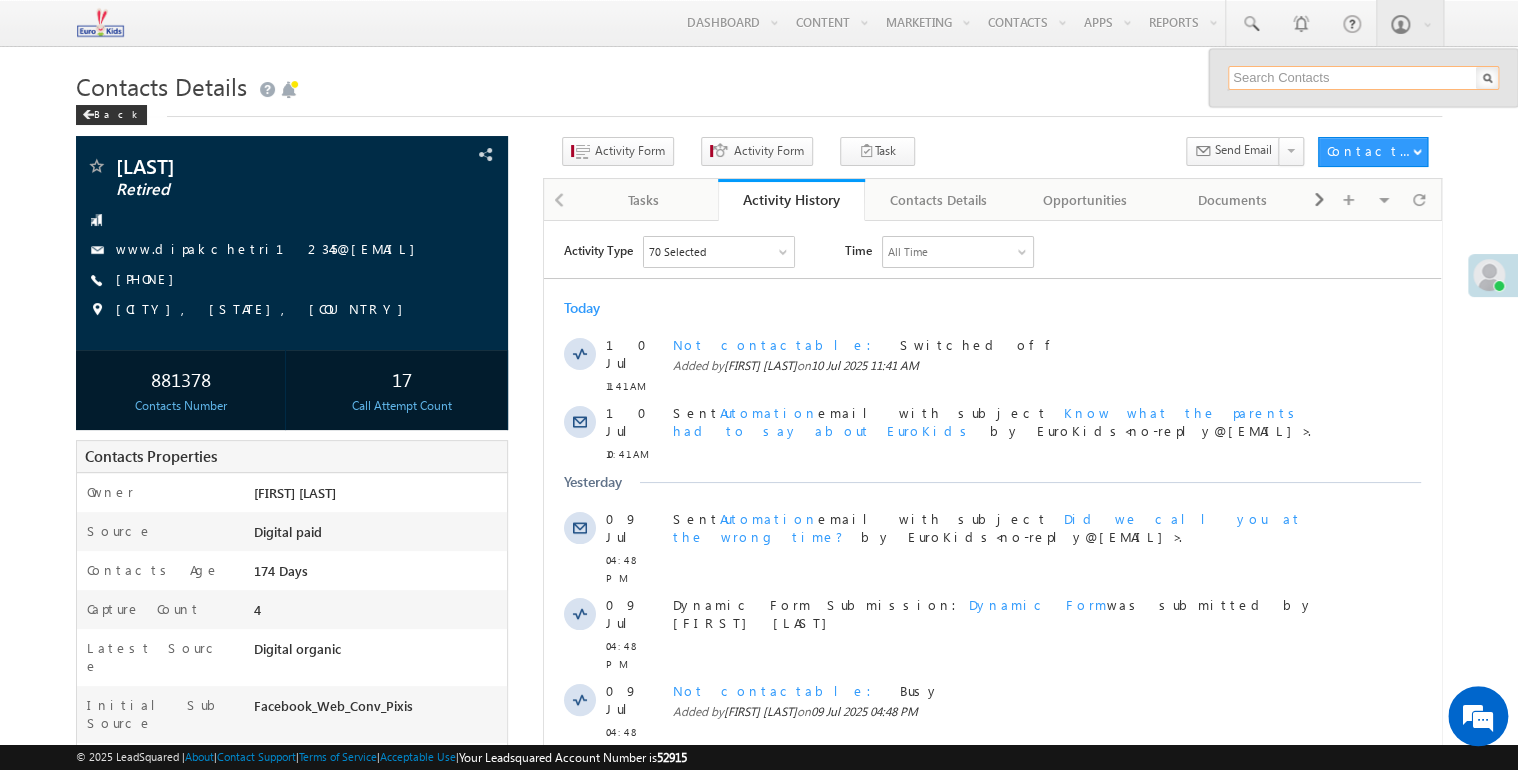 paste on "8861014281" 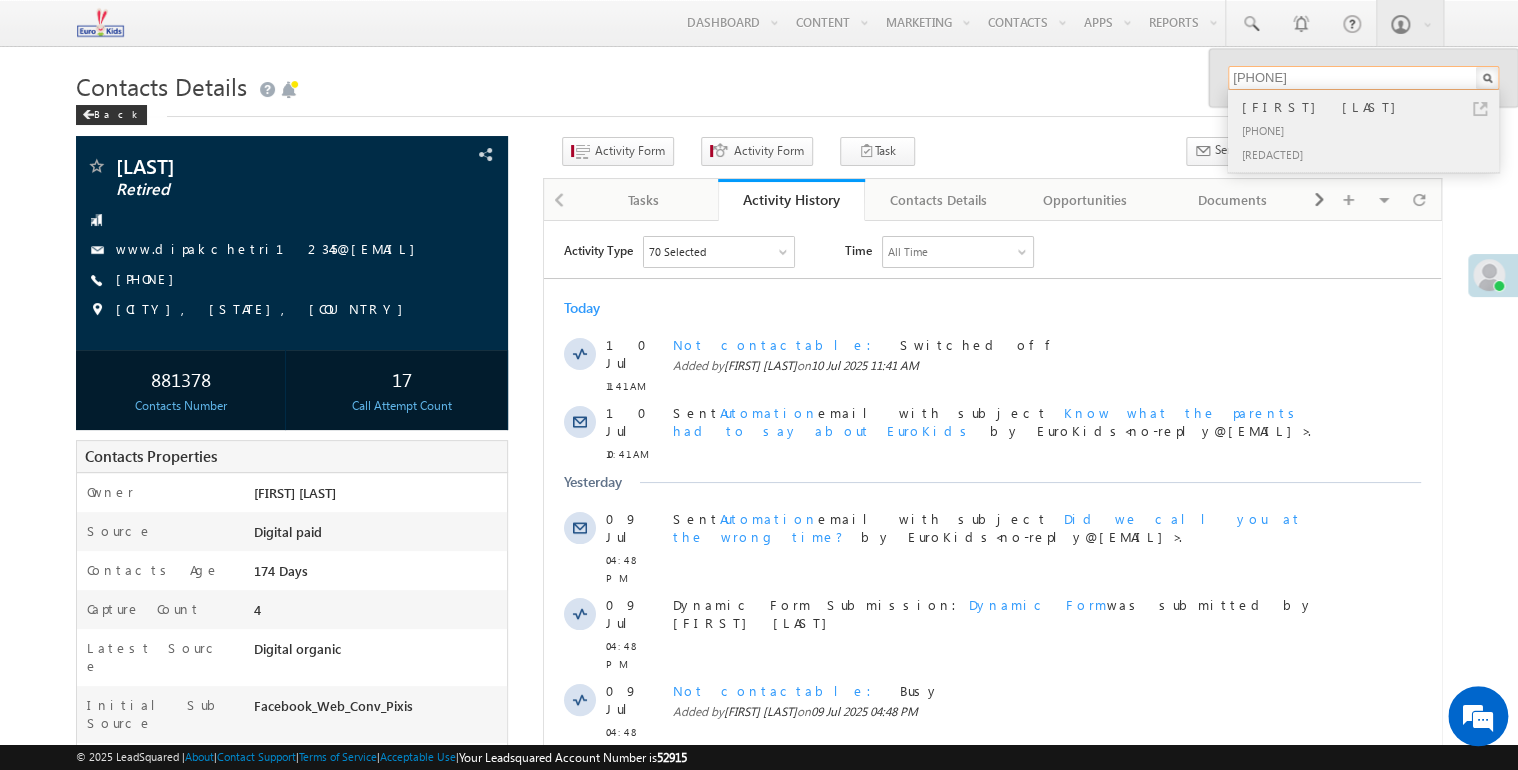 type on "8861014281" 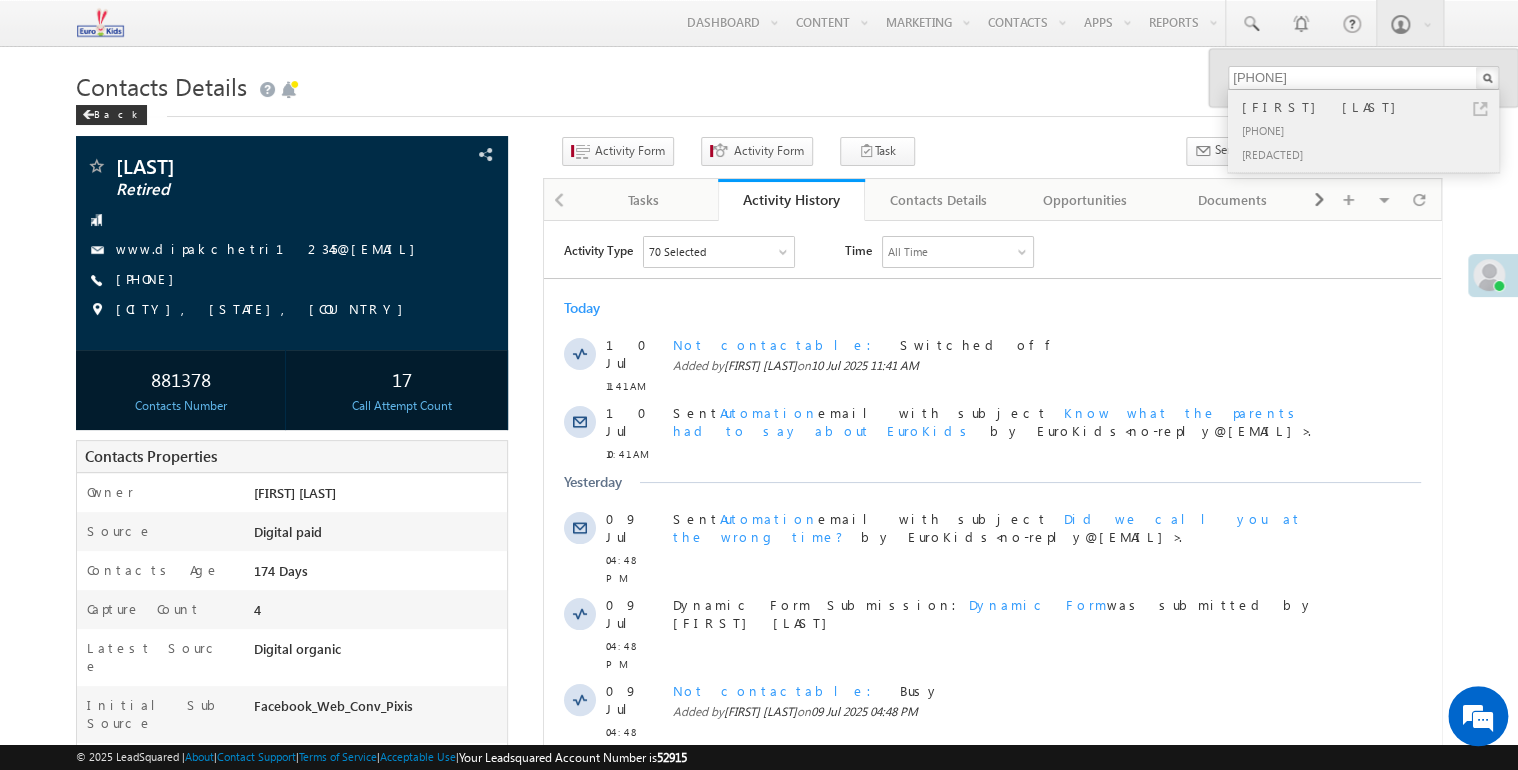 click on "[PHONE]" 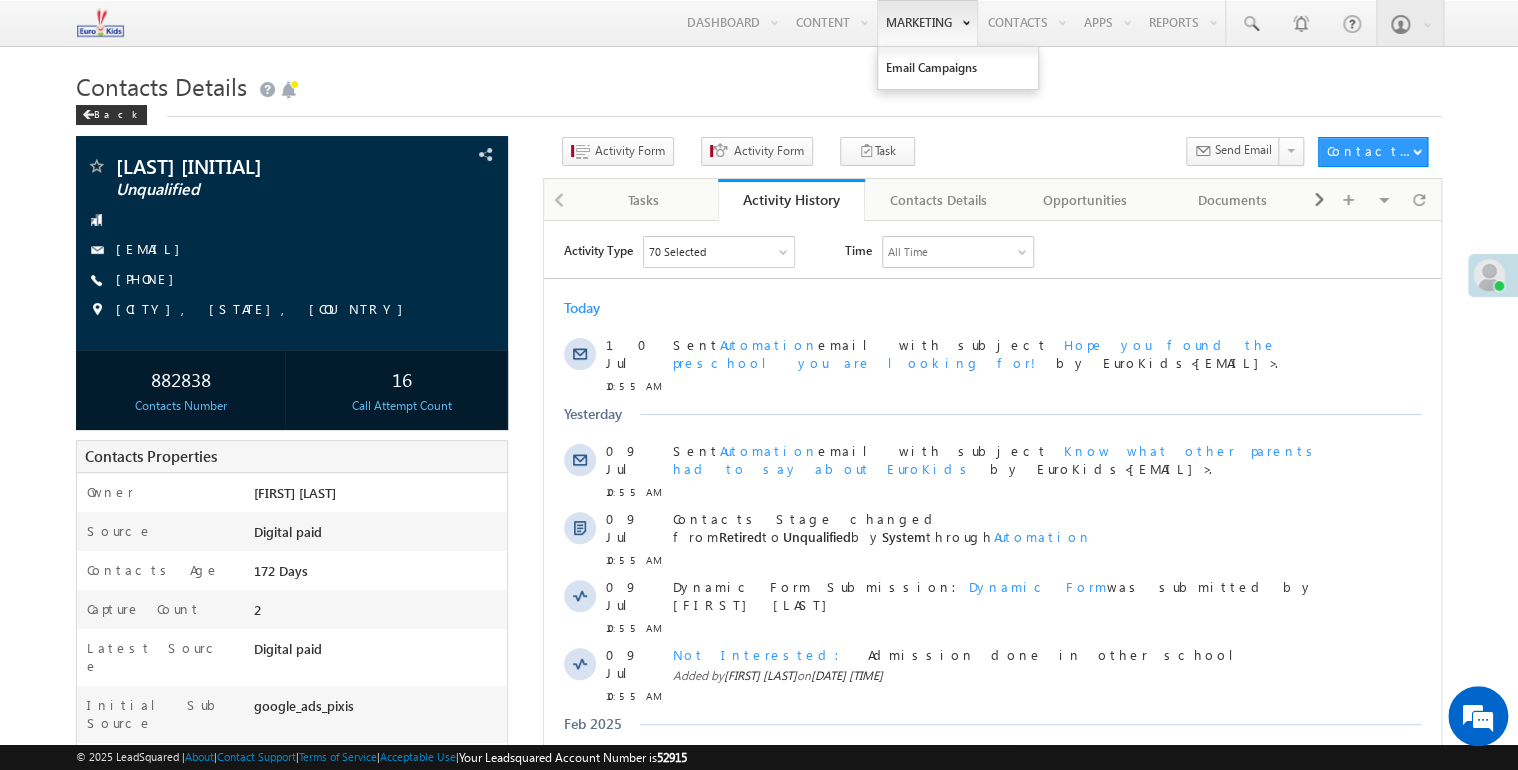 scroll, scrollTop: 0, scrollLeft: 0, axis: both 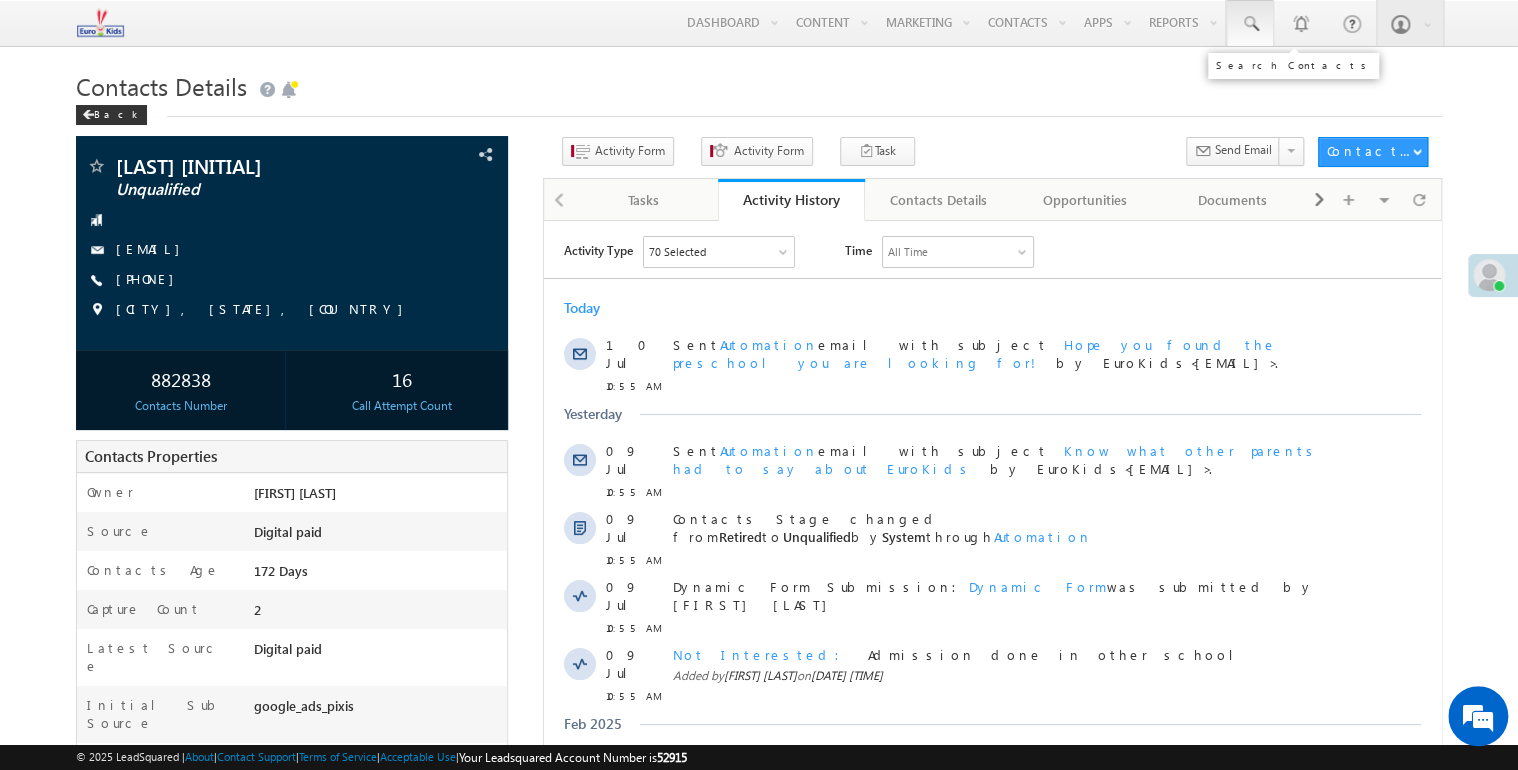 click at bounding box center (1250, 23) 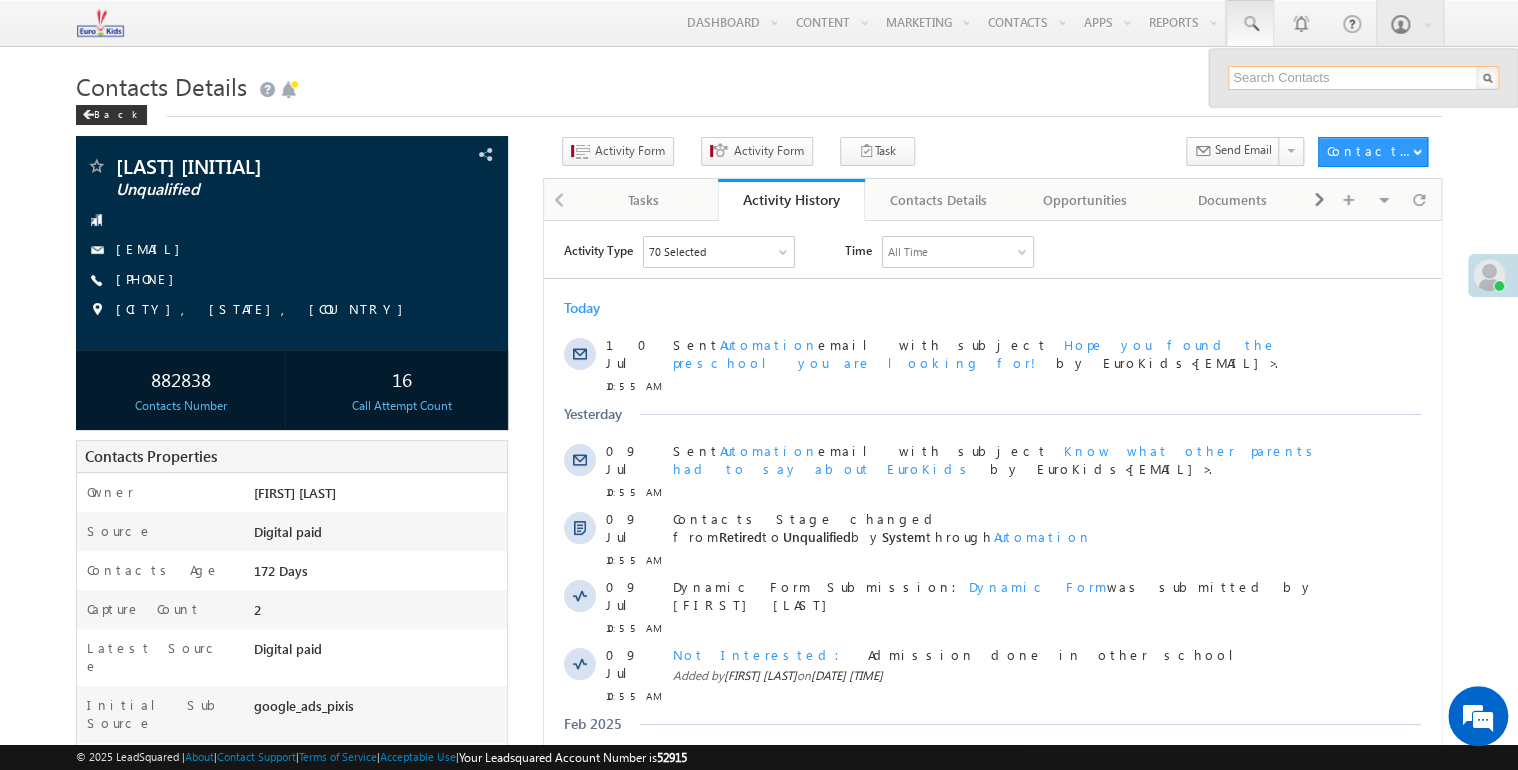 click at bounding box center (1363, 78) 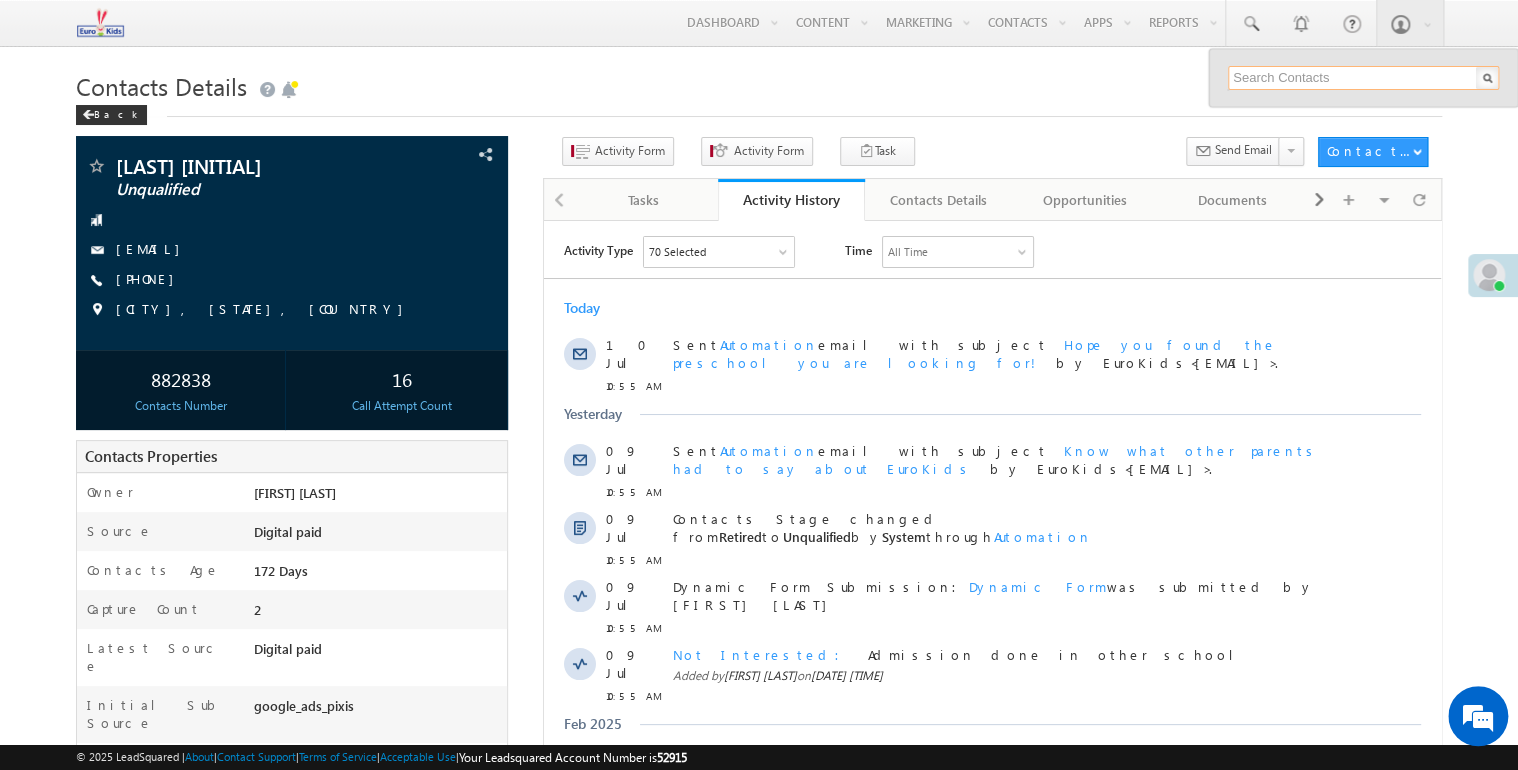 paste on "[PHONE]" 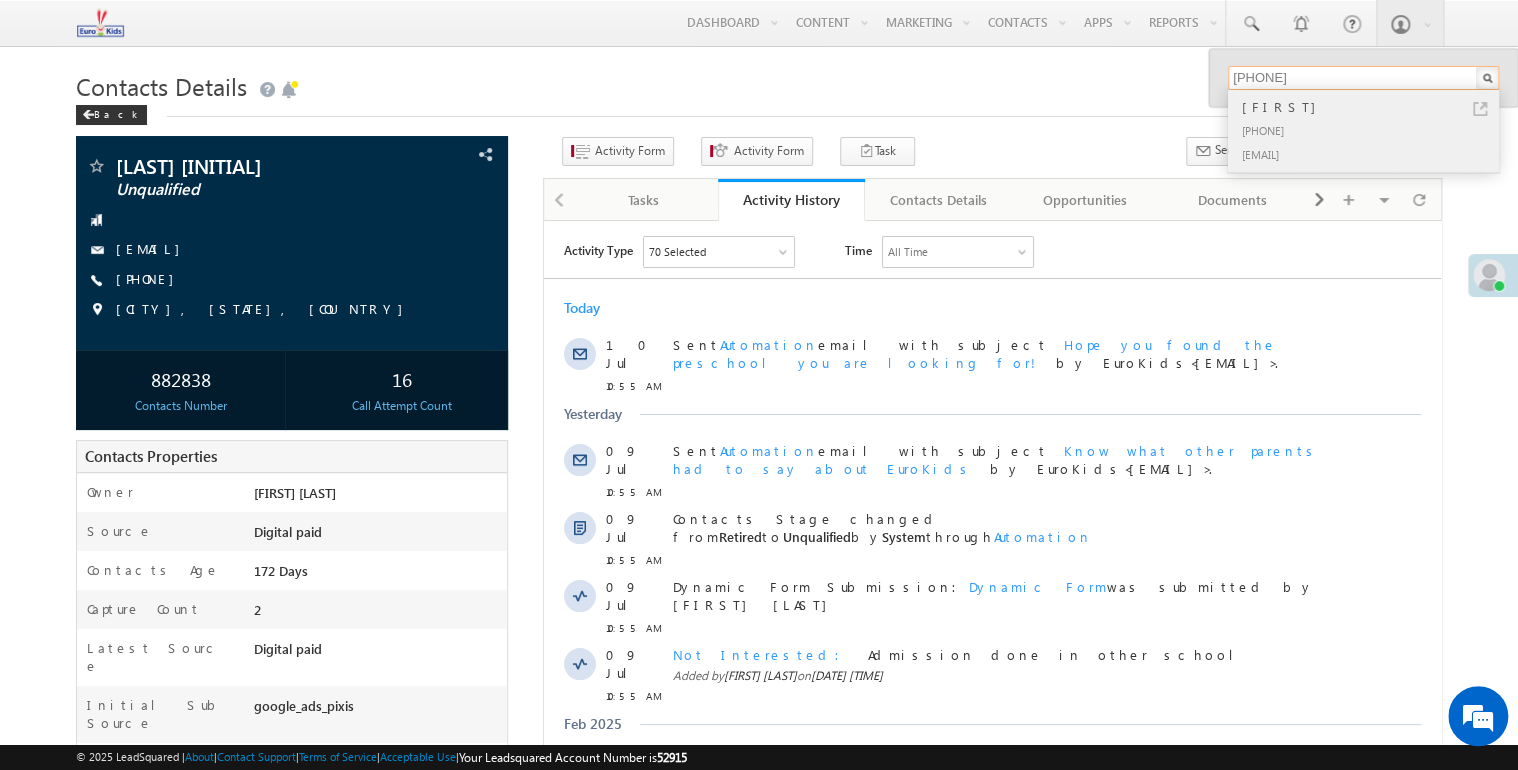 type on "[PHONE]" 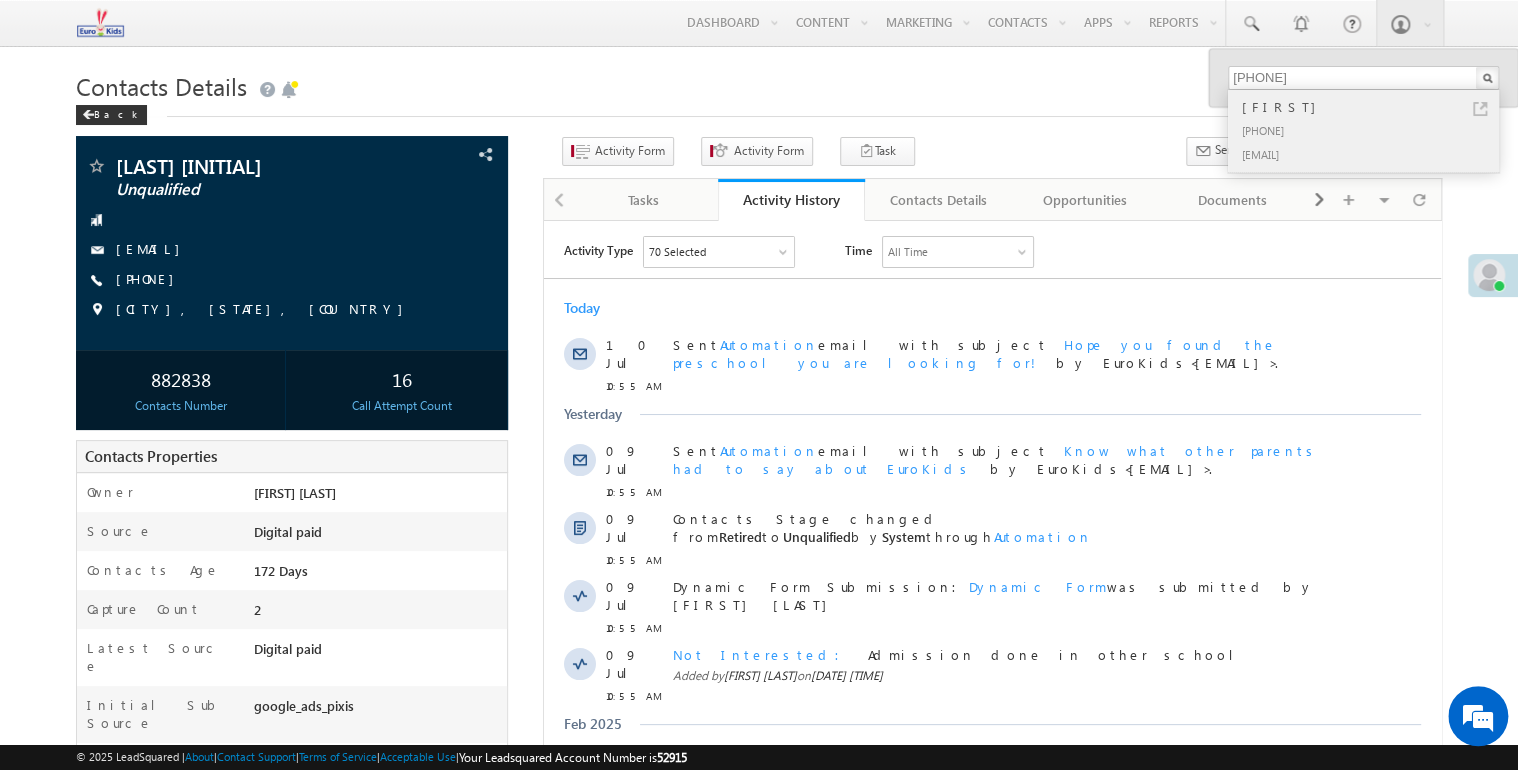 click on "[PHONE]" at bounding box center (1372, 130) 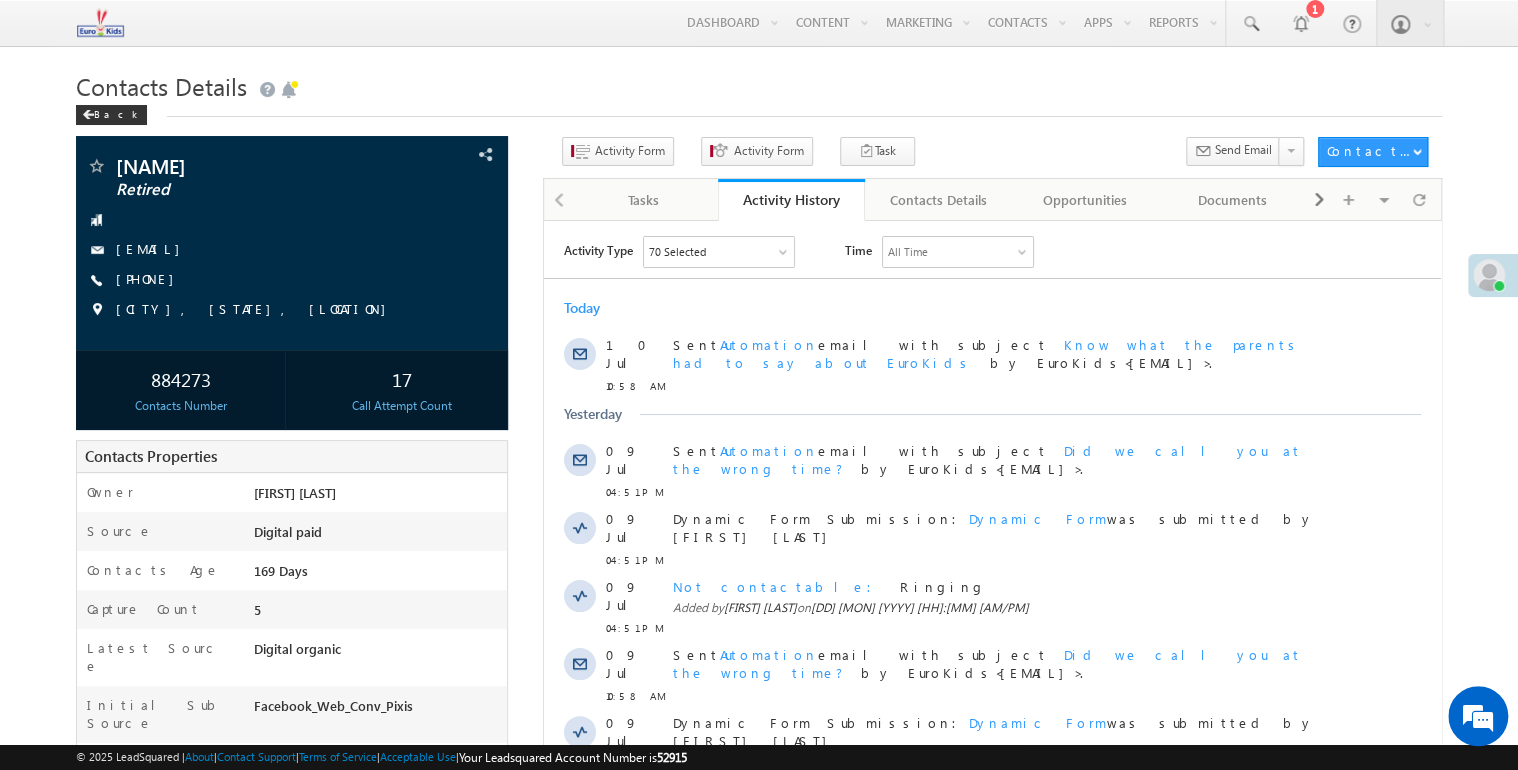 scroll, scrollTop: 0, scrollLeft: 0, axis: both 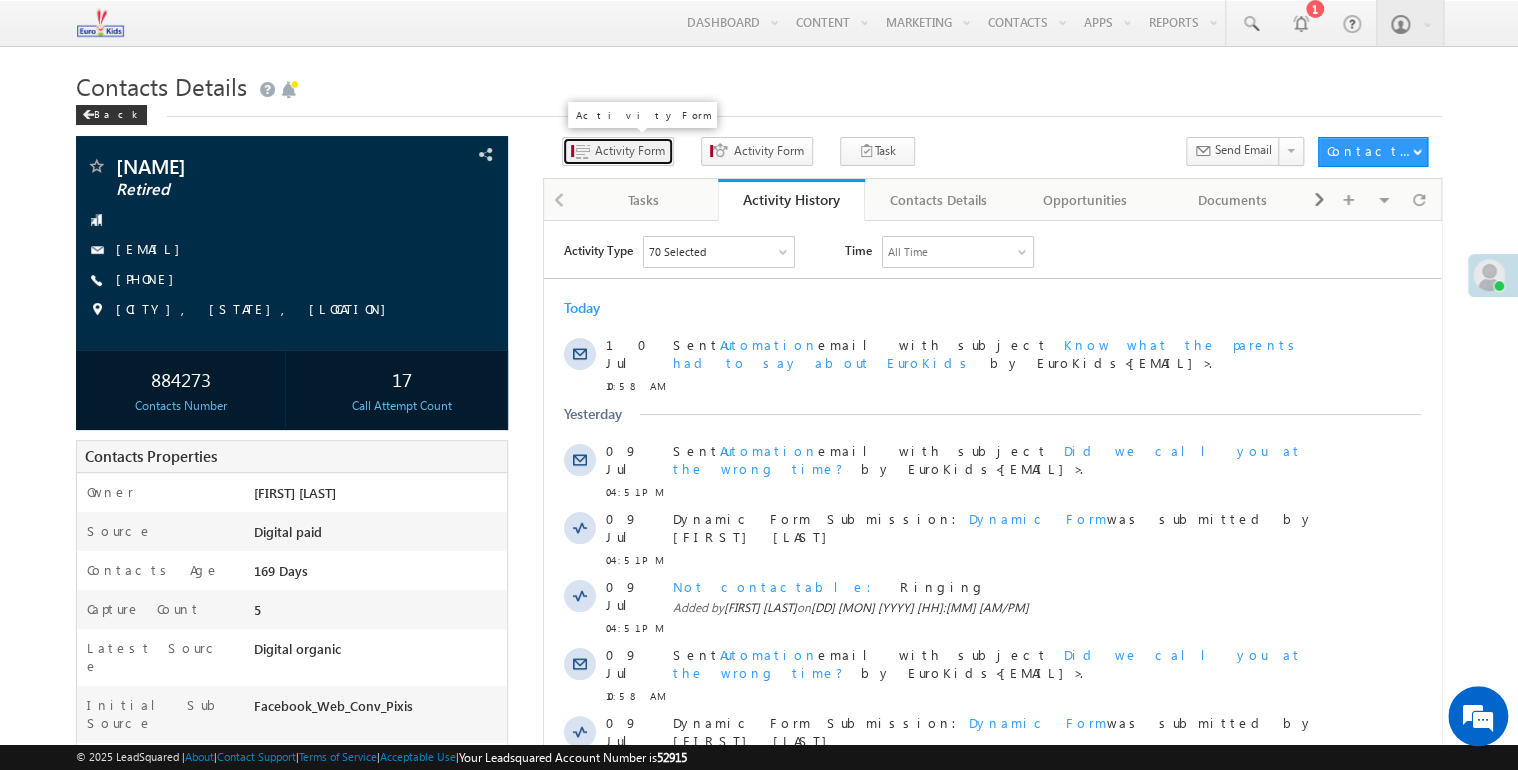 click on "Activity Form" at bounding box center (630, 151) 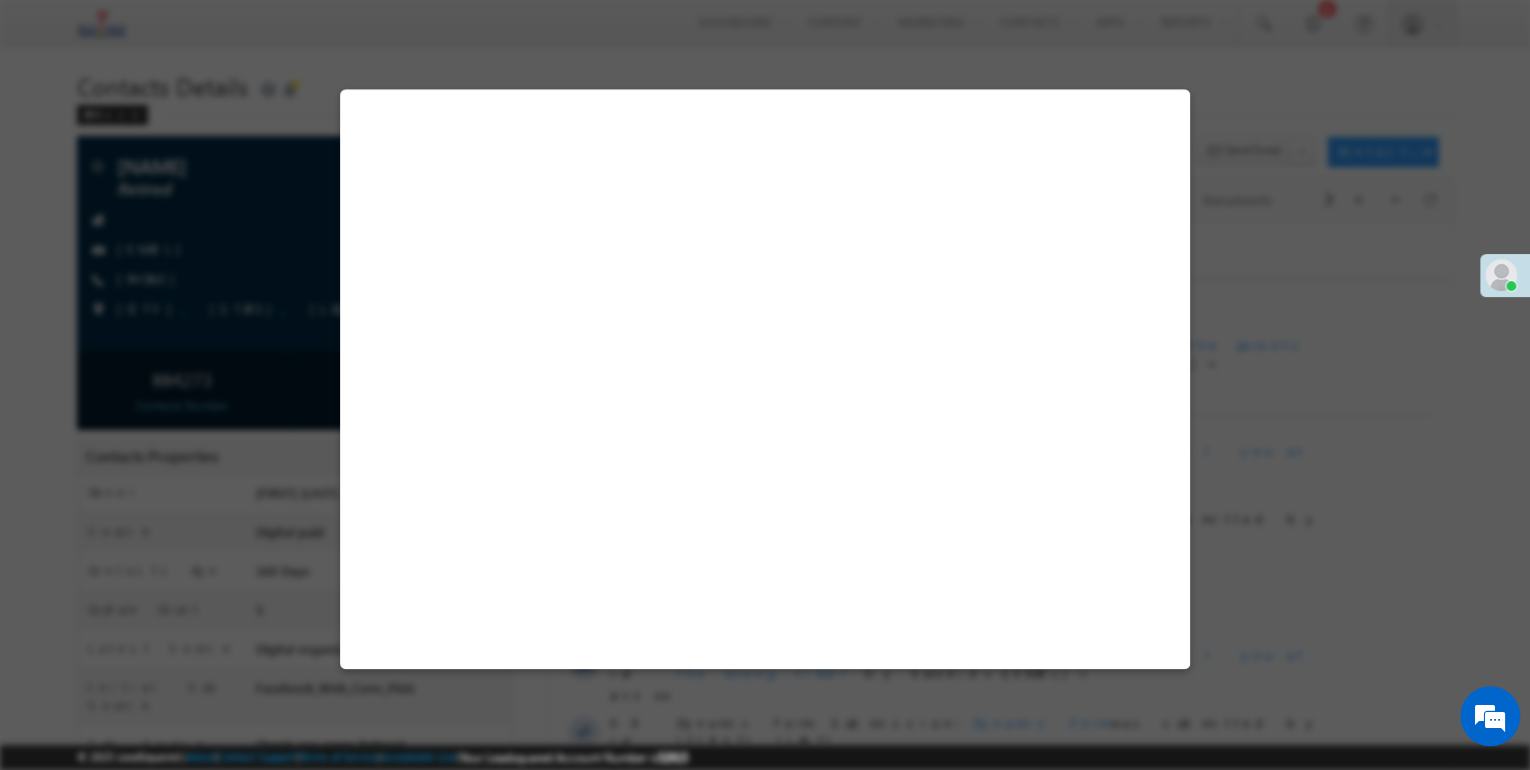 select on "Admissions" 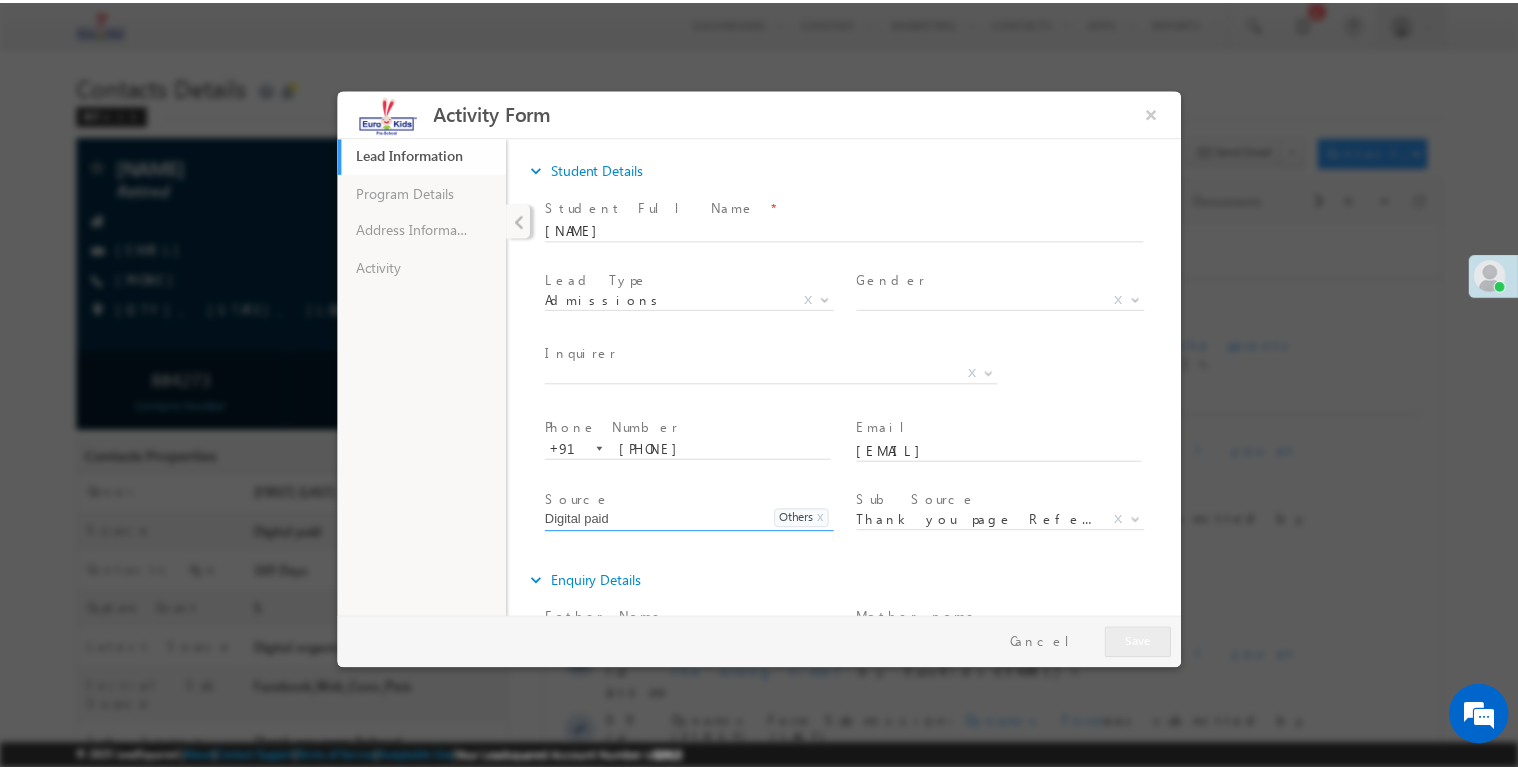 scroll, scrollTop: 0, scrollLeft: 0, axis: both 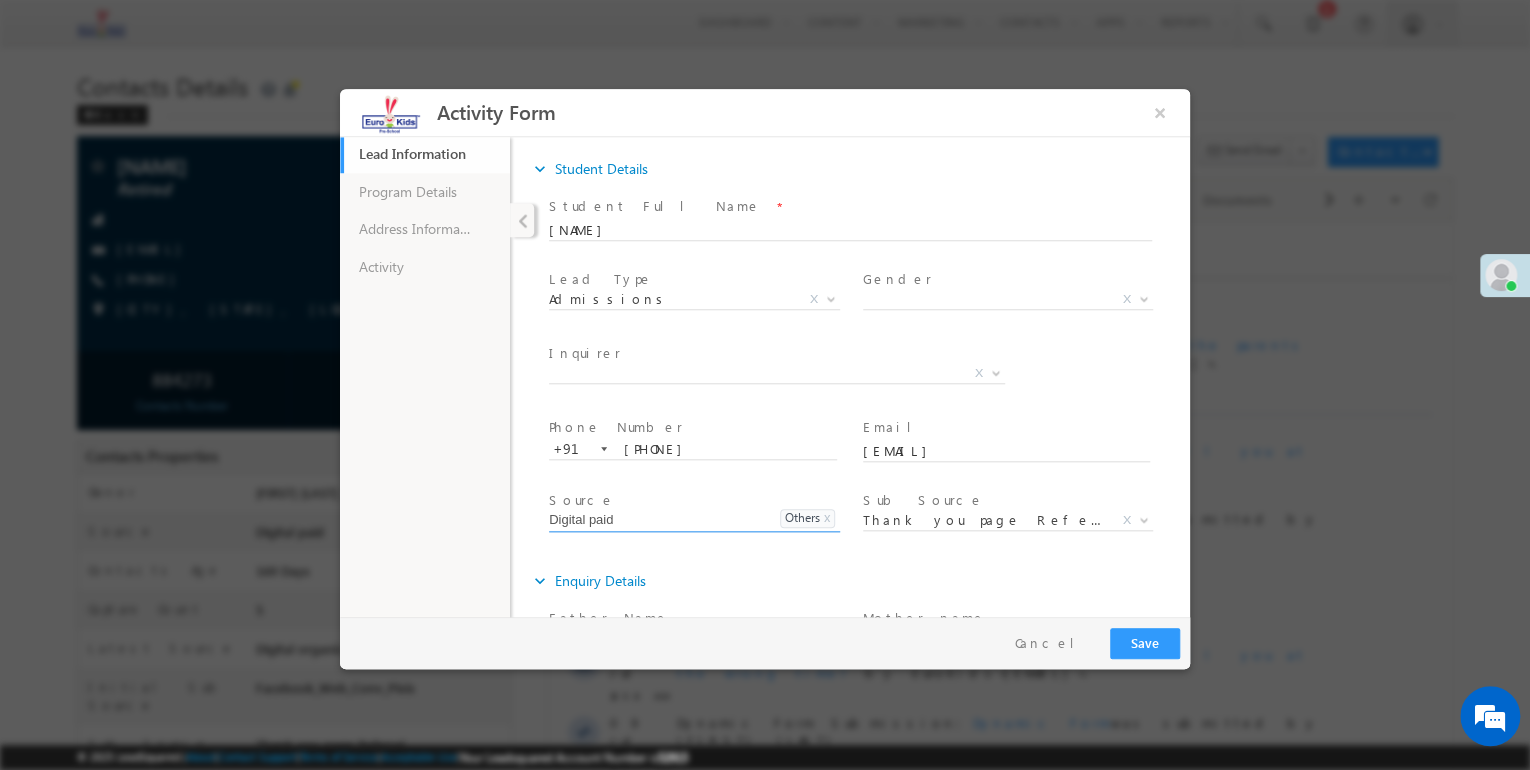 click on "Lead Information 43% Completed Program Details Address Information Activity" at bounding box center (425, 375) 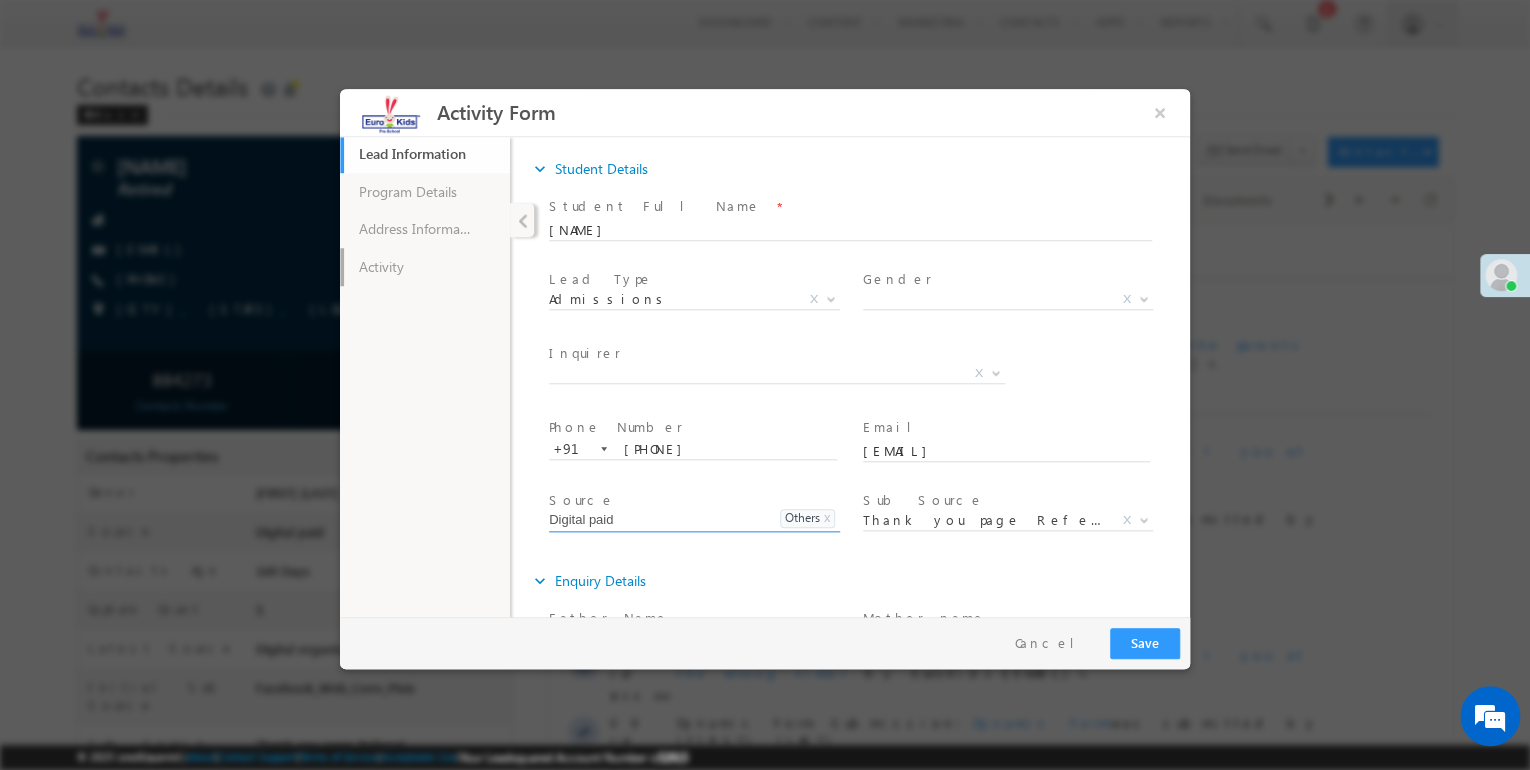 click on "Activity" at bounding box center (425, 267) 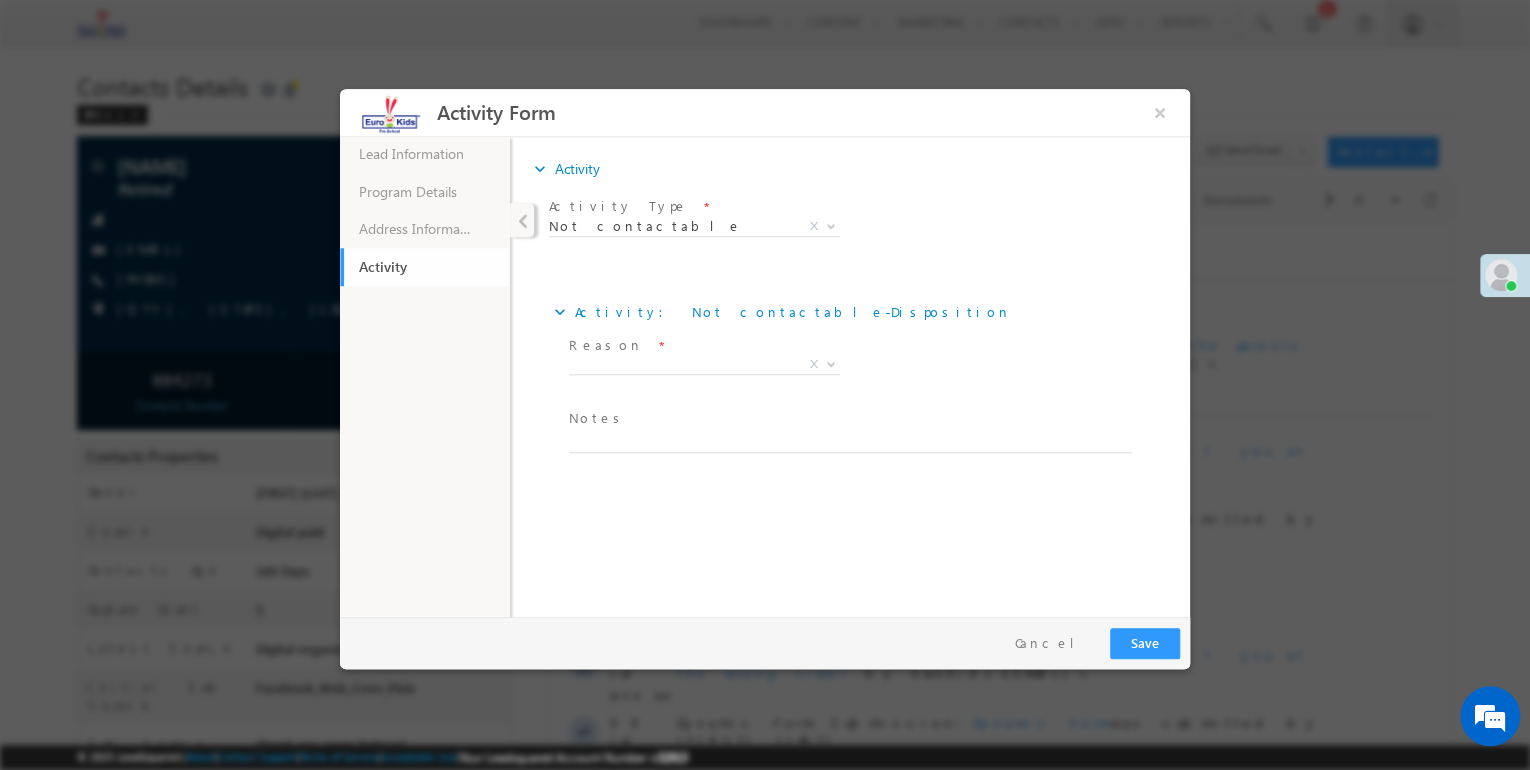 click on "Reason" at bounding box center (606, 345) 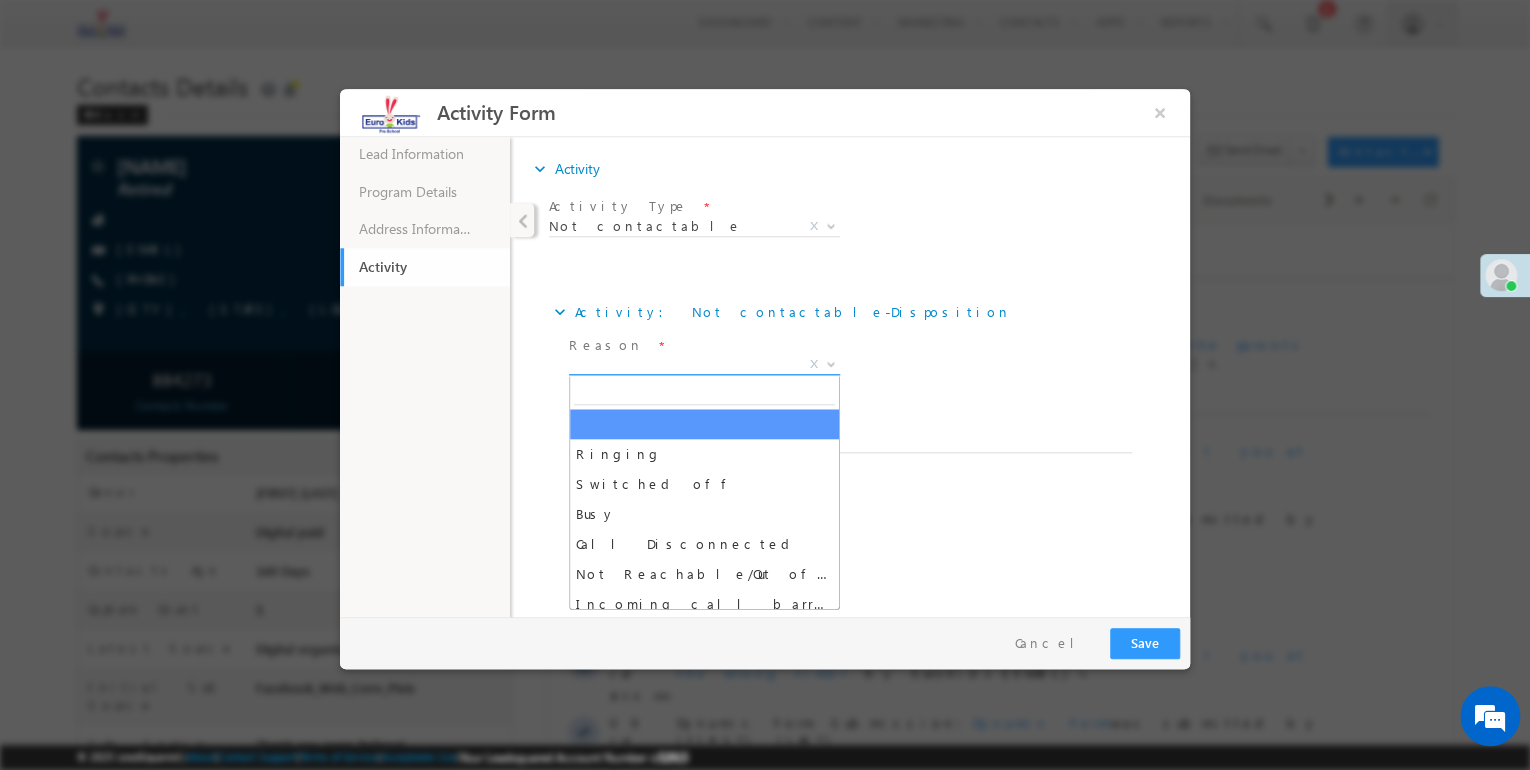 click on "X" at bounding box center (704, 365) 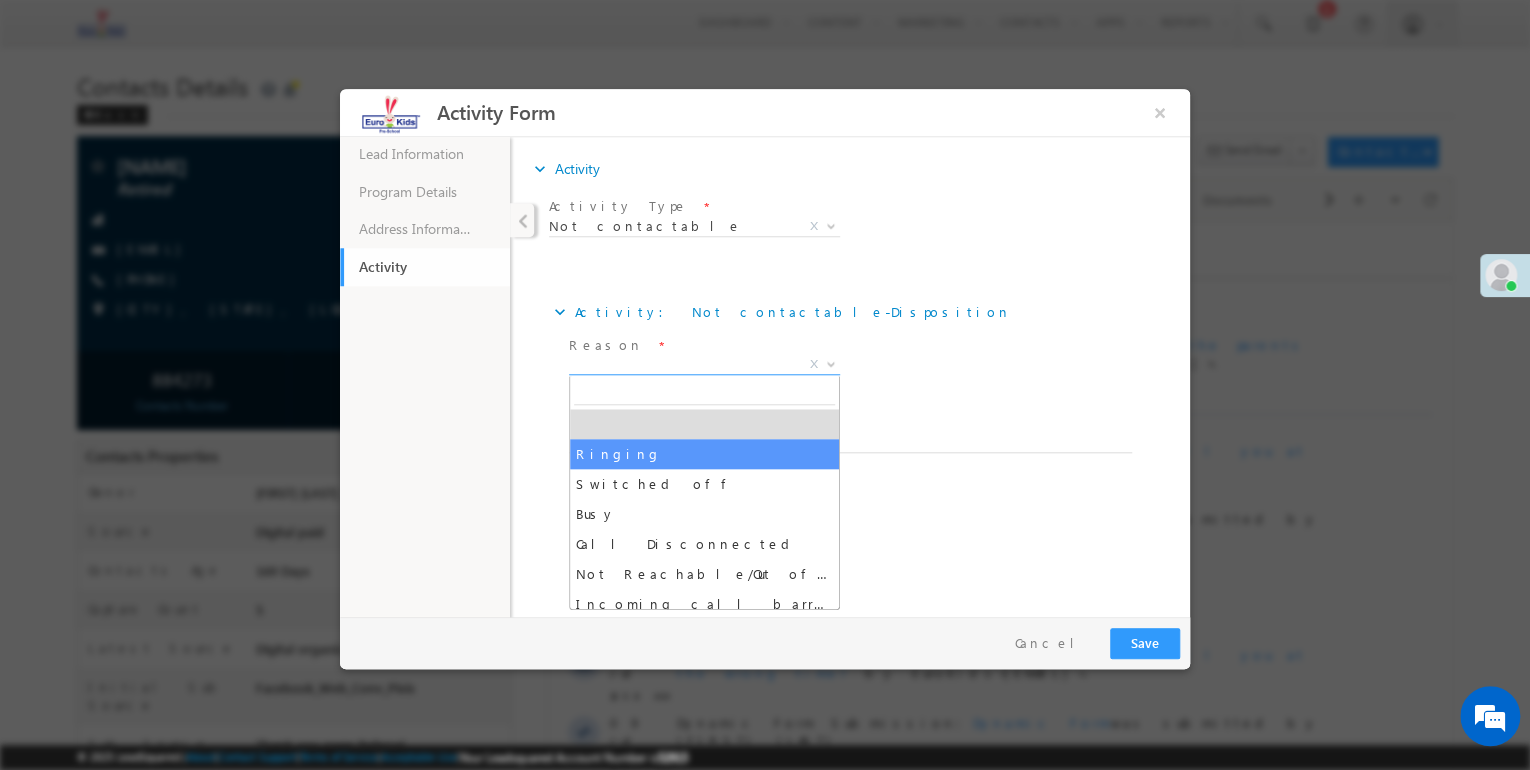 select on "Ringing" 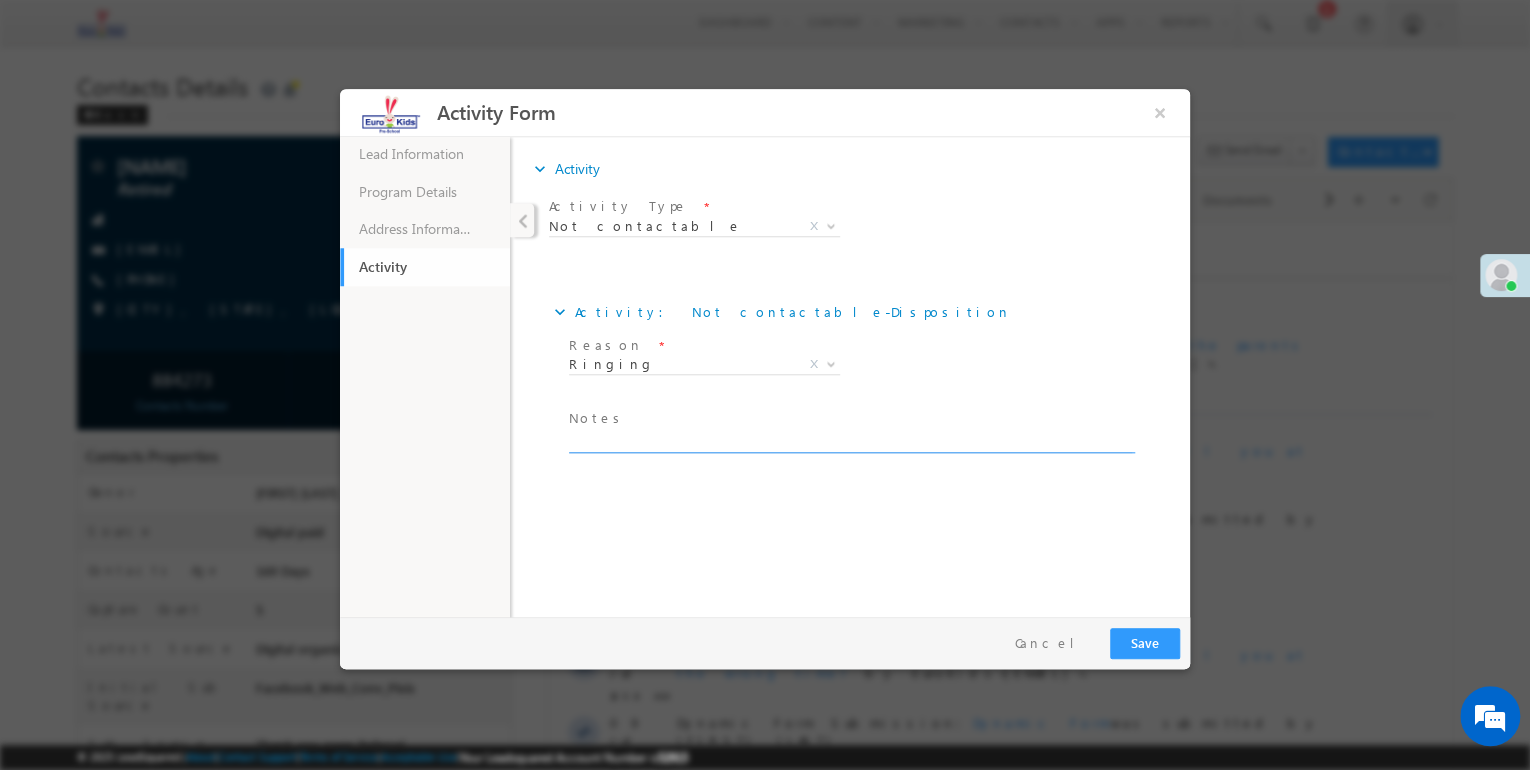 click at bounding box center (850, 441) 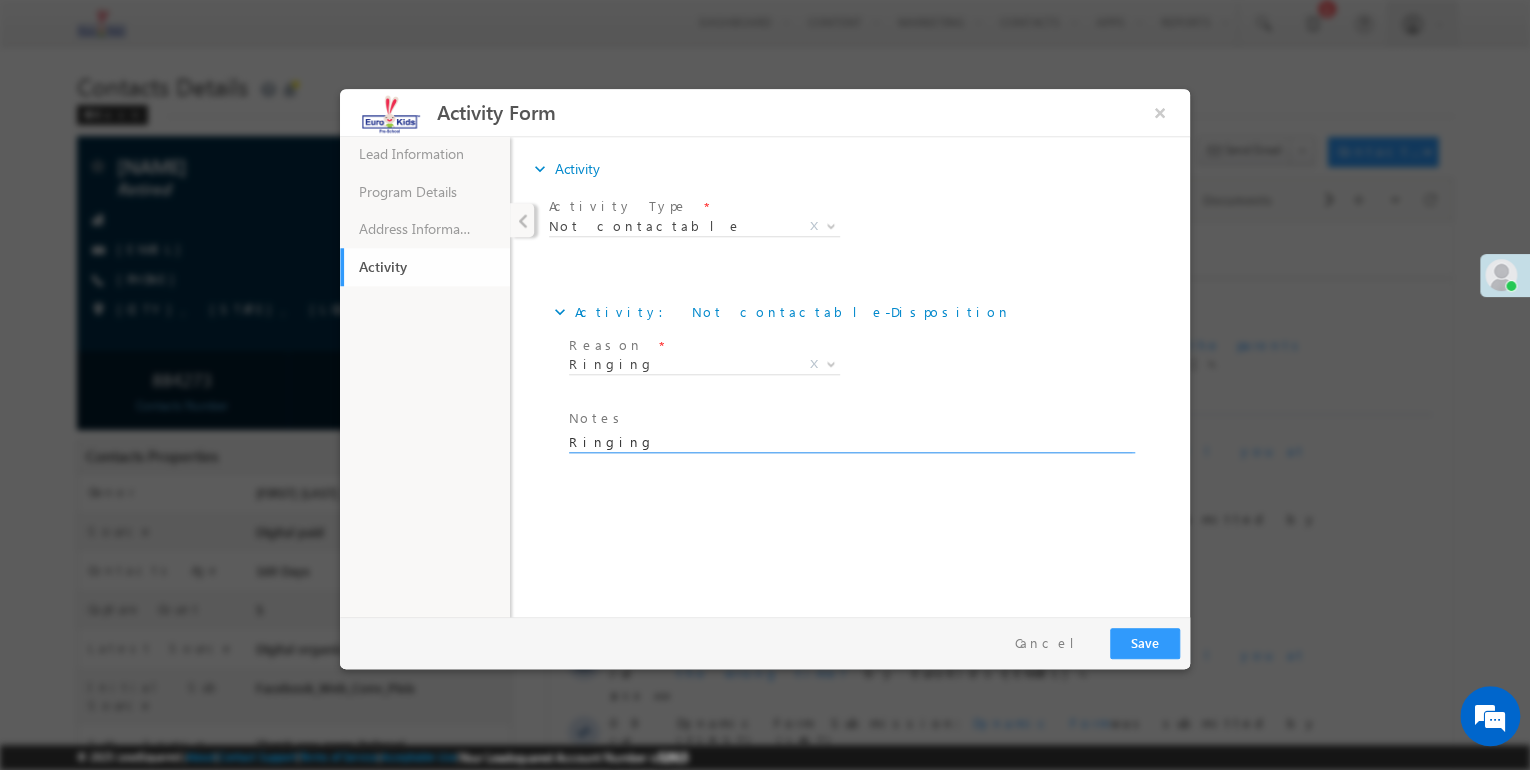 type on "Ringing" 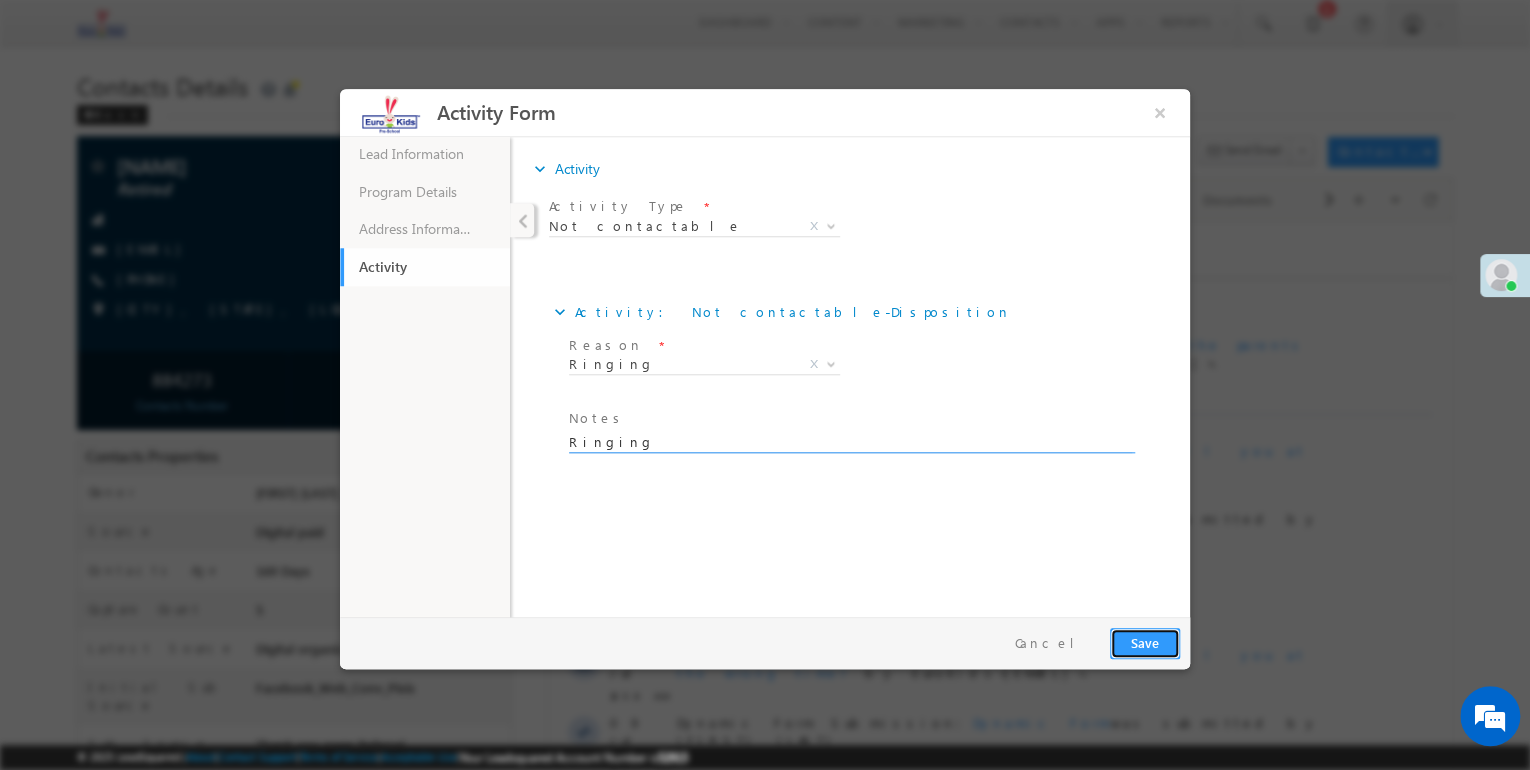 click on "Save" at bounding box center (1145, 643) 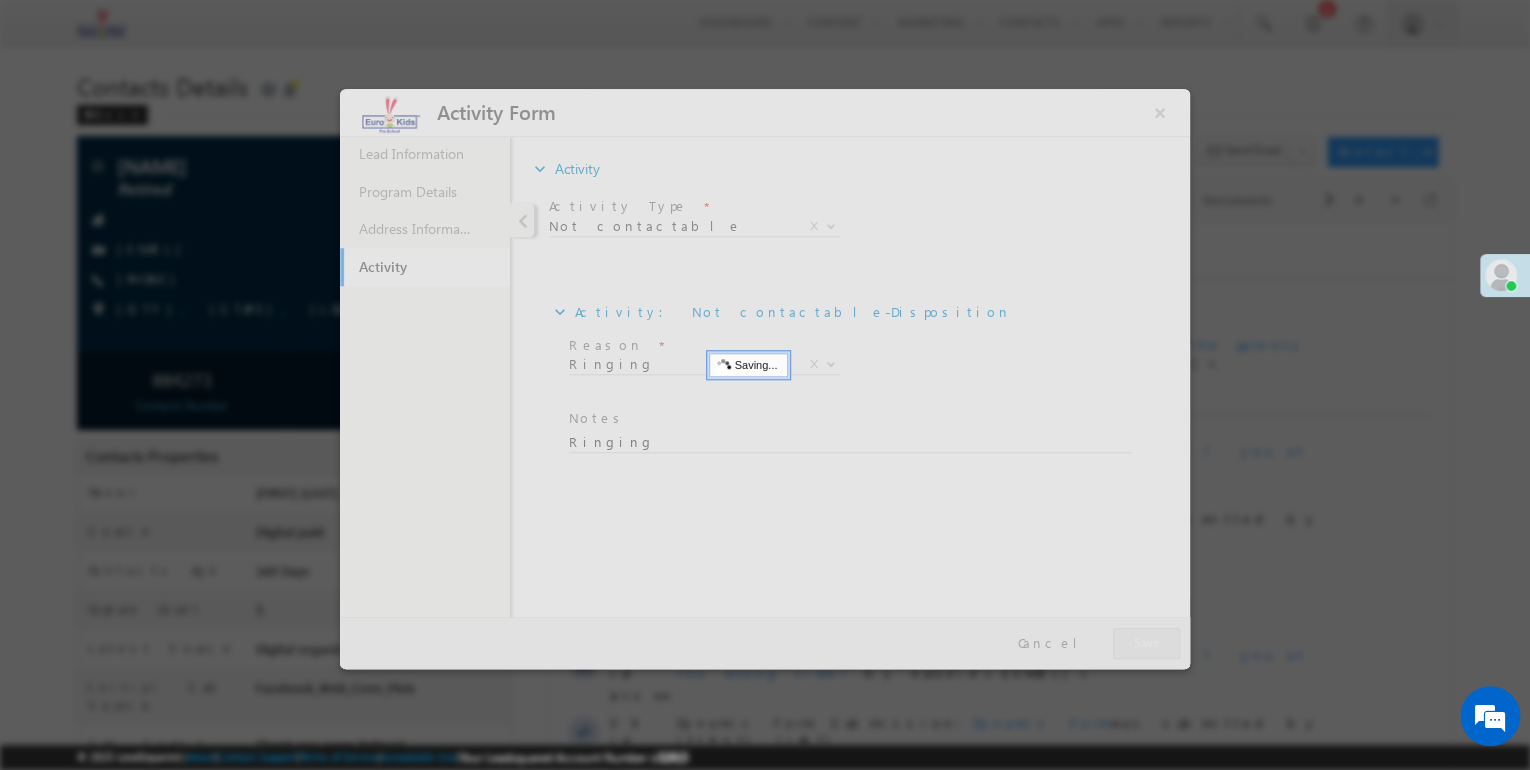 click at bounding box center (765, 379) 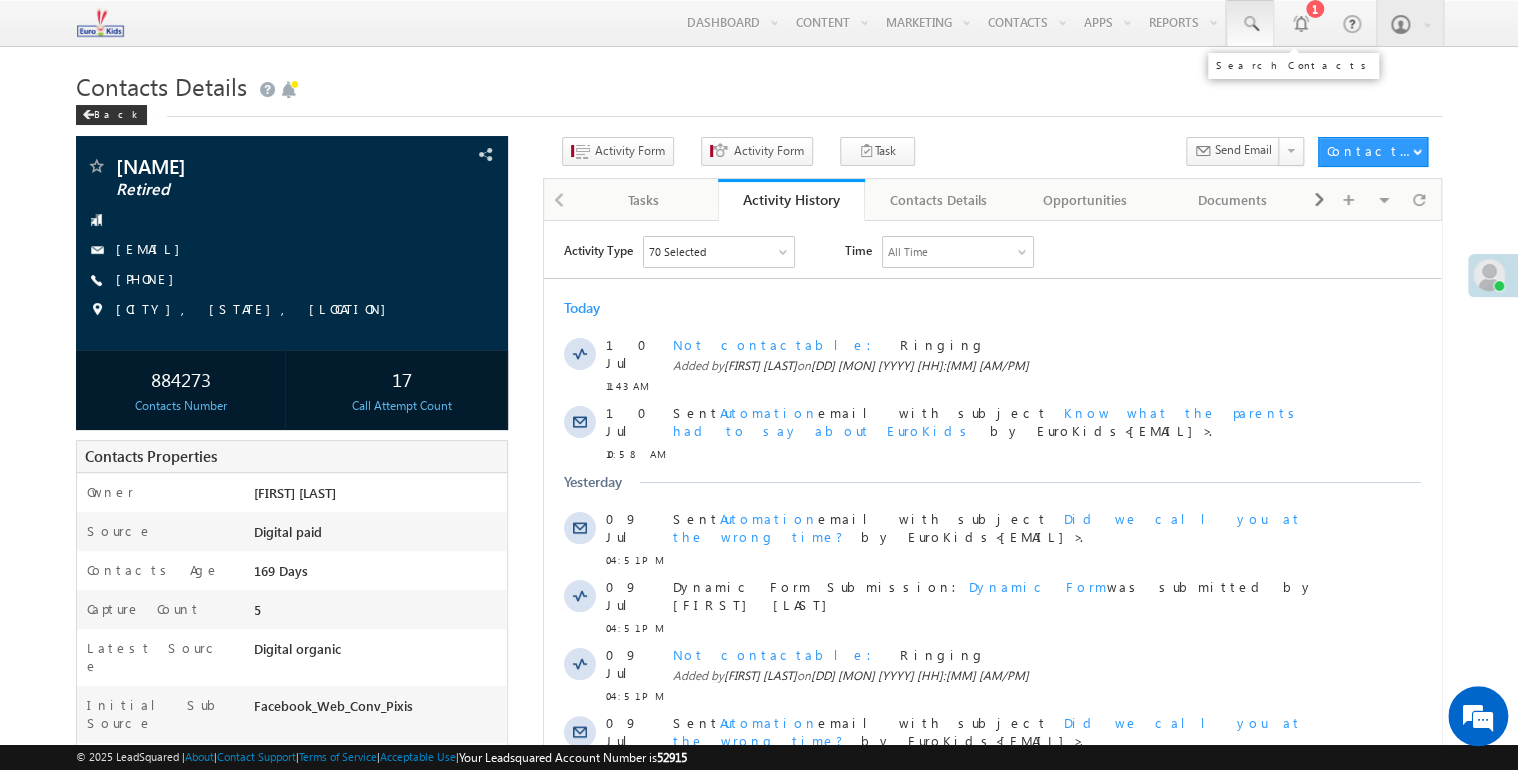 click at bounding box center [1250, 24] 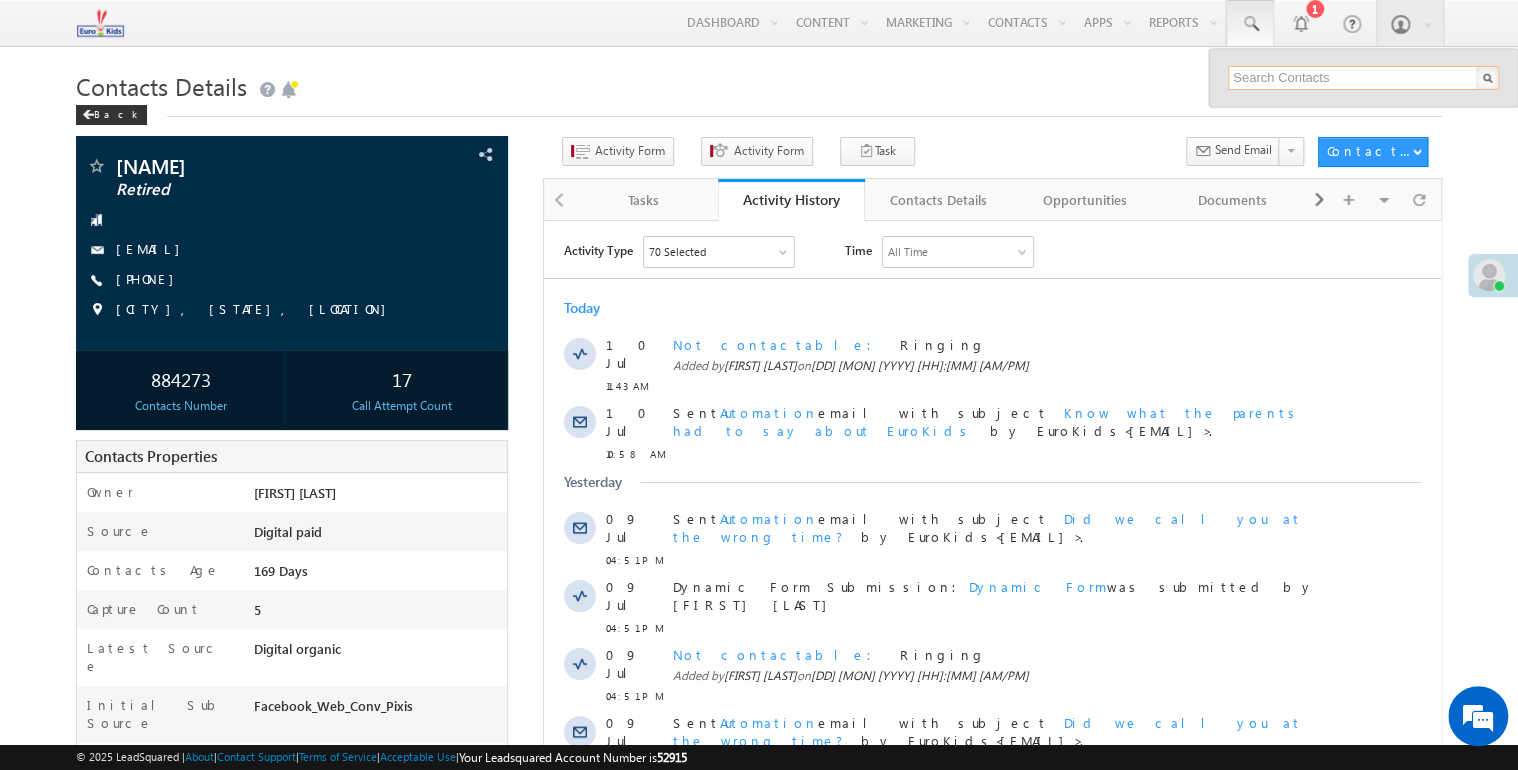 click at bounding box center [1363, 78] 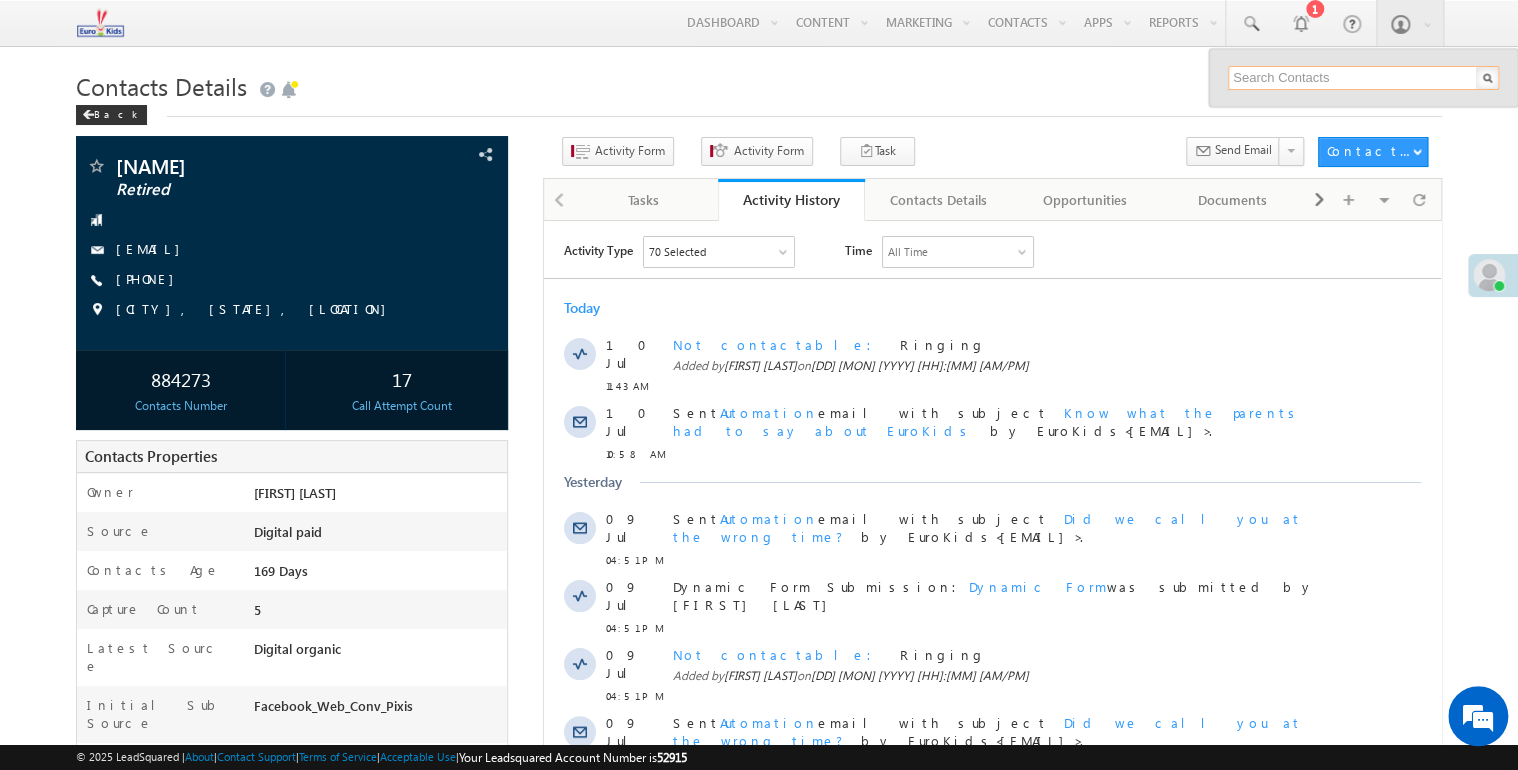 paste on "9500855461" 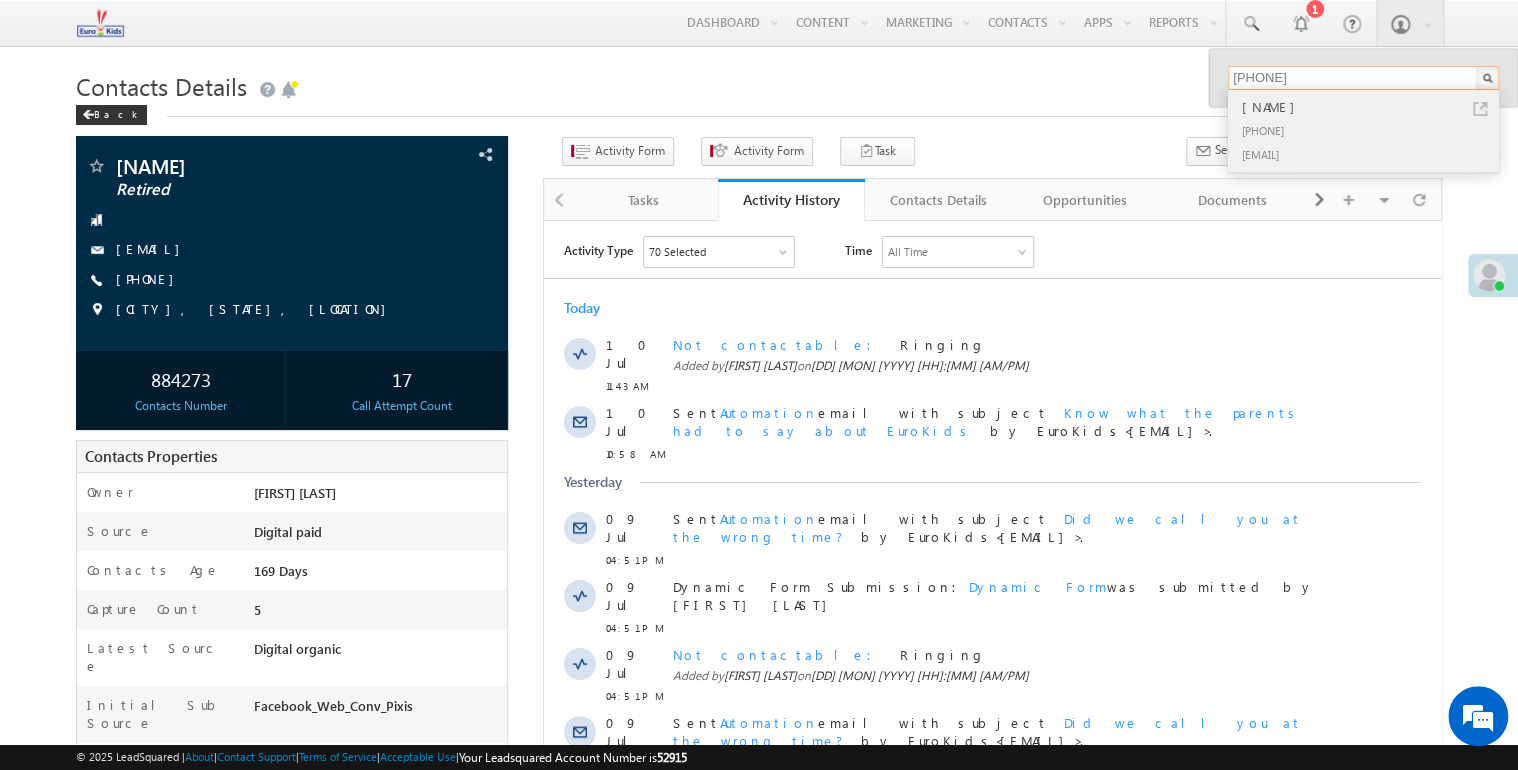 type on "9500855461" 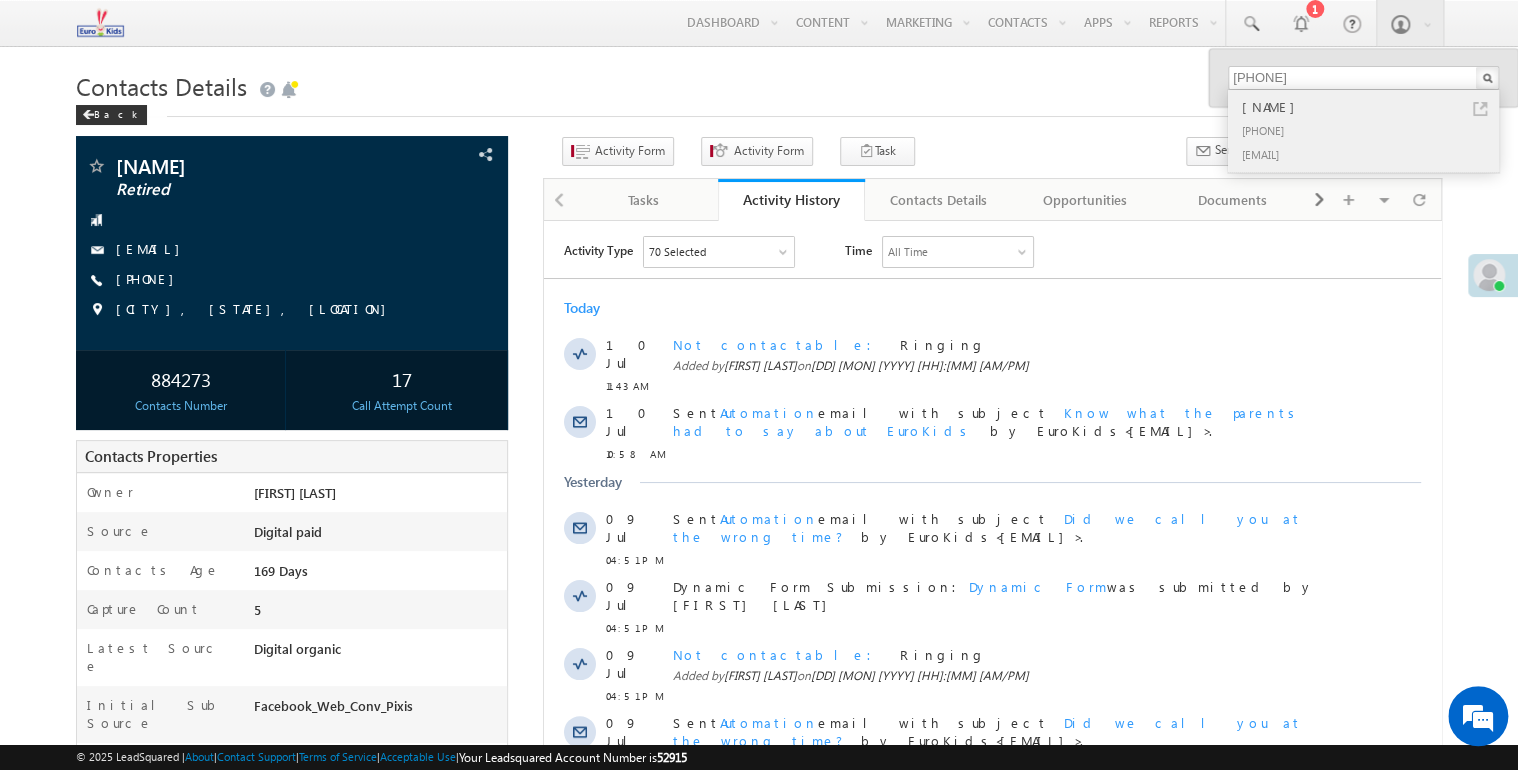 click on "+91-9500855461" at bounding box center (1372, 130) 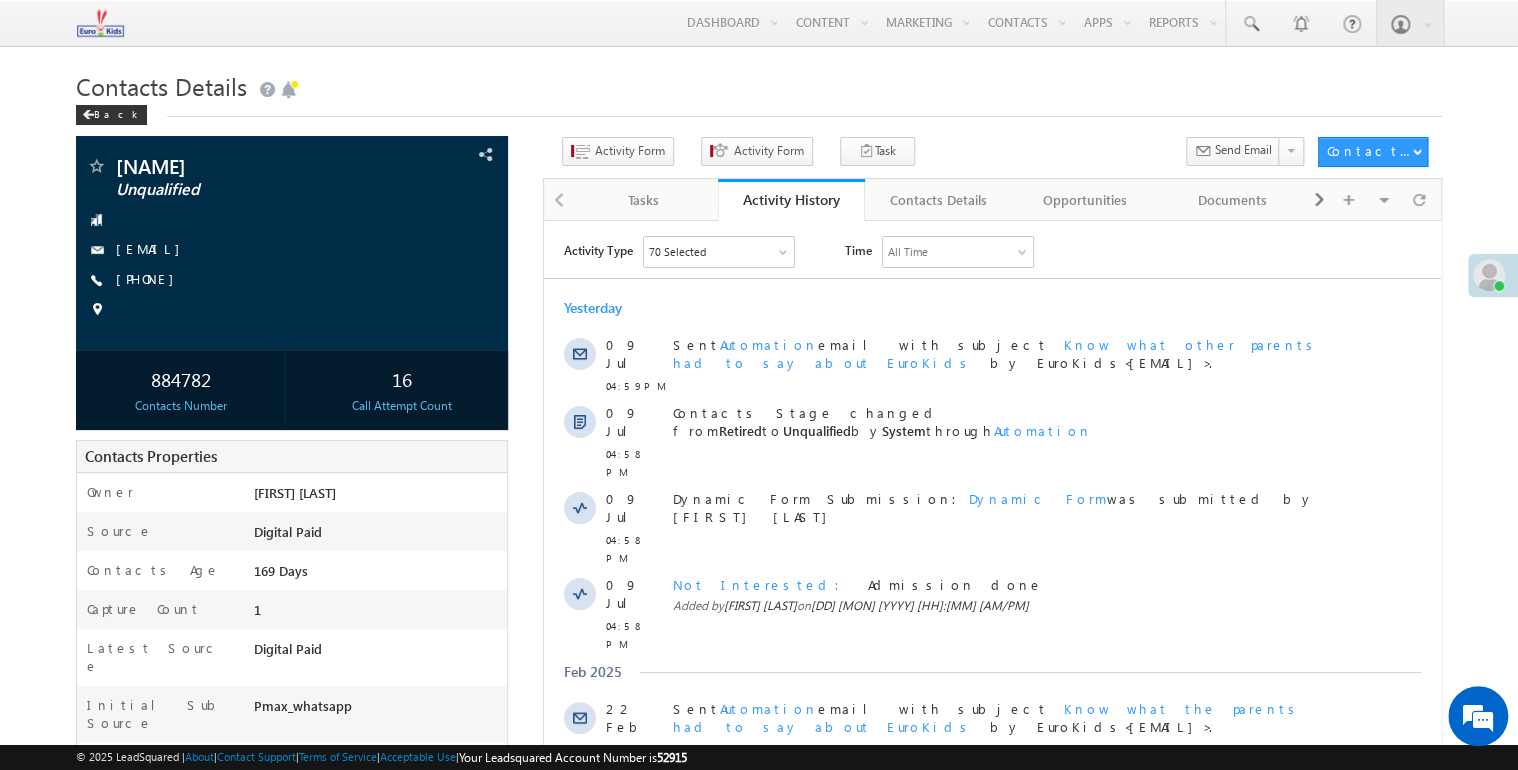 scroll, scrollTop: 0, scrollLeft: 0, axis: both 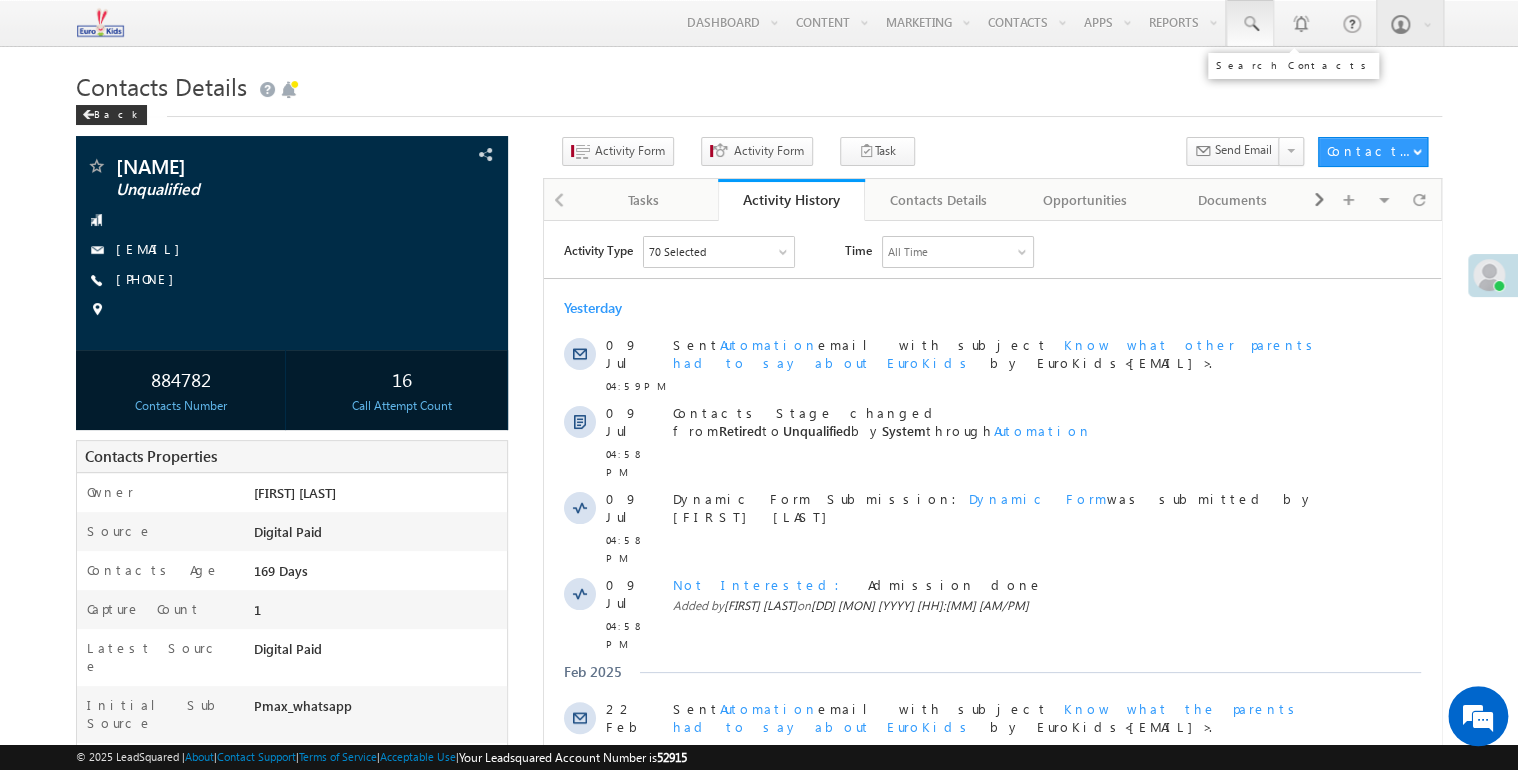 click at bounding box center [1250, 23] 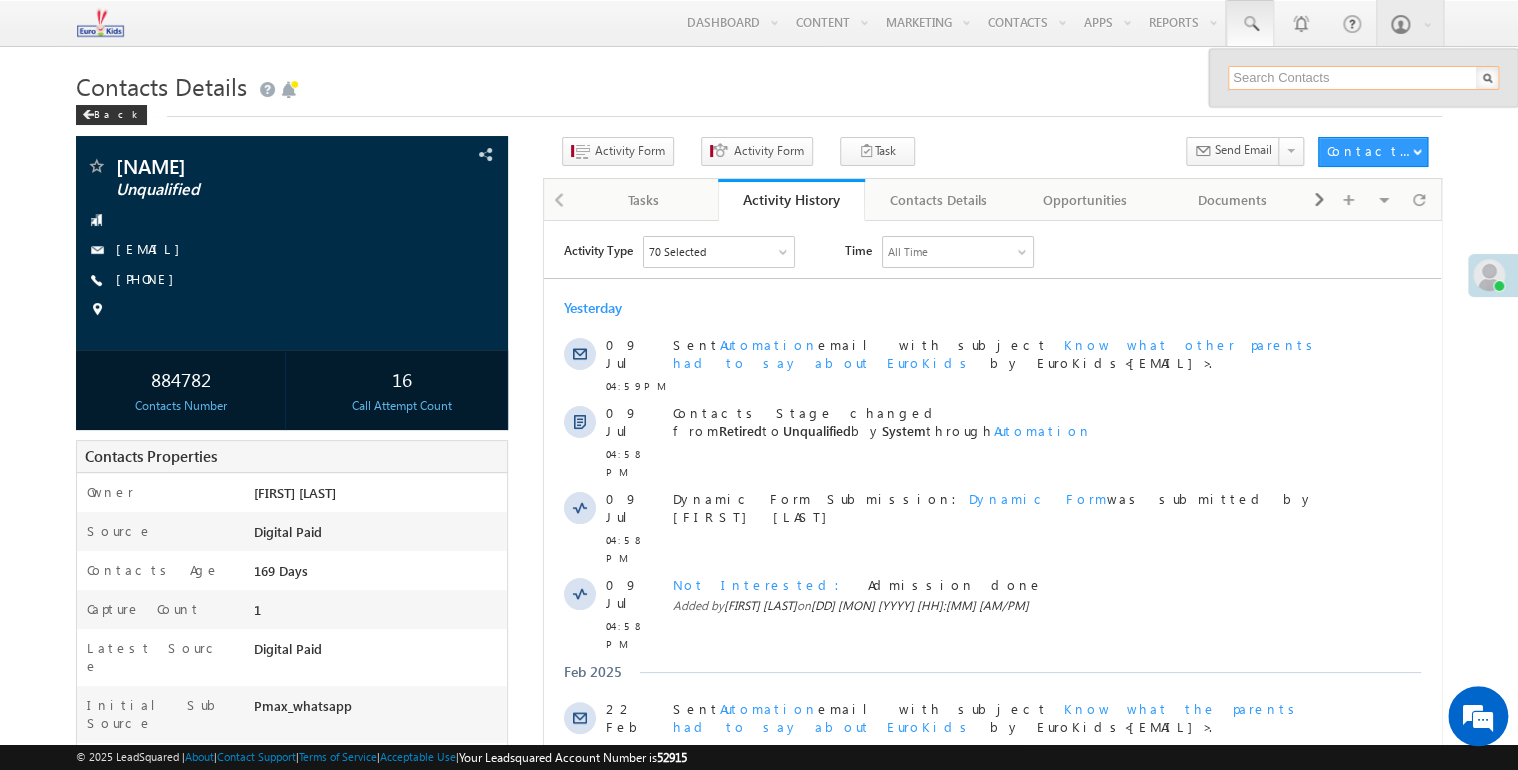 click at bounding box center (1363, 78) 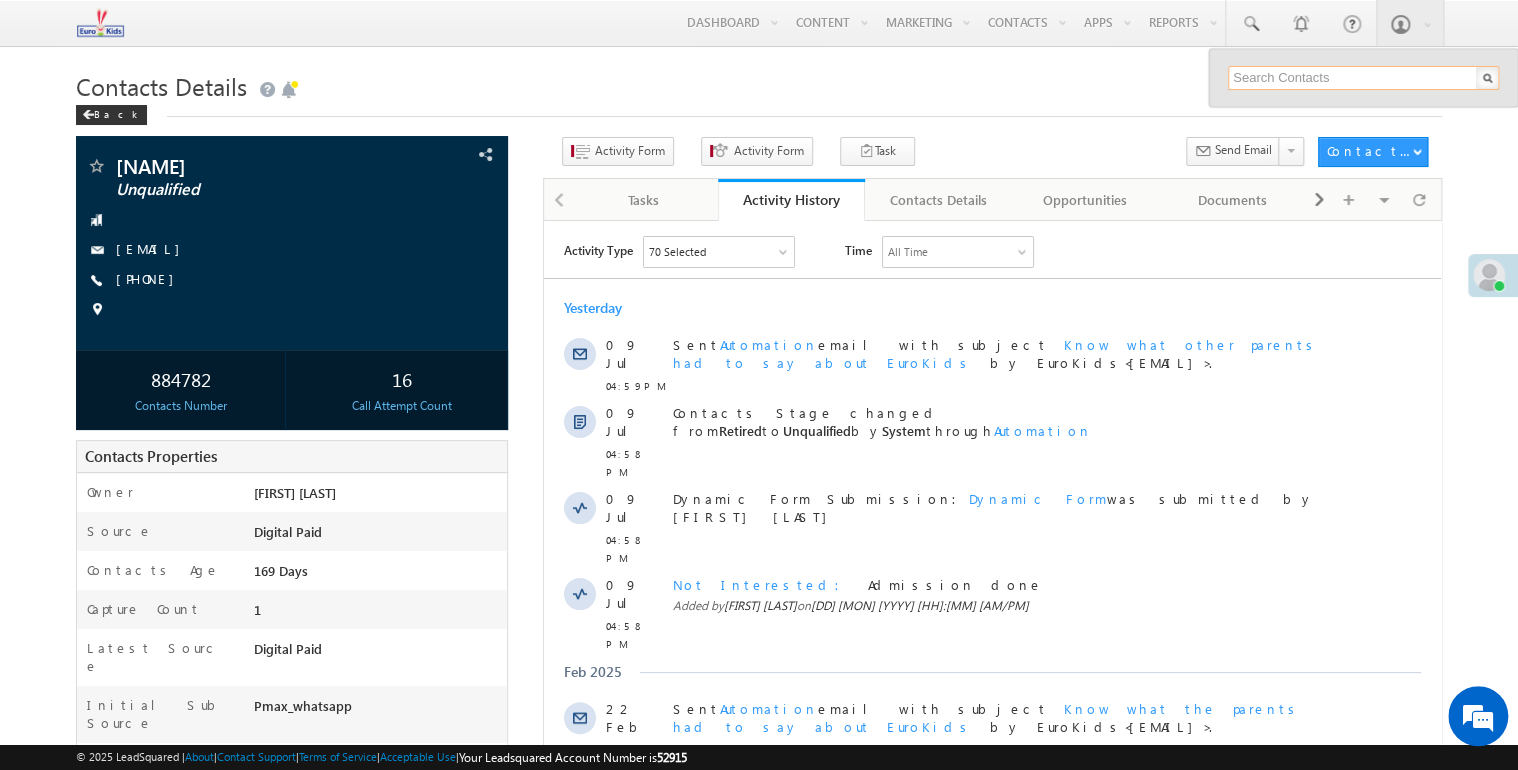 paste on "7708642430" 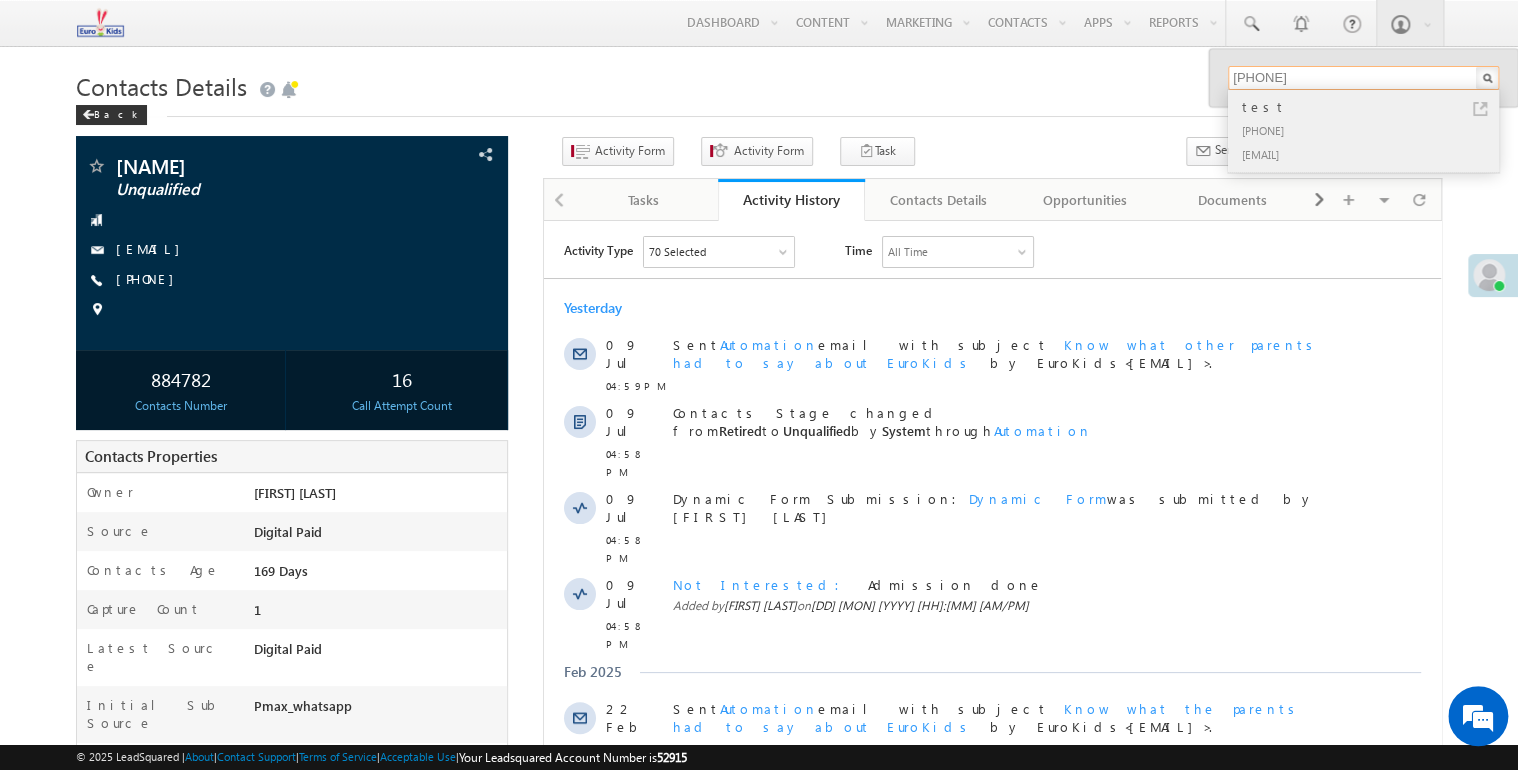 type on "7708642430" 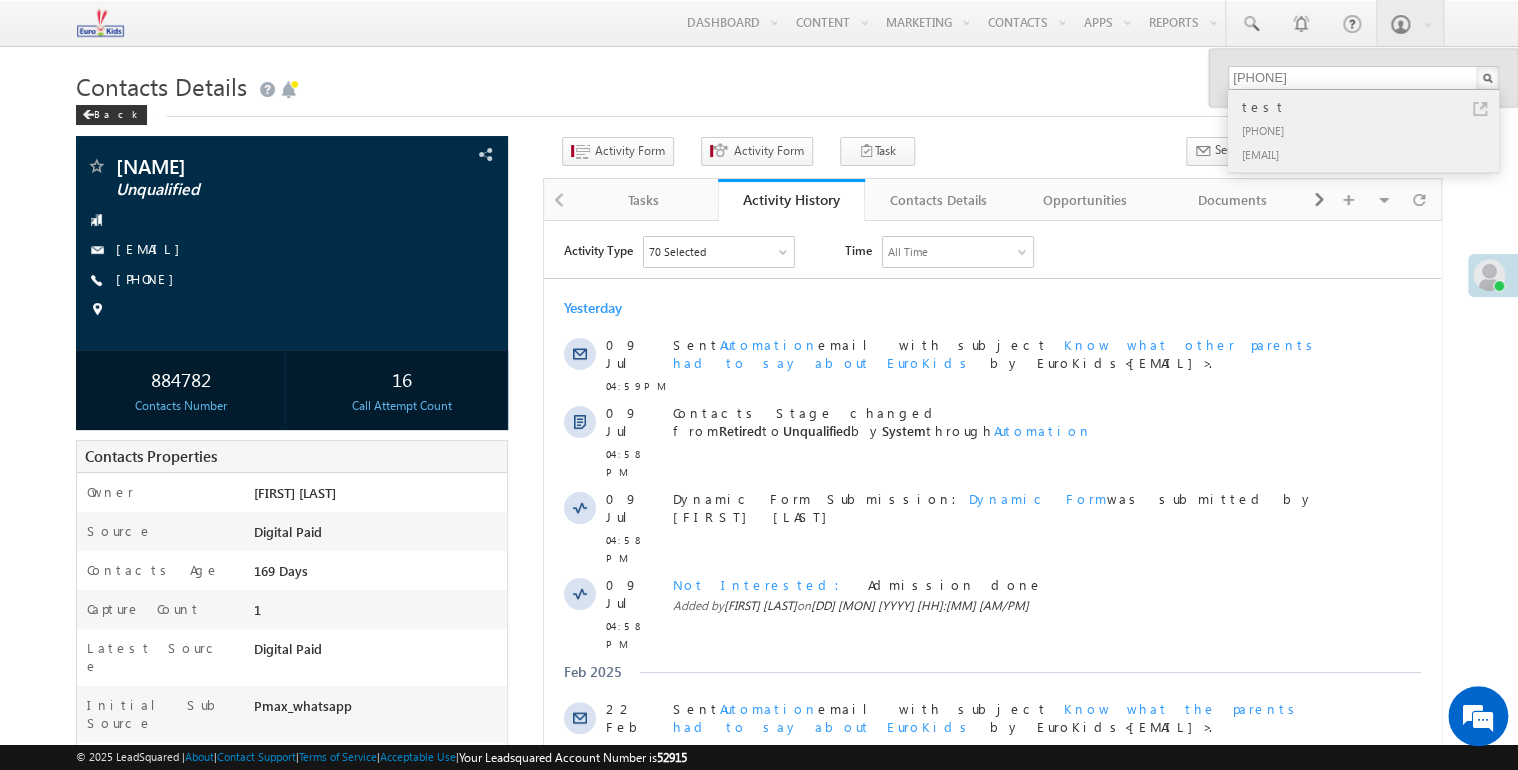 click on "+91-7708642430" at bounding box center (1372, 130) 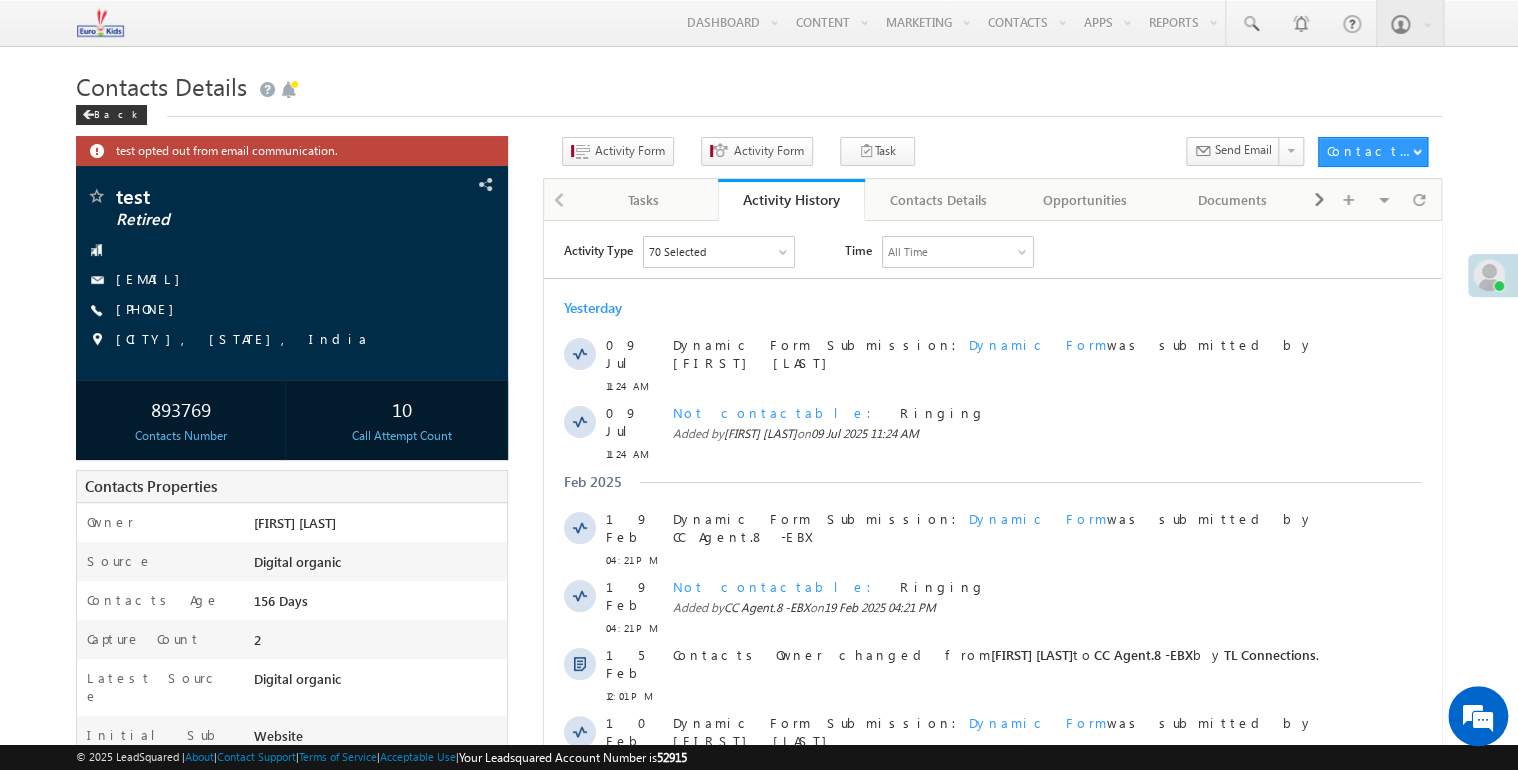 scroll, scrollTop: 0, scrollLeft: 0, axis: both 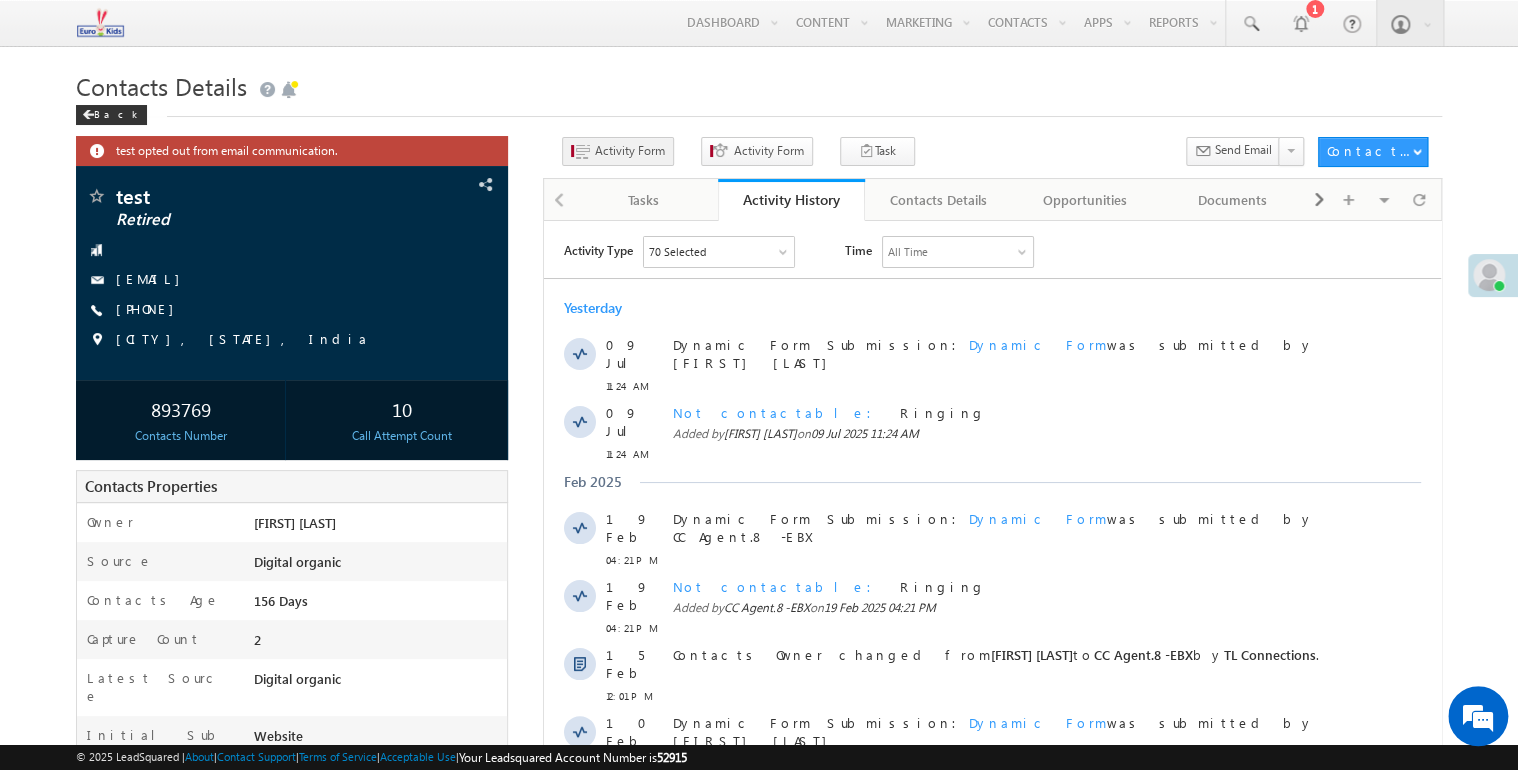 click on "Activity Form" at bounding box center (642, 115) 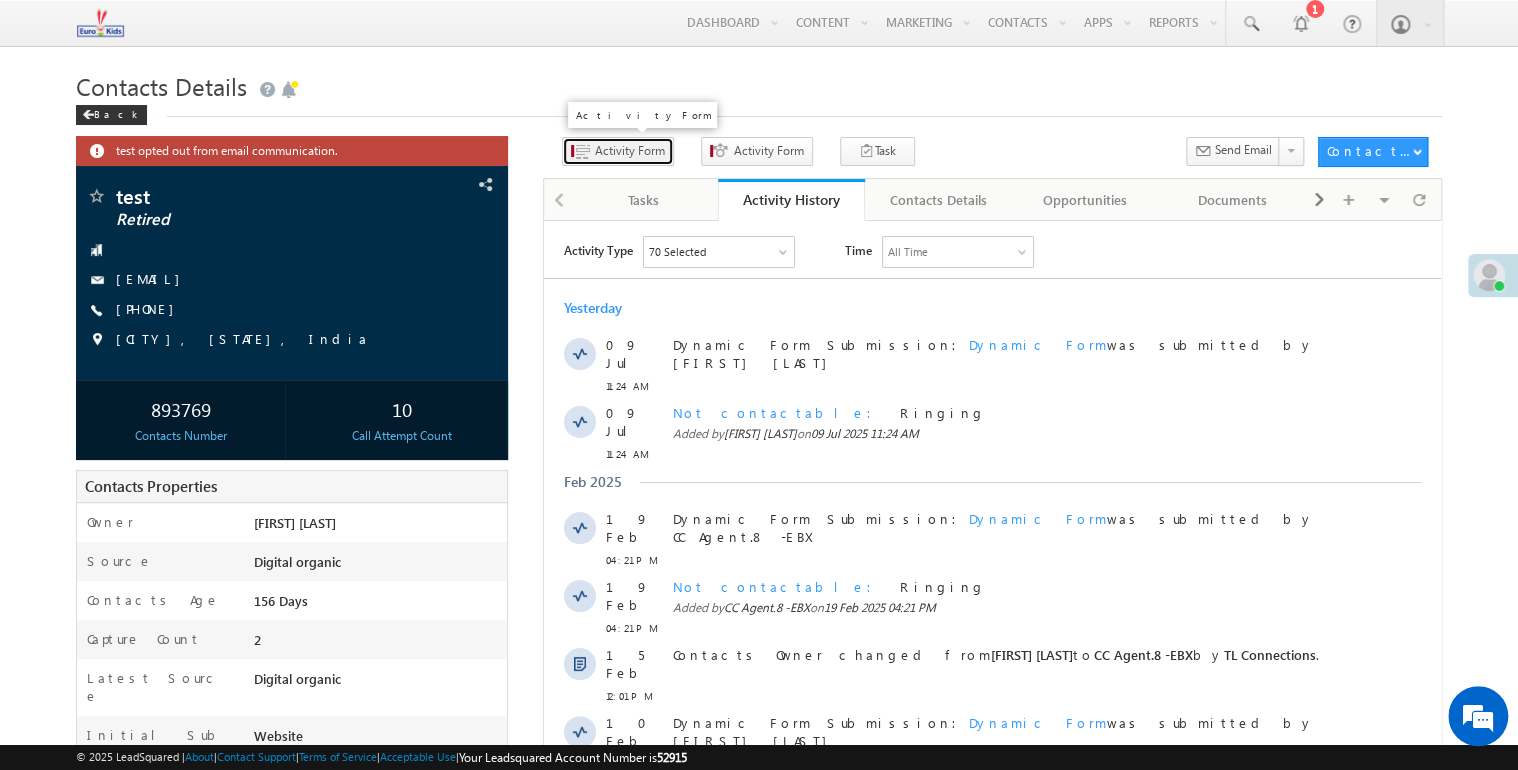 click on "Activity Form" at bounding box center (630, 151) 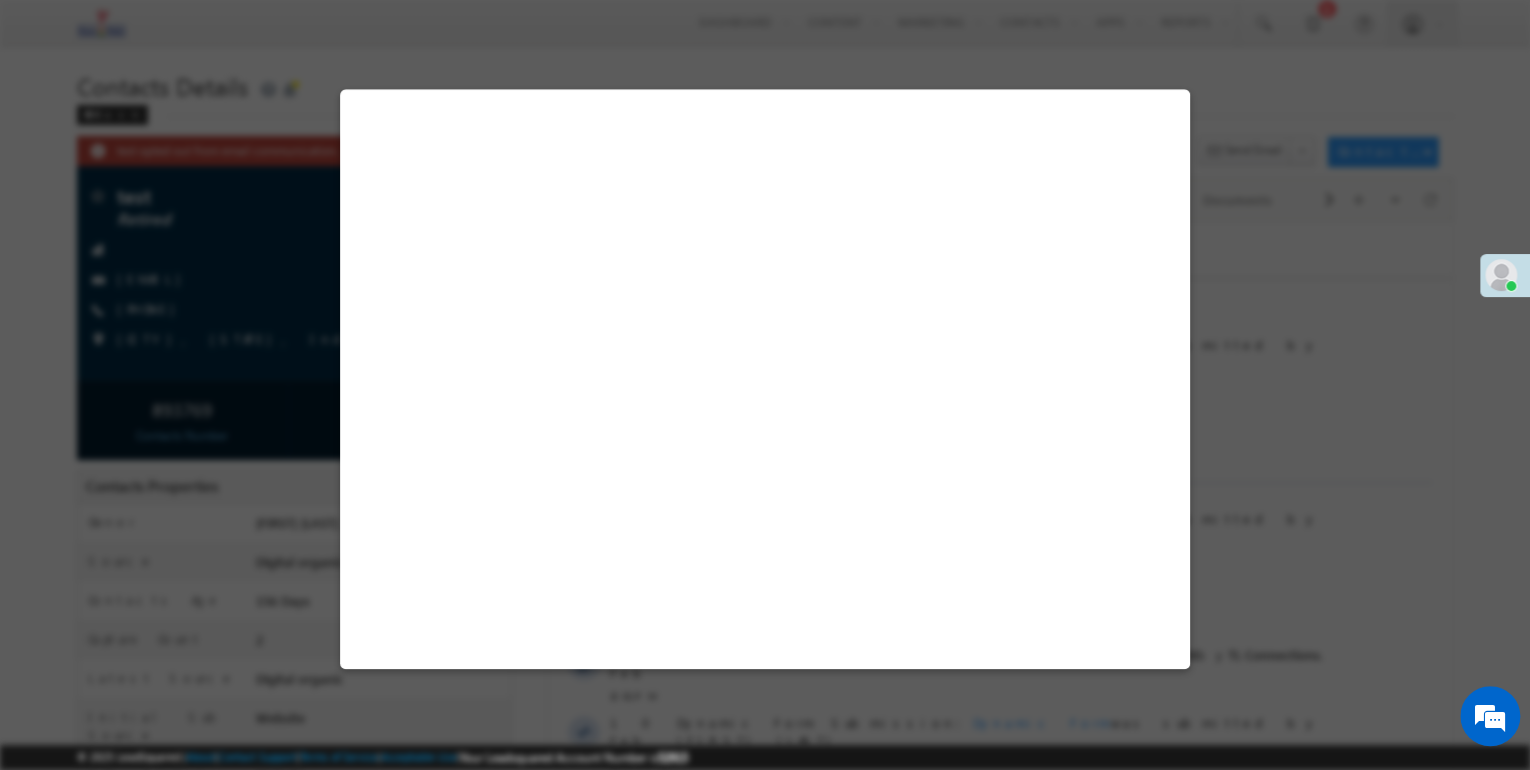select on "Admissions" 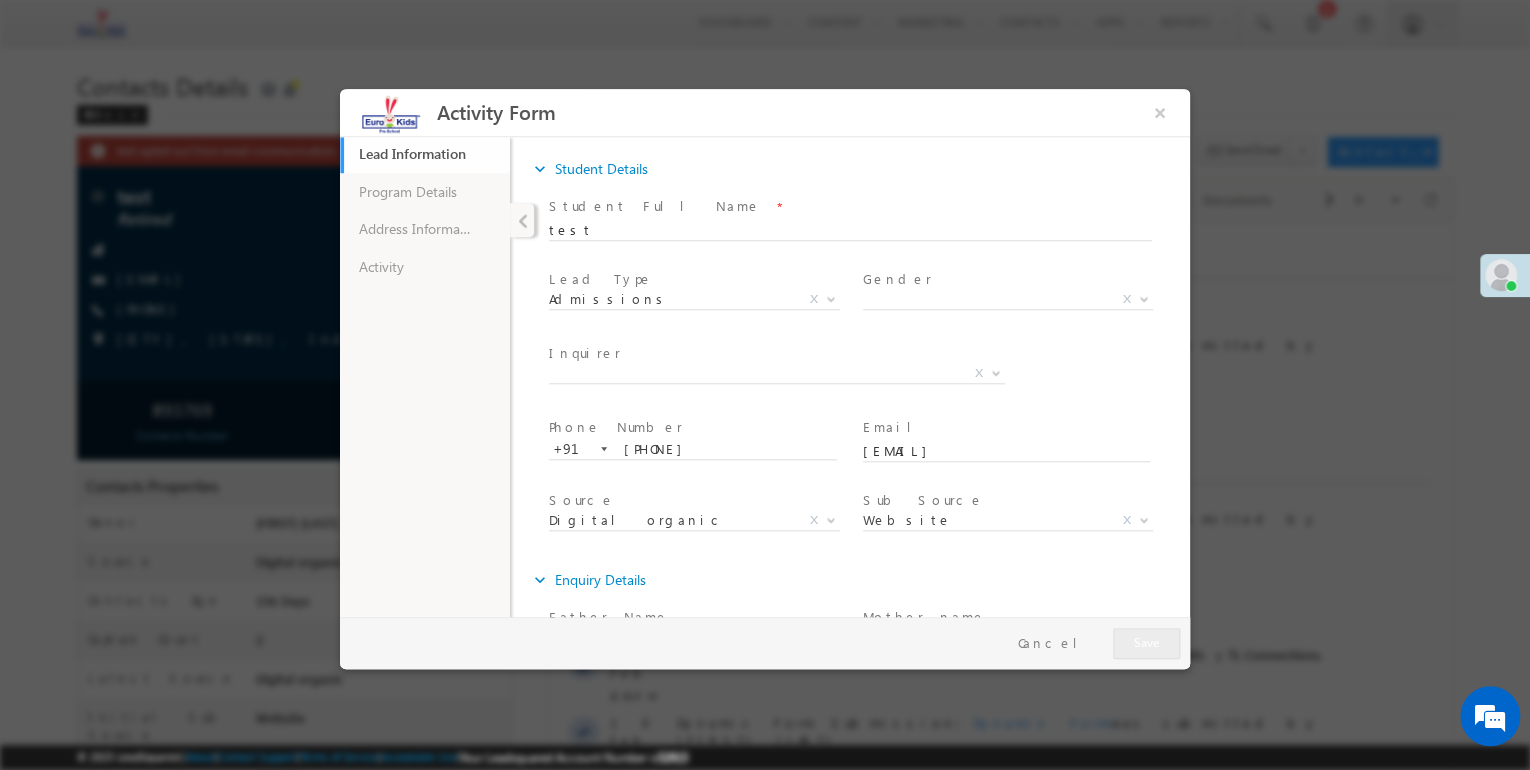 scroll, scrollTop: 0, scrollLeft: 0, axis: both 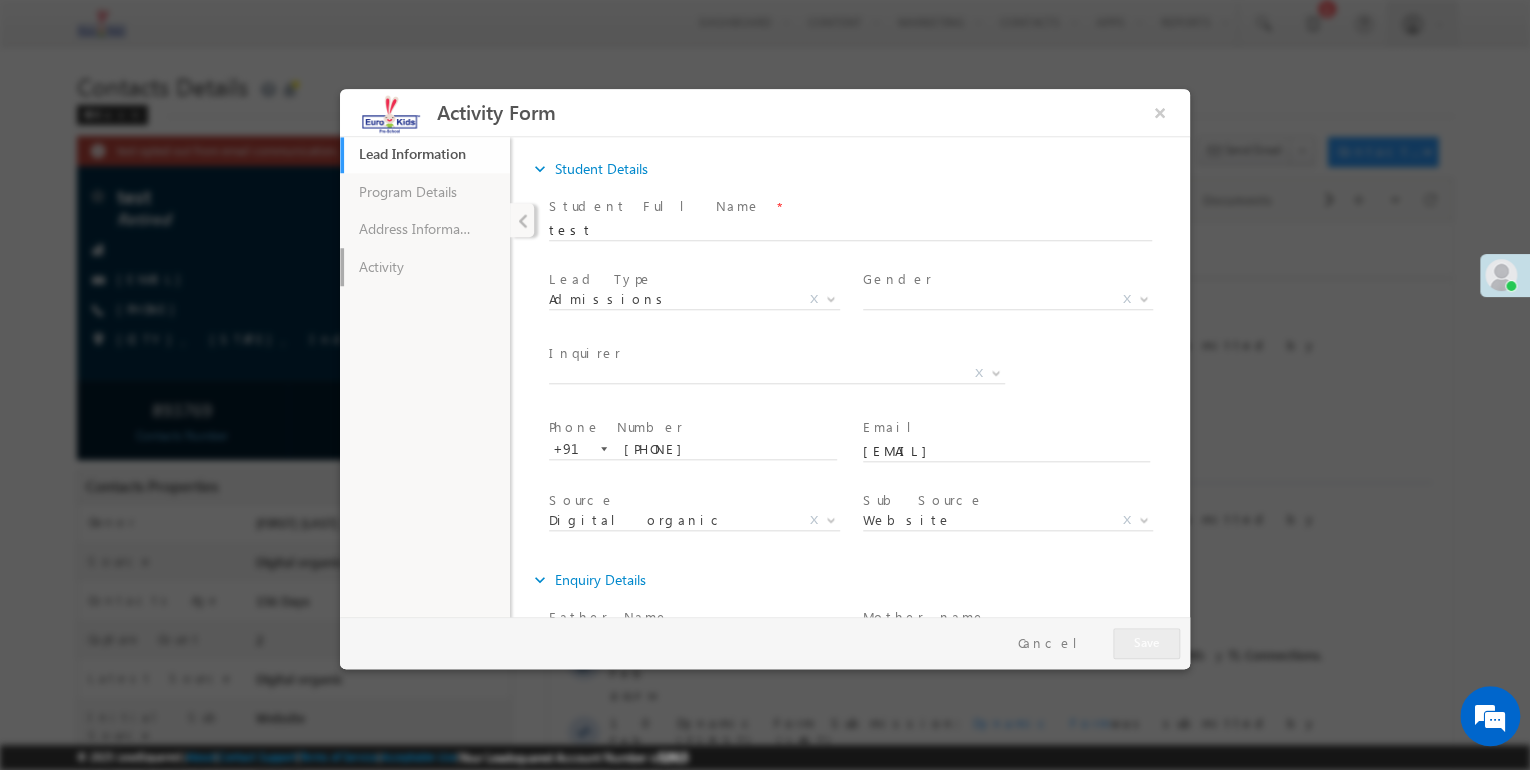 click on "Activity" at bounding box center [425, 267] 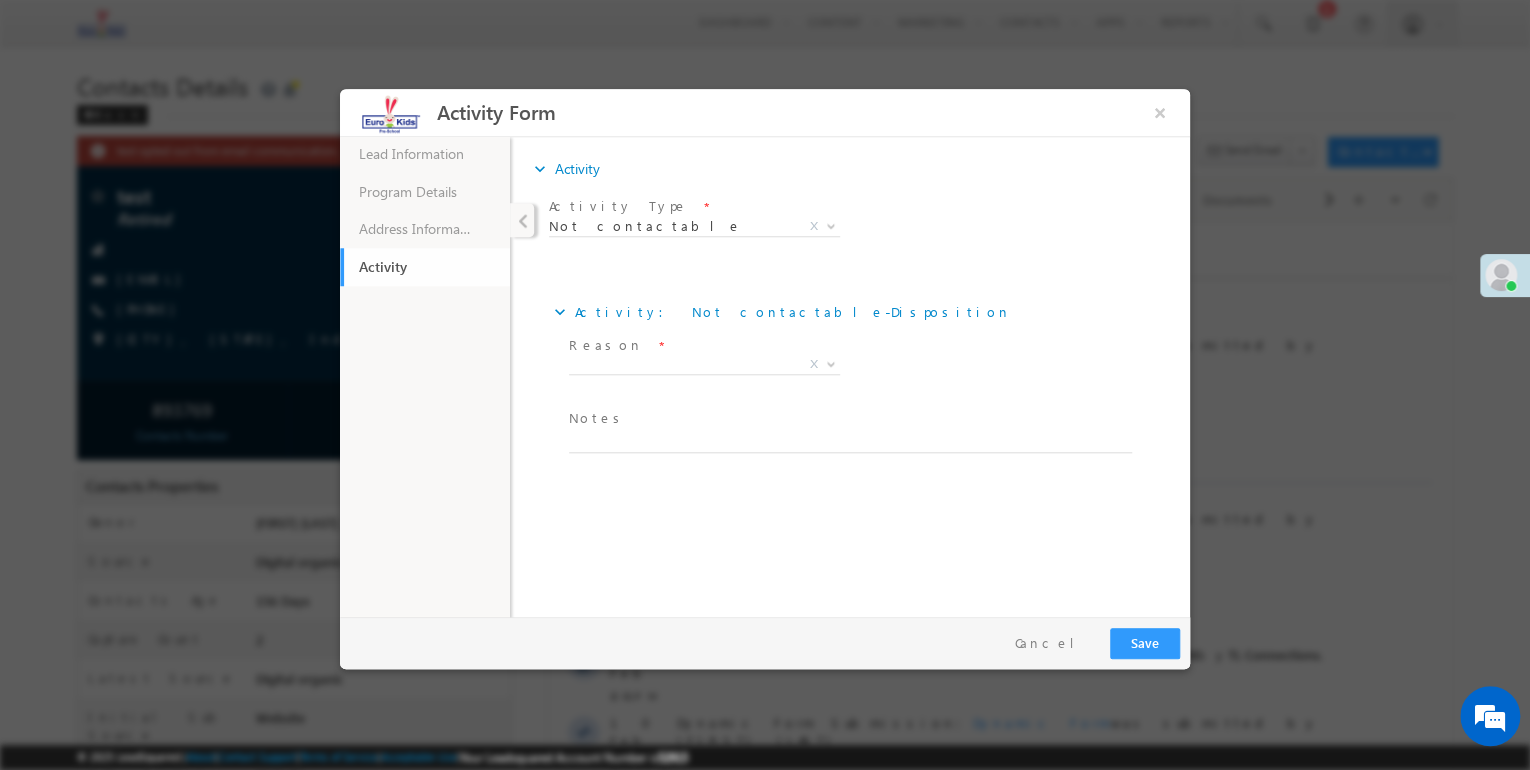 click on "X" at bounding box center (704, 365) 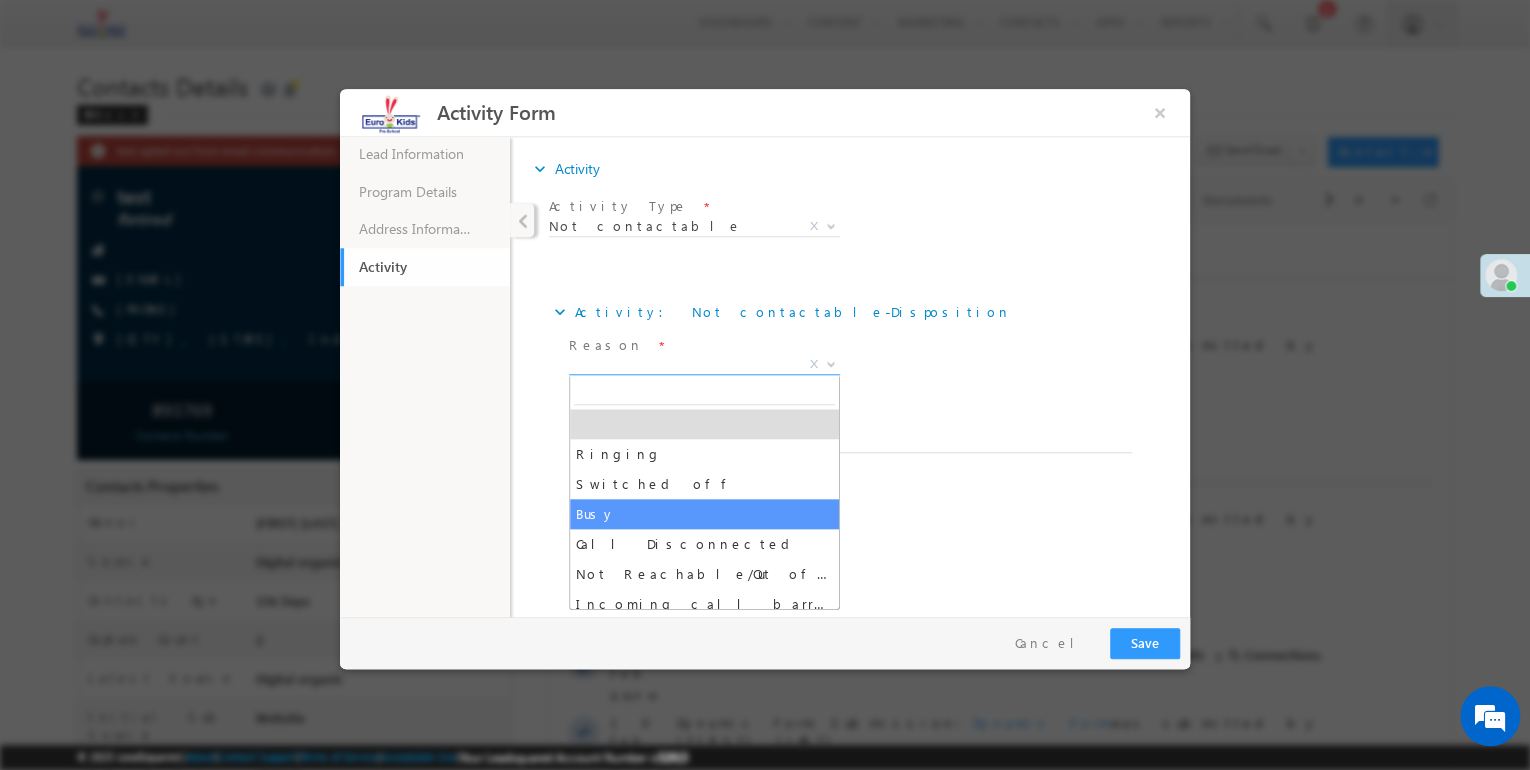 select on "Busy" 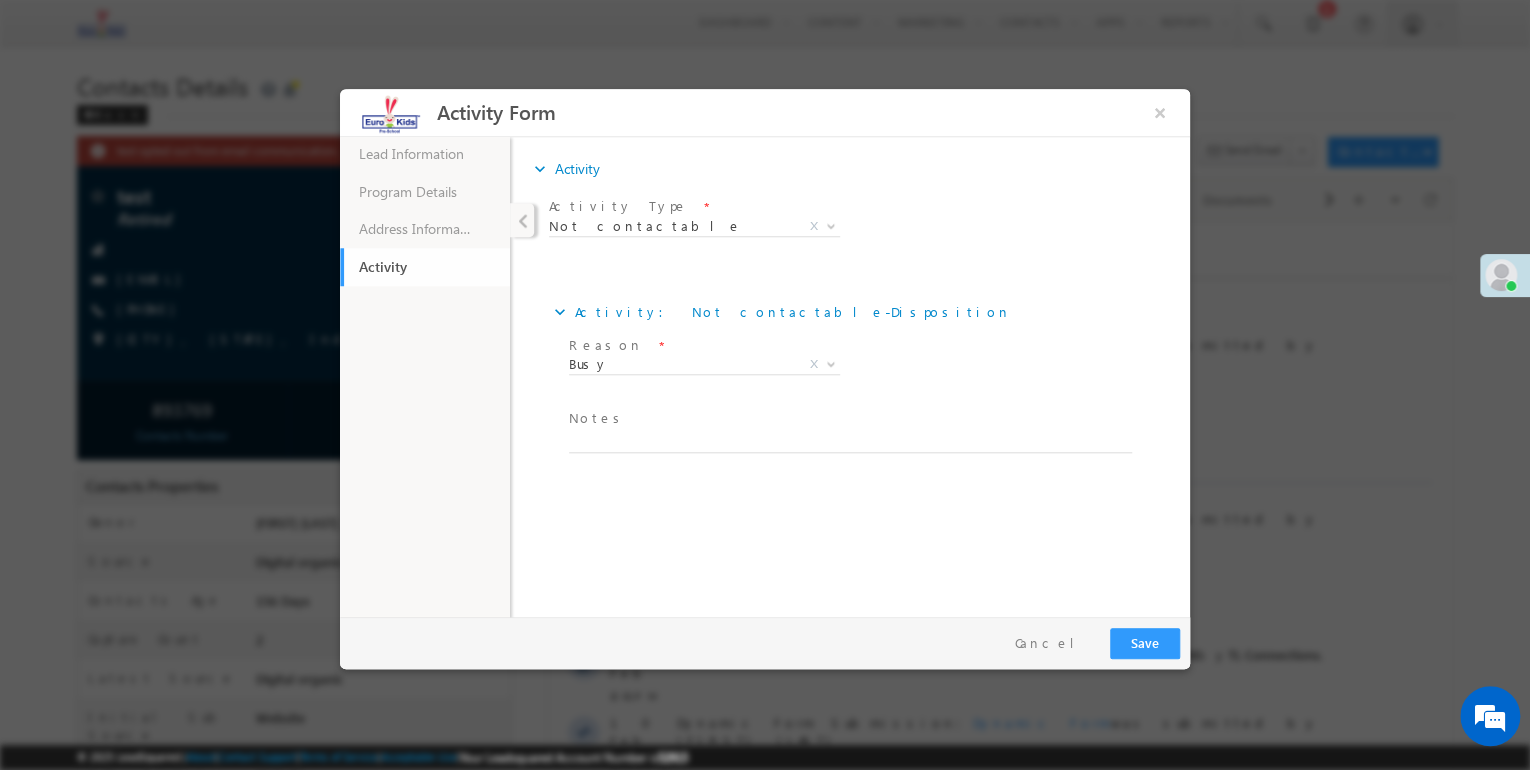 click on "Notes
*" at bounding box center [845, 419] 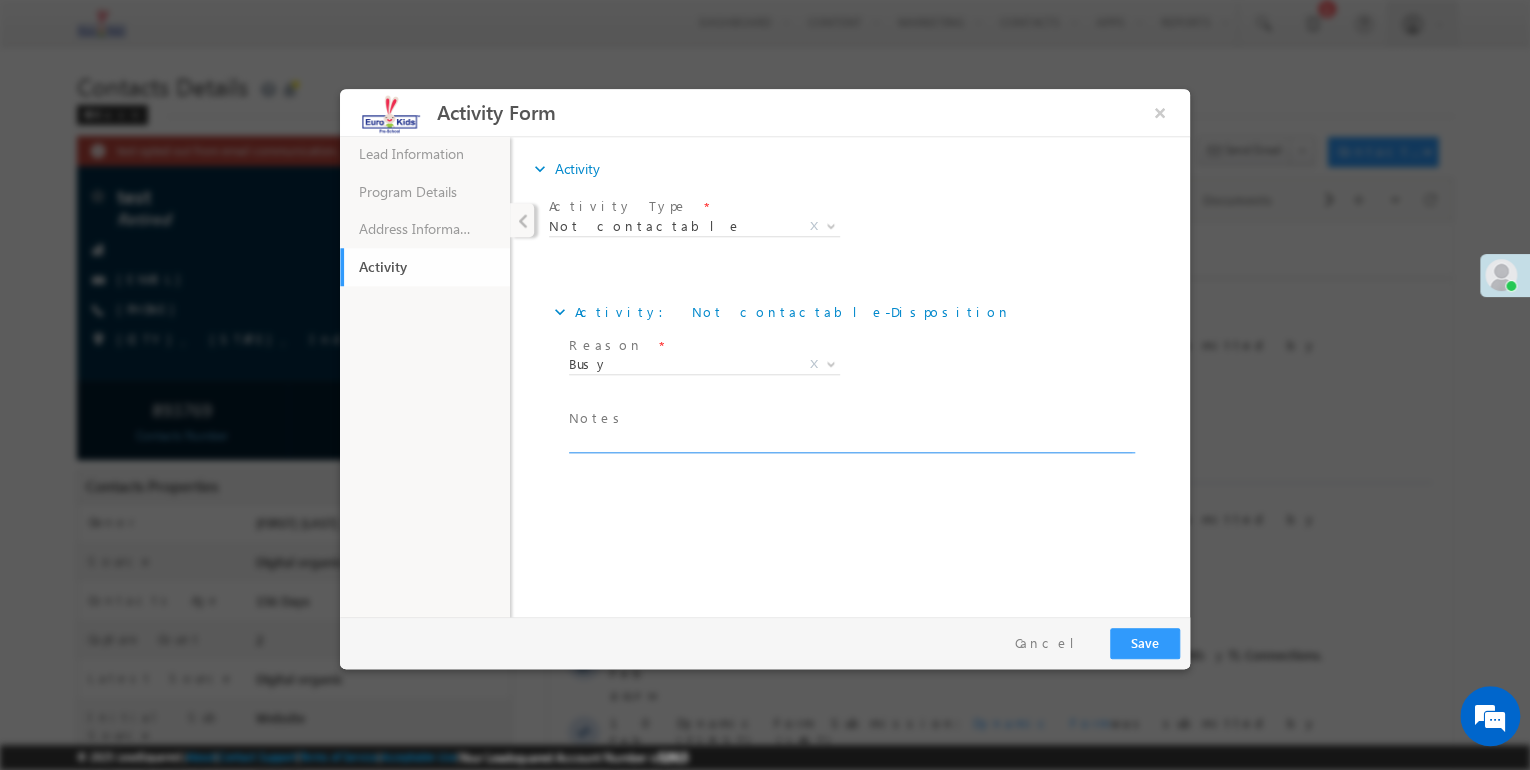 click at bounding box center [850, 441] 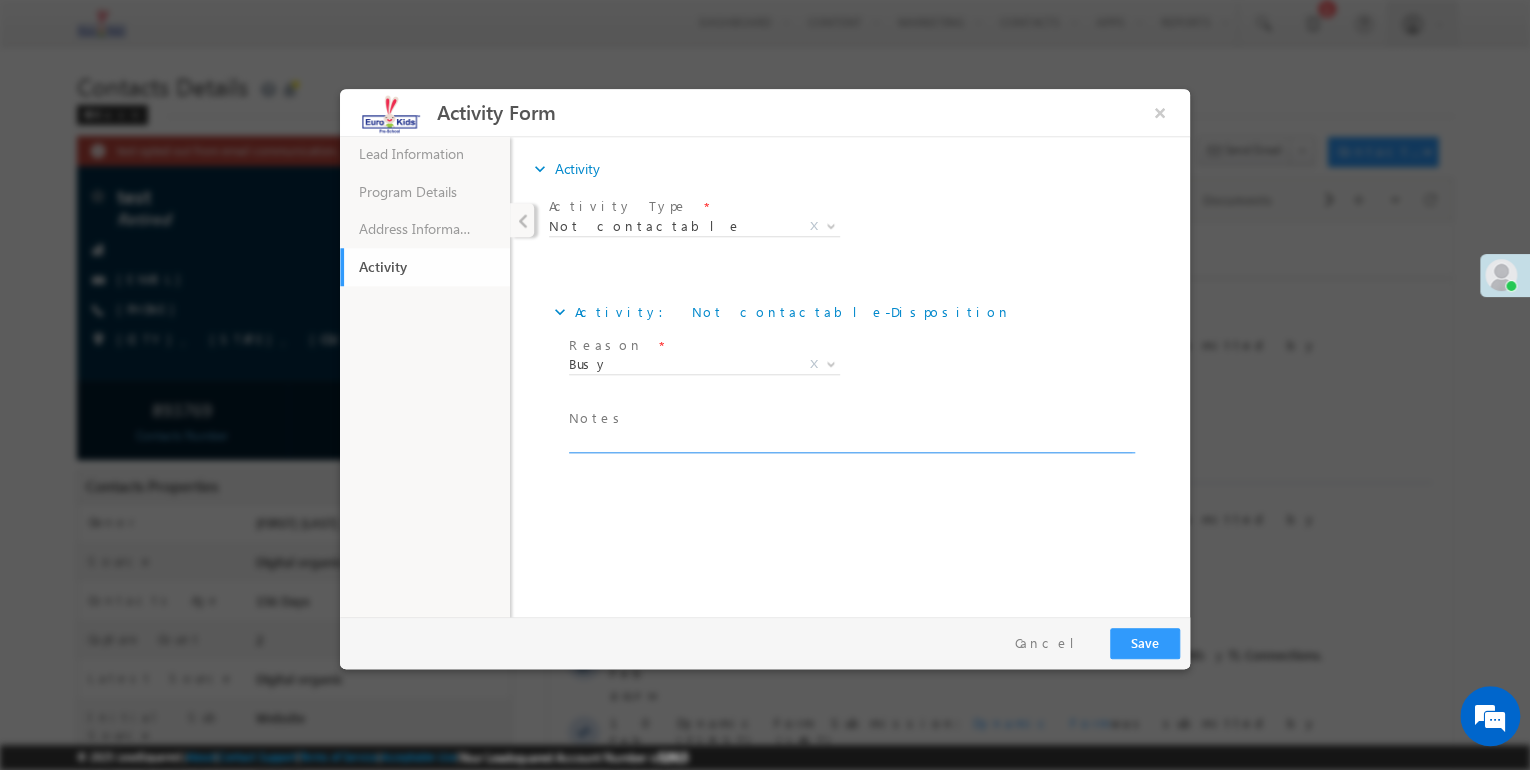 paste on "Busy" 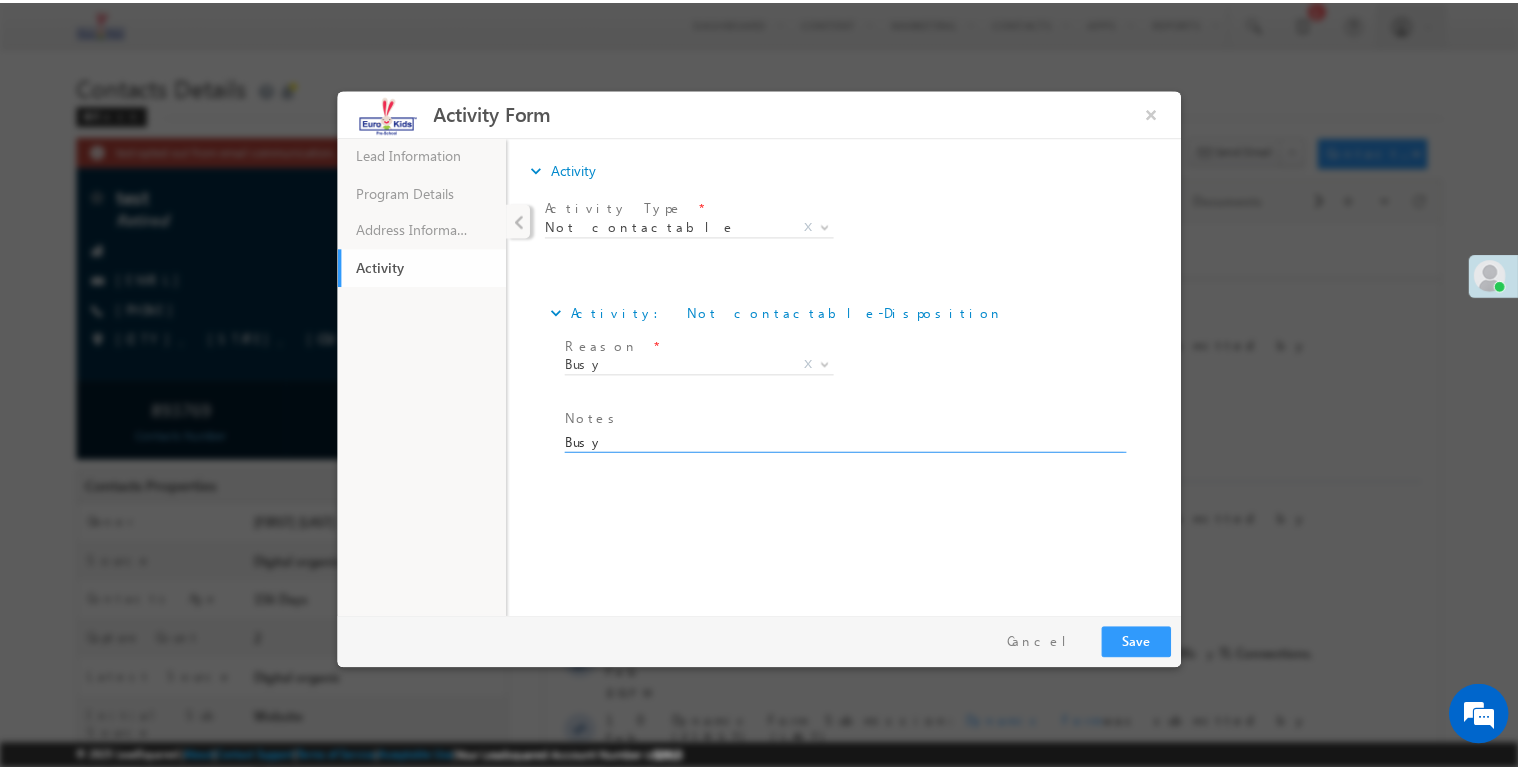 scroll, scrollTop: 4, scrollLeft: 0, axis: vertical 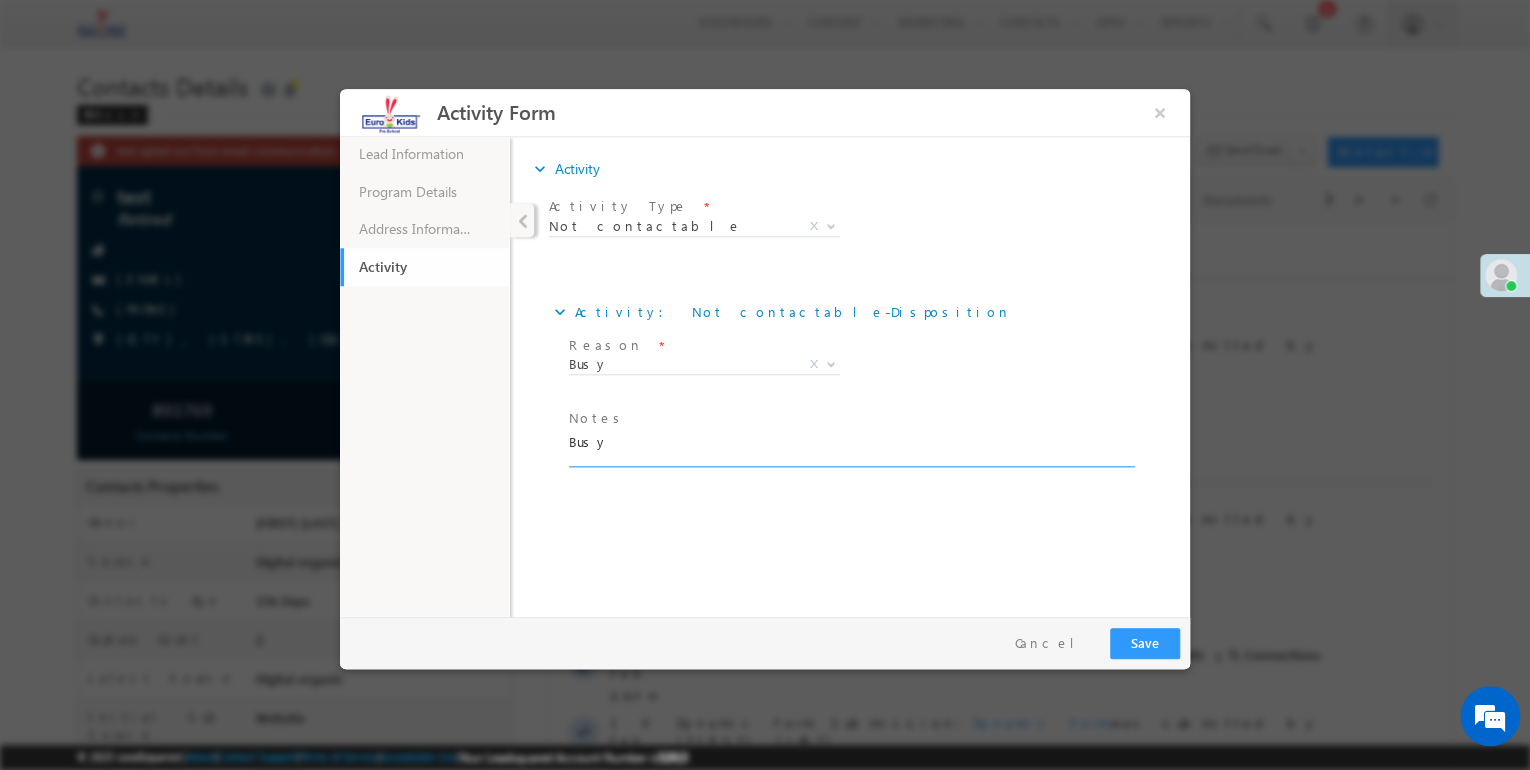 type on "Busy" 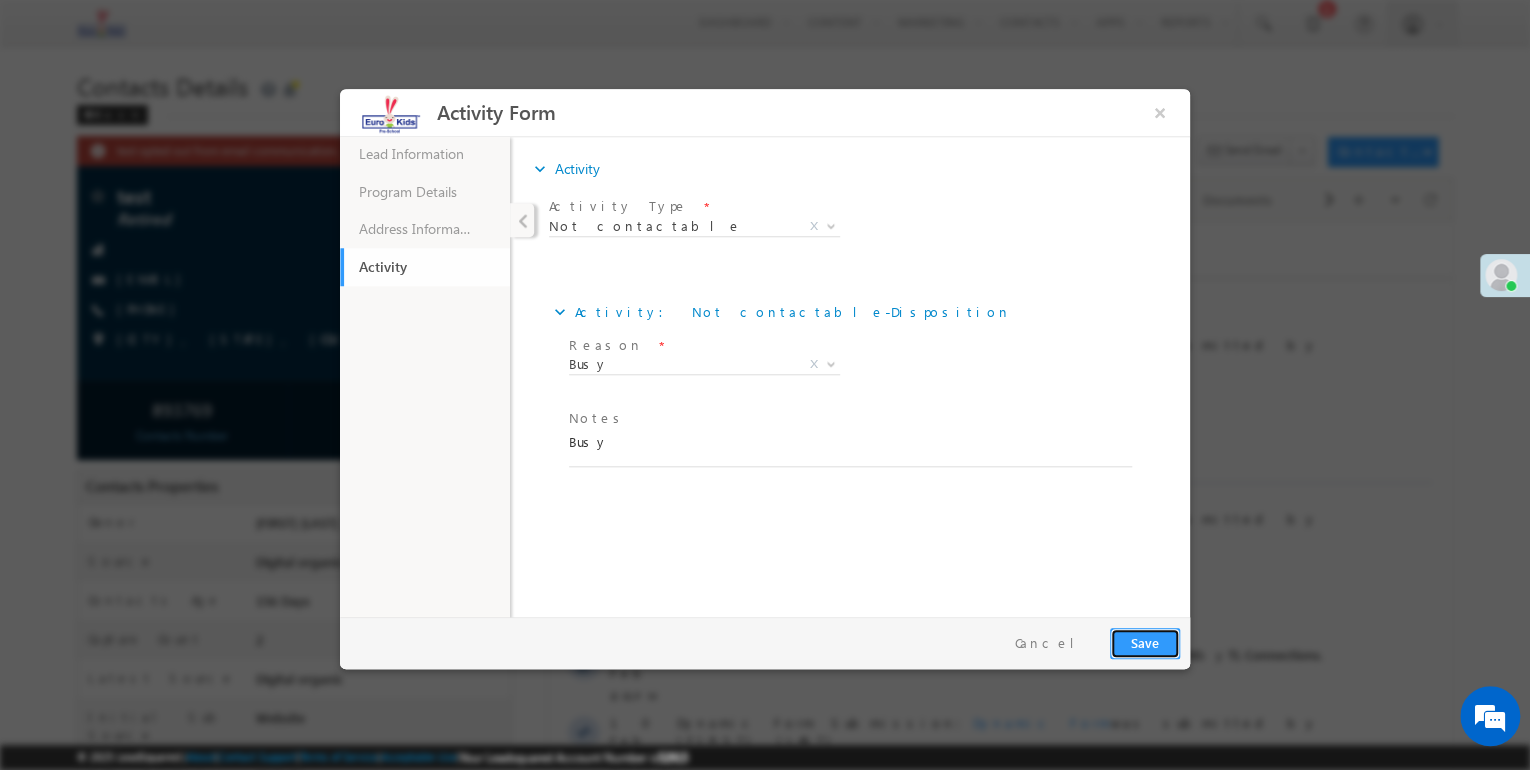 click on "Save" 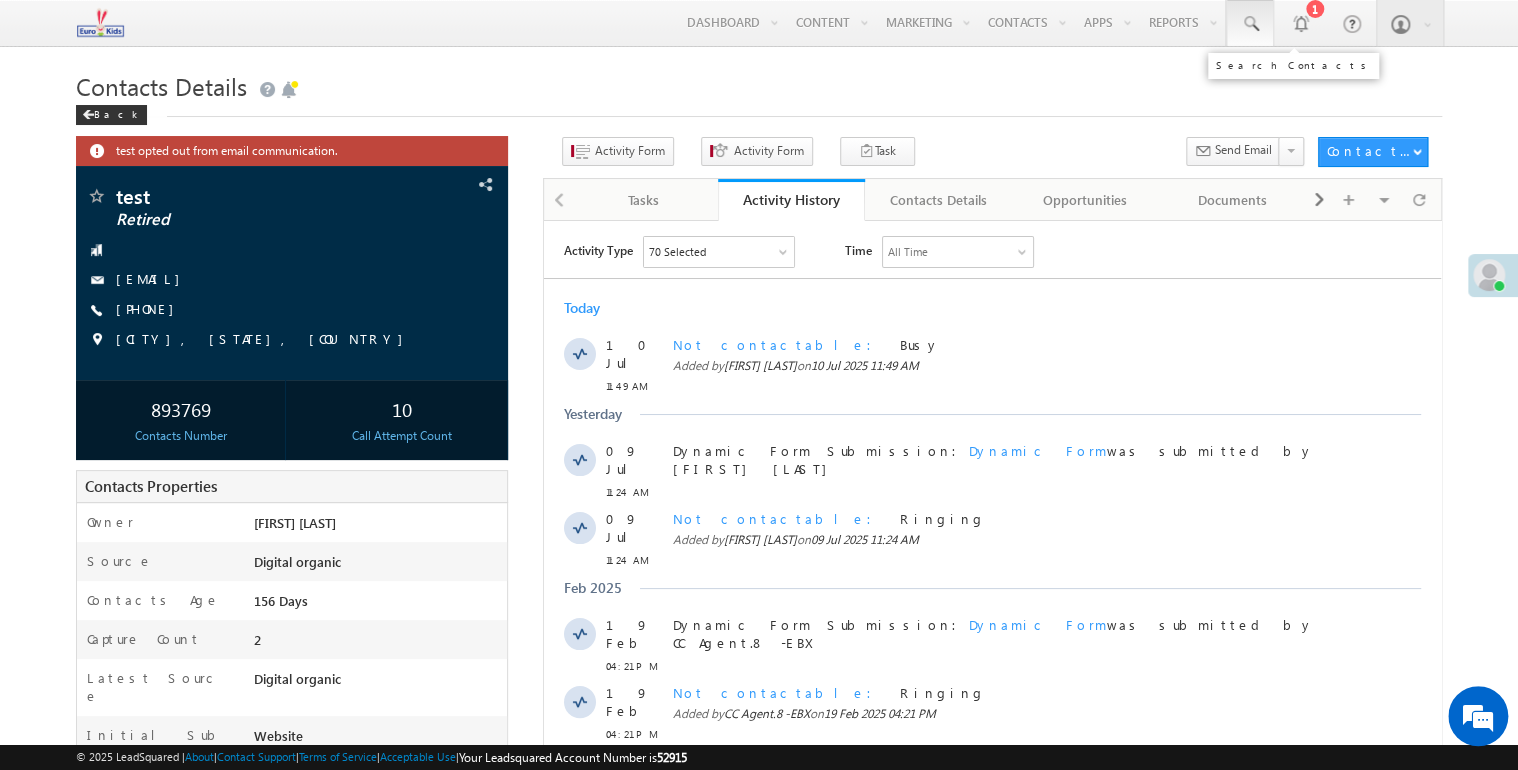 click 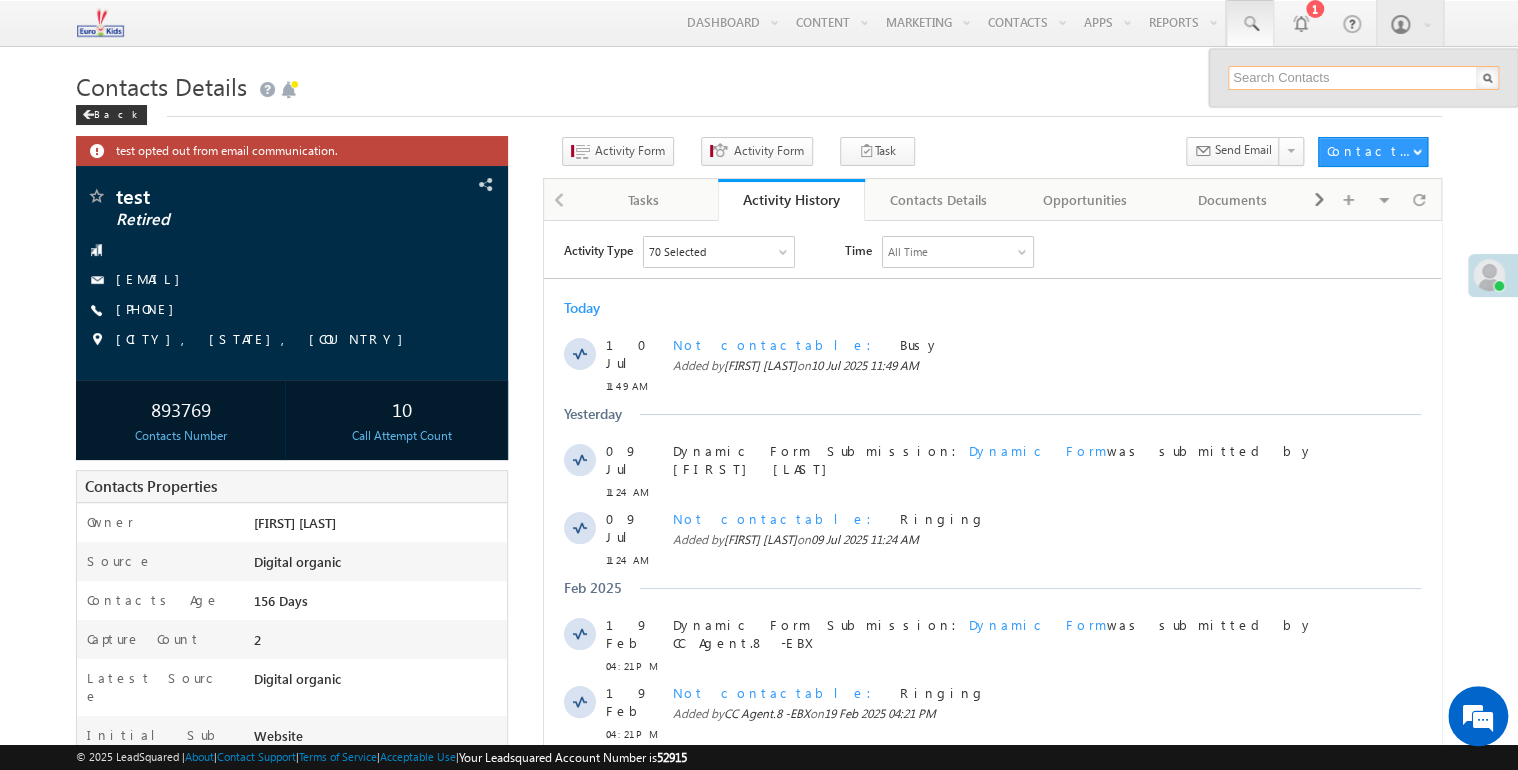 click 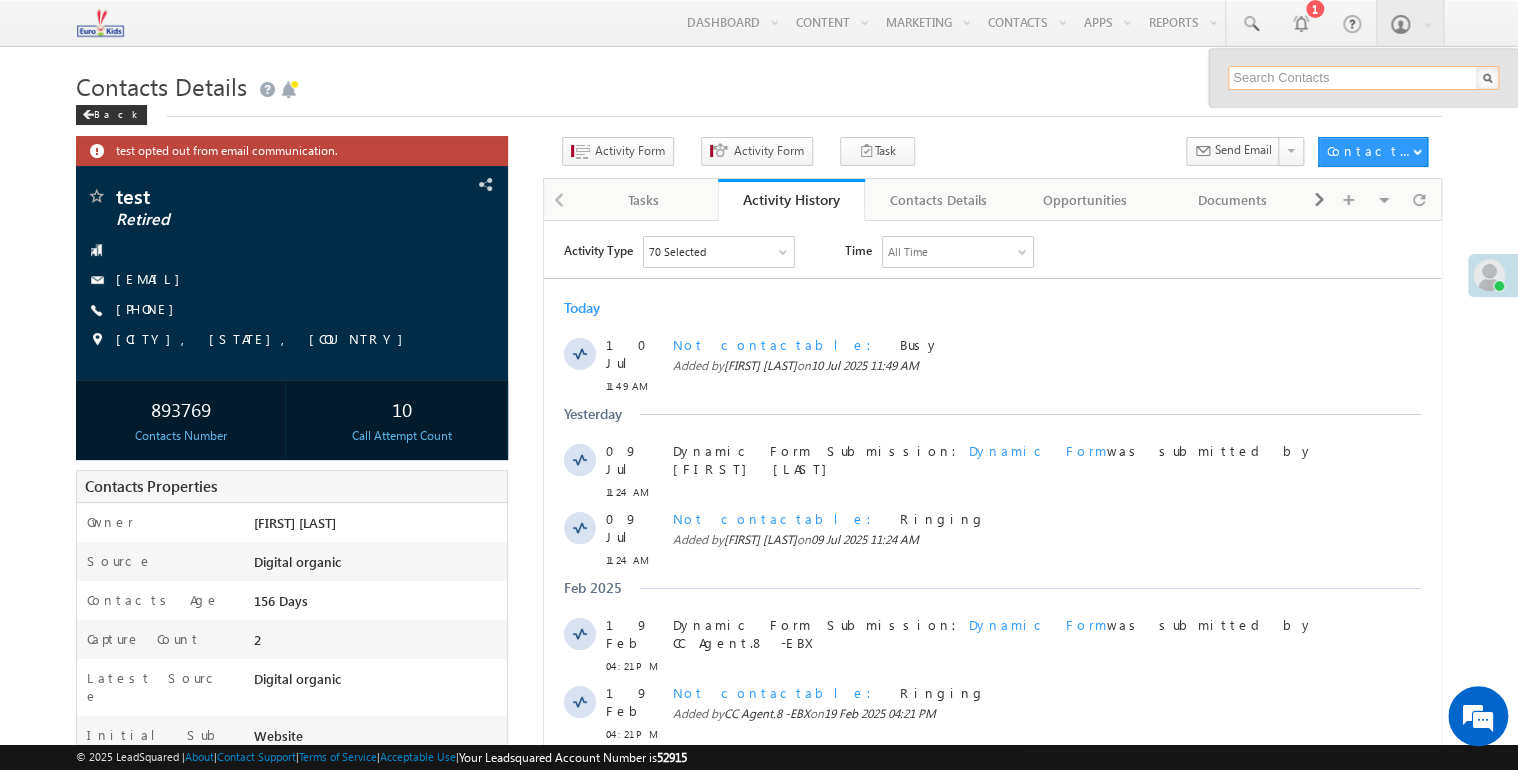 paste on "9619850517" 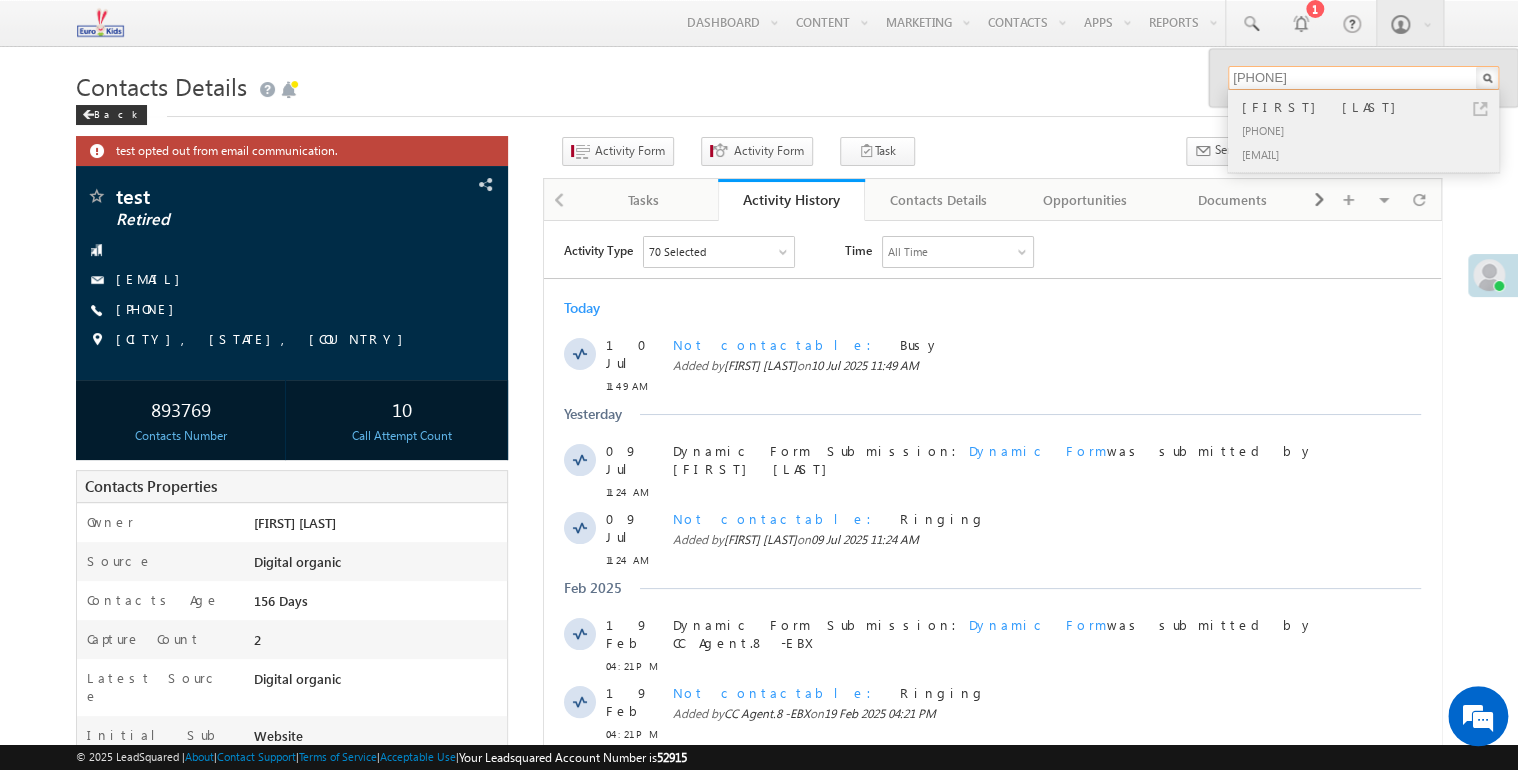 type on "9619850517" 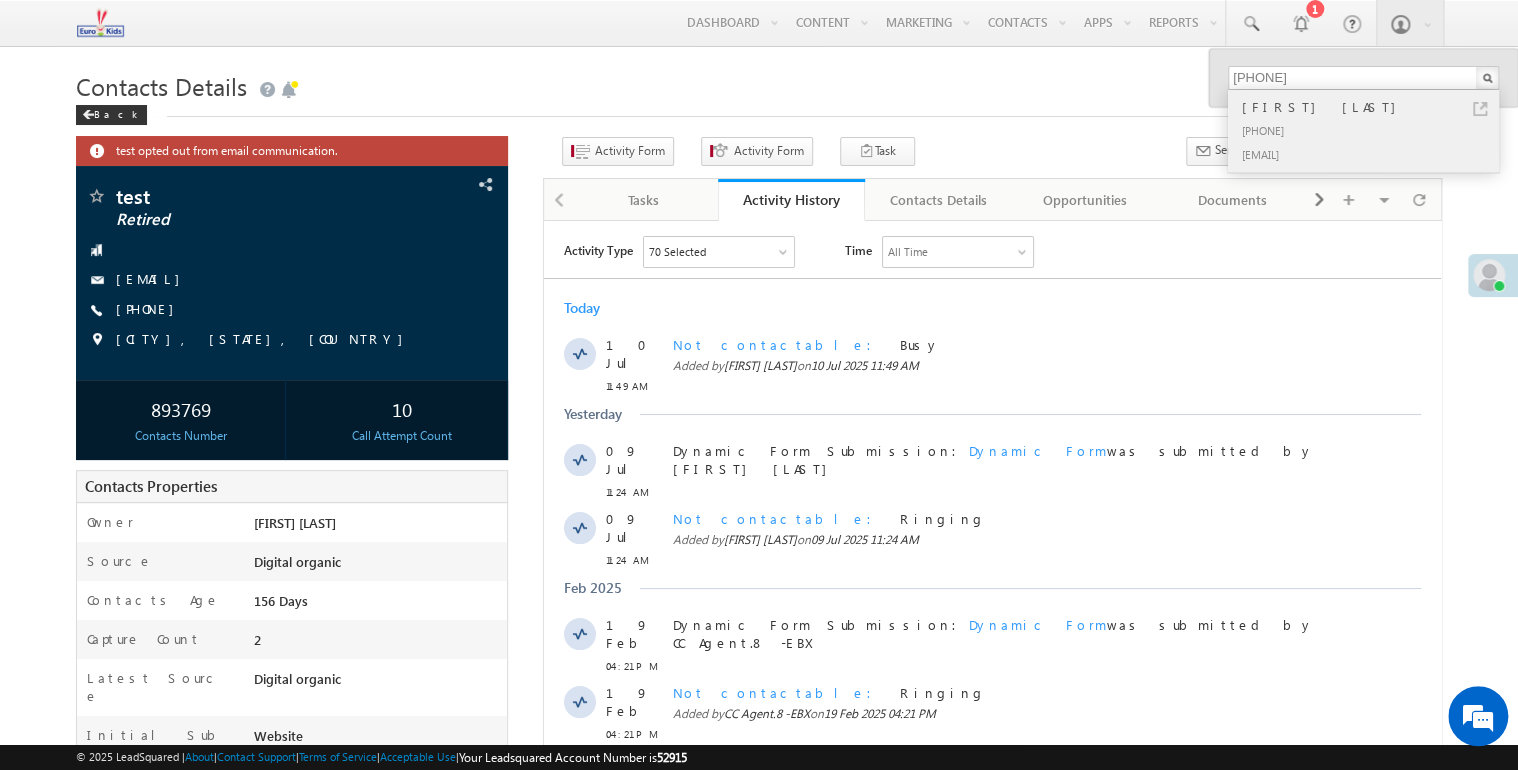 click on "+91-9619850517" 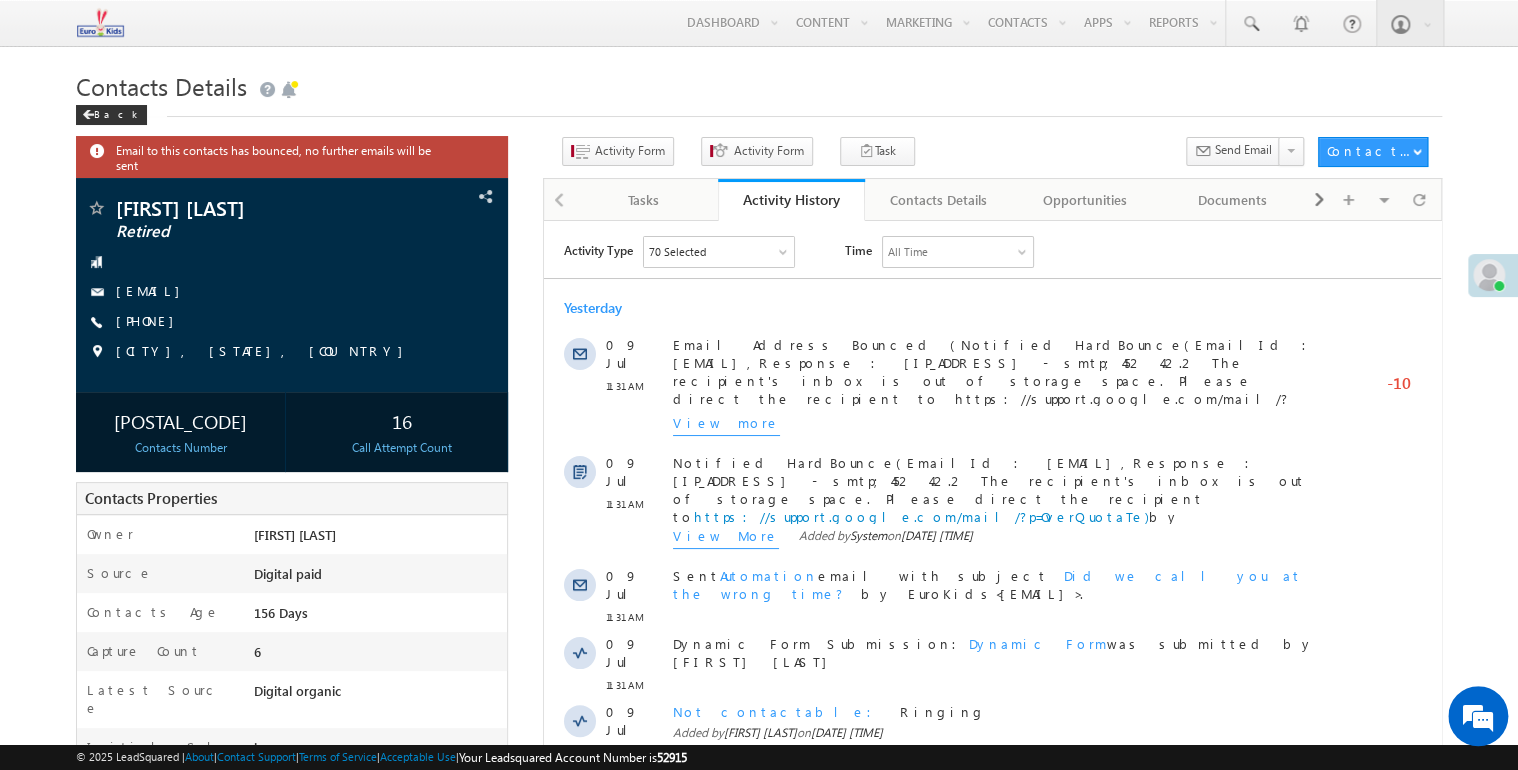 scroll, scrollTop: 0, scrollLeft: 0, axis: both 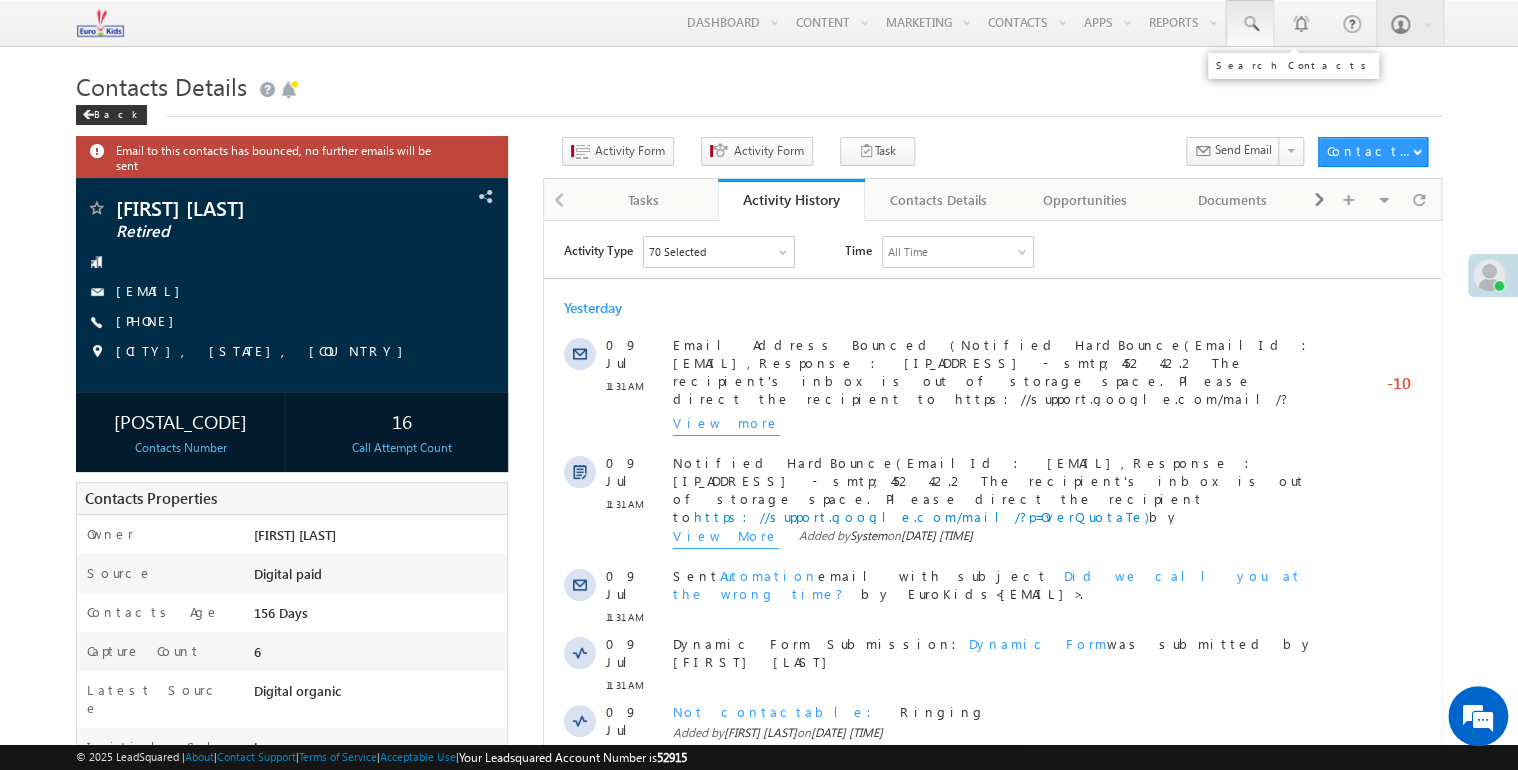 click at bounding box center [1250, 24] 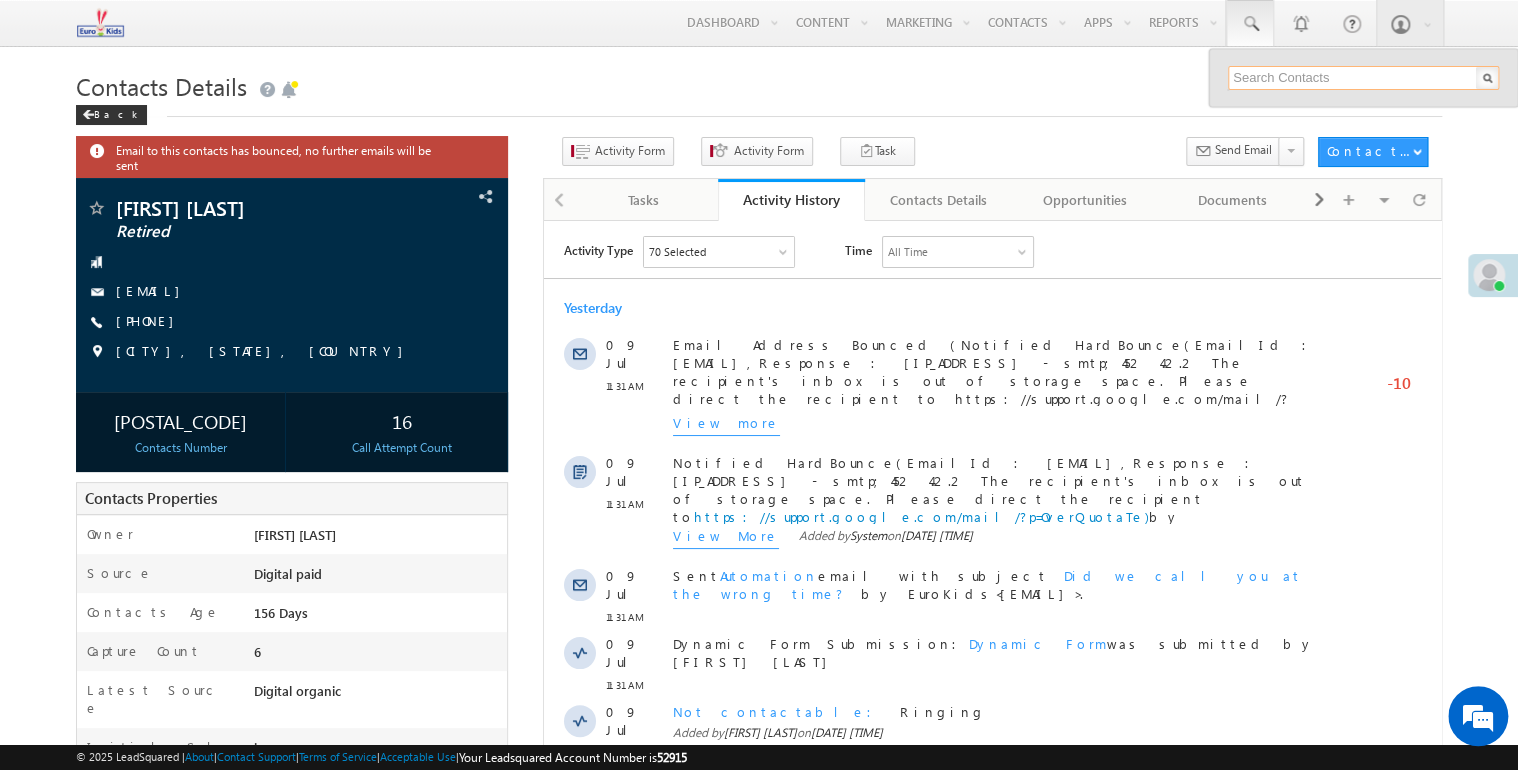 click at bounding box center (1363, 78) 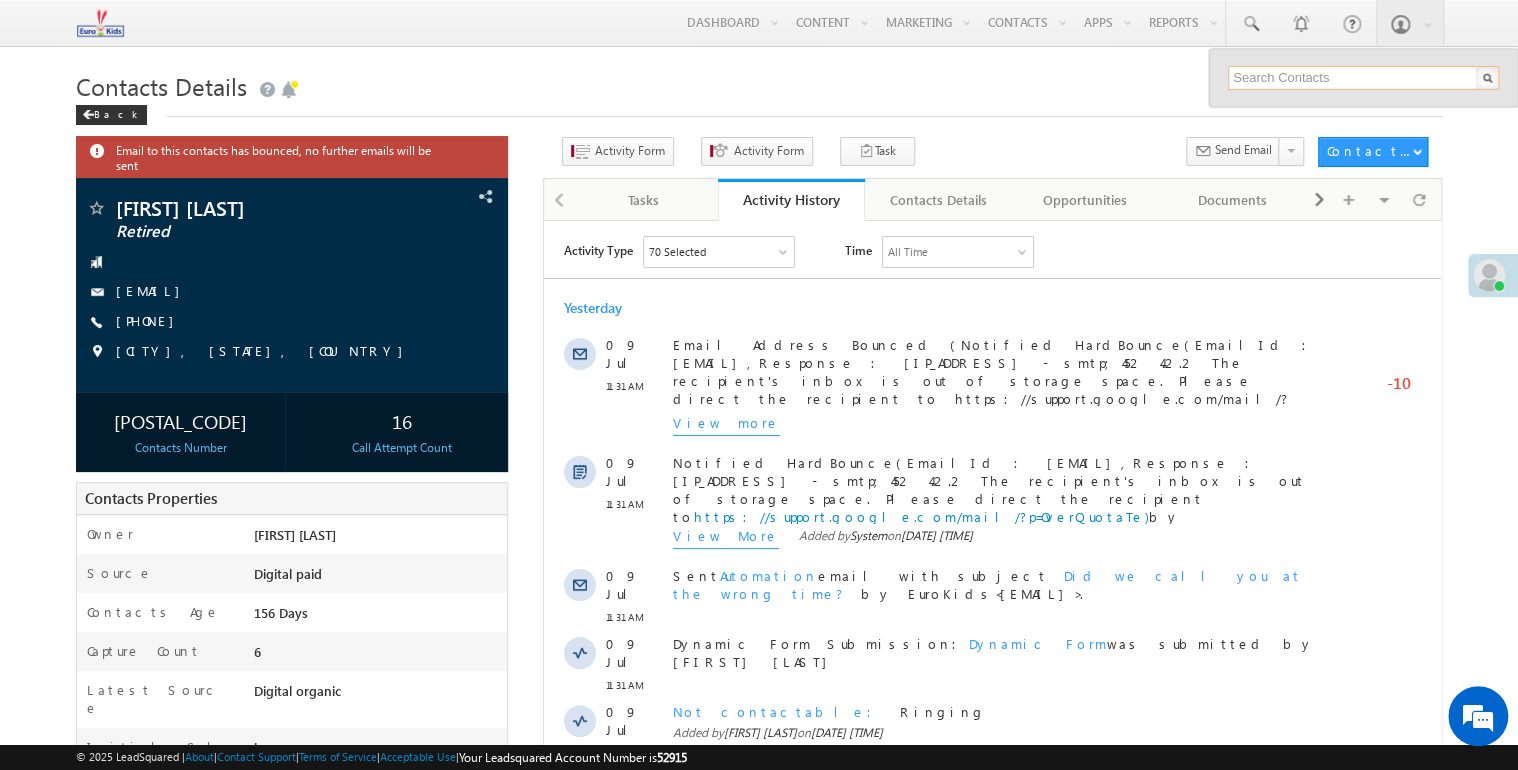 paste on "[PHONE]" 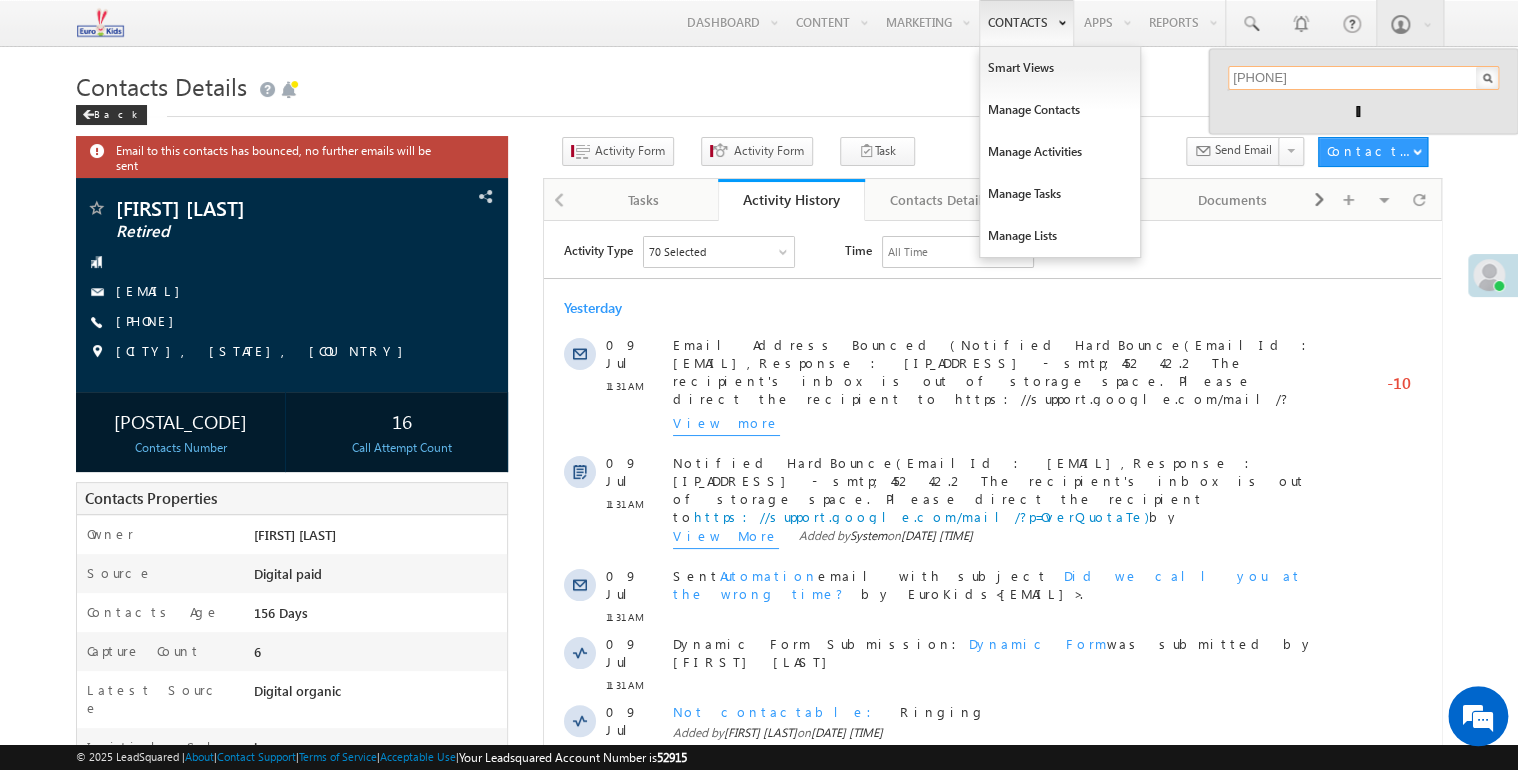 type on "[PHONE]" 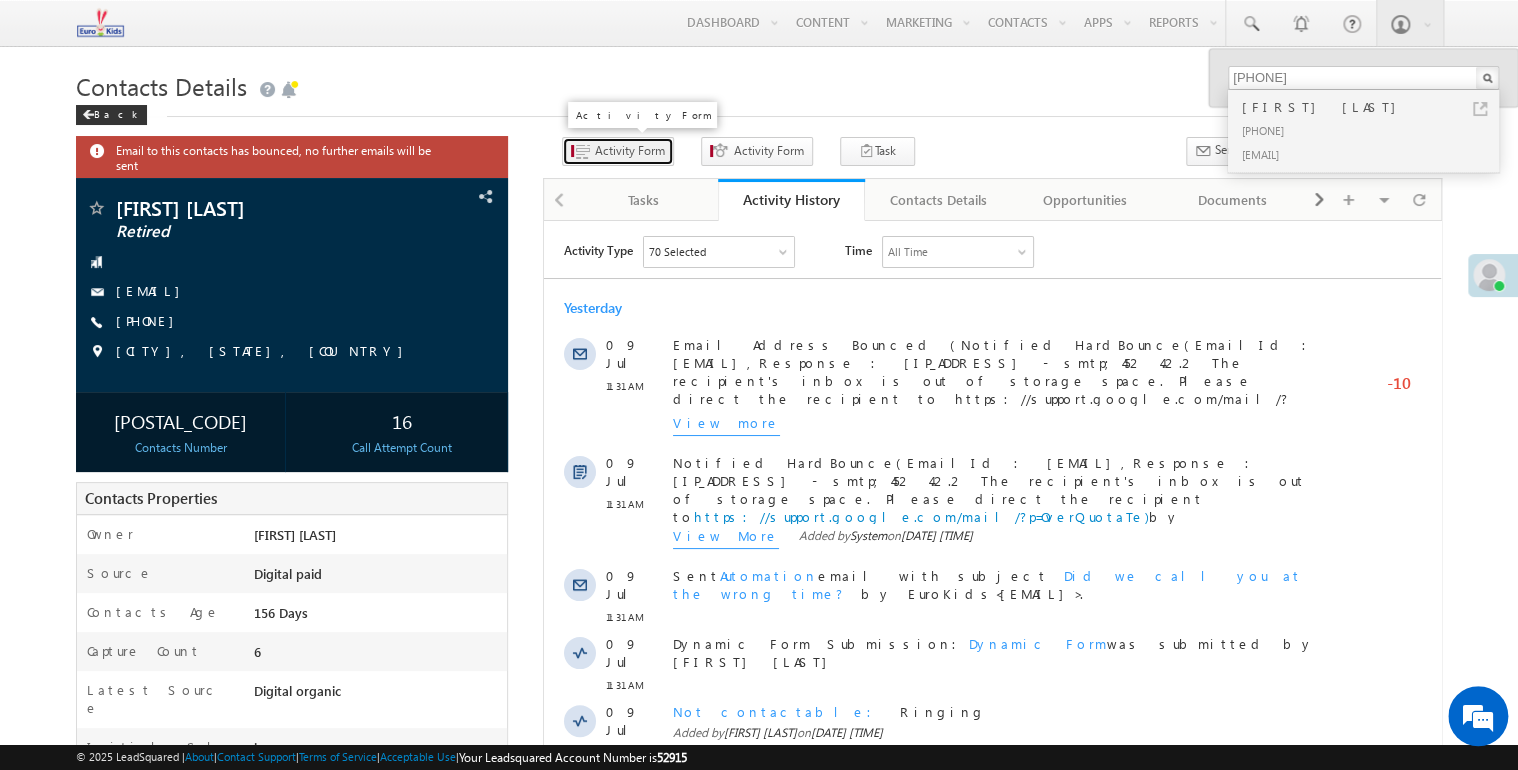 click on "Activity Form" at bounding box center (618, 151) 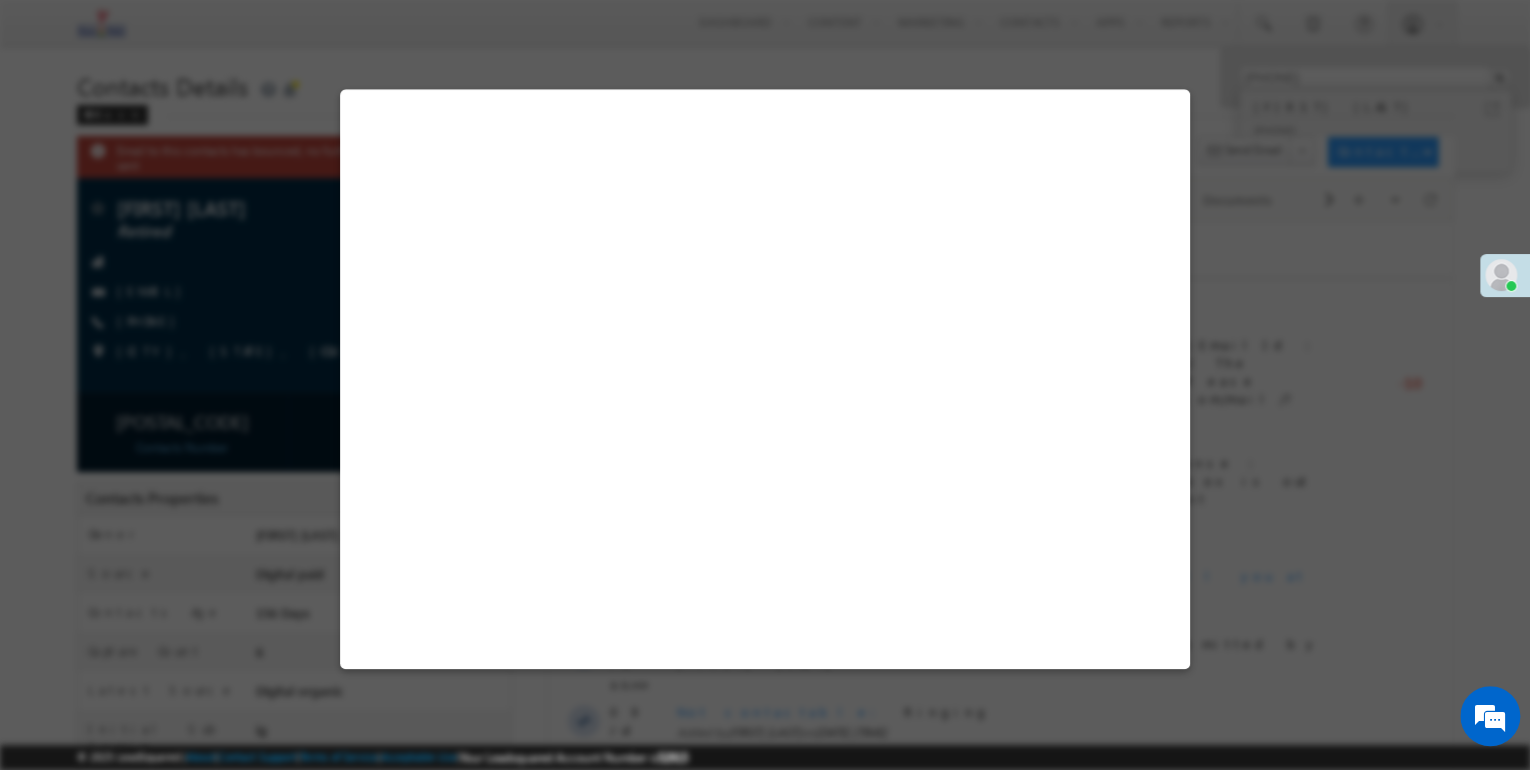 select on "Admissions" 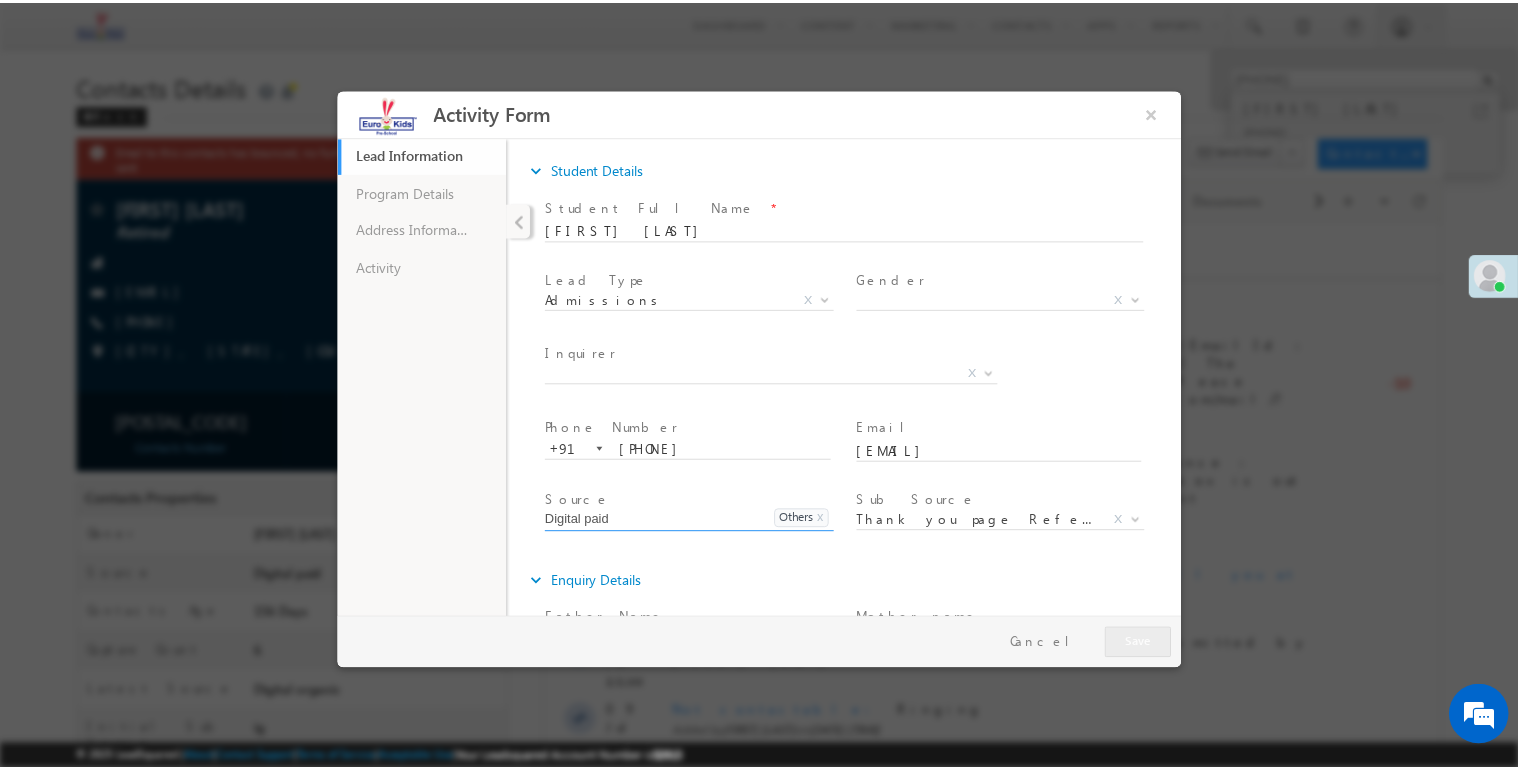 scroll, scrollTop: 0, scrollLeft: 0, axis: both 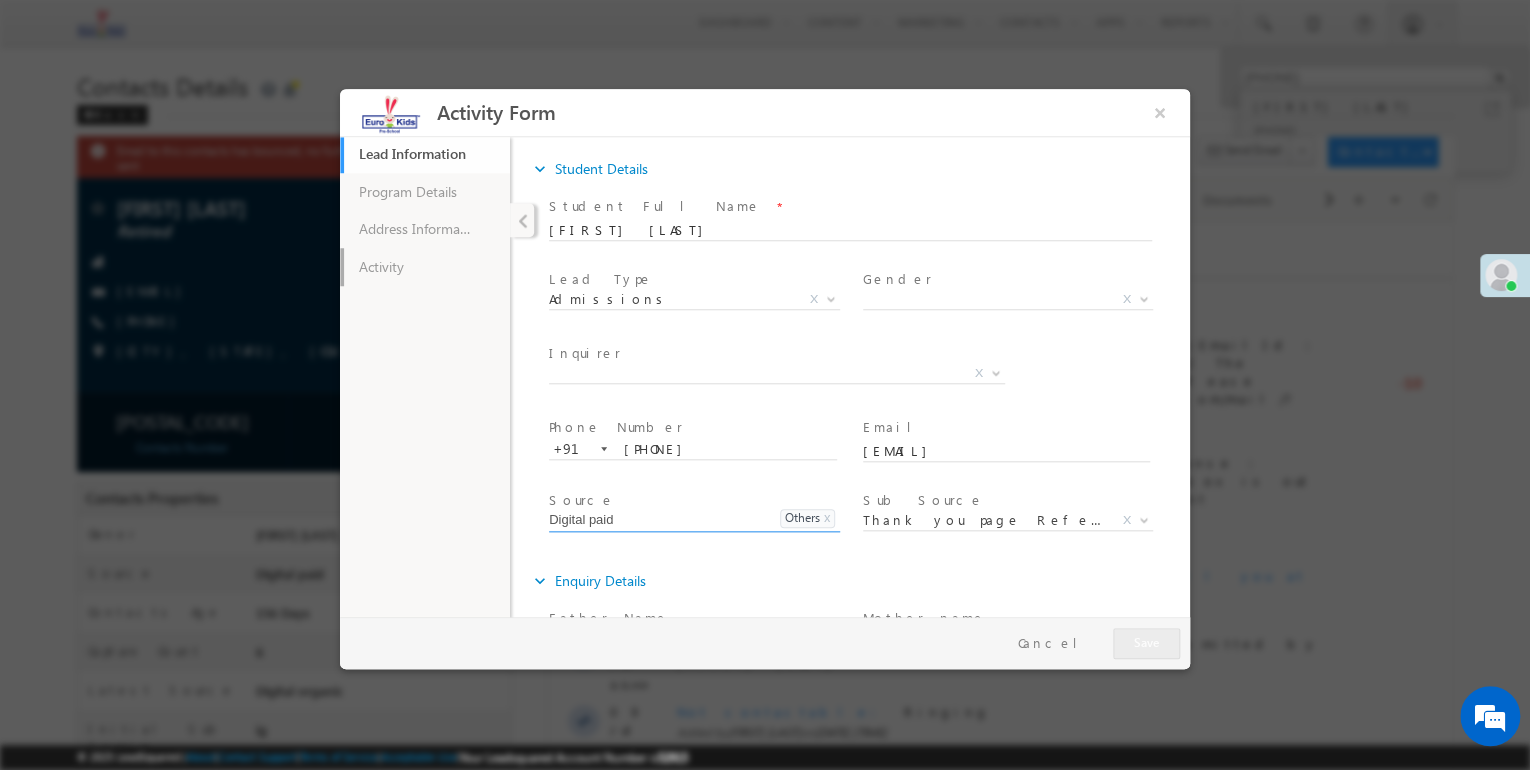 click on "Activity" at bounding box center [425, 267] 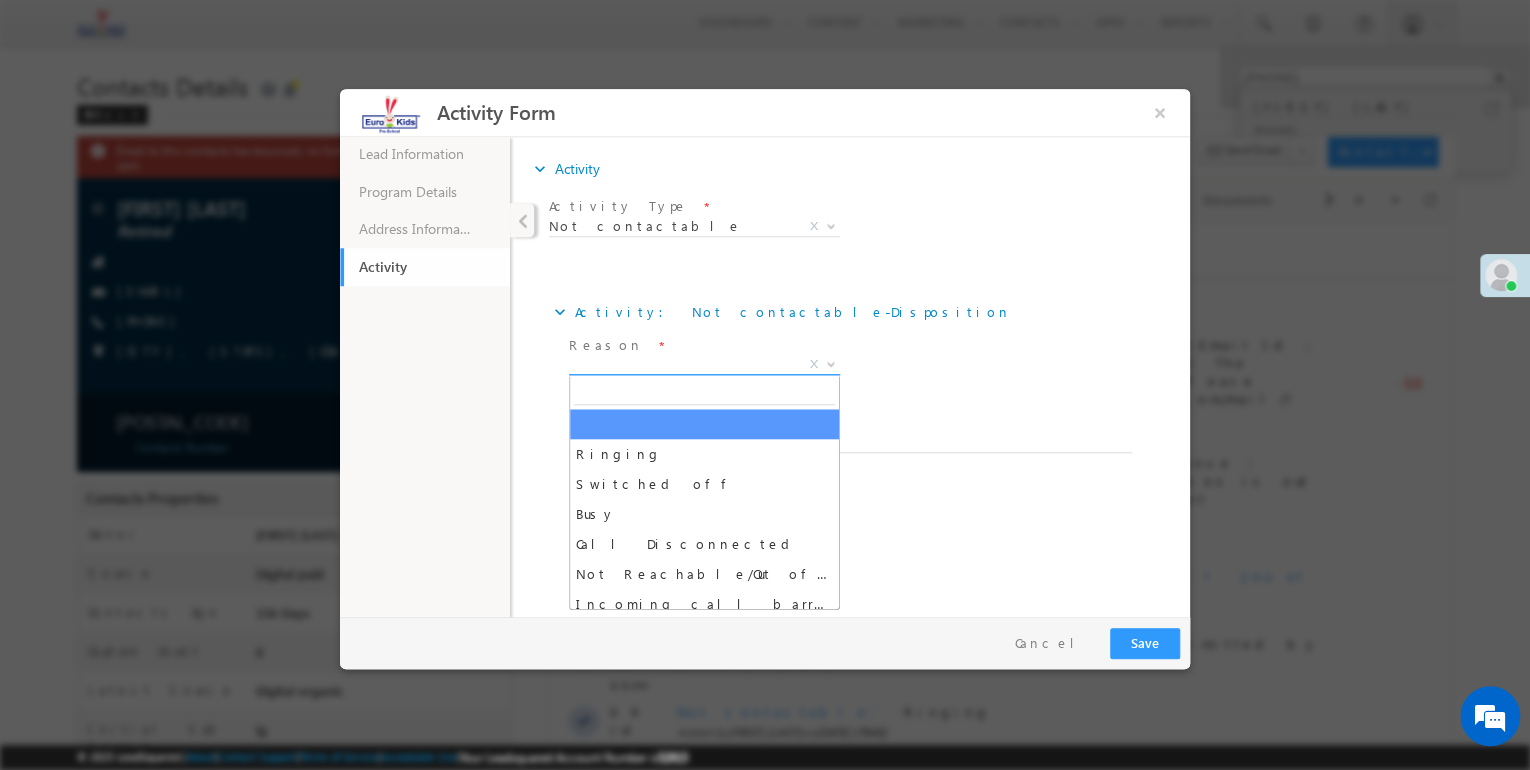 click on "X" at bounding box center [704, 365] 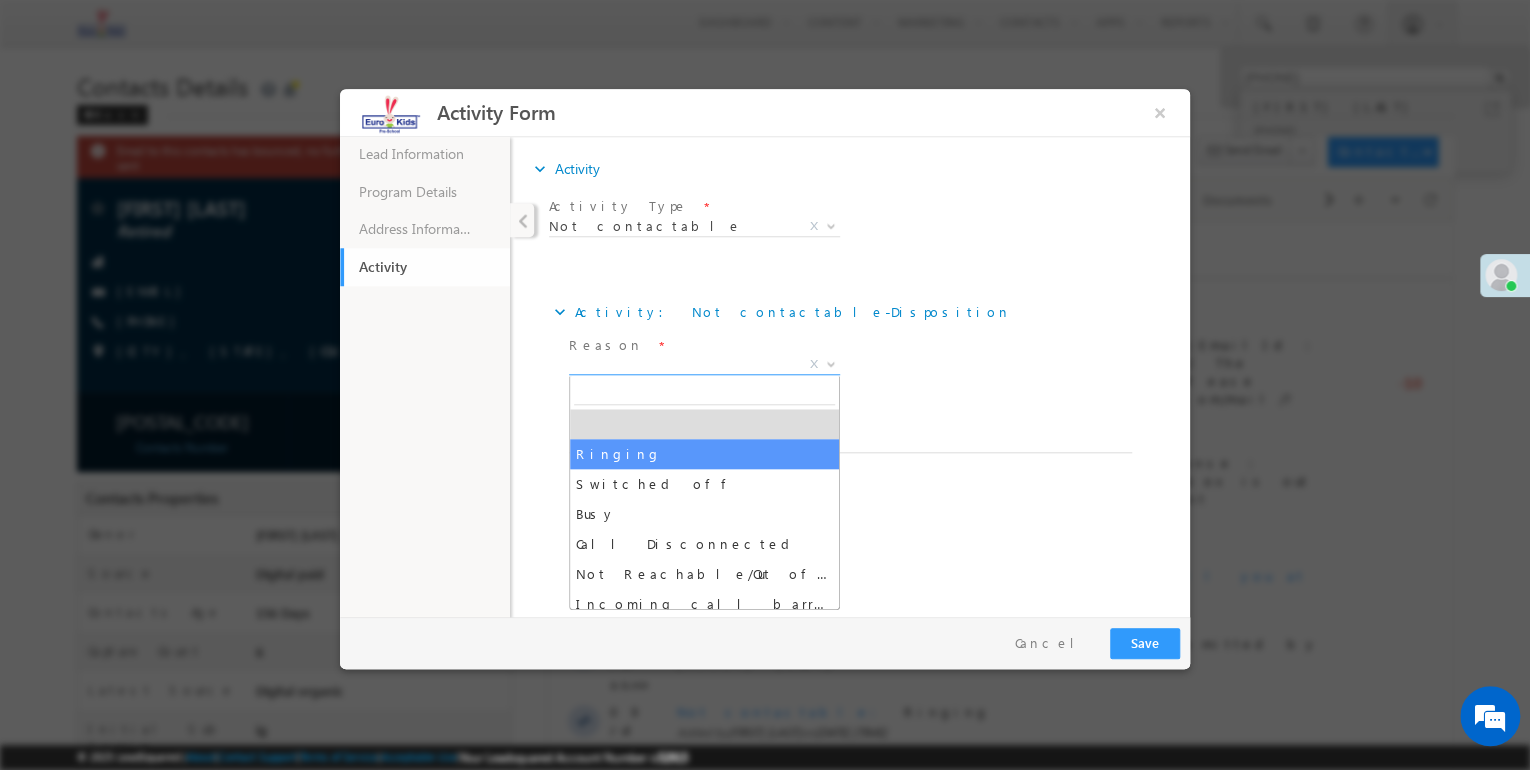 select on "Ringing" 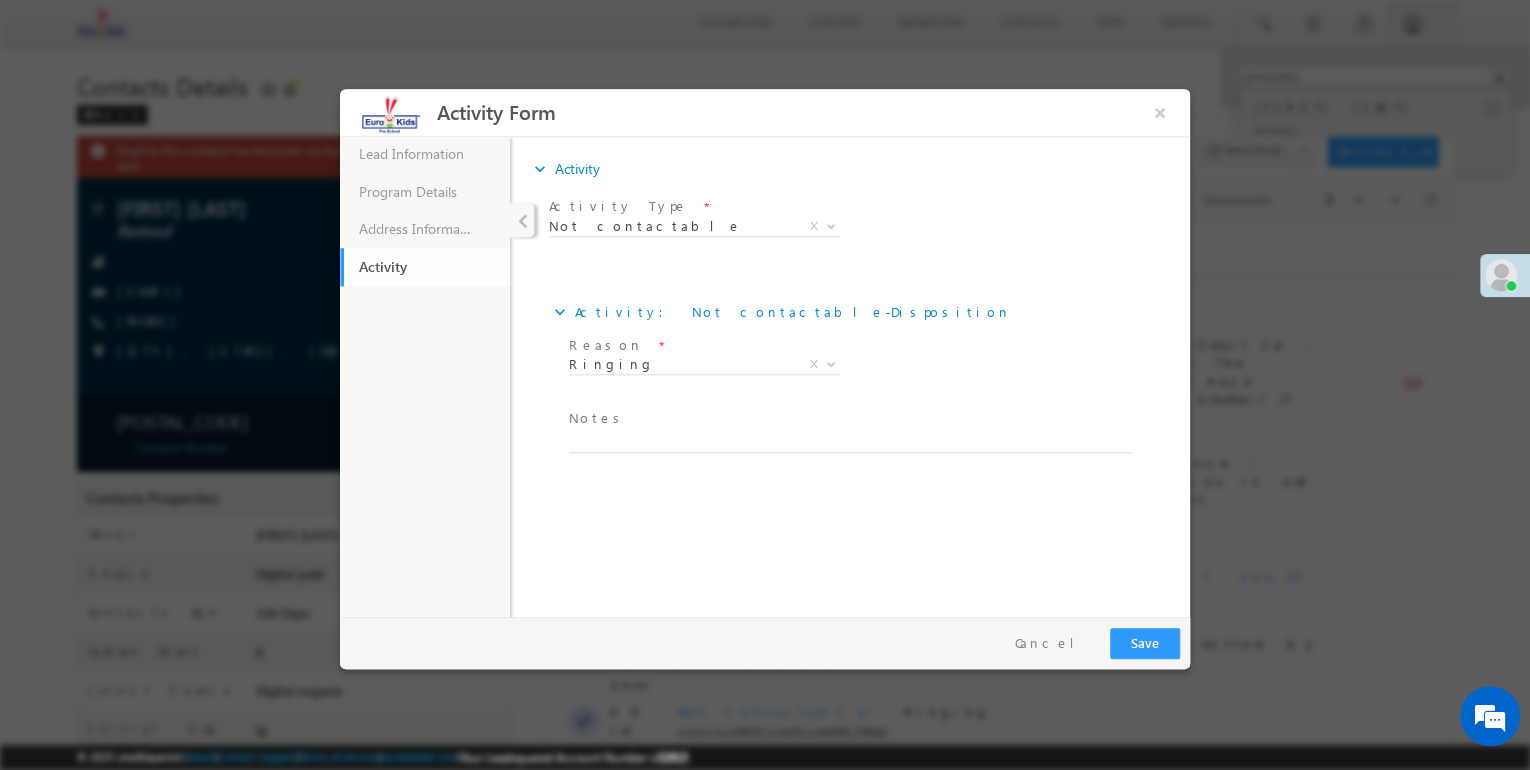 drag, startPoint x: 563, startPoint y: 423, endPoint x: 577, endPoint y: 429, distance: 15.231546 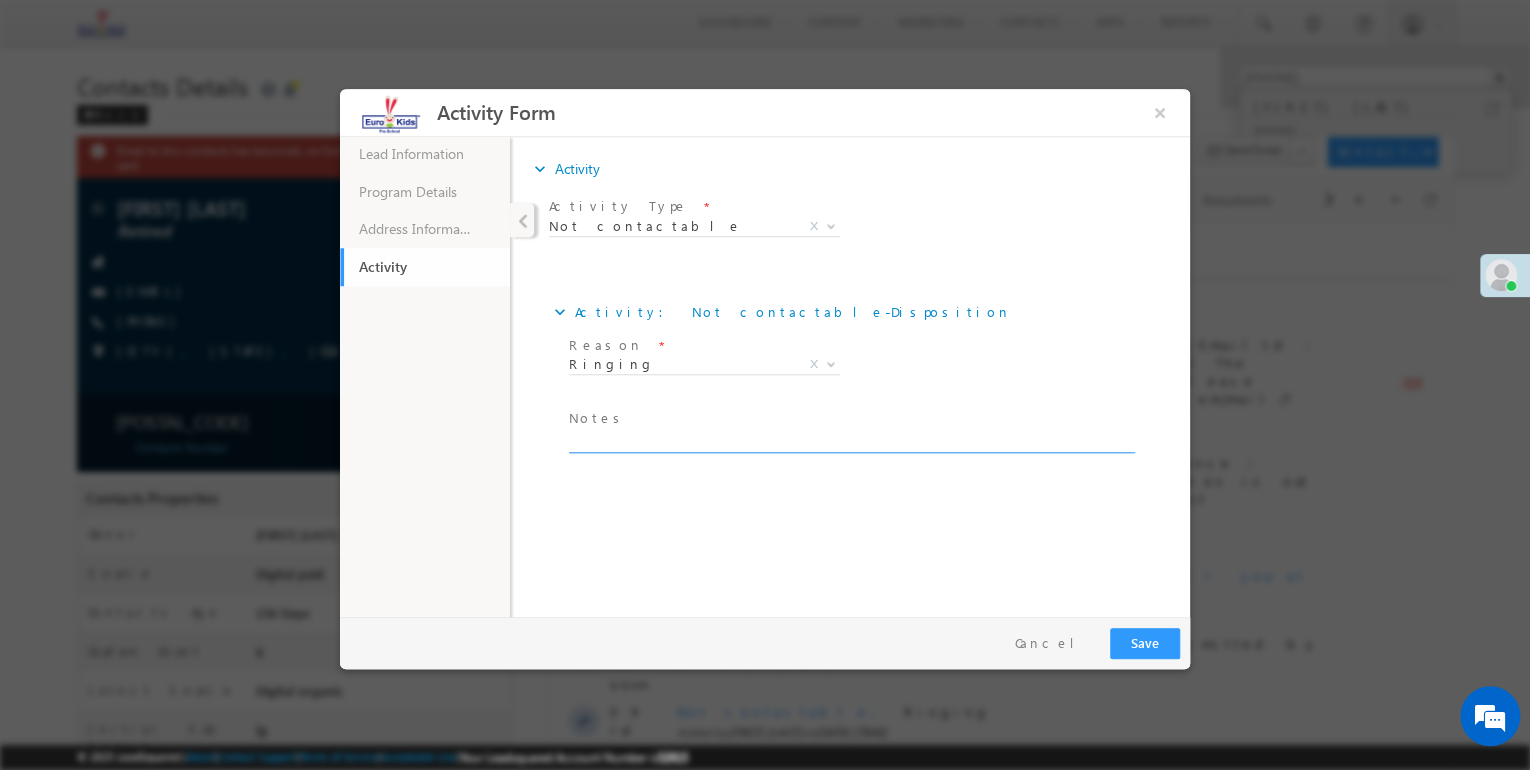click at bounding box center (850, 441) 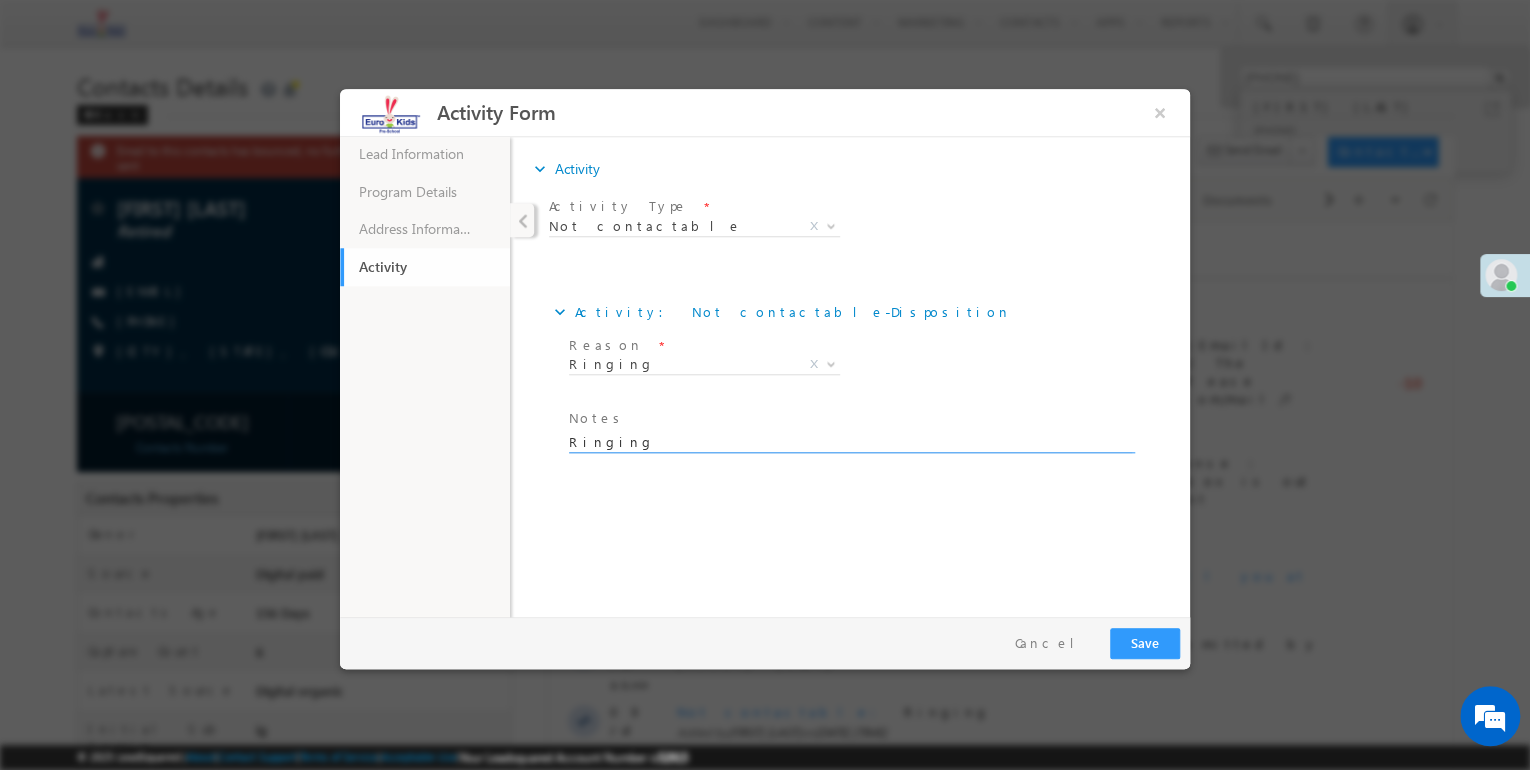 type on "Ringing" 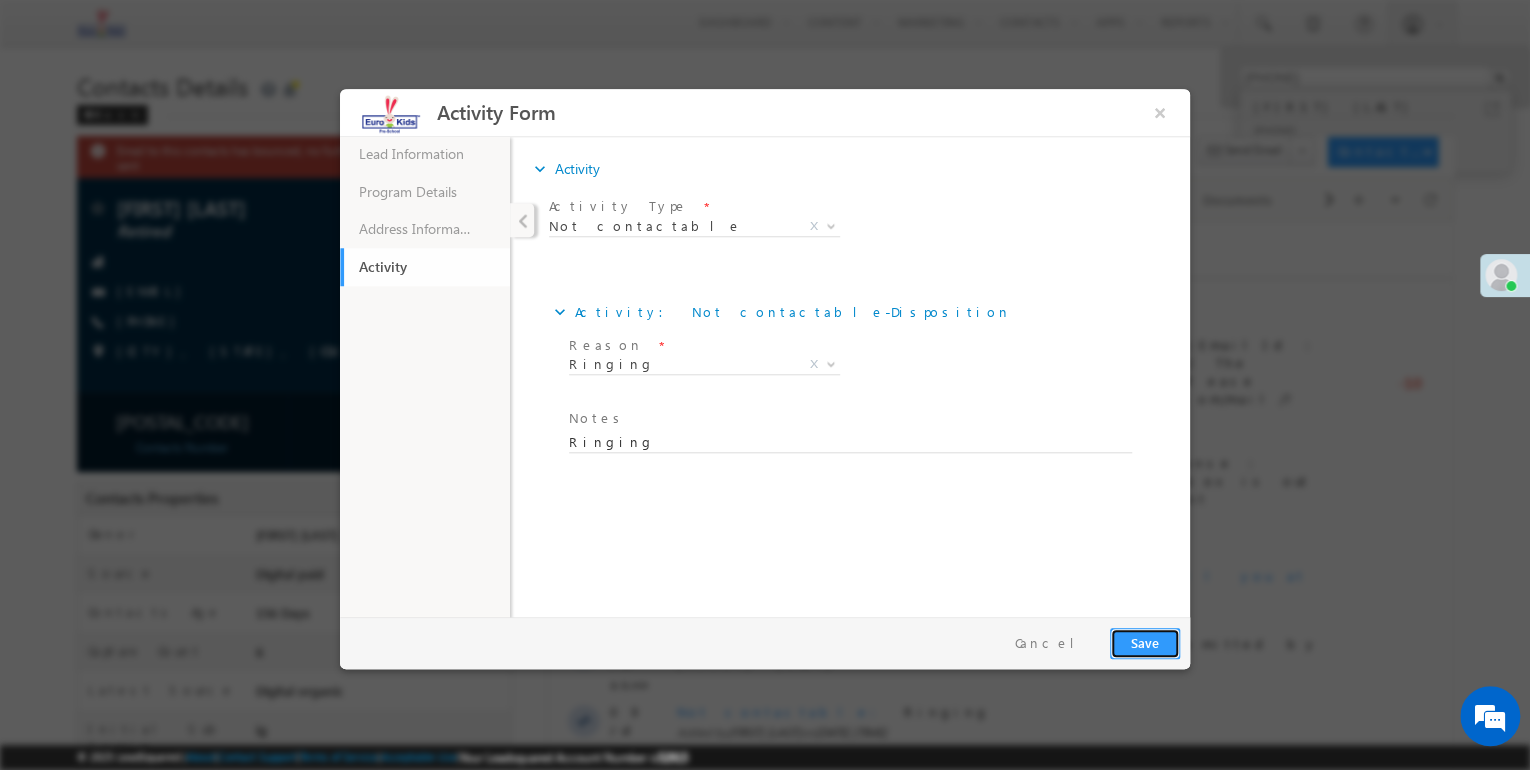 click on "Save" at bounding box center [1145, 643] 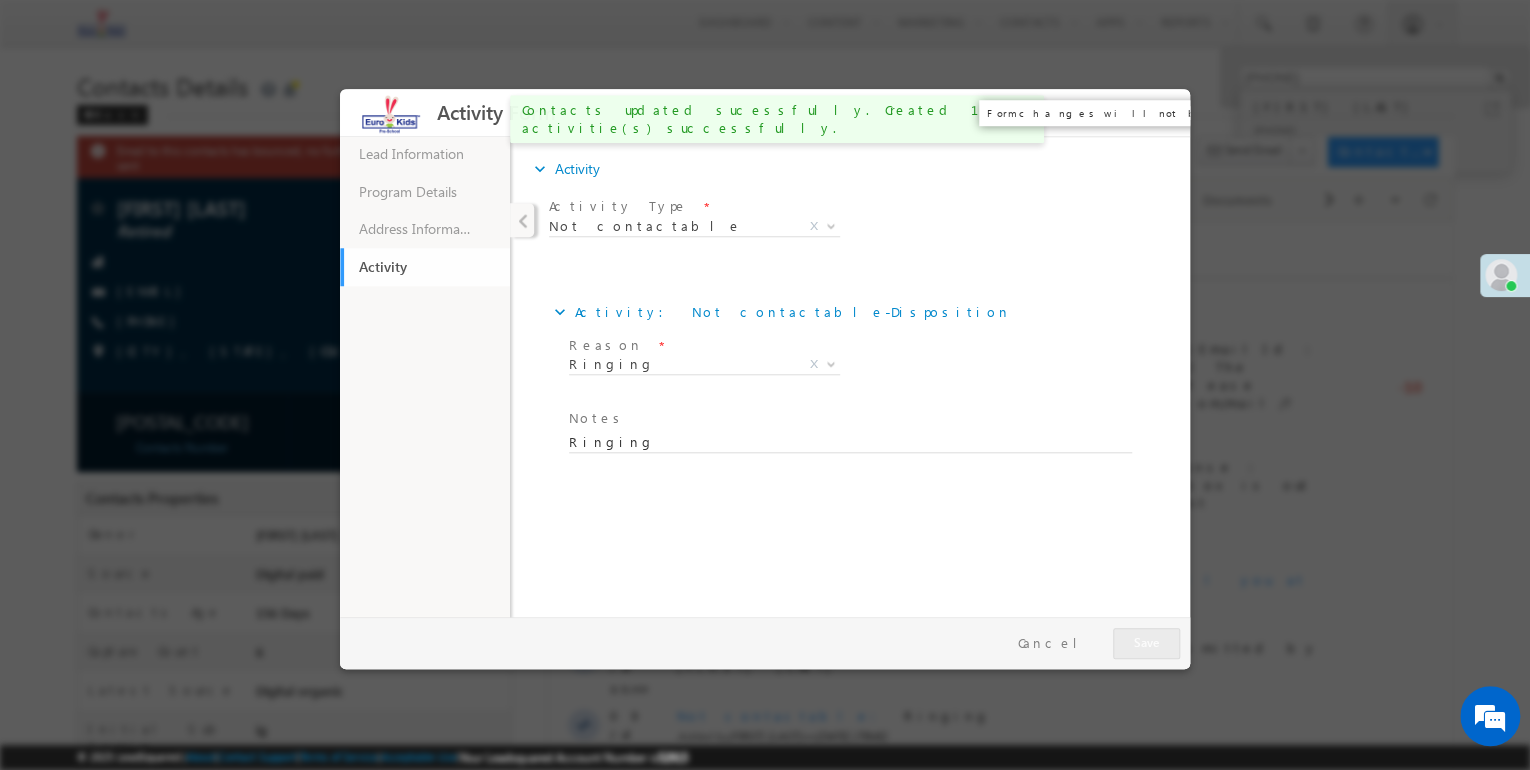click on "×" at bounding box center [1160, 112] 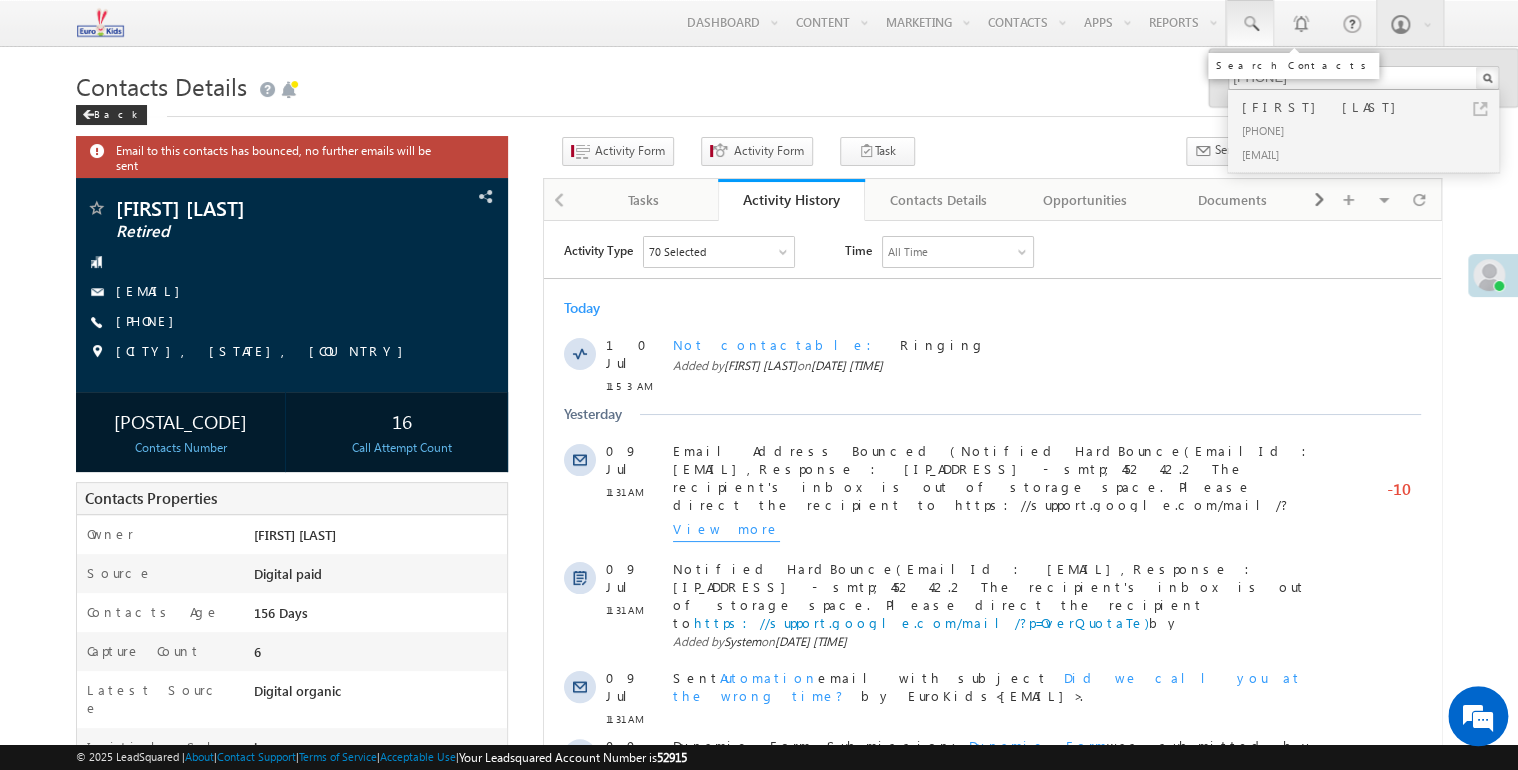 click at bounding box center [1250, 24] 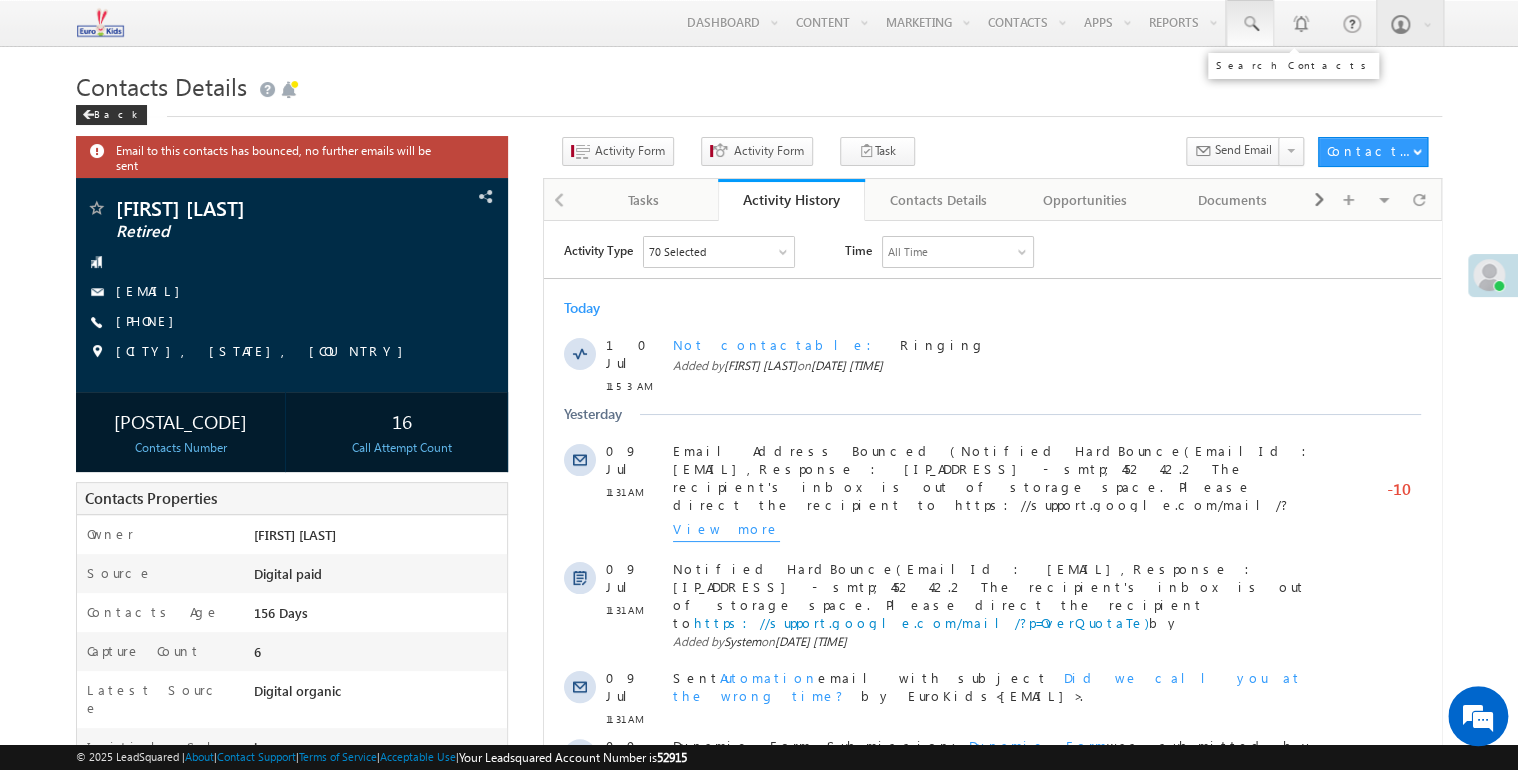 click at bounding box center [1250, 24] 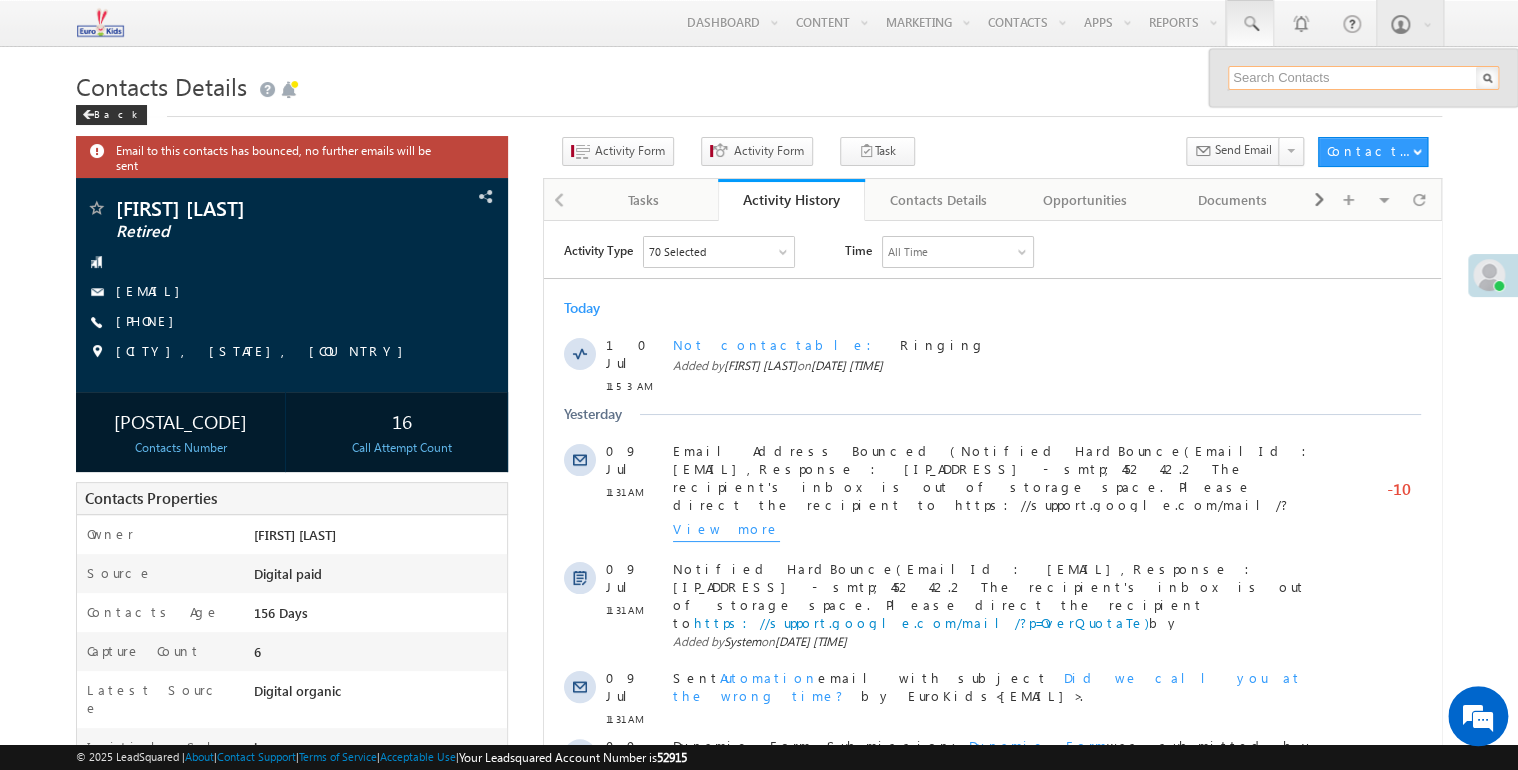 click at bounding box center (1363, 78) 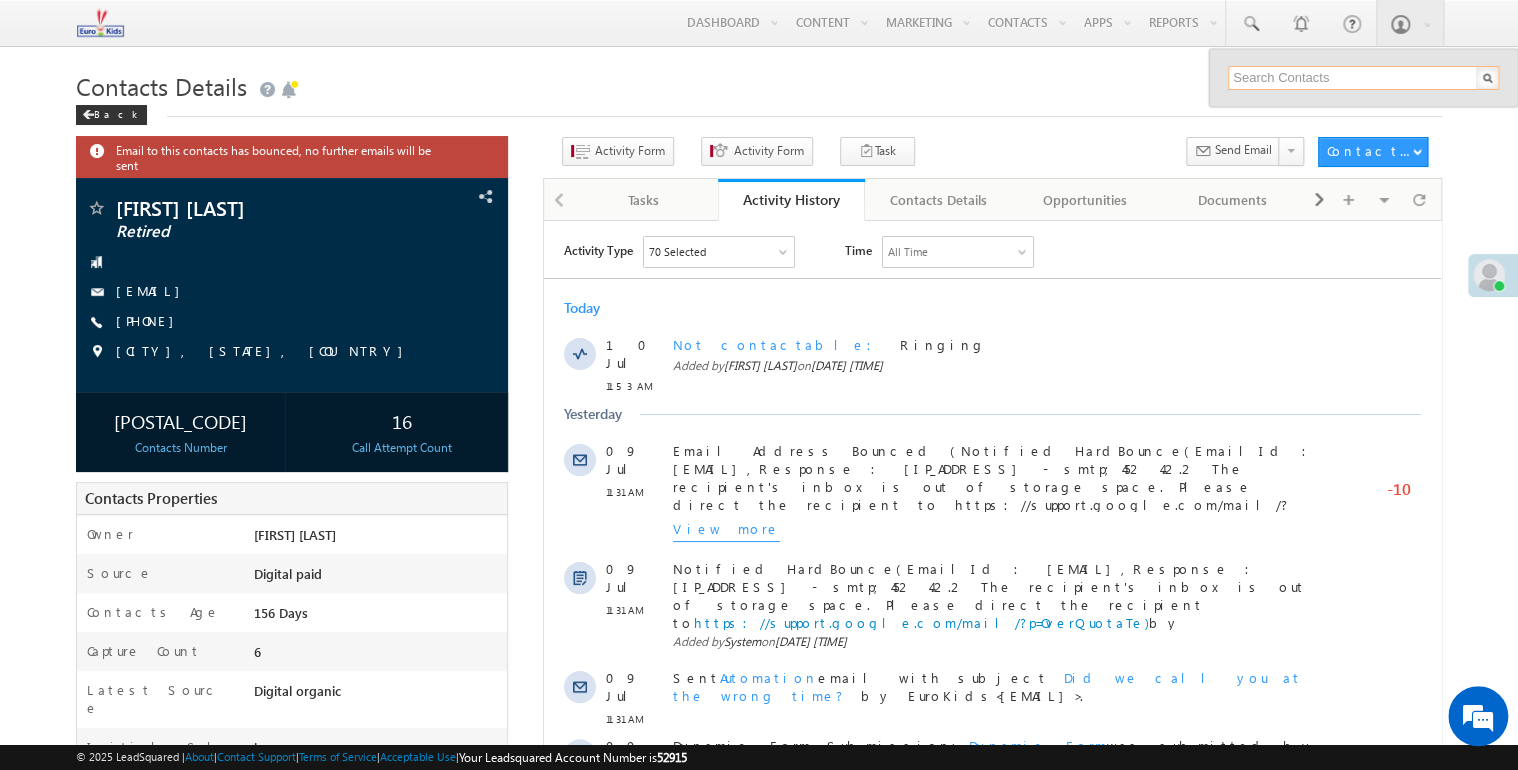 paste on "7290940237" 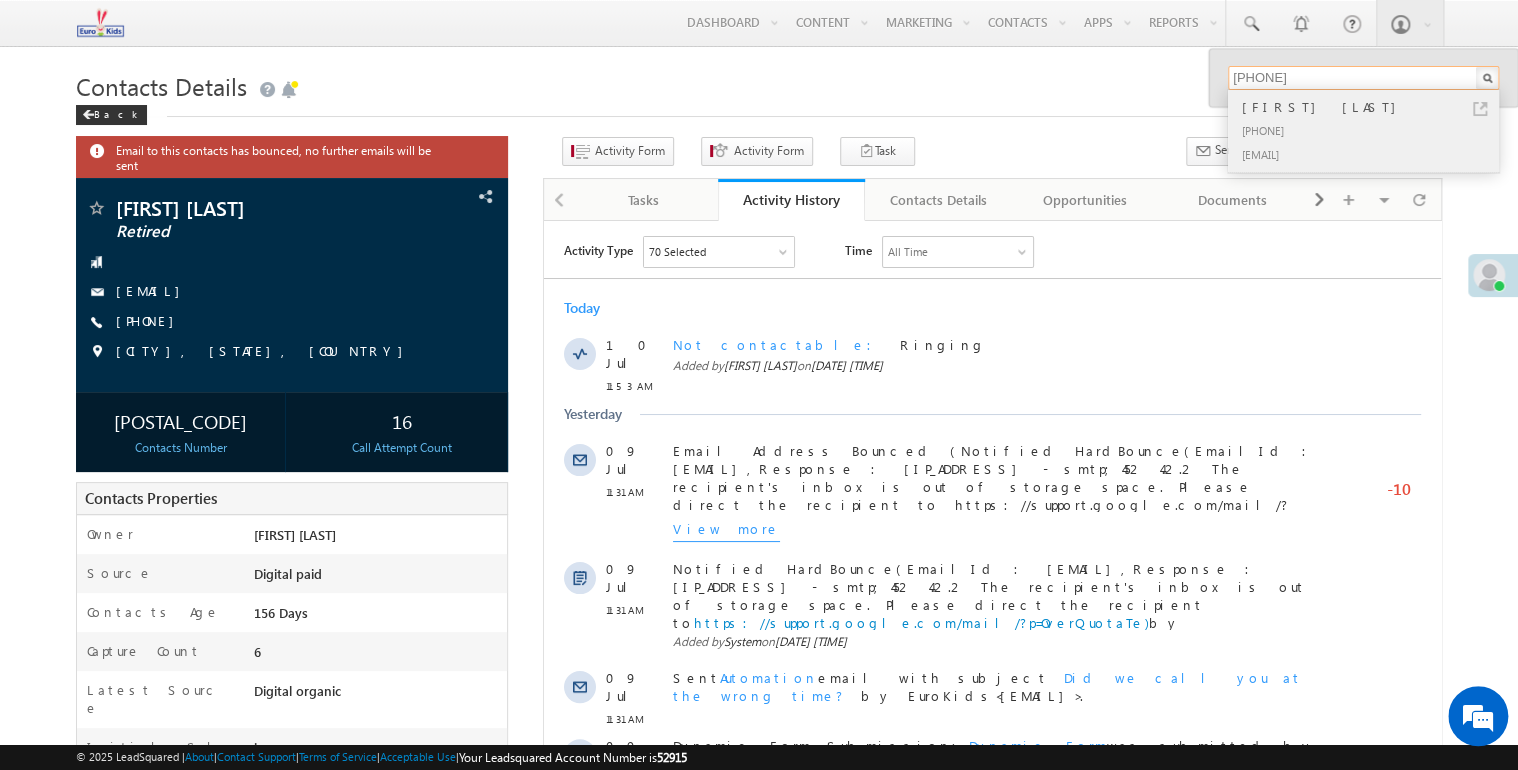type on "7290940237" 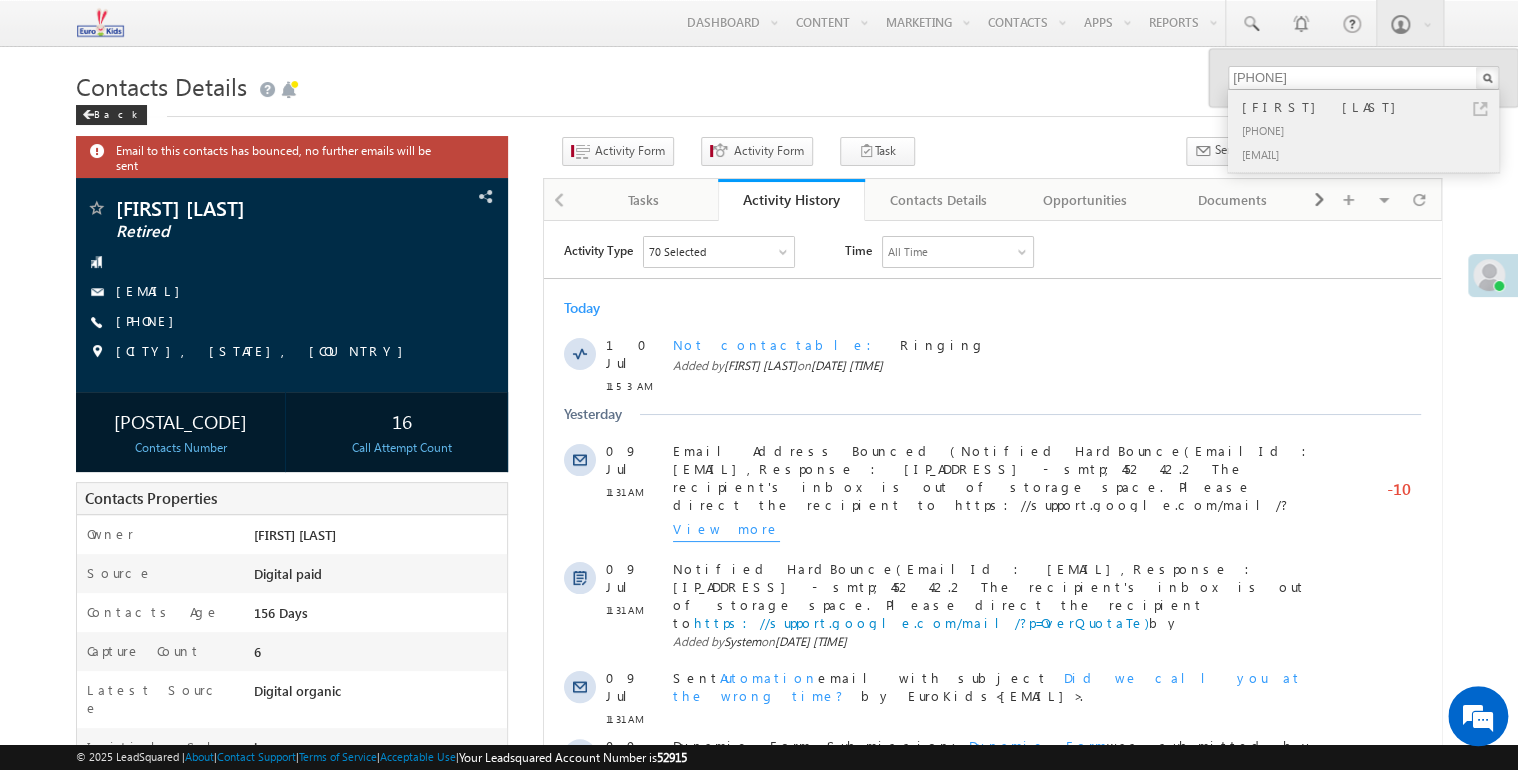 click on "+91-7290940237" at bounding box center [1372, 130] 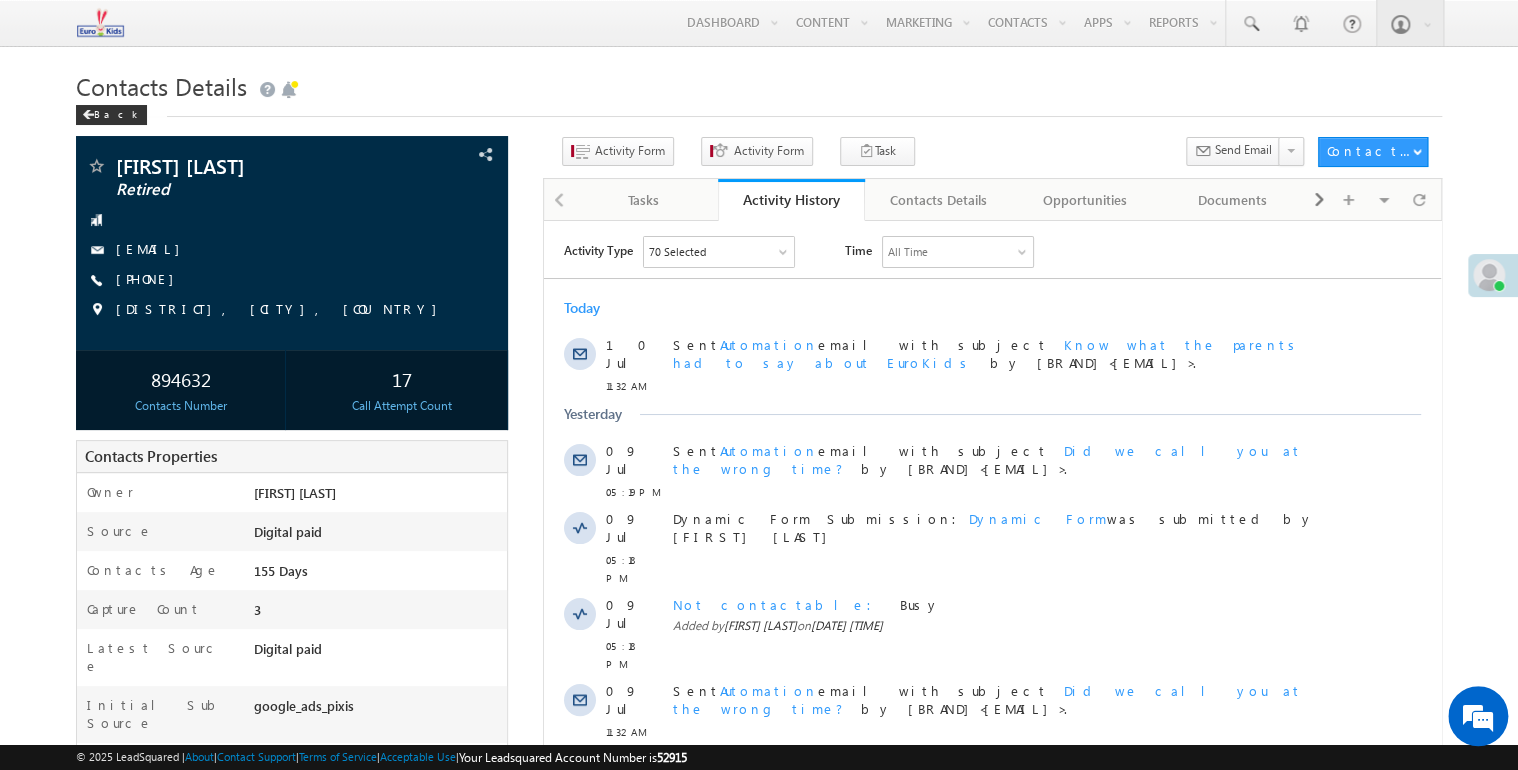 scroll, scrollTop: 0, scrollLeft: 0, axis: both 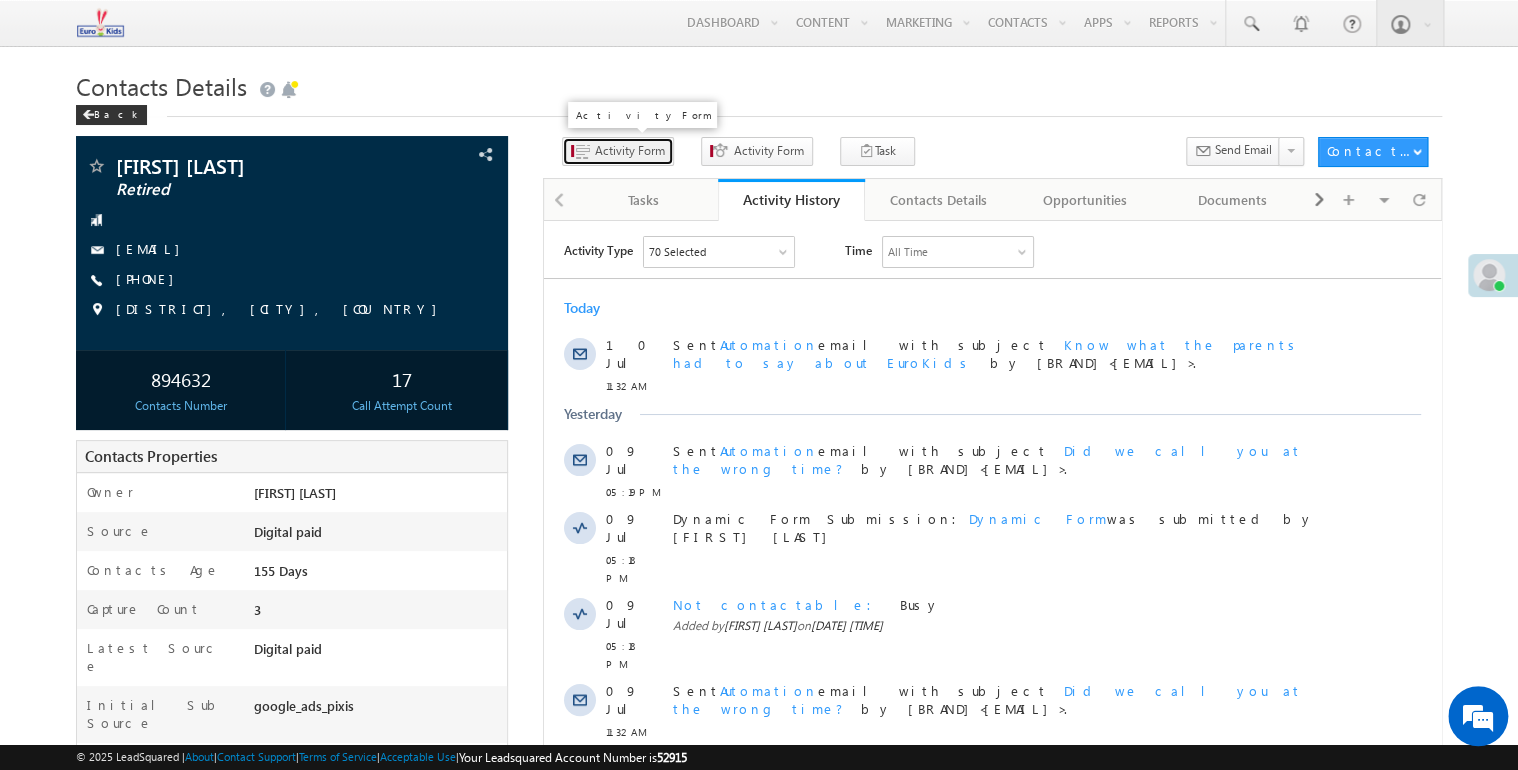click on "Activity Form" at bounding box center (618, 151) 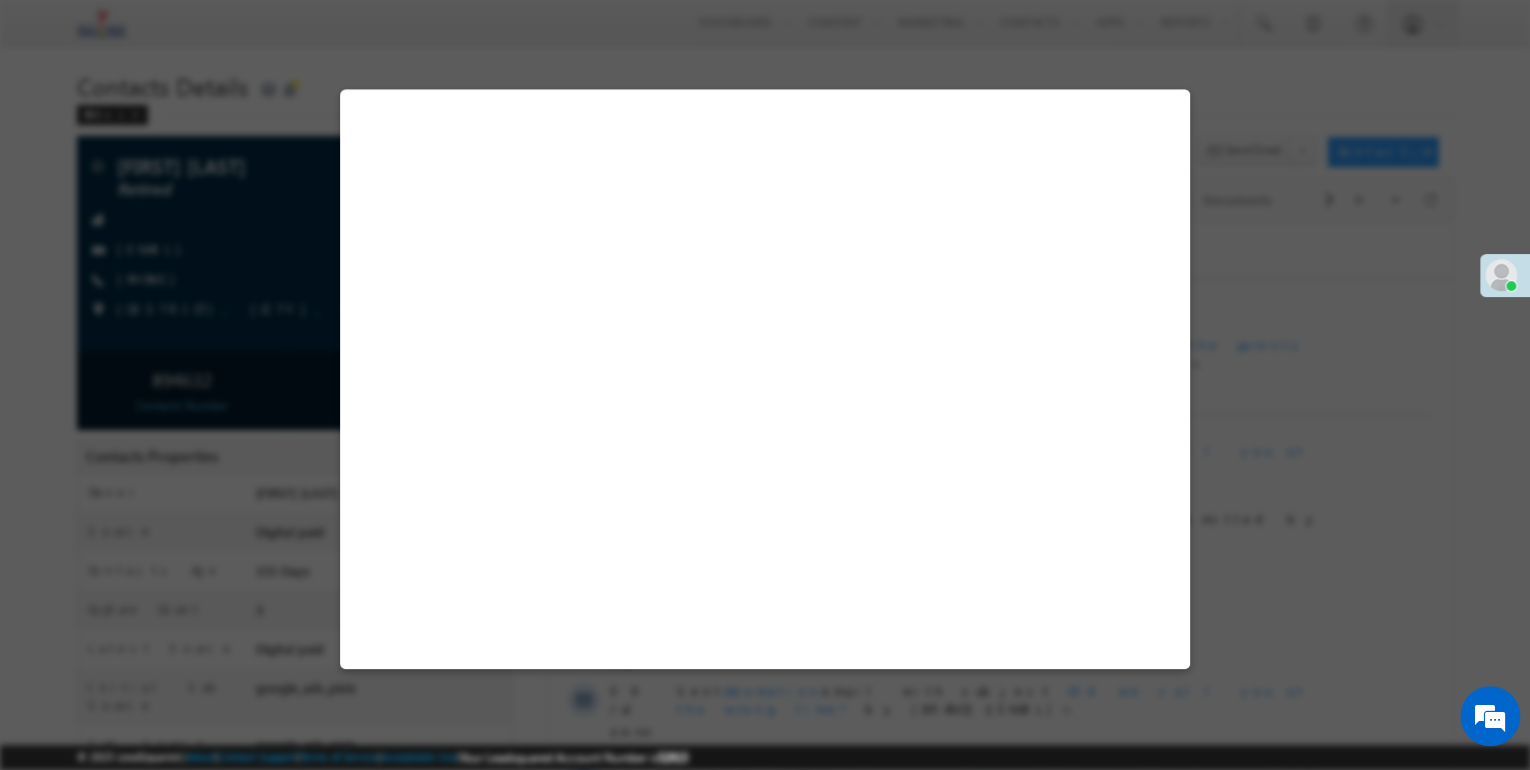 select on "Admissions" 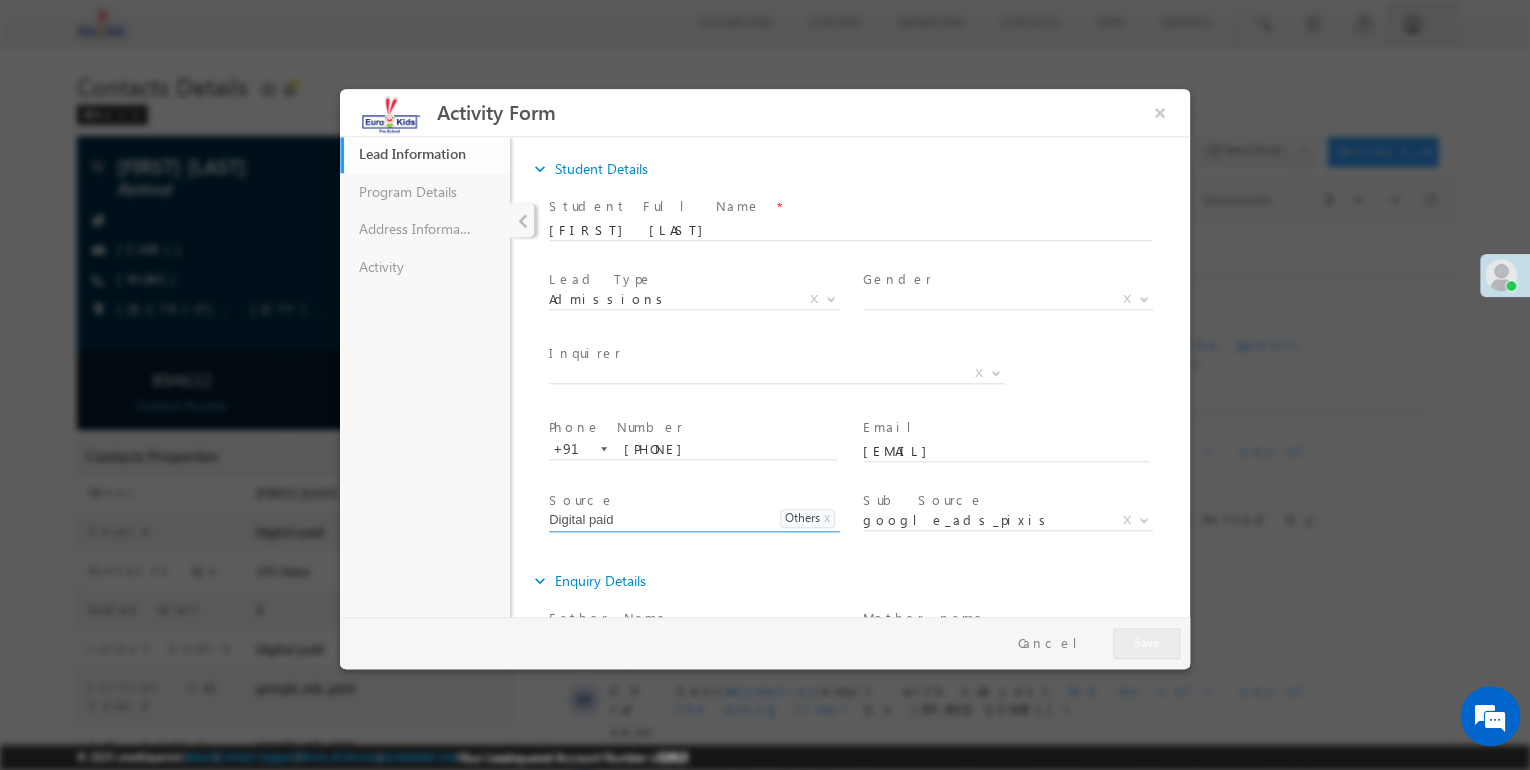 scroll, scrollTop: 0, scrollLeft: 0, axis: both 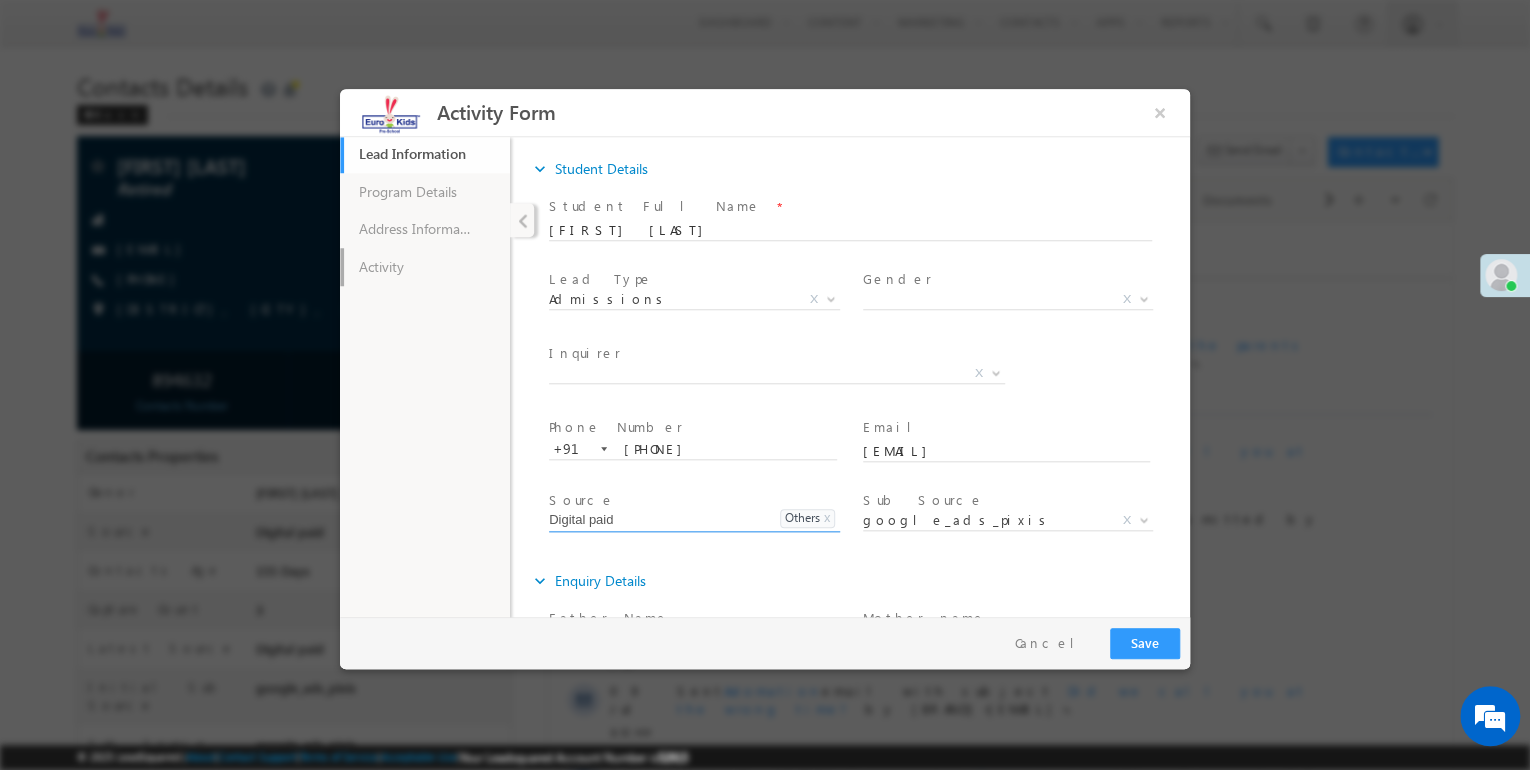 click on "Activity" at bounding box center (425, 267) 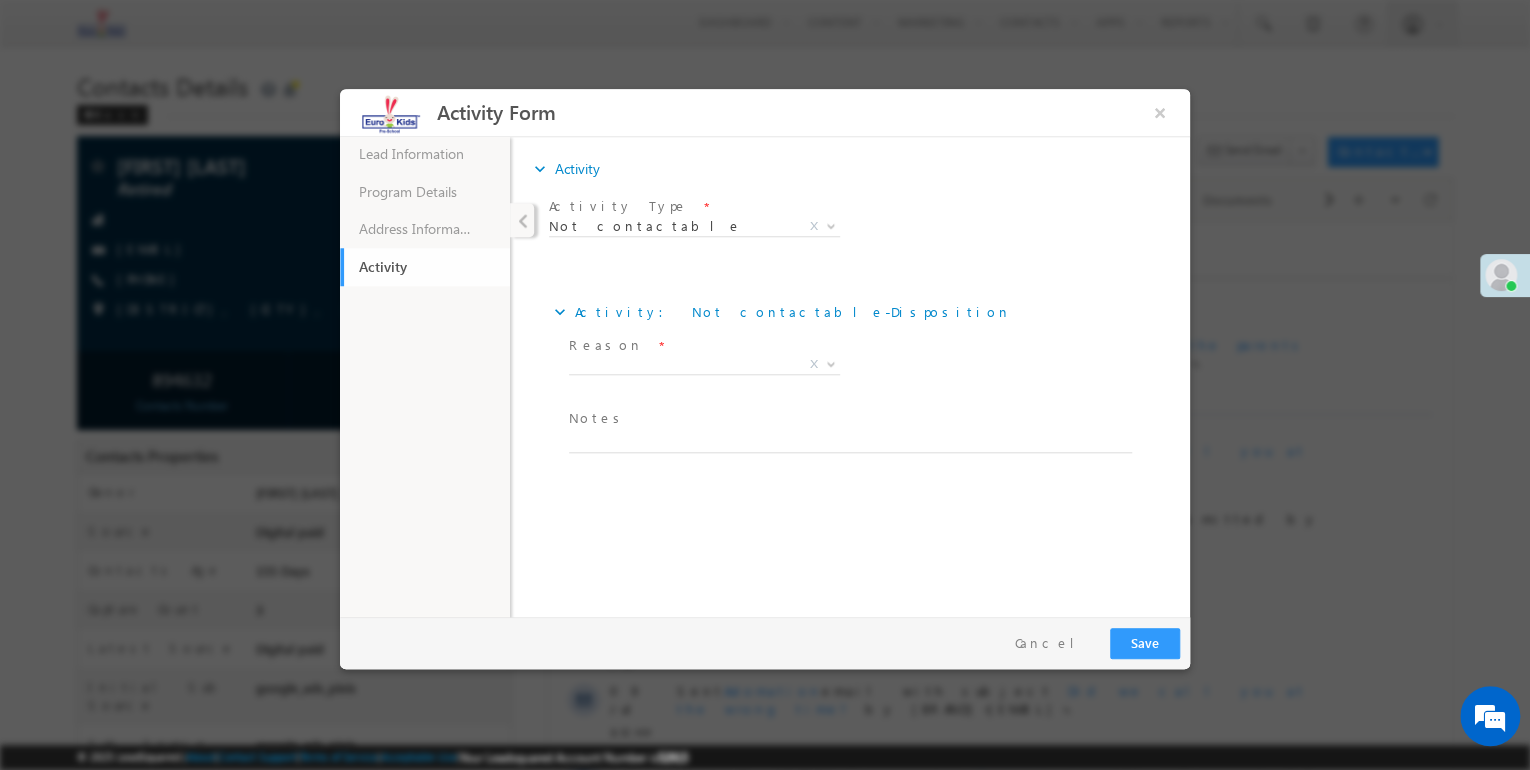 click on "X" at bounding box center (704, 365) 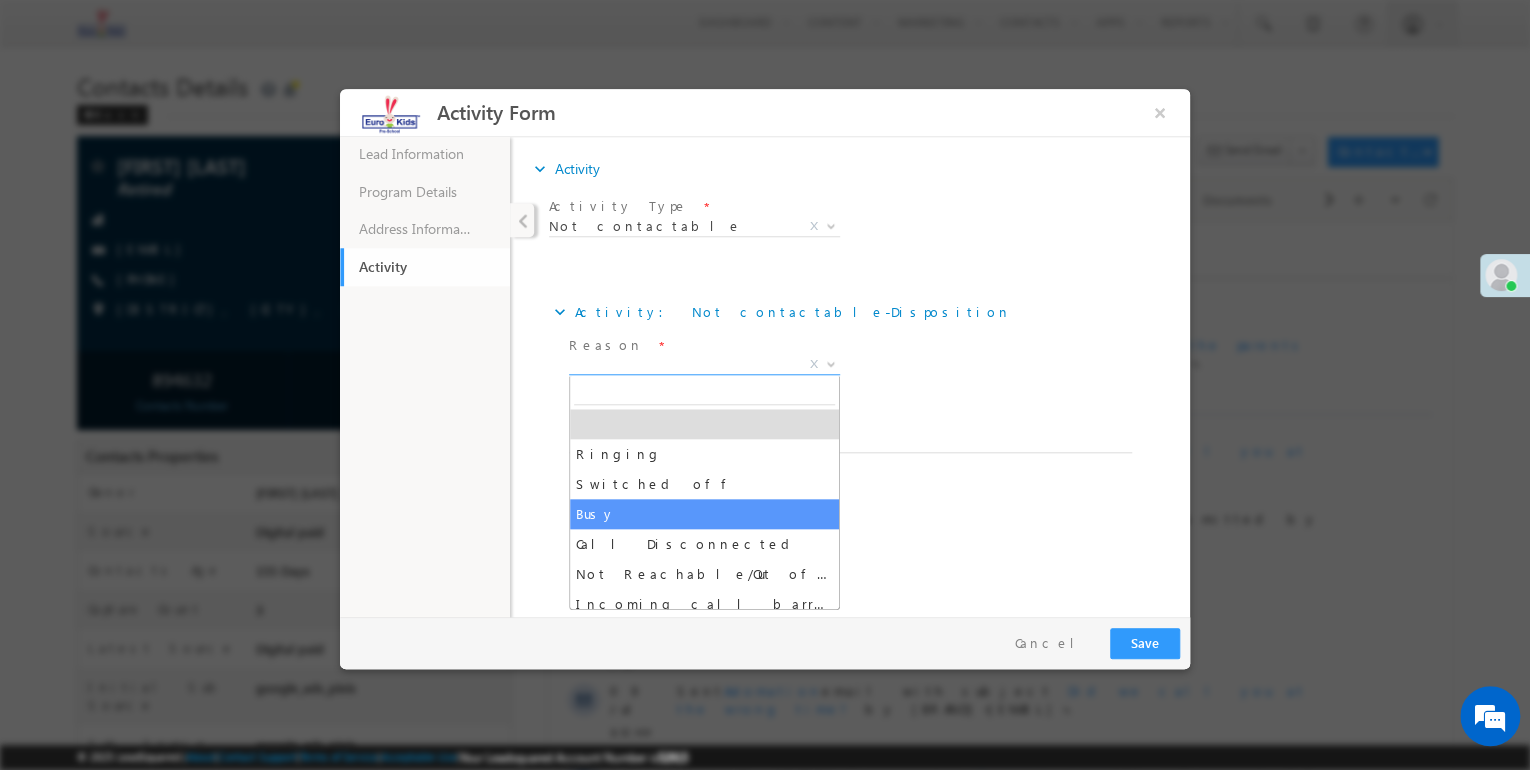 select on "Busy" 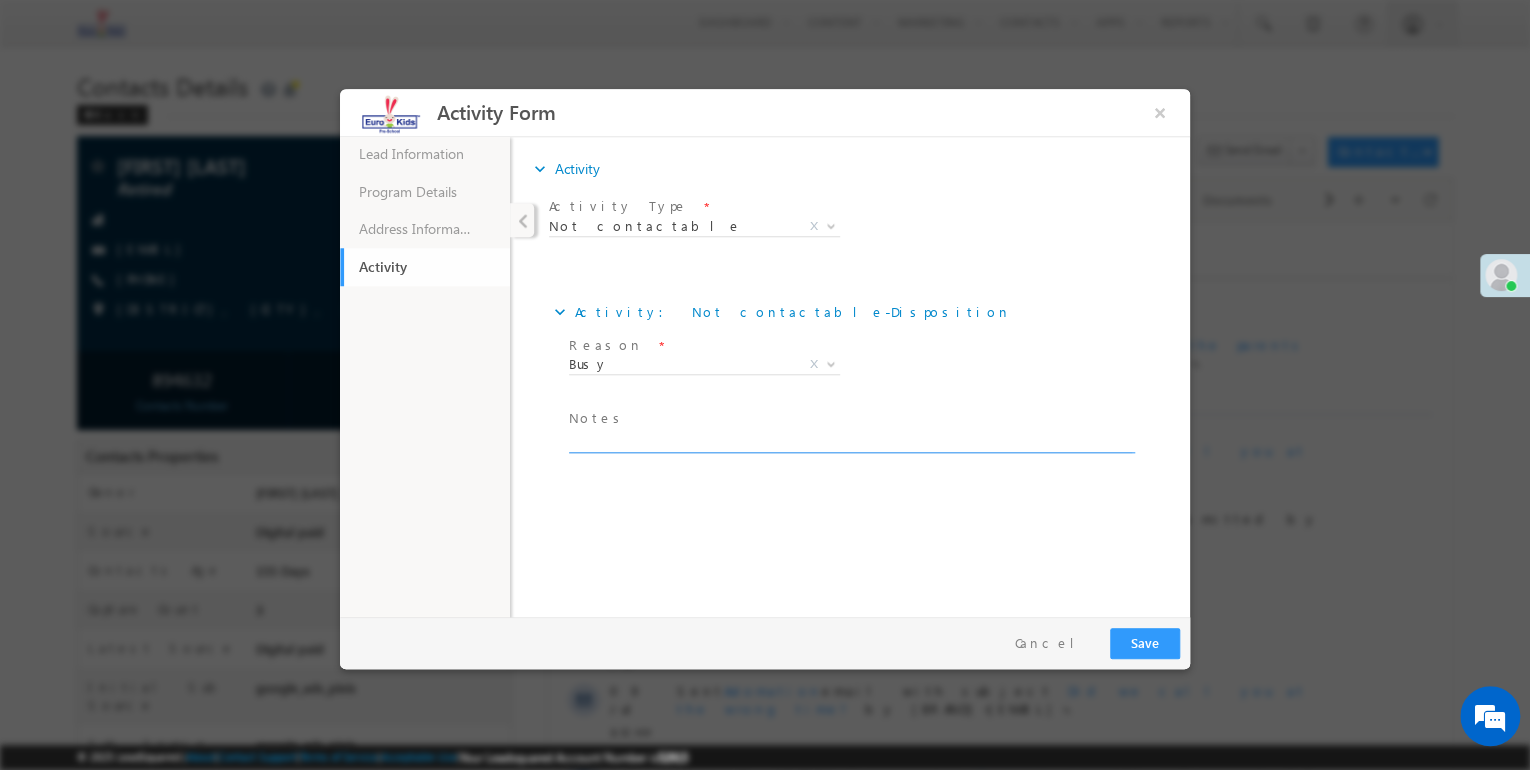 click at bounding box center (850, 441) 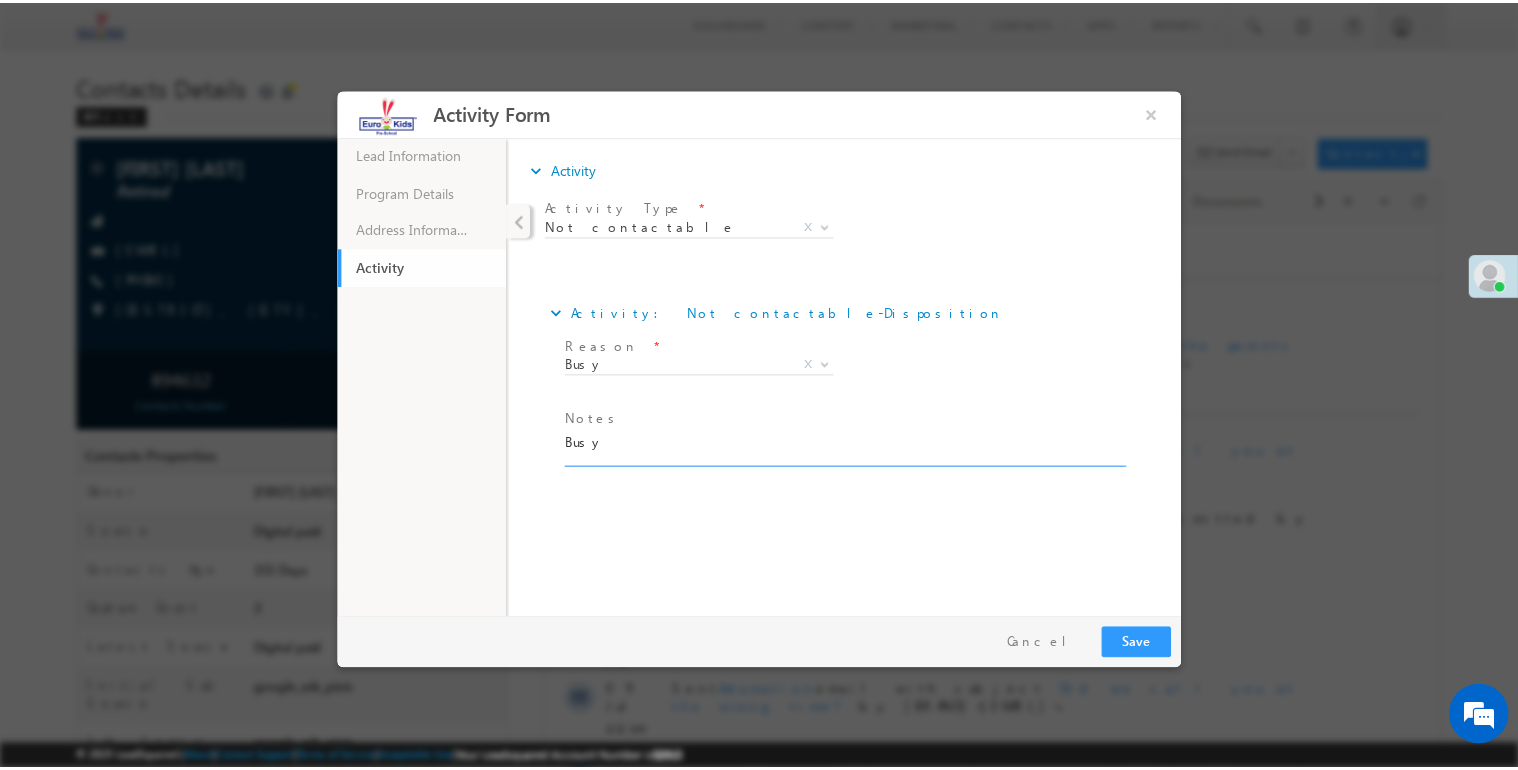 scroll, scrollTop: 4, scrollLeft: 0, axis: vertical 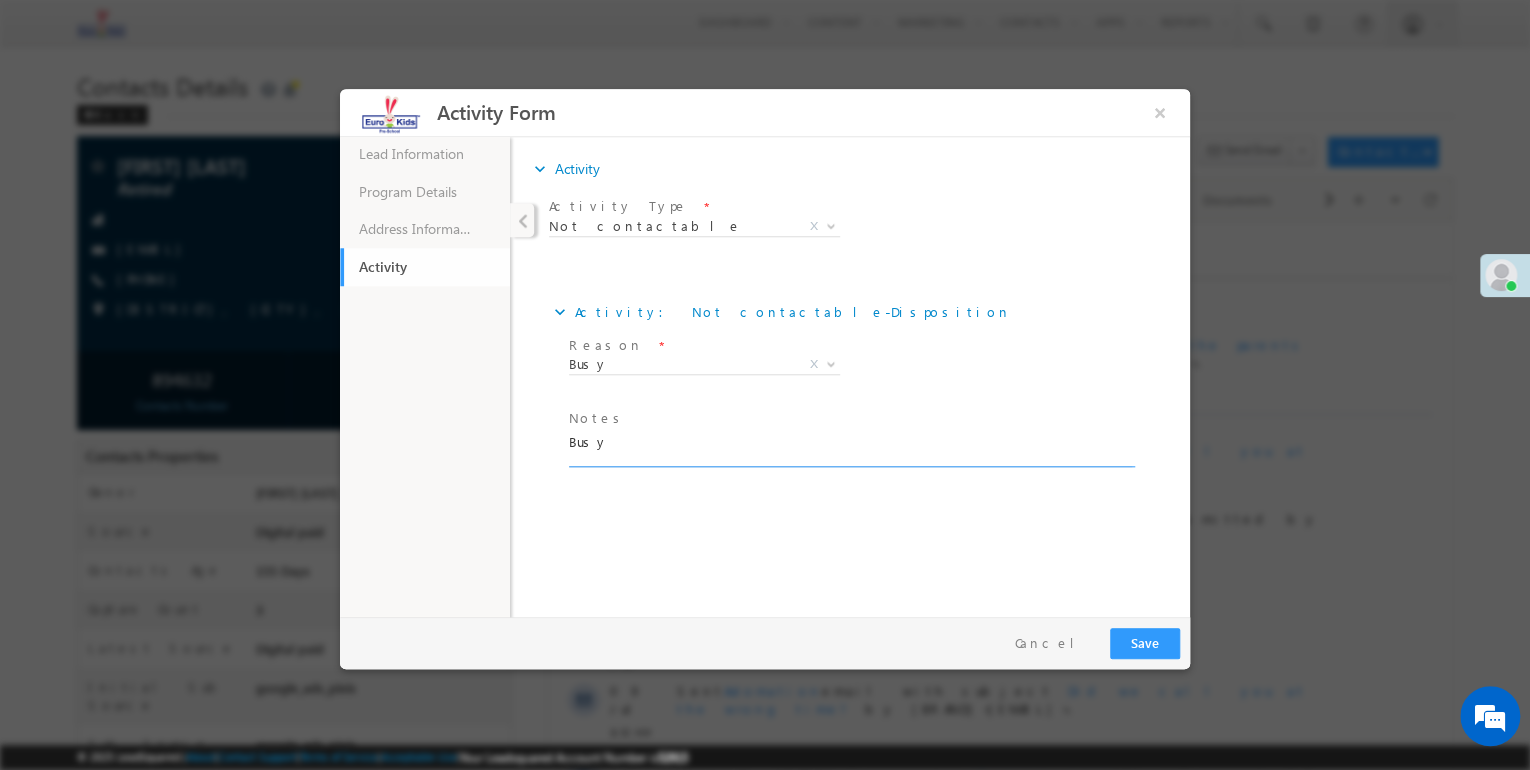 type on "Busy" 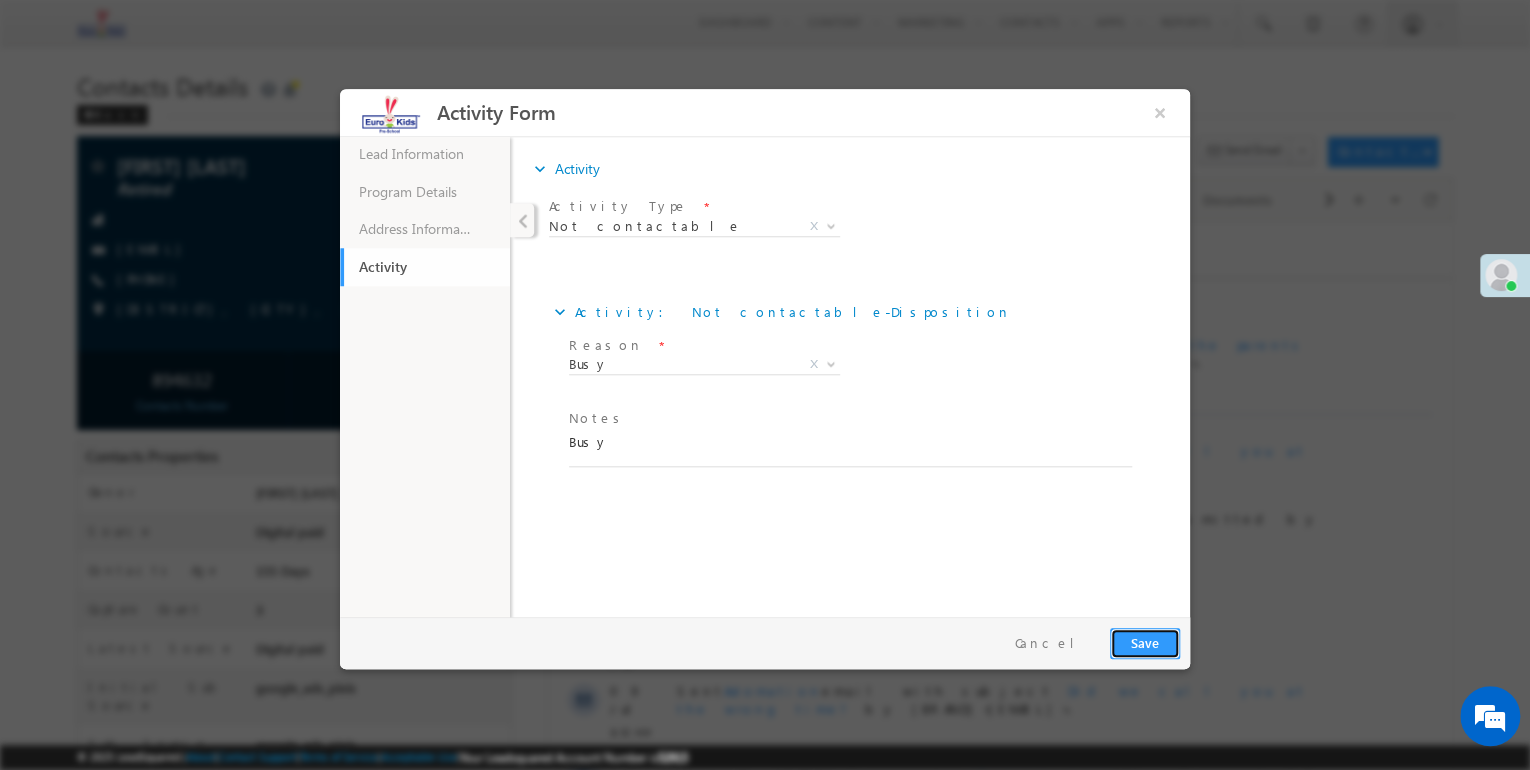 click on "Save" at bounding box center (1145, 643) 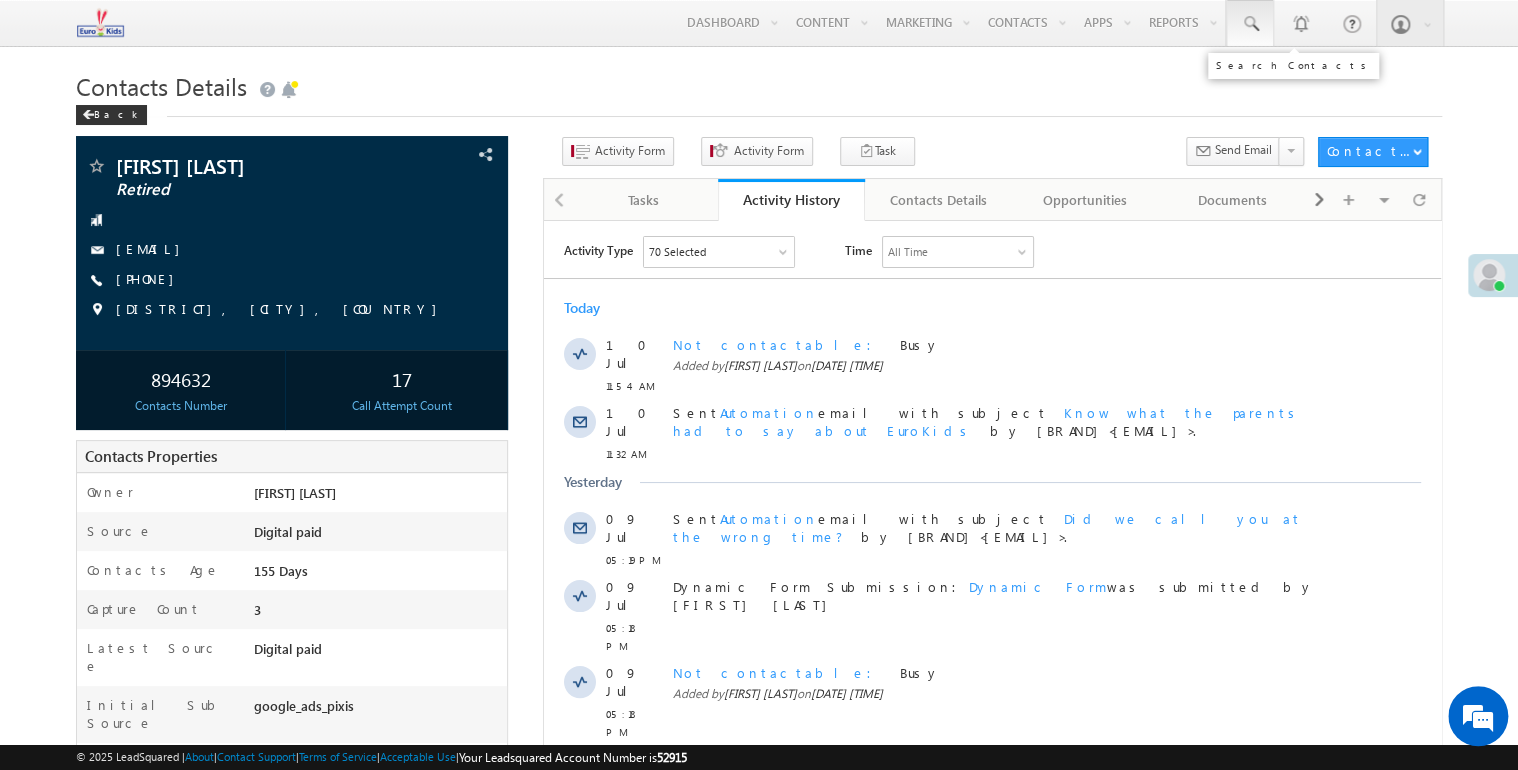click at bounding box center (1250, 24) 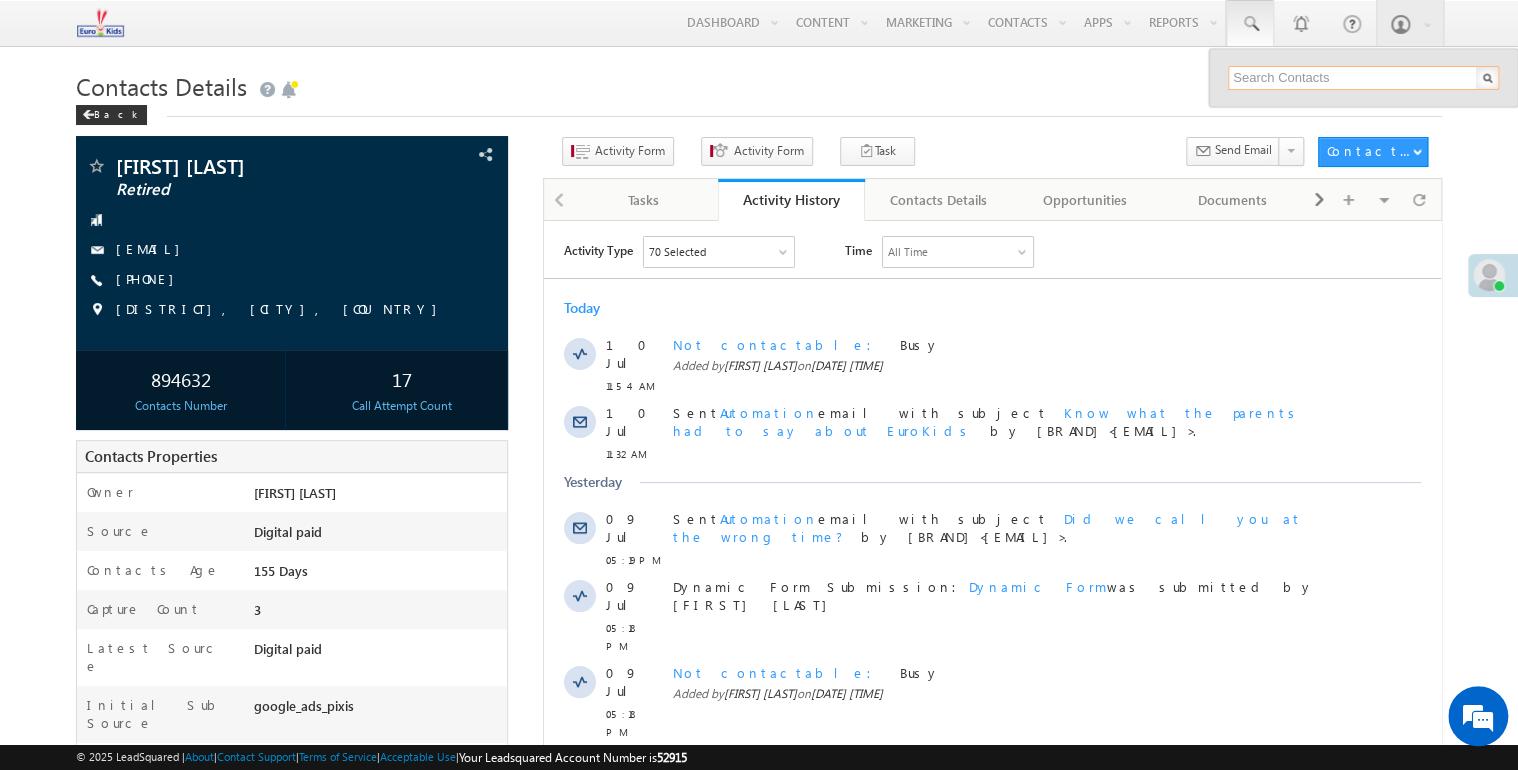 click at bounding box center (1363, 78) 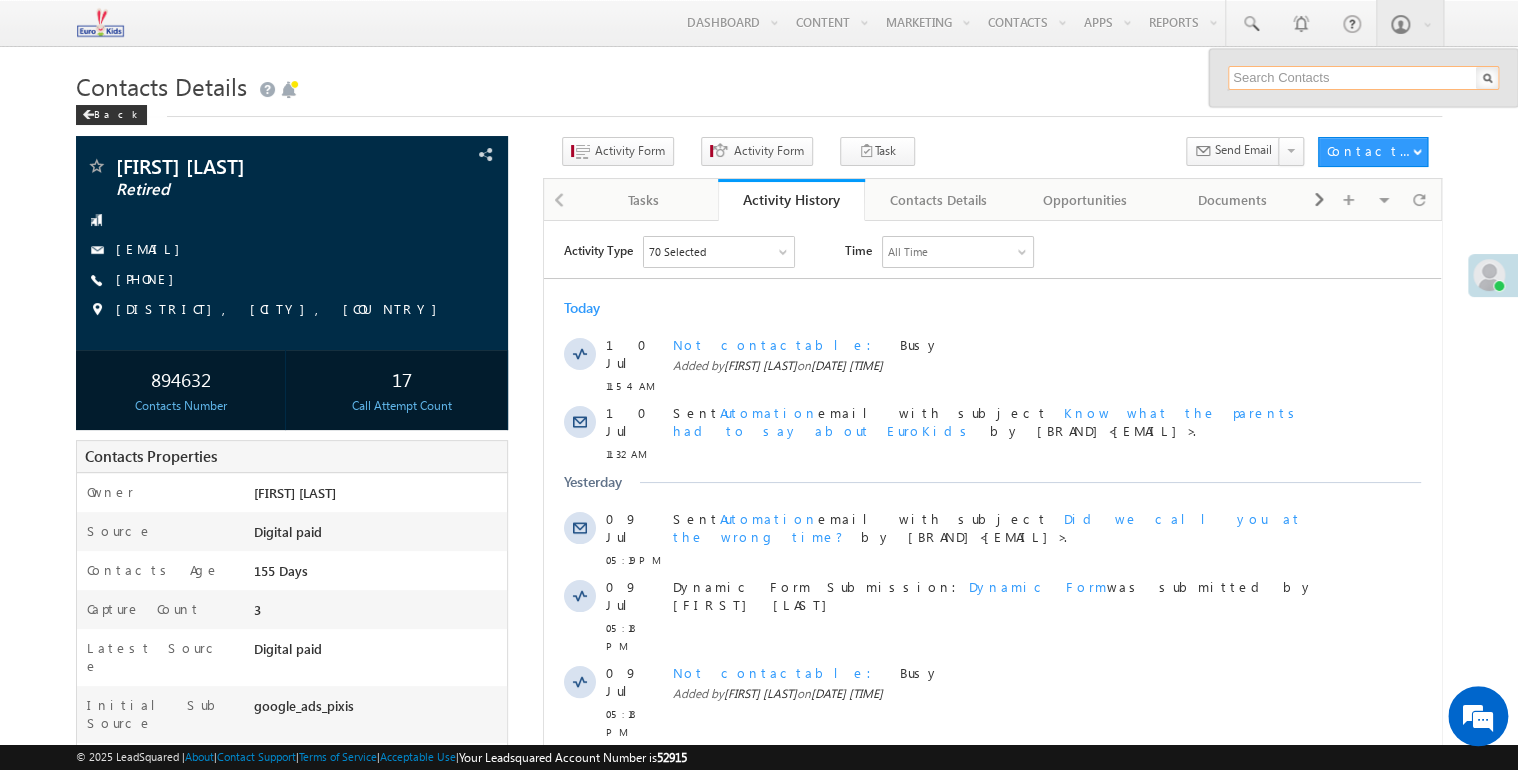 paste on "8991710642" 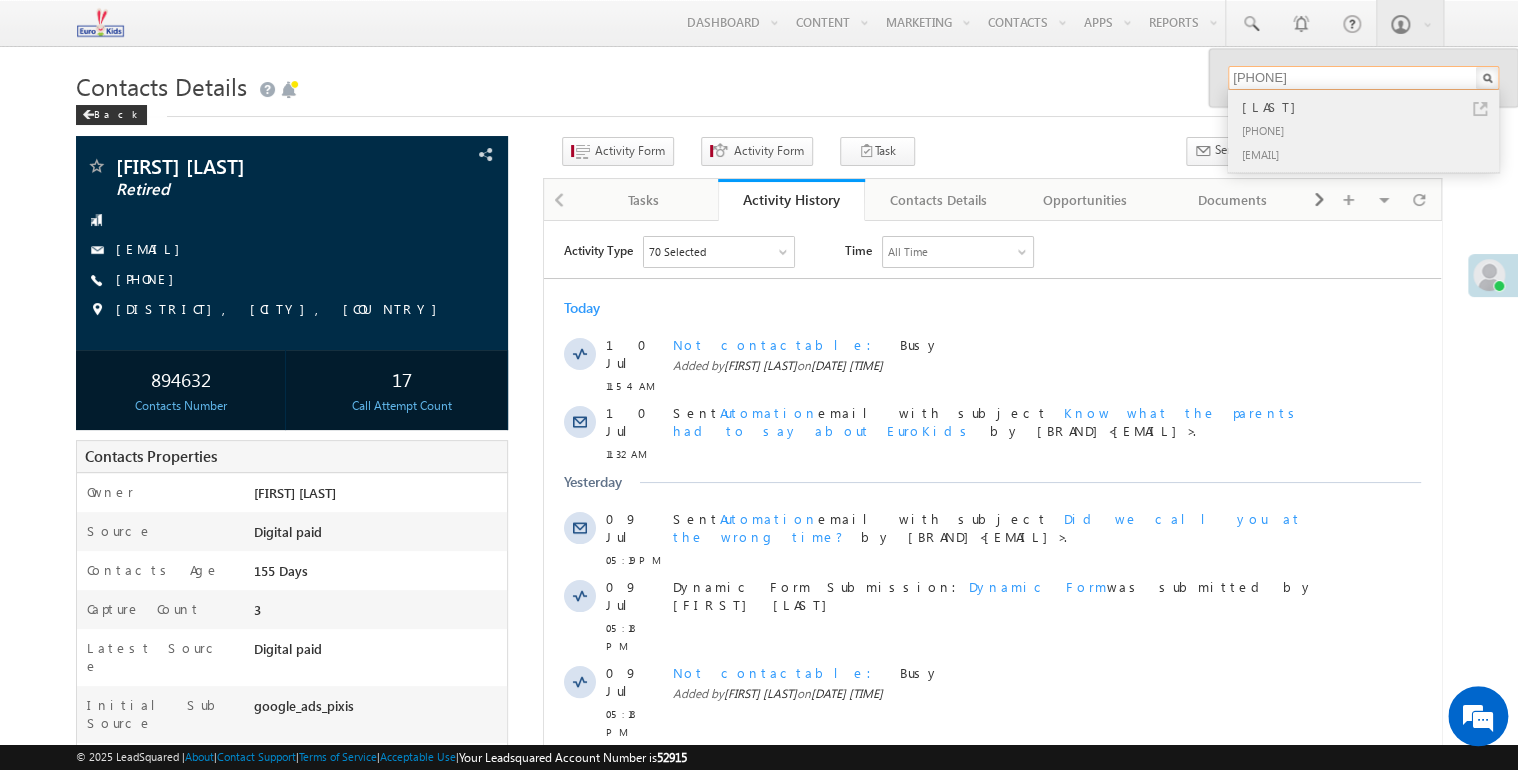 type on "8991710642" 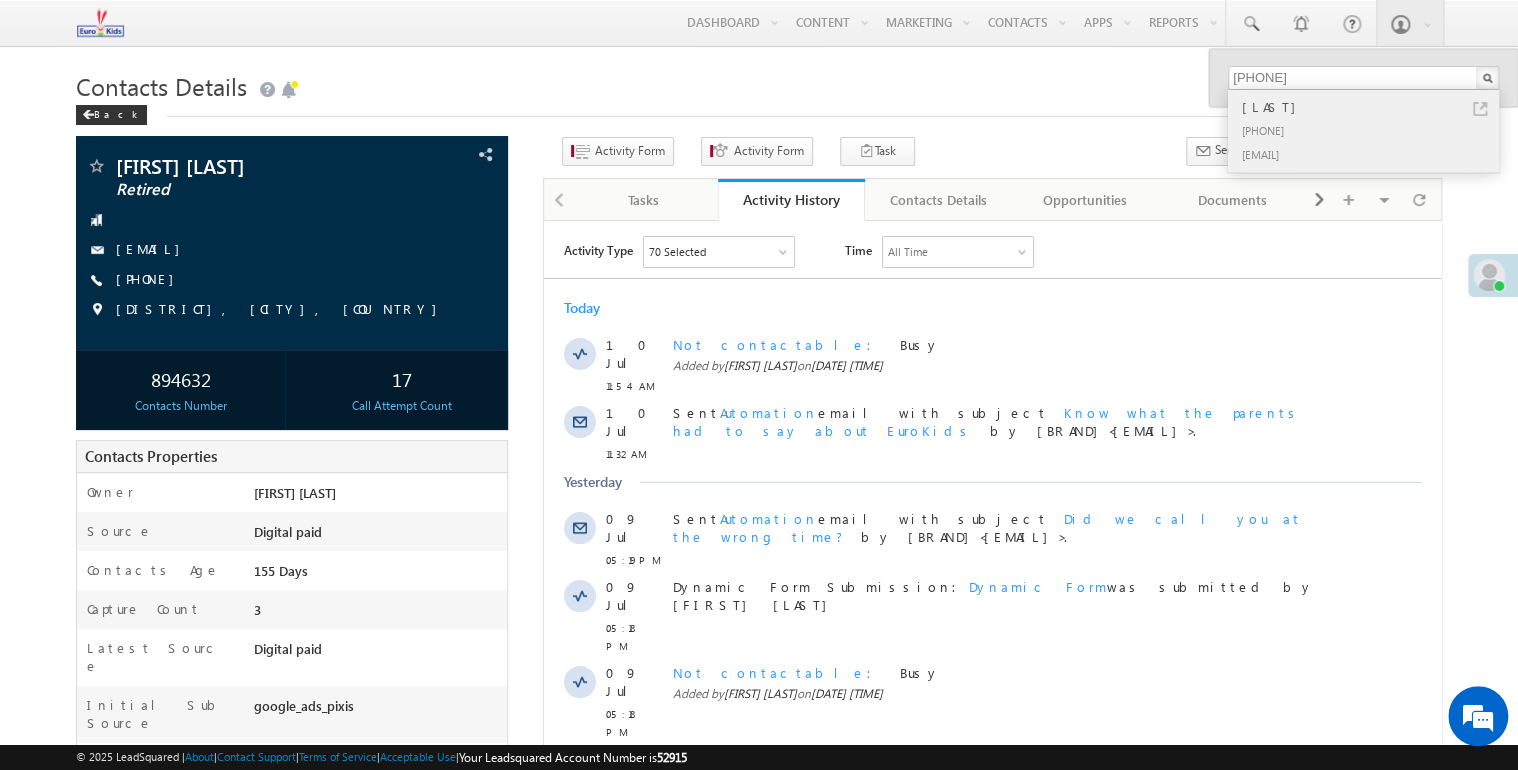 click on "+91-8991710642" at bounding box center [1372, 130] 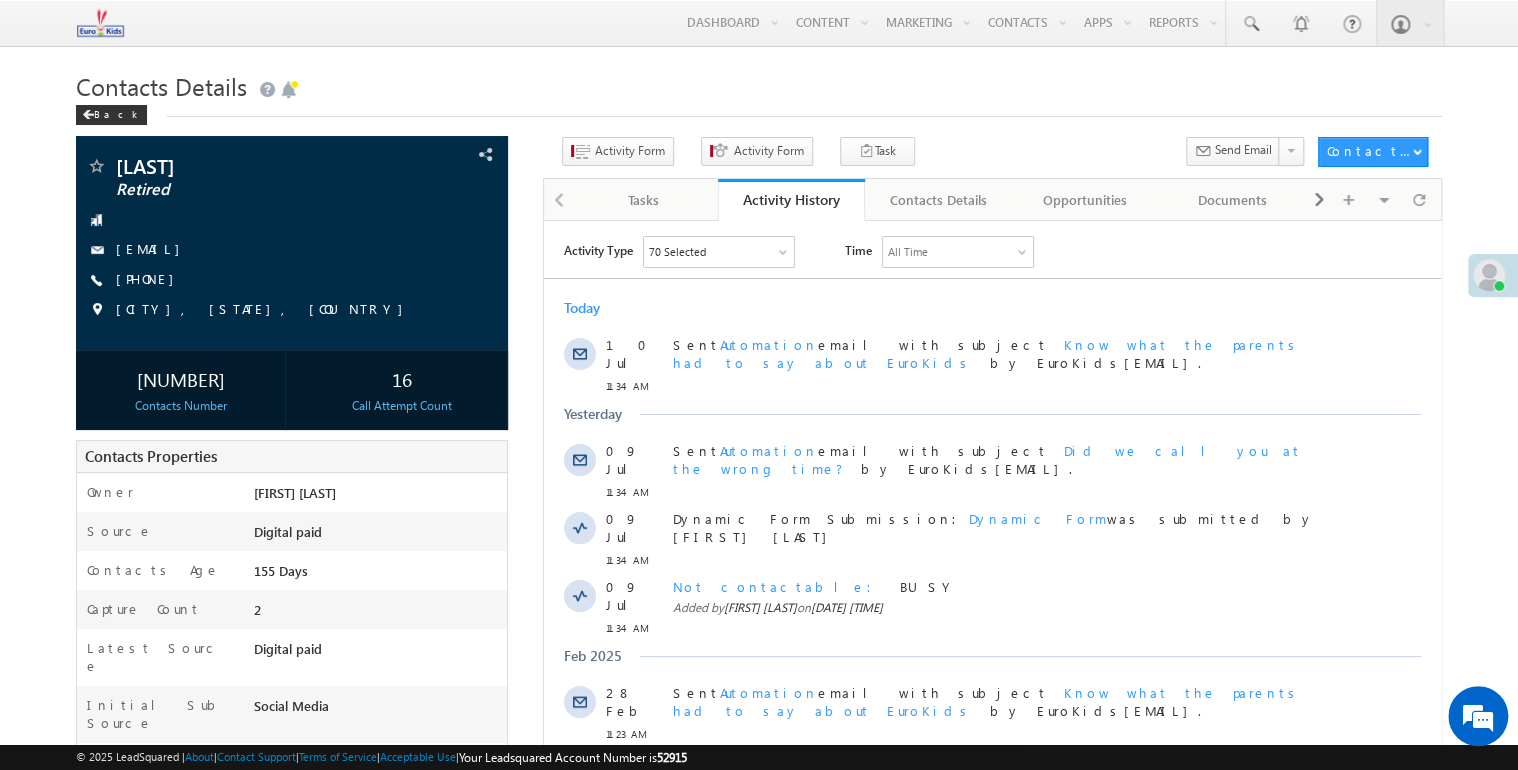 scroll, scrollTop: 0, scrollLeft: 0, axis: both 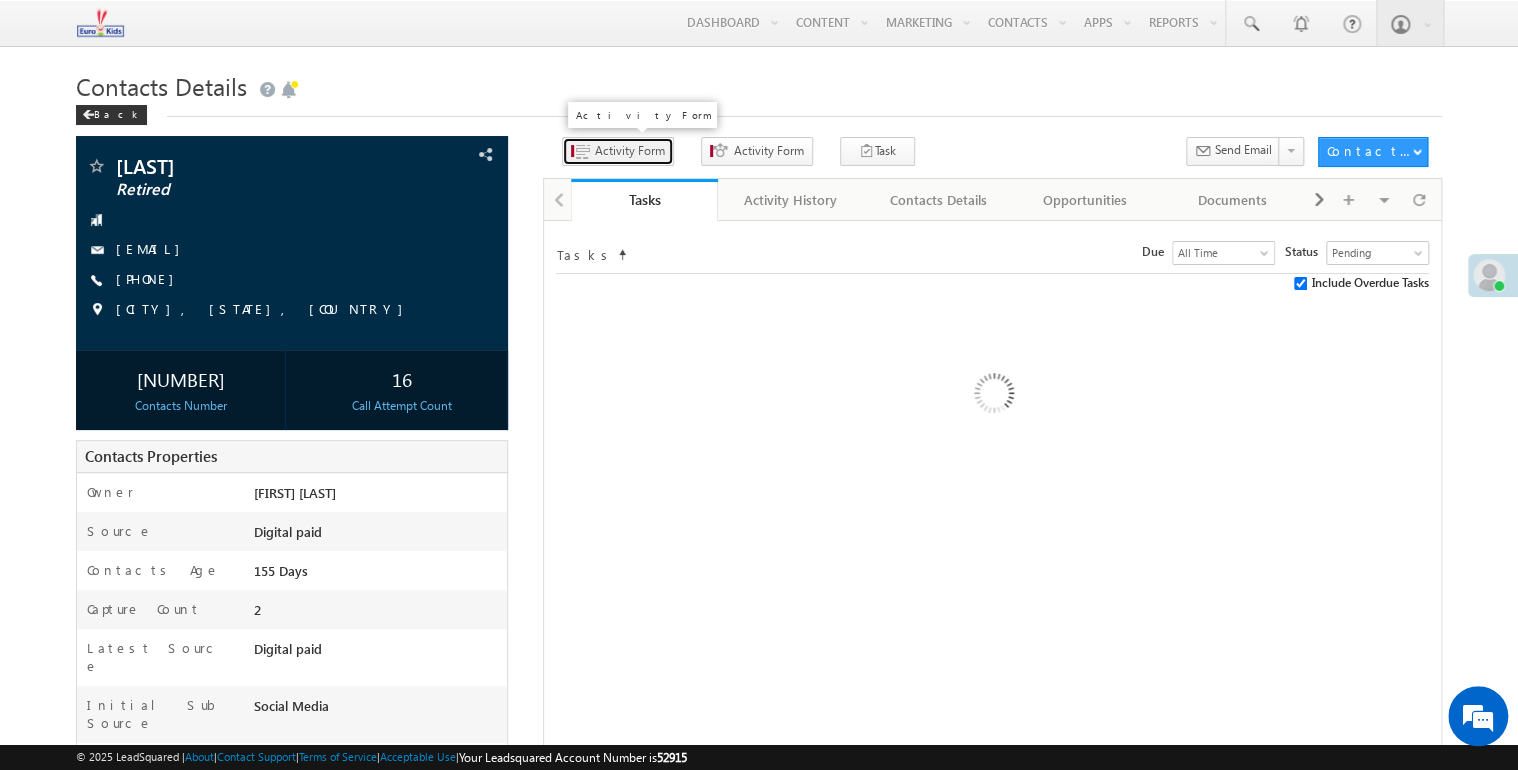 click on "Activity Form" at bounding box center (630, 151) 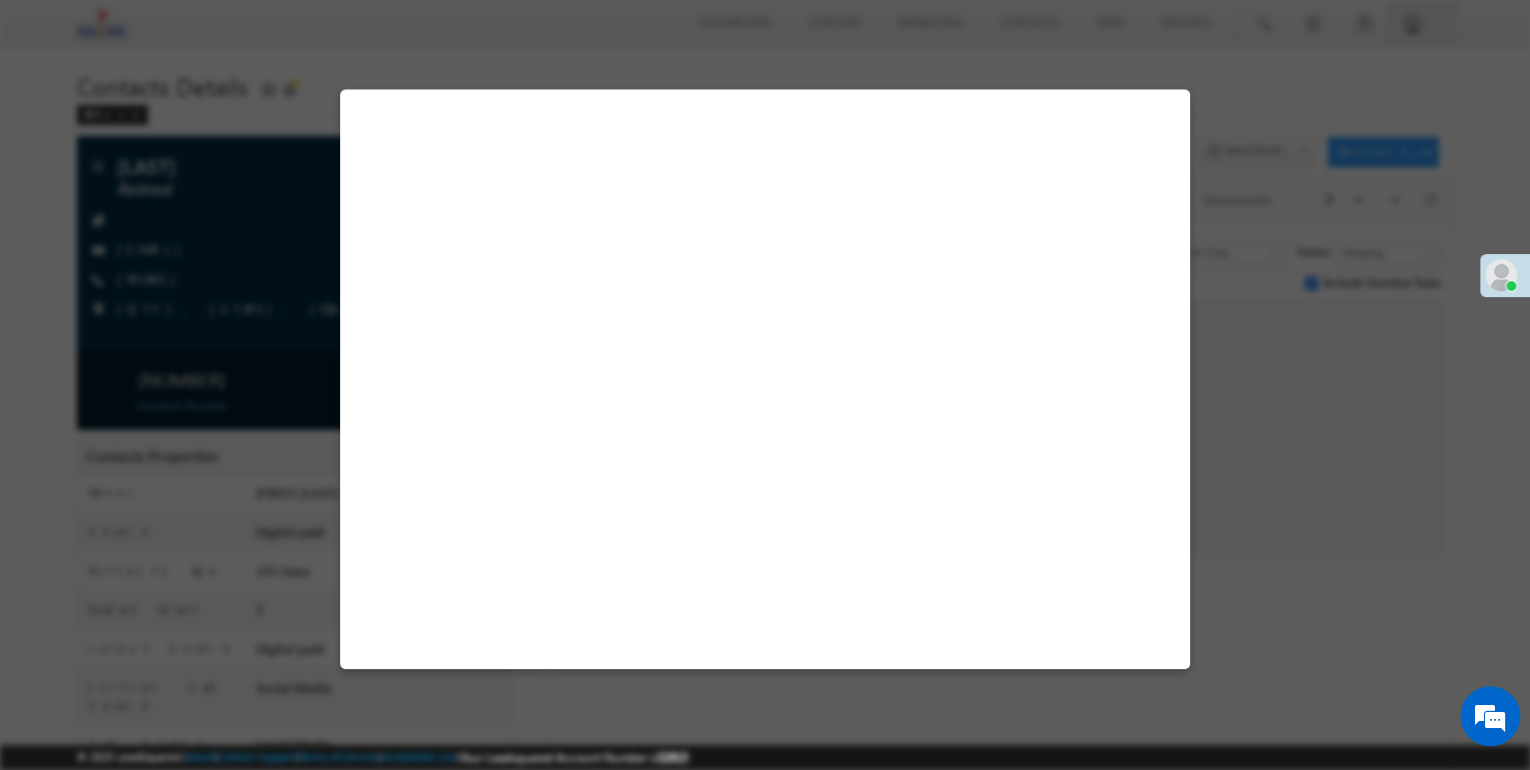 select on "Admissions" 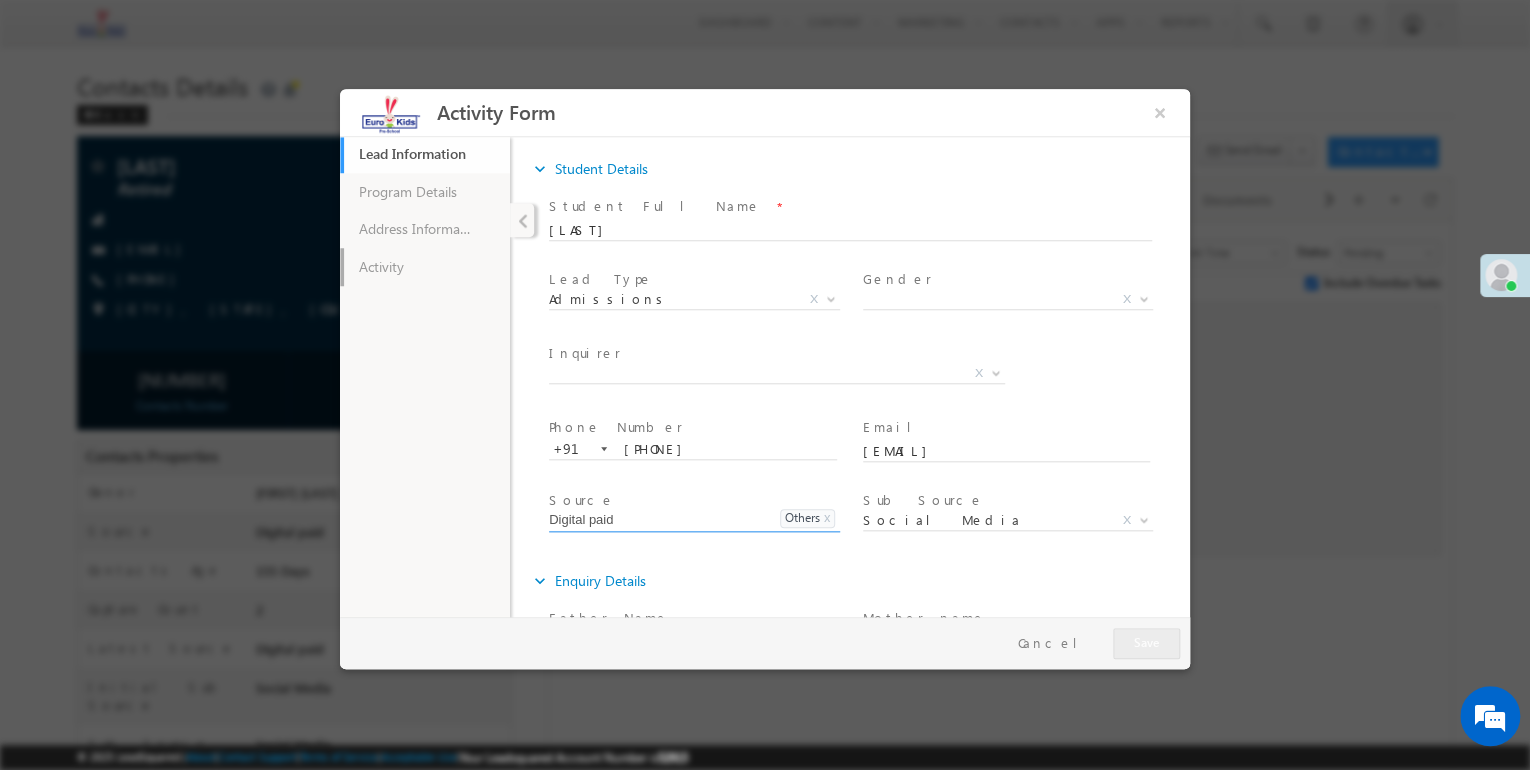 scroll, scrollTop: 0, scrollLeft: 0, axis: both 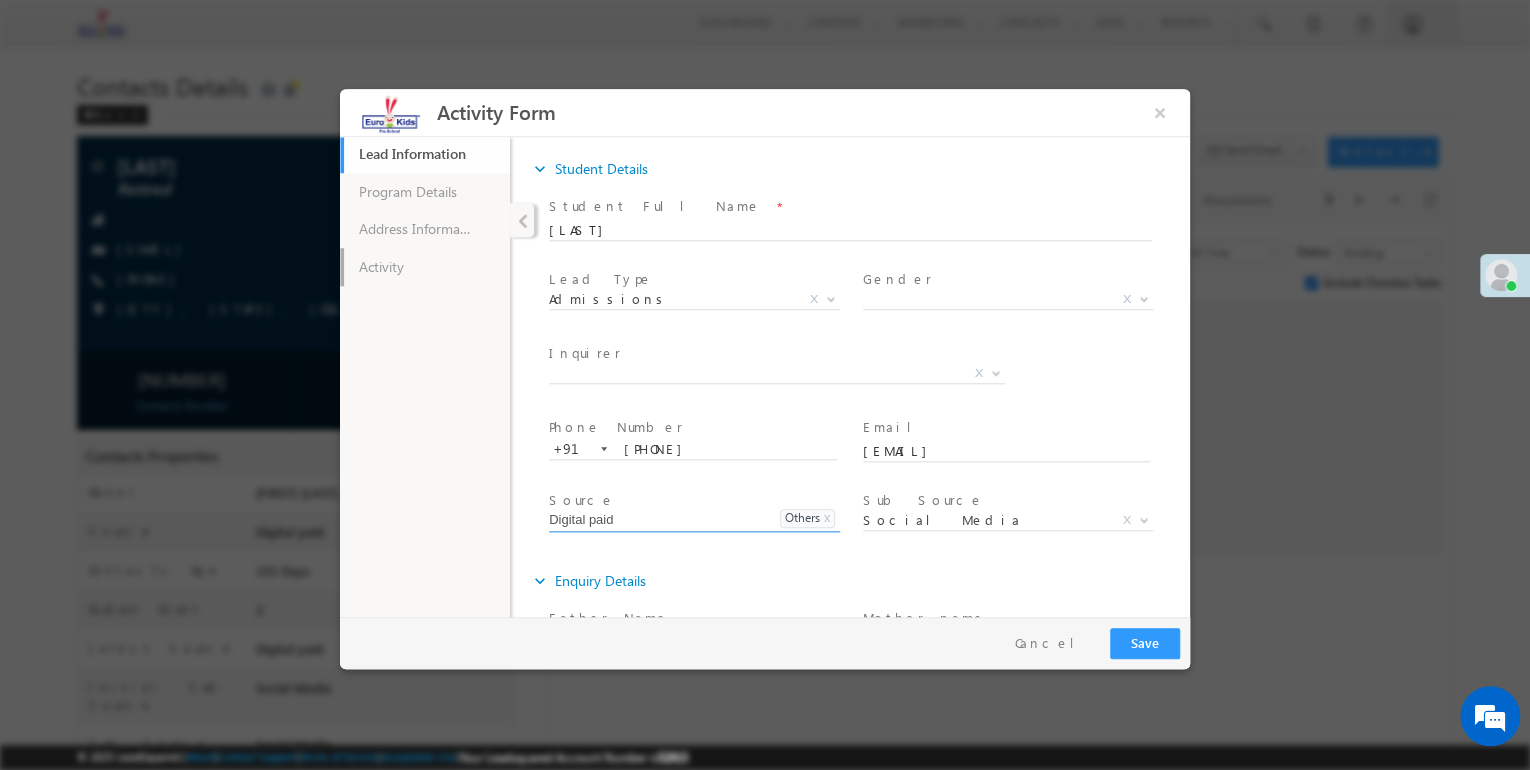 click on "Activity" at bounding box center (425, 267) 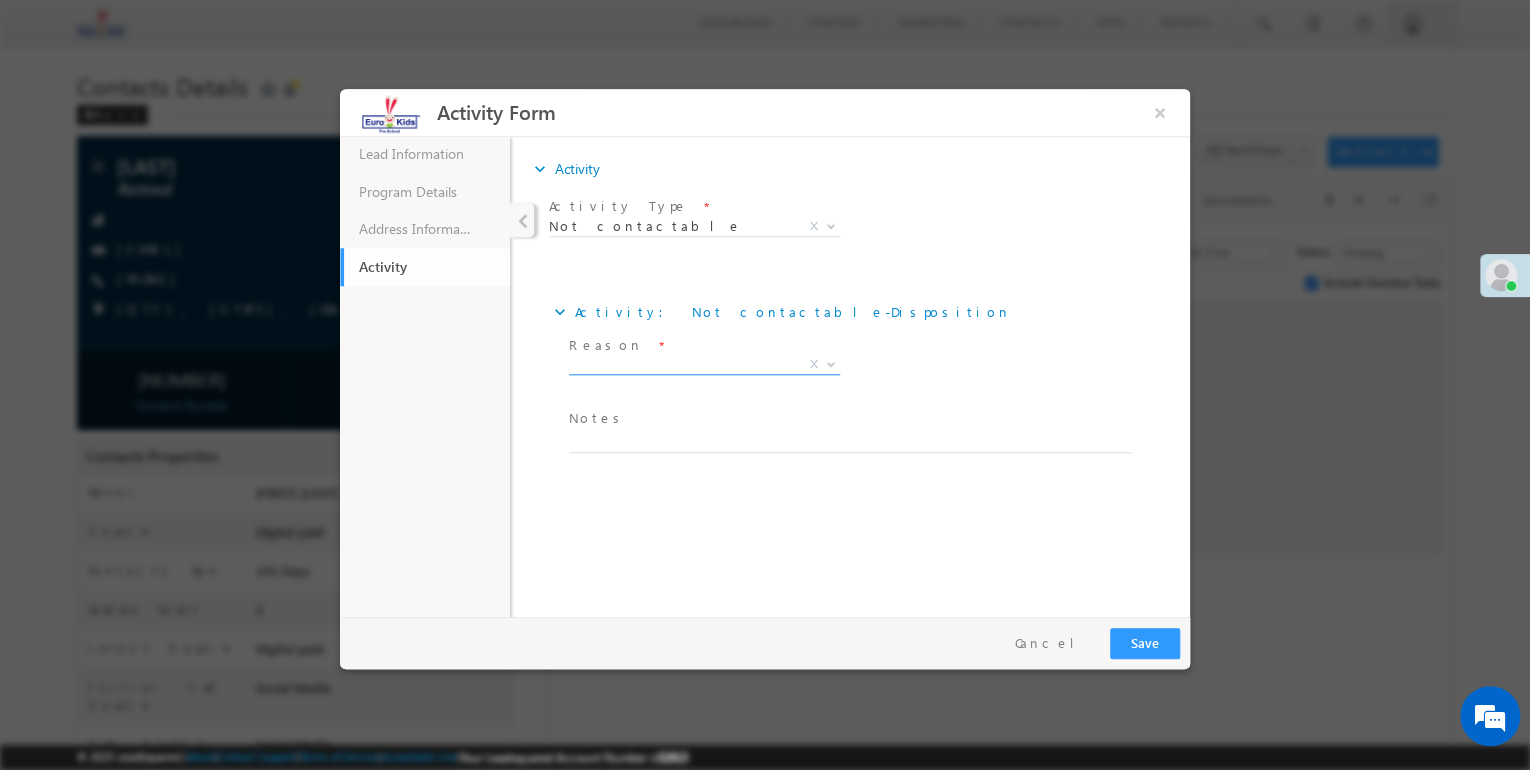 click on "Ringing
Switched off
Busy
Call Disconnected
Not Reachable/Out of coverage area
Incoming call barred
X" at bounding box center [712, 369] 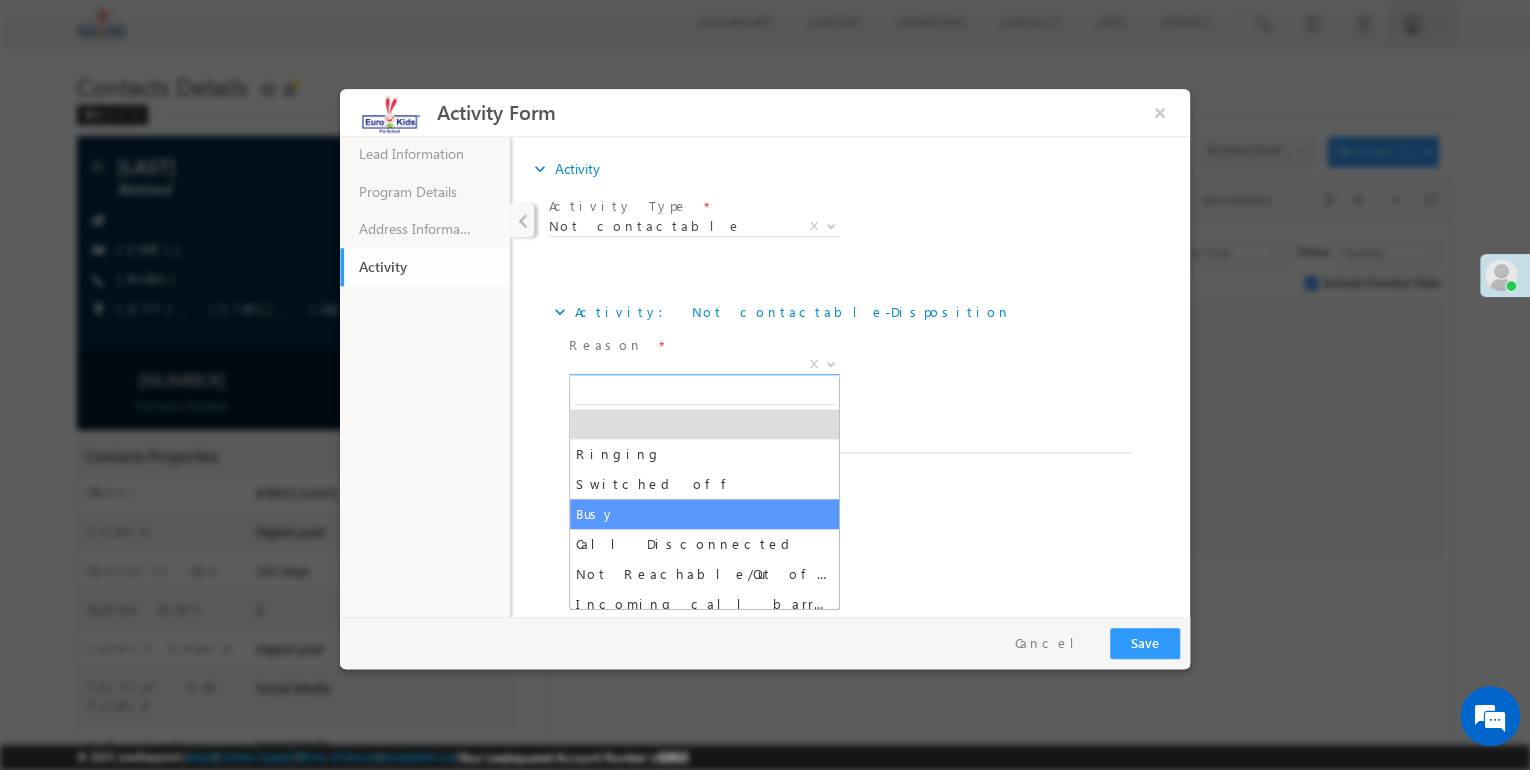 select on "Busy" 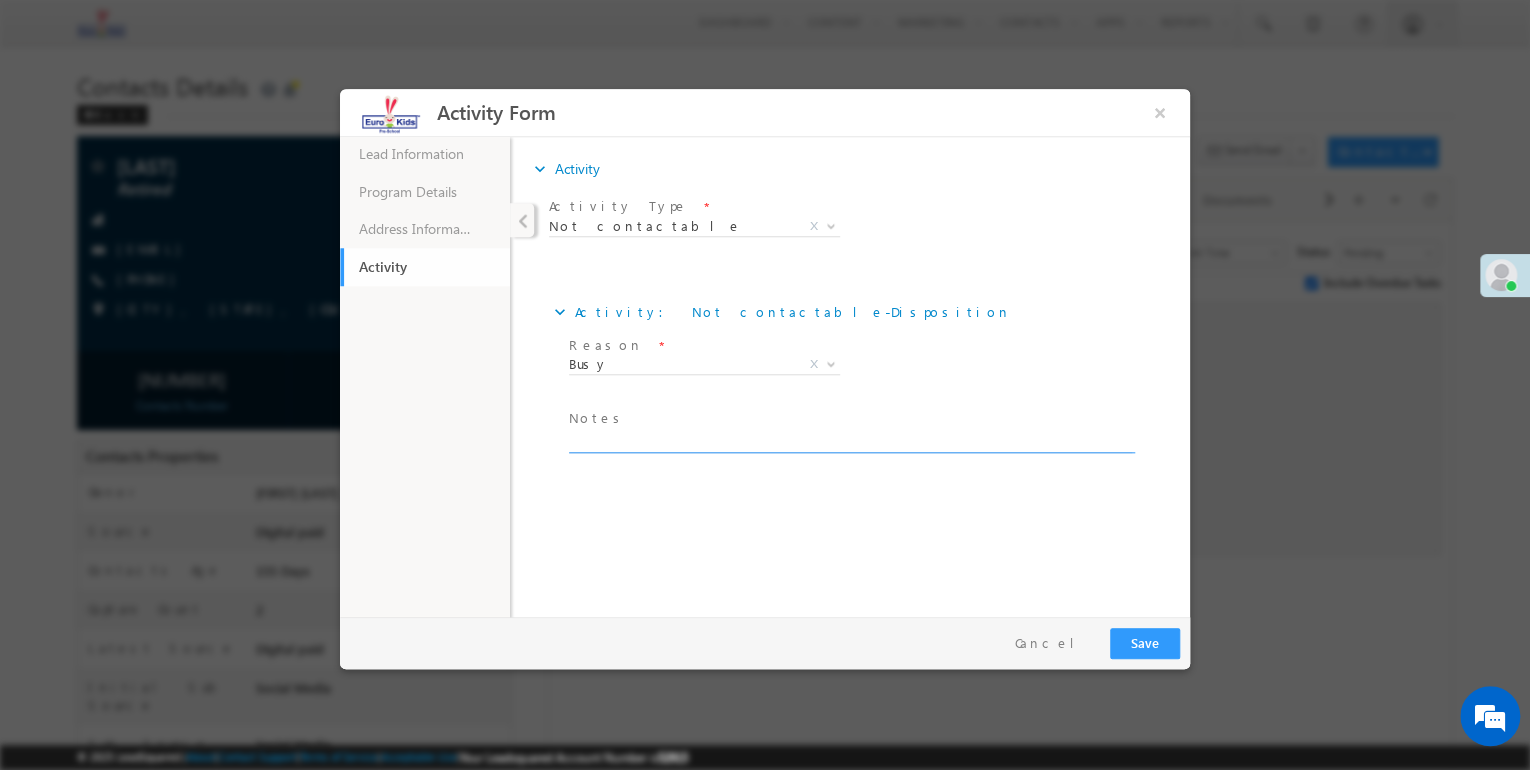 click at bounding box center [850, 441] 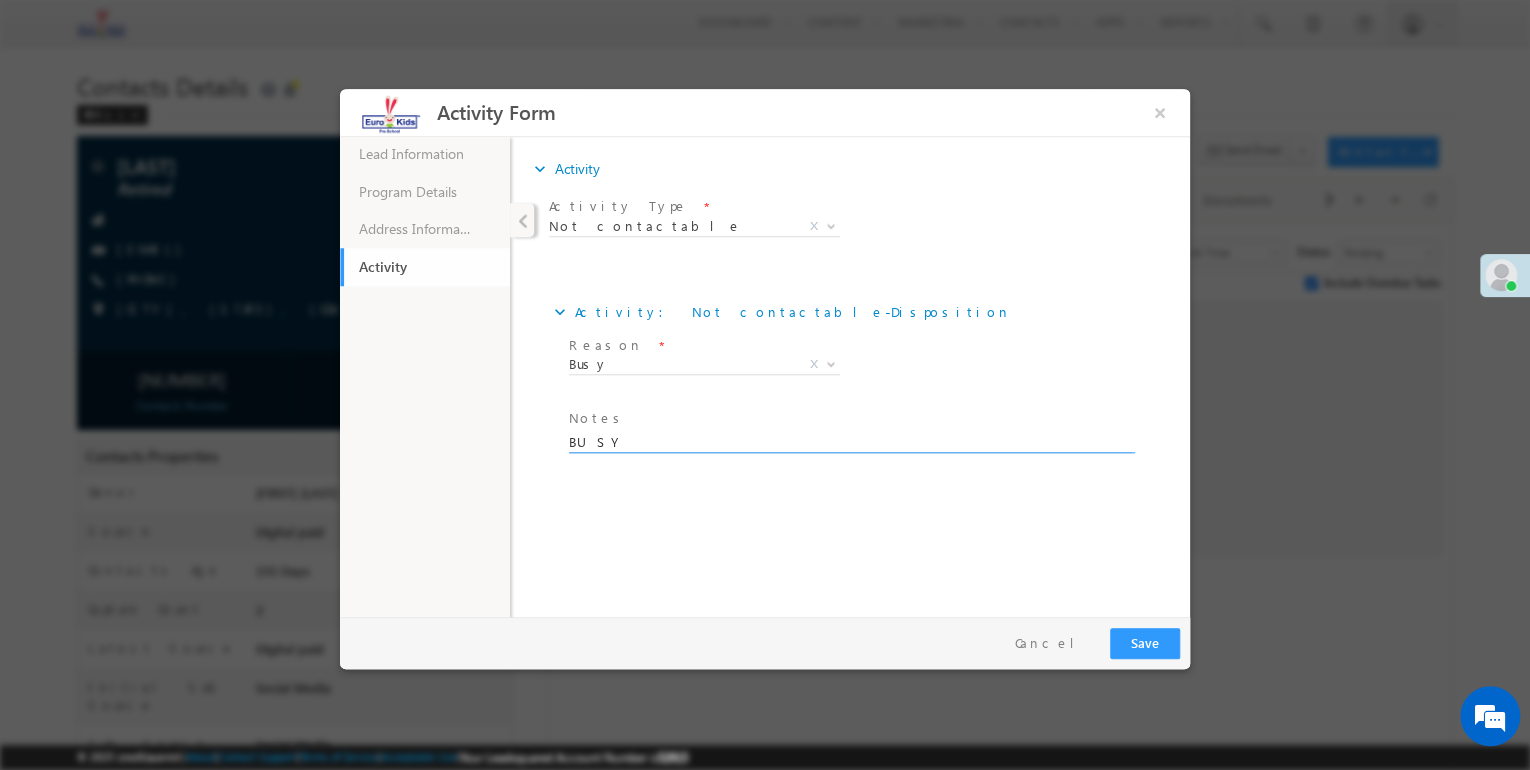 type on "BUSY" 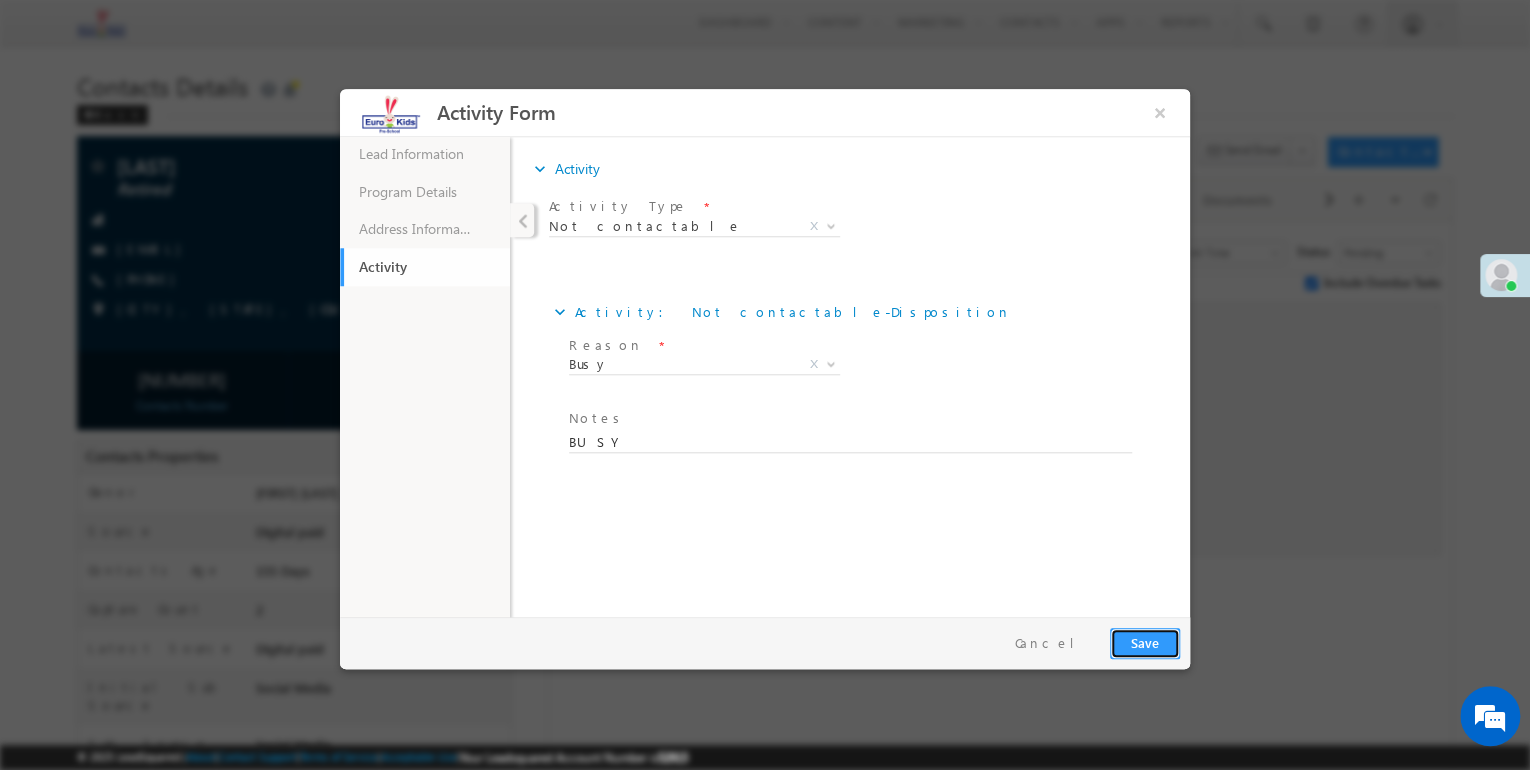 click on "Save" at bounding box center (1145, 643) 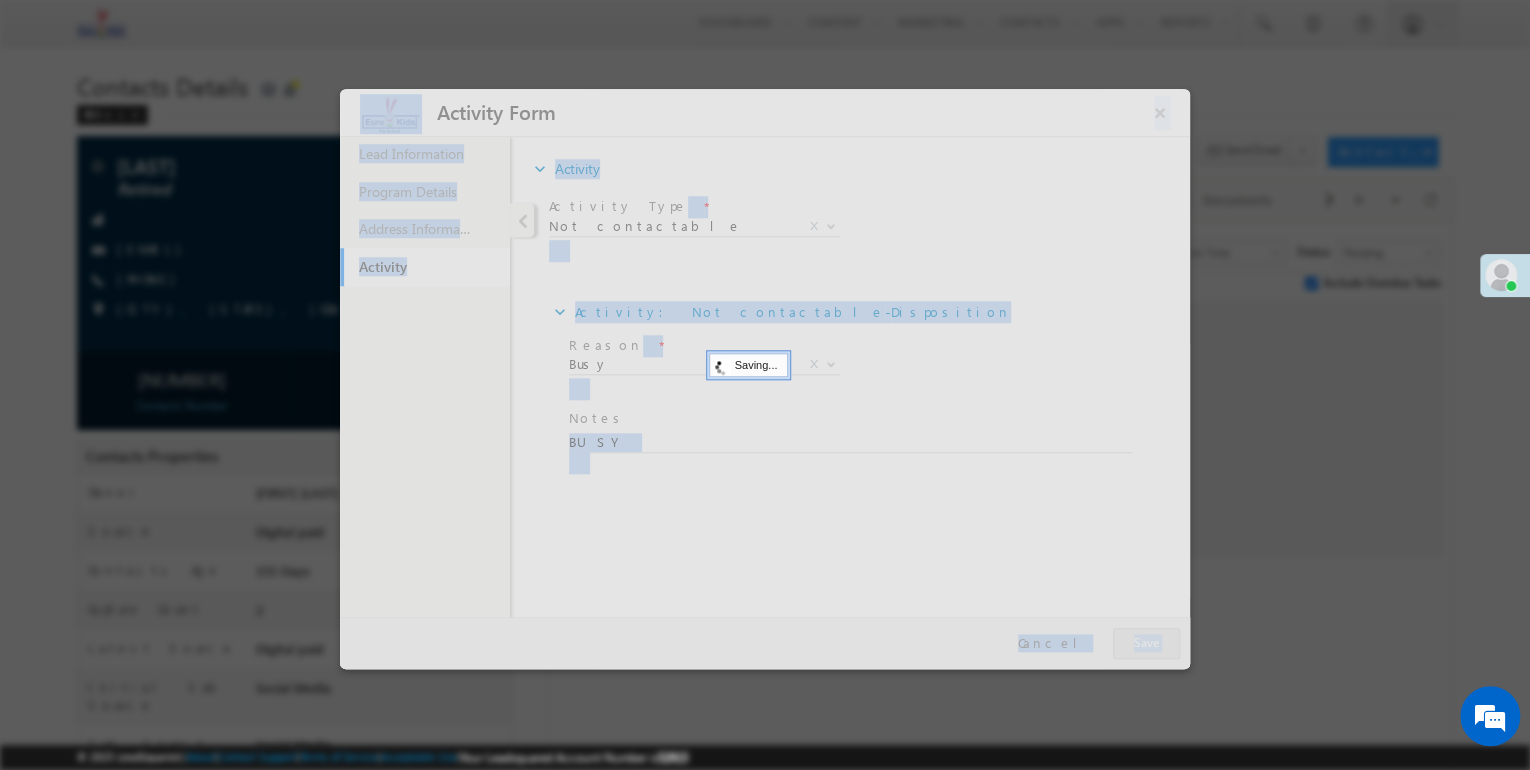 click at bounding box center (765, 379) 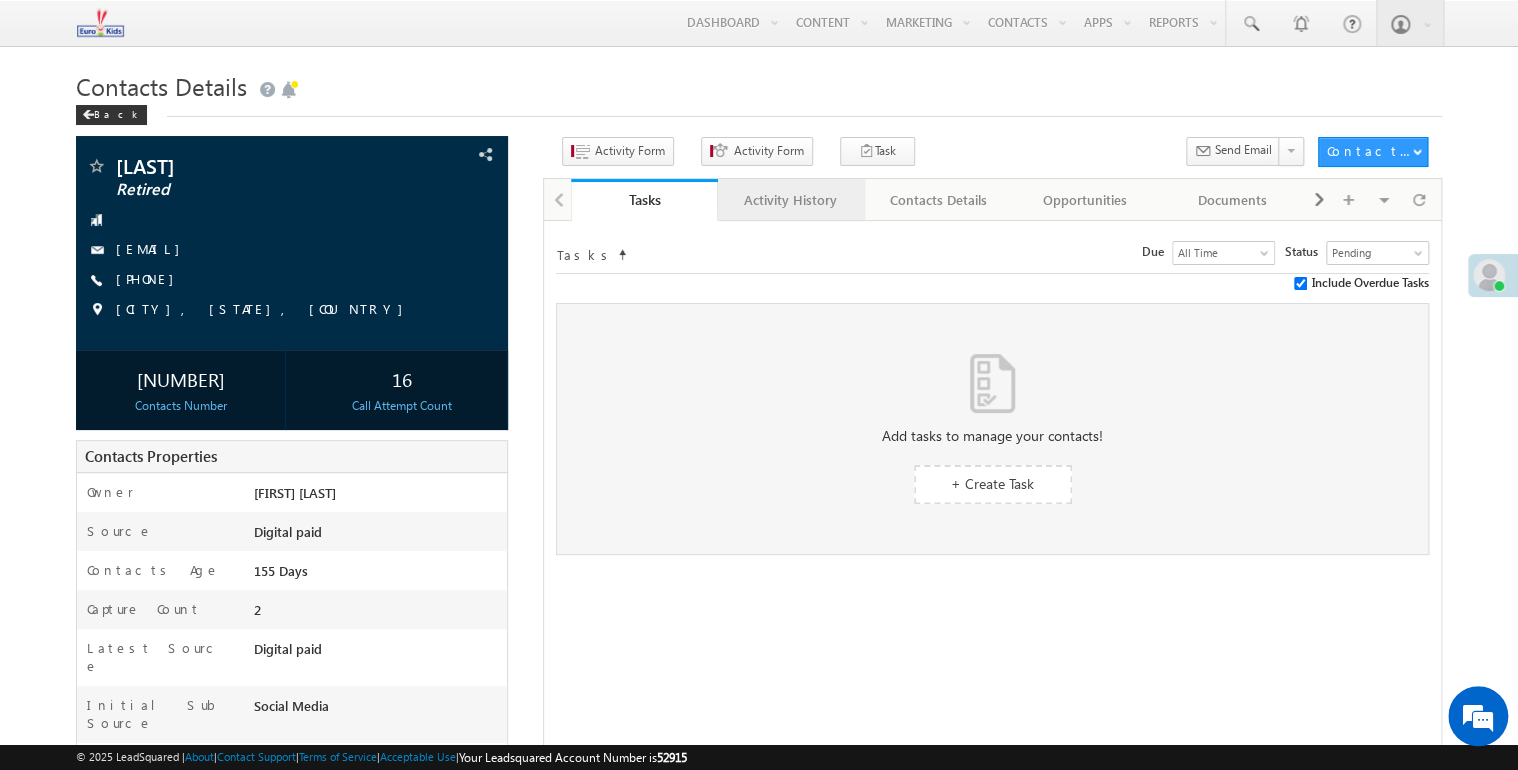 click on "Activity History" at bounding box center (790, 200) 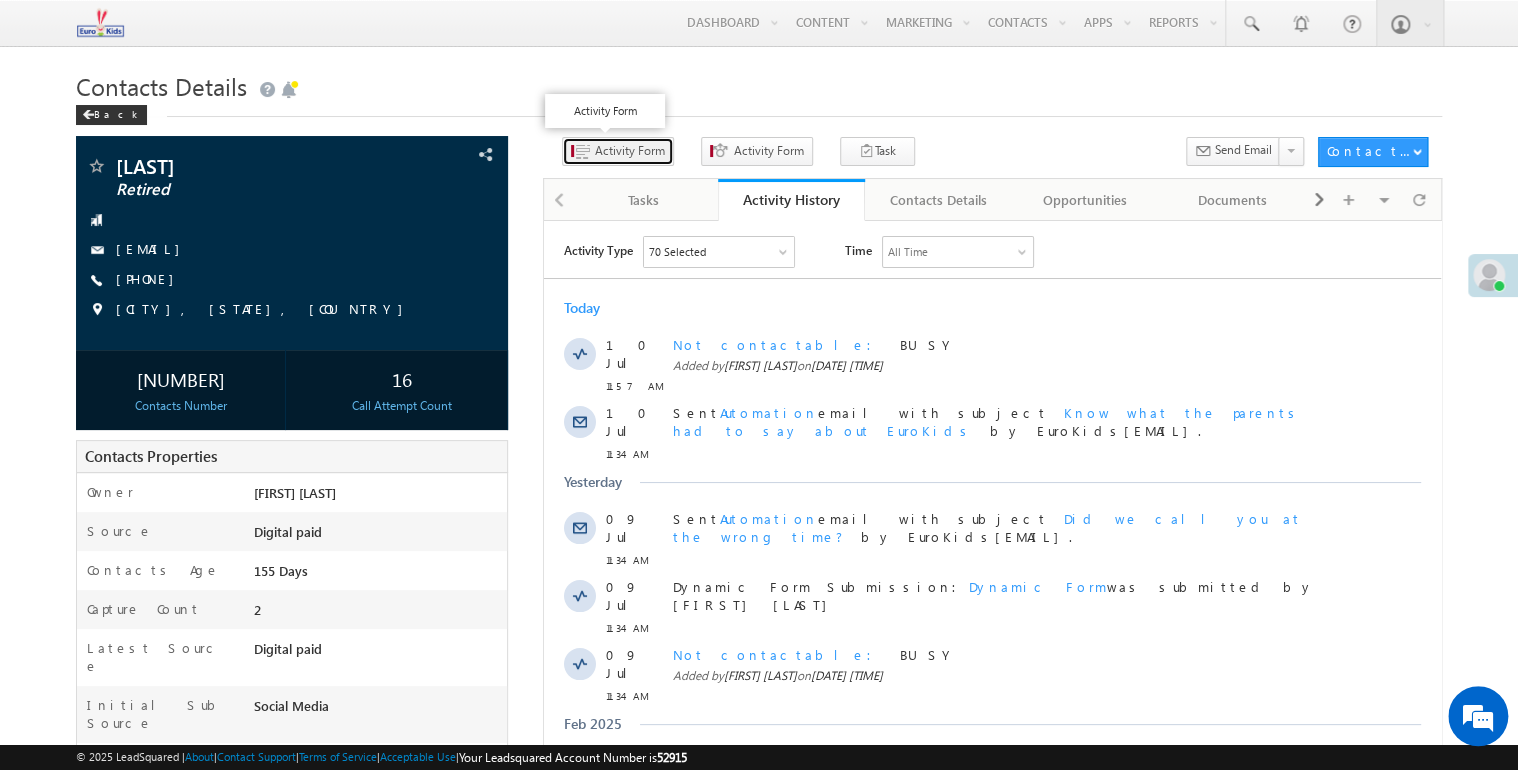 click on "Activity Form" at bounding box center [630, 151] 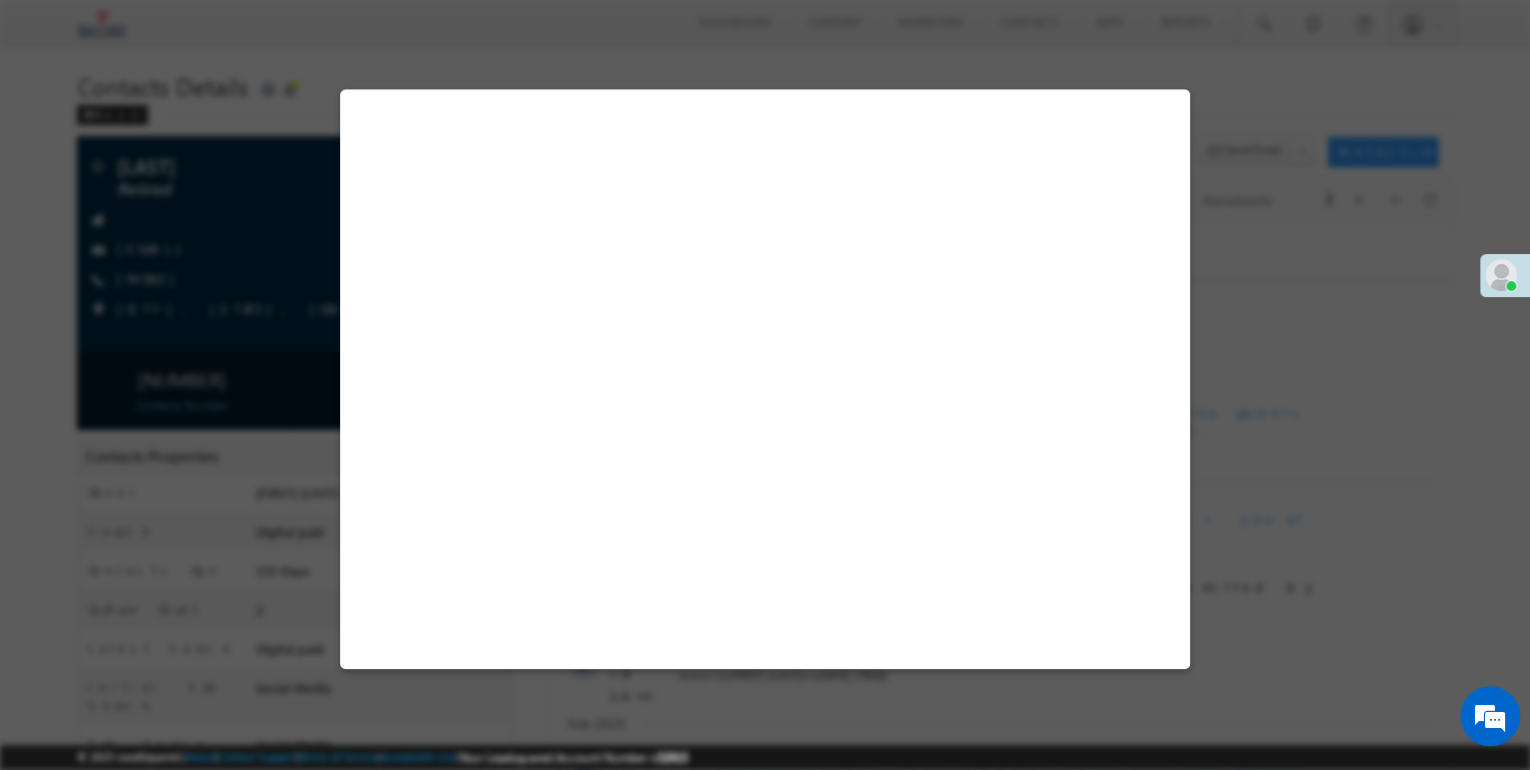 select on "Admissions" 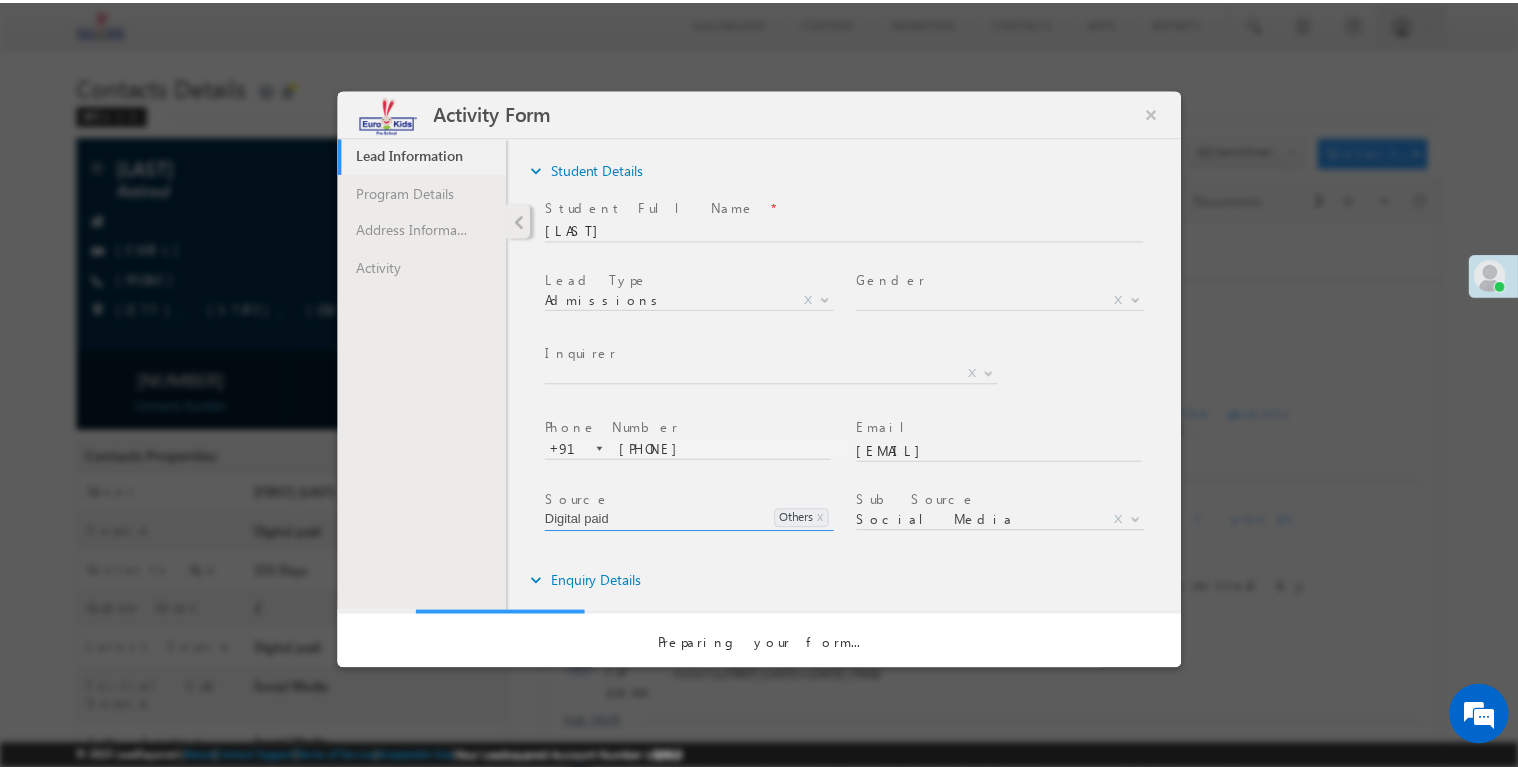 scroll, scrollTop: 0, scrollLeft: 0, axis: both 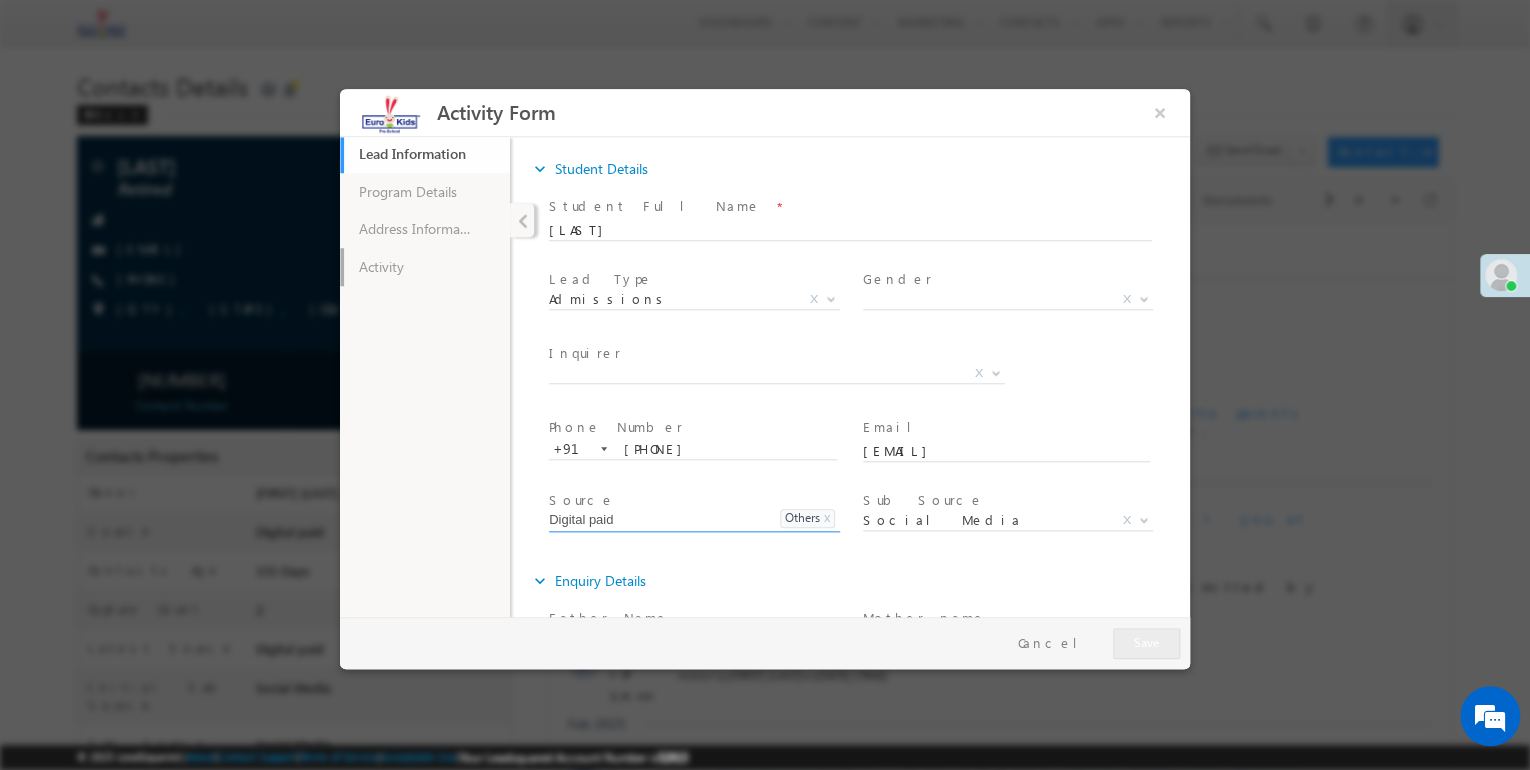 click on "Activity" at bounding box center [425, 267] 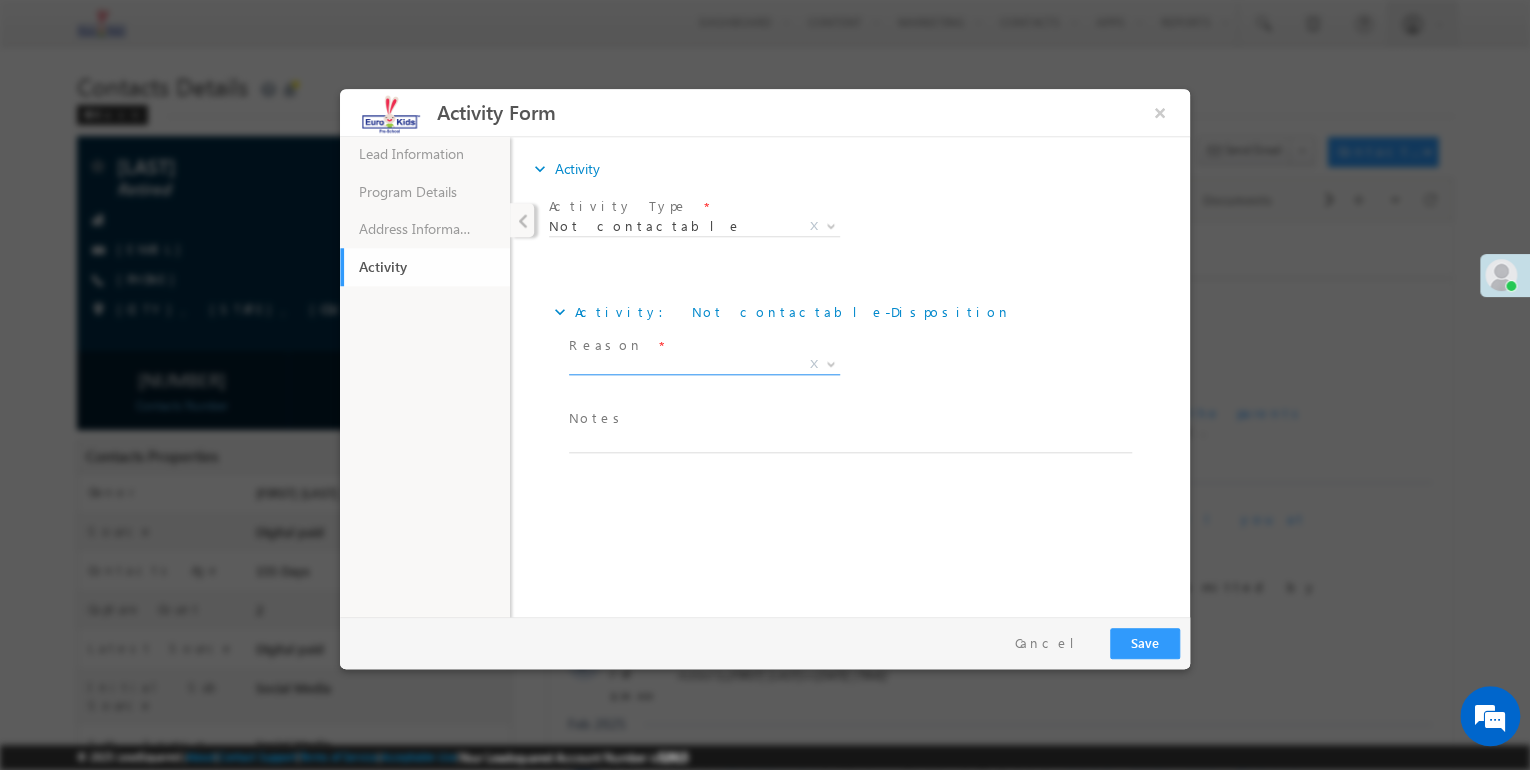 click on "X" at bounding box center [704, 365] 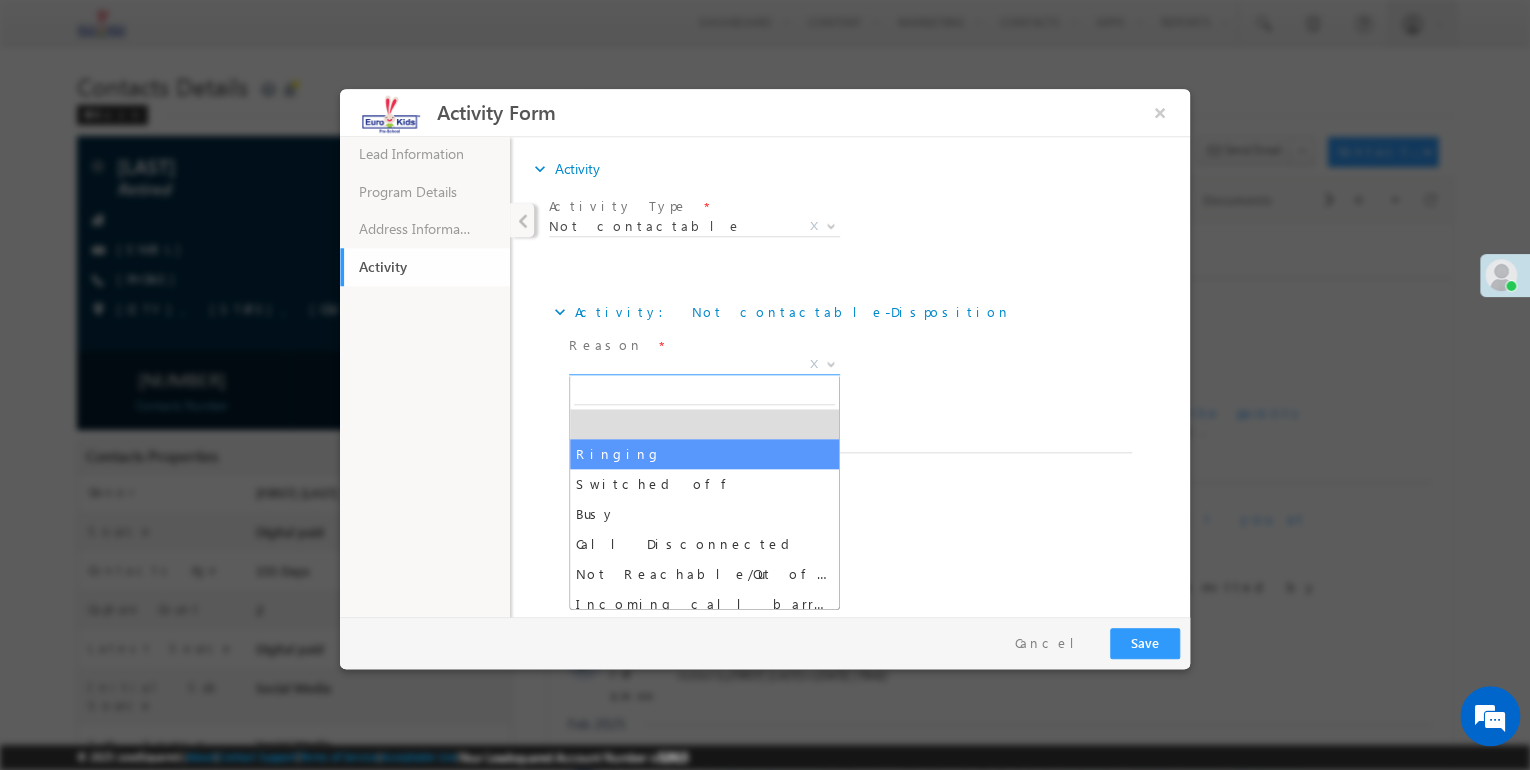 select on "Ringing" 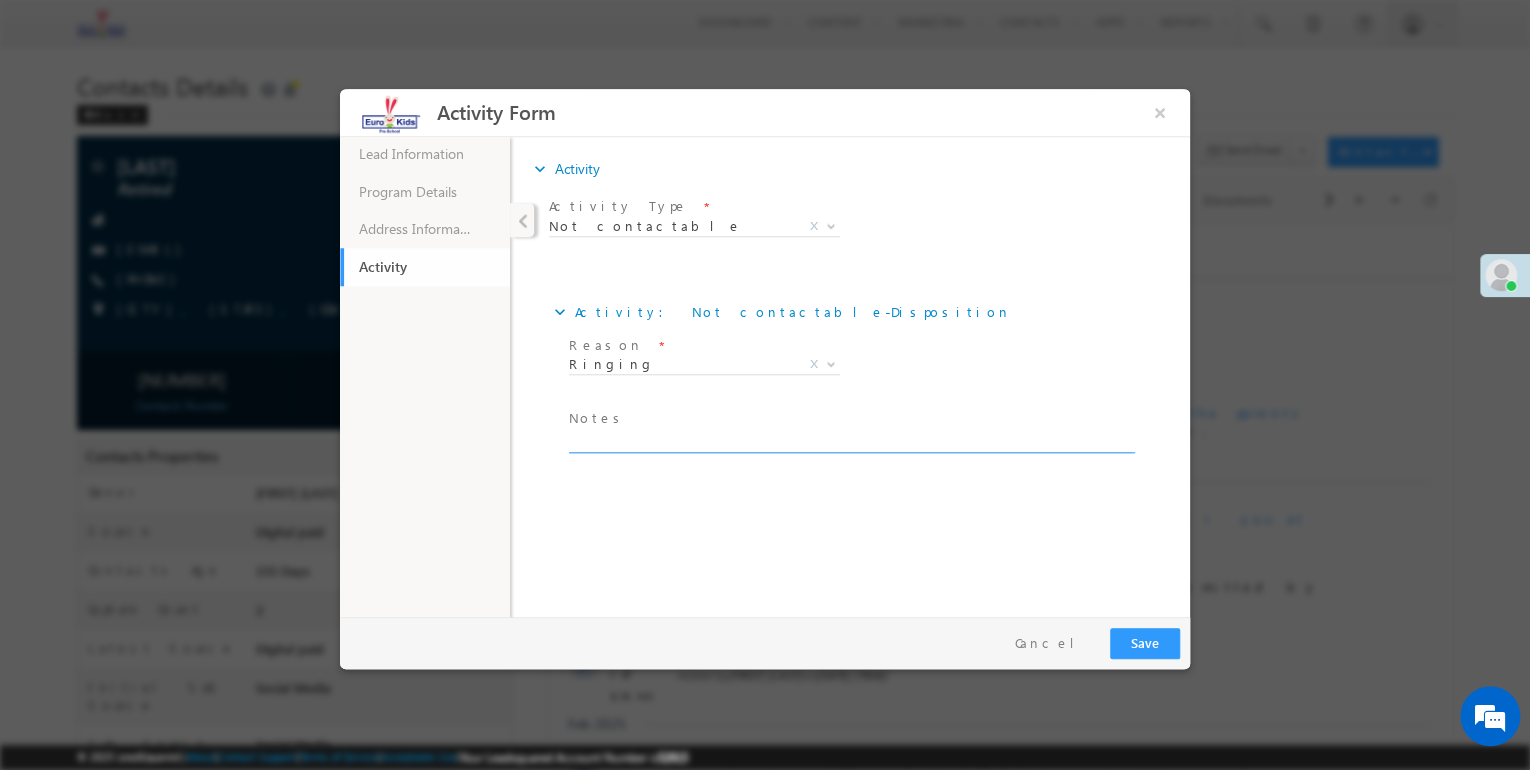 click at bounding box center [850, 441] 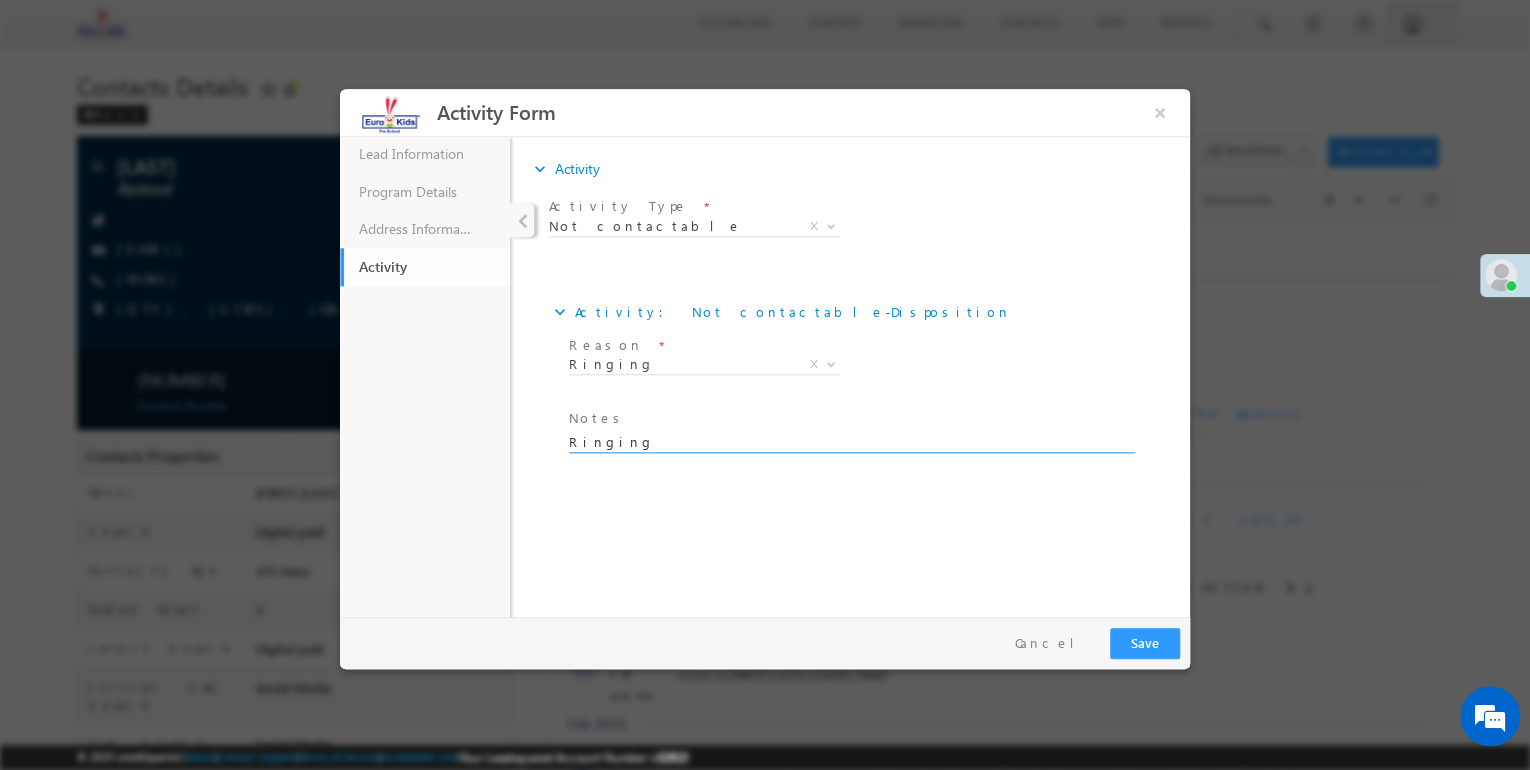 type on "Ringing" 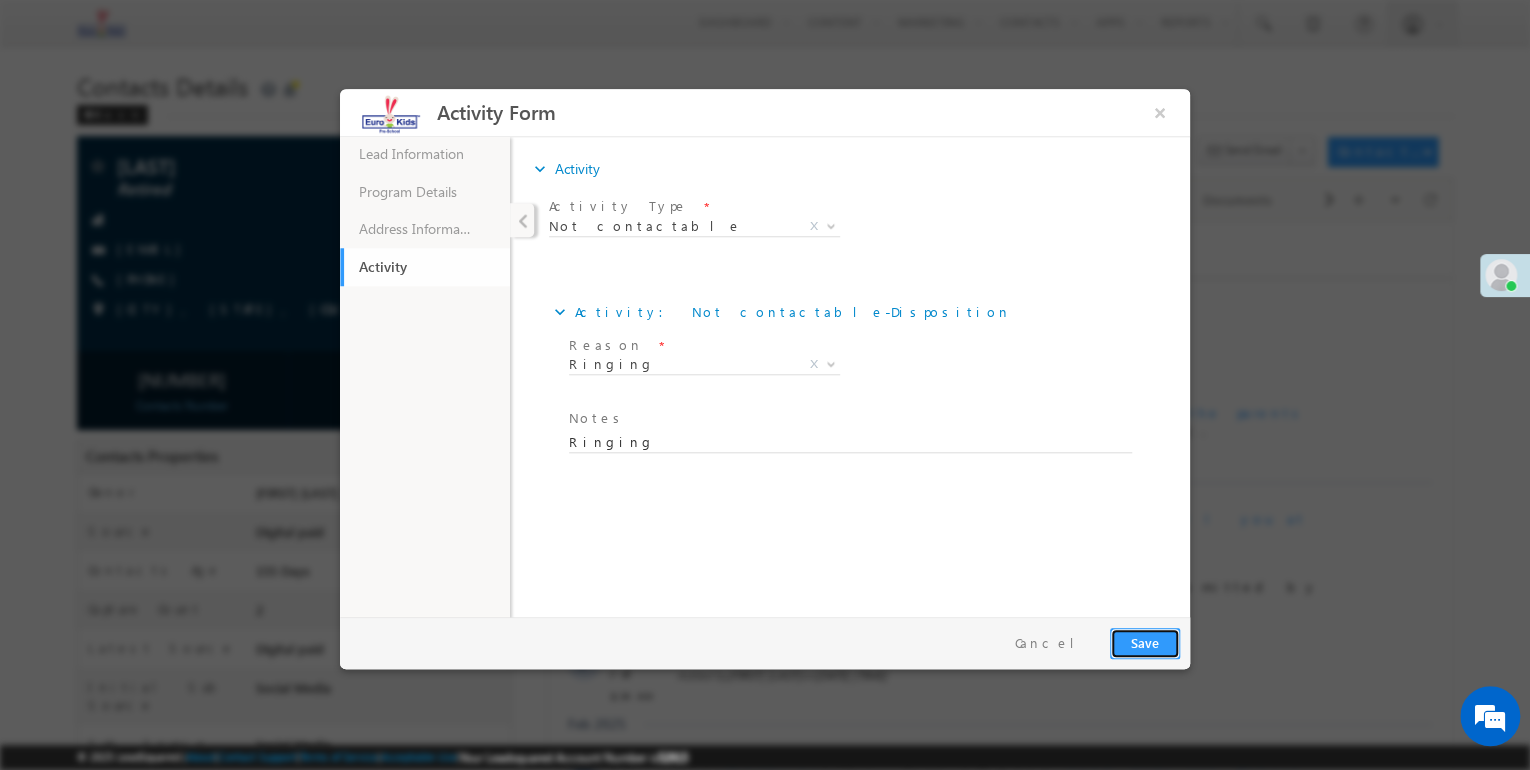 click on "Save" at bounding box center (1145, 643) 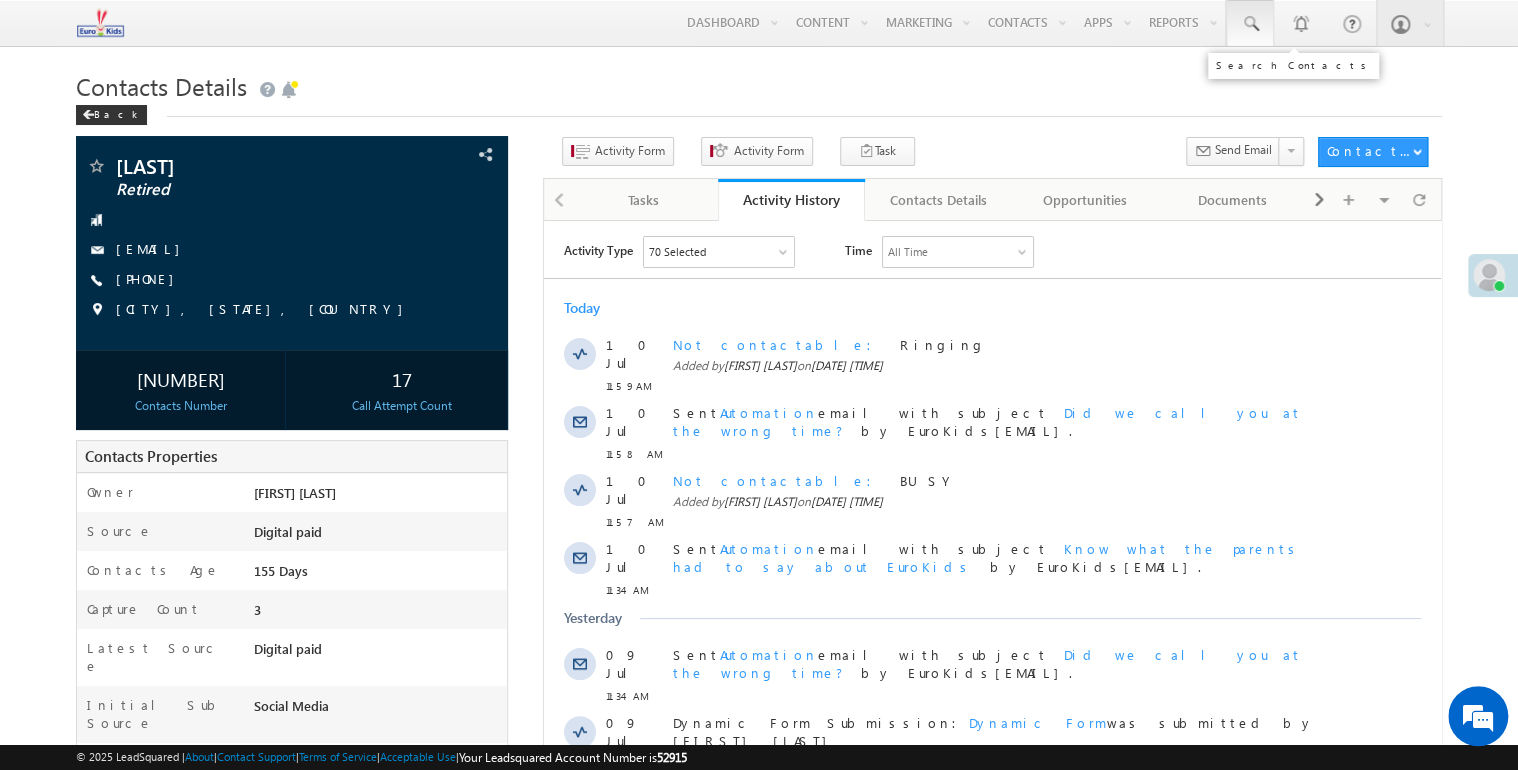 click at bounding box center (1250, 24) 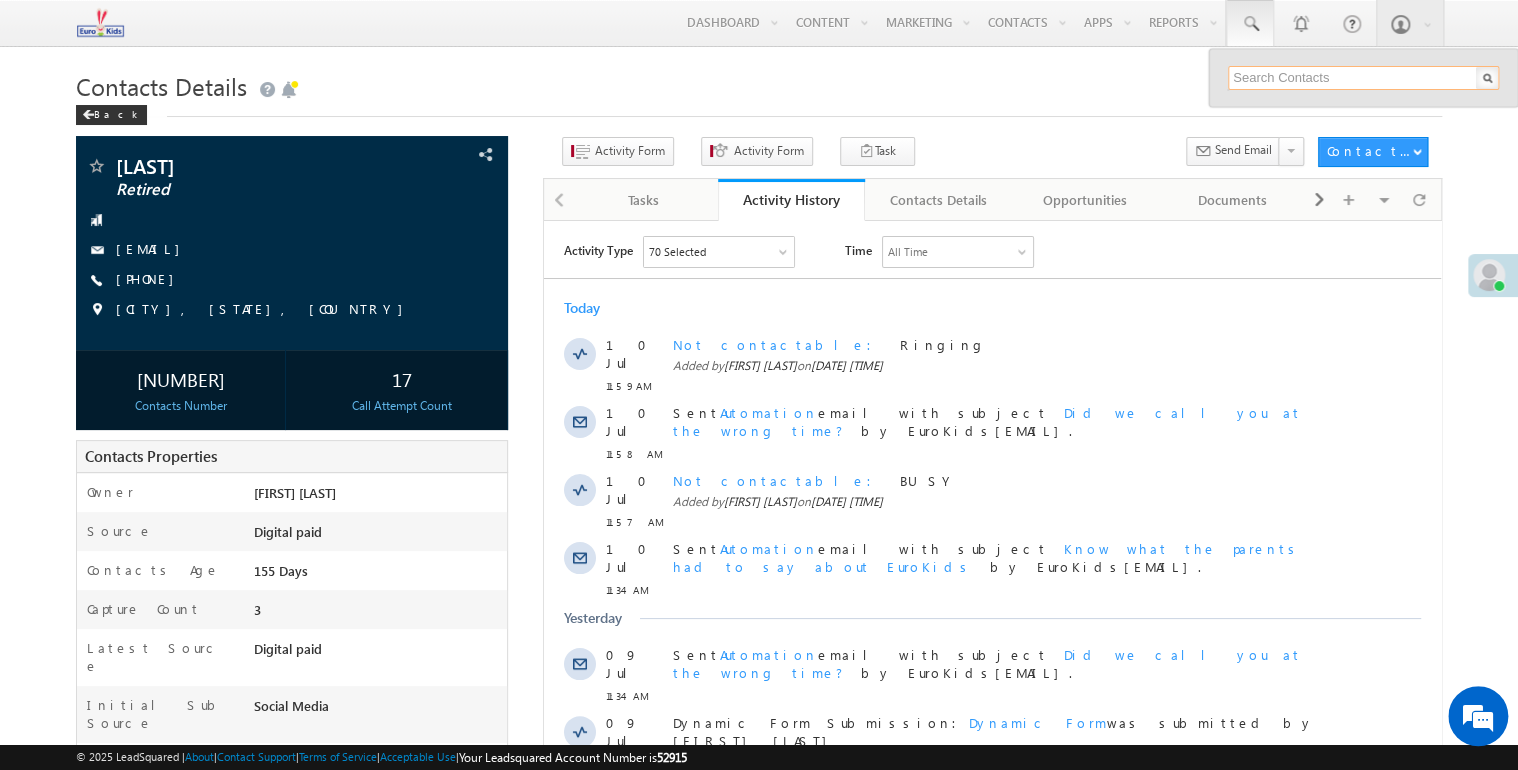 click at bounding box center (1363, 78) 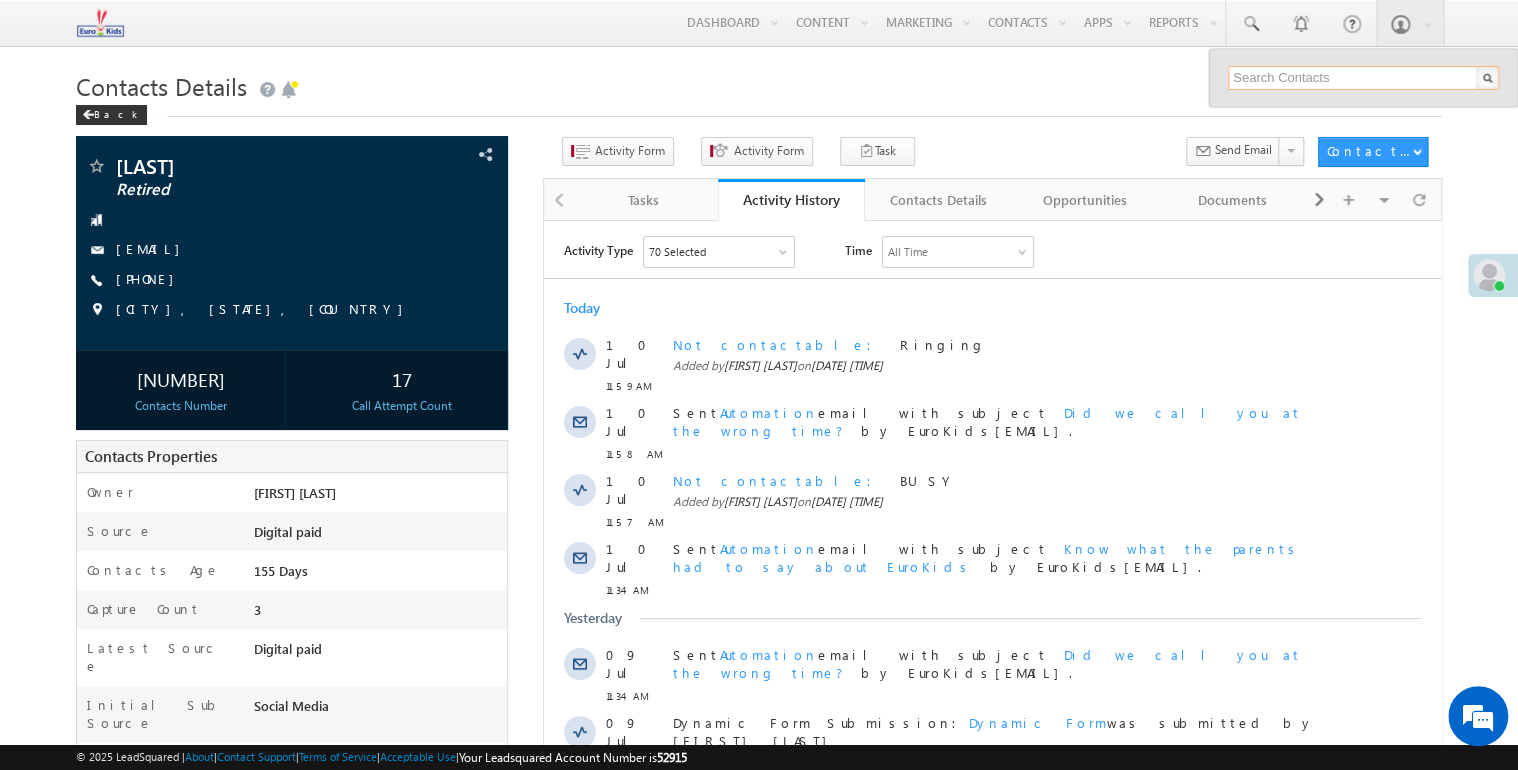 paste on "[PHONE]" 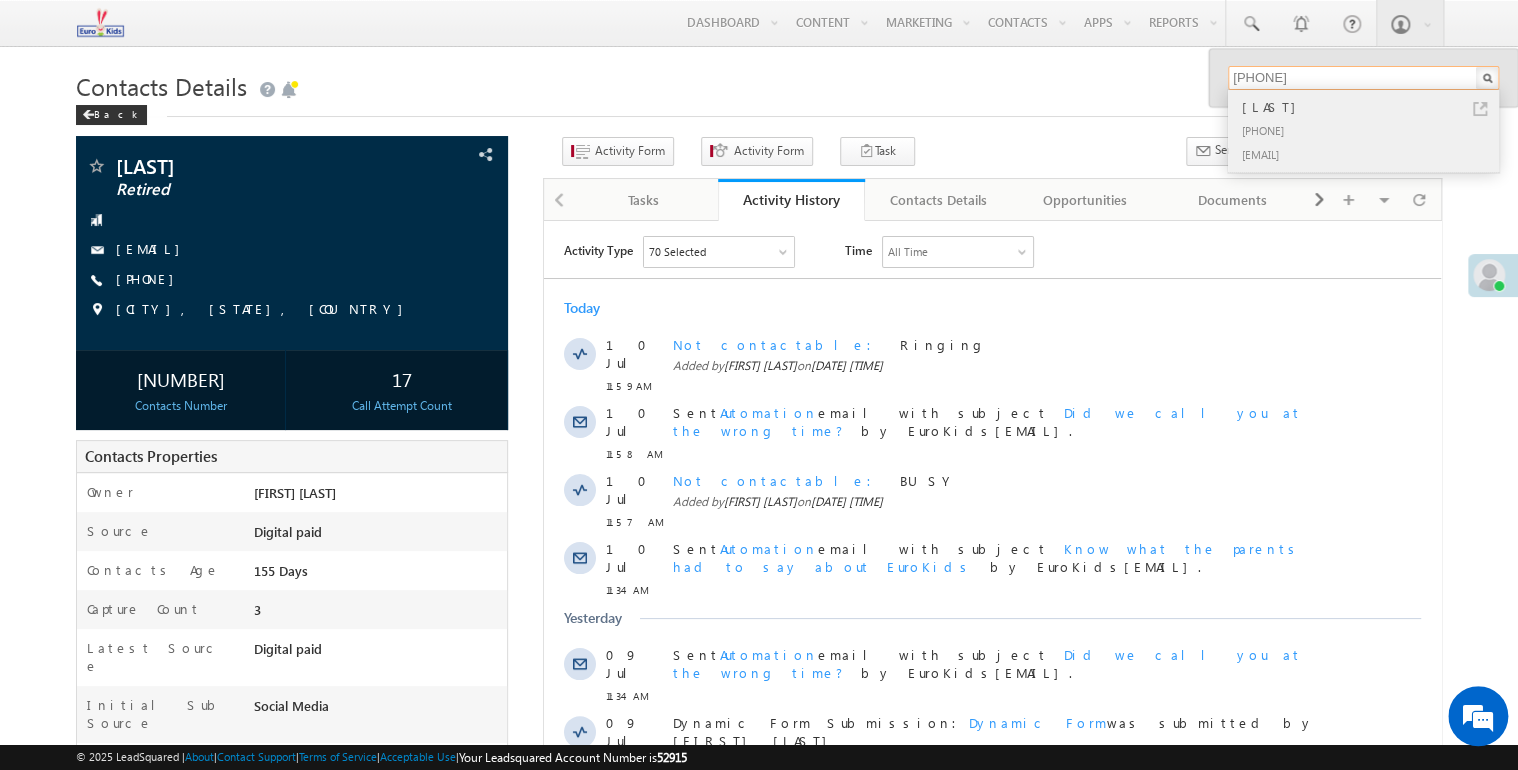type on "[PHONE]" 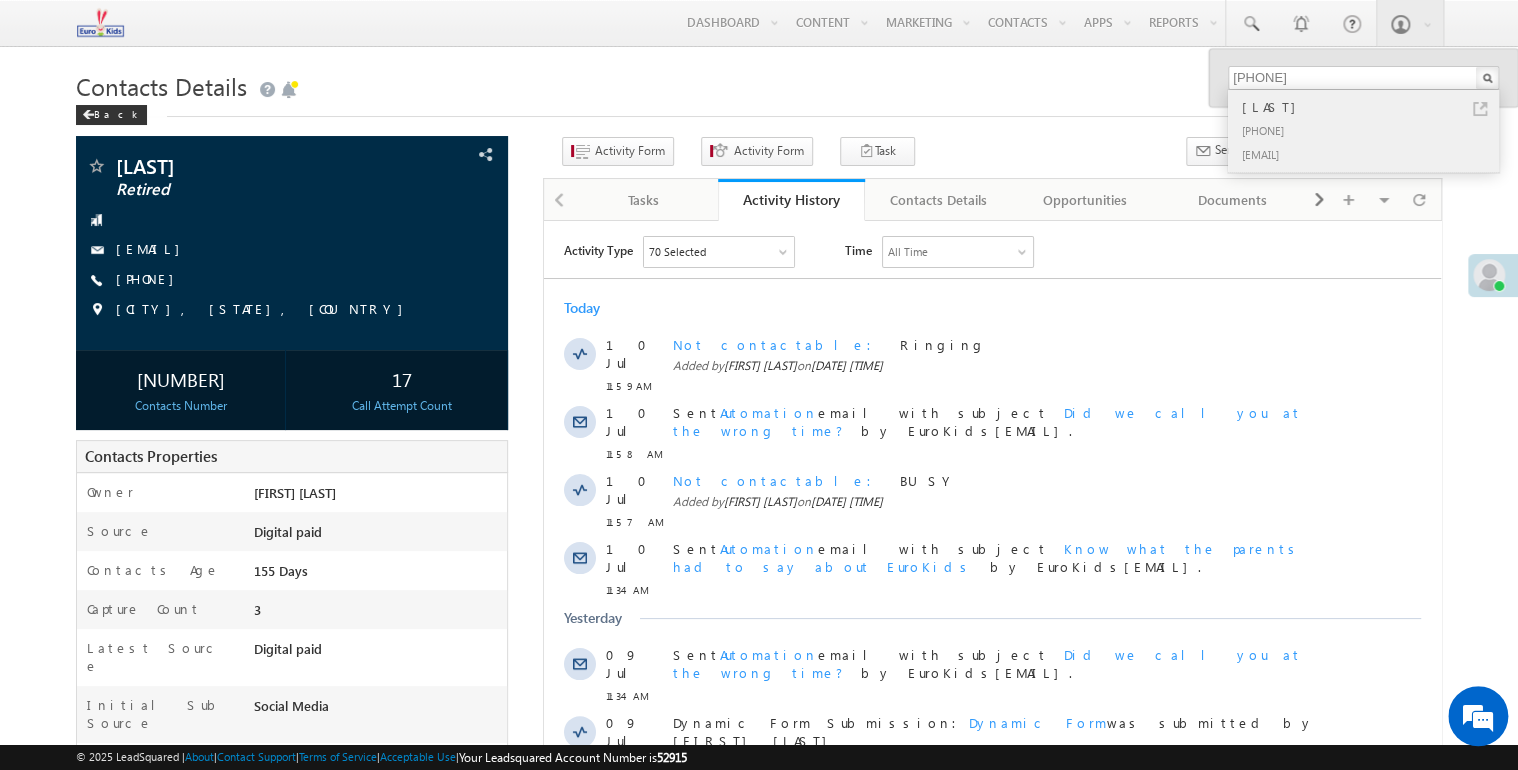 click on "[PHONE]" at bounding box center (1372, 130) 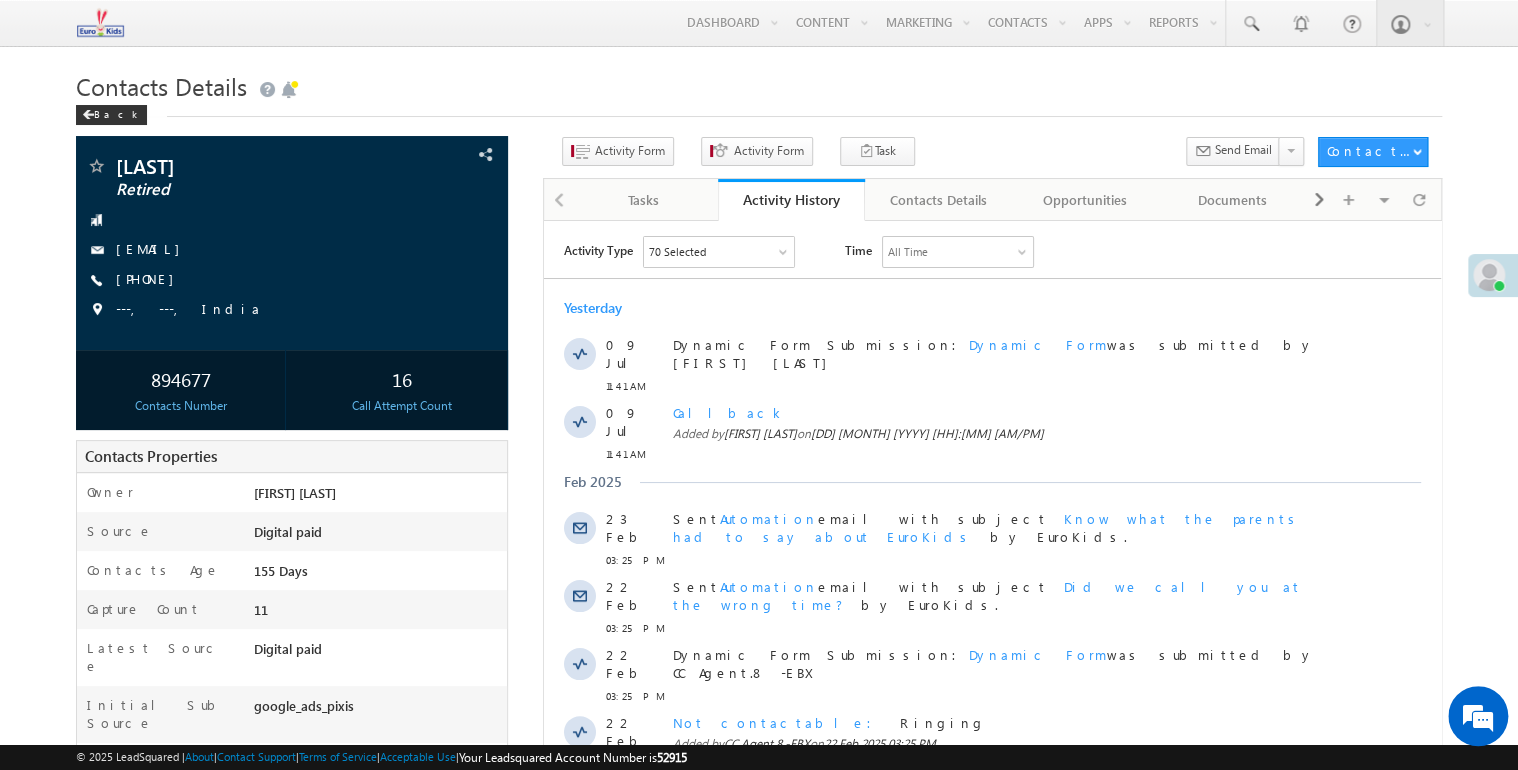 scroll, scrollTop: 0, scrollLeft: 0, axis: both 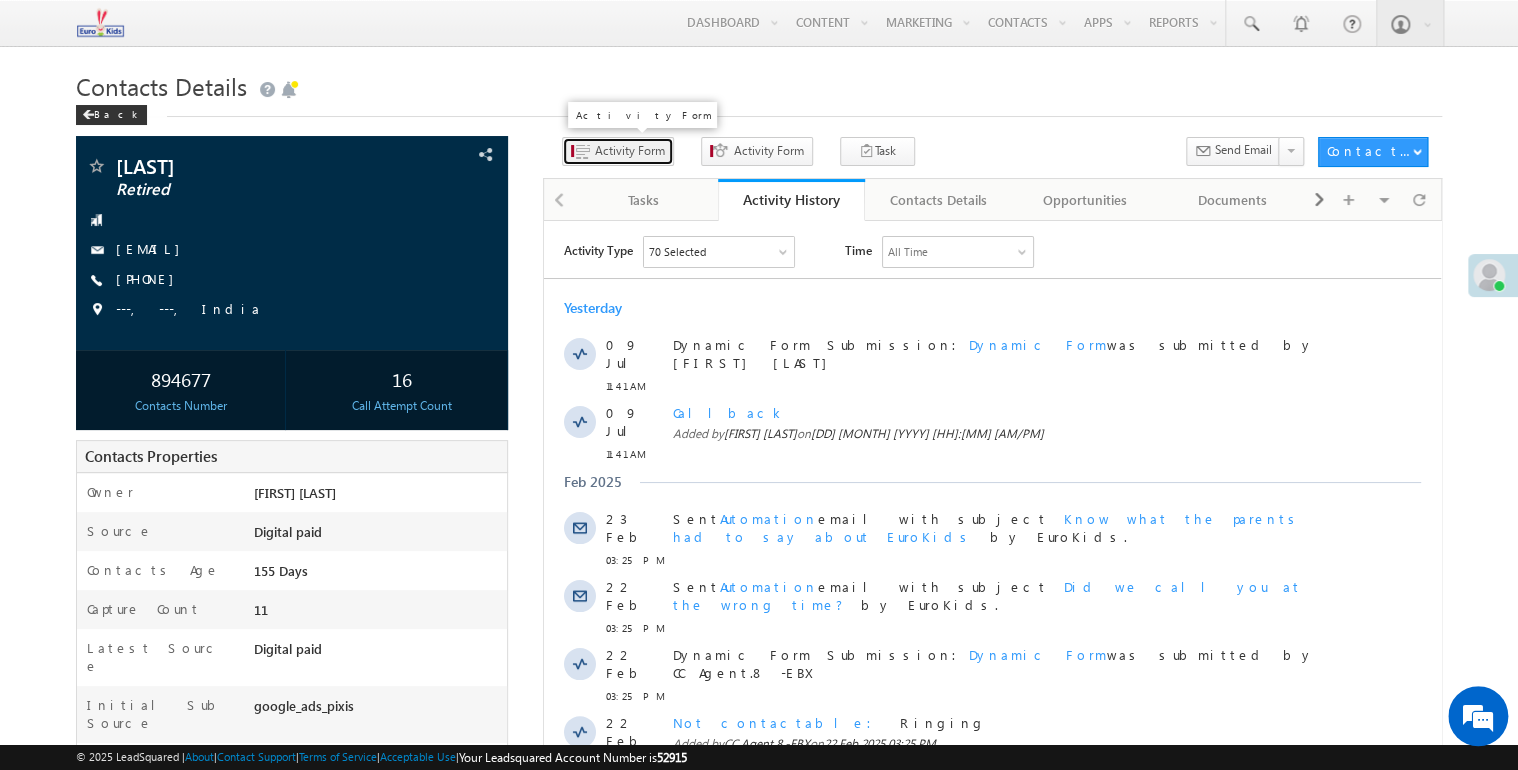 click on "Activity Form" at bounding box center [630, 151] 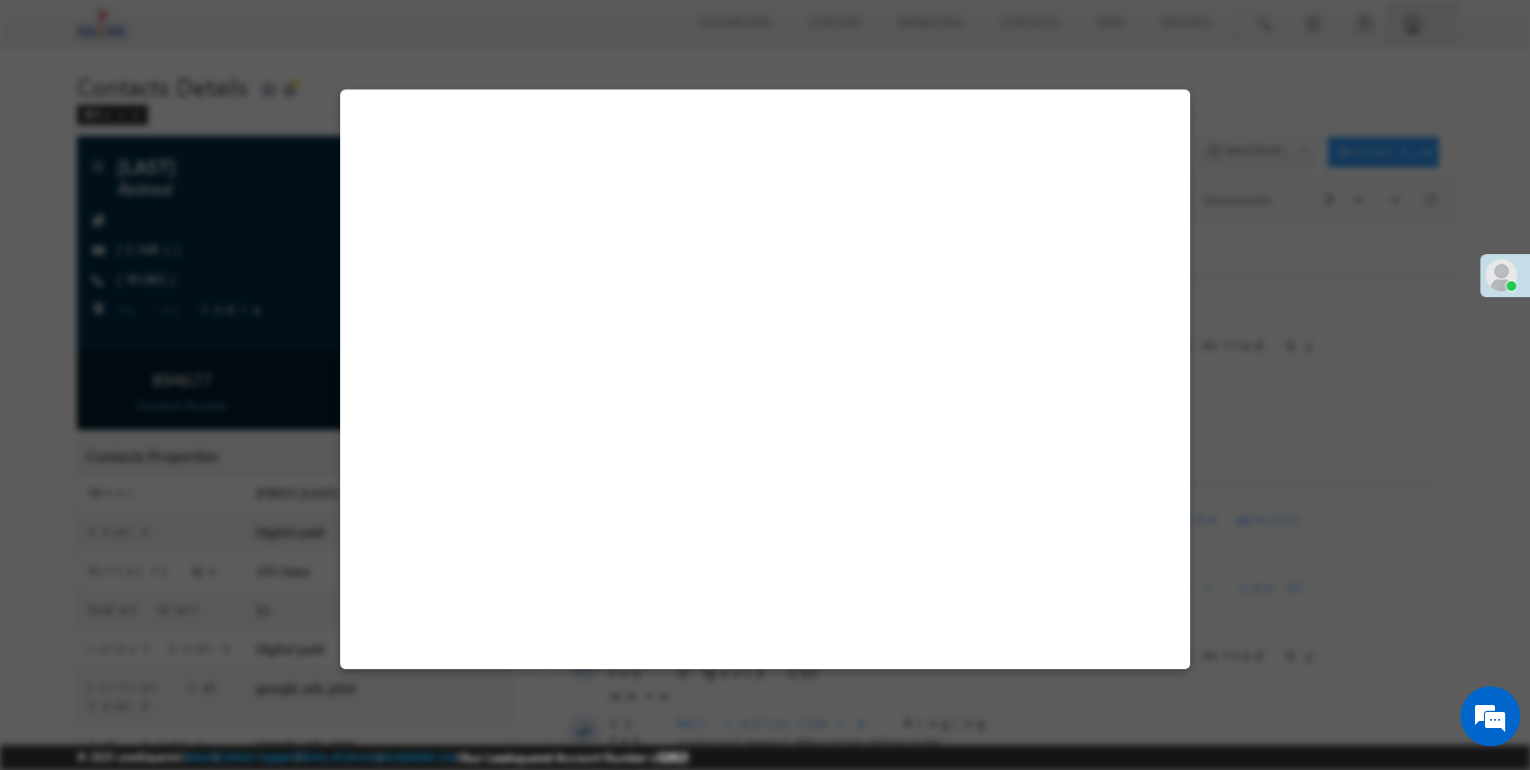 select on "Admissions" 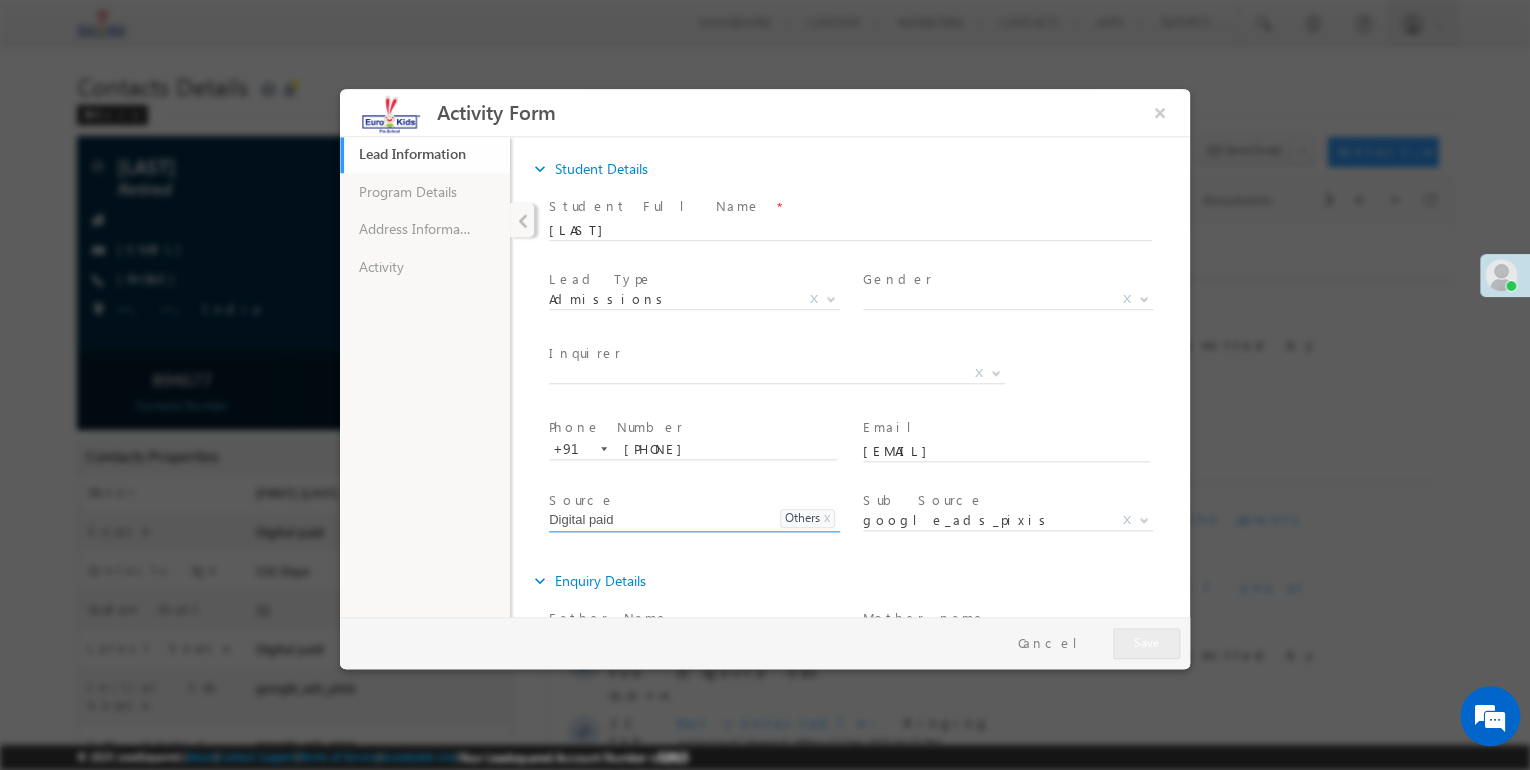 scroll, scrollTop: 0, scrollLeft: 0, axis: both 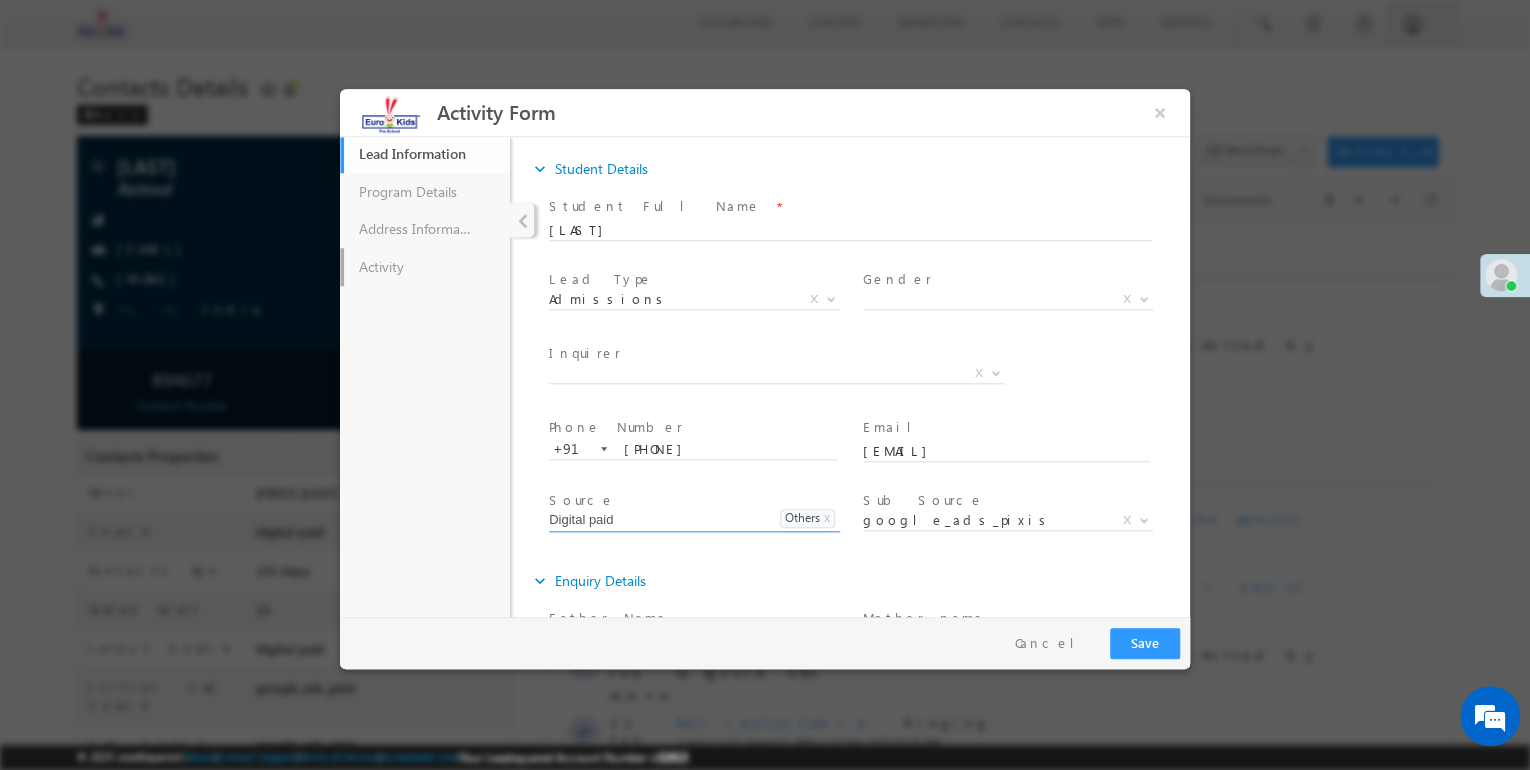 click on "Activity" at bounding box center (425, 267) 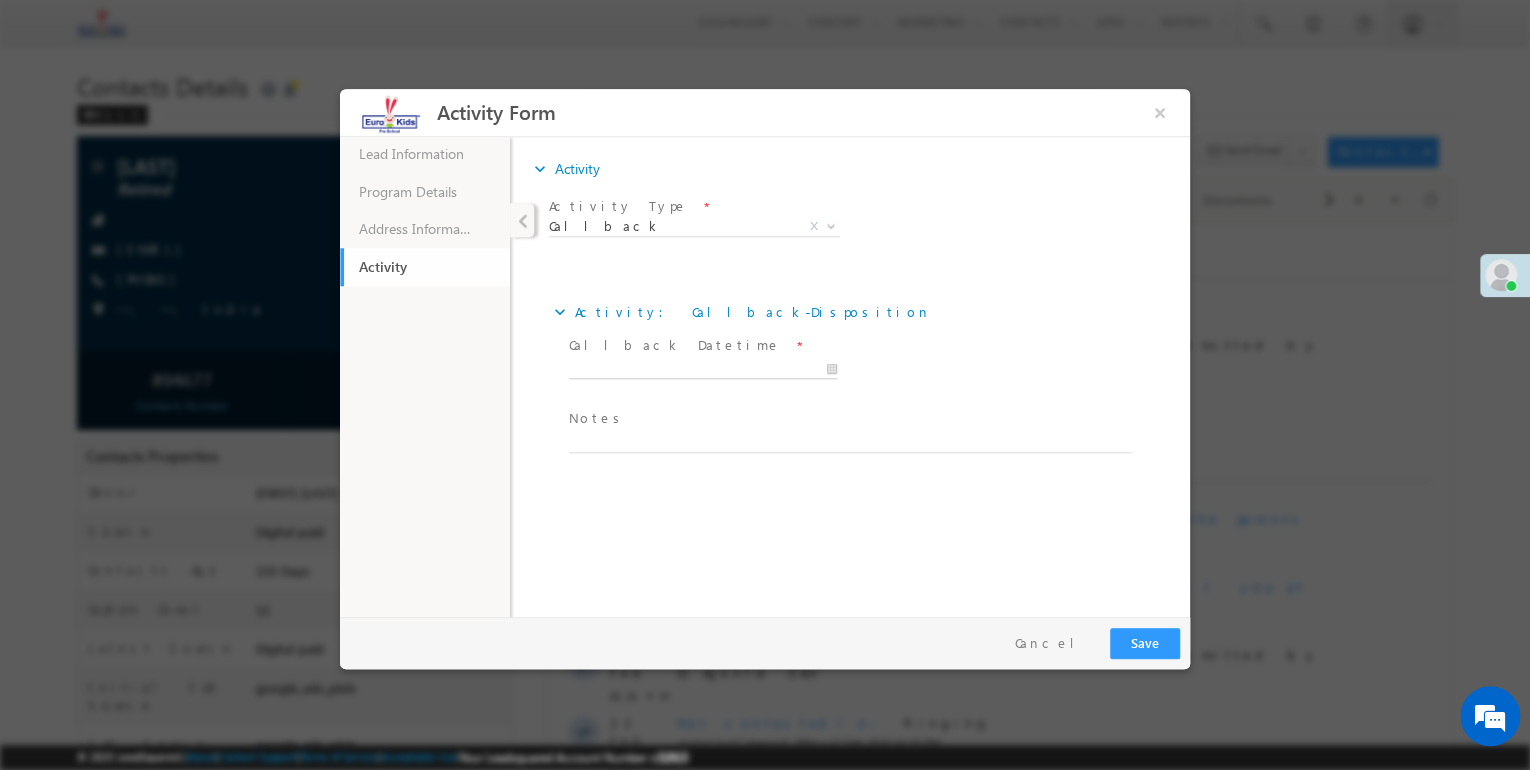type on "04" 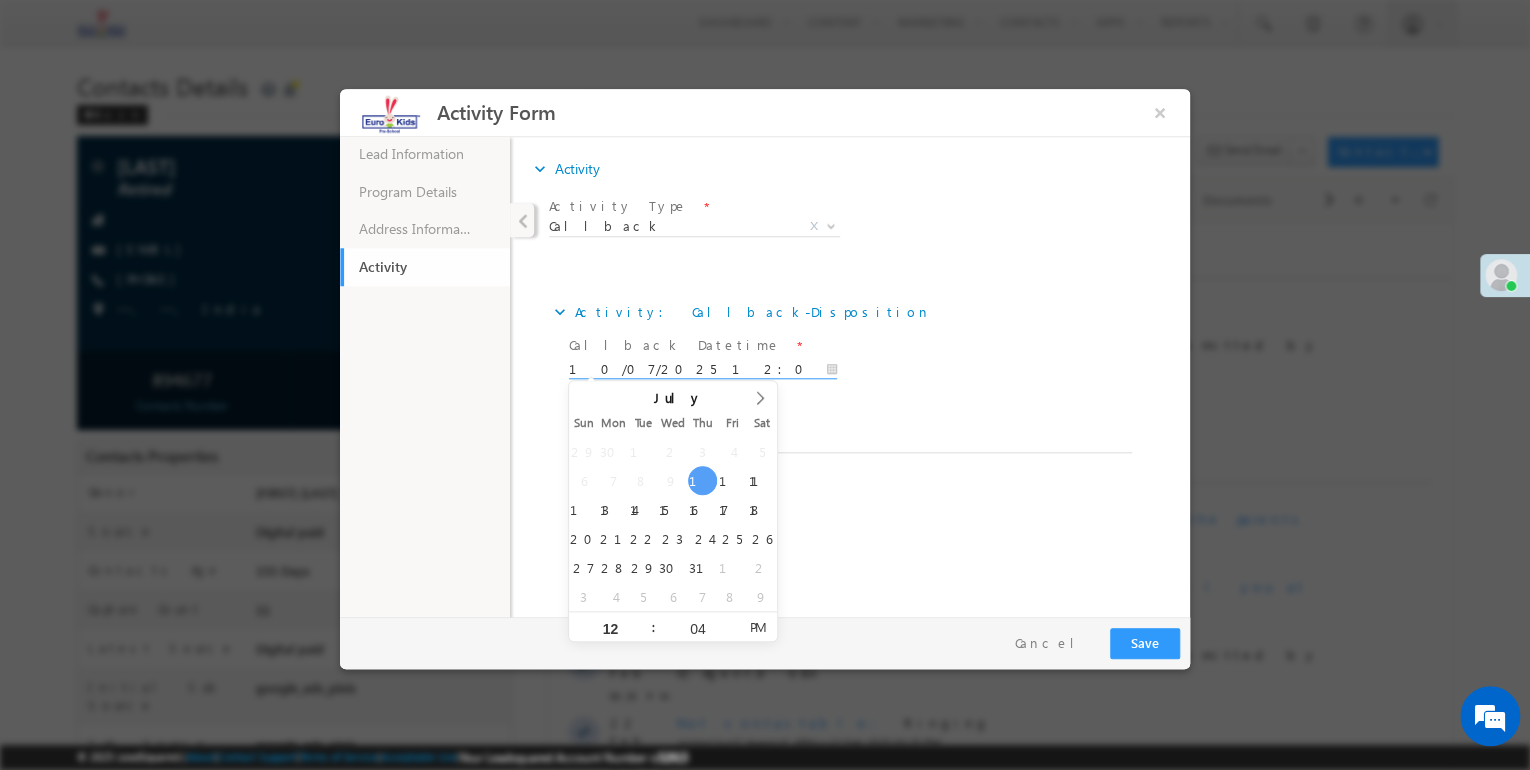 click on "10/07/2025 12:04 PM" at bounding box center (703, 370) 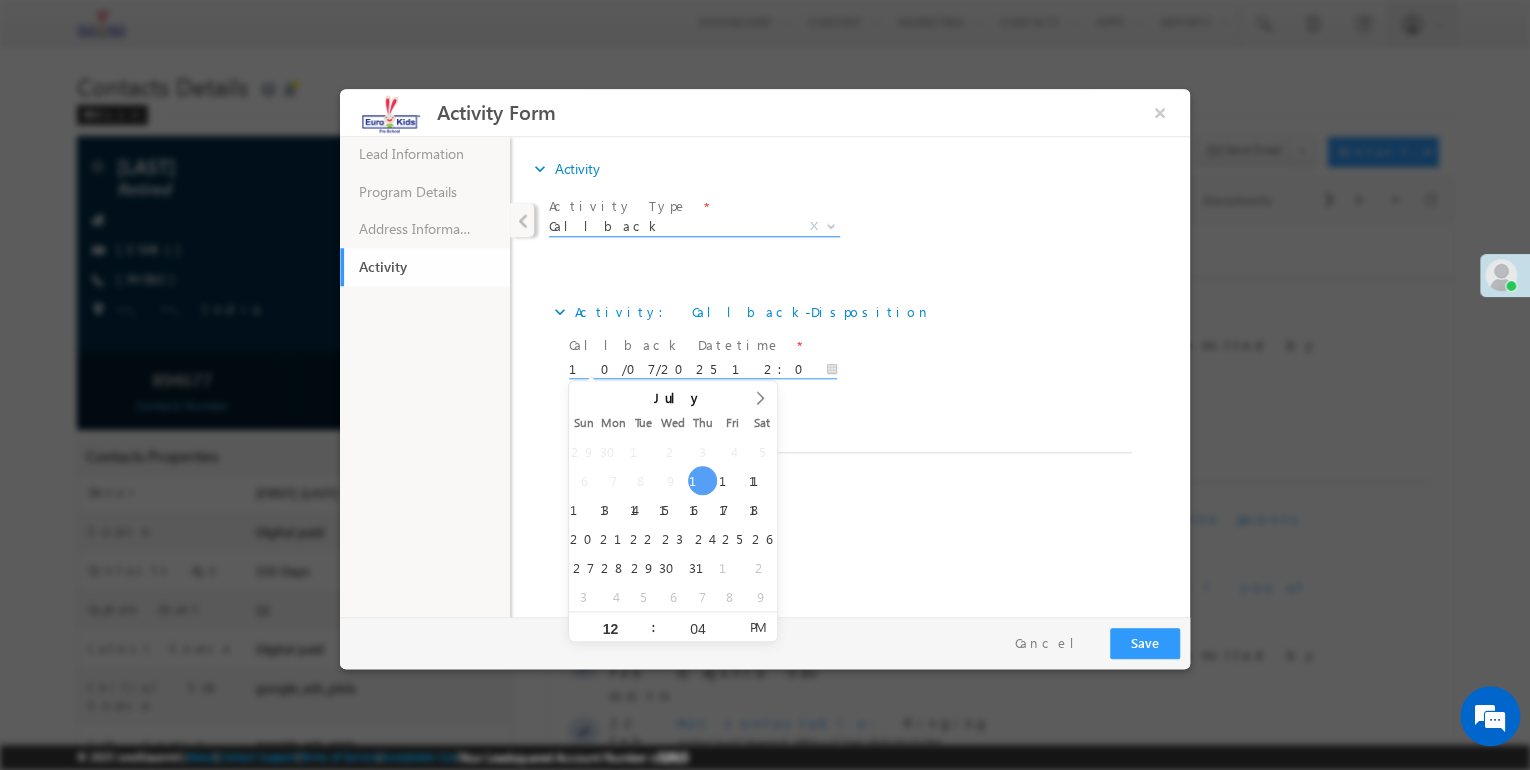 click on "Callback" at bounding box center [670, 226] 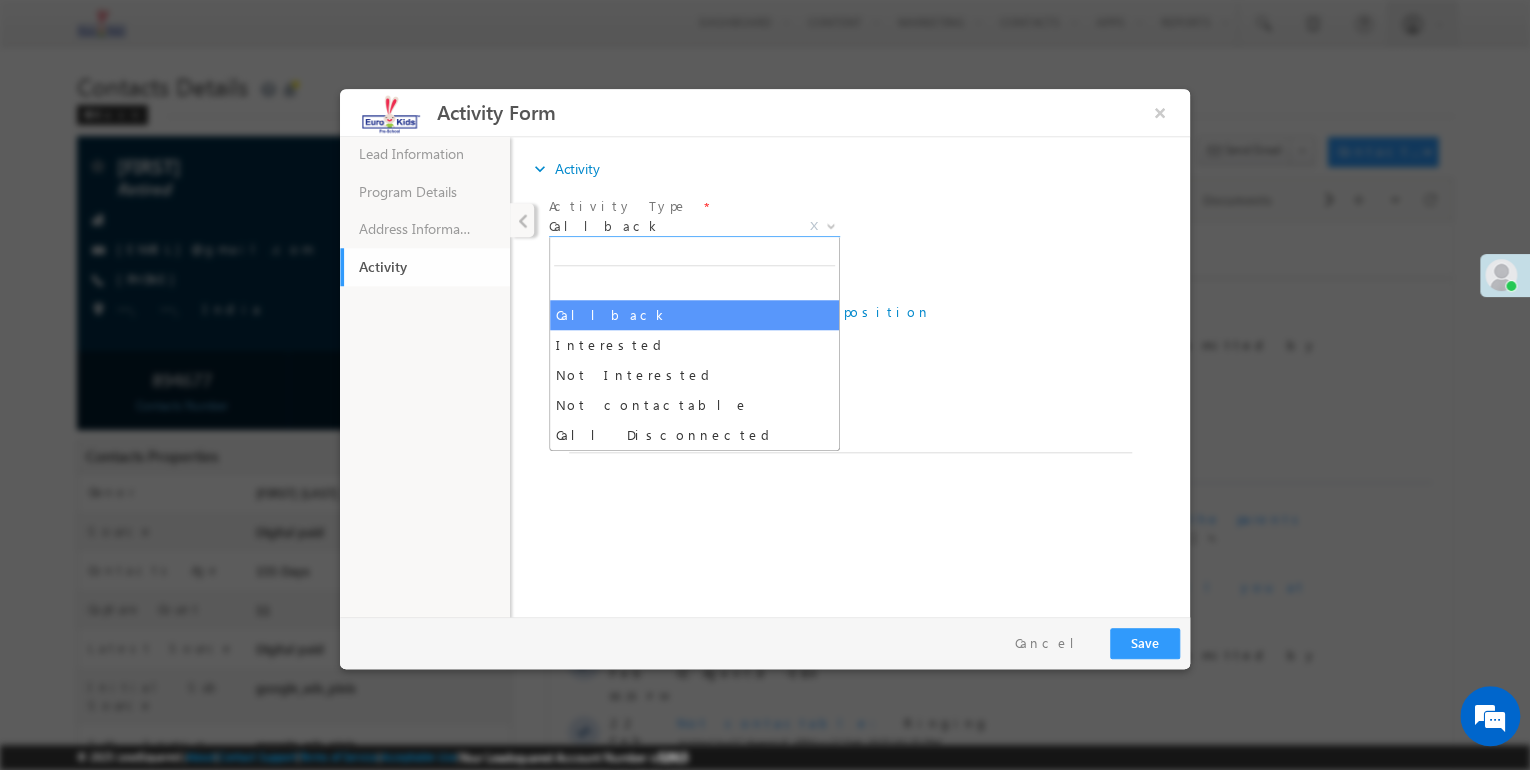 click on "Lead Information 43% Completed Program Details Address Information Activity" 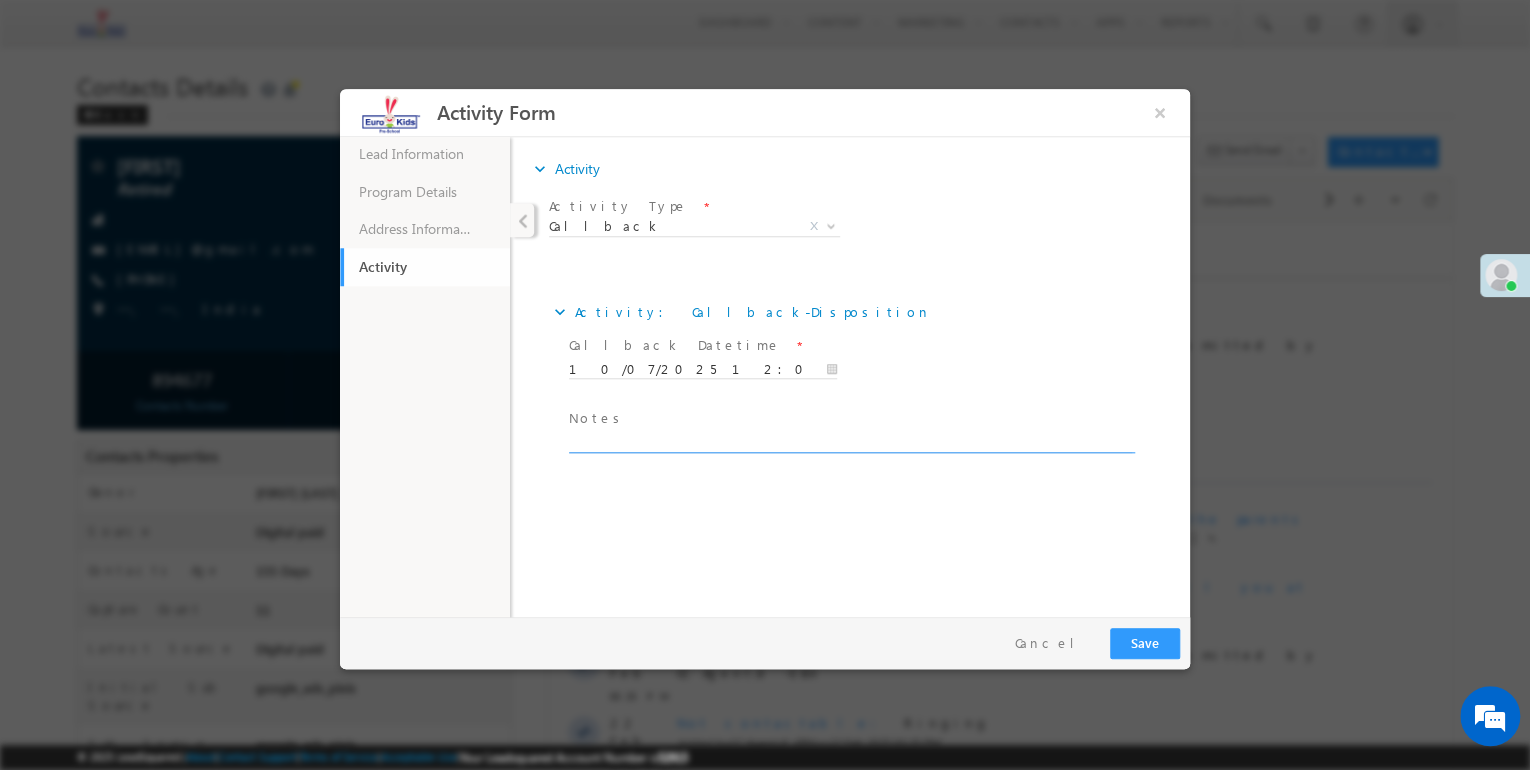 click 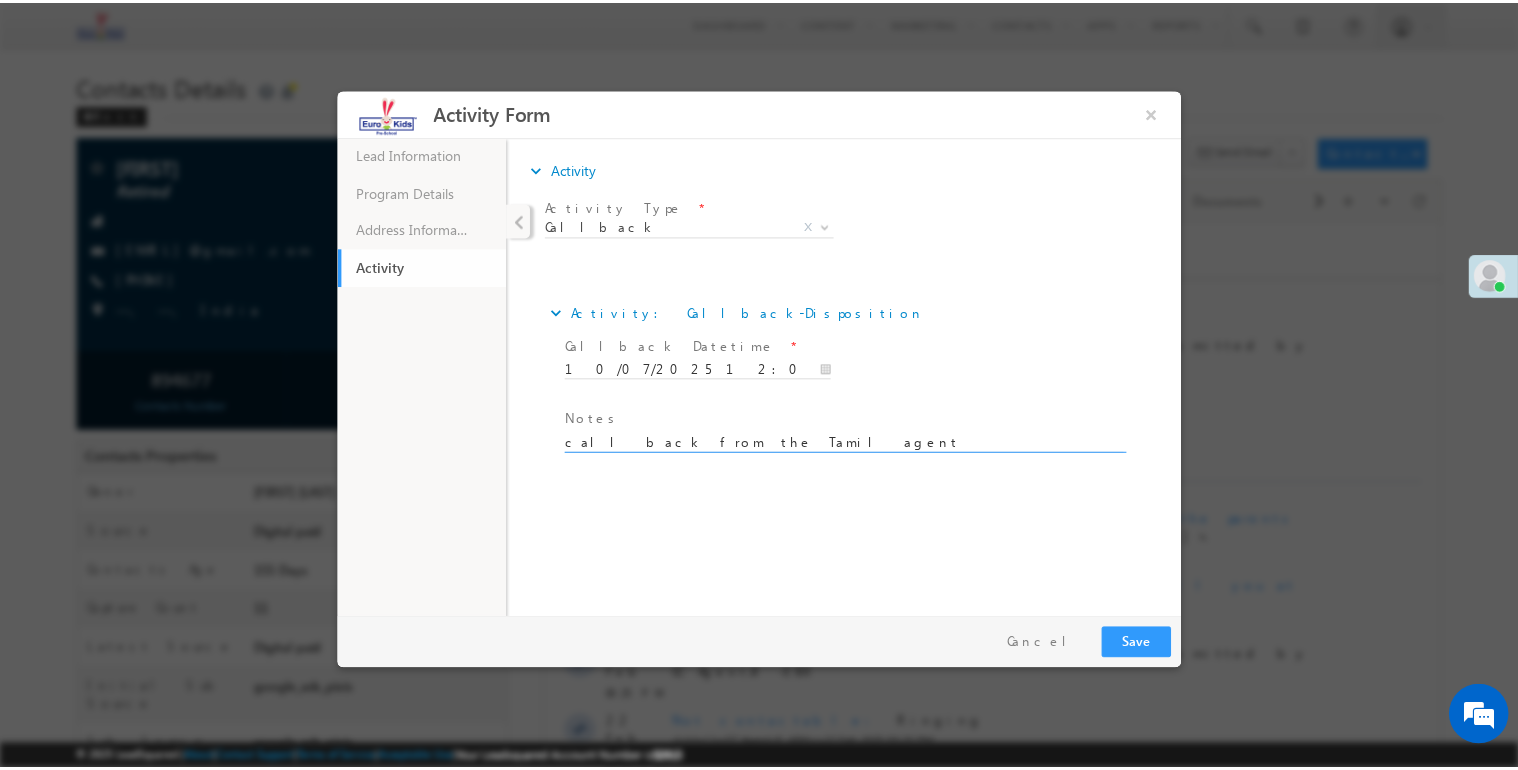 scroll, scrollTop: 4, scrollLeft: 0, axis: vertical 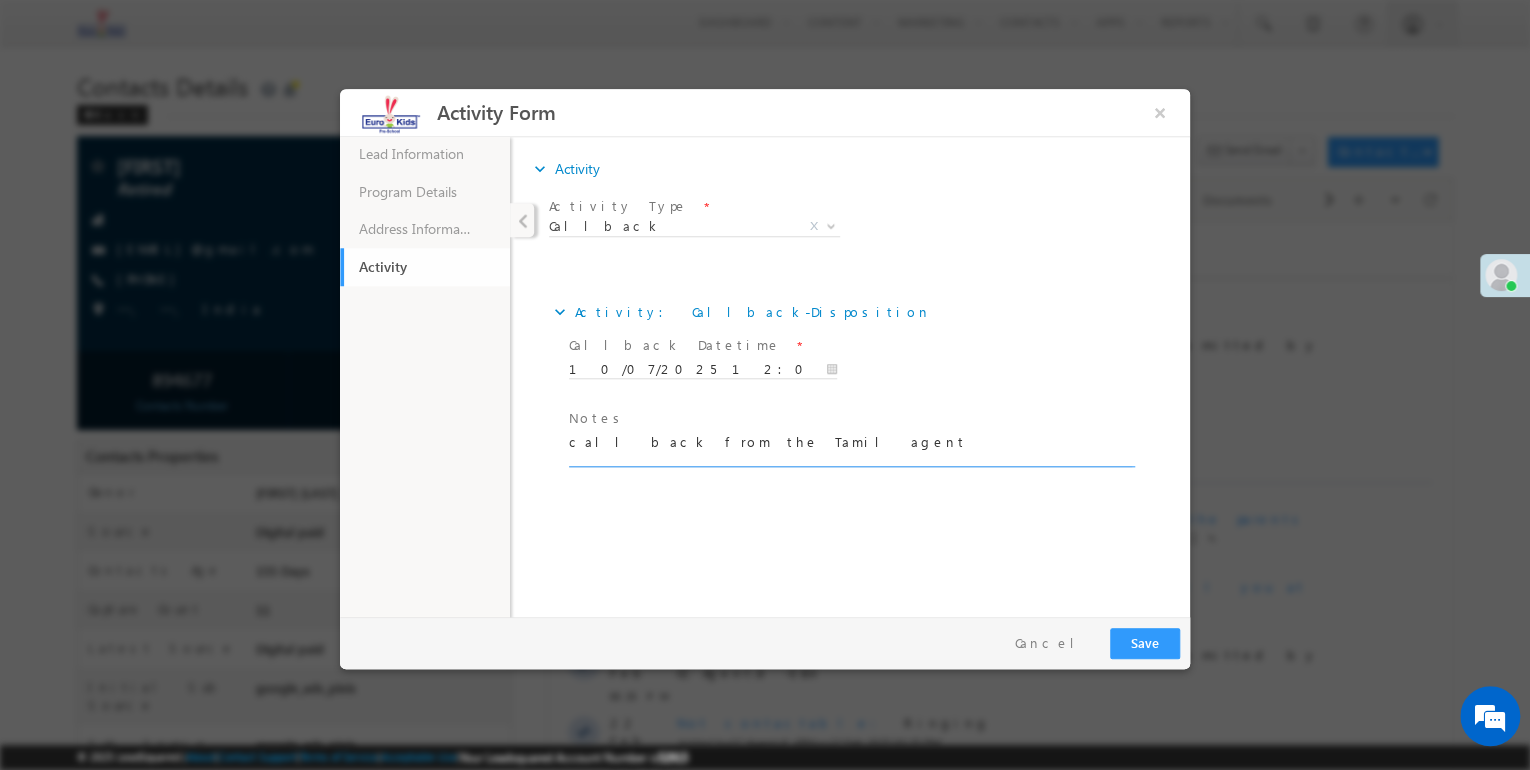 type on "call back from the Tamil agent" 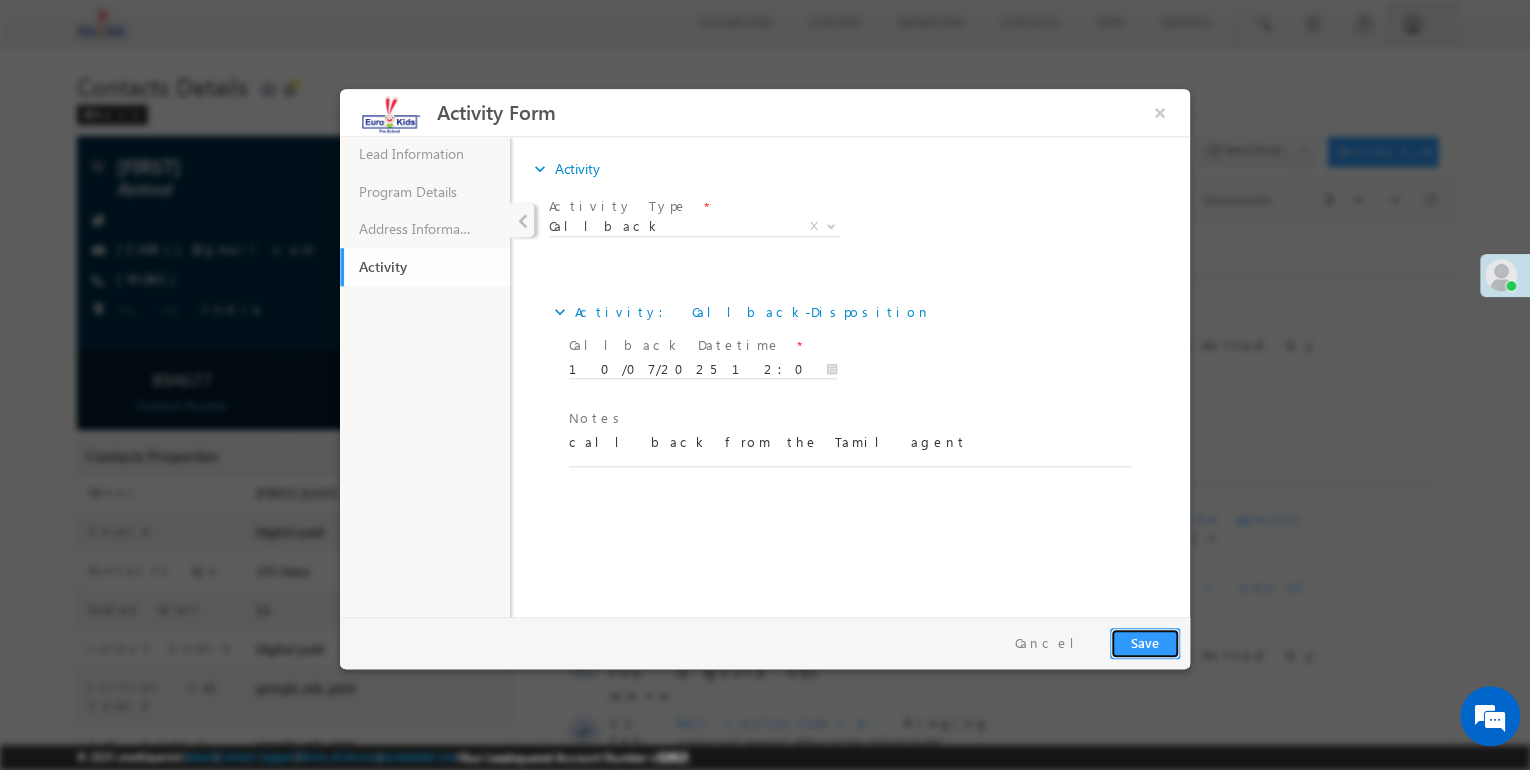 click on "Save" 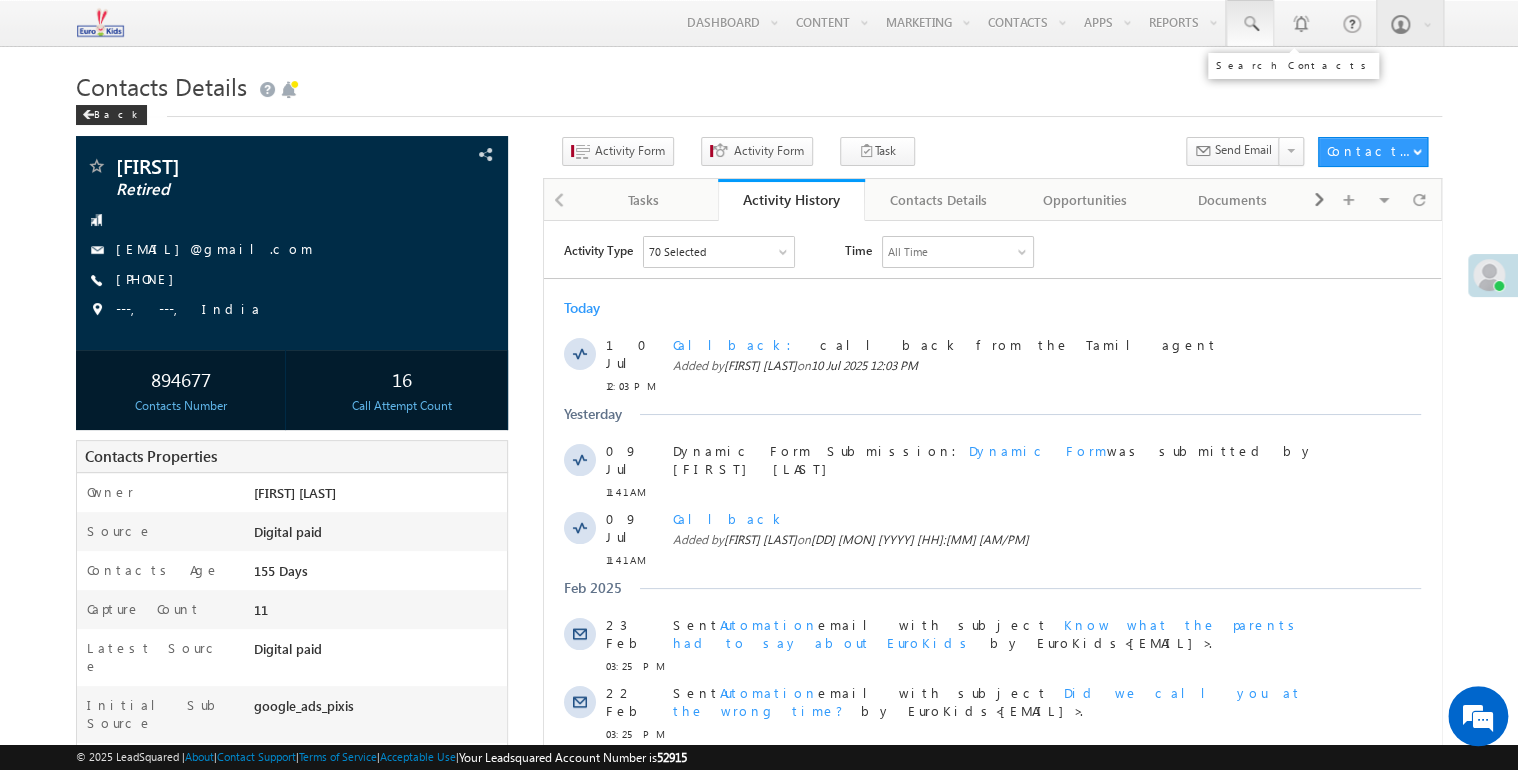 click 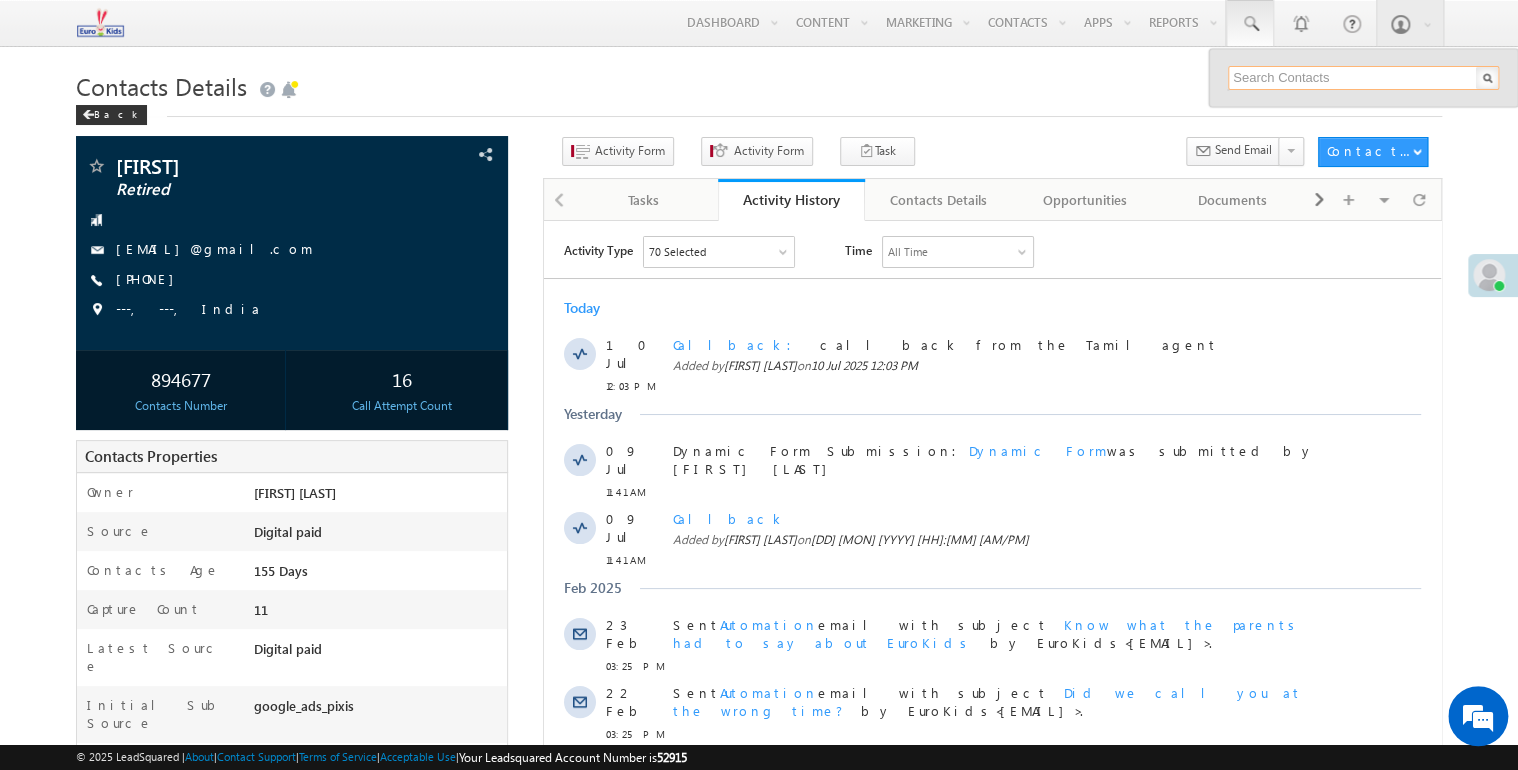 paste on "[PHONE]" 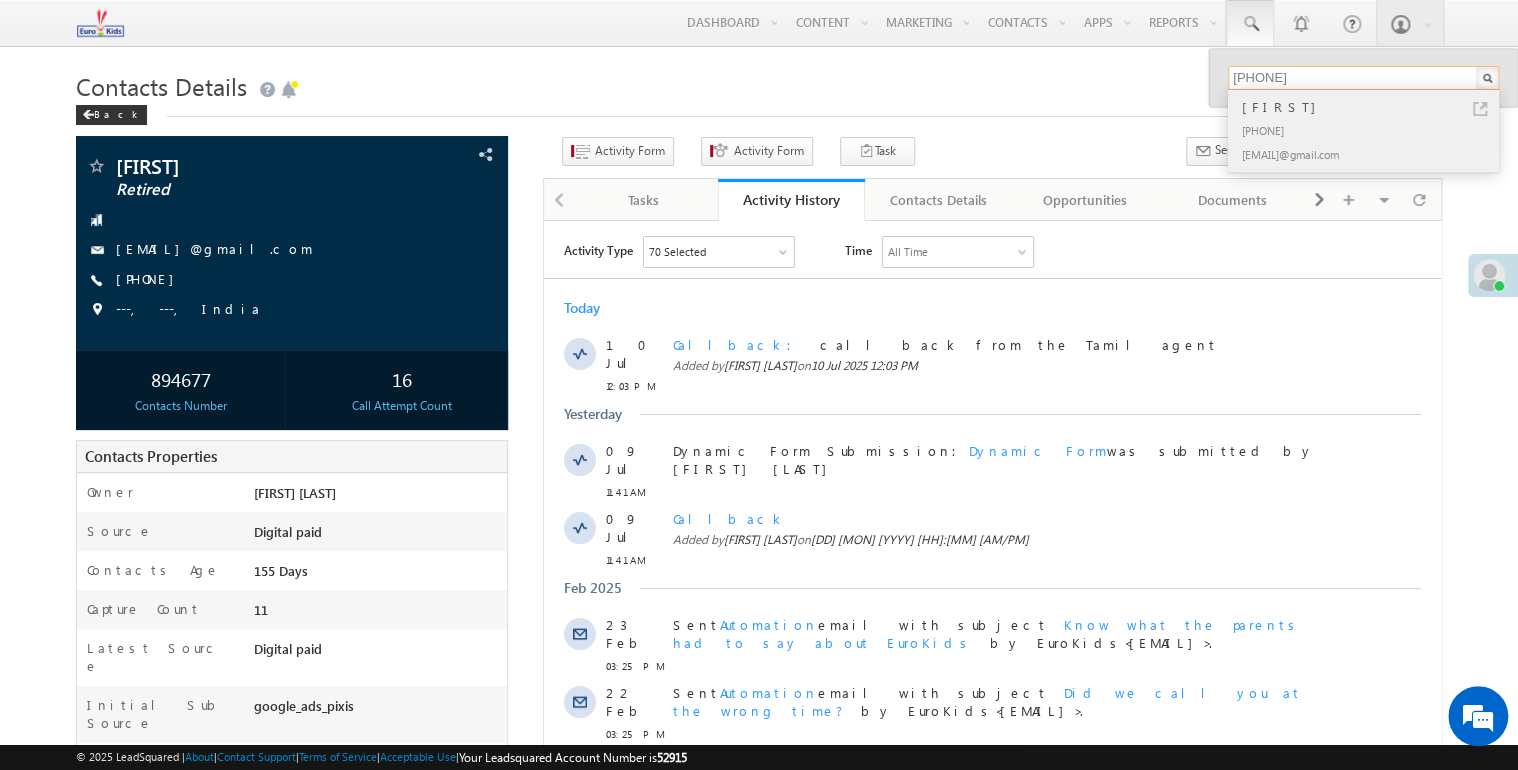 type on "[PHONE]" 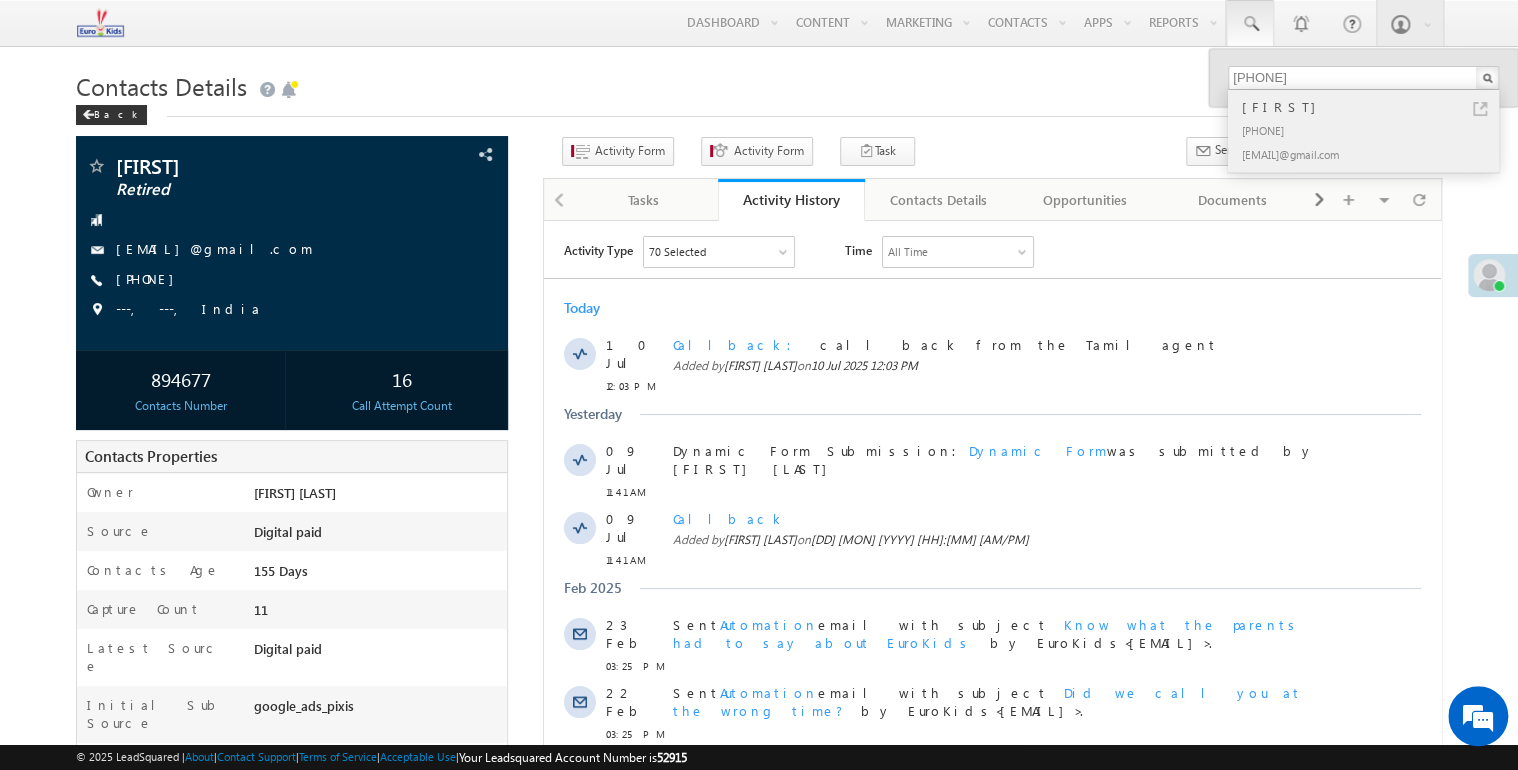 click on "[PHONE]" 